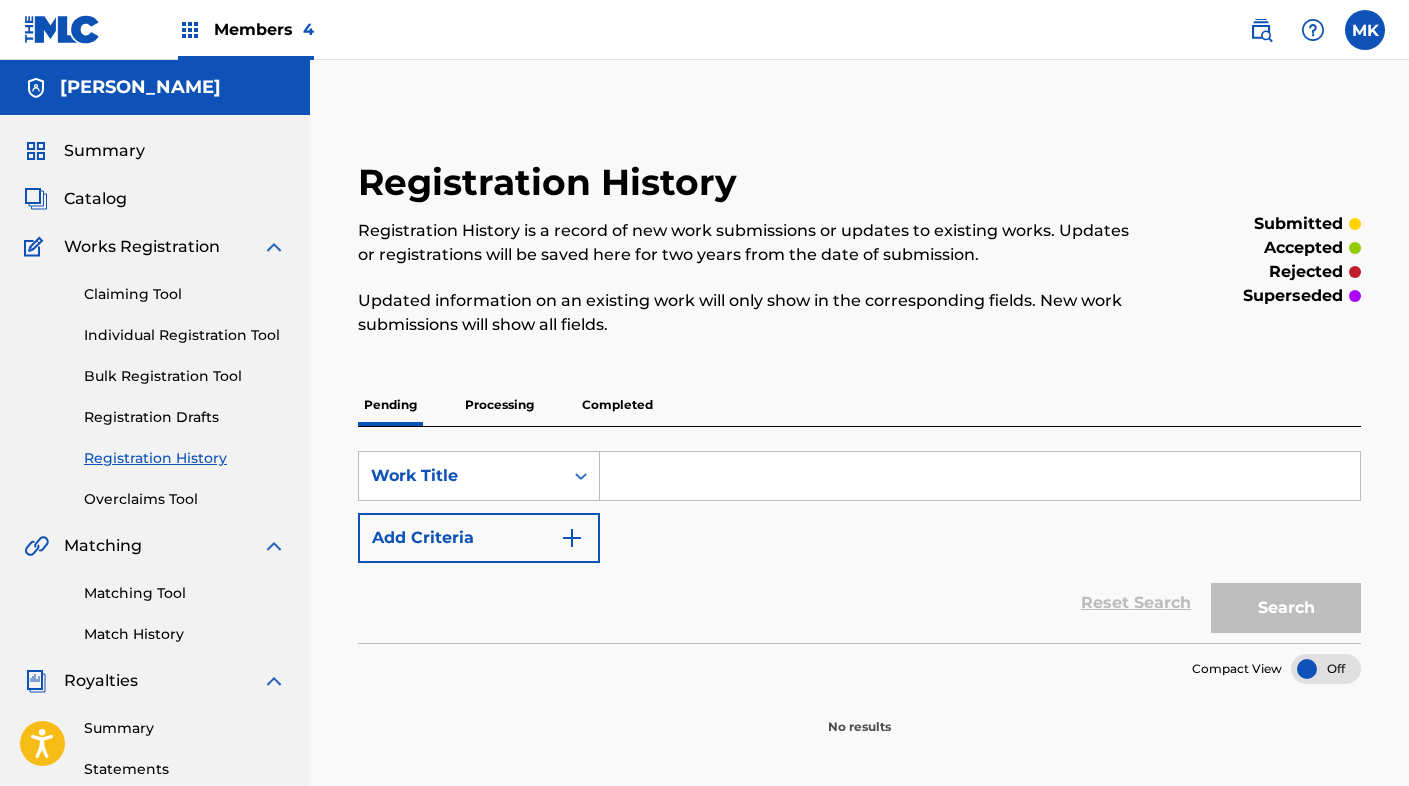 scroll, scrollTop: 0, scrollLeft: 0, axis: both 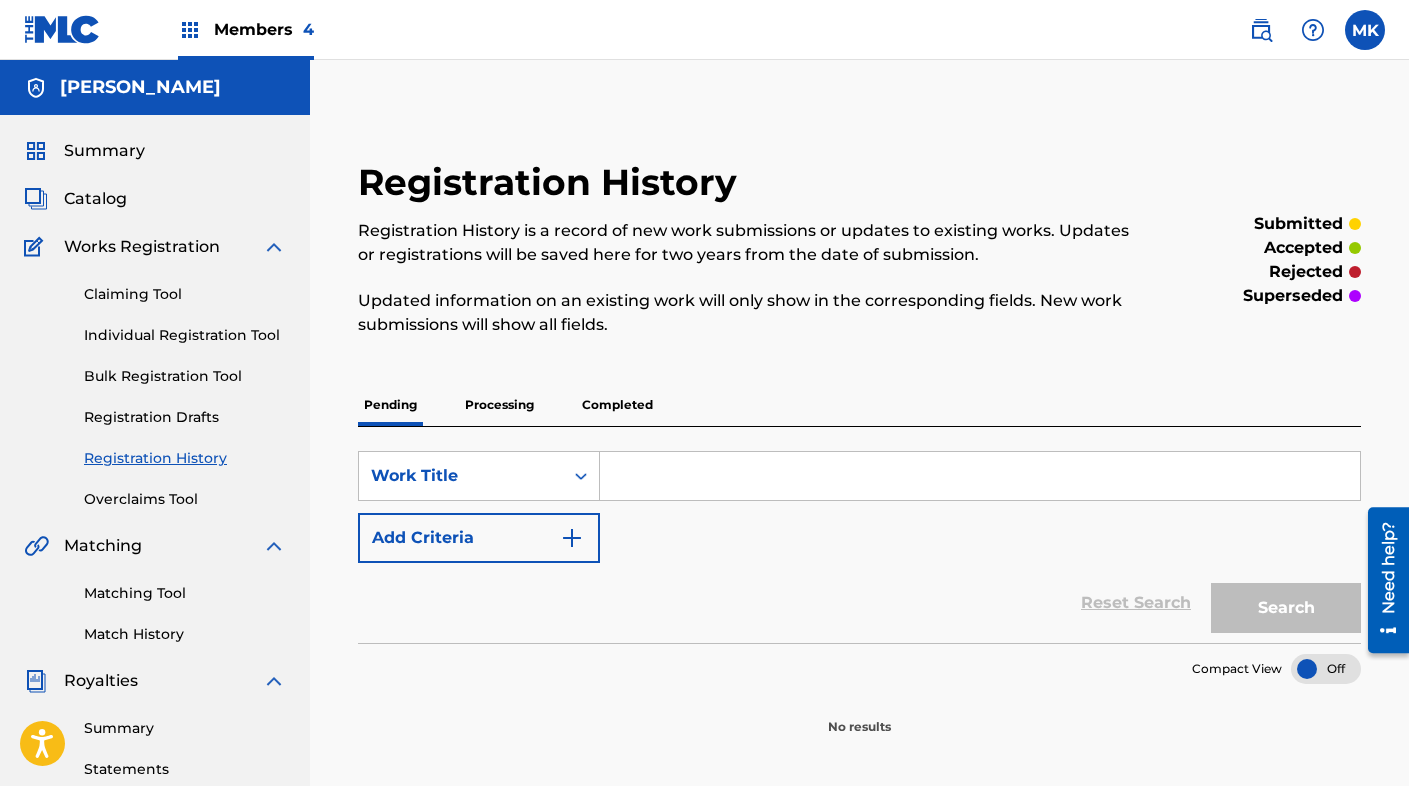 click on "Registration History Registration History is a record of new work submissions or updates to existing works. Updates or registrations will be saved here for two years from the date of submission. Updated information on an existing work will only show in the corresponding fields. New work submissions will show all fields." at bounding box center [744, 260] 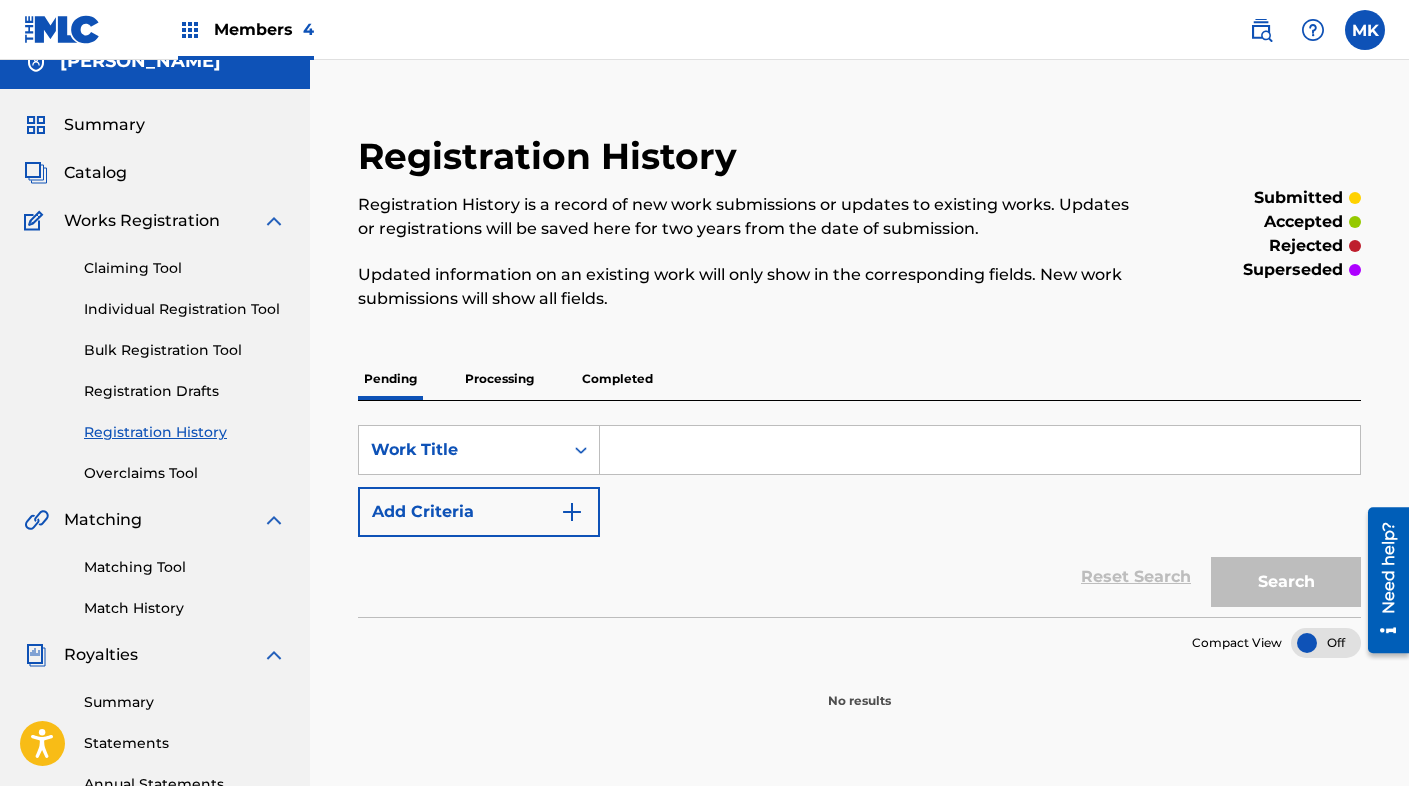 scroll, scrollTop: 0, scrollLeft: 0, axis: both 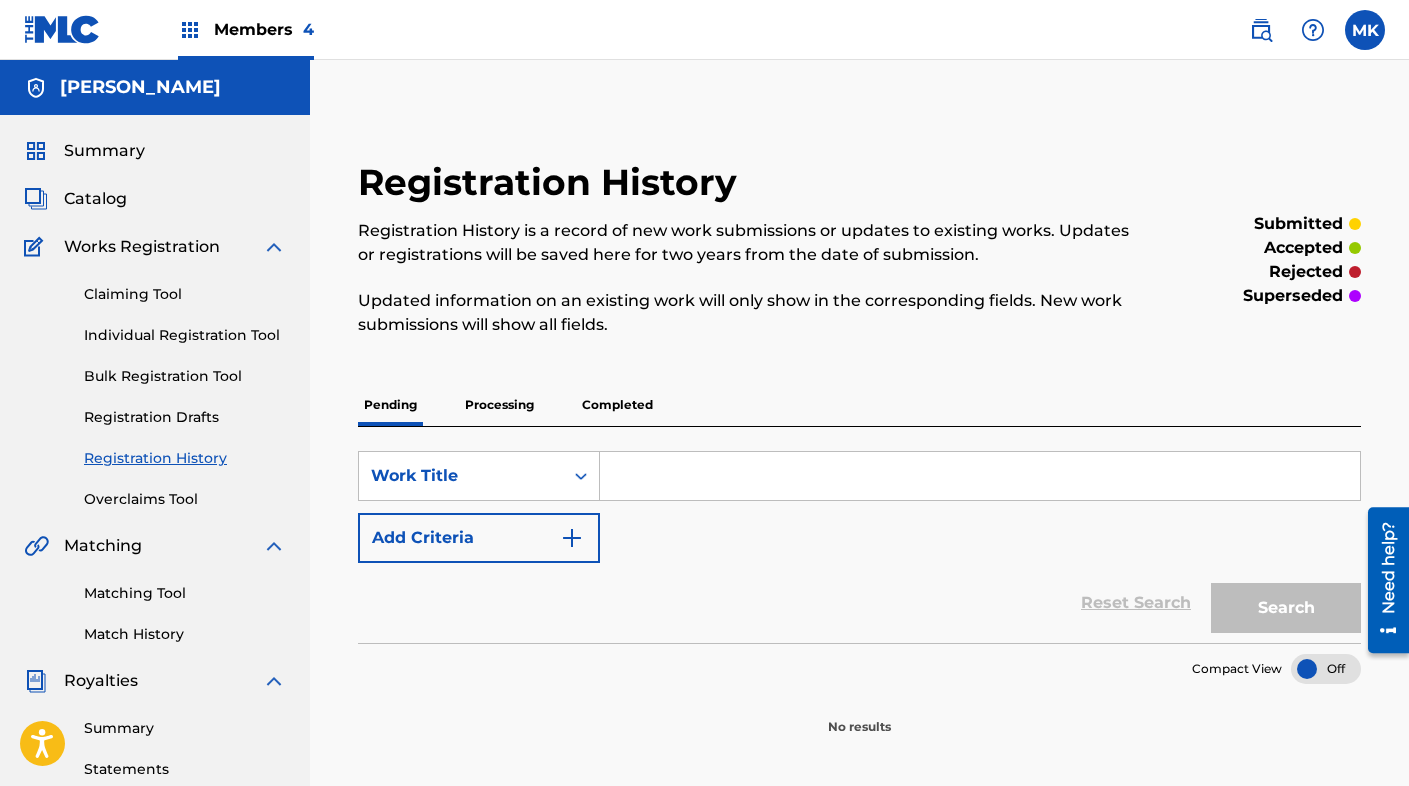 click on "Catalog" at bounding box center (95, 199) 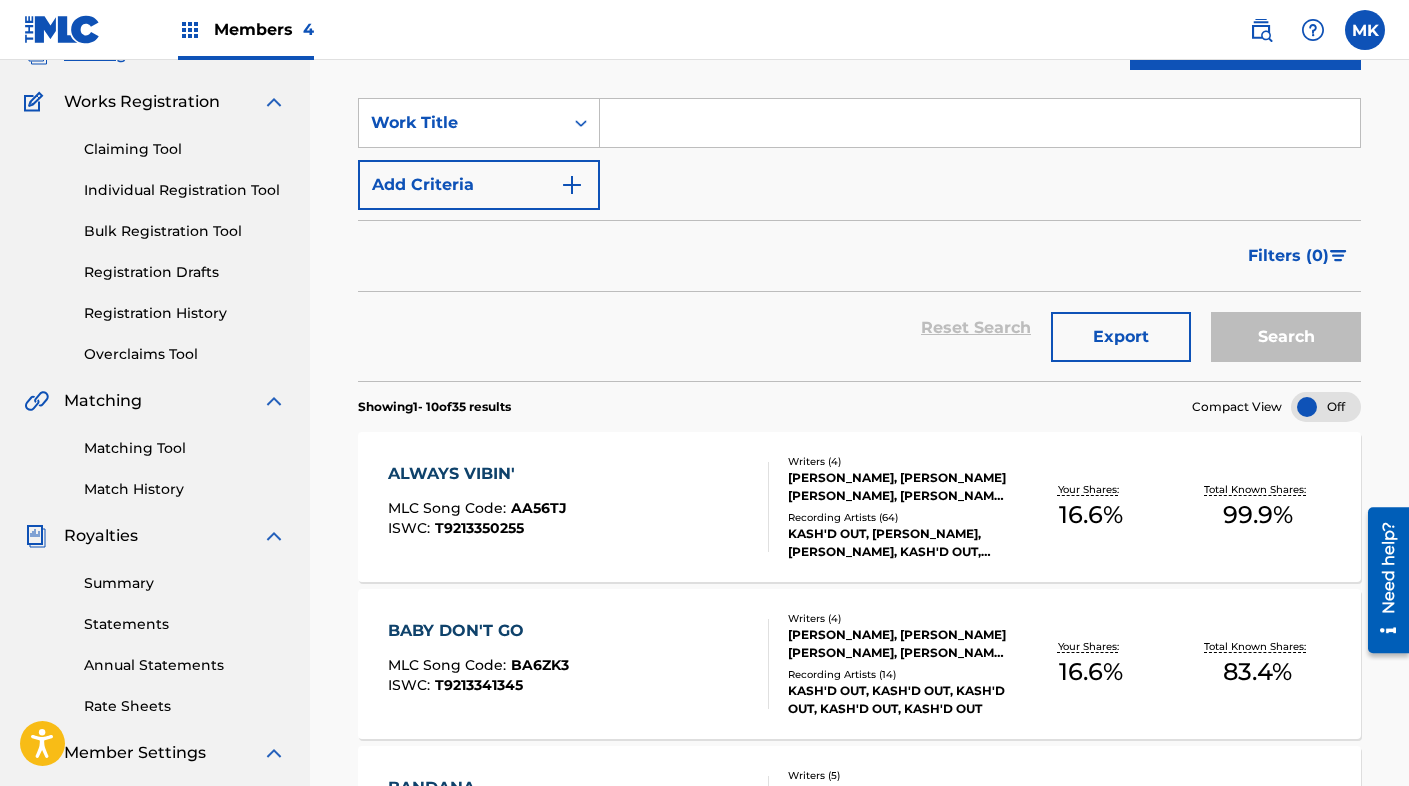 scroll, scrollTop: 0, scrollLeft: 0, axis: both 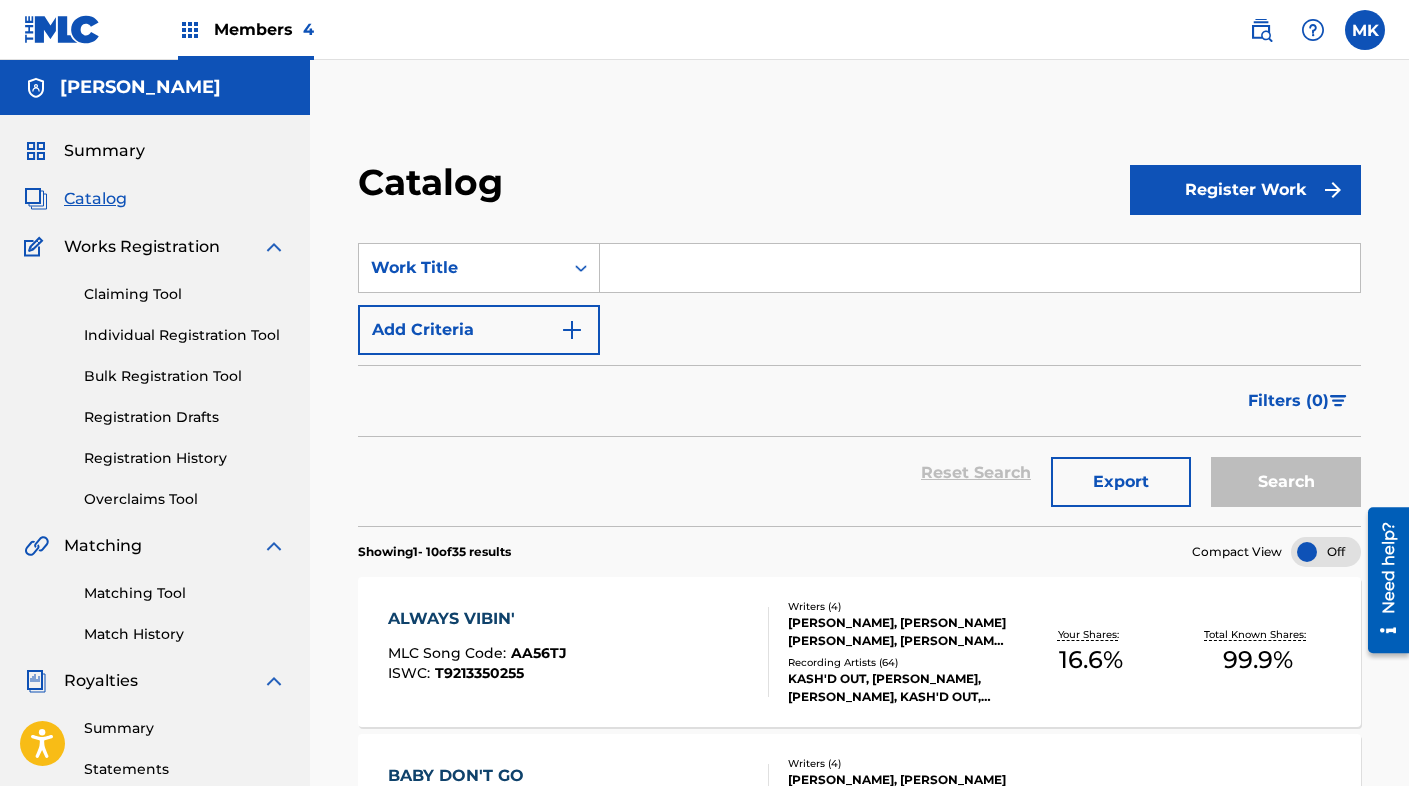 click at bounding box center (980, 268) 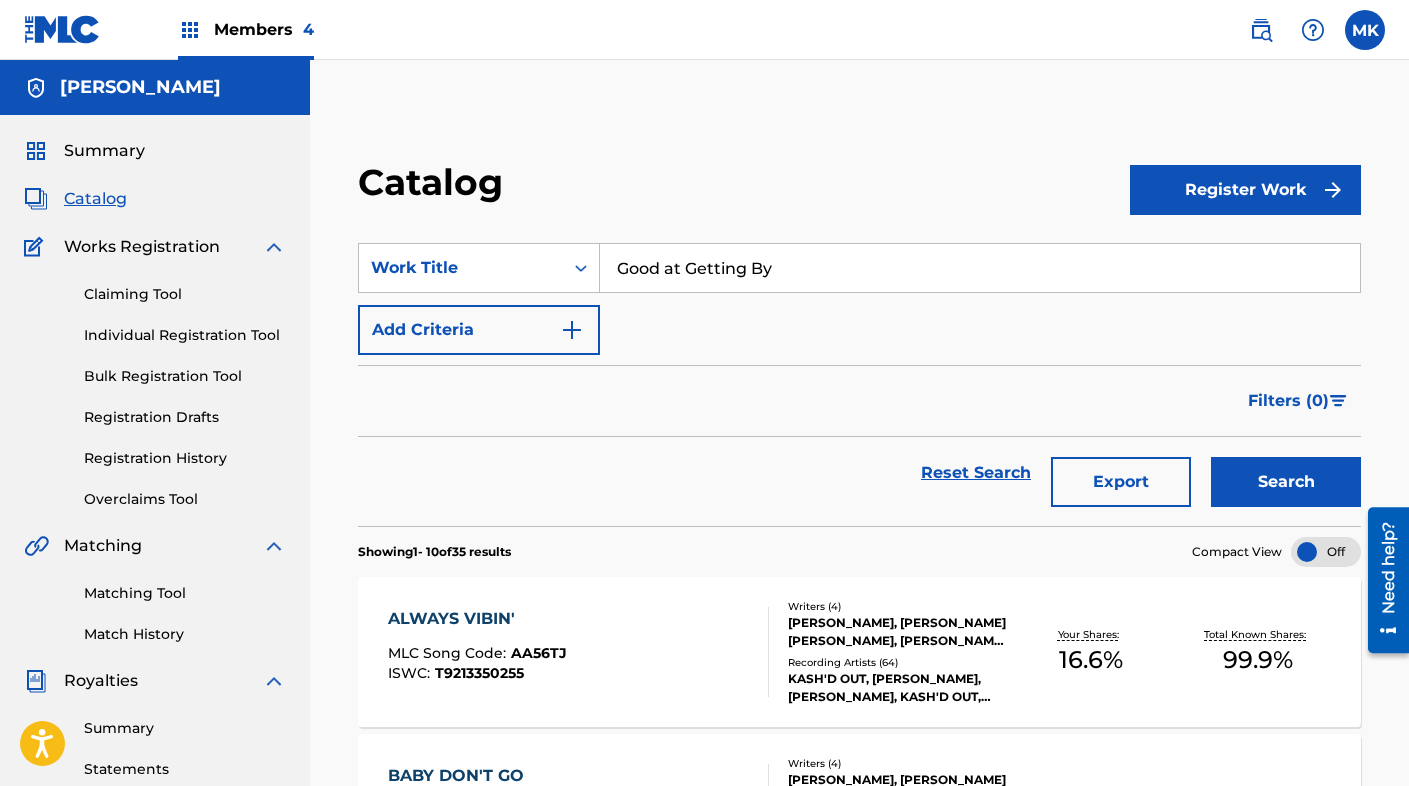 type on "Good at Getting By" 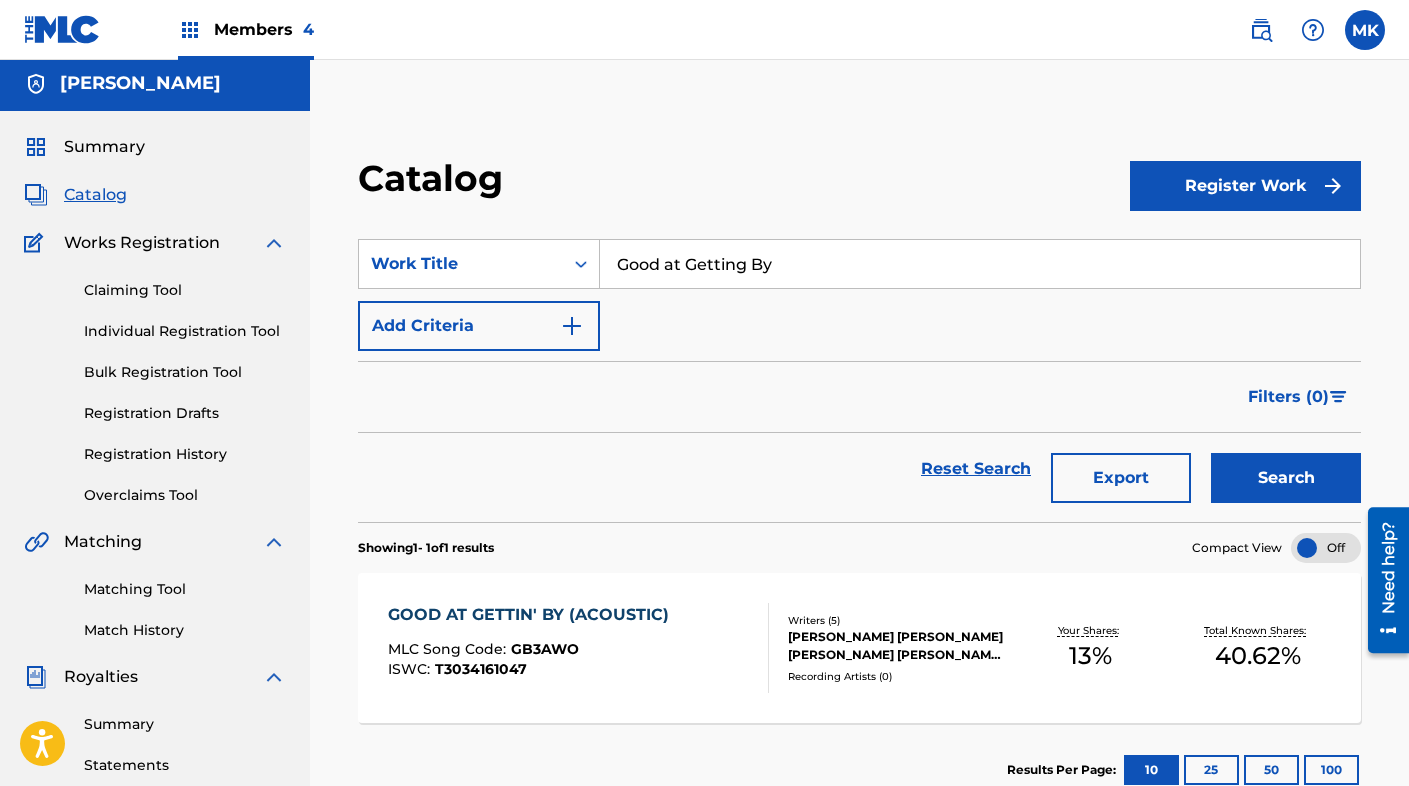 scroll, scrollTop: 0, scrollLeft: 0, axis: both 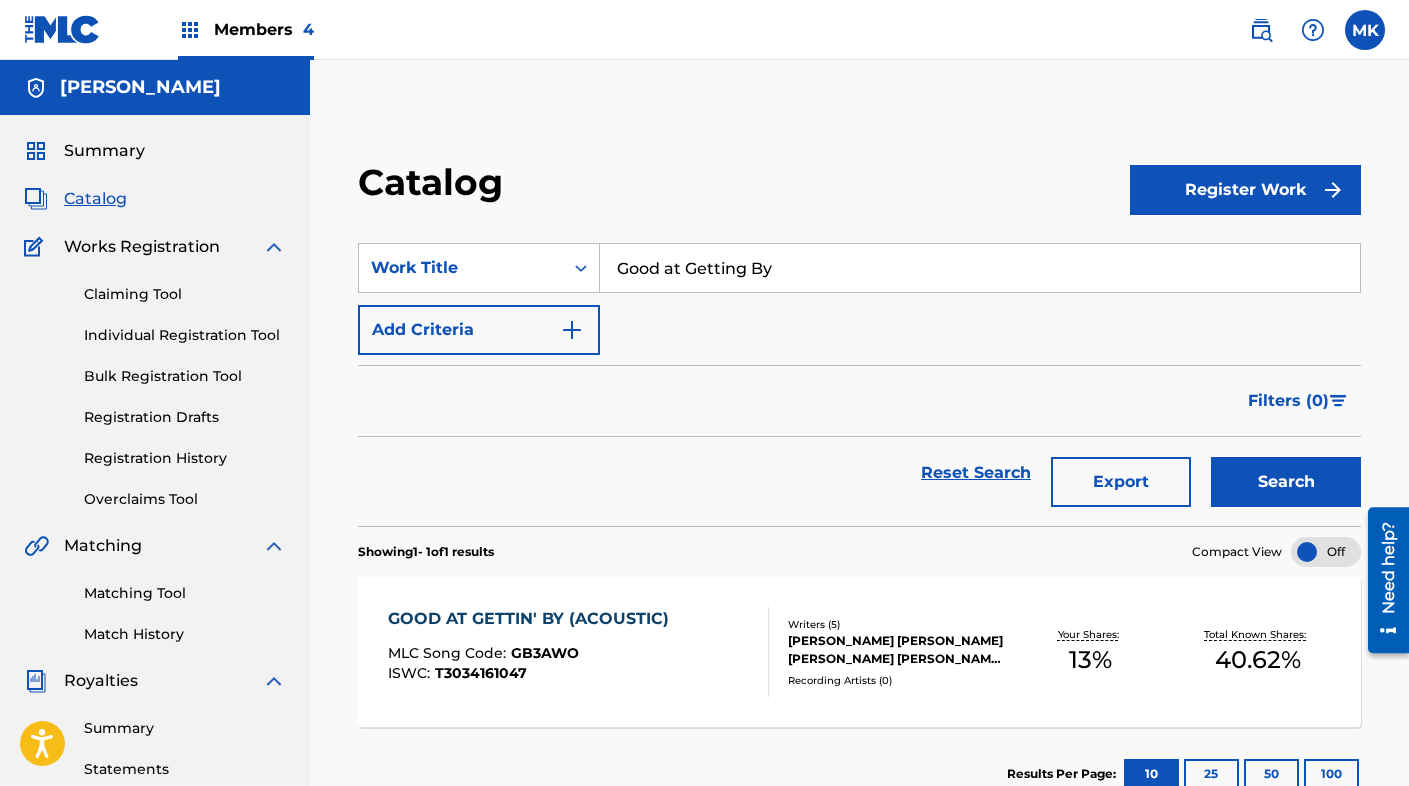 click on "Registration History" at bounding box center (185, 458) 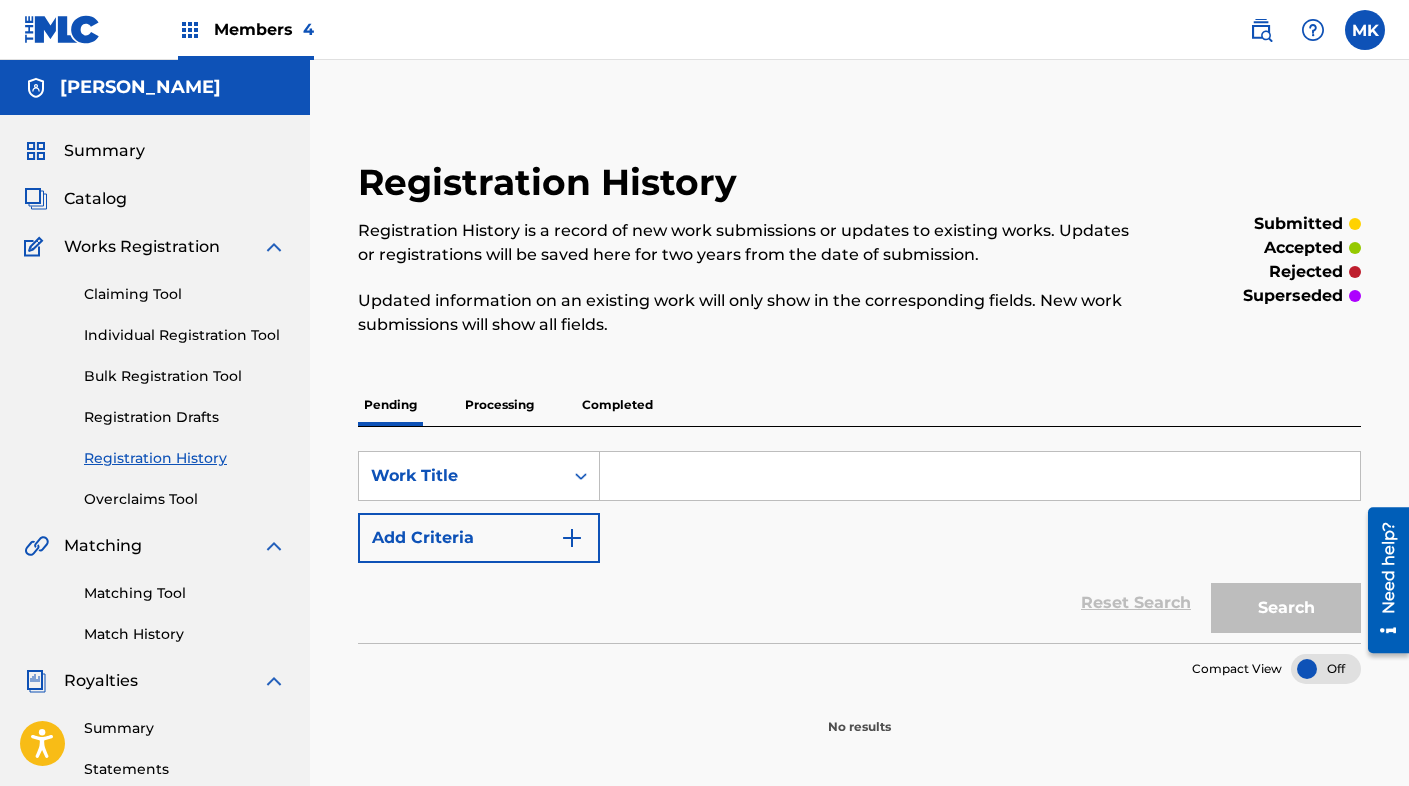 click at bounding box center [980, 476] 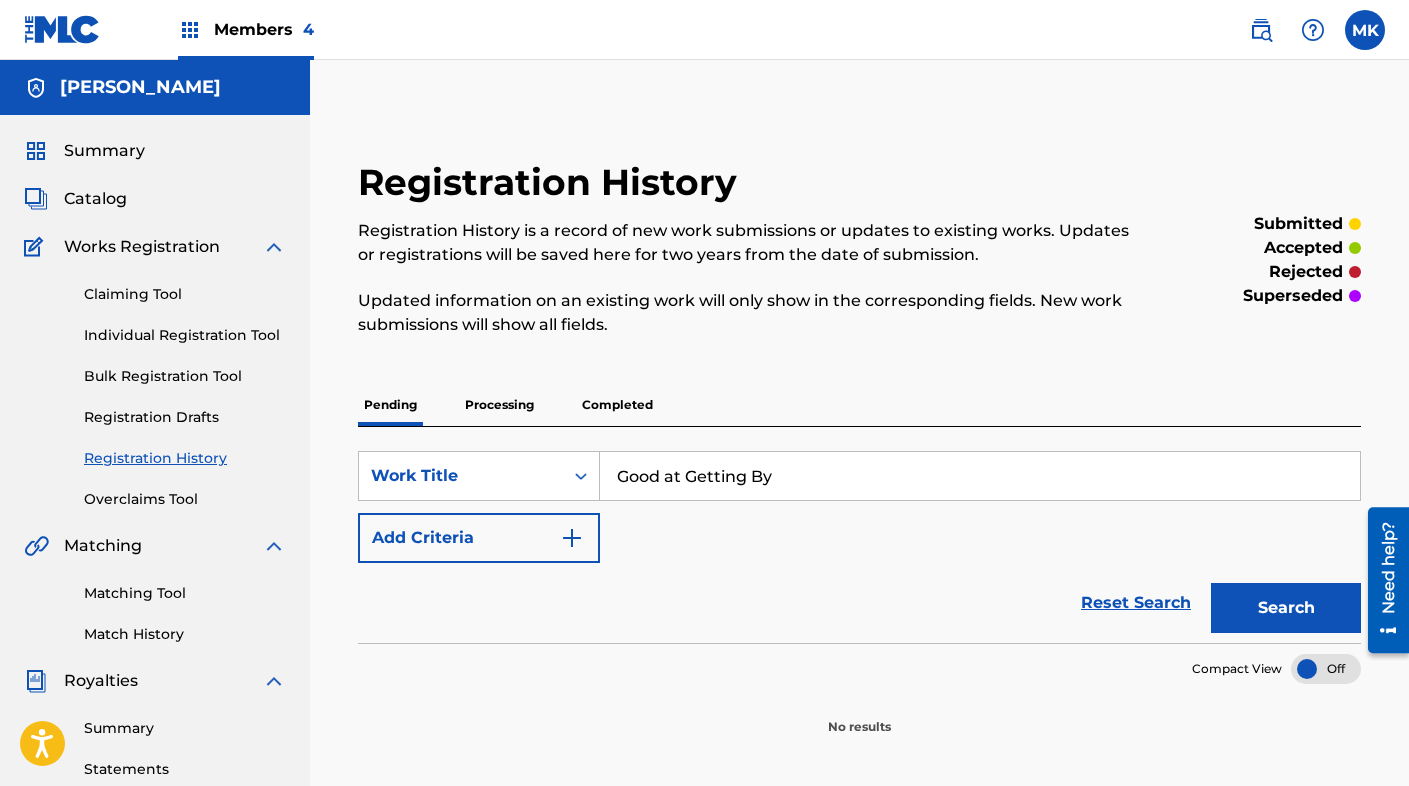 type on "Good at Getting By" 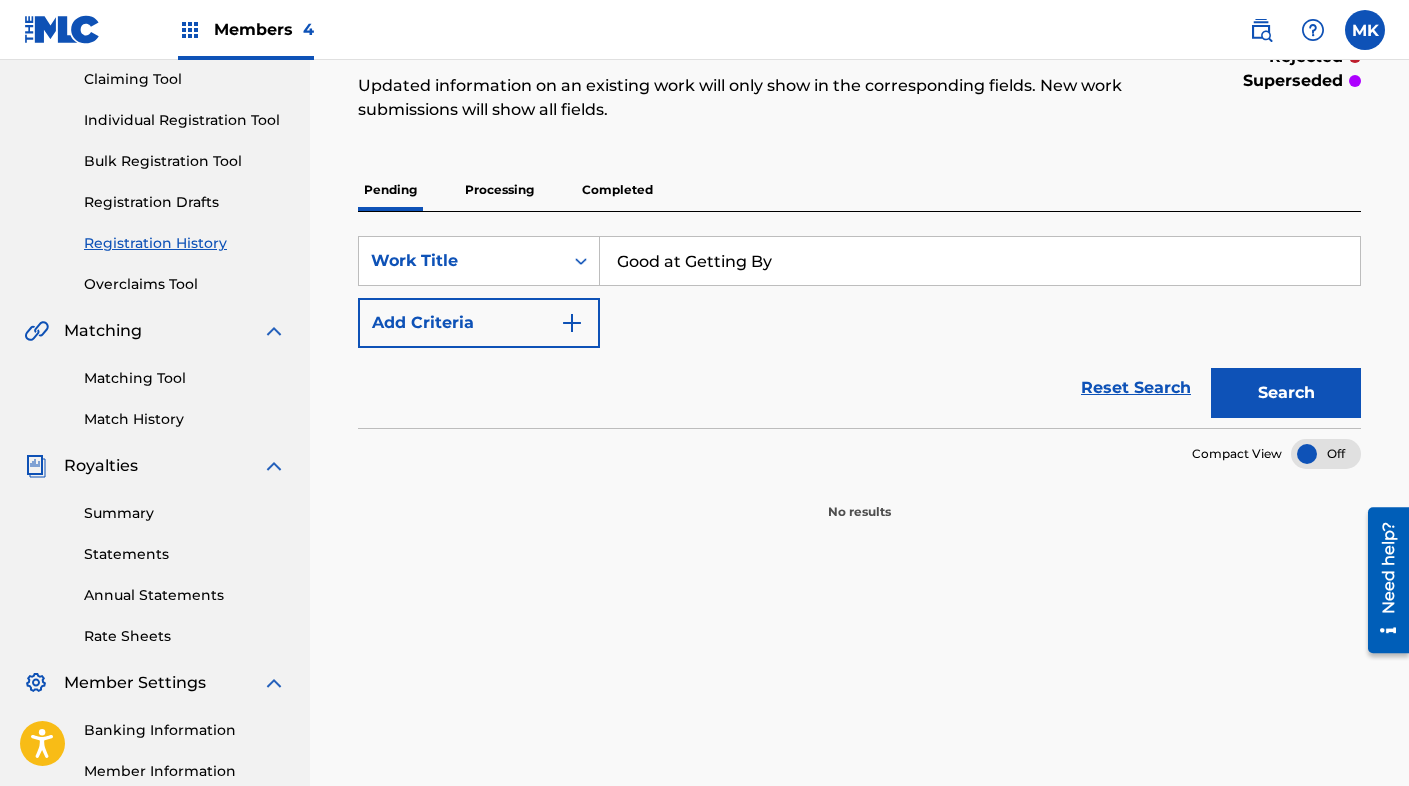 scroll, scrollTop: 213, scrollLeft: 0, axis: vertical 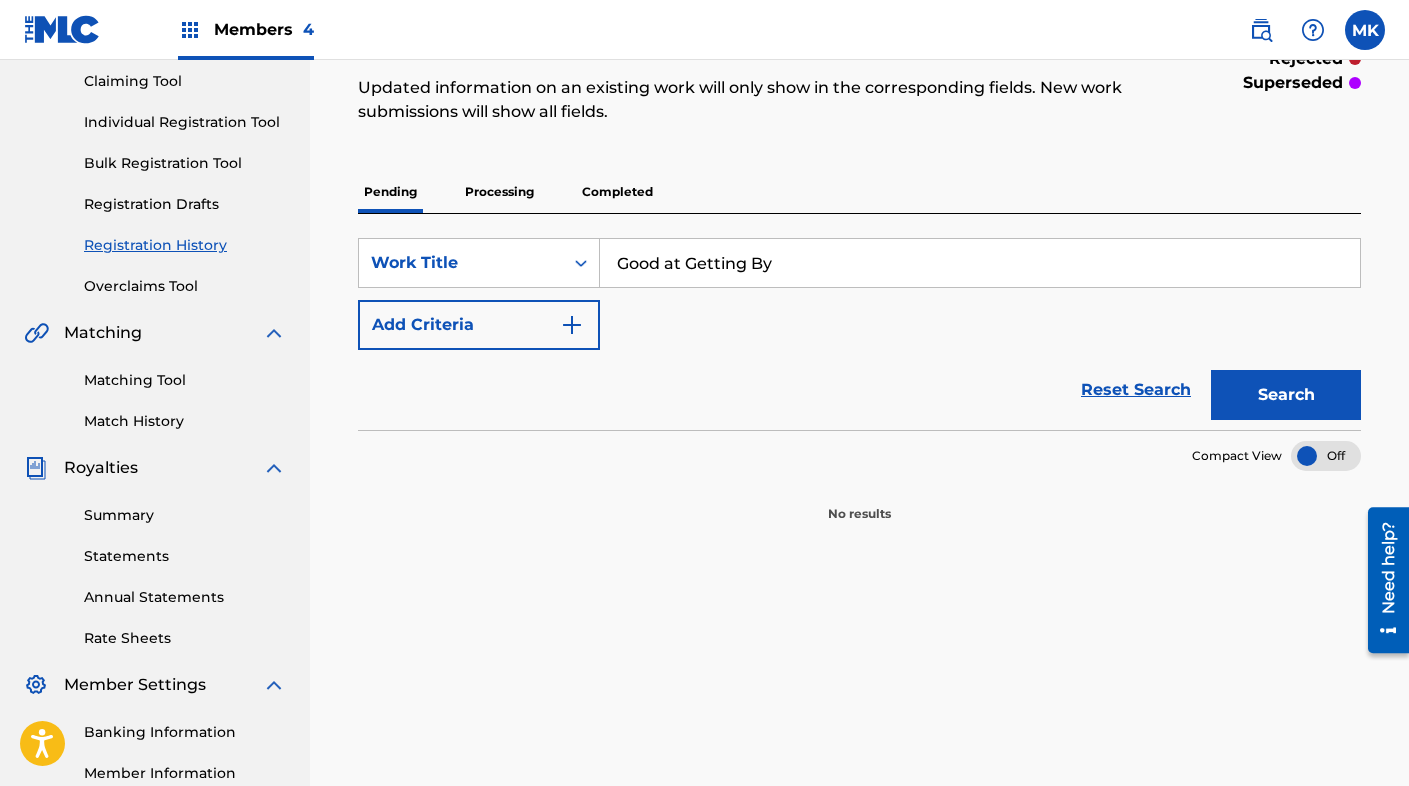 click on "Processing" at bounding box center [499, 192] 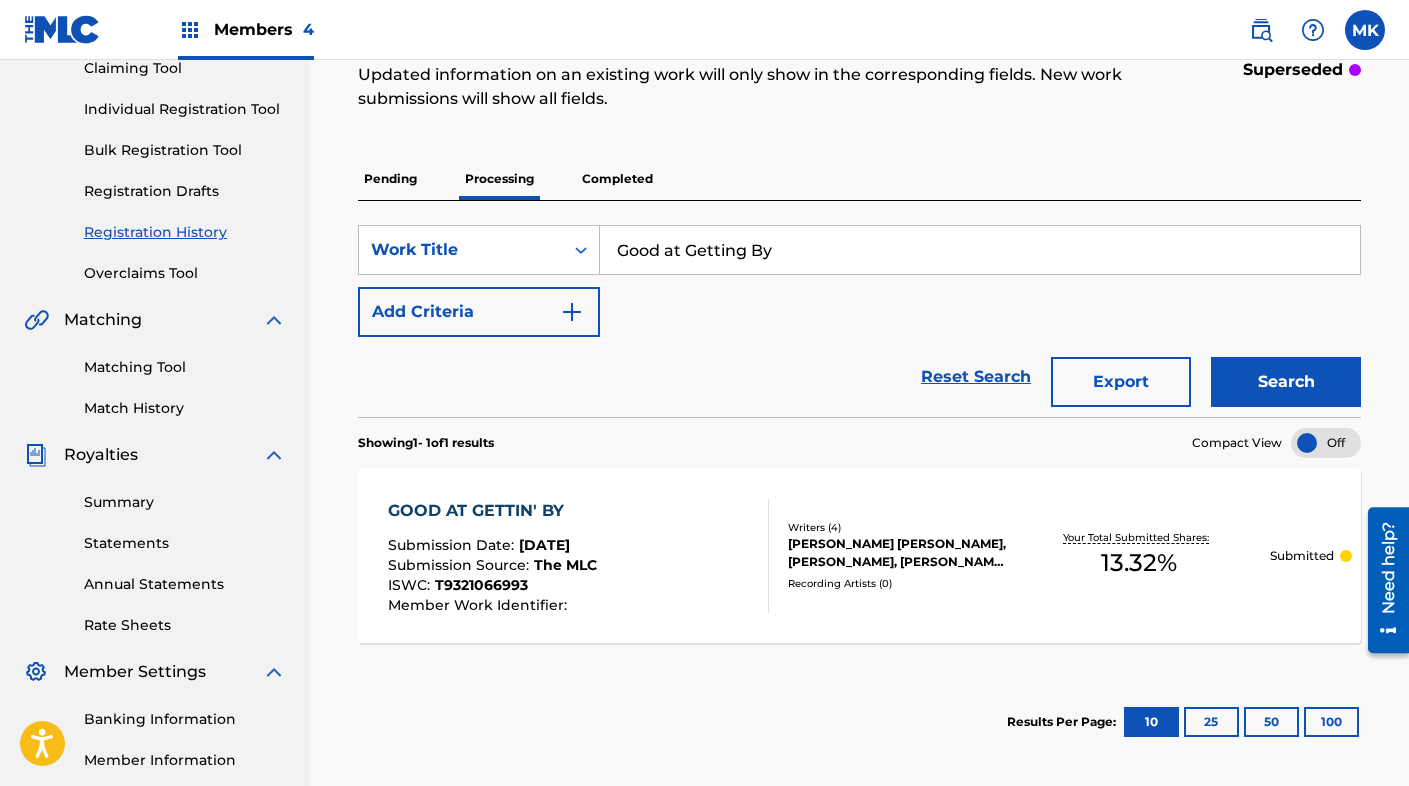 scroll, scrollTop: 230, scrollLeft: 0, axis: vertical 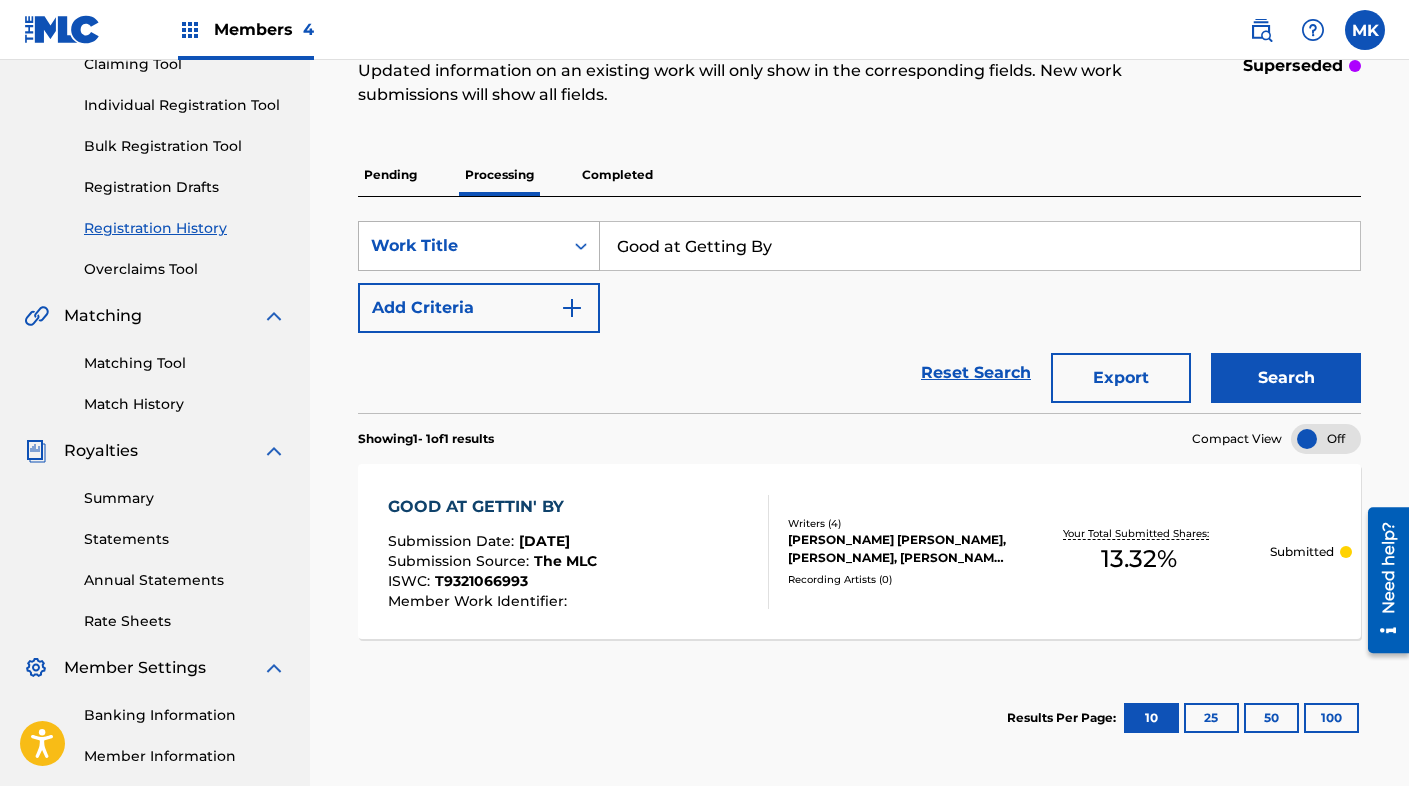 drag, startPoint x: 786, startPoint y: 255, endPoint x: 590, endPoint y: 247, distance: 196.1632 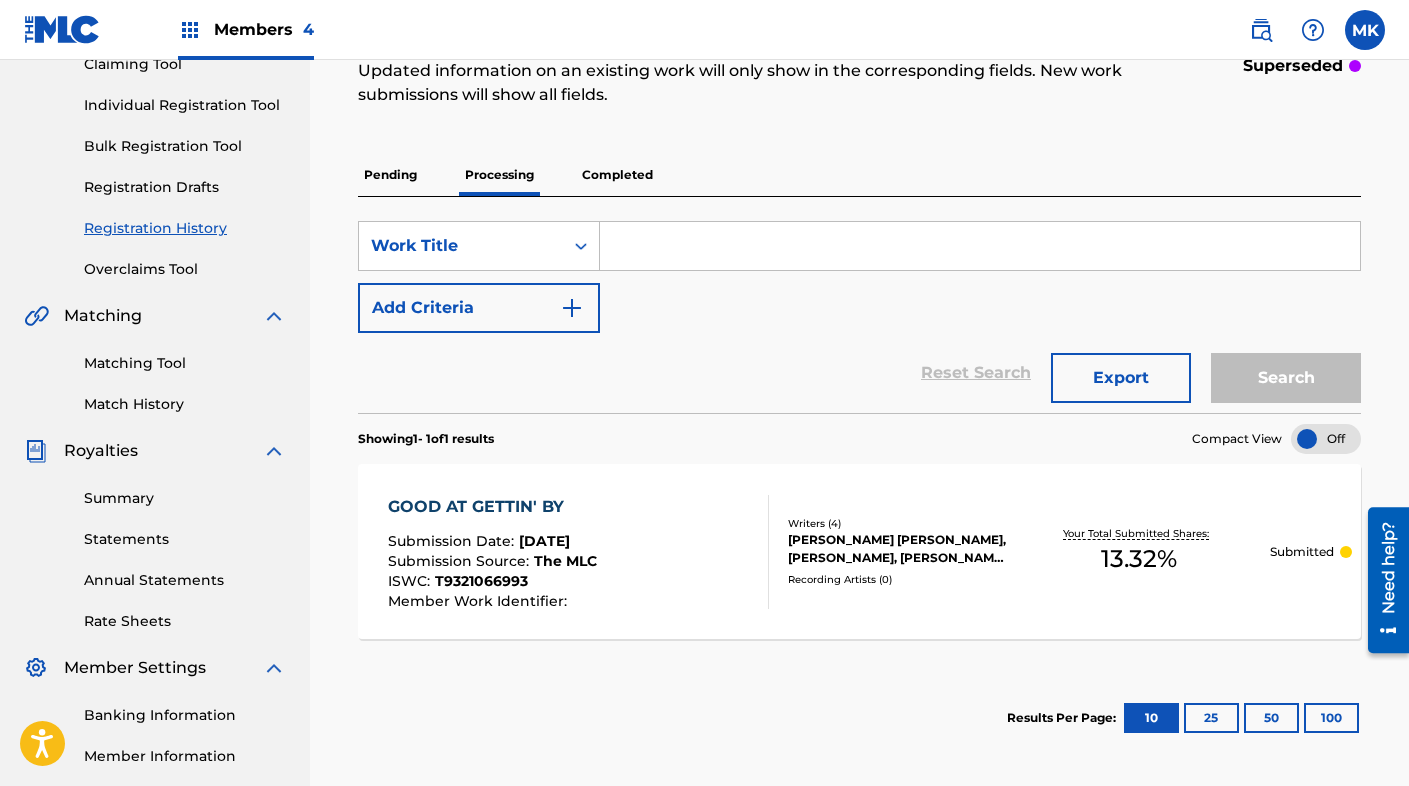 paste on "Blind" 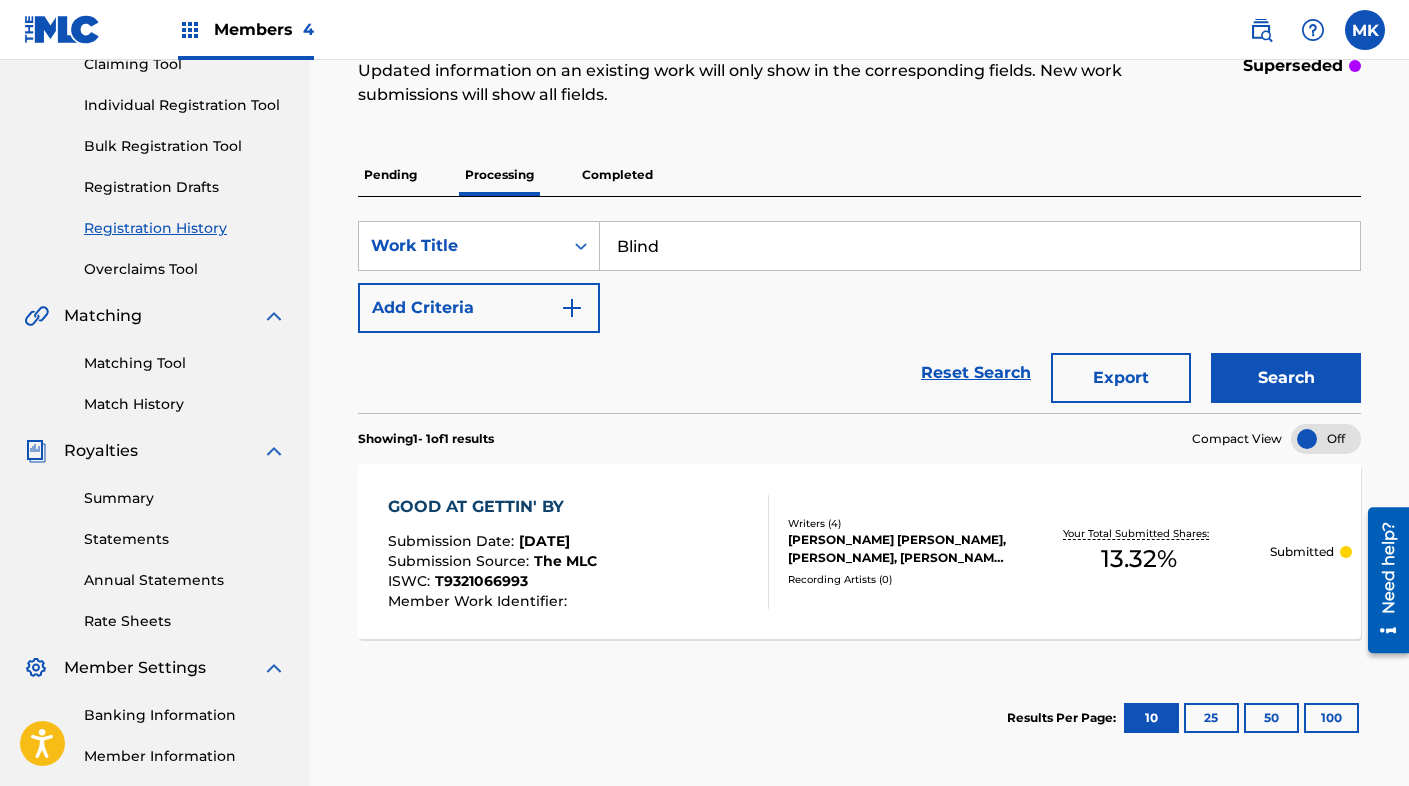 type on "Blind" 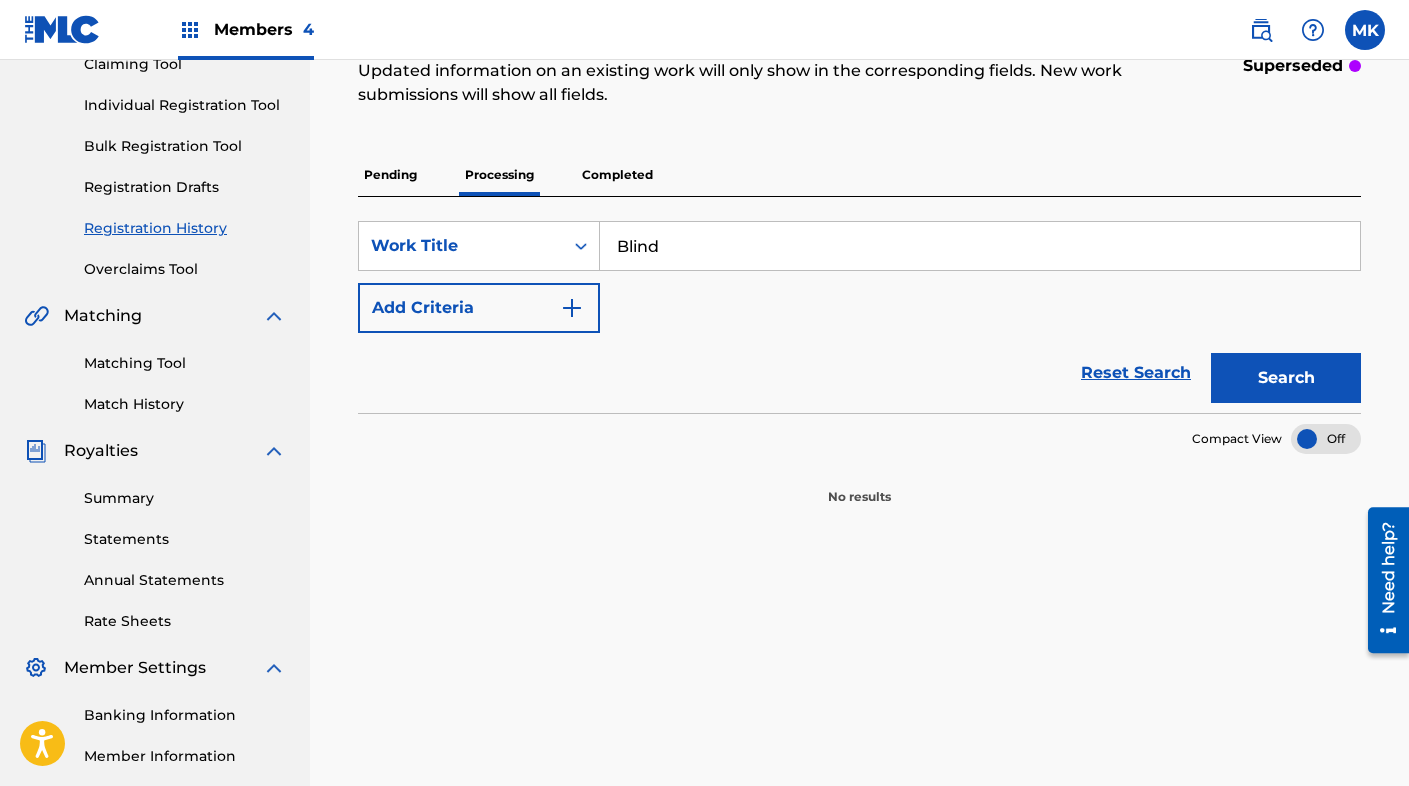 click on "Completed" at bounding box center [617, 175] 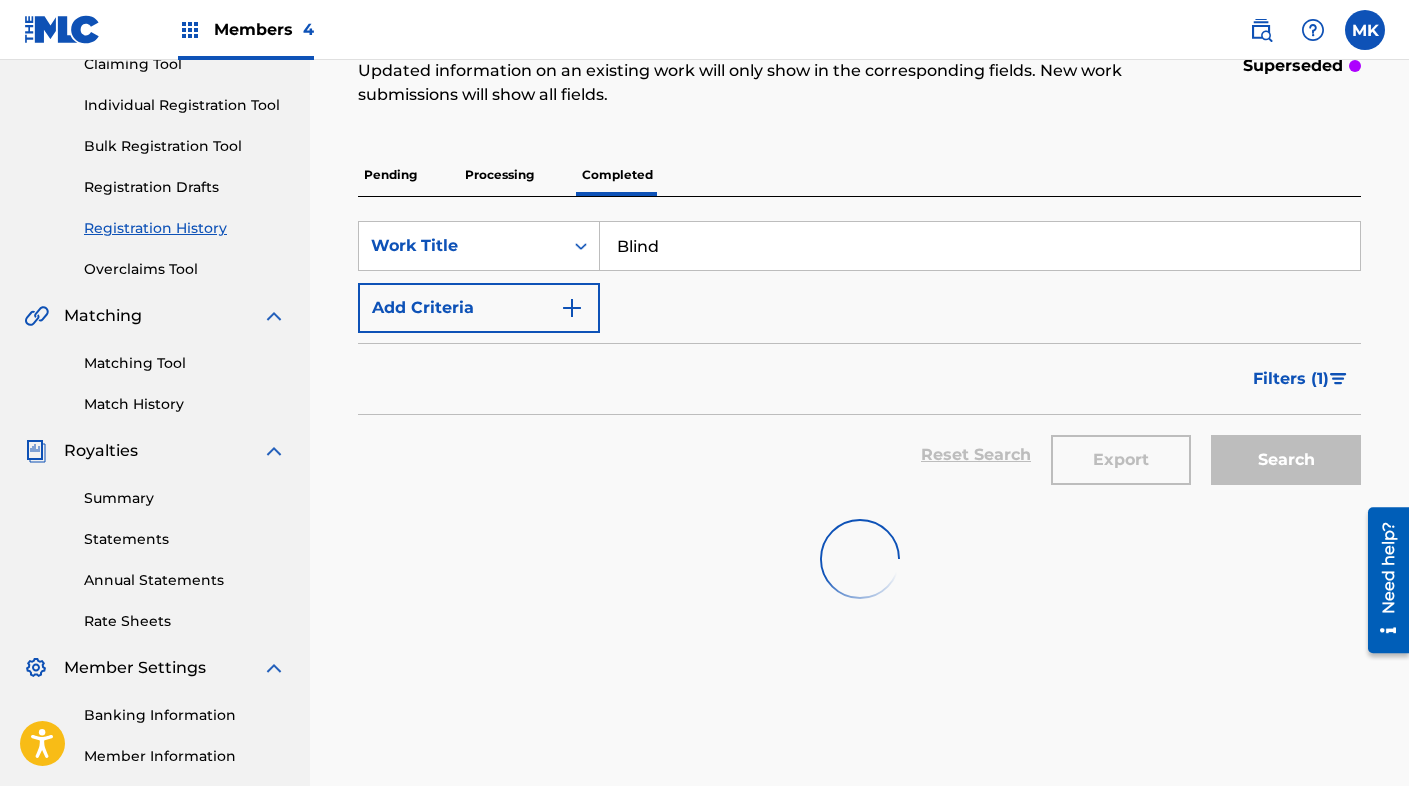 scroll, scrollTop: 0, scrollLeft: 0, axis: both 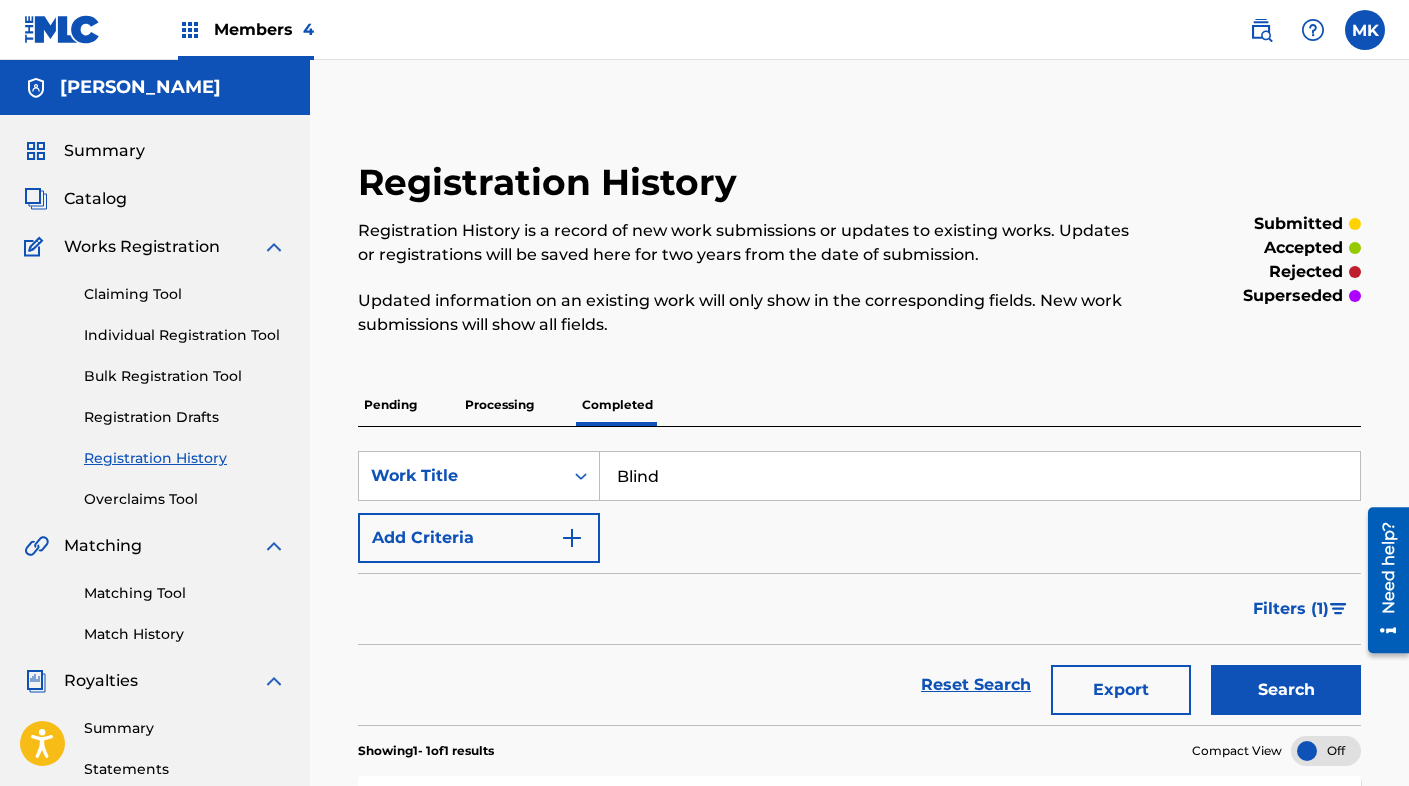 click on "Pending" at bounding box center (390, 405) 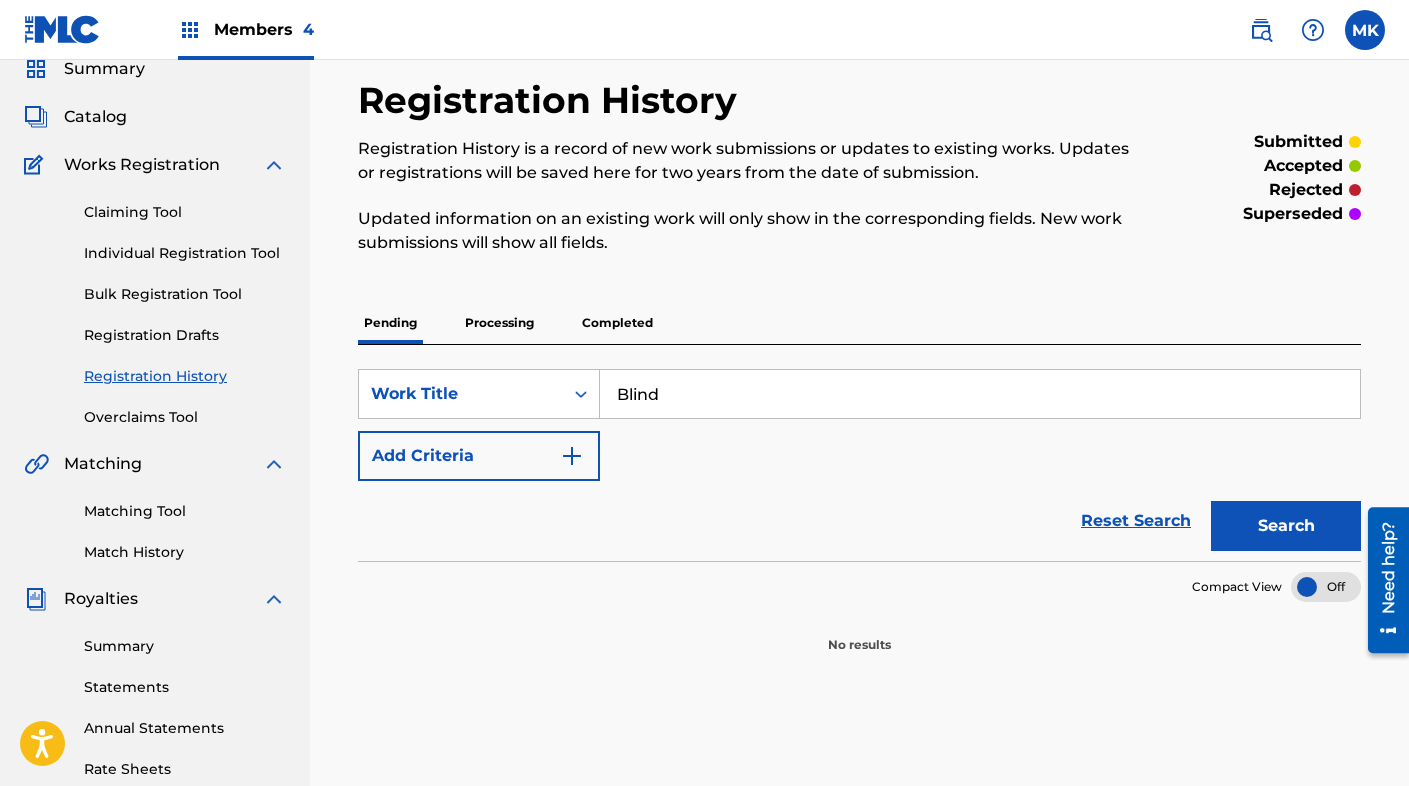 scroll, scrollTop: 83, scrollLeft: 0, axis: vertical 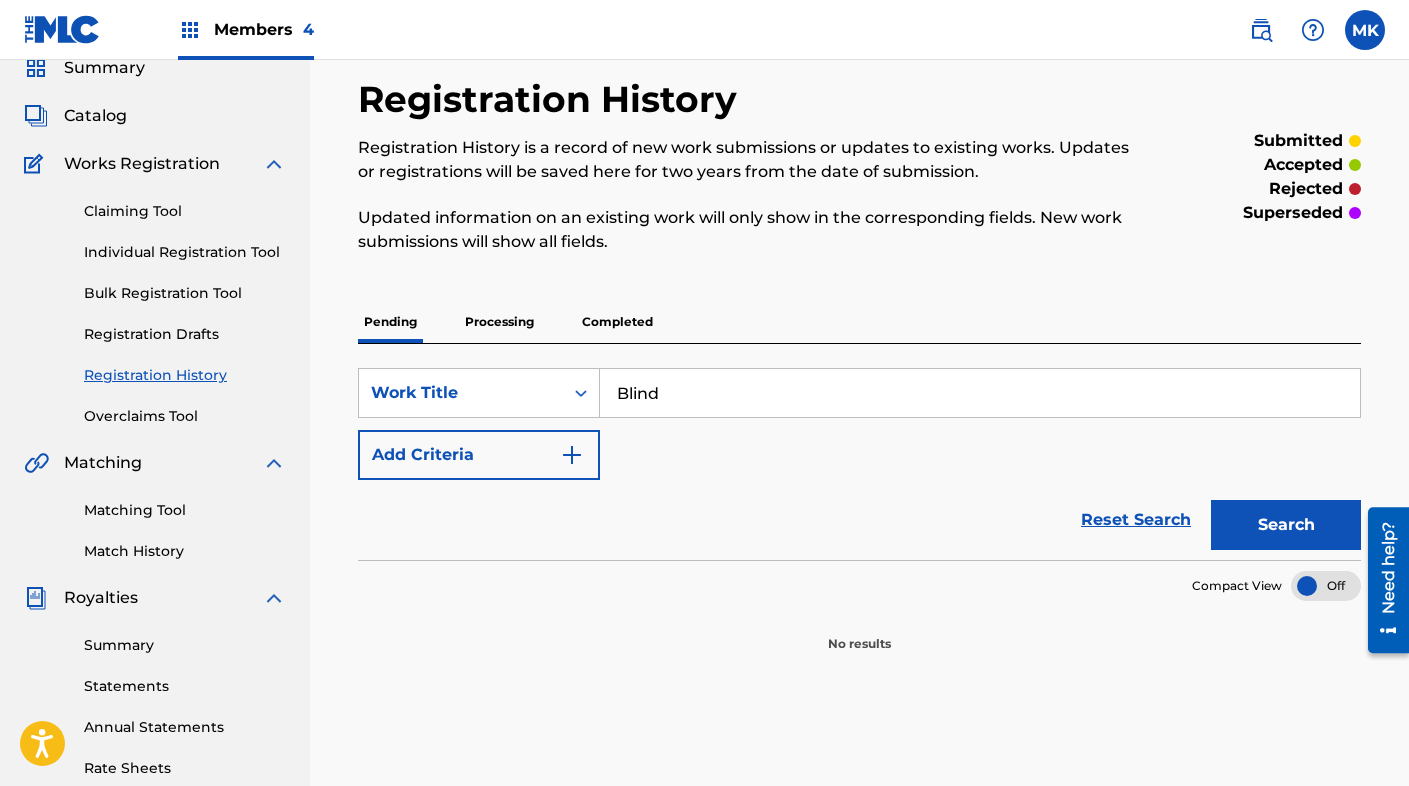 click on "Claiming Tool" at bounding box center (185, 211) 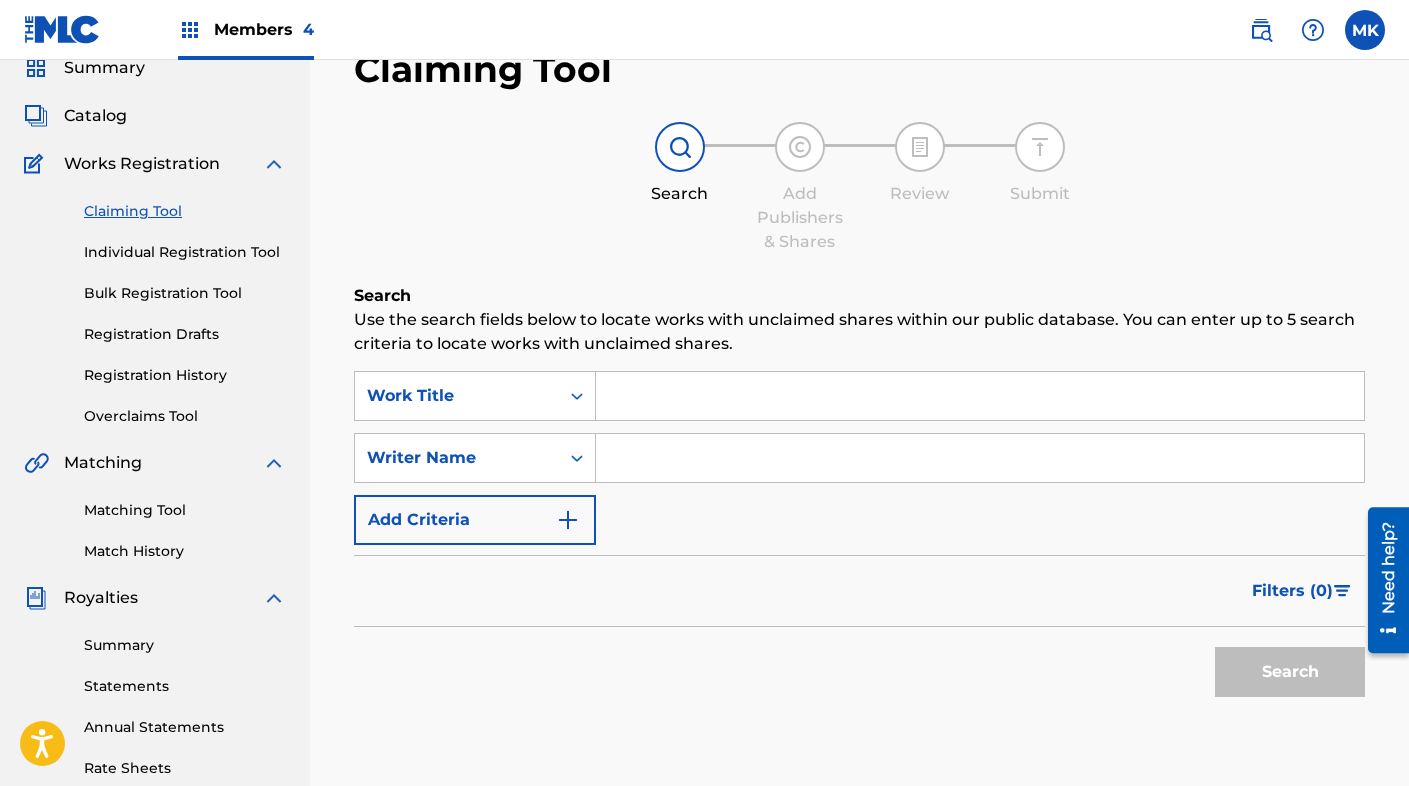 scroll, scrollTop: 0, scrollLeft: 0, axis: both 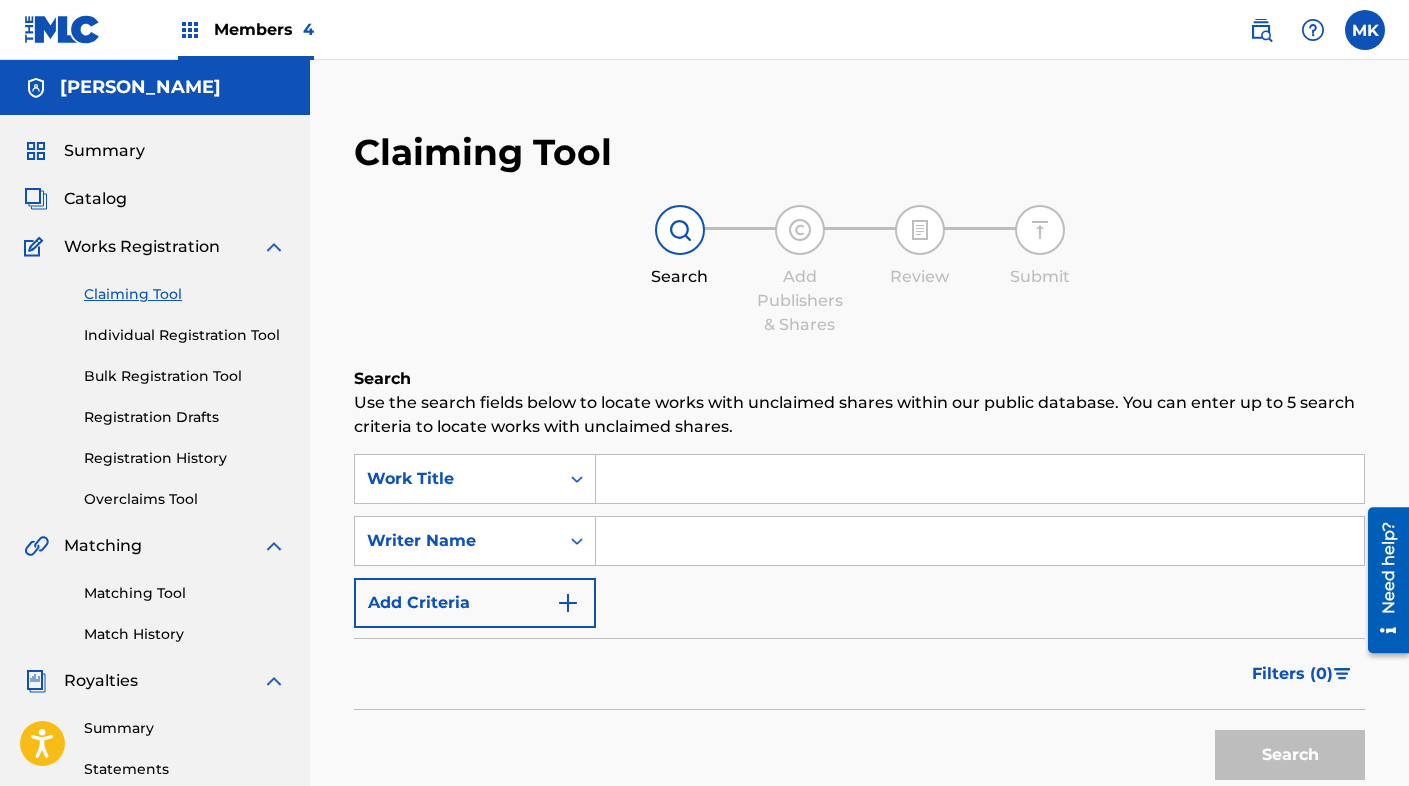 click at bounding box center [980, 479] 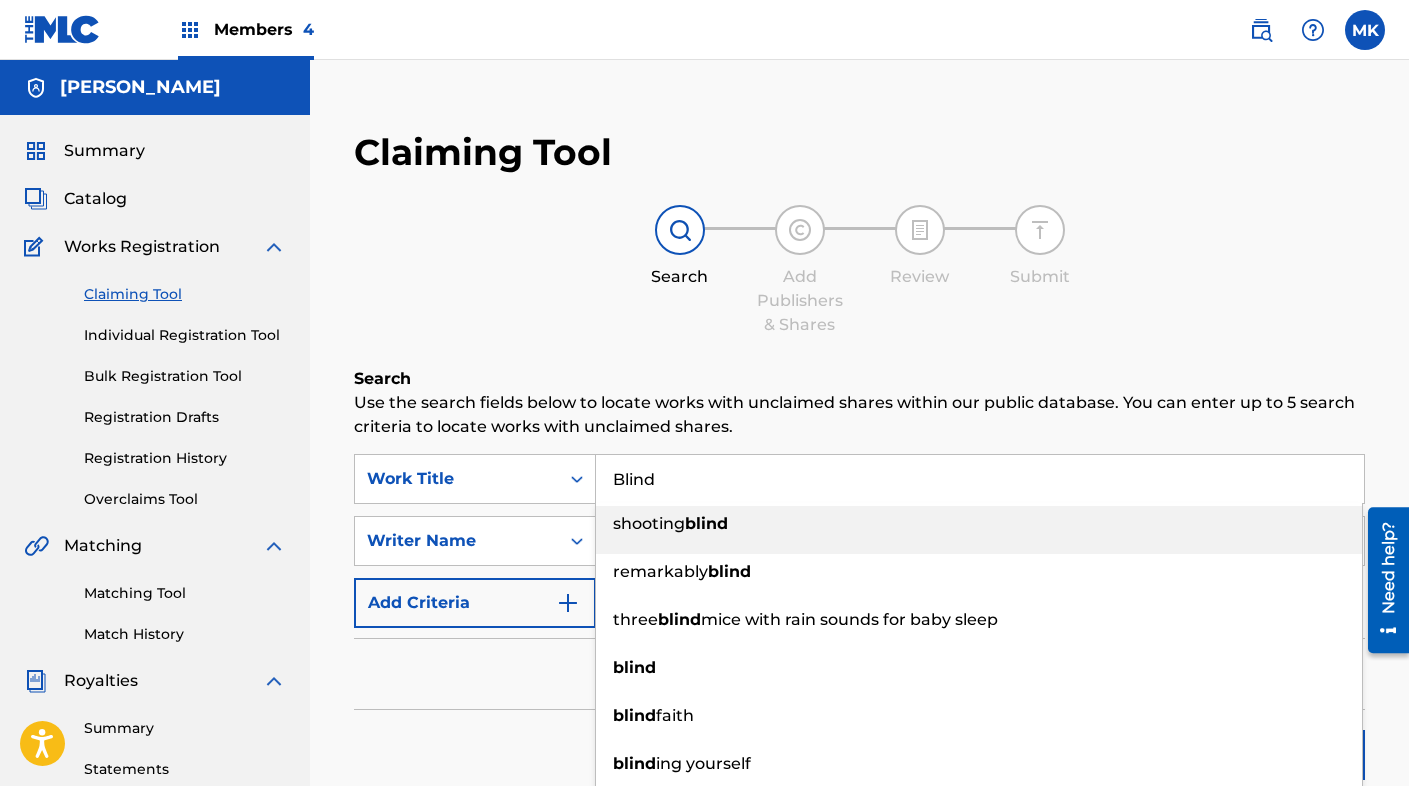 type on "Blind" 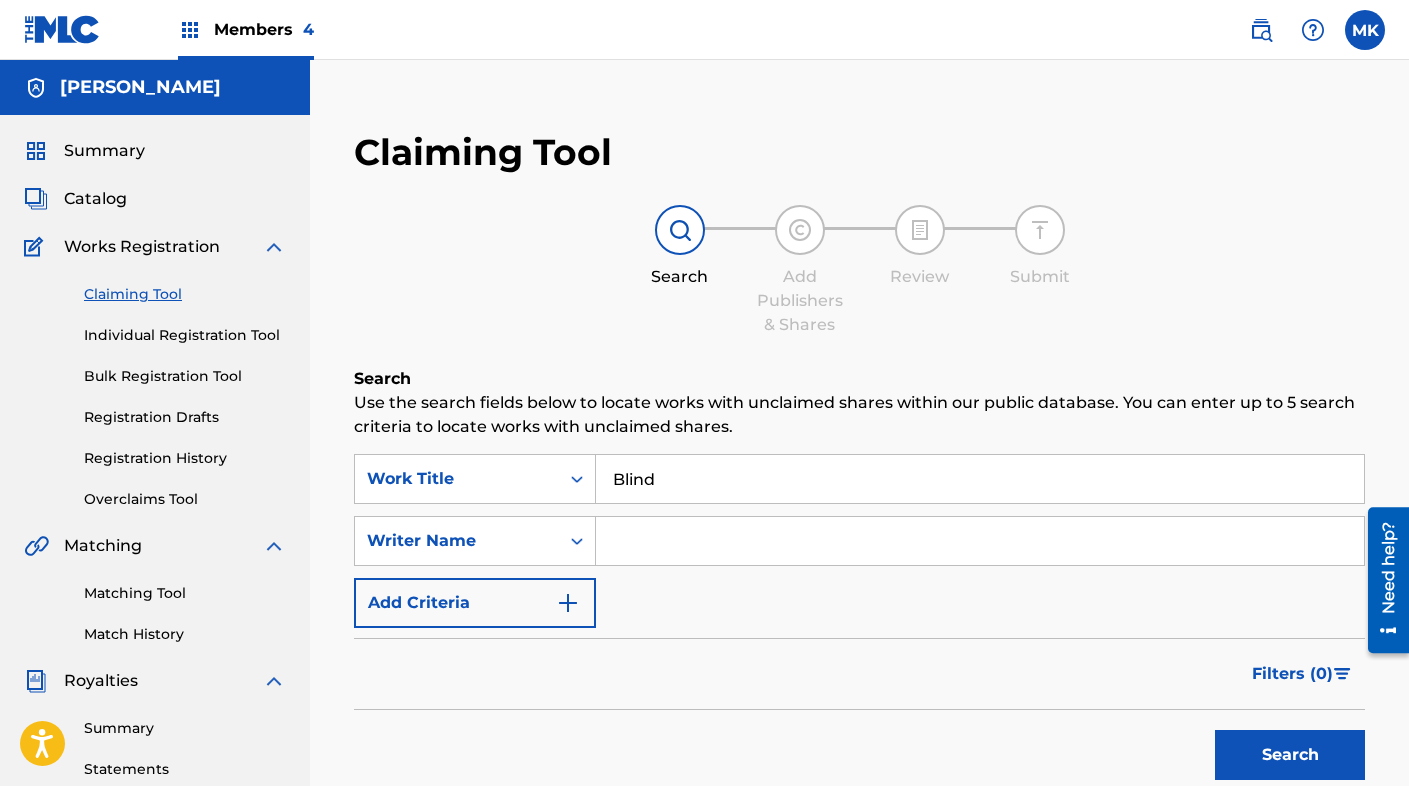 click at bounding box center (980, 541) 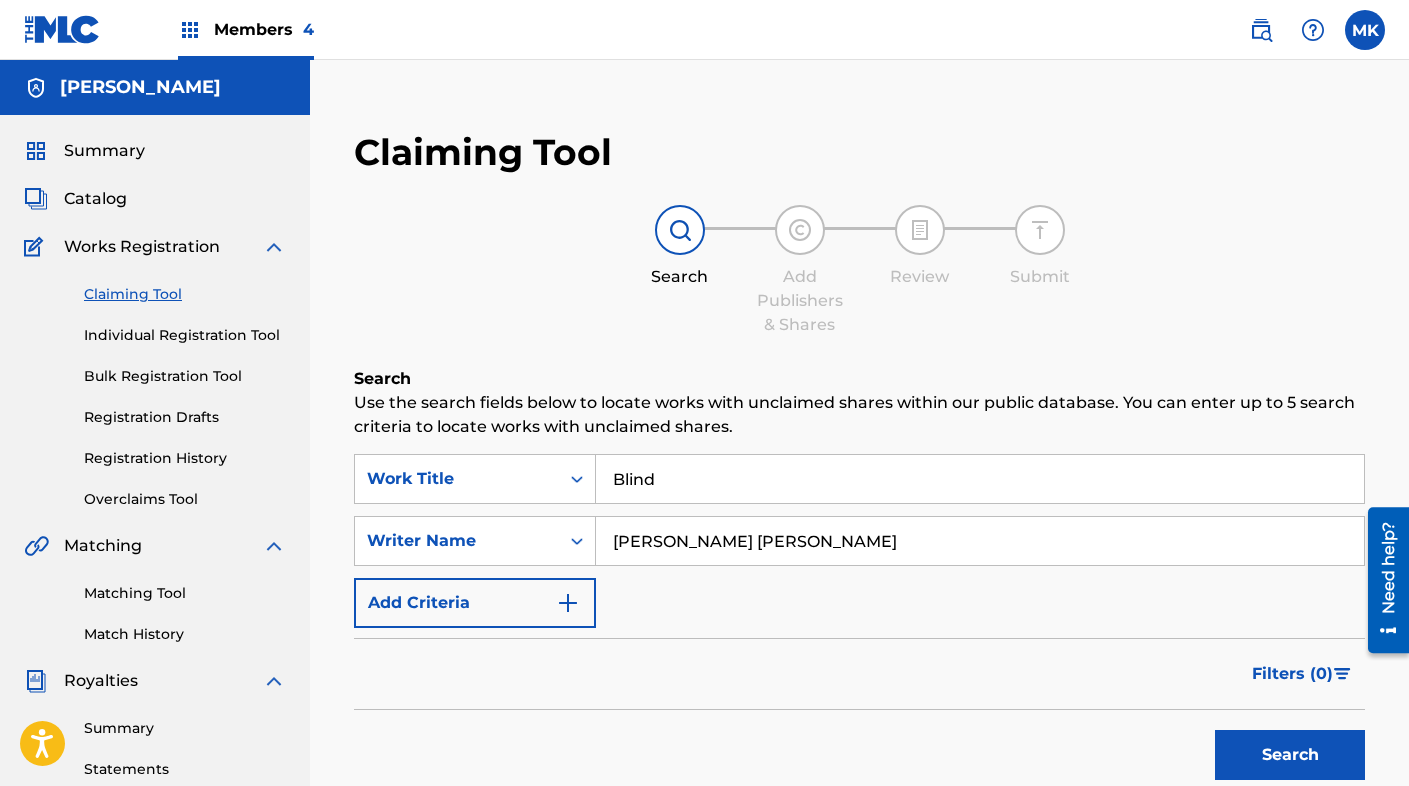click on "Search" at bounding box center [1290, 755] 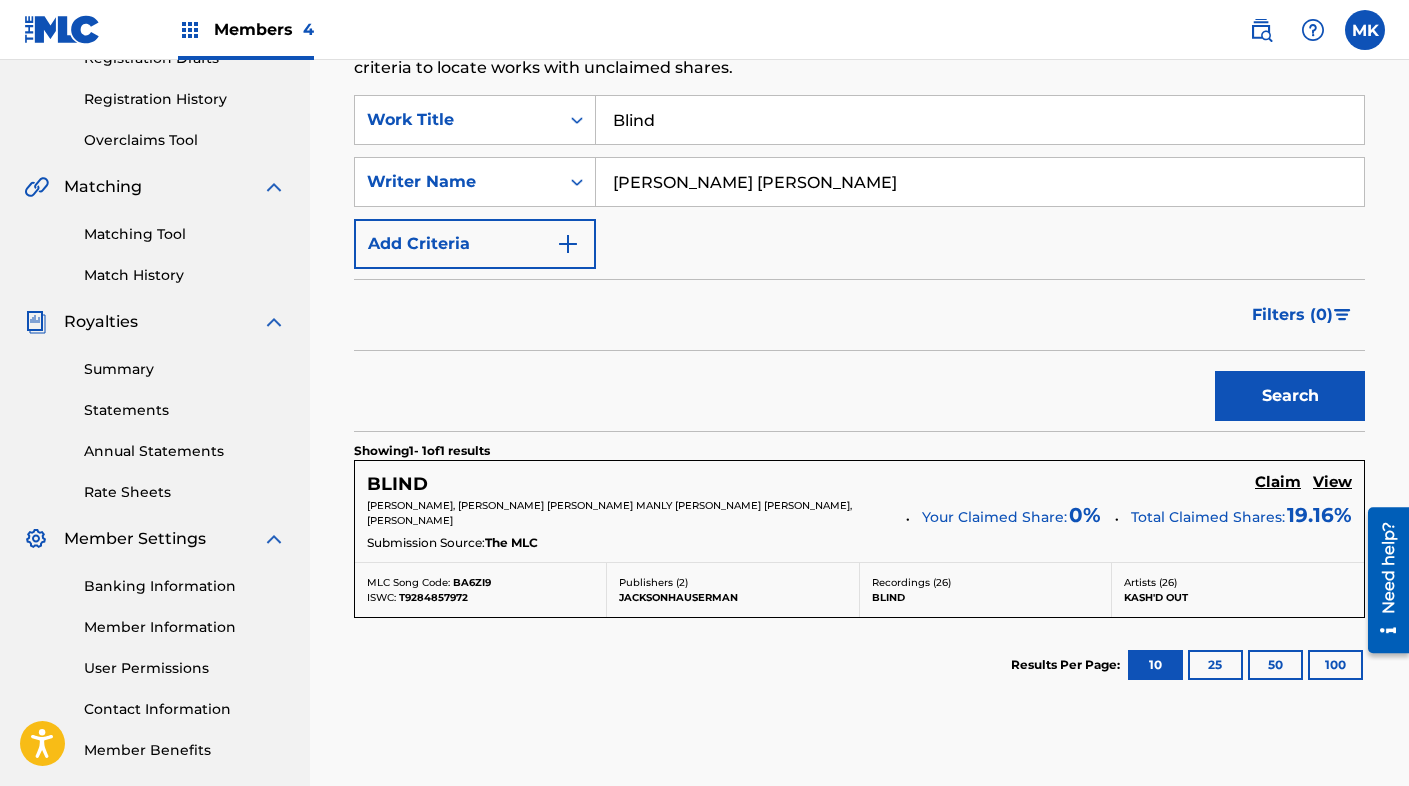 scroll, scrollTop: 500, scrollLeft: 0, axis: vertical 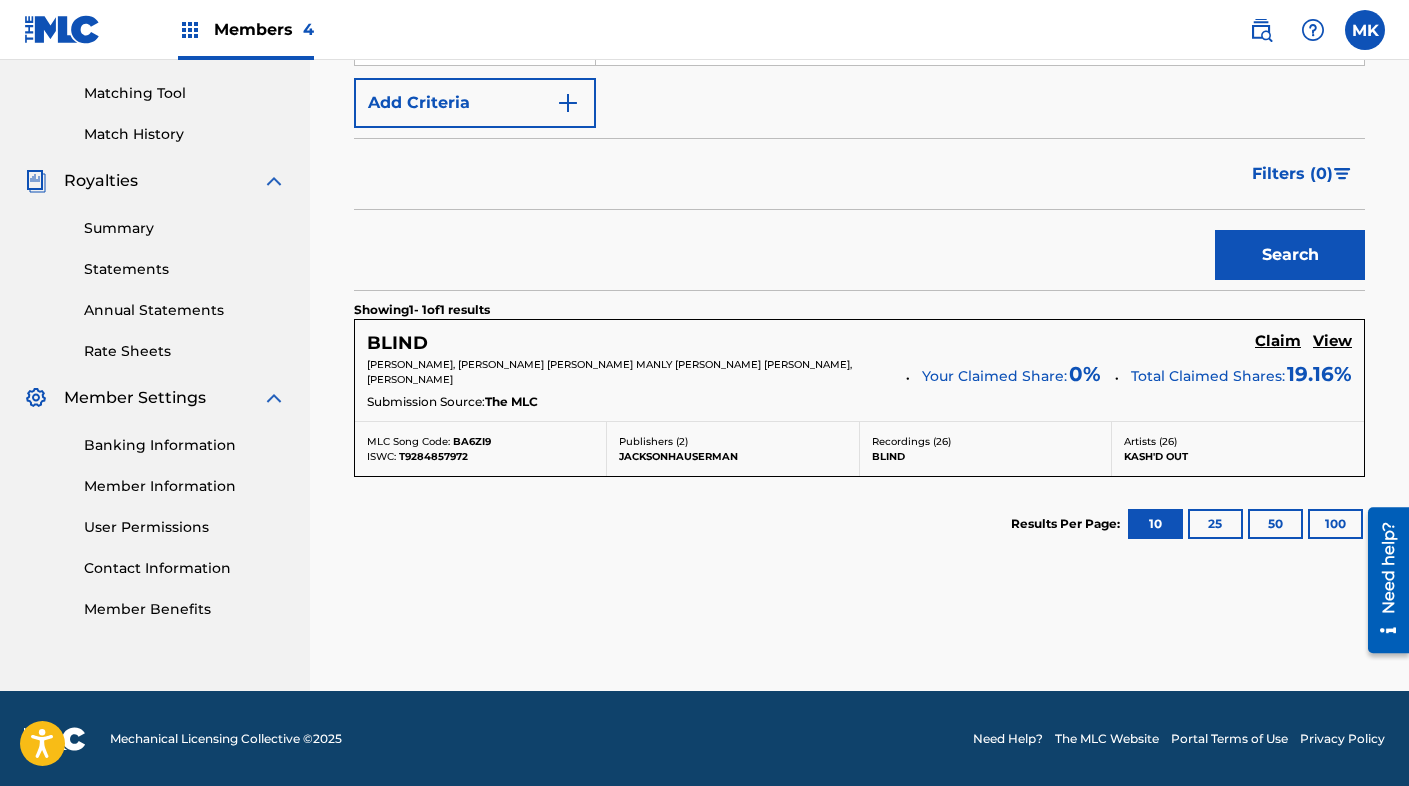 click on "Claim" at bounding box center [1278, 341] 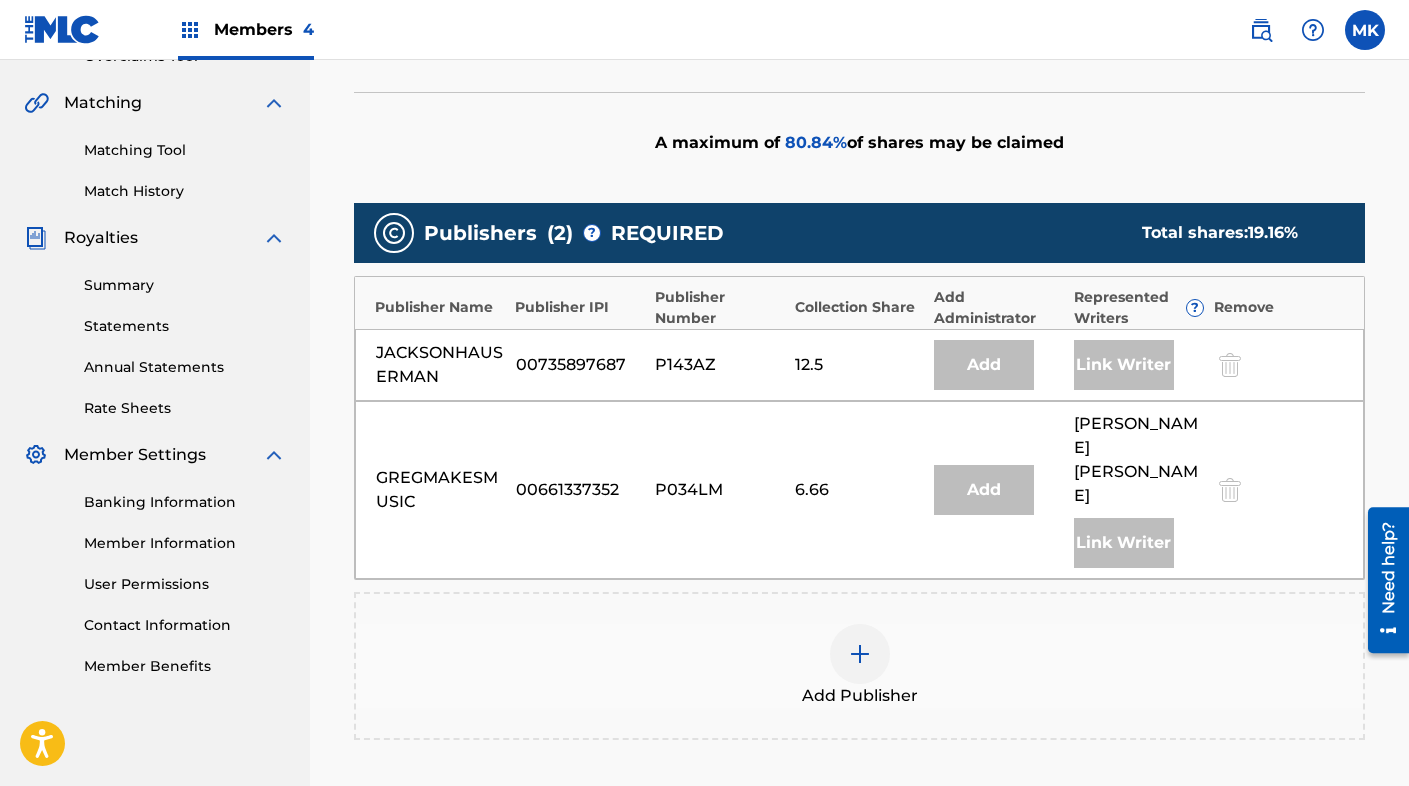 scroll, scrollTop: 457, scrollLeft: 0, axis: vertical 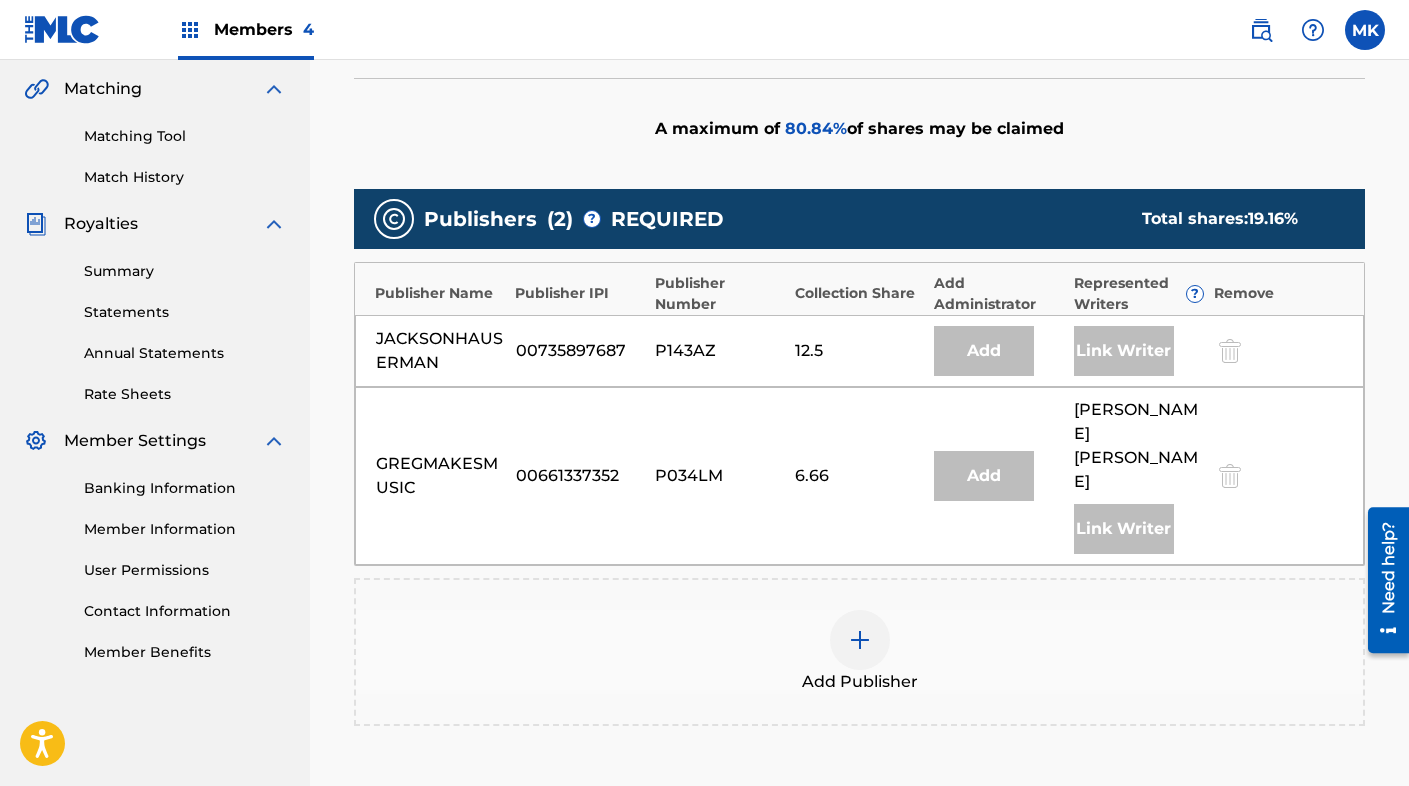 click at bounding box center (860, 640) 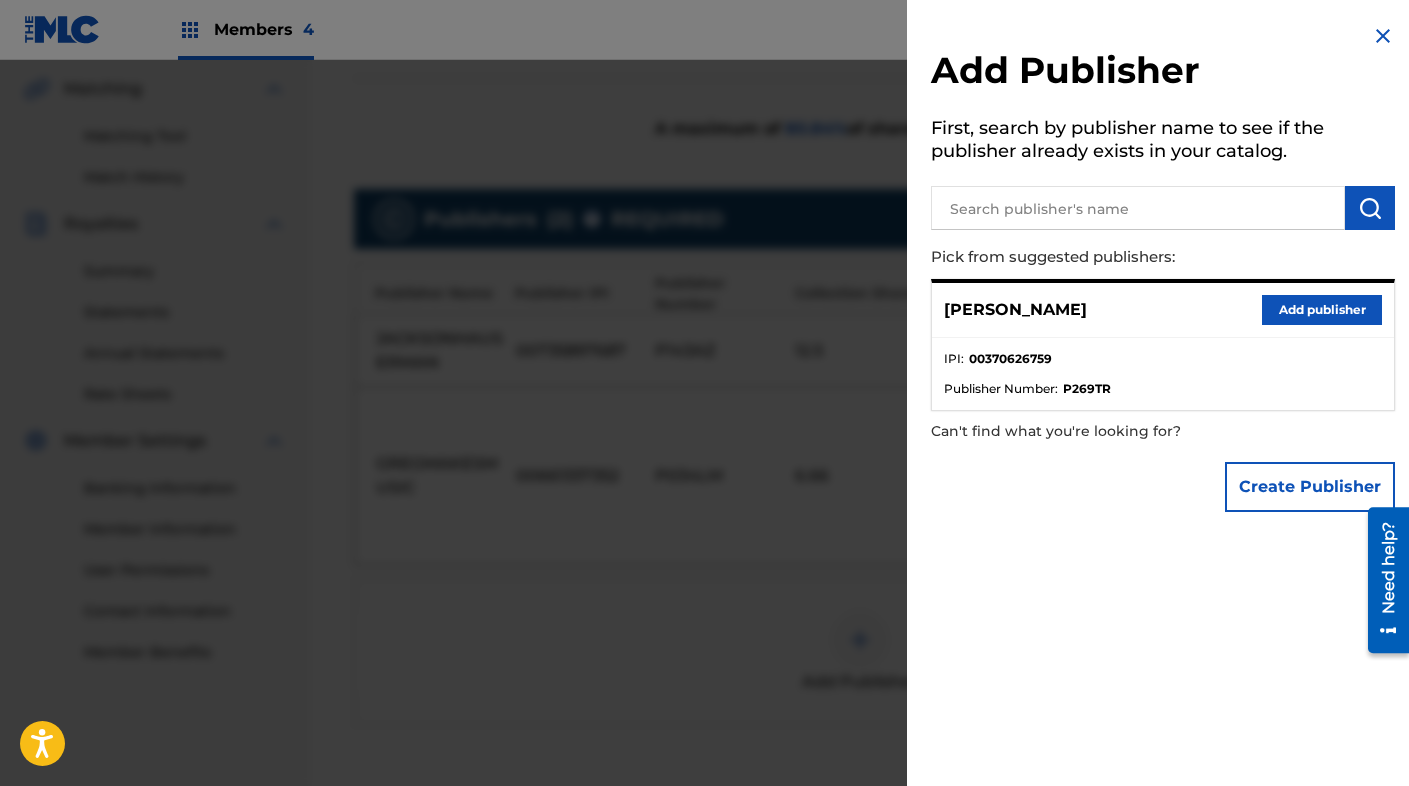 click on "Add publisher" at bounding box center [1322, 310] 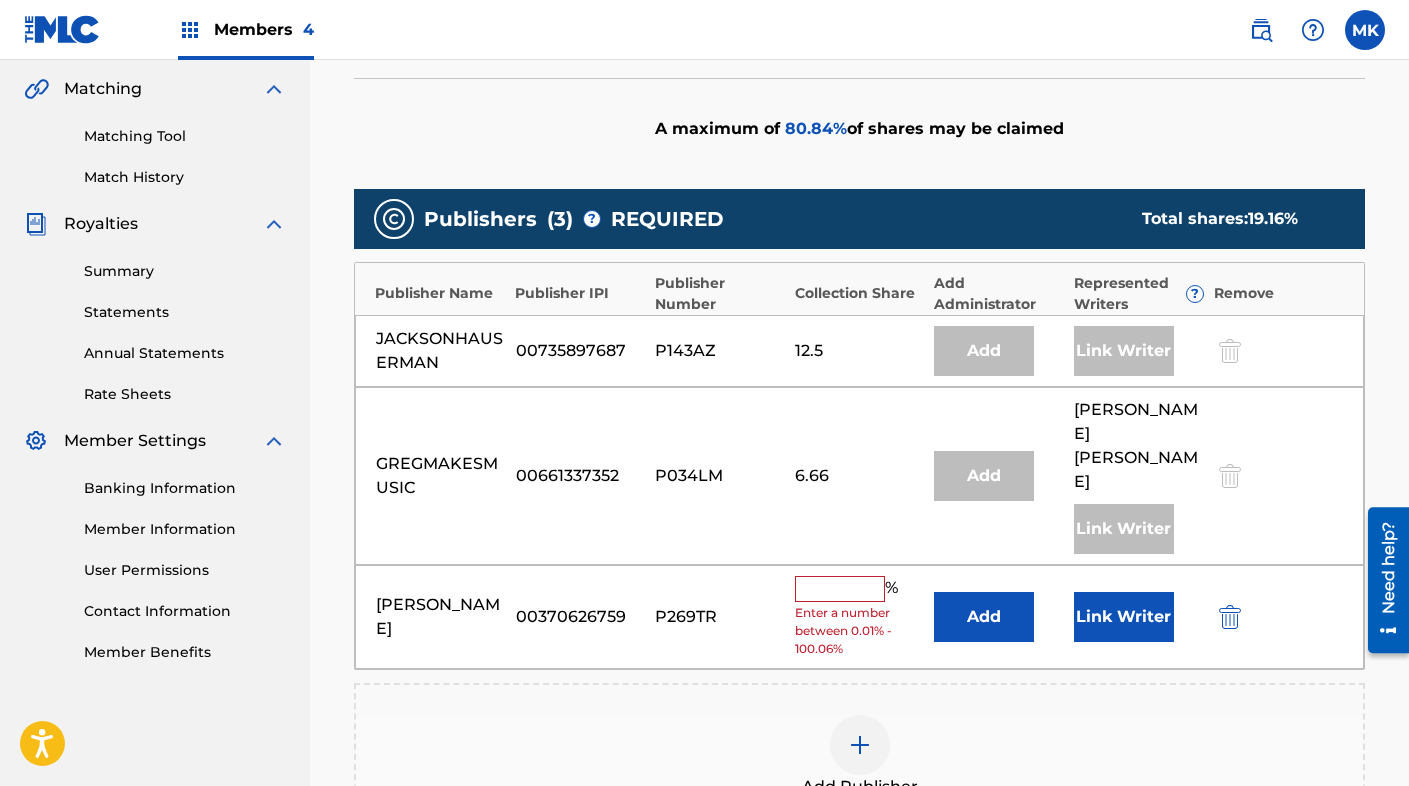 click at bounding box center (840, 589) 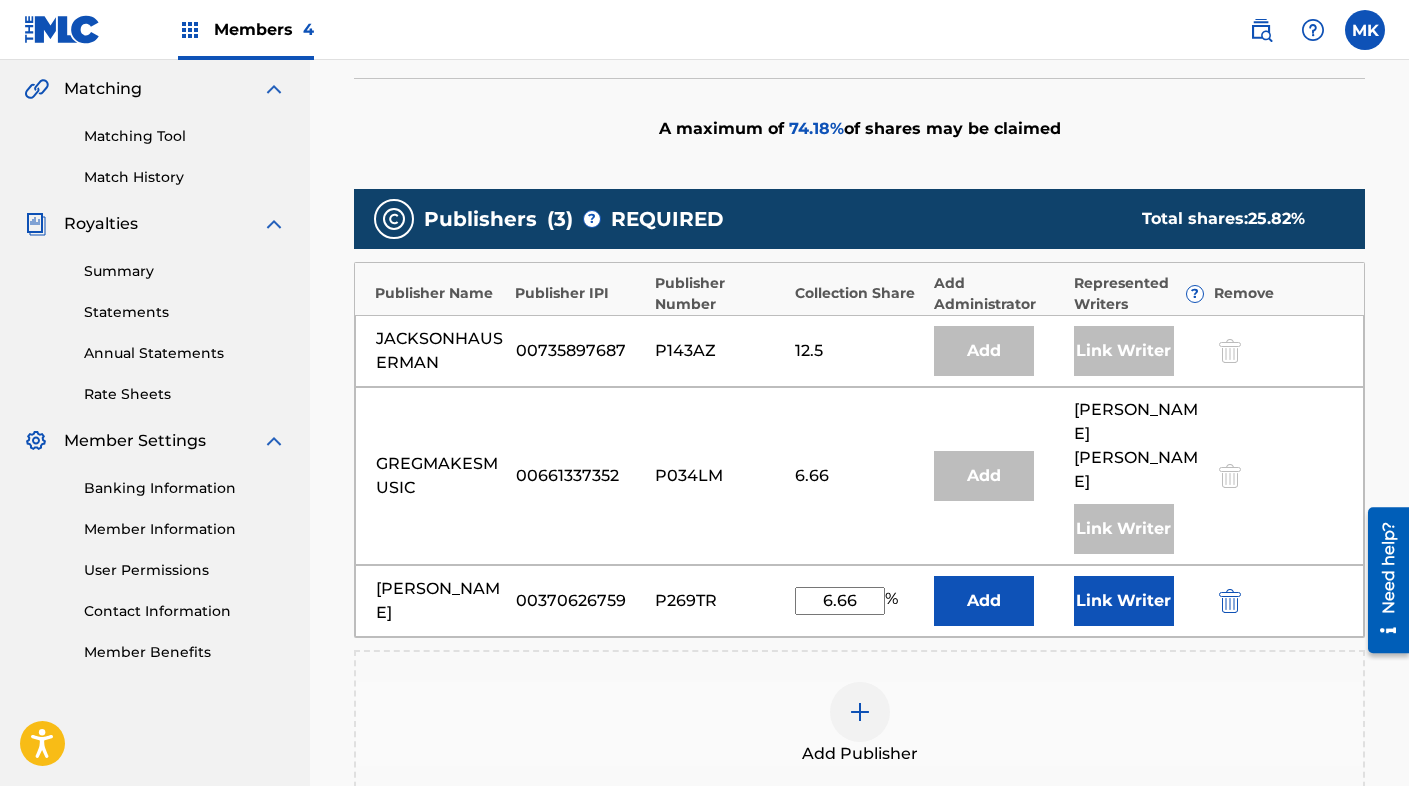 type on "6.66" 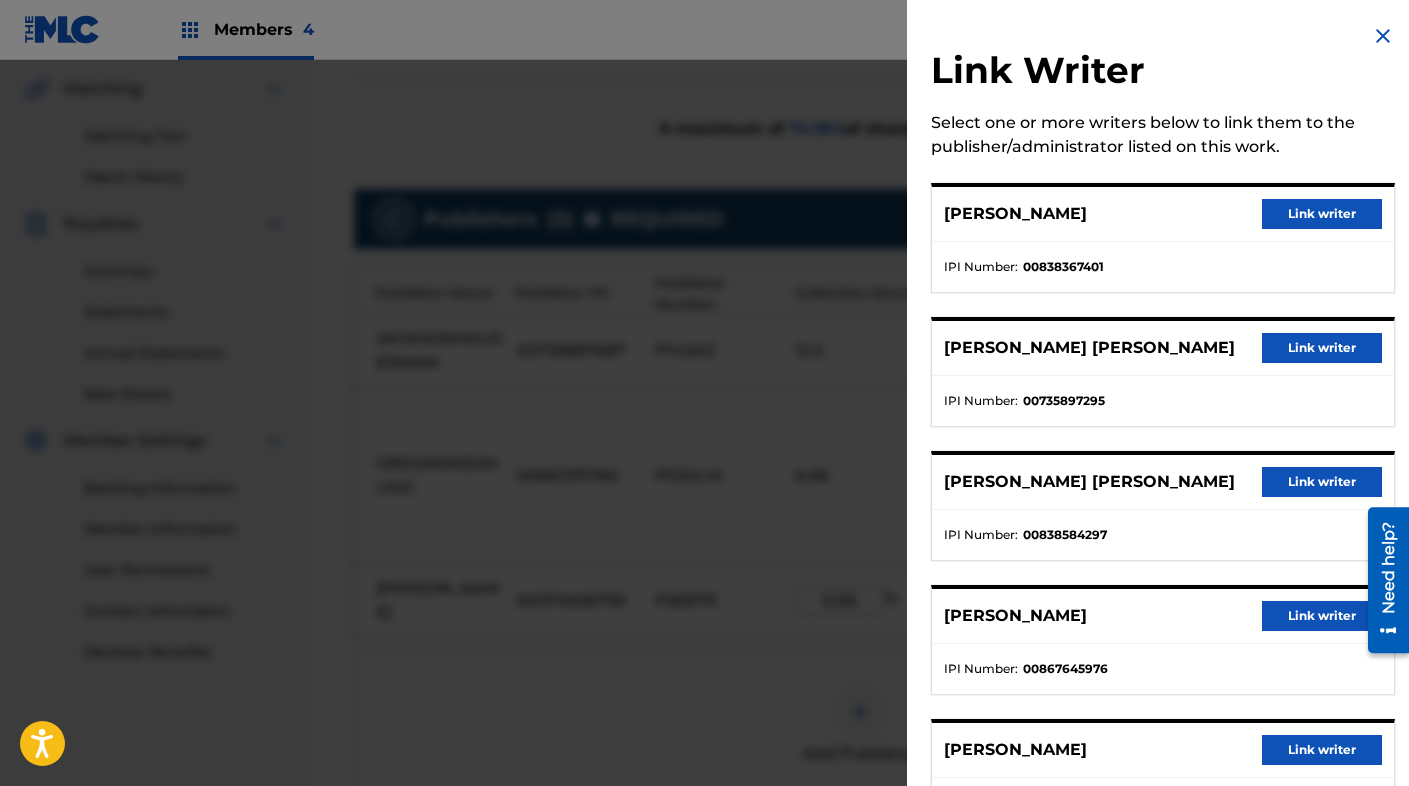 click on "Link writer" at bounding box center [1322, 482] 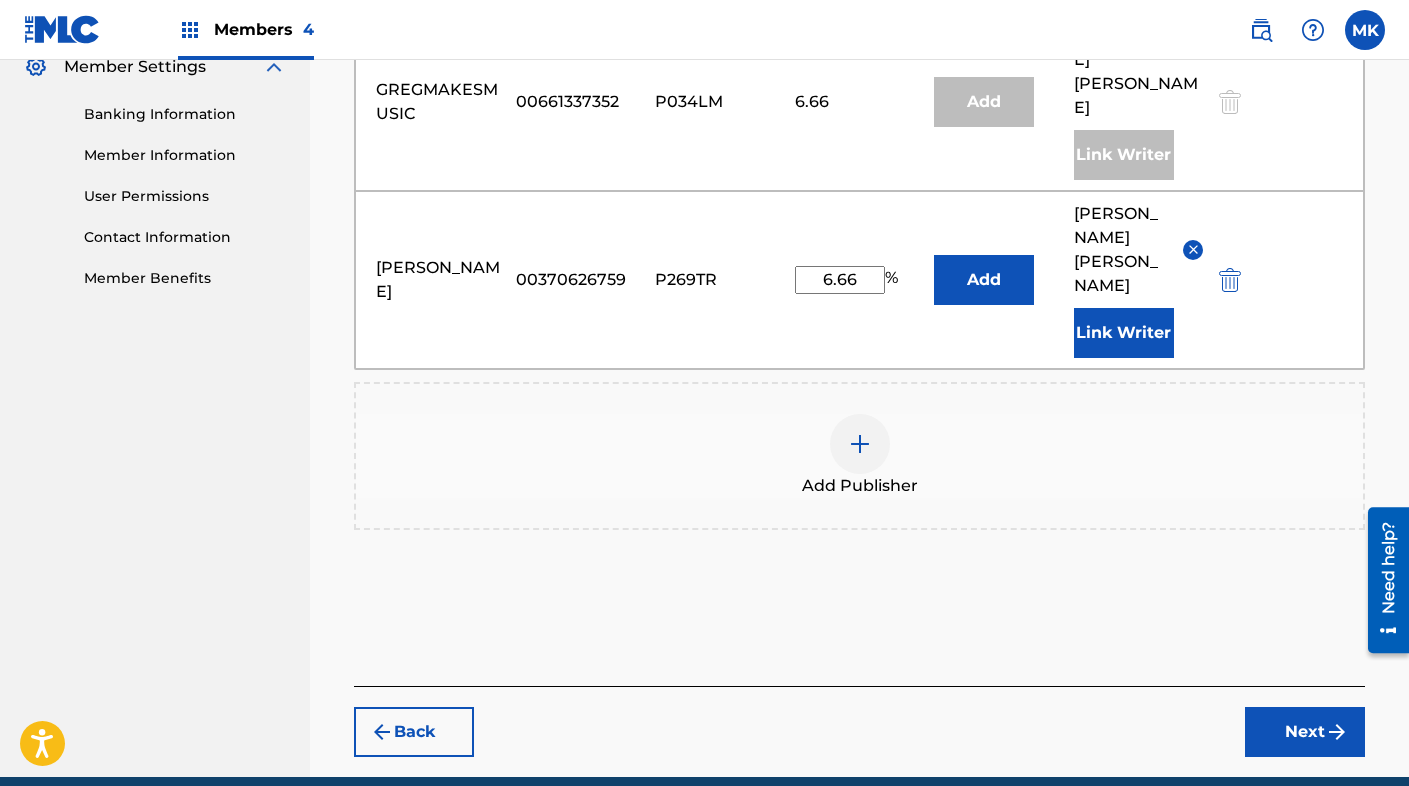 scroll, scrollTop: 846, scrollLeft: 0, axis: vertical 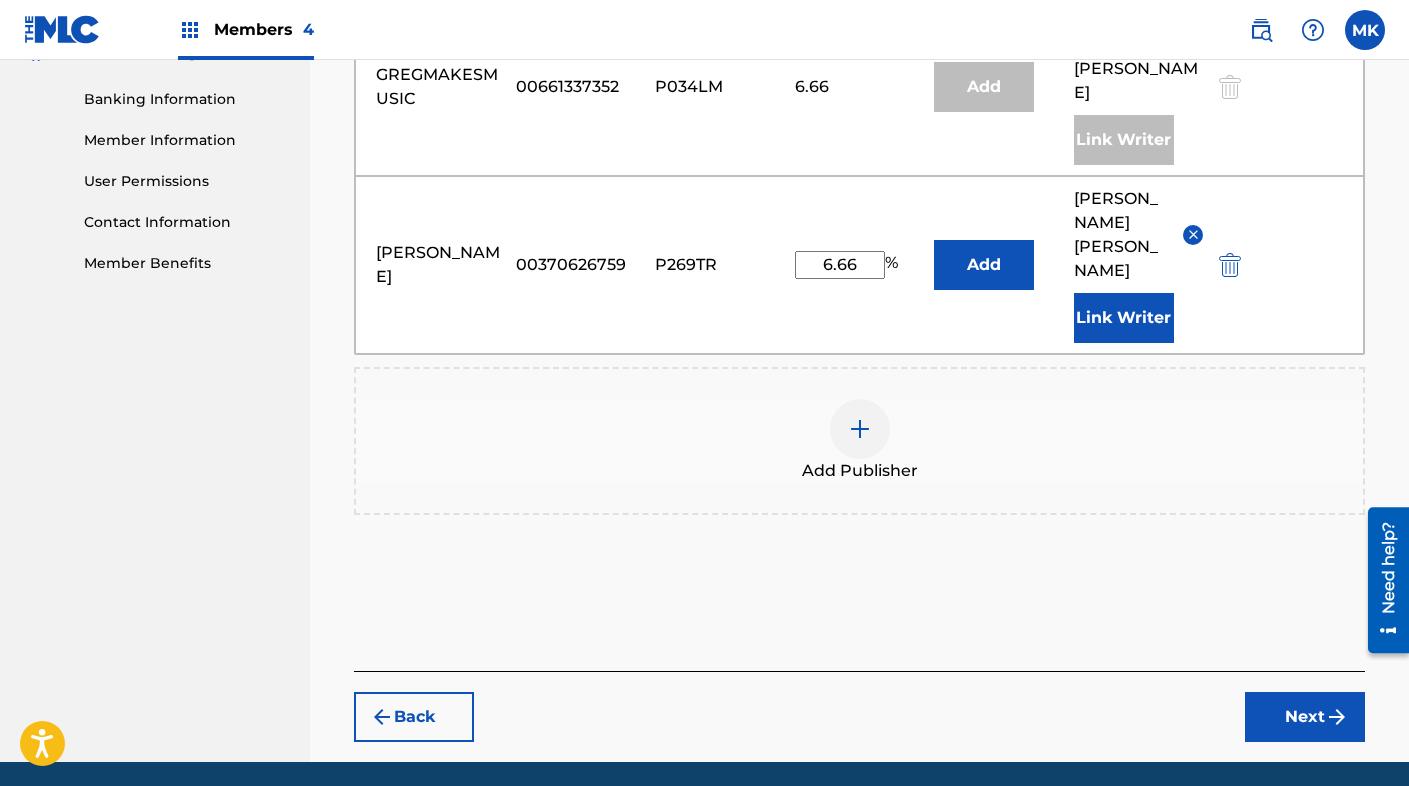 click at bounding box center [860, 429] 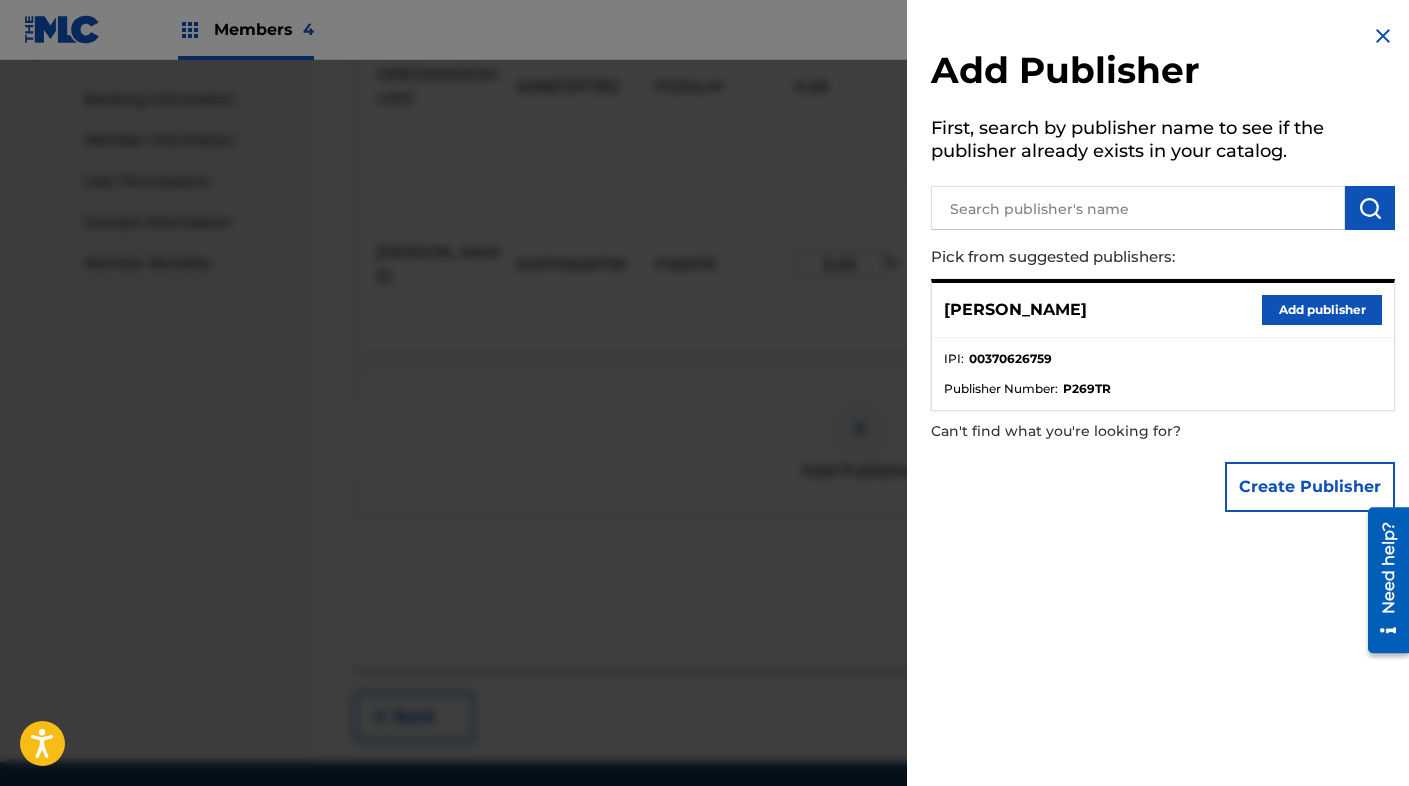 click at bounding box center [1383, 36] 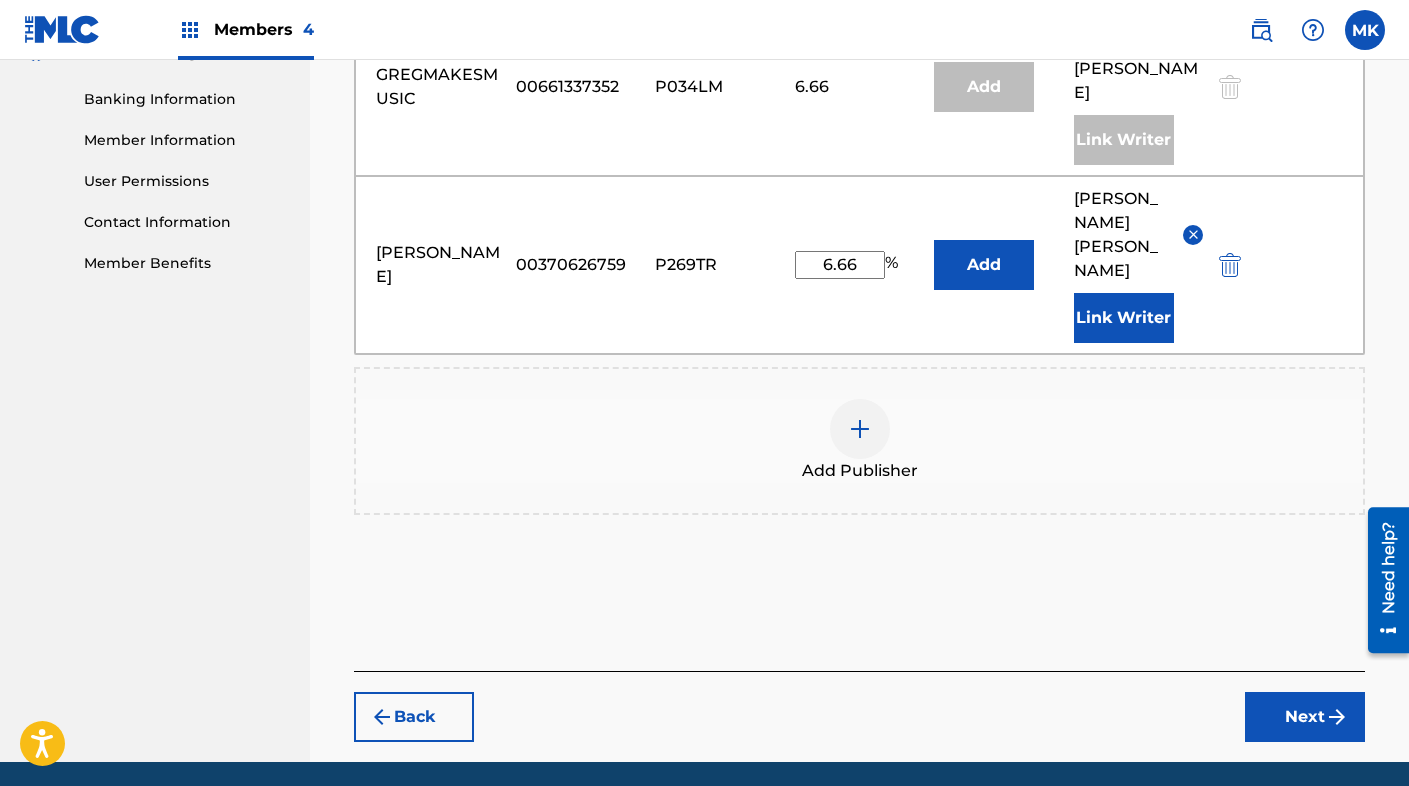 click at bounding box center (860, 429) 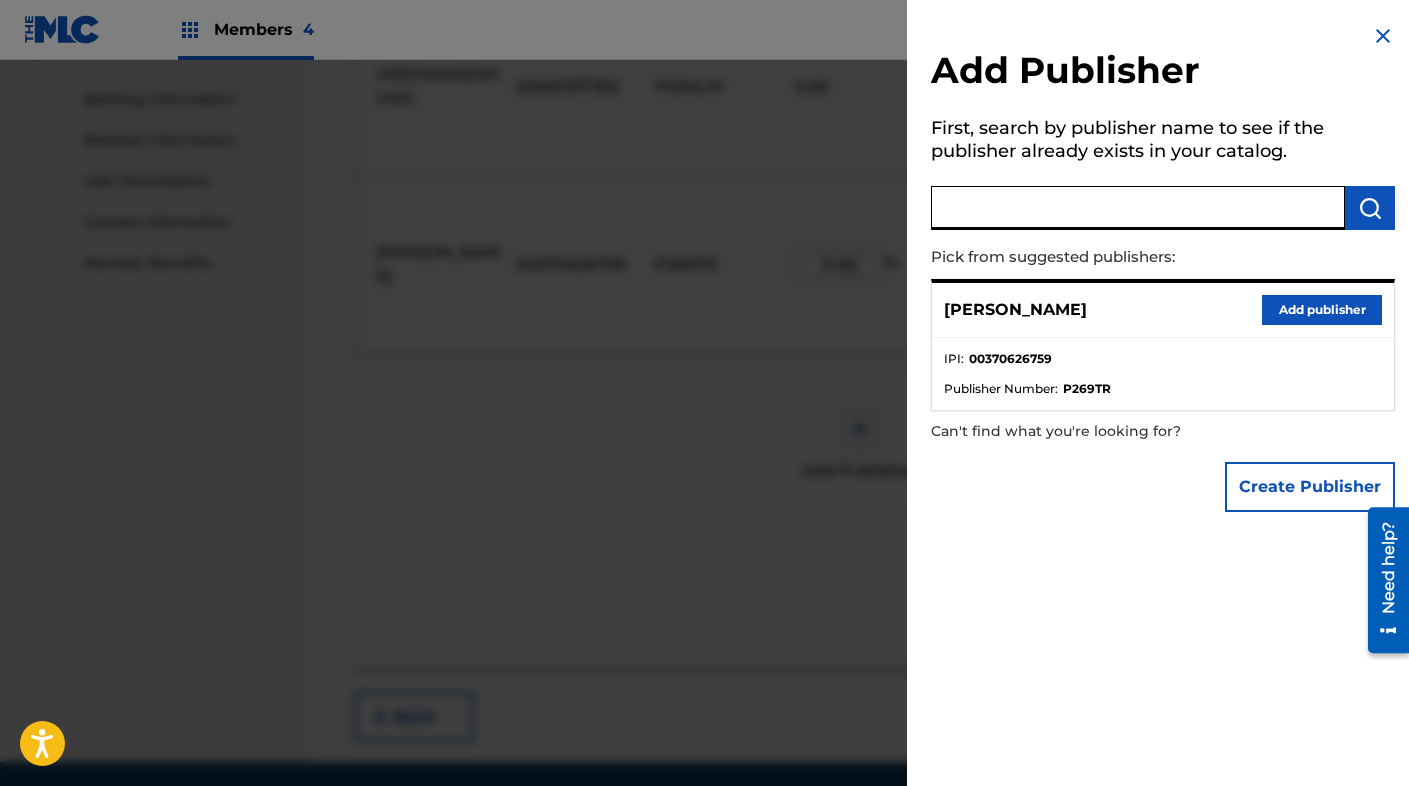 click at bounding box center [1138, 208] 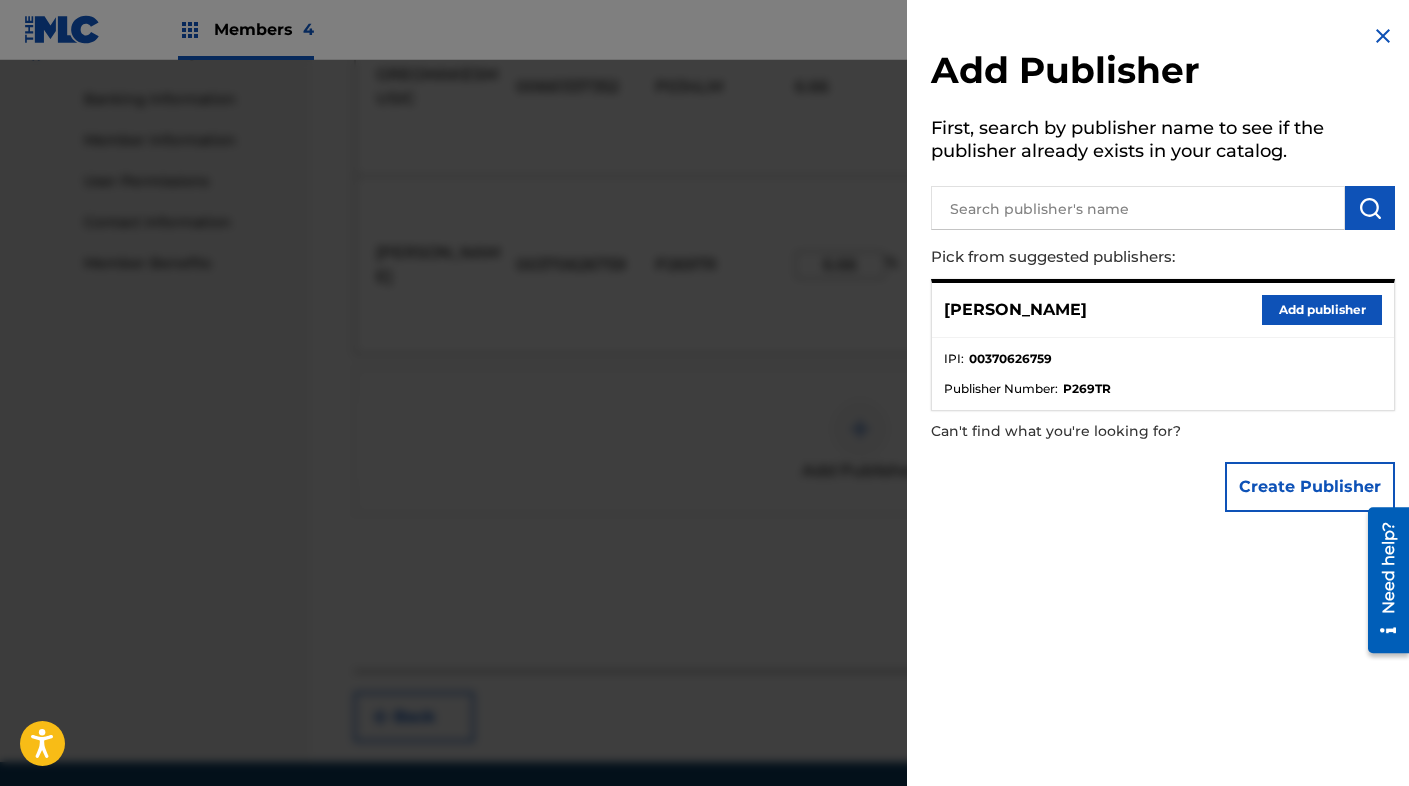 click at bounding box center [1383, 36] 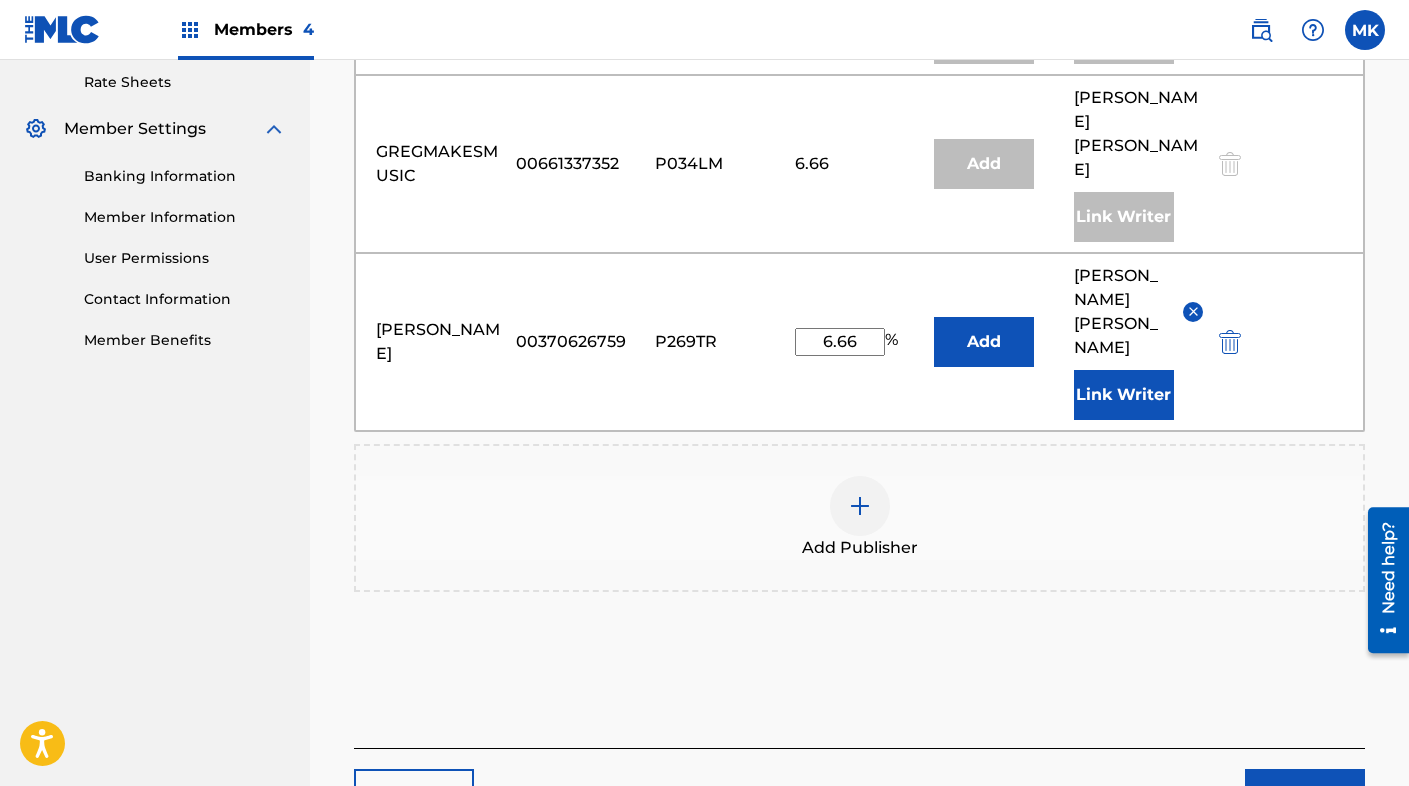 scroll, scrollTop: 846, scrollLeft: 0, axis: vertical 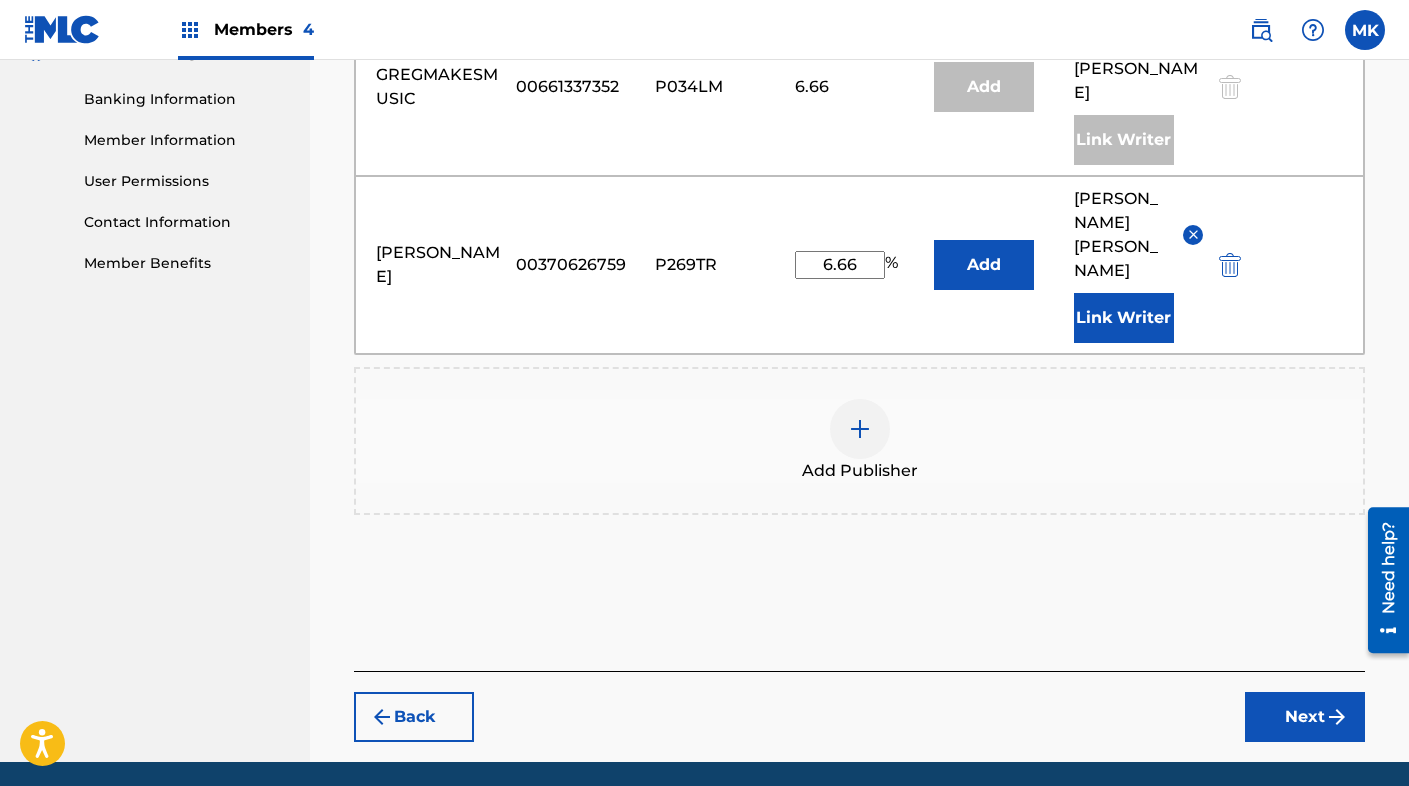 click on "Next" at bounding box center [1305, 717] 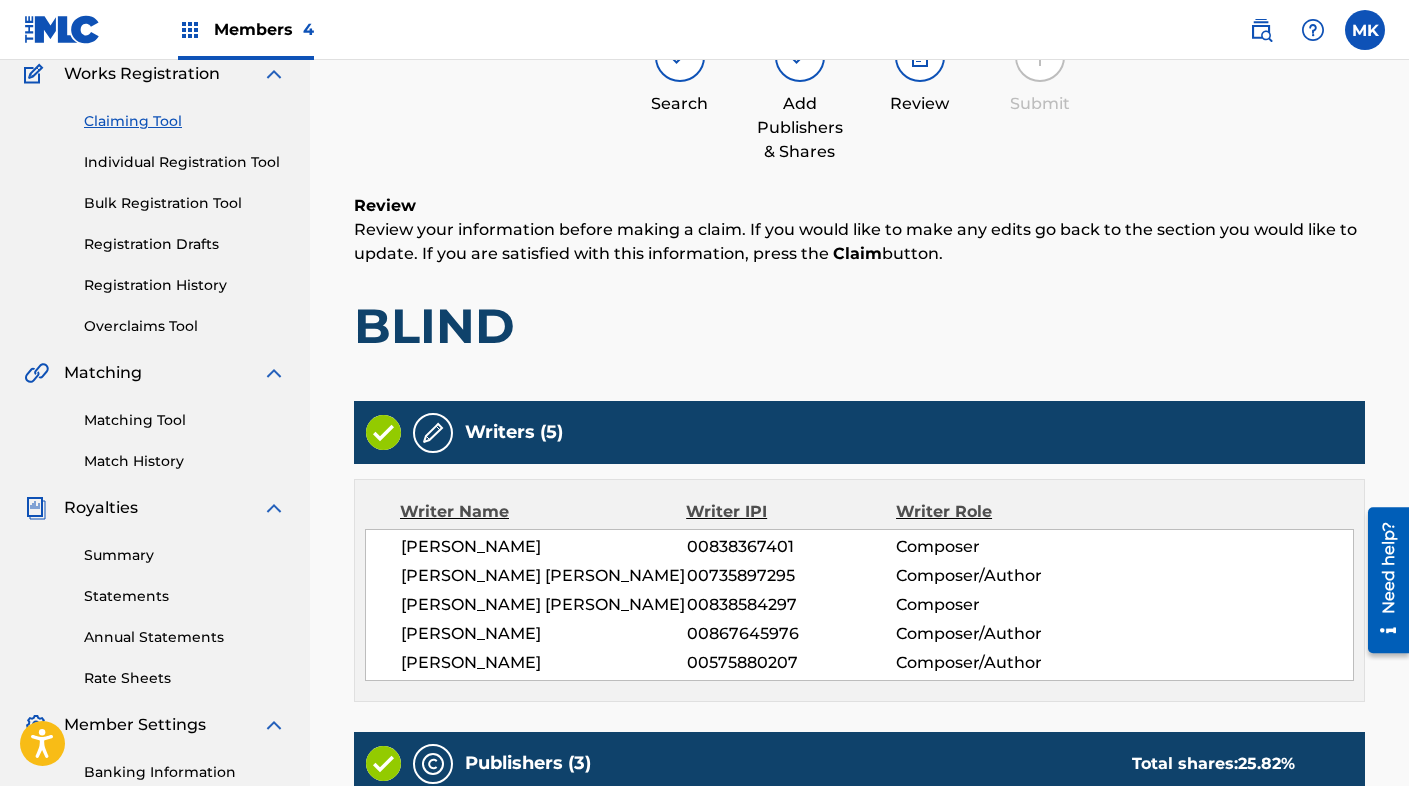 scroll, scrollTop: 213, scrollLeft: 0, axis: vertical 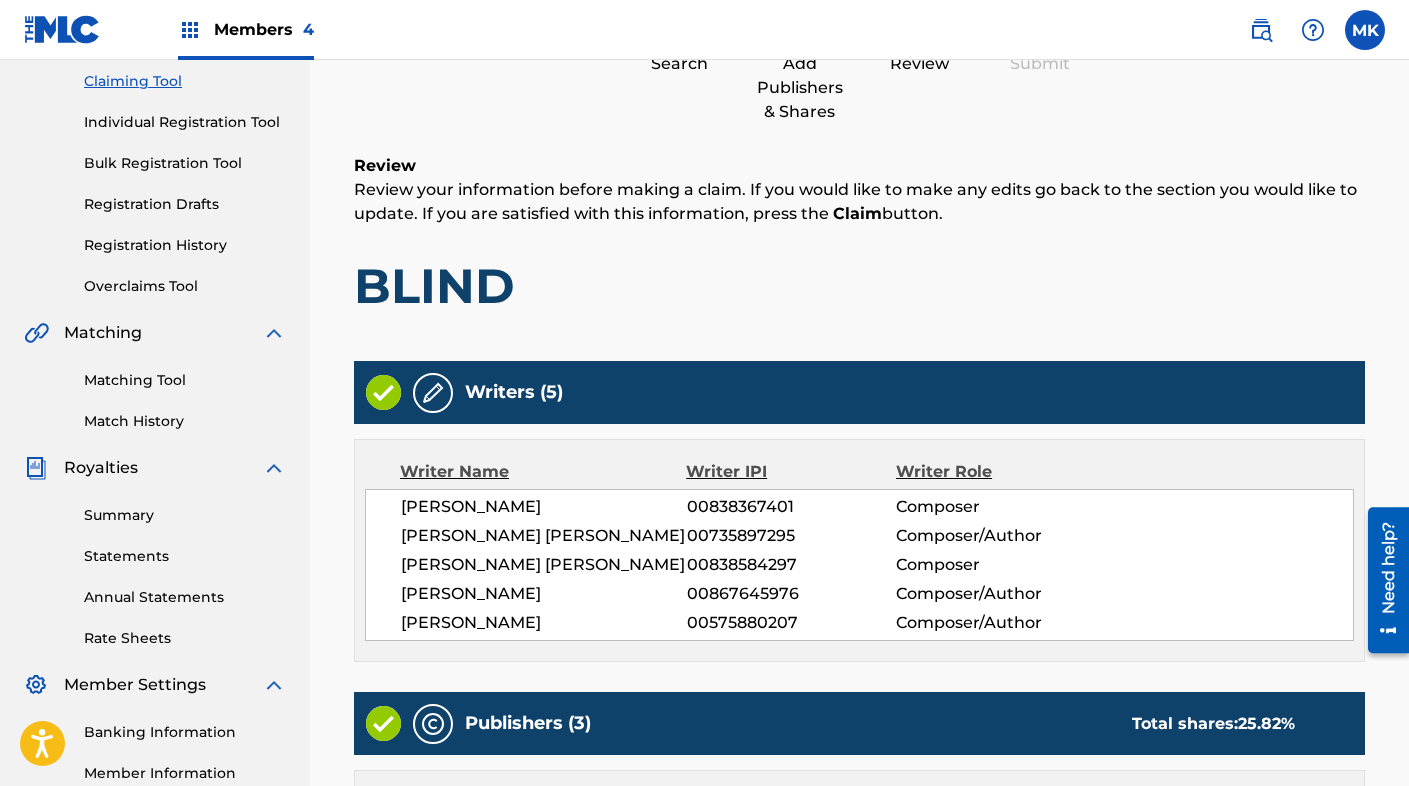 drag, startPoint x: 582, startPoint y: 511, endPoint x: 398, endPoint y: 507, distance: 184.04347 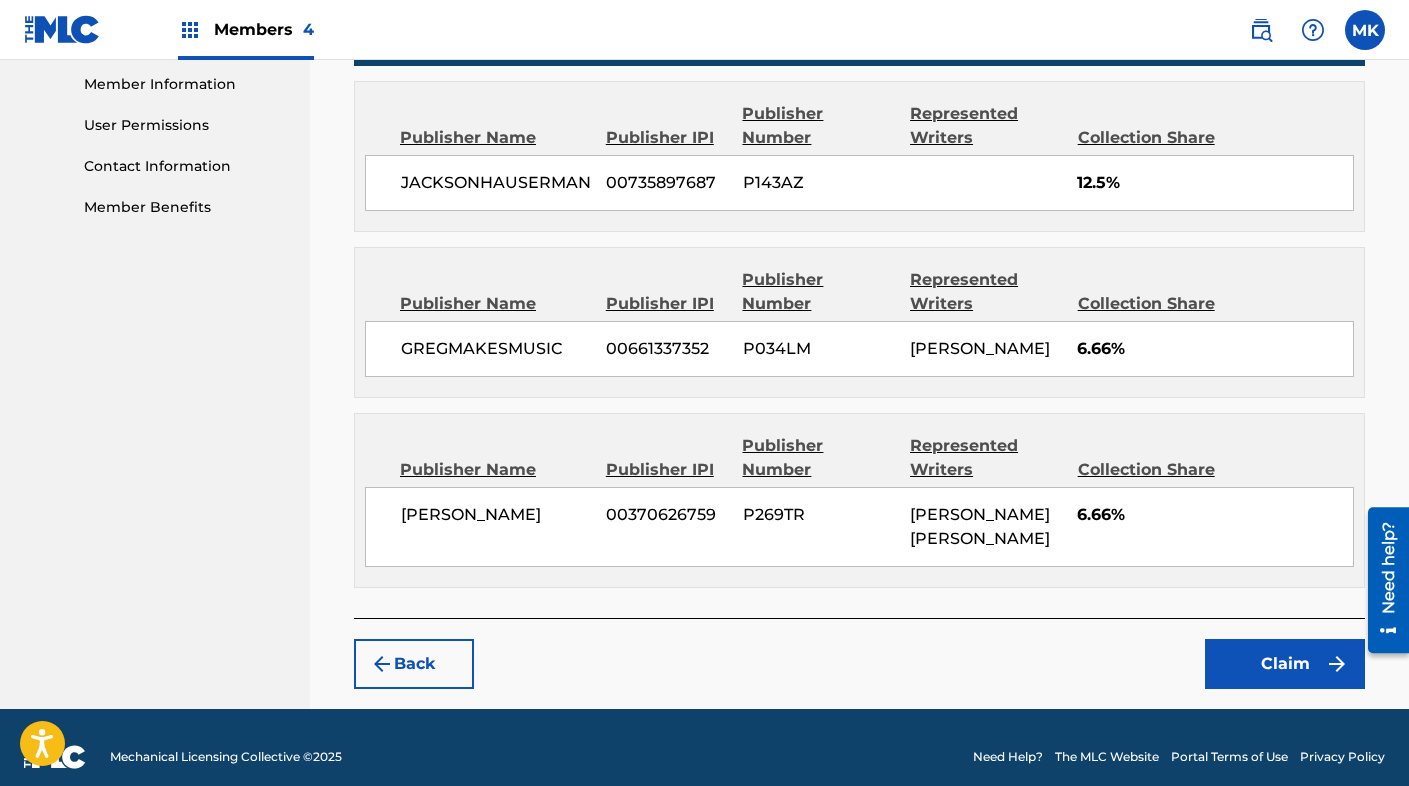 scroll, scrollTop: 941, scrollLeft: 0, axis: vertical 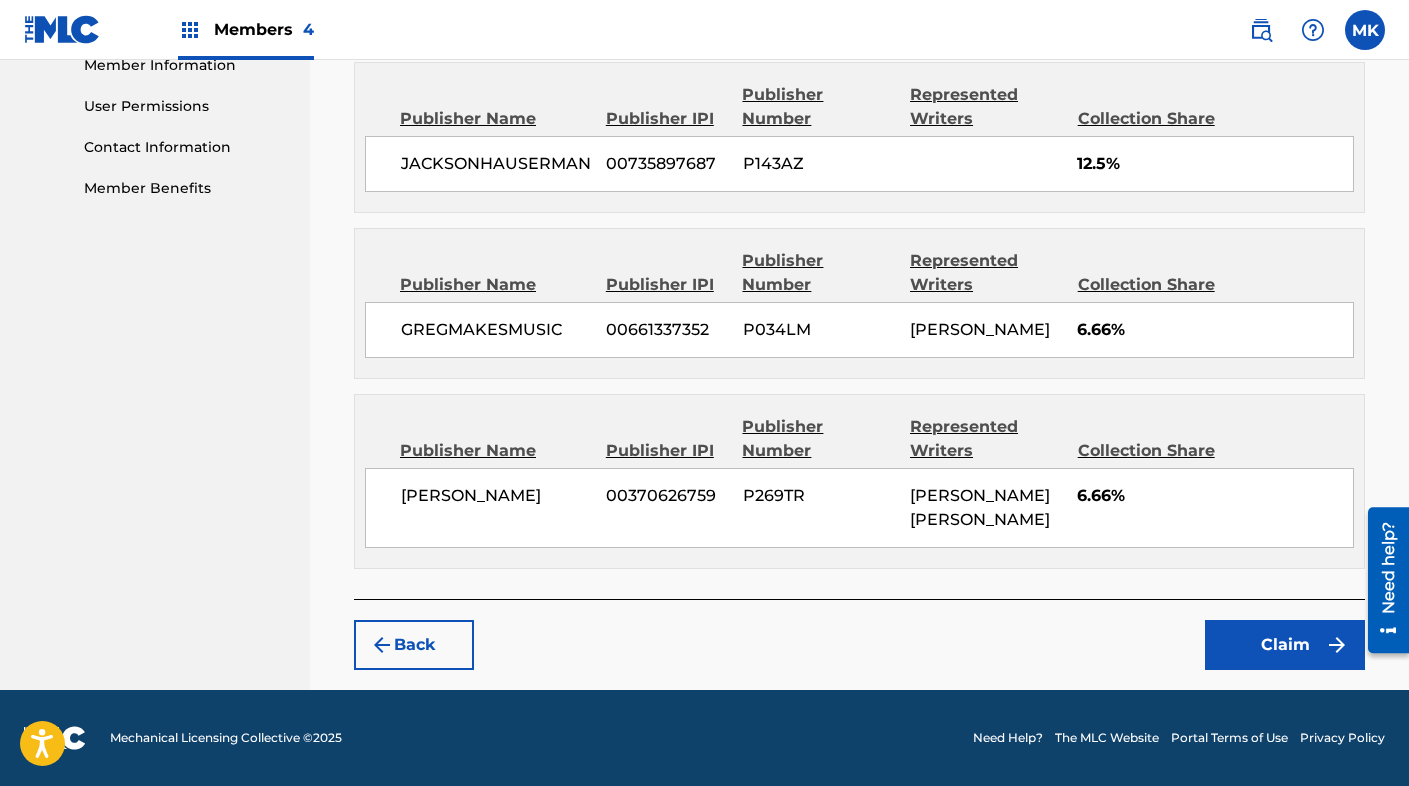 click on "Back" at bounding box center [414, 645] 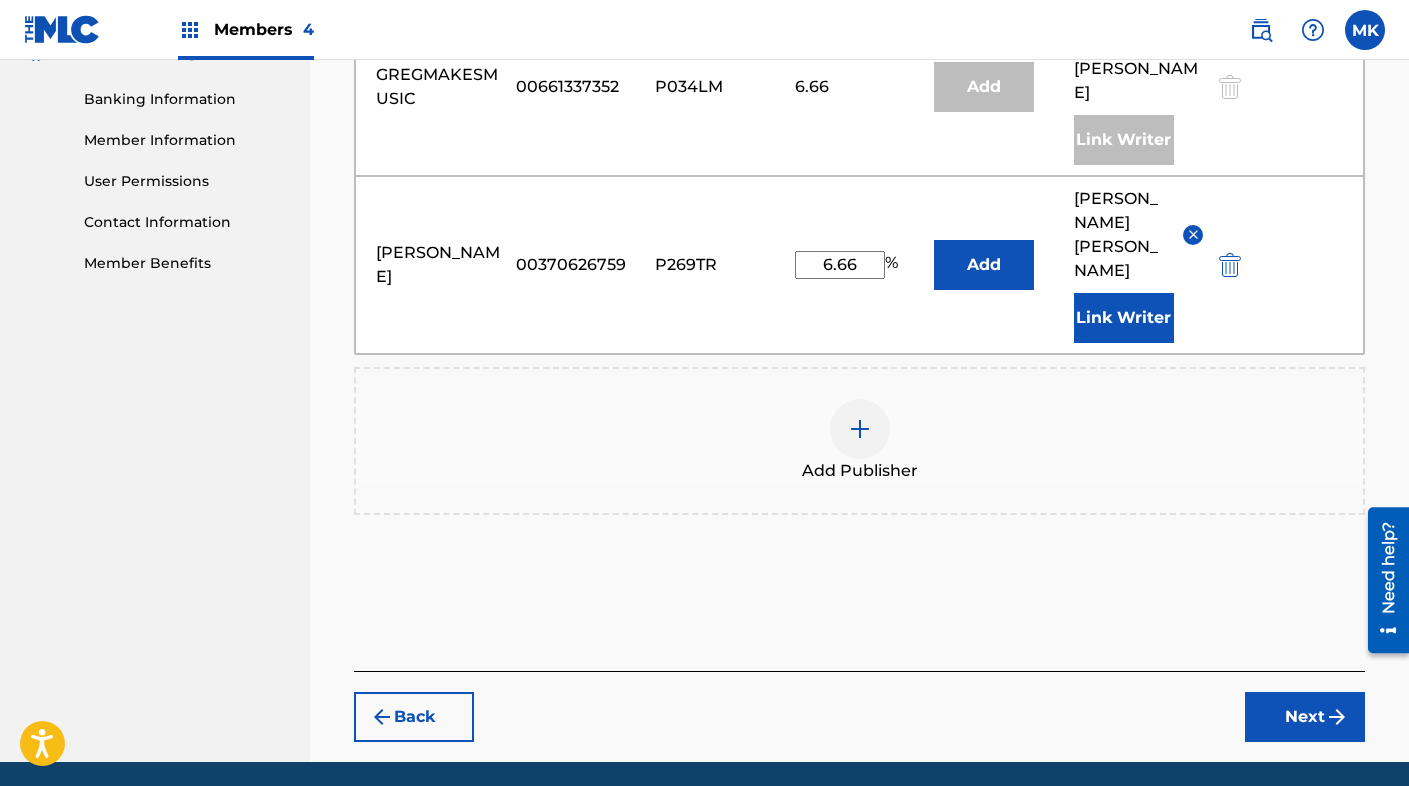 click at bounding box center (860, 429) 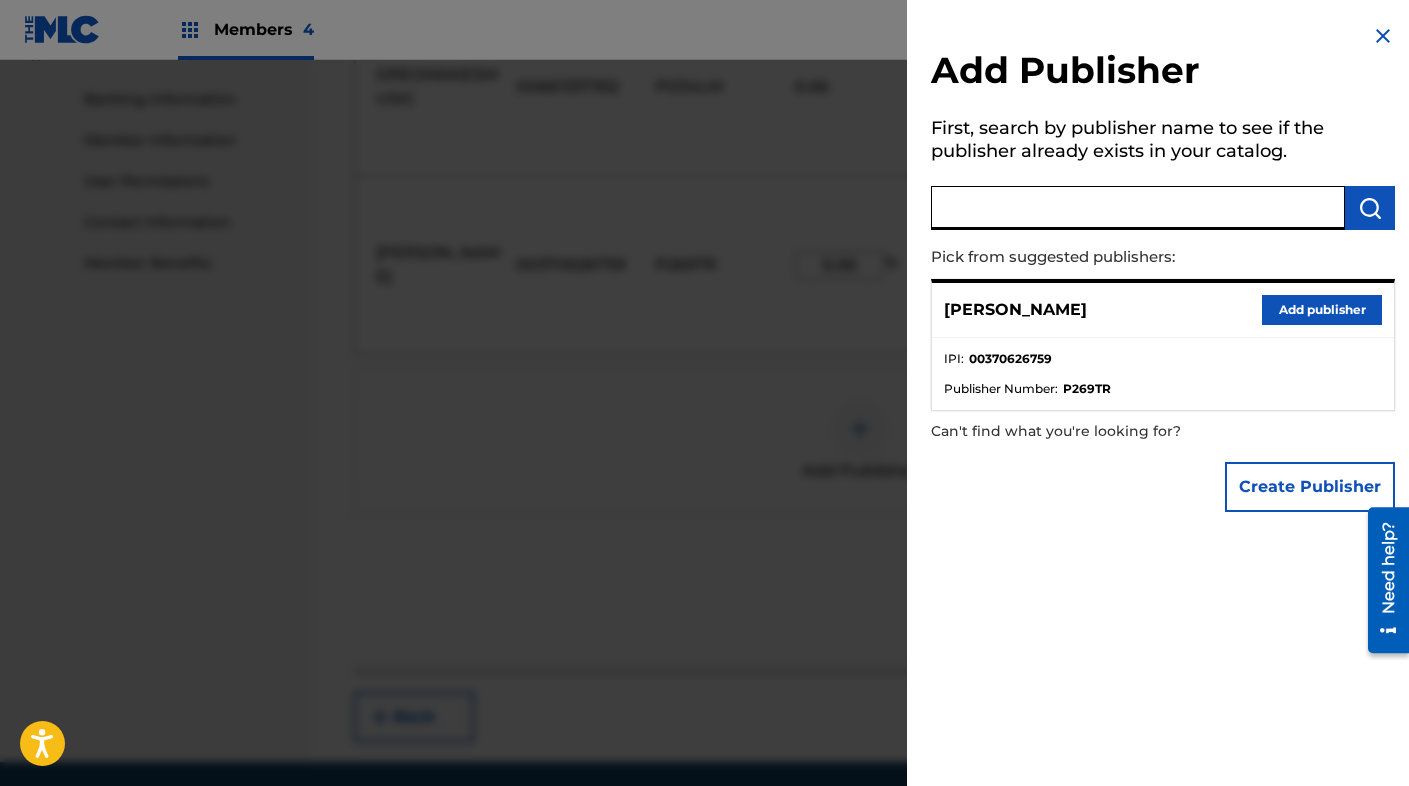 click at bounding box center [1138, 208] 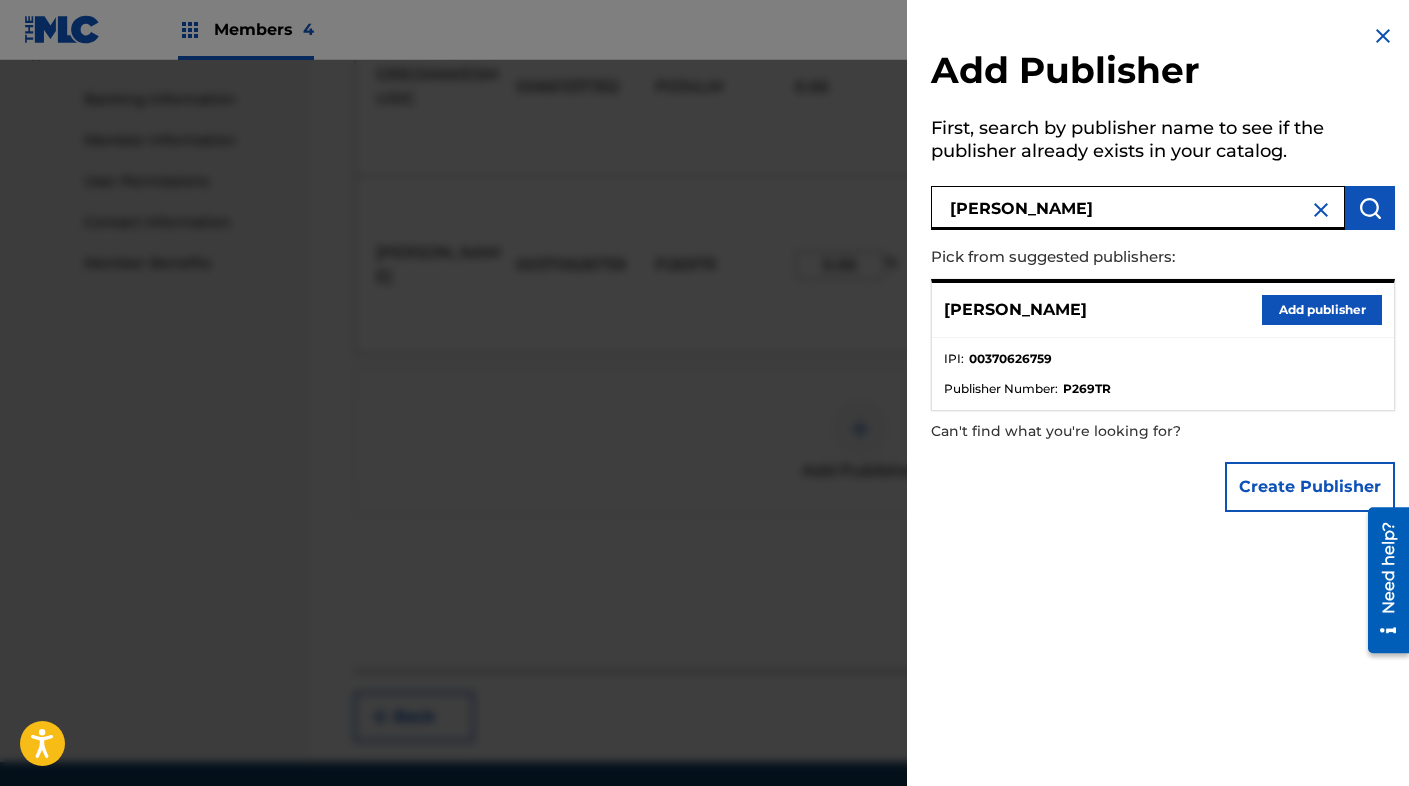 type on "[PERSON_NAME]" 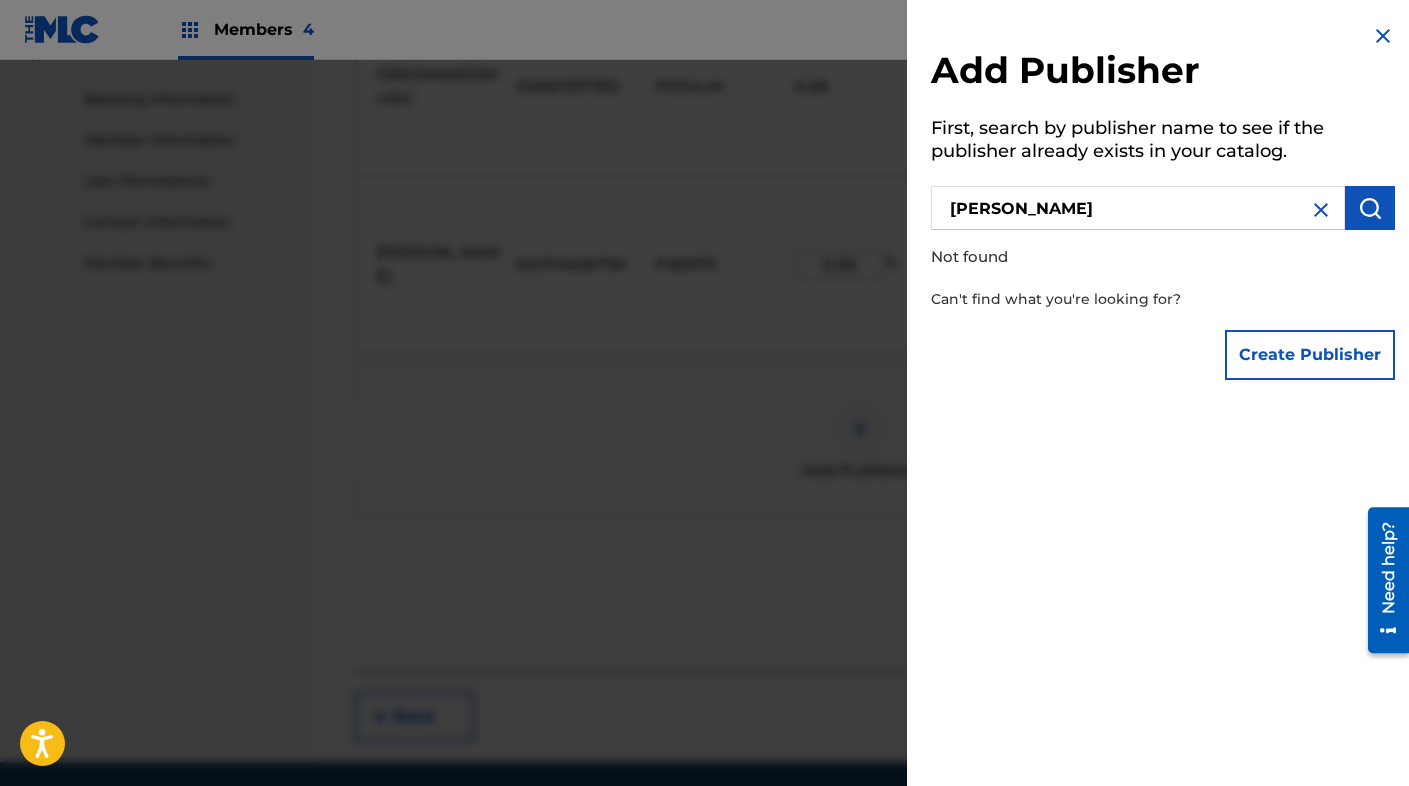 click at bounding box center (1321, 210) 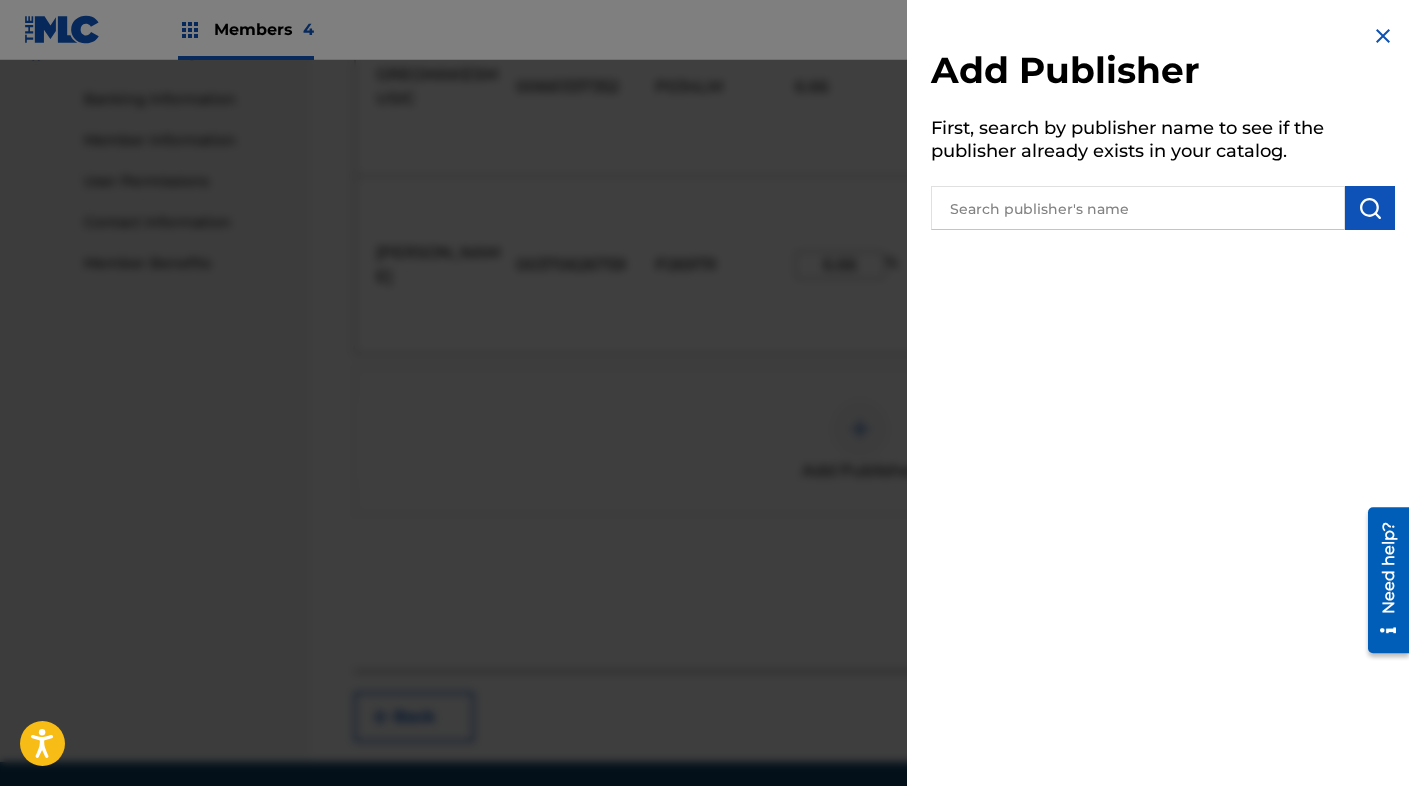 click at bounding box center (1383, 36) 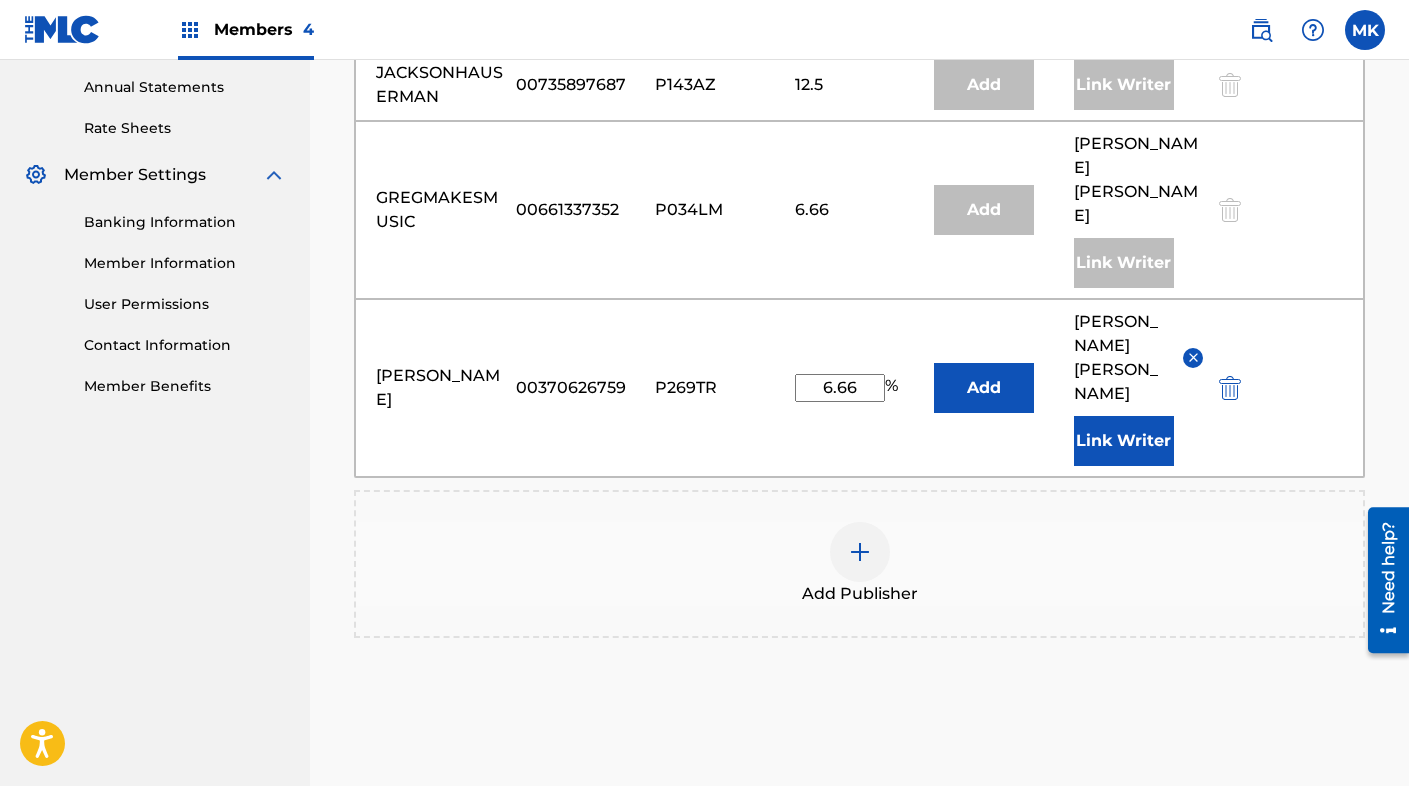 click on "Next" at bounding box center (1305, 840) 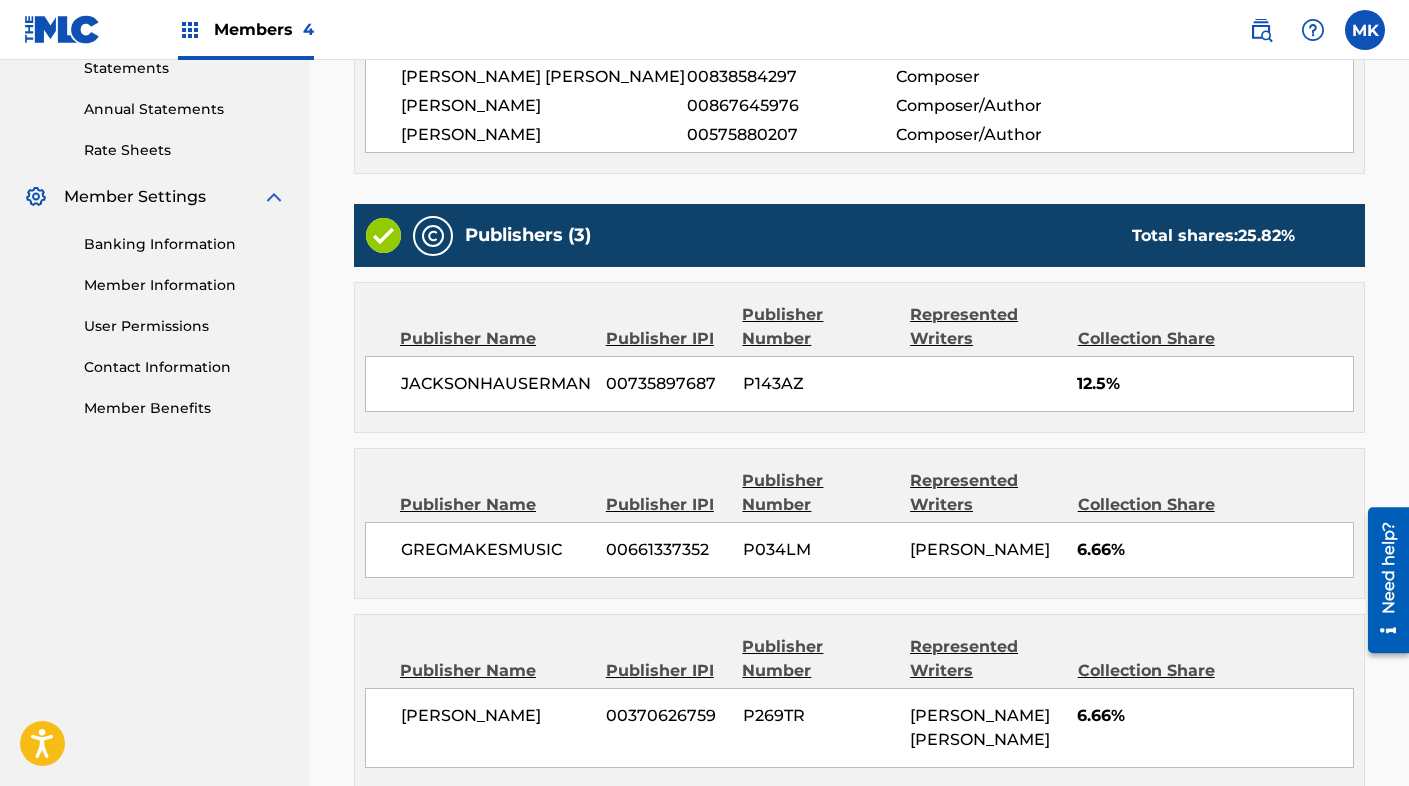 scroll, scrollTop: 941, scrollLeft: 0, axis: vertical 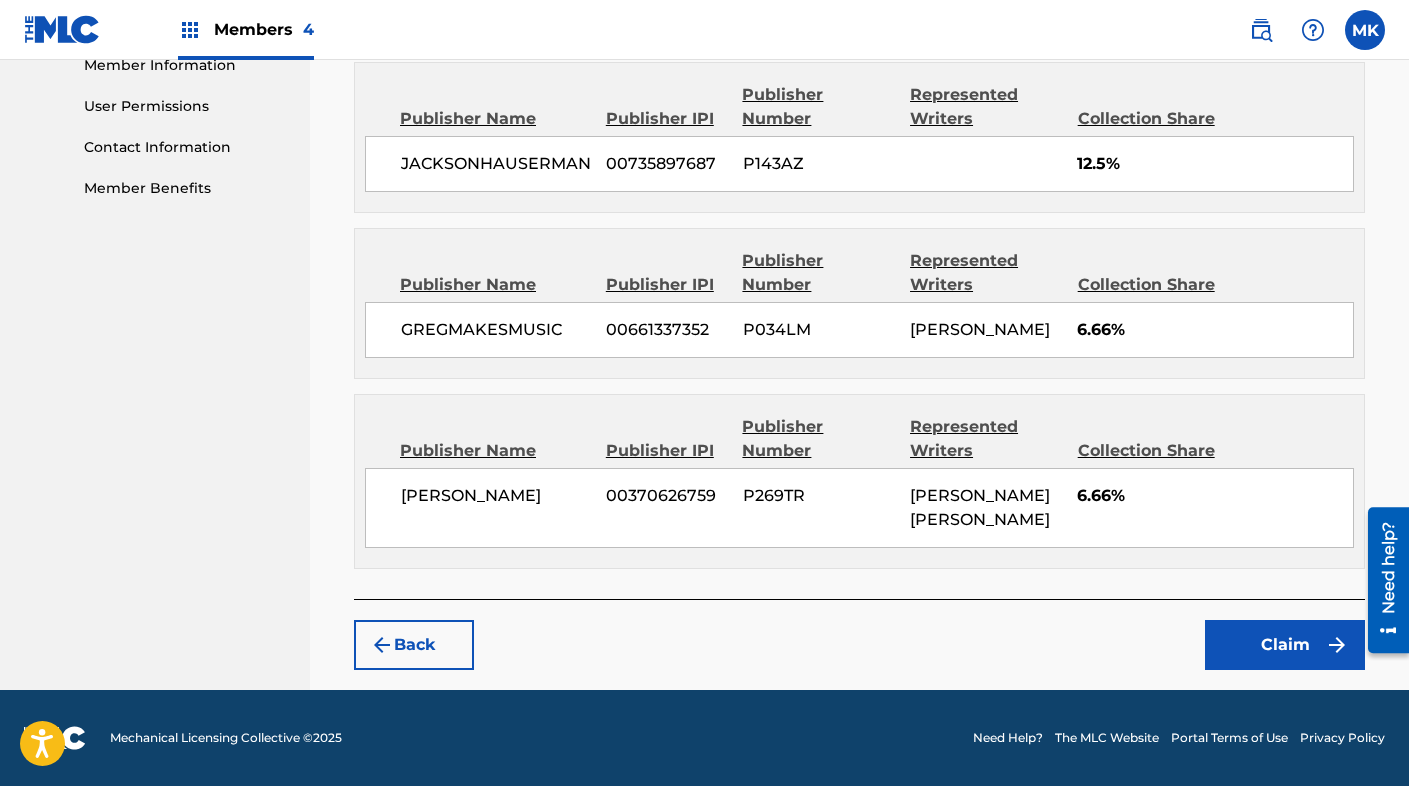 click on "Claim" at bounding box center (1285, 645) 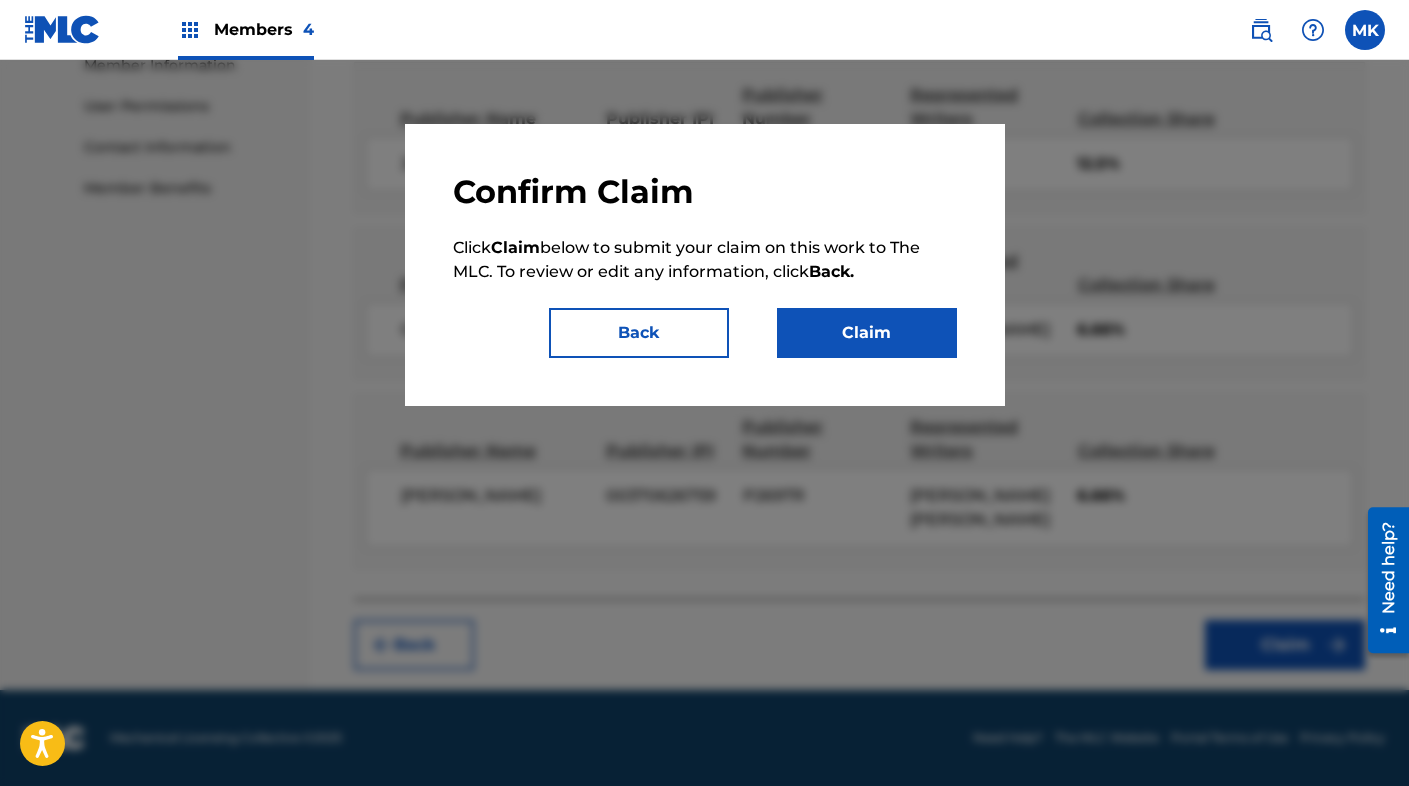 click on "Claim" at bounding box center [867, 333] 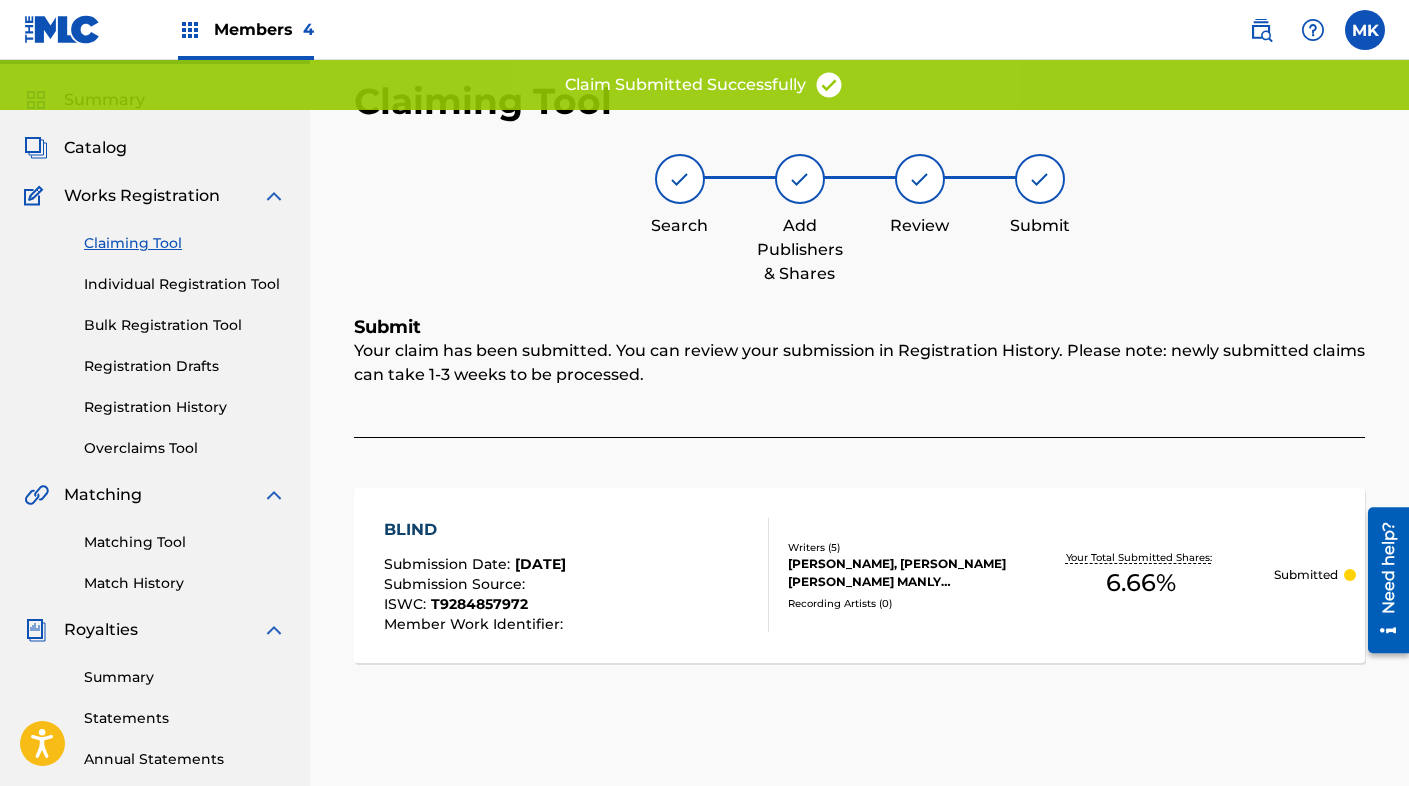 scroll, scrollTop: 0, scrollLeft: 0, axis: both 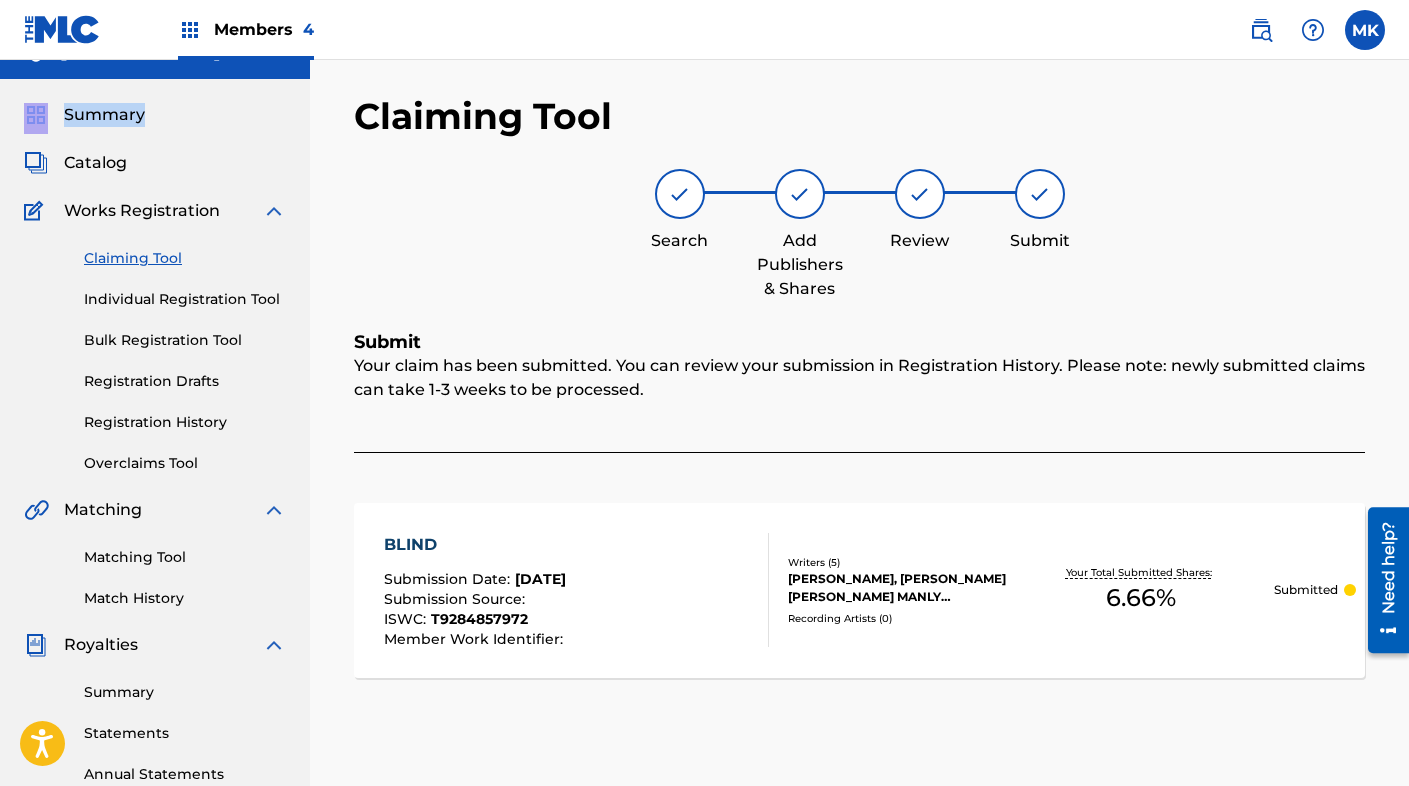click on "Claiming Tool" at bounding box center [185, 258] 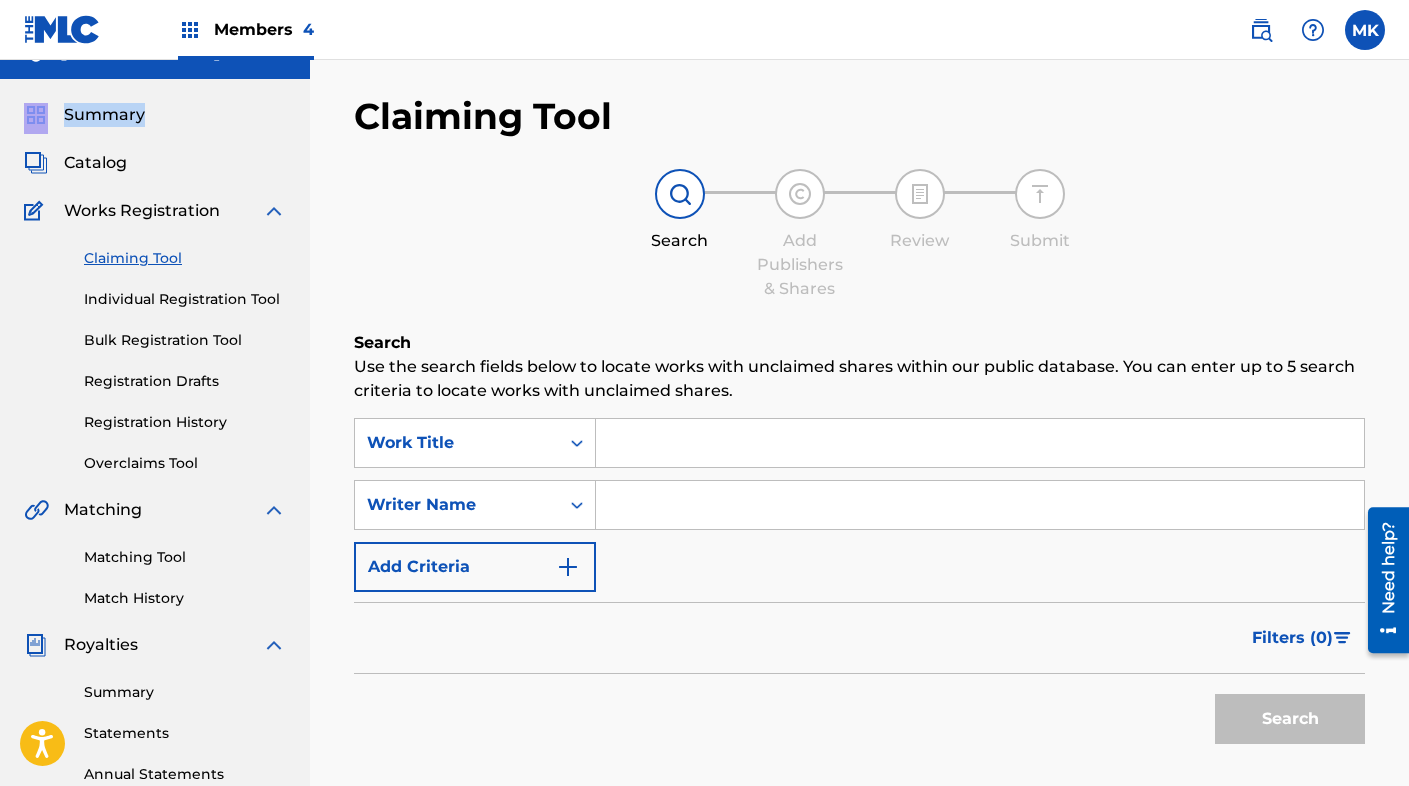 scroll, scrollTop: 0, scrollLeft: 0, axis: both 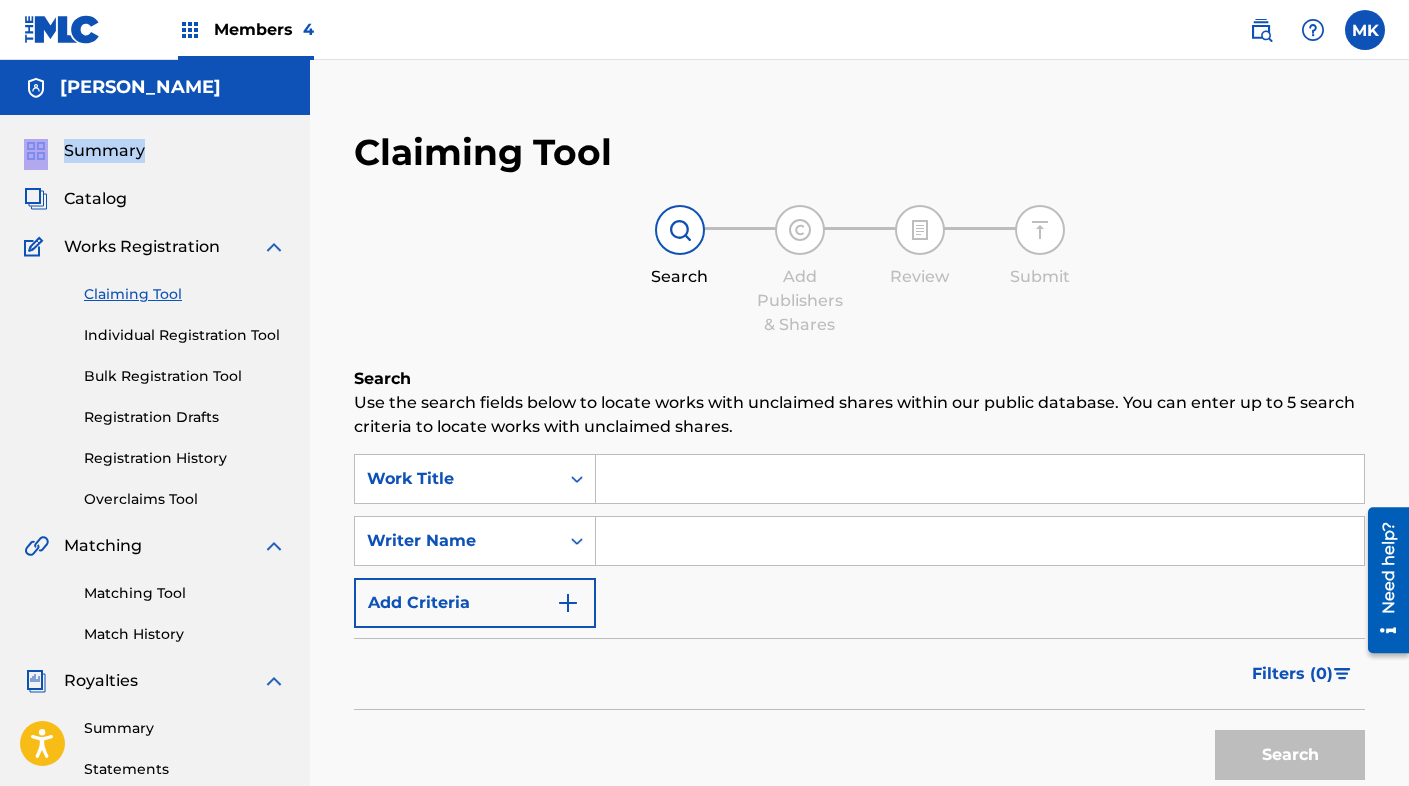 click on "Catalog" at bounding box center (95, 199) 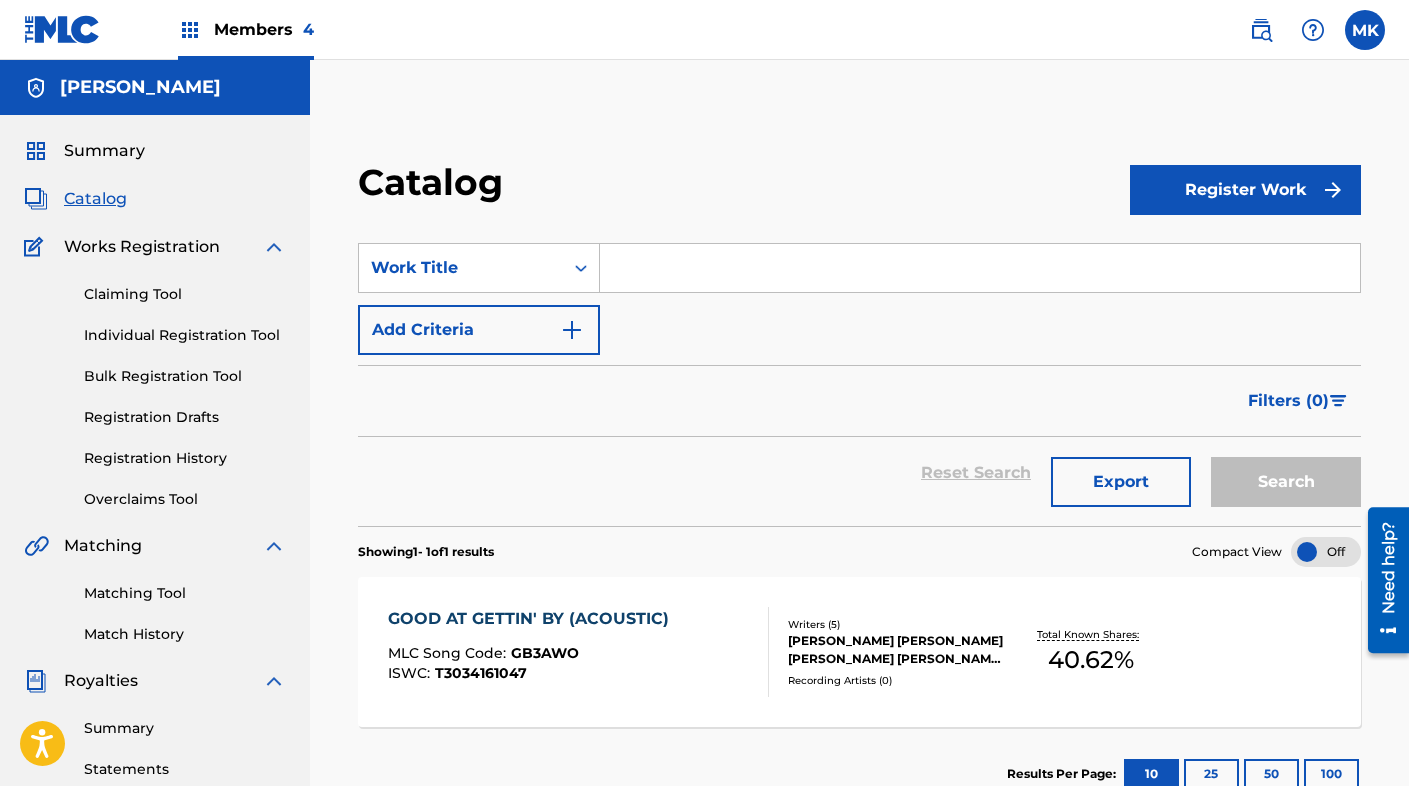 click at bounding box center (980, 268) 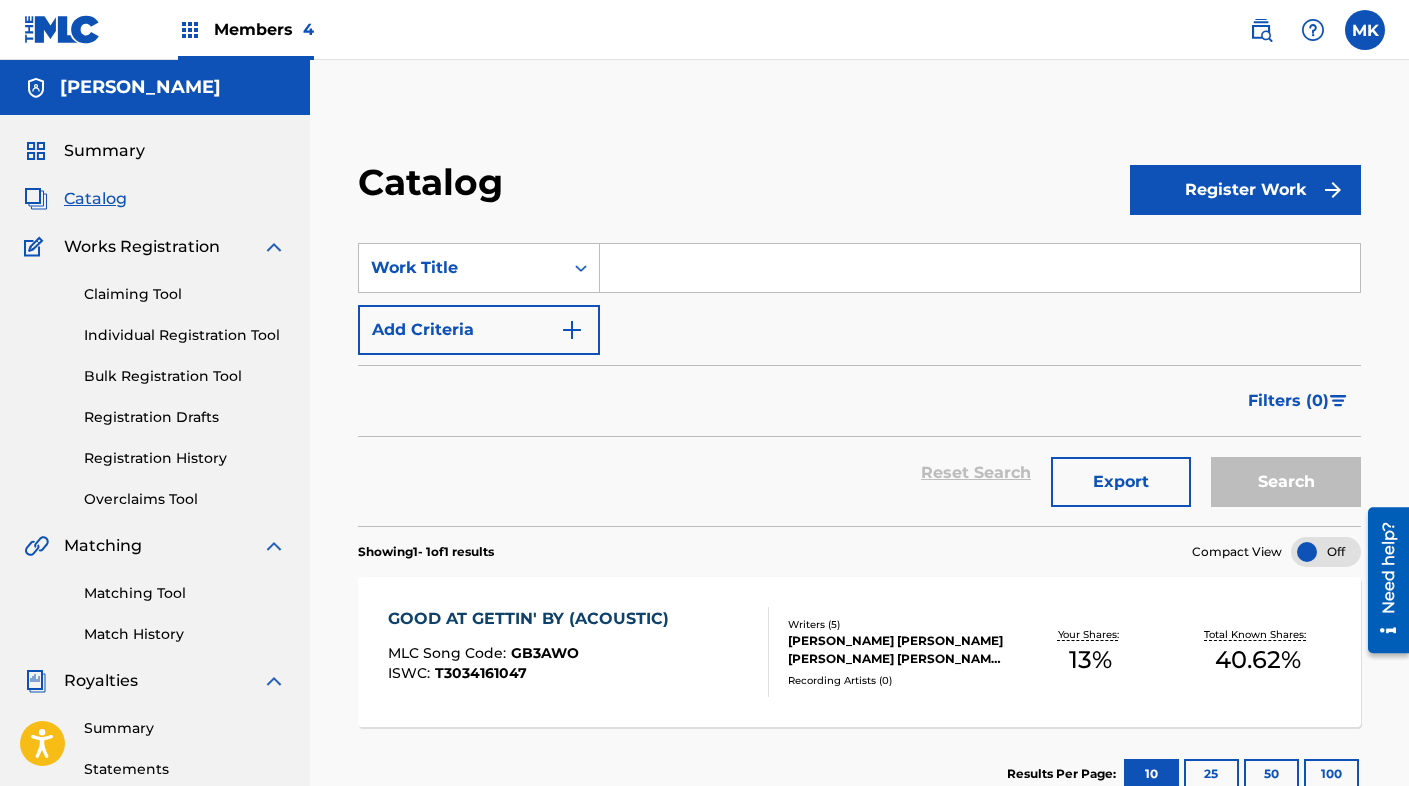 paste on "Weed Man" 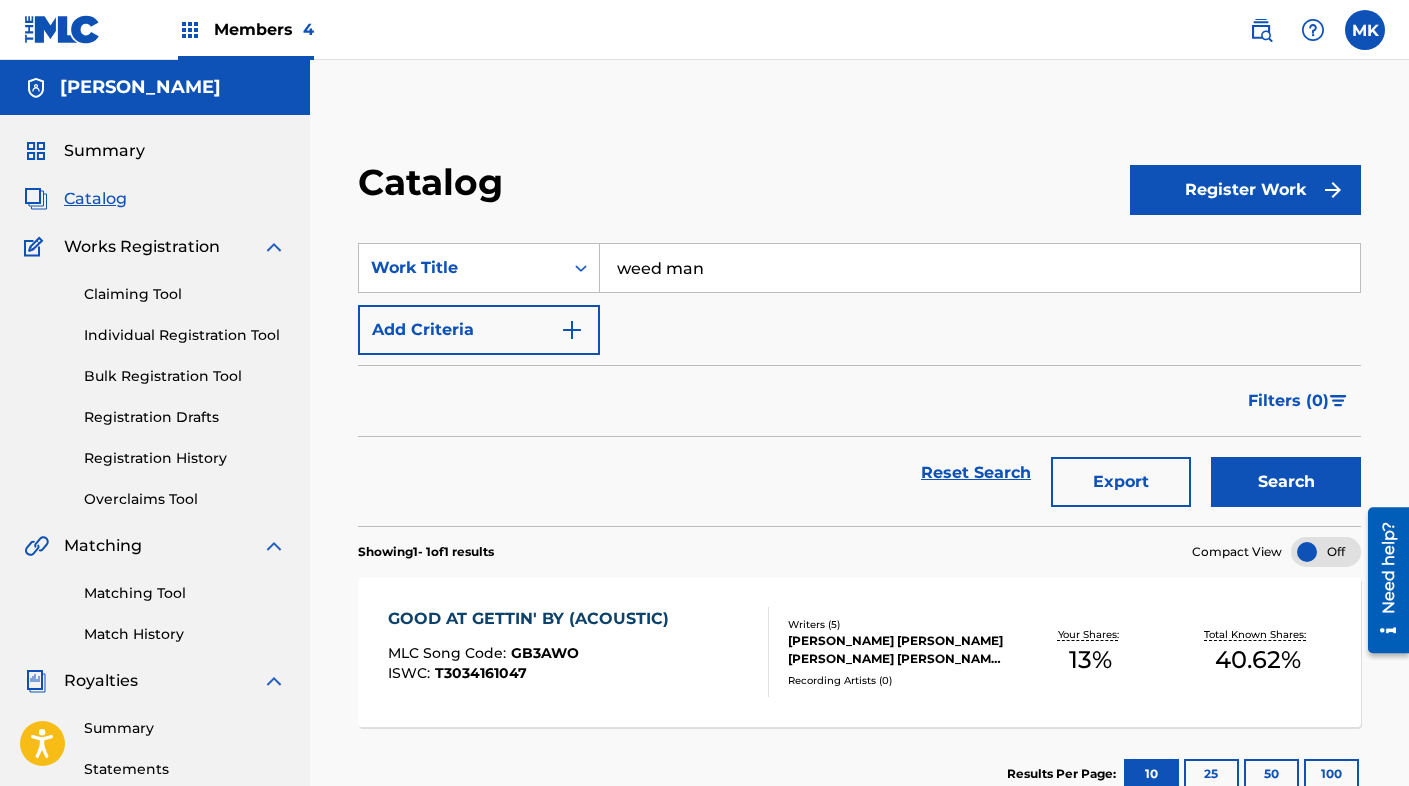 type on "weed man" 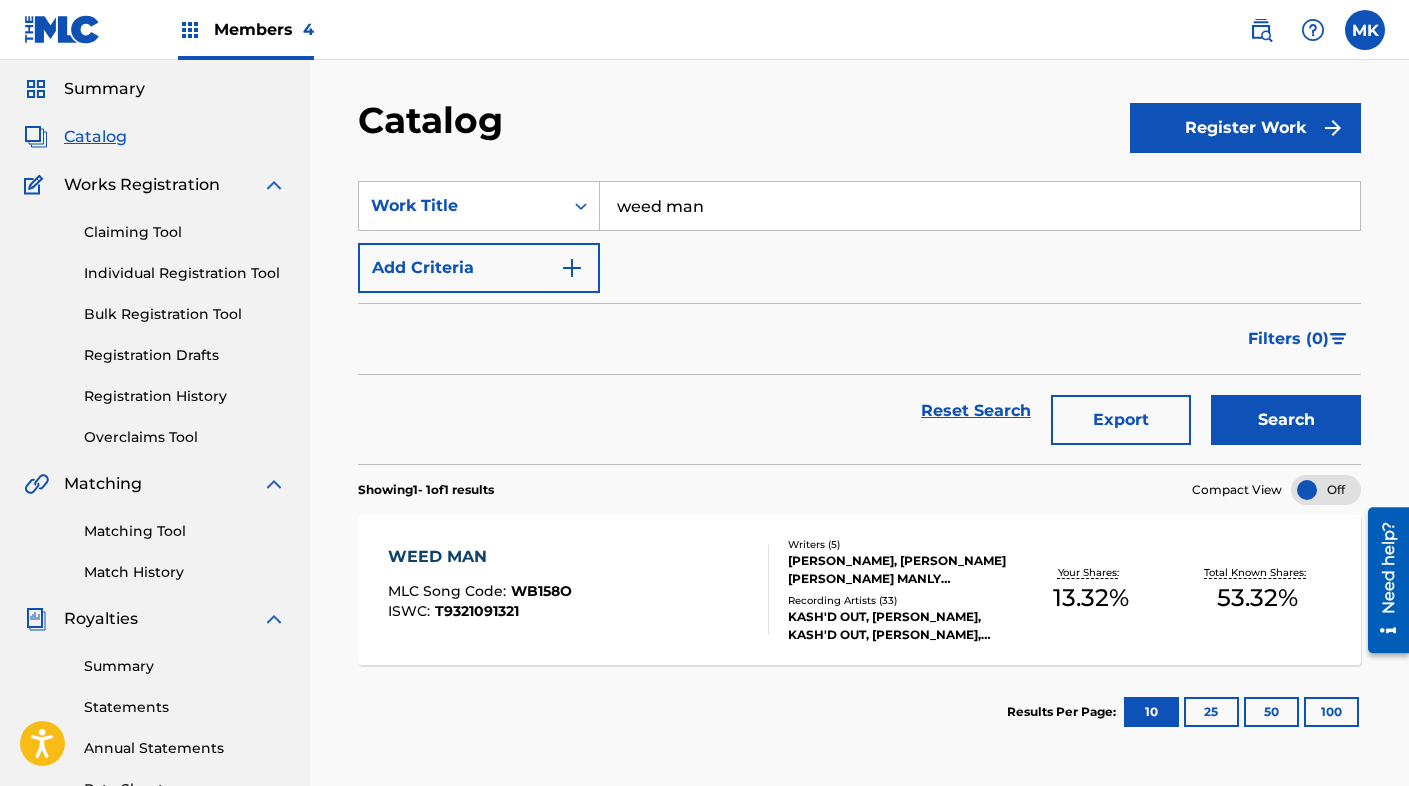 scroll, scrollTop: 63, scrollLeft: 0, axis: vertical 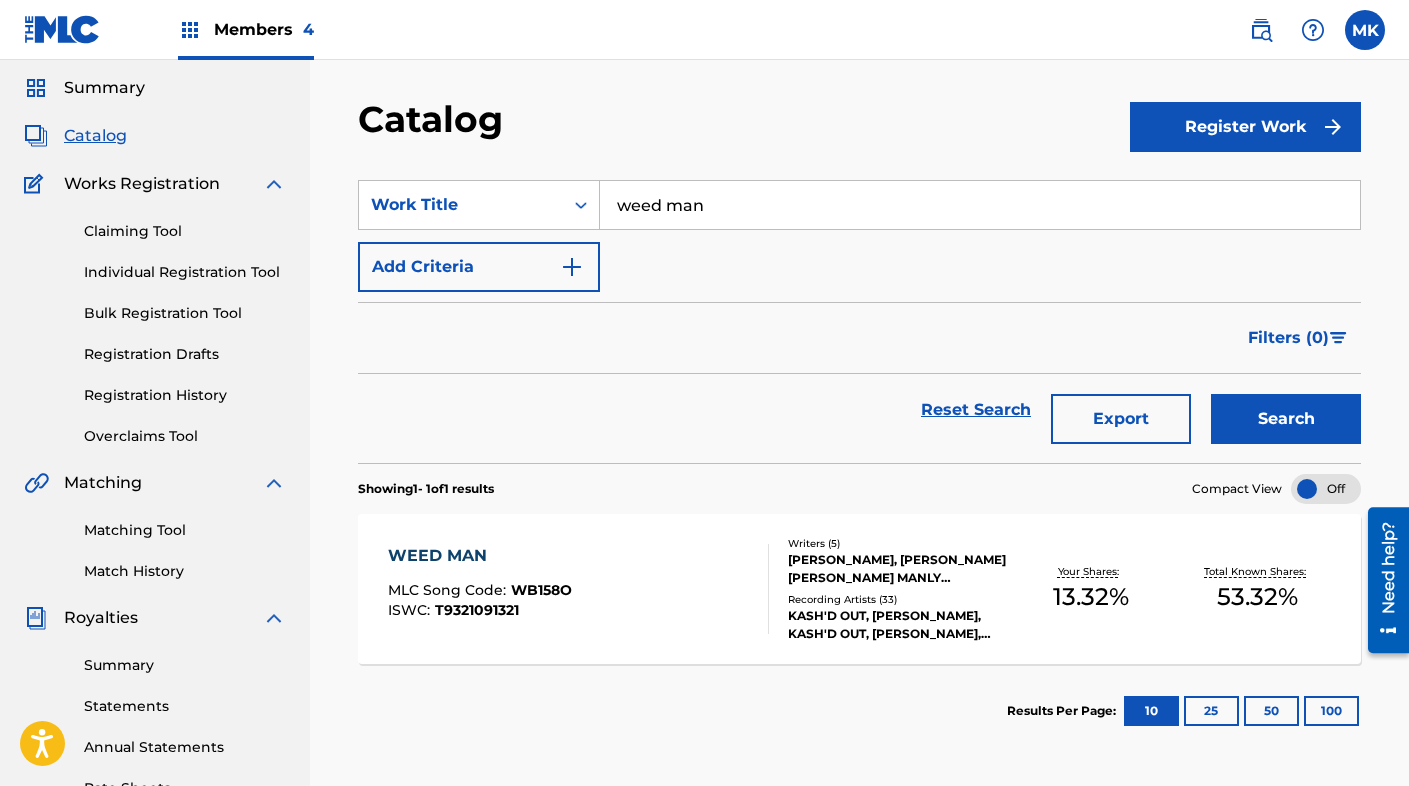 click on "Recording Artists ( 33 )" at bounding box center [897, 599] 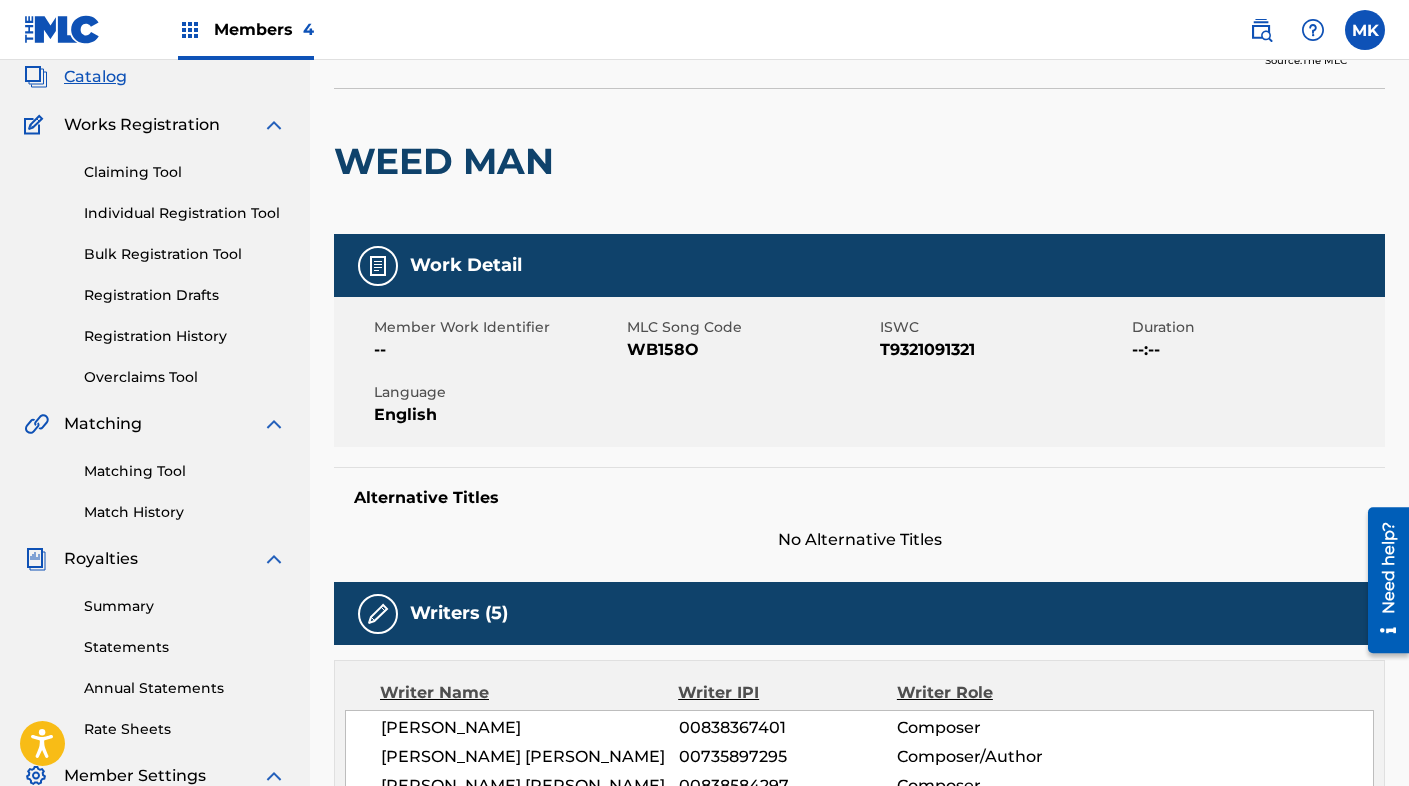 scroll, scrollTop: 0, scrollLeft: 0, axis: both 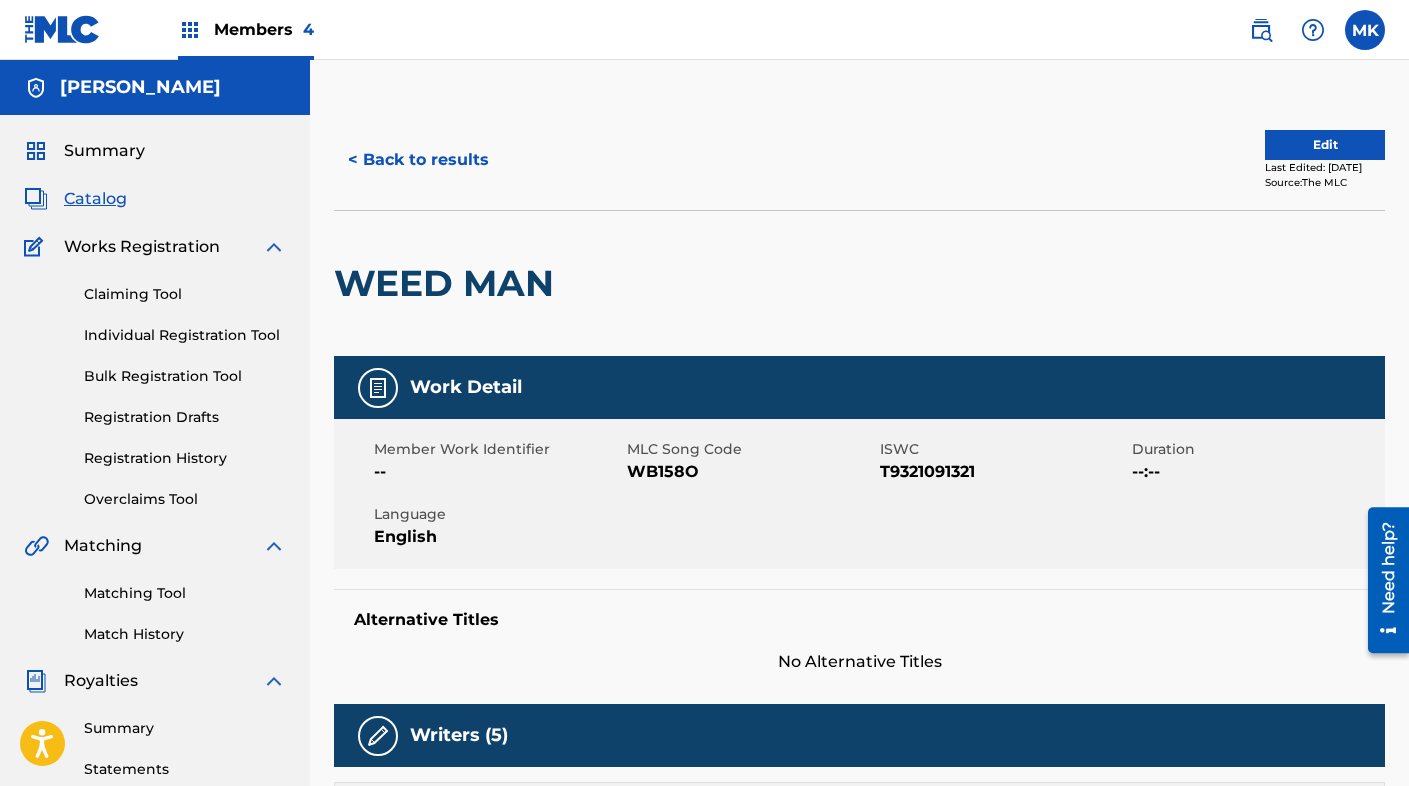 click on "< Back to results" at bounding box center (418, 160) 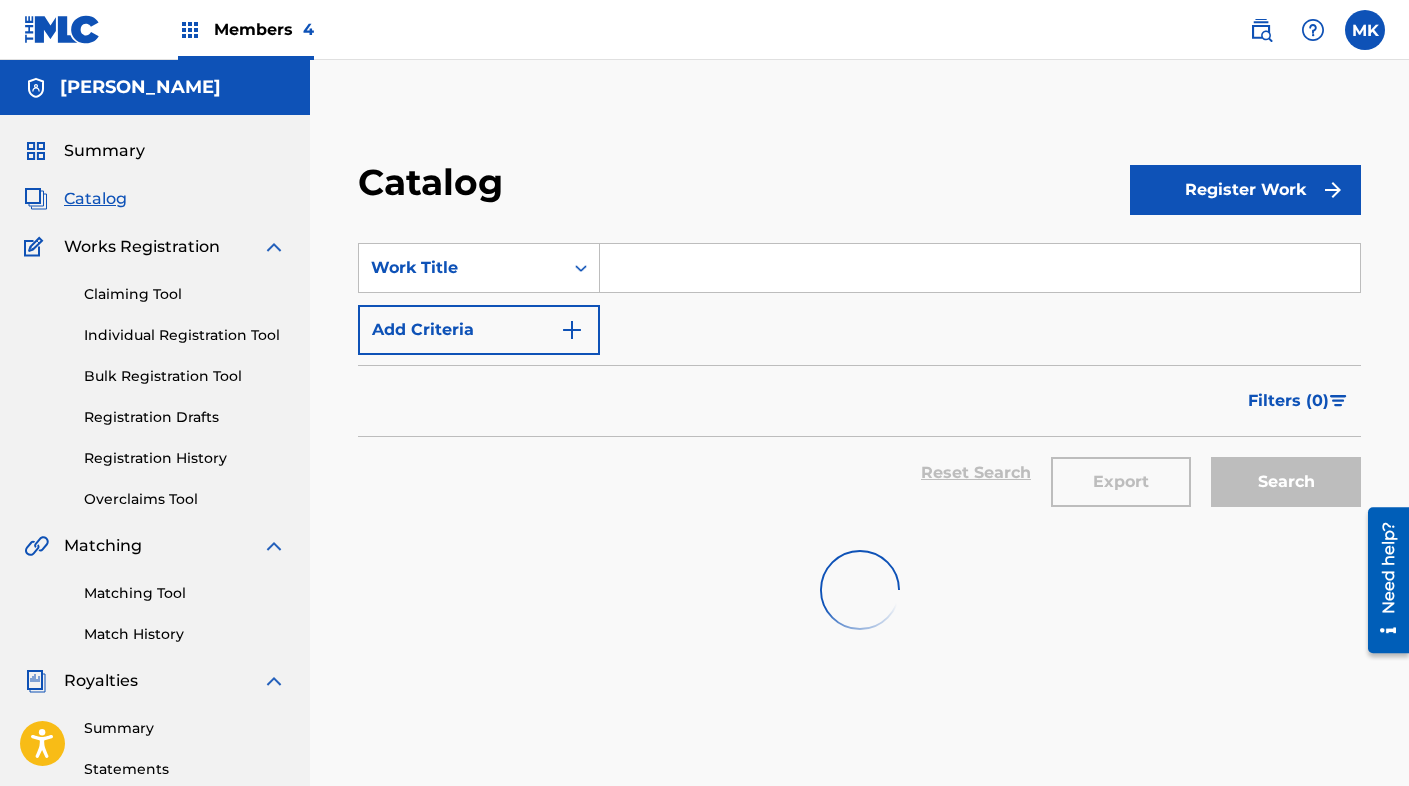 scroll, scrollTop: 63, scrollLeft: 0, axis: vertical 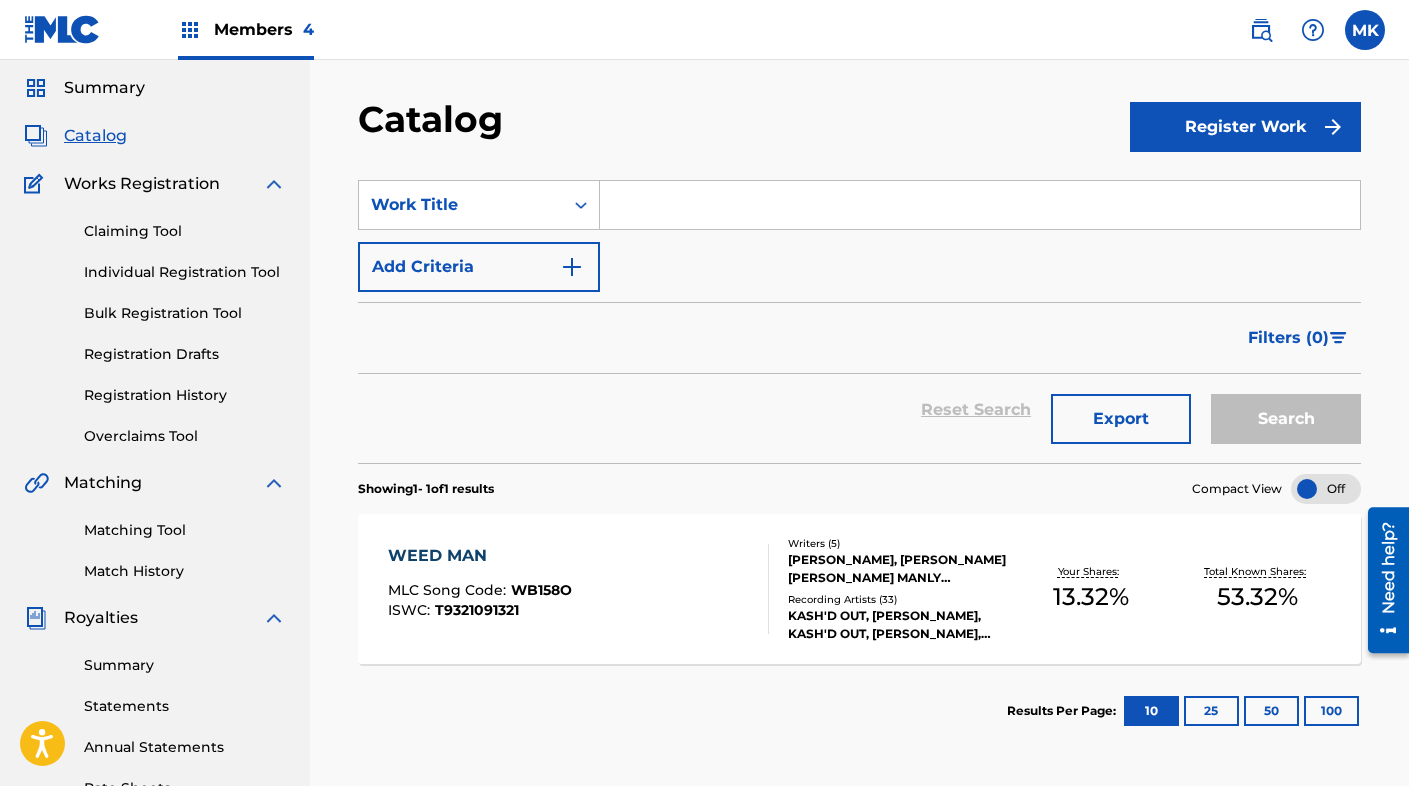 click at bounding box center (980, 205) 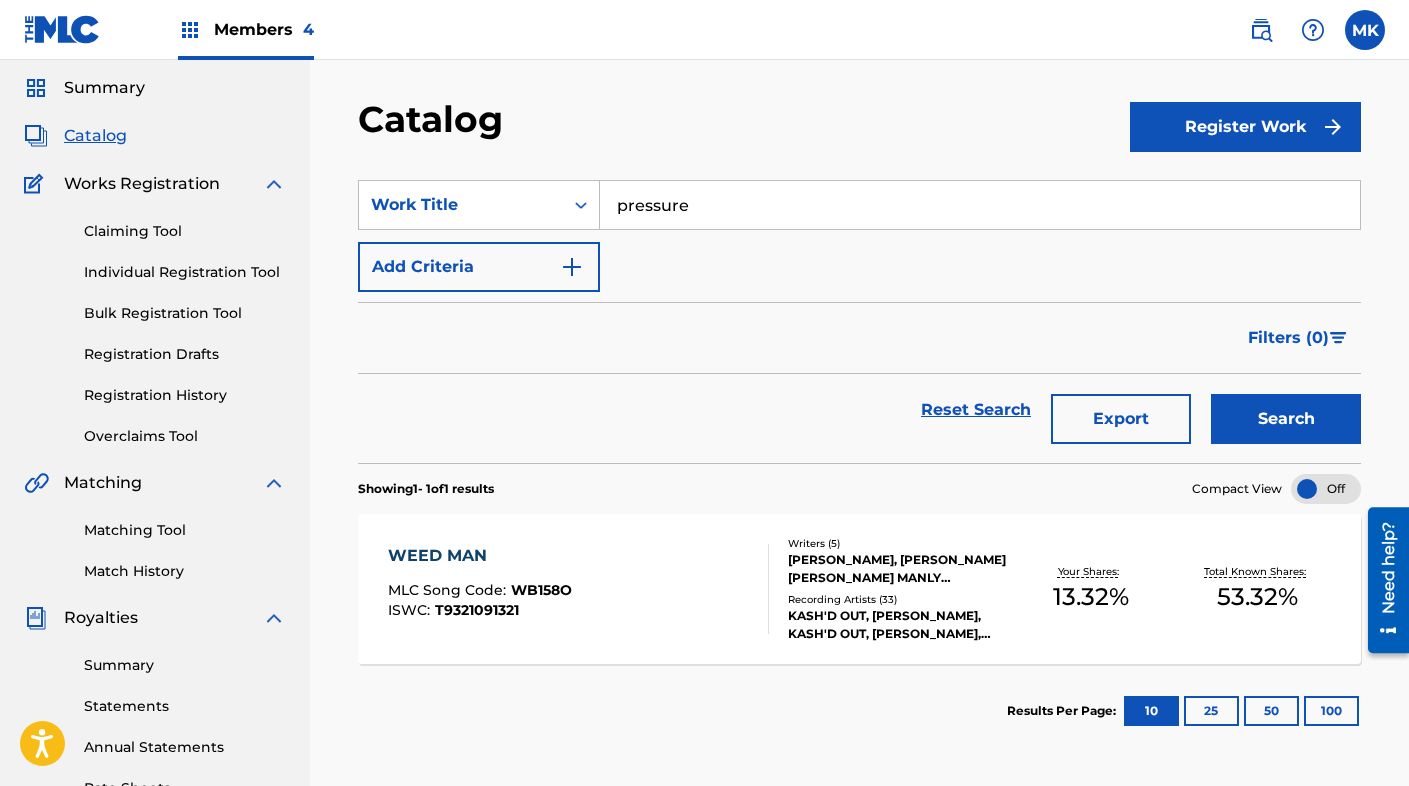 click on "Search" at bounding box center (1286, 419) 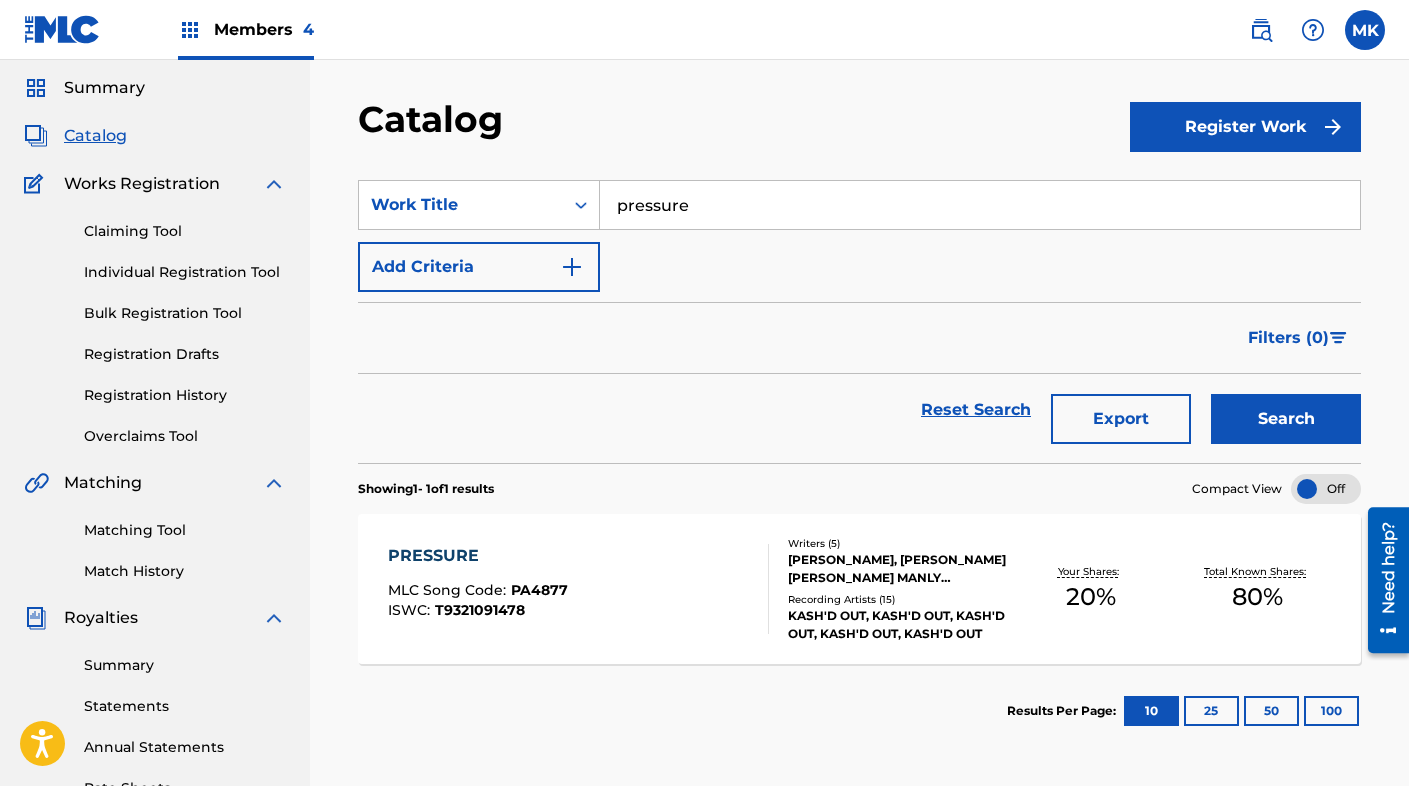 click on "pressure" at bounding box center (980, 205) 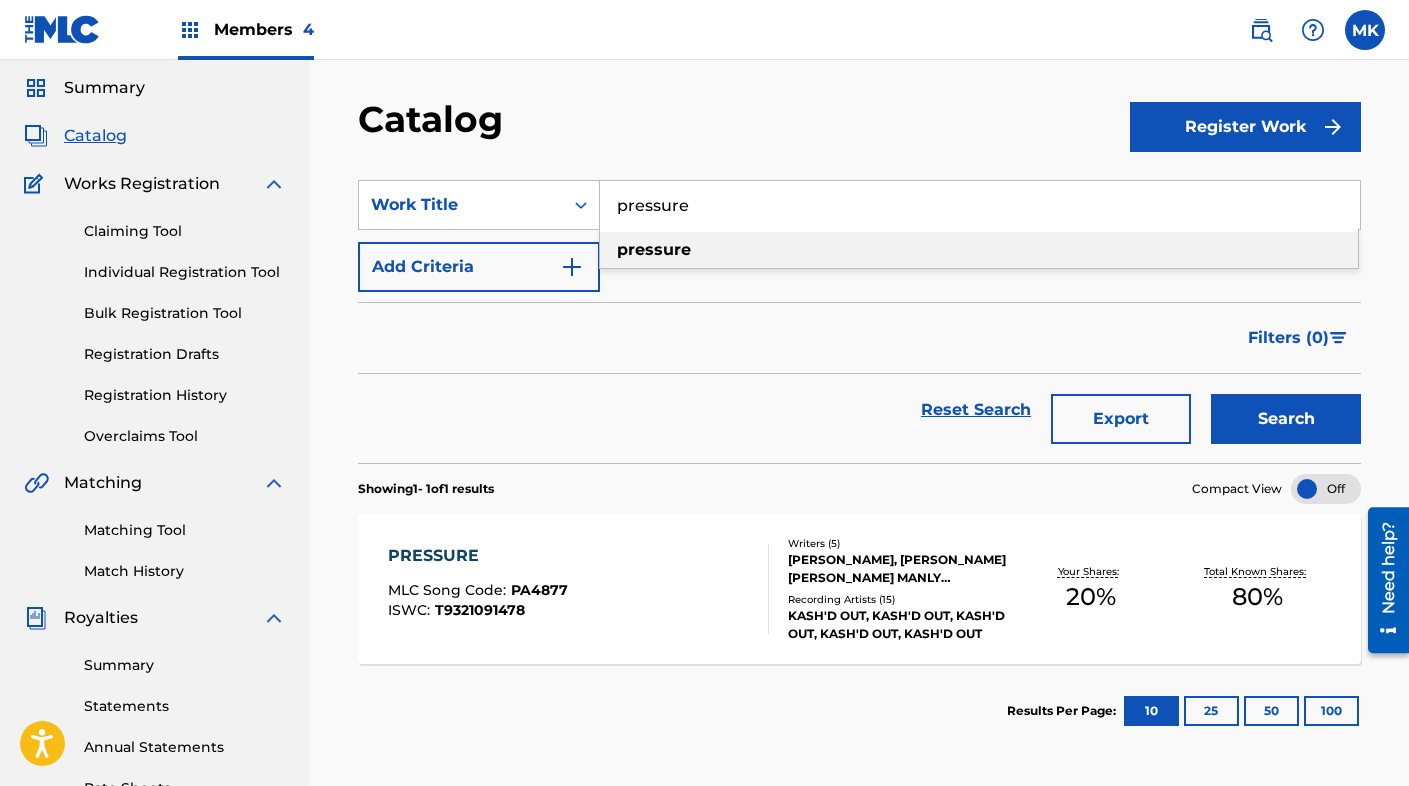 paste on "Mind Right" 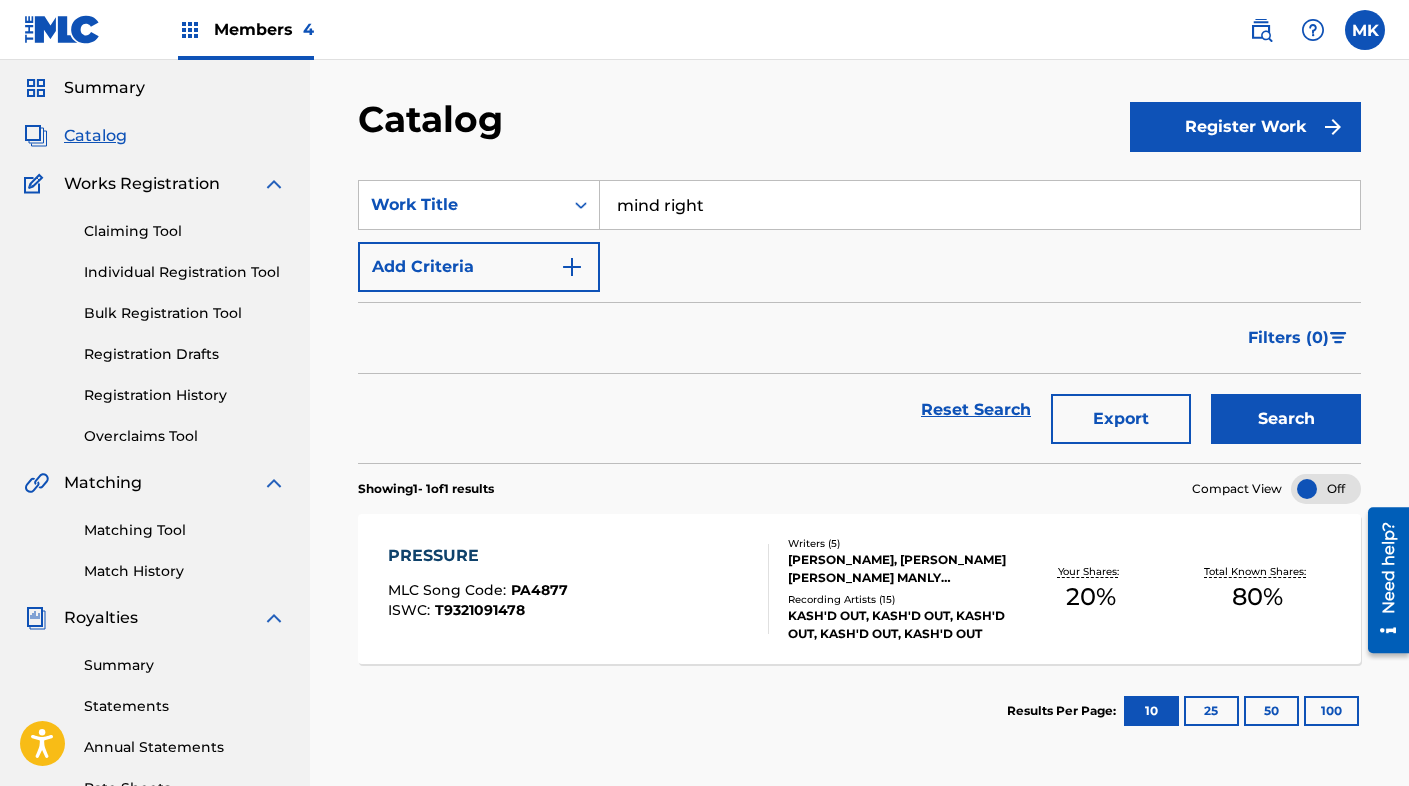 type on "mind right" 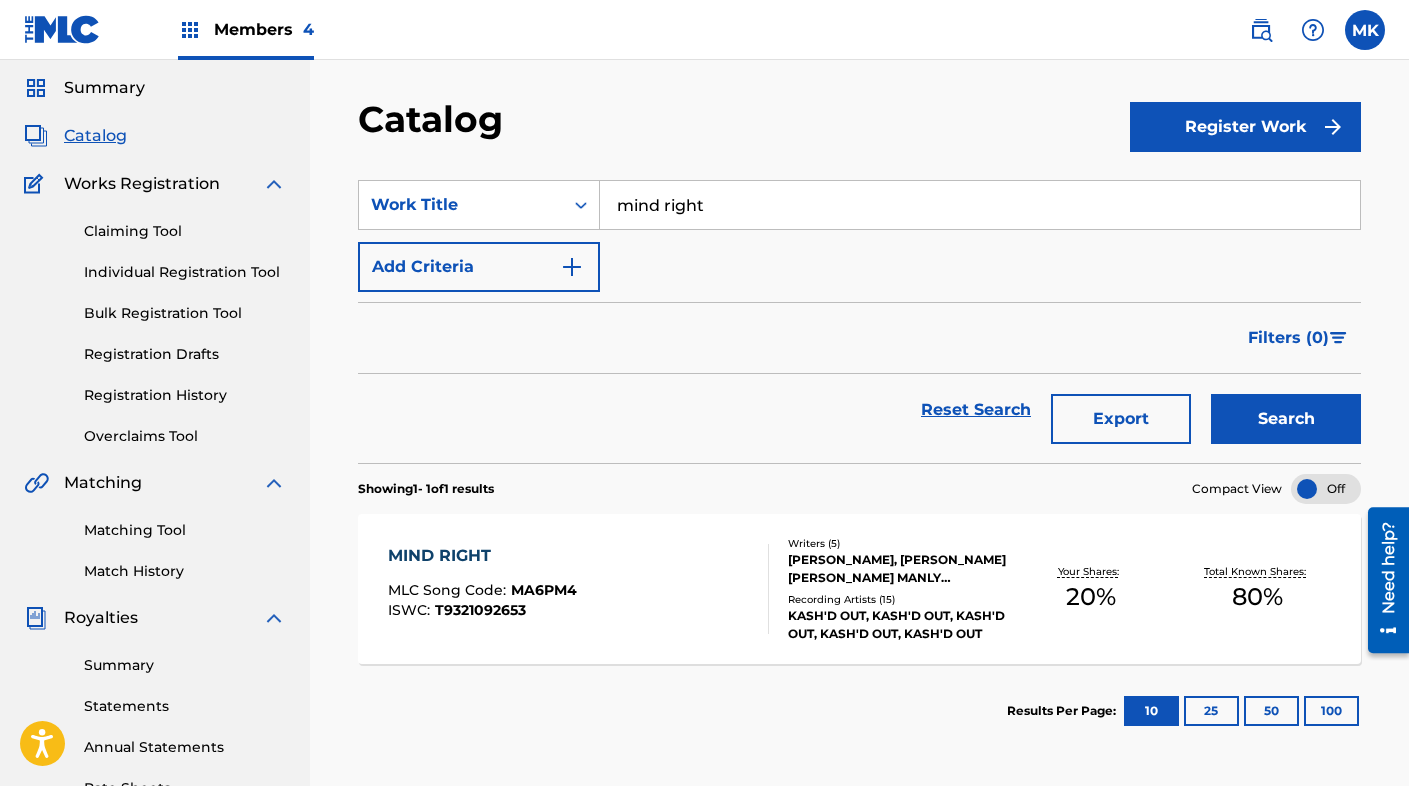 click on "MIND RIGHT MLC Song Code : MA6PM4 ISWC : T9321092653" at bounding box center (578, 589) 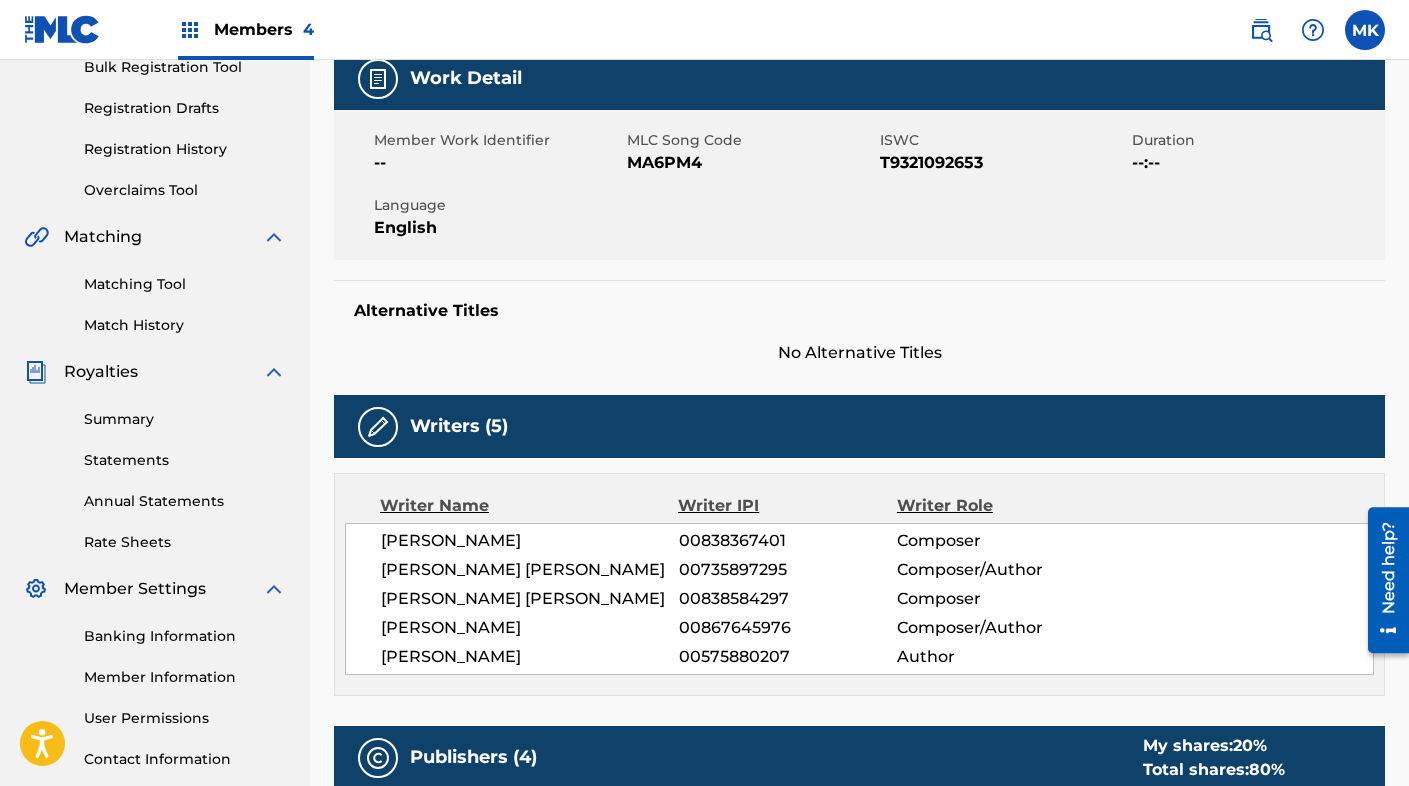scroll, scrollTop: 0, scrollLeft: 0, axis: both 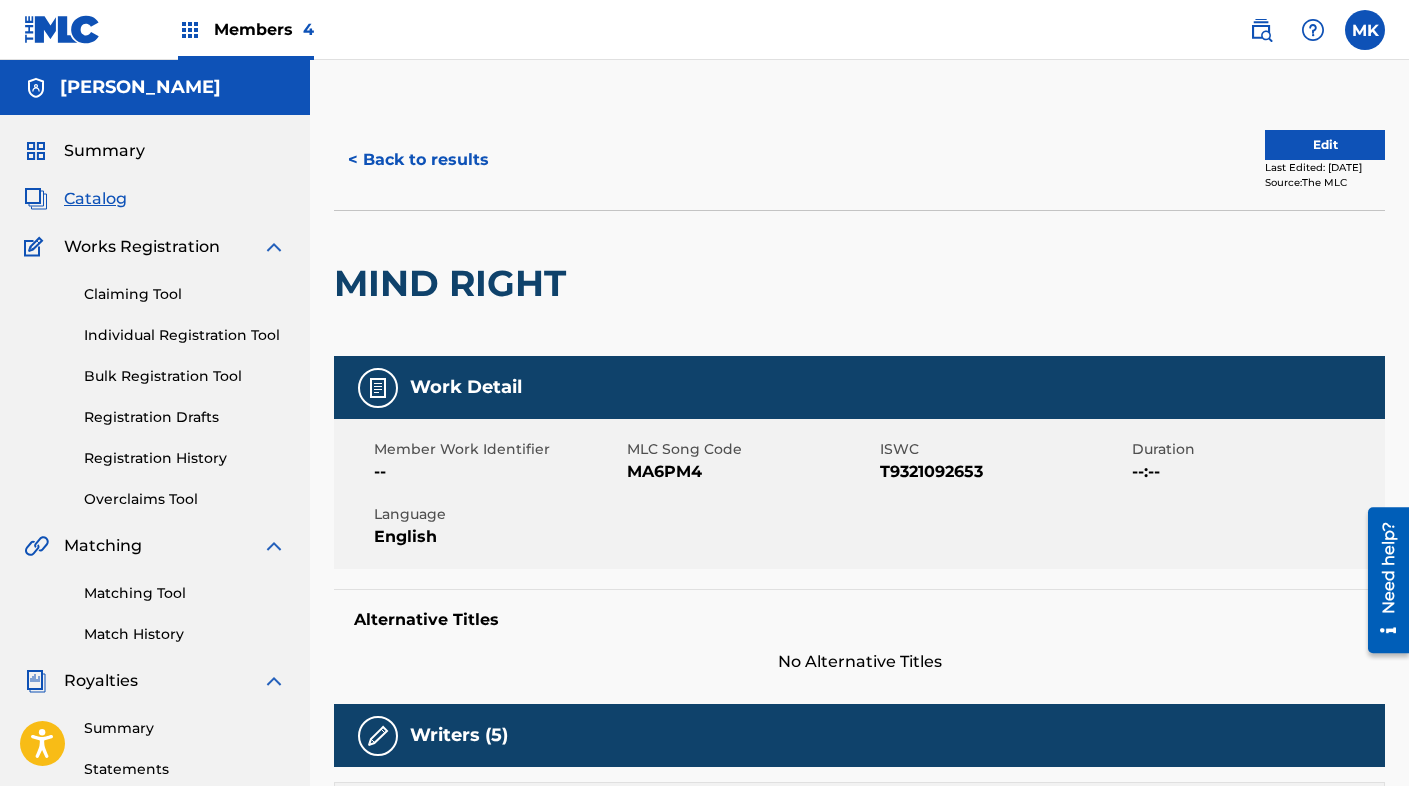 click on "< Back to results" at bounding box center (418, 160) 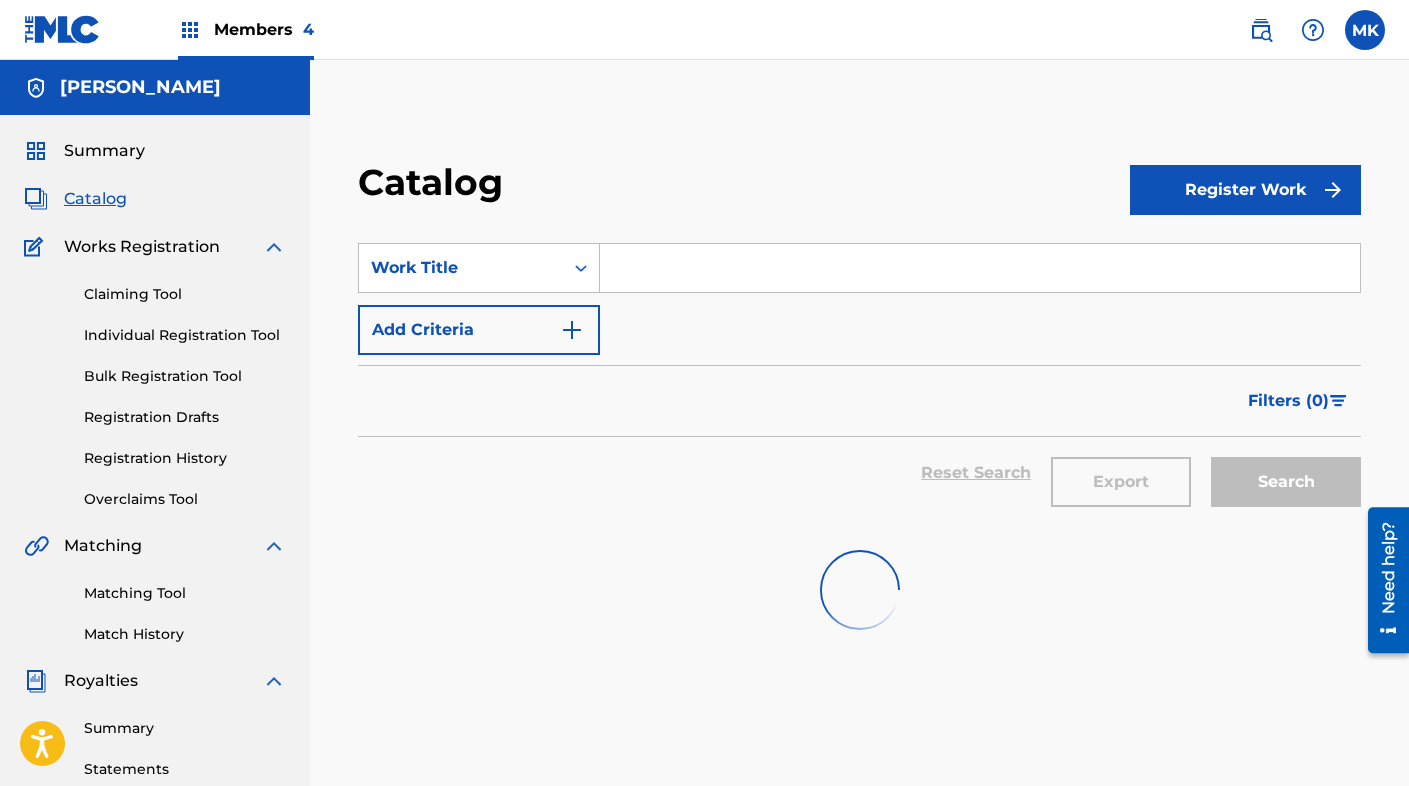 scroll, scrollTop: 63, scrollLeft: 0, axis: vertical 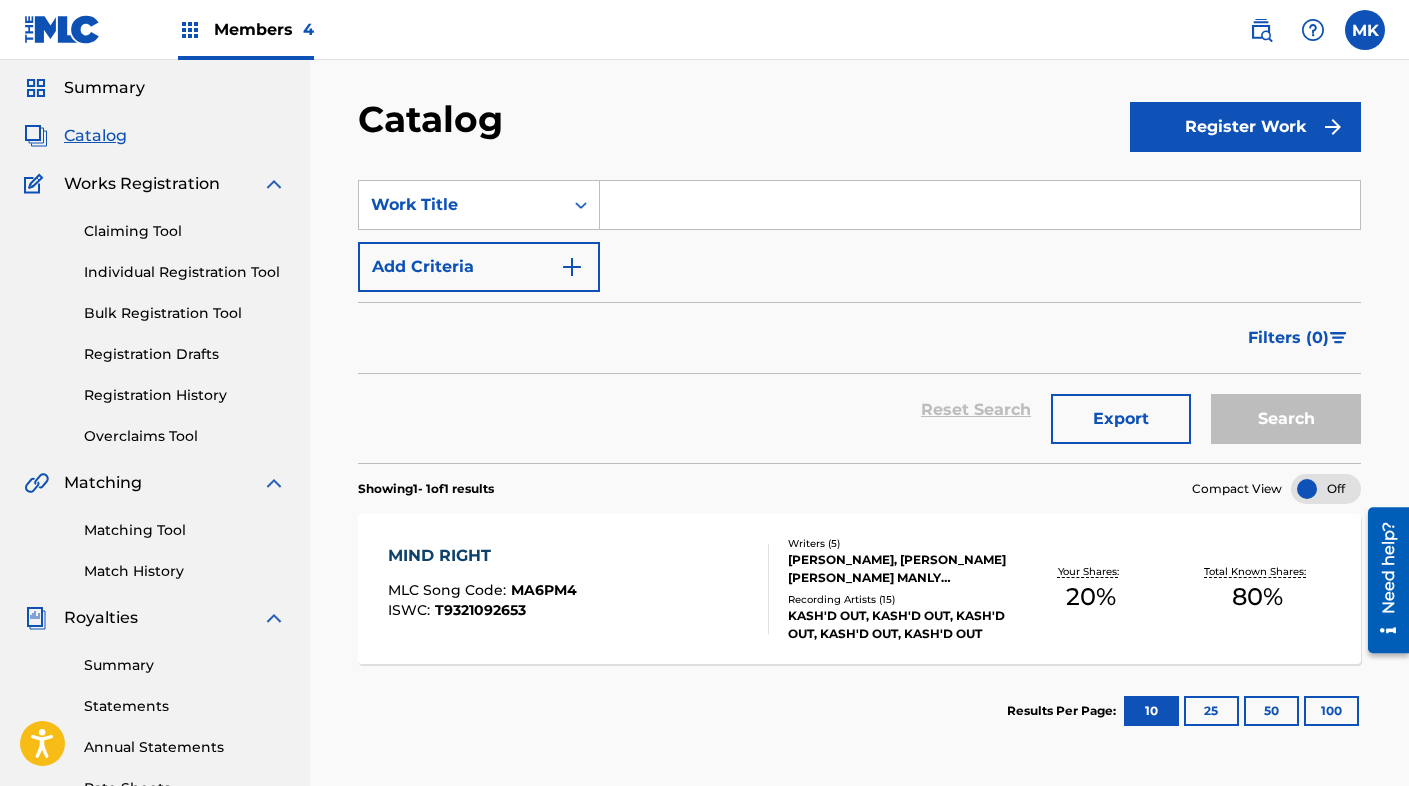 click at bounding box center [980, 205] 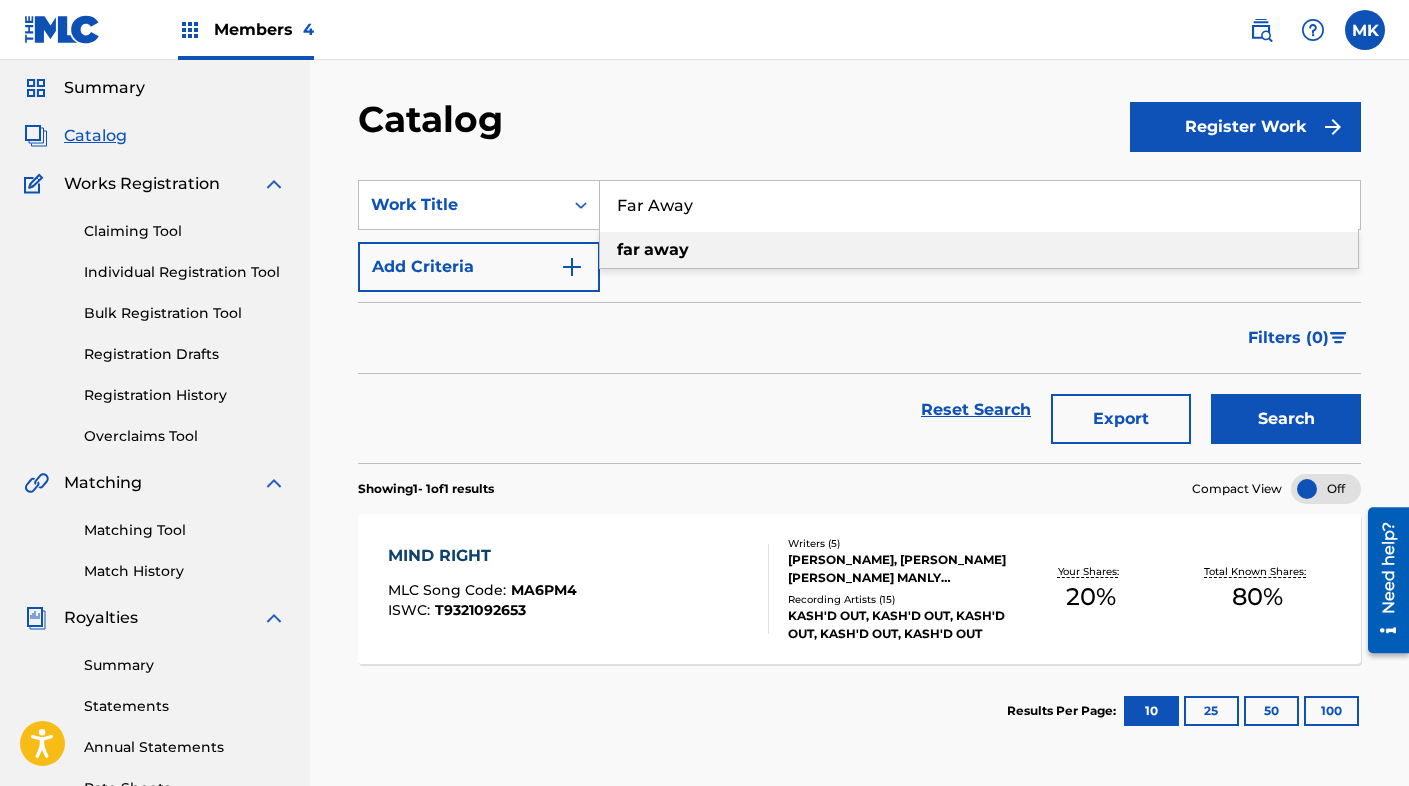 click on "far   away" at bounding box center (979, 250) 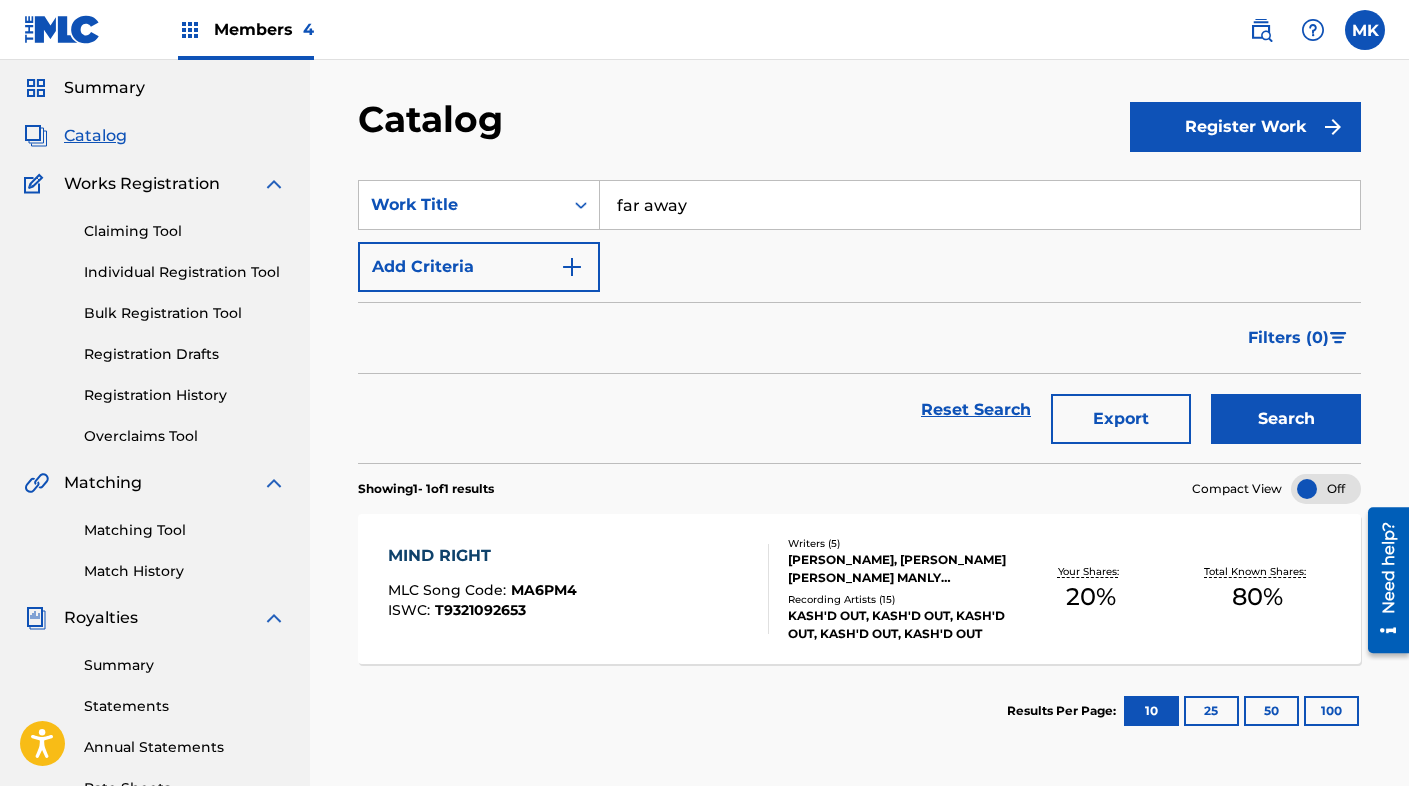 click on "Search" at bounding box center (1286, 419) 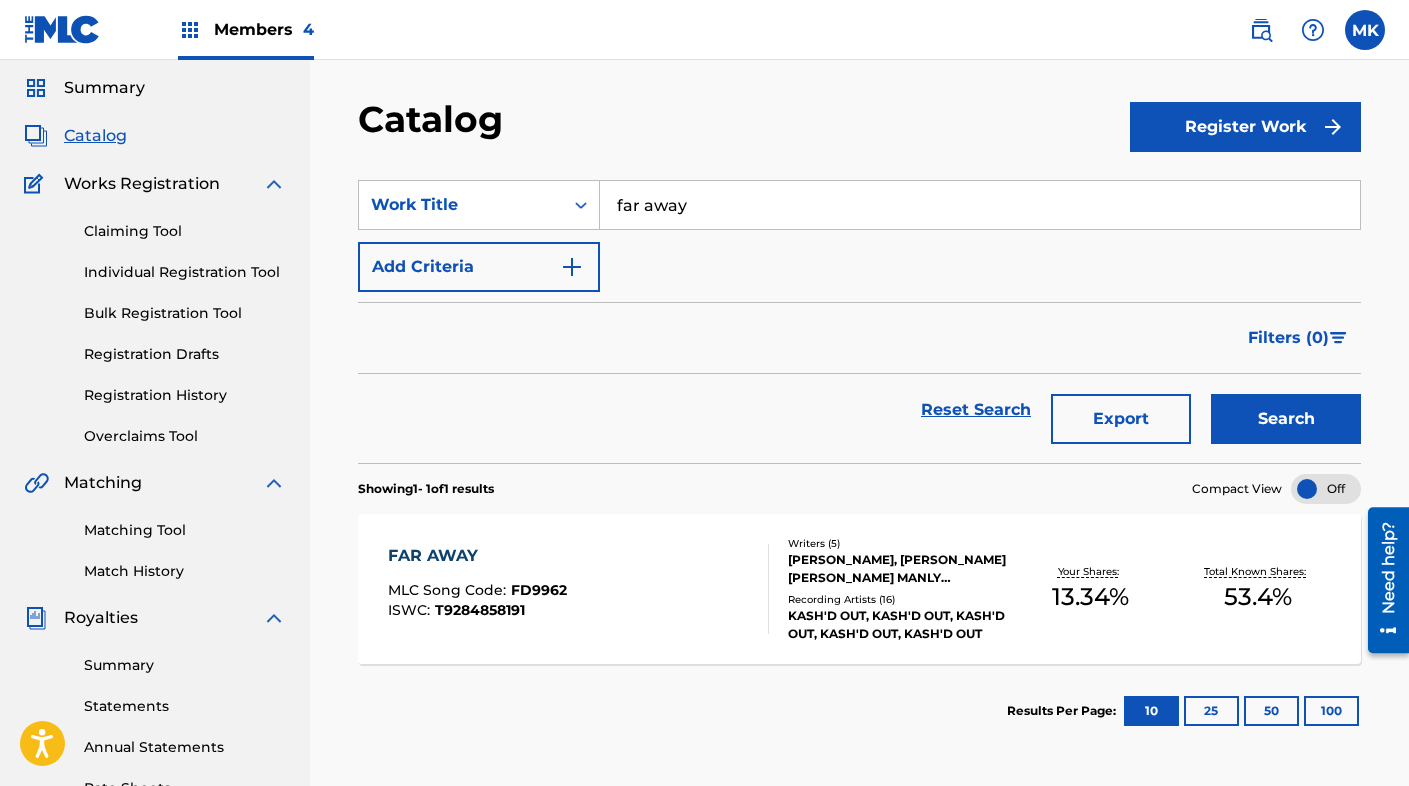 click on "far away" at bounding box center (980, 205) 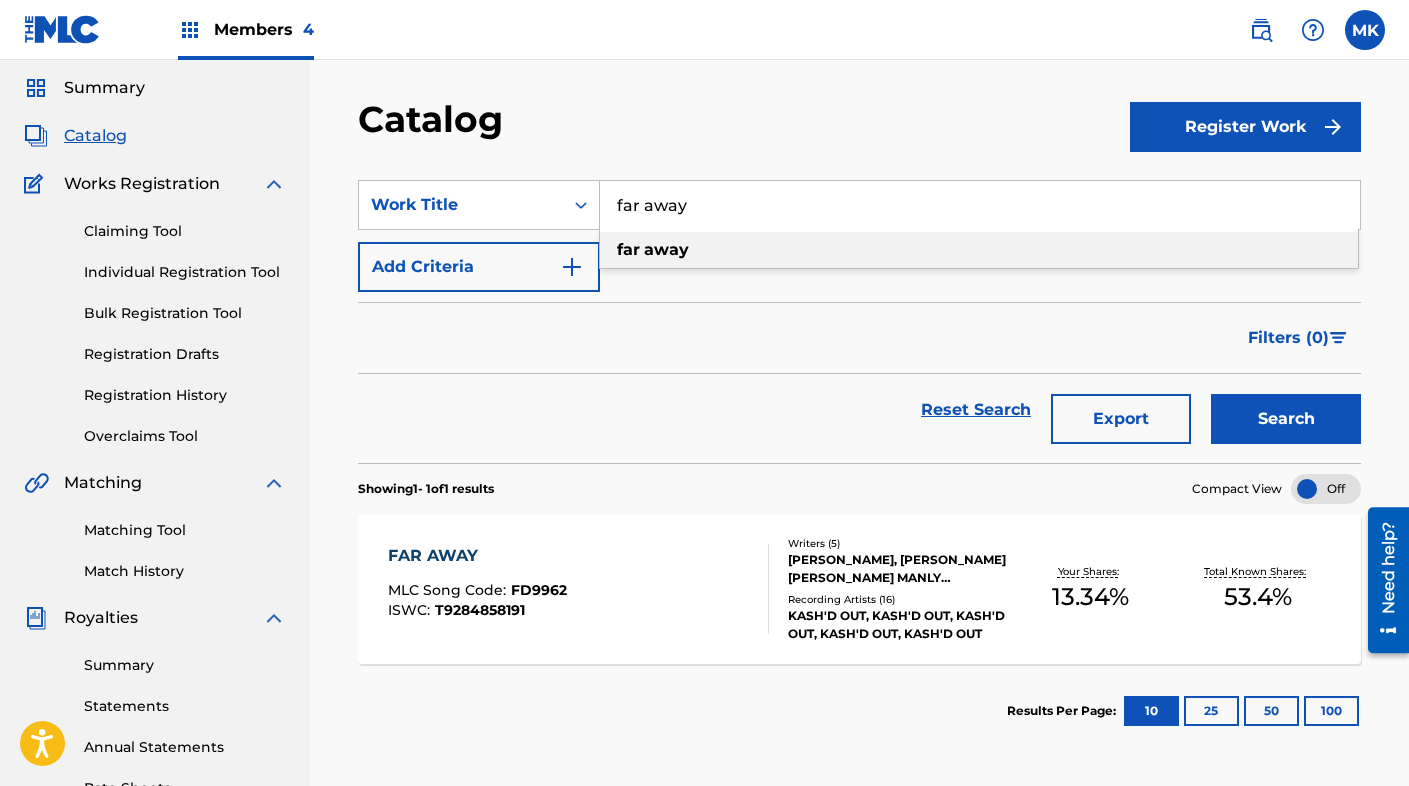 paste on "Paralyzed" 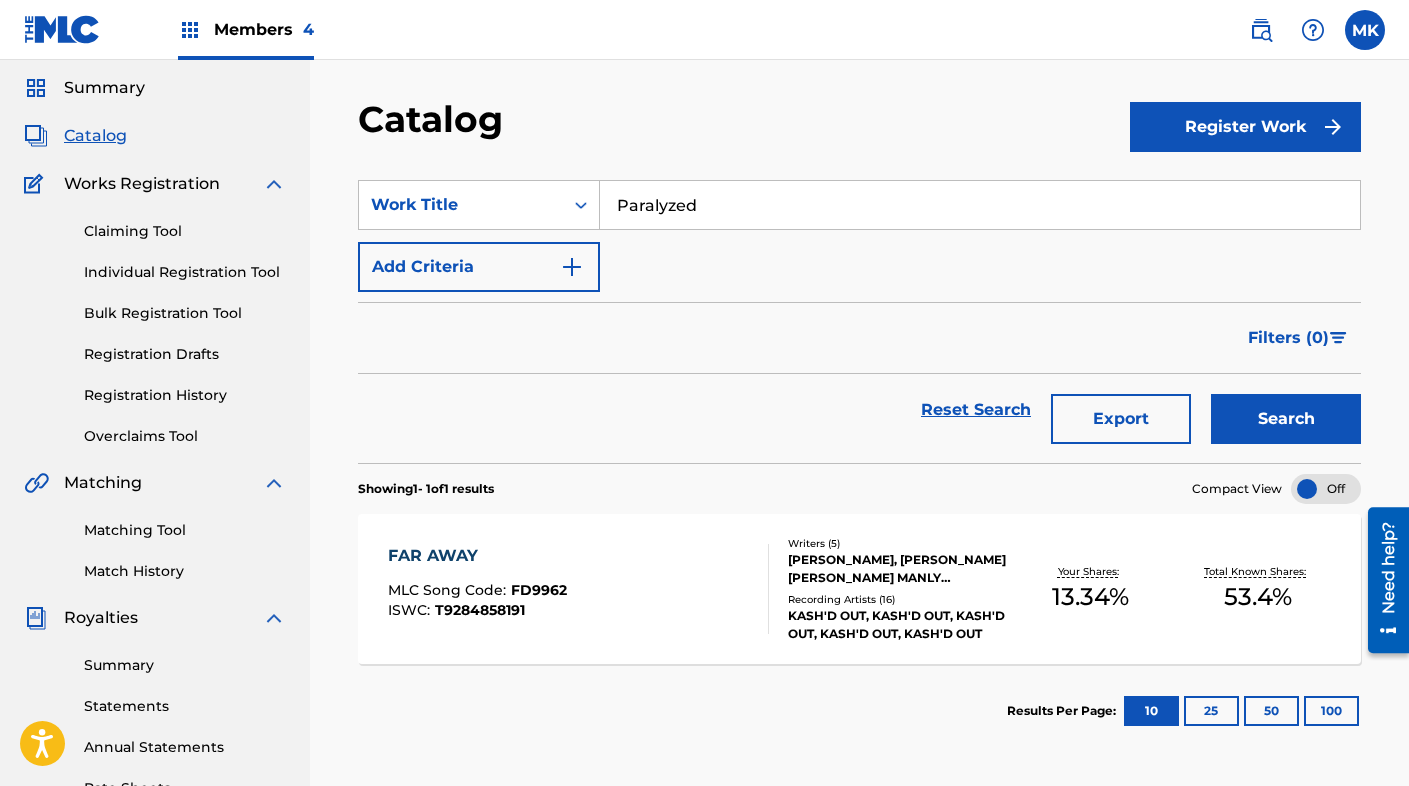 click on "Search" at bounding box center [1286, 419] 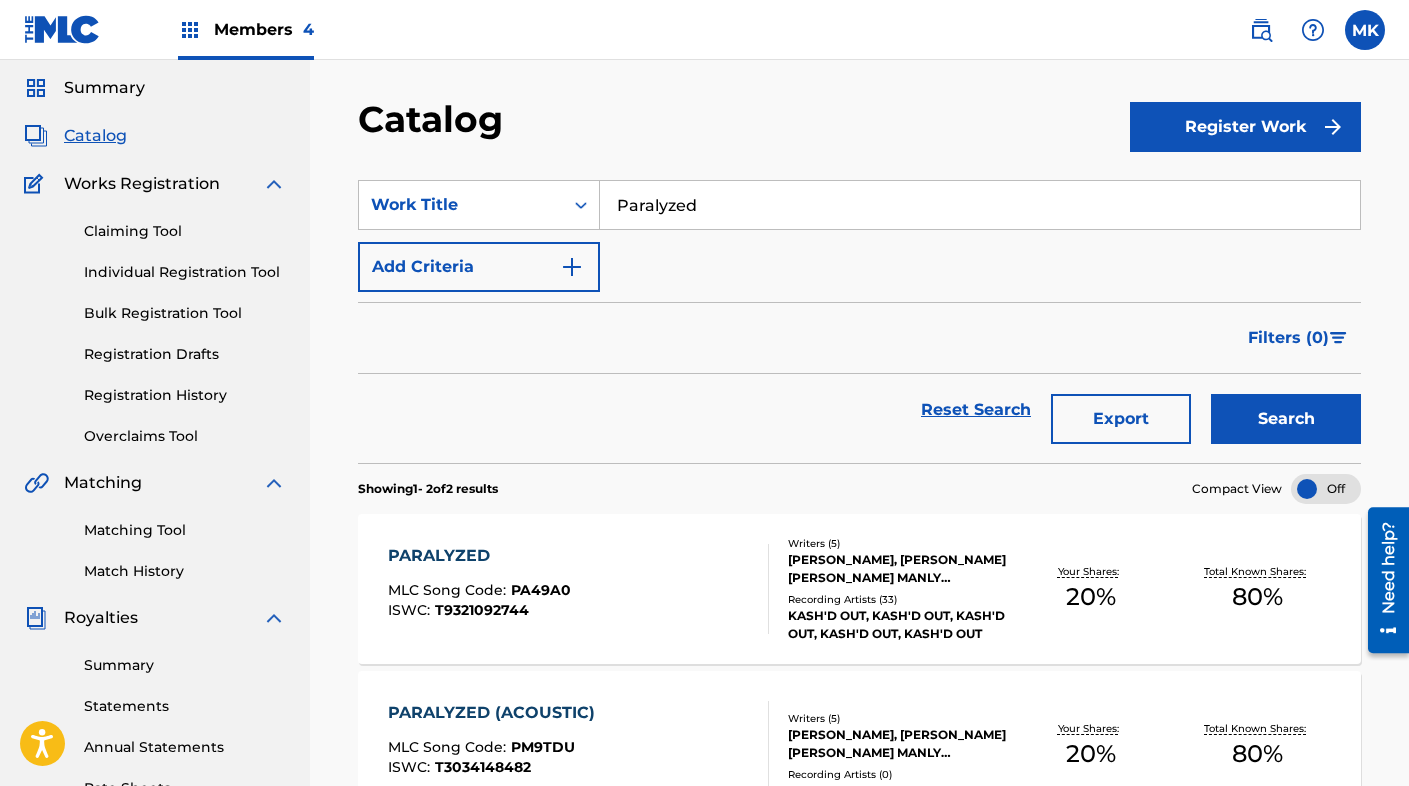 click on "Paralyzed" at bounding box center (980, 205) 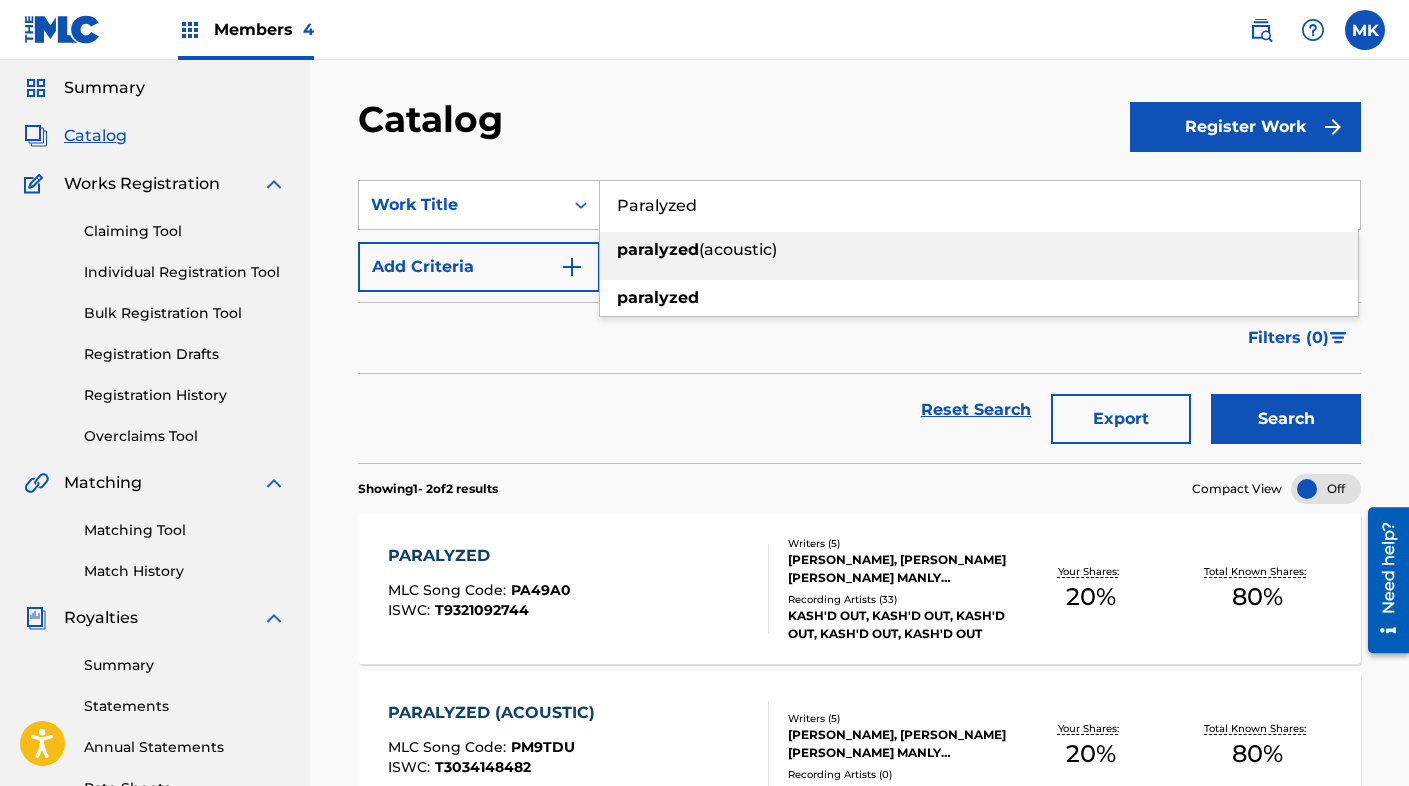 paste on "Undercover" 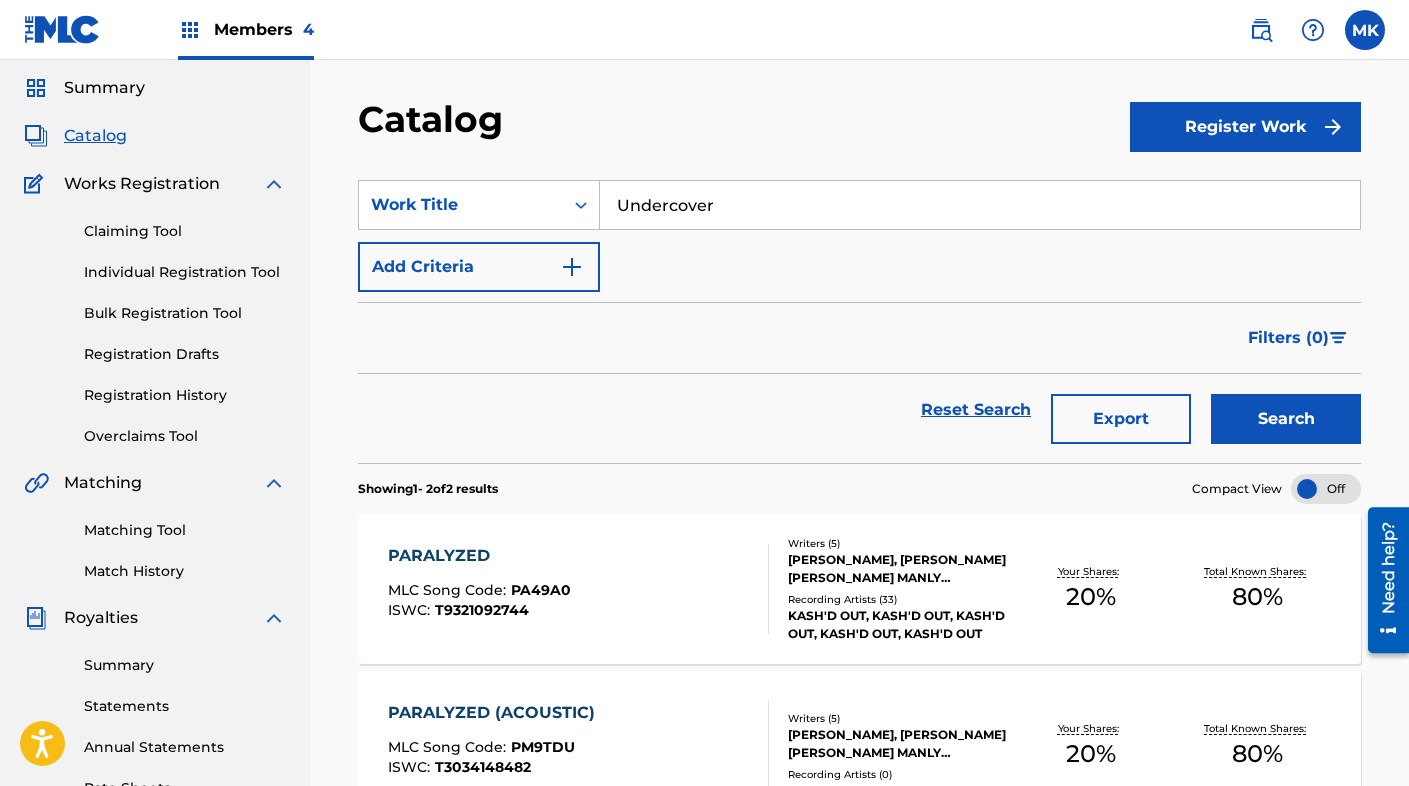type on "Undercover" 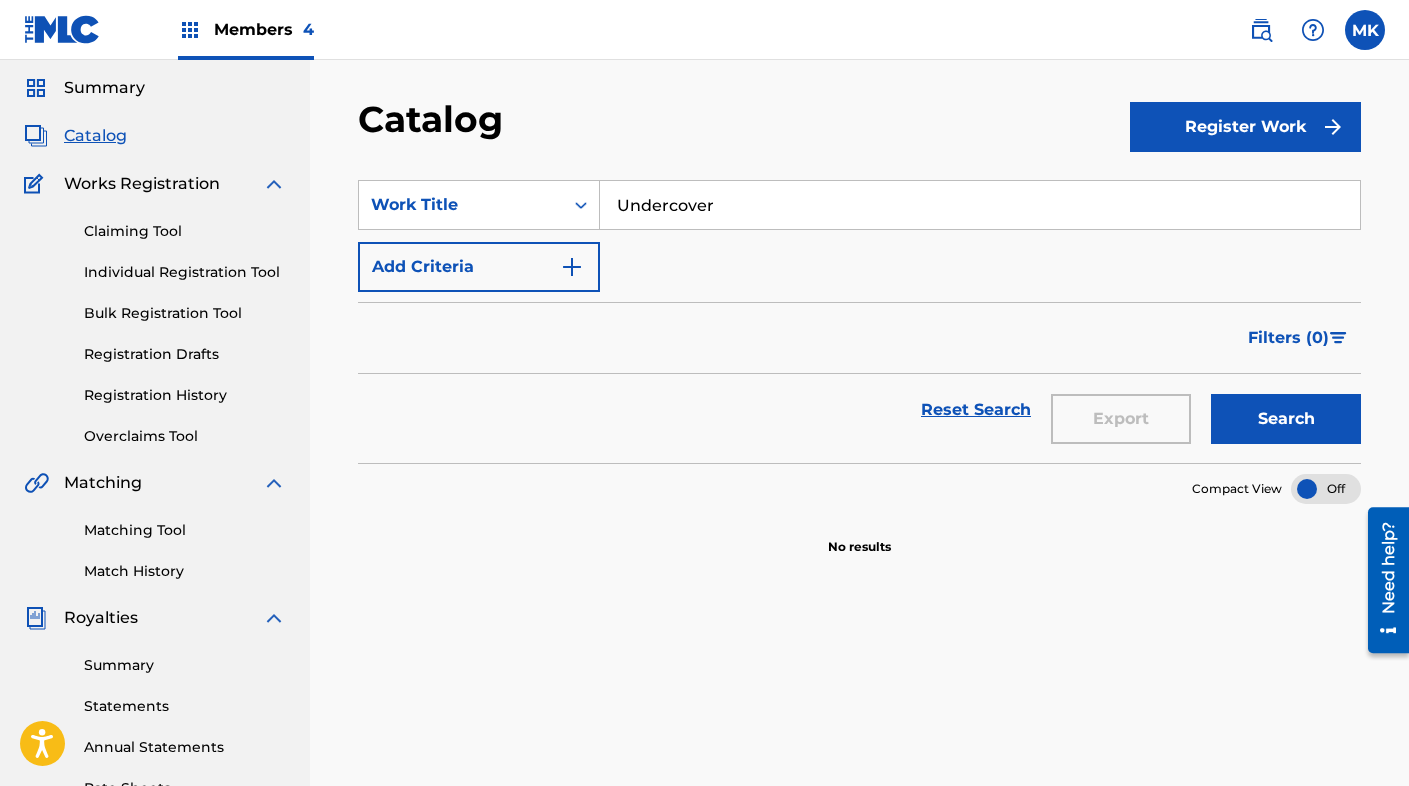 click on "Search" at bounding box center (1286, 419) 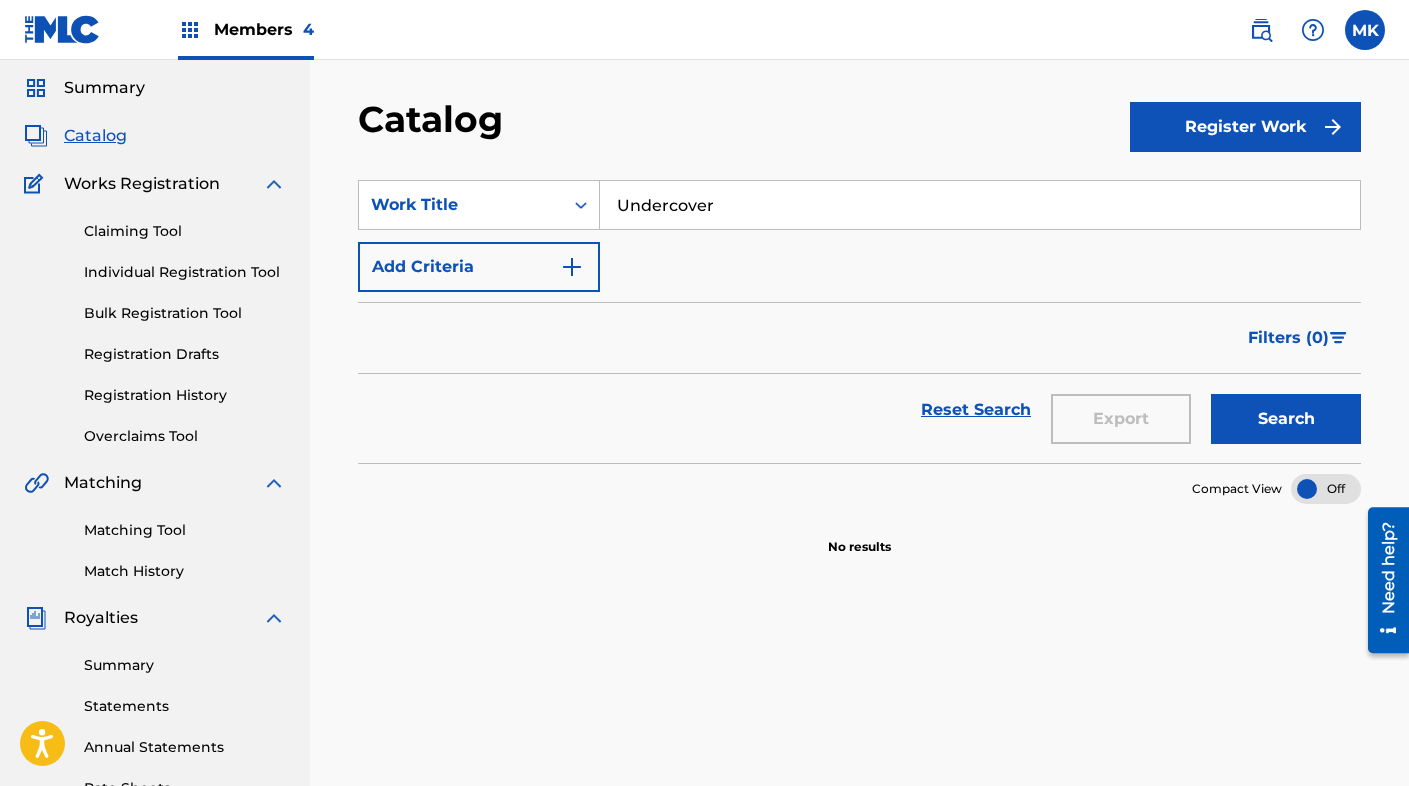 click on "Claiming Tool" at bounding box center [185, 231] 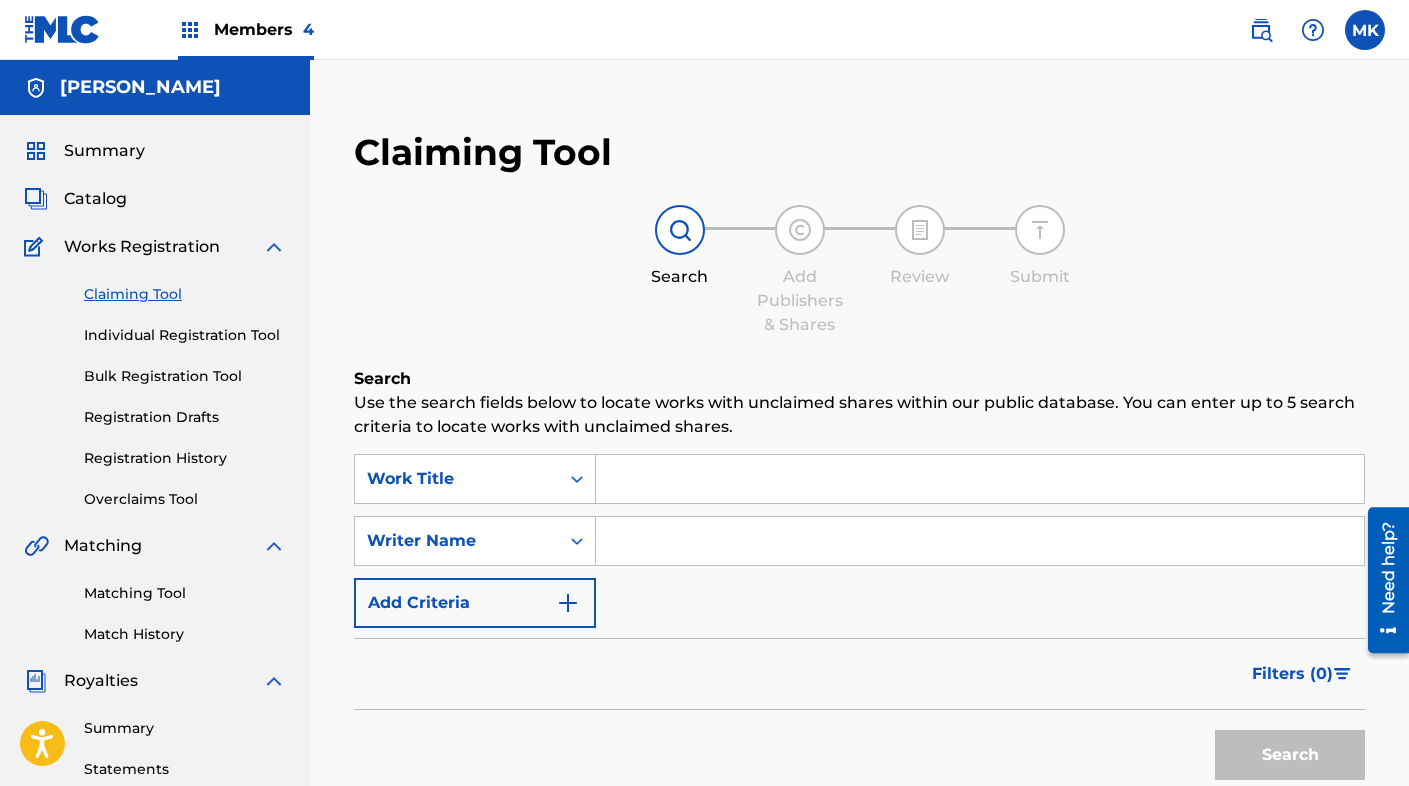 click at bounding box center [980, 479] 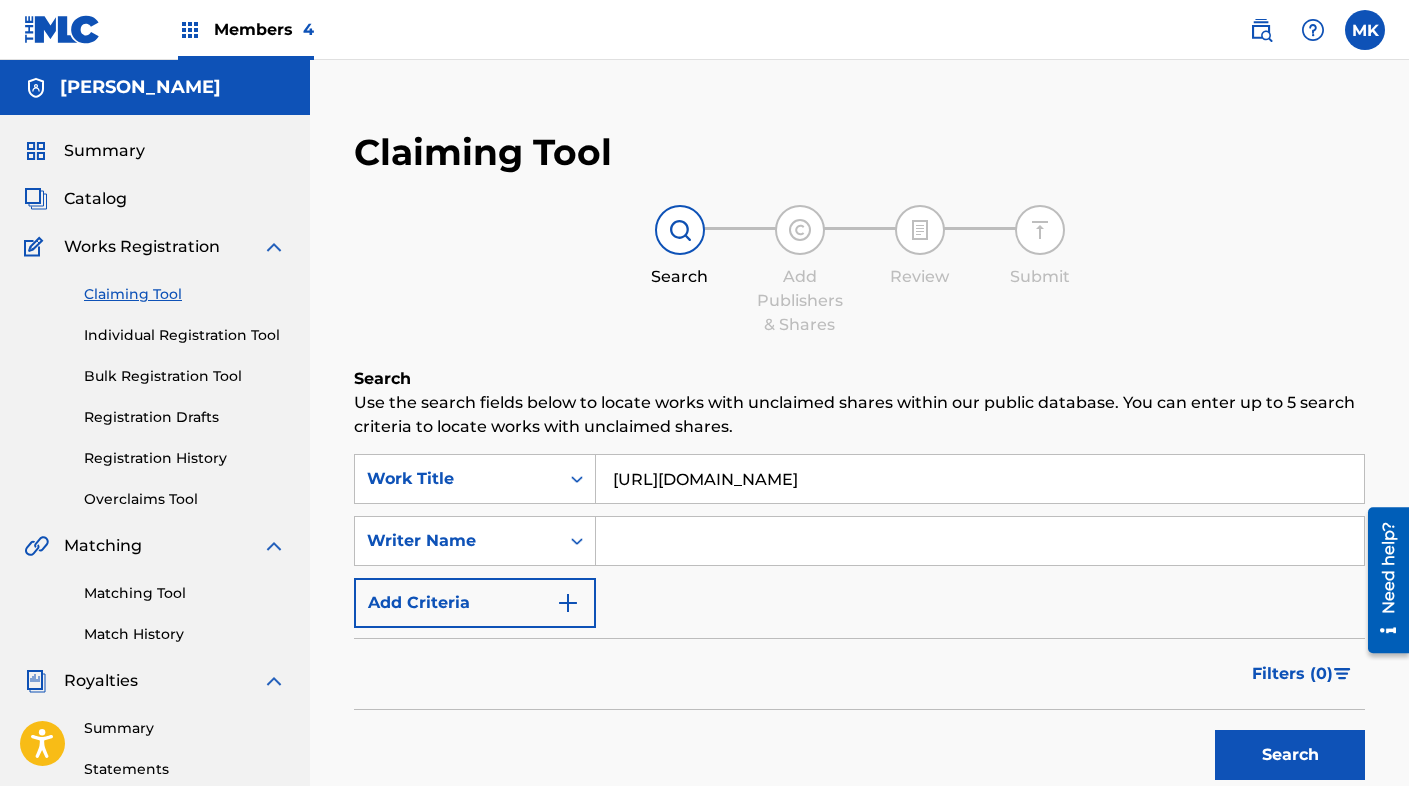 click on "[URL][DOMAIN_NAME]" at bounding box center (980, 479) 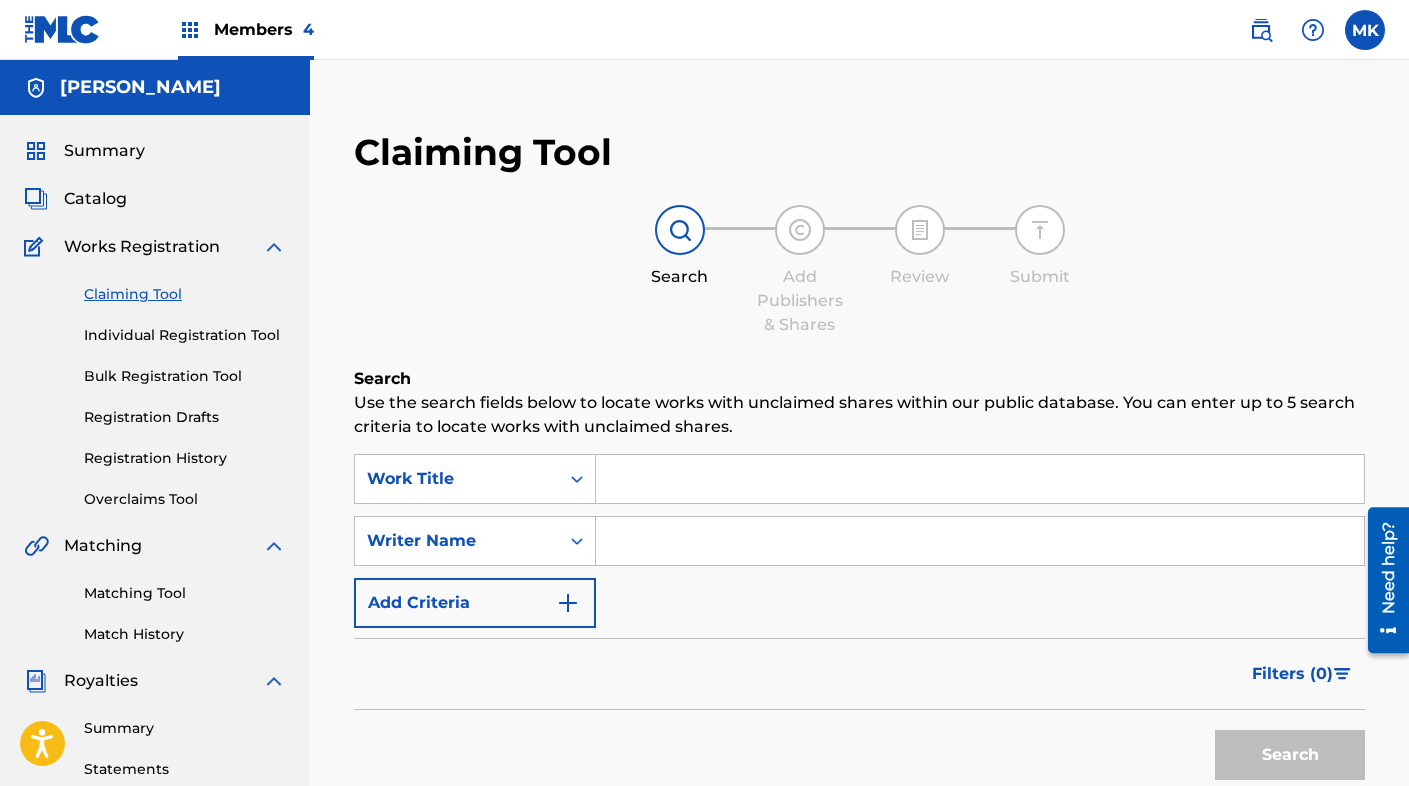 paste on "Undercover" 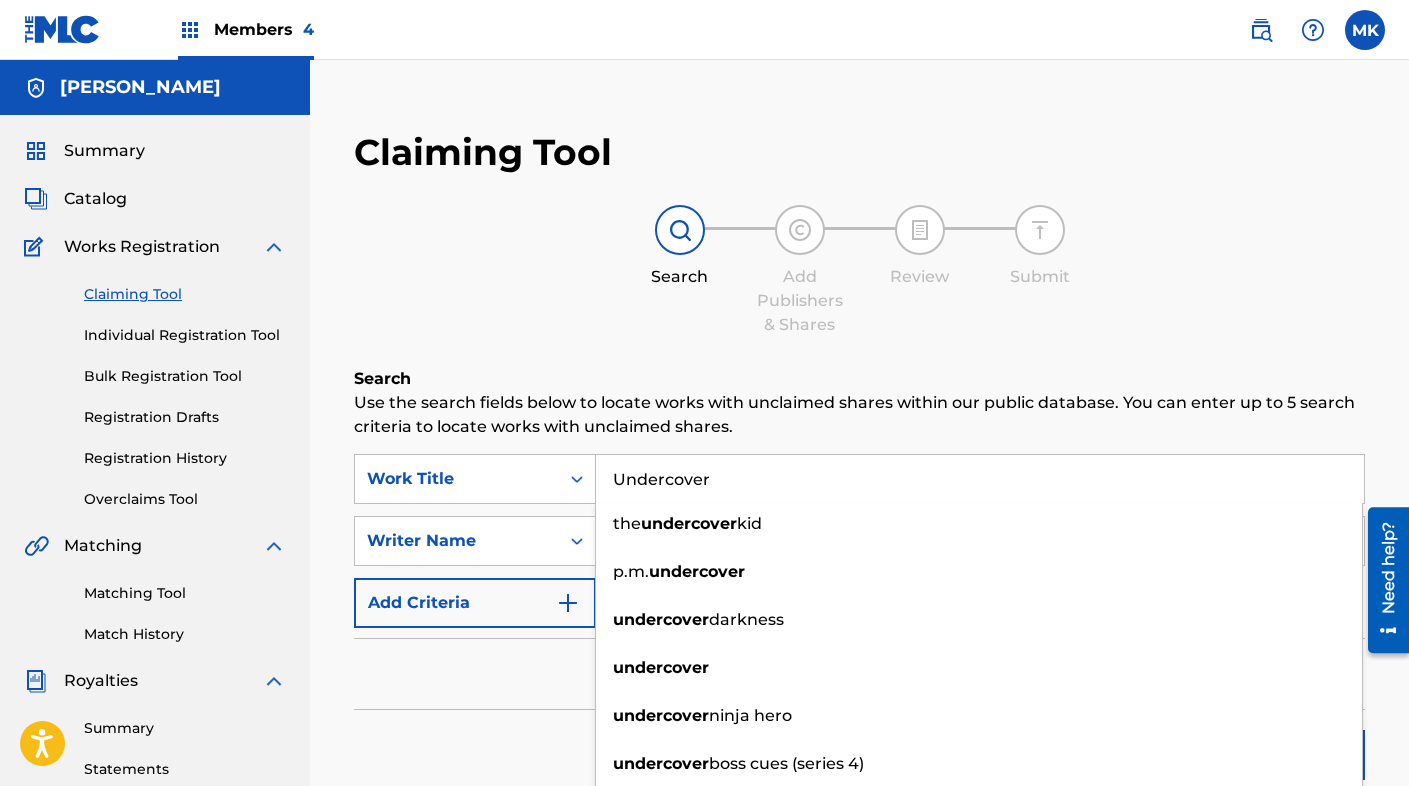 type on "Undercover" 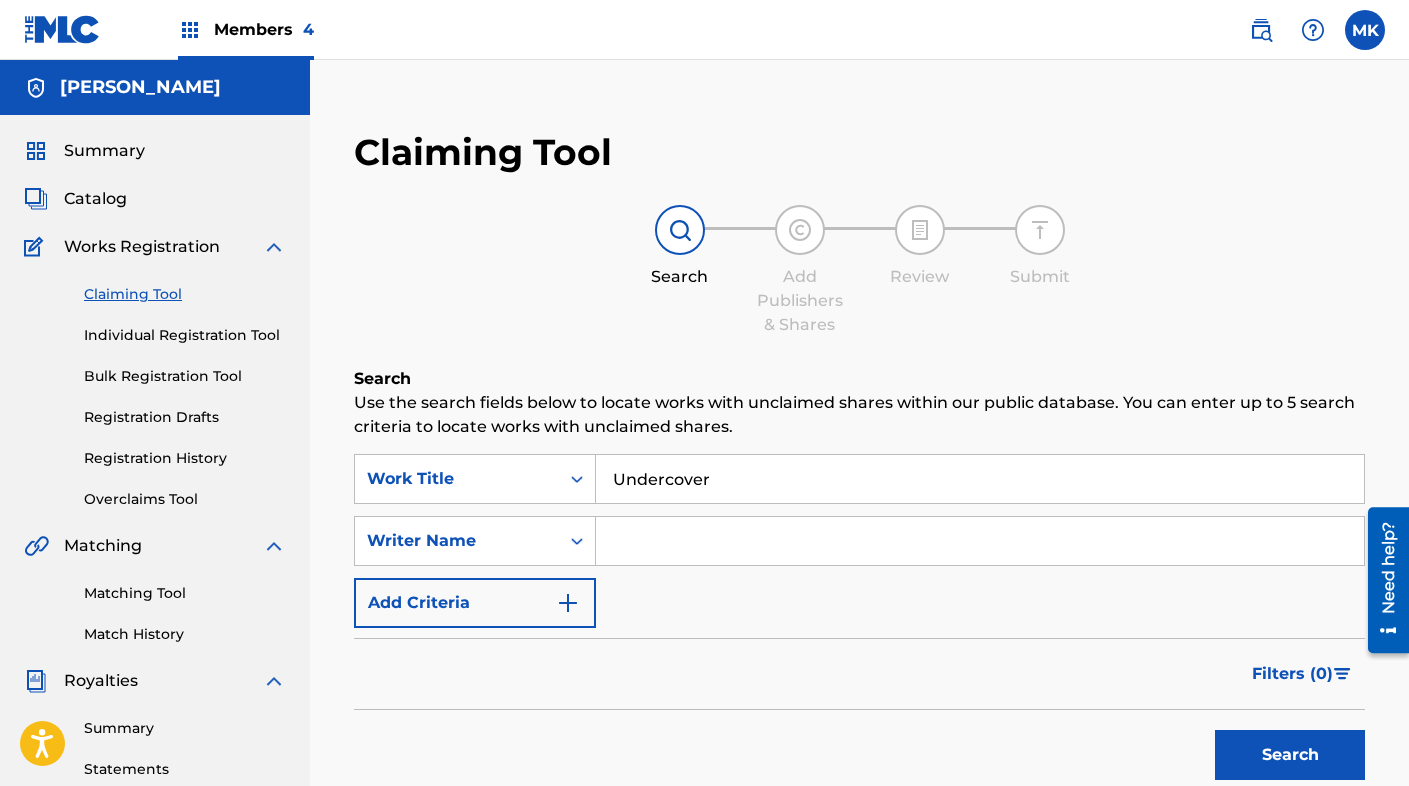 click on "Claiming Tool Search Add Publishers & Shares Review Submit Search Use the search fields below to locate works with unclaimed shares within our public database. You can enter up
to 5 search criteria to locate works with unclaimed shares. SearchWithCriteria48657e44-4177-4e3f-9ad2-5a32738906ab Work Title Undercover SearchWithCriteria42761d4c-a974-4079-8fe5-76c7c2e965b9 Writer Name Add Criteria Filter Claim Search Filters Include works claimed by my Member   Remove Filters Apply Filters Filters ( 0 ) Search" at bounding box center [859, 510] 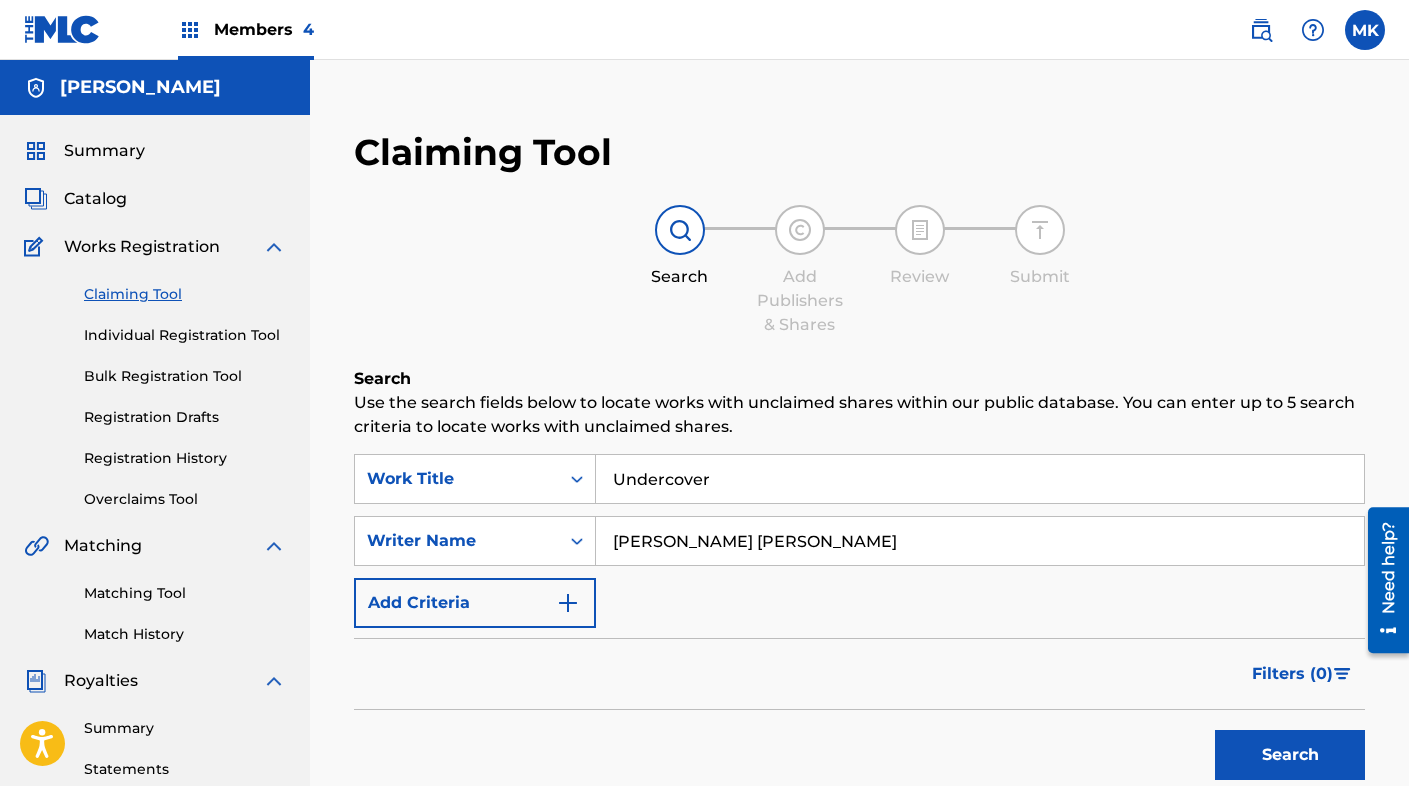 click on "Search" at bounding box center [1290, 755] 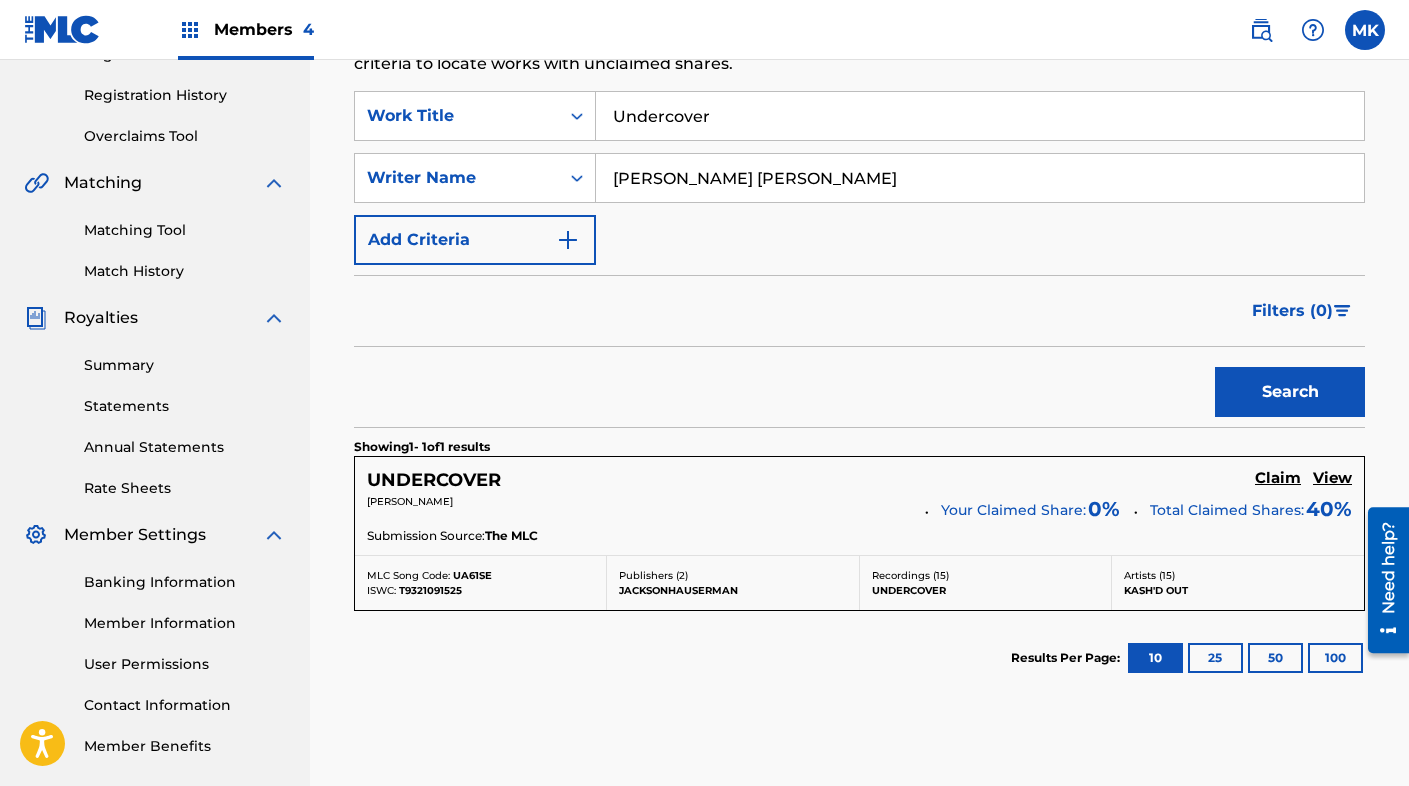 scroll, scrollTop: 498, scrollLeft: 0, axis: vertical 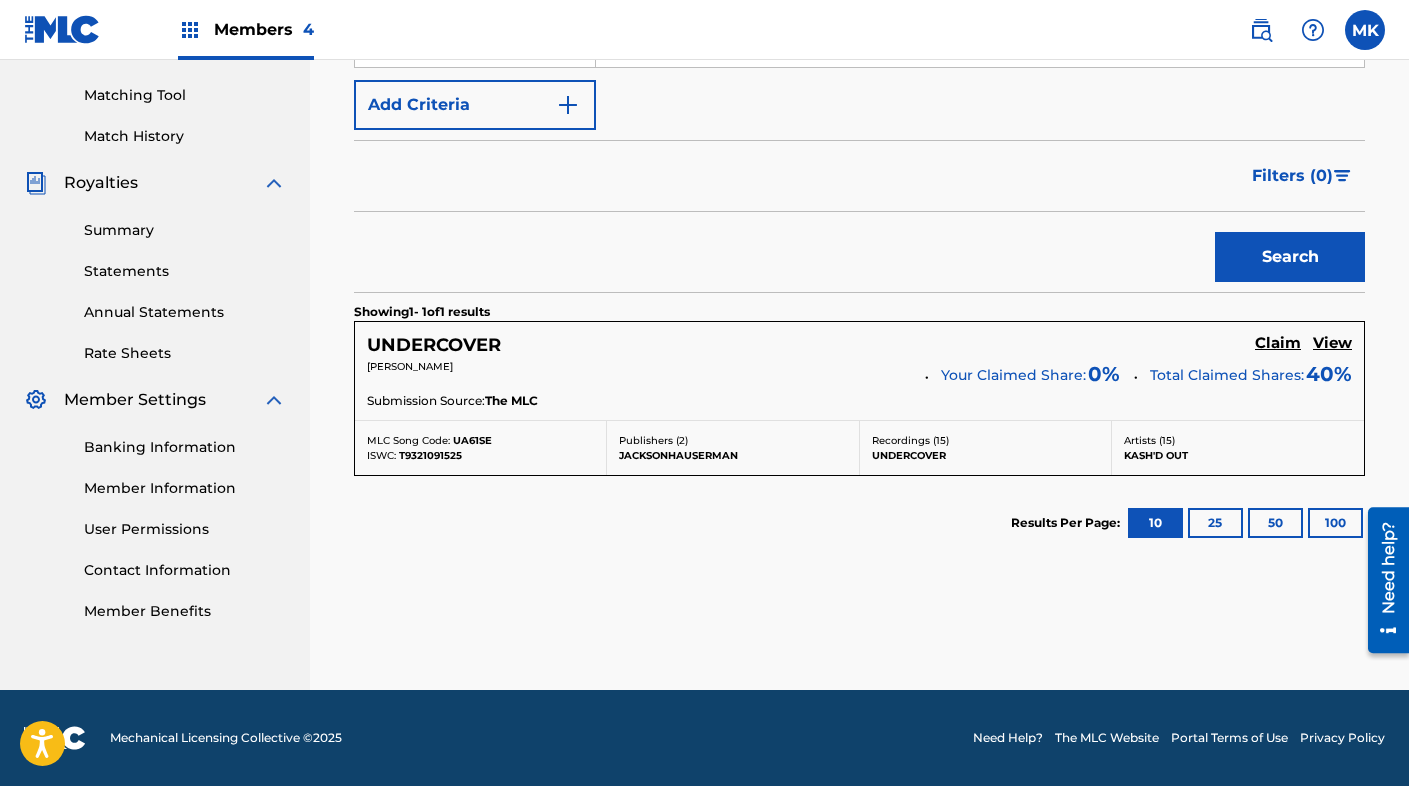 click on "Claim" at bounding box center (1278, 343) 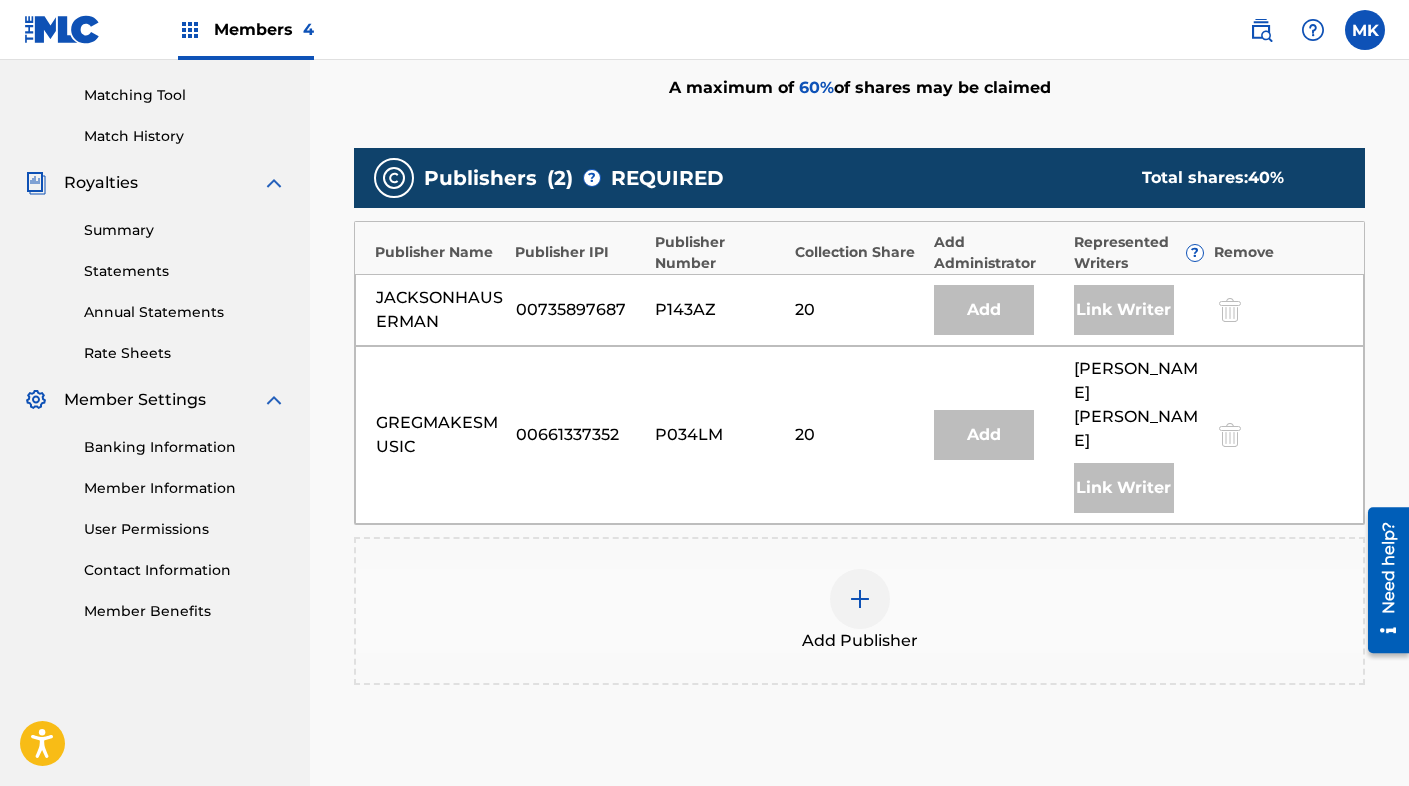 click at bounding box center (860, 599) 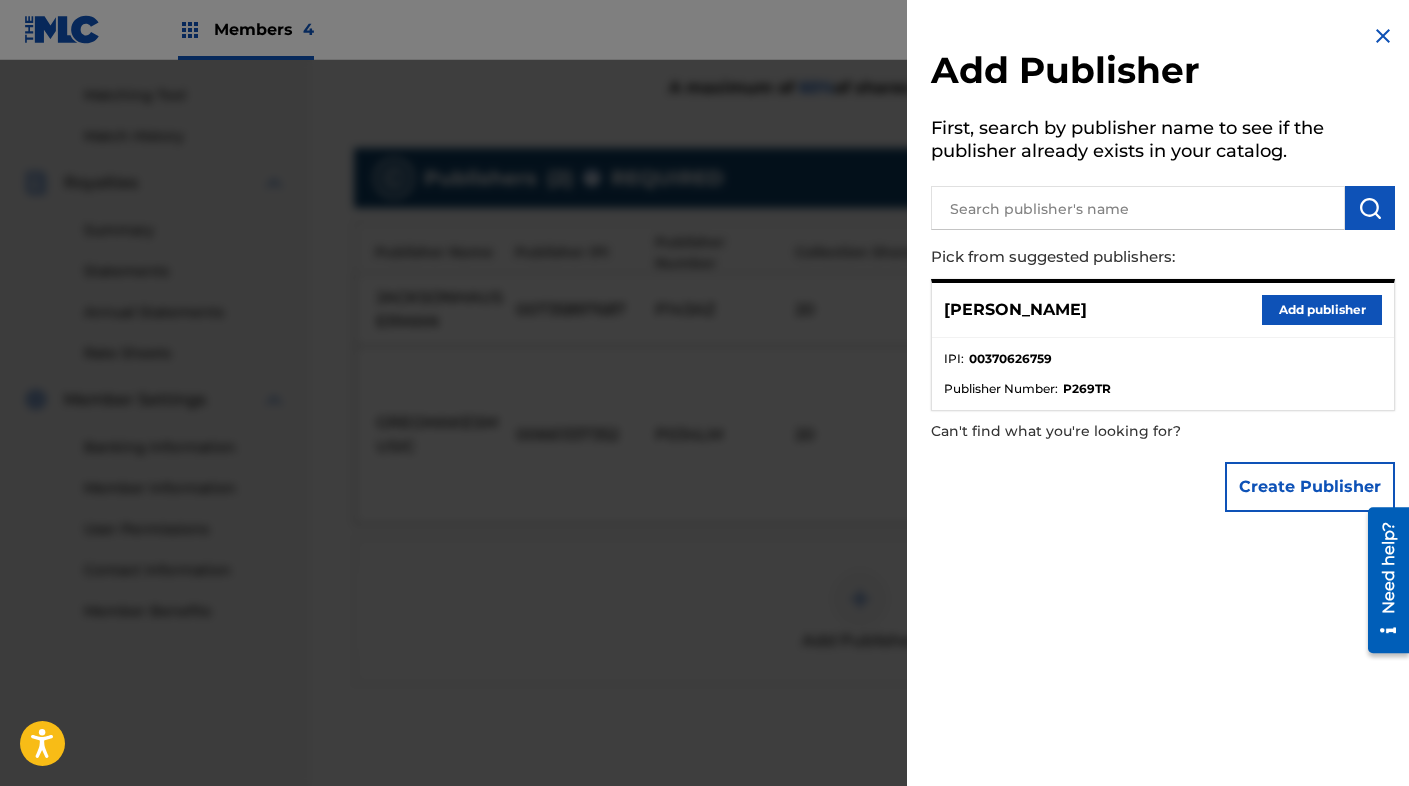 click on "Add publisher" at bounding box center (1322, 310) 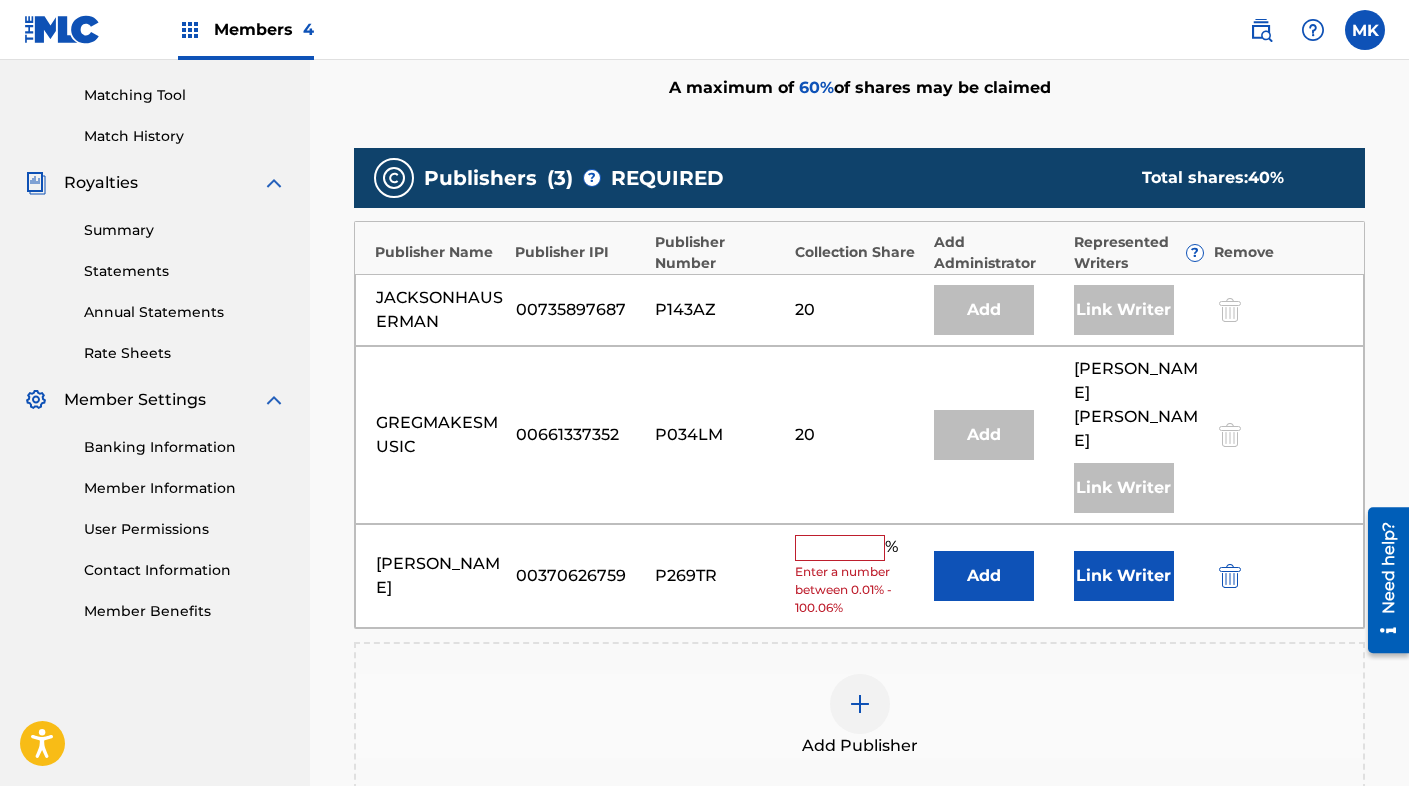click at bounding box center [840, 548] 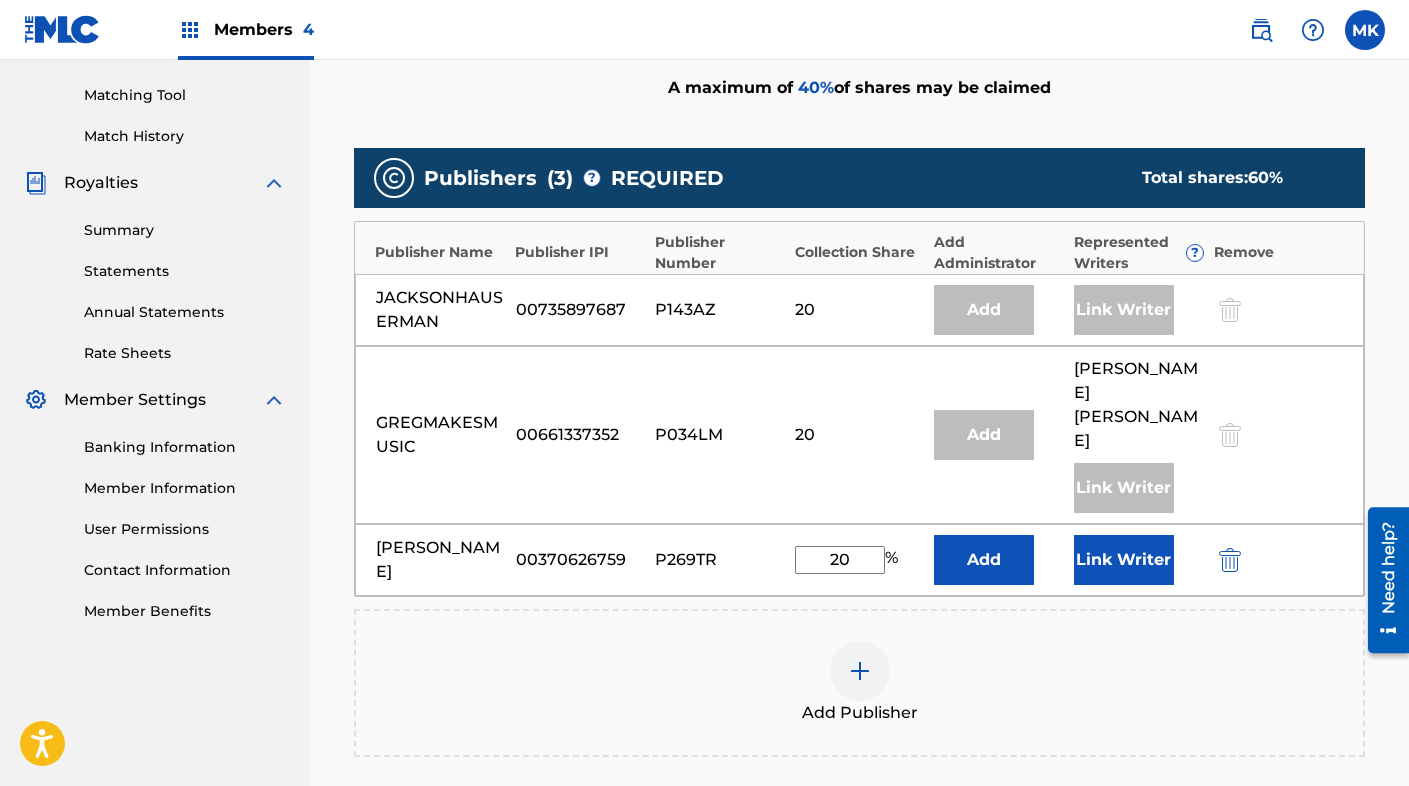type on "20" 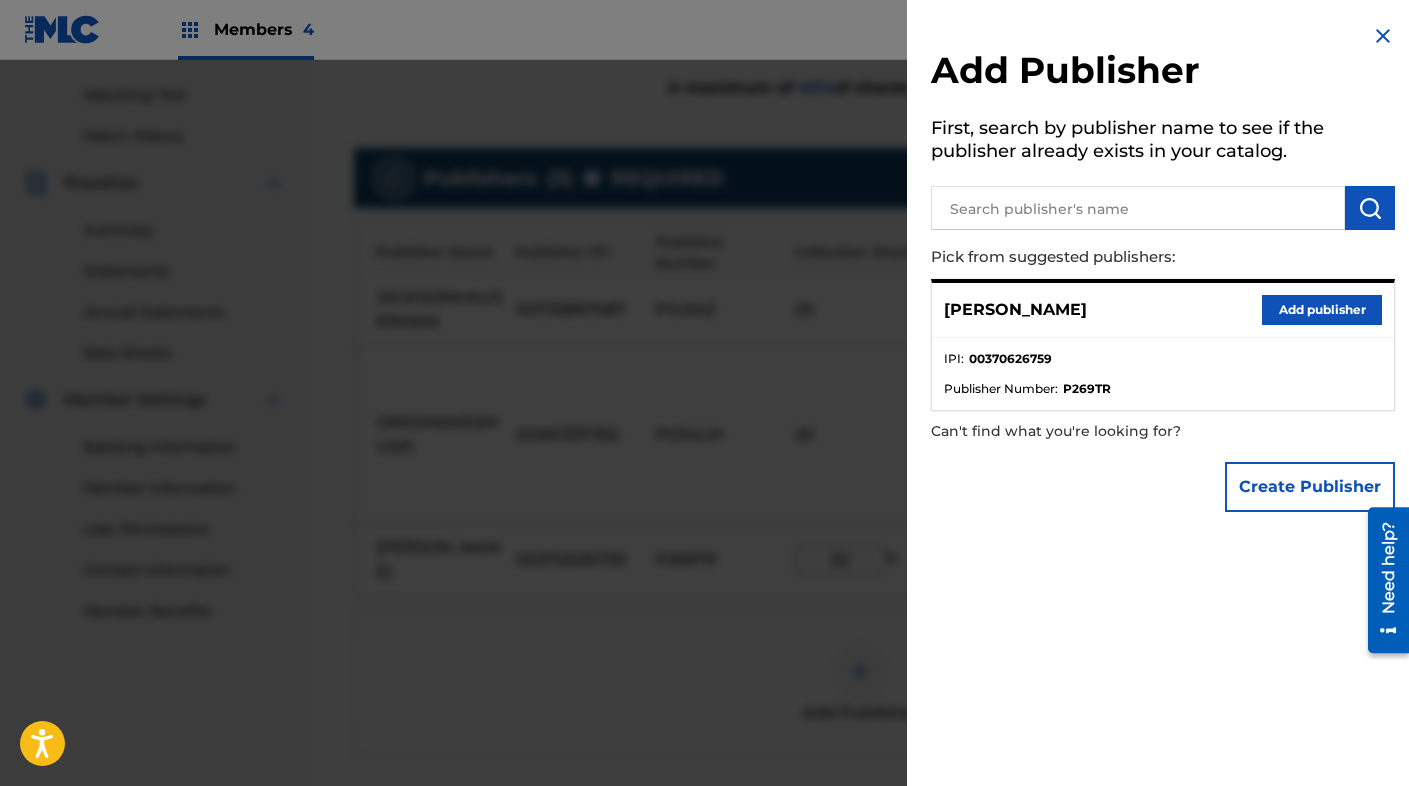 click at bounding box center (1383, 36) 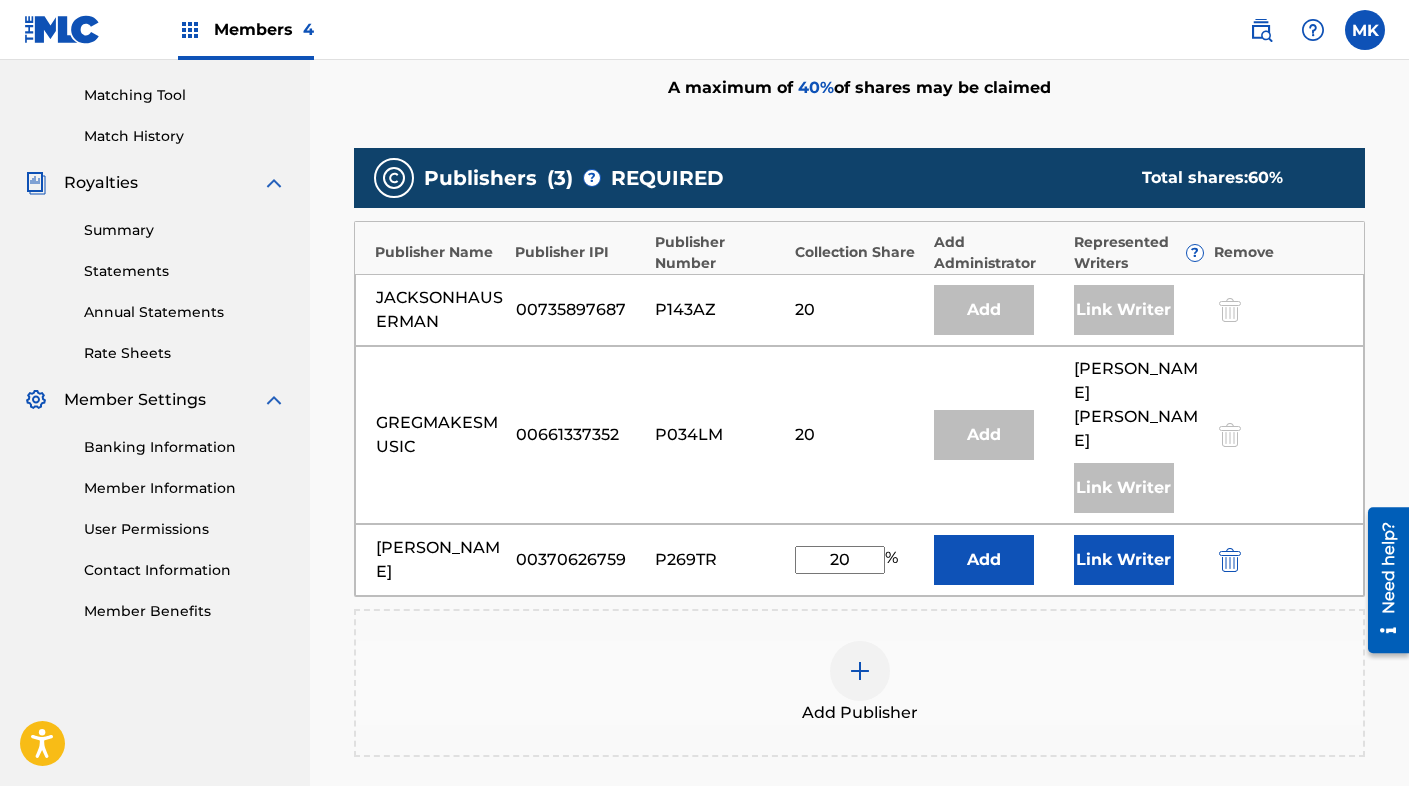 click on "Link Writer" at bounding box center (1124, 560) 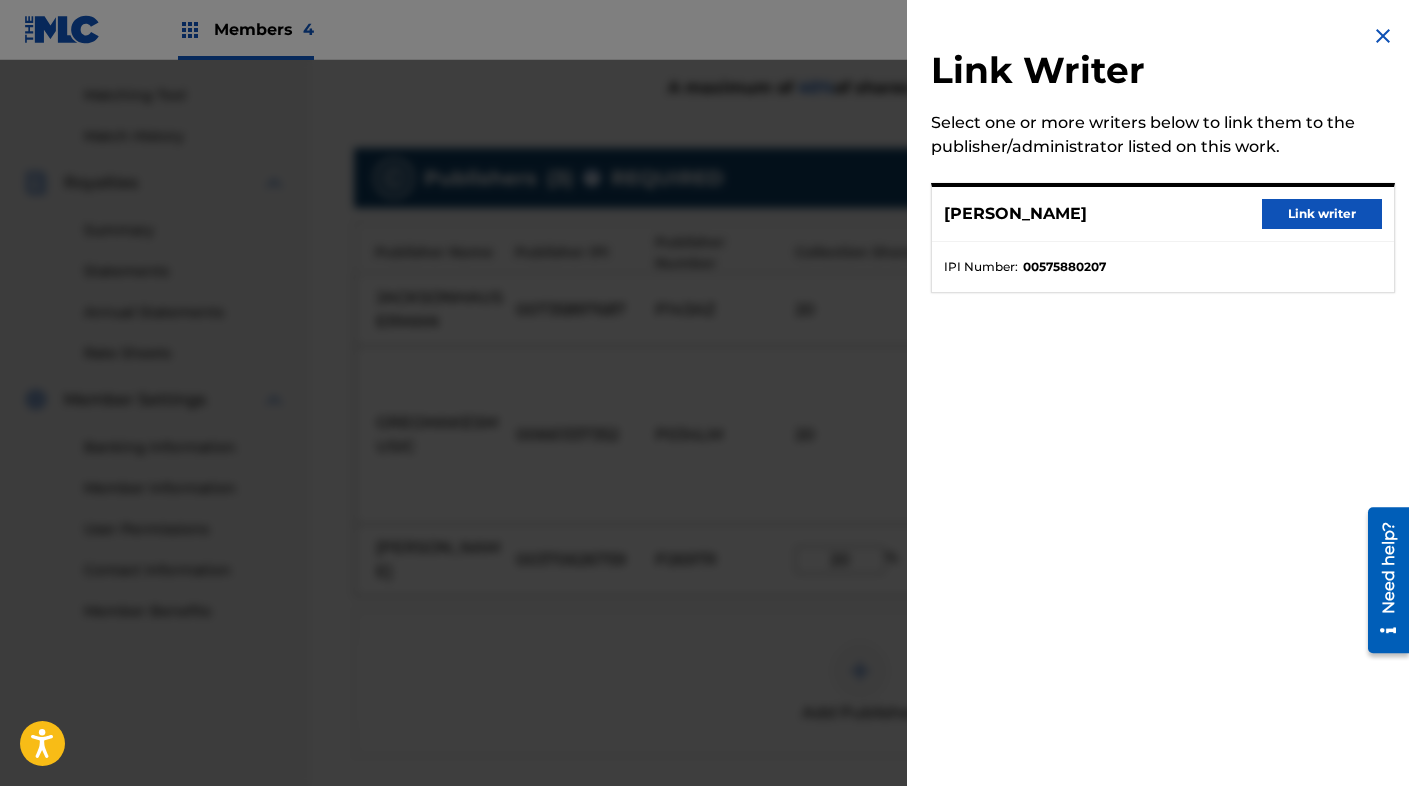 click on "Link writer" at bounding box center [1322, 214] 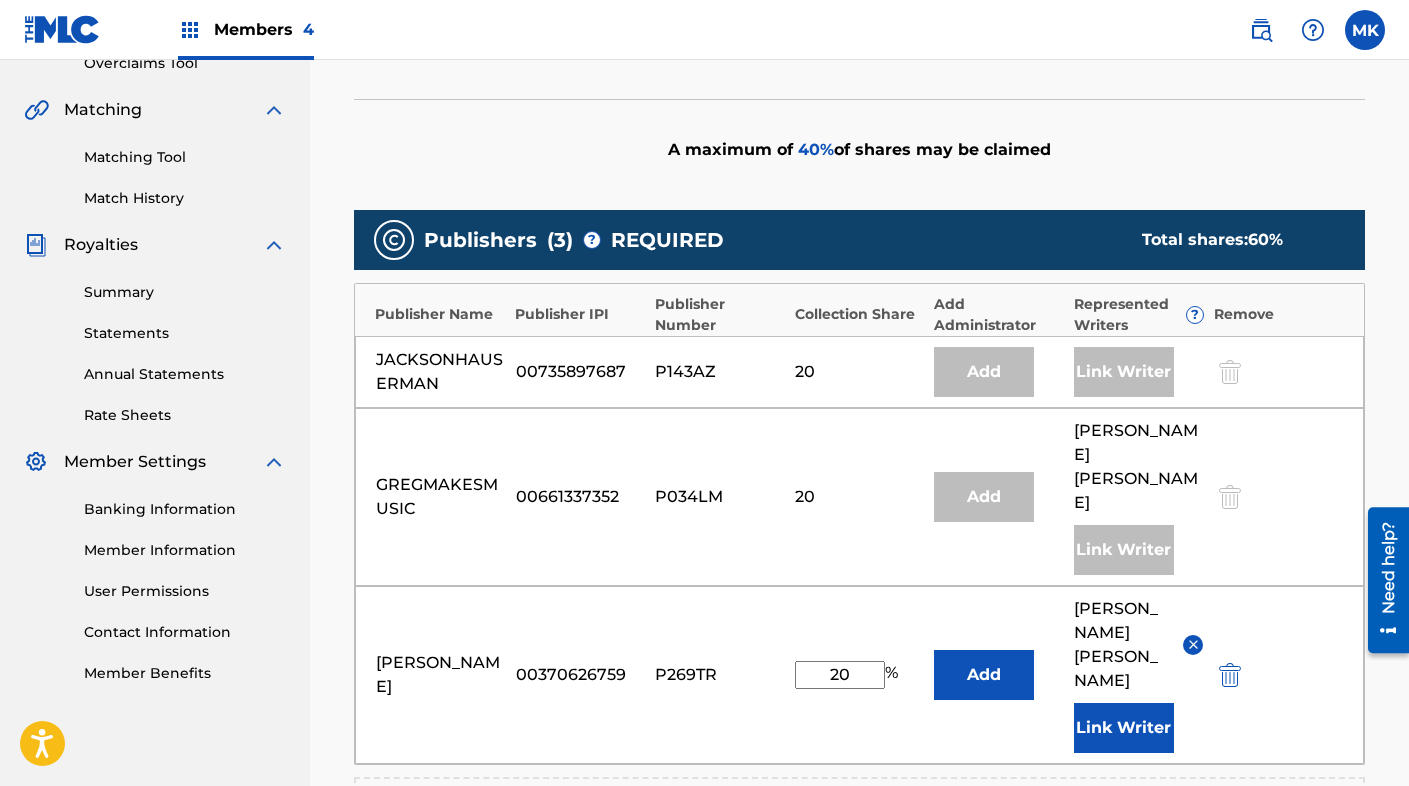 scroll, scrollTop: 533, scrollLeft: 0, axis: vertical 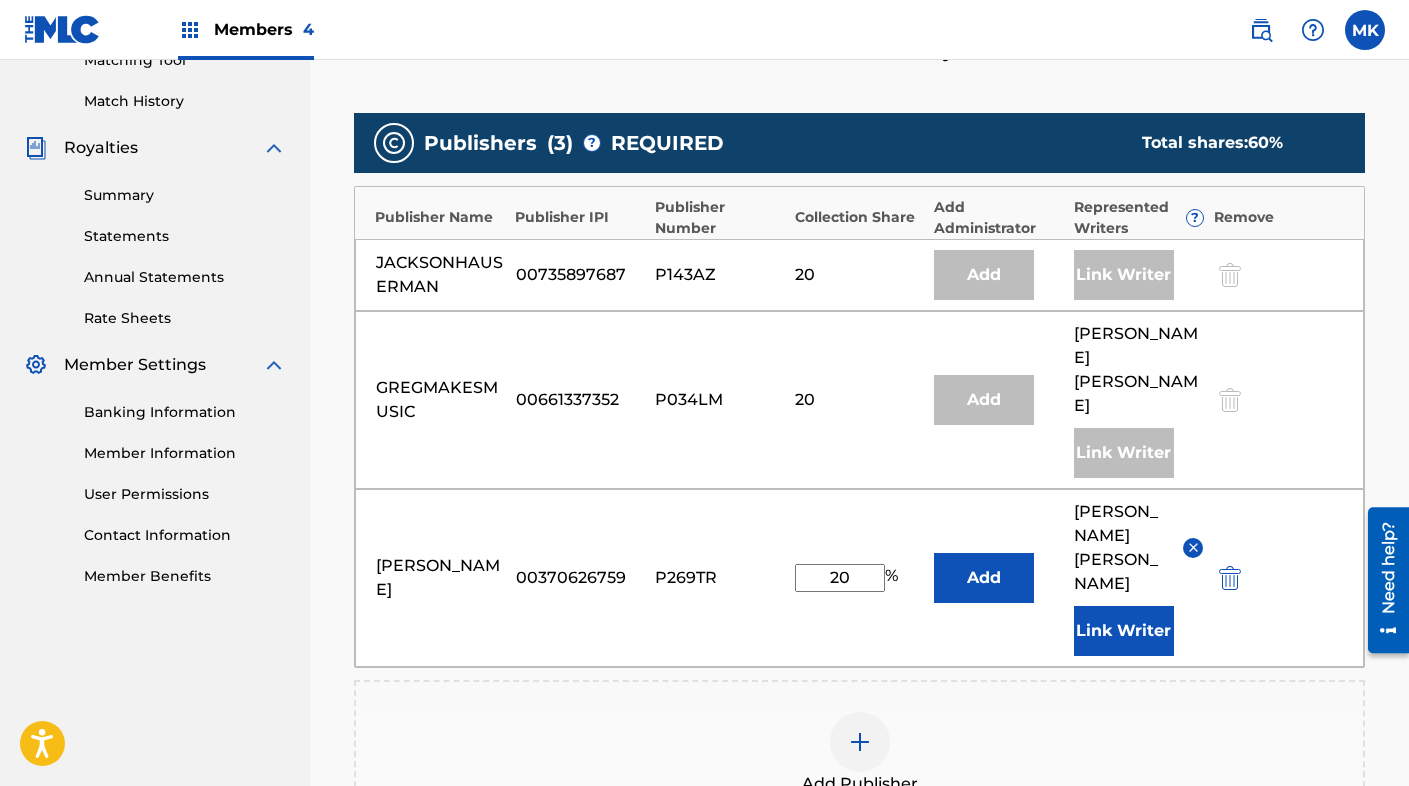 click at bounding box center (1193, 547) 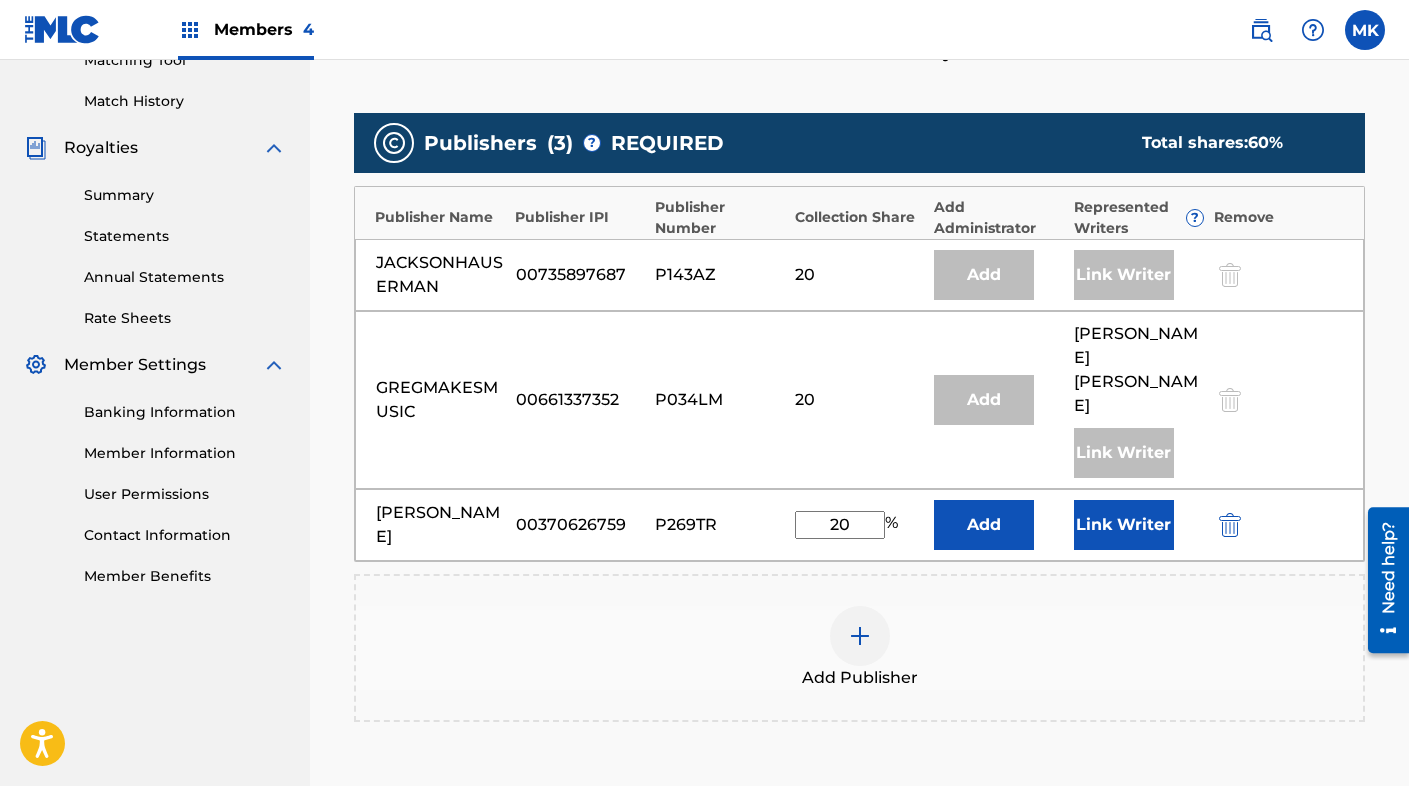 click on "Link Writer" at bounding box center [1124, 525] 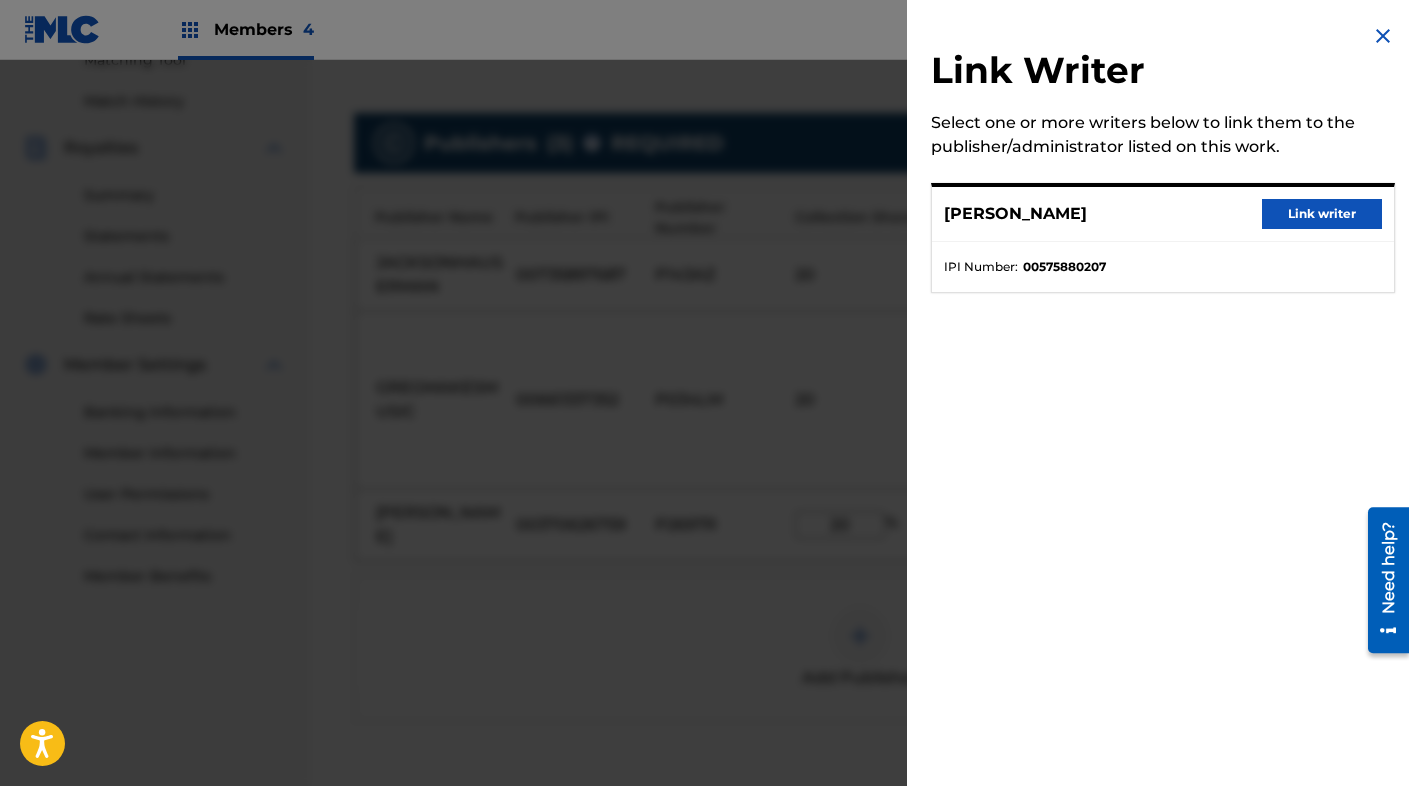 click at bounding box center (1383, 36) 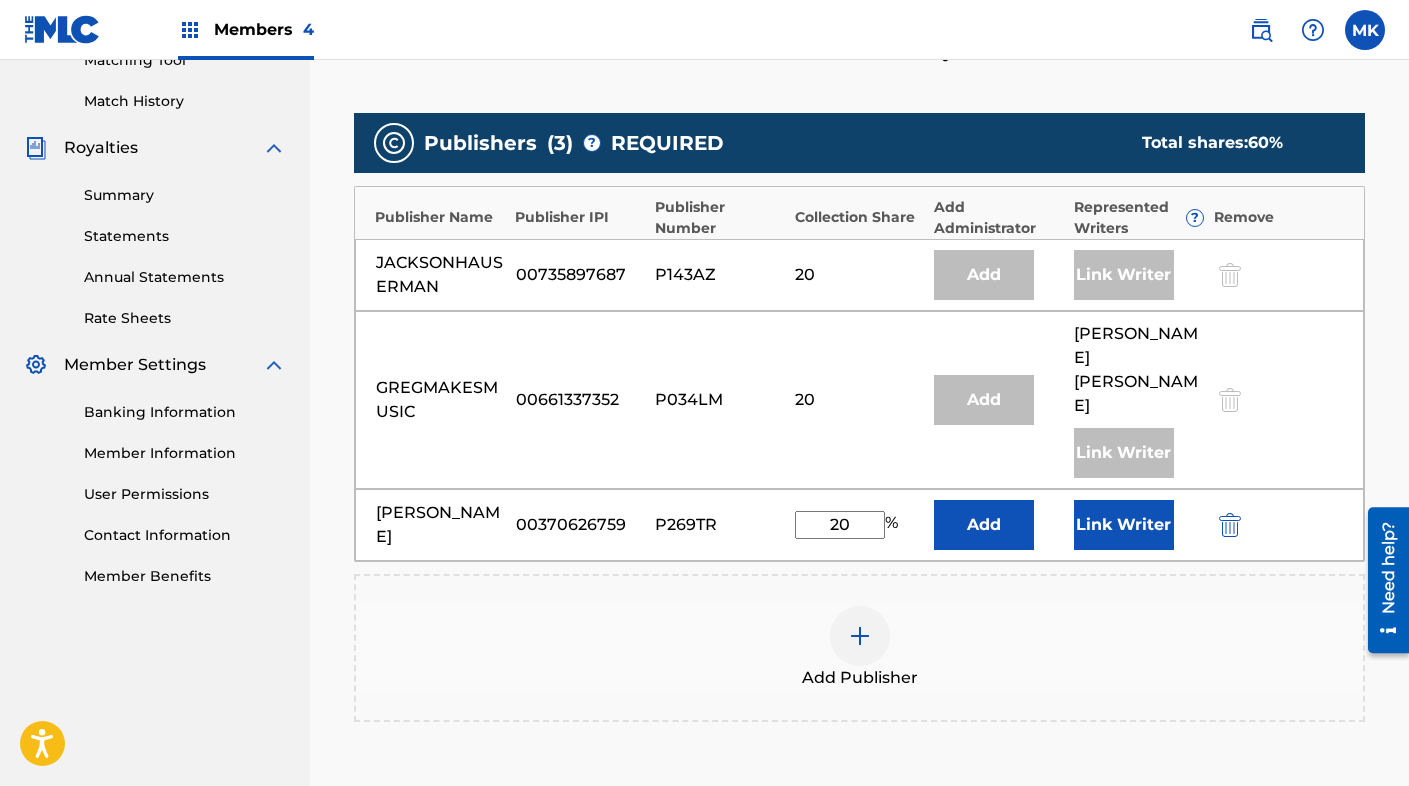 click at bounding box center [1230, 525] 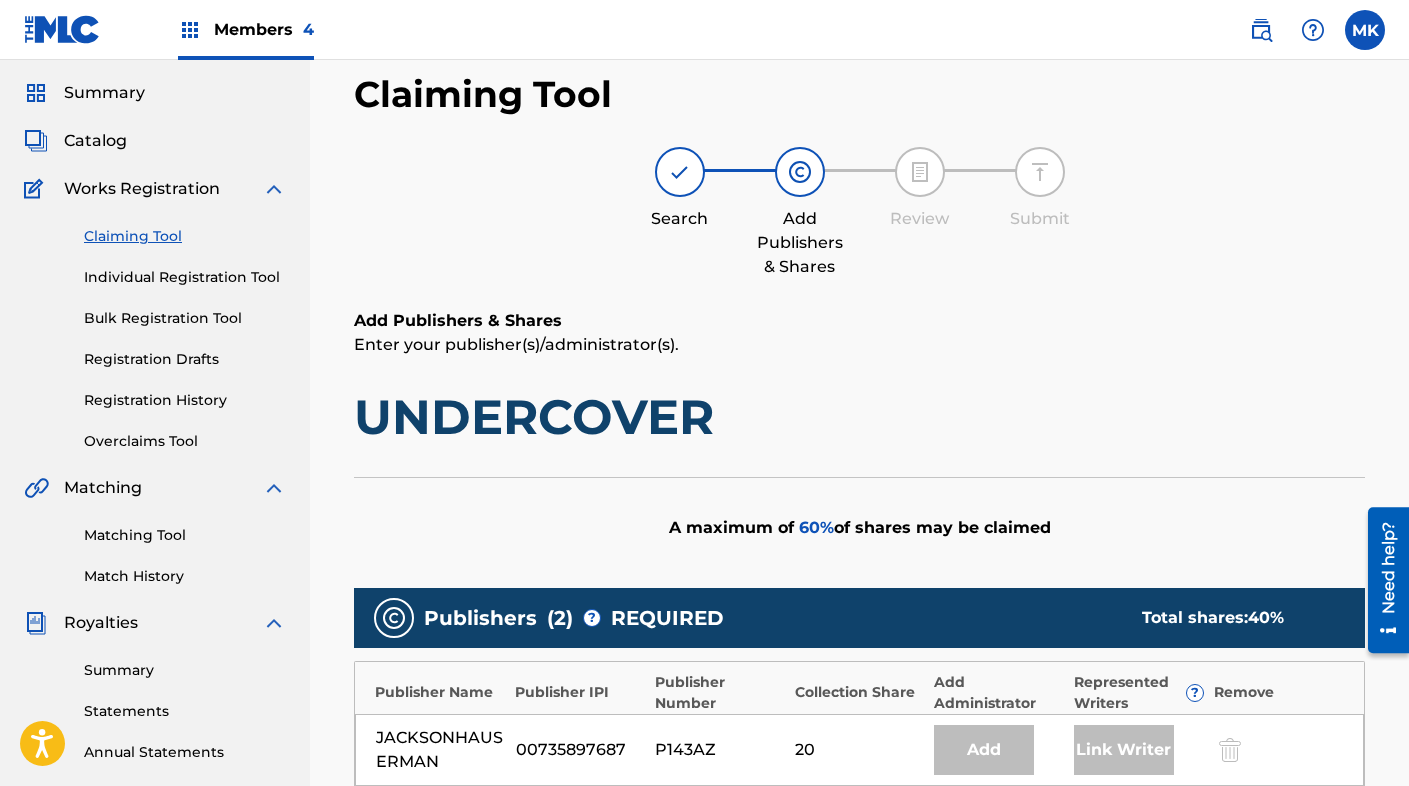 scroll, scrollTop: 57, scrollLeft: 0, axis: vertical 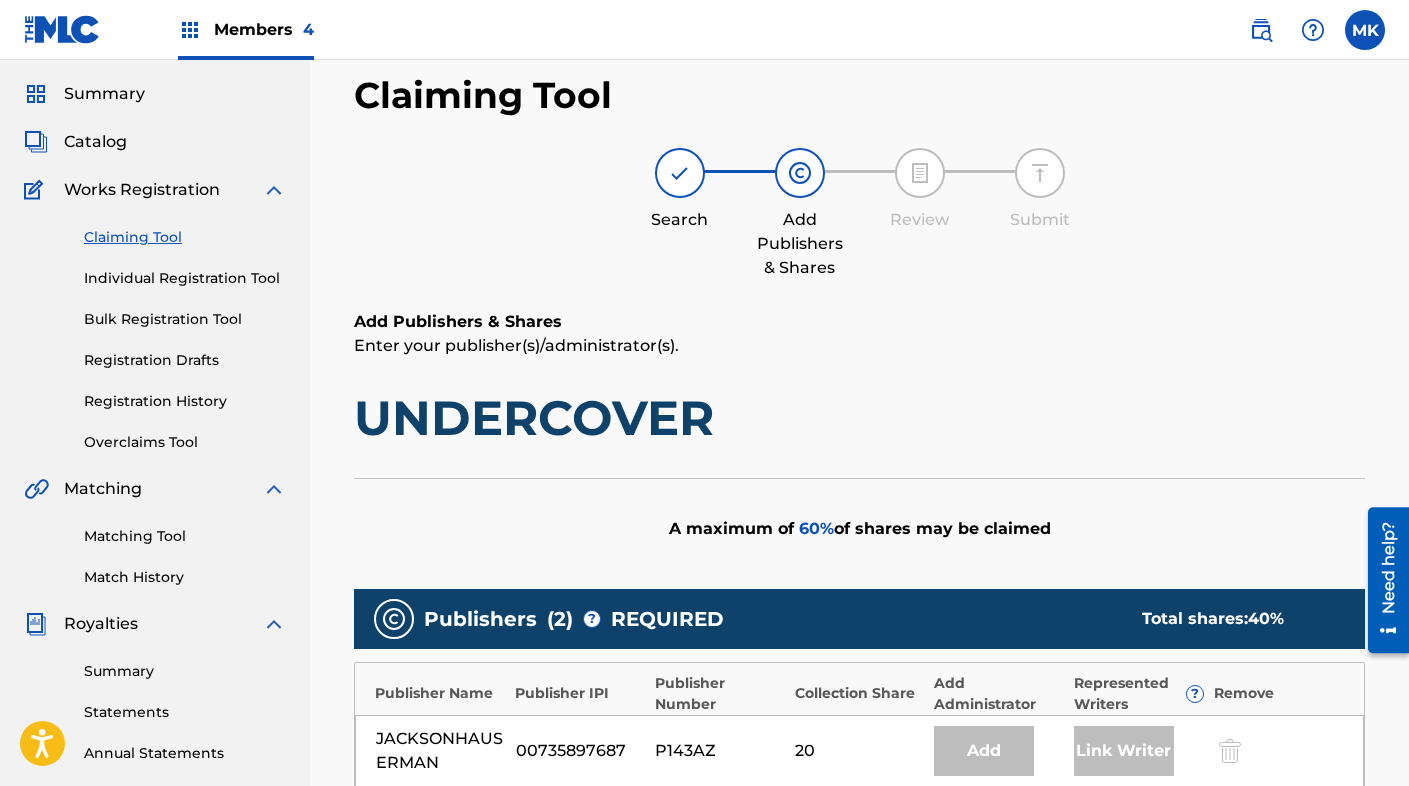 click on "Catalog" at bounding box center (95, 142) 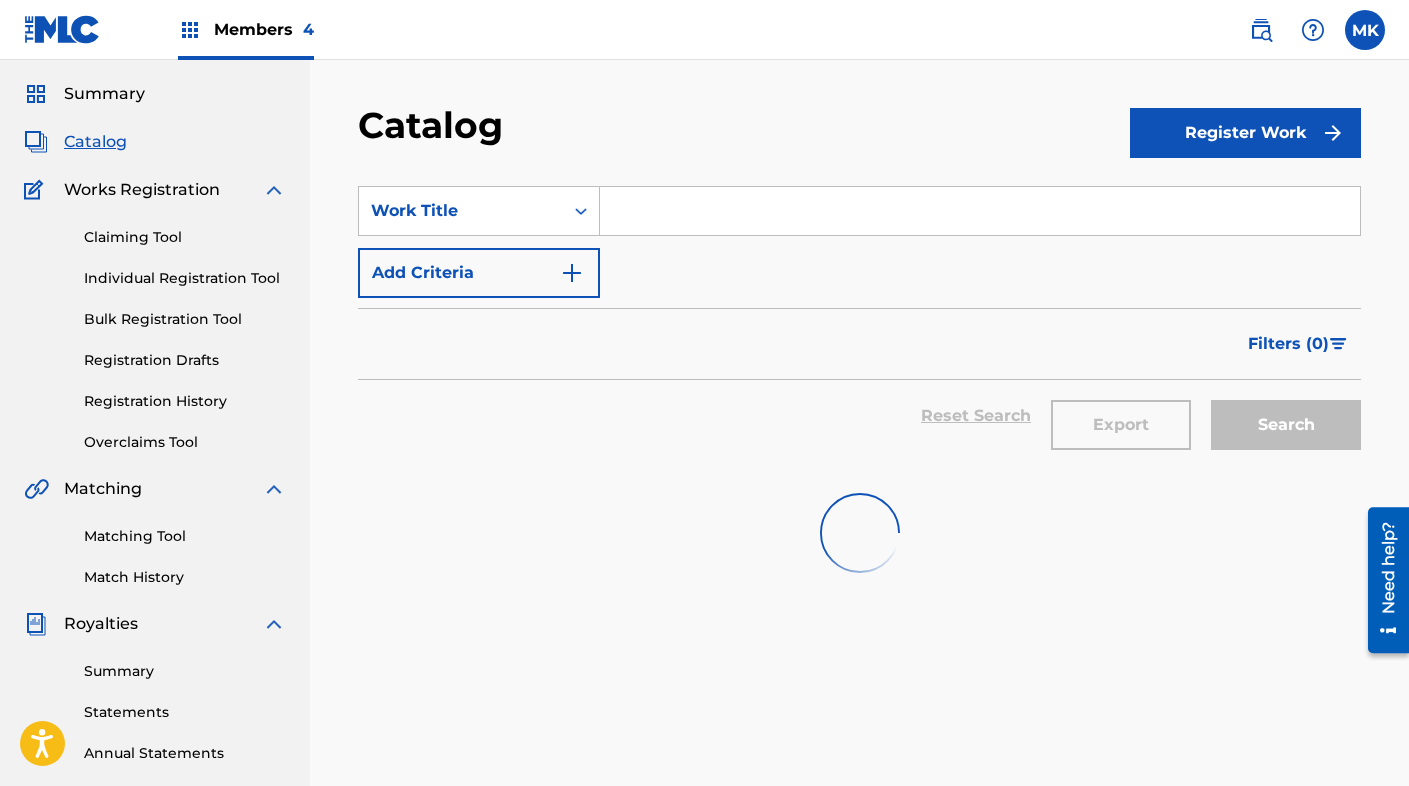 scroll, scrollTop: 0, scrollLeft: 0, axis: both 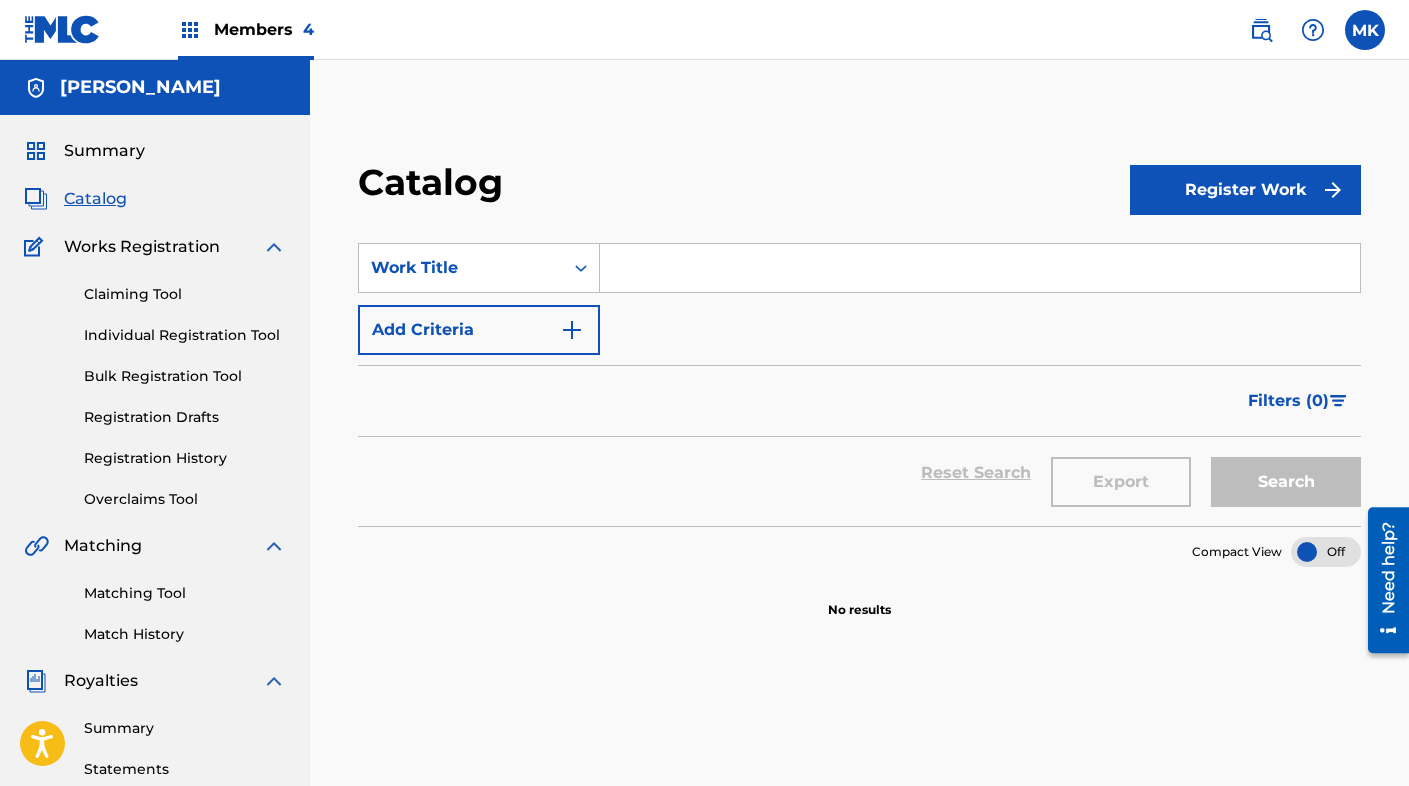 click at bounding box center [980, 268] 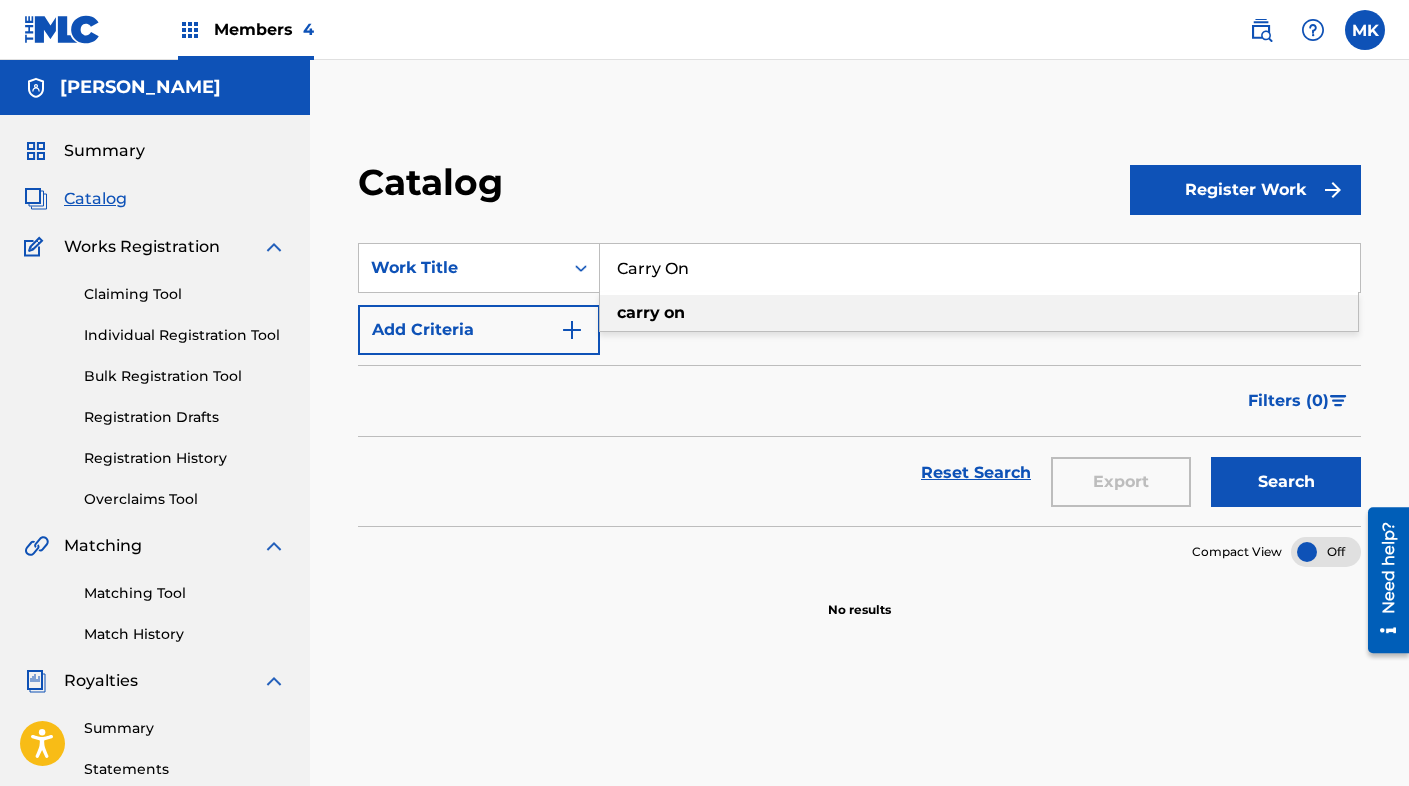 click on "on" at bounding box center (674, 312) 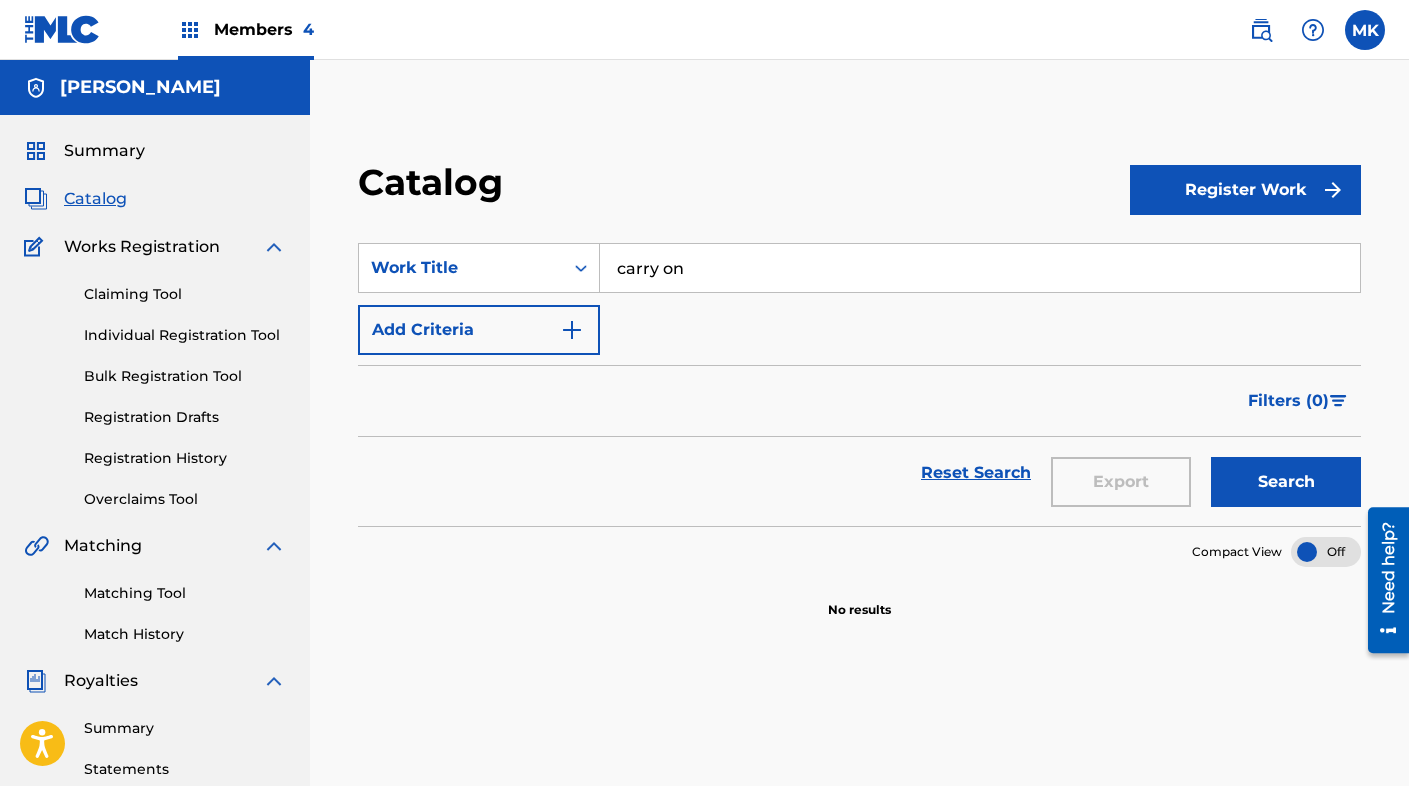 click on "Search" at bounding box center (1286, 482) 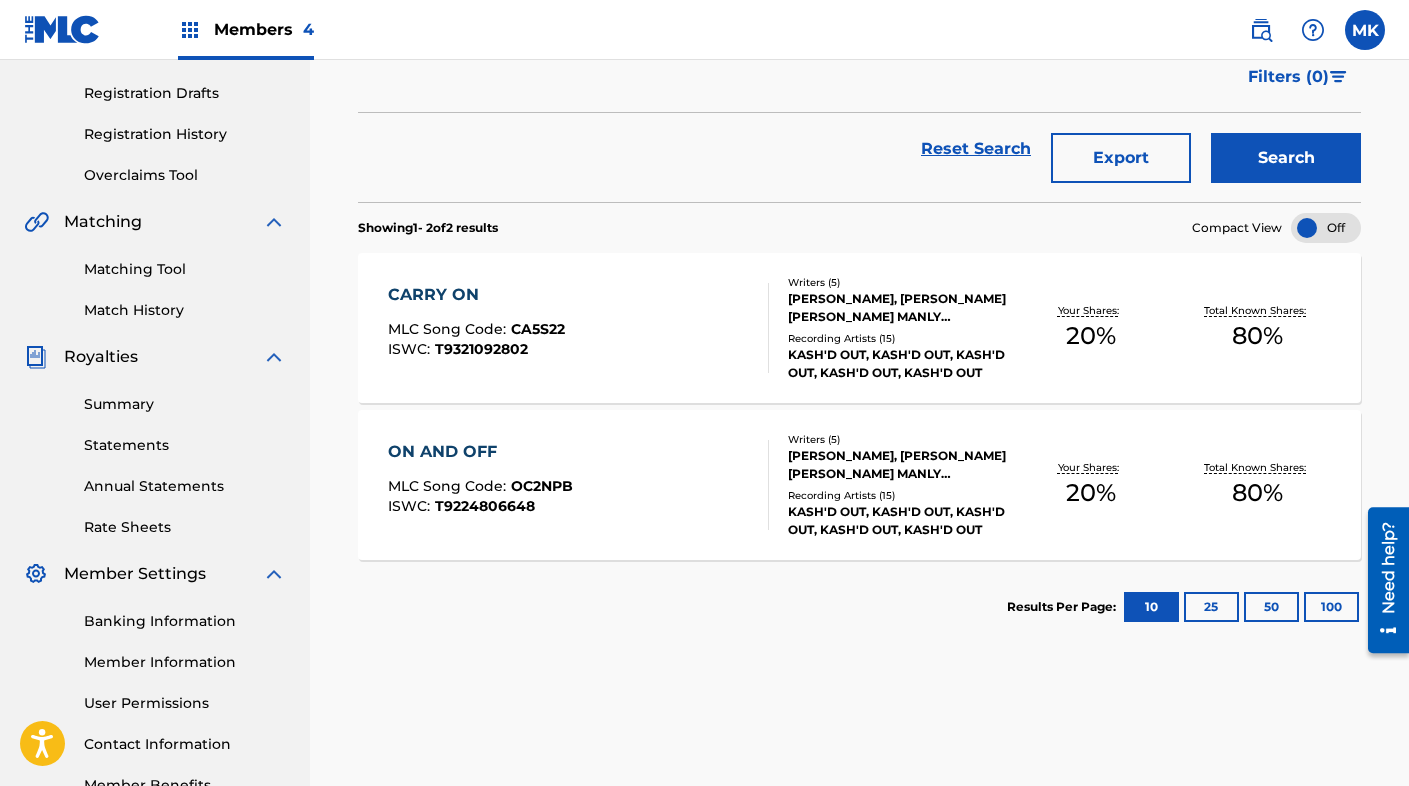 scroll, scrollTop: 328, scrollLeft: 0, axis: vertical 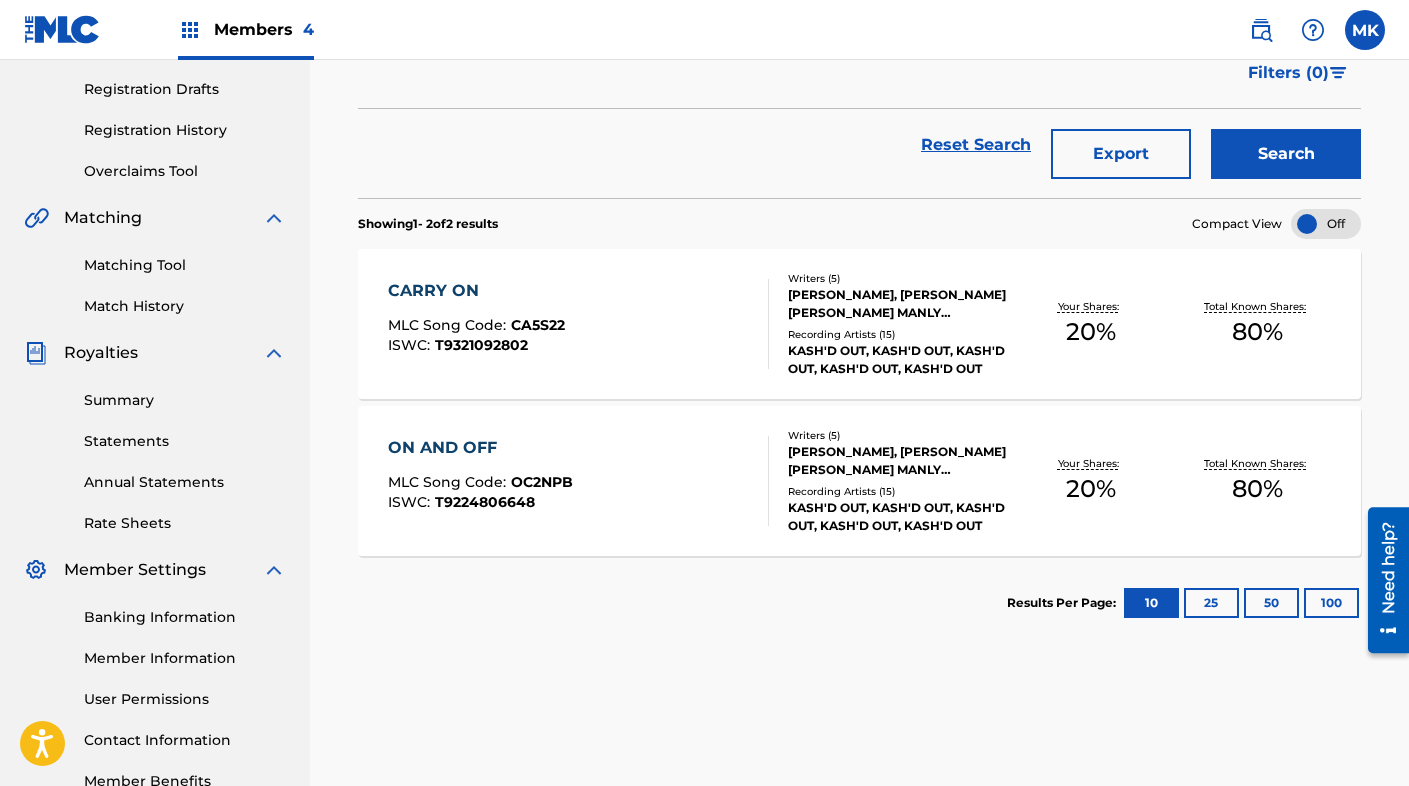 click on "CARRY ON MLC Song Code : CA5S22 ISWC : T9321092802" at bounding box center [578, 324] 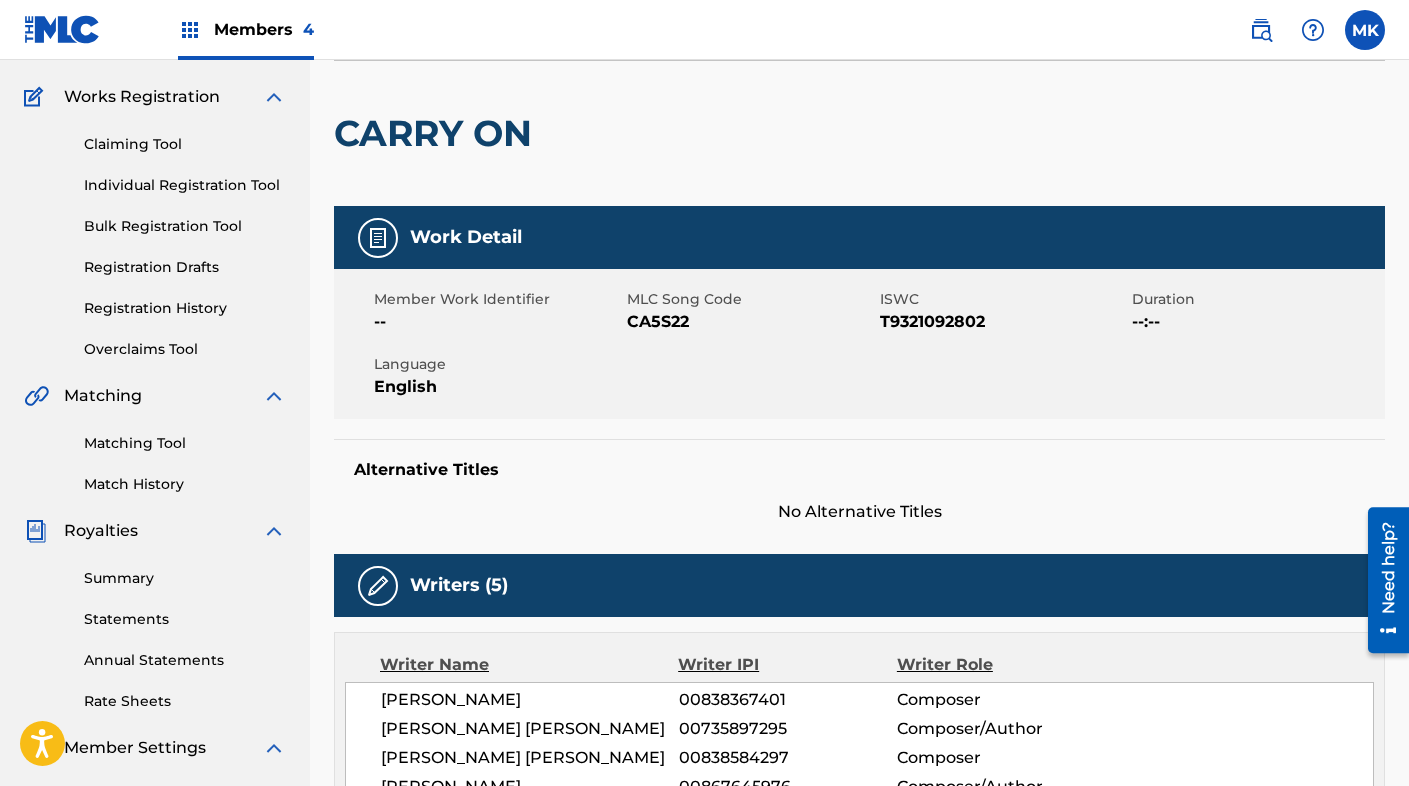 scroll, scrollTop: 67, scrollLeft: 0, axis: vertical 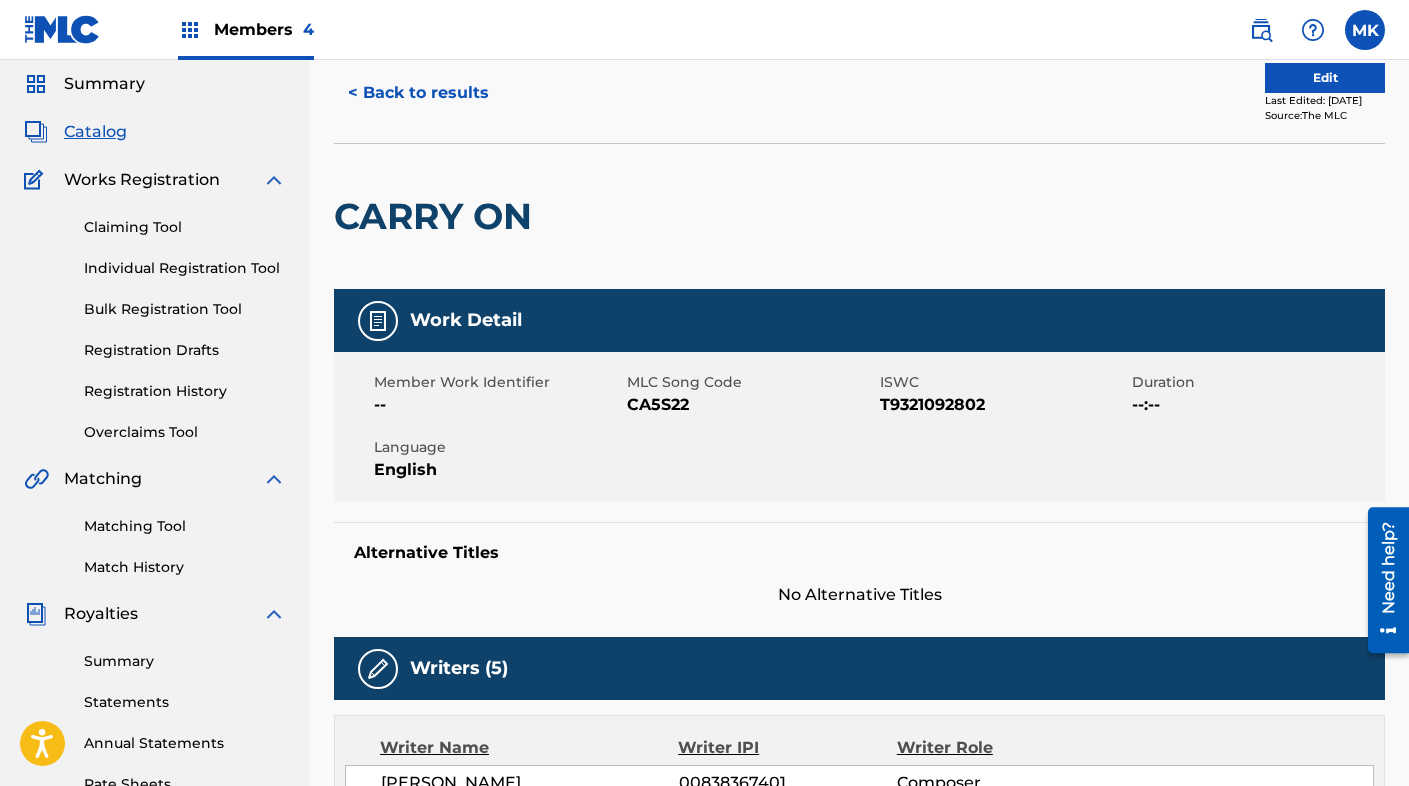 click on "< Back to results" at bounding box center [418, 93] 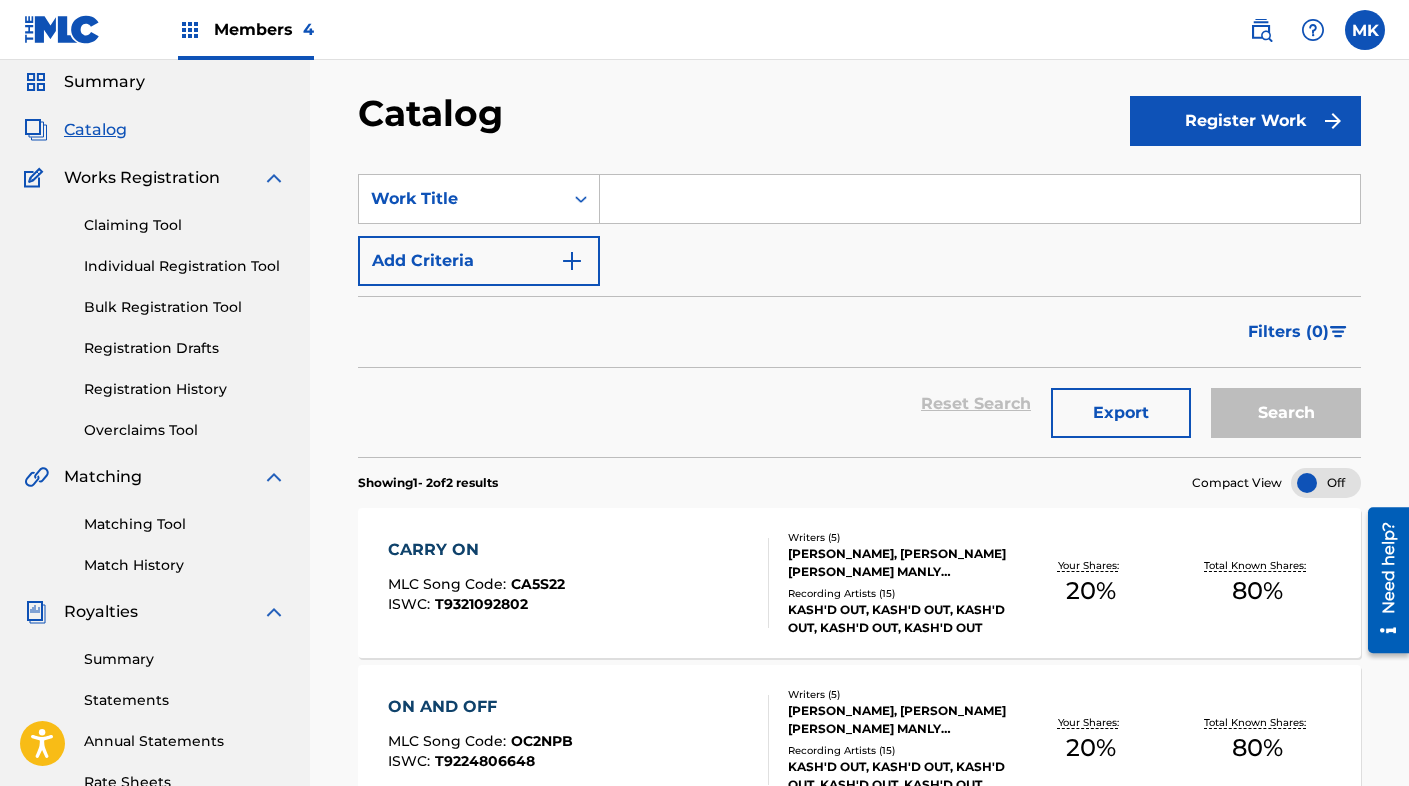 scroll, scrollTop: 68, scrollLeft: 0, axis: vertical 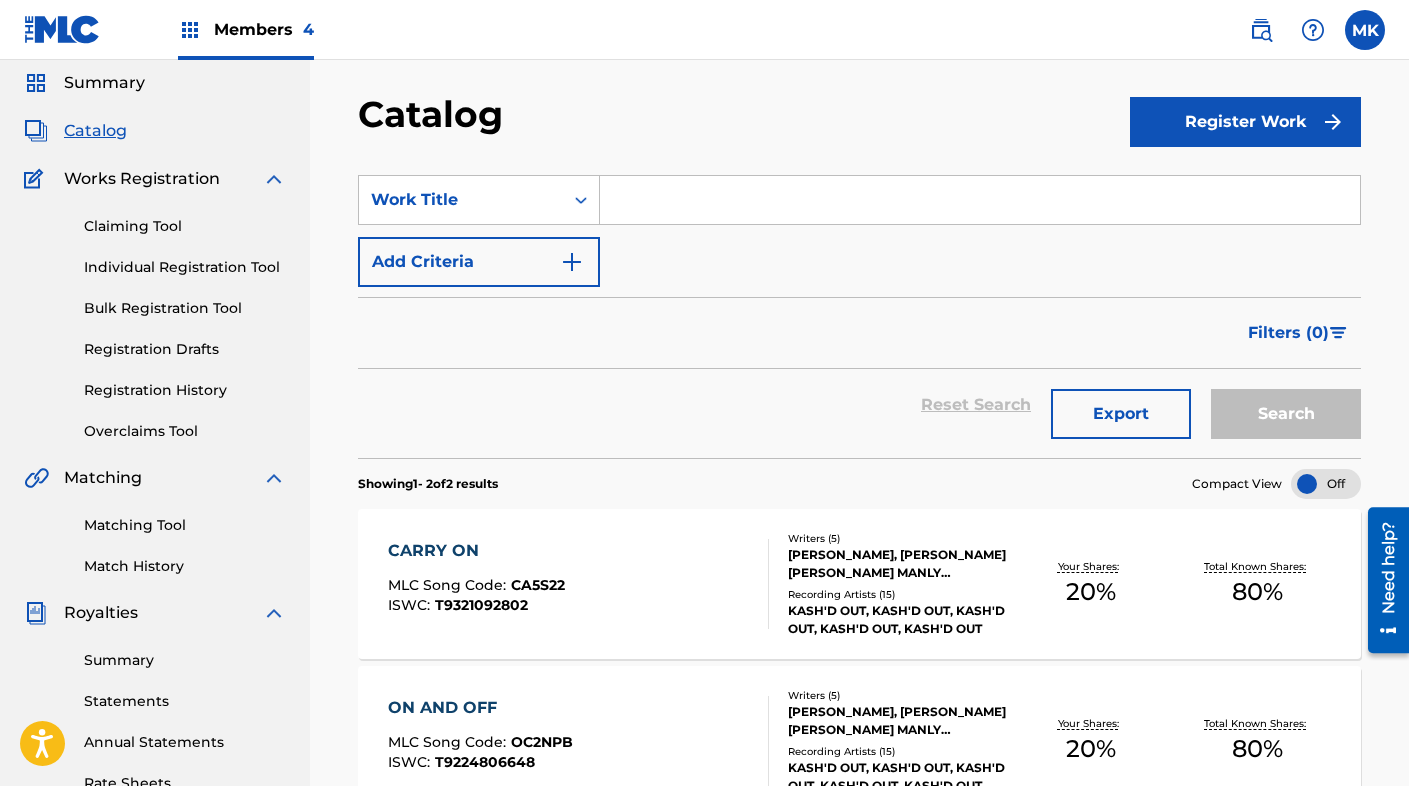 click at bounding box center [980, 200] 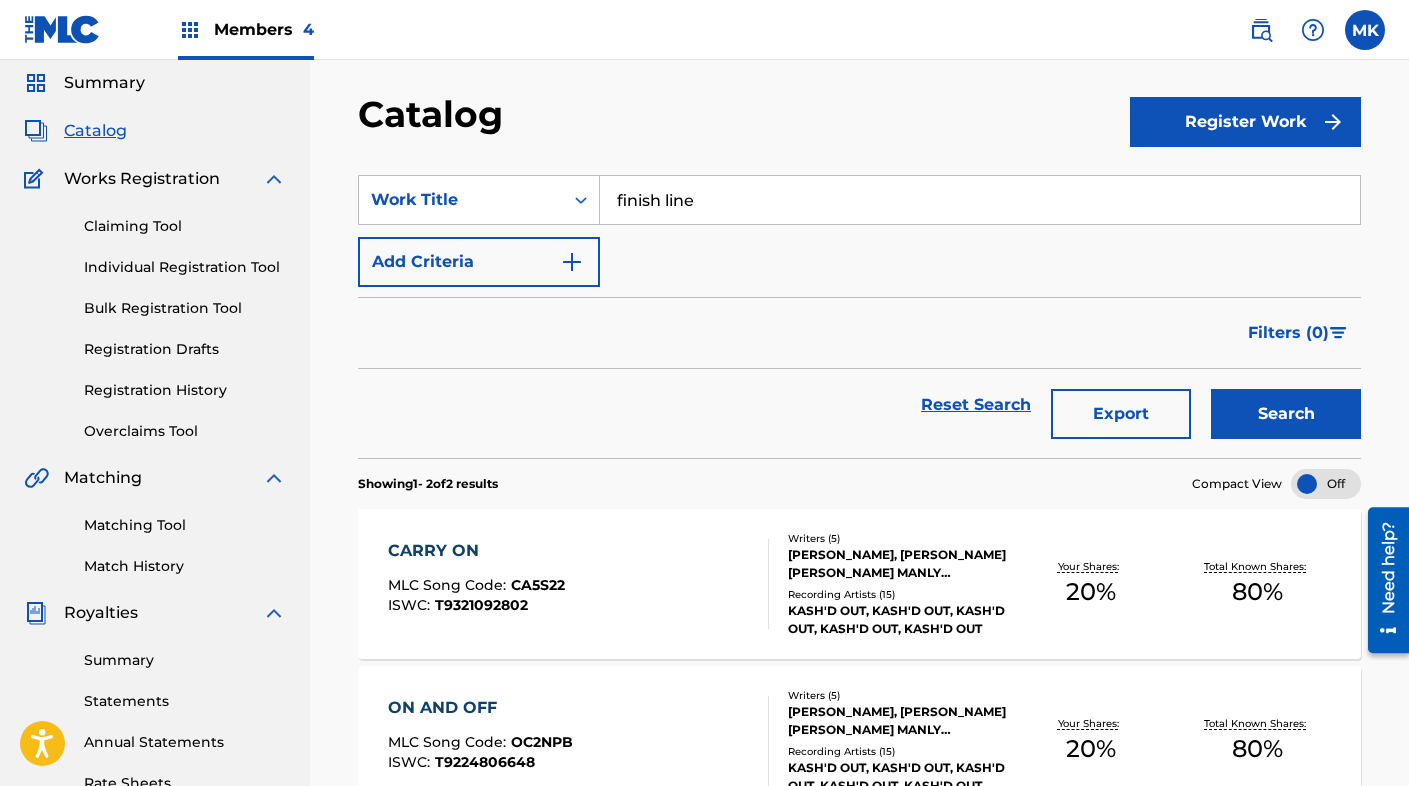 type on "finish line" 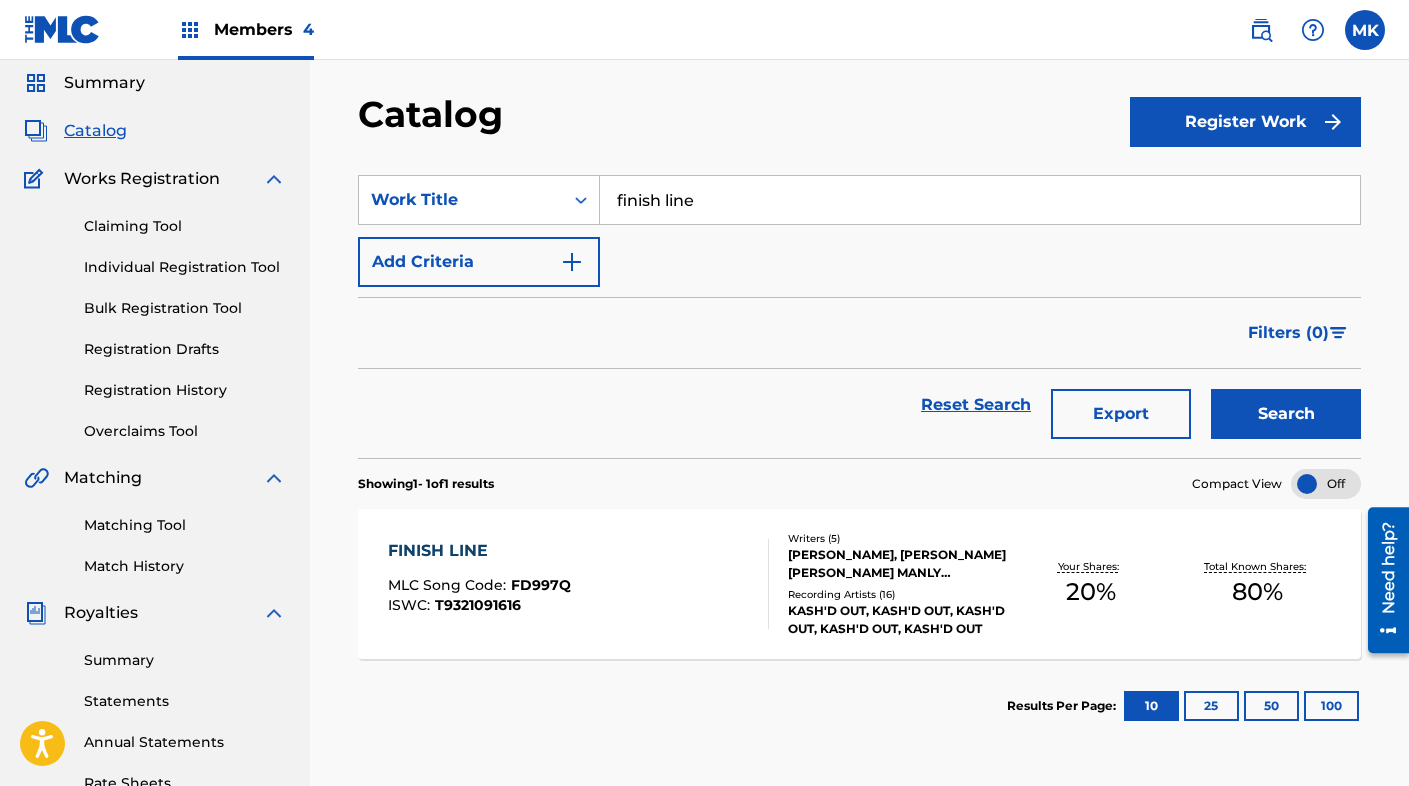 click on "FINISH LINE MLC Song Code : FD997Q ISWC : T9321091616" at bounding box center (578, 584) 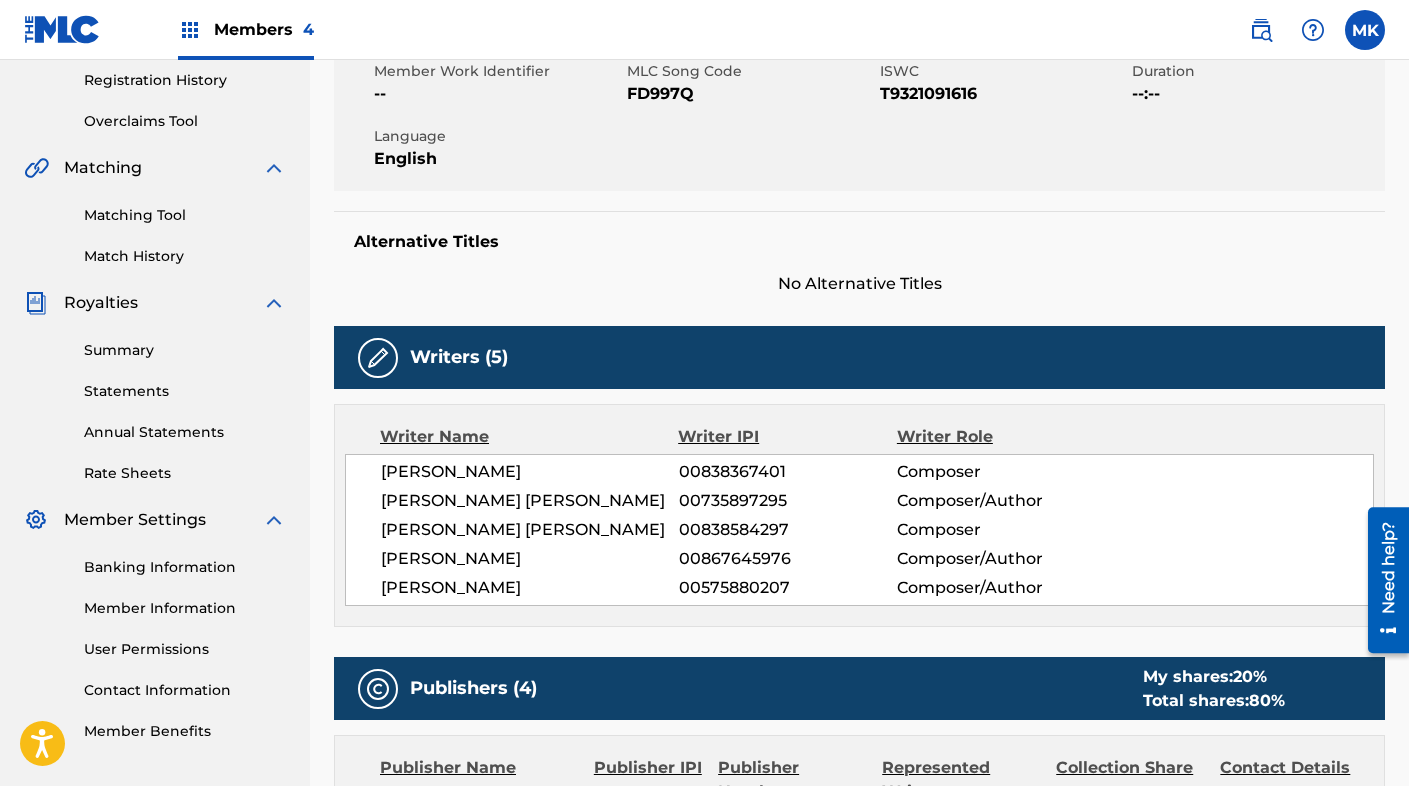 scroll, scrollTop: 0, scrollLeft: 0, axis: both 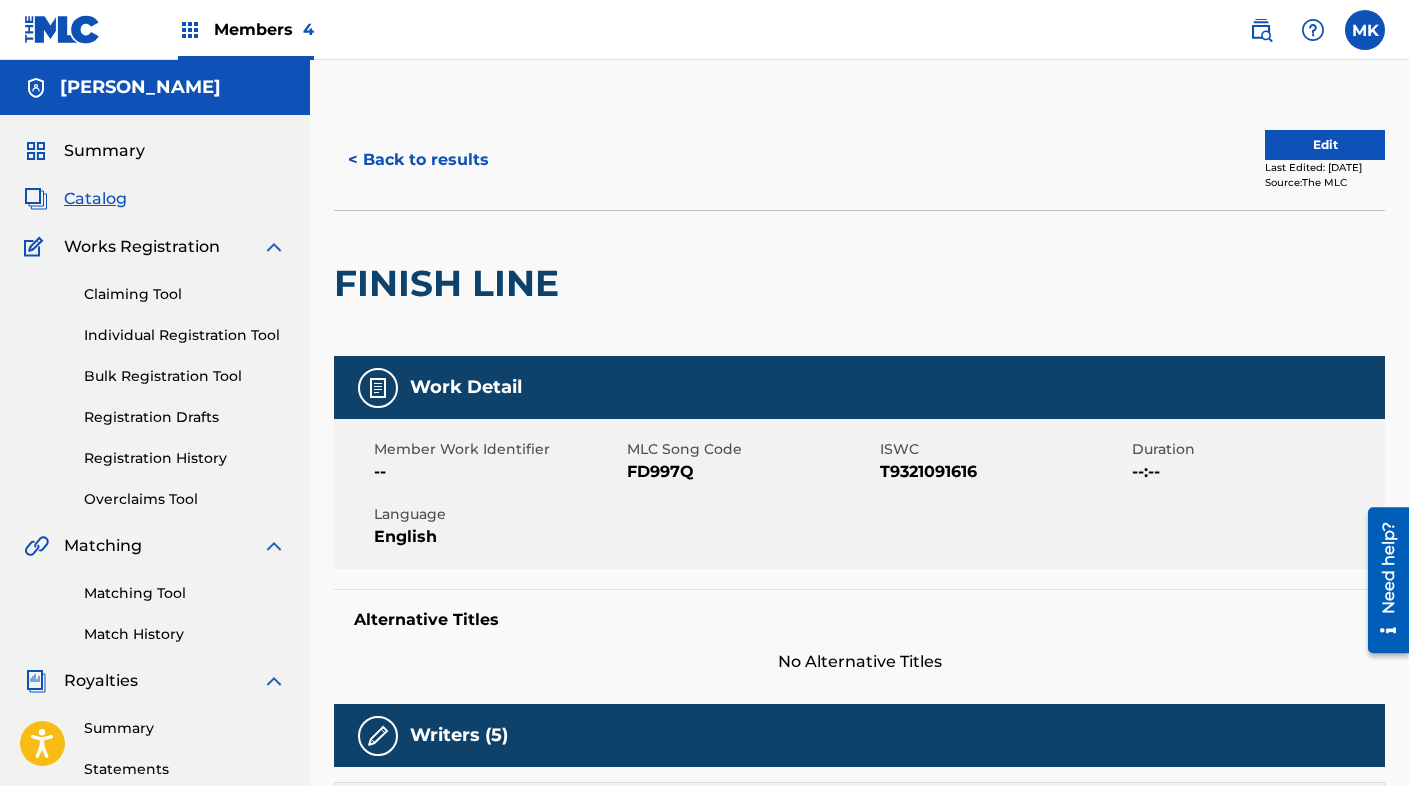 click on "Catalog" at bounding box center [95, 199] 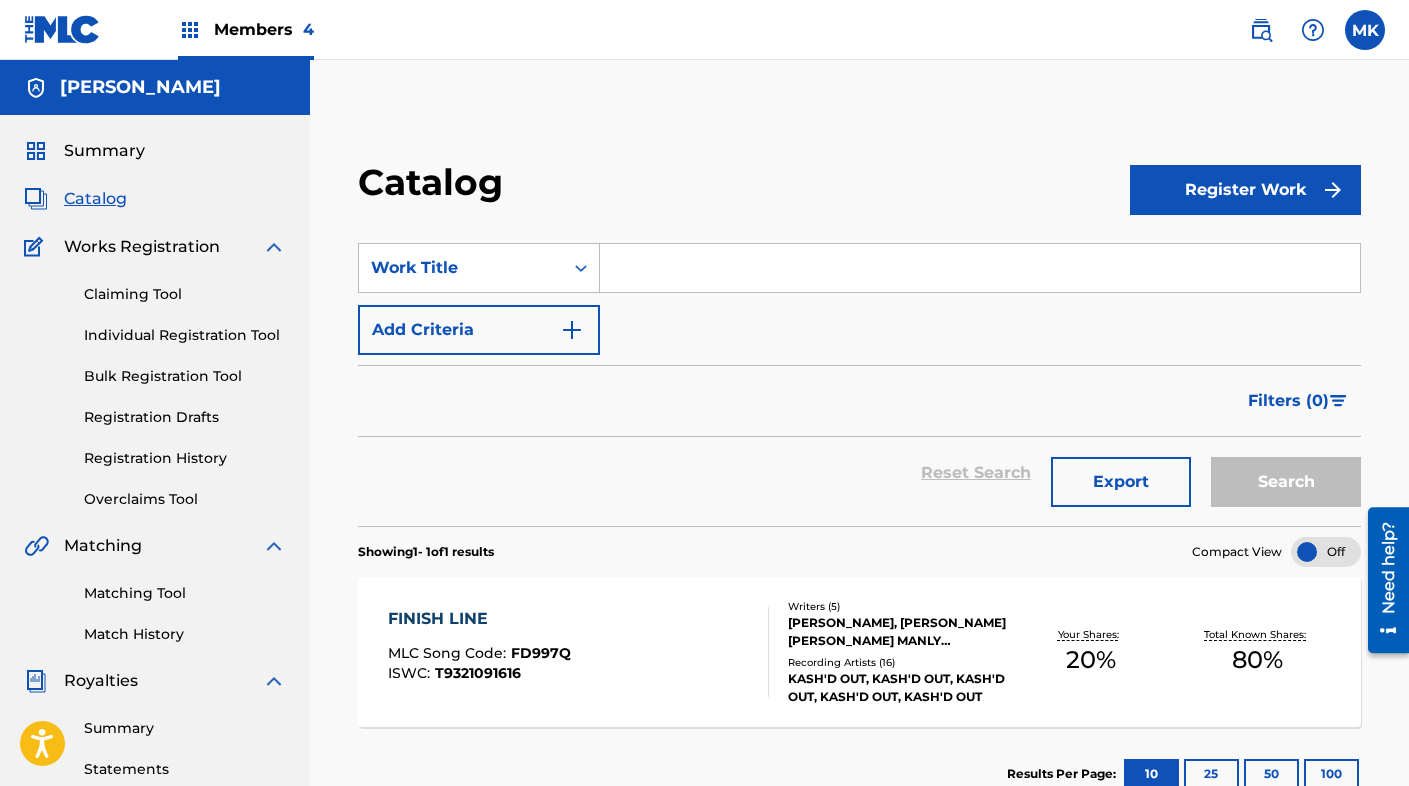 click at bounding box center (980, 268) 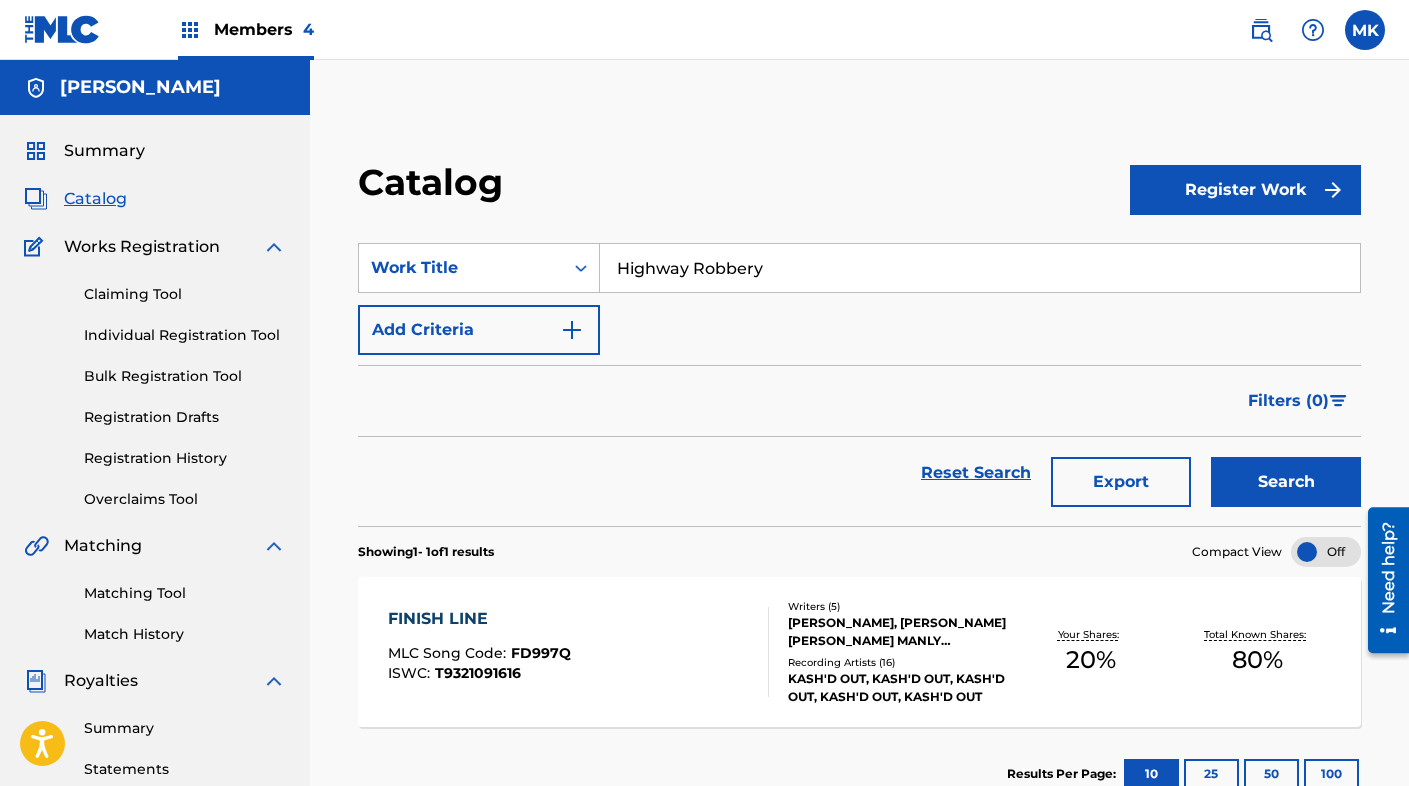 click on "Search" at bounding box center [1286, 482] 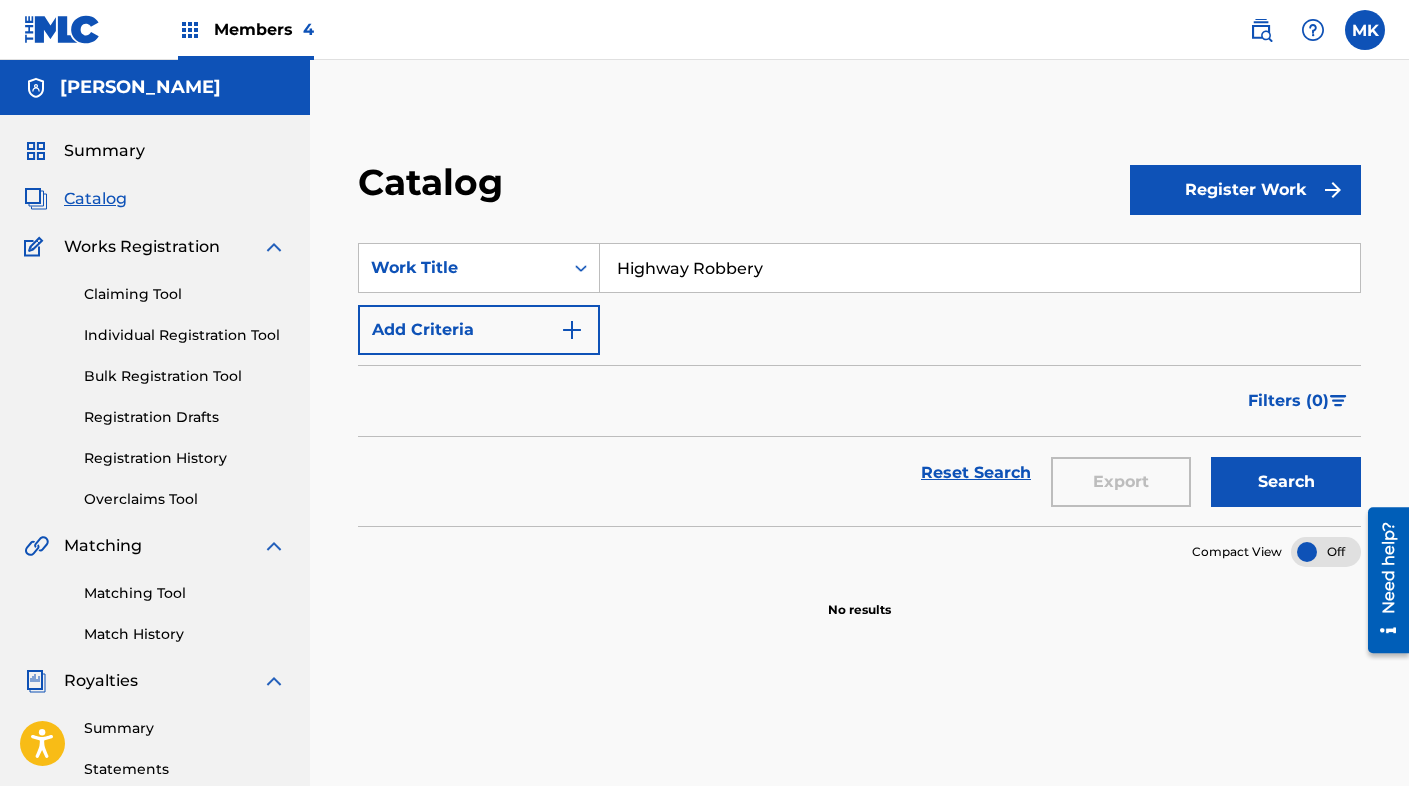 click on "Highway Robbery" at bounding box center (980, 268) 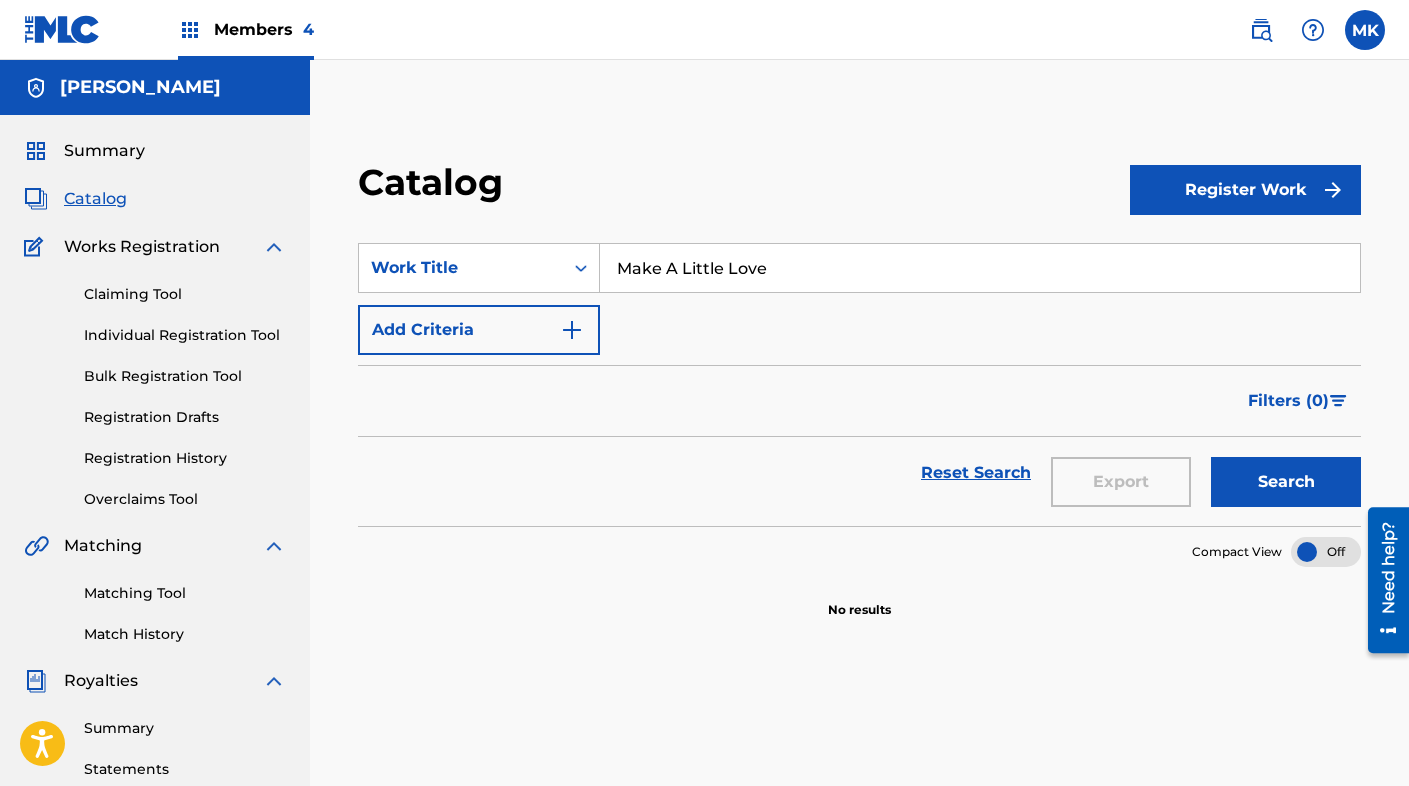 type on "Make A Little Love" 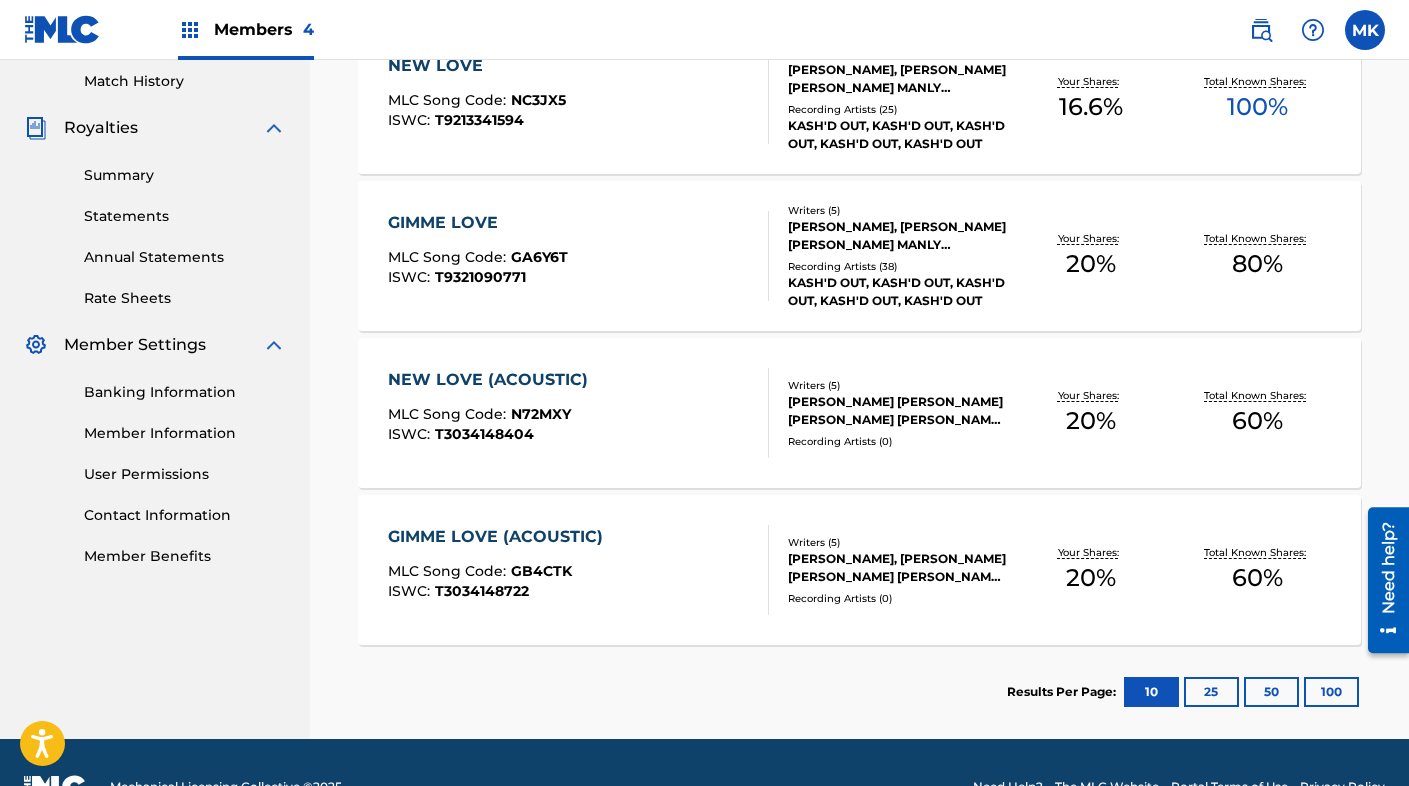 scroll, scrollTop: 0, scrollLeft: 0, axis: both 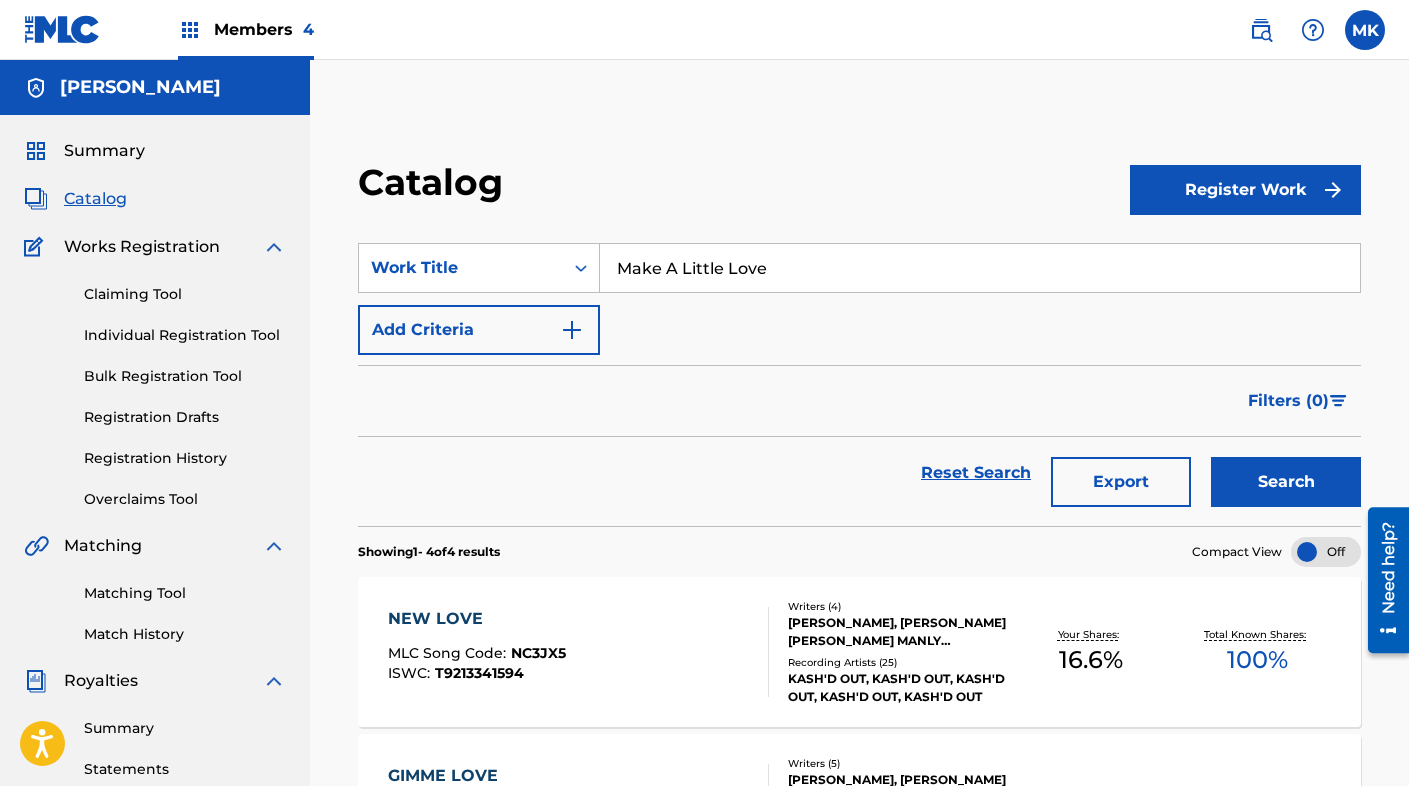 click at bounding box center [572, 330] 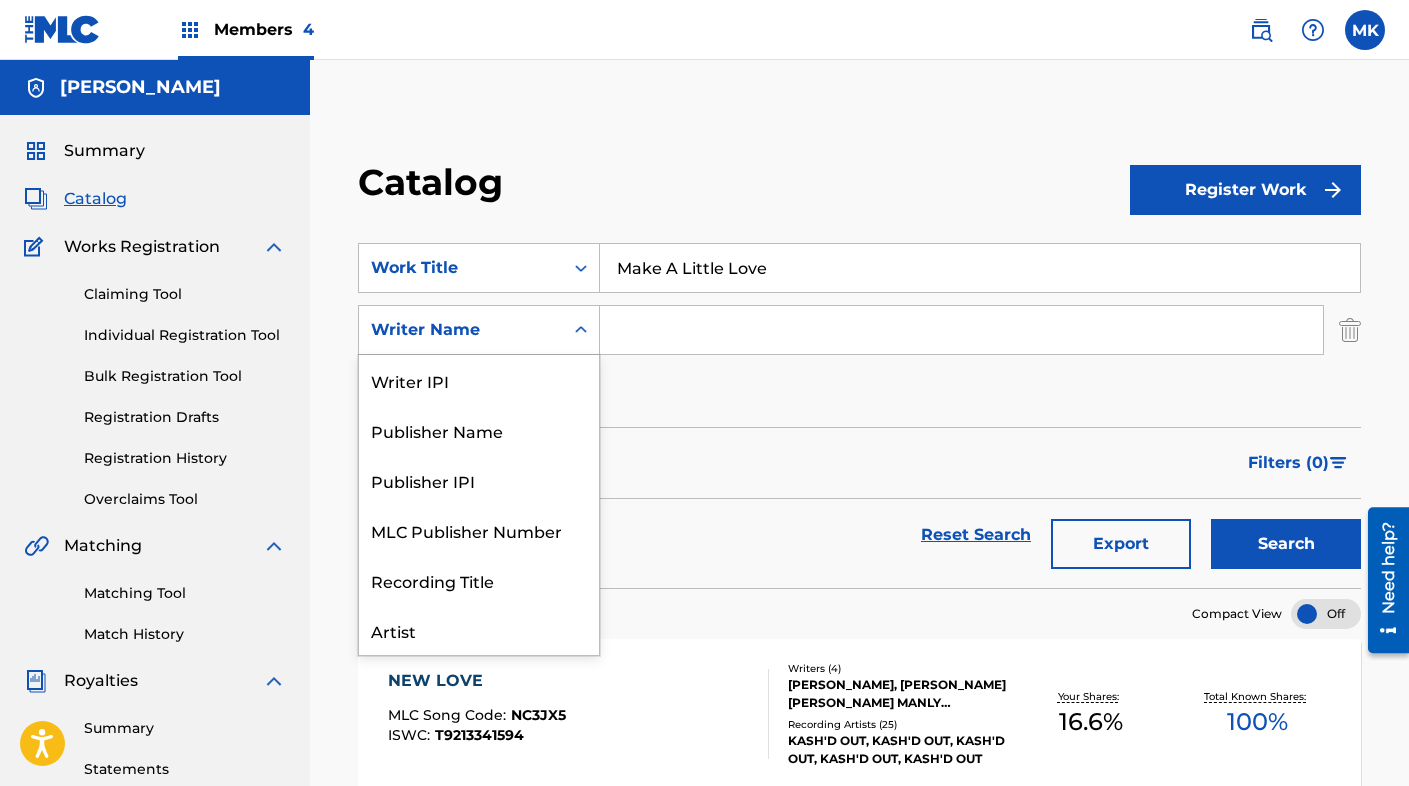 click 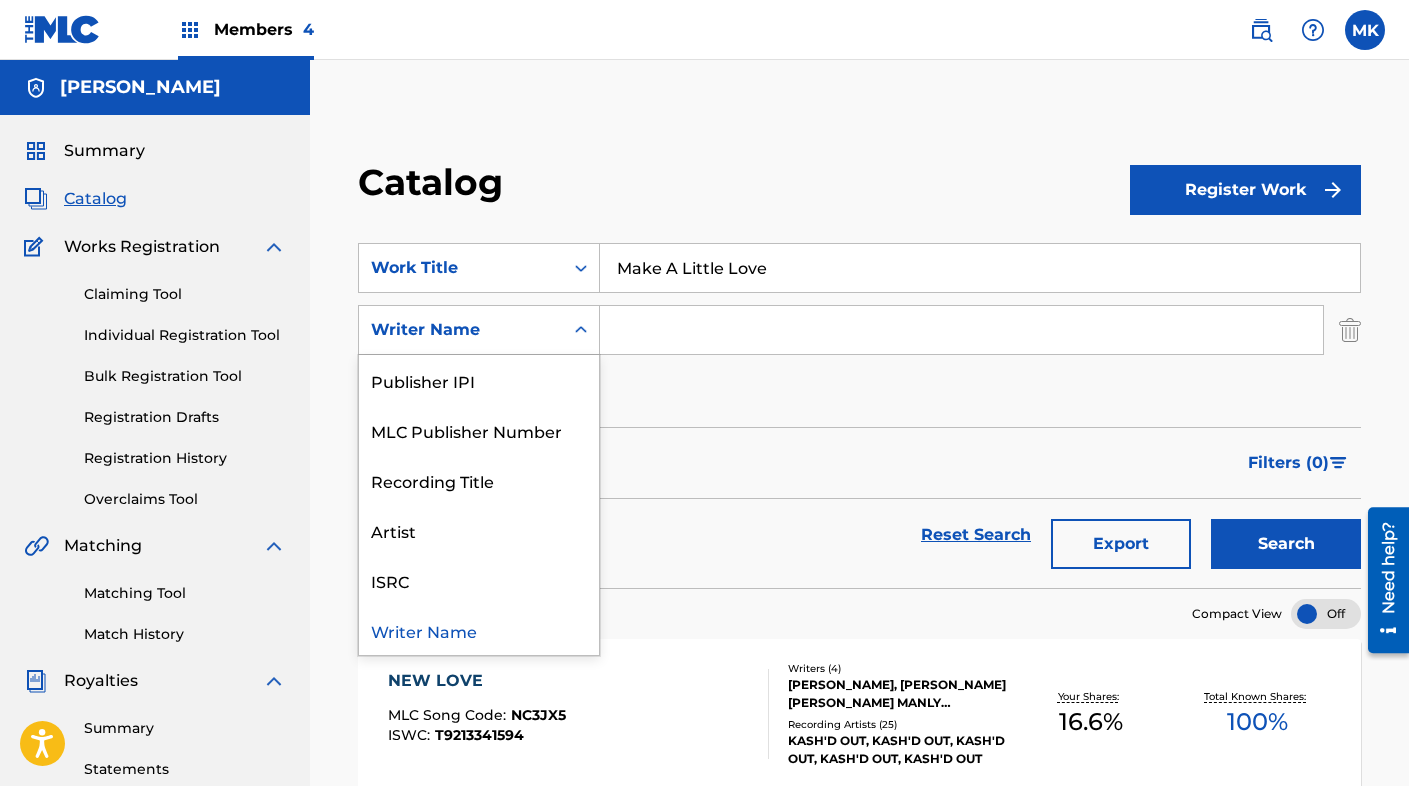 click at bounding box center (961, 330) 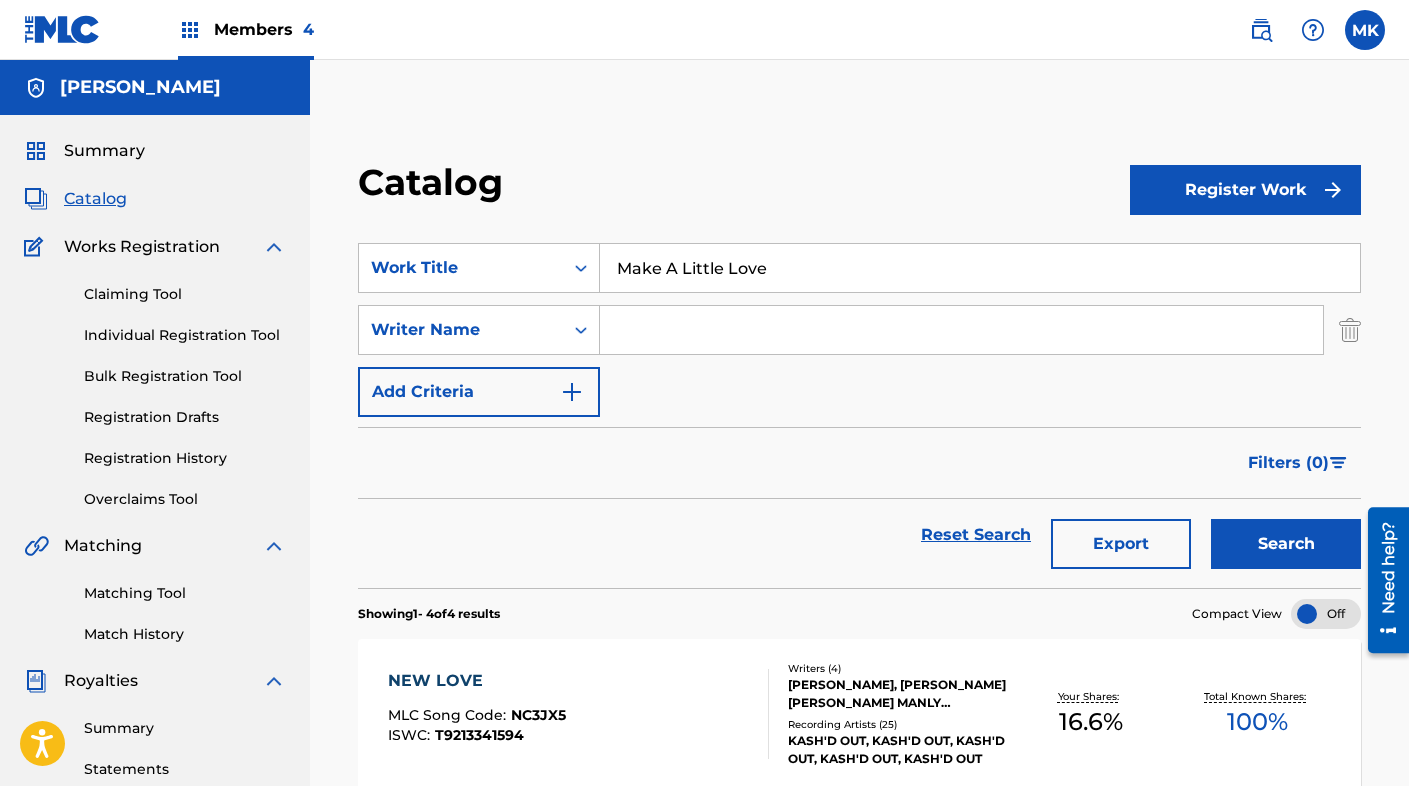 type on "[PERSON_NAME] [PERSON_NAME]" 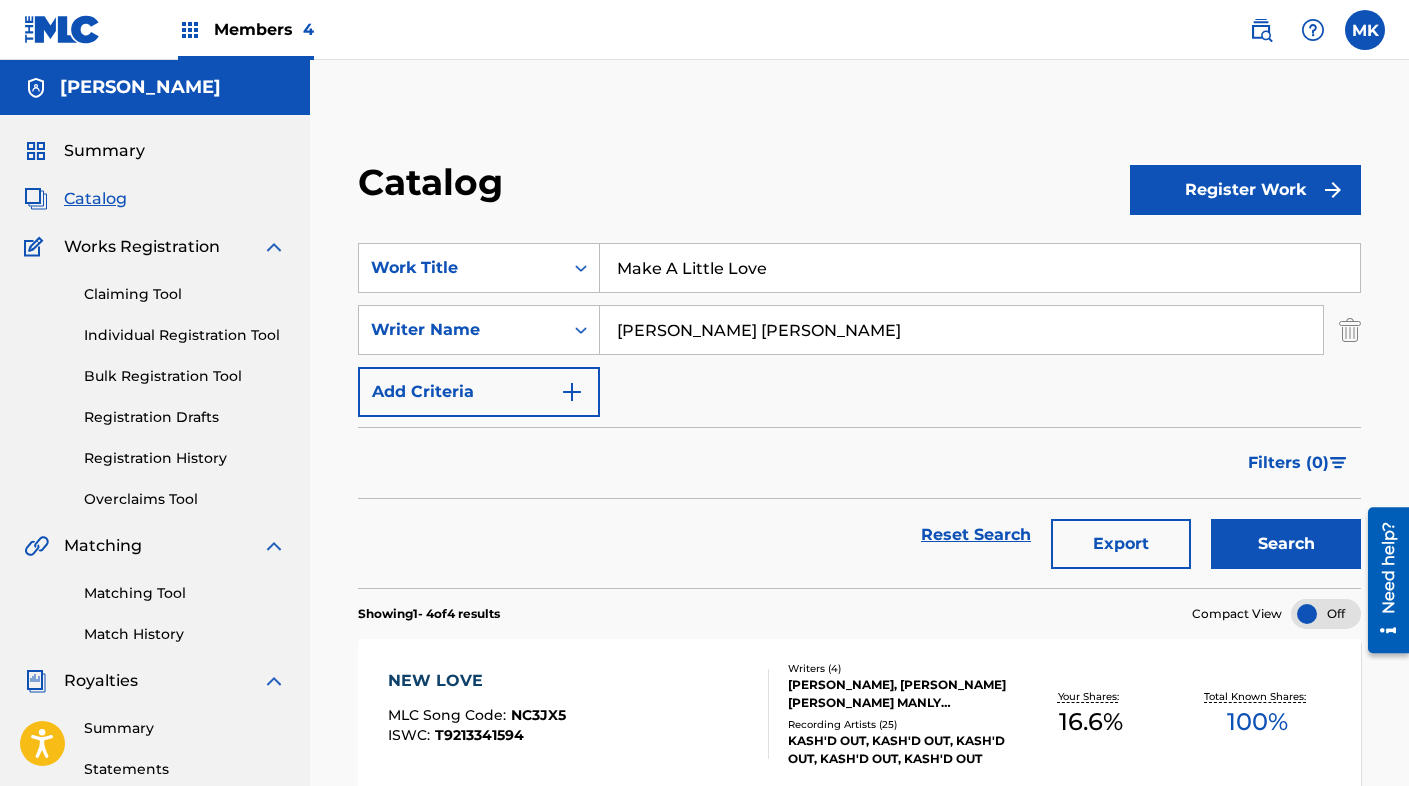 click on "Search" at bounding box center (1286, 544) 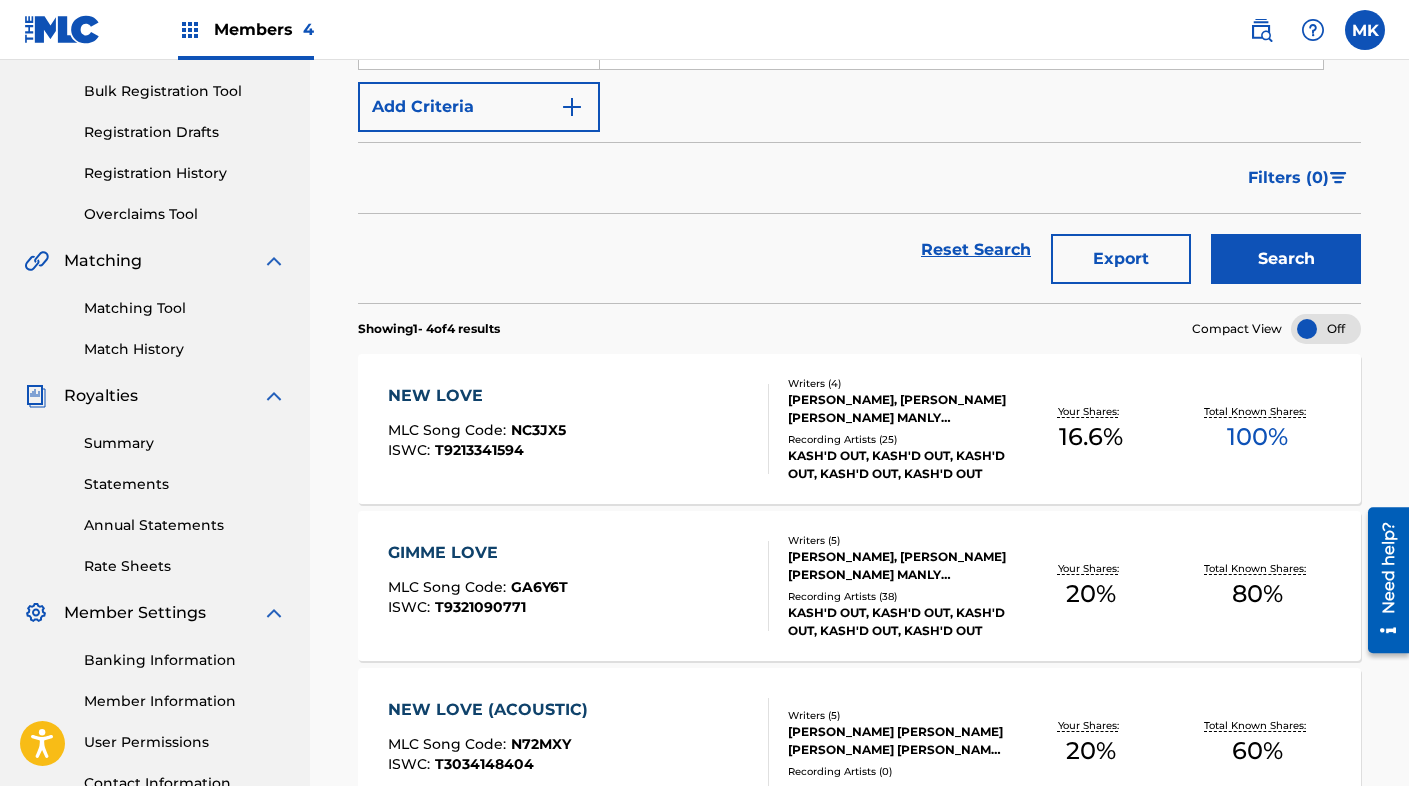 scroll, scrollTop: 0, scrollLeft: 0, axis: both 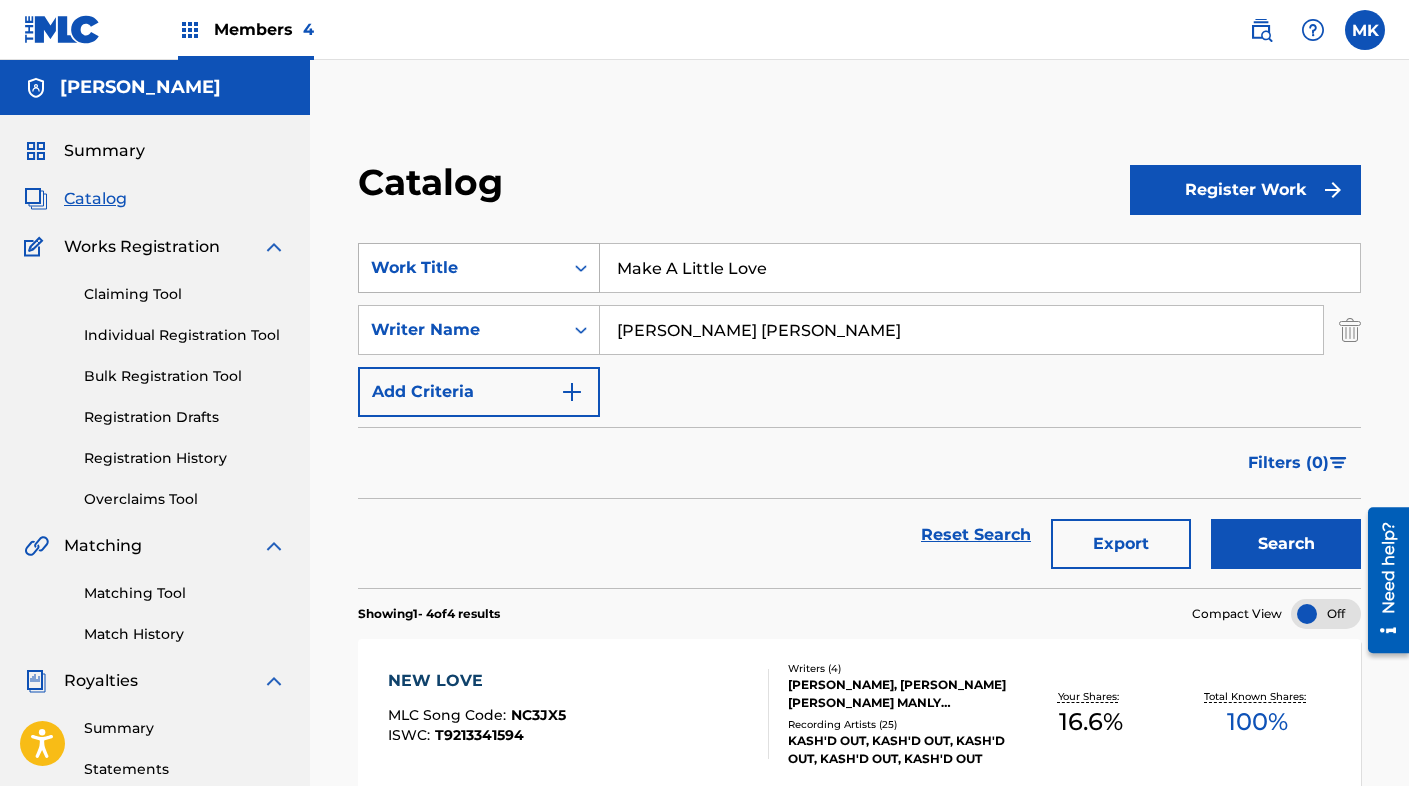 drag, startPoint x: 773, startPoint y: 269, endPoint x: 538, endPoint y: 264, distance: 235.05319 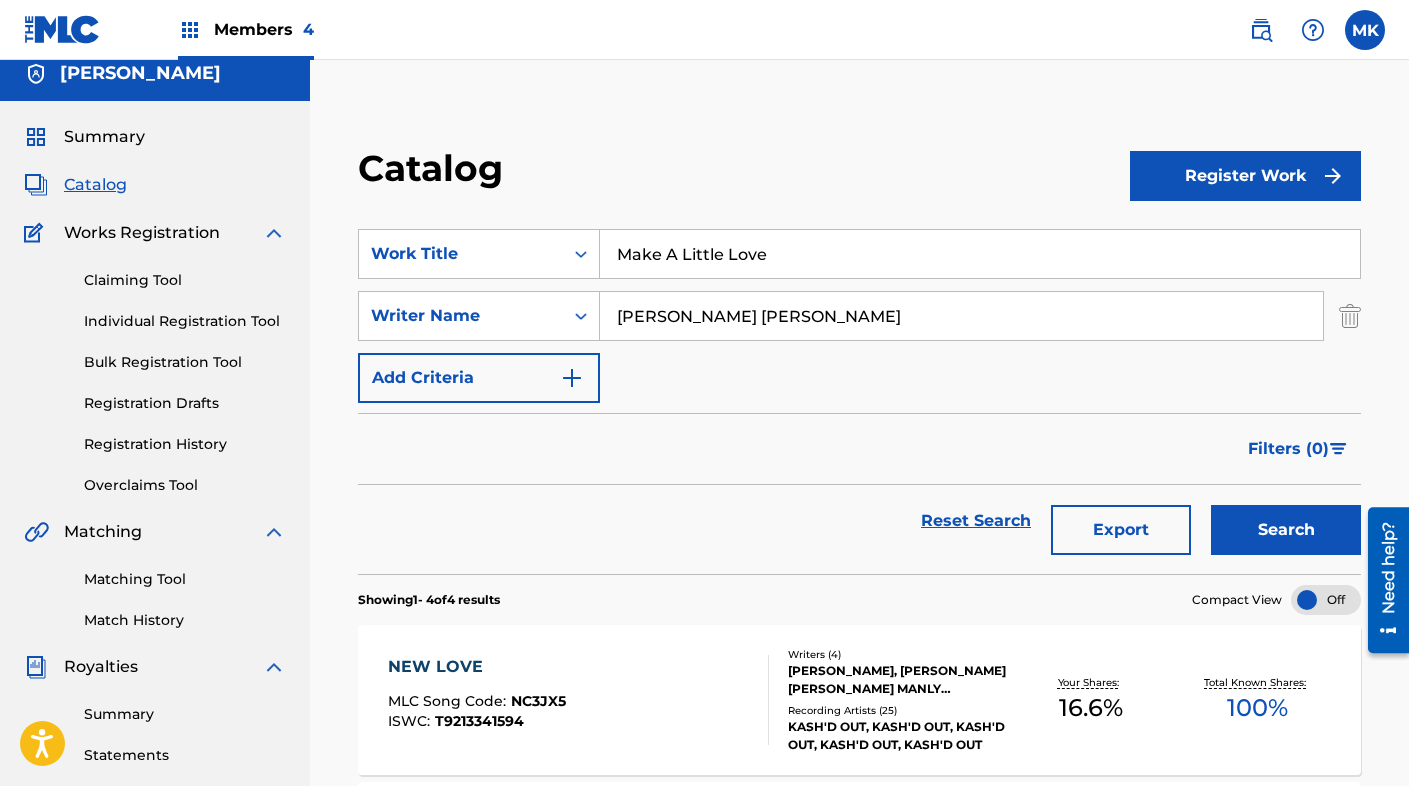scroll, scrollTop: 0, scrollLeft: 0, axis: both 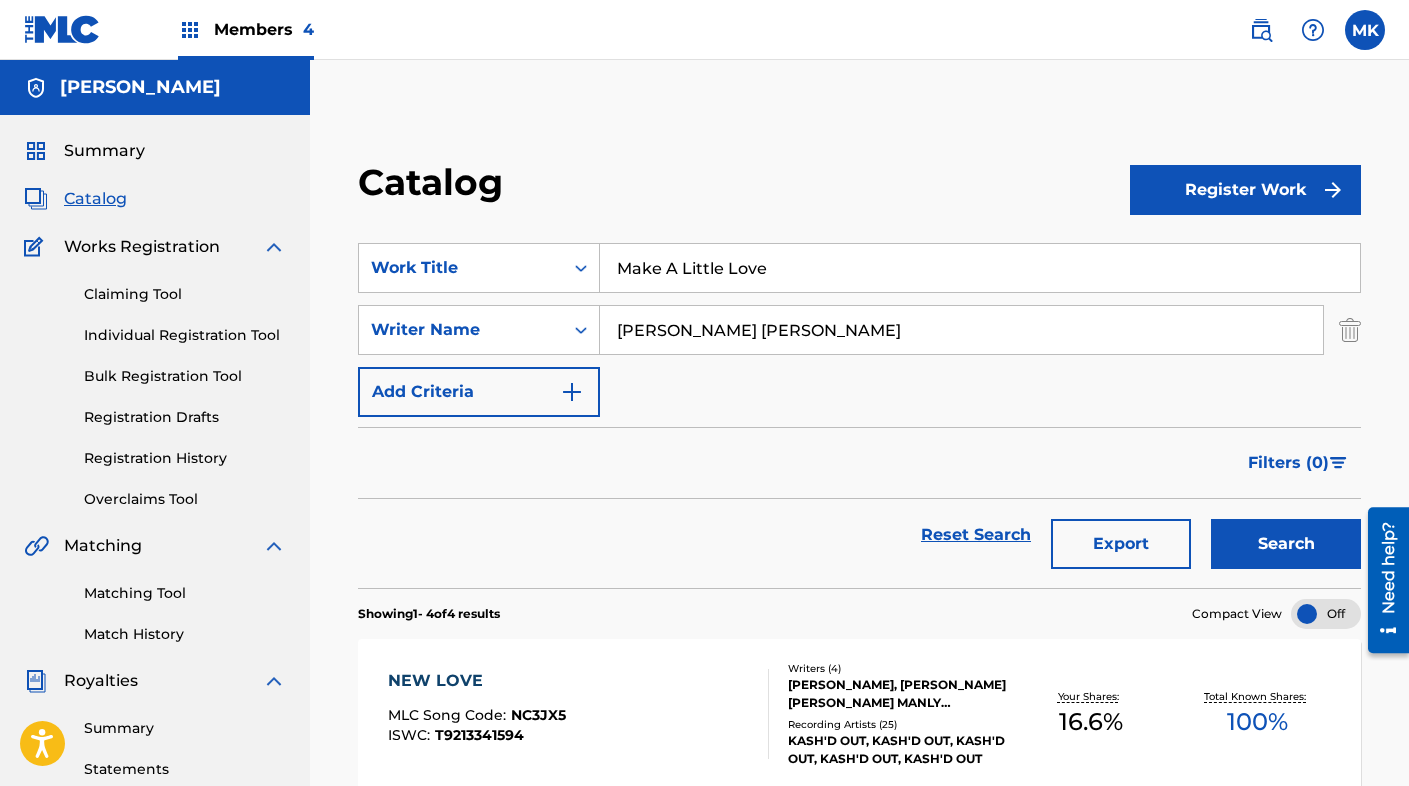 click on "Claiming Tool Individual Registration Tool Bulk Registration Tool Registration Drafts Registration History Overclaims Tool" at bounding box center (155, 384) 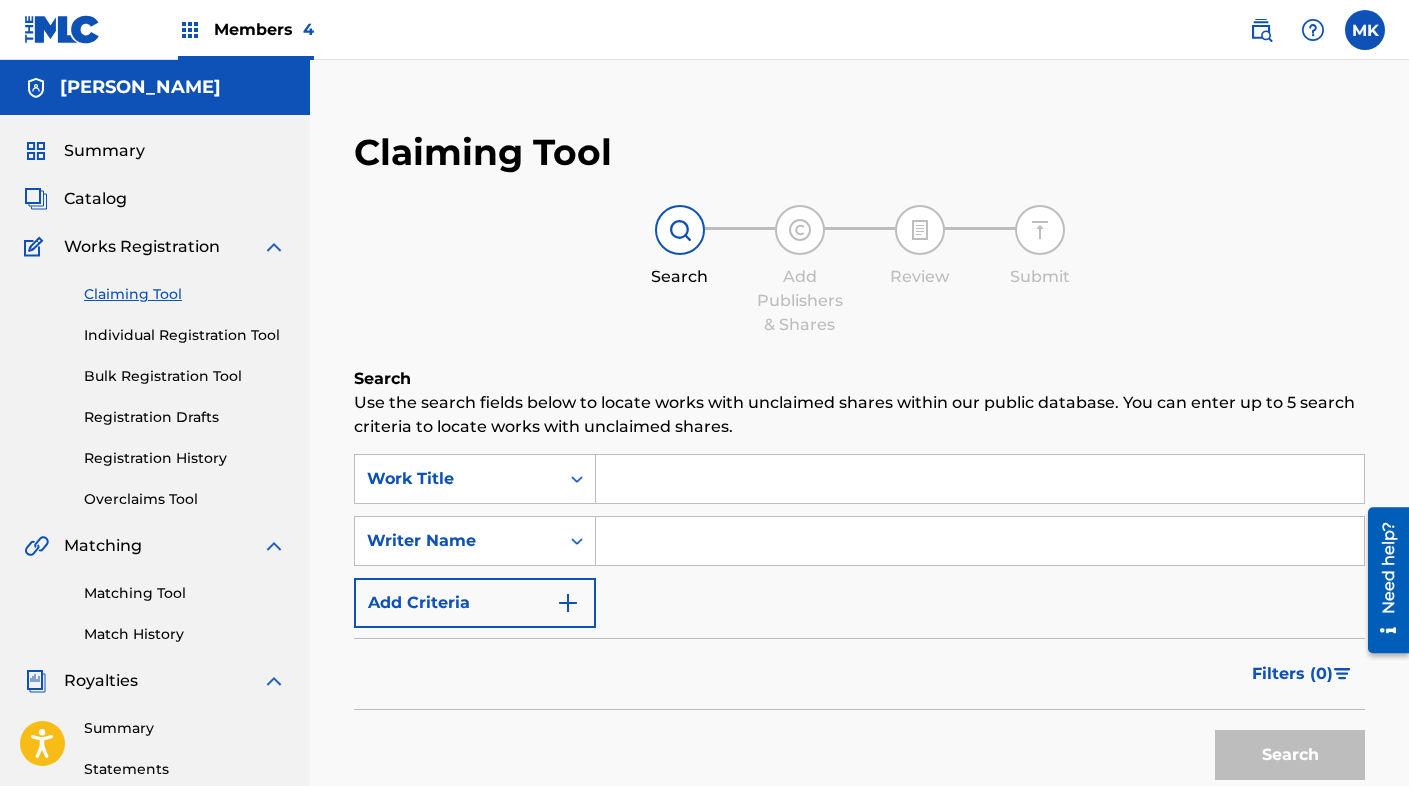 click at bounding box center (980, 479) 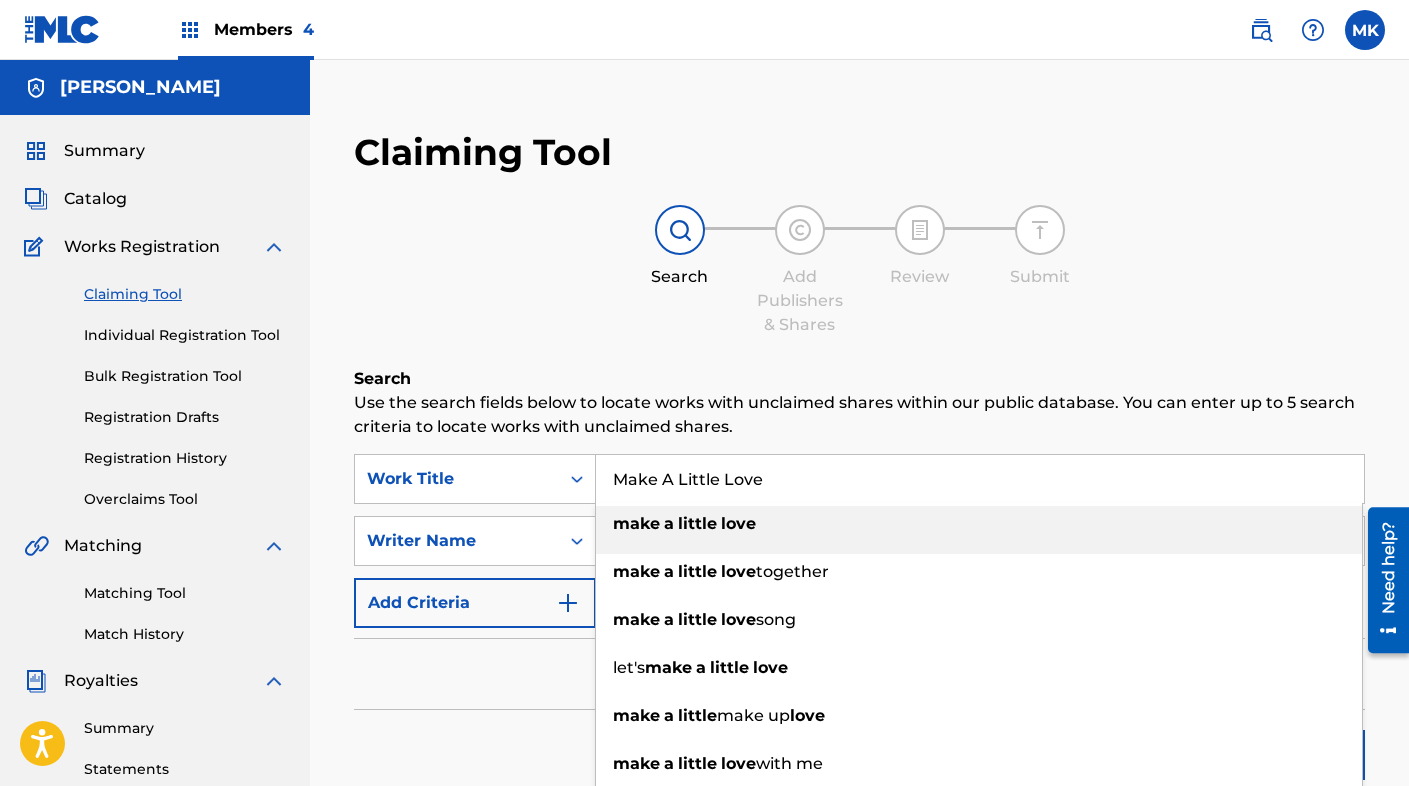 click at bounding box center [719, 523] 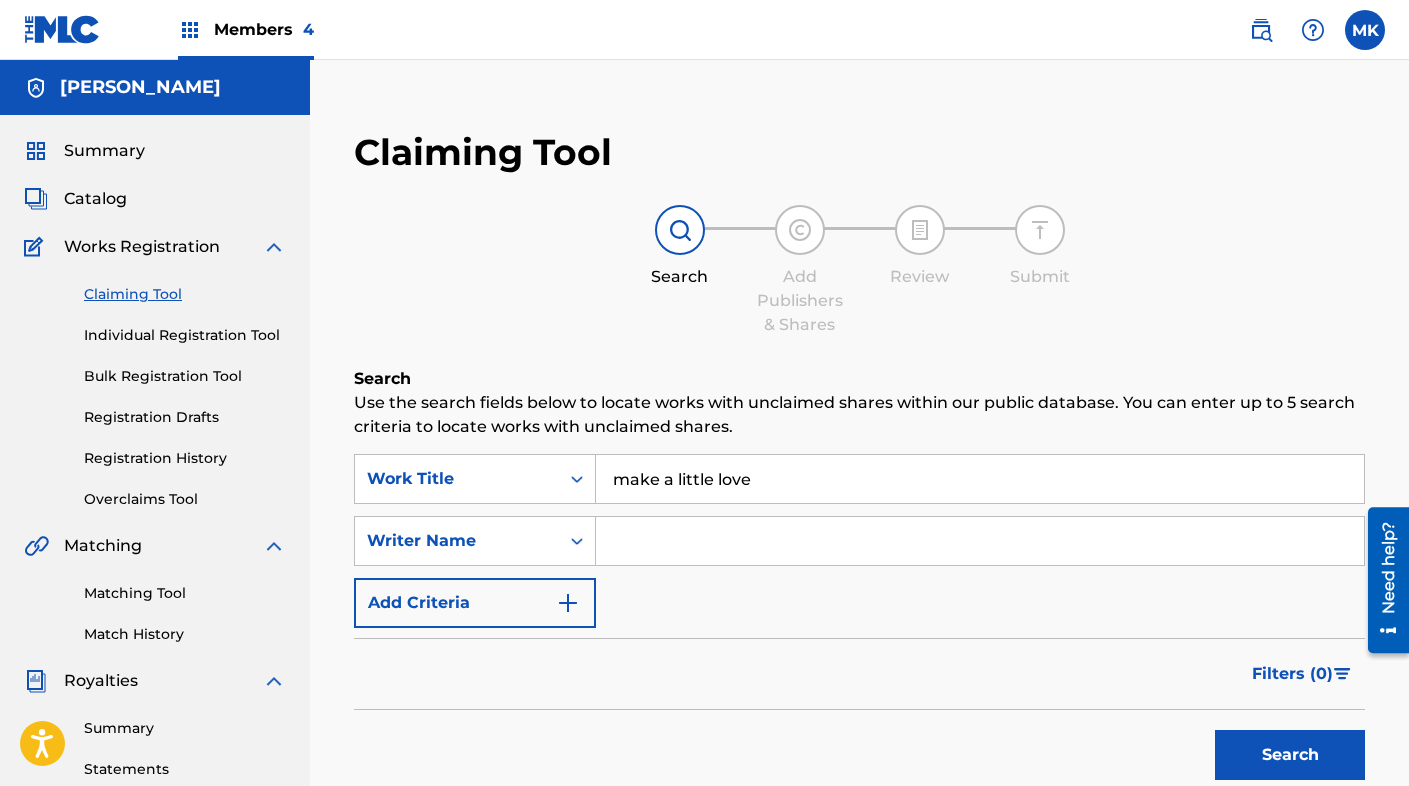 click at bounding box center [980, 541] 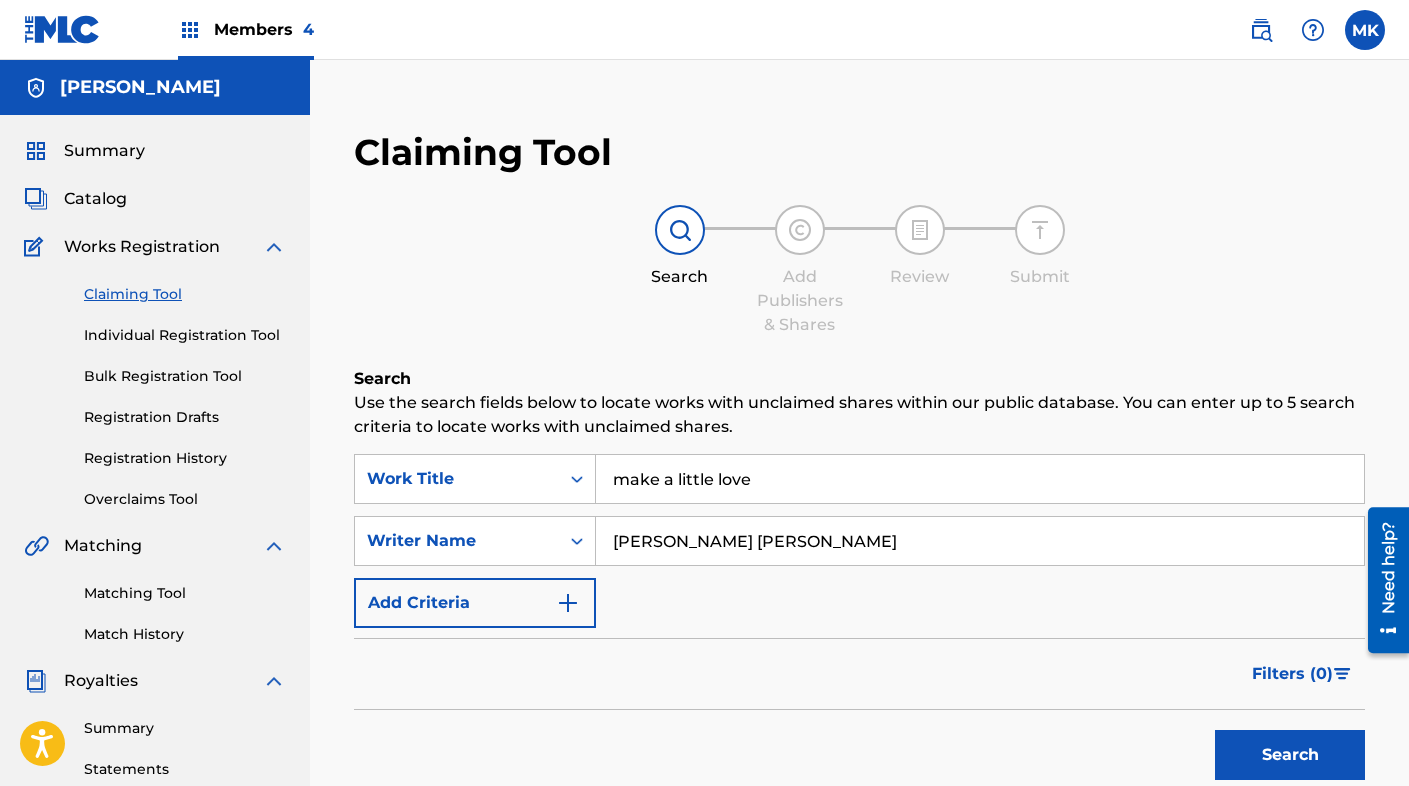 click on "Search" at bounding box center (1290, 755) 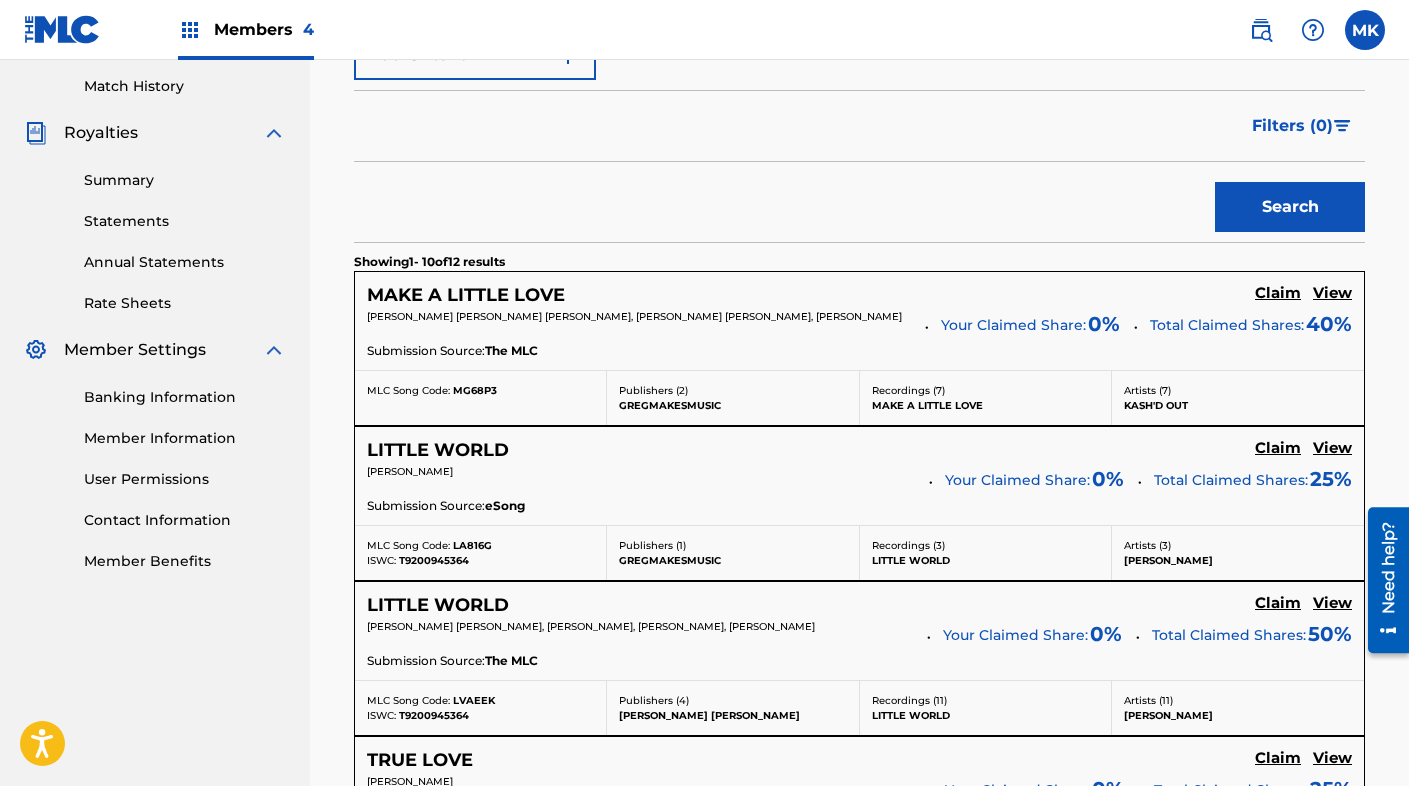 scroll, scrollTop: 560, scrollLeft: 0, axis: vertical 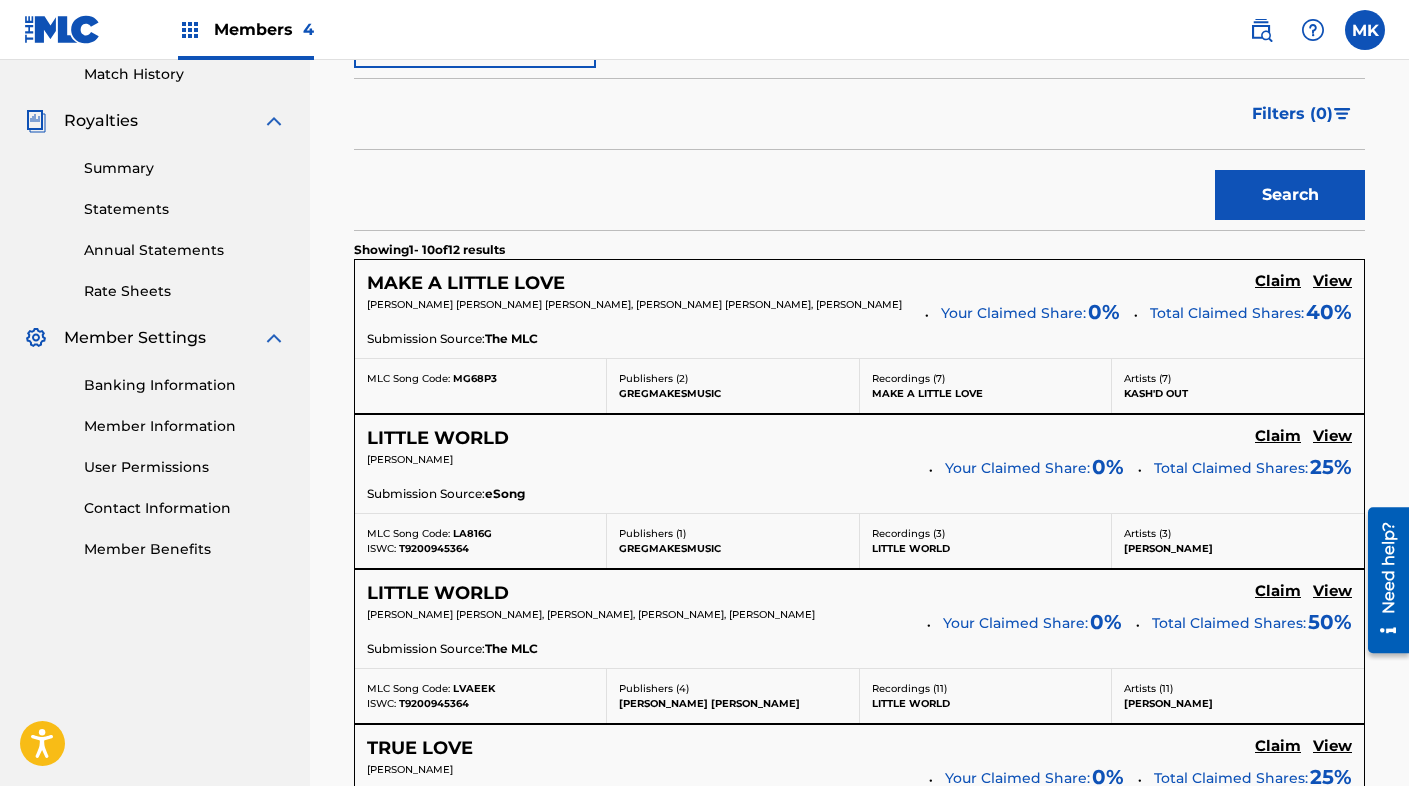 click on "Claim" at bounding box center [1278, 283] 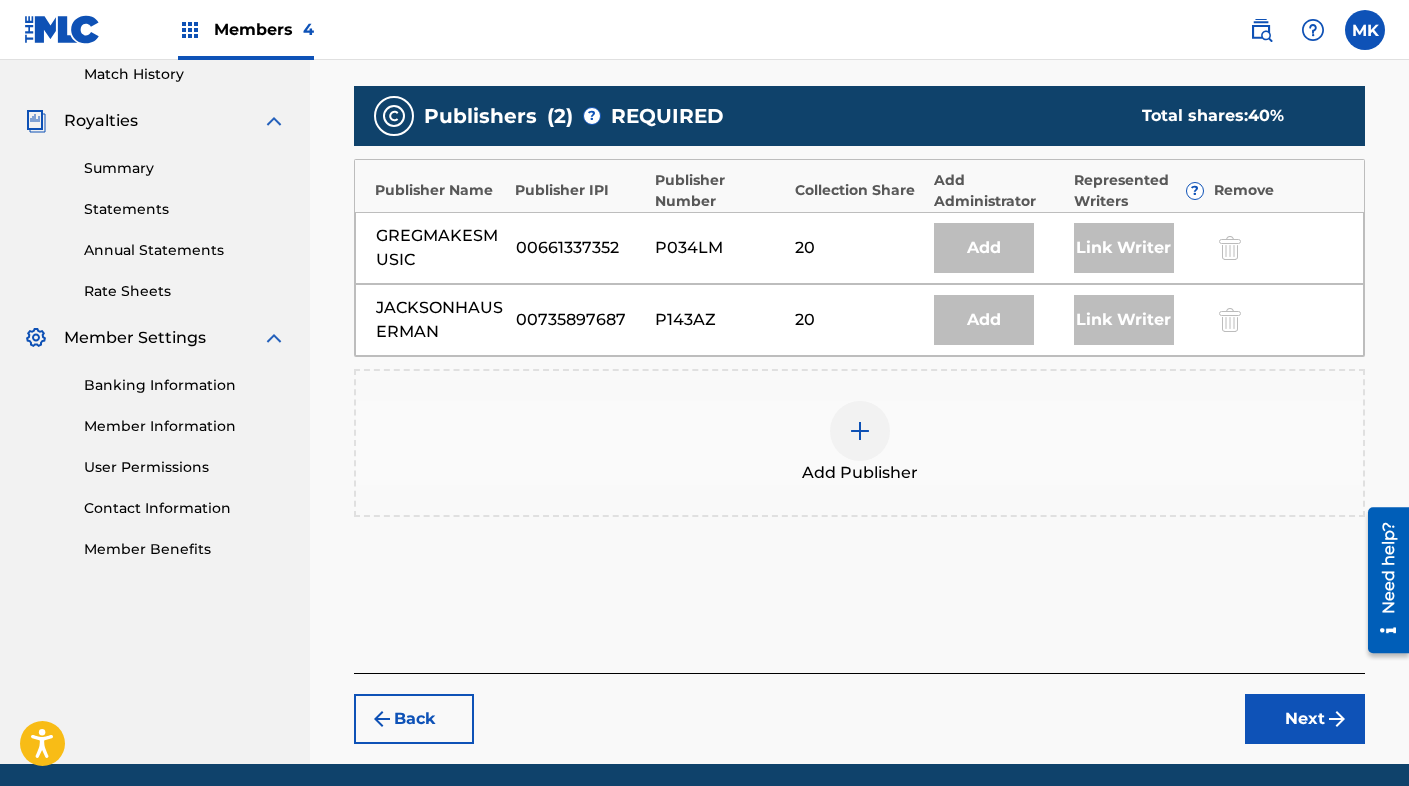 click at bounding box center (860, 431) 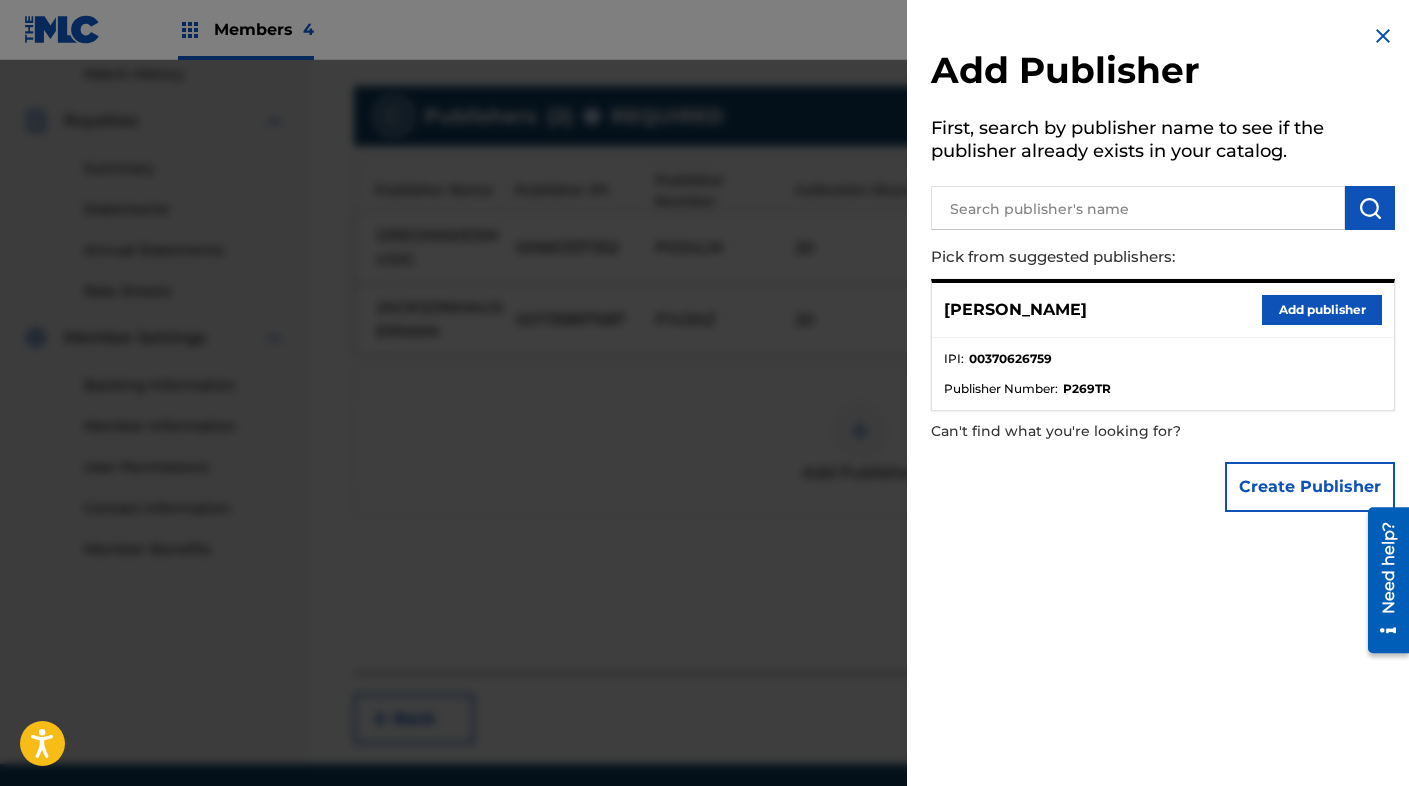click on "Add publisher" at bounding box center [1322, 310] 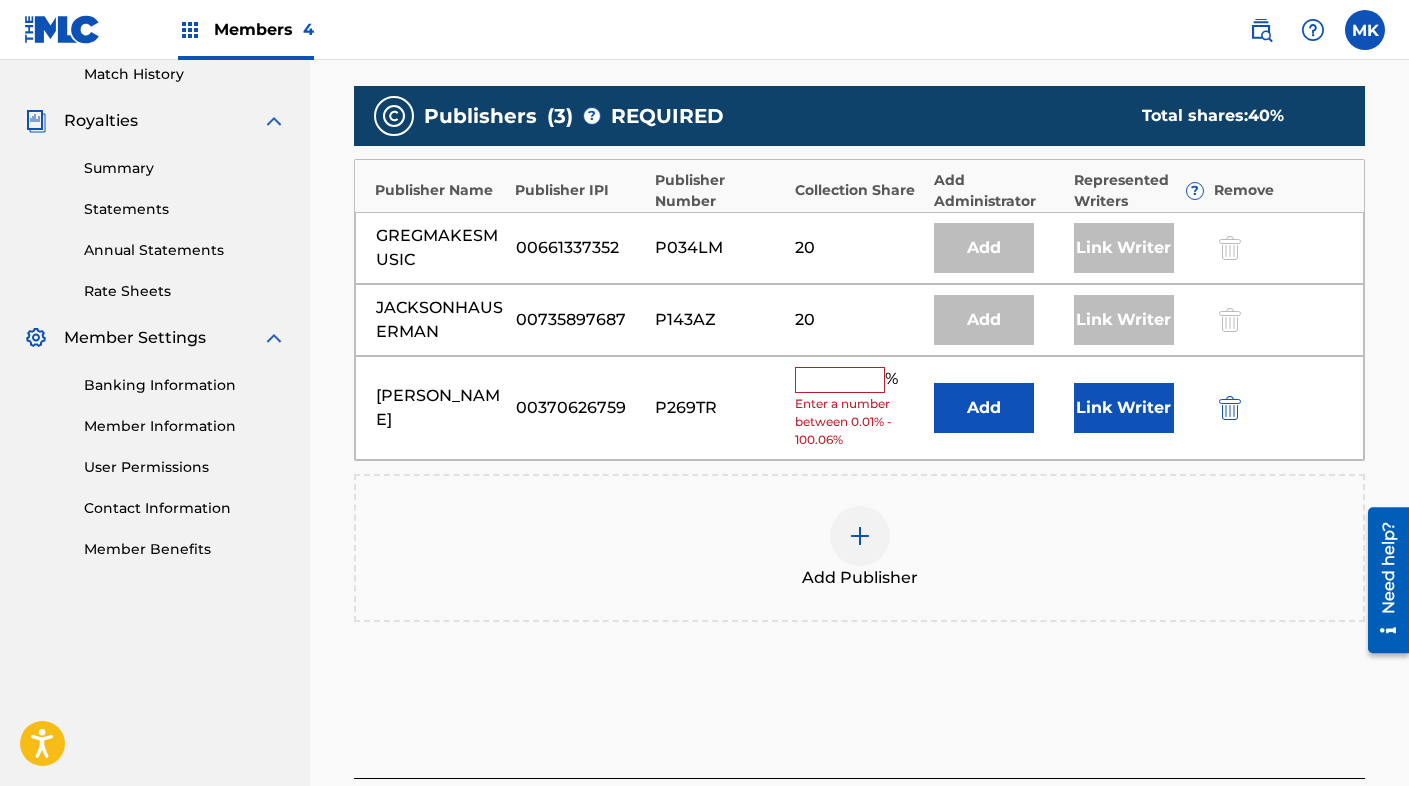 click at bounding box center (840, 380) 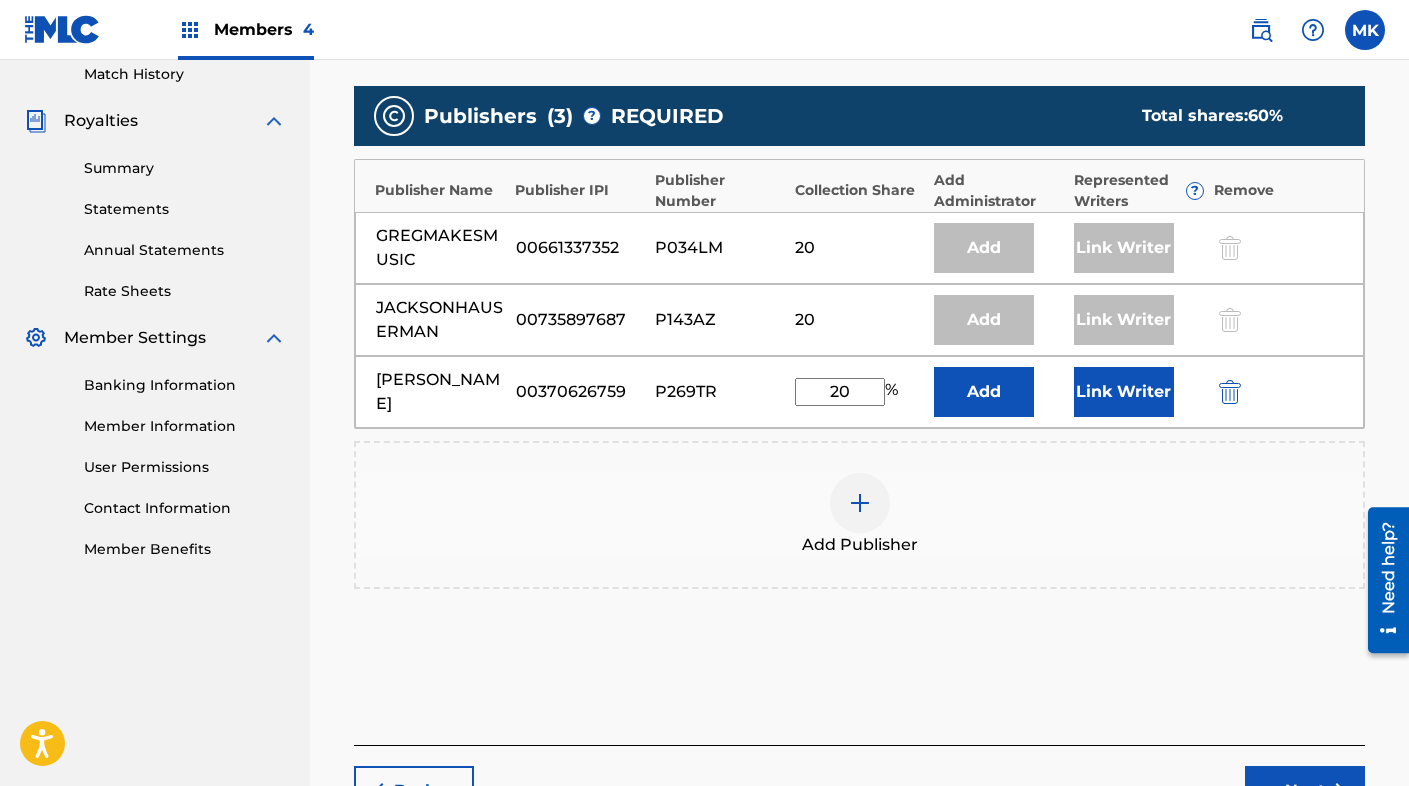 type on "20" 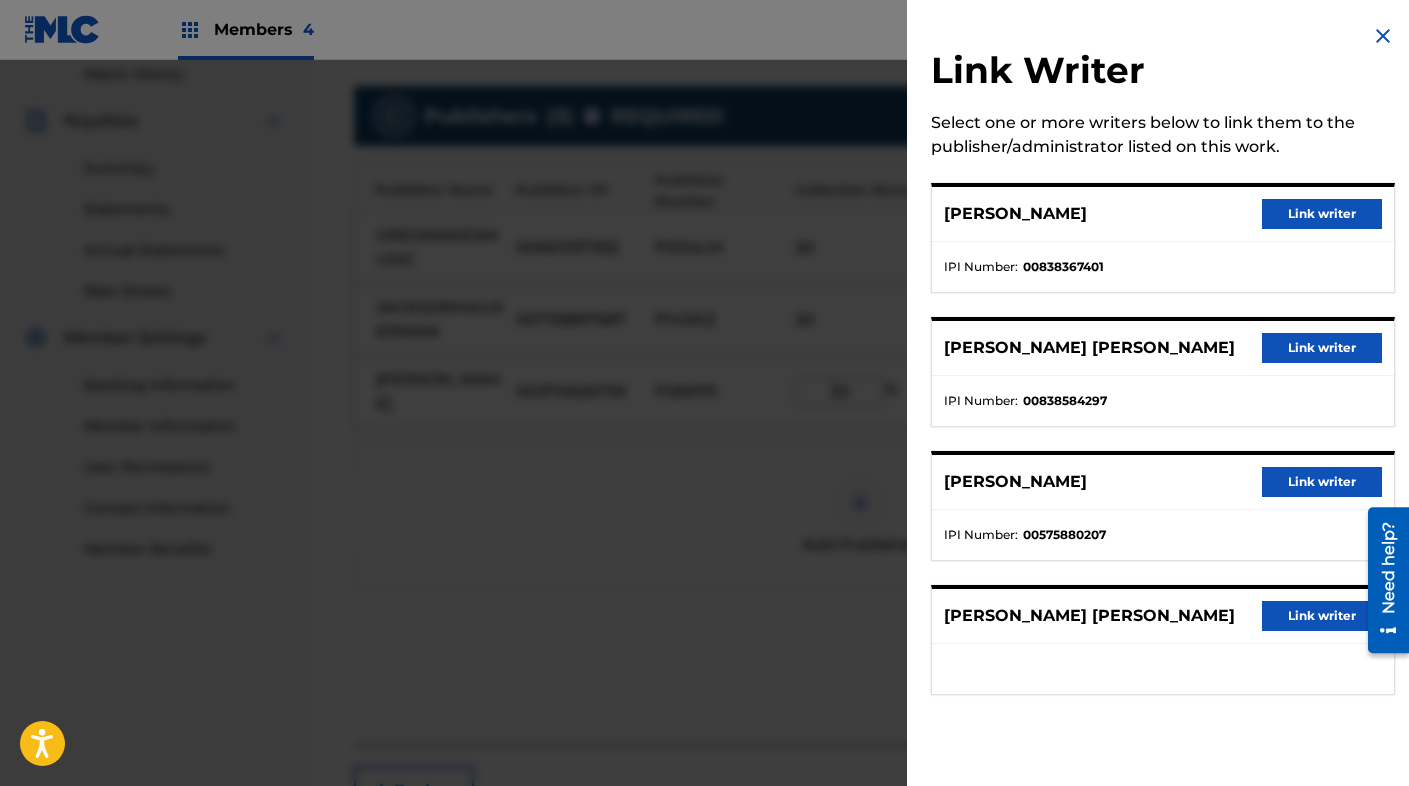 click on "Link writer" at bounding box center (1322, 348) 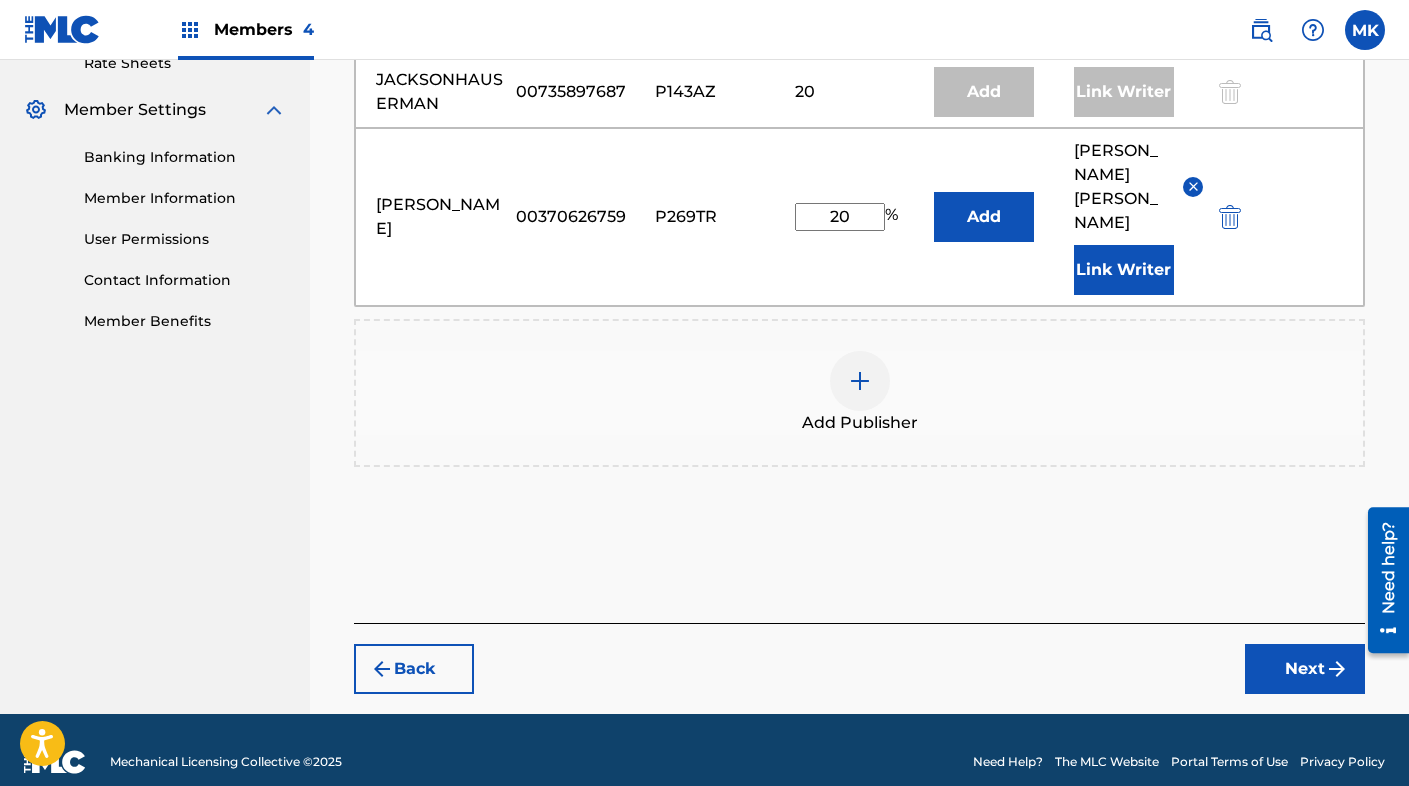 click on "Next" at bounding box center [1305, 669] 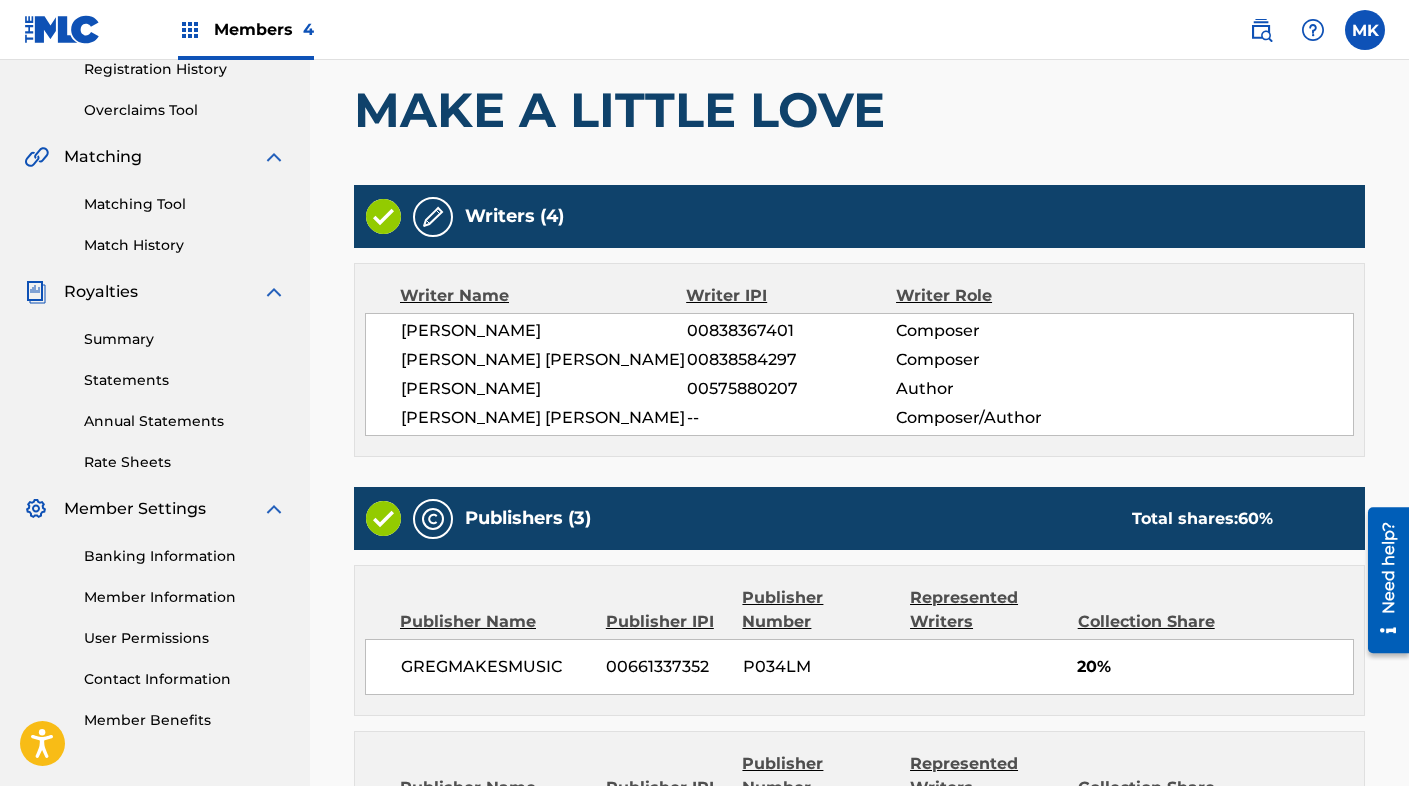 scroll, scrollTop: 912, scrollLeft: 0, axis: vertical 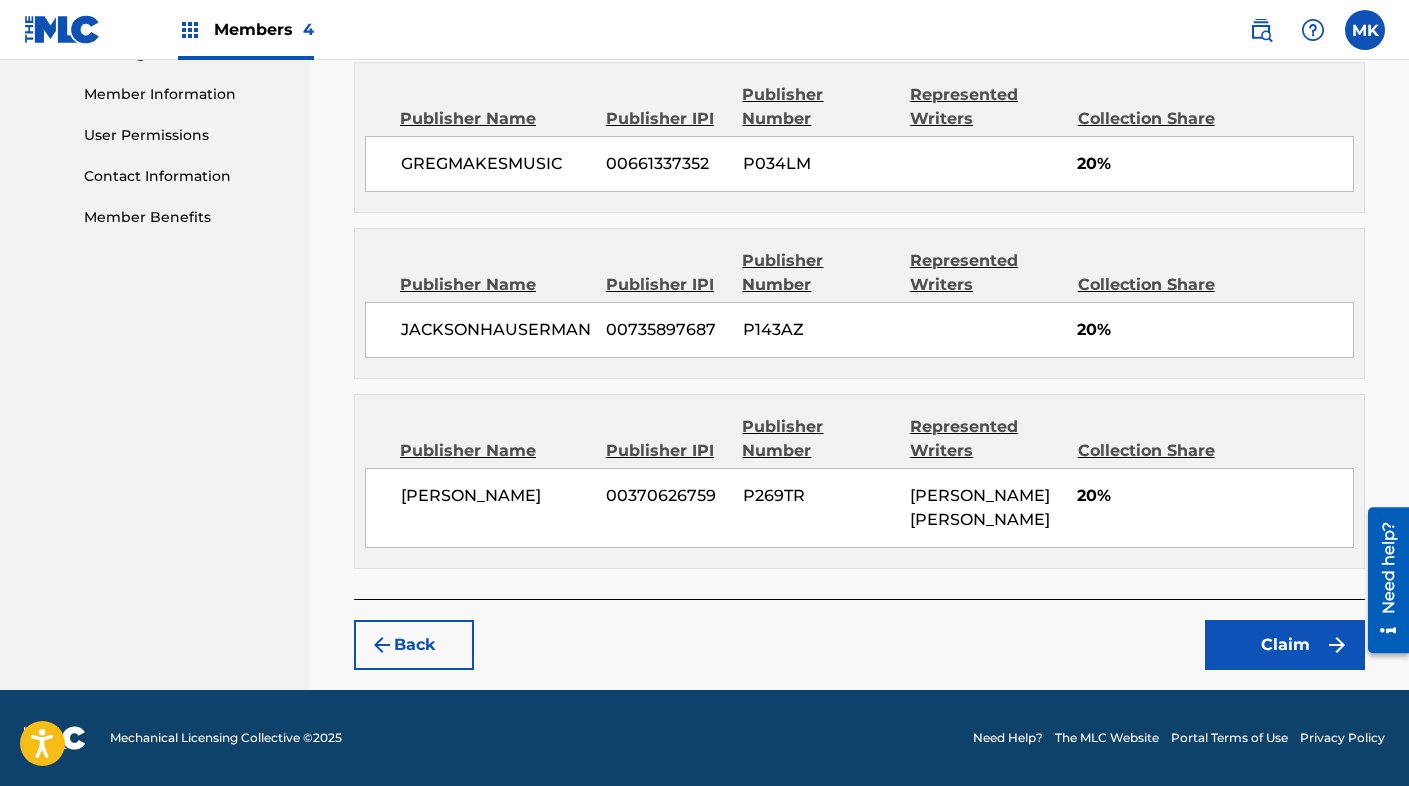 click on "Claim" at bounding box center (1285, 645) 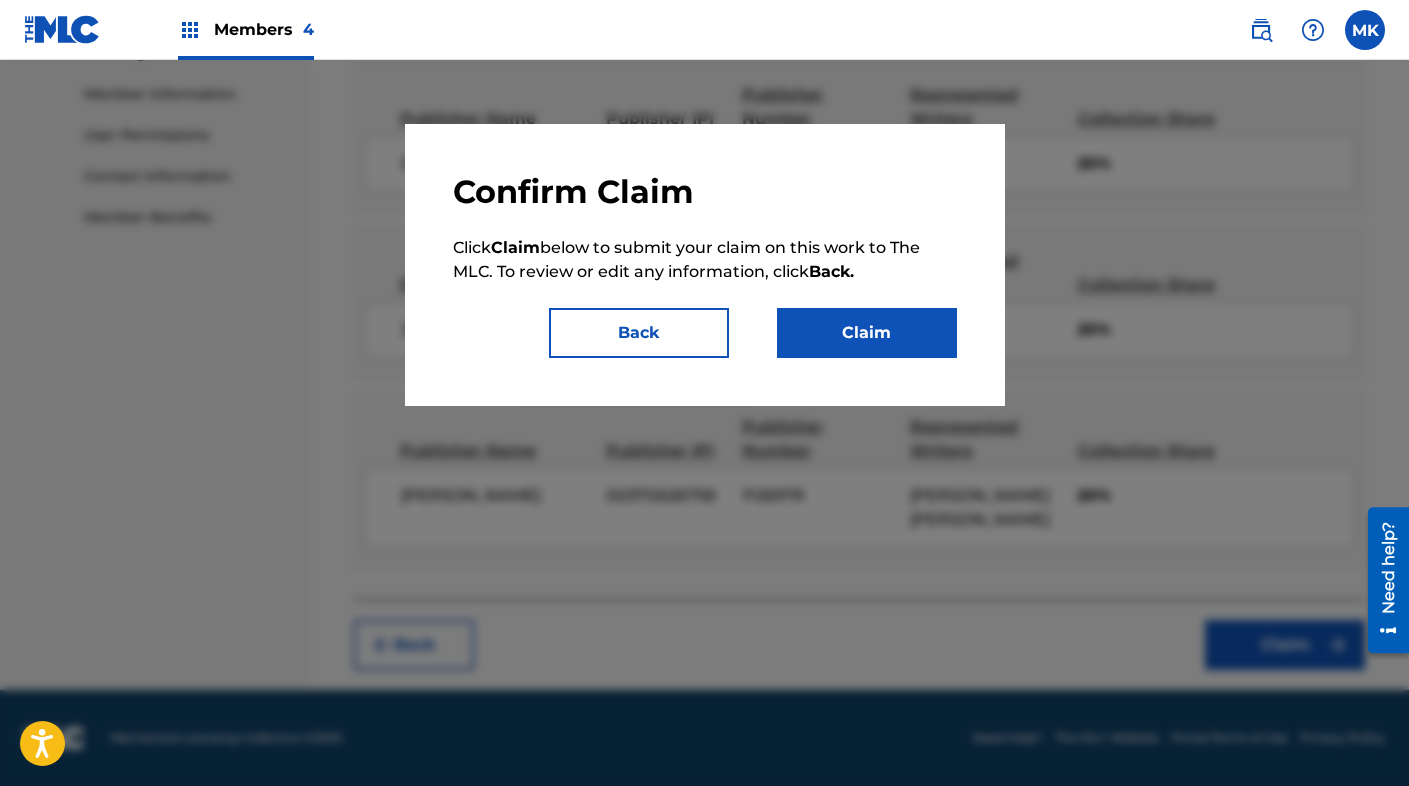 click on "Claim" at bounding box center (867, 333) 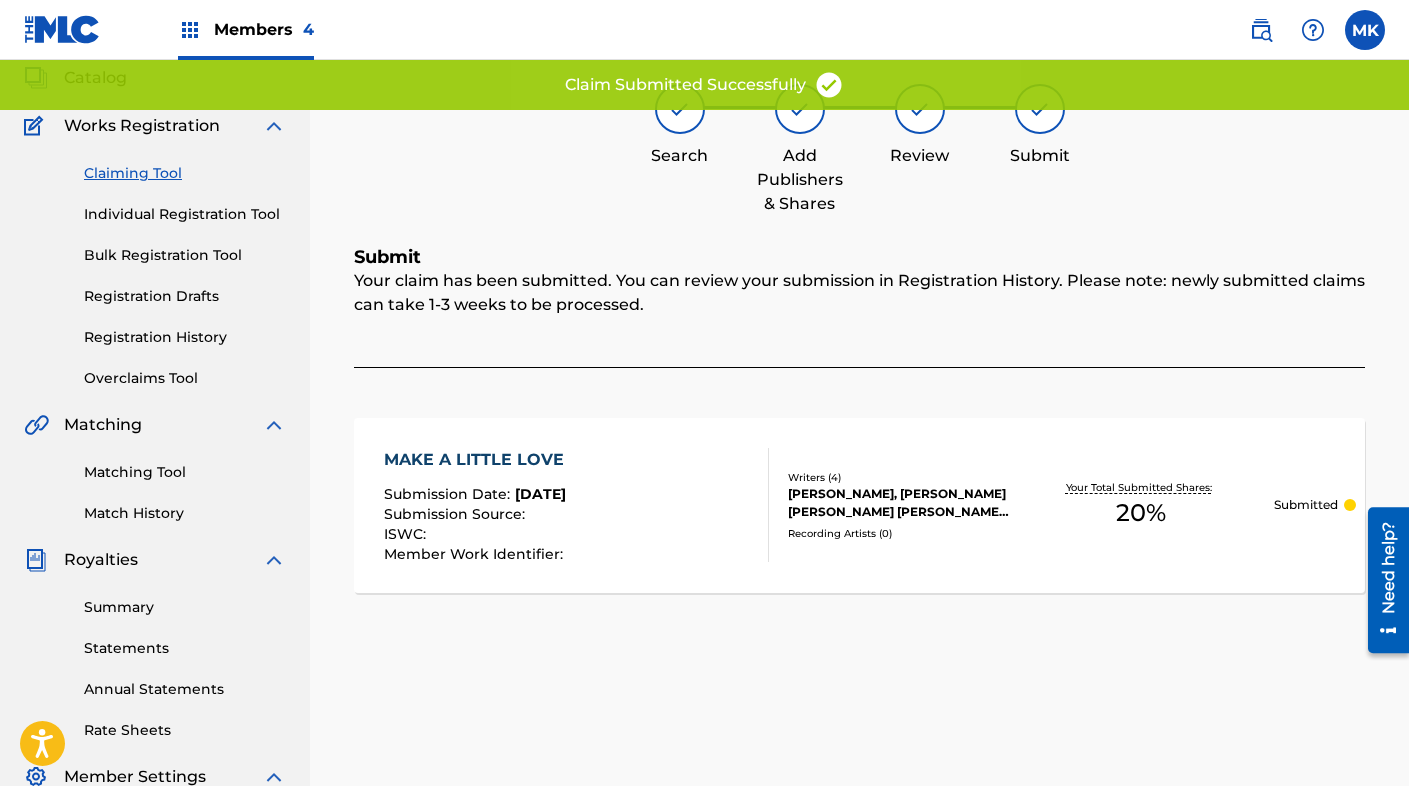 scroll, scrollTop: 0, scrollLeft: 0, axis: both 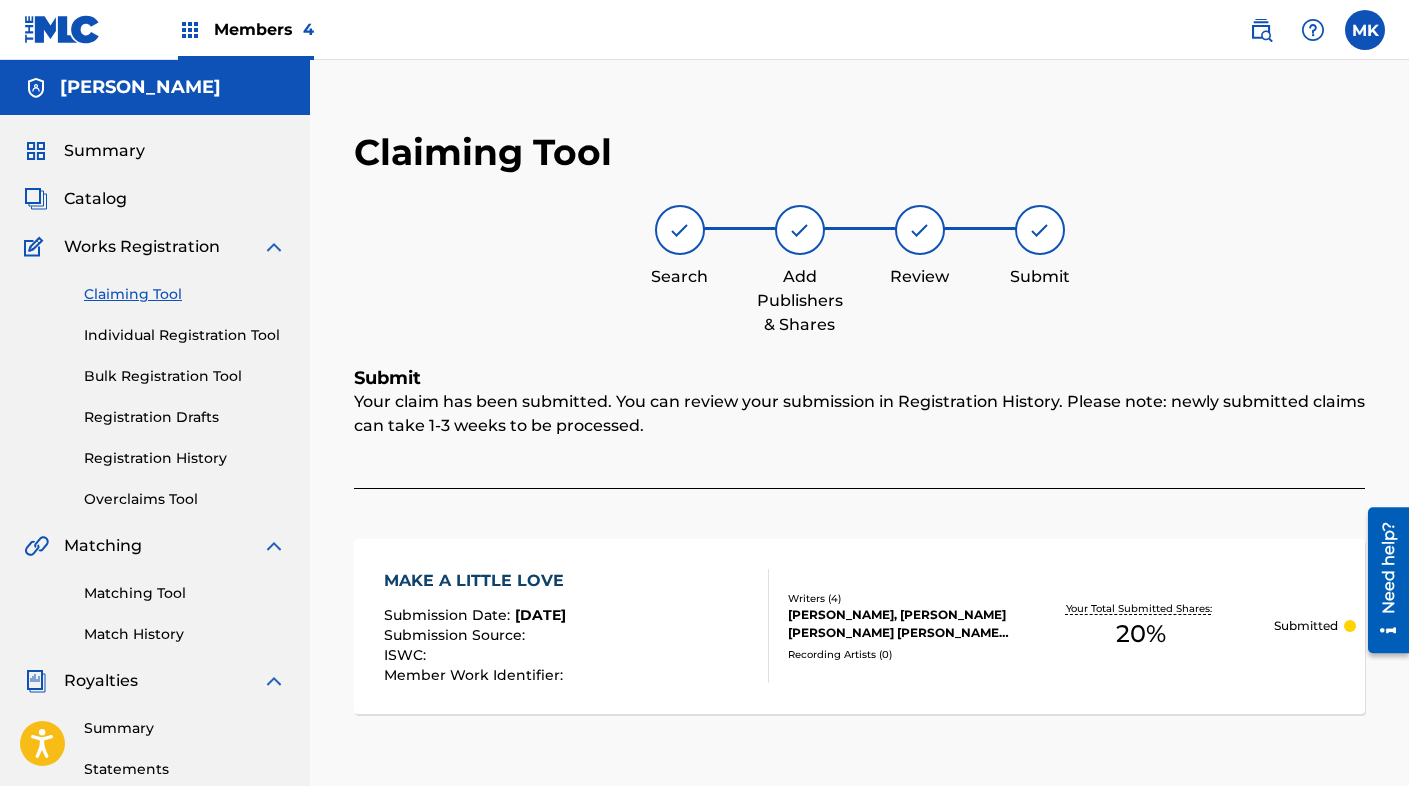 click on "Catalog" at bounding box center (95, 199) 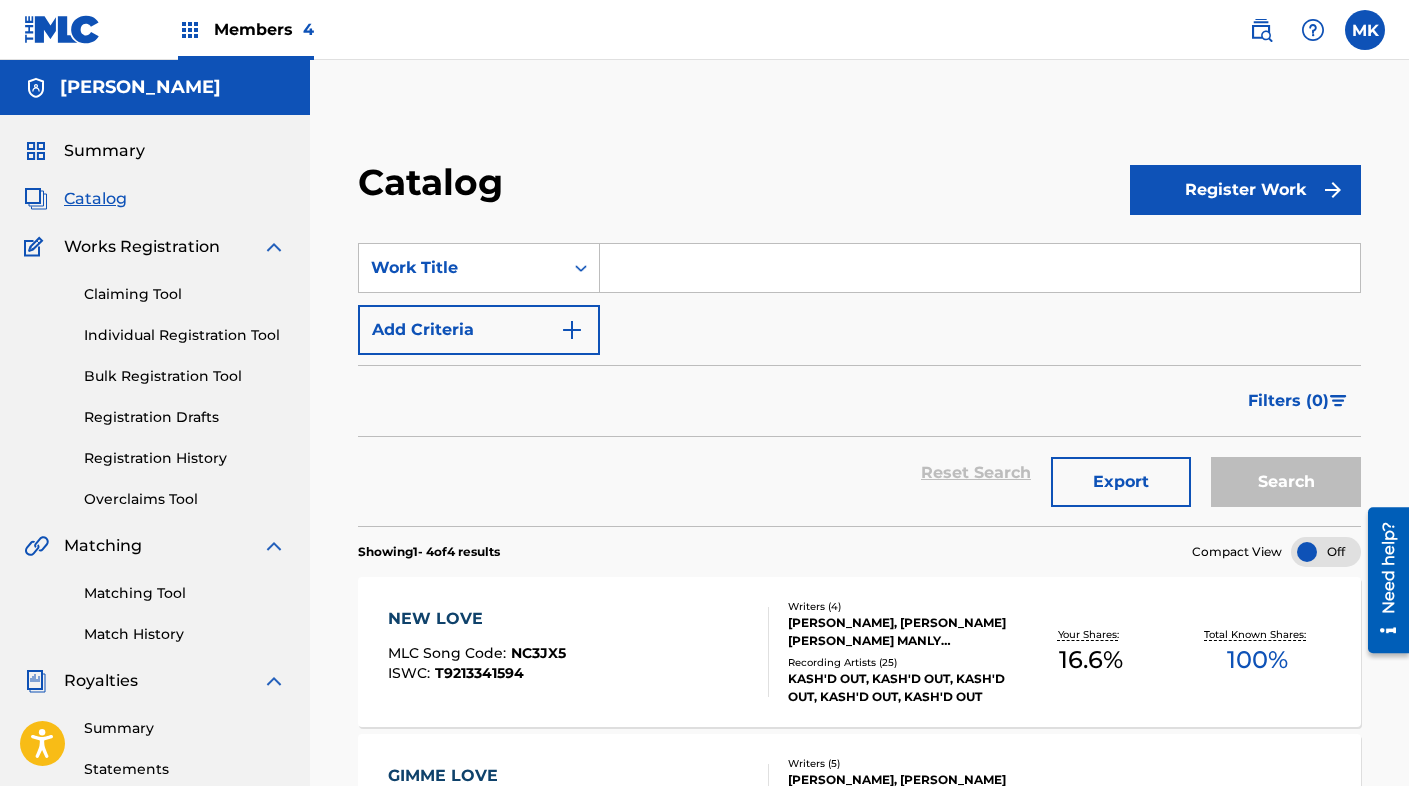 click on "Claiming Tool" at bounding box center [185, 294] 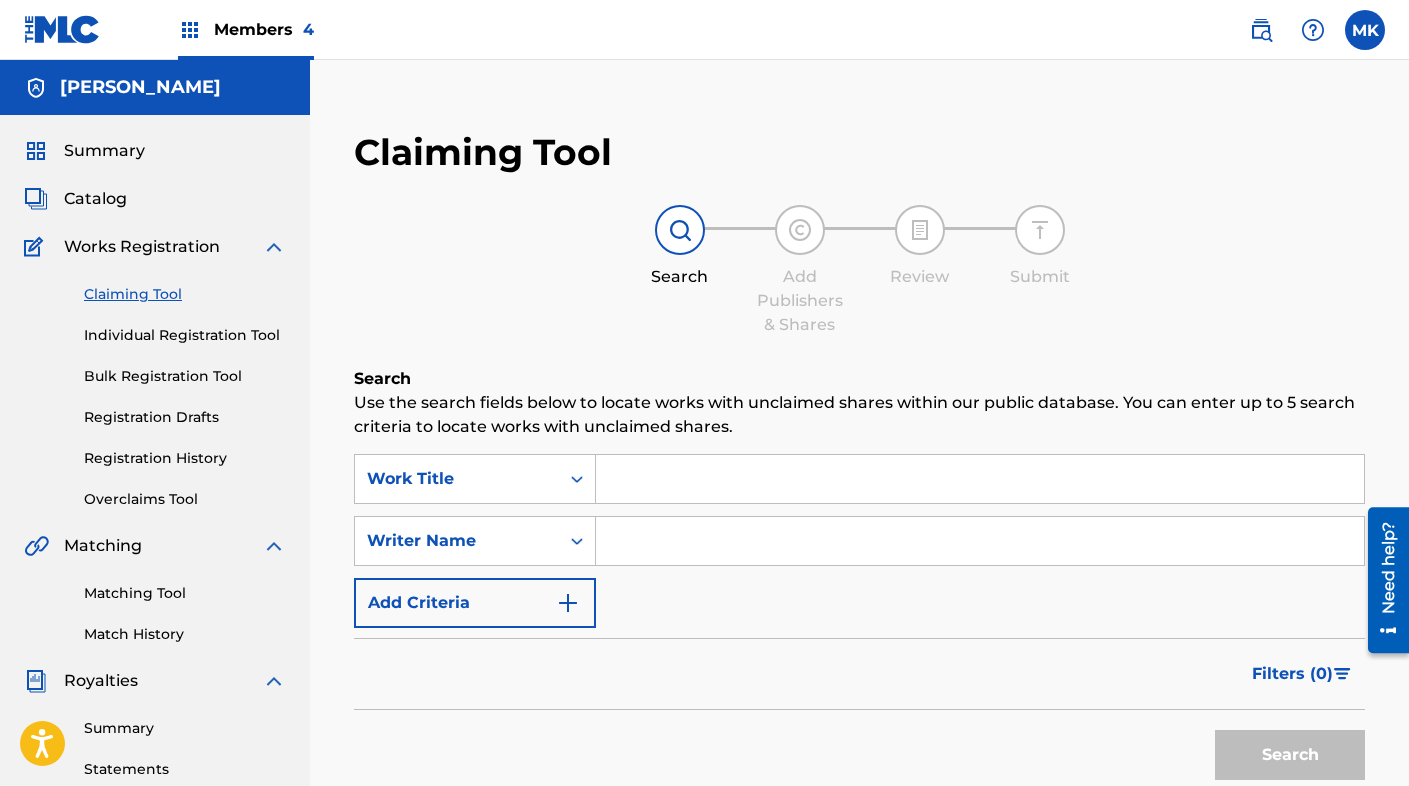 click at bounding box center [980, 479] 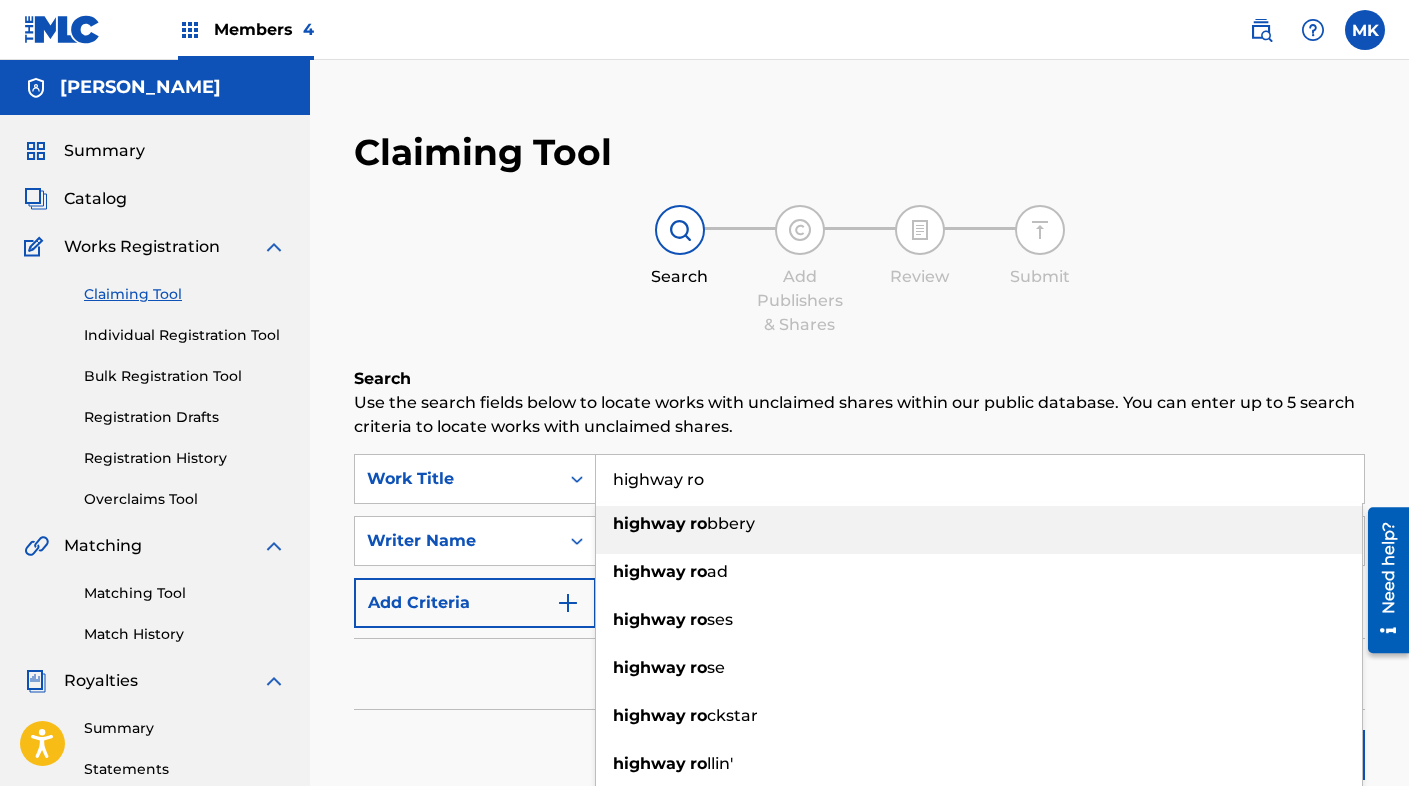 click on "bbery" at bounding box center [731, 523] 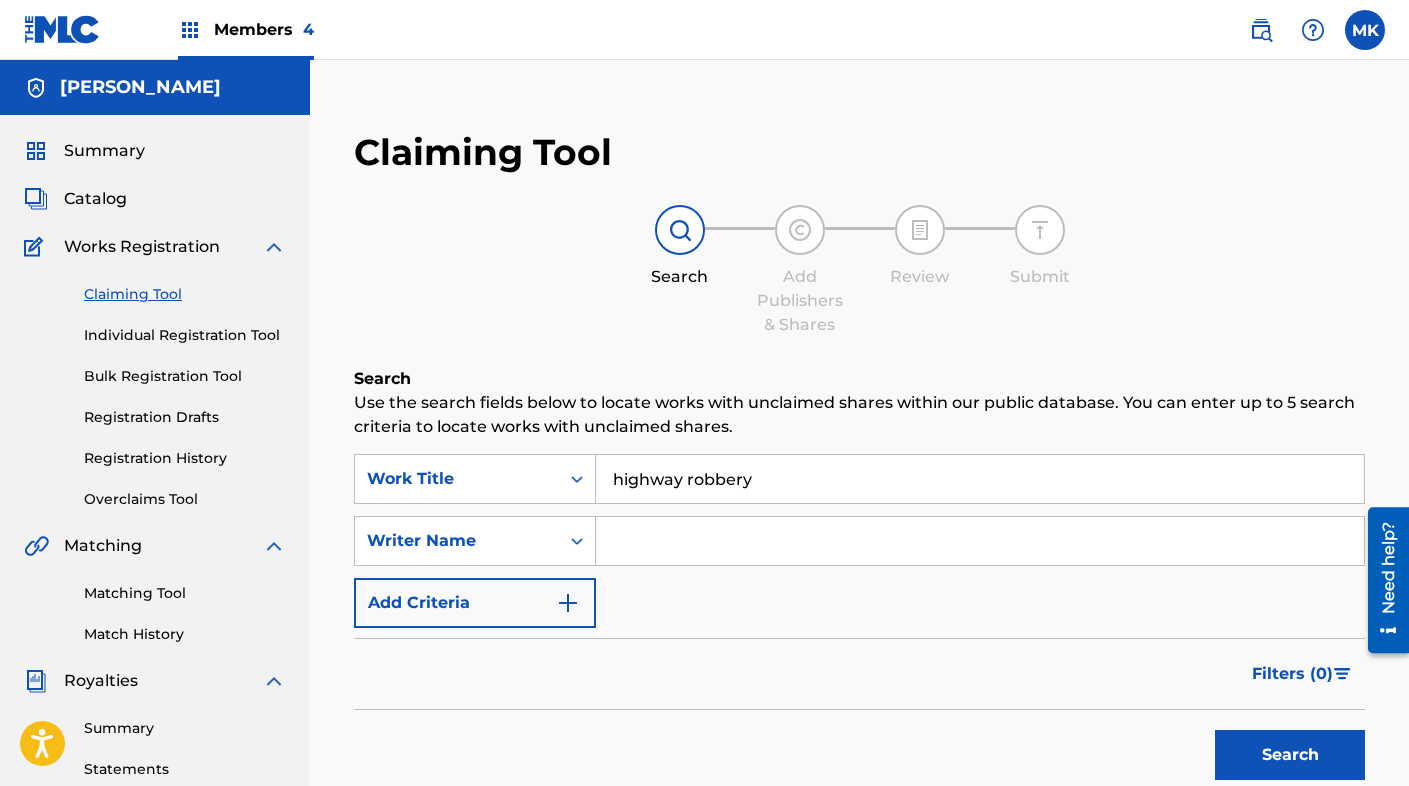 click at bounding box center (980, 541) 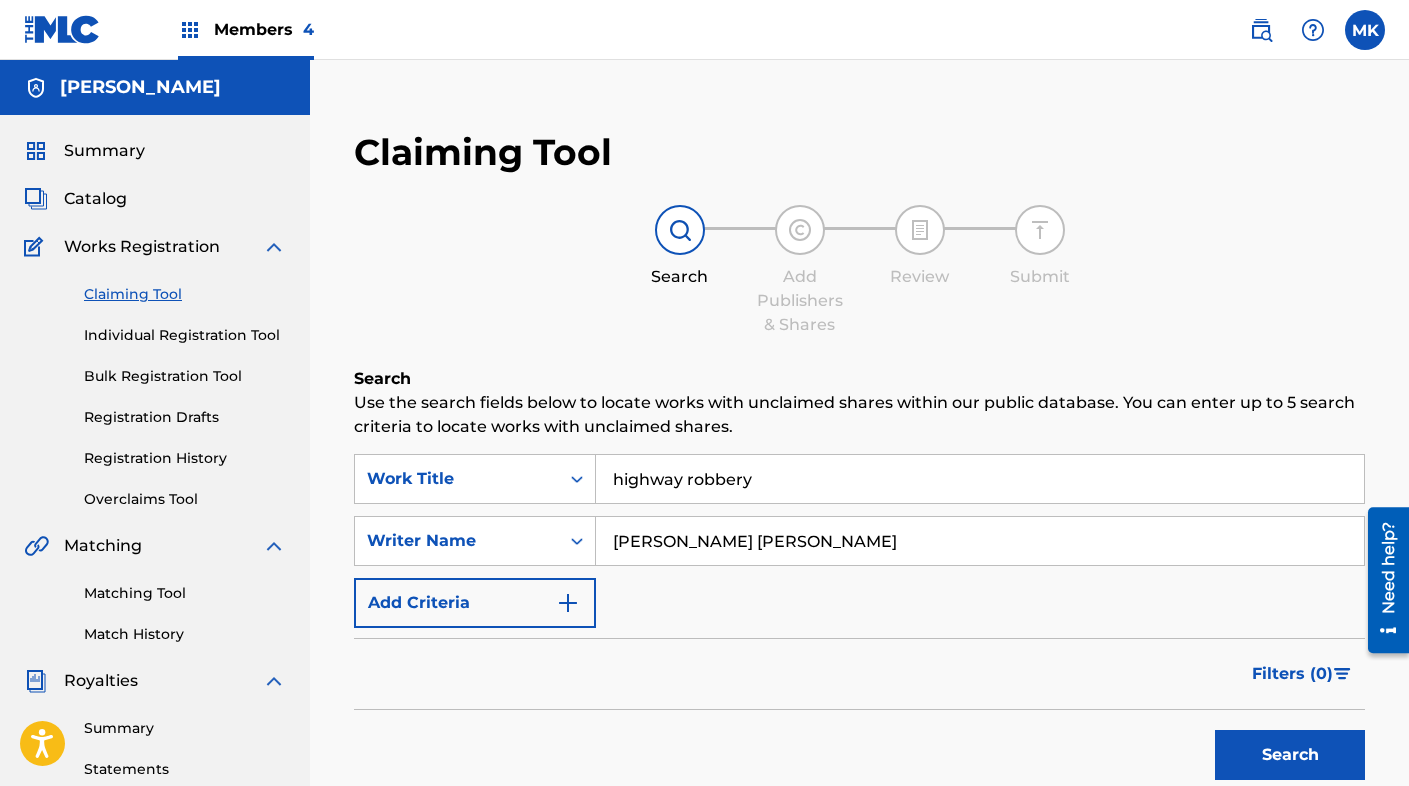 click on "Search" at bounding box center (1285, 750) 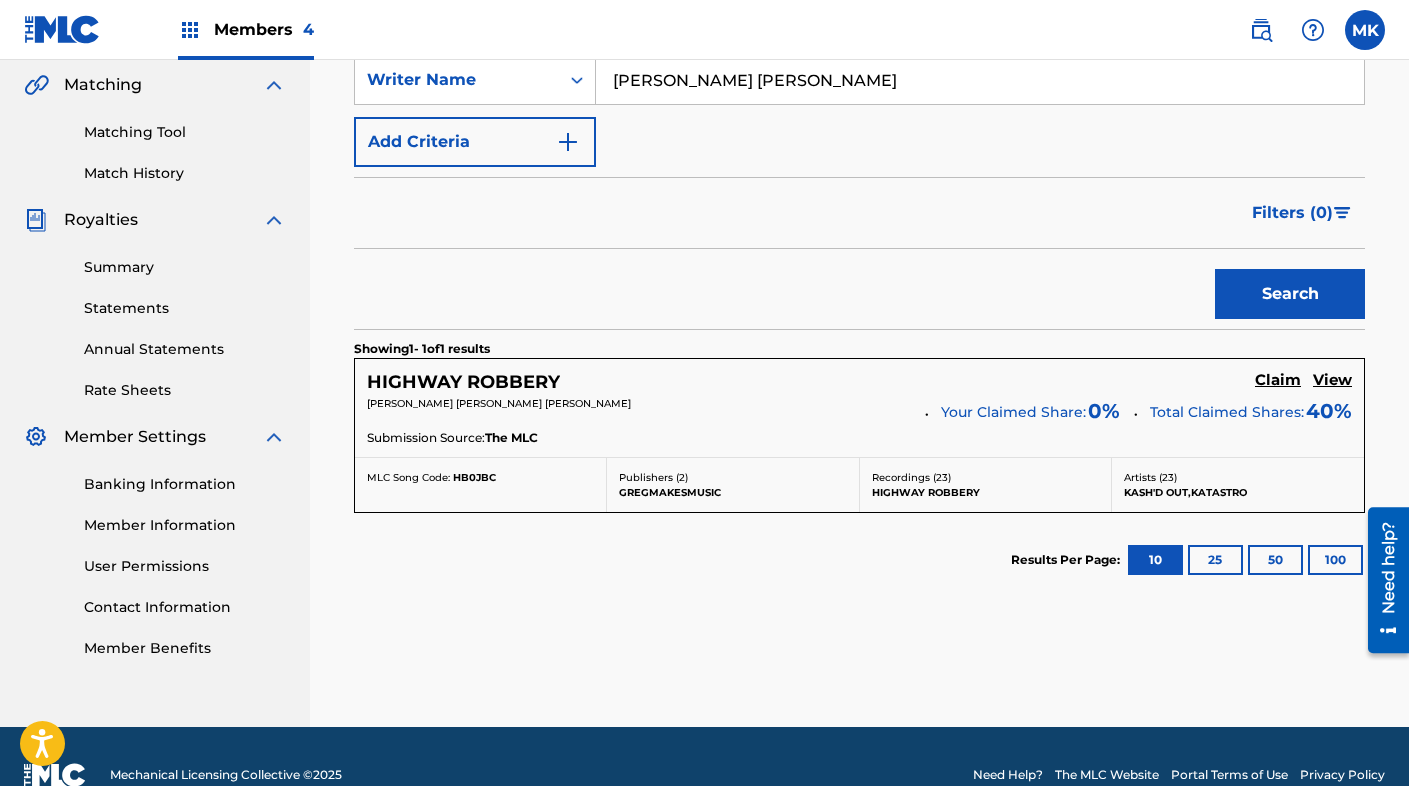 scroll, scrollTop: 464, scrollLeft: 0, axis: vertical 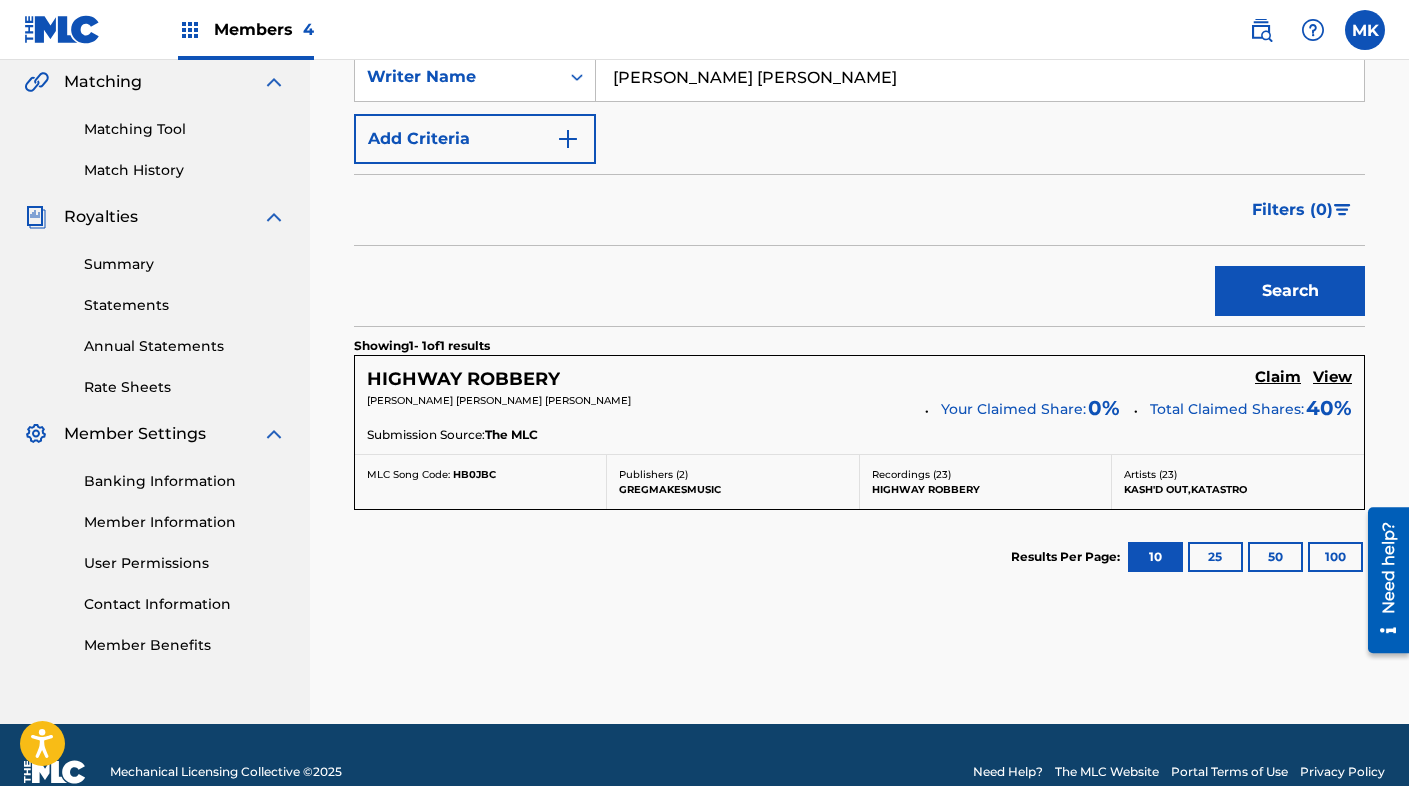 click on "Claim" at bounding box center [1278, 377] 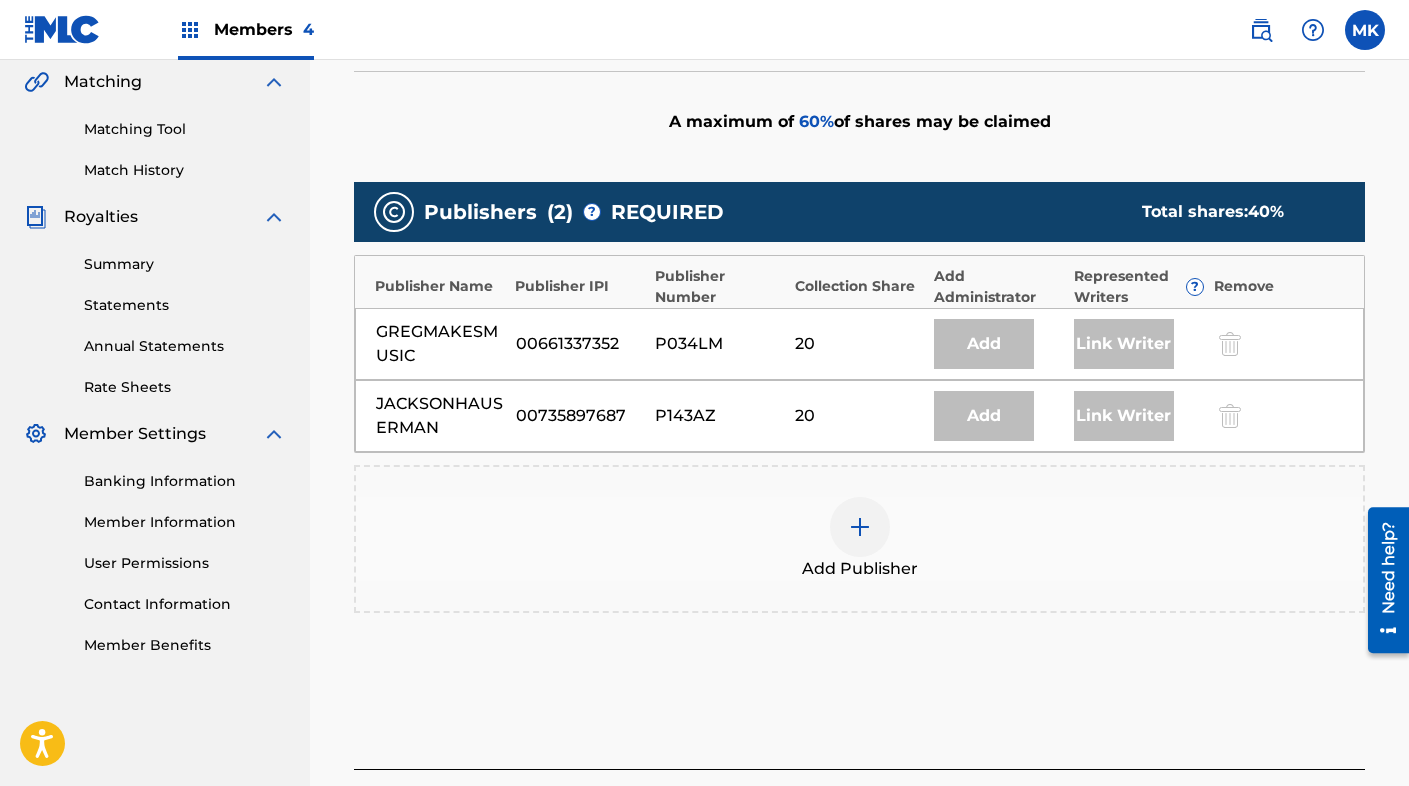 click at bounding box center (860, 527) 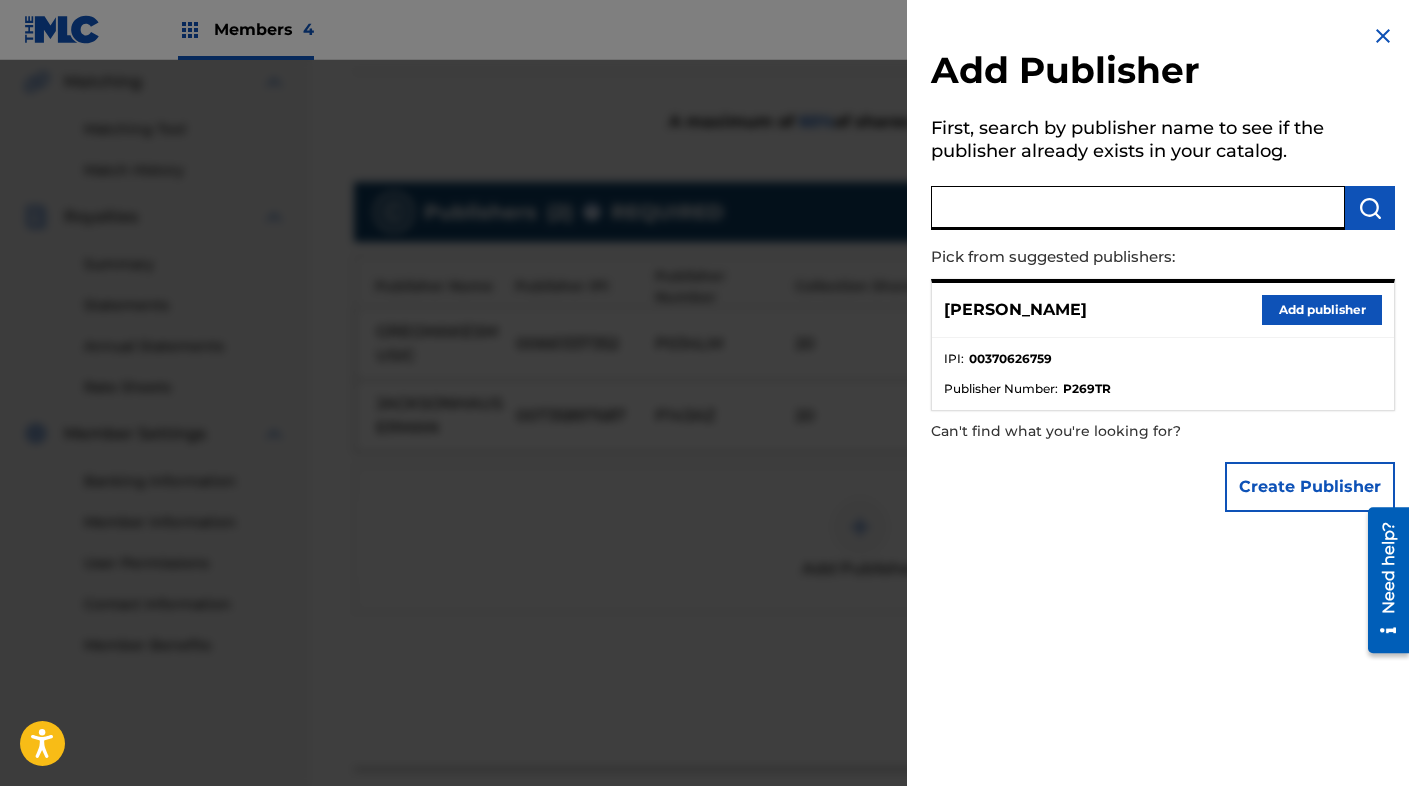 click at bounding box center [1138, 208] 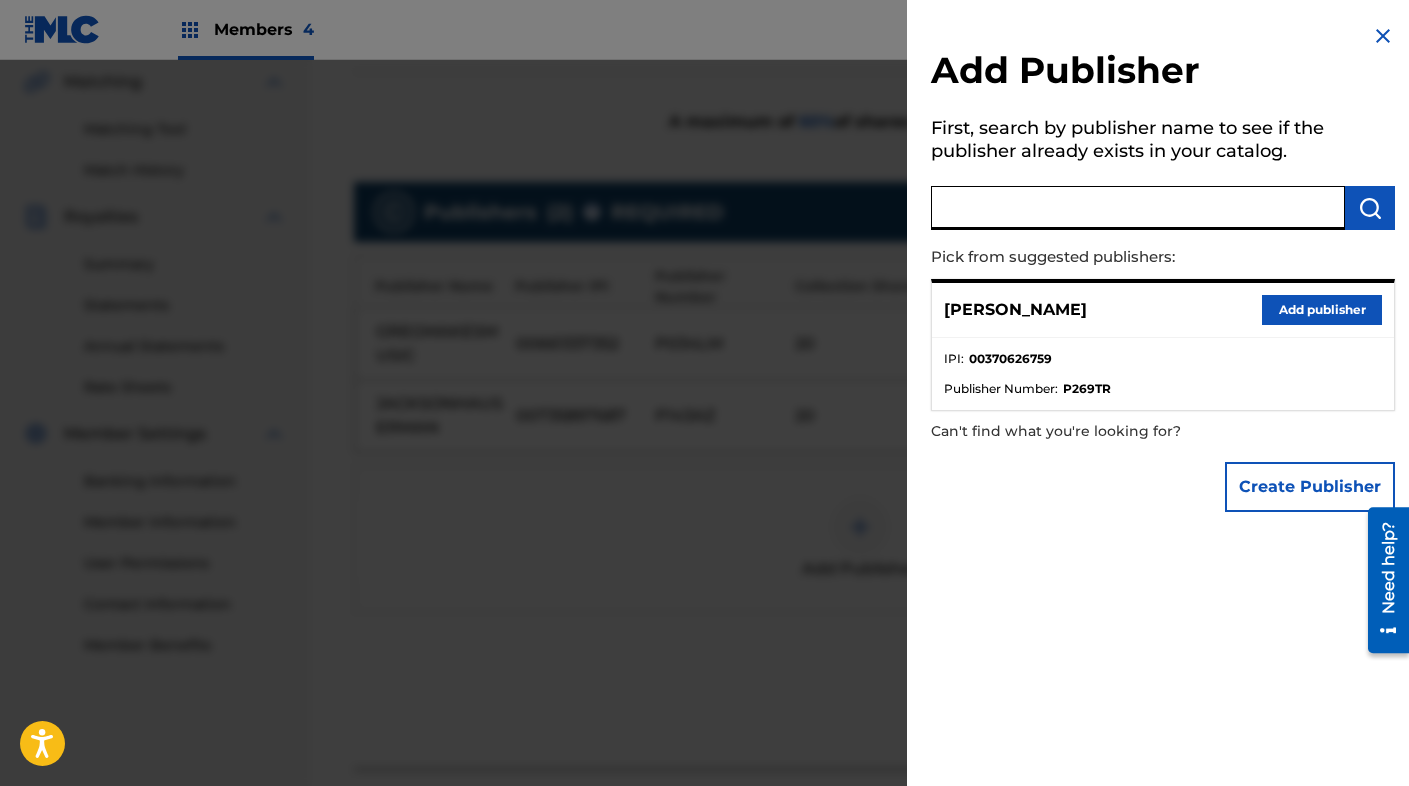 click on "Add publisher" at bounding box center (1322, 310) 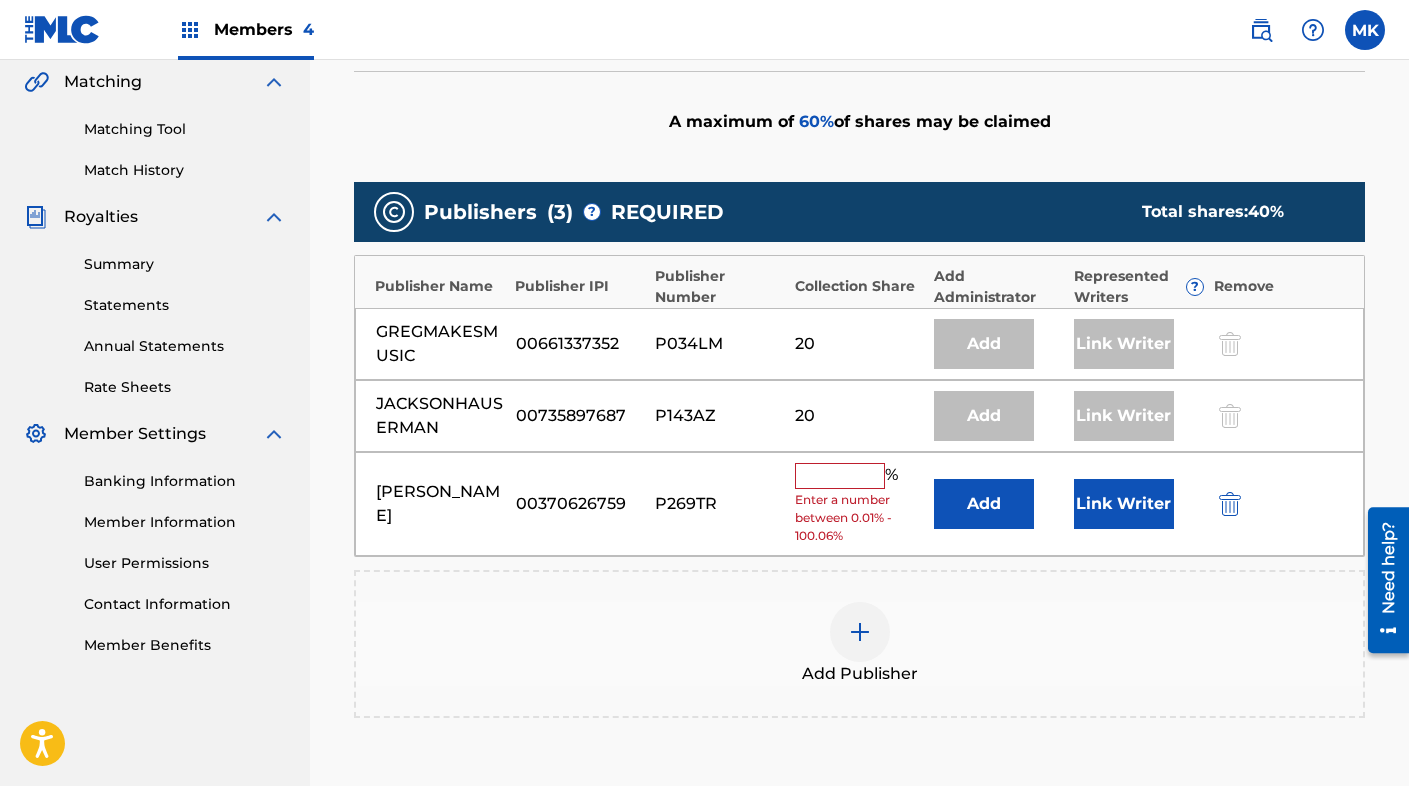 click at bounding box center (840, 476) 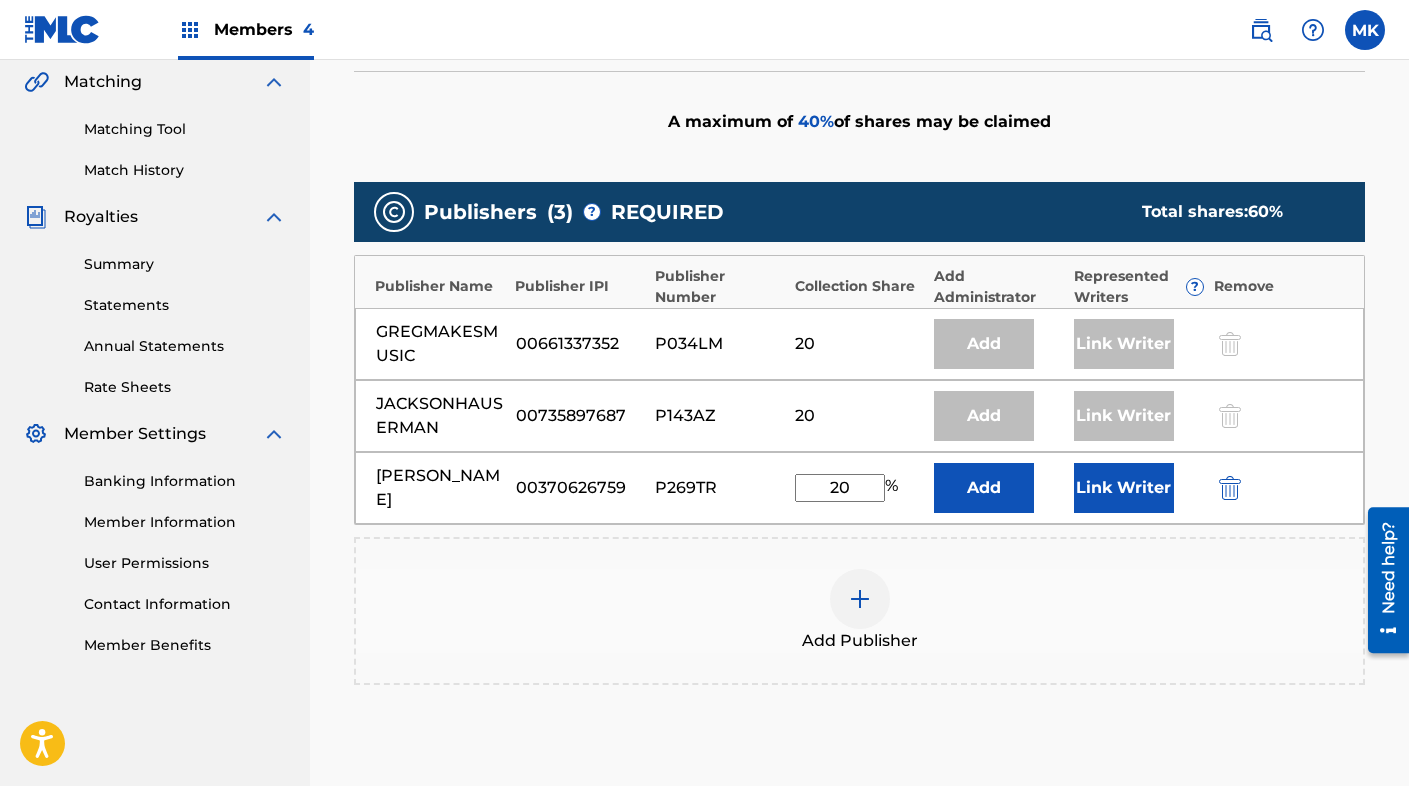 type on "2" 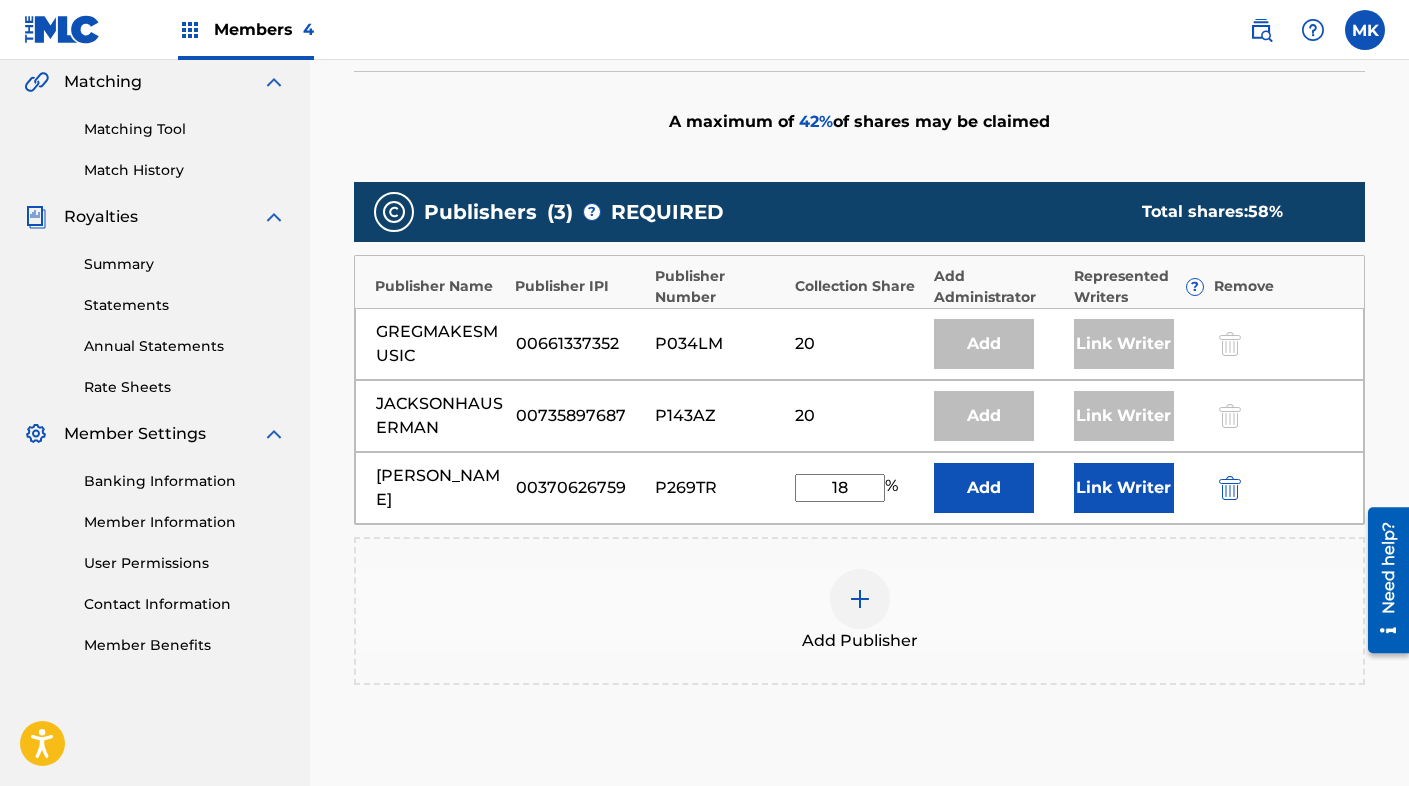 type on "18" 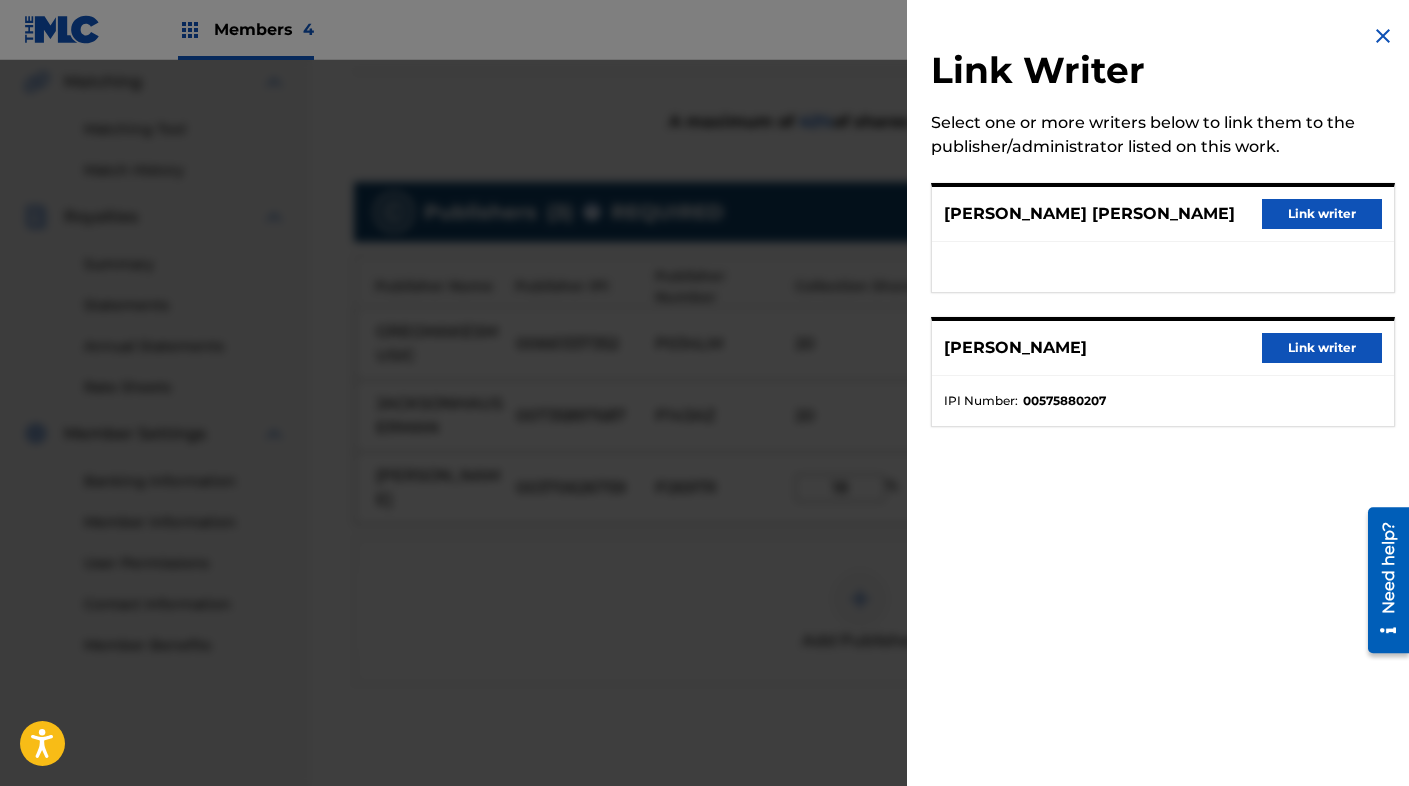 click at bounding box center (1383, 36) 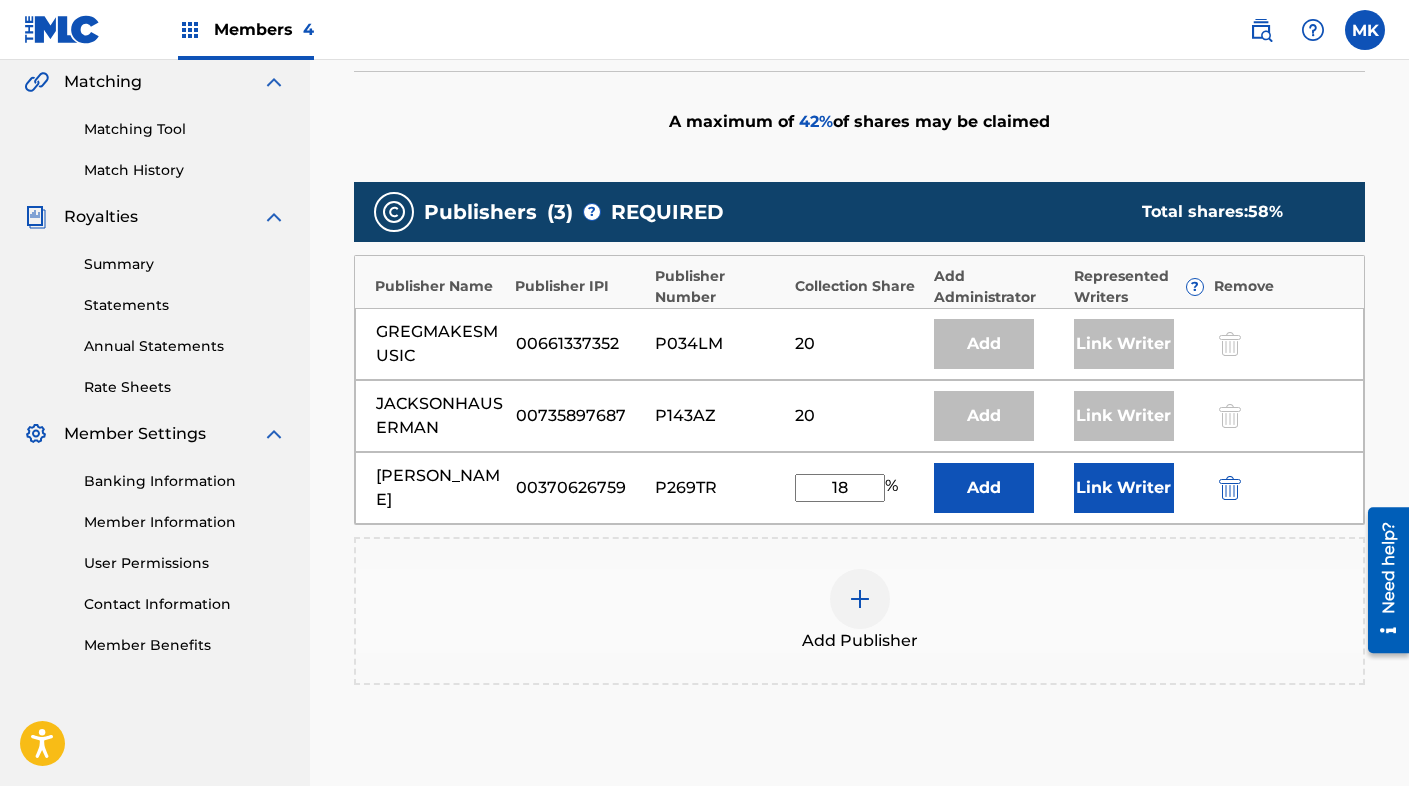 click on "Add Publisher" at bounding box center [859, 611] 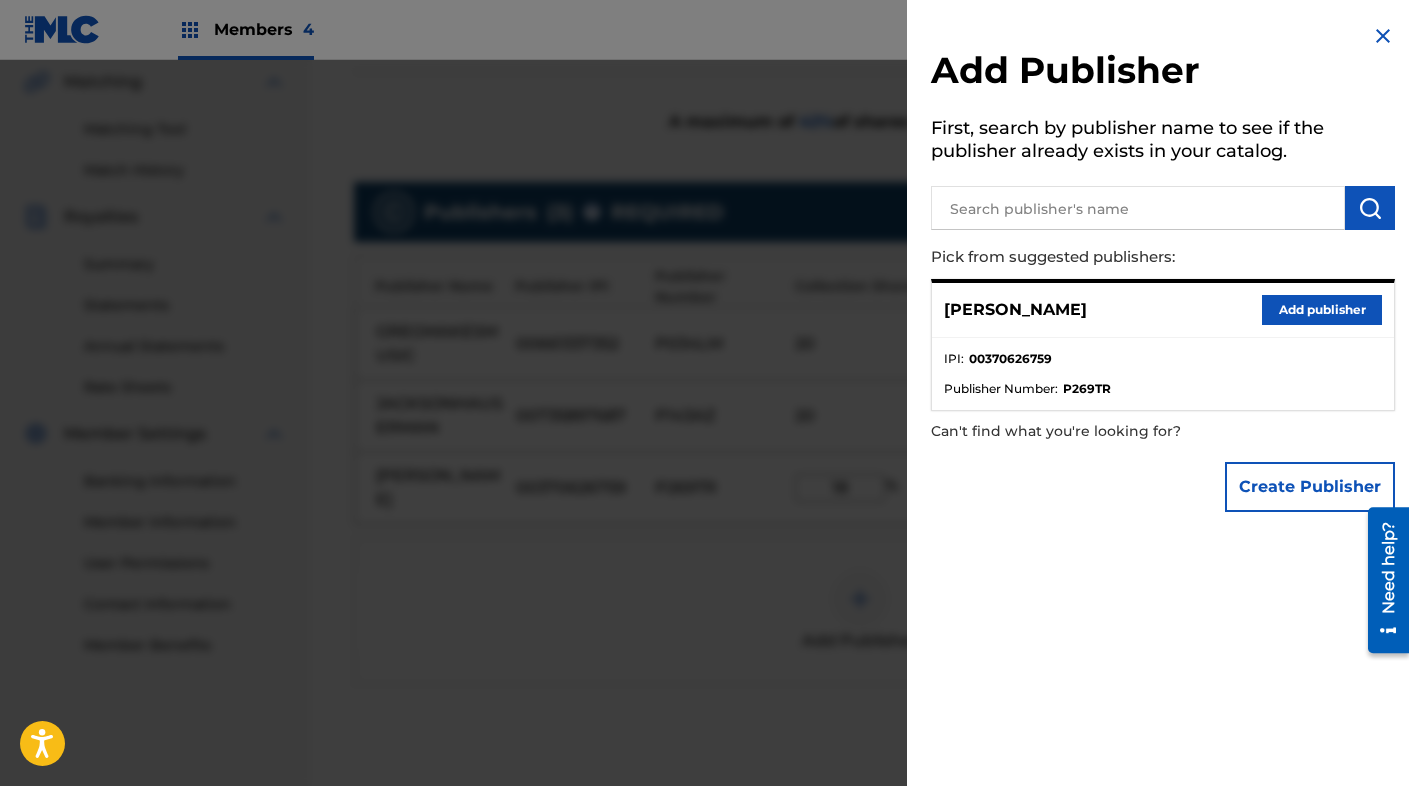 click at bounding box center [1383, 36] 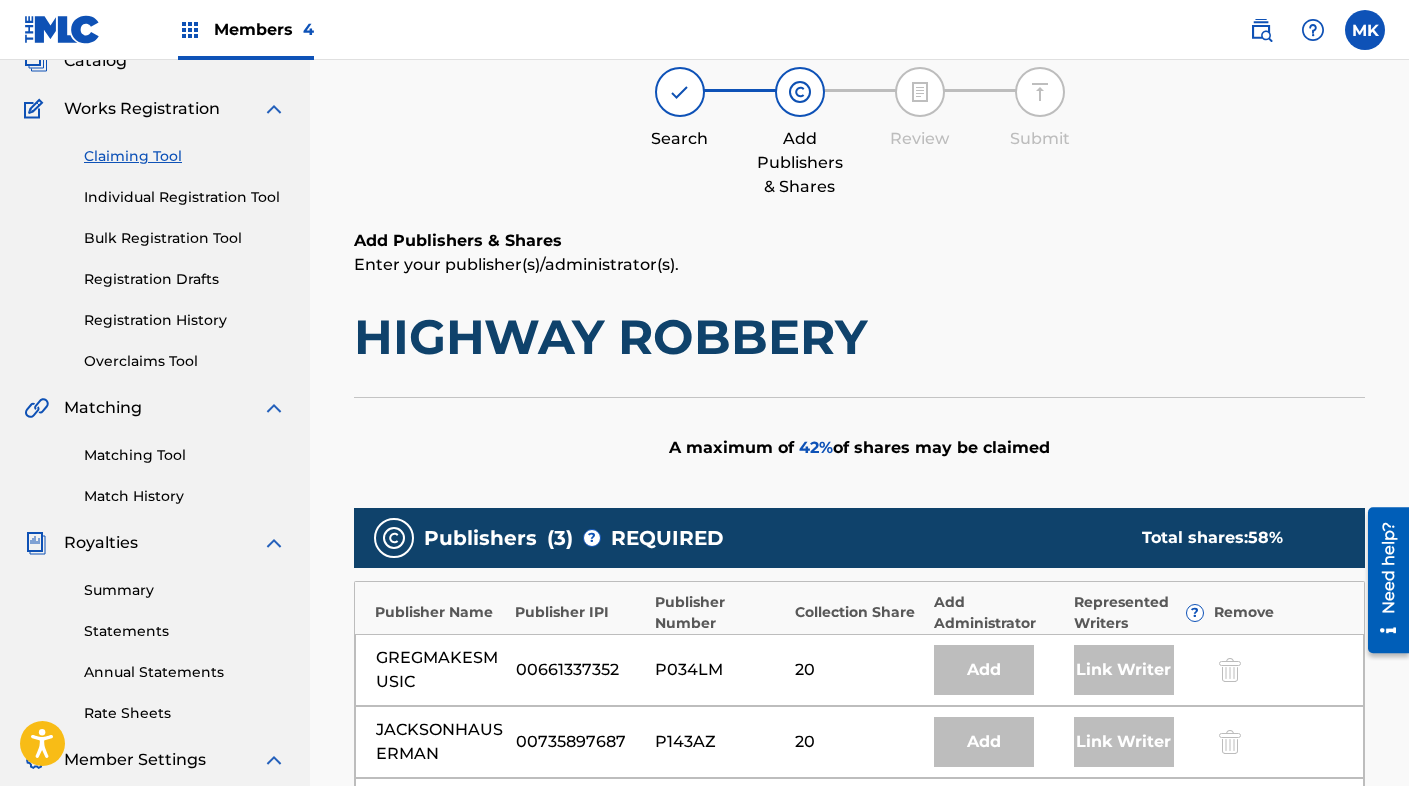 scroll, scrollTop: 0, scrollLeft: 0, axis: both 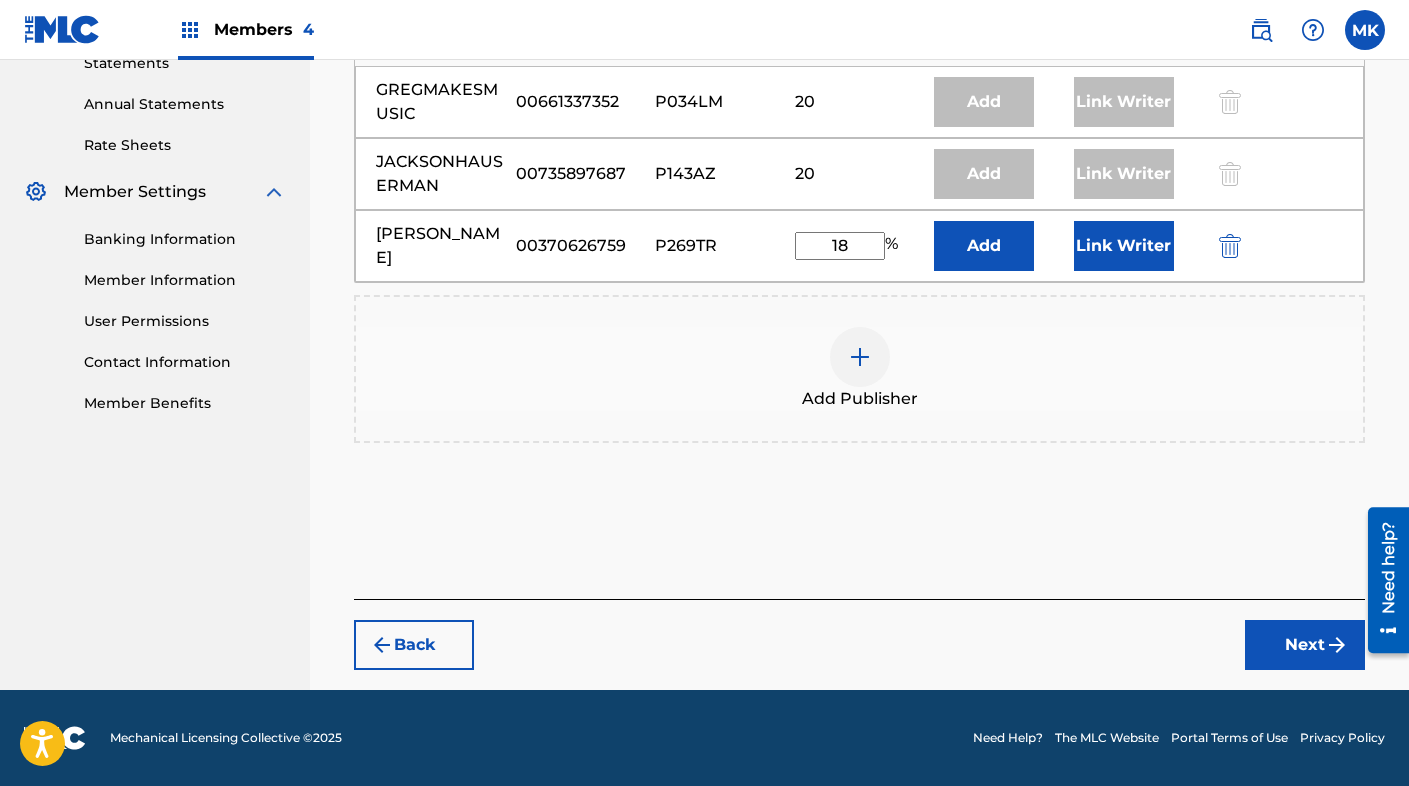 click on "Back" at bounding box center [414, 645] 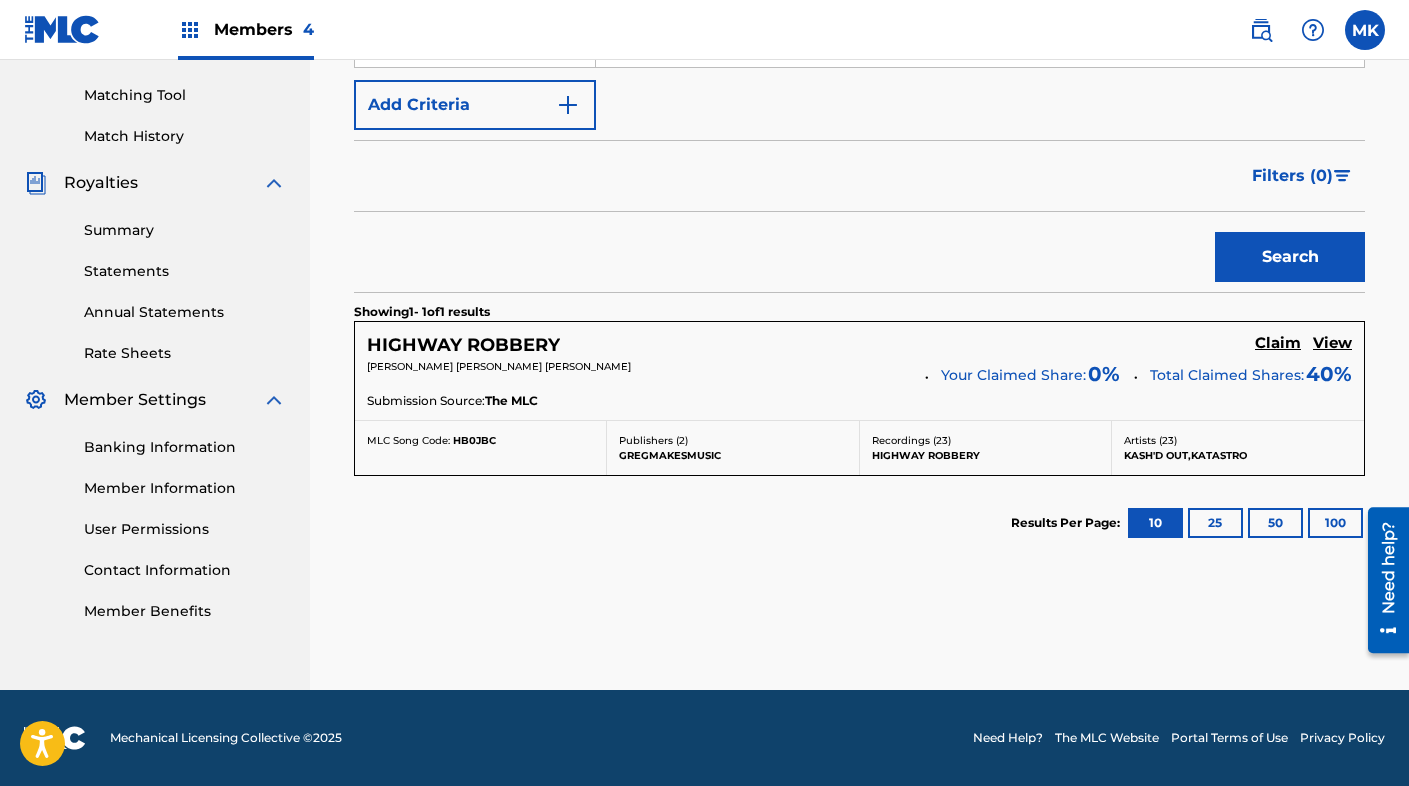 click on "HIGHWAY ROBBERY" at bounding box center (463, 345) 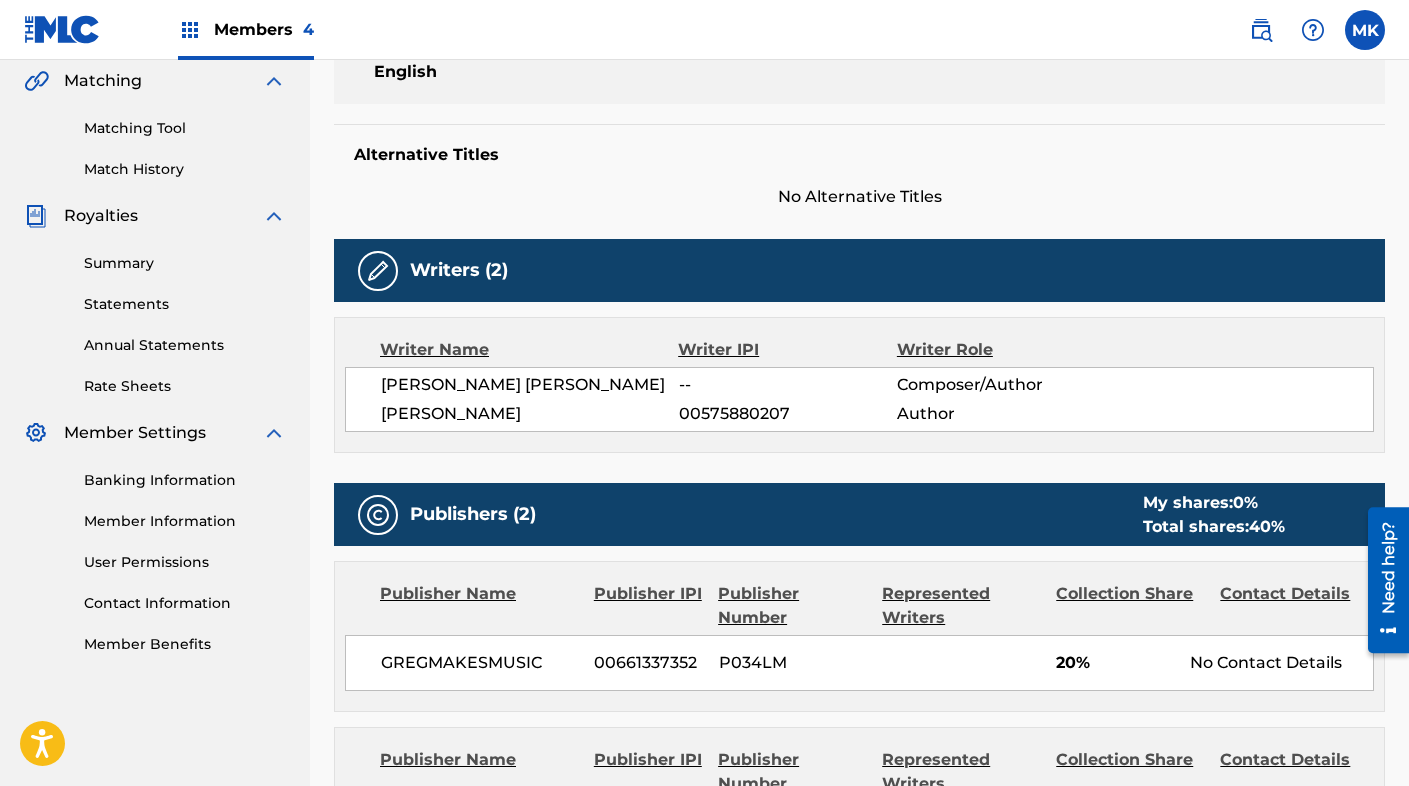 scroll, scrollTop: 0, scrollLeft: 0, axis: both 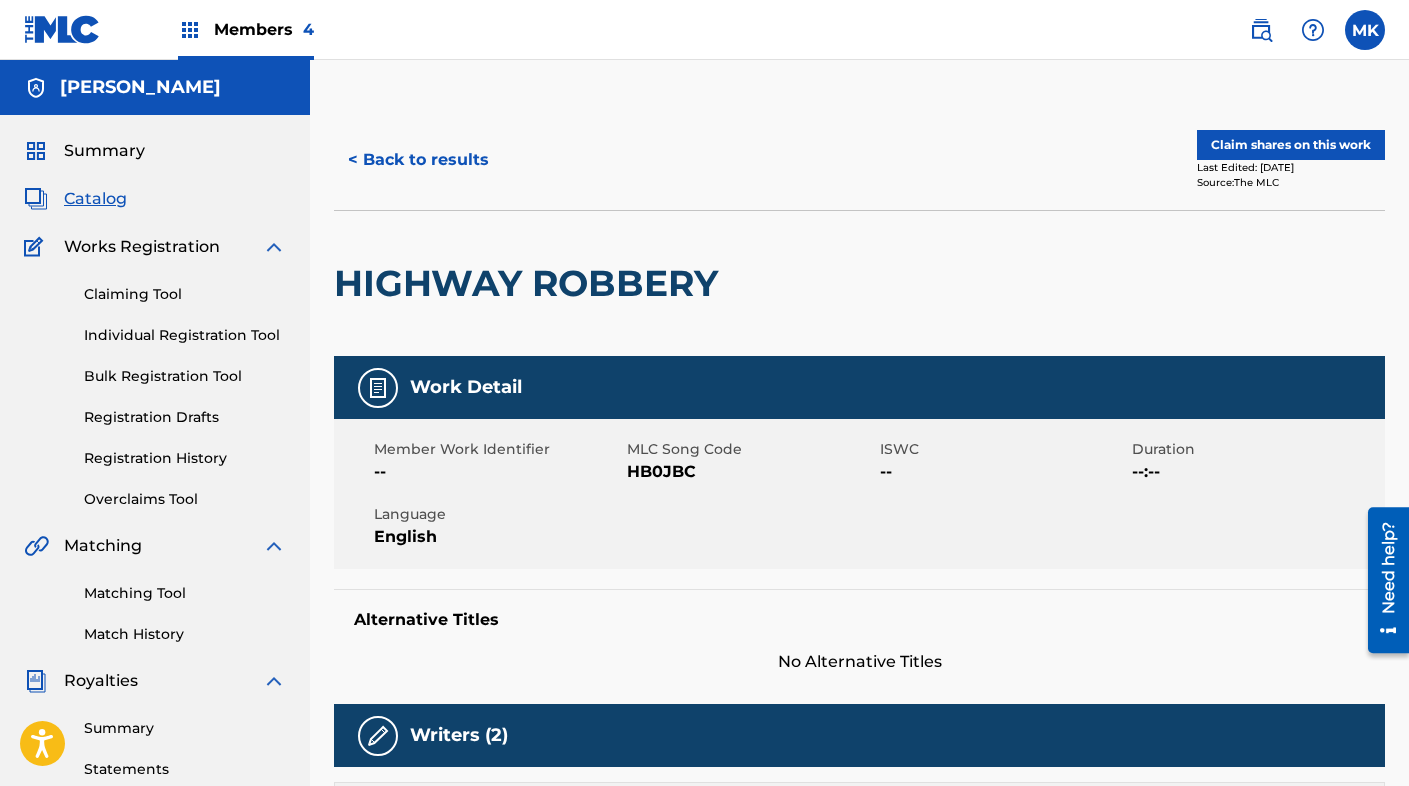 click on "< Back to results" at bounding box center (418, 160) 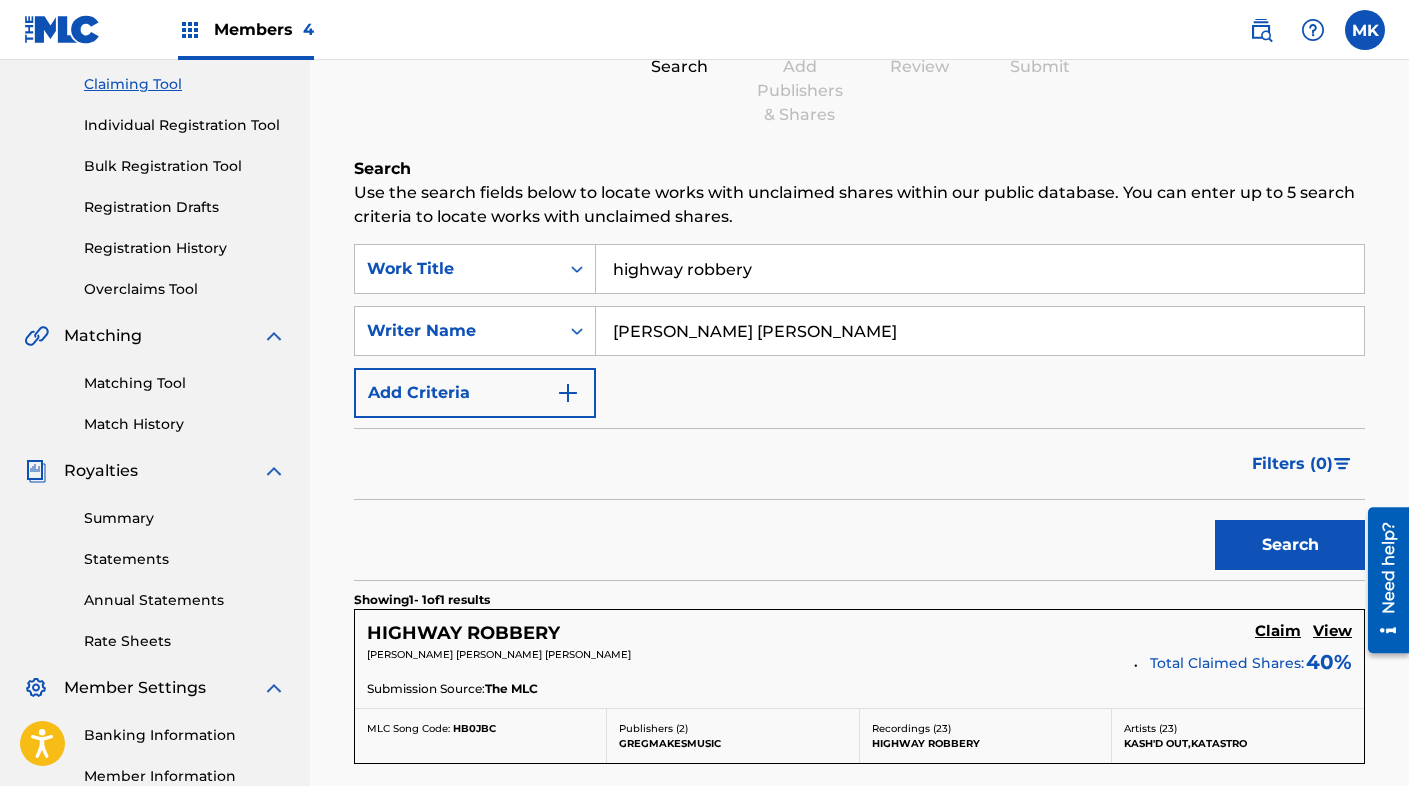 scroll, scrollTop: 177, scrollLeft: 0, axis: vertical 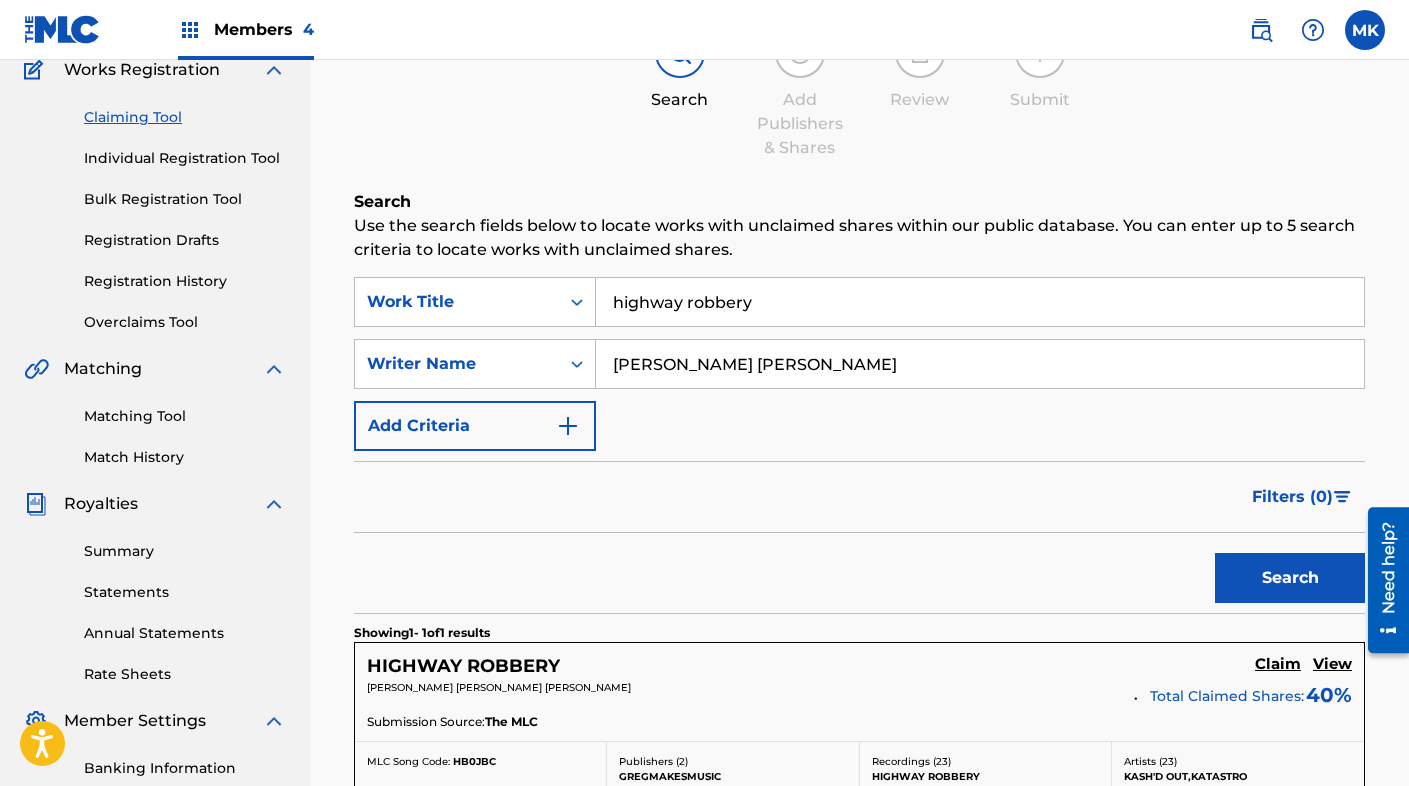 click on "Registration History" at bounding box center (185, 281) 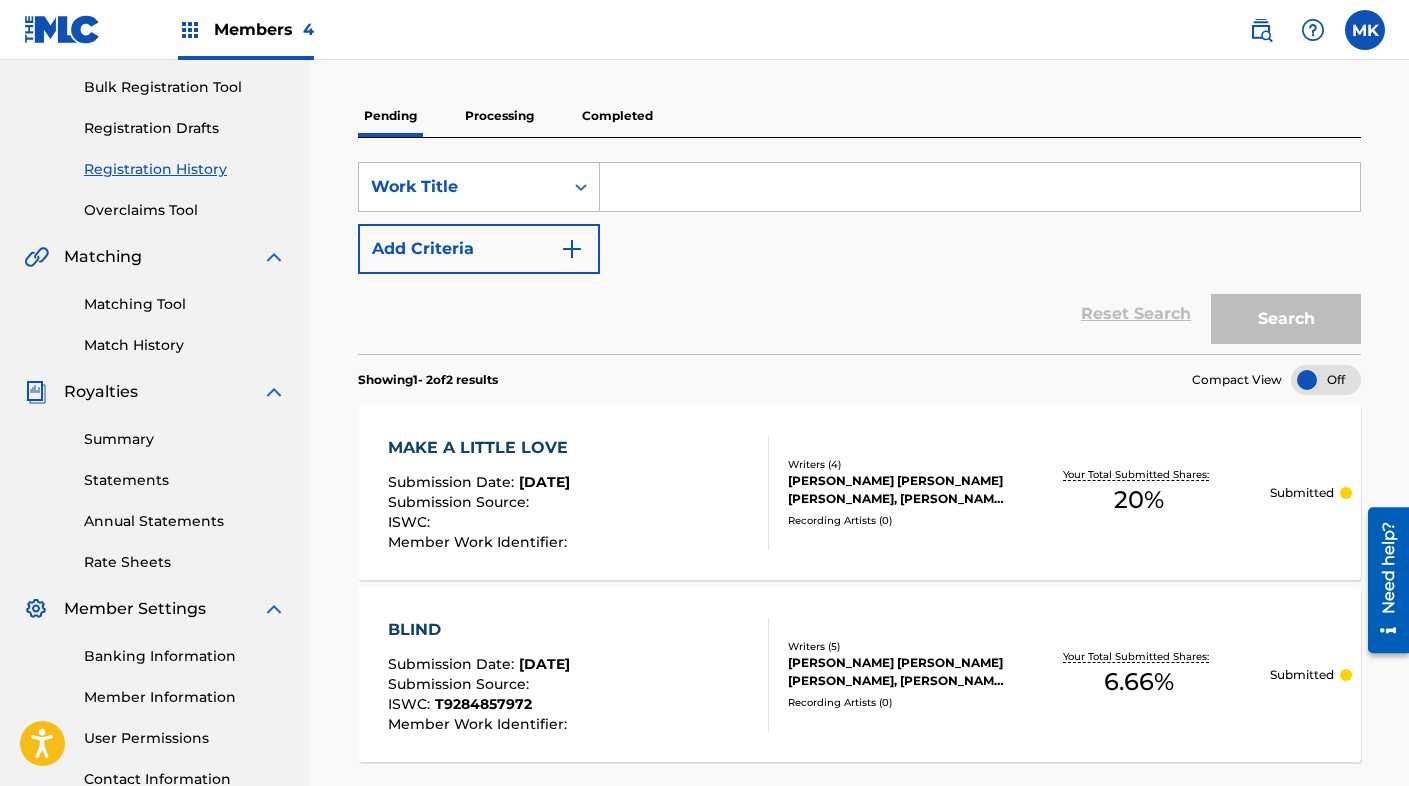 scroll, scrollTop: 247, scrollLeft: 0, axis: vertical 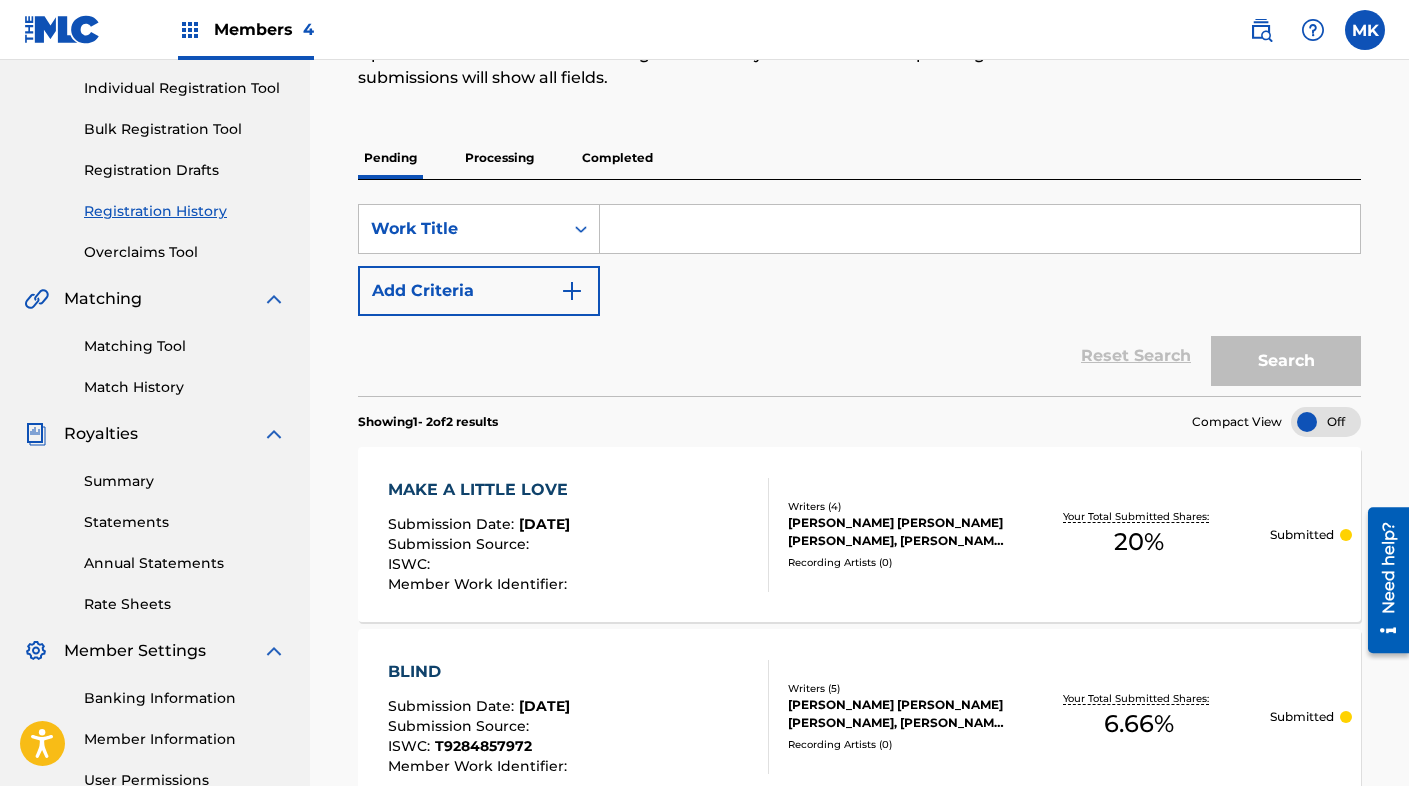 click on "Processing" at bounding box center [499, 158] 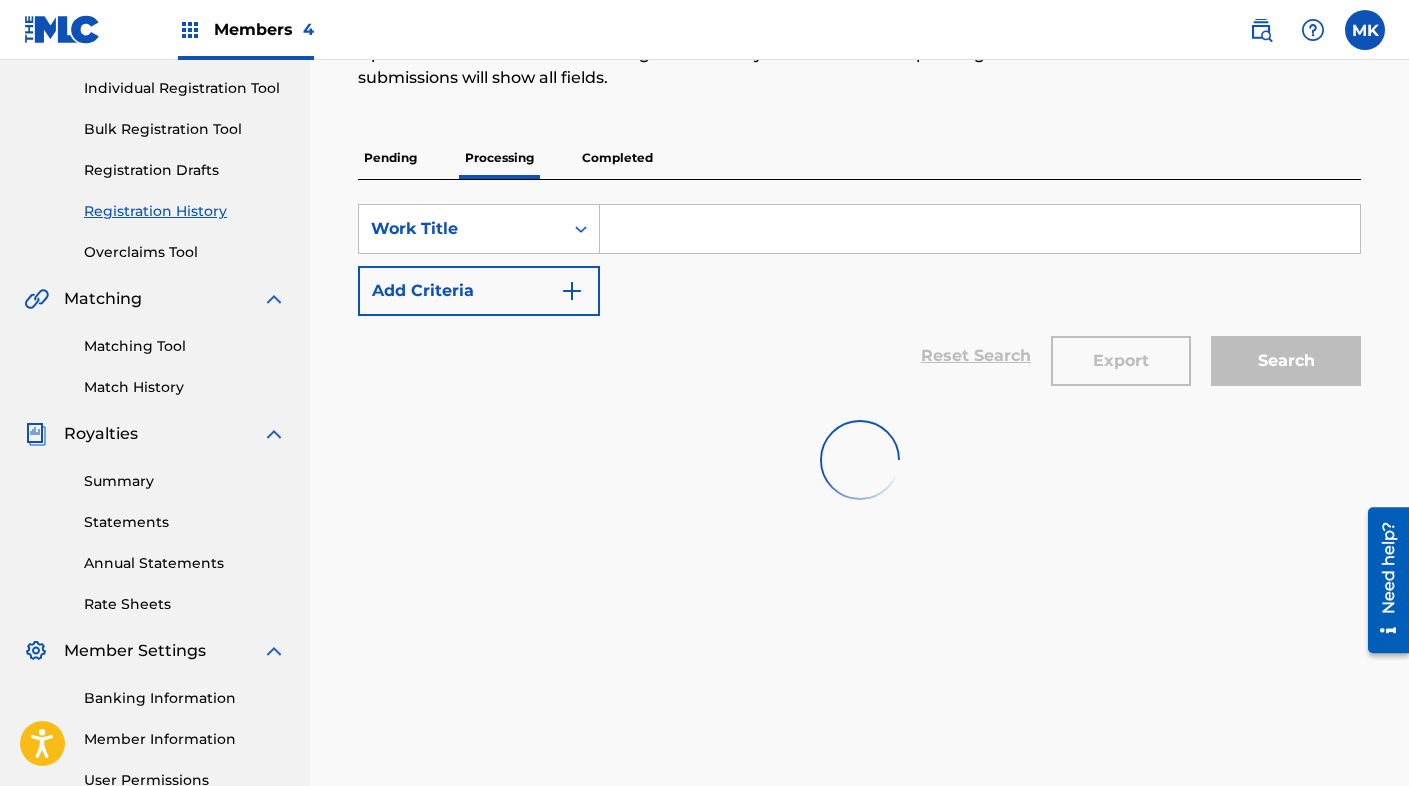 scroll, scrollTop: 0, scrollLeft: 0, axis: both 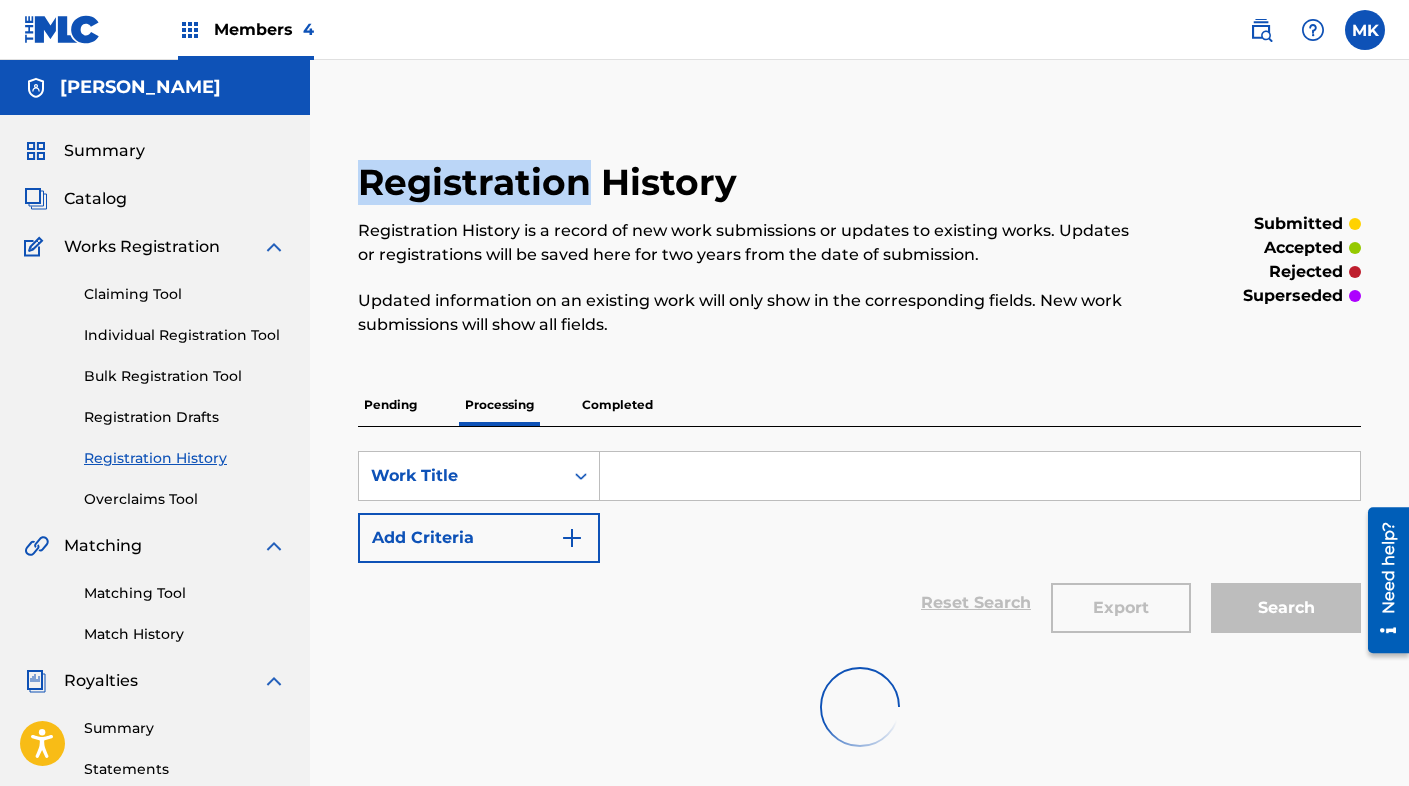 click on "Registration History" at bounding box center [552, 182] 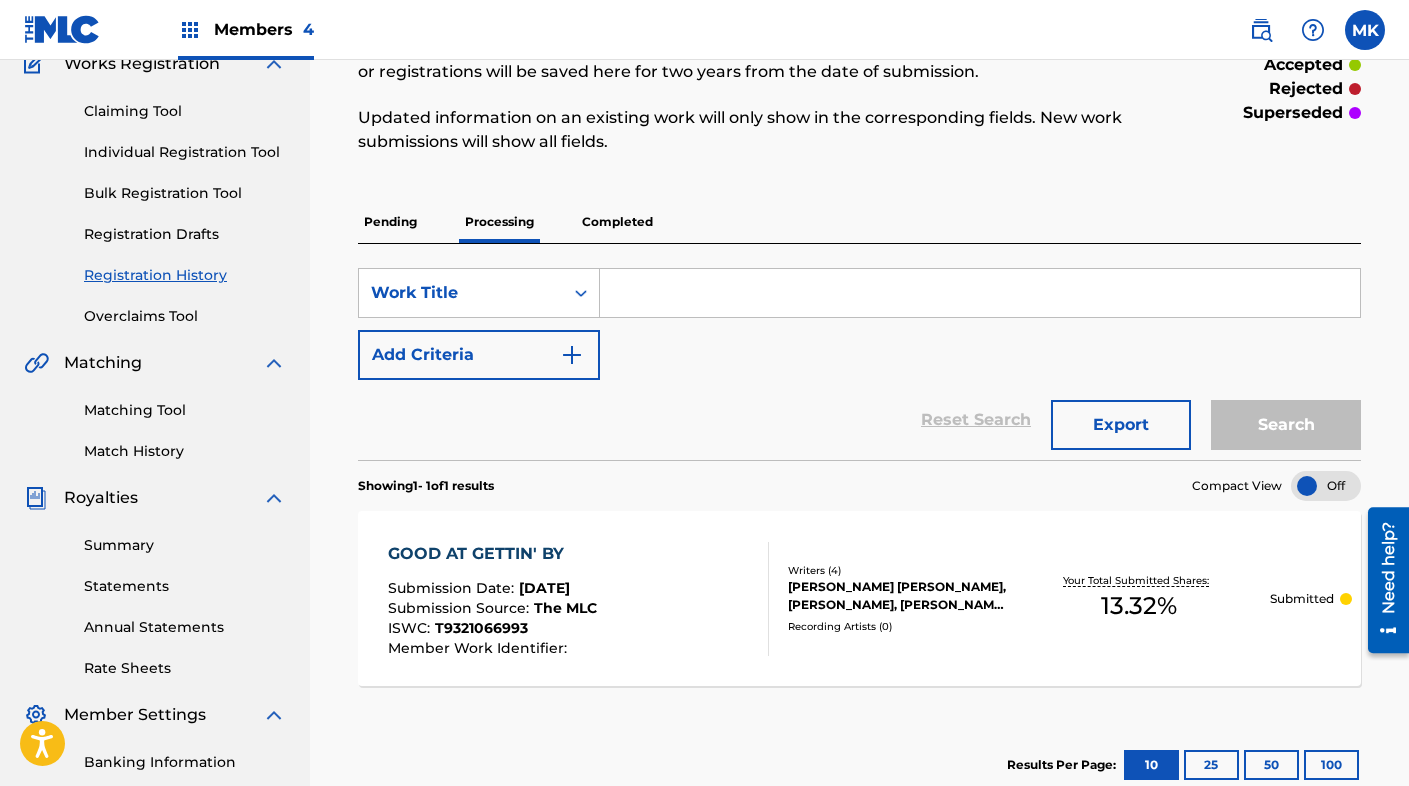 scroll, scrollTop: 110, scrollLeft: 0, axis: vertical 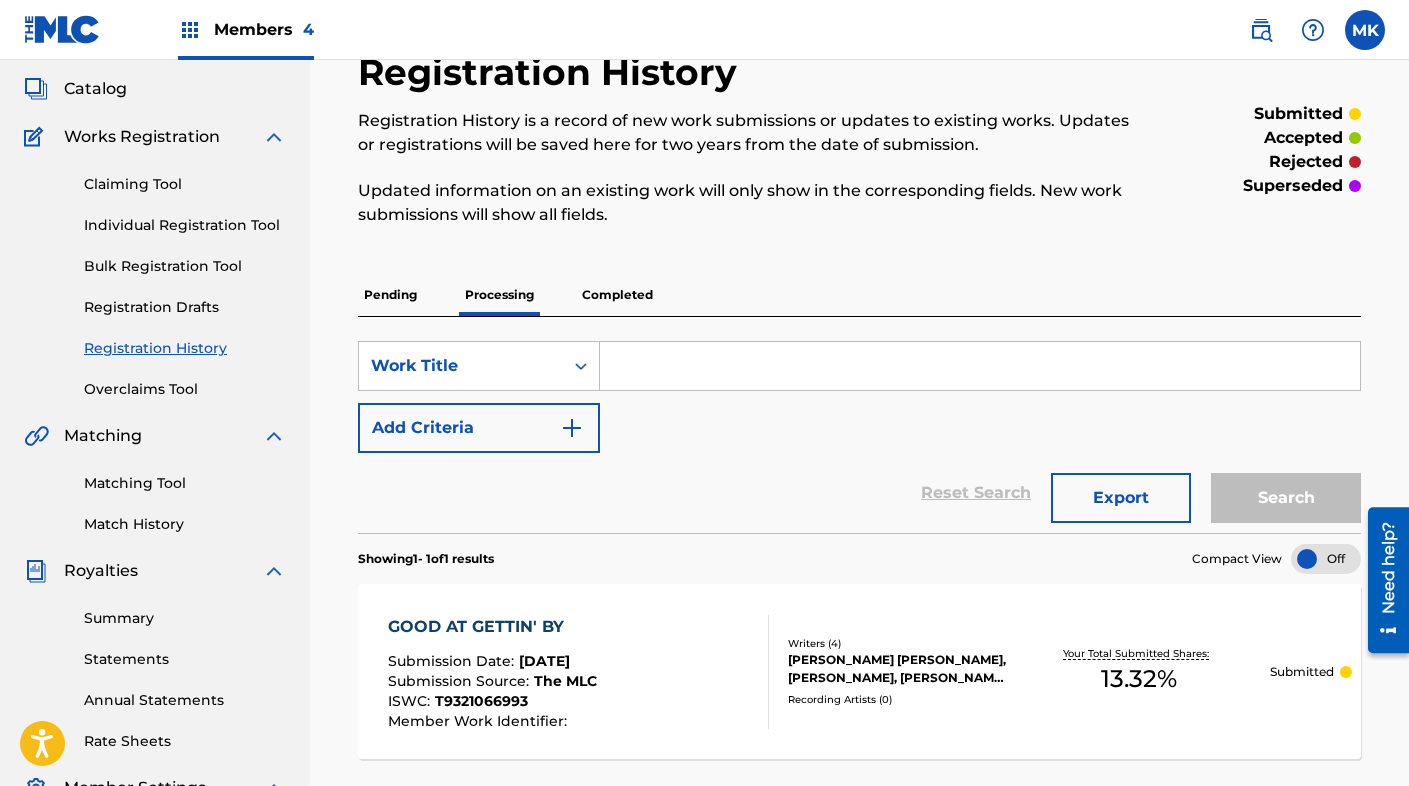 click on "Completed" at bounding box center (617, 295) 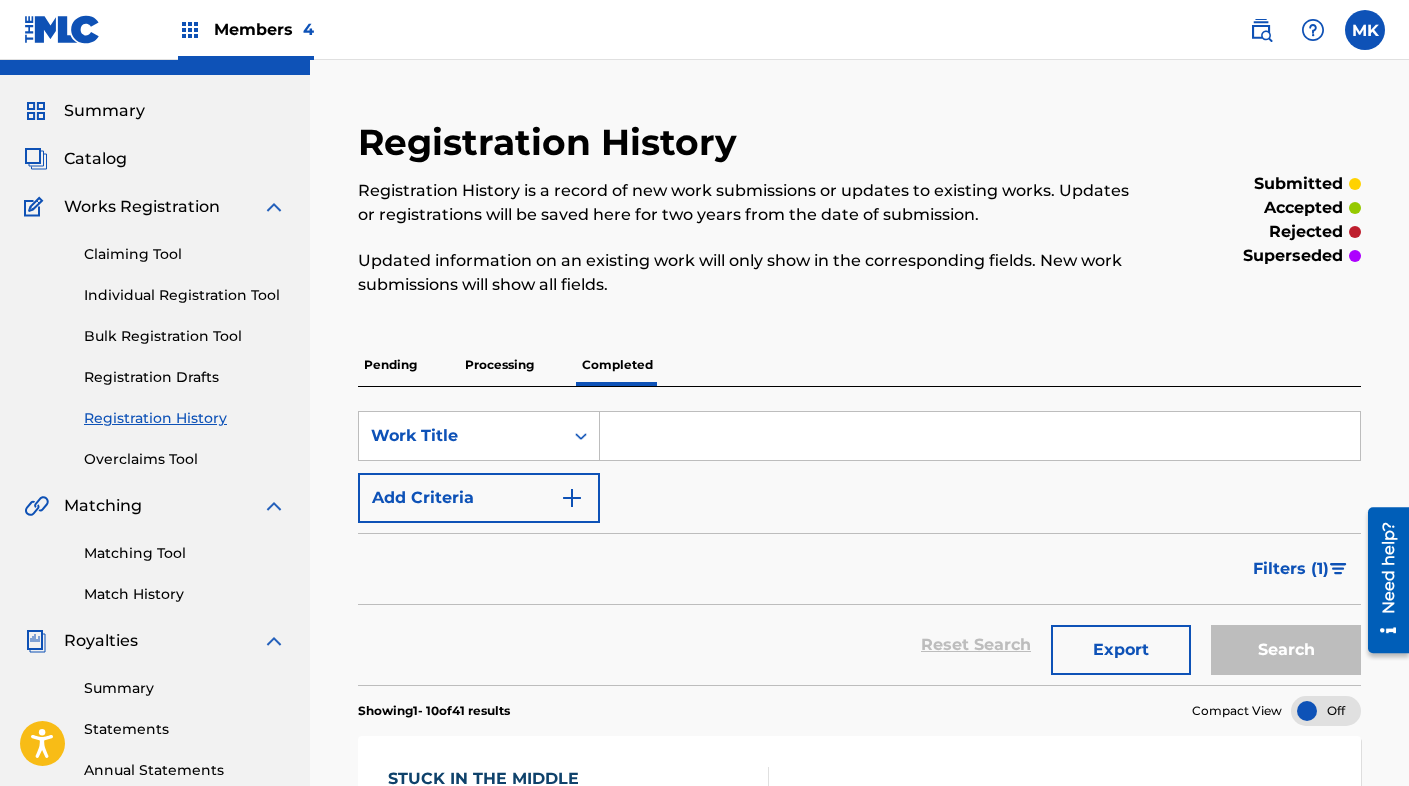 scroll, scrollTop: 0, scrollLeft: 0, axis: both 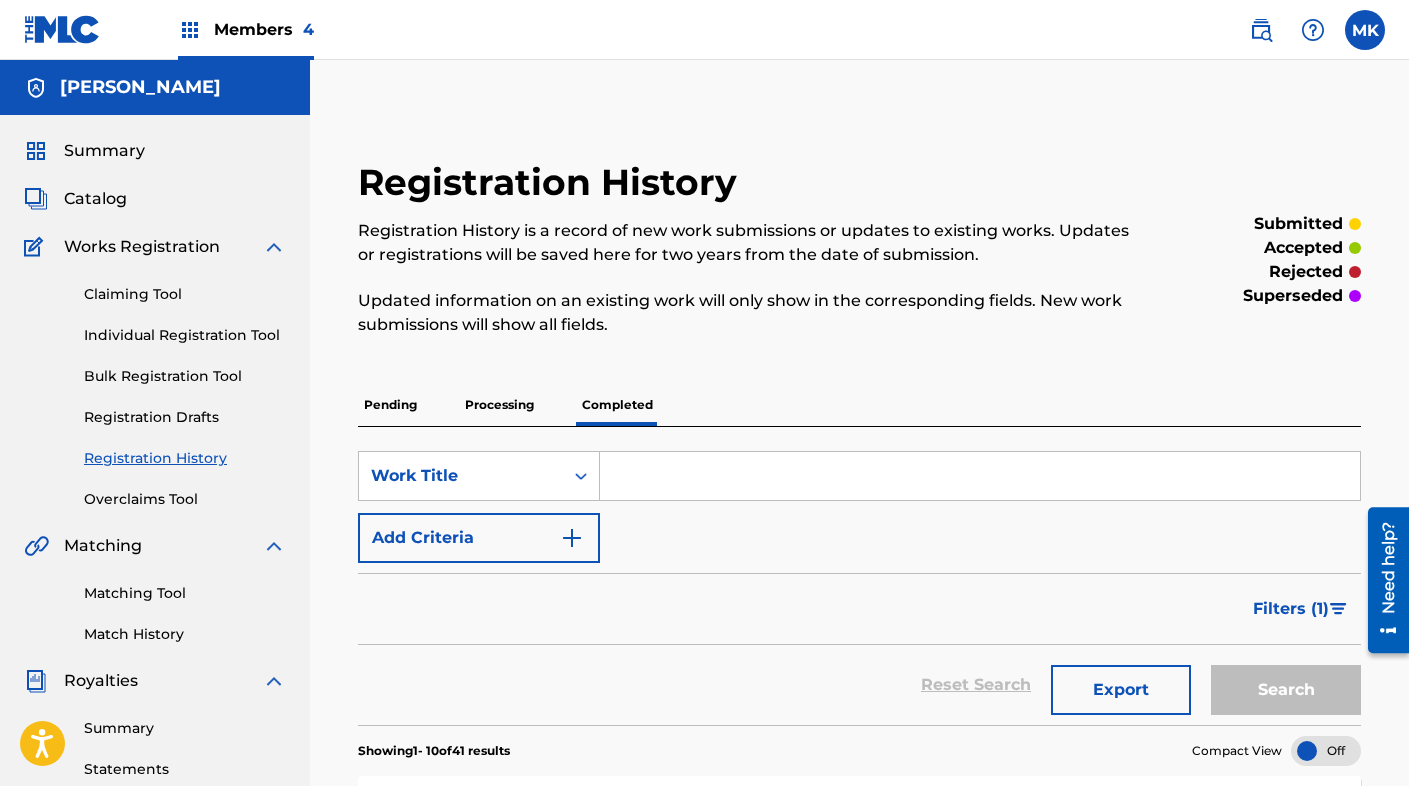 click at bounding box center (980, 476) 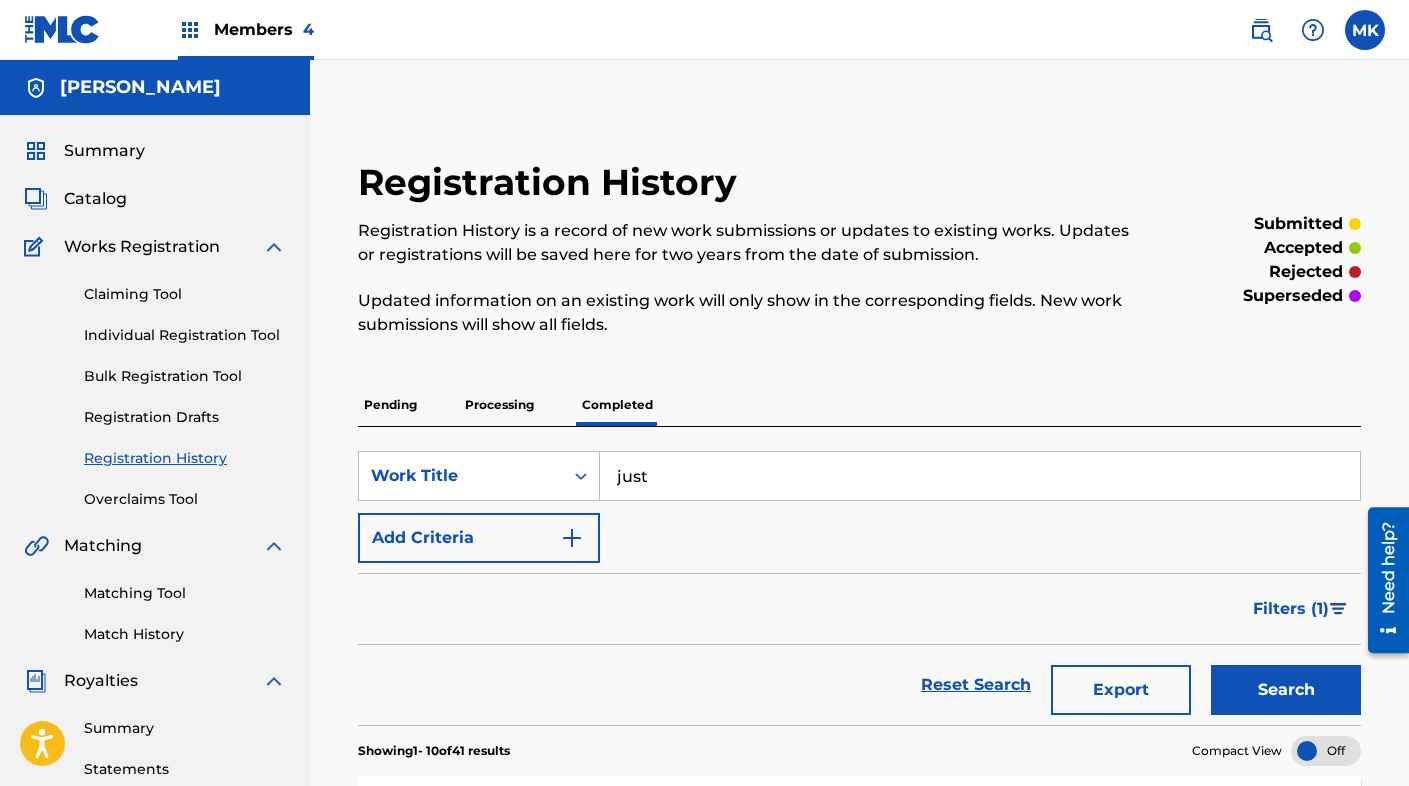 type on "Just Friends Ft. [GEOGRAPHIC_DATA]" 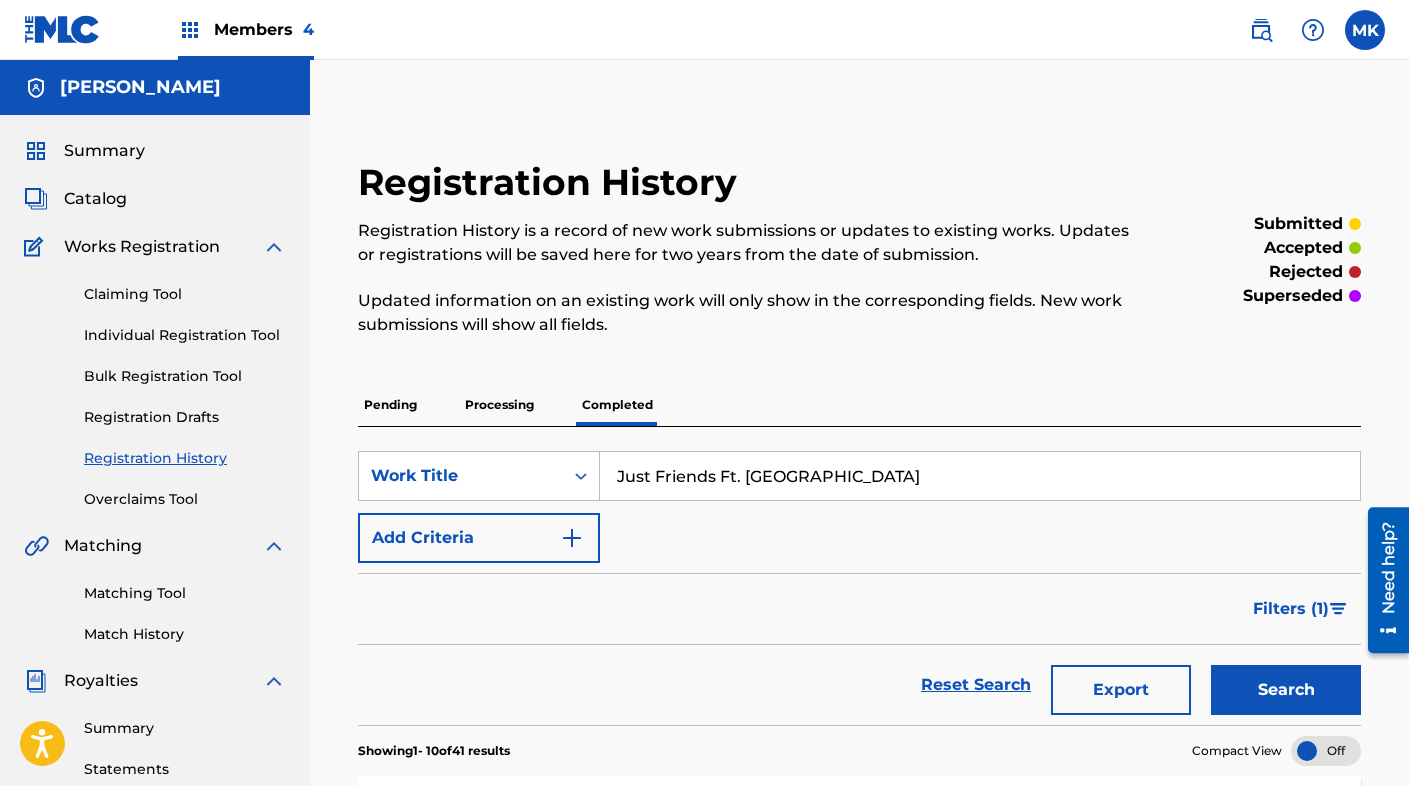 click on "Search" at bounding box center [1286, 690] 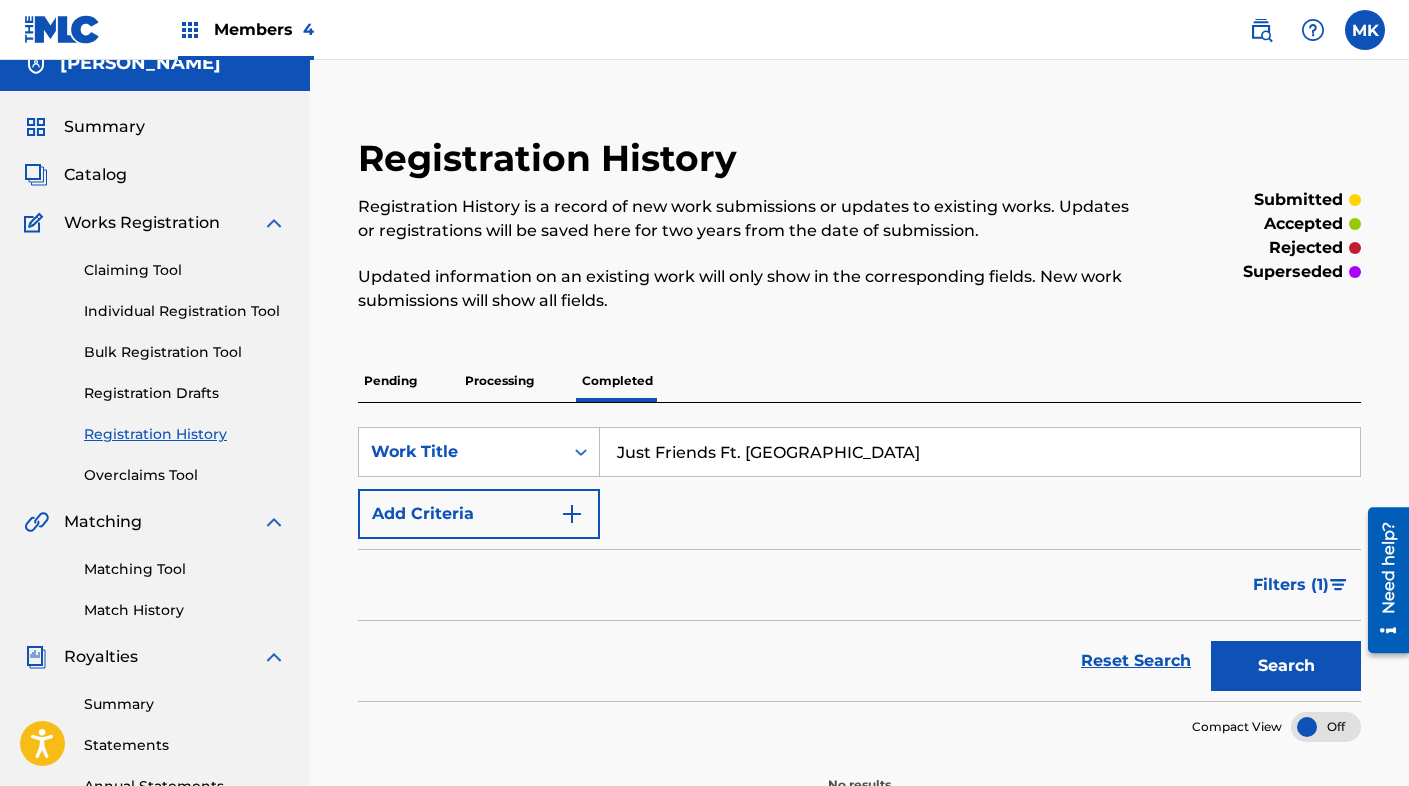 scroll, scrollTop: 29, scrollLeft: 0, axis: vertical 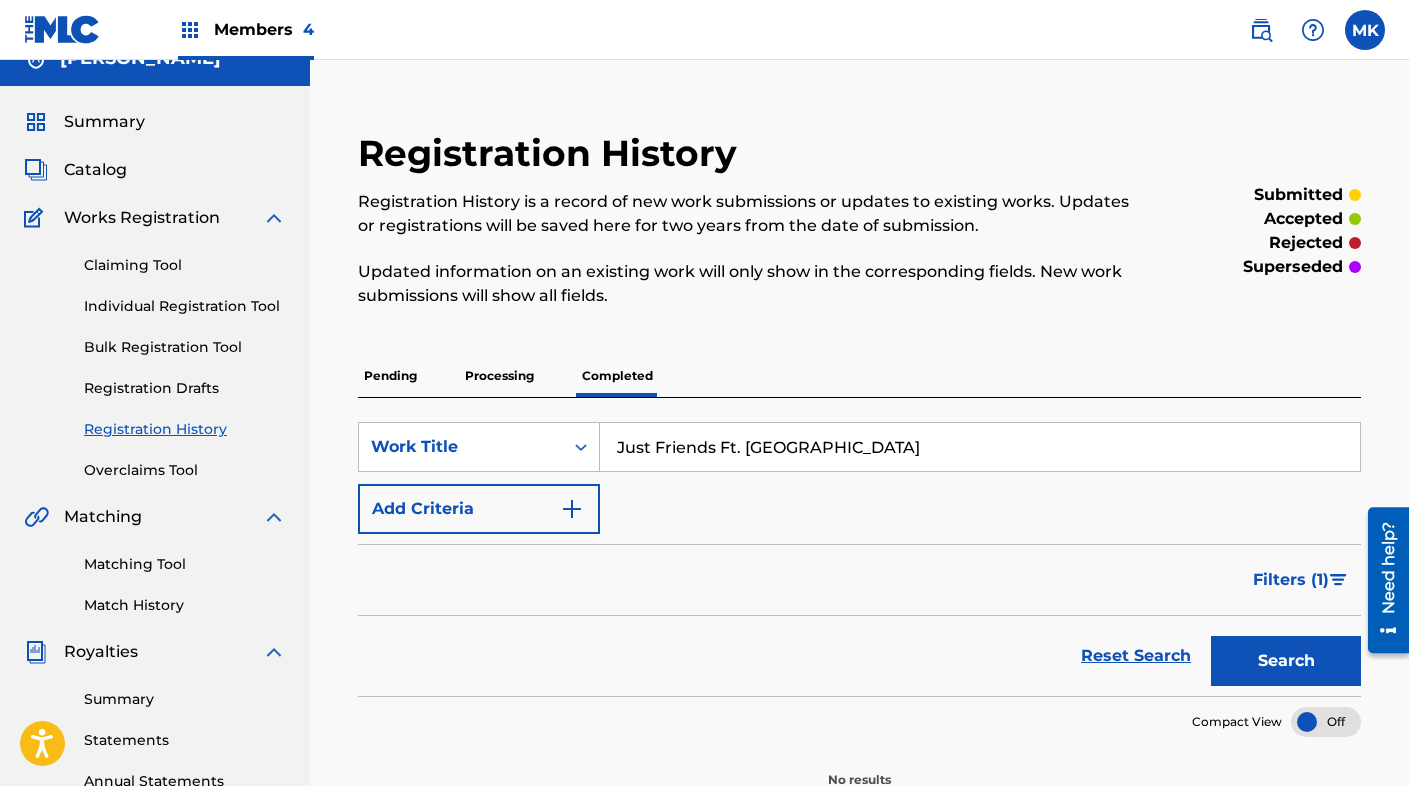 click on "Claiming Tool" at bounding box center [185, 265] 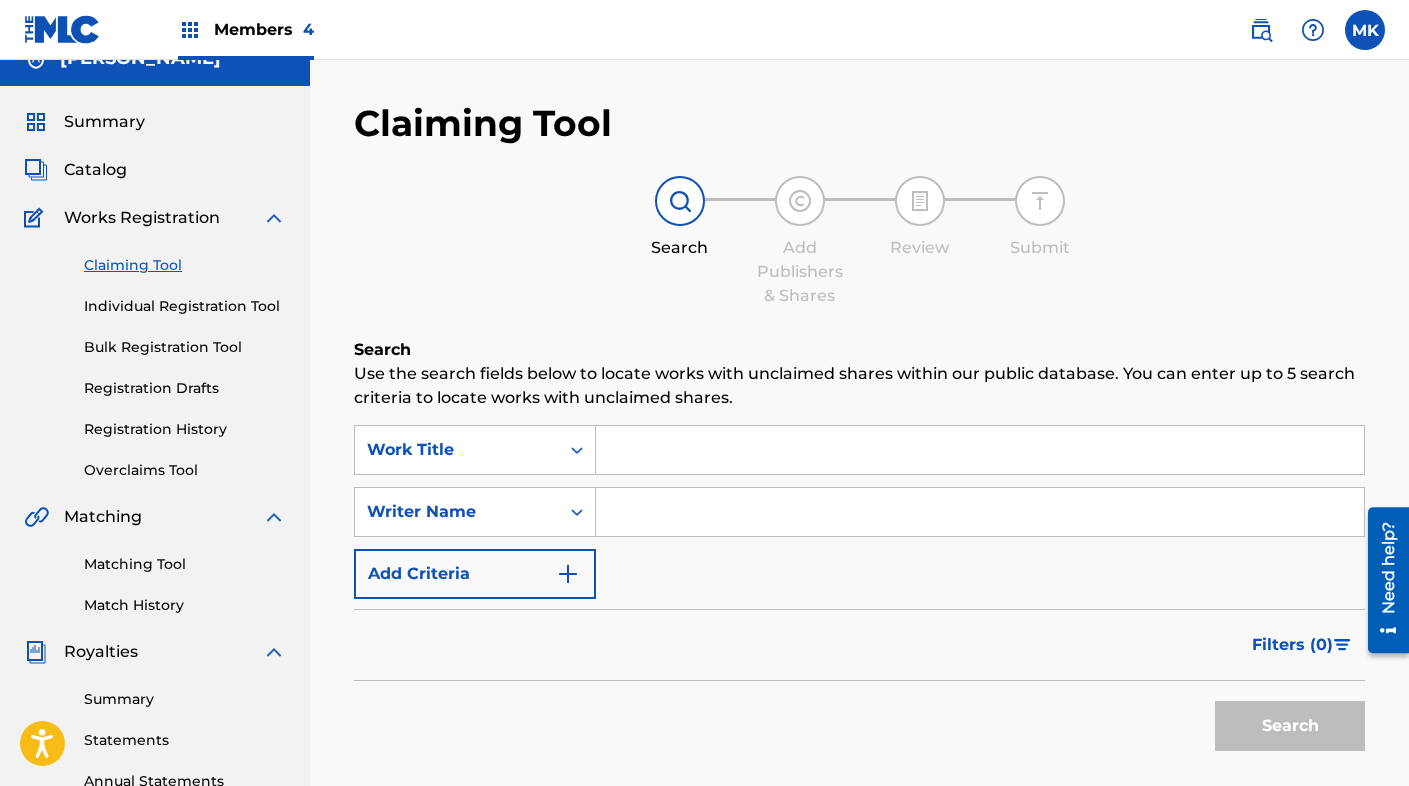 scroll, scrollTop: 0, scrollLeft: 0, axis: both 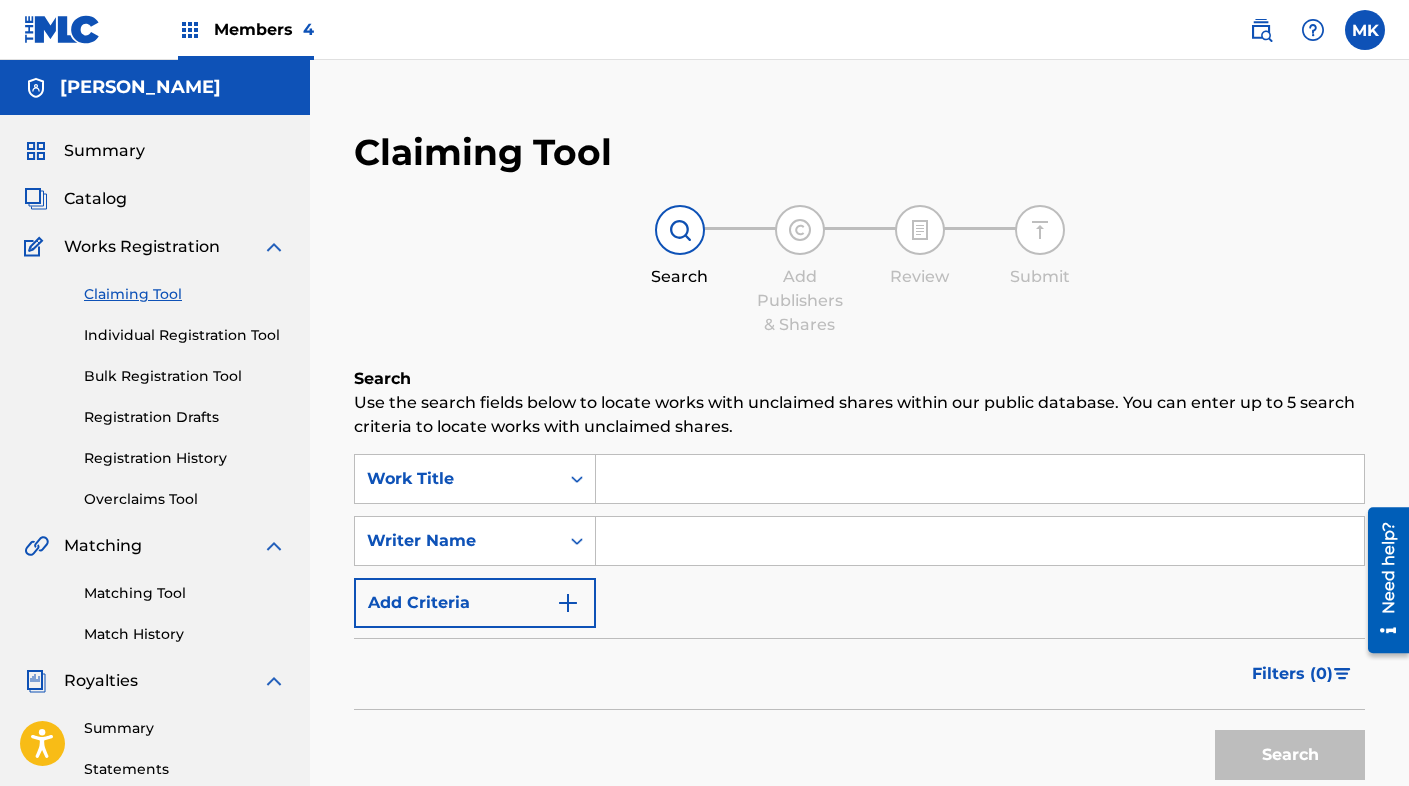 click at bounding box center [980, 479] 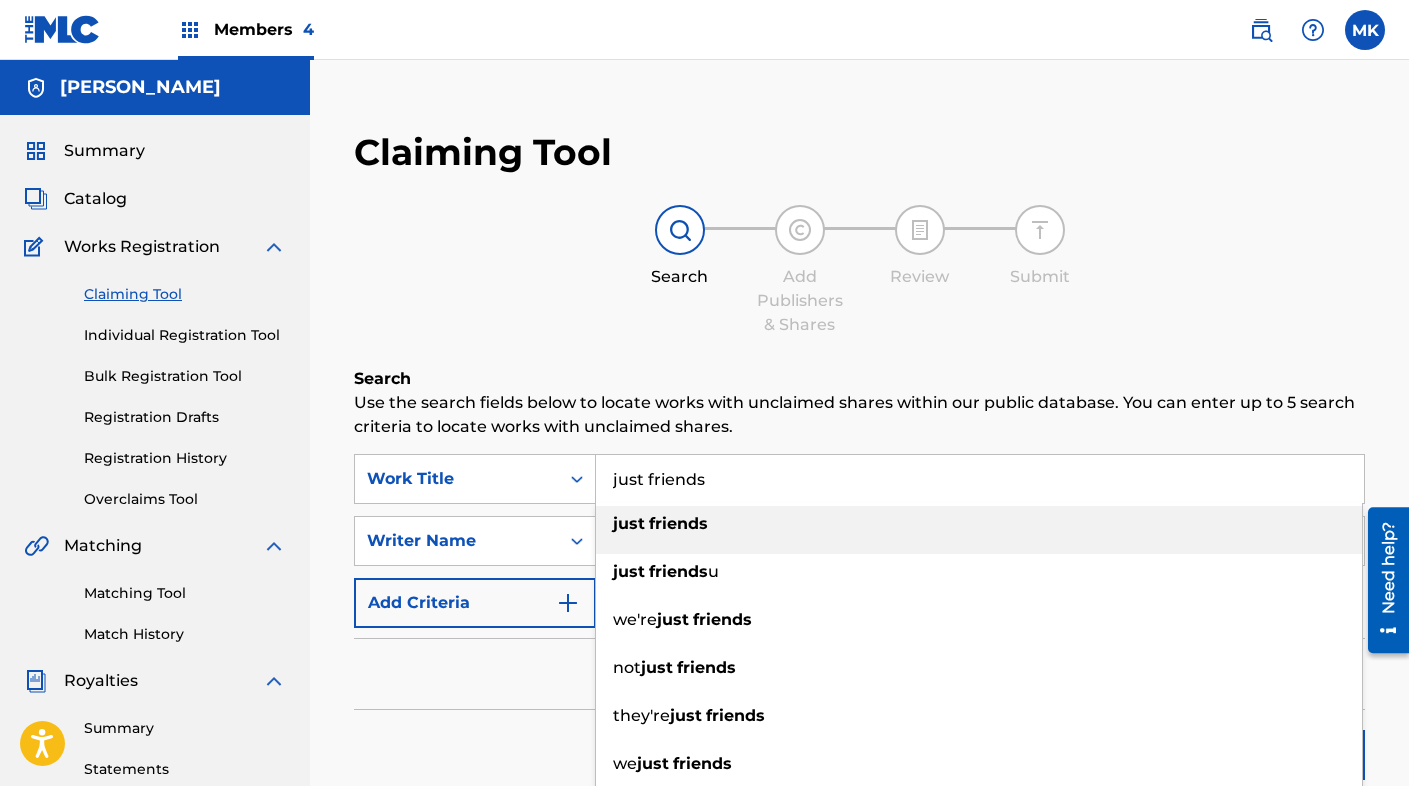 type on "just friends" 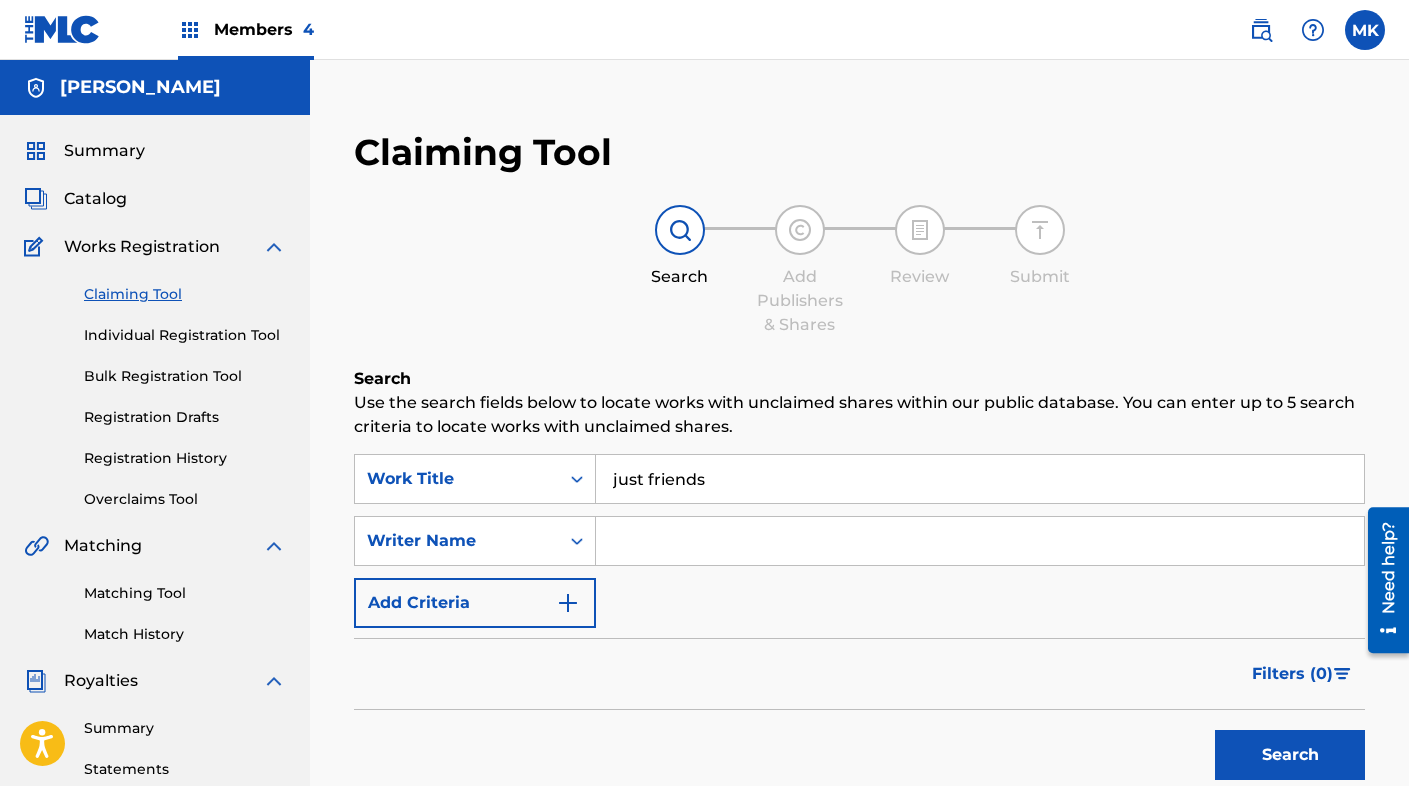 click at bounding box center [980, 541] 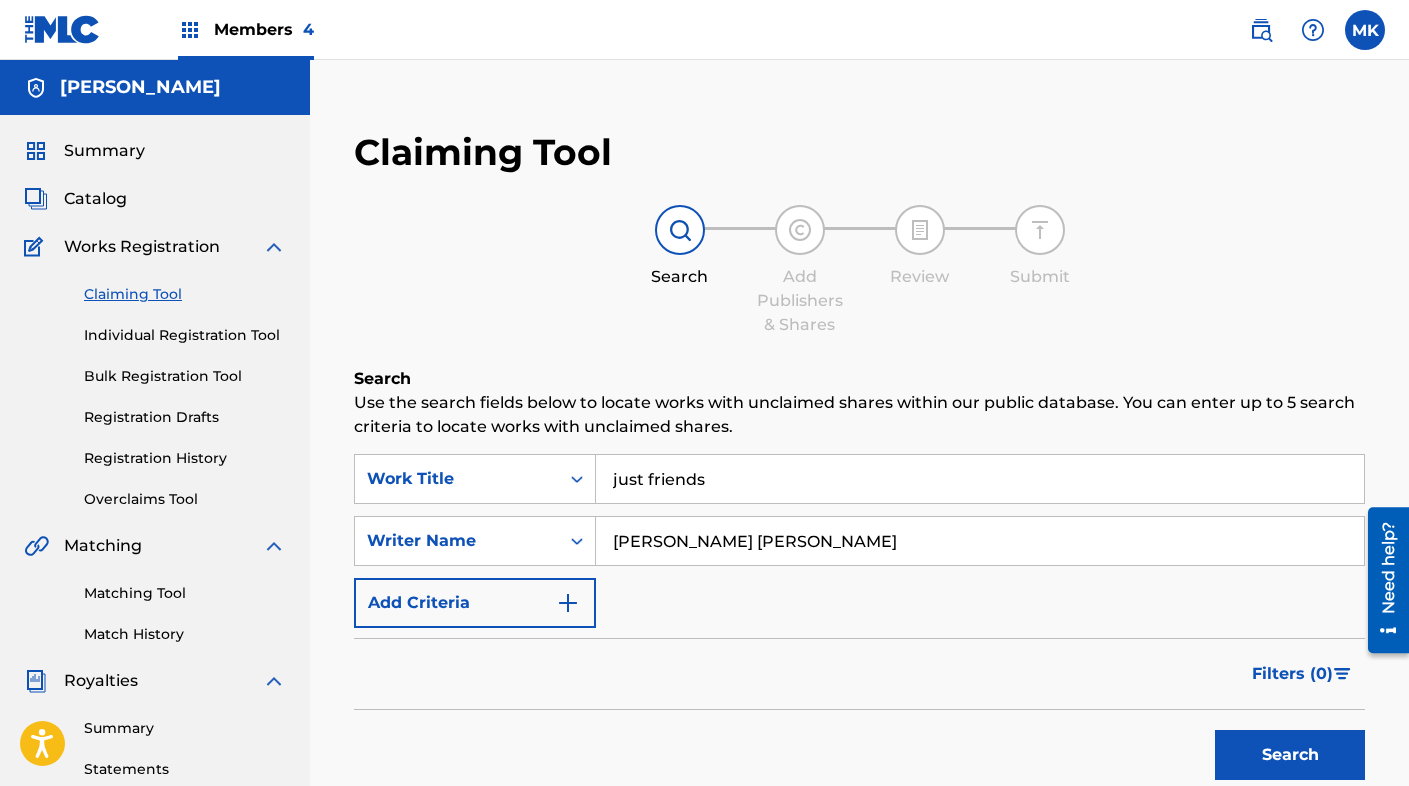 click on "Search" at bounding box center [1290, 755] 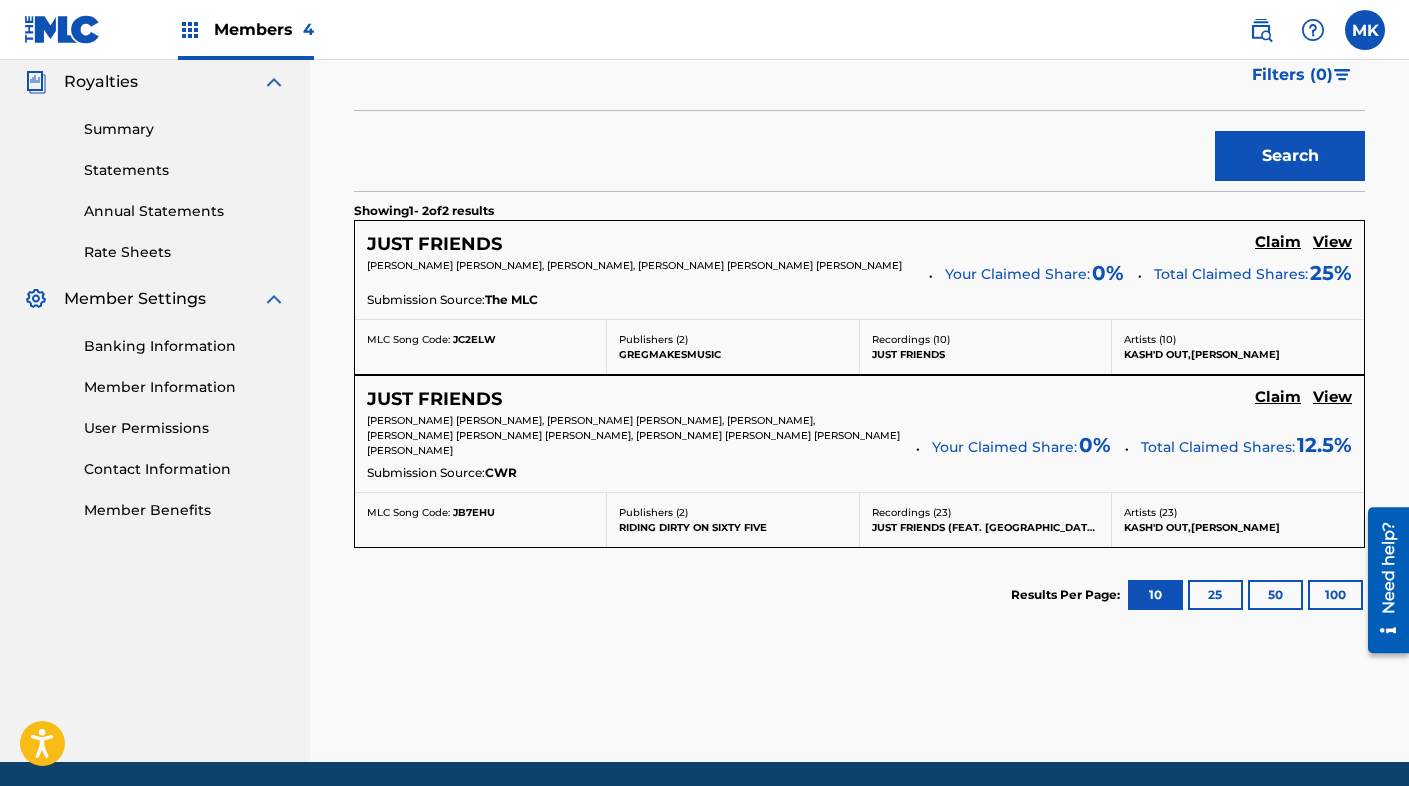 scroll, scrollTop: 650, scrollLeft: 0, axis: vertical 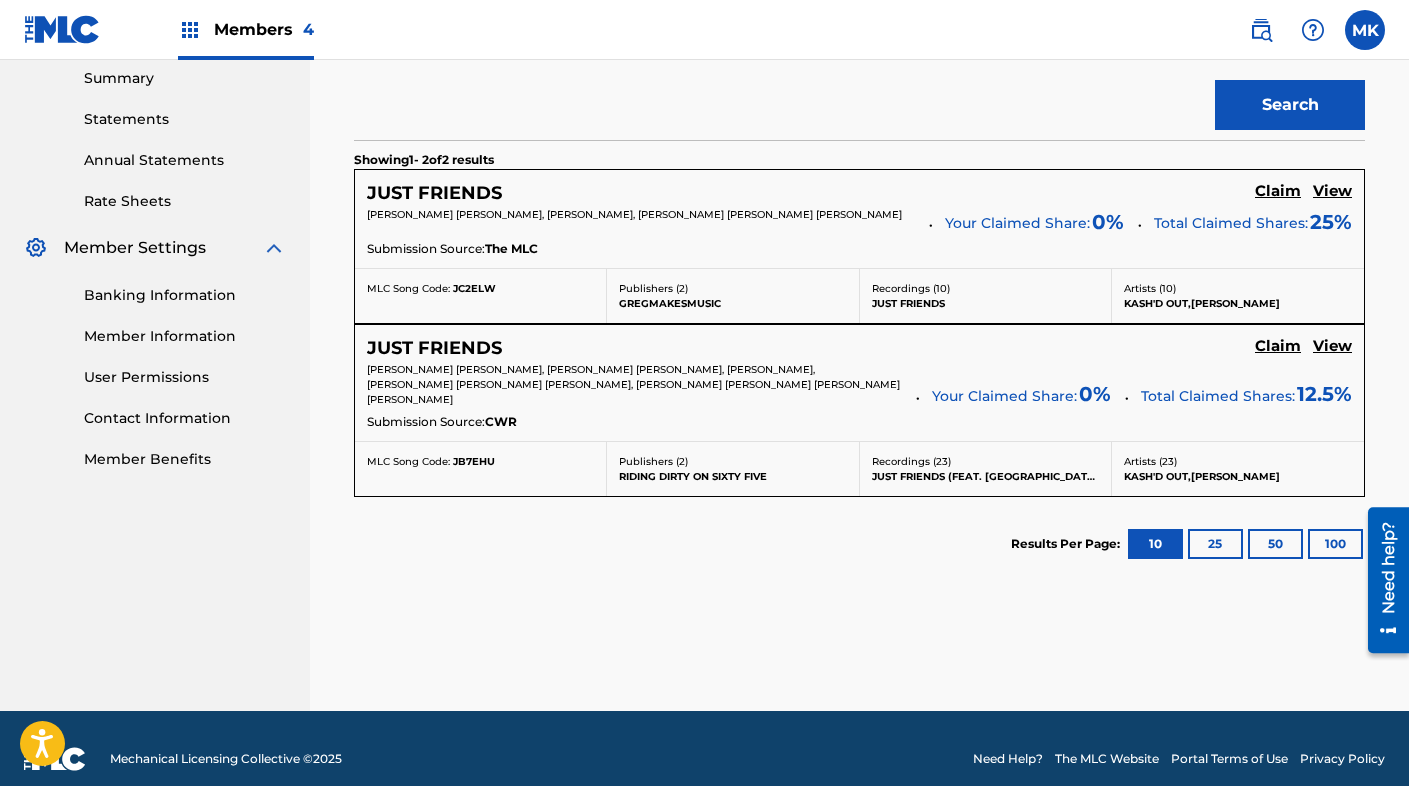 click on "Claim" at bounding box center (1278, 191) 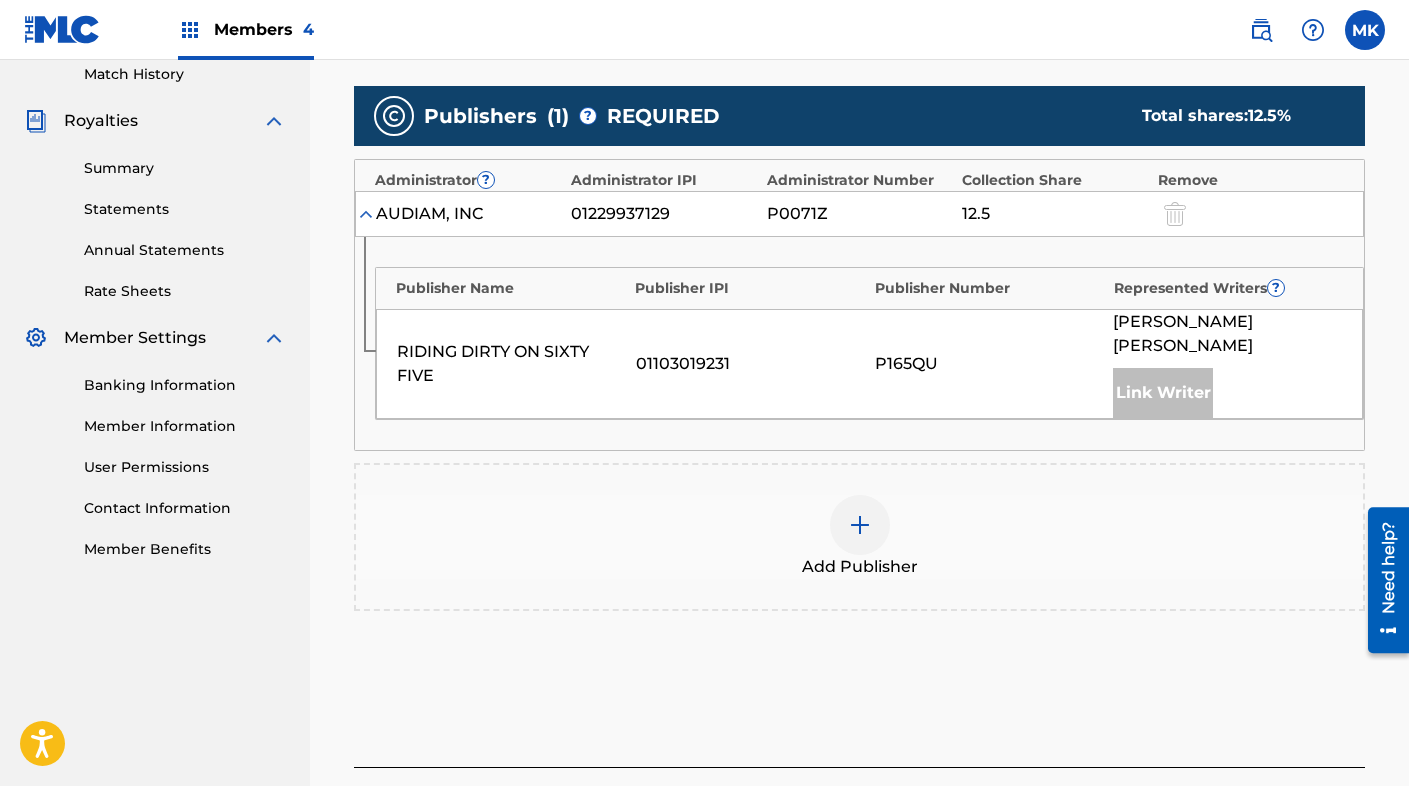 scroll, scrollTop: 637, scrollLeft: 0, axis: vertical 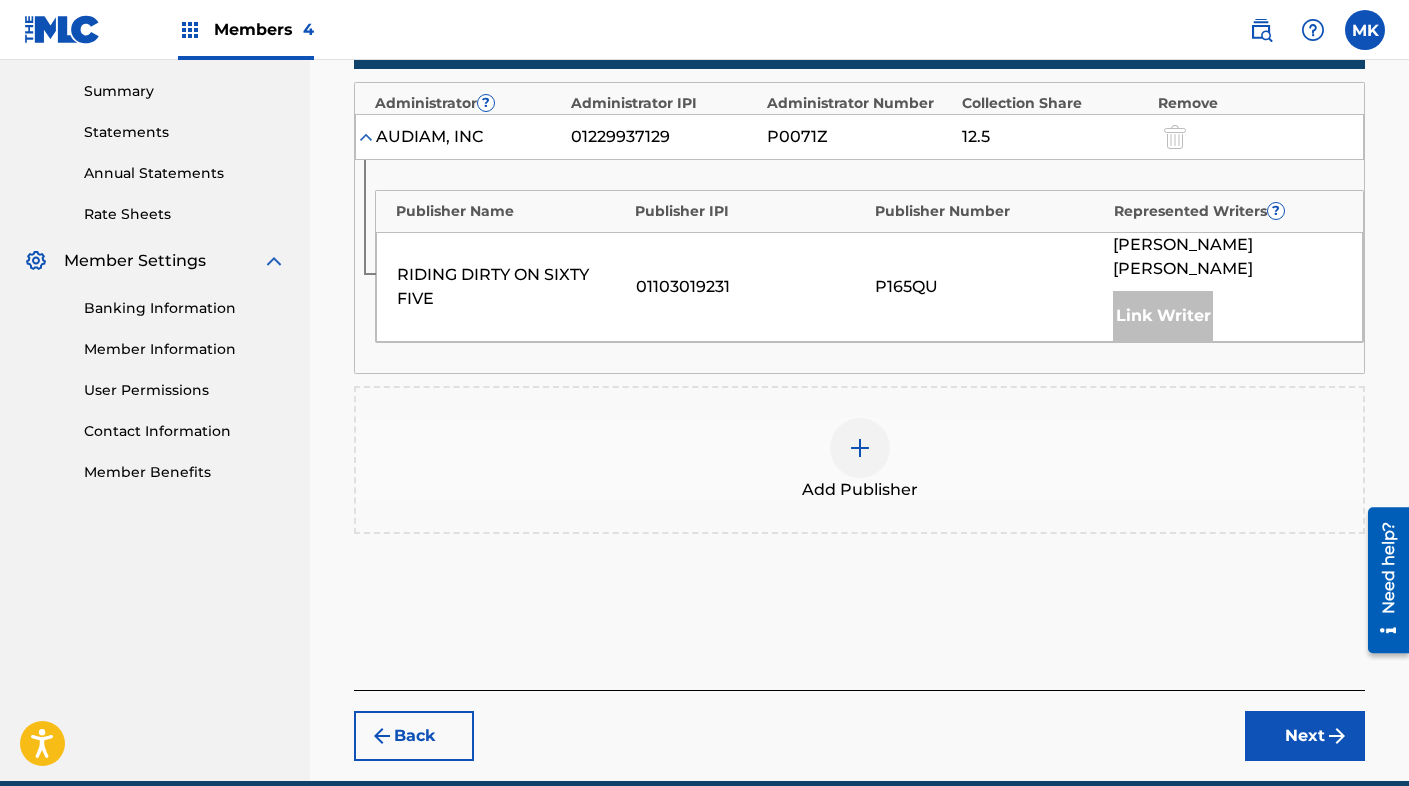 click at bounding box center [860, 448] 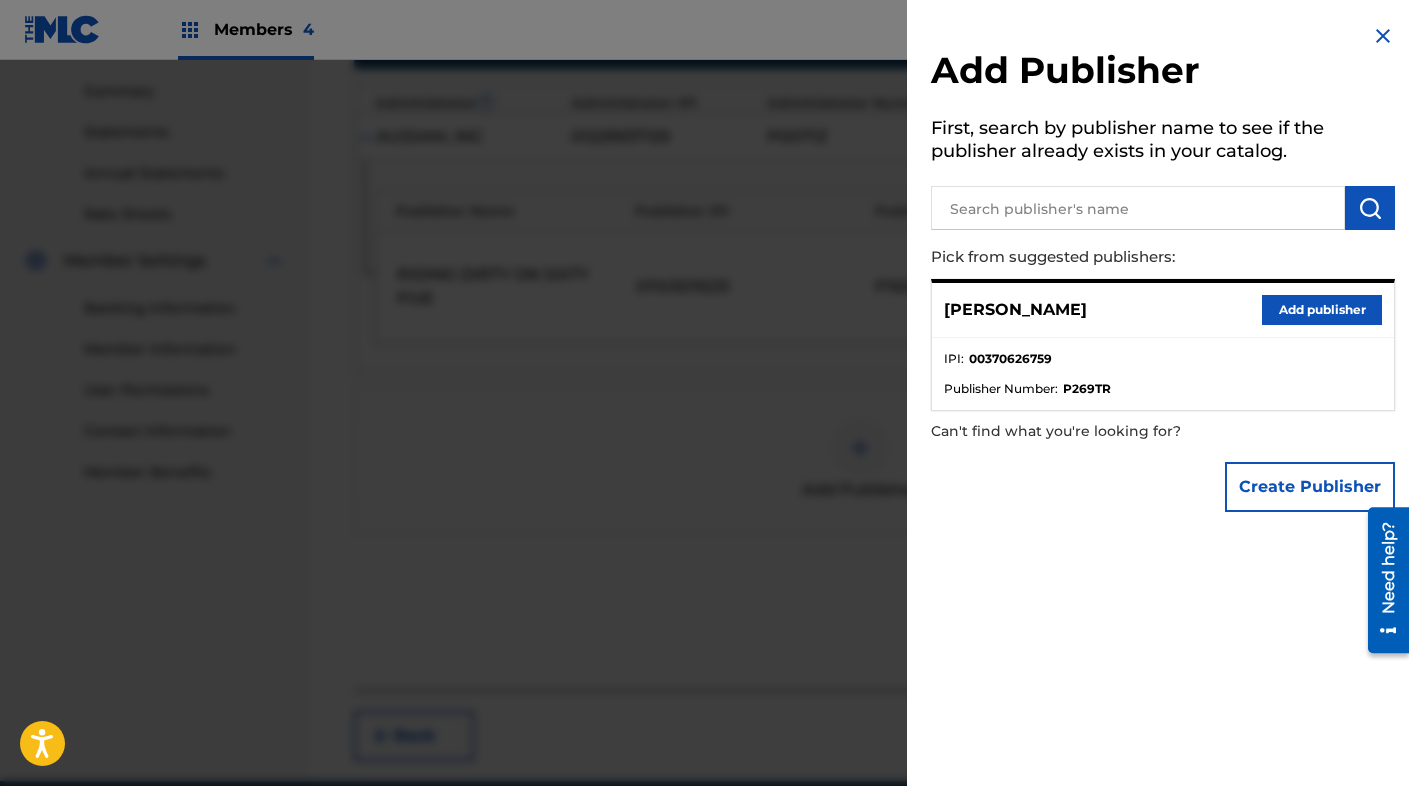click on "Add publisher" at bounding box center [1322, 310] 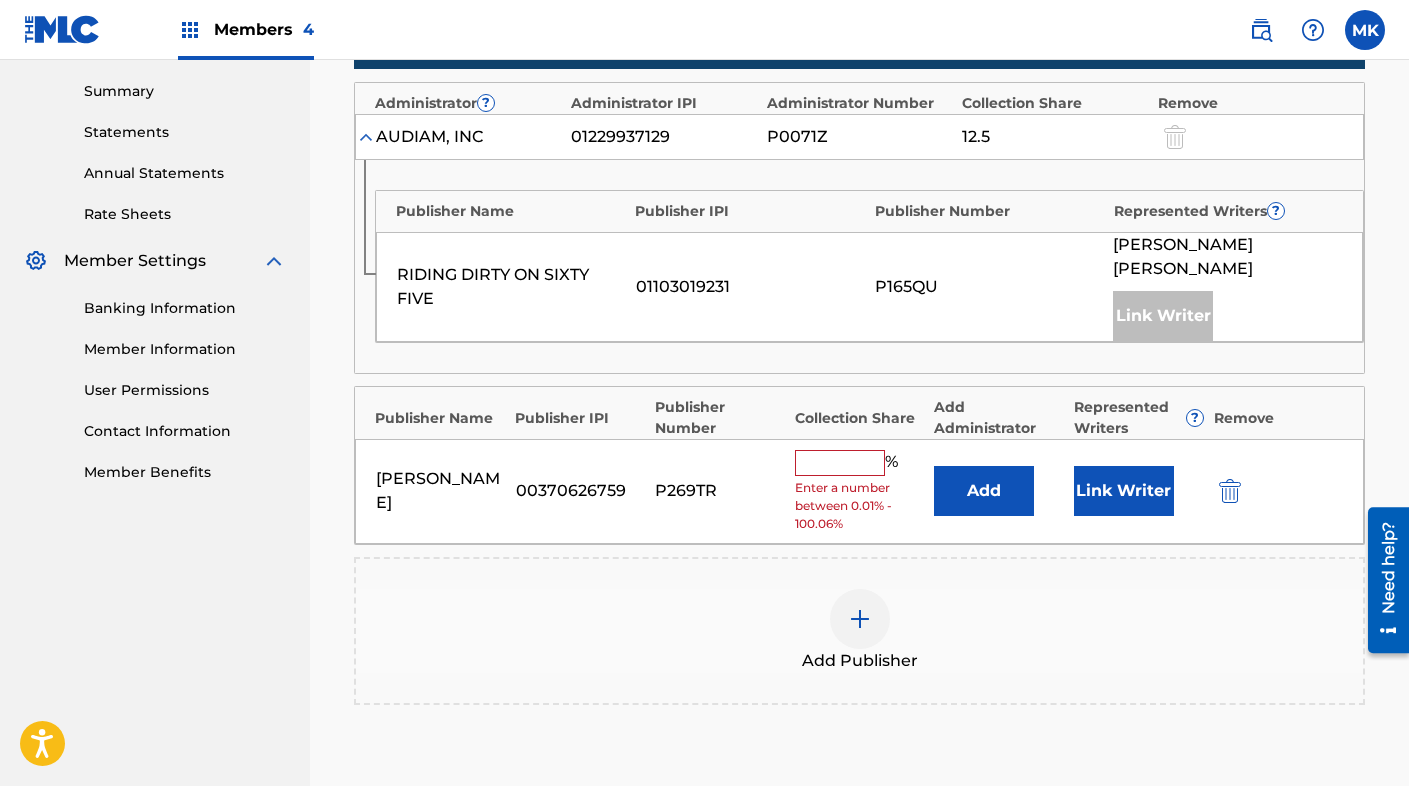 click at bounding box center (840, 463) 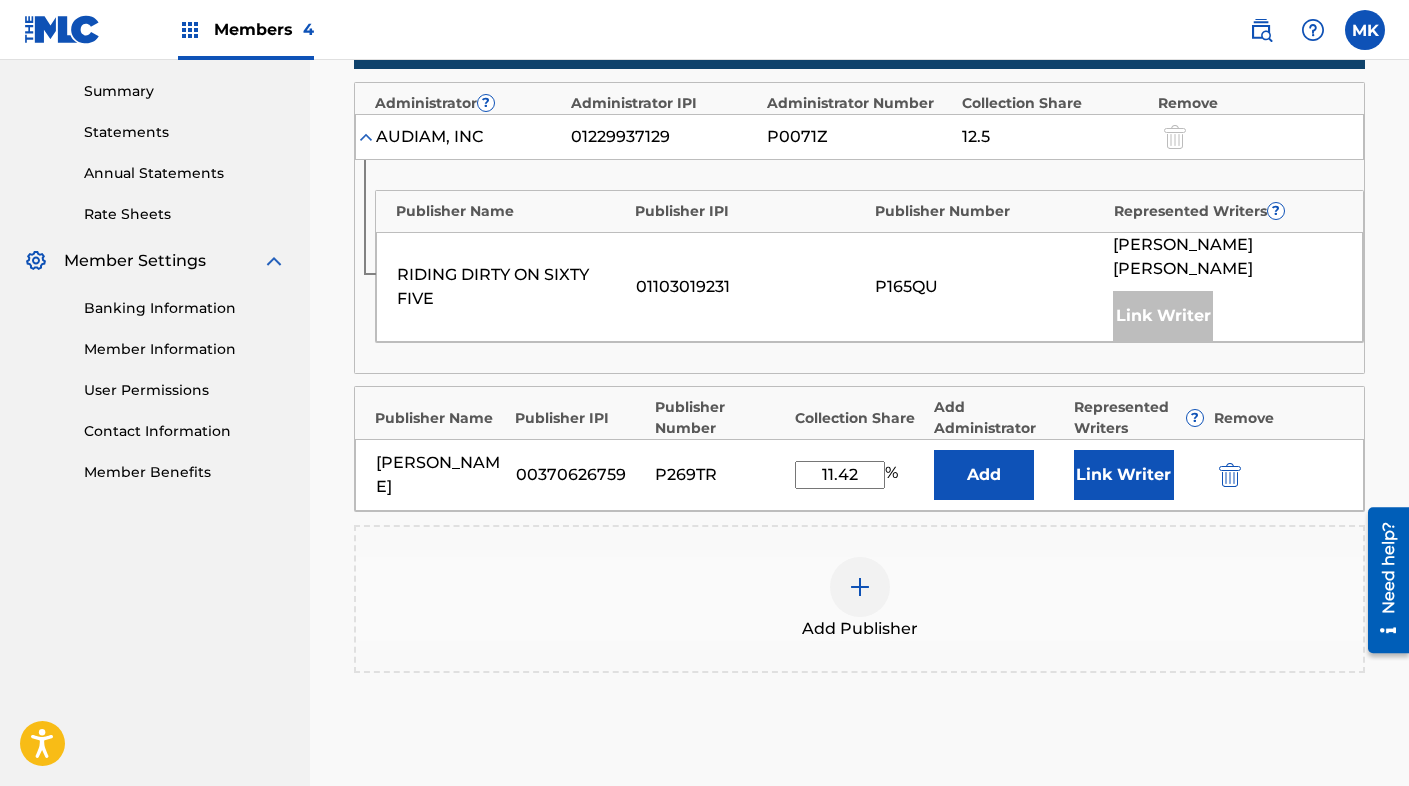type on "11.42" 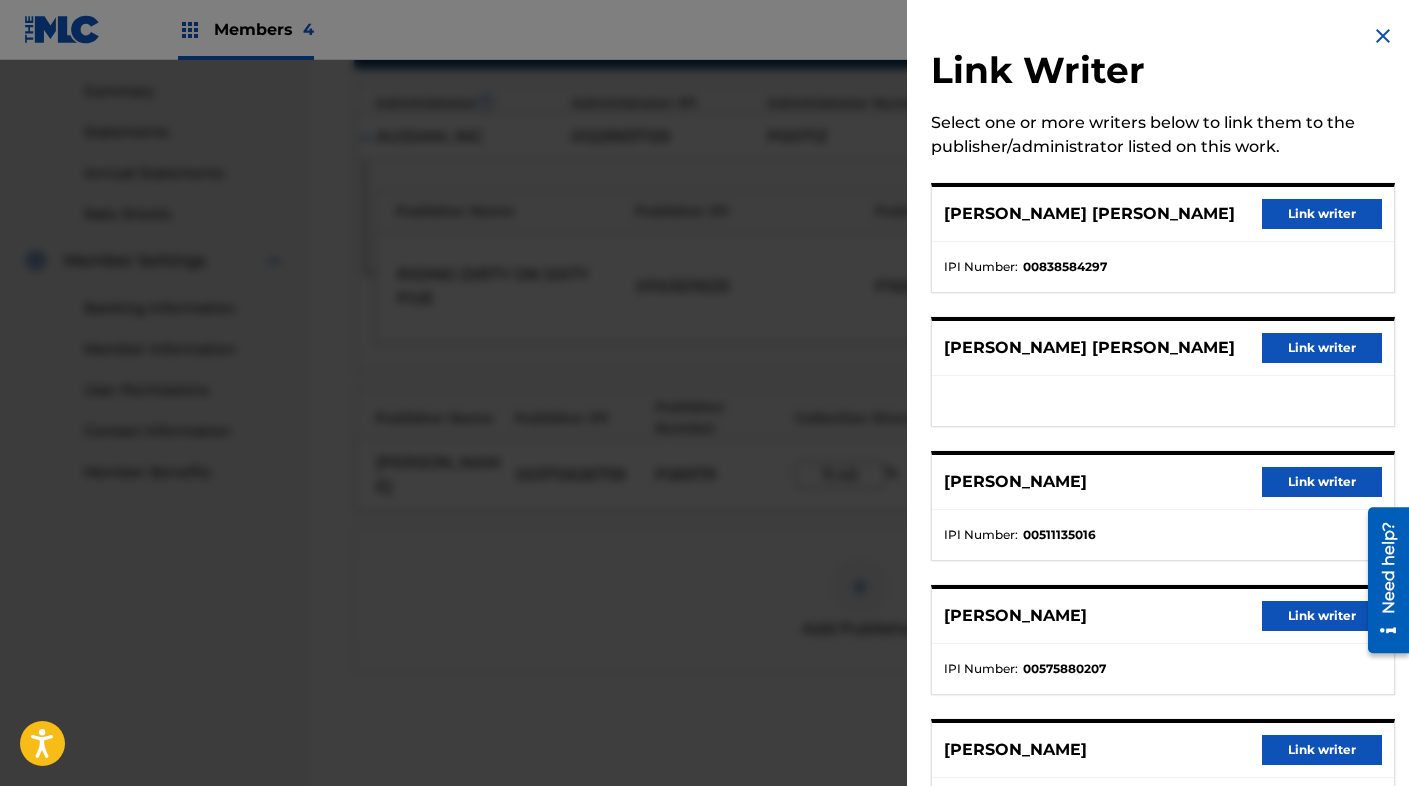 click on "Link writer" at bounding box center (1322, 348) 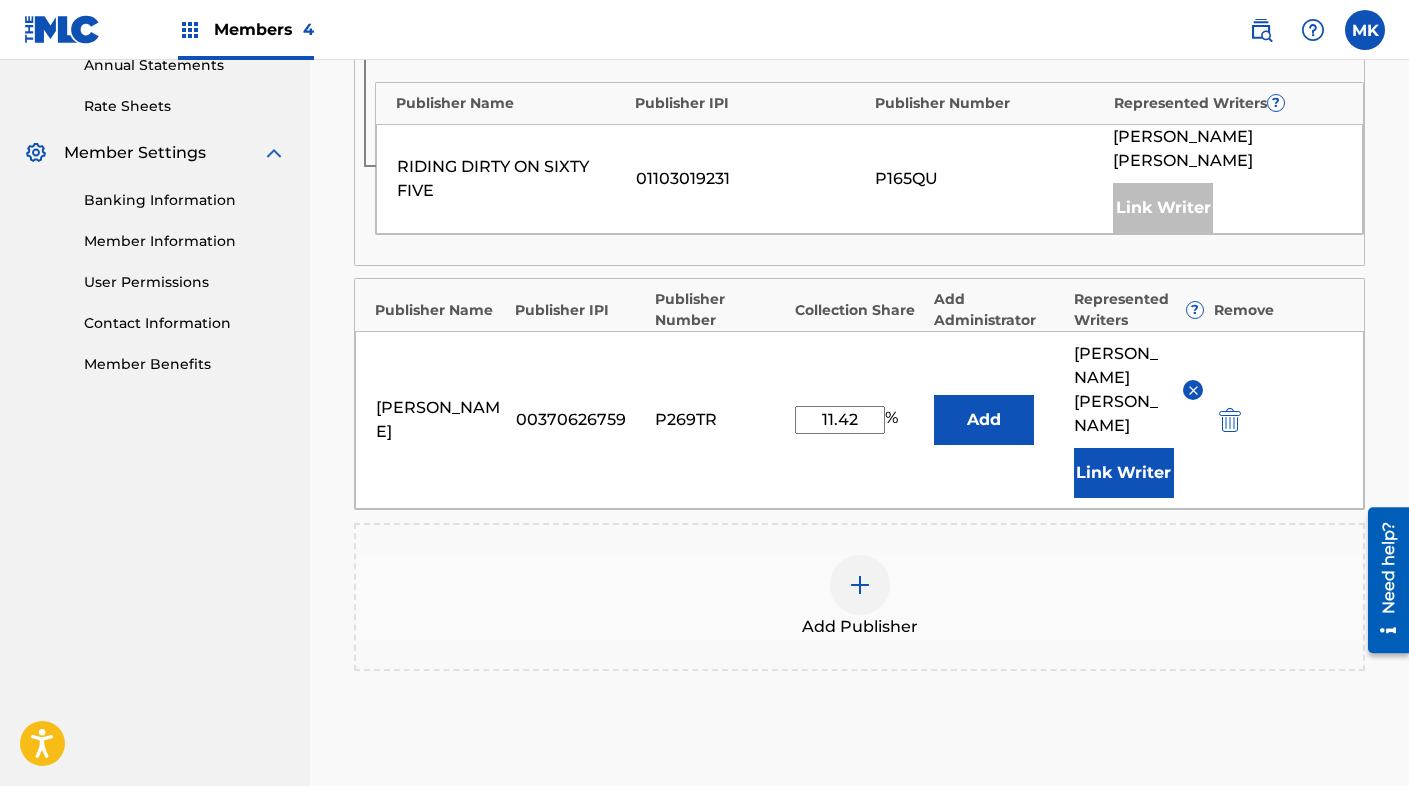 scroll, scrollTop: 746, scrollLeft: 0, axis: vertical 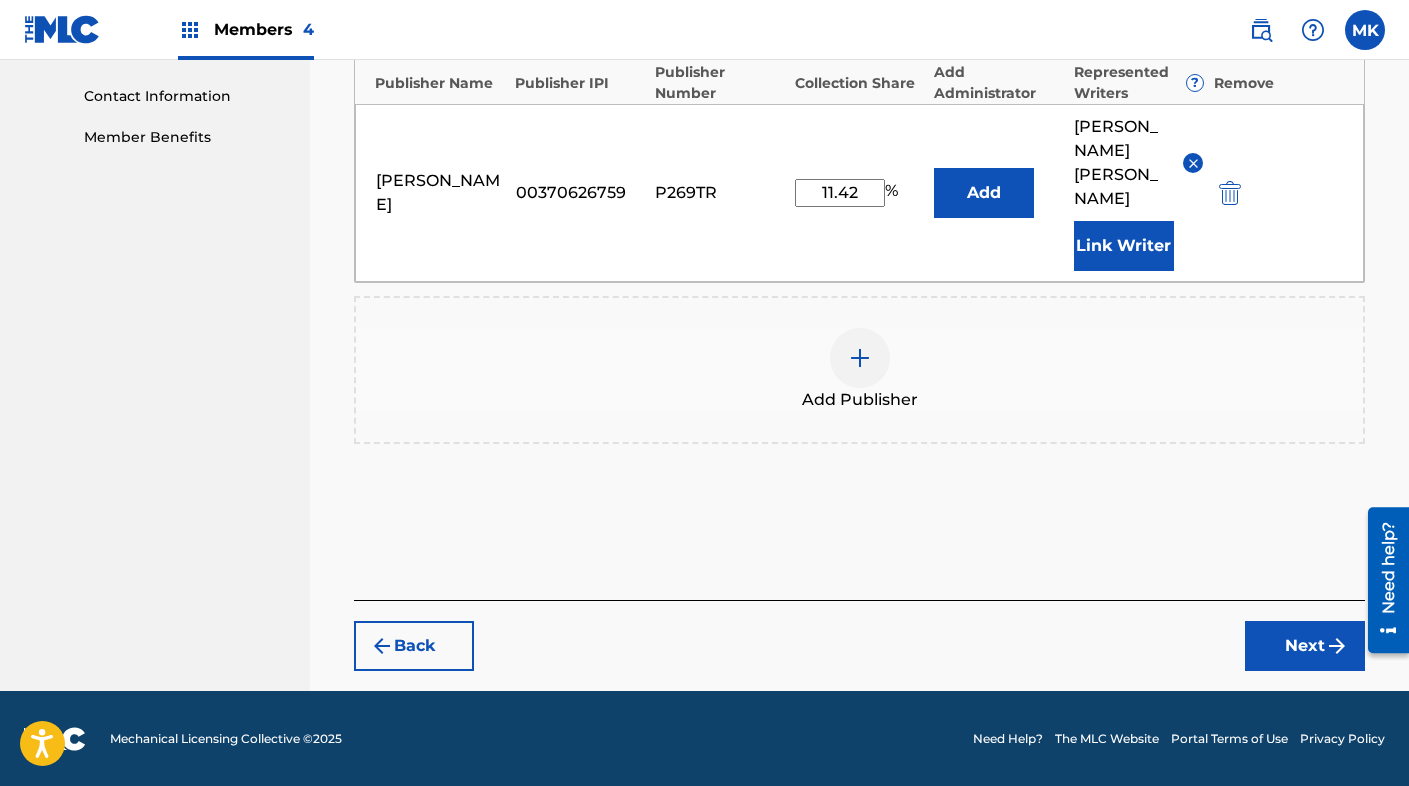 click on "Next" at bounding box center (1305, 646) 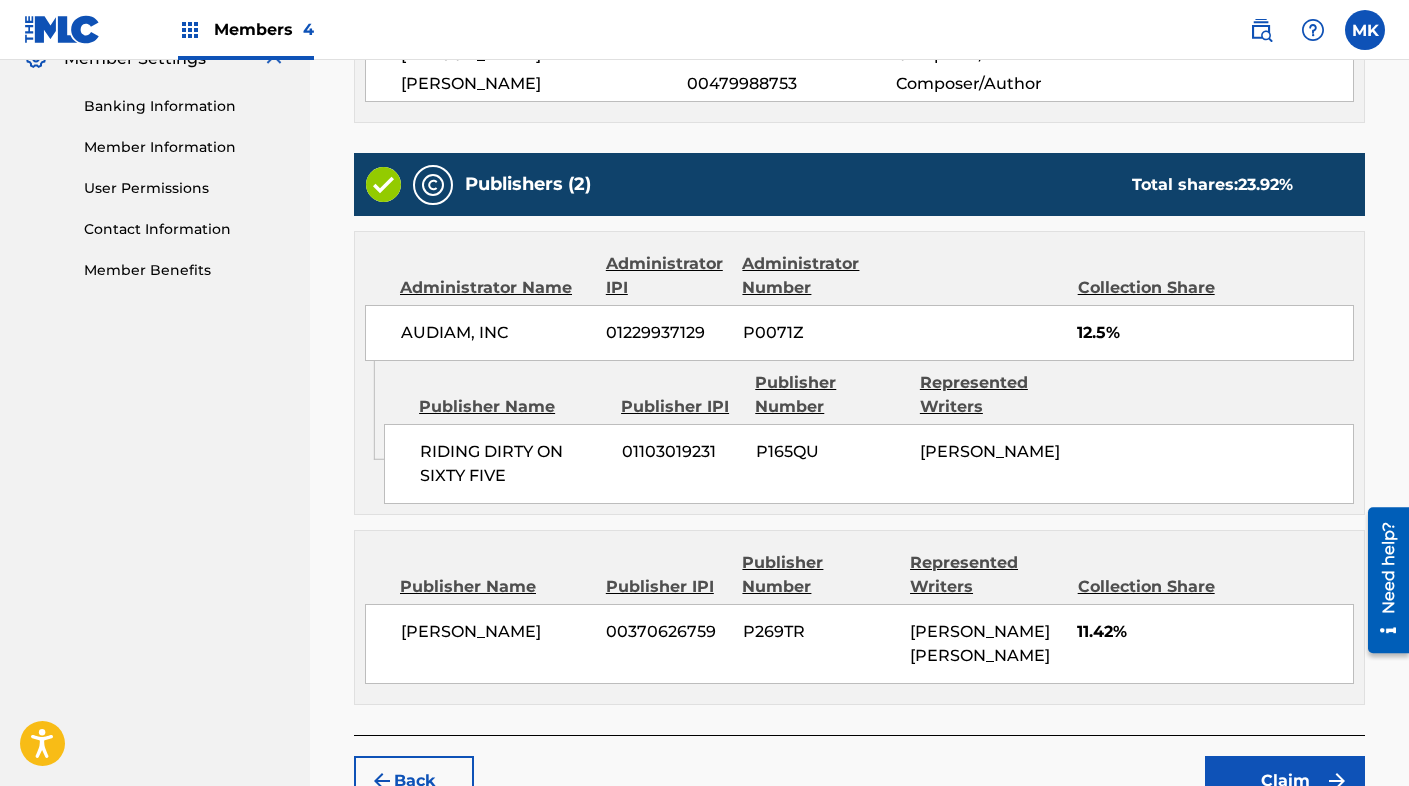 scroll, scrollTop: 1019, scrollLeft: 0, axis: vertical 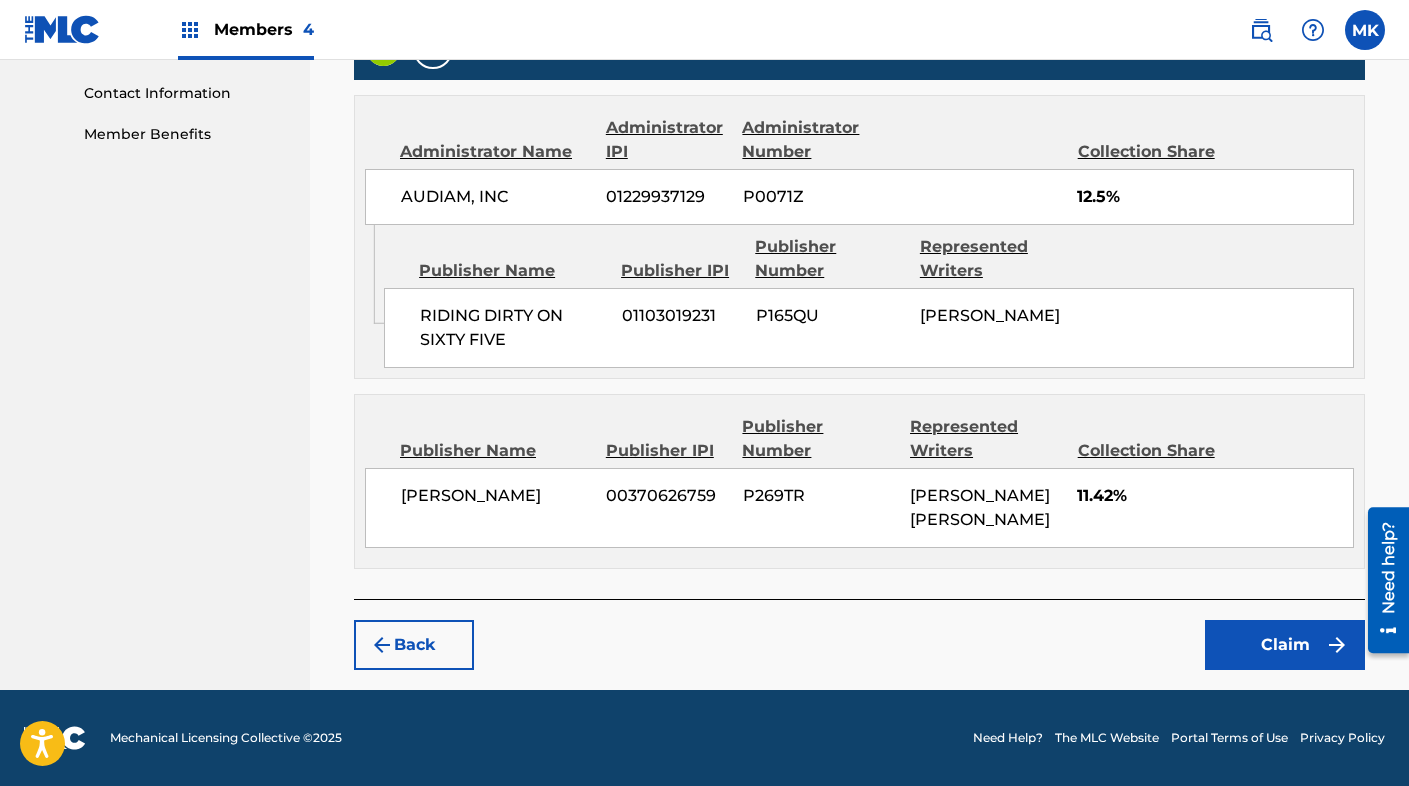 click on "Claim" at bounding box center [1285, 645] 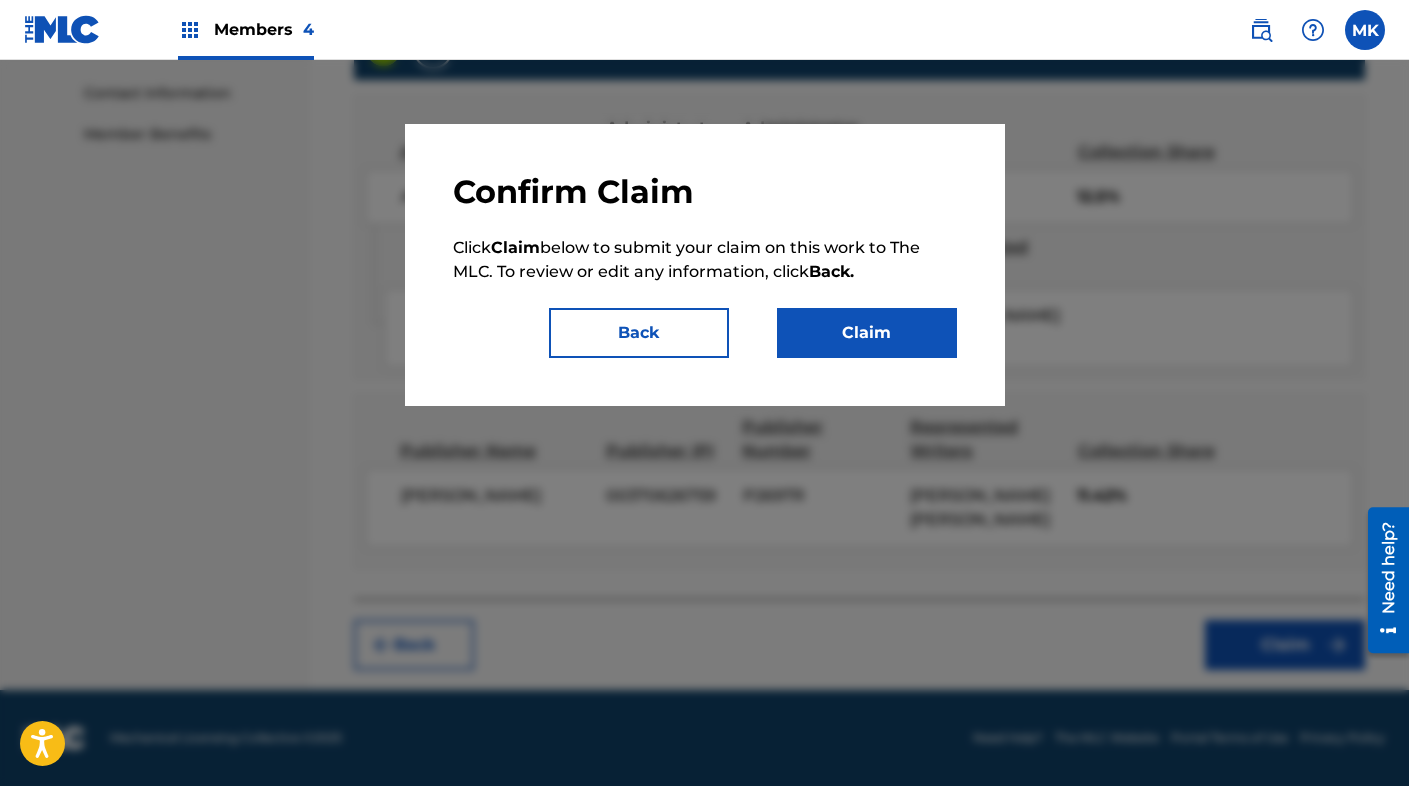 click on "Claim" at bounding box center [867, 333] 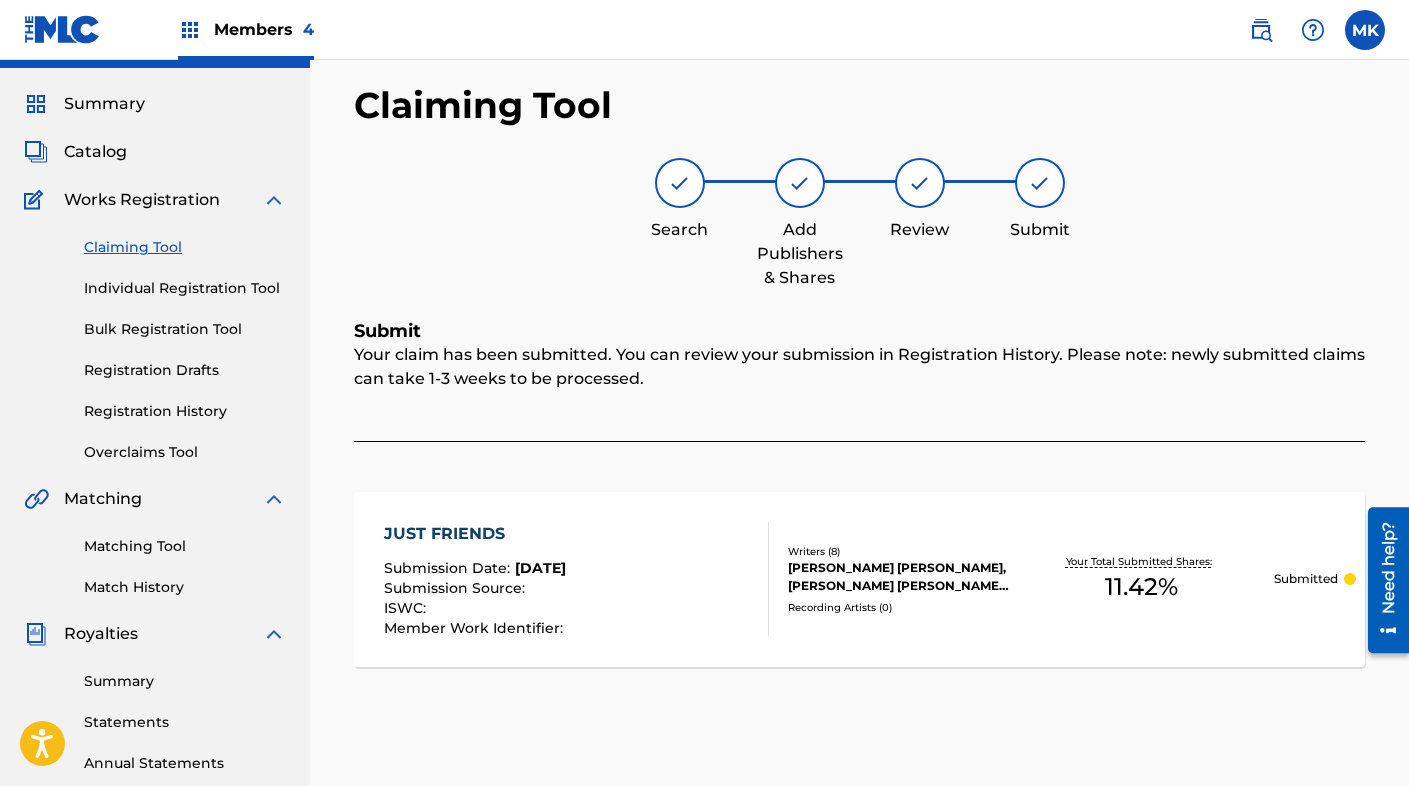 scroll, scrollTop: 0, scrollLeft: 0, axis: both 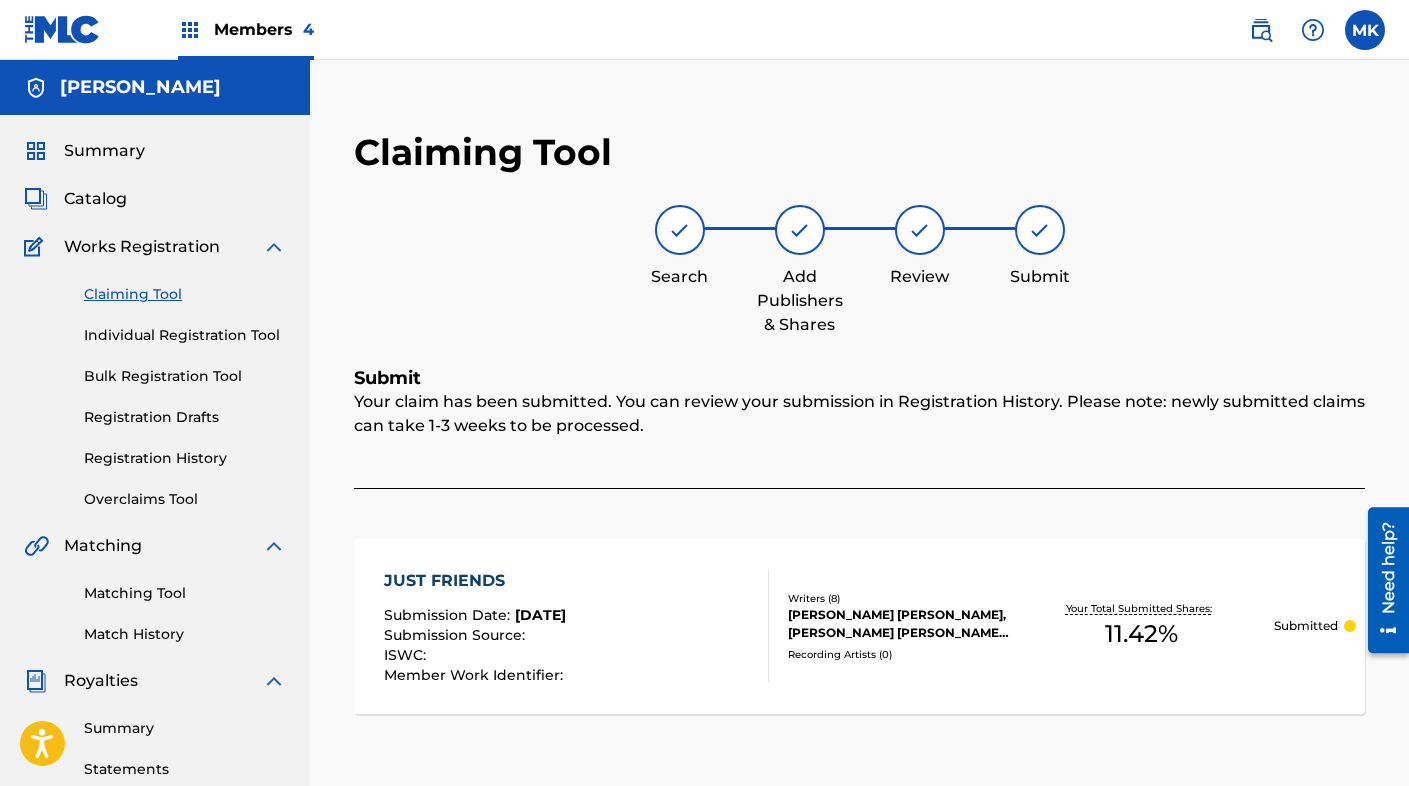 click on "Claiming Tool" at bounding box center [185, 294] 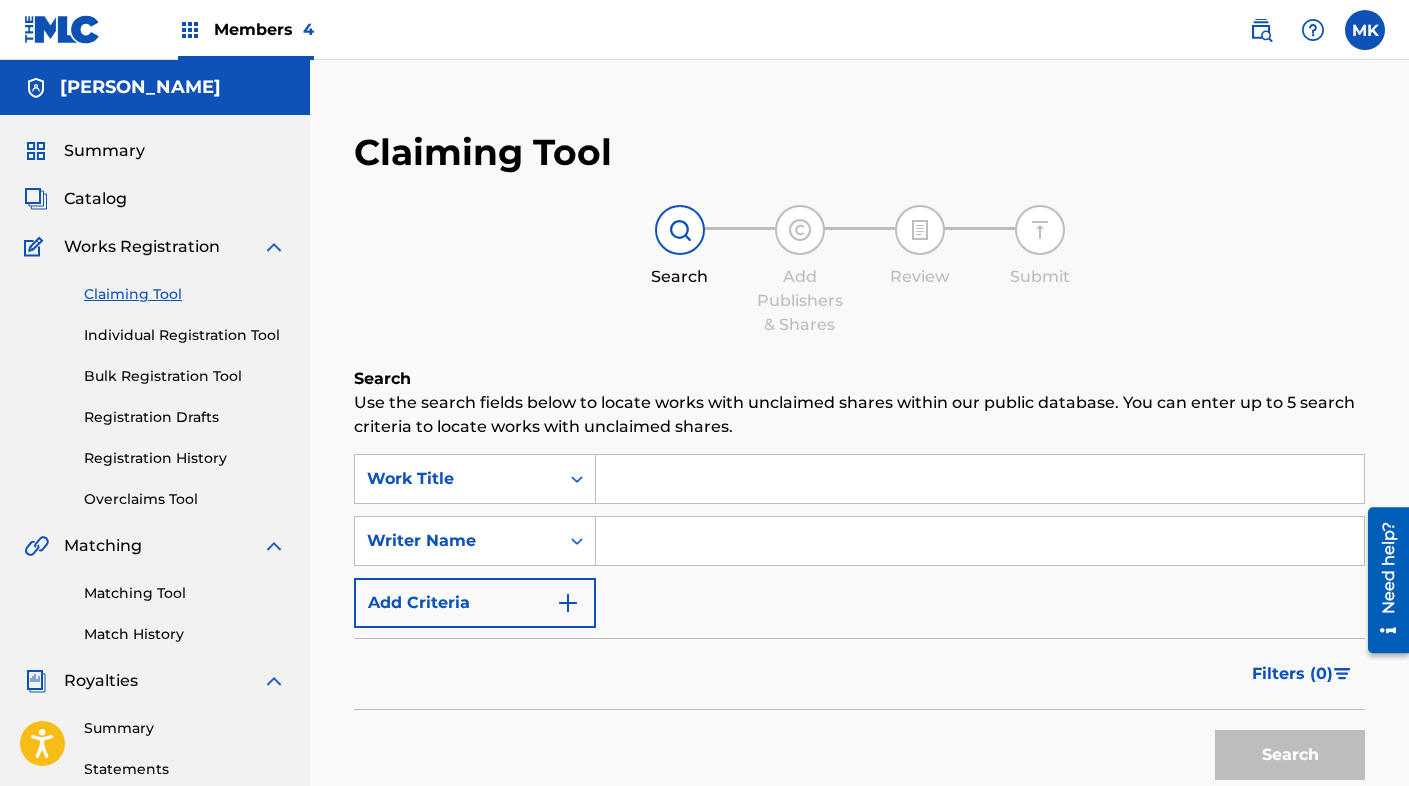 click at bounding box center [980, 479] 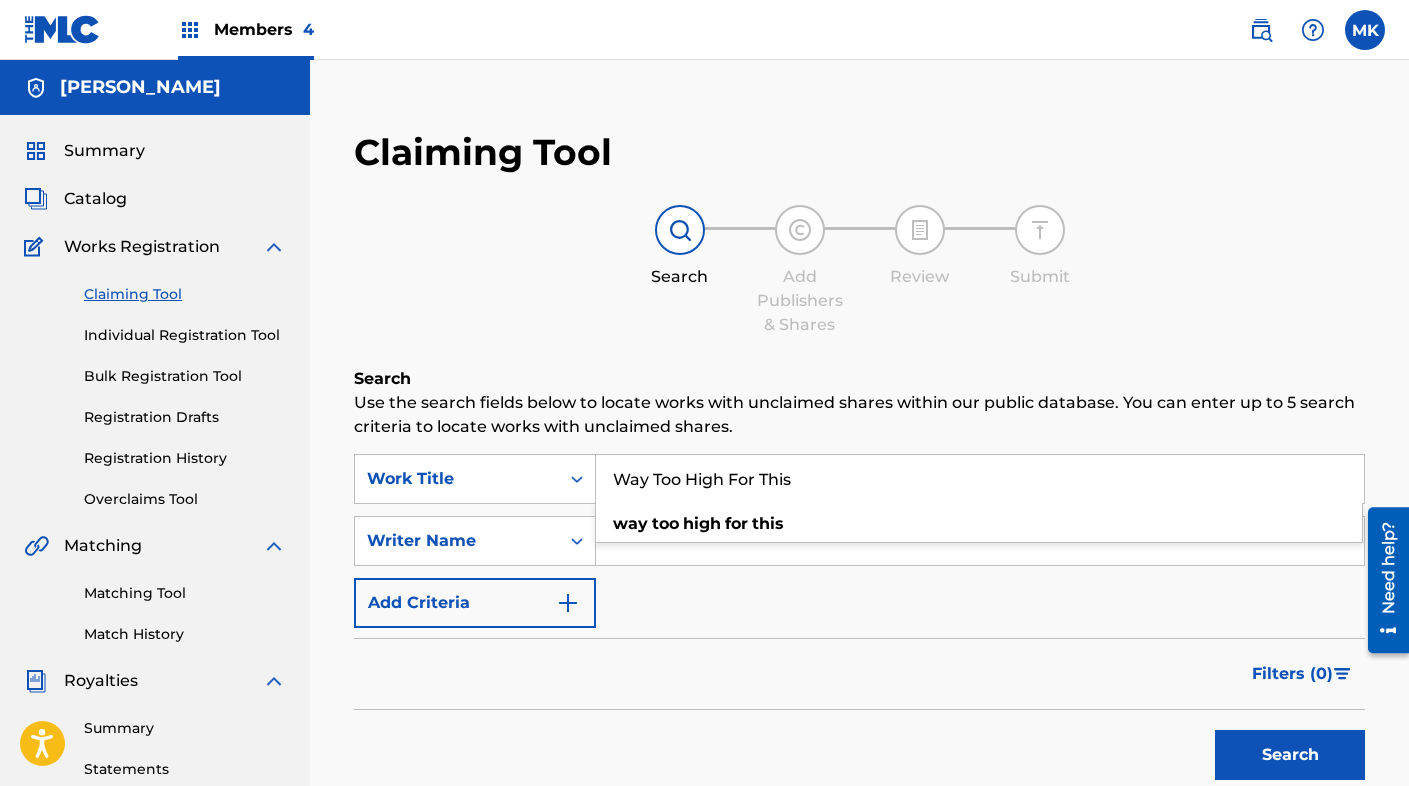 type on "Way Too High For This" 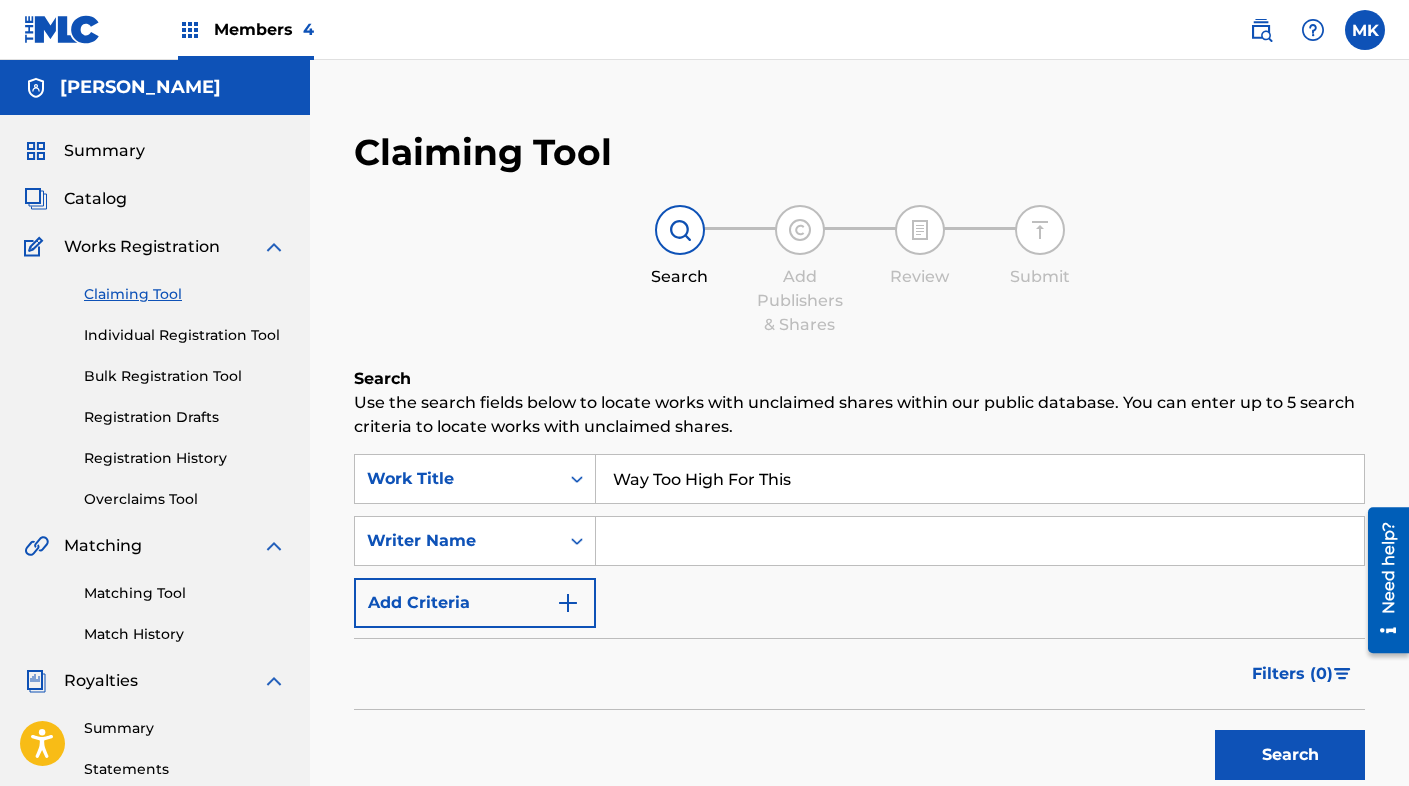 type on "[PERSON_NAME] [PERSON_NAME]" 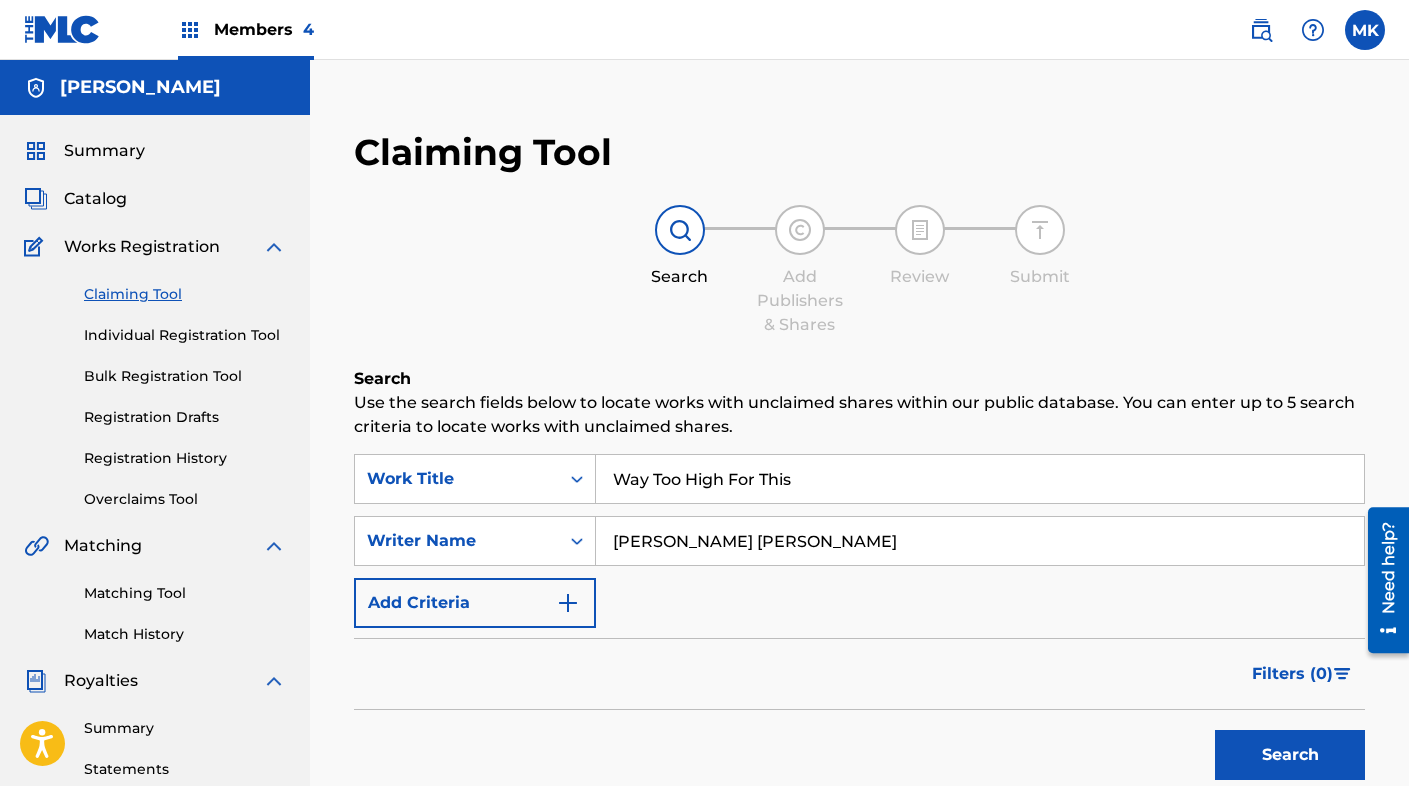 click on "Search" at bounding box center [1290, 755] 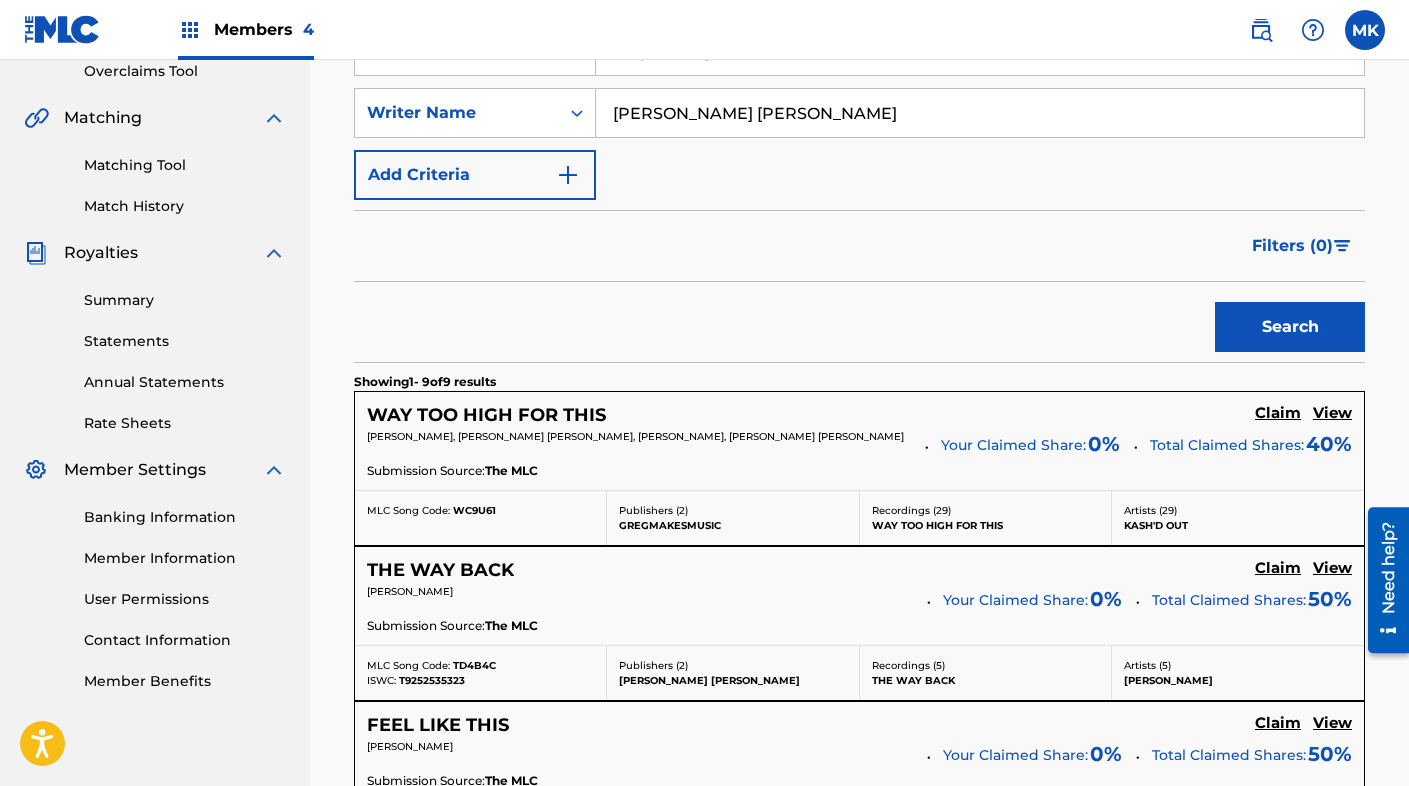 scroll, scrollTop: 441, scrollLeft: 0, axis: vertical 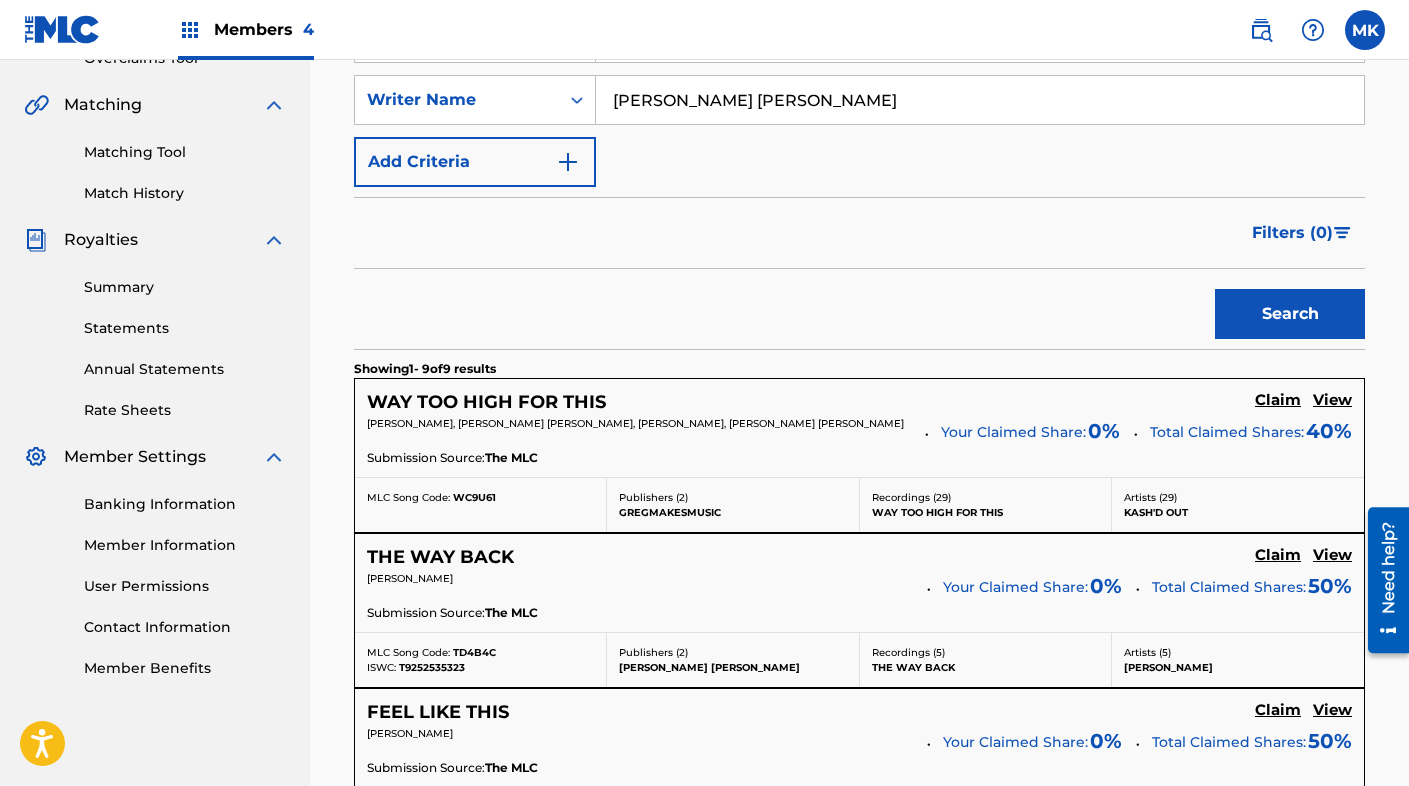 click on "Claim" at bounding box center (1278, 400) 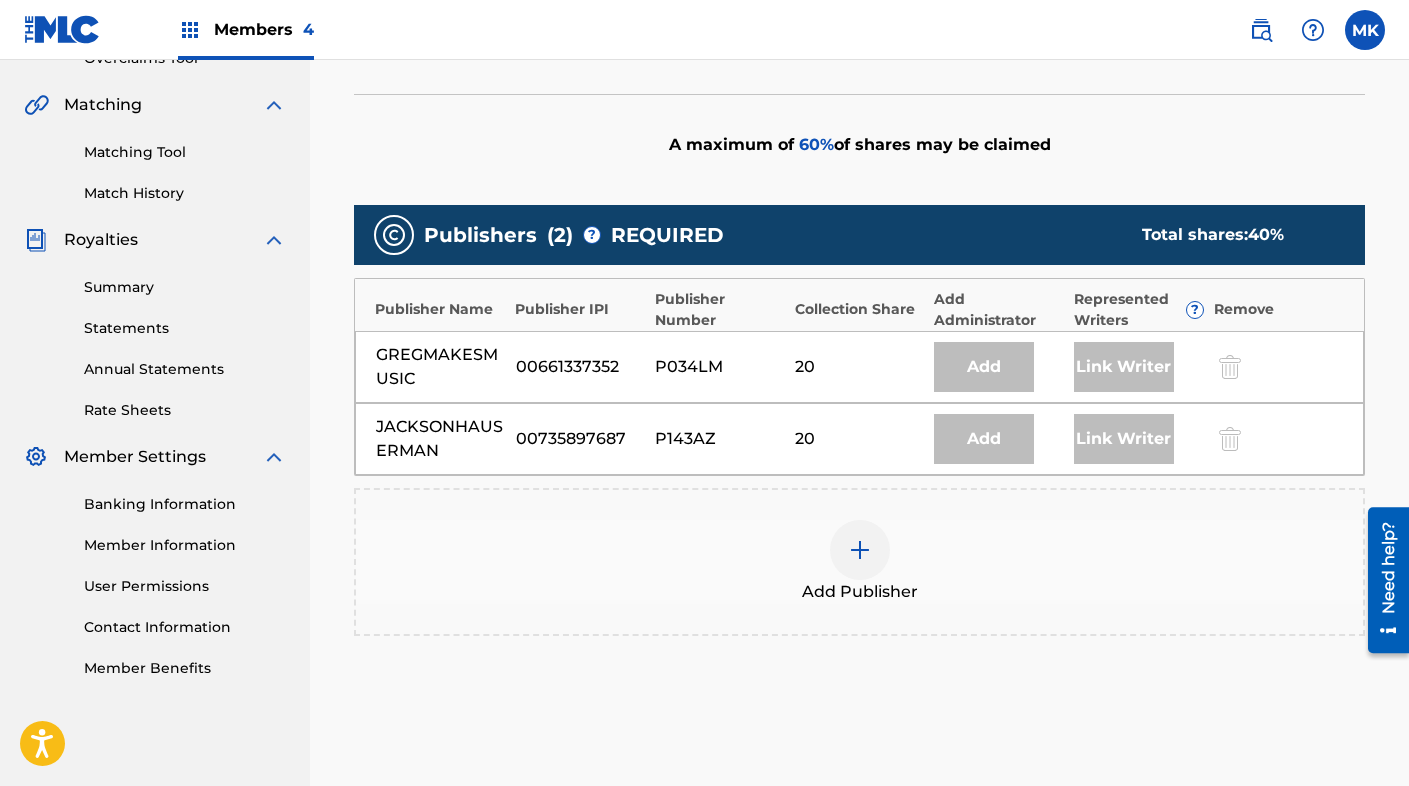 click at bounding box center (860, 550) 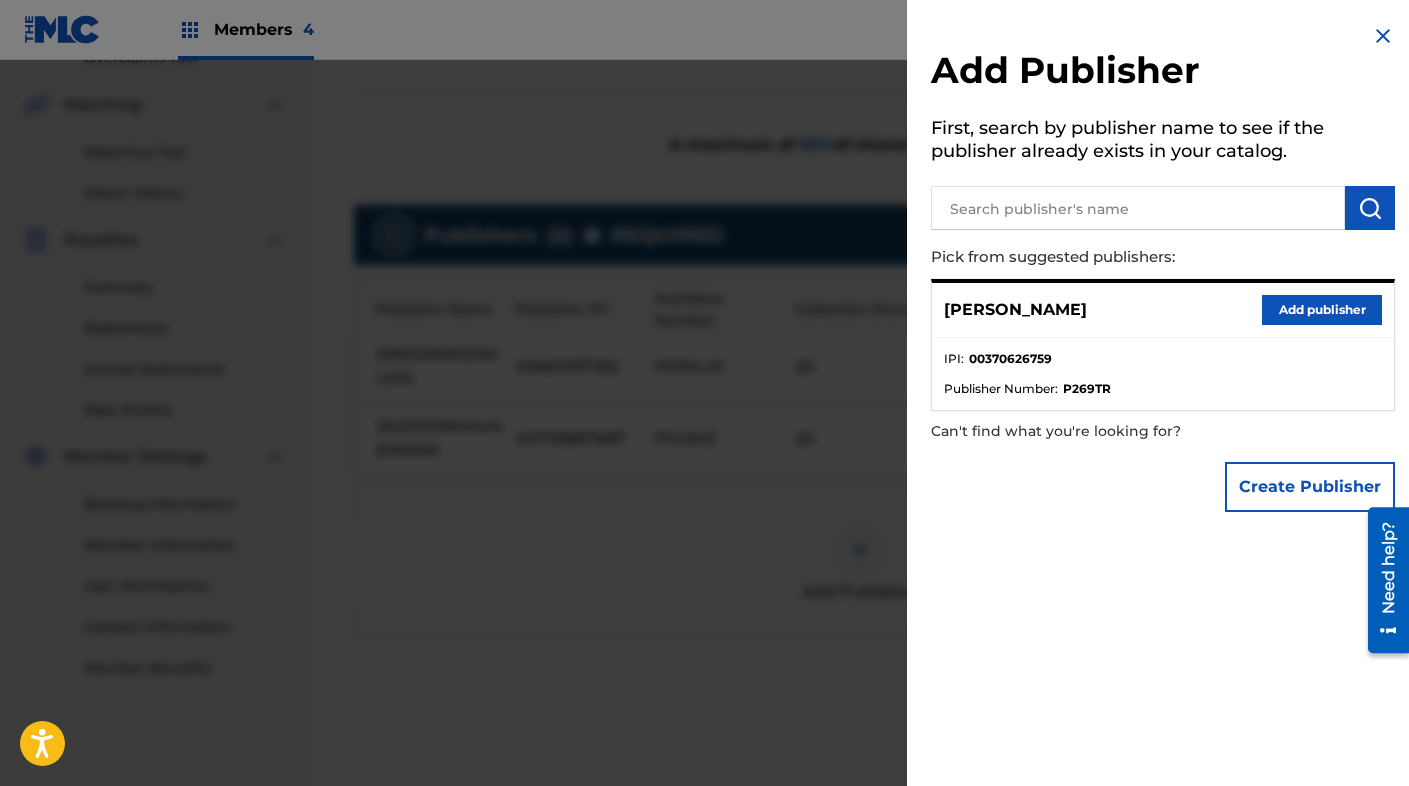click on "Add publisher" at bounding box center (1322, 310) 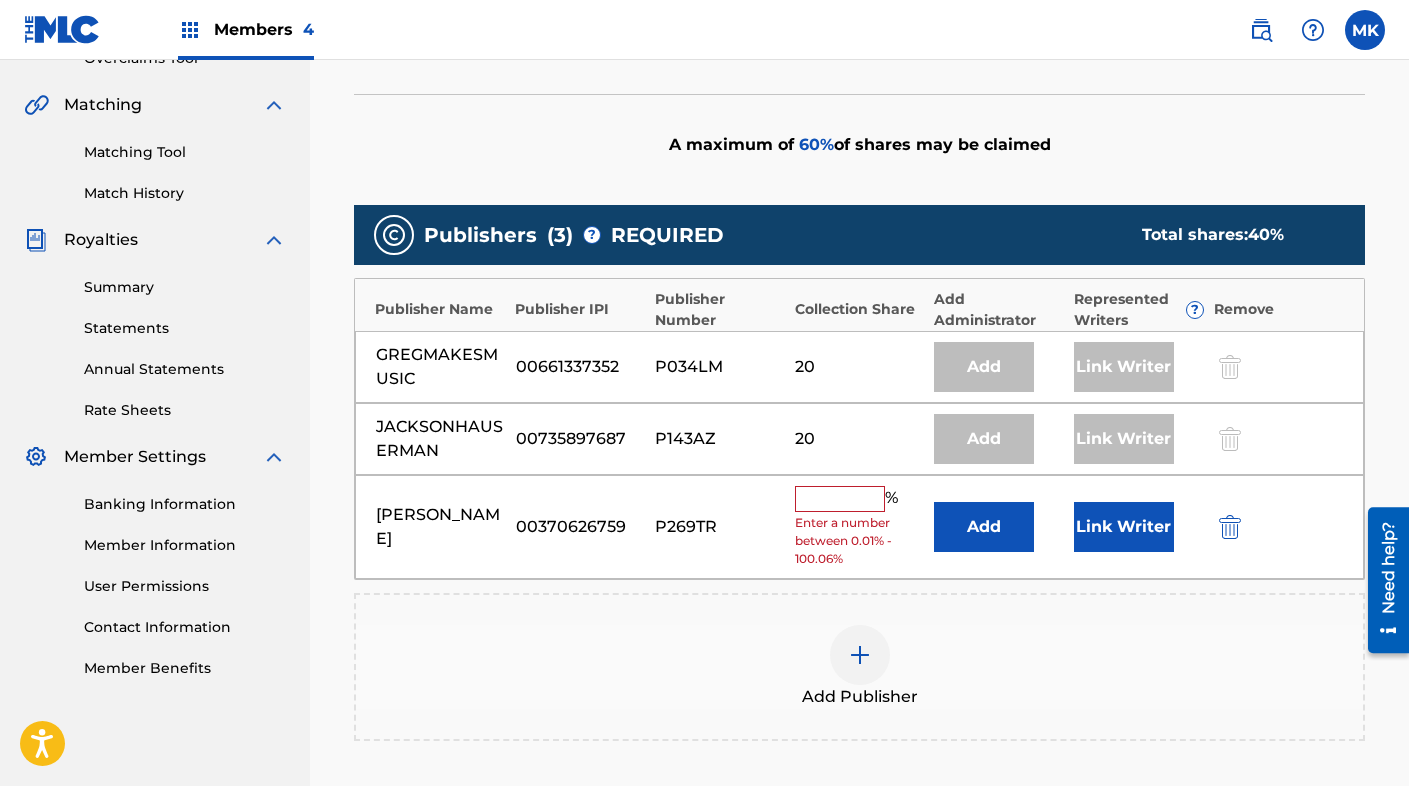 click on "Link Writer" at bounding box center [1124, 527] 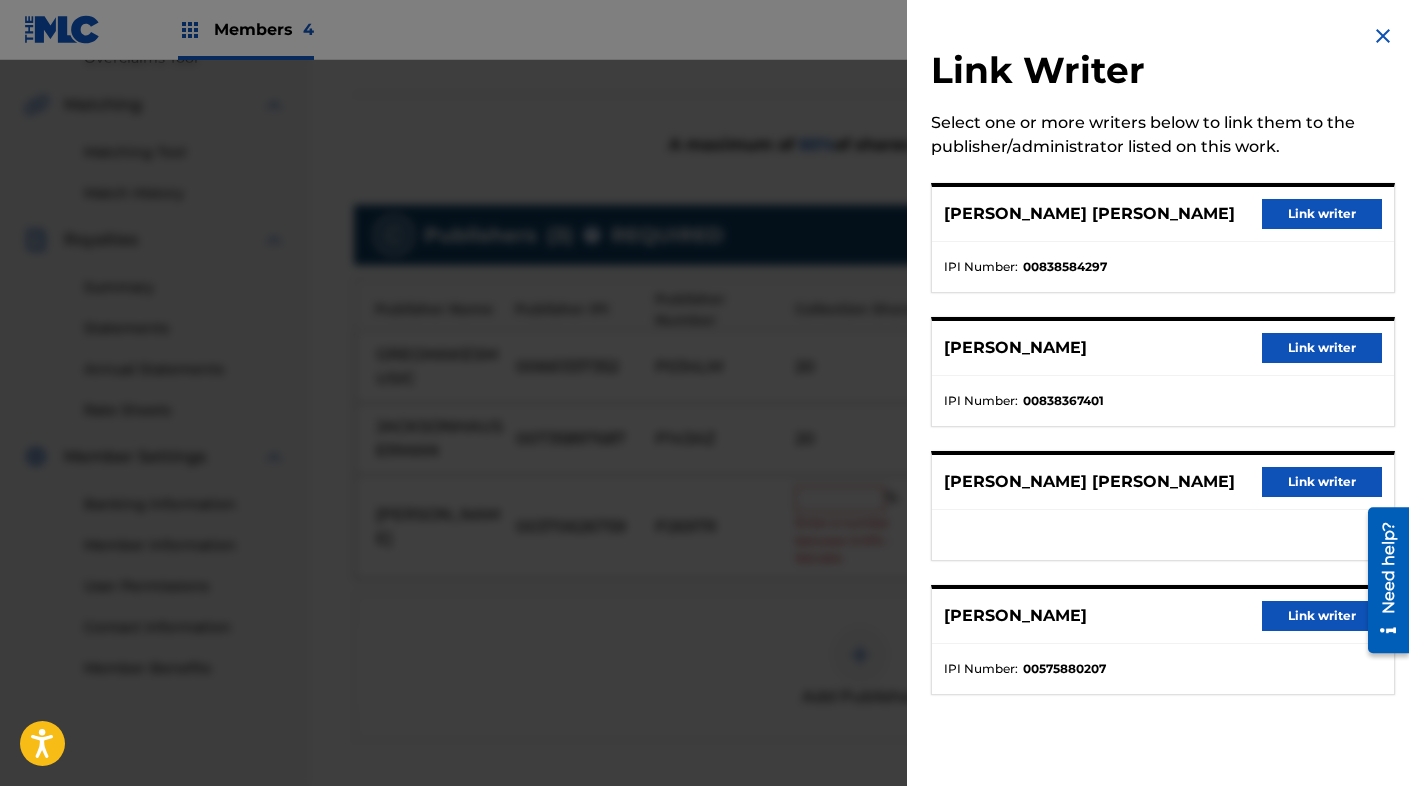 click on "Link writer" at bounding box center [1322, 214] 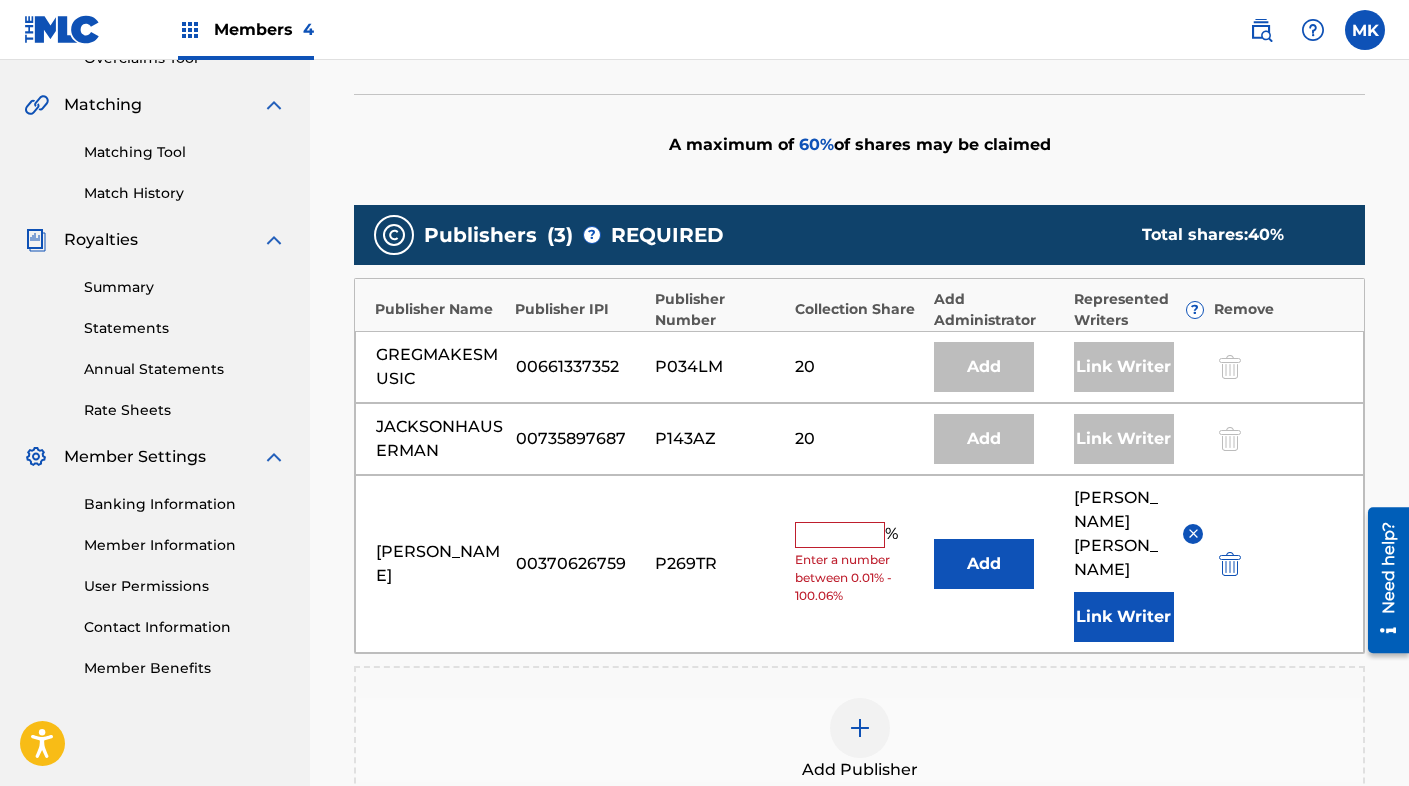 click at bounding box center (840, 535) 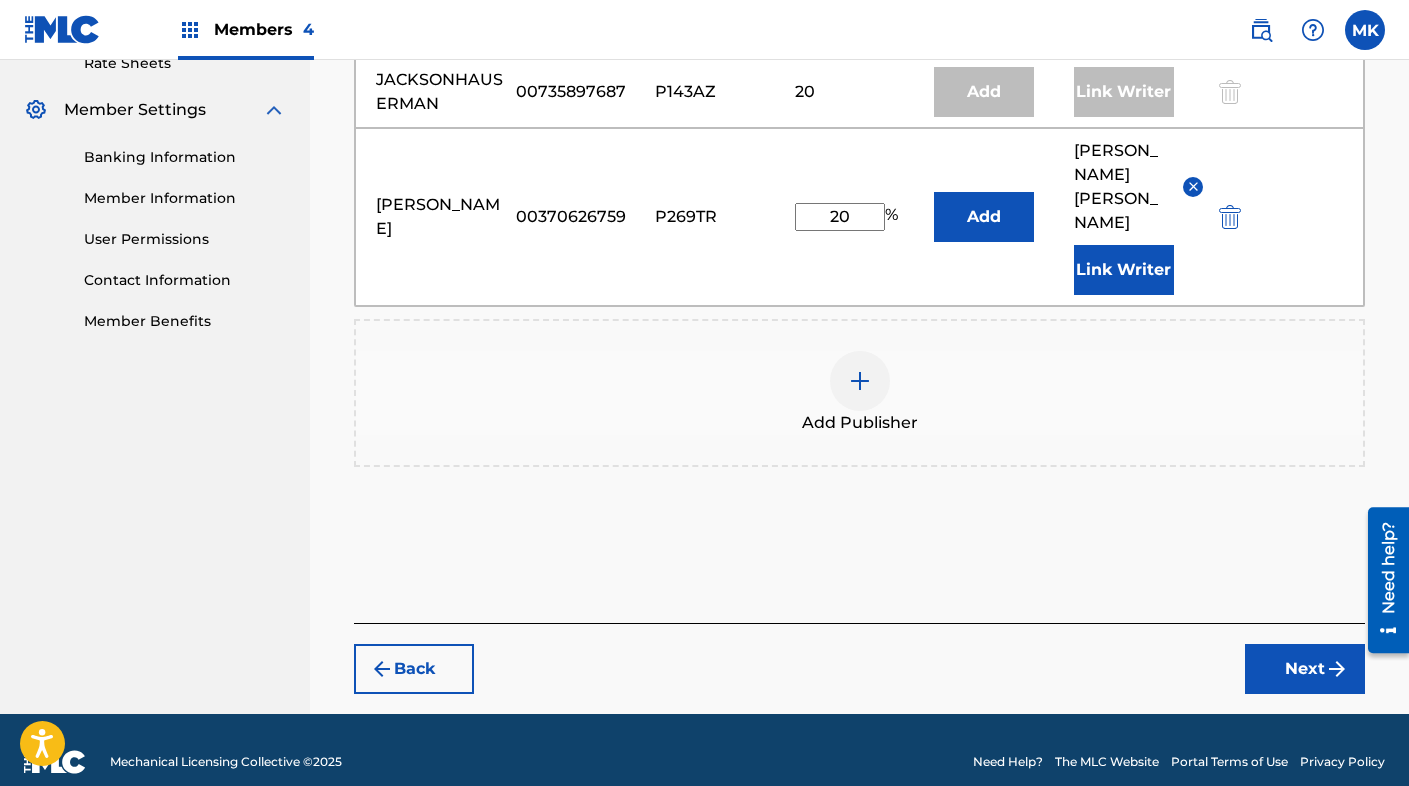 type on "20" 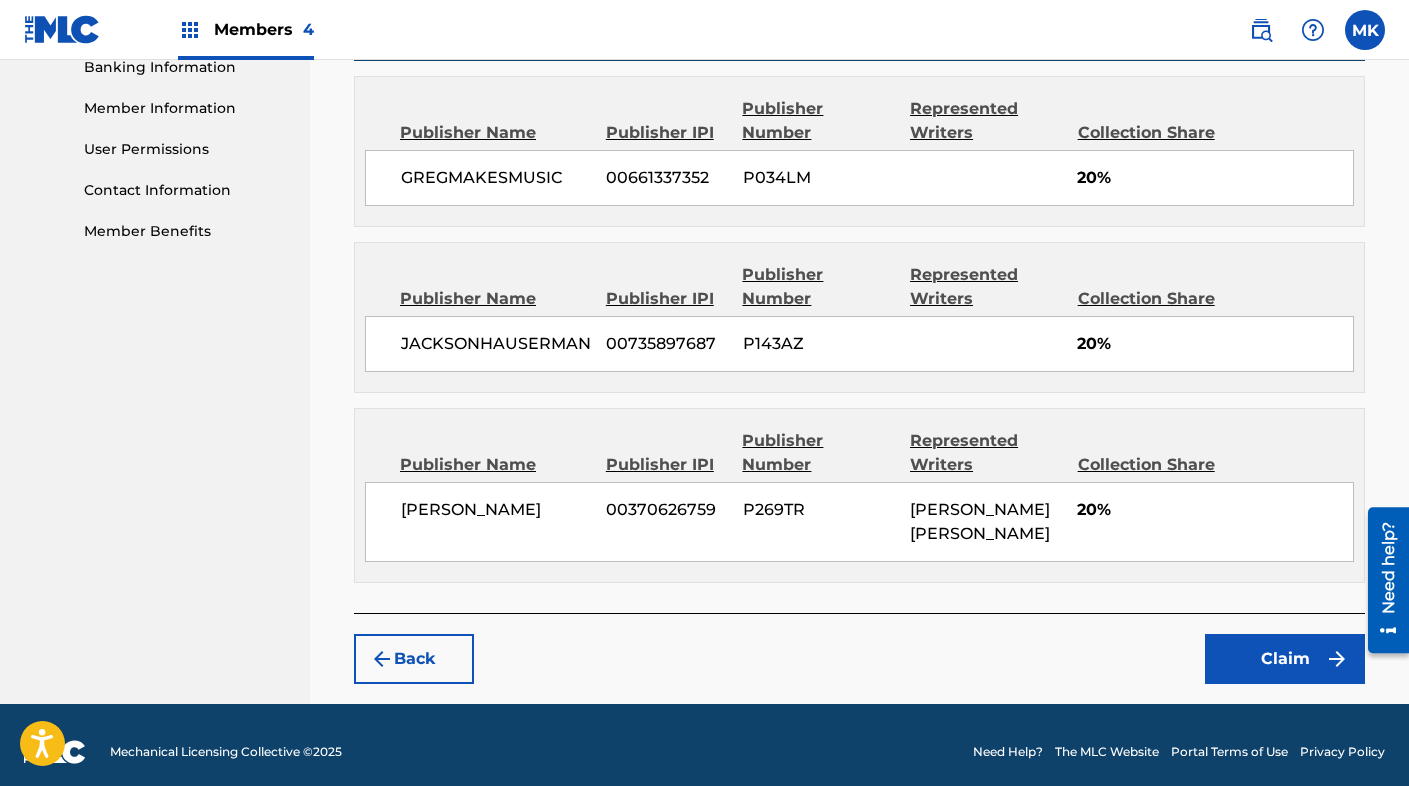 scroll, scrollTop: 912, scrollLeft: 0, axis: vertical 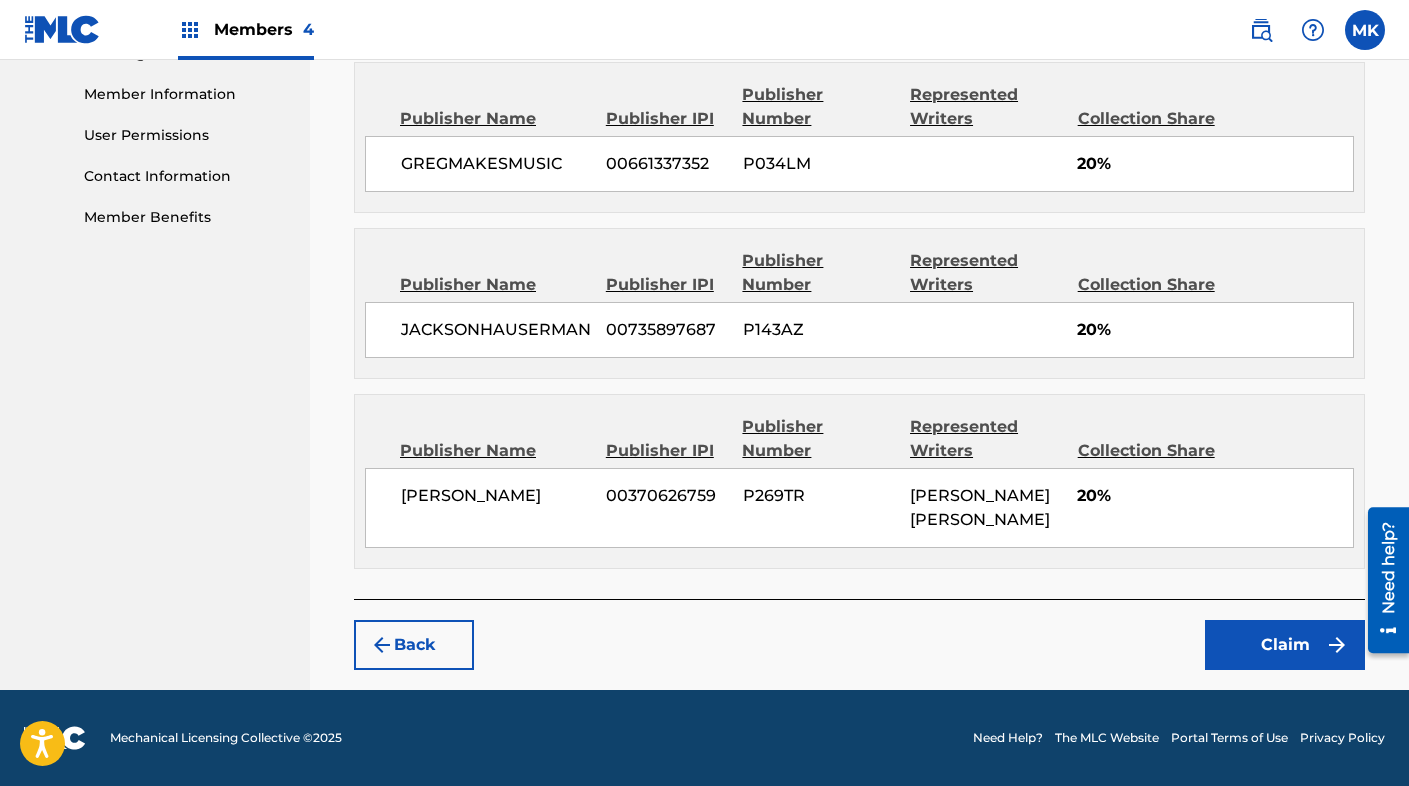 click on "Claim" at bounding box center (1285, 645) 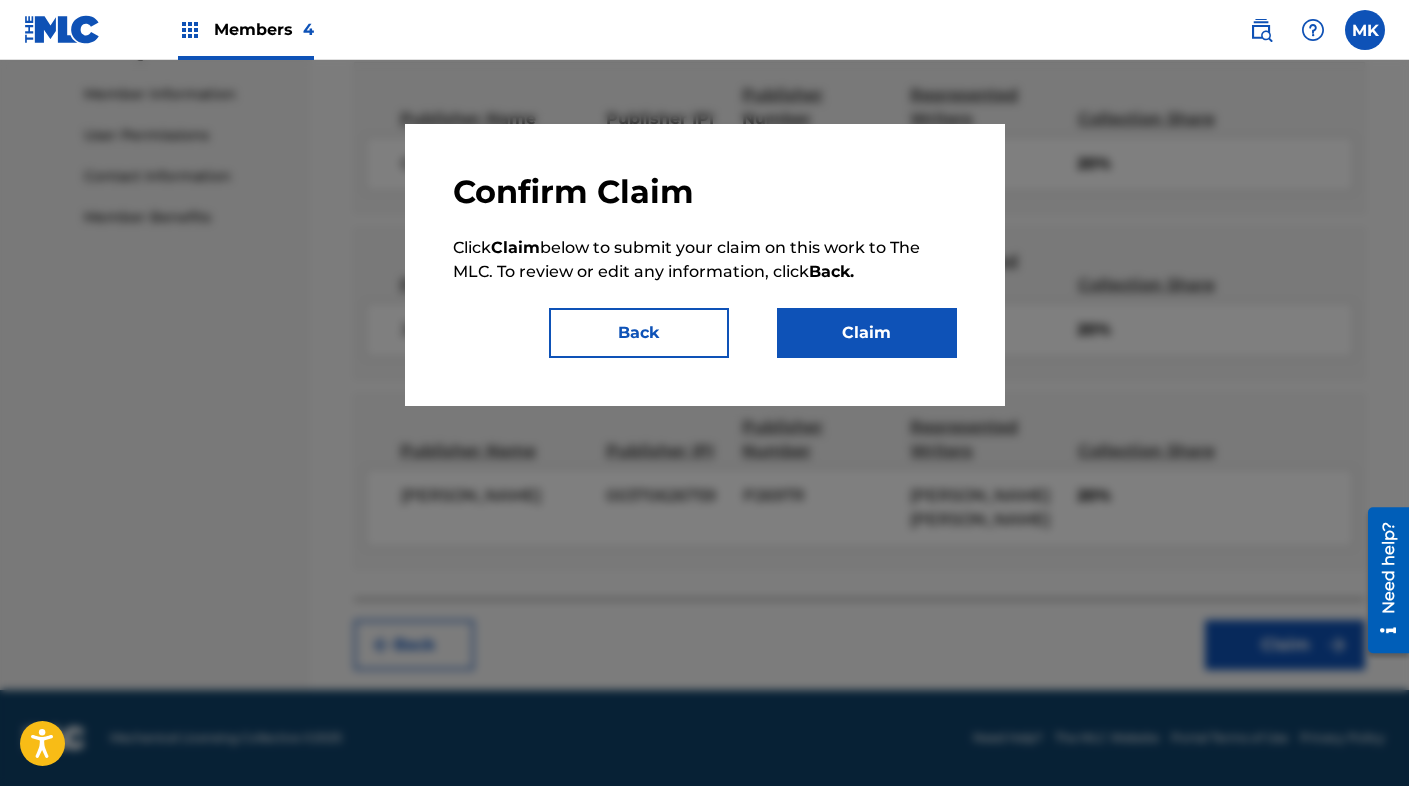 click on "Claim" at bounding box center [867, 333] 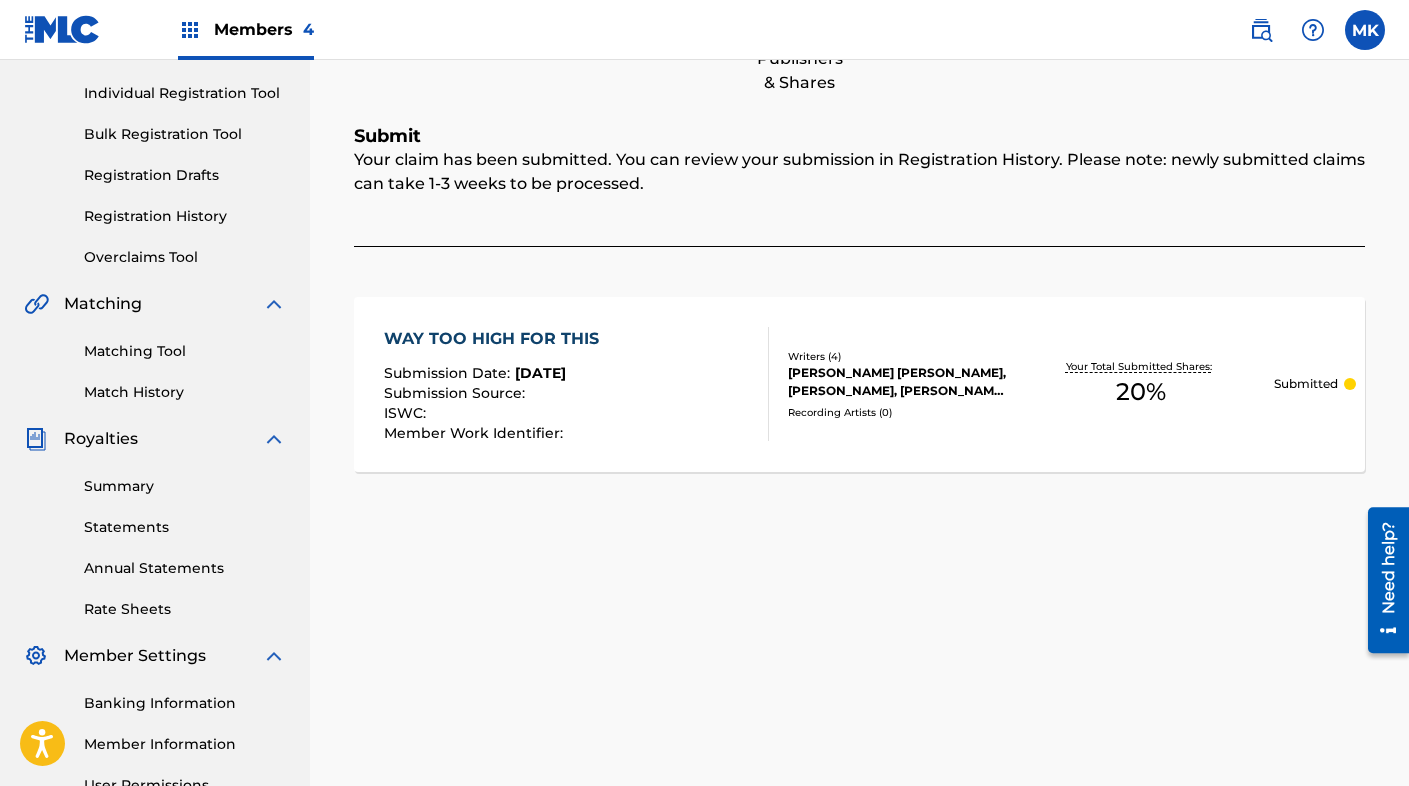 scroll, scrollTop: 0, scrollLeft: 0, axis: both 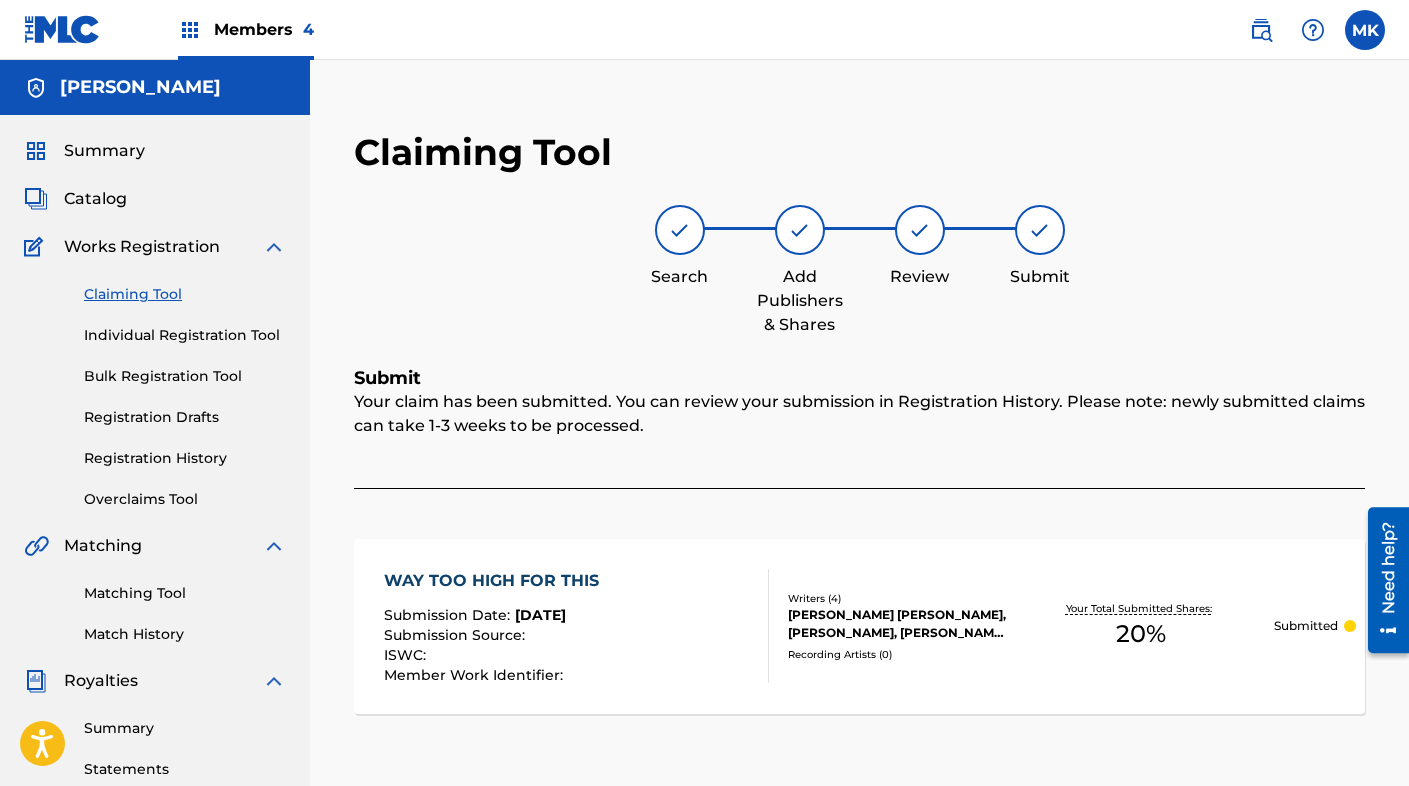 click on "Claiming Tool" at bounding box center (185, 294) 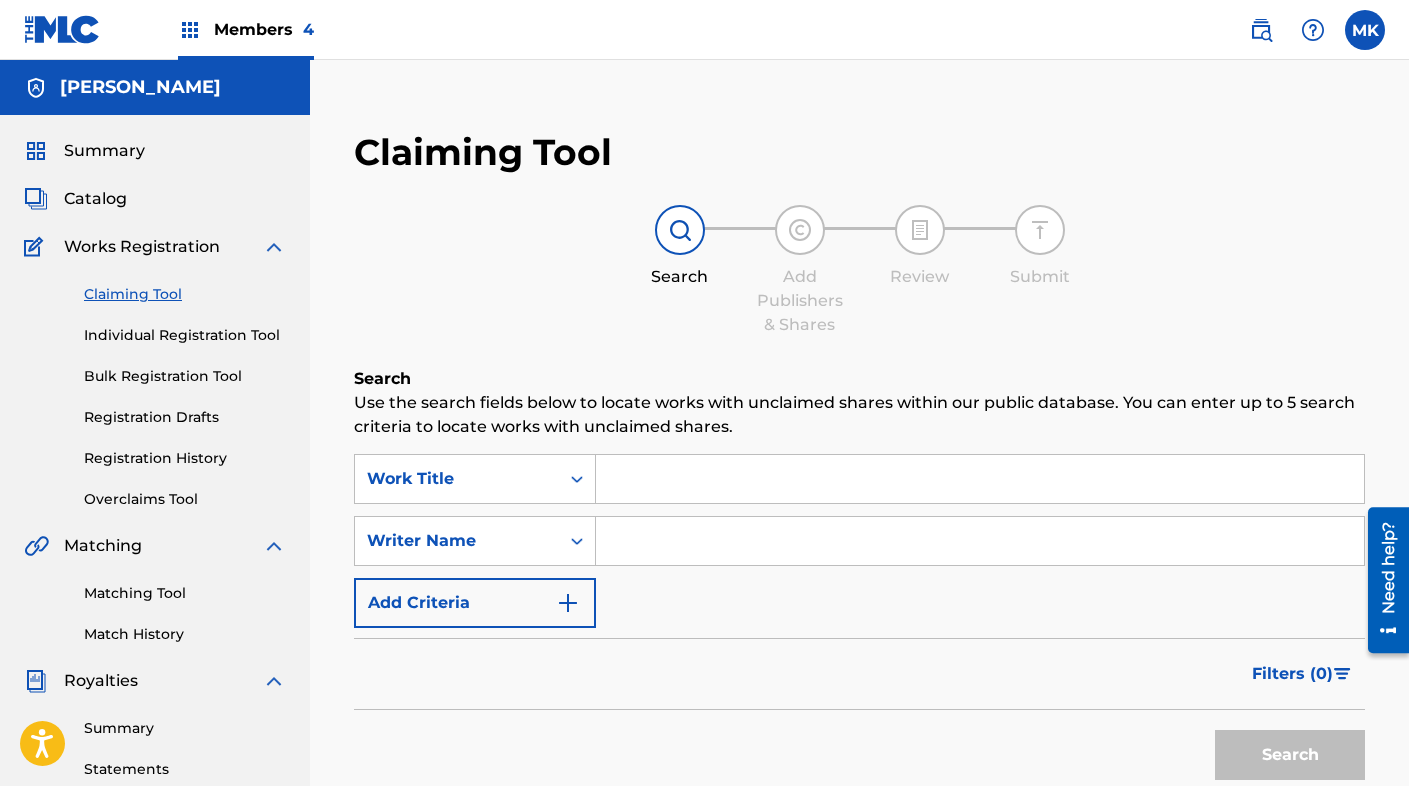 click at bounding box center [980, 479] 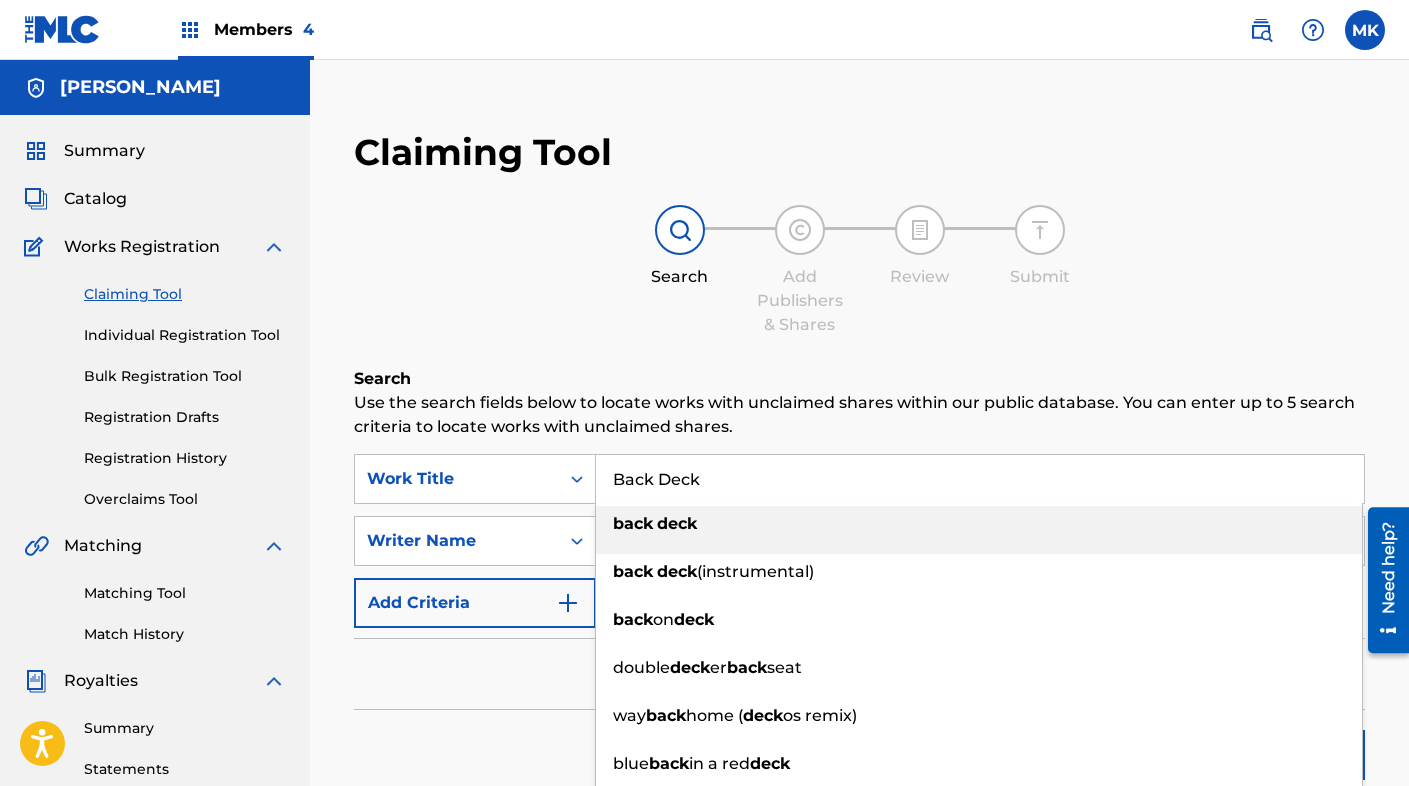 click on "deck" at bounding box center [677, 523] 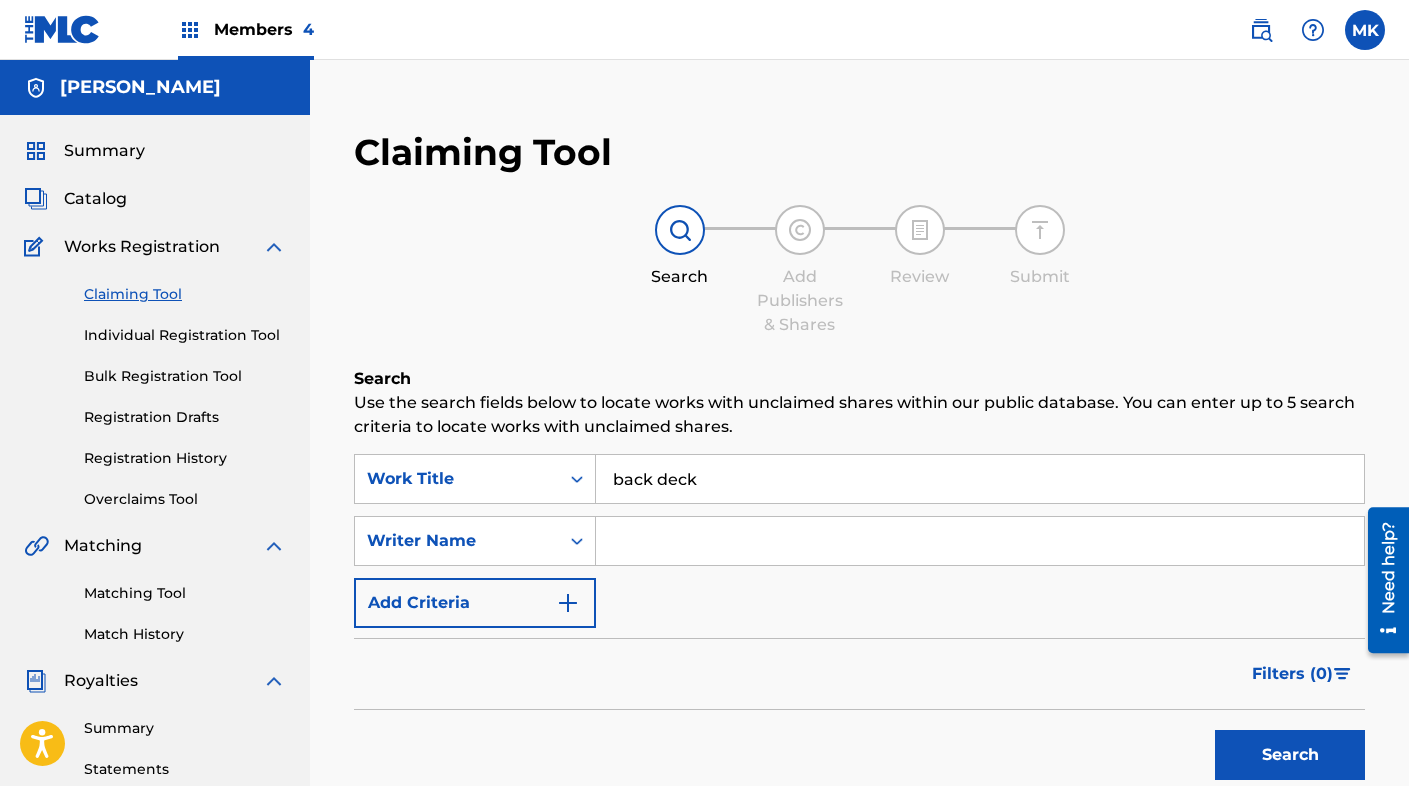 click at bounding box center [980, 541] 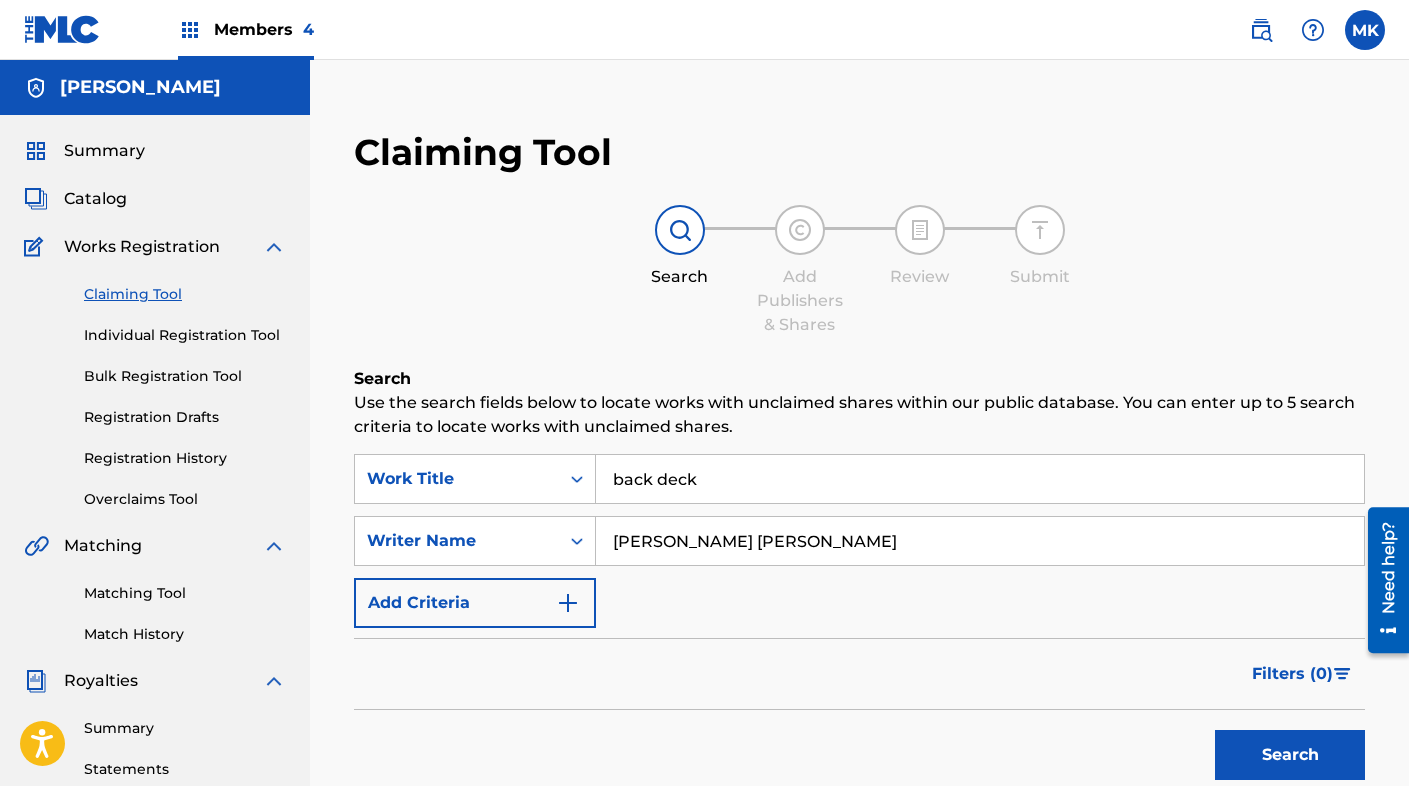 click on "Search" at bounding box center [1290, 755] 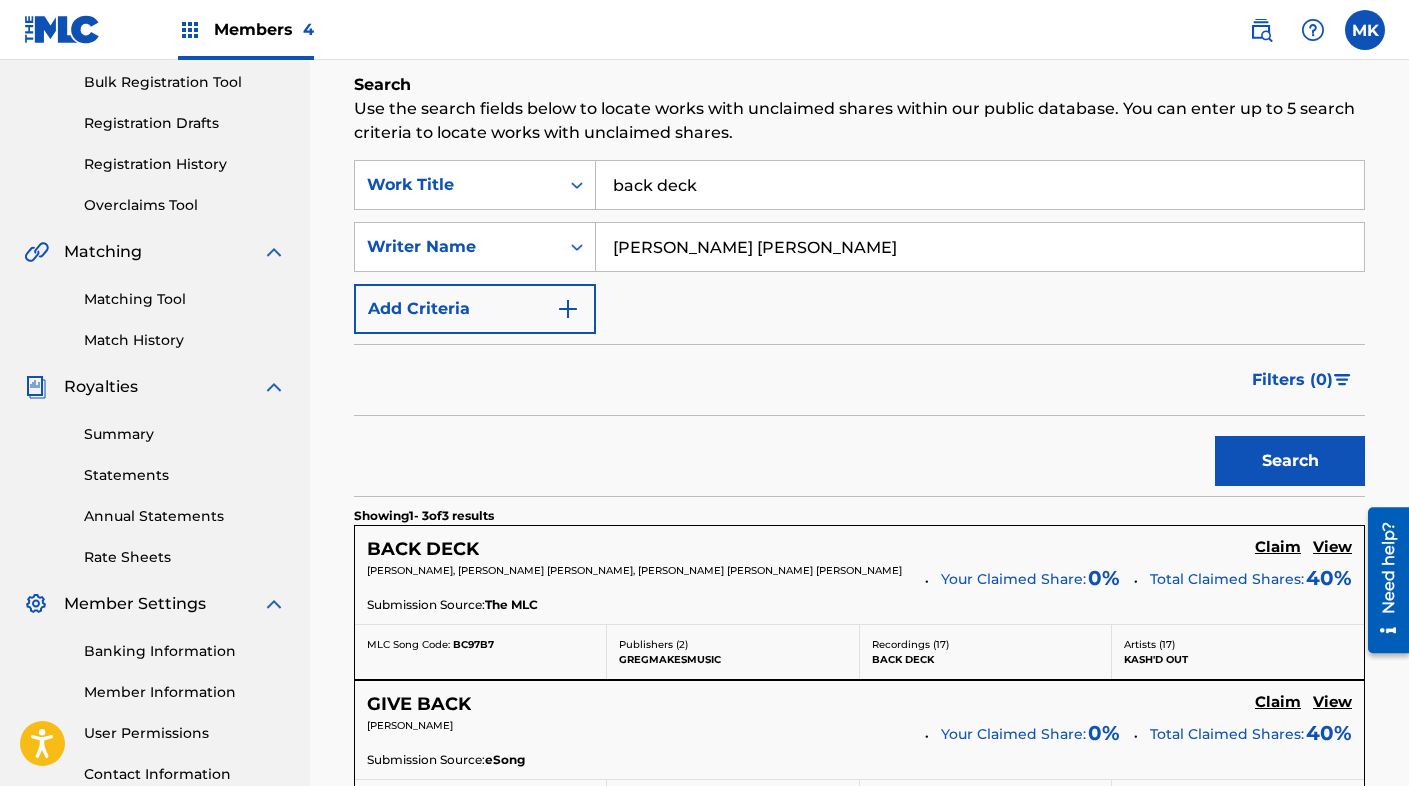 scroll, scrollTop: 449, scrollLeft: 0, axis: vertical 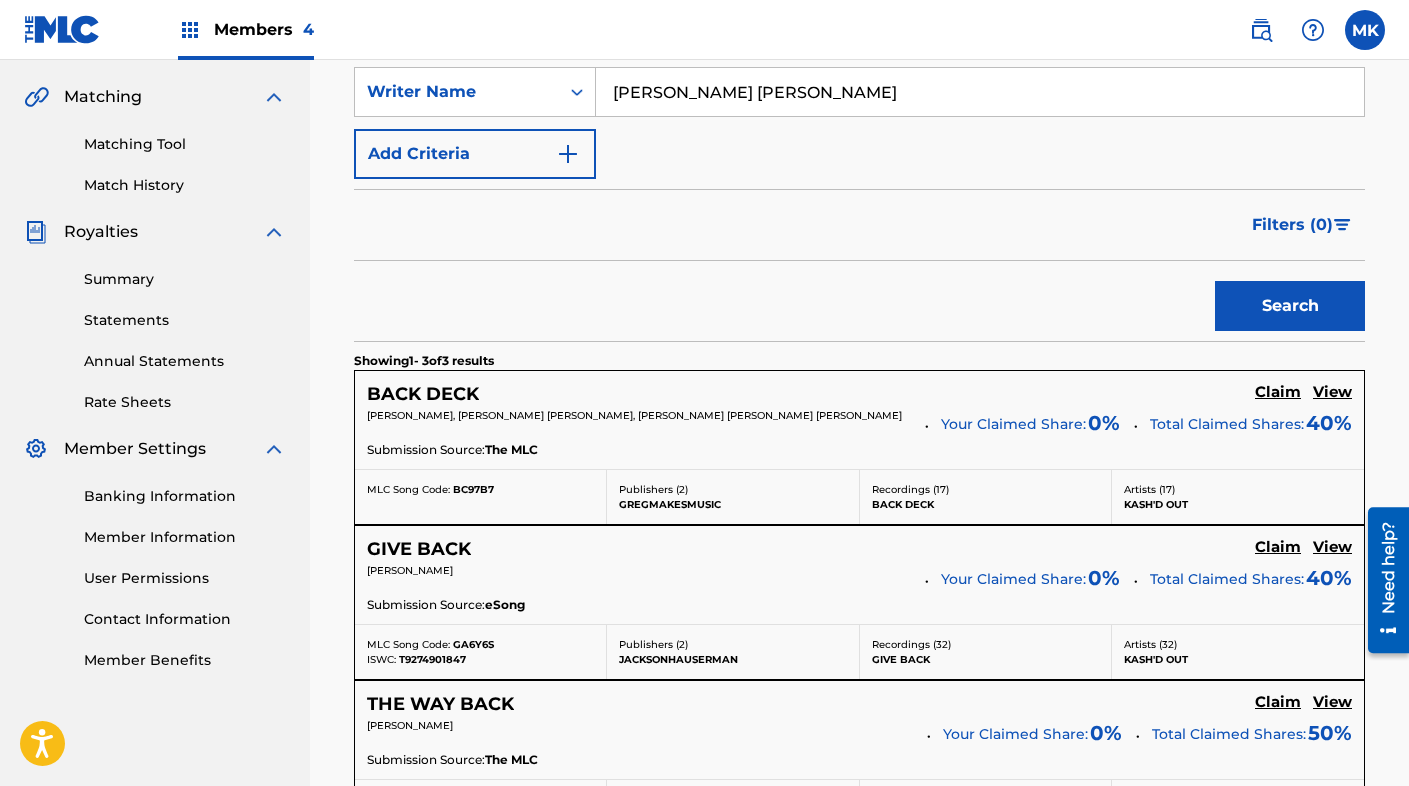 click on "Claim" at bounding box center (1278, 392) 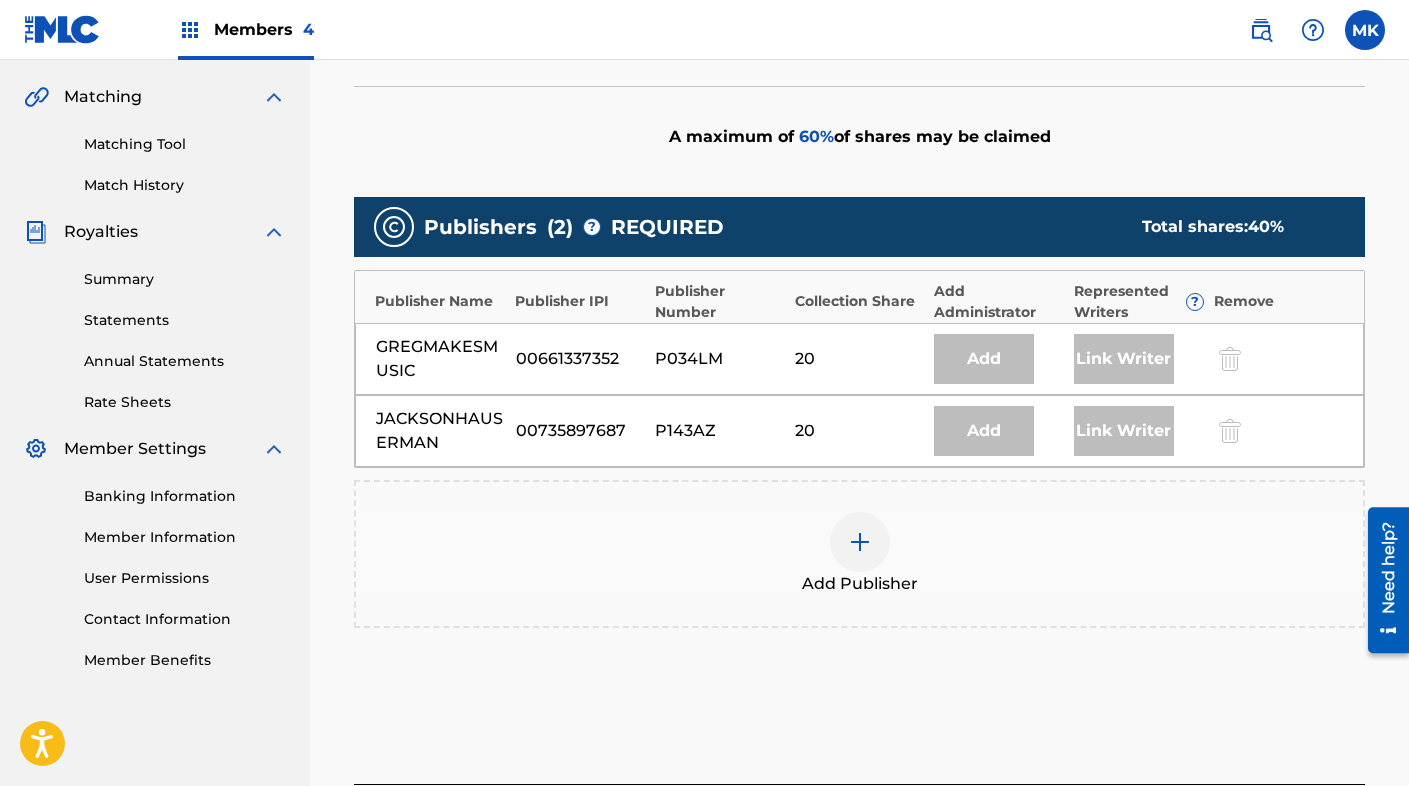 click at bounding box center [860, 542] 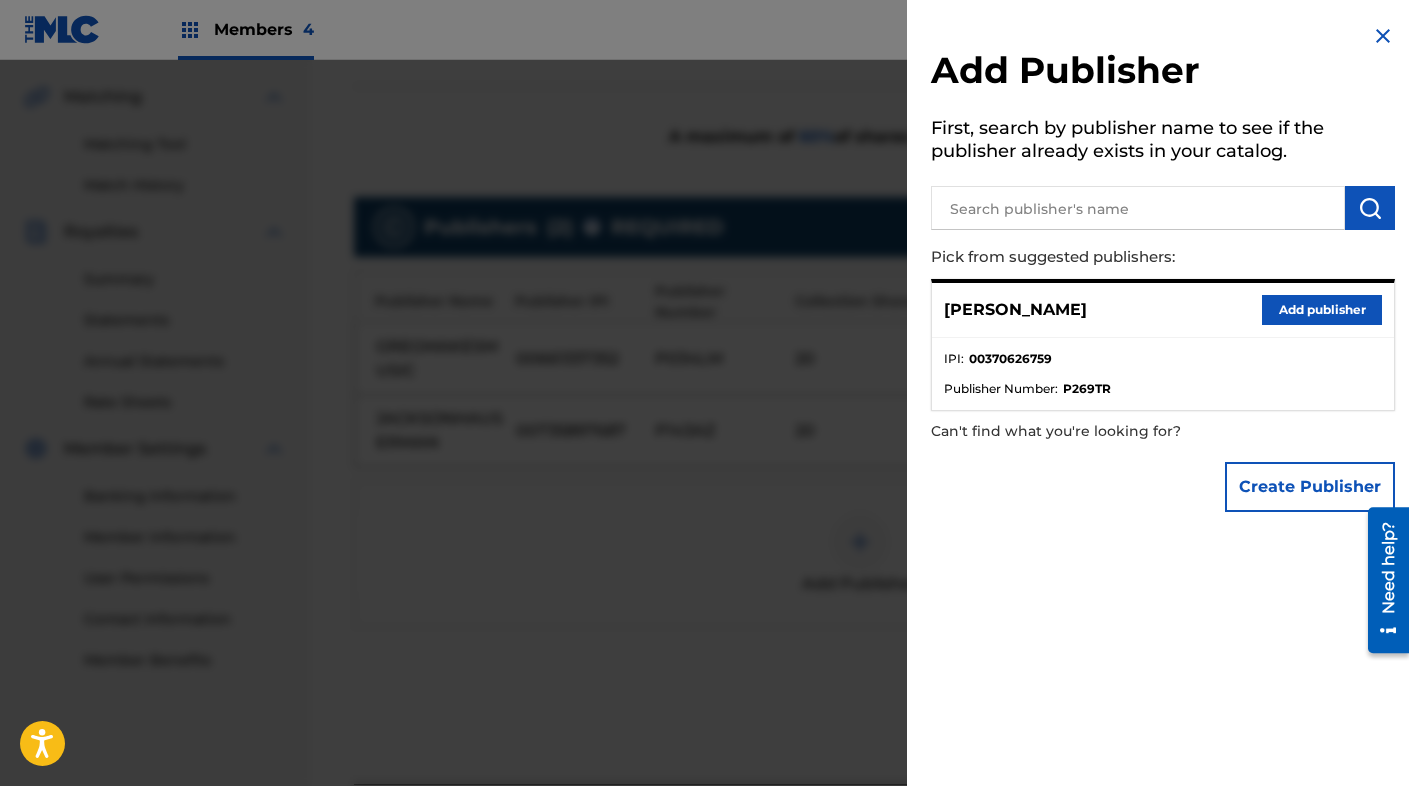 click on "[PERSON_NAME] Add publisher" at bounding box center [1163, 310] 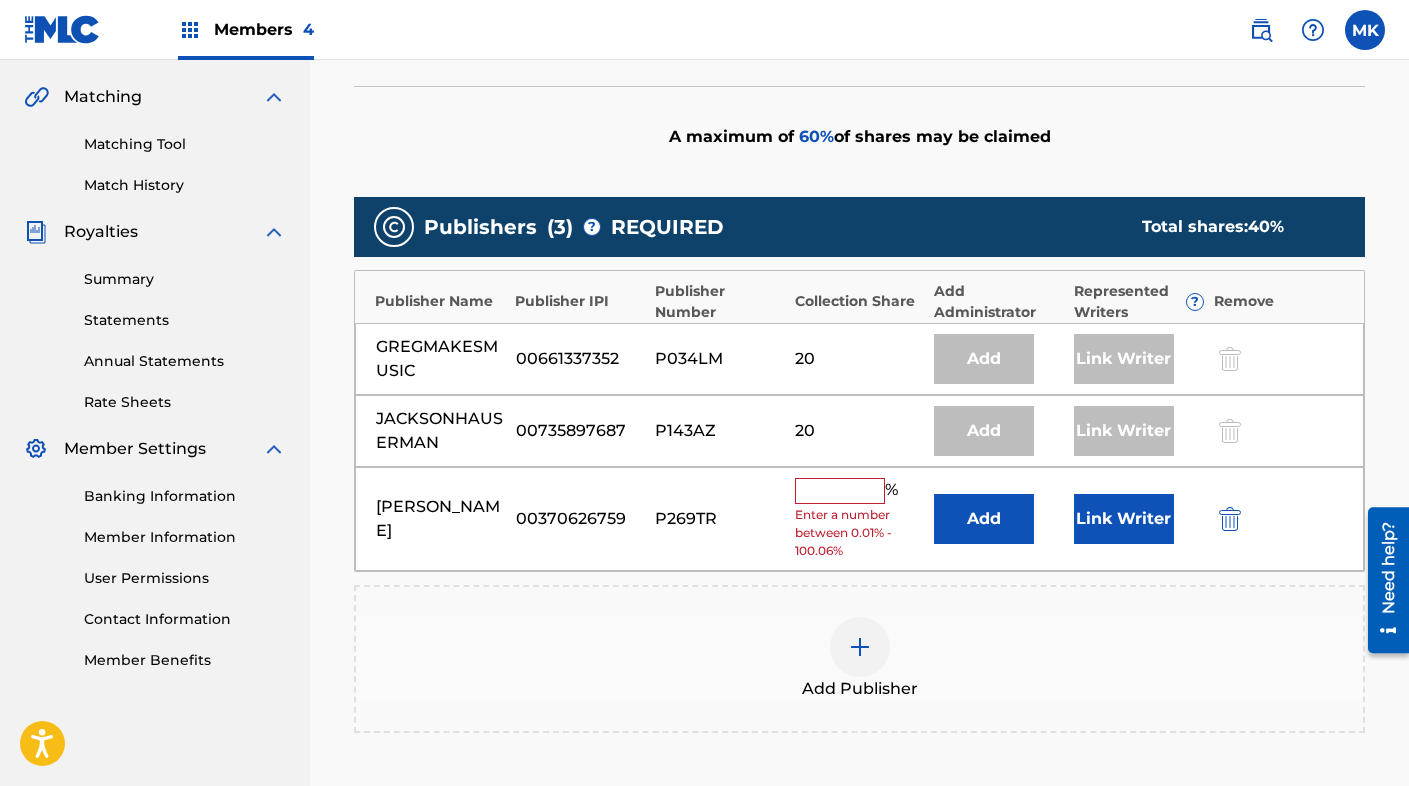 click at bounding box center [840, 491] 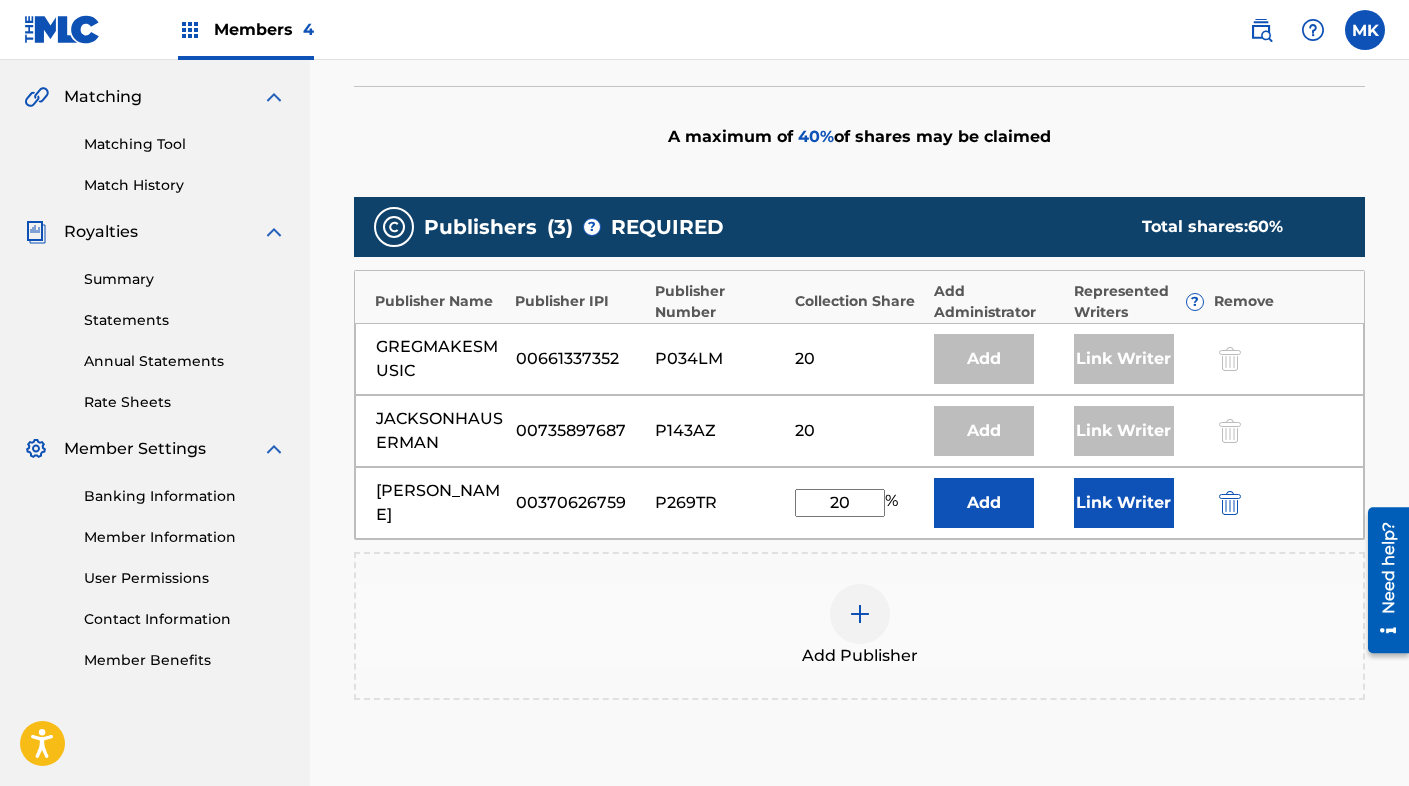 type on "20" 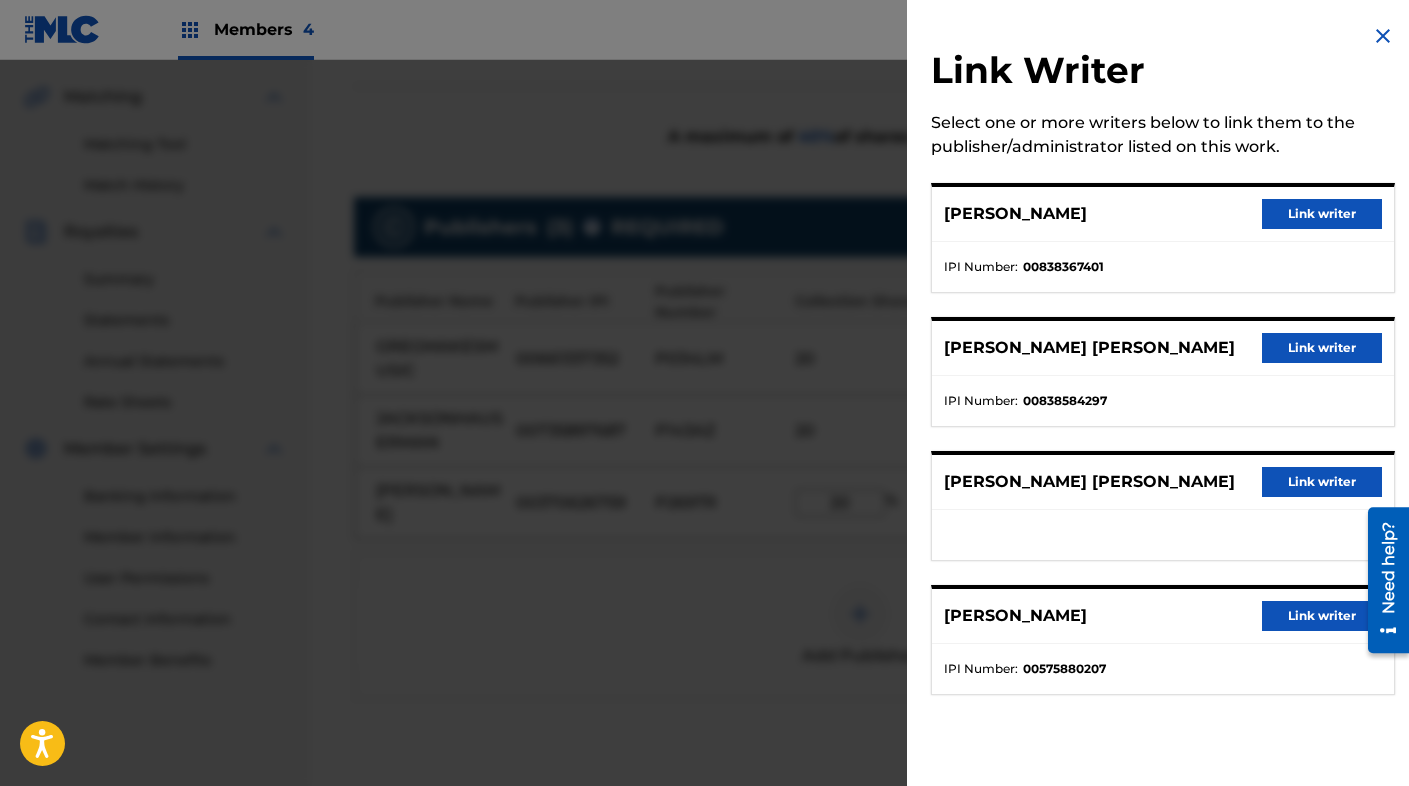 click on "Link writer" at bounding box center [1322, 348] 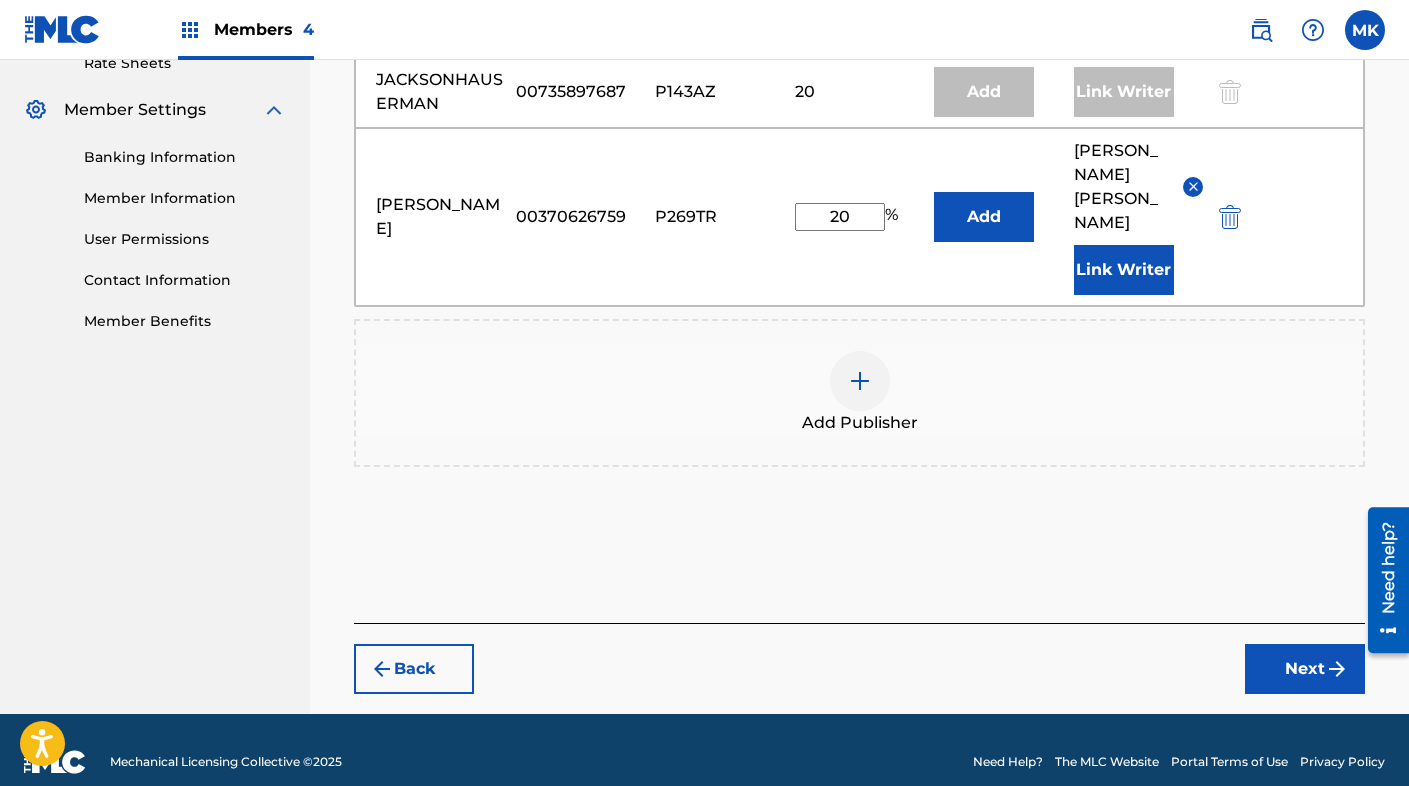 click on "Next" at bounding box center (1305, 669) 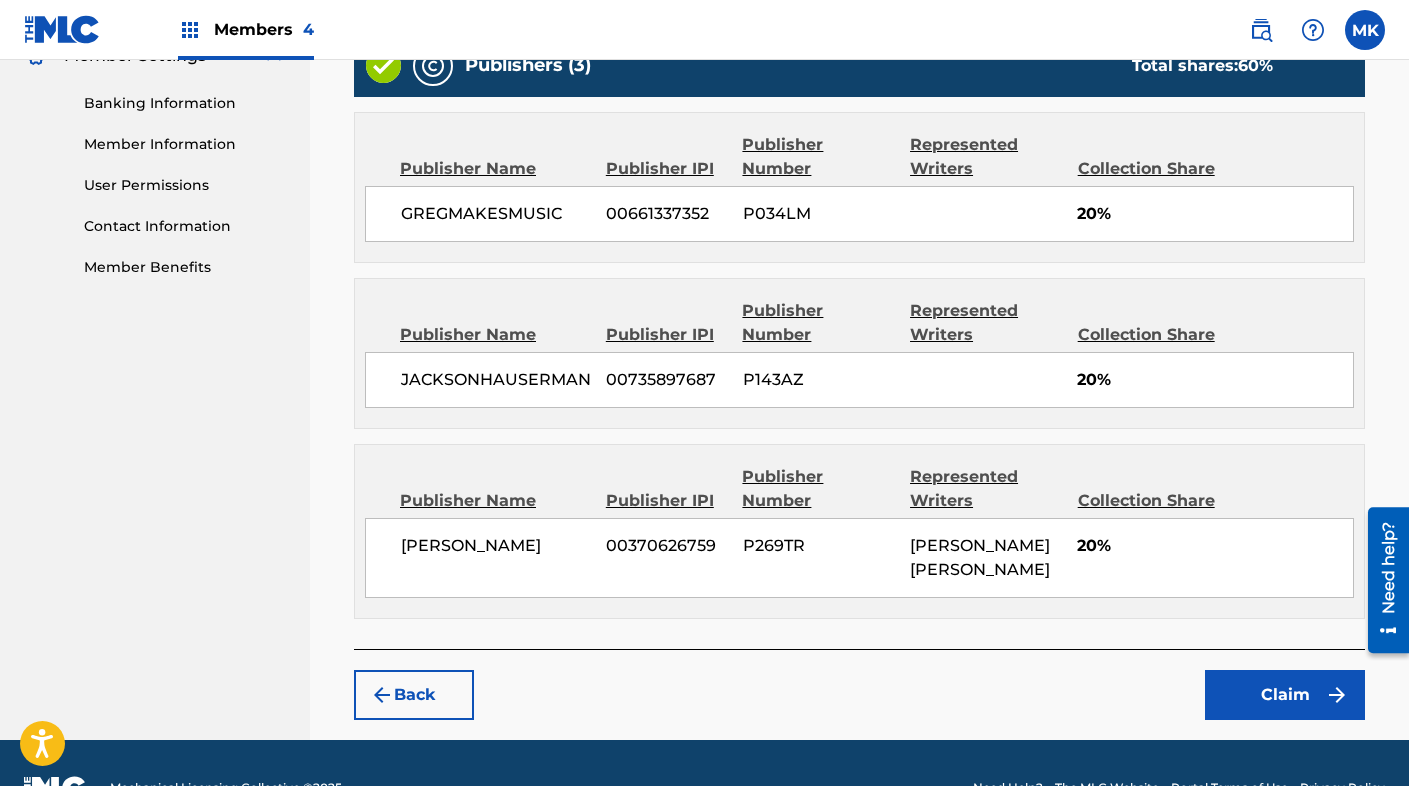 scroll, scrollTop: 912, scrollLeft: 0, axis: vertical 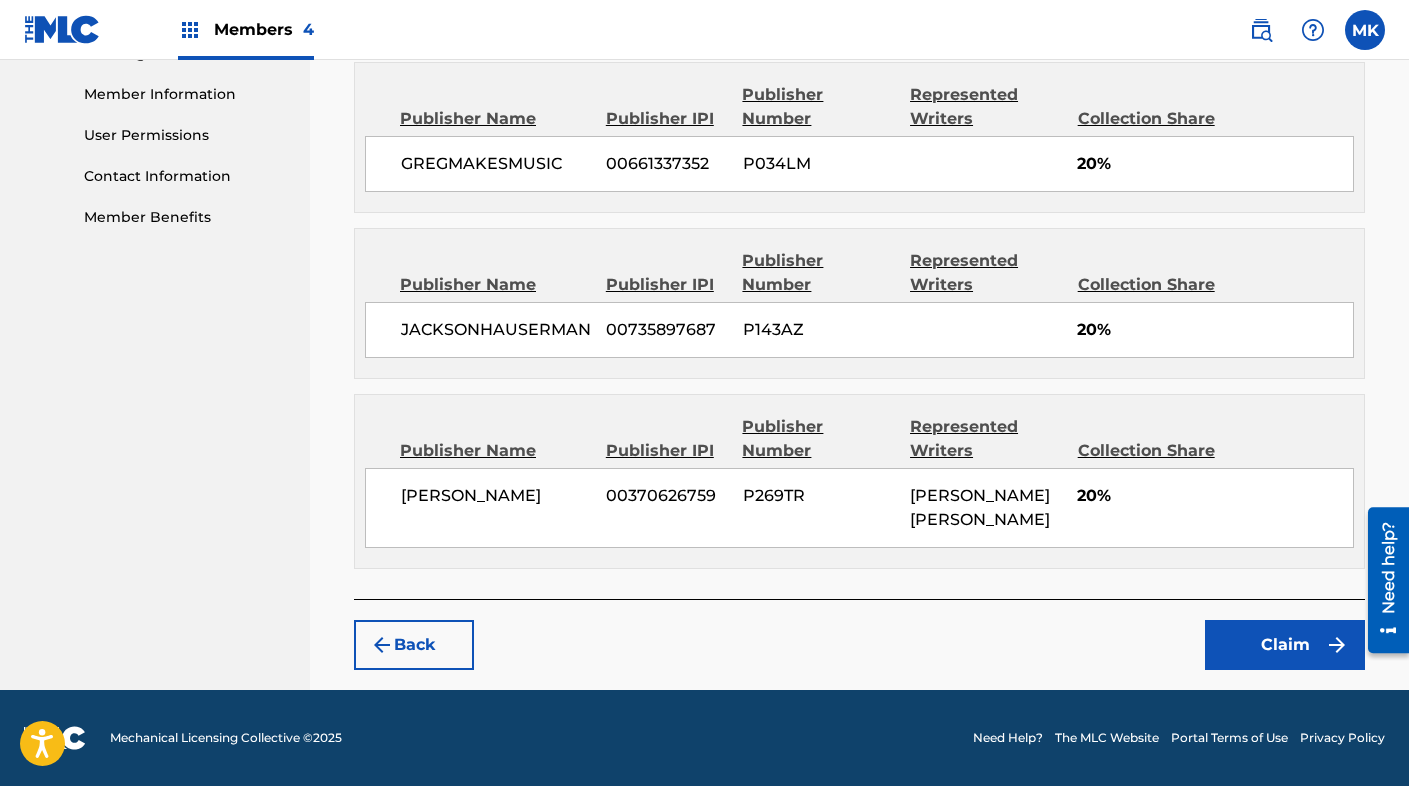 click on "Claim" at bounding box center [1285, 645] 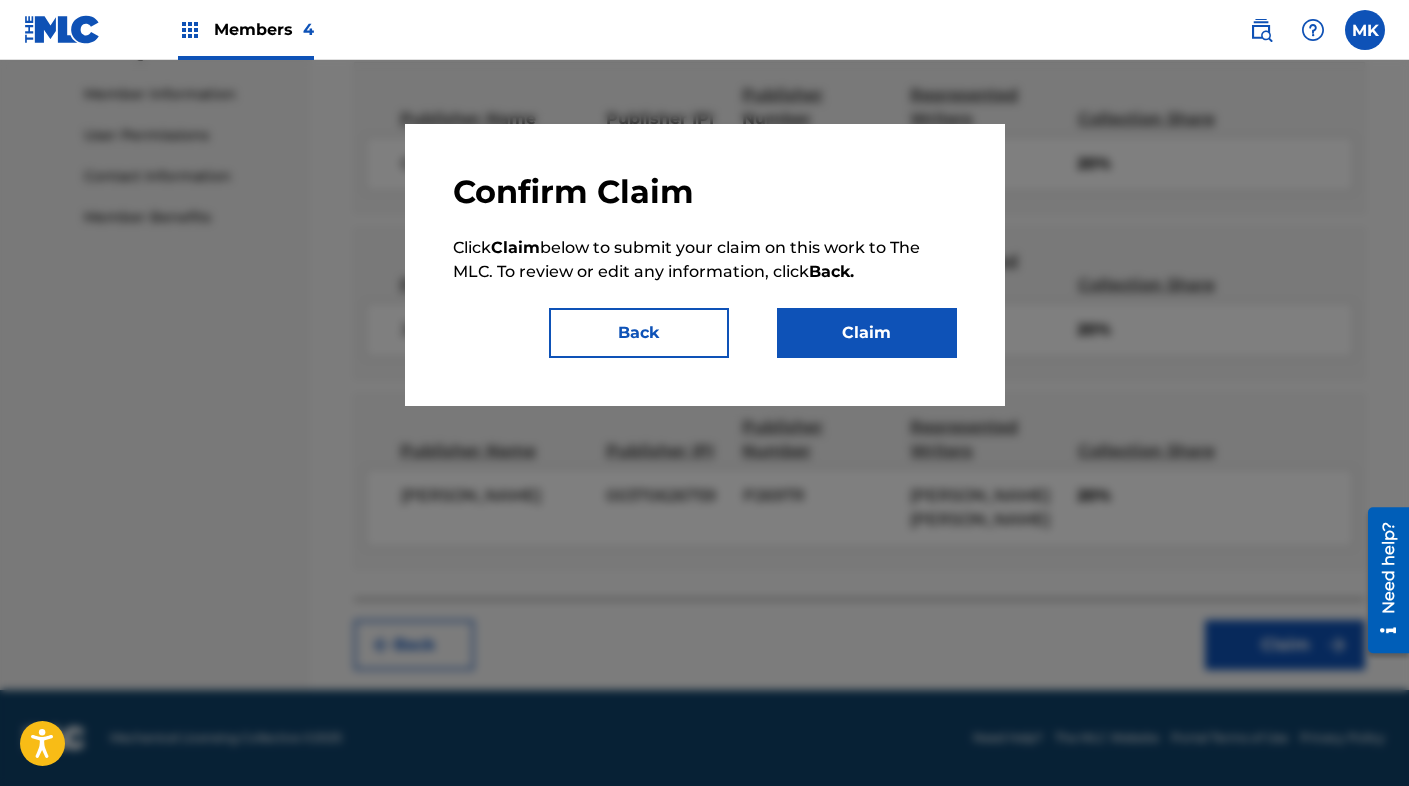 click on "Claim" at bounding box center [867, 333] 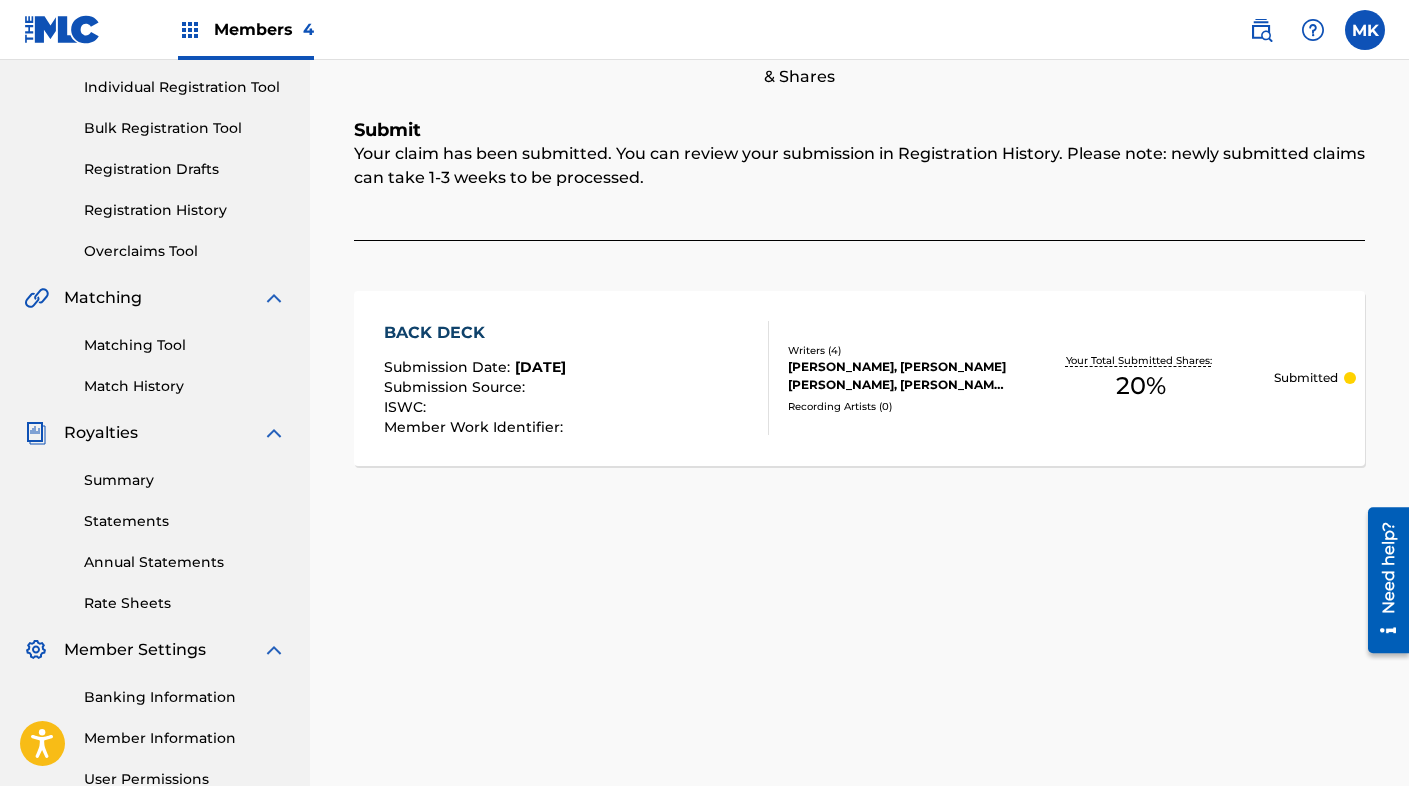 scroll, scrollTop: 0, scrollLeft: 0, axis: both 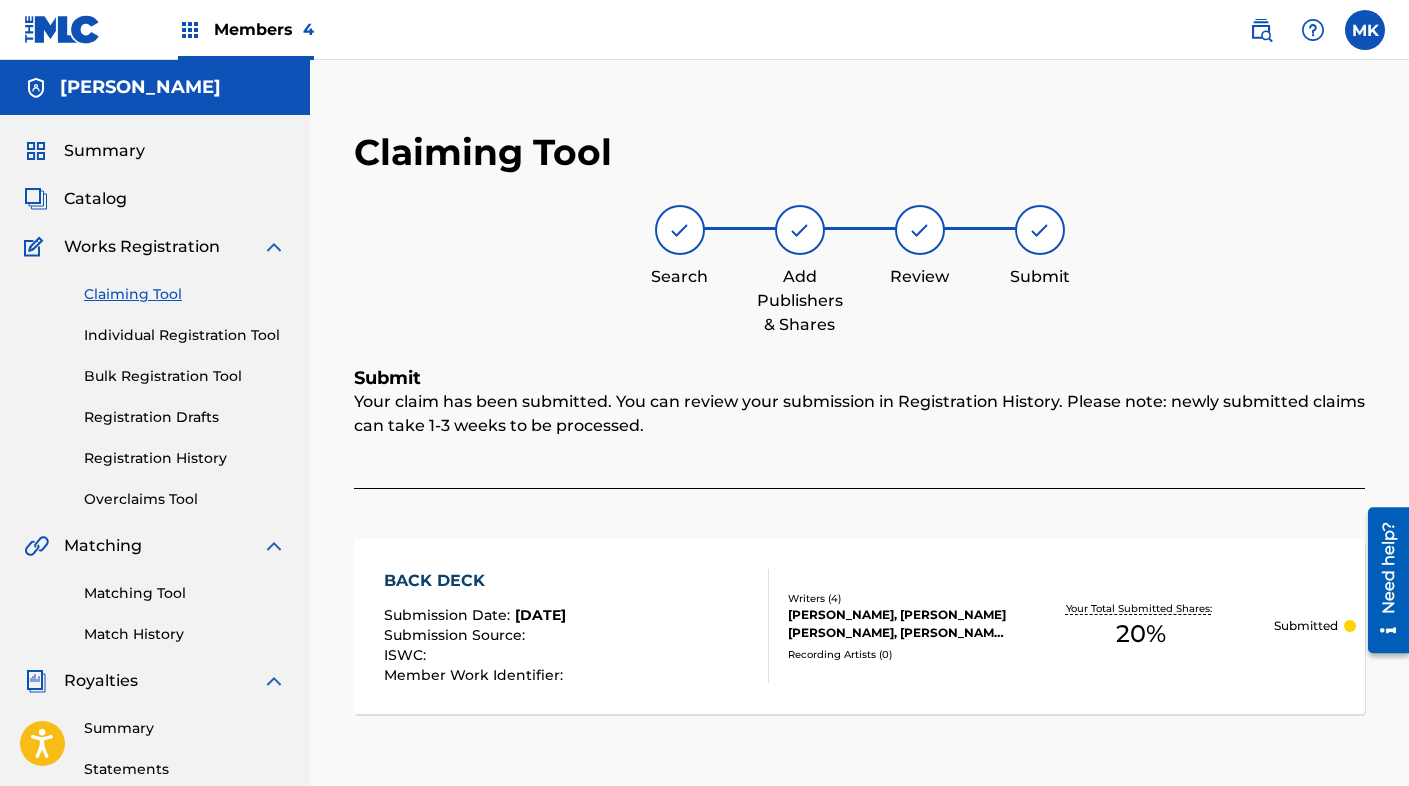 click on "Claiming Tool" at bounding box center (185, 294) 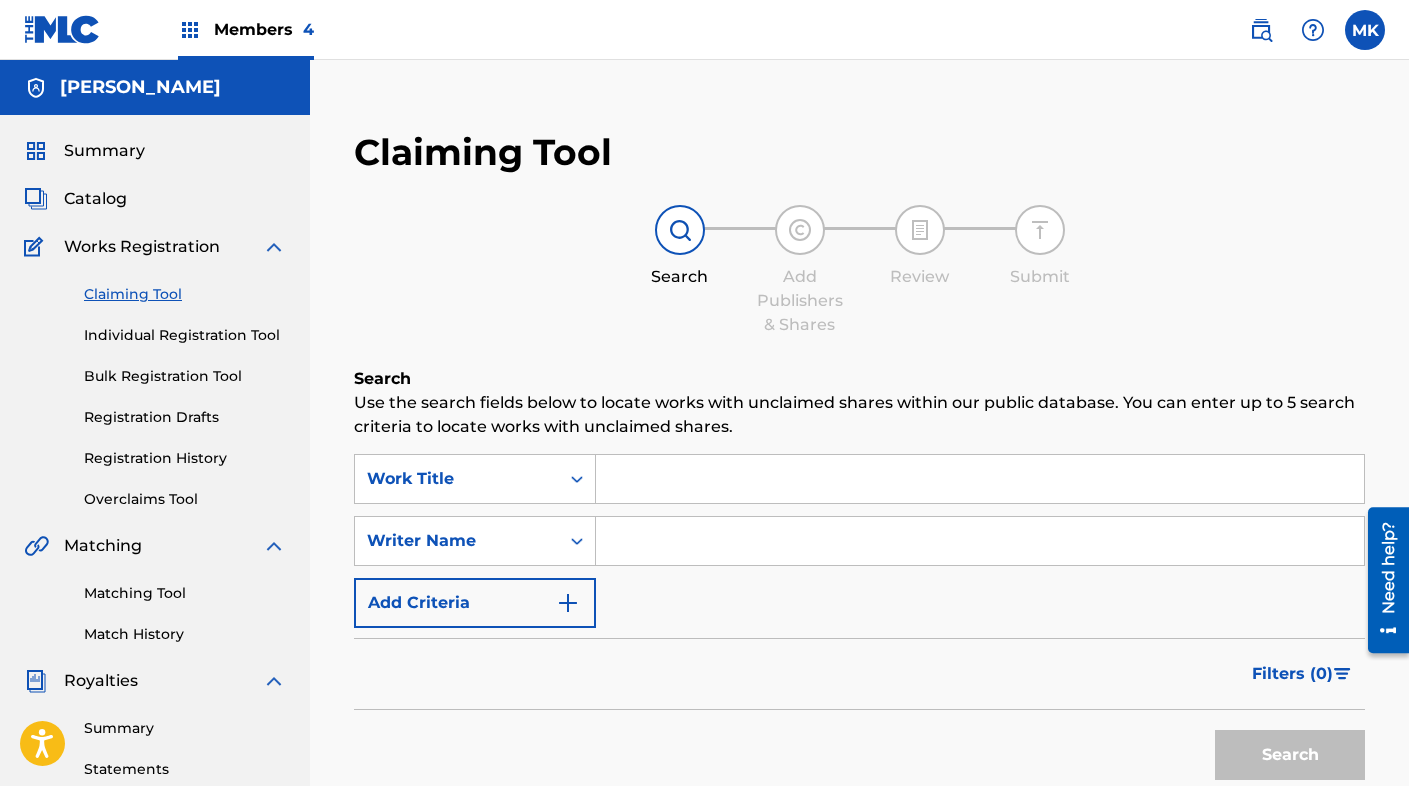 click at bounding box center (980, 479) 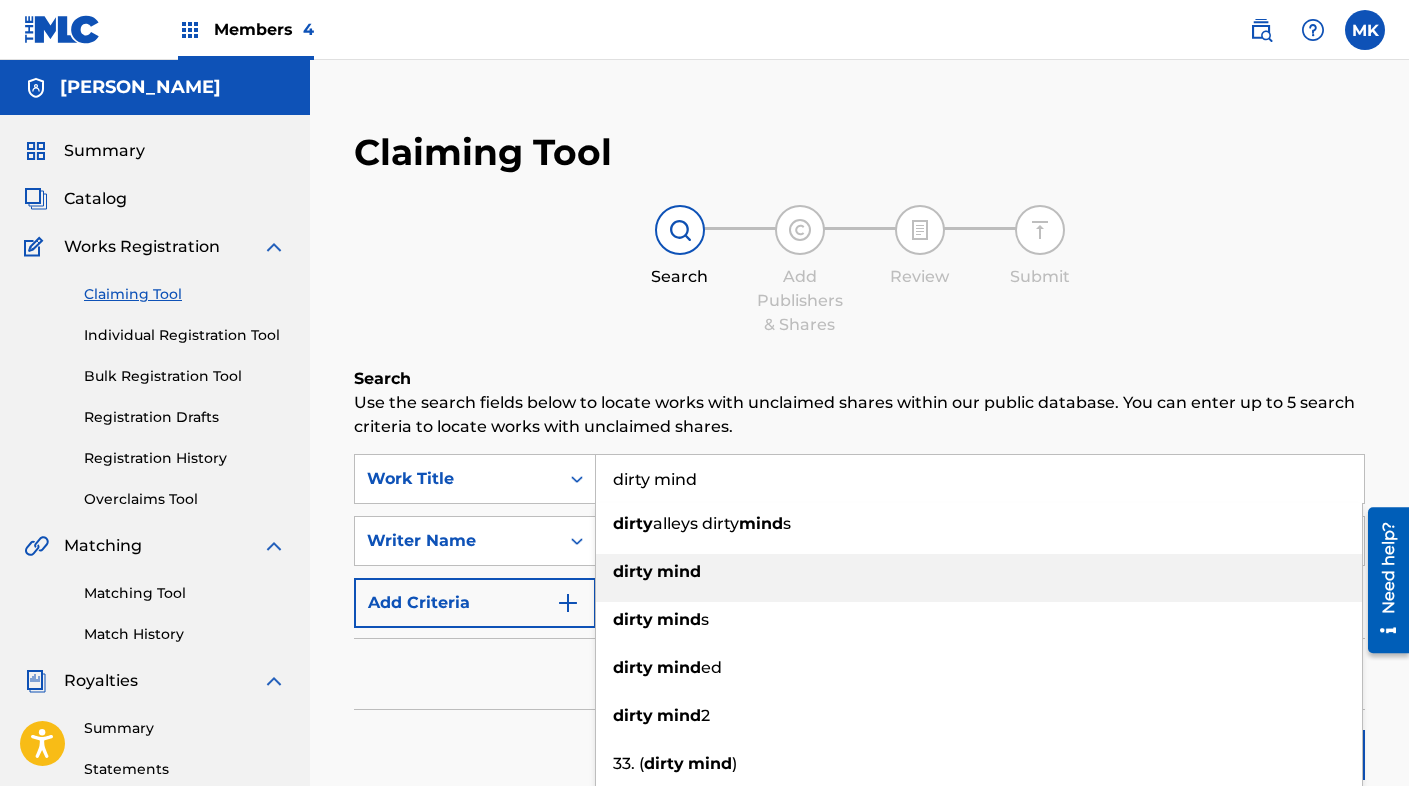 type on "dirty mind" 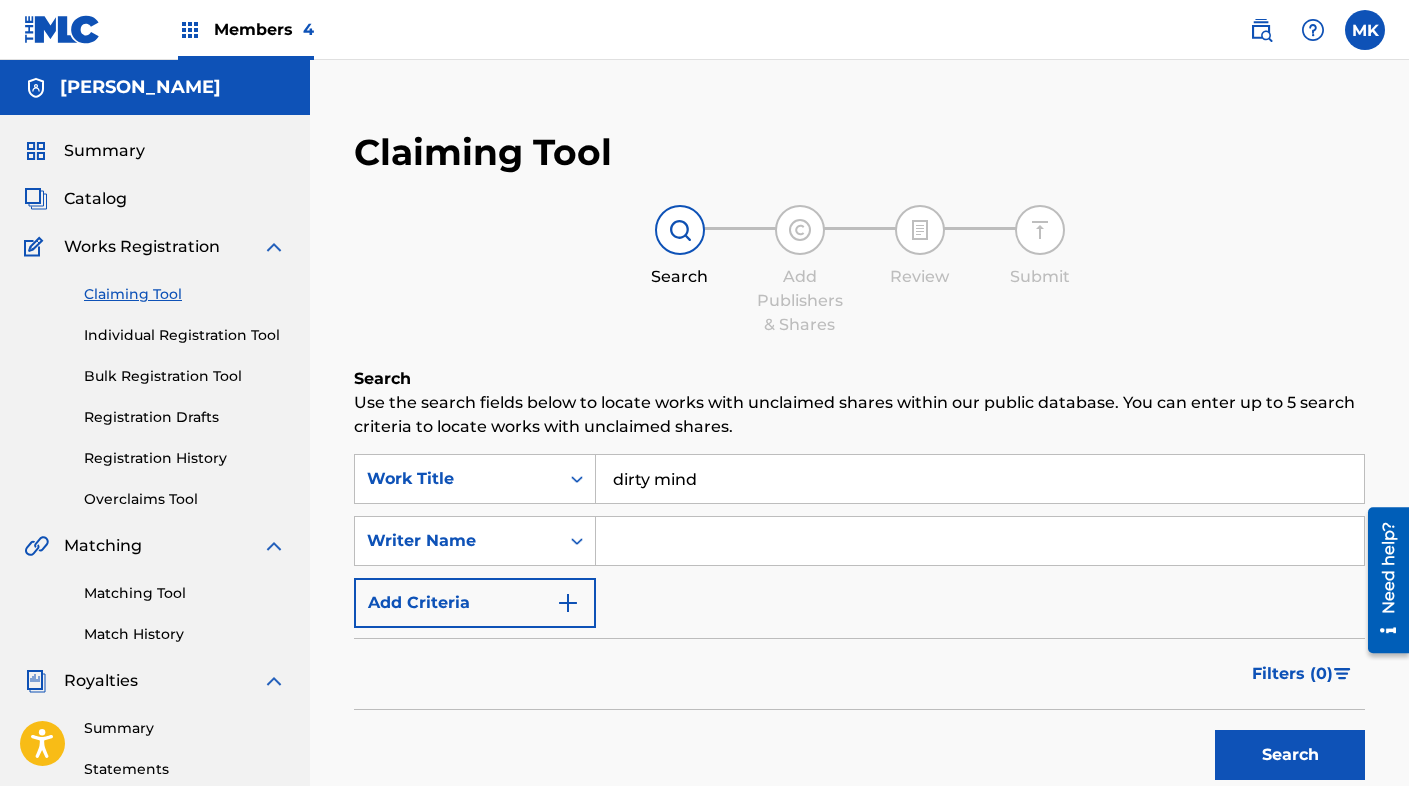 click at bounding box center [980, 541] 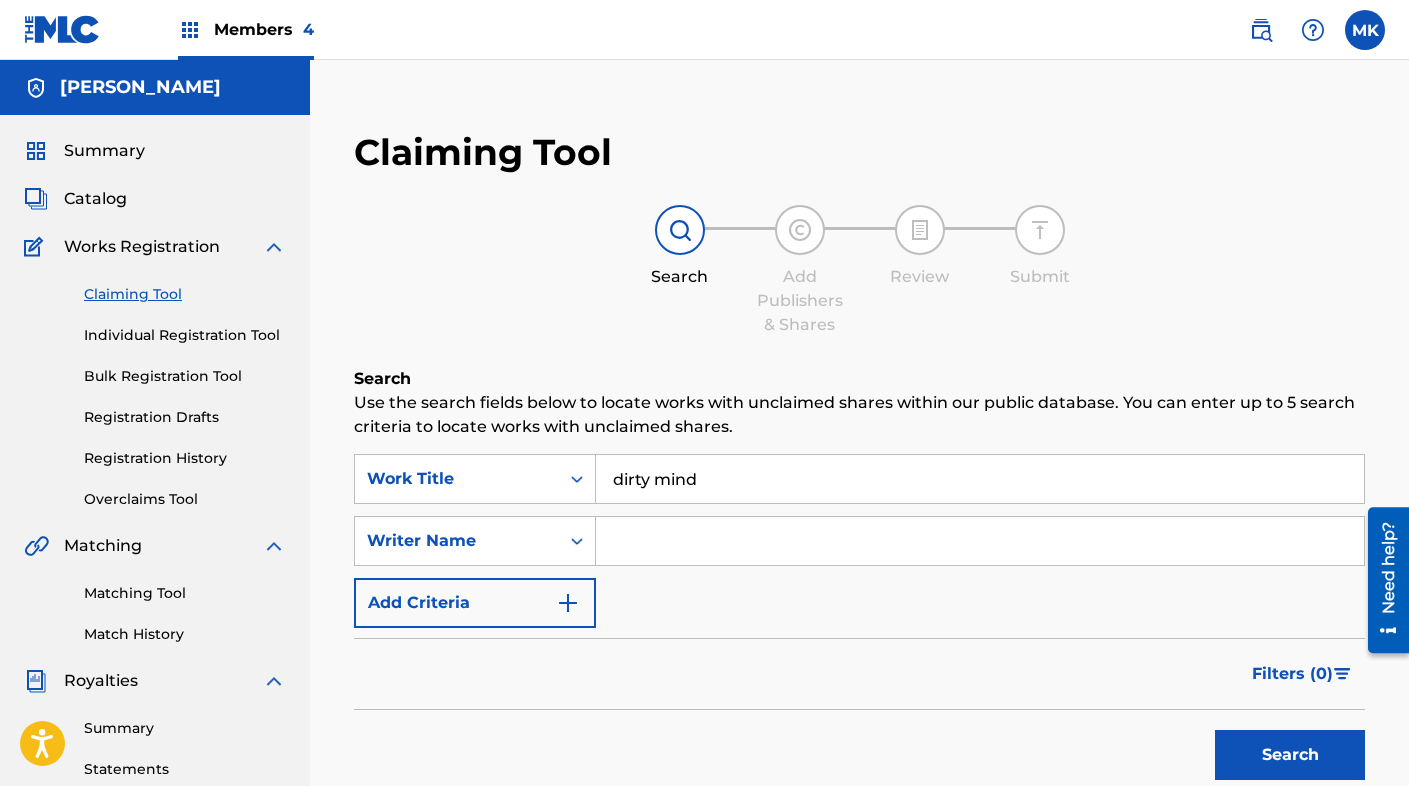 type on "[PERSON_NAME] [PERSON_NAME]" 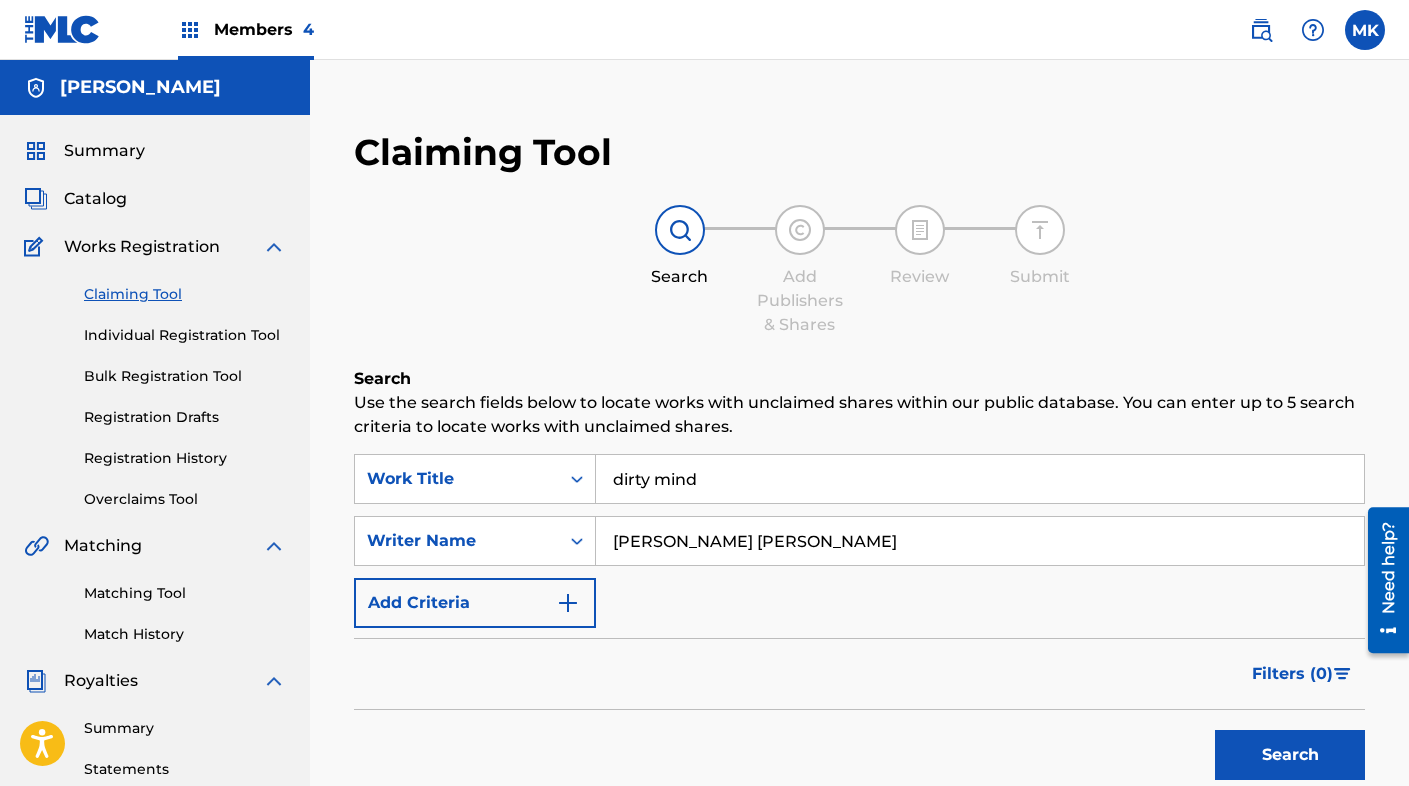 click on "Search" at bounding box center [1290, 755] 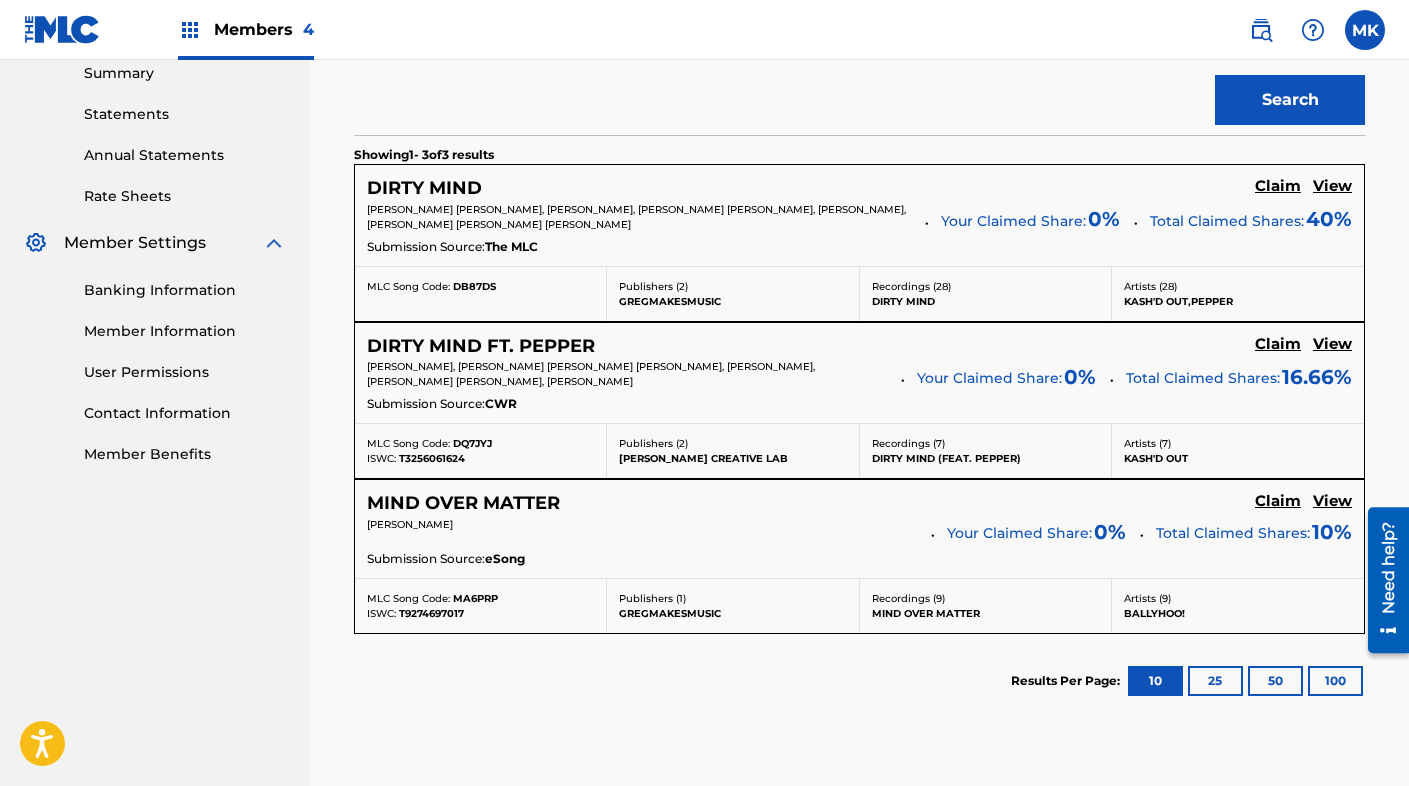 scroll, scrollTop: 656, scrollLeft: 0, axis: vertical 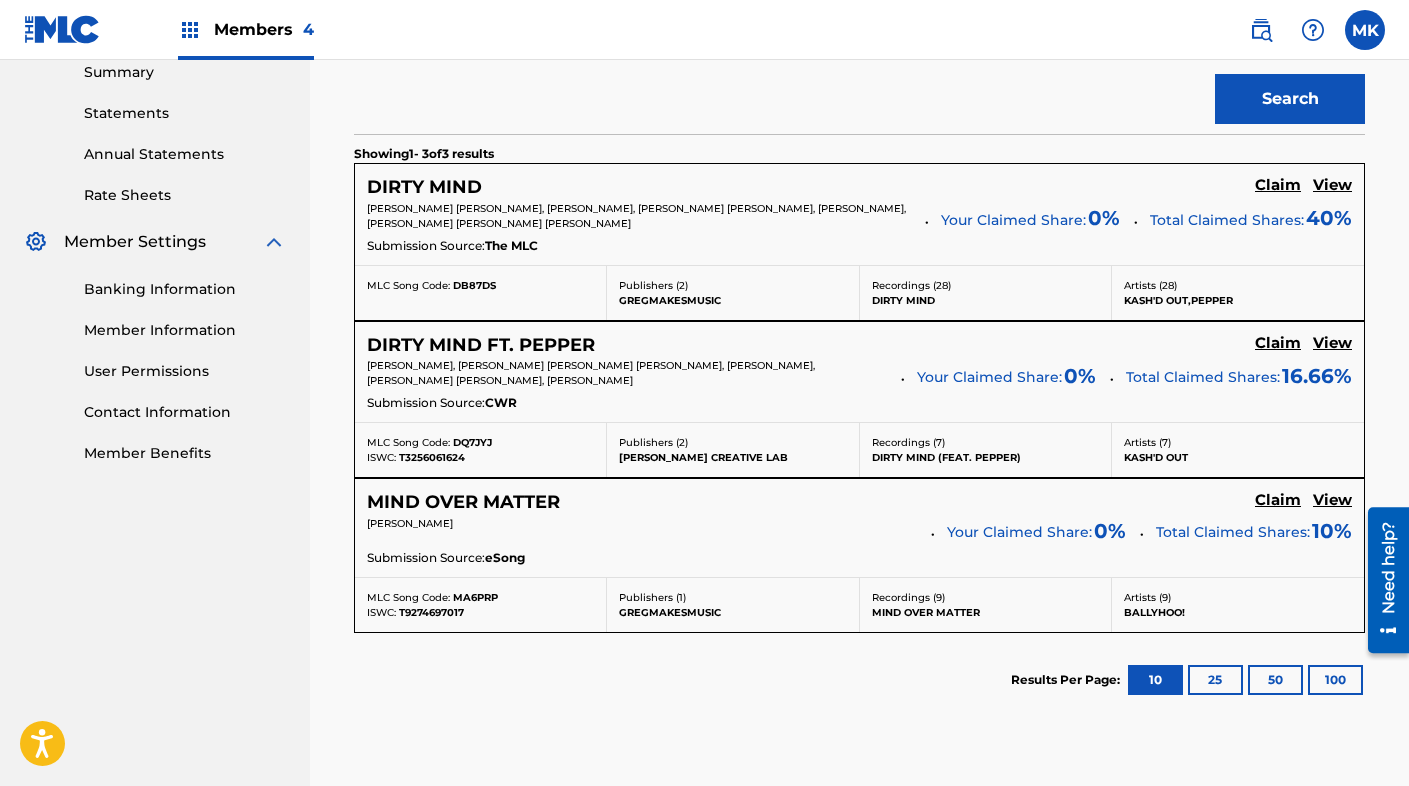 click on "Claim" at bounding box center (1278, 185) 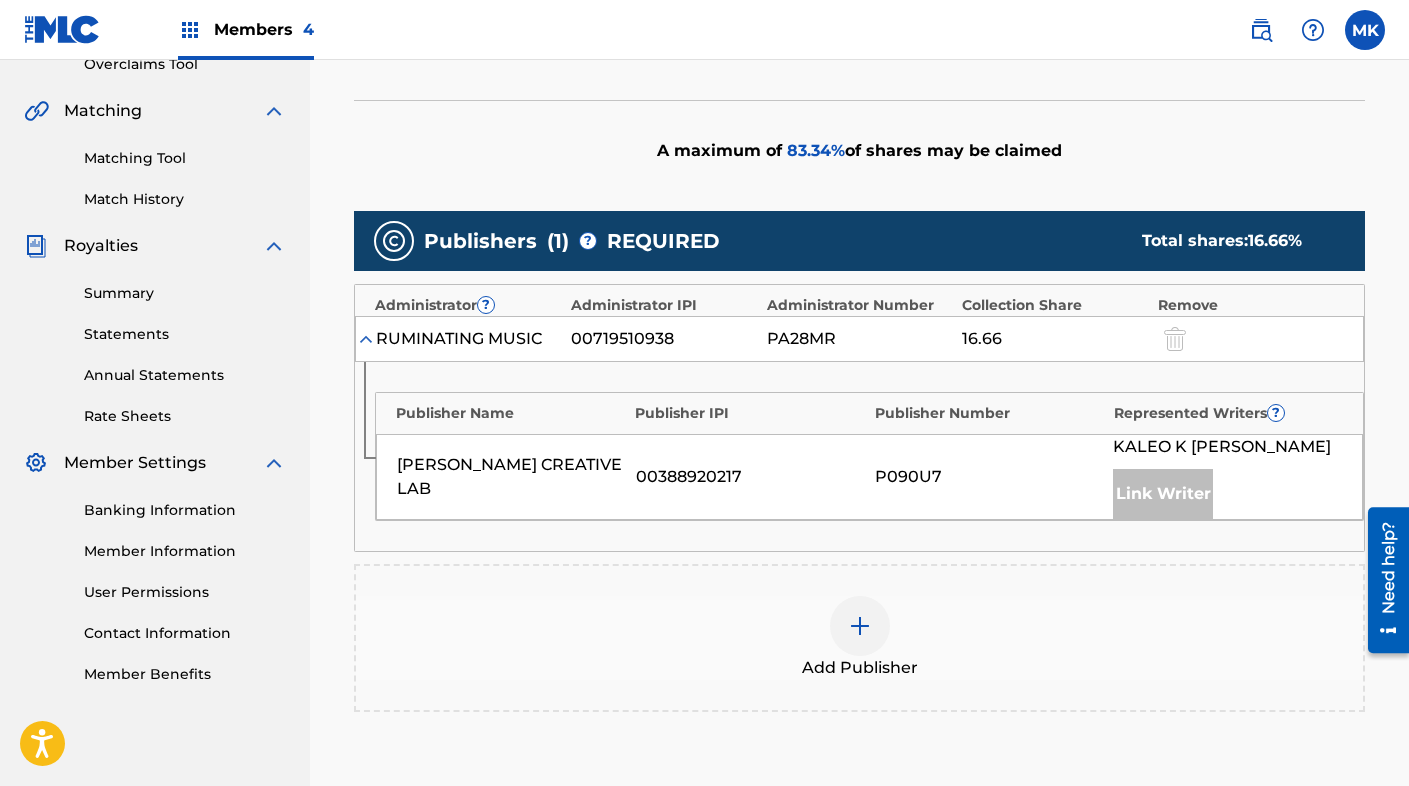 scroll, scrollTop: 465, scrollLeft: 0, axis: vertical 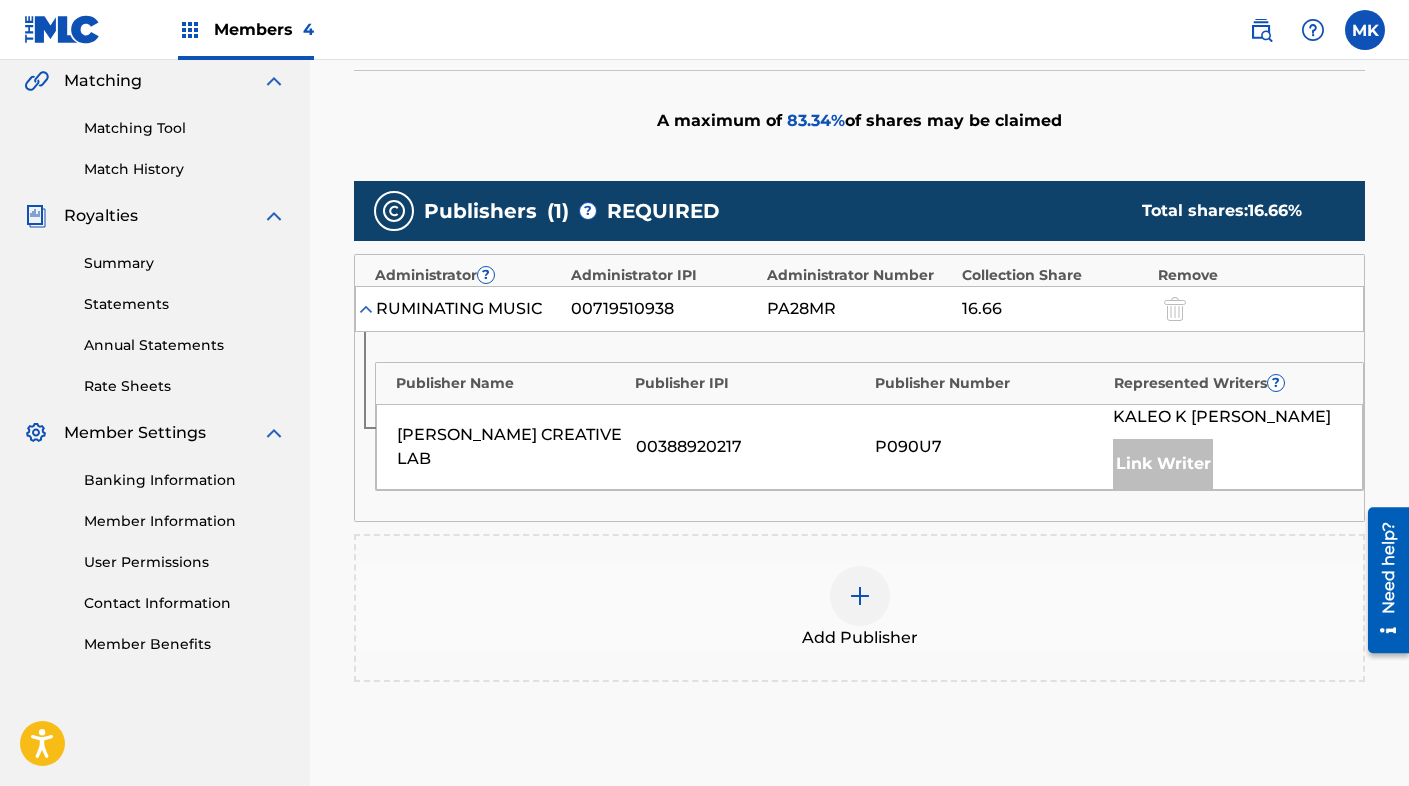 click at bounding box center (860, 596) 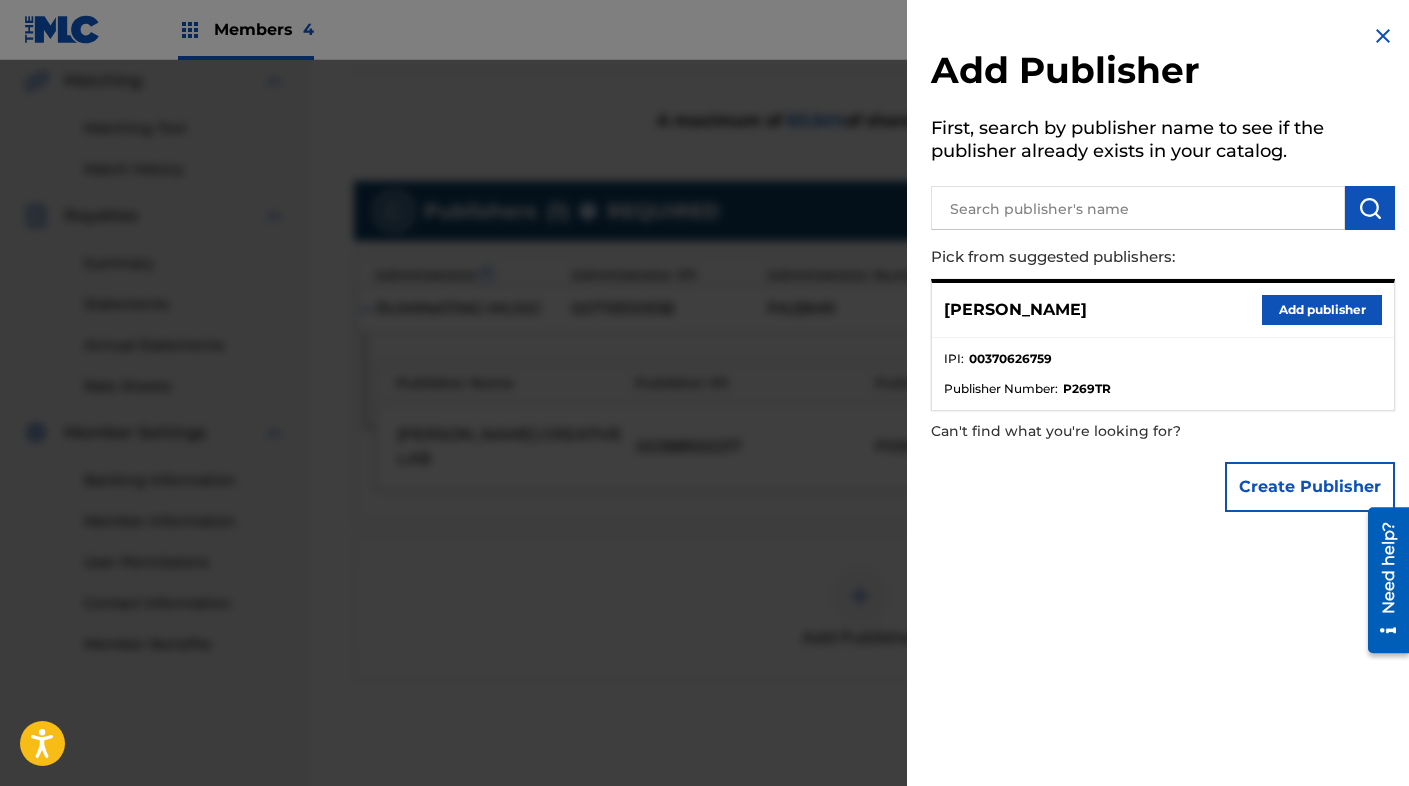 click on "Add publisher" at bounding box center [1322, 310] 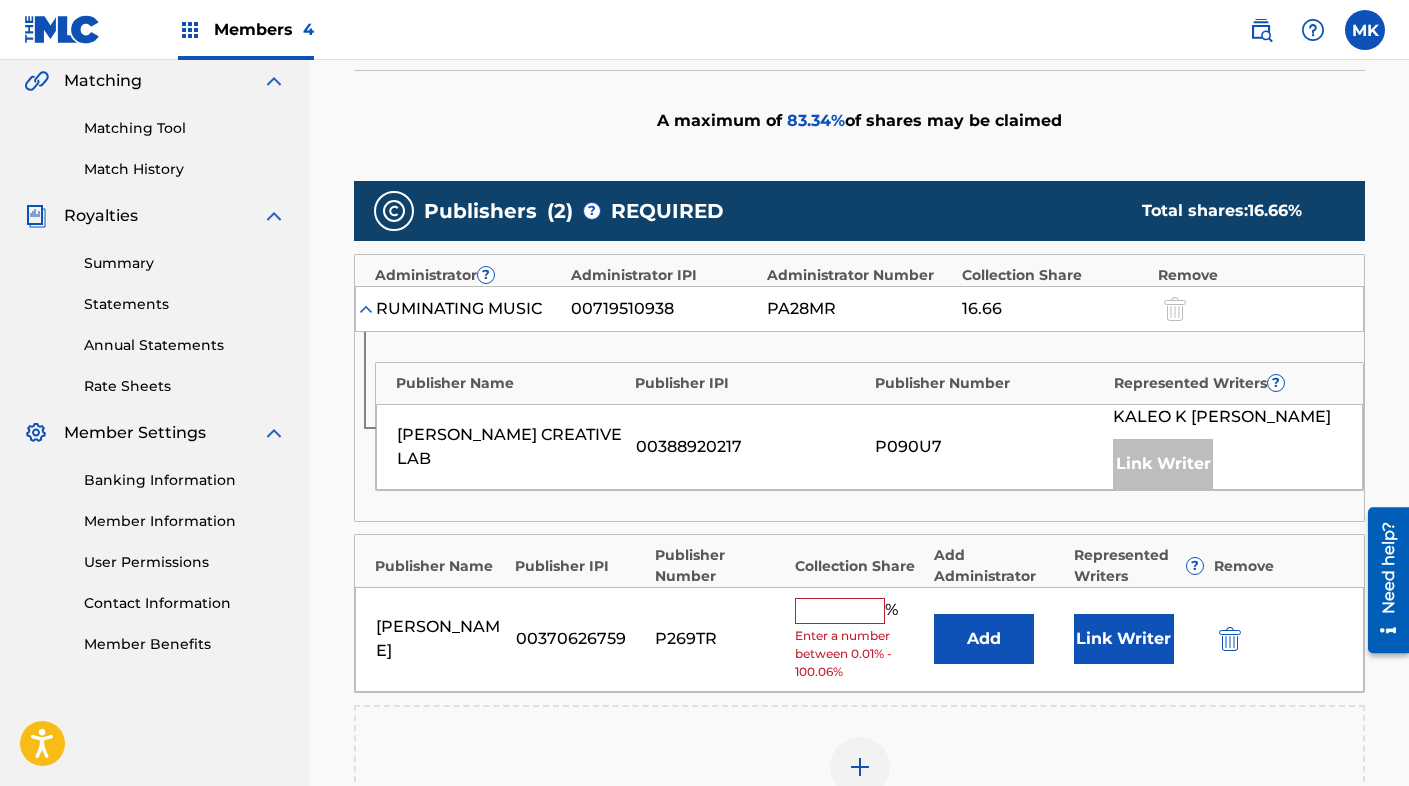 click on "Link Writer" at bounding box center (1124, 639) 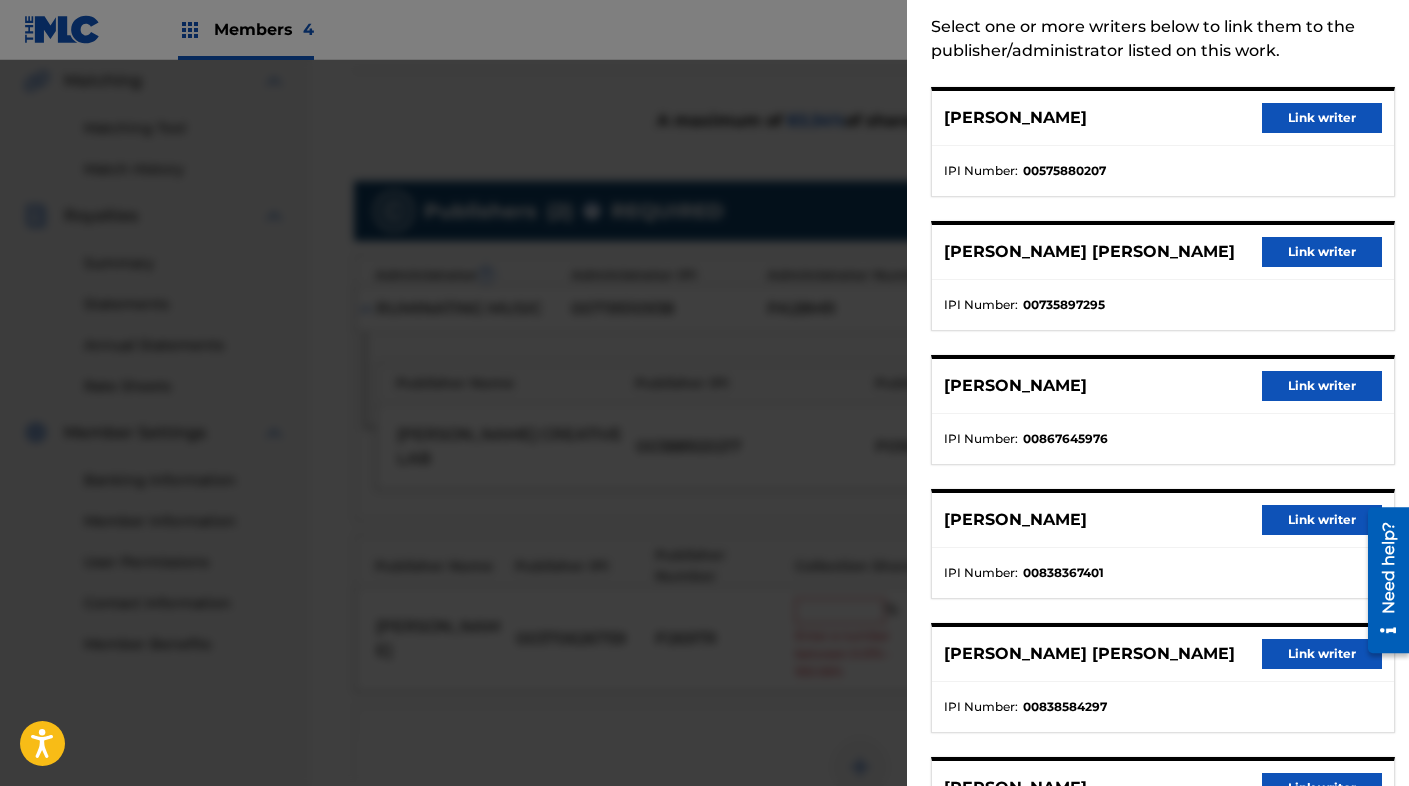 scroll, scrollTop: 112, scrollLeft: 0, axis: vertical 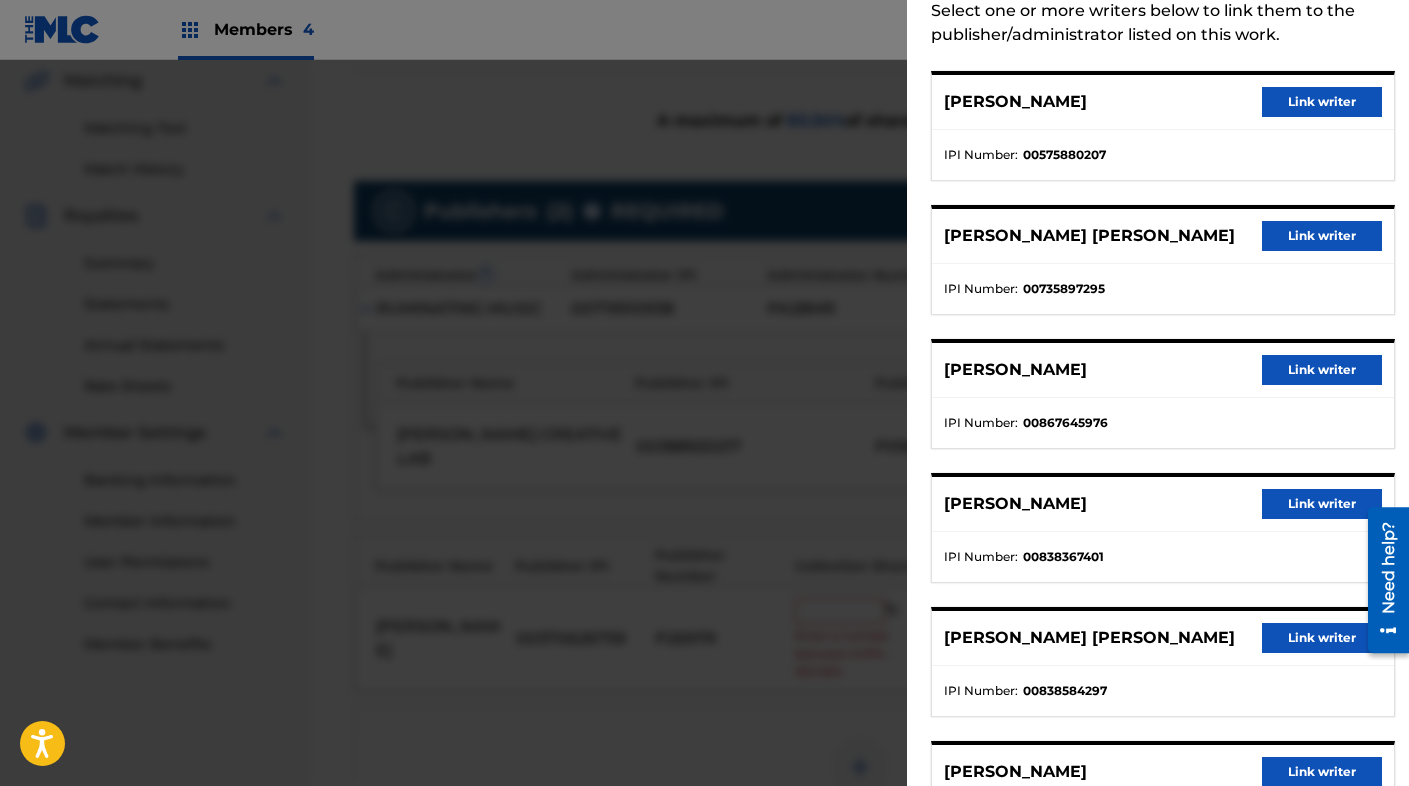 click on "Link writer" at bounding box center [1322, 638] 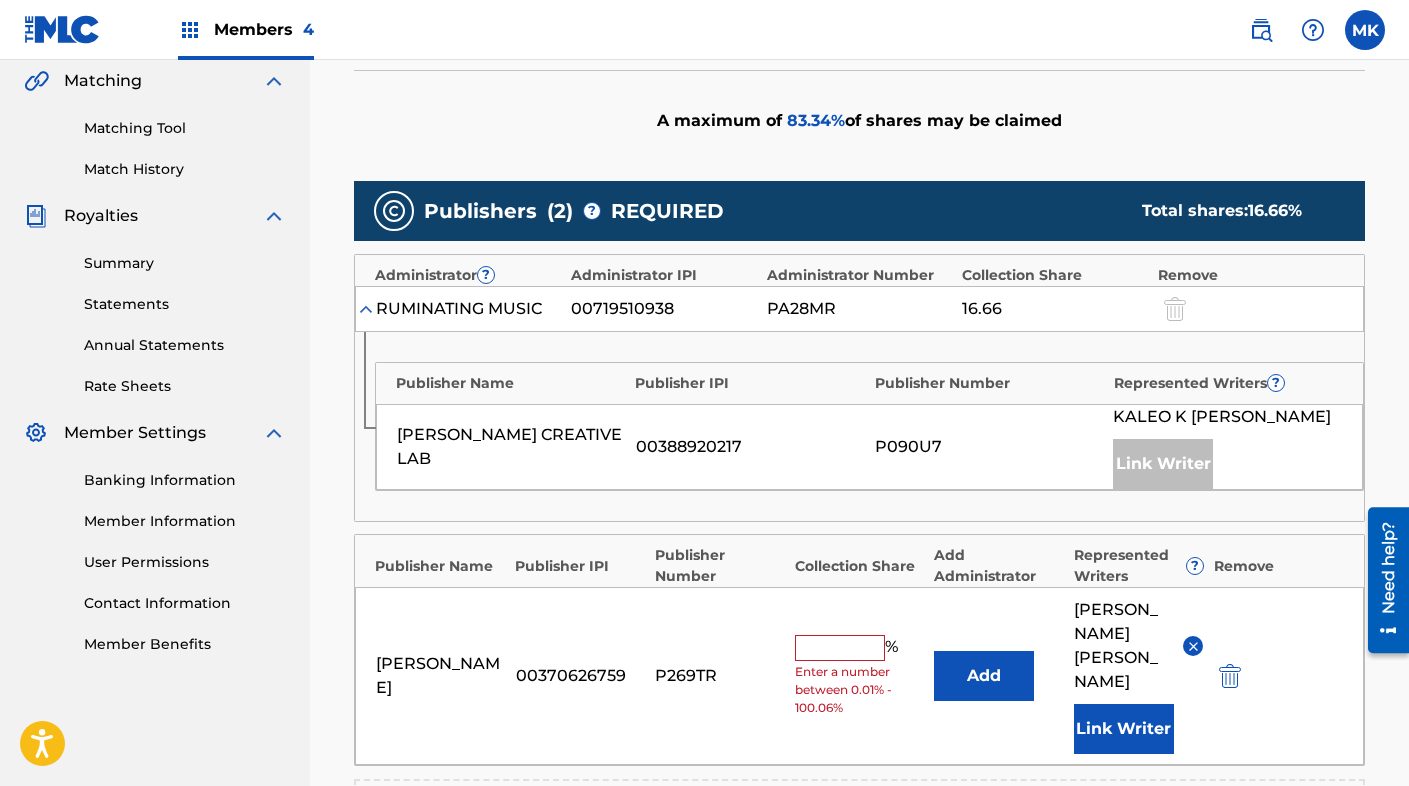 click at bounding box center (840, 648) 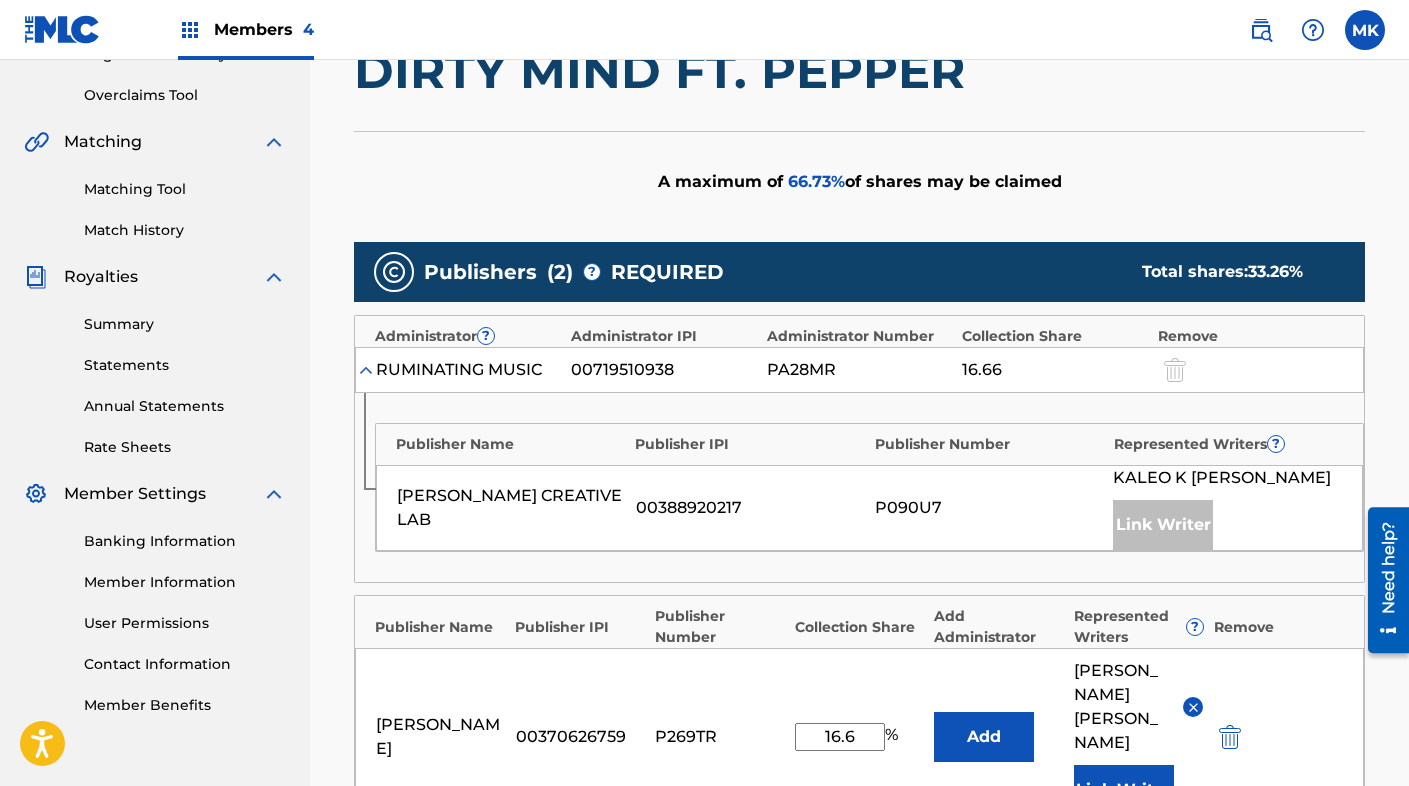 scroll, scrollTop: 403, scrollLeft: 0, axis: vertical 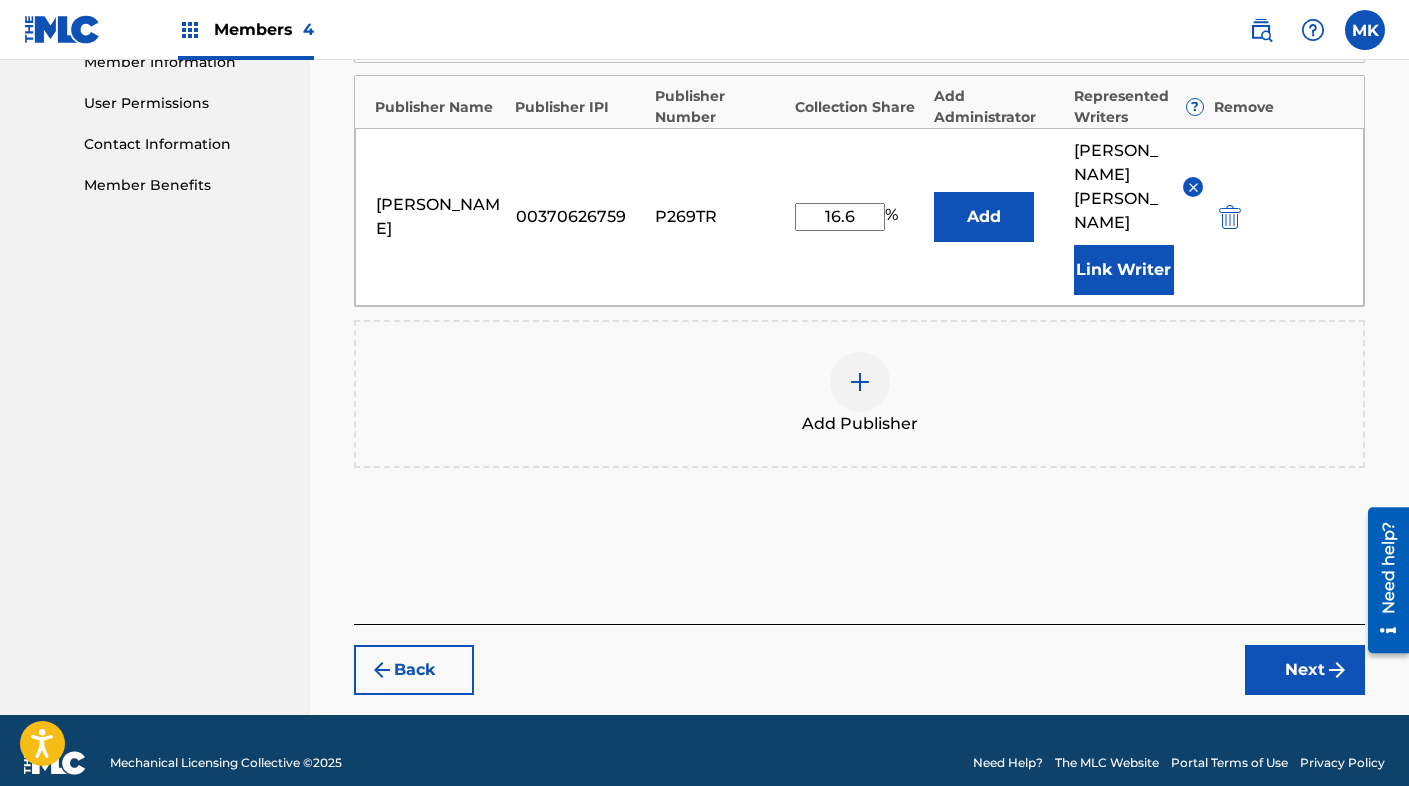 click on "Next" at bounding box center [1305, 670] 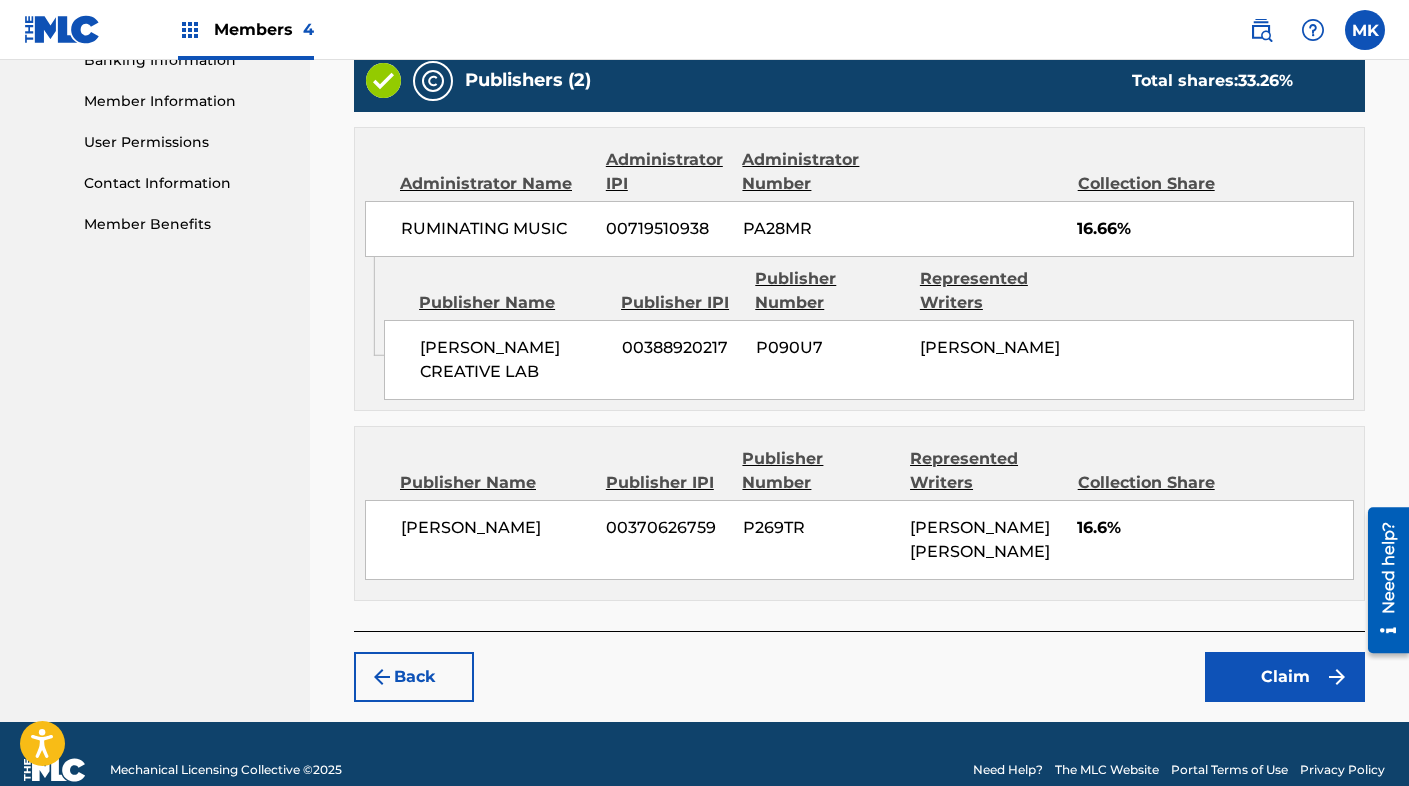 scroll, scrollTop: 913, scrollLeft: 0, axis: vertical 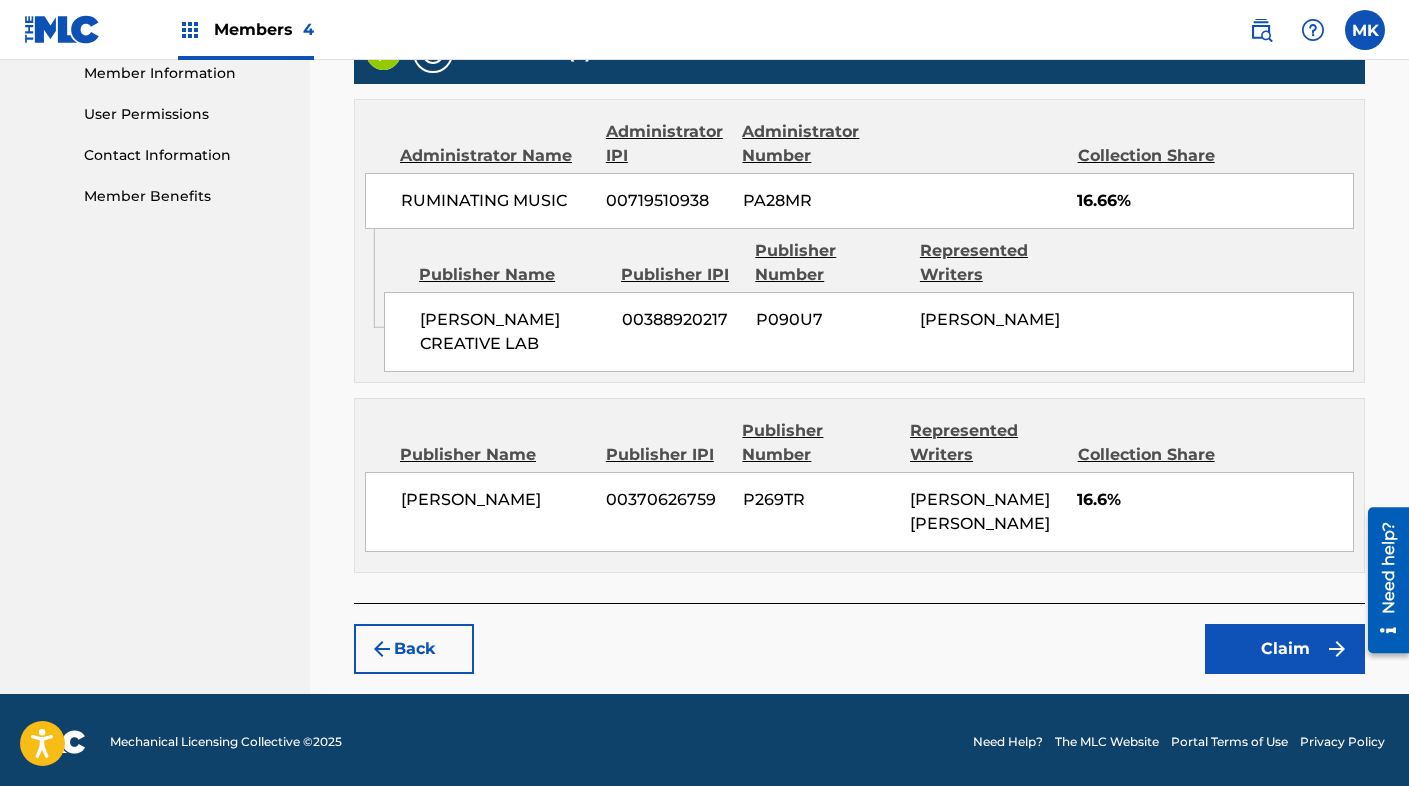 click on "Claim" at bounding box center [1285, 649] 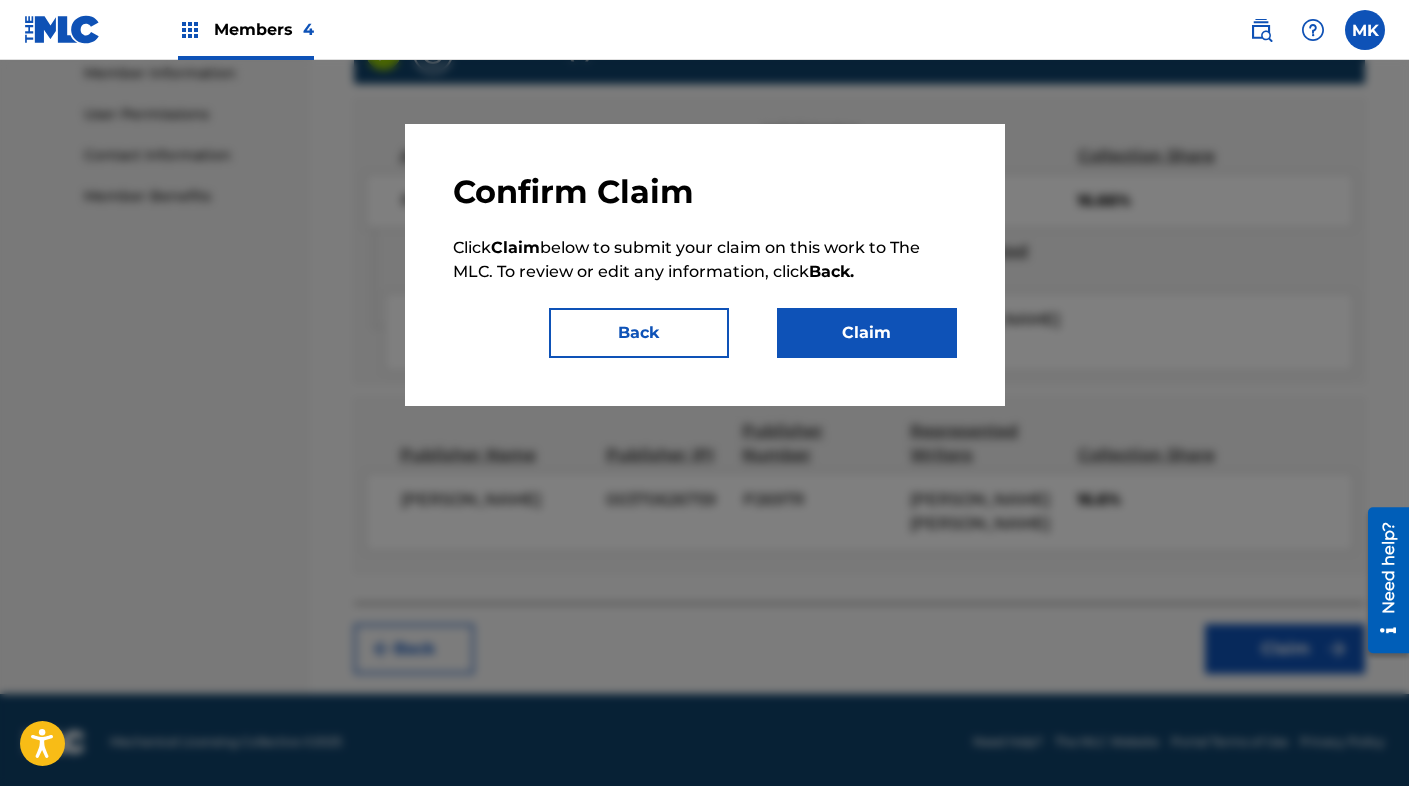 click on "Claim" at bounding box center (867, 333) 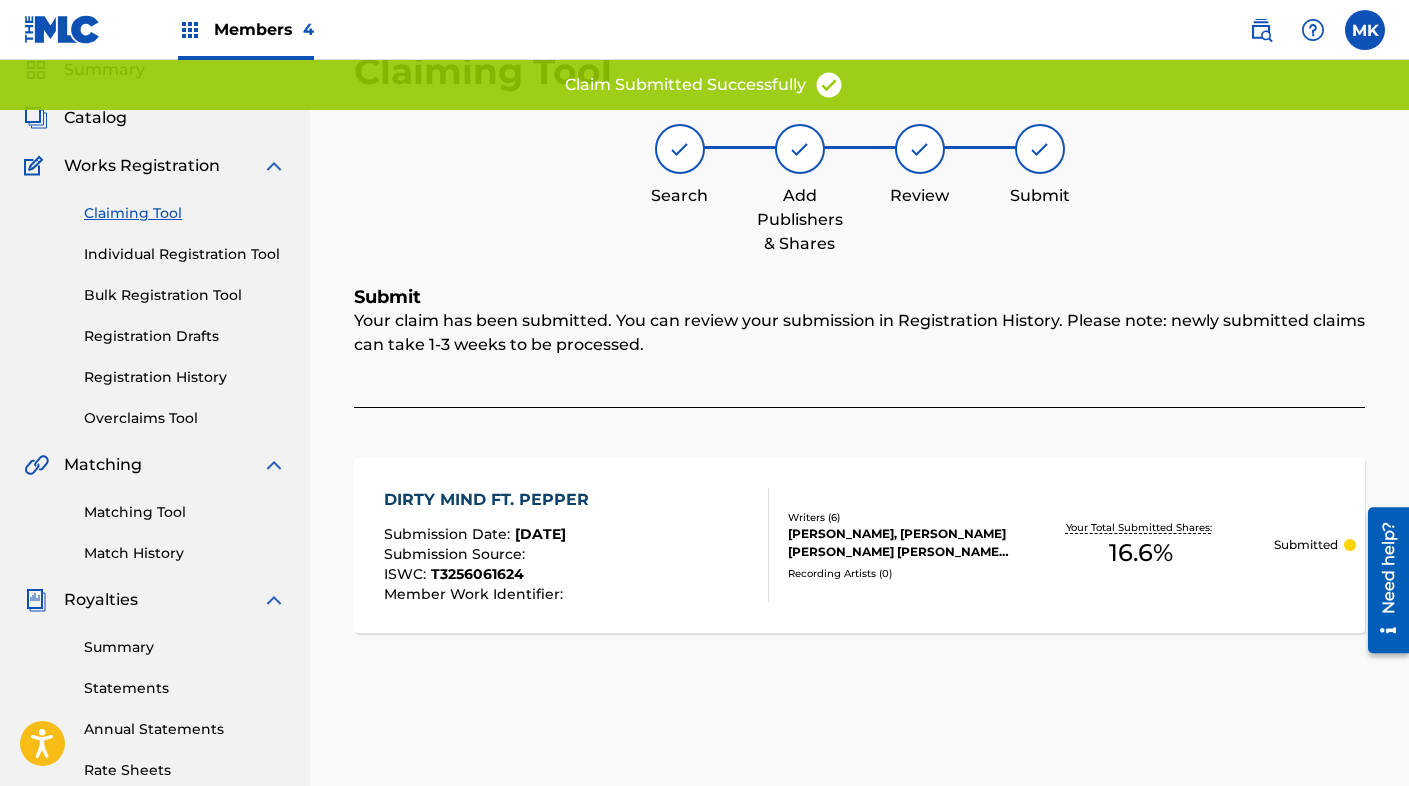scroll, scrollTop: 0, scrollLeft: 0, axis: both 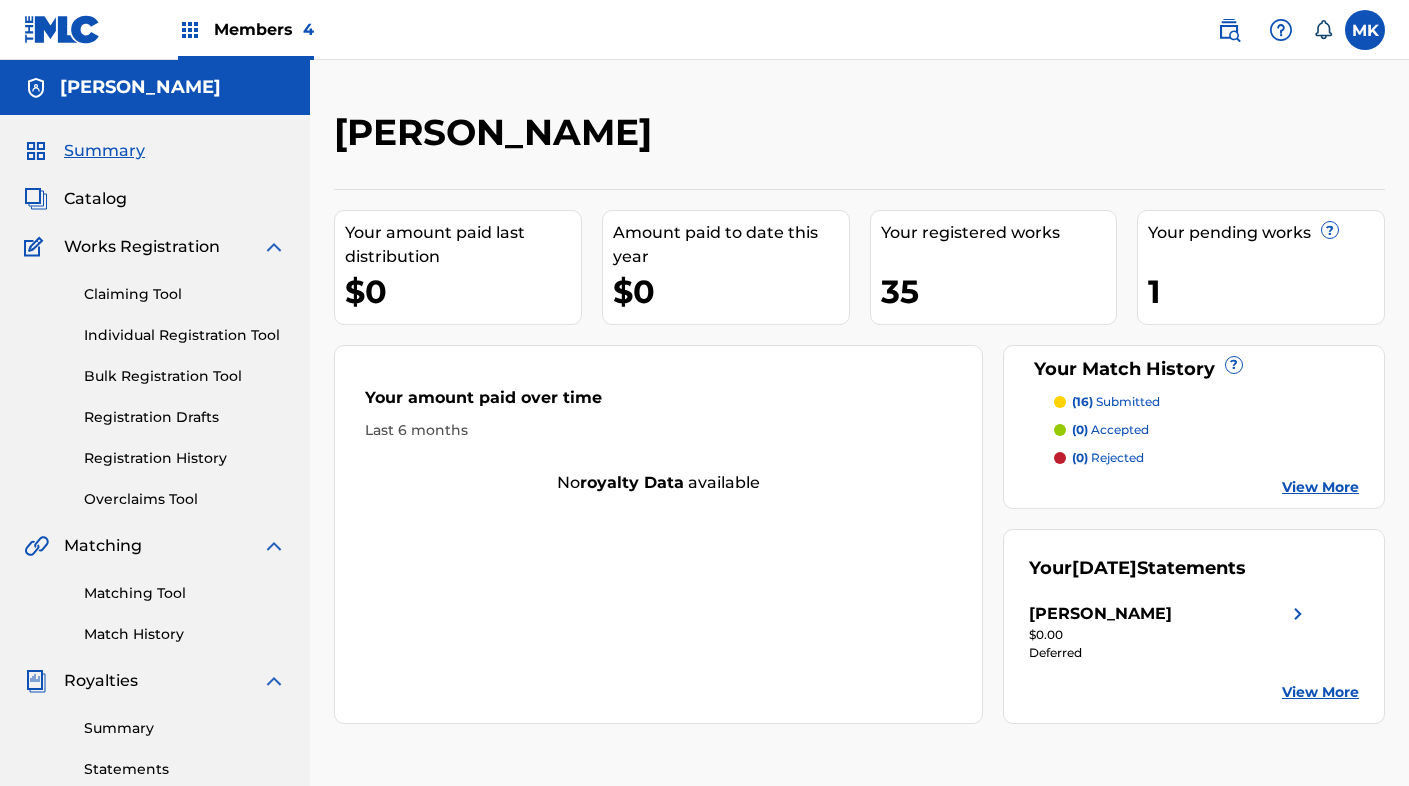 click on "Members    4" at bounding box center (246, 29) 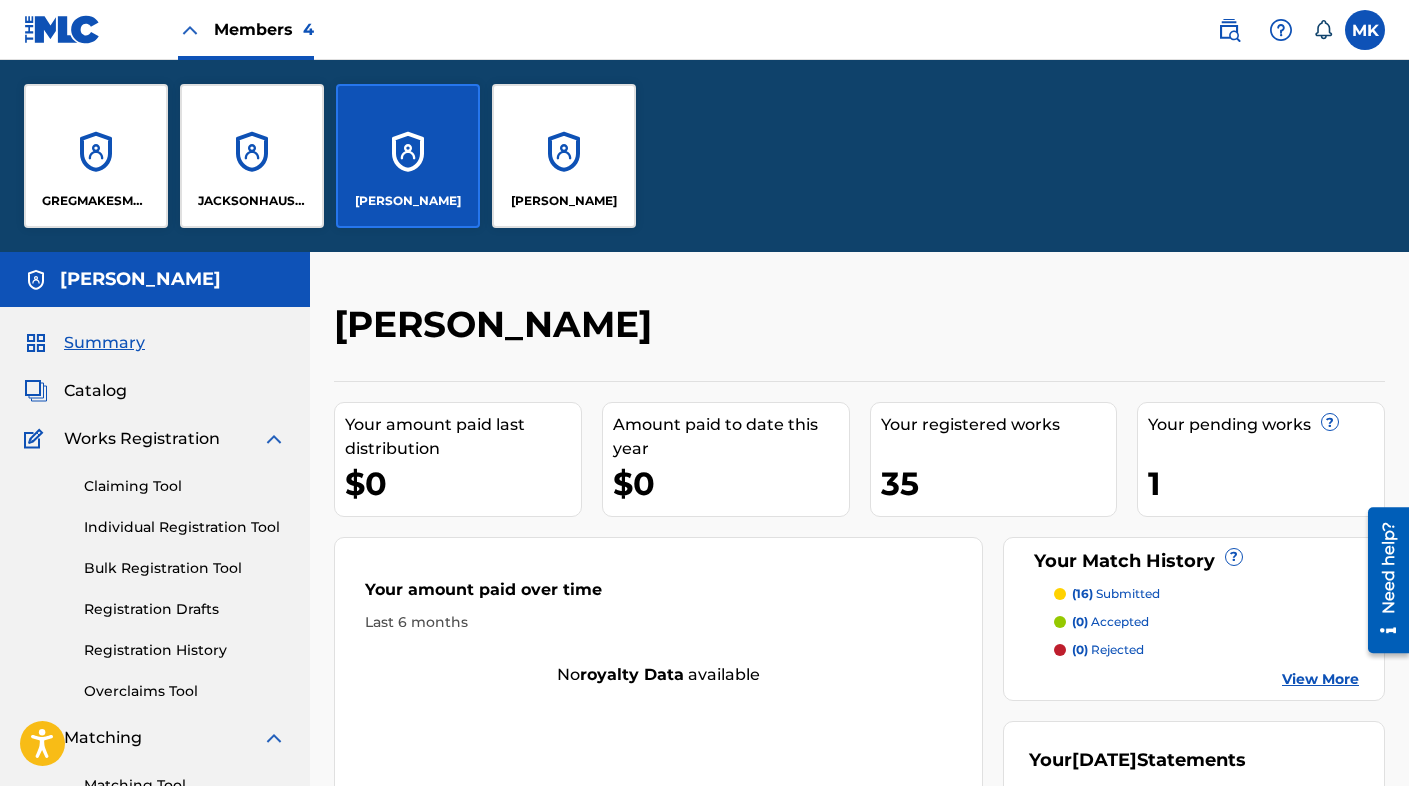 click on "[PERSON_NAME]" at bounding box center (564, 156) 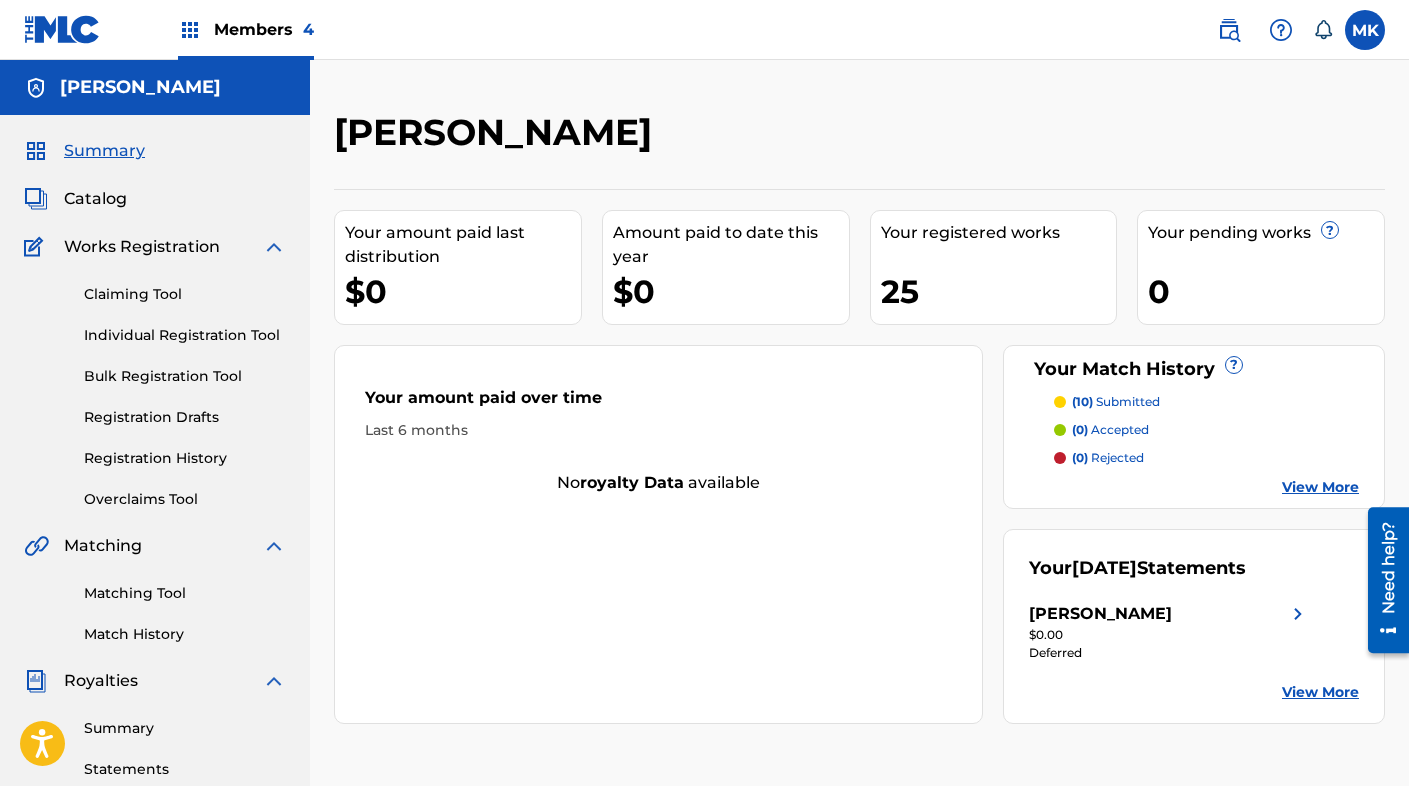 click on "Claiming Tool" at bounding box center (185, 294) 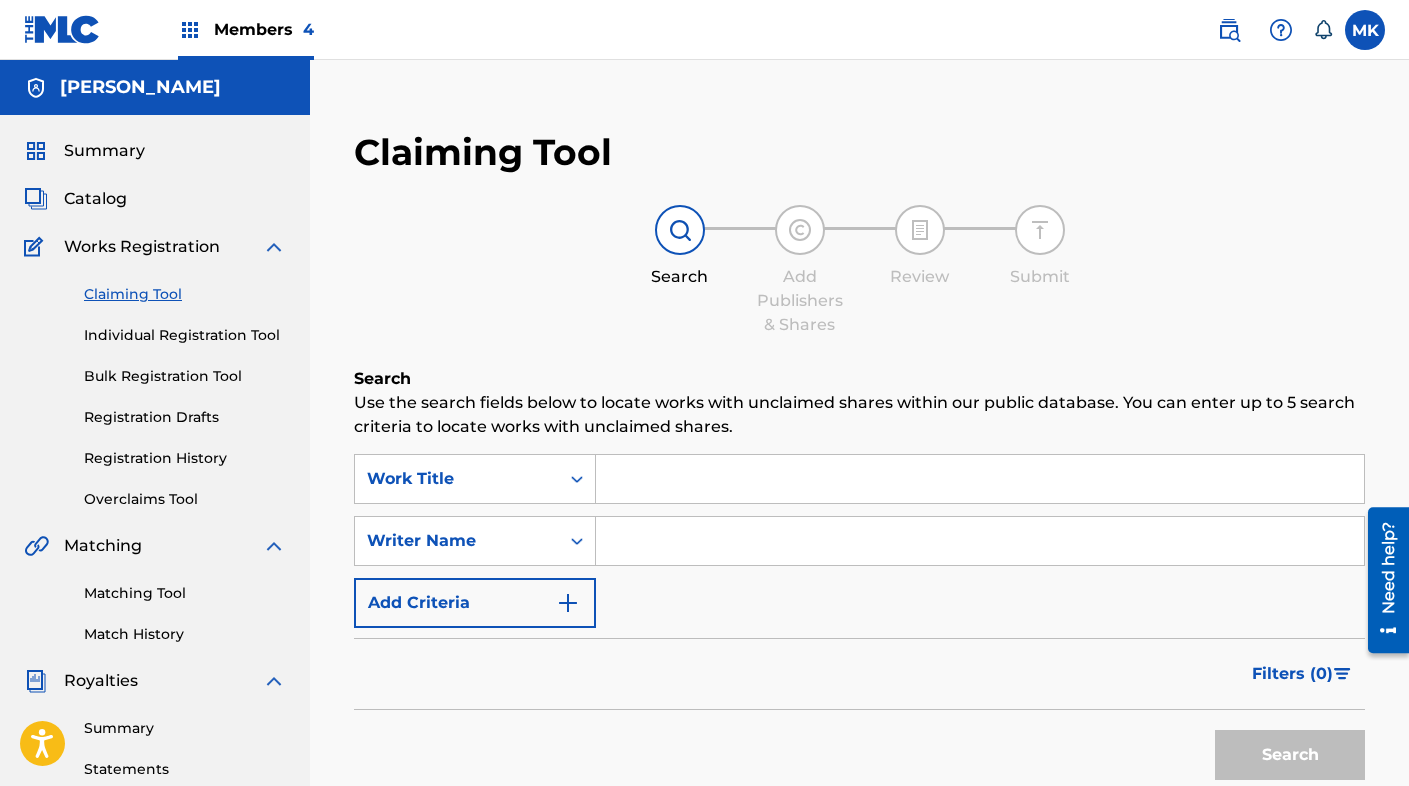 click at bounding box center [980, 479] 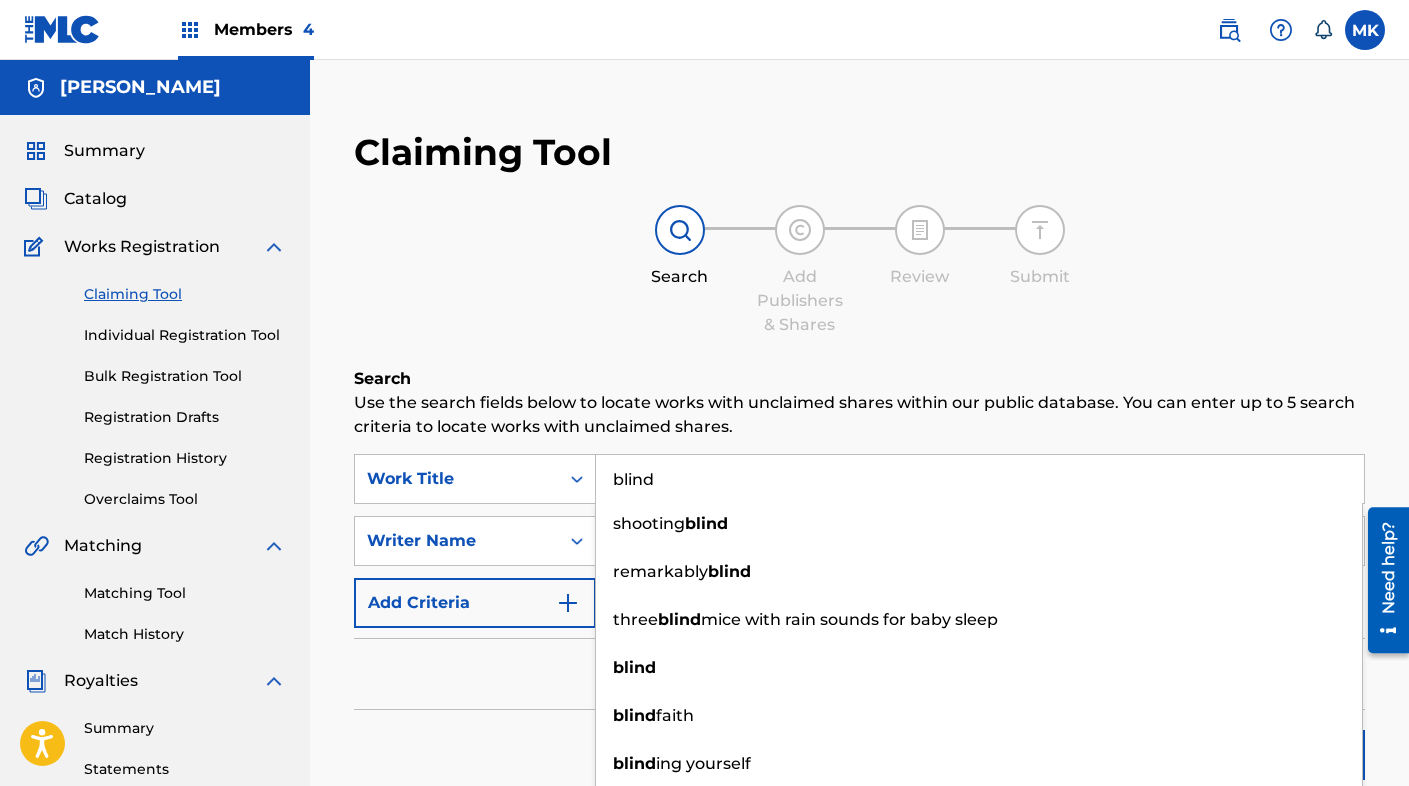 type on "blind" 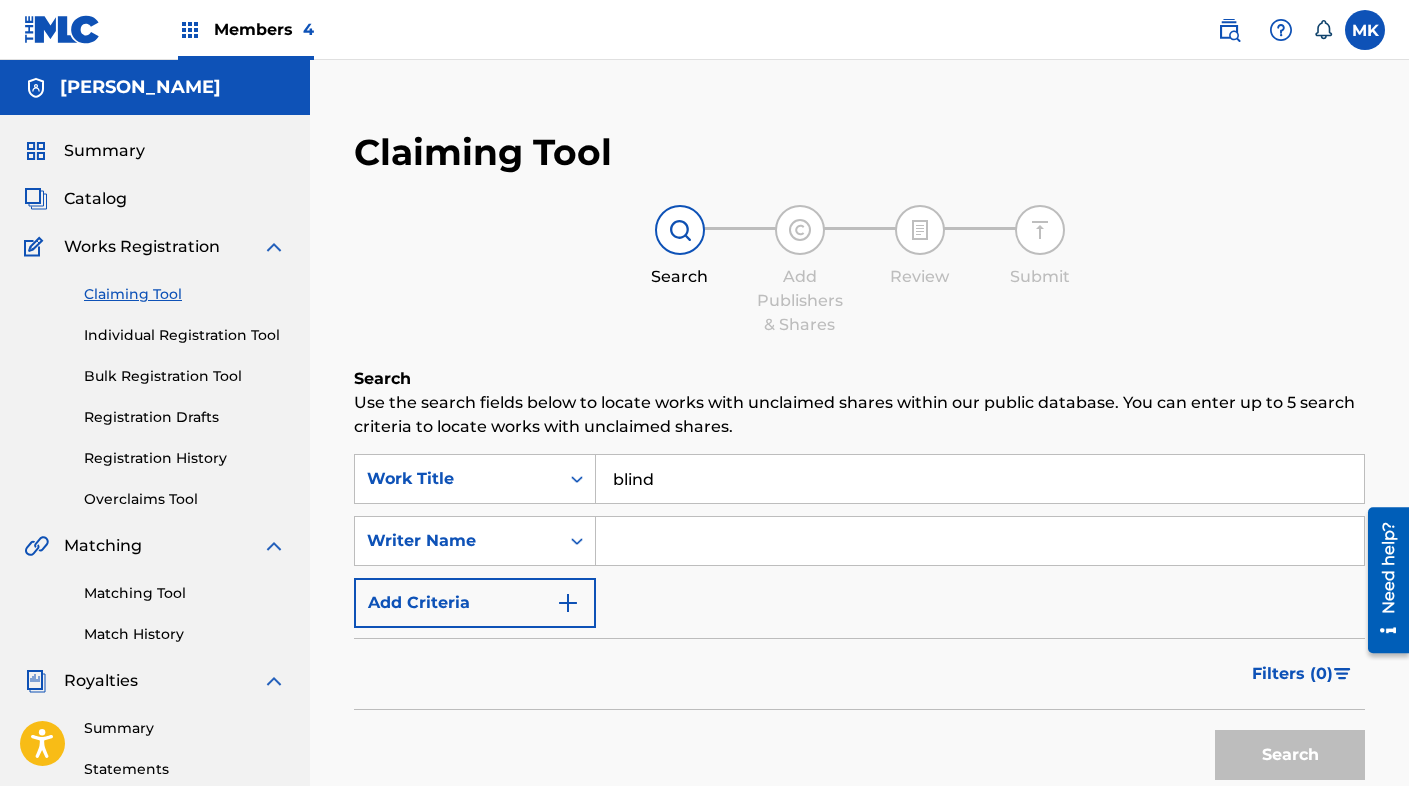 click at bounding box center (980, 541) 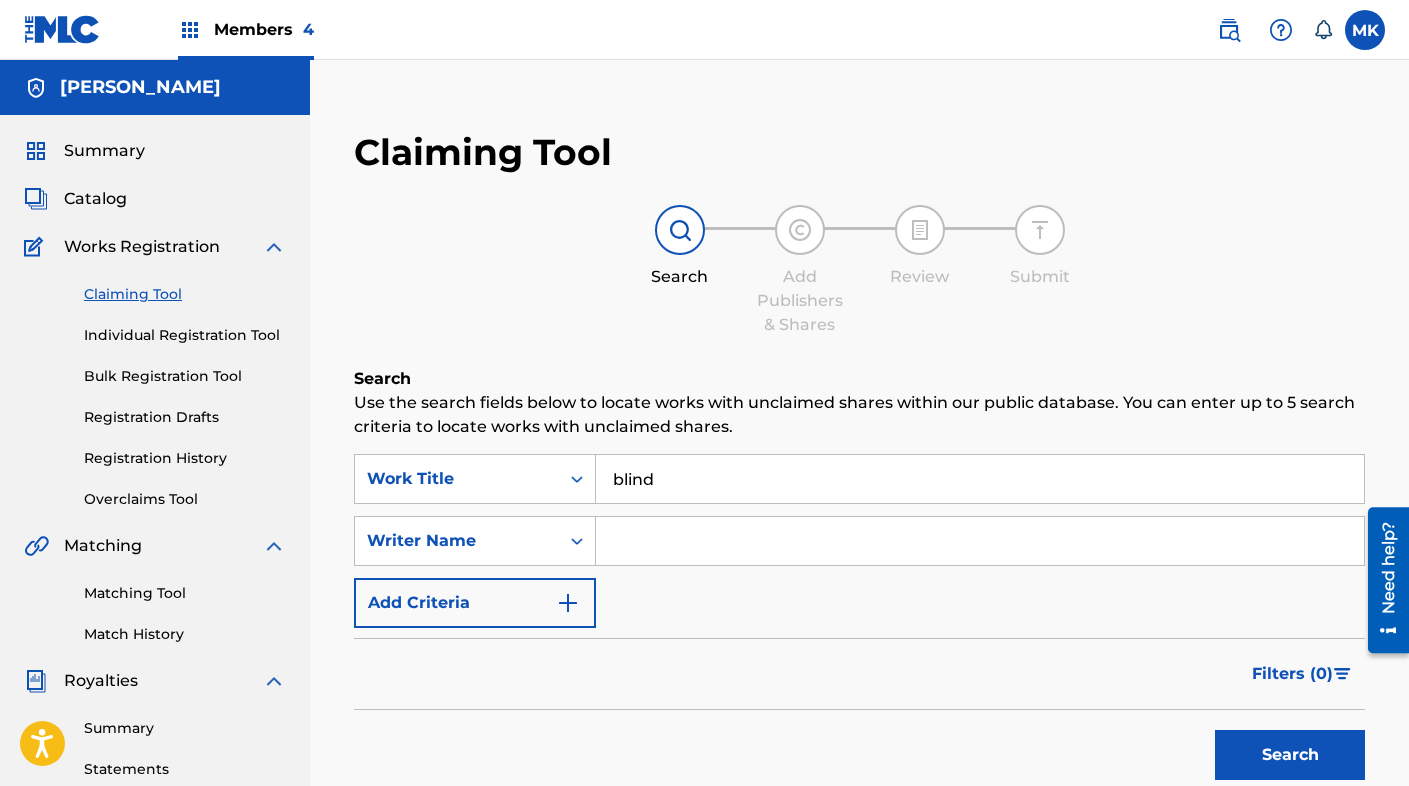 type on "[PERSON_NAME] [PERSON_NAME]" 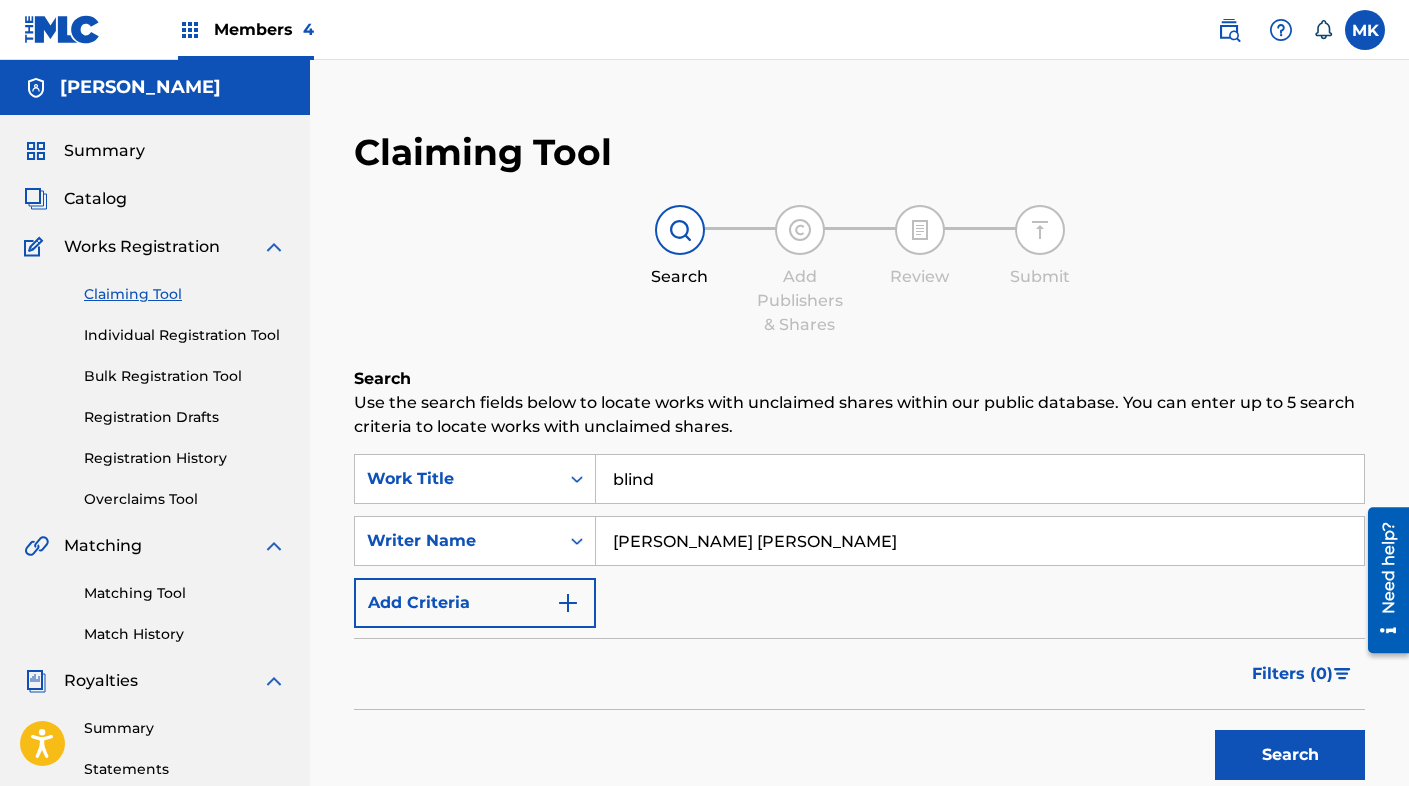 click on "Search" at bounding box center [1290, 755] 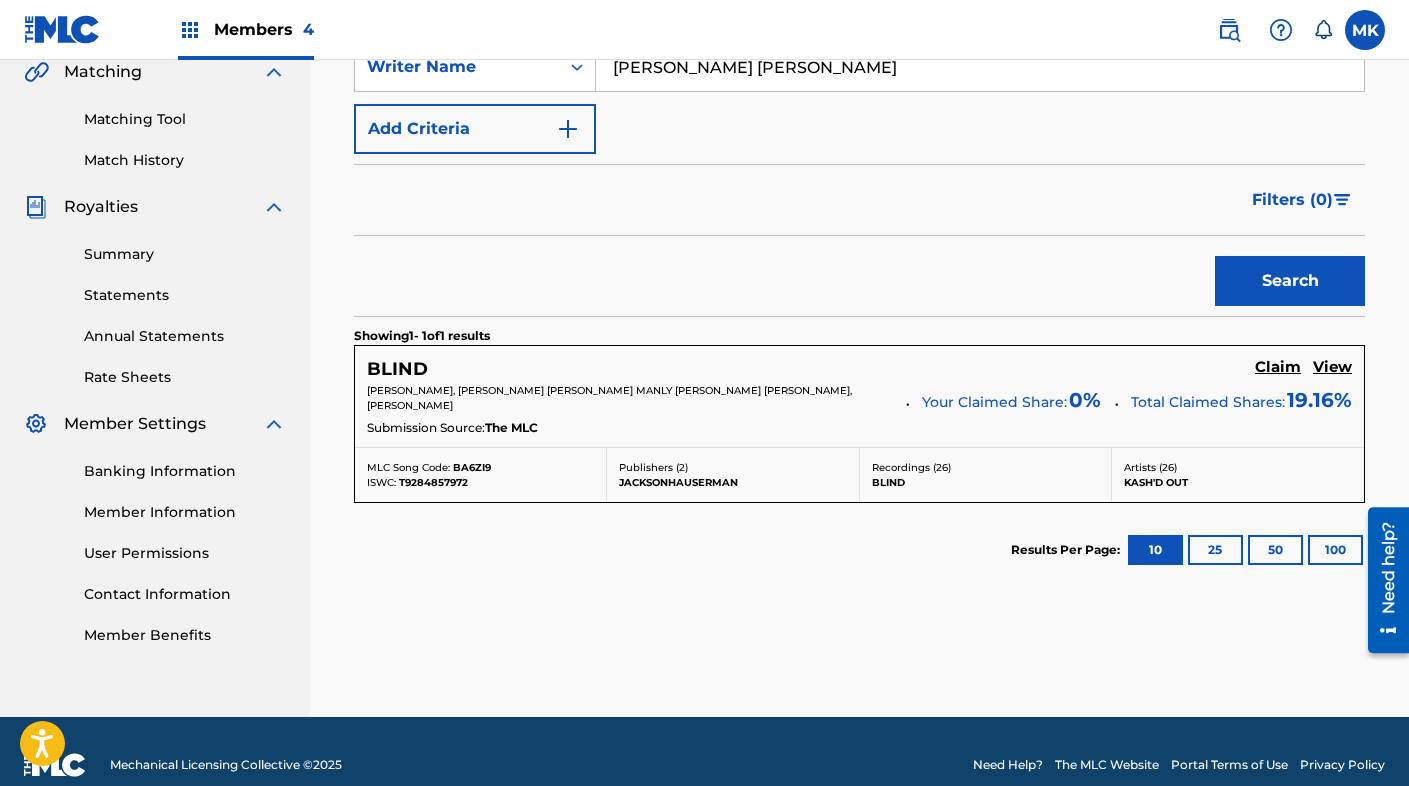 scroll, scrollTop: 475, scrollLeft: 0, axis: vertical 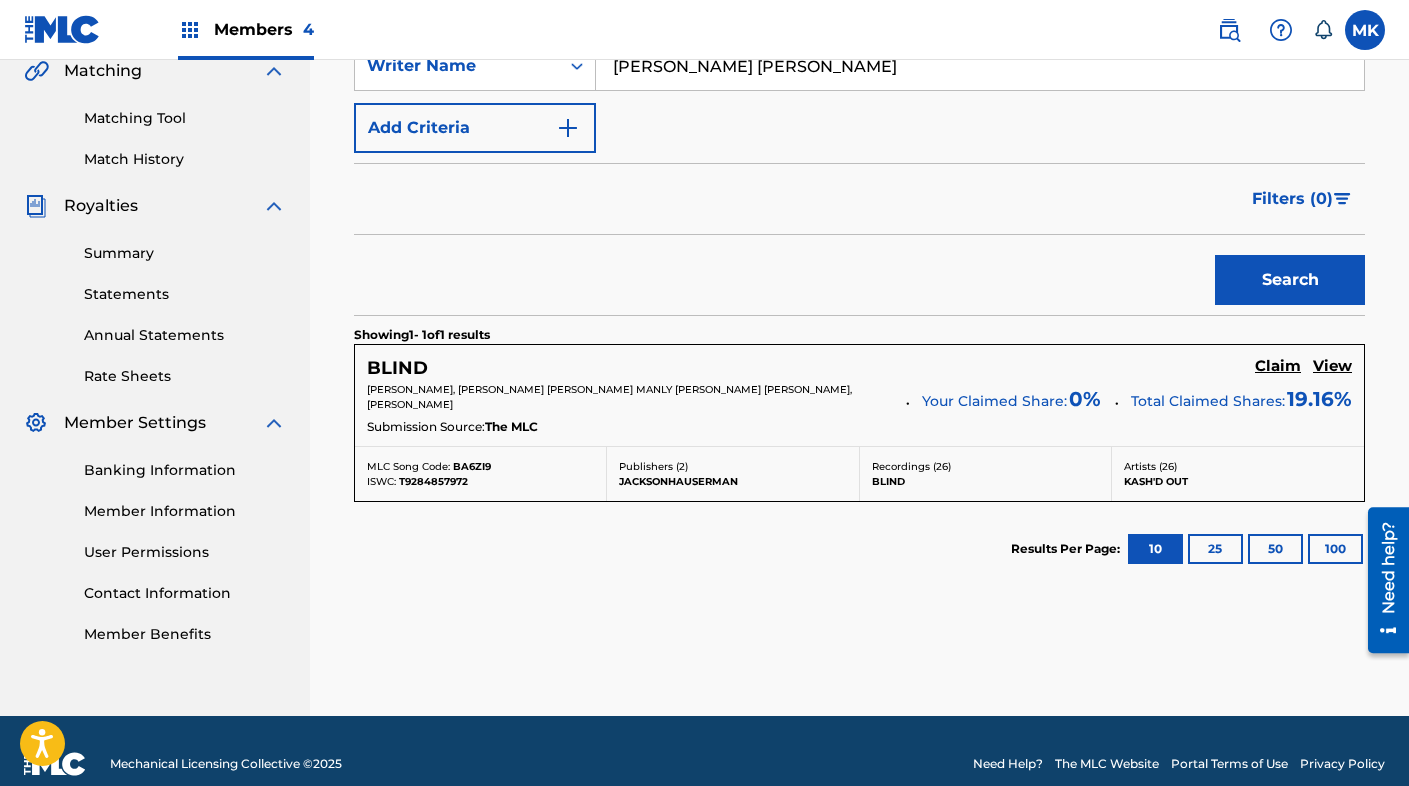 click on "Claim" at bounding box center (1278, 366) 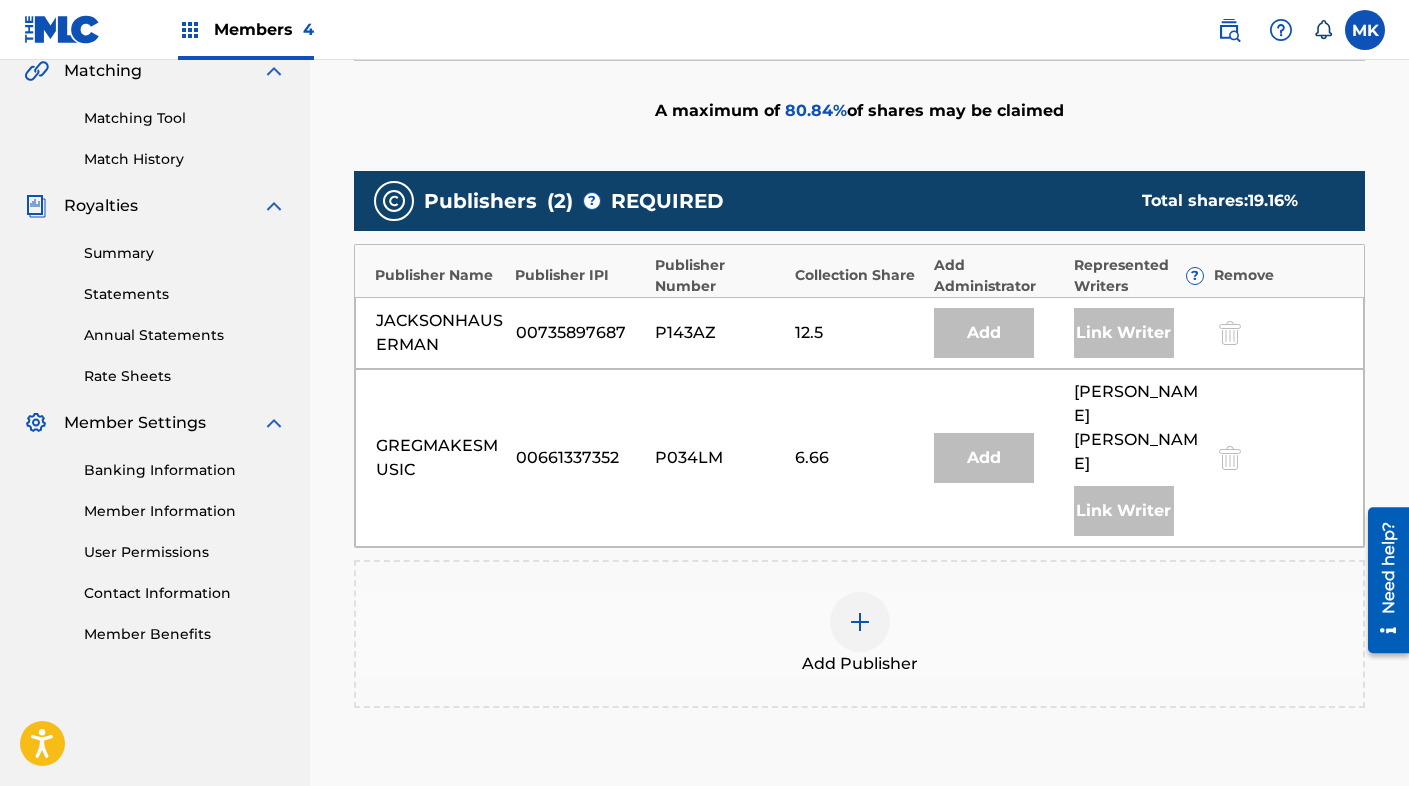 click at bounding box center [860, 622] 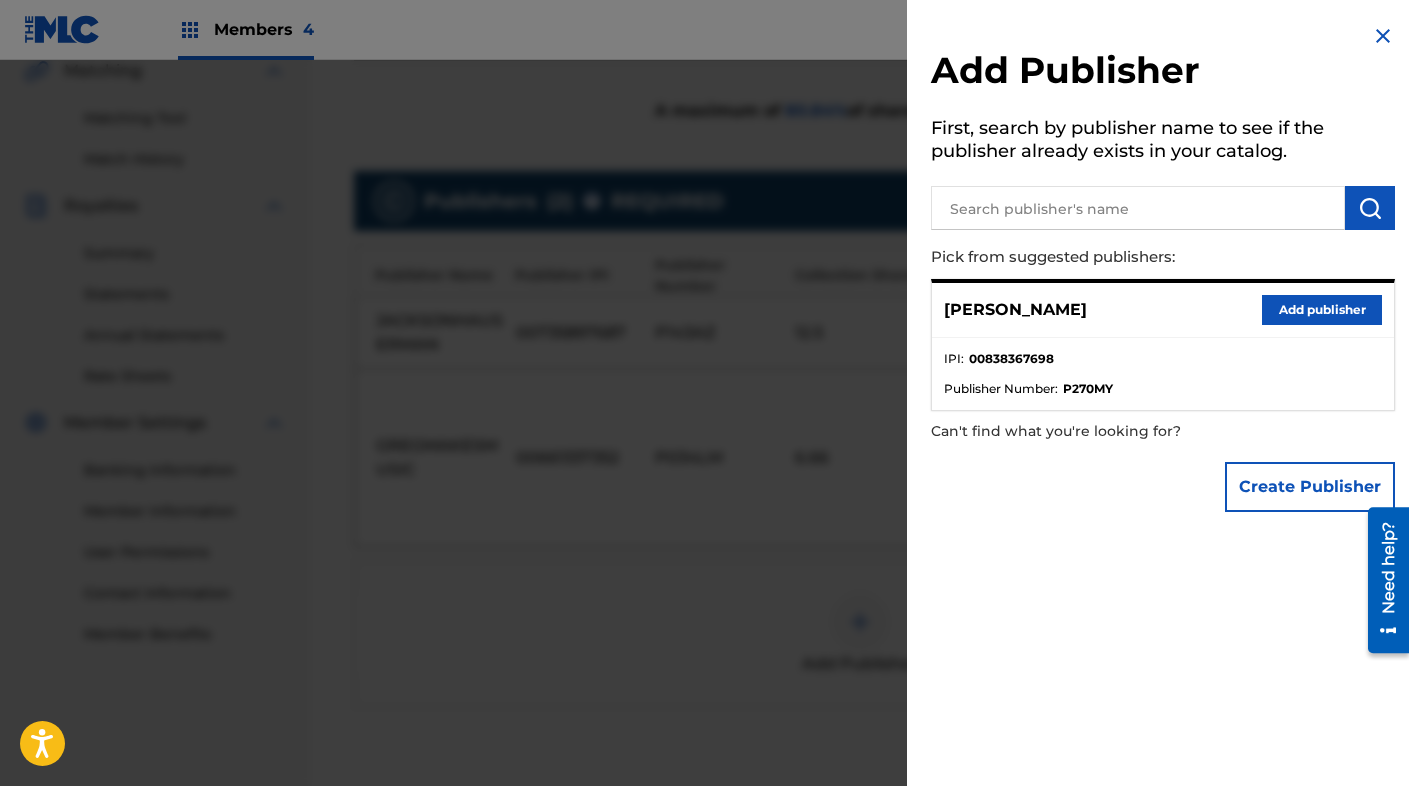 click on "Add publisher" at bounding box center (1322, 310) 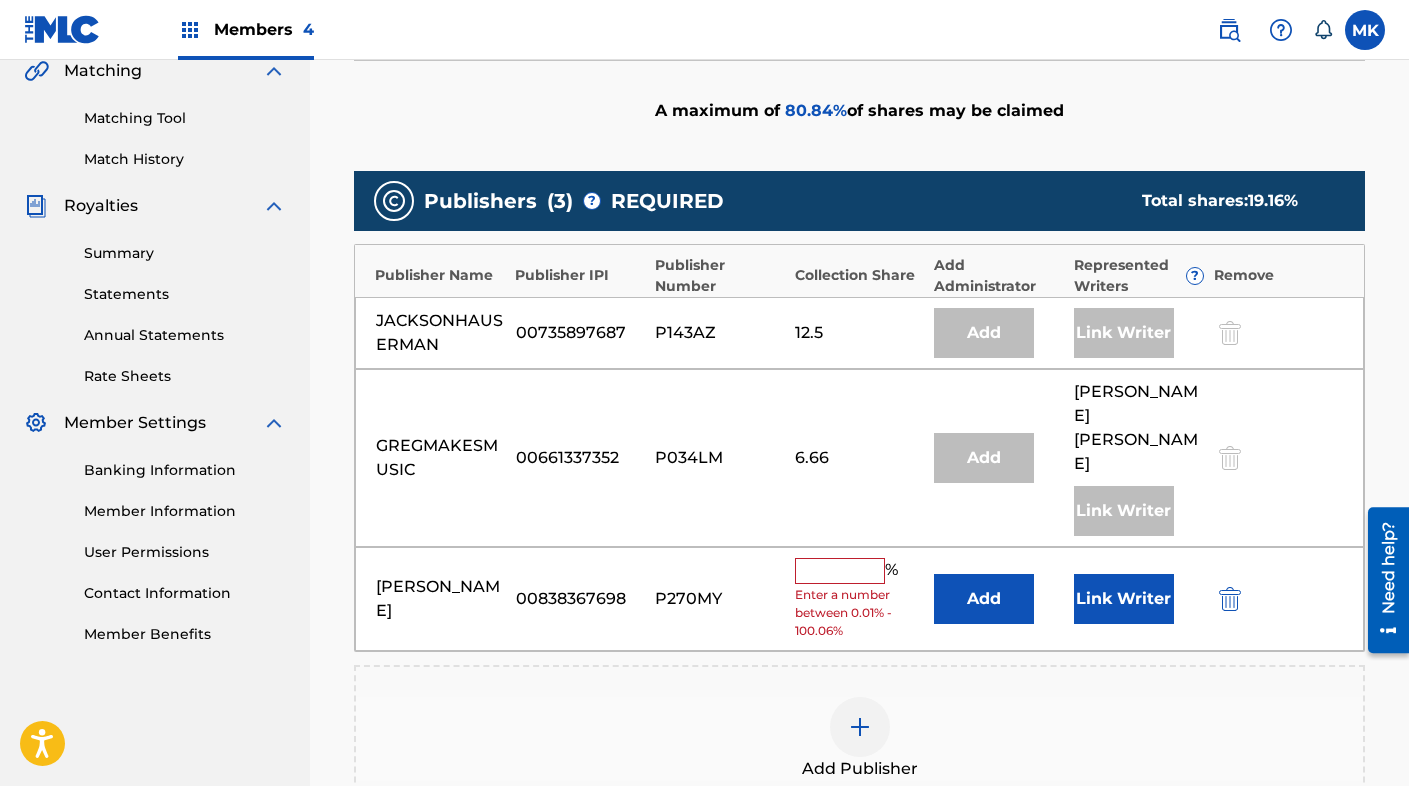 click at bounding box center [840, 571] 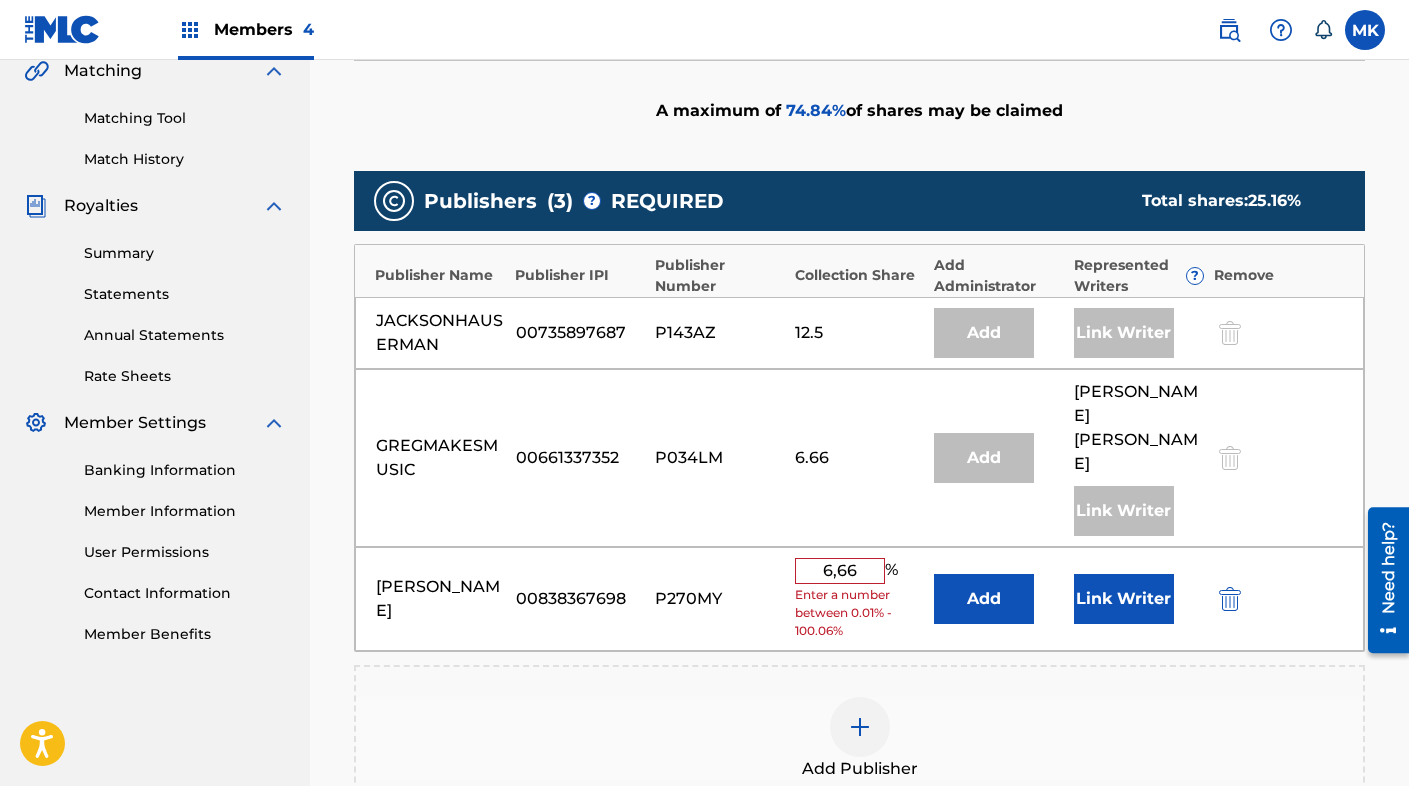 click on "Link Writer" at bounding box center (1124, 599) 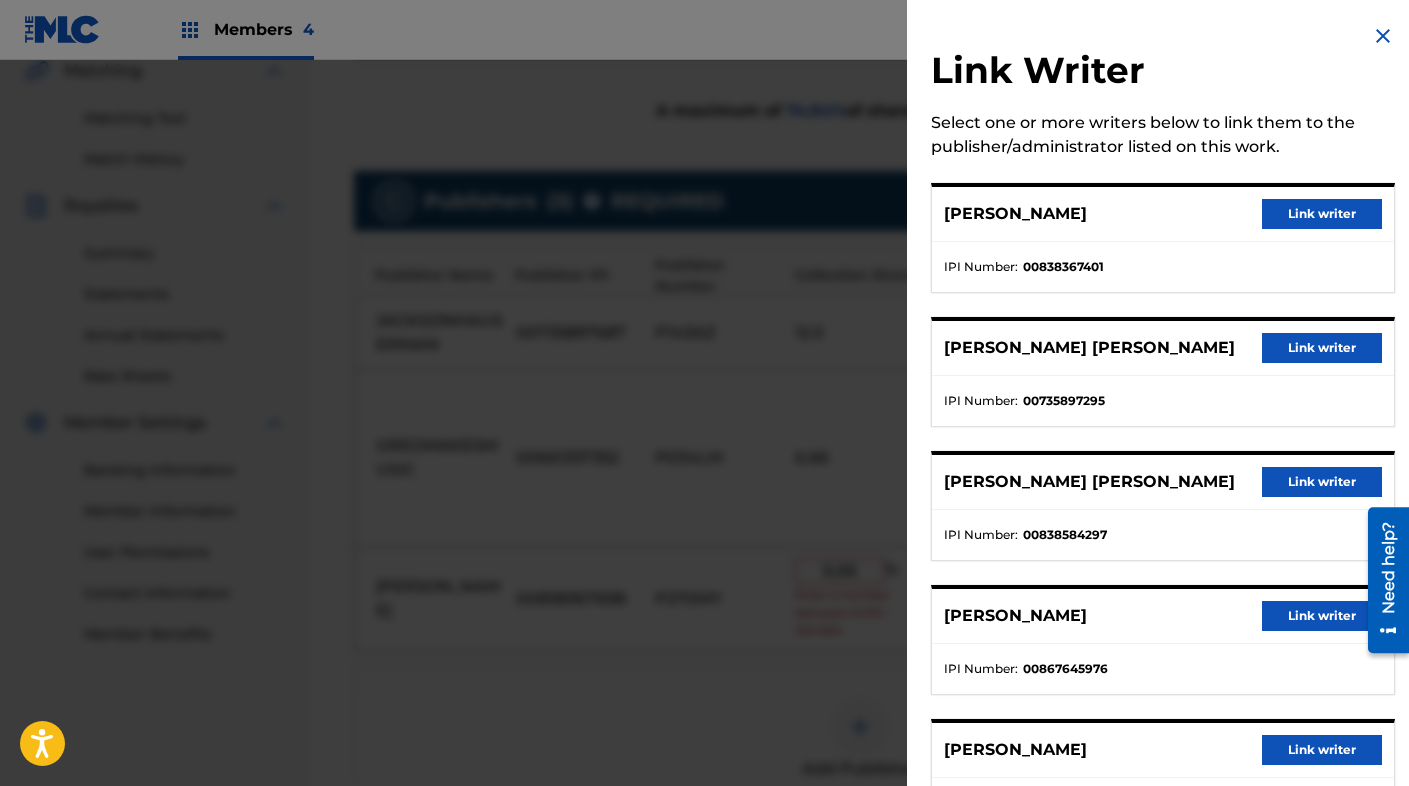scroll, scrollTop: 6, scrollLeft: 0, axis: vertical 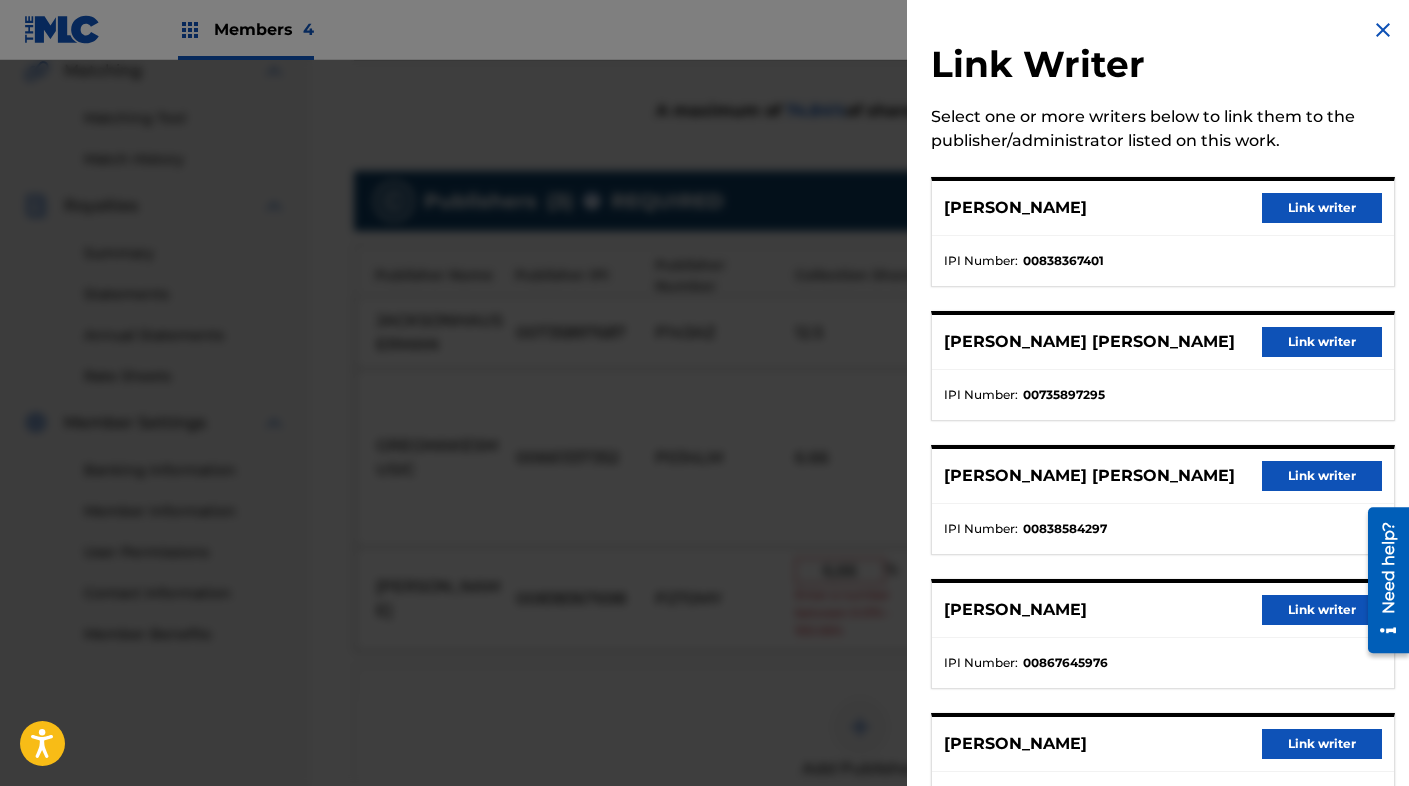 click on "Link writer" at bounding box center [1322, 208] 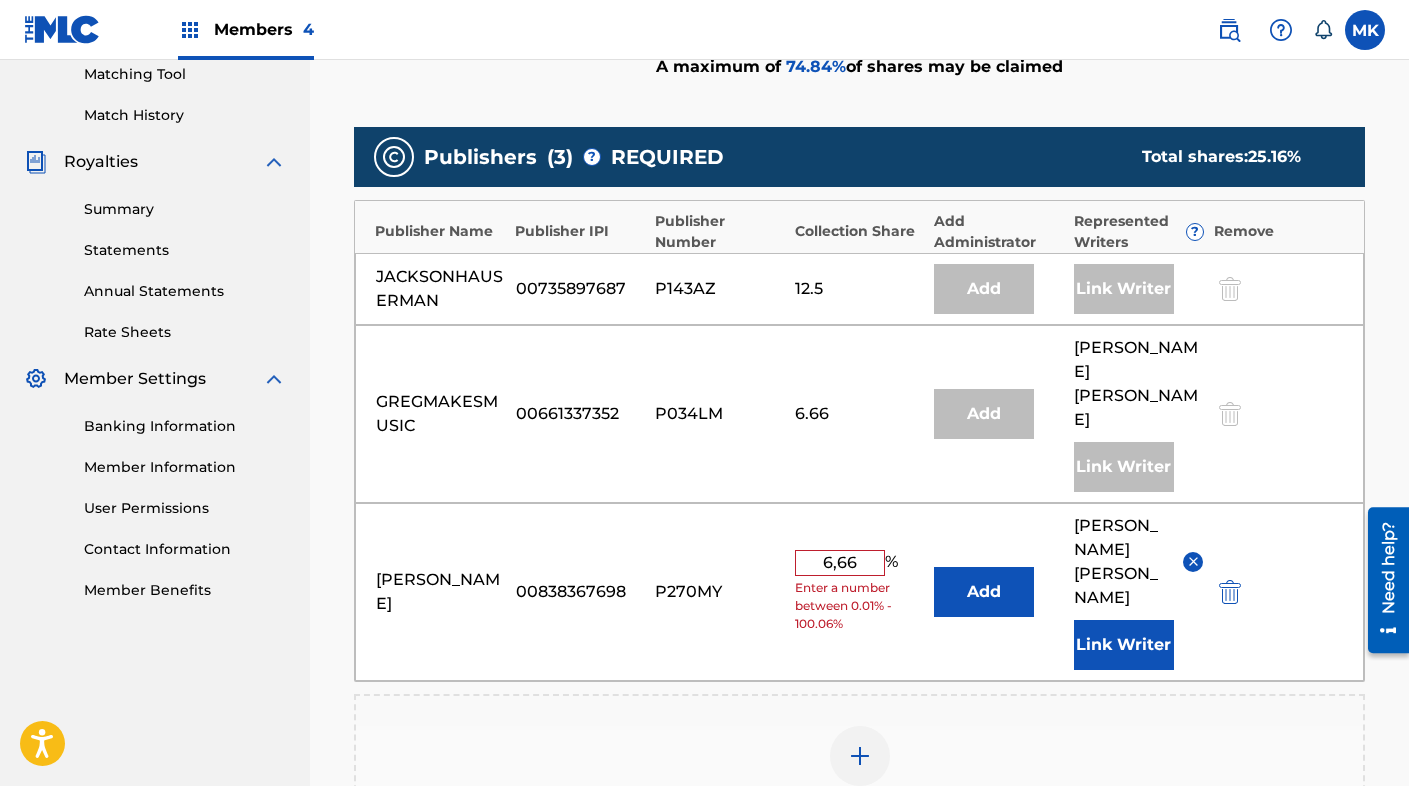 scroll, scrollTop: 520, scrollLeft: 0, axis: vertical 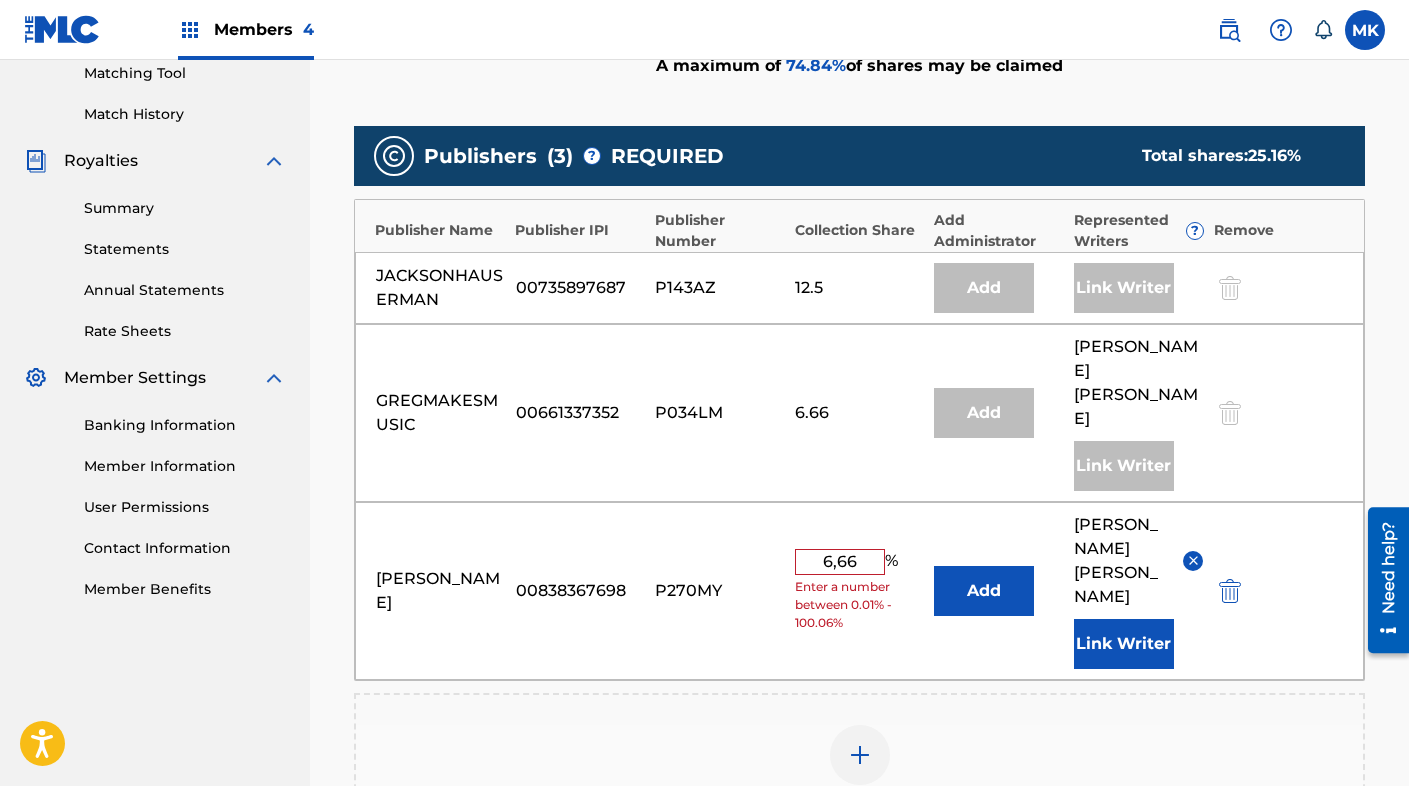 click on "6,66" at bounding box center [840, 562] 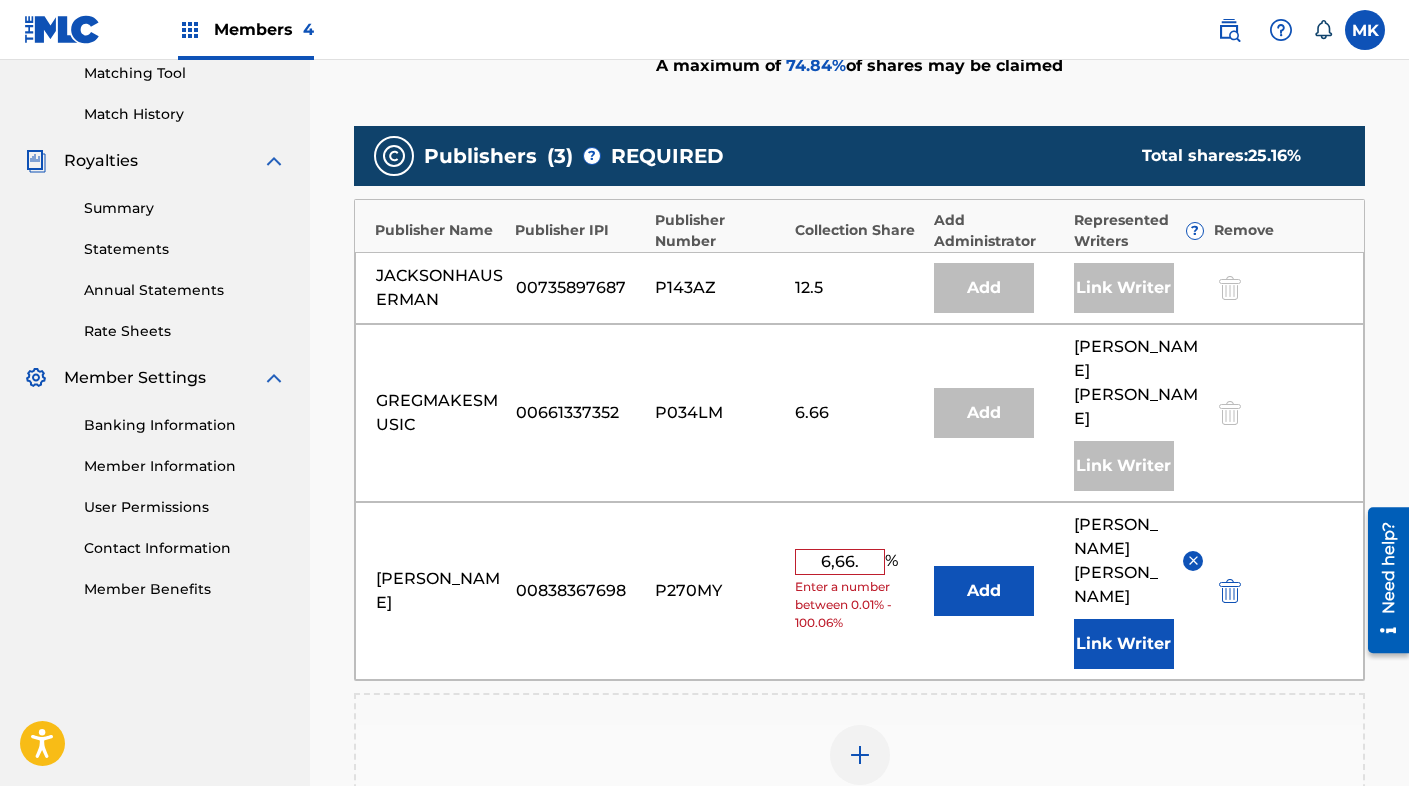 click at bounding box center [1258, 590] 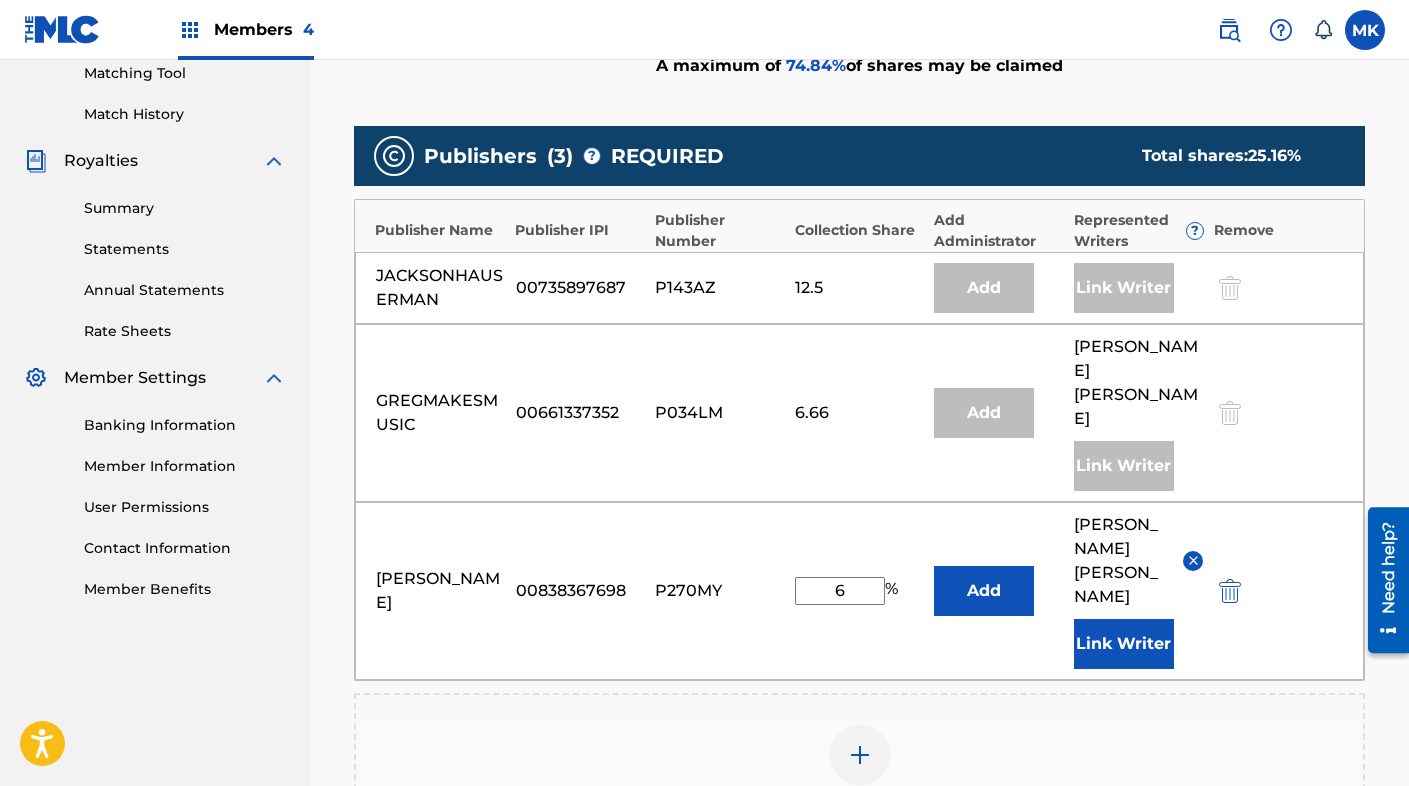 type on "6.66" 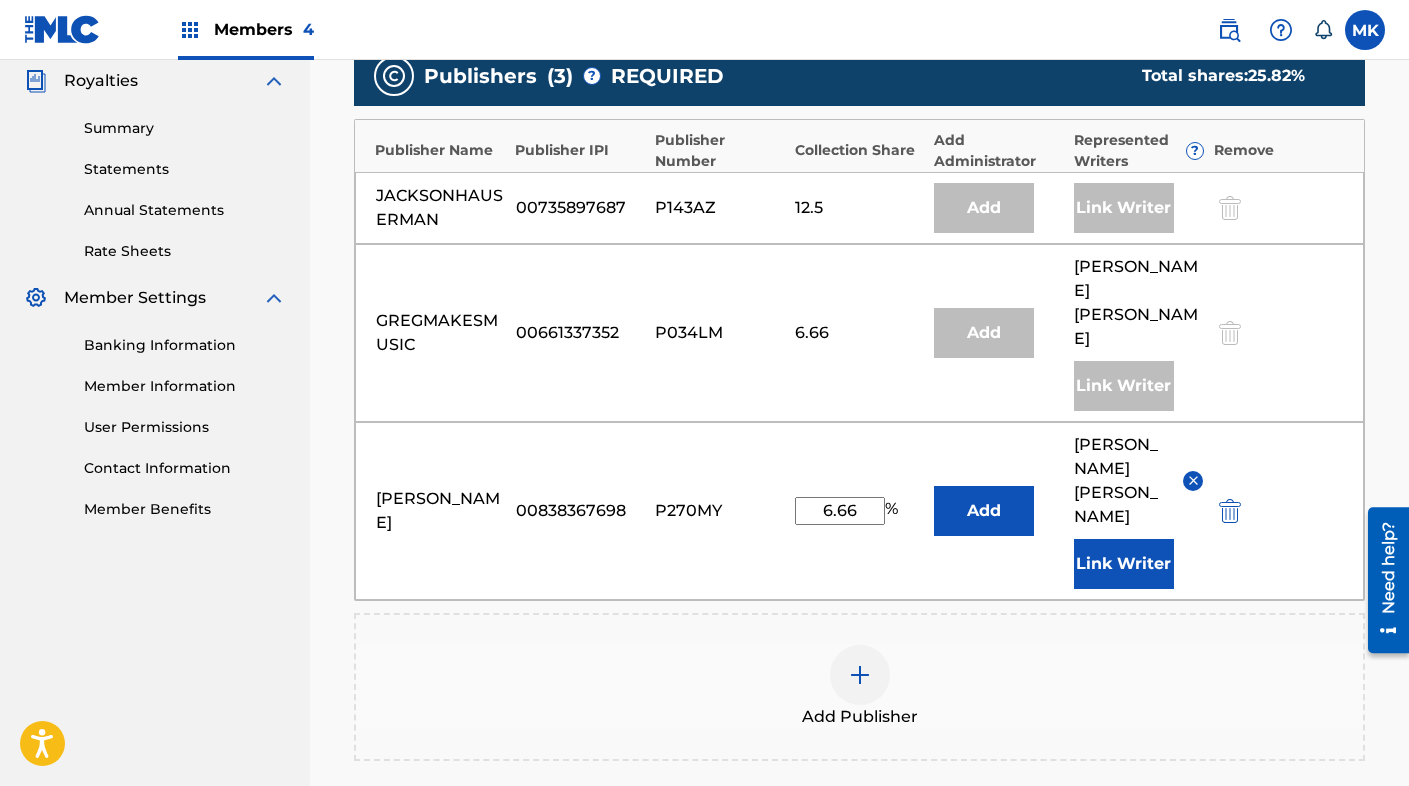 scroll, scrollTop: 675, scrollLeft: 0, axis: vertical 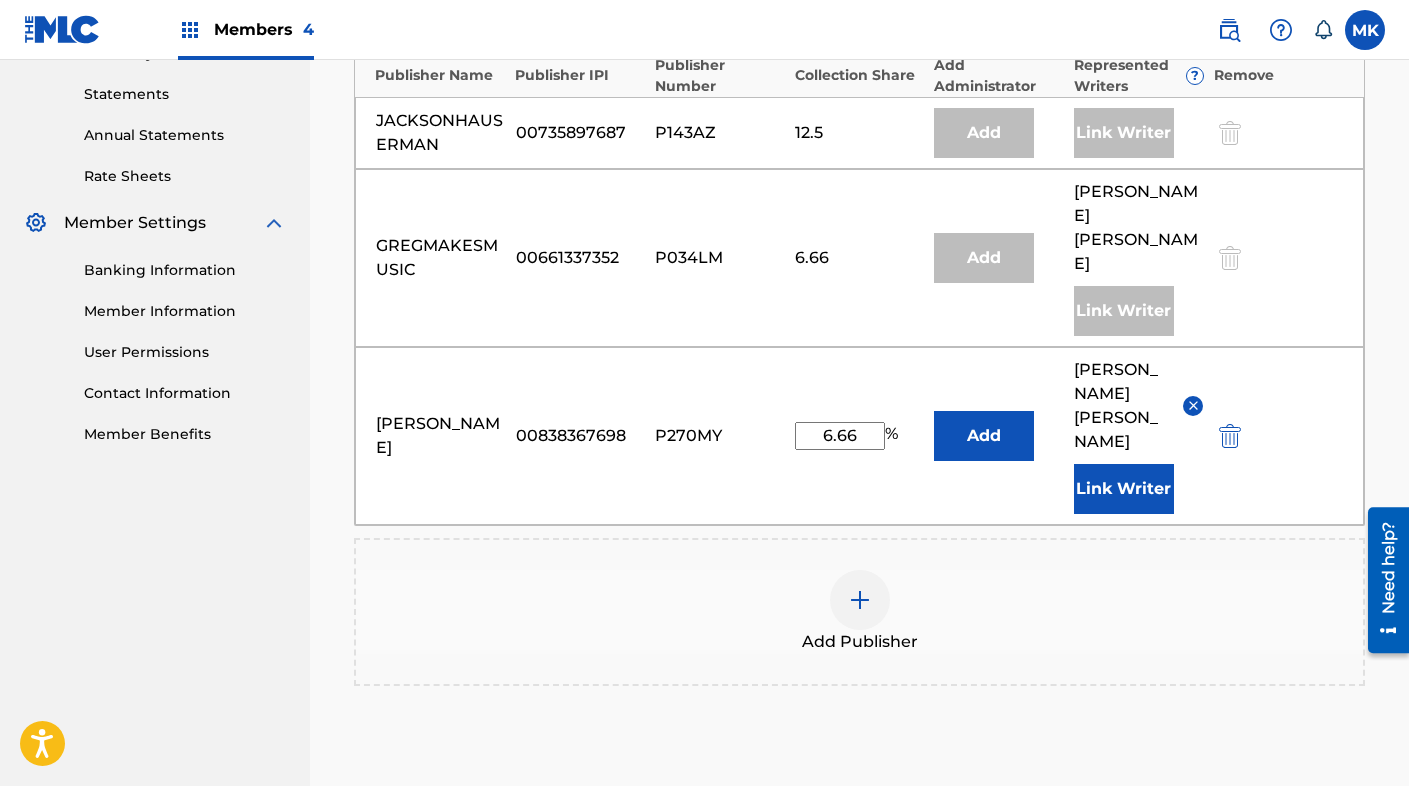 click on "Next" at bounding box center (1305, 888) 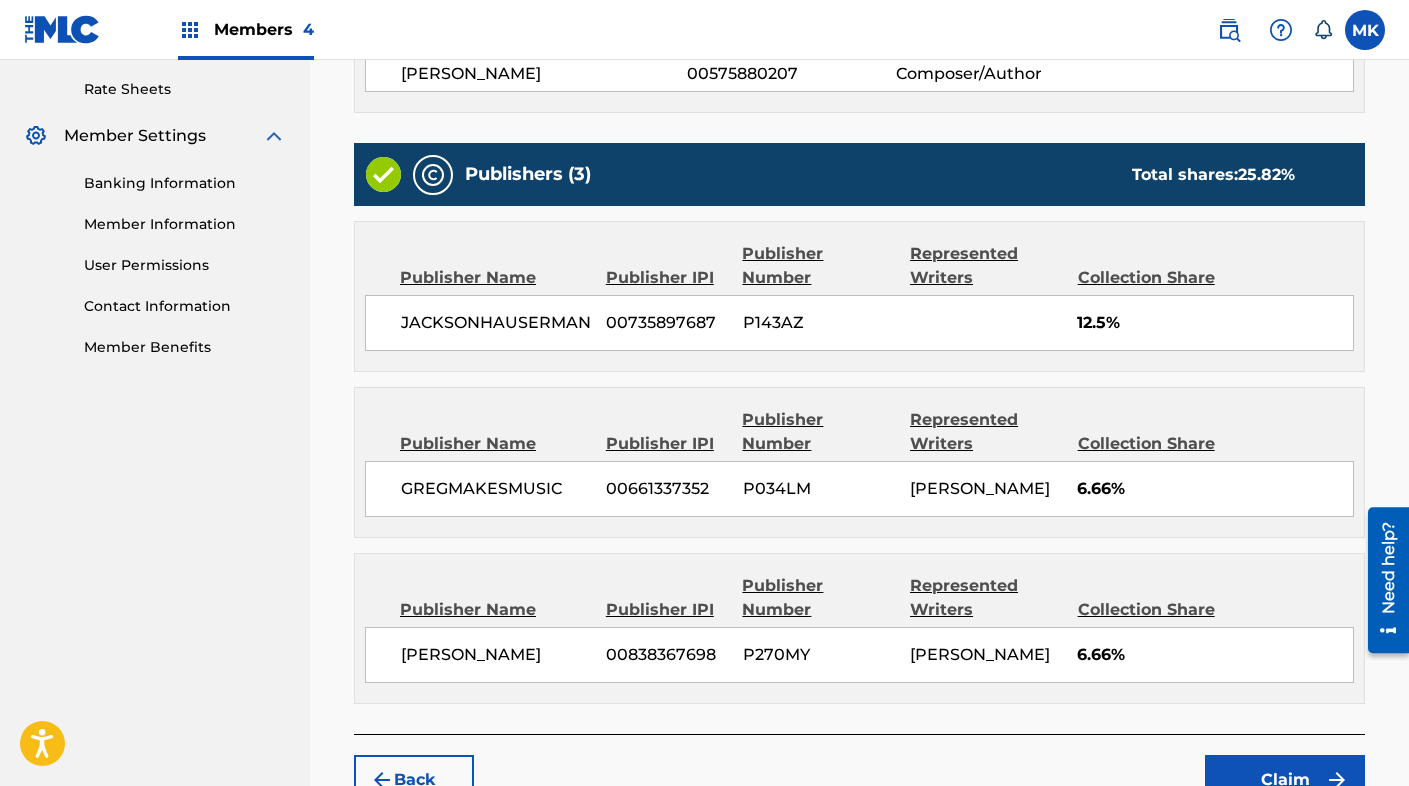 scroll, scrollTop: 941, scrollLeft: 0, axis: vertical 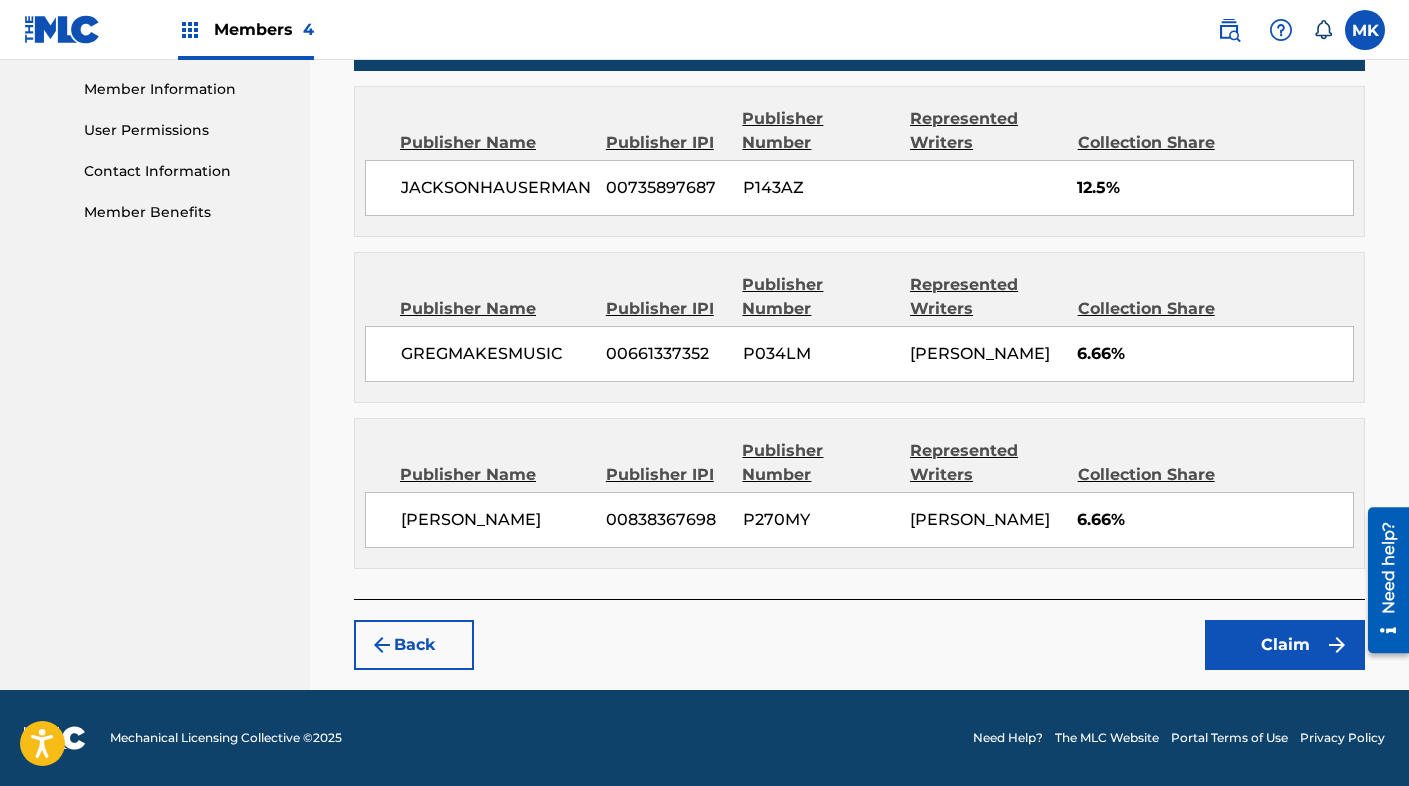 click on "Claim" at bounding box center (1285, 645) 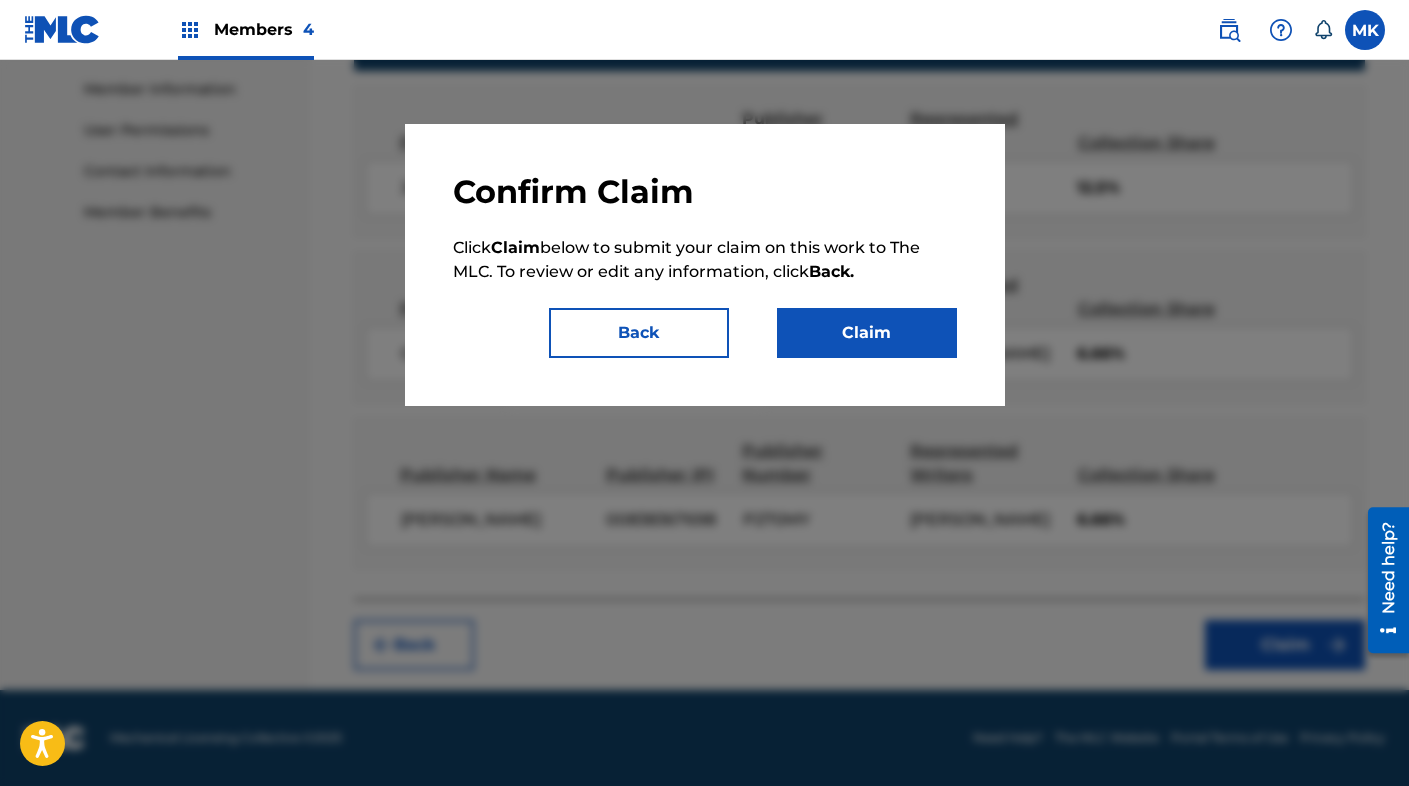 click on "Claim" at bounding box center (867, 333) 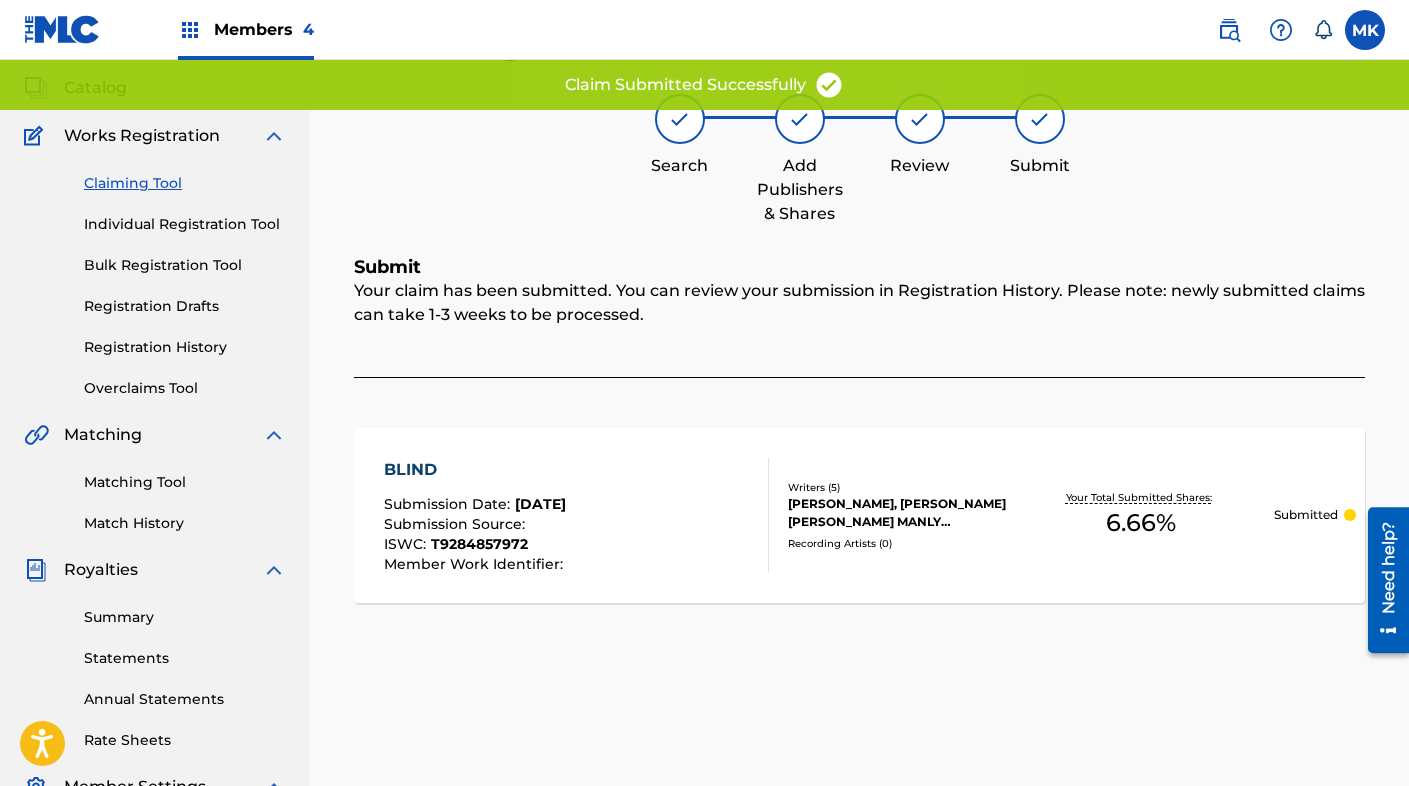 scroll, scrollTop: 85, scrollLeft: 0, axis: vertical 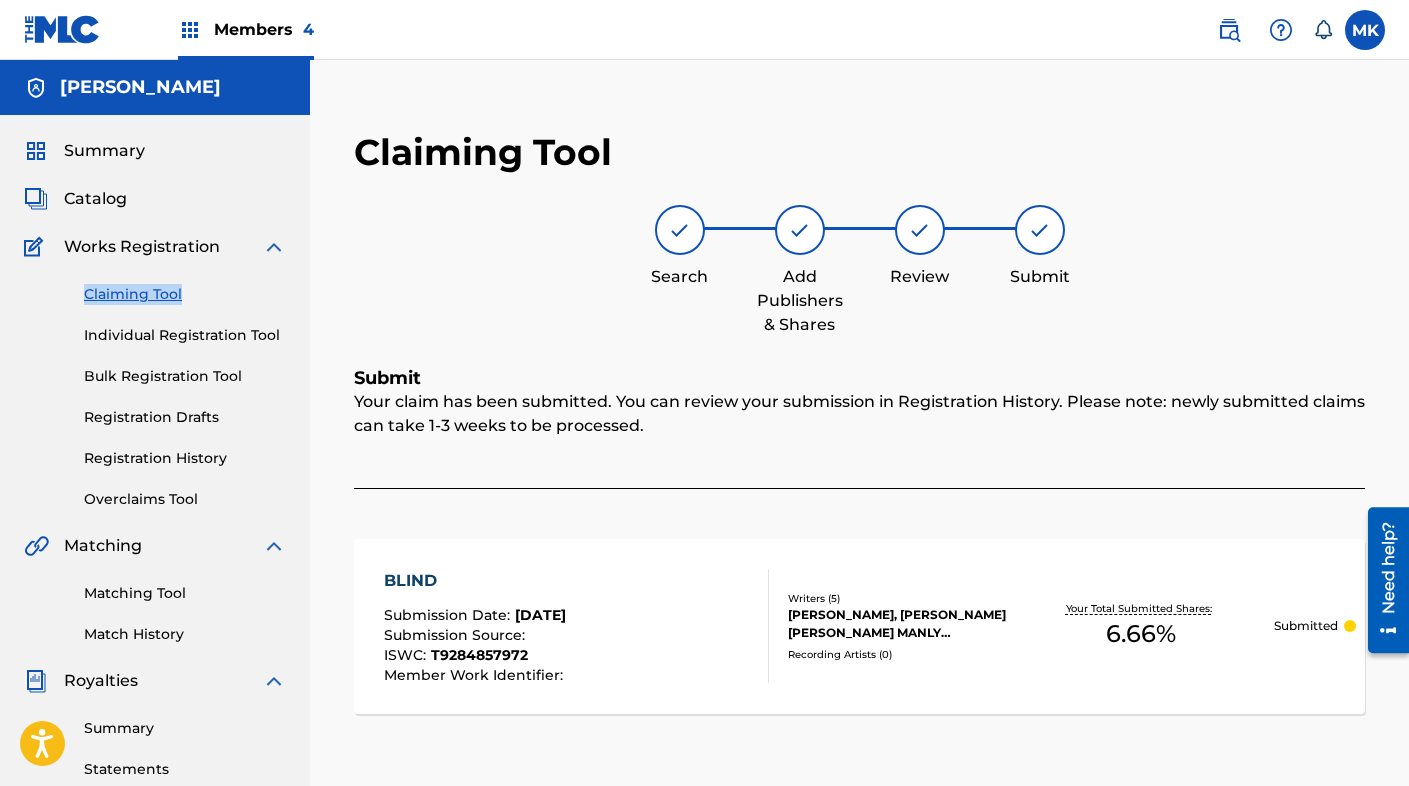 click on "BLIND Submission Date : Jul 21, 2025 Submission Source : ISWC : T9284857972 Member Work Identifier :" at bounding box center (576, 626) 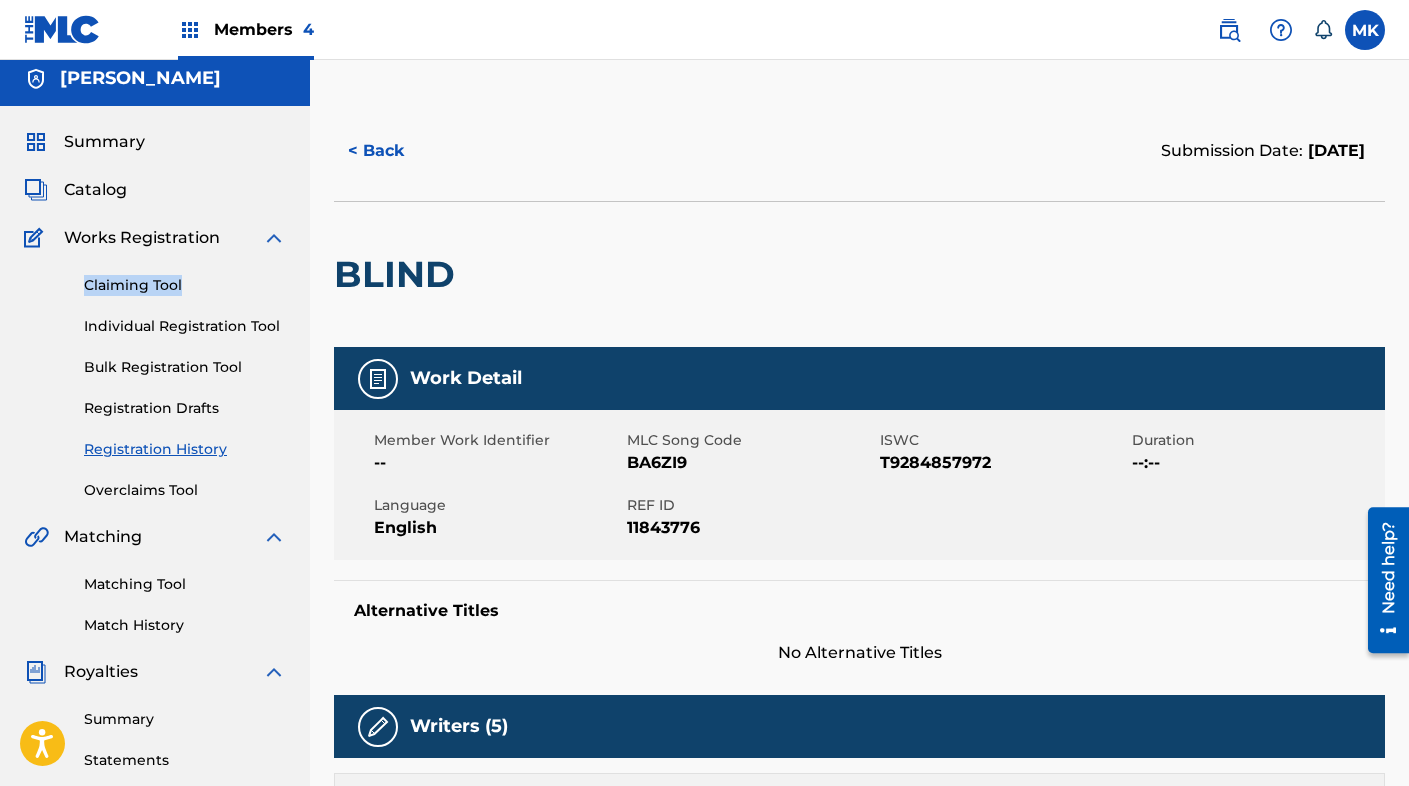 scroll, scrollTop: 0, scrollLeft: 0, axis: both 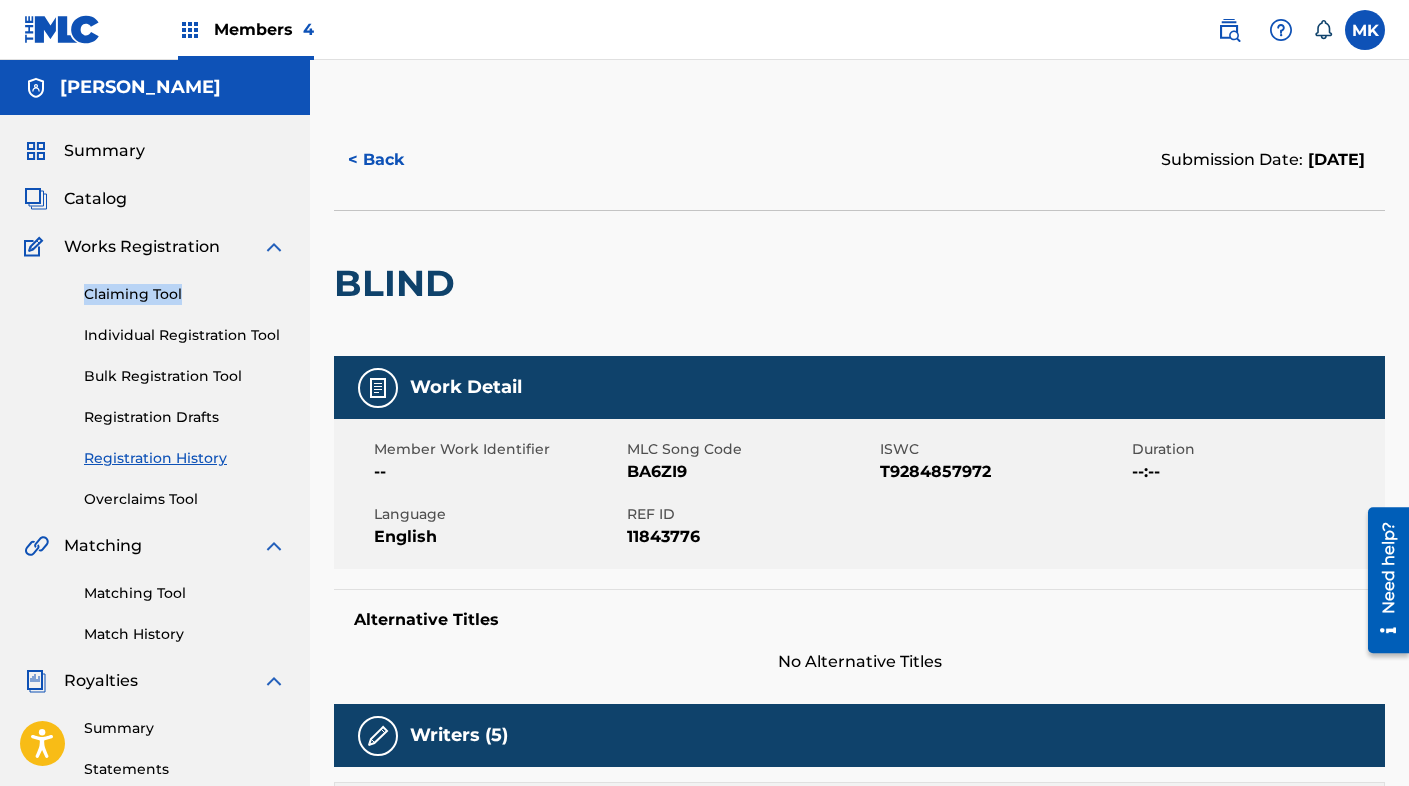 click on "< Back" at bounding box center [394, 160] 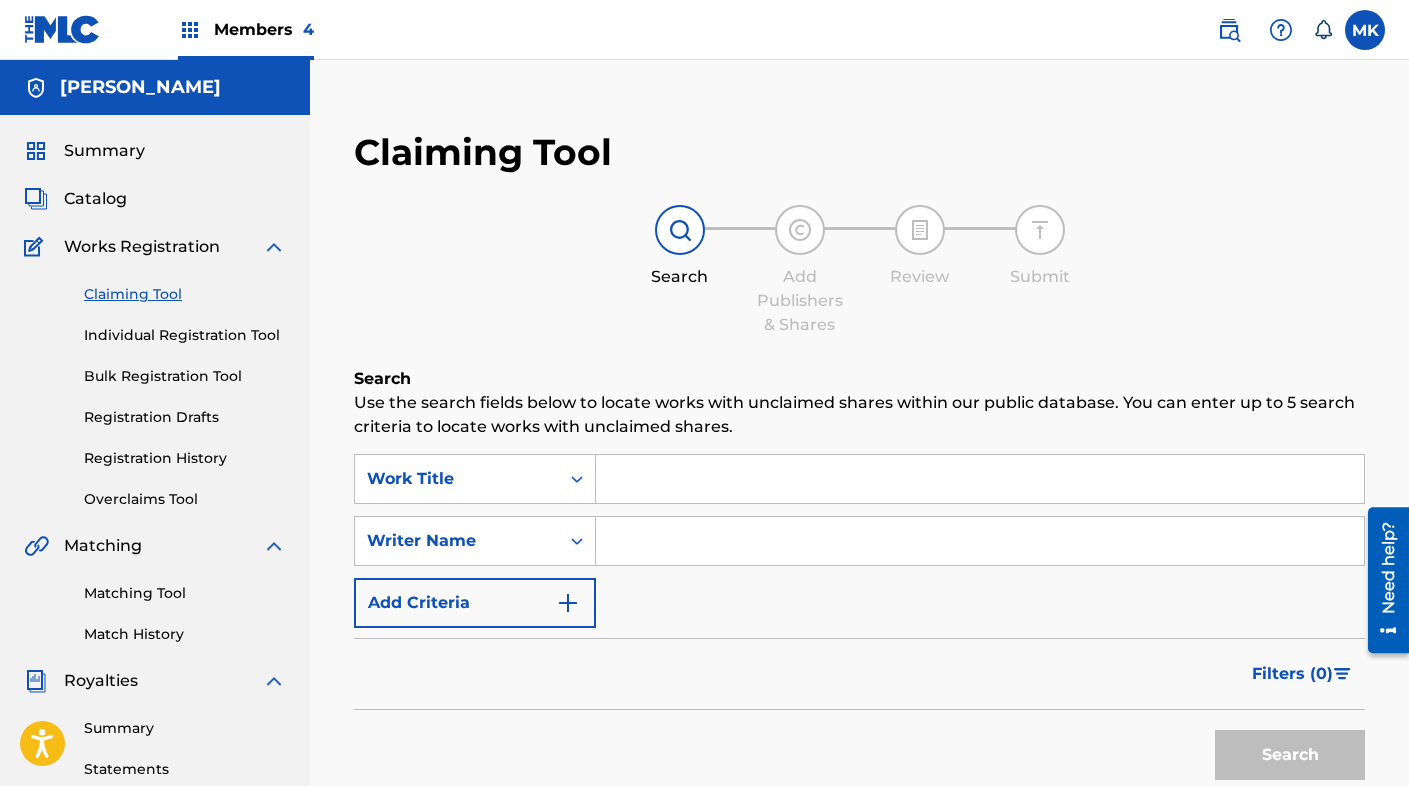 click at bounding box center (980, 479) 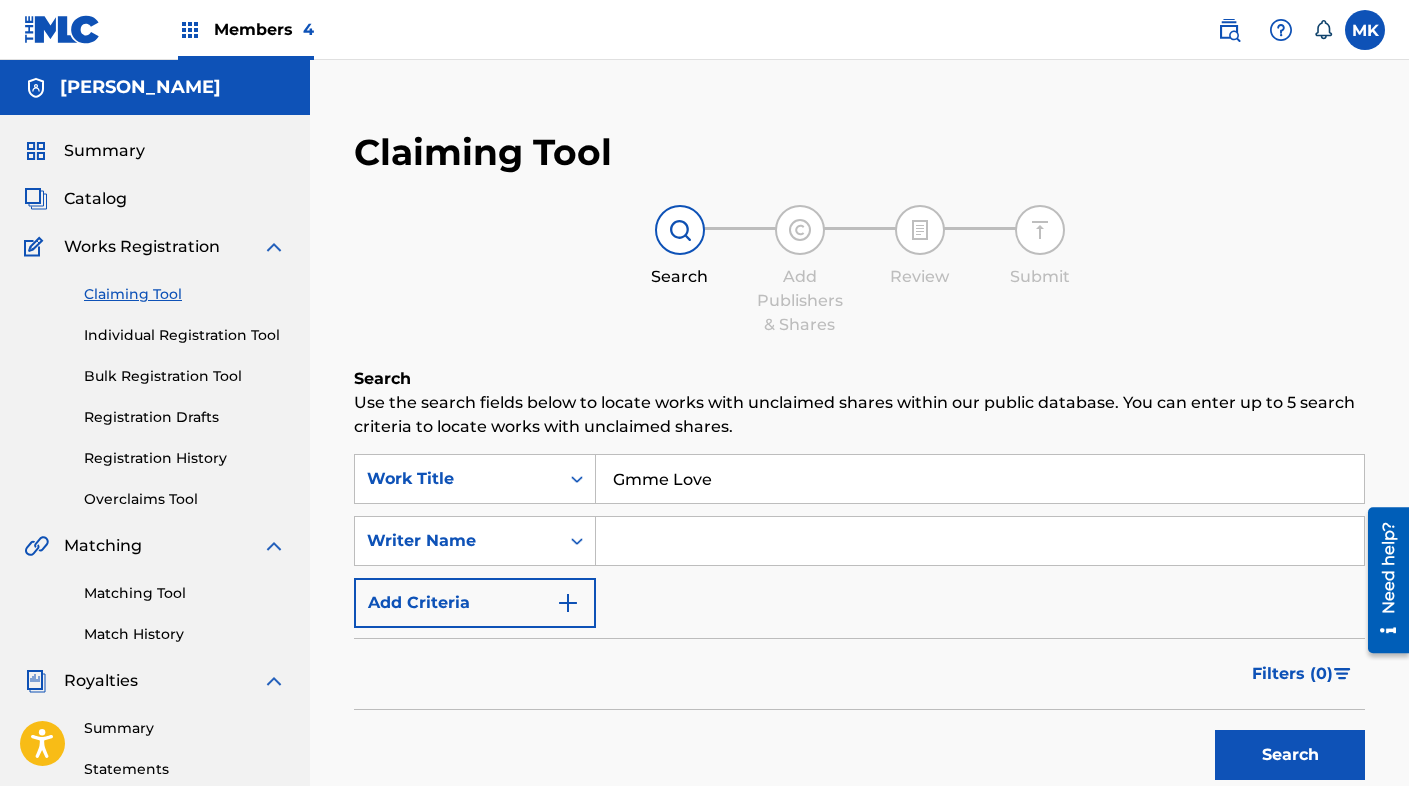 type on "Gmme Love" 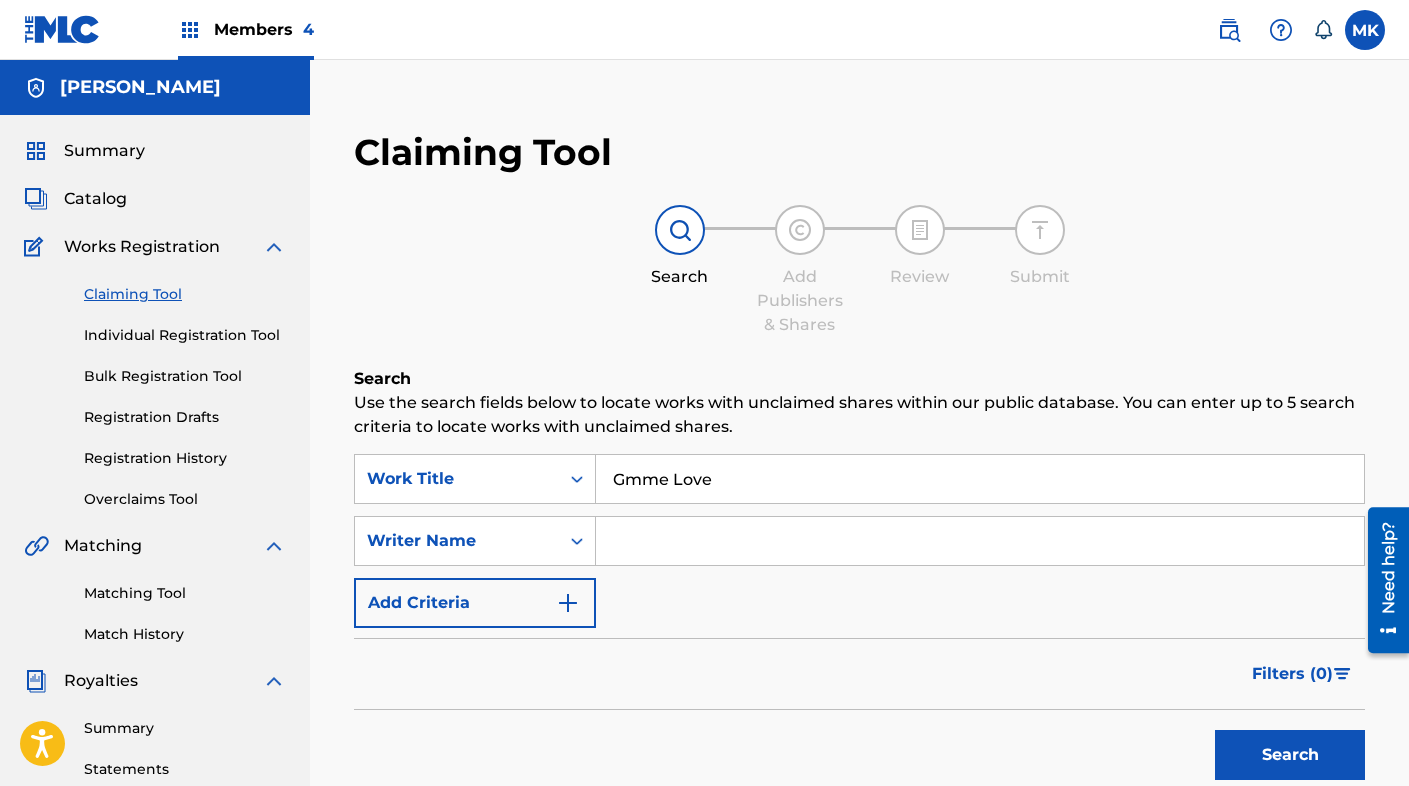 type on "[PERSON_NAME] [PERSON_NAME]" 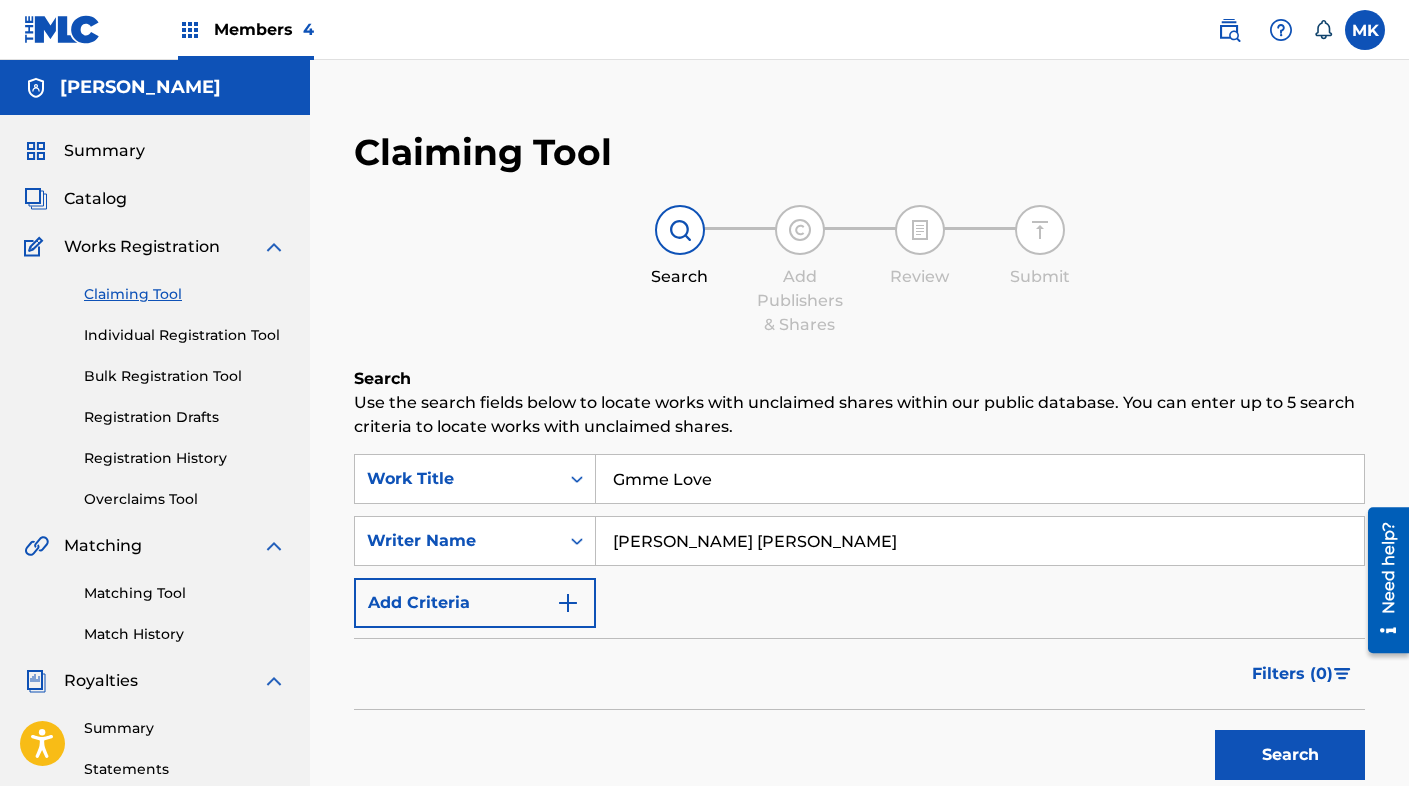 click on "Search" at bounding box center [1290, 755] 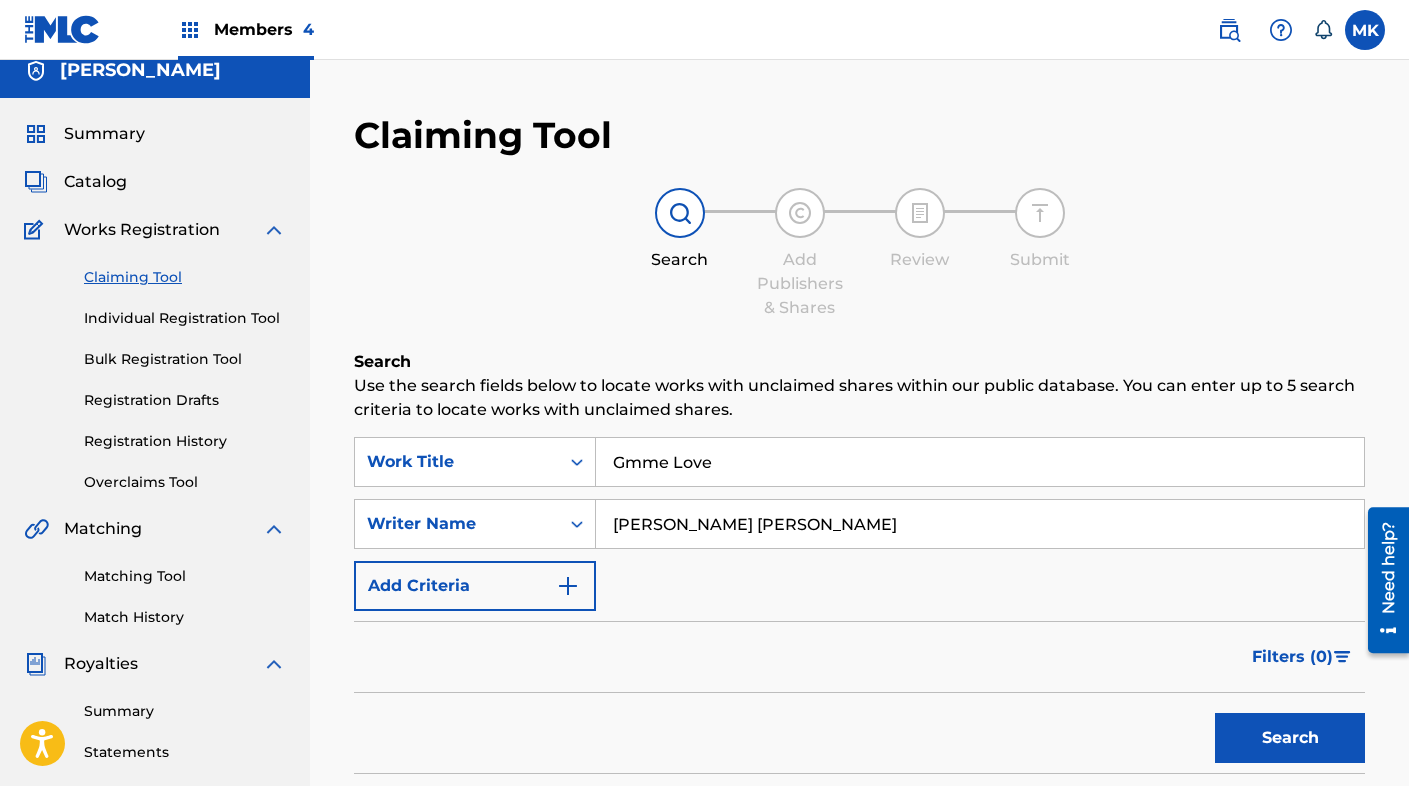 scroll, scrollTop: 0, scrollLeft: 0, axis: both 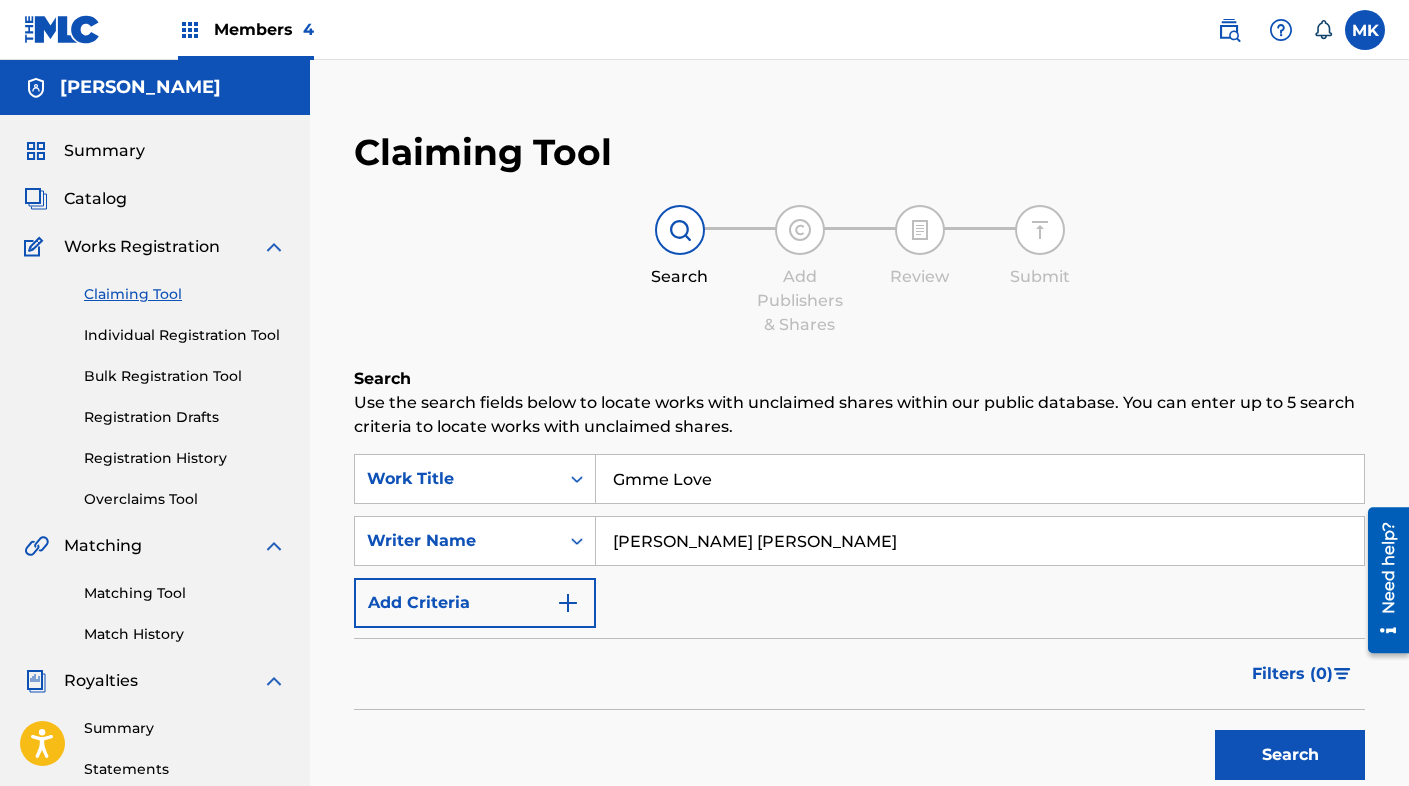 click on "Gmme Love" at bounding box center [980, 479] 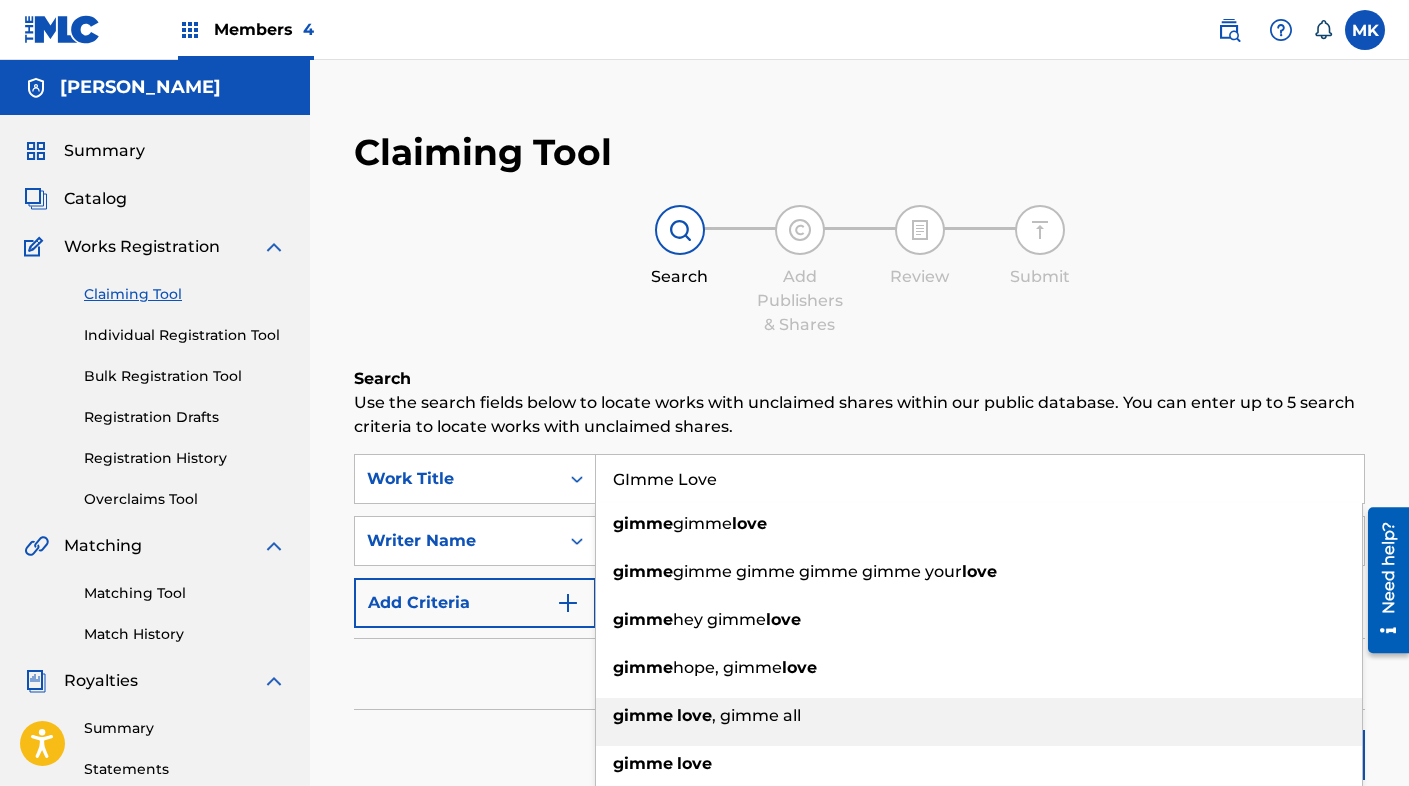 click on "gimme   love , gimme all" at bounding box center (979, 722) 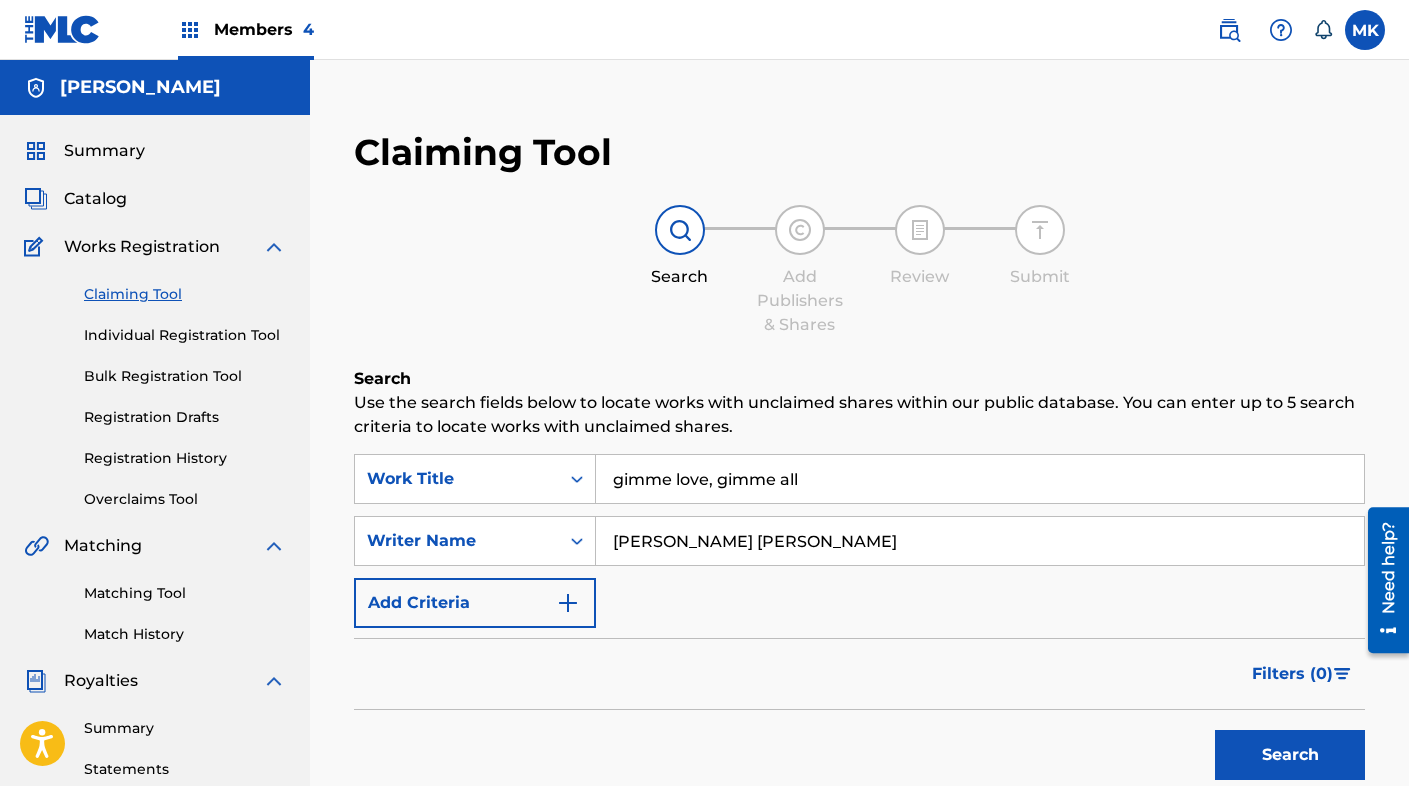 click on "gimme love, gimme all" at bounding box center (980, 479) 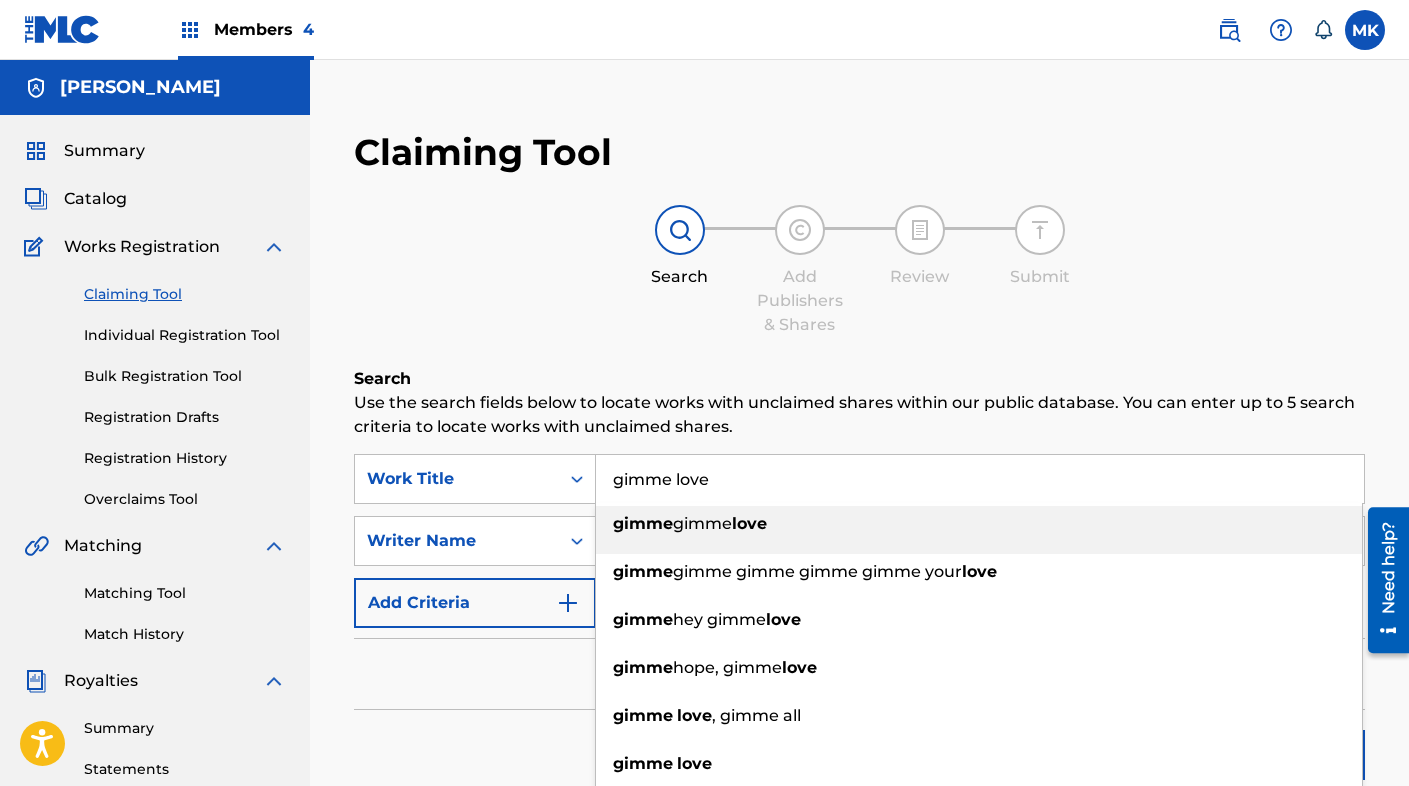 type on "gimme love" 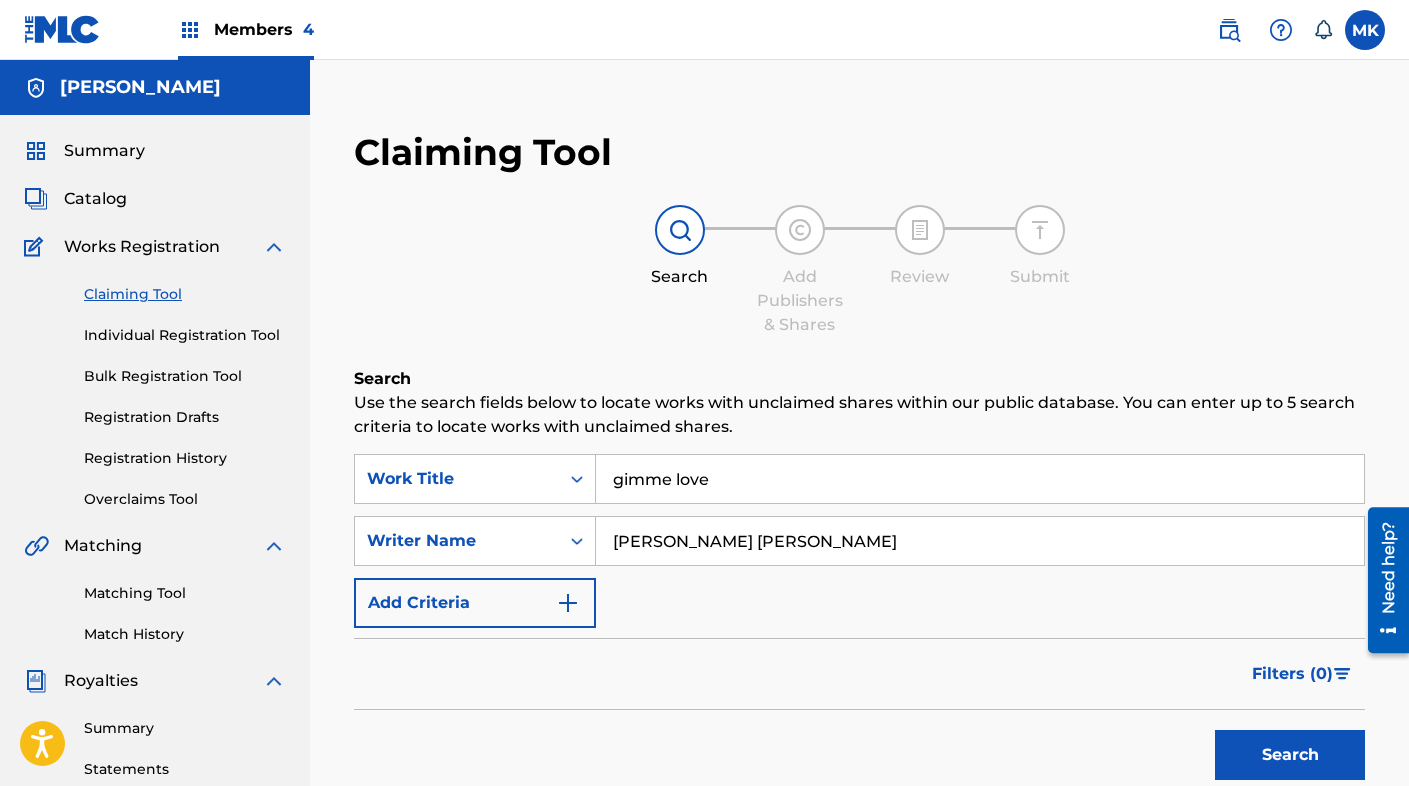 click on "Search" at bounding box center [1290, 755] 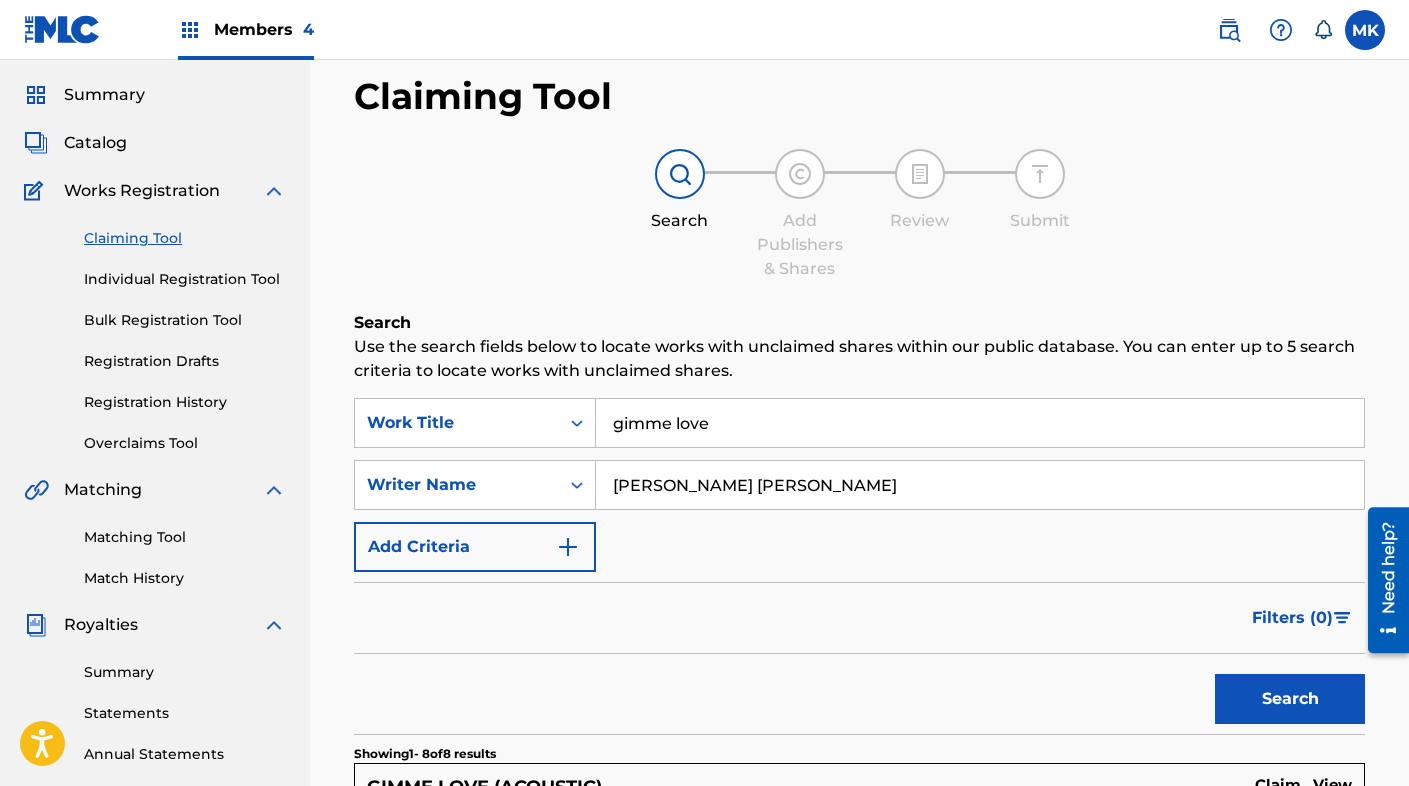 scroll, scrollTop: 0, scrollLeft: 0, axis: both 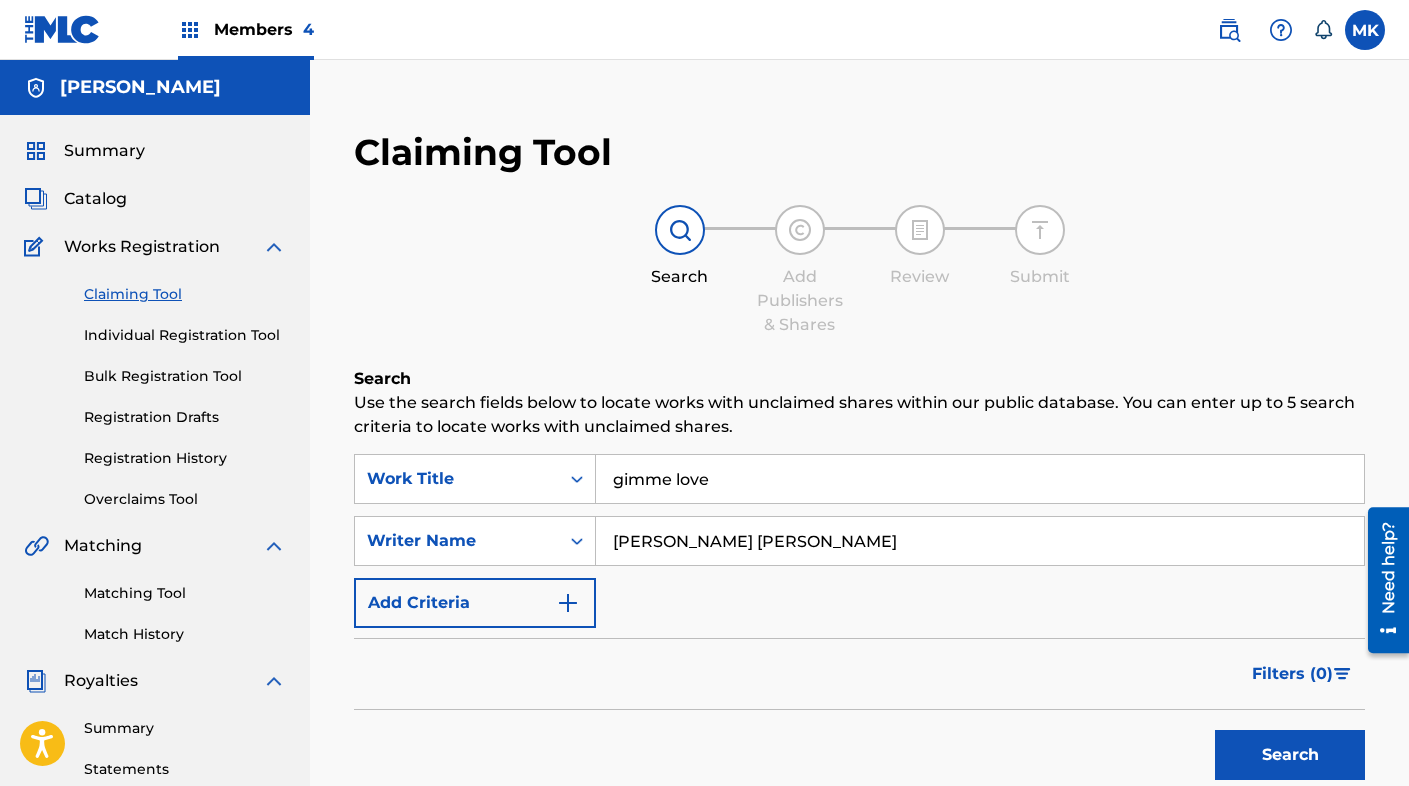 click on "Catalog" at bounding box center [95, 199] 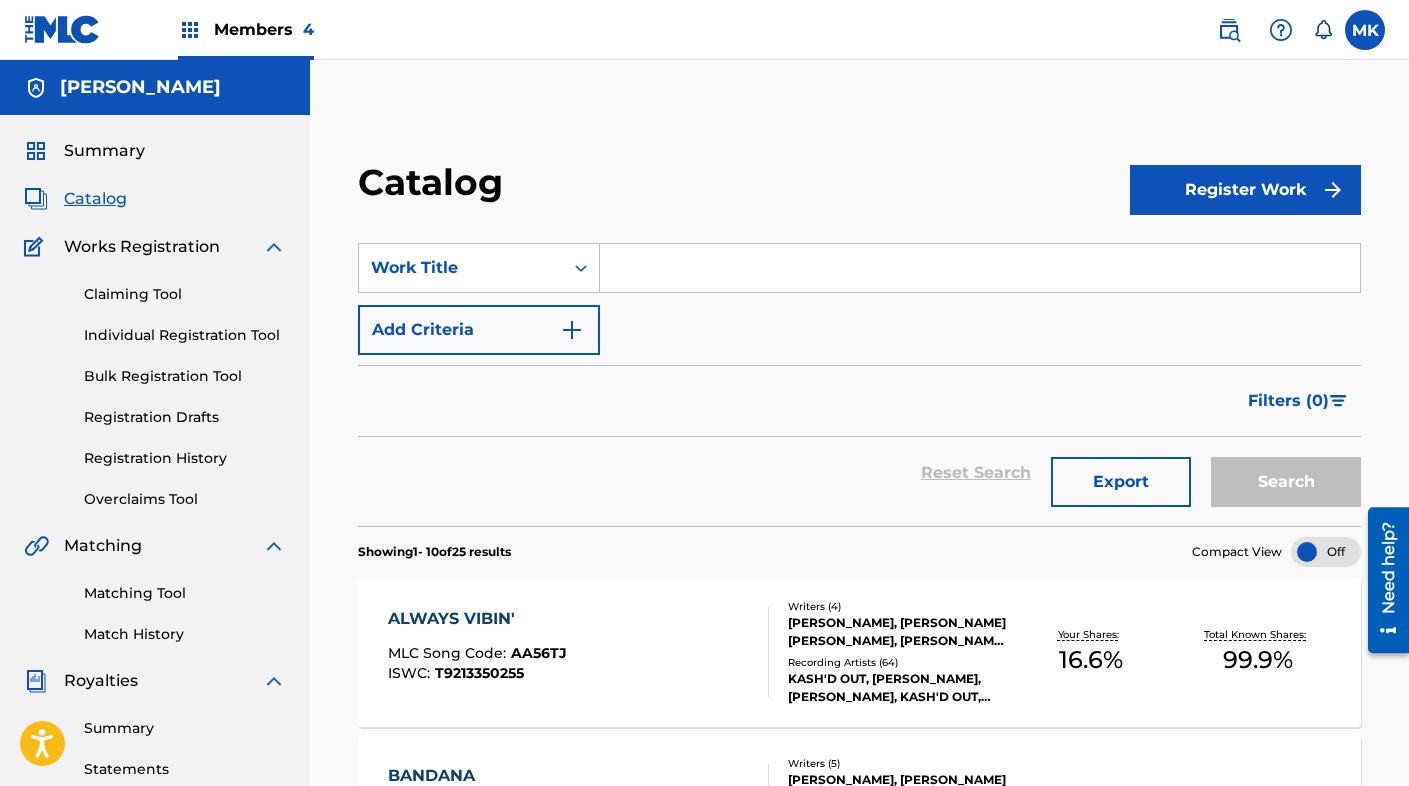 click at bounding box center [980, 268] 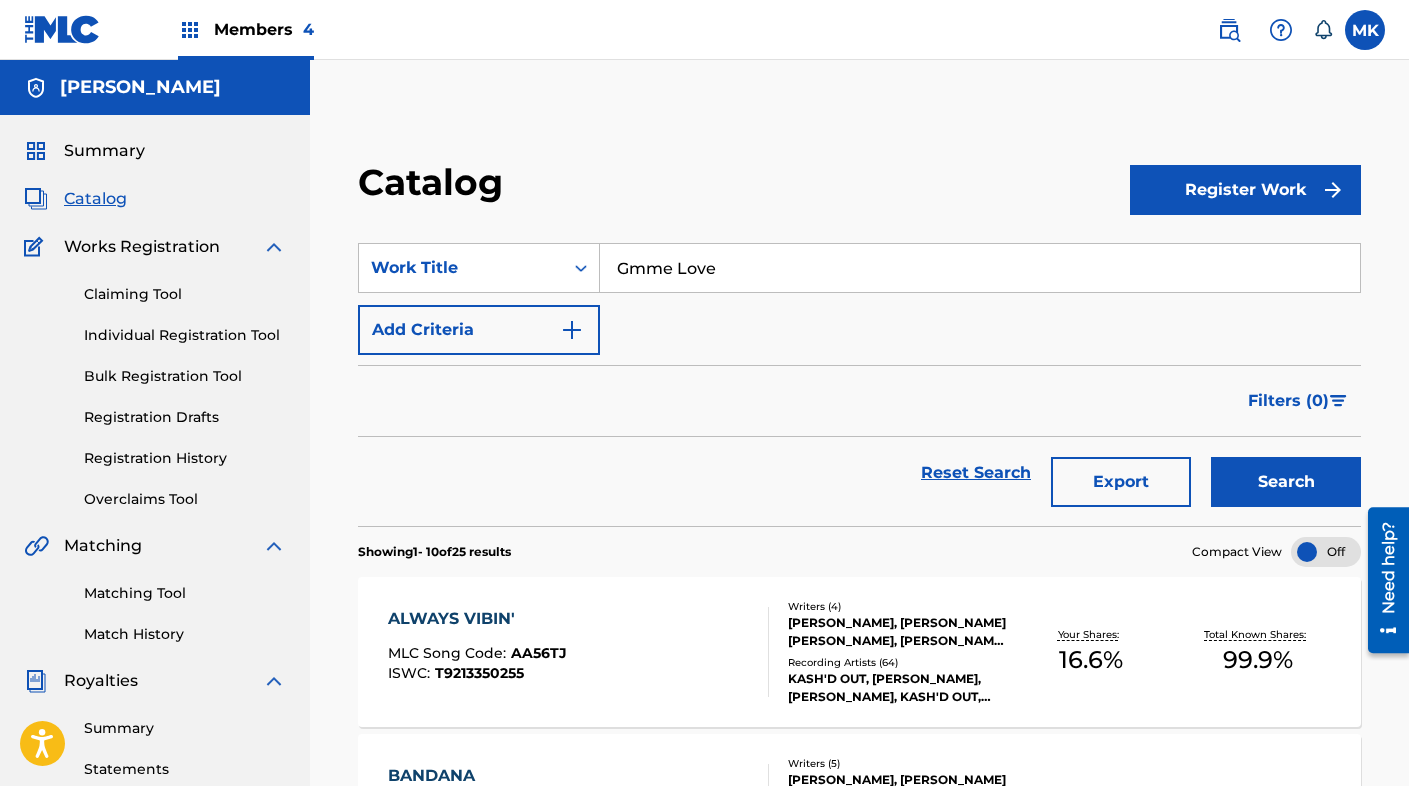 click on "Search" at bounding box center [1286, 482] 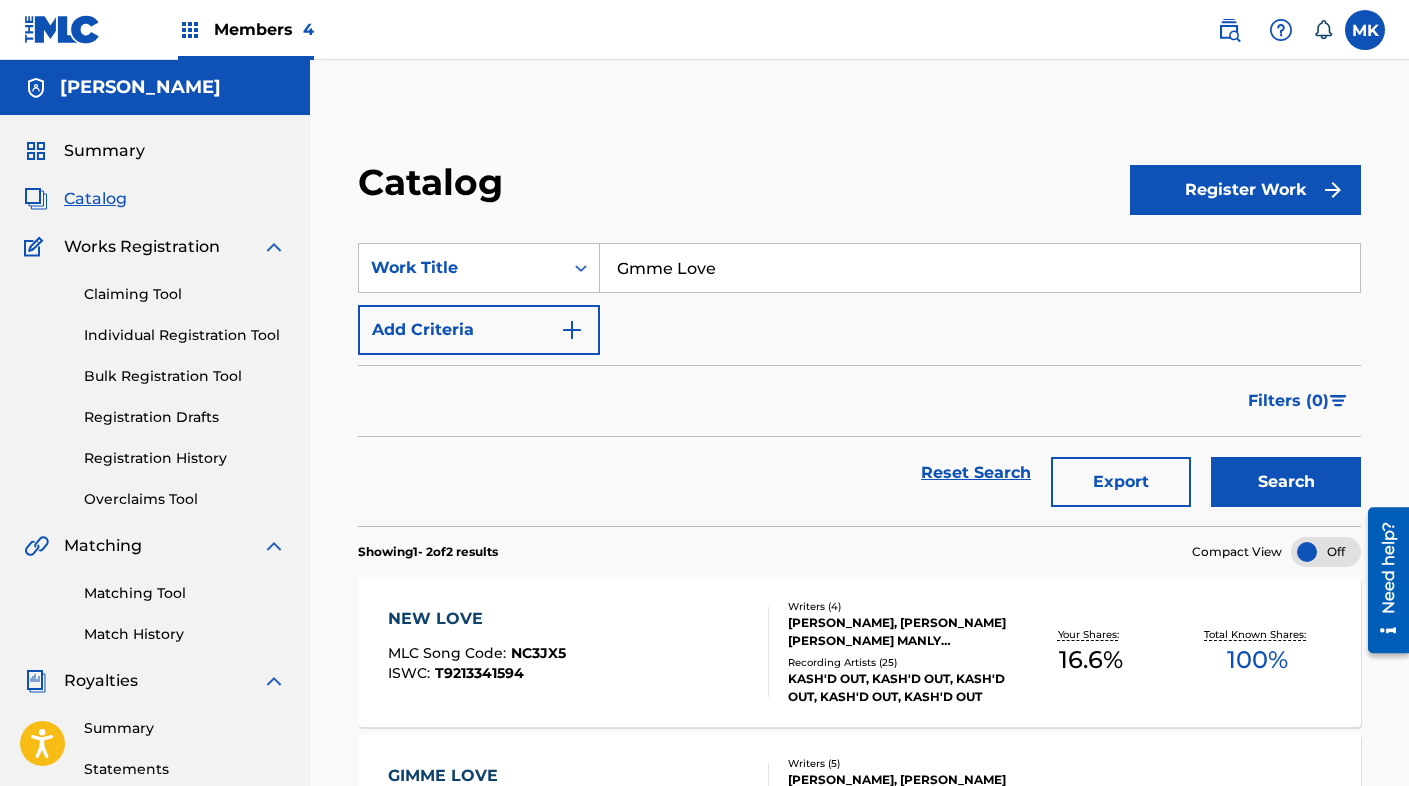 click on "Gmme Love" at bounding box center [980, 268] 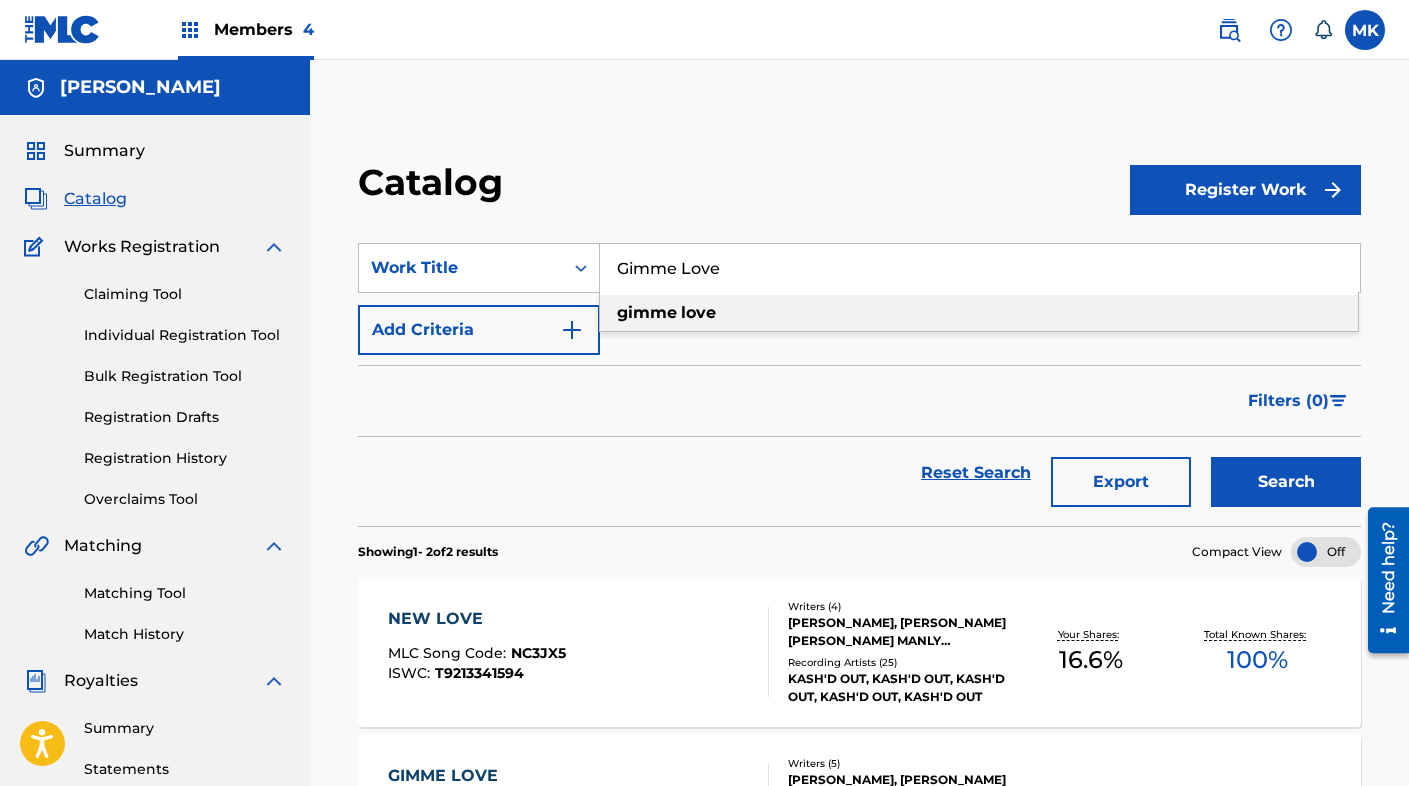 click on "gimme   love" at bounding box center [979, 313] 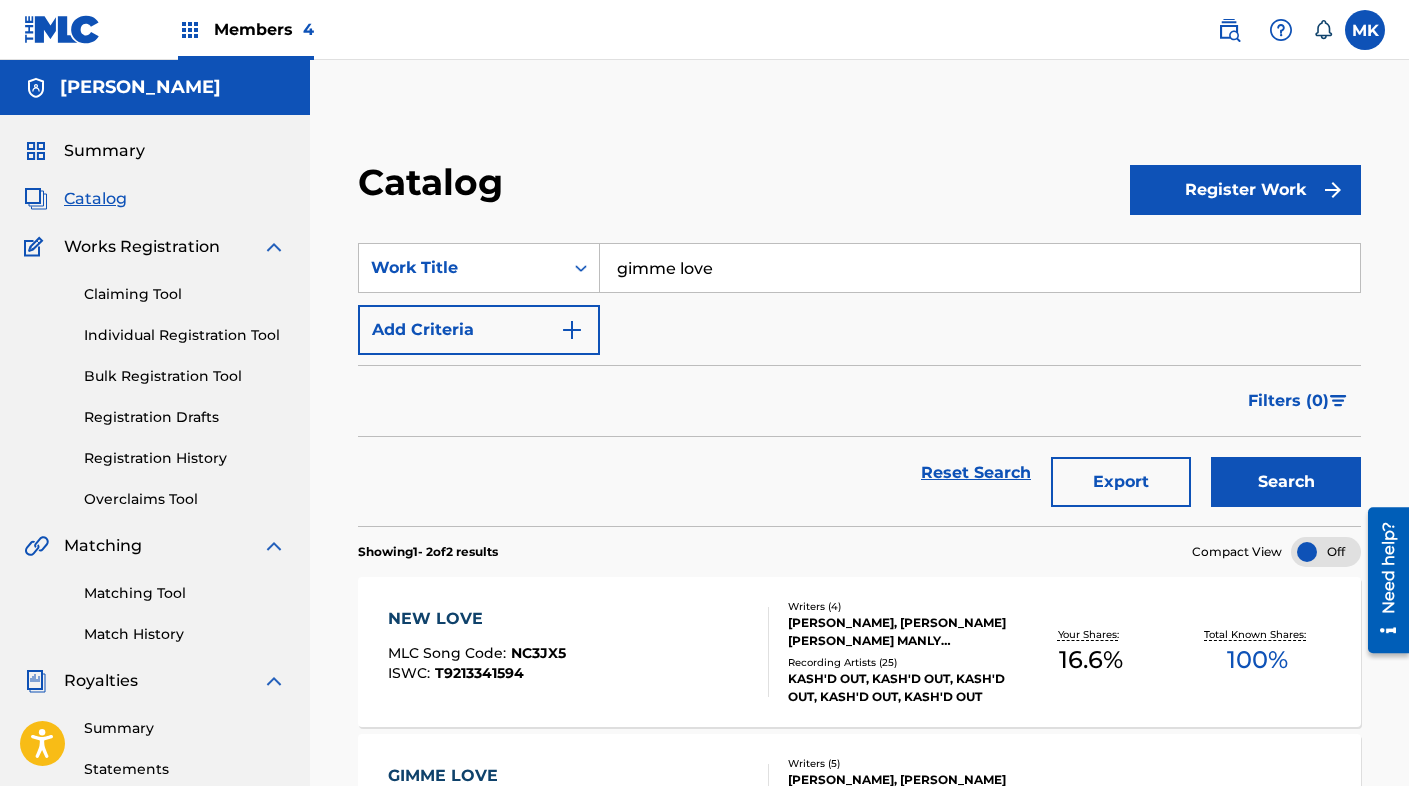click on "Search" at bounding box center [1286, 482] 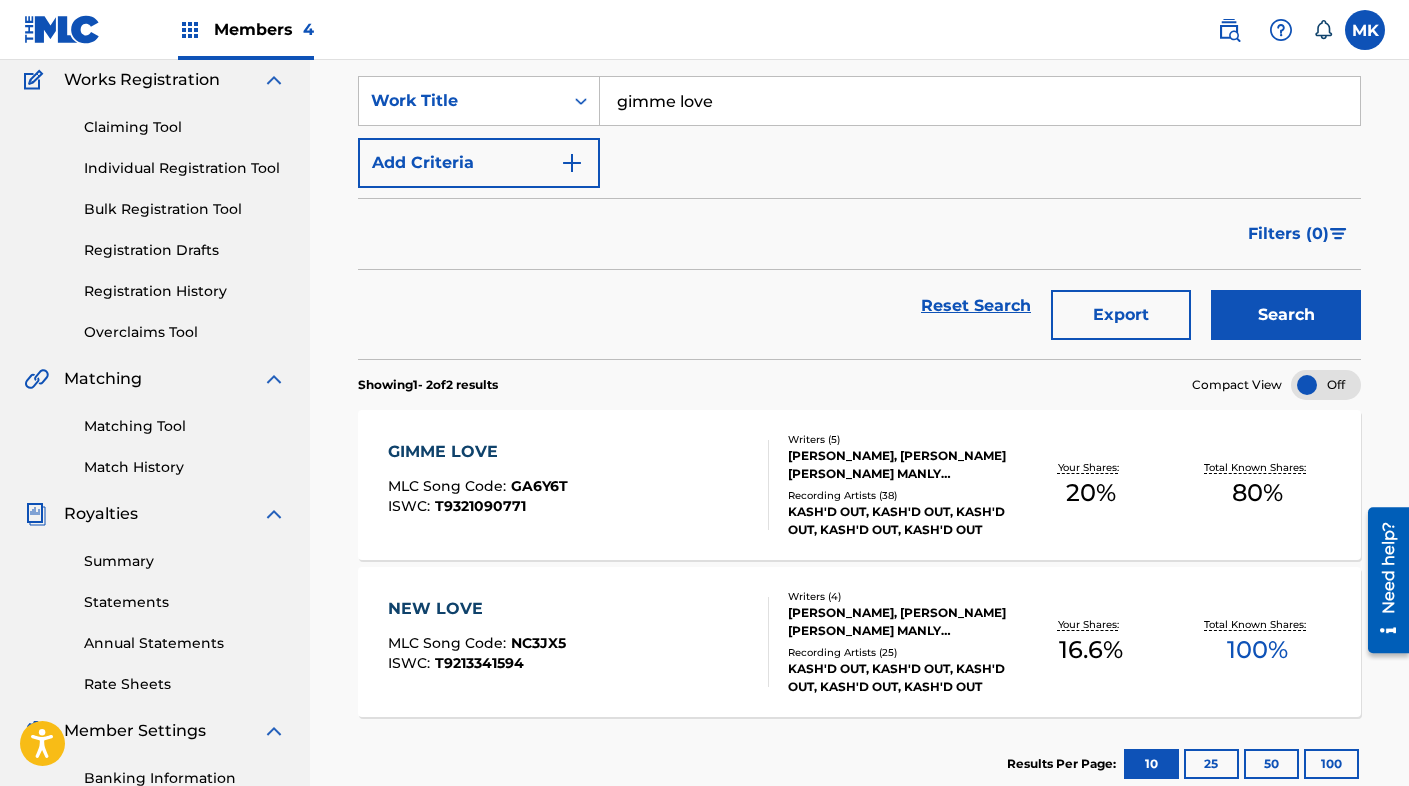 scroll, scrollTop: 168, scrollLeft: 0, axis: vertical 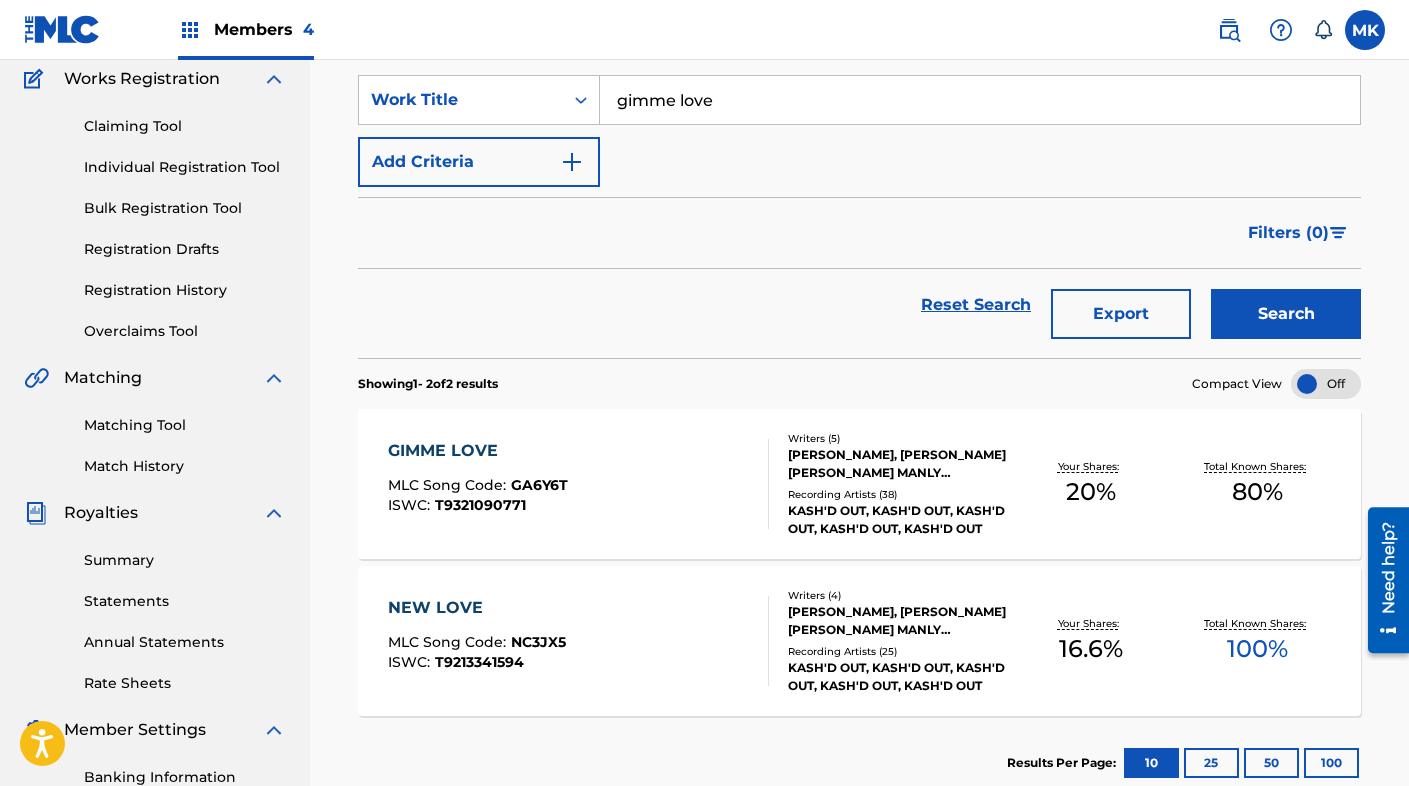 click on "GIMME LOVE" at bounding box center (478, 451) 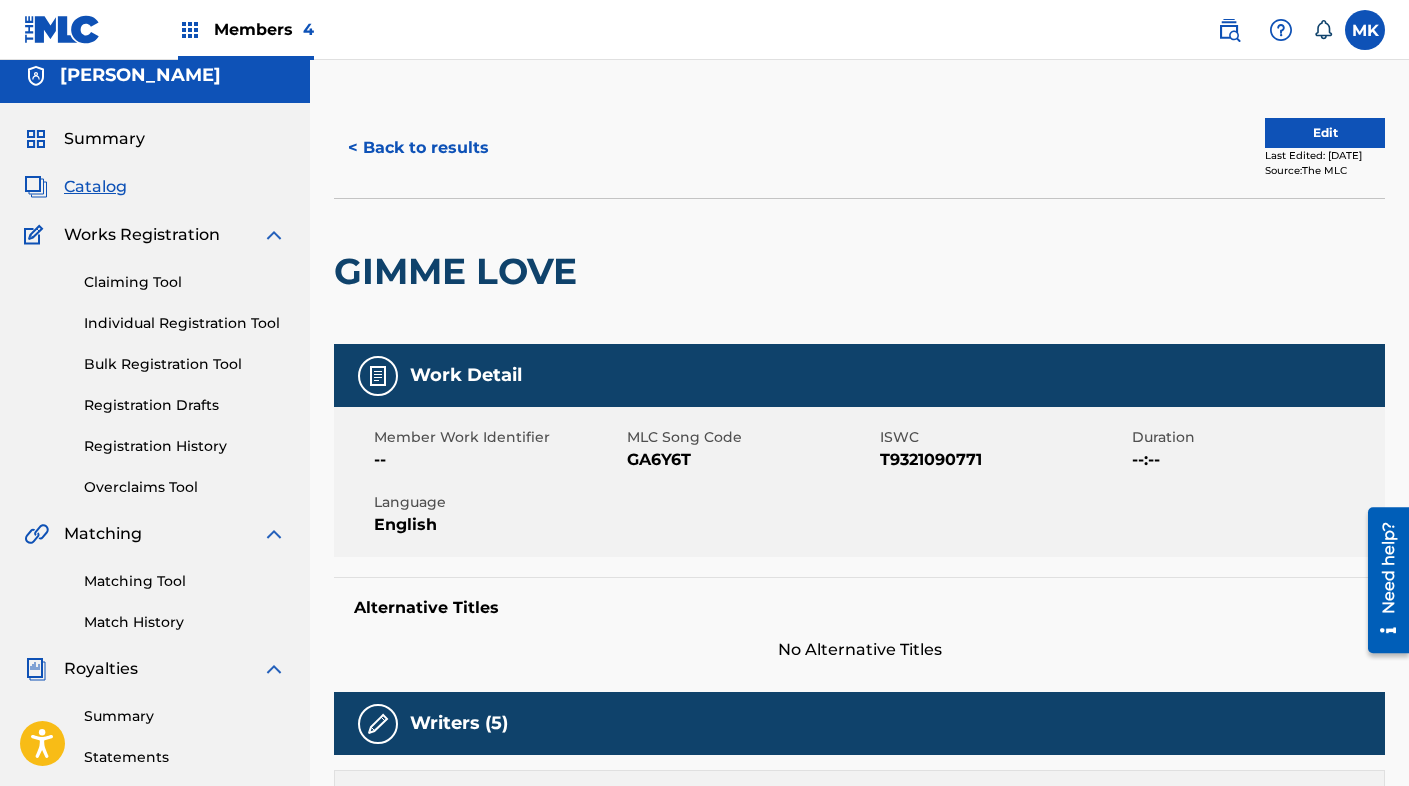 scroll, scrollTop: 0, scrollLeft: 0, axis: both 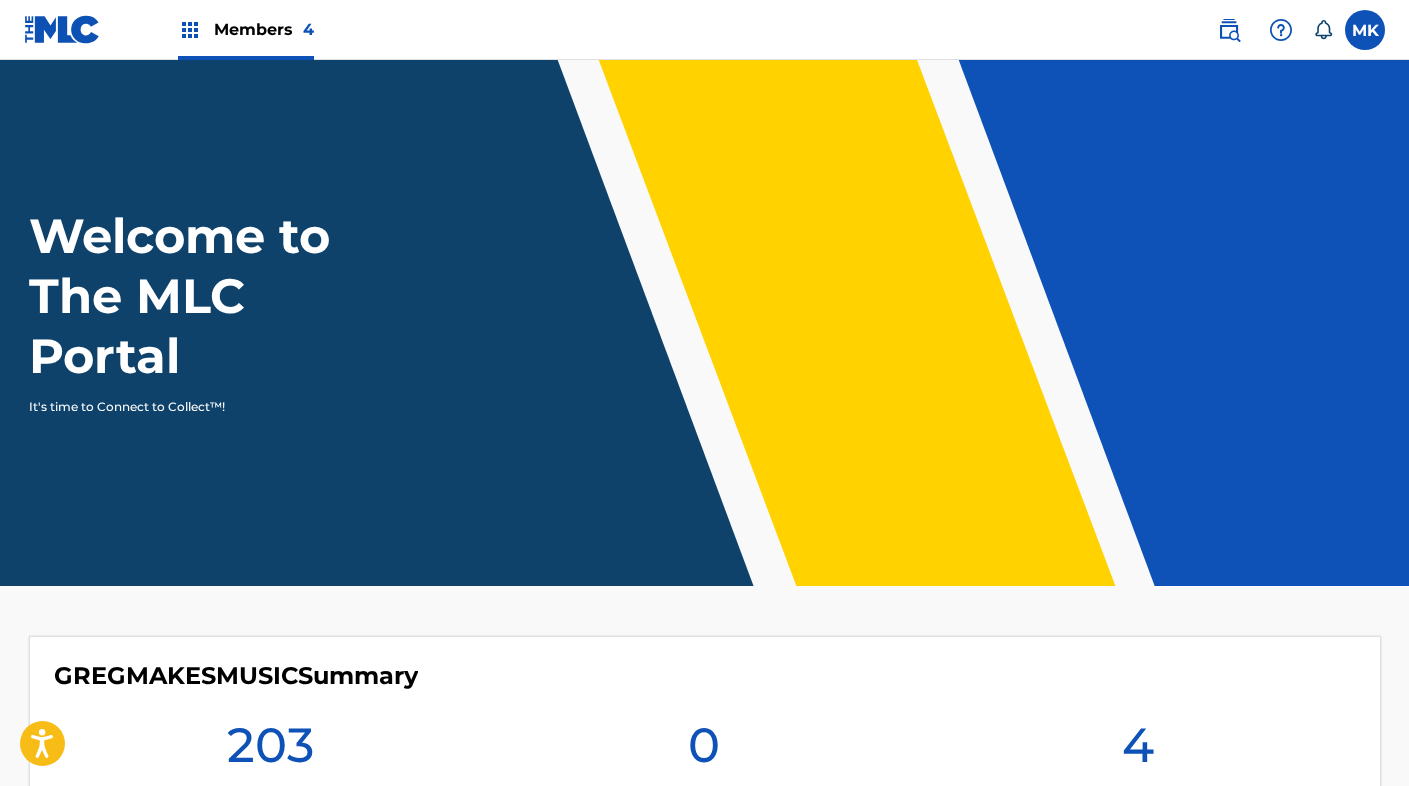 click at bounding box center [190, 30] 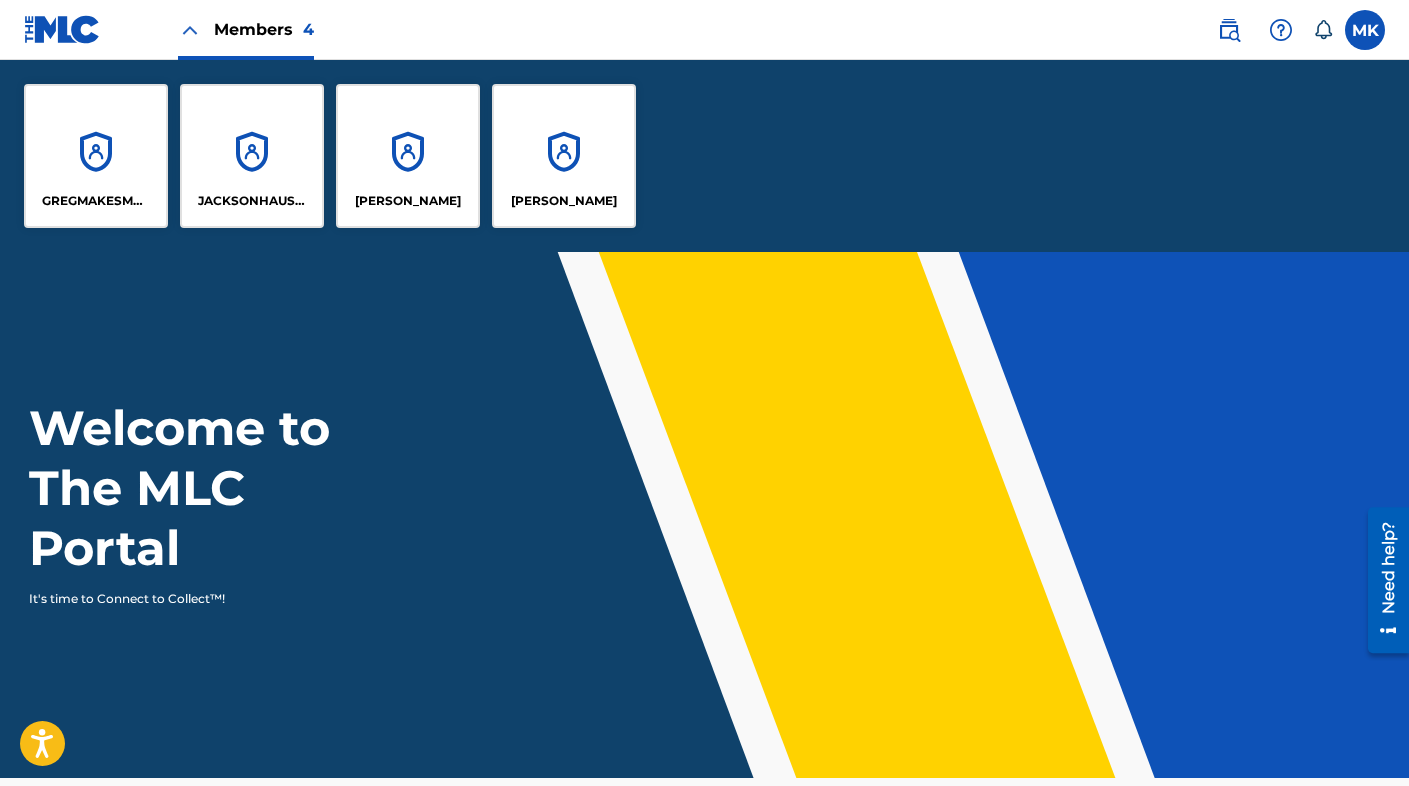 click on "JACKSONHAUSERMAN" at bounding box center (252, 156) 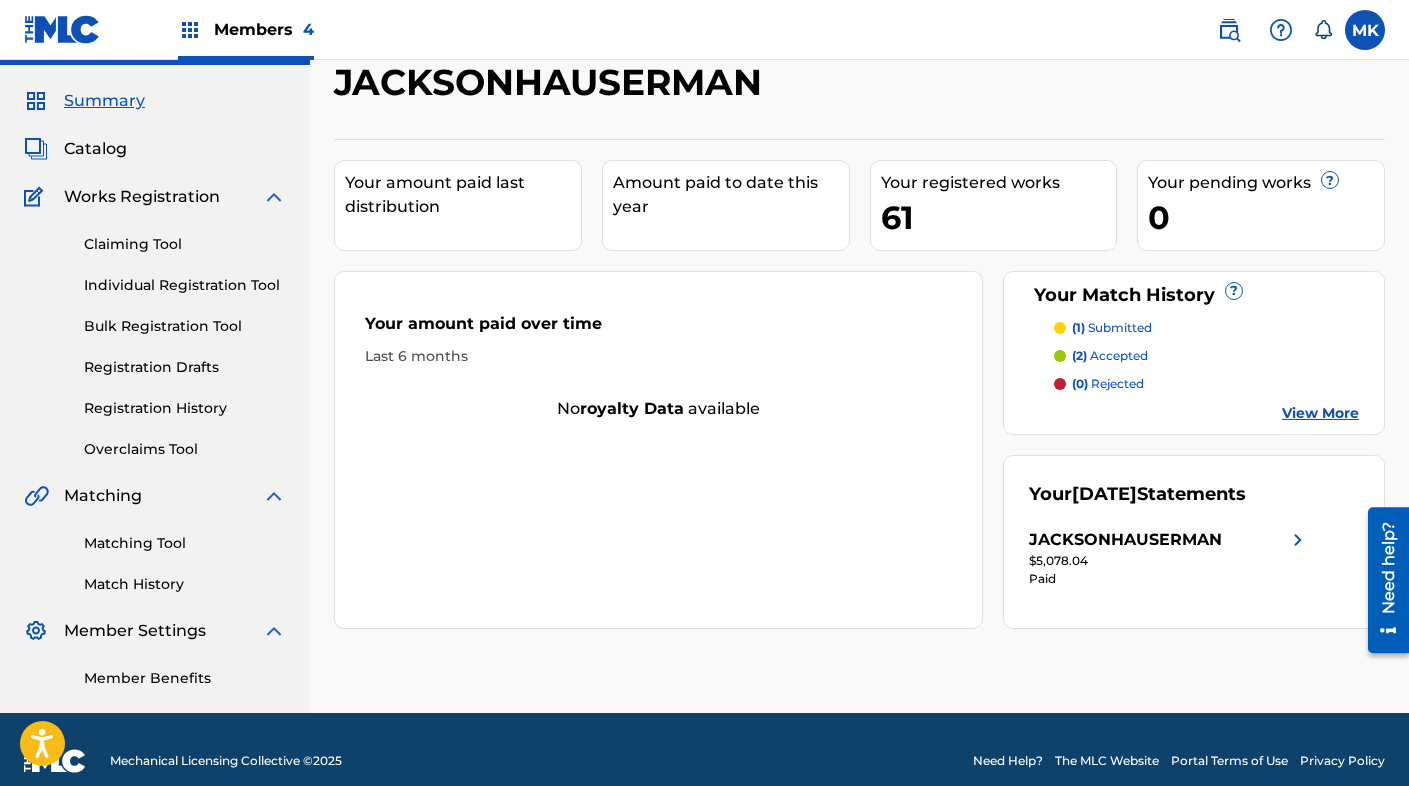 scroll, scrollTop: 53, scrollLeft: 0, axis: vertical 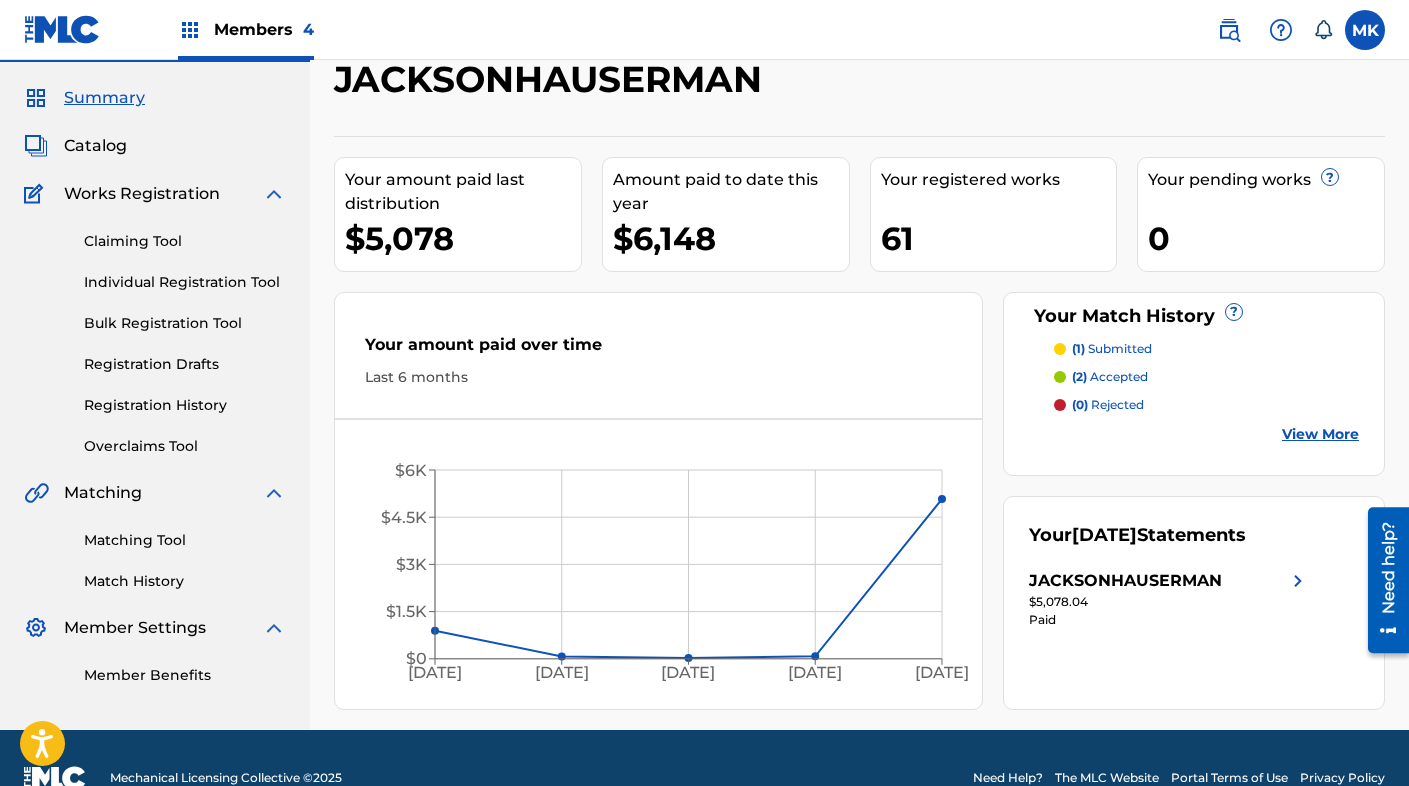 click on "Claiming Tool" at bounding box center [185, 241] 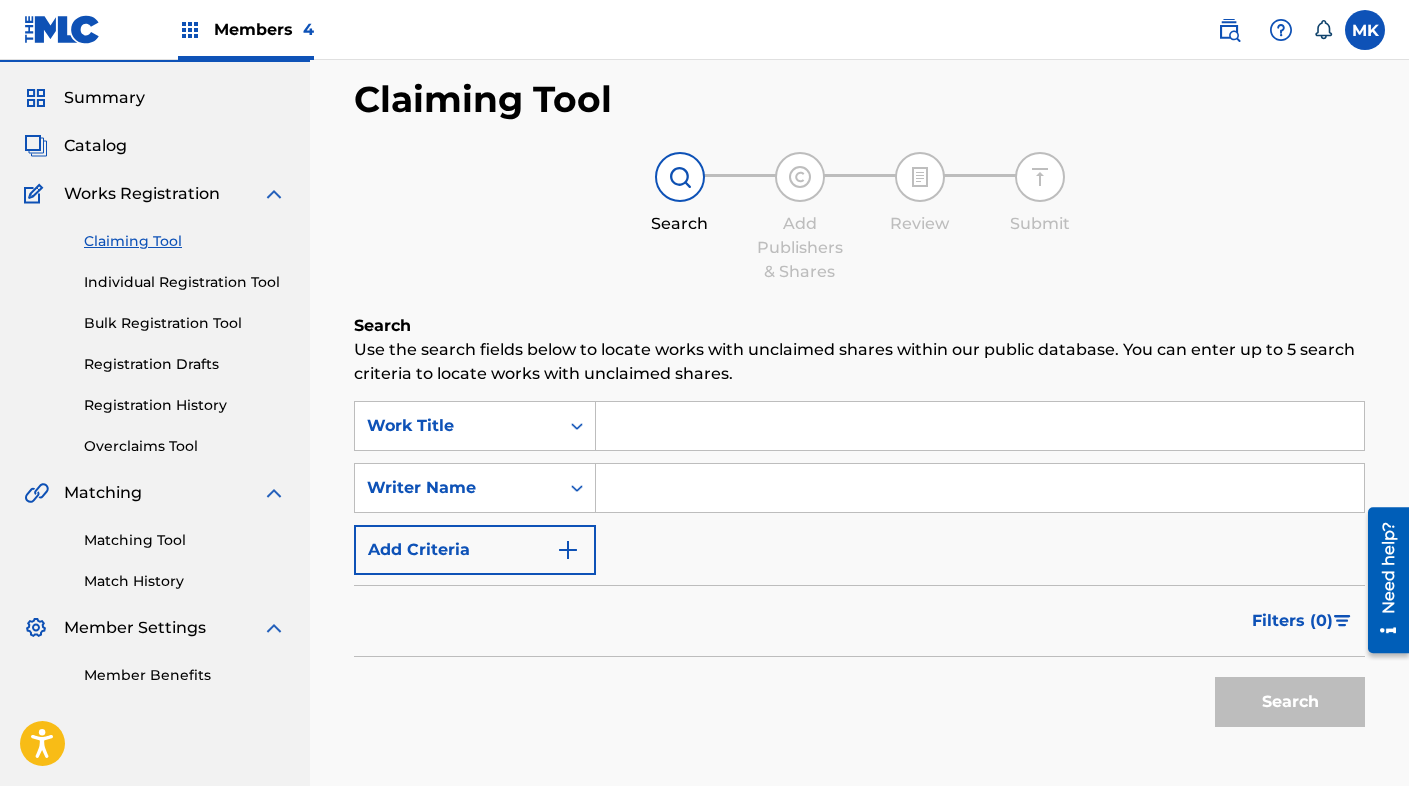 scroll, scrollTop: 0, scrollLeft: 0, axis: both 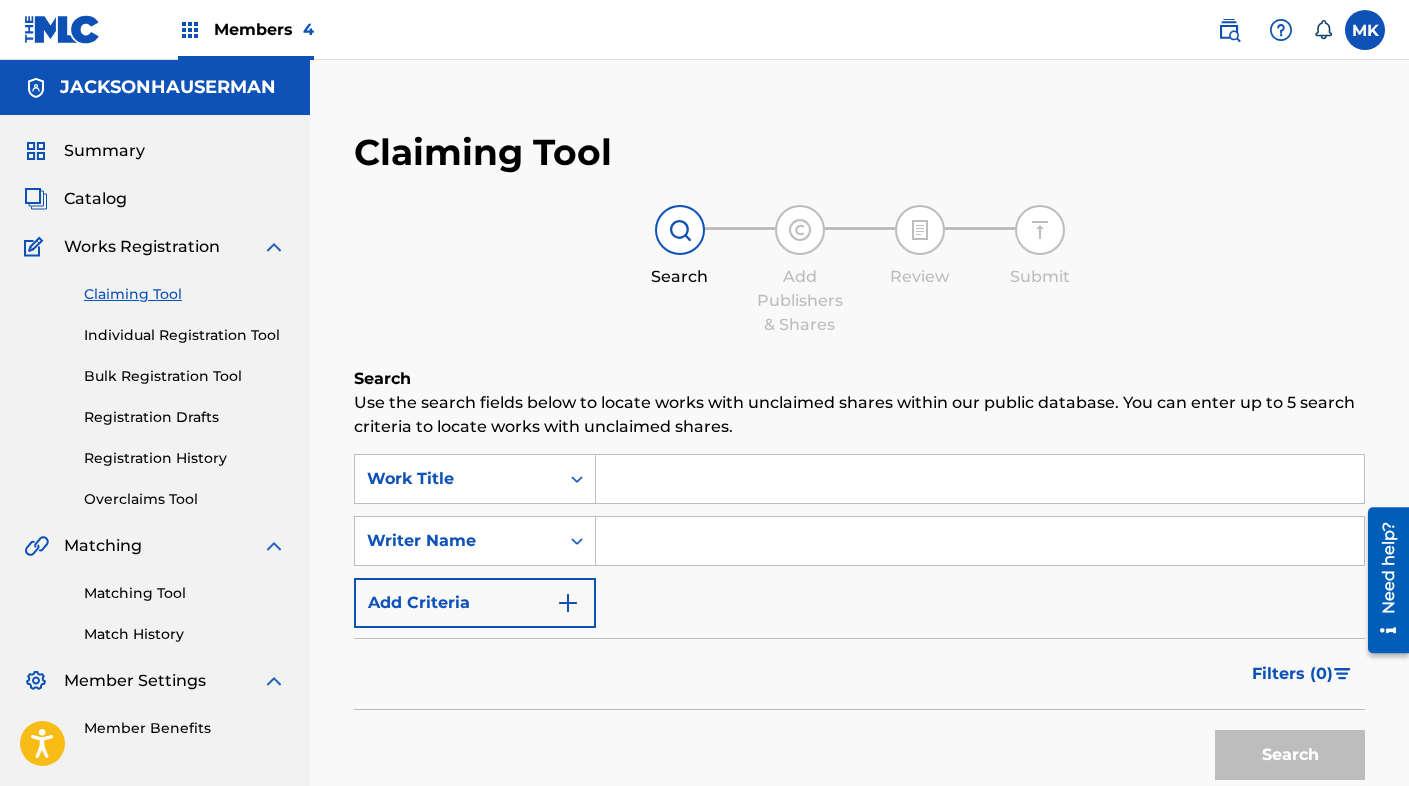click at bounding box center (980, 479) 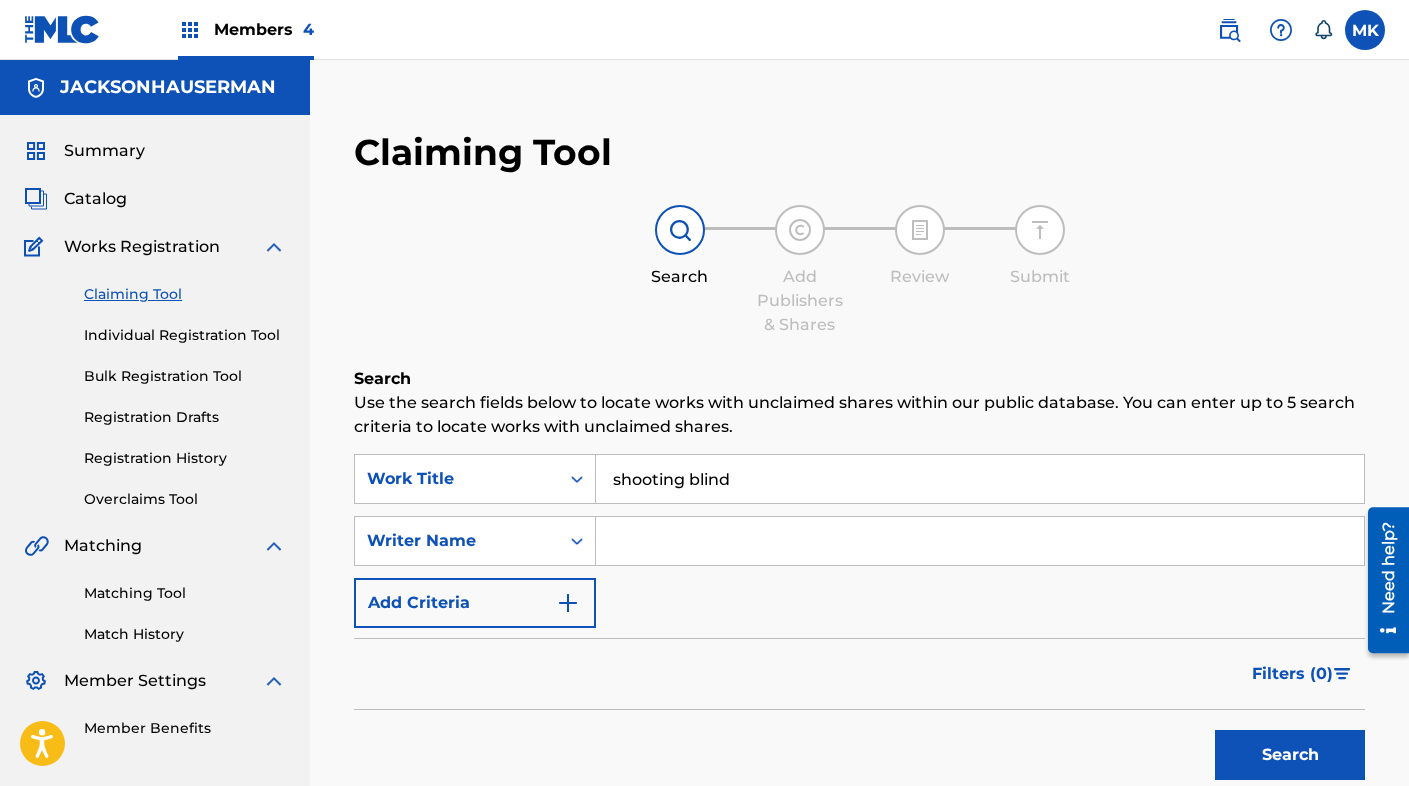 type on "shooting blind" 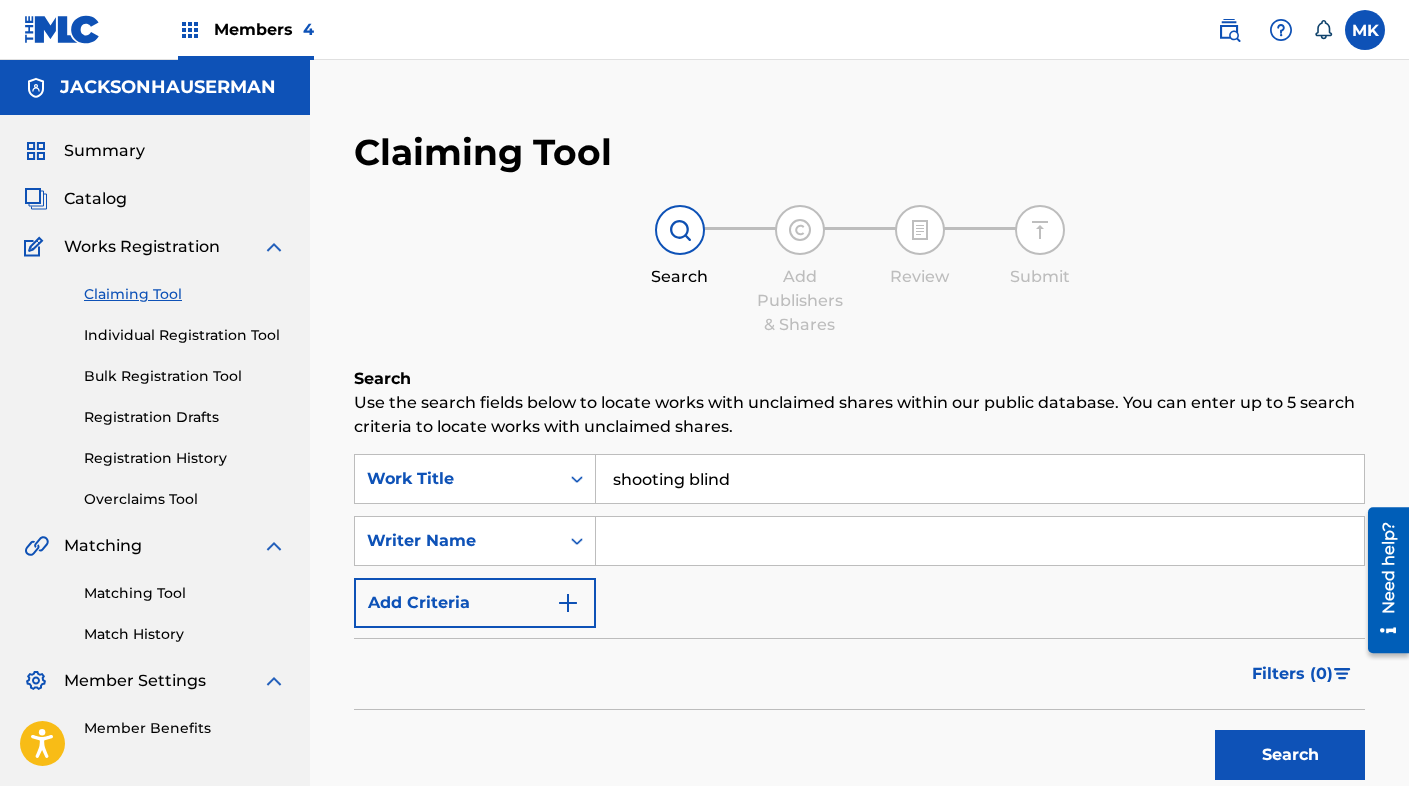 type on "HAUSERMAN JACKSON ALEXANDER" 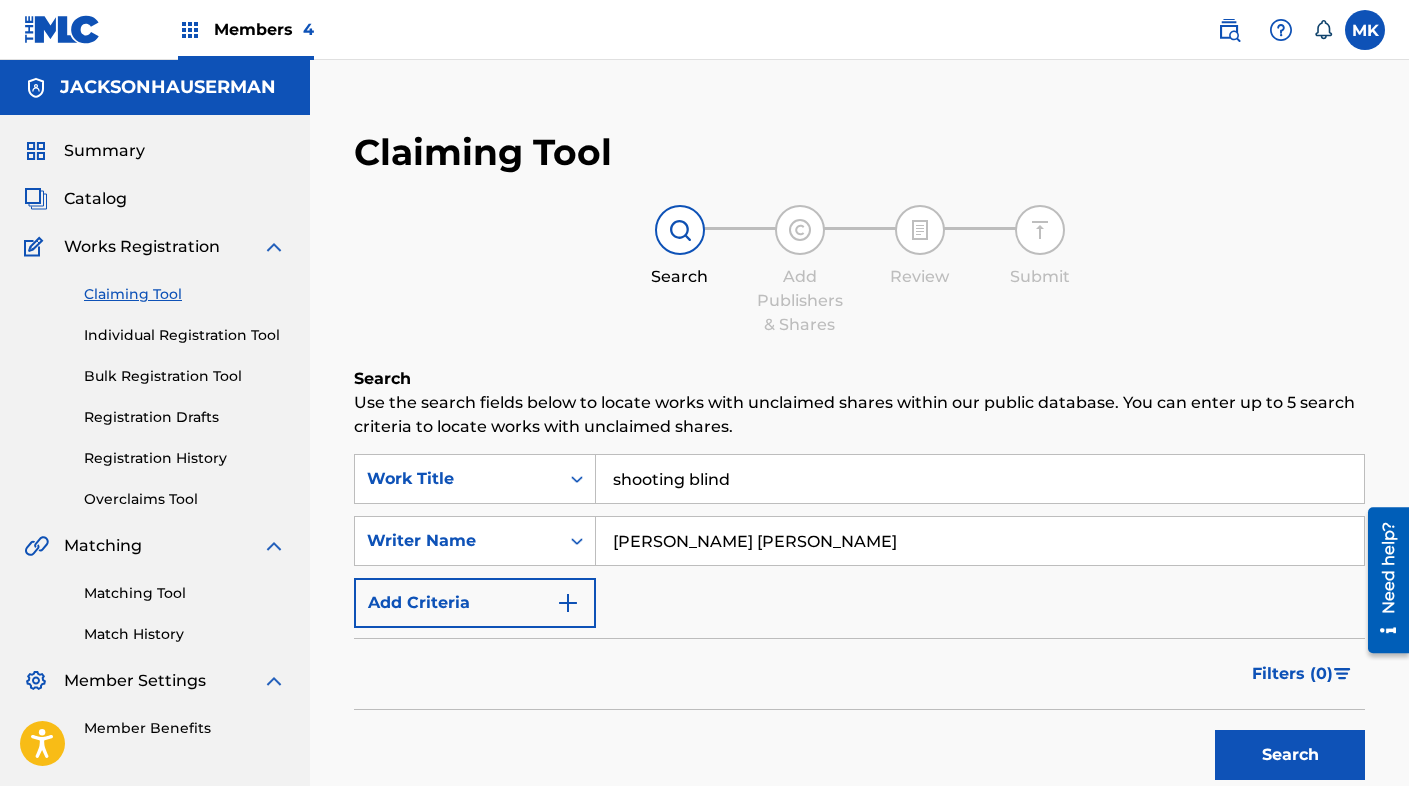 click on "Search" at bounding box center (1290, 755) 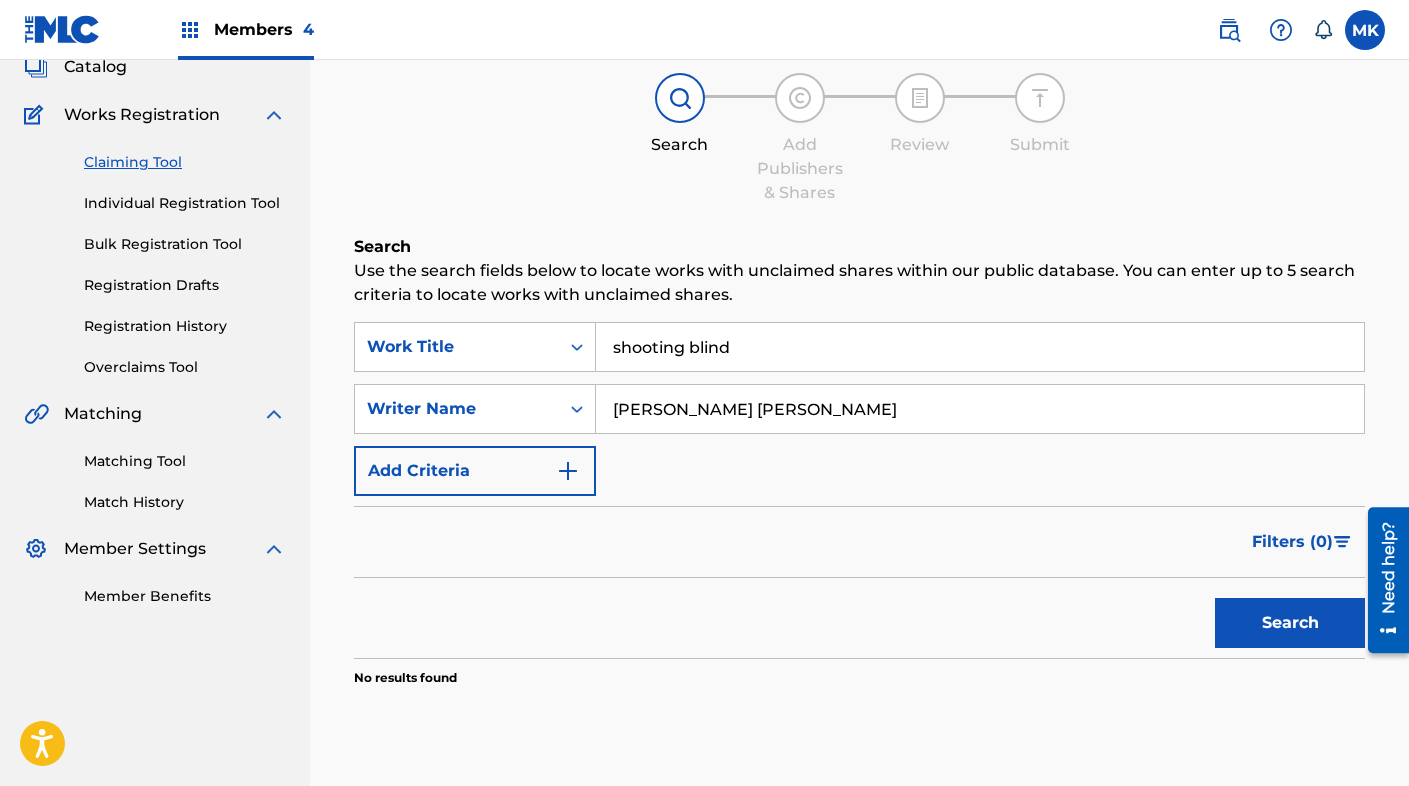 scroll, scrollTop: 249, scrollLeft: 0, axis: vertical 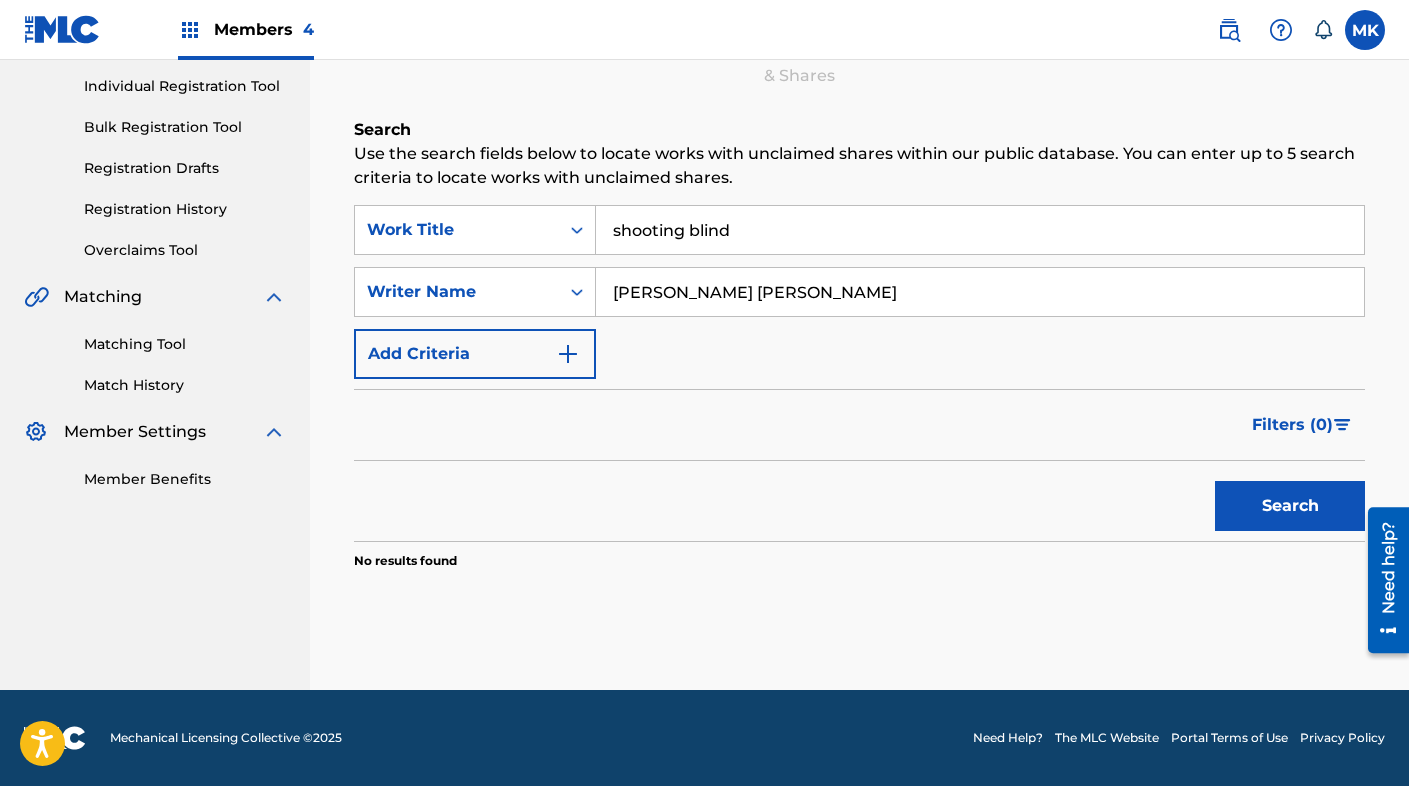 click on "Search" at bounding box center [1290, 506] 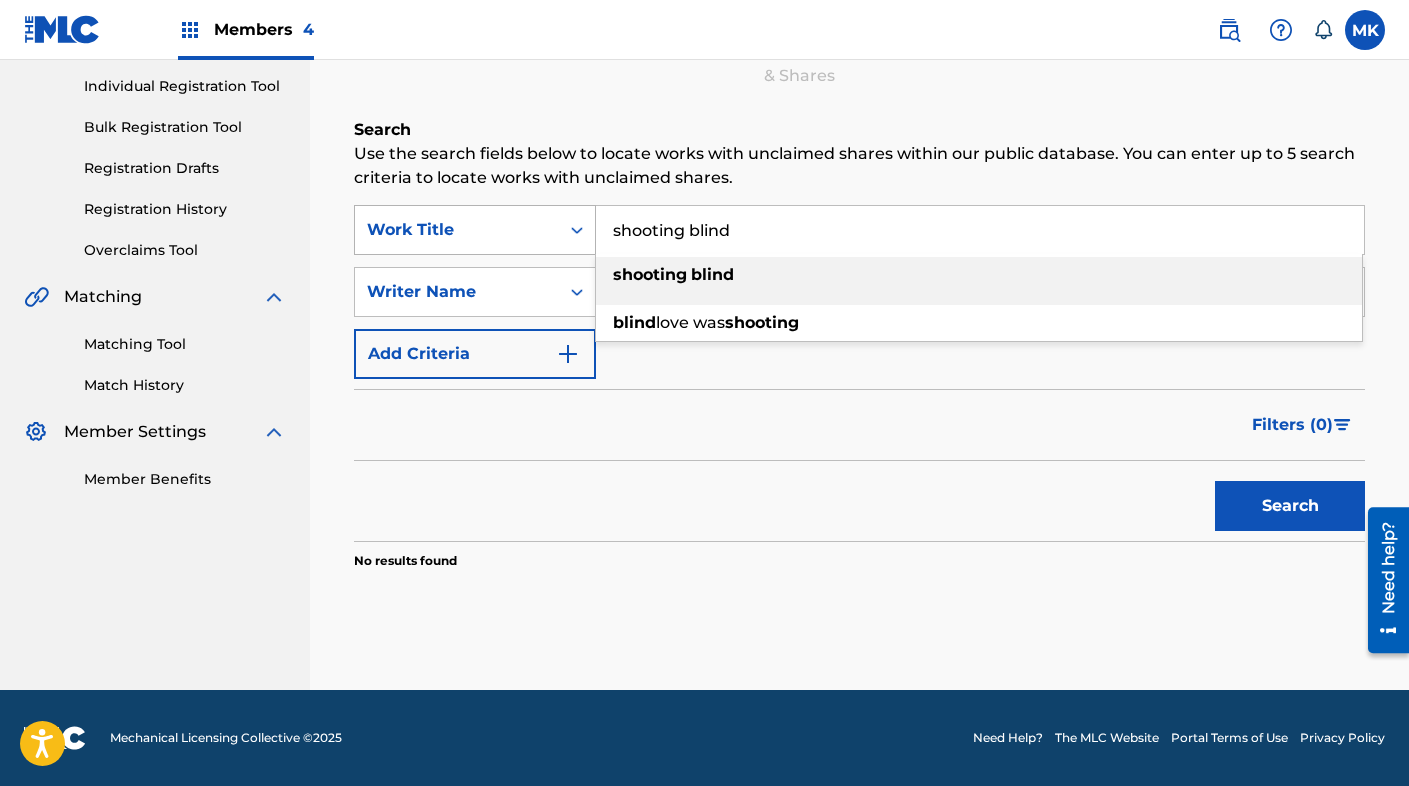 drag, startPoint x: 693, startPoint y: 227, endPoint x: 438, endPoint y: 230, distance: 255.01764 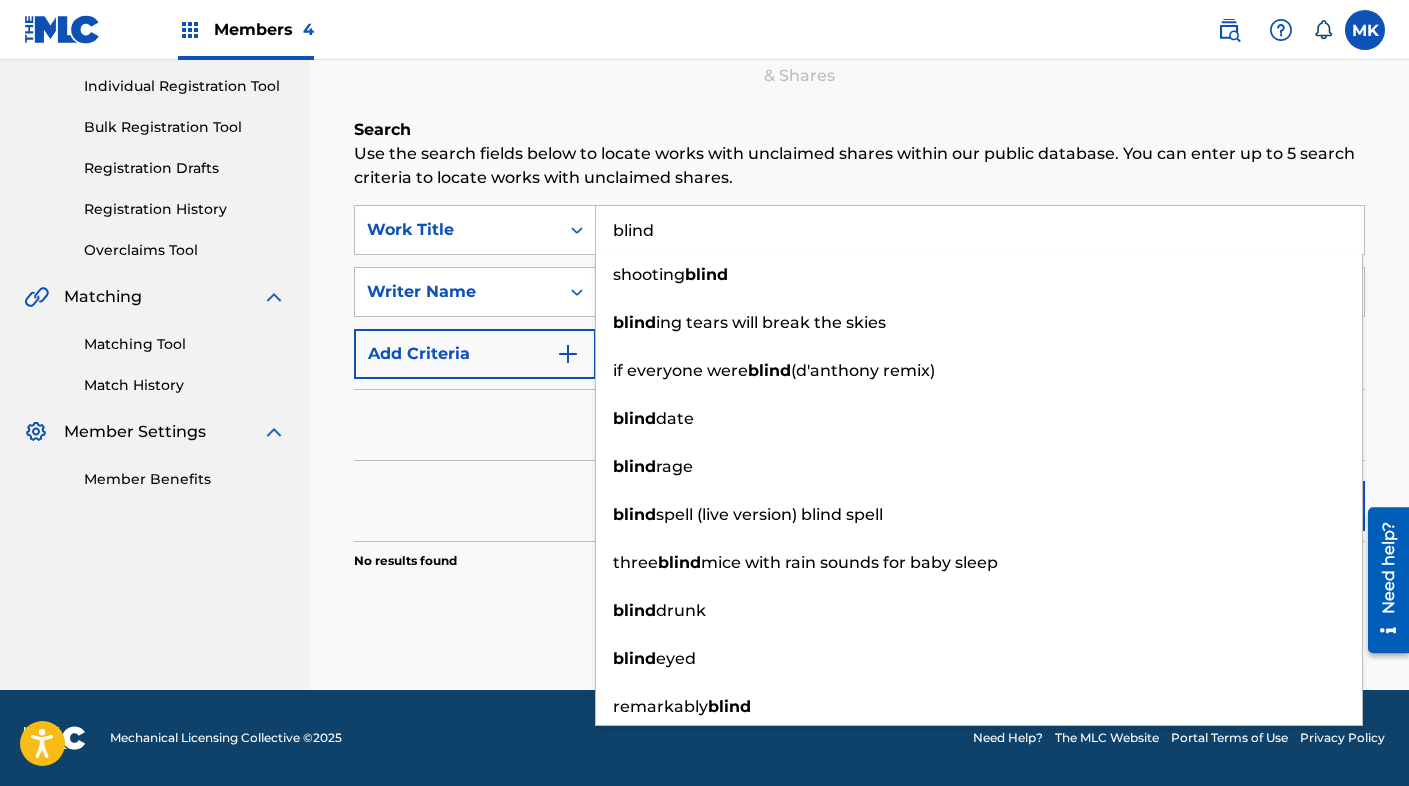 type on "blind" 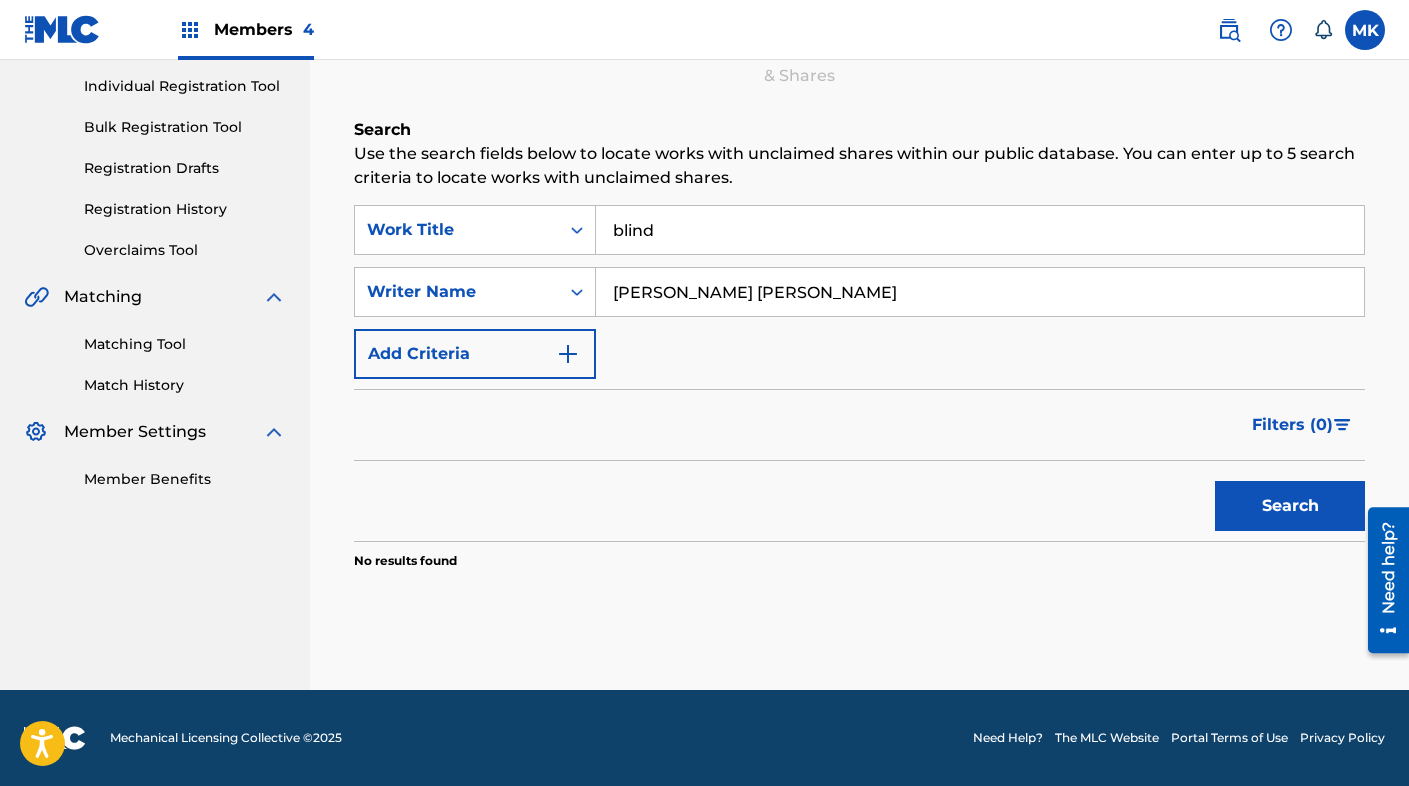 click on "Use the search fields below to locate works with unclaimed shares within our public database. You can enter up
to 5 search criteria to locate works with unclaimed shares." at bounding box center [859, 166] 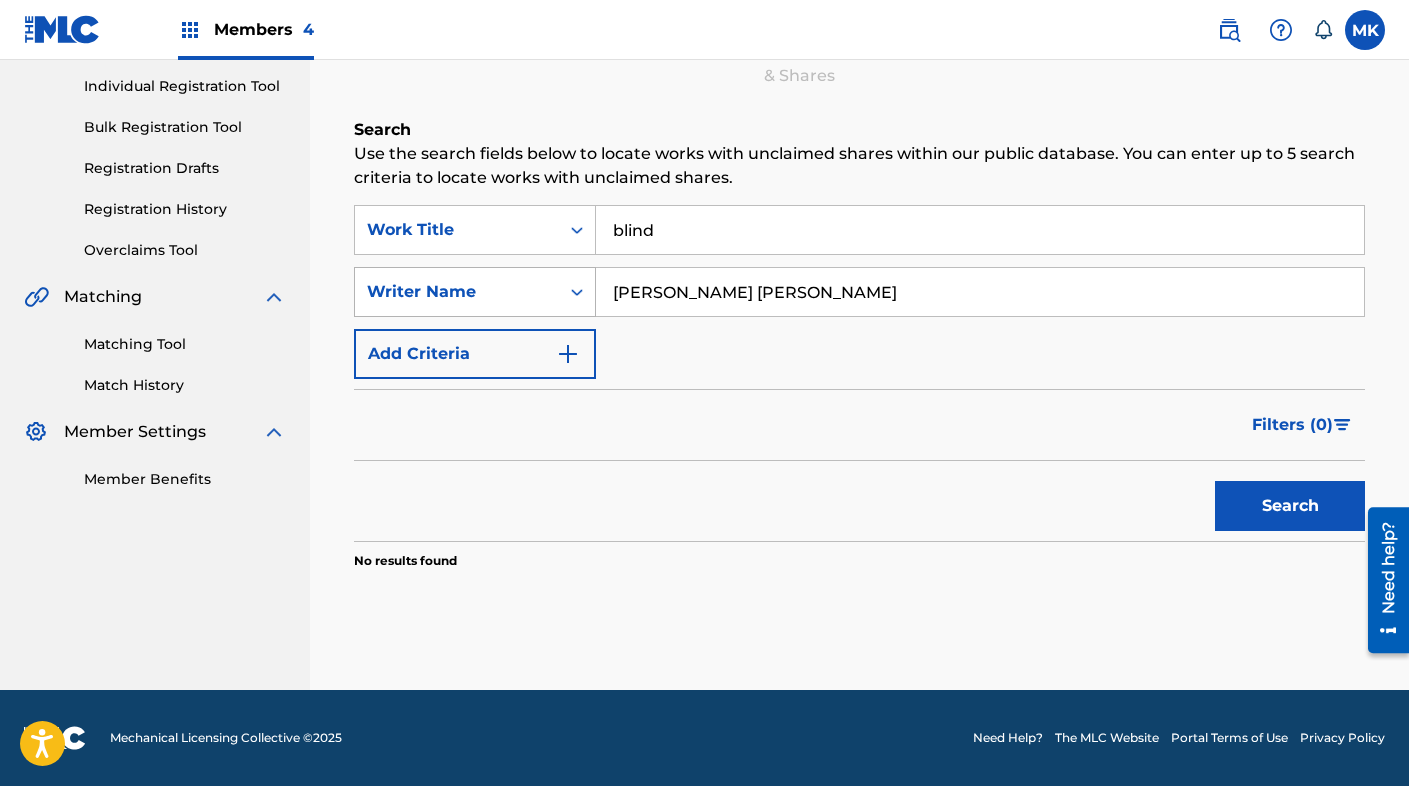 drag, startPoint x: 917, startPoint y: 283, endPoint x: 381, endPoint y: 280, distance: 536.0084 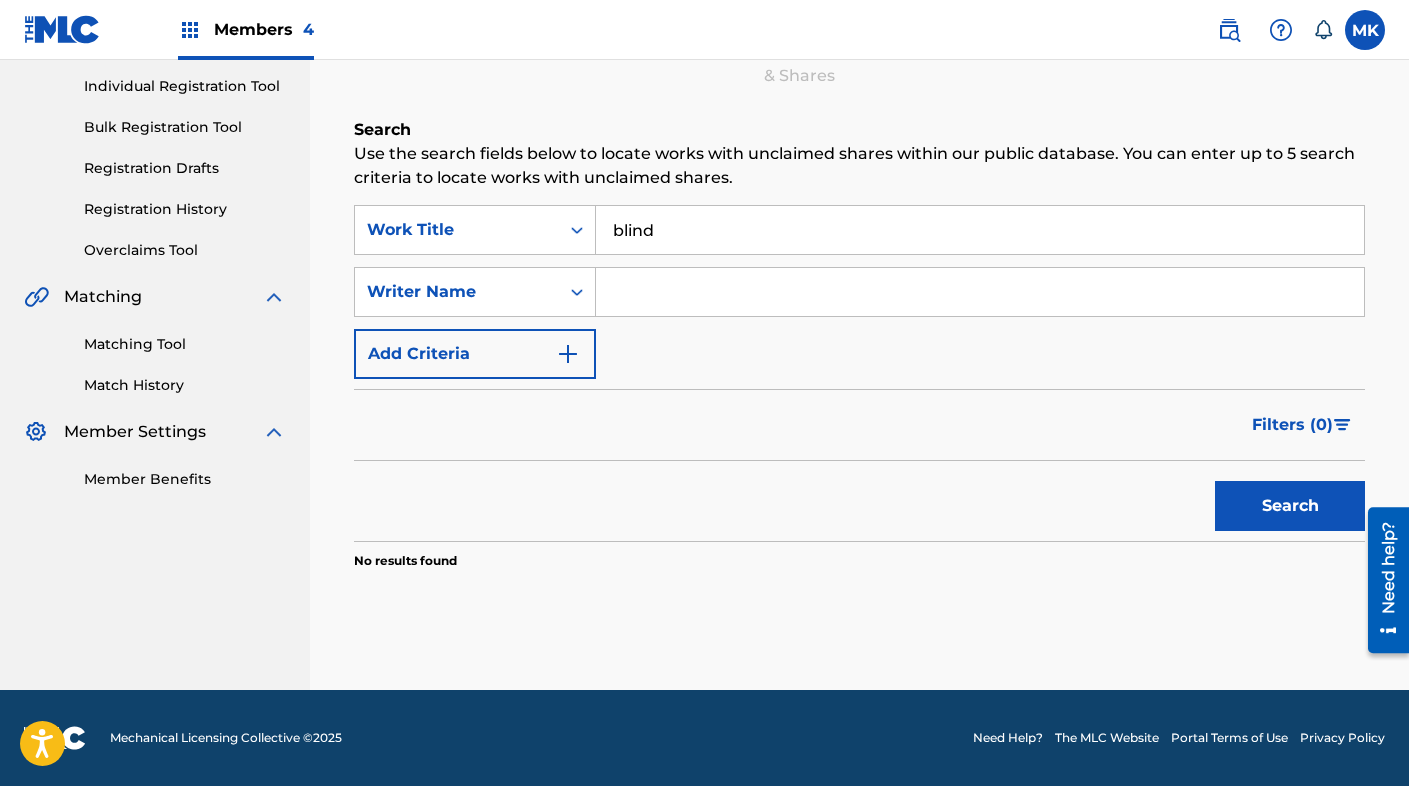click at bounding box center [980, 292] 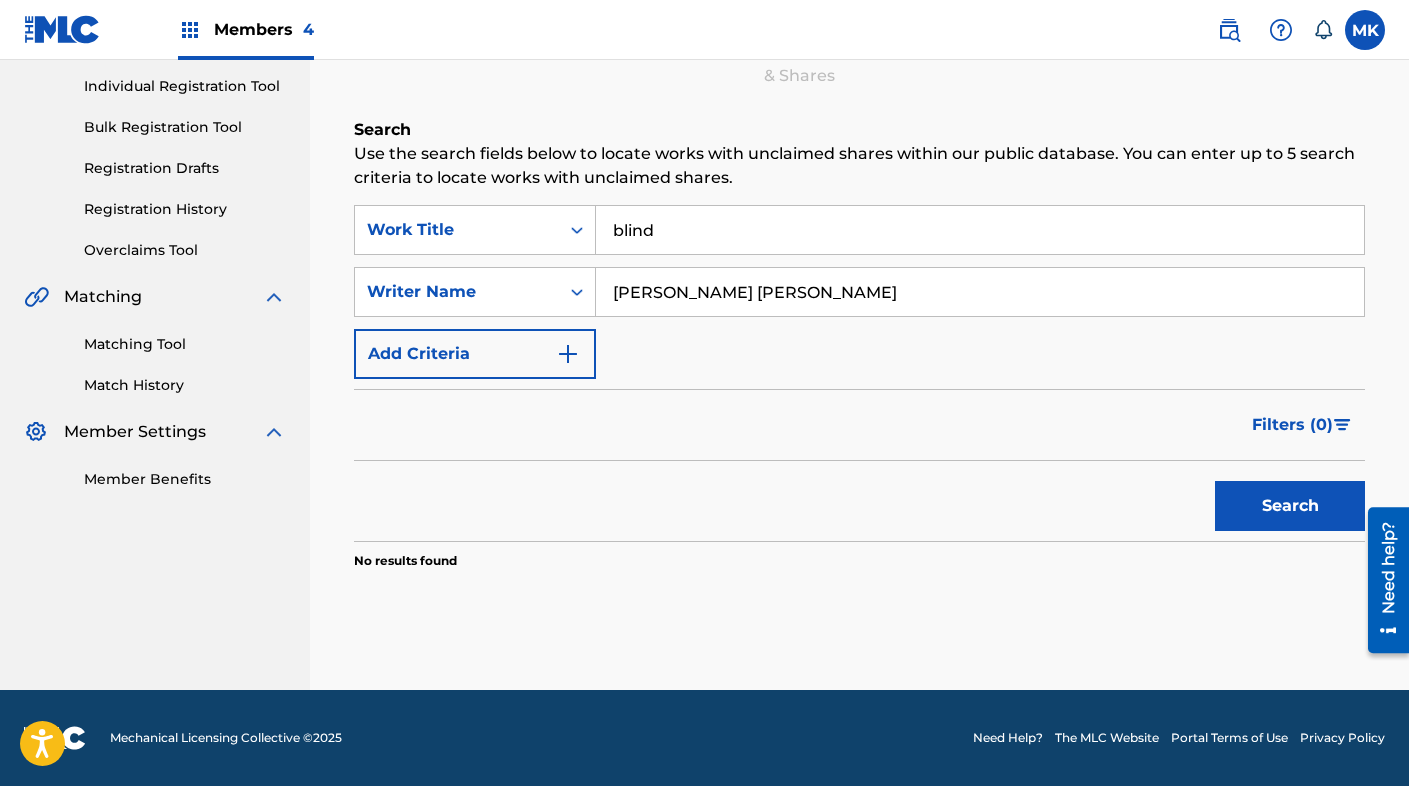 click on "Search" at bounding box center [1290, 506] 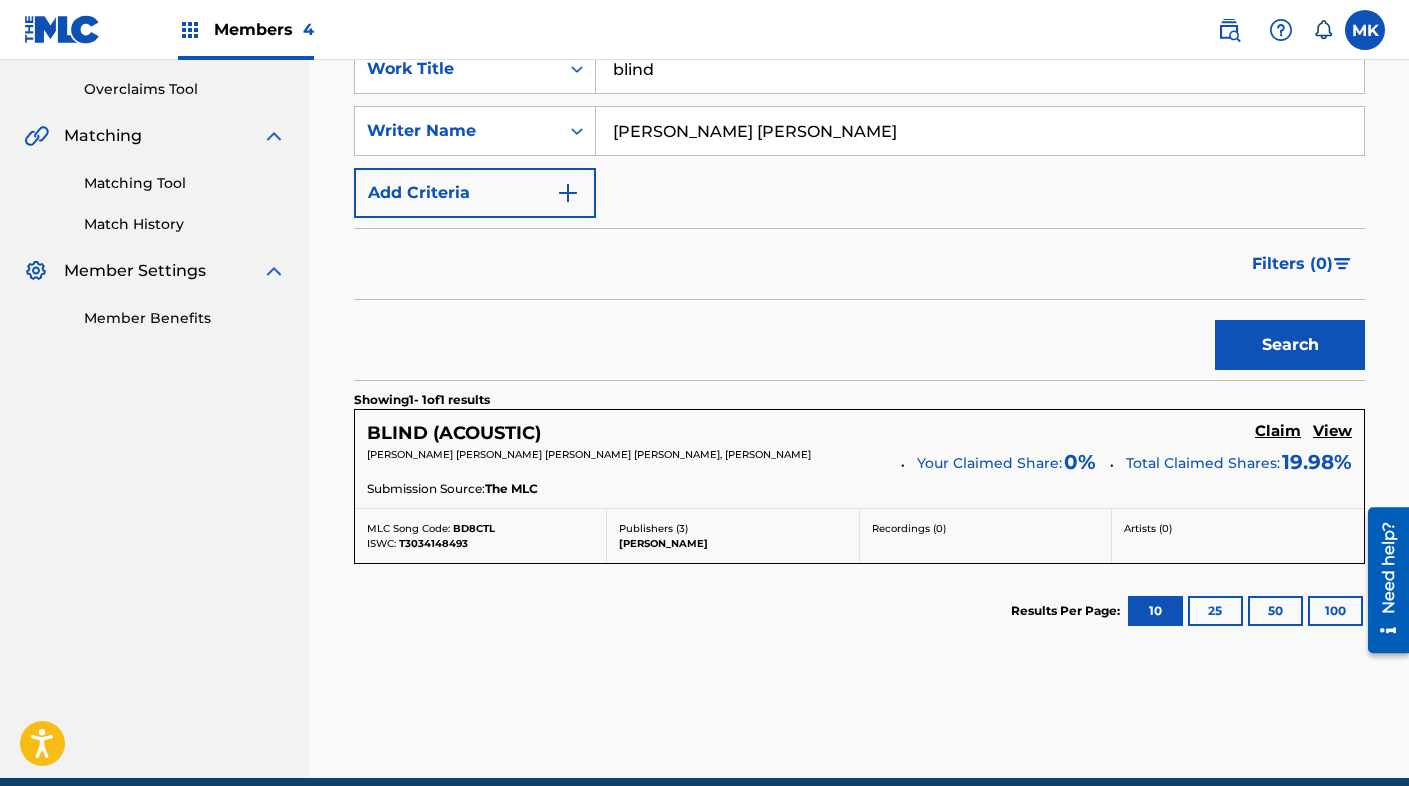 scroll, scrollTop: 416, scrollLeft: 0, axis: vertical 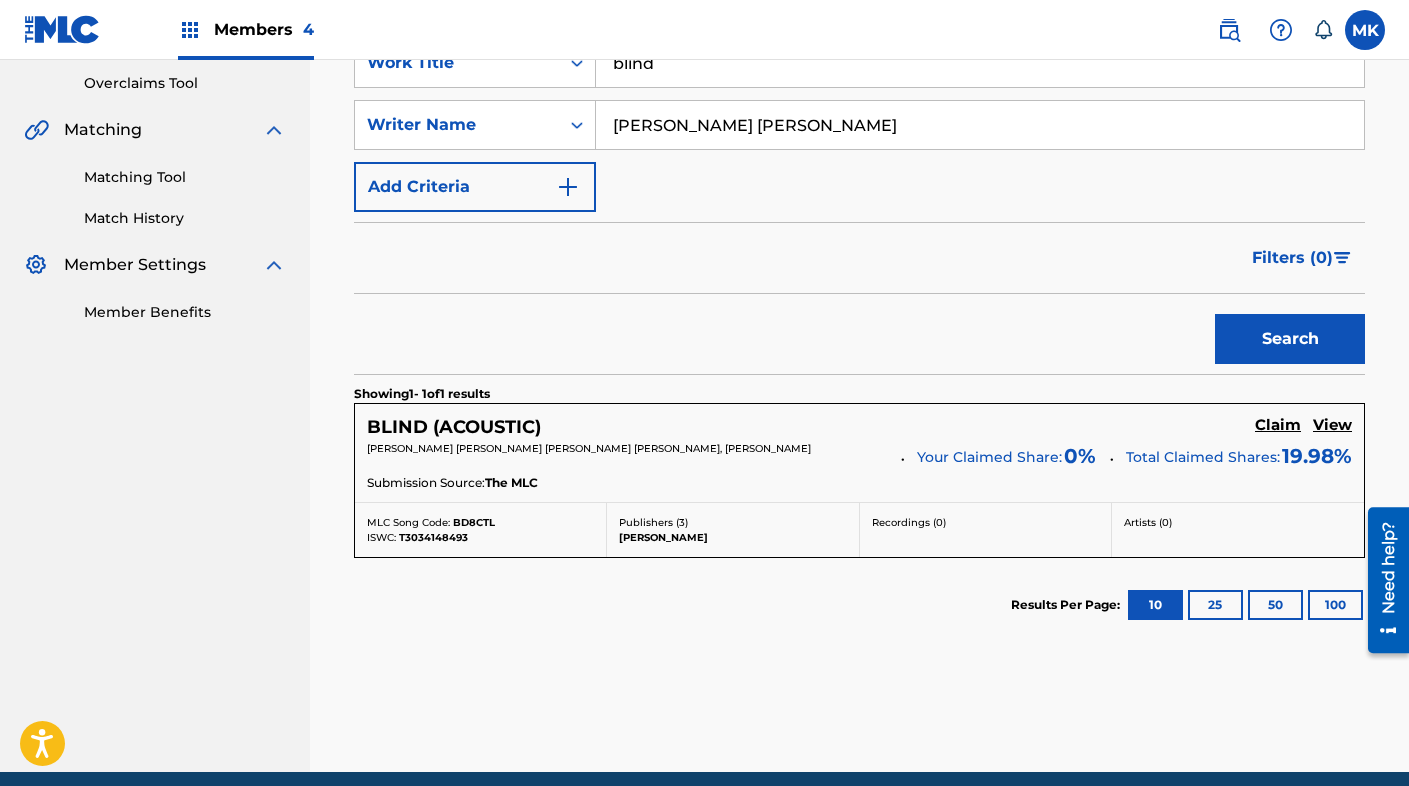 click on "Claim" at bounding box center (1278, 425) 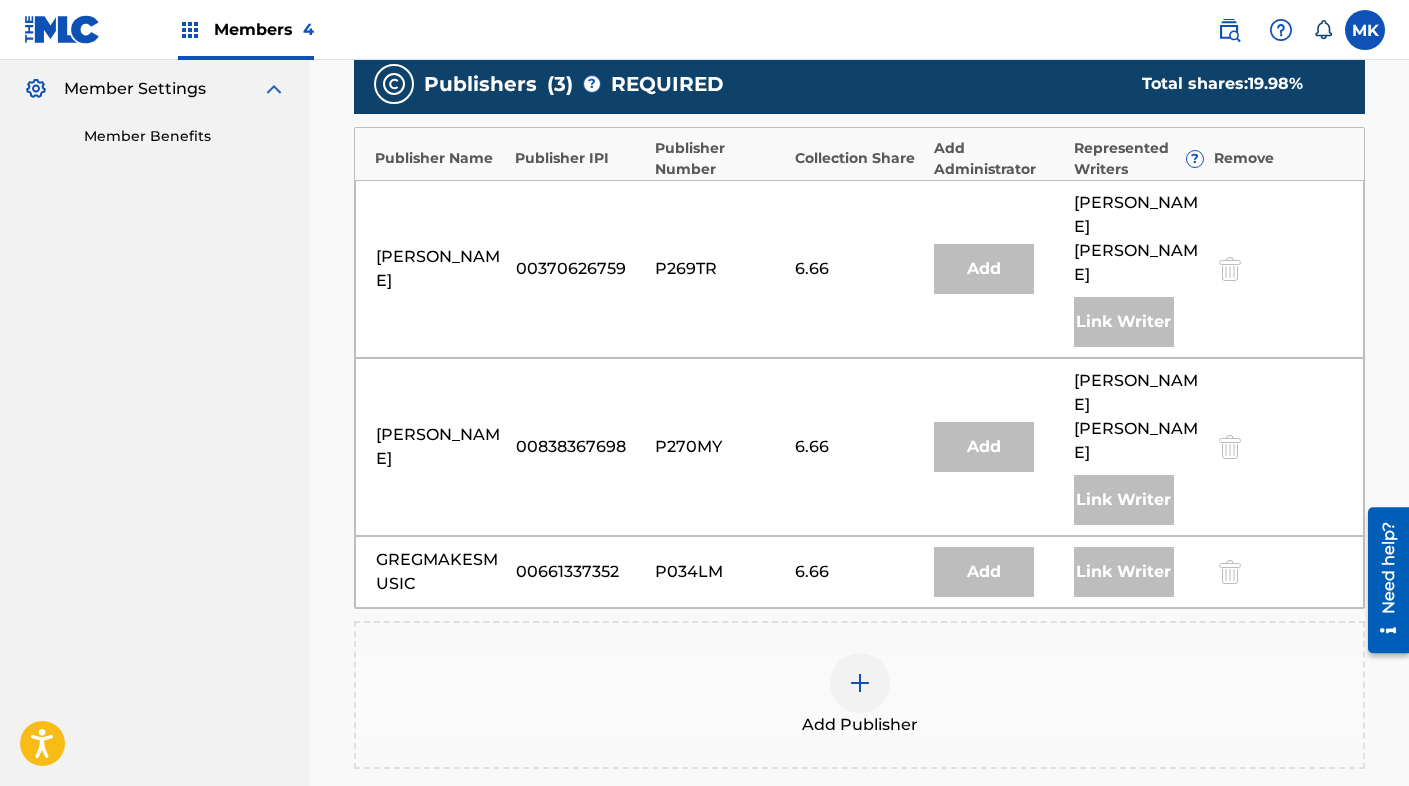 scroll, scrollTop: 596, scrollLeft: 0, axis: vertical 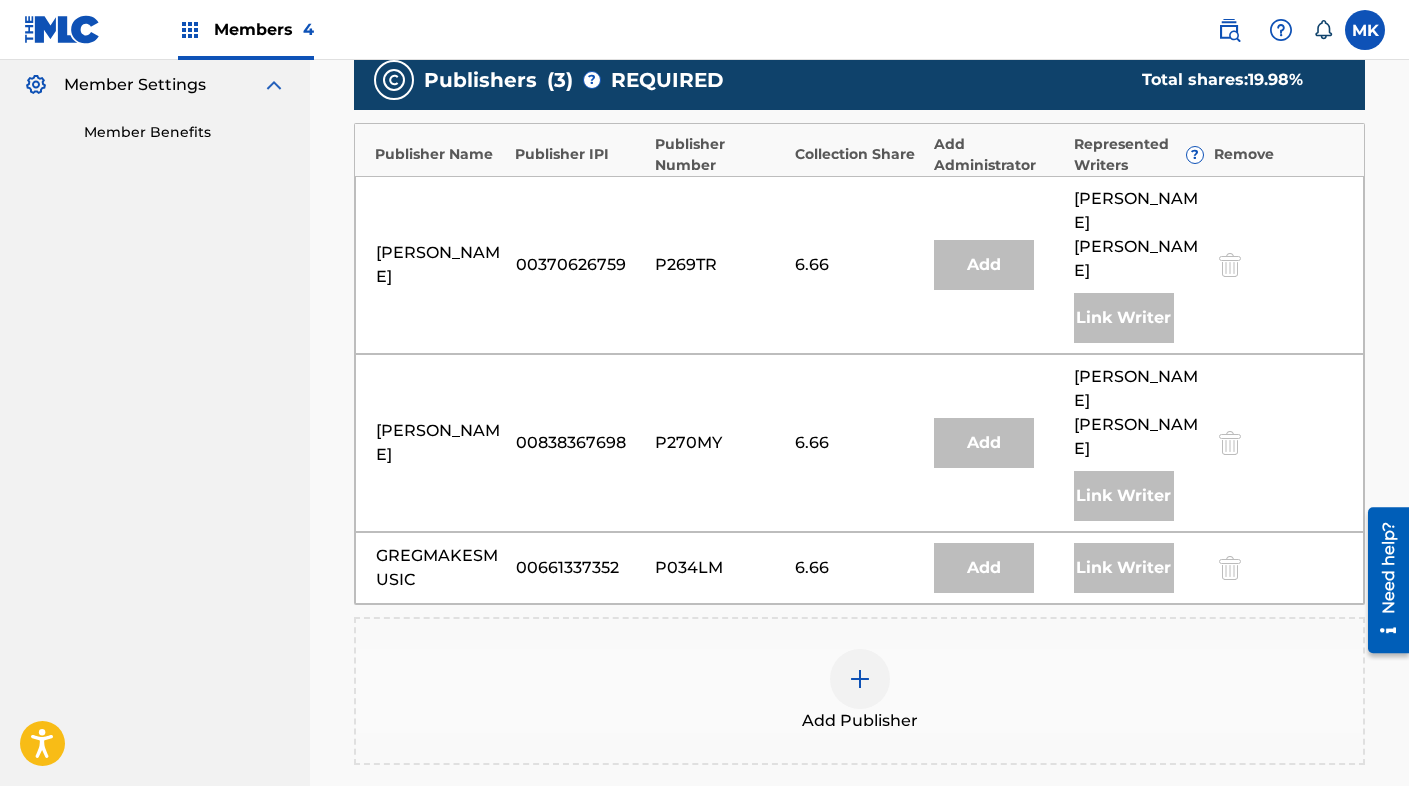 click at bounding box center (860, 679) 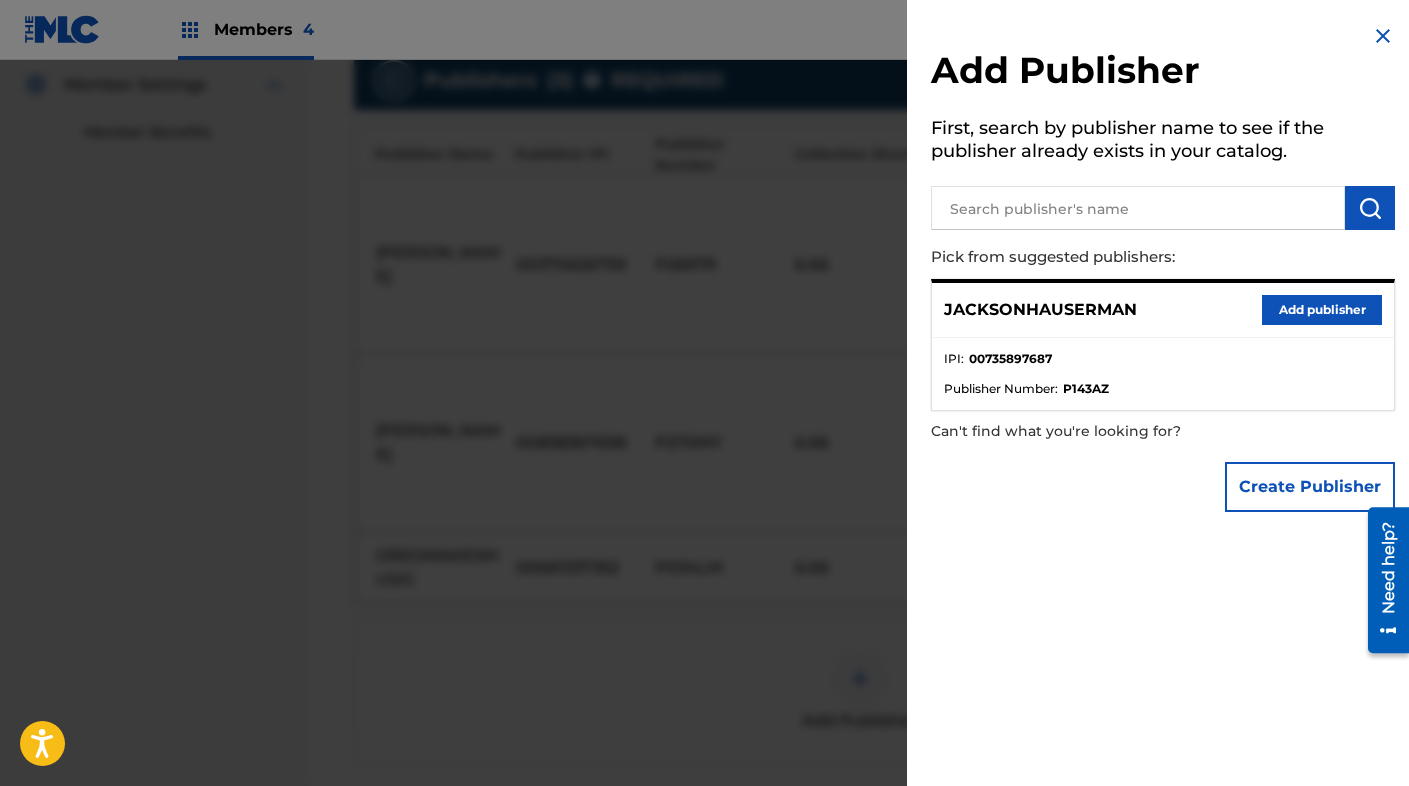 click on "Add publisher" at bounding box center (1322, 310) 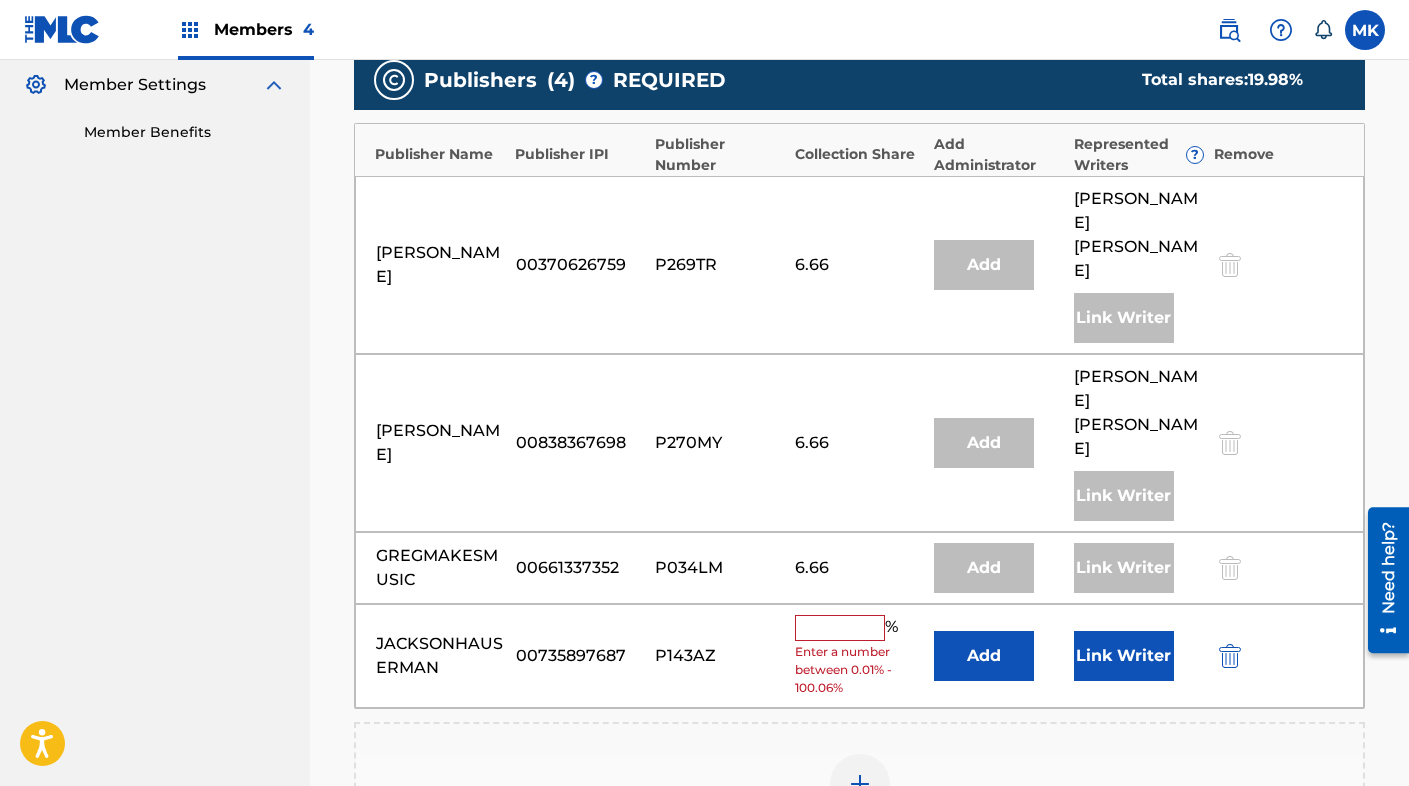 click at bounding box center (840, 628) 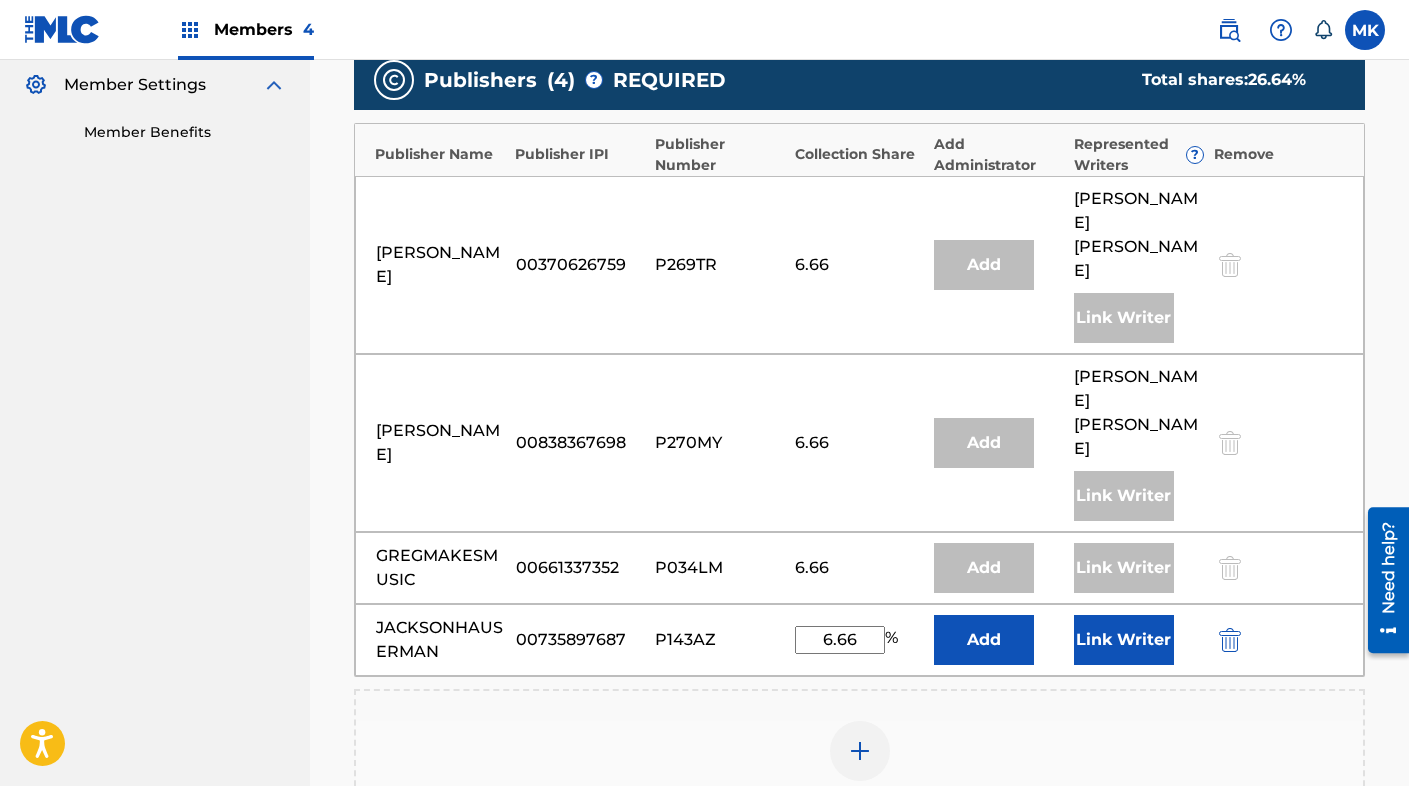 type on "6.66" 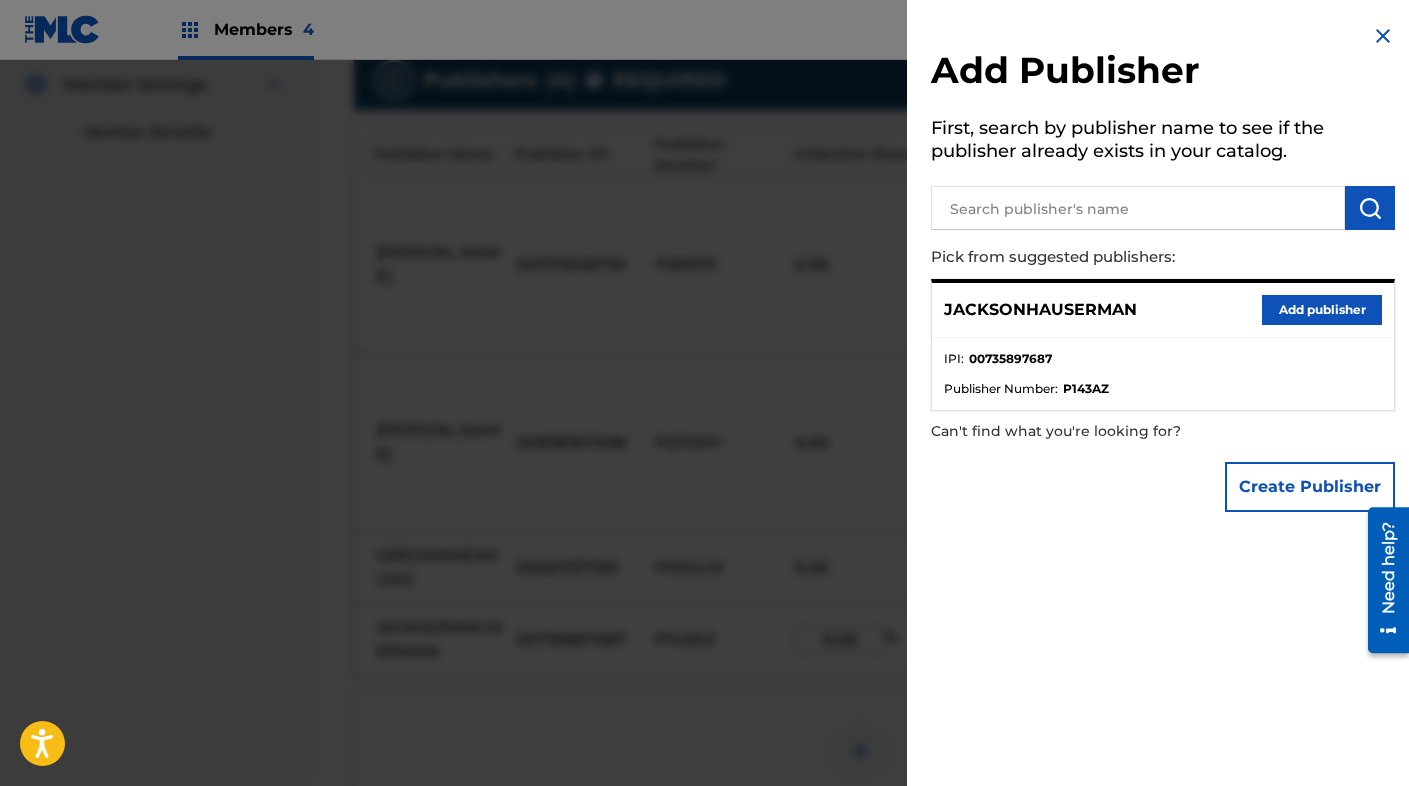 click on "Add Publisher First, search by publisher name to see if the publisher already exists in your catalog. Pick from suggested publishers: JACKSONHAUSERMAN Add publisher IPI : 00735897687 Publisher Number : P143AZ Can't find what you're looking for? Create Publisher" at bounding box center [1163, 273] 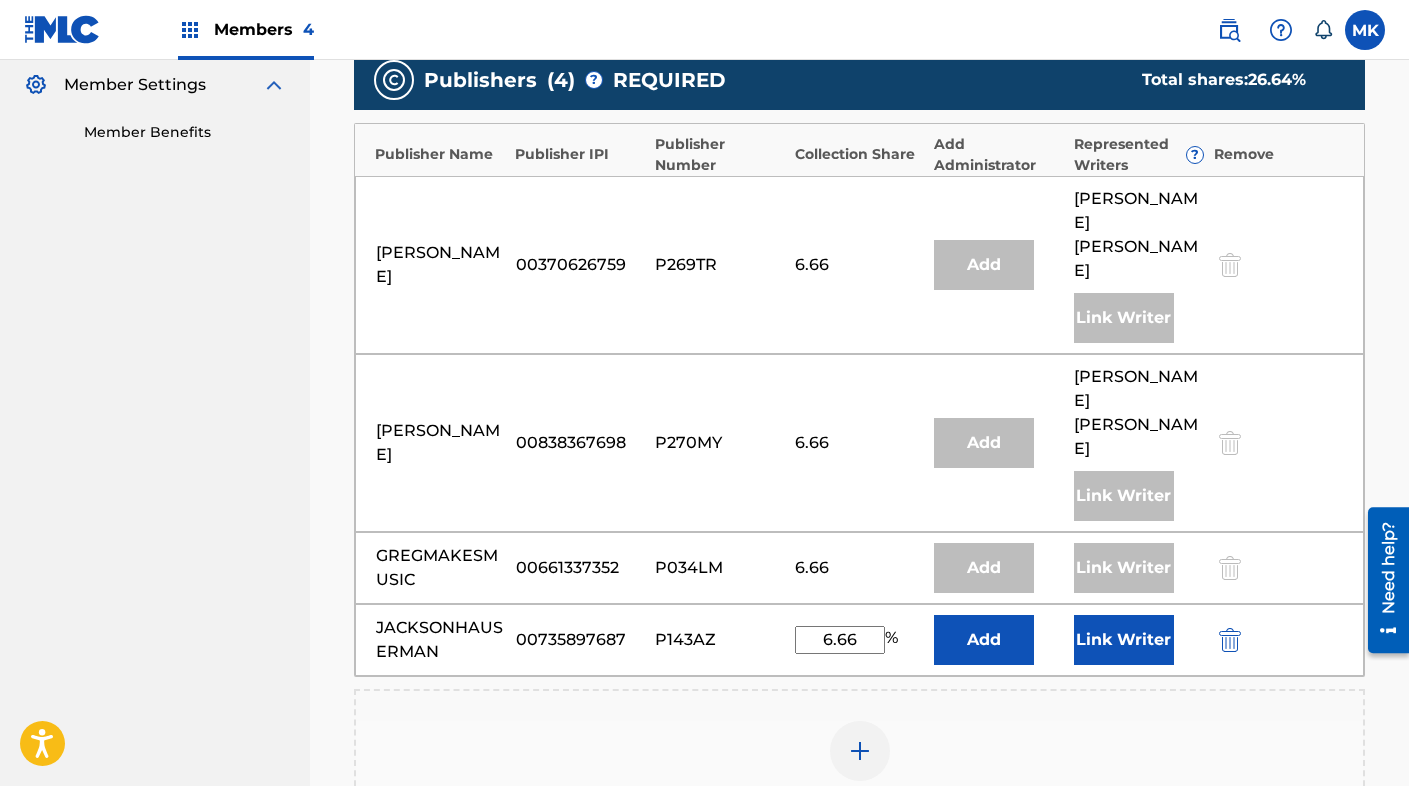 click on "Link Writer" at bounding box center (1124, 640) 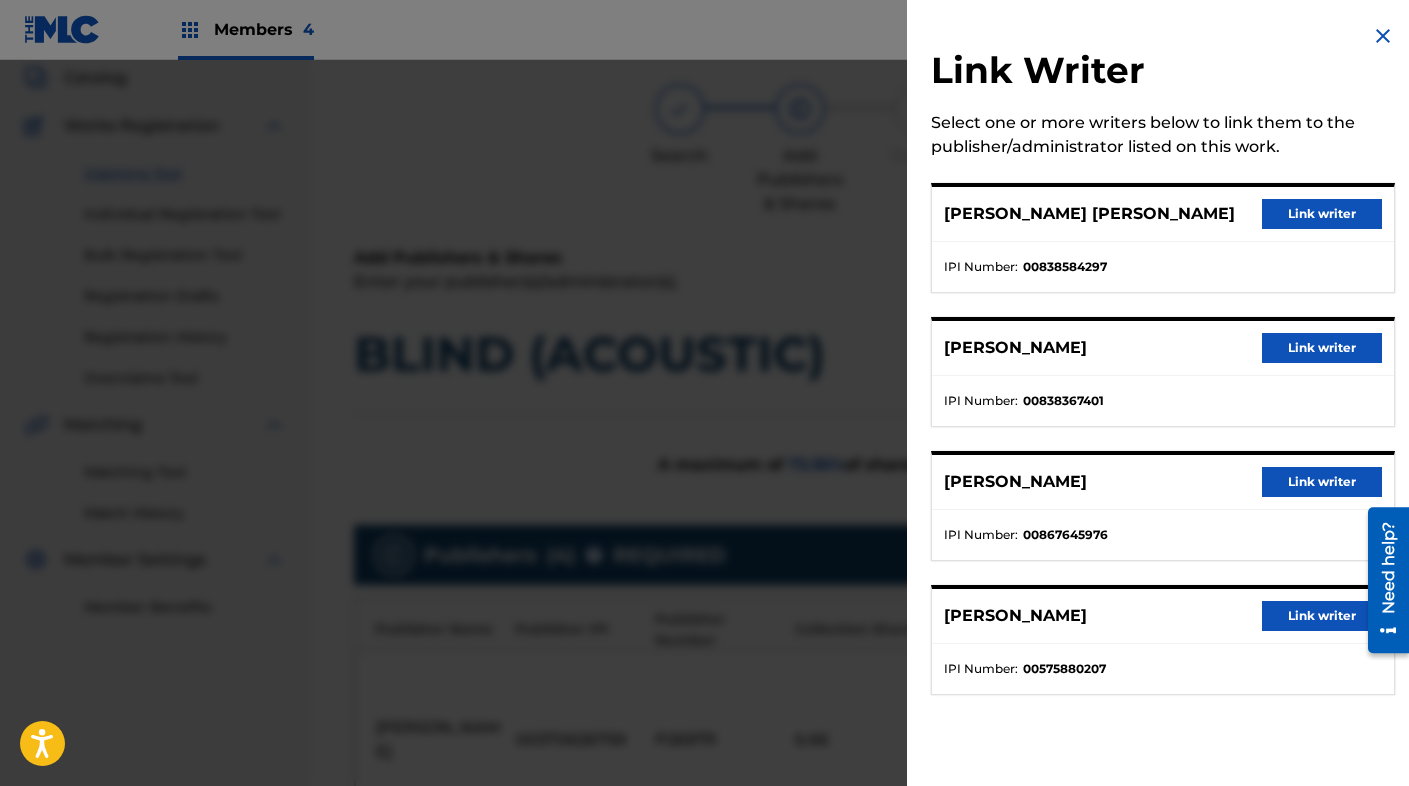 scroll, scrollTop: 111, scrollLeft: 0, axis: vertical 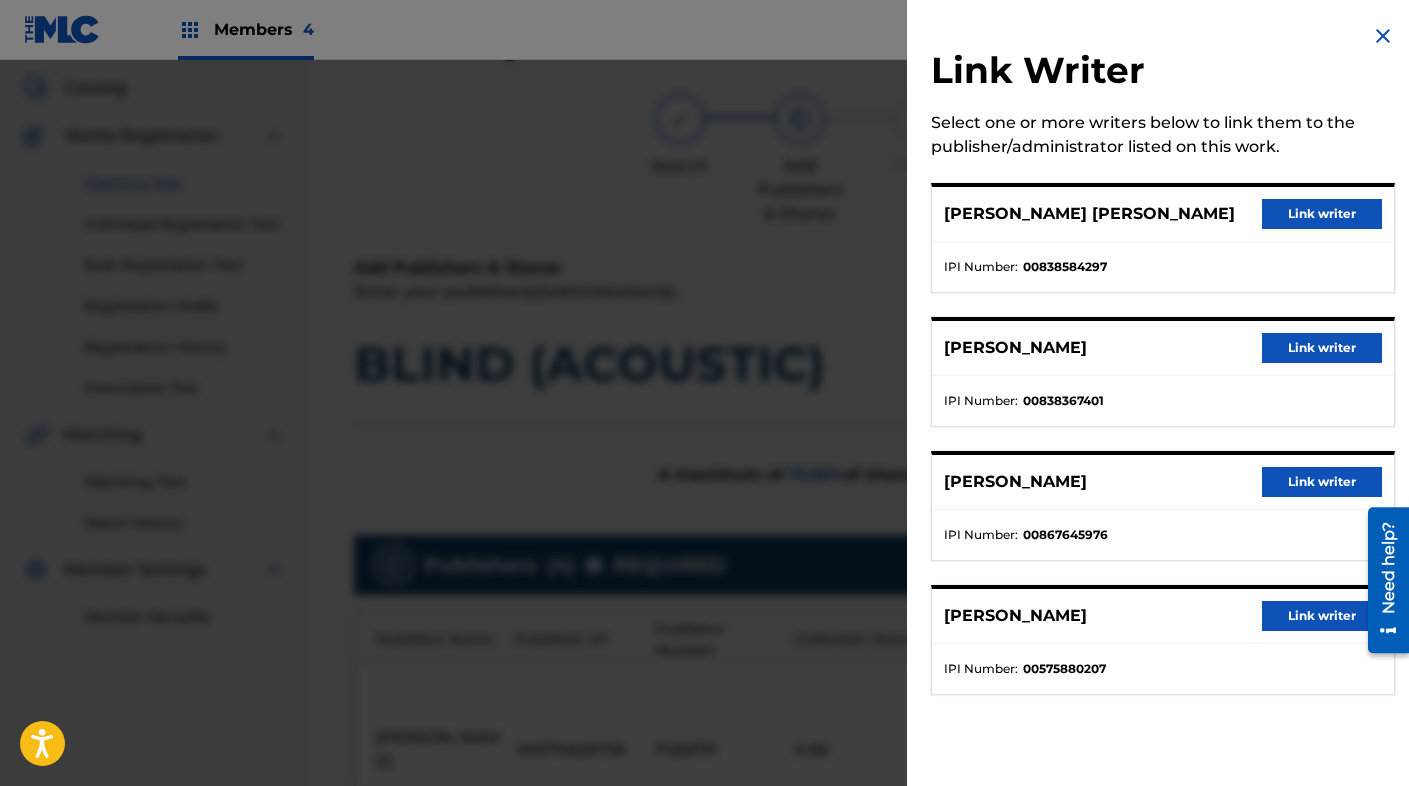 click at bounding box center [1383, 36] 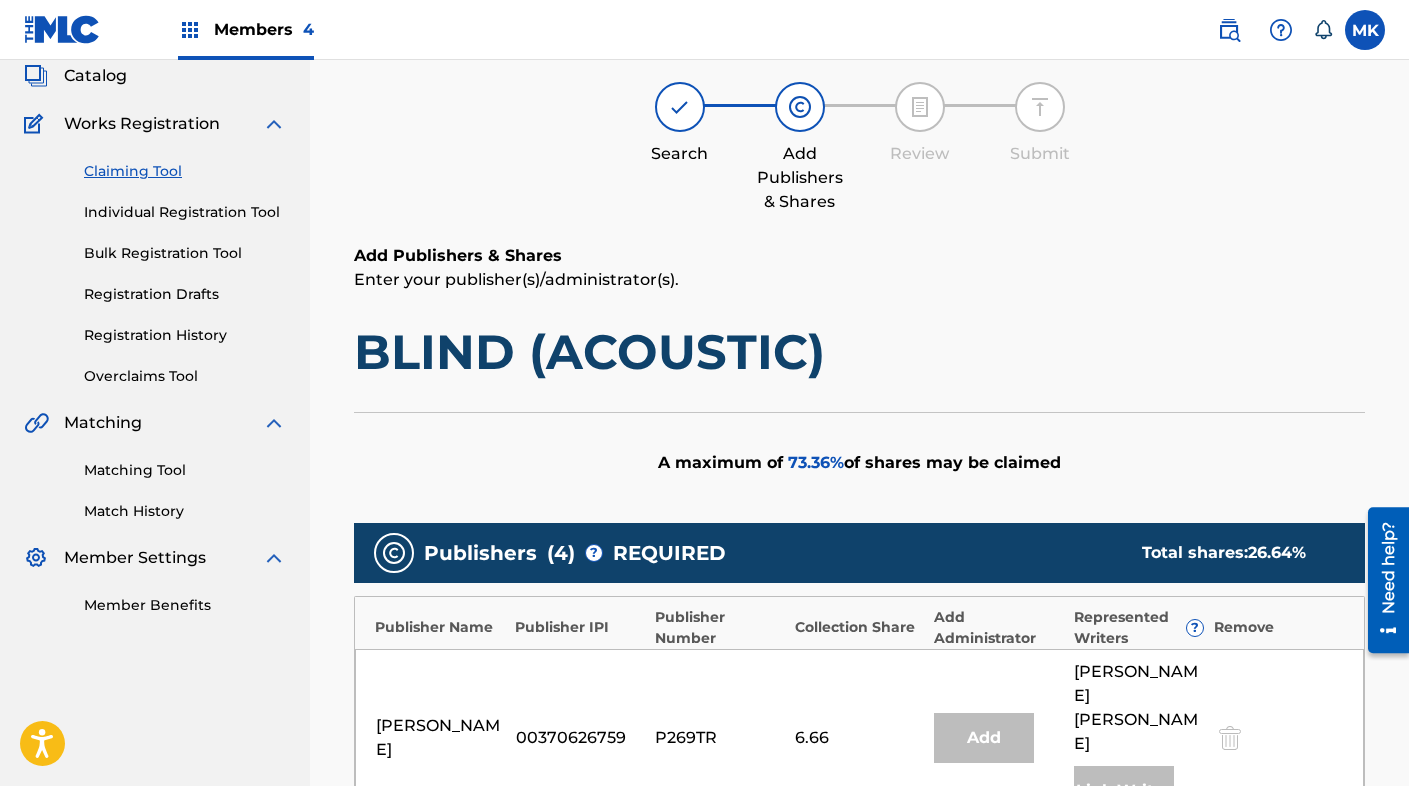scroll, scrollTop: 0, scrollLeft: 0, axis: both 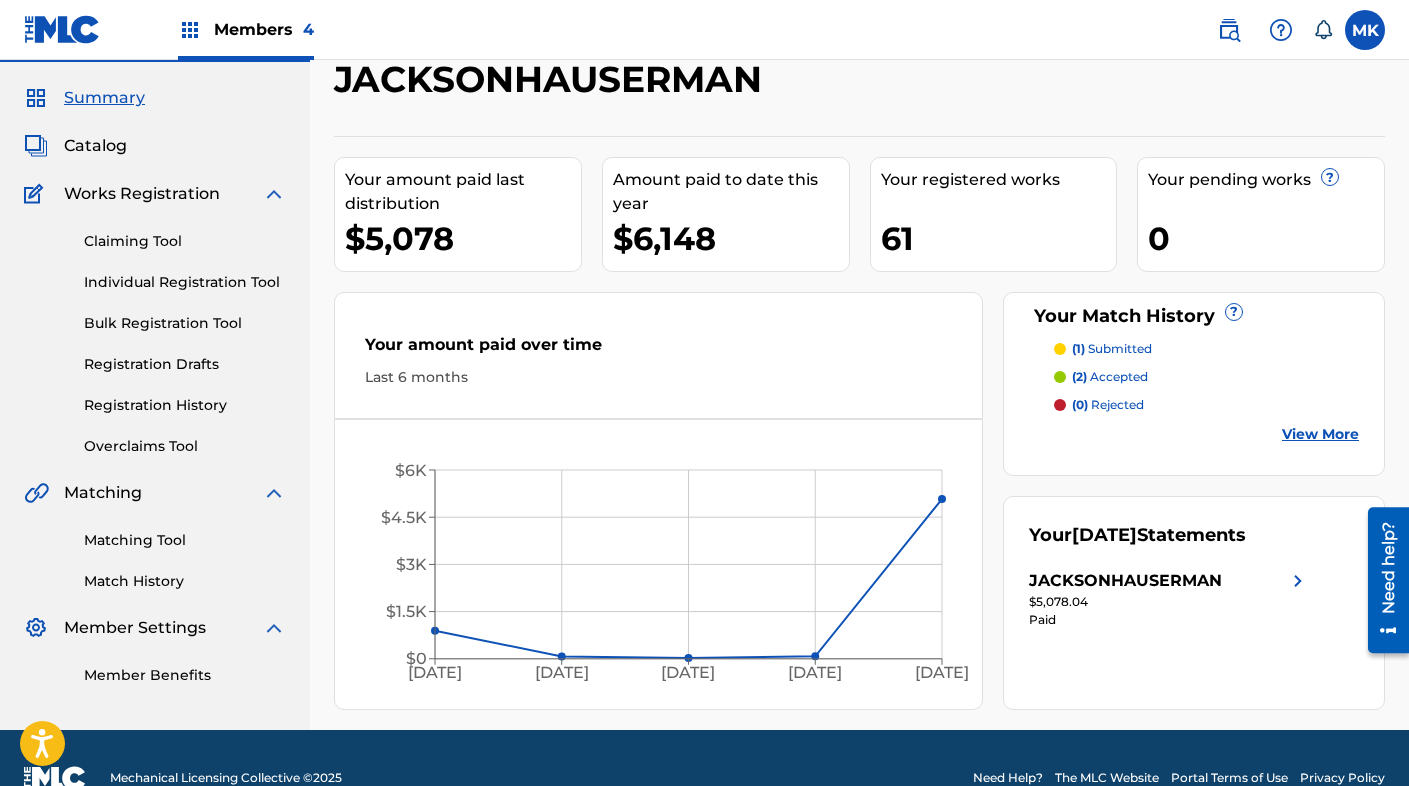 click on "Claiming Tool" at bounding box center (185, 241) 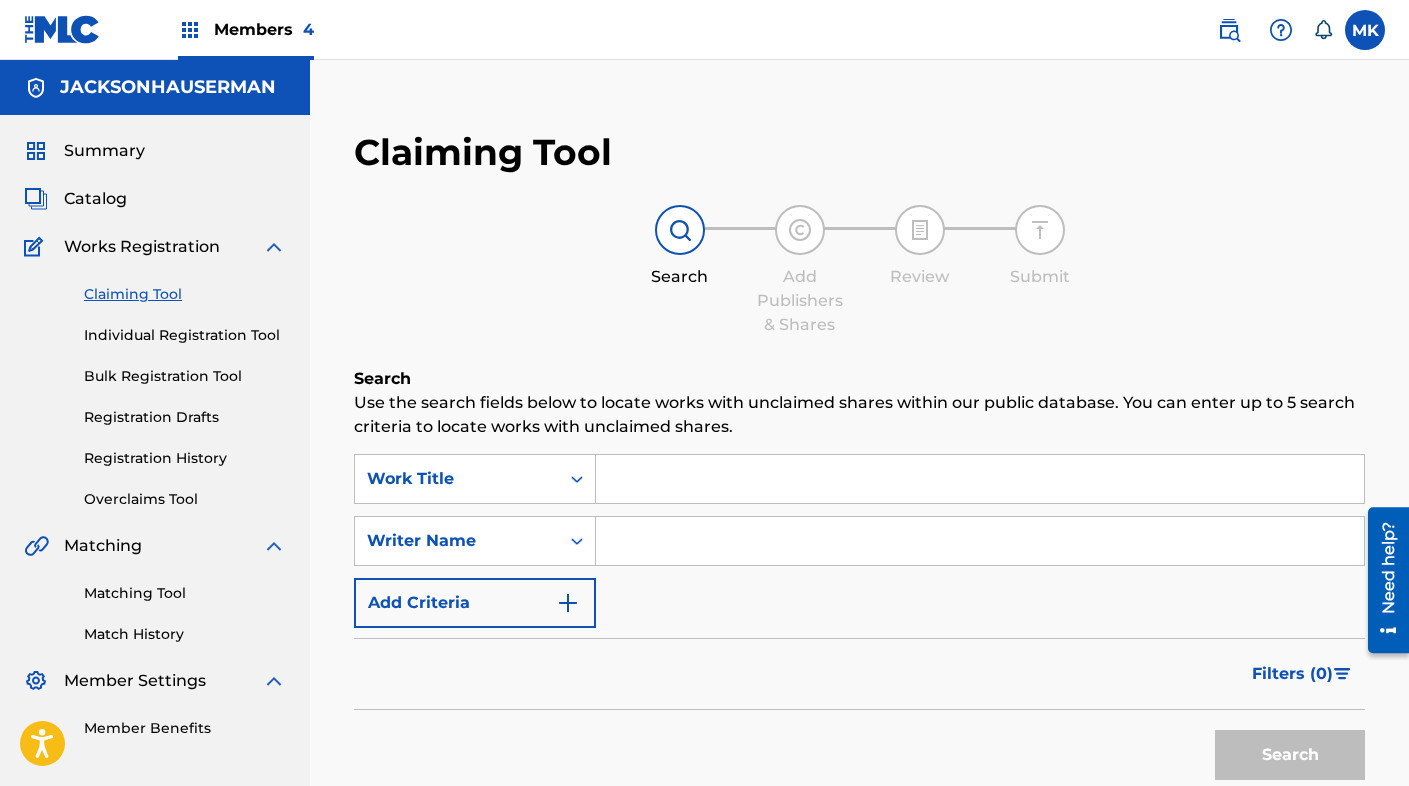 click at bounding box center [980, 479] 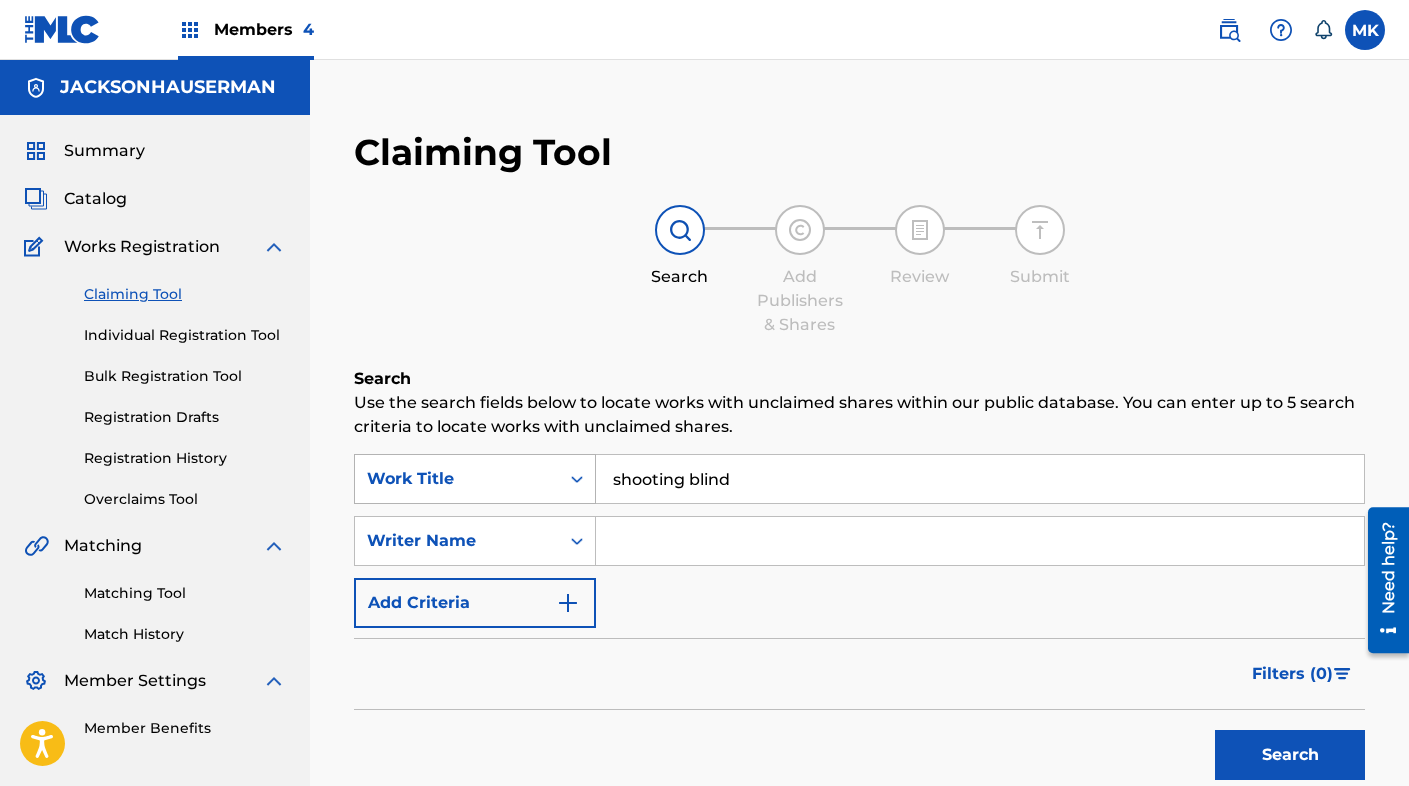 drag, startPoint x: 690, startPoint y: 480, endPoint x: 513, endPoint y: 472, distance: 177.1807 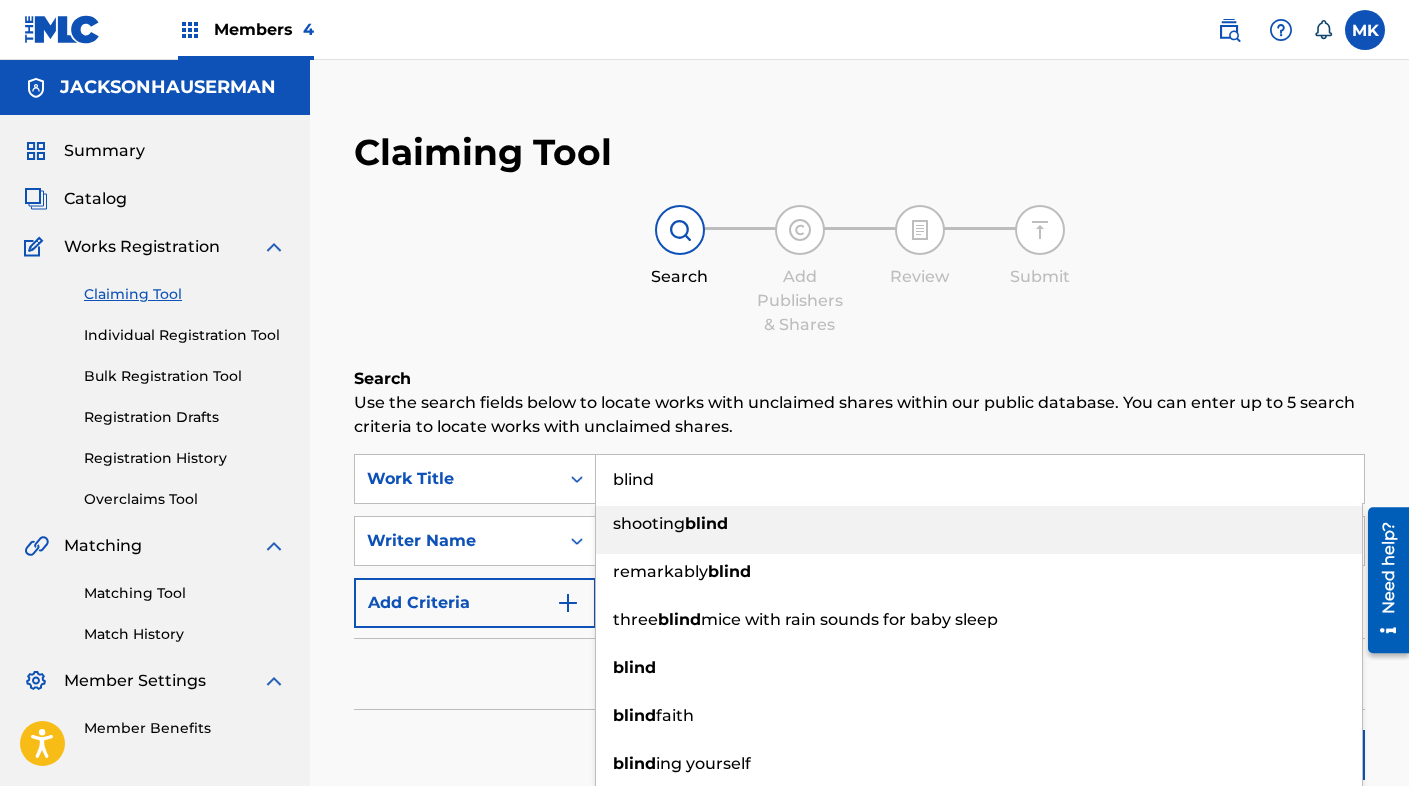 type on "blind" 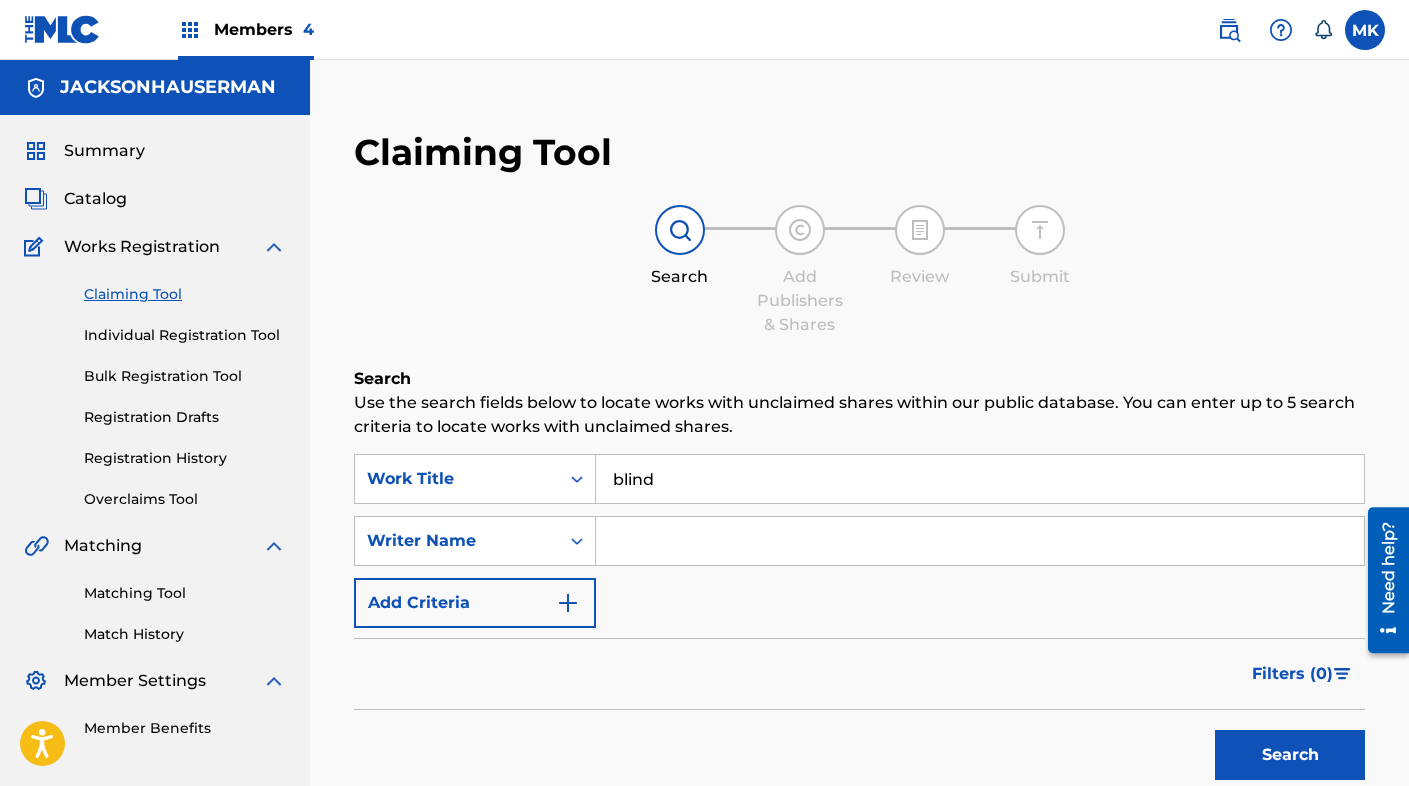 click on "Search Add Publishers & Shares Review Submit" at bounding box center [859, 271] 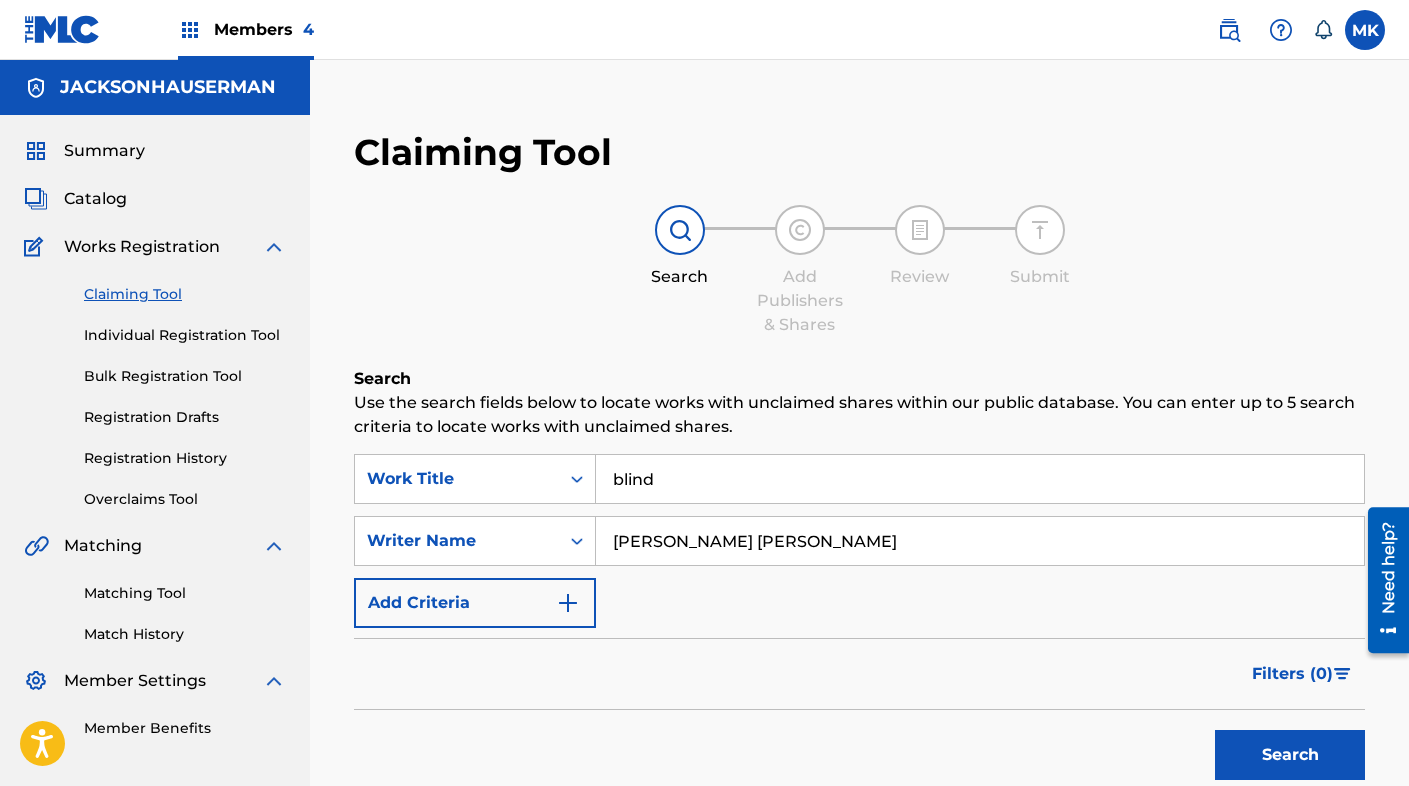 click on "Search" at bounding box center [1290, 755] 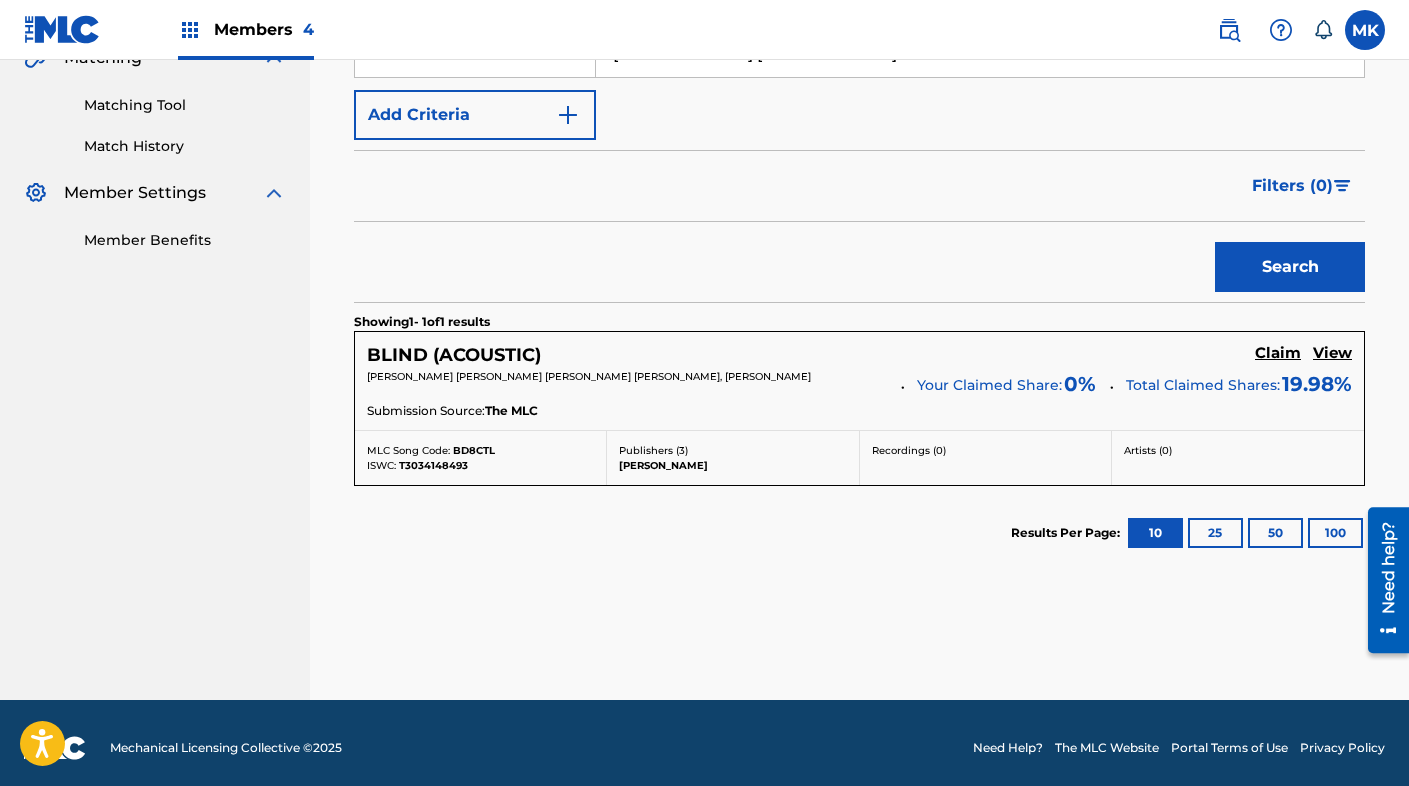 scroll, scrollTop: 500, scrollLeft: 0, axis: vertical 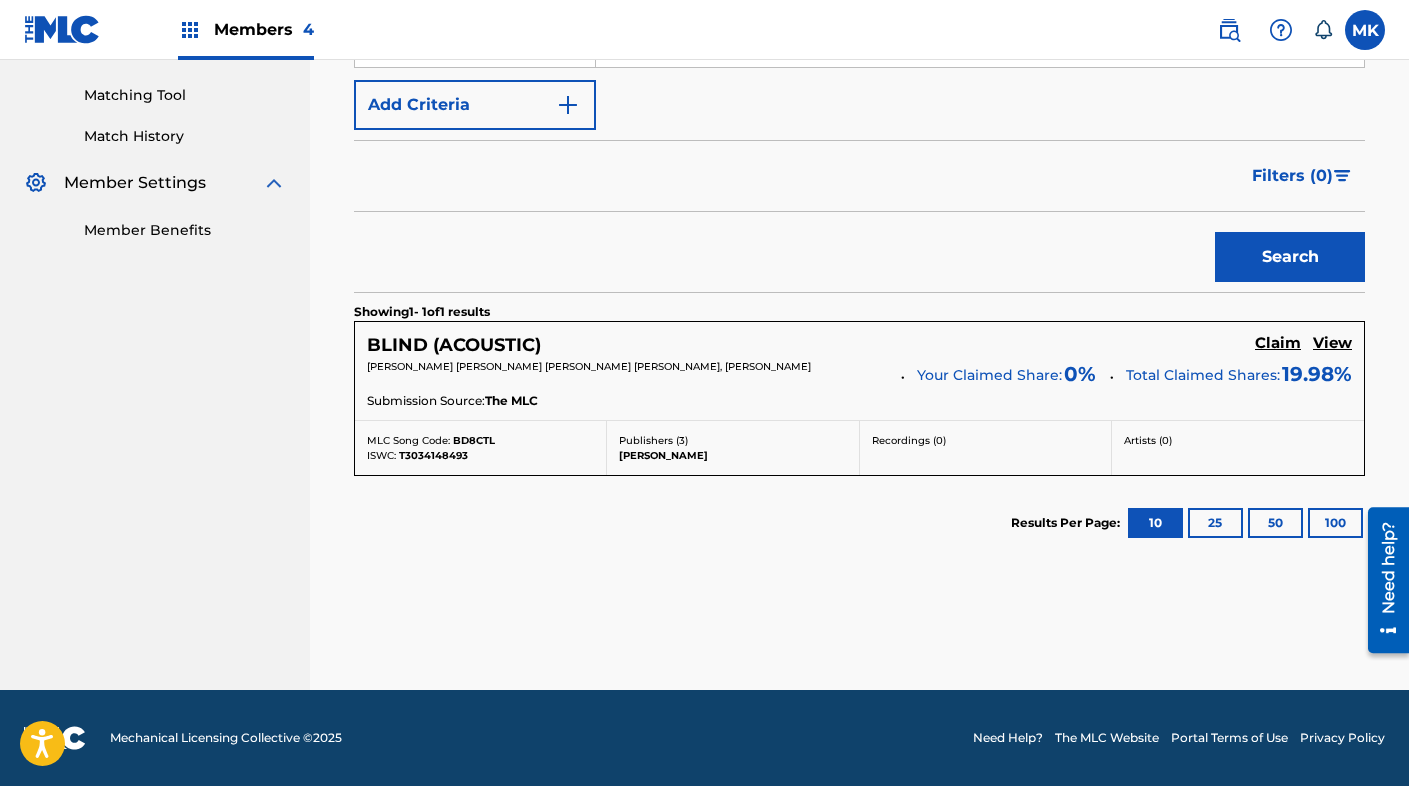 click on "Claim" at bounding box center (1278, 345) 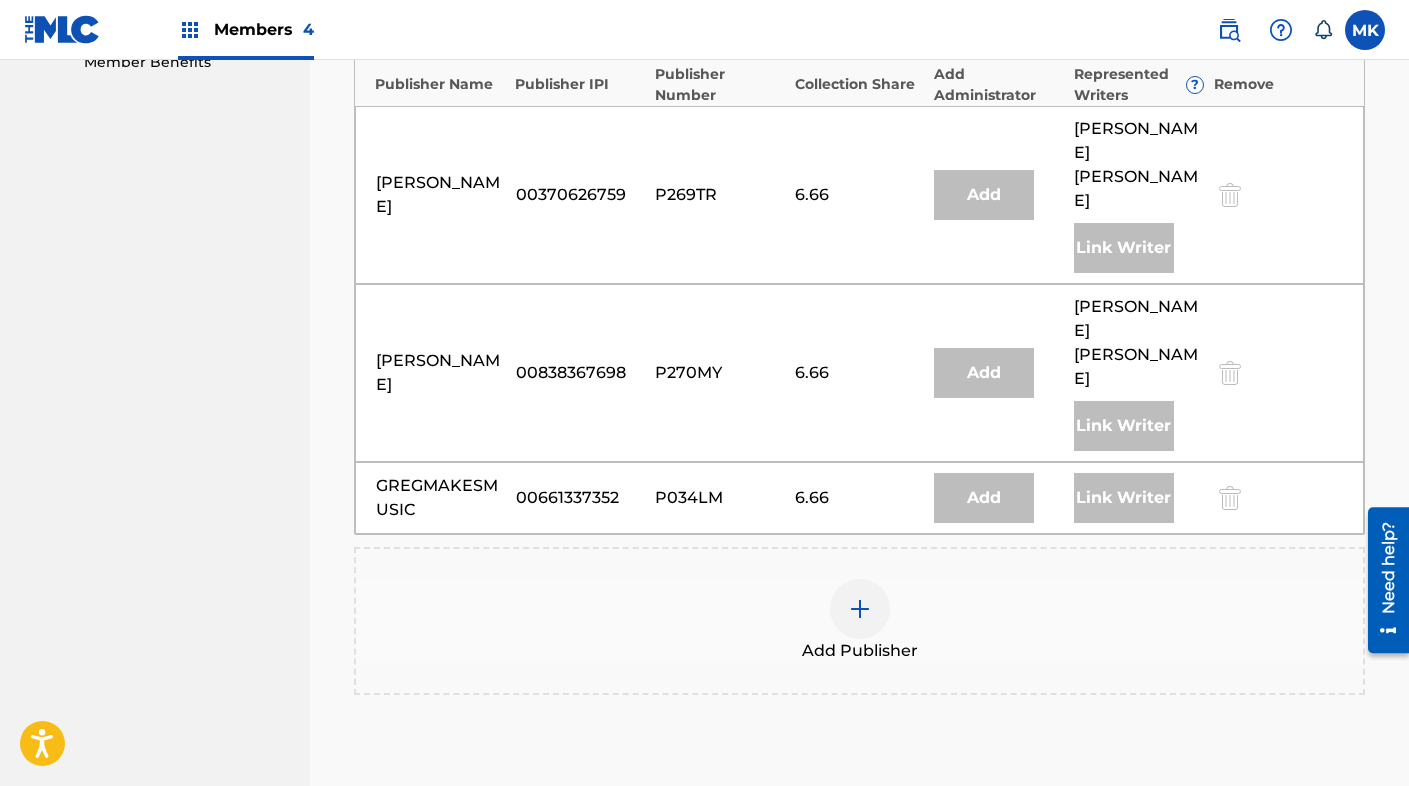 scroll, scrollTop: 765, scrollLeft: 0, axis: vertical 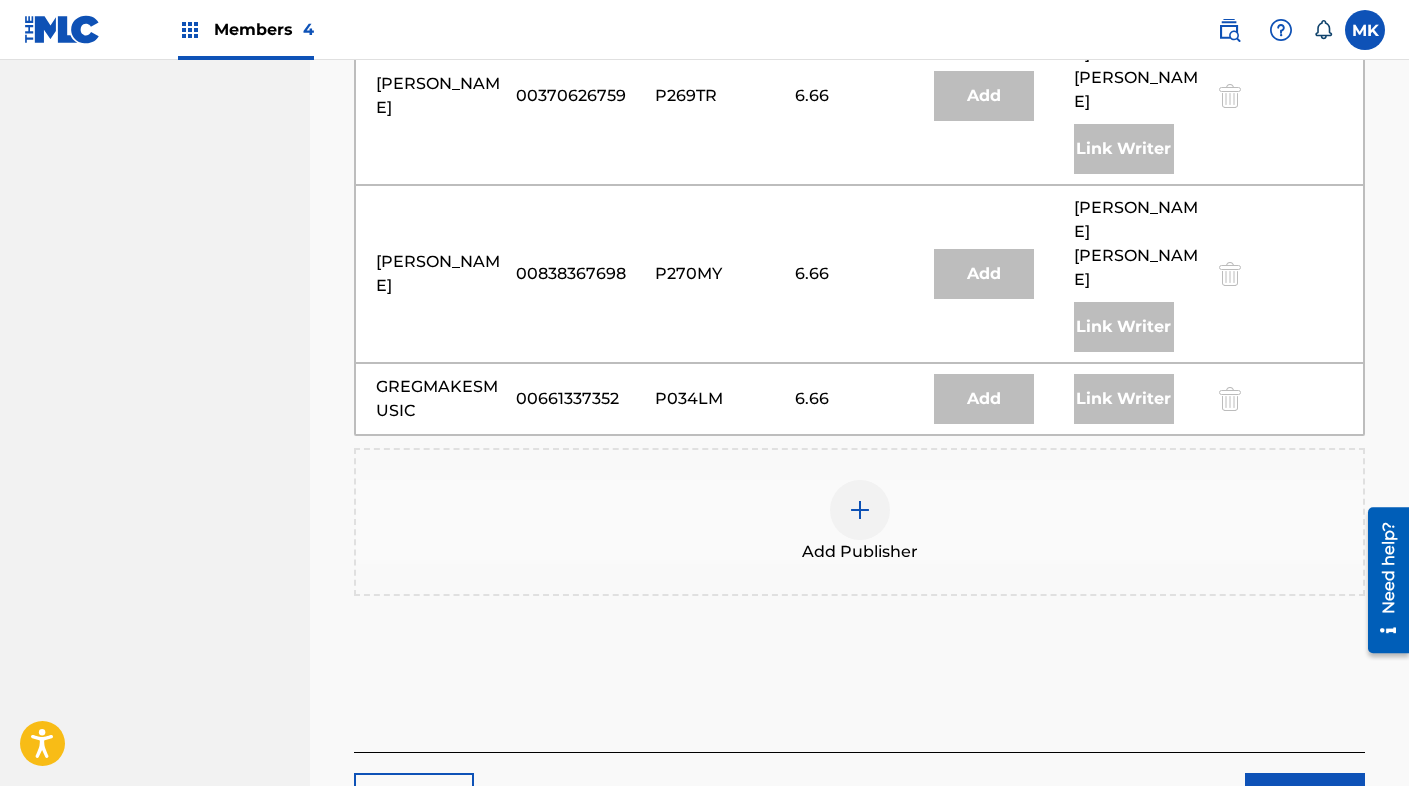 click on "Back" at bounding box center [414, 798] 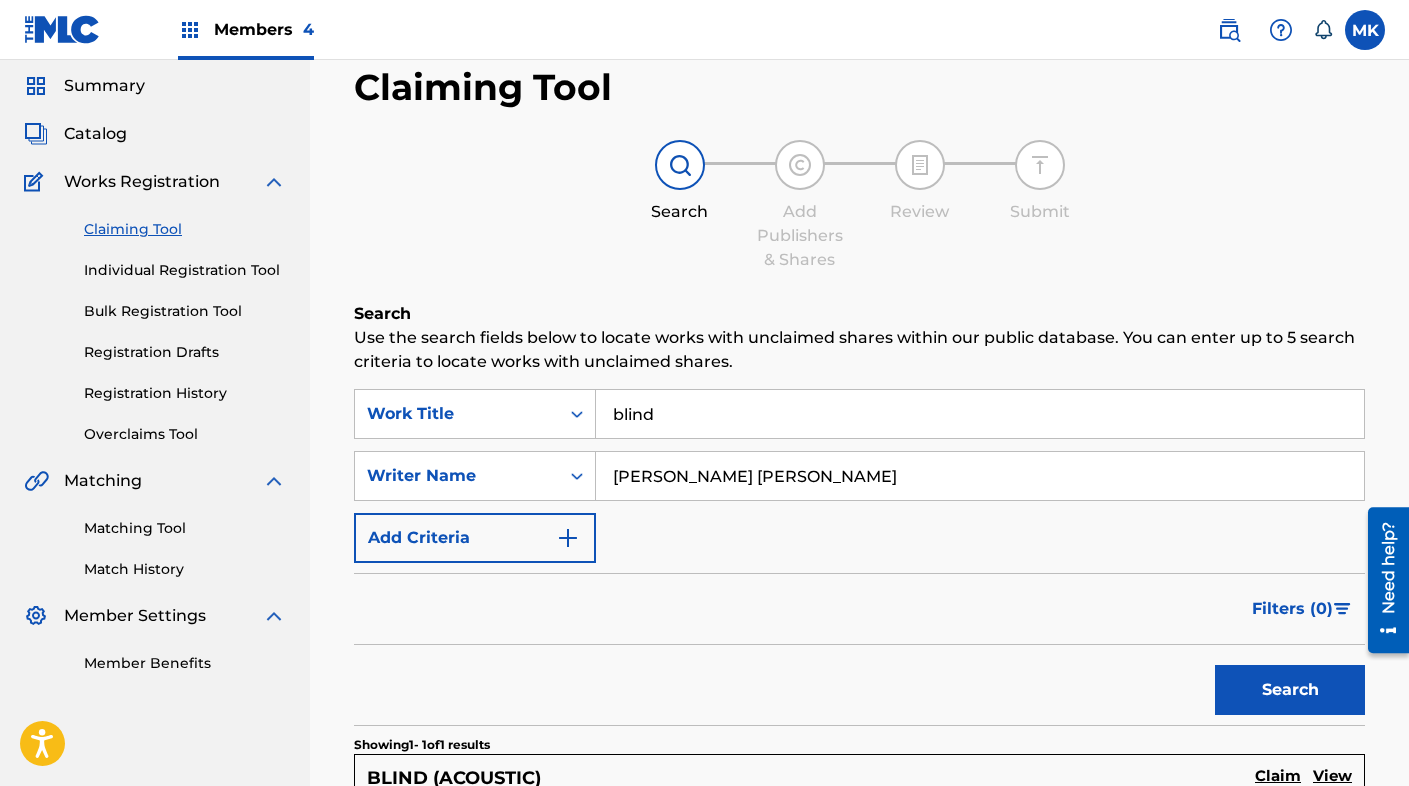 scroll, scrollTop: 0, scrollLeft: 0, axis: both 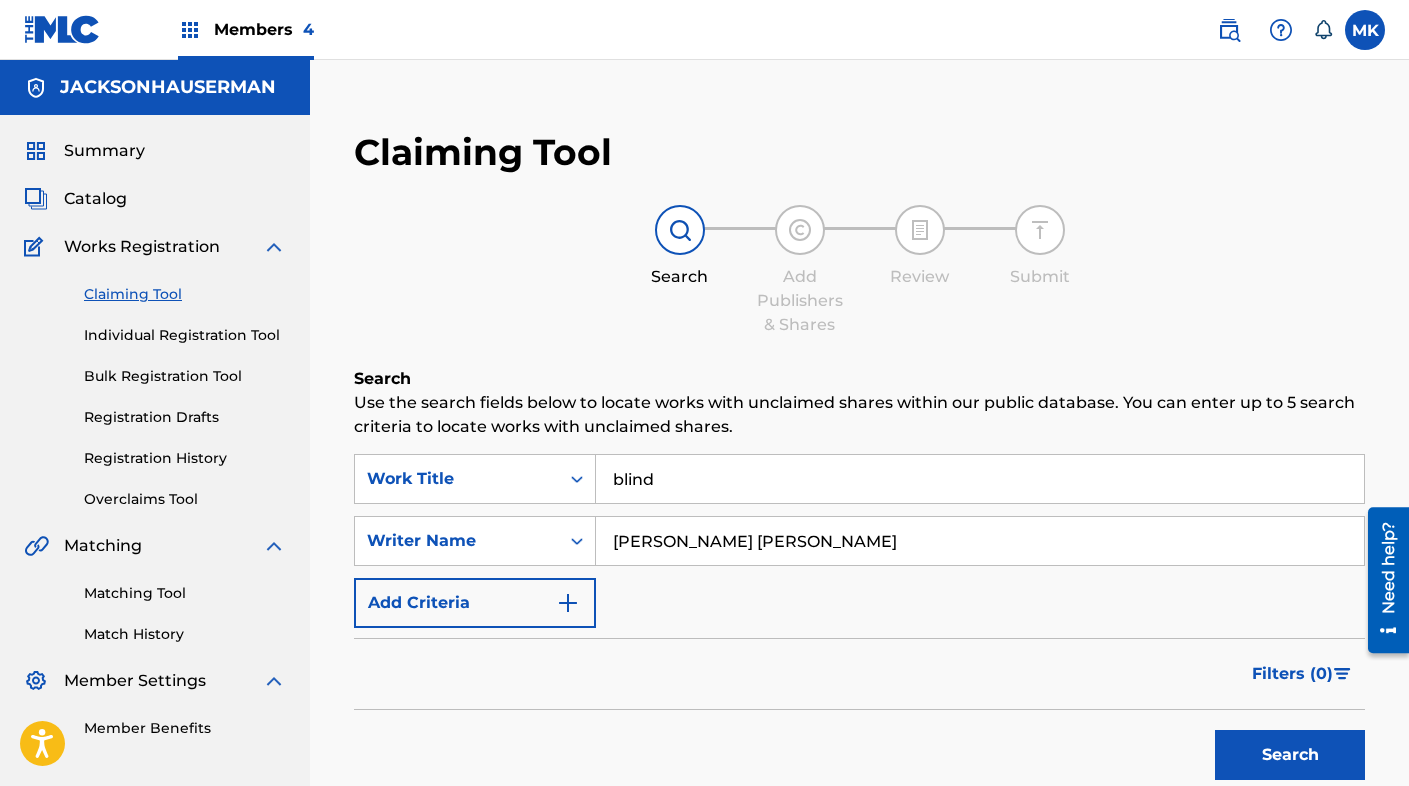 click on "Members    4" at bounding box center [246, 29] 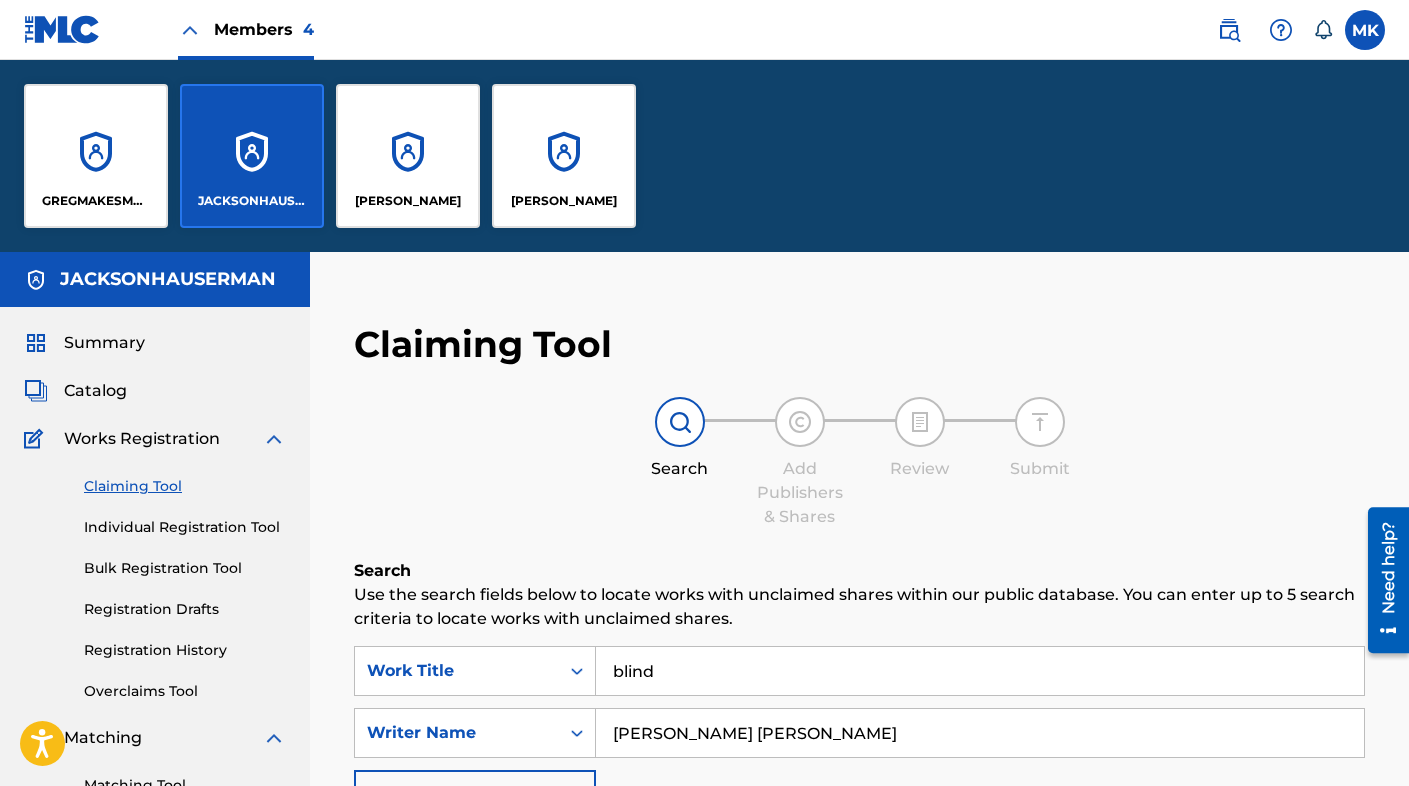 click on "[PERSON_NAME]" at bounding box center [408, 156] 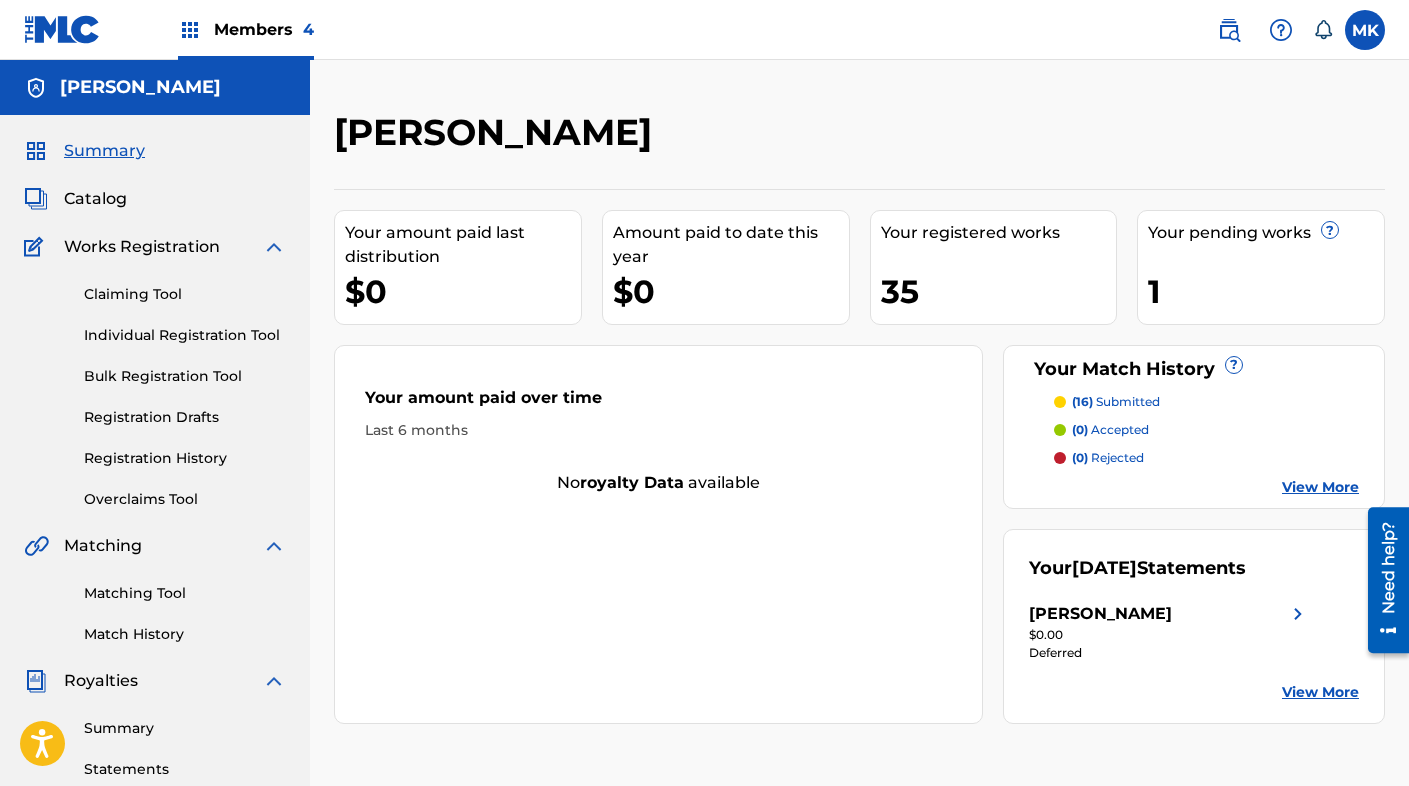 click at bounding box center (190, 30) 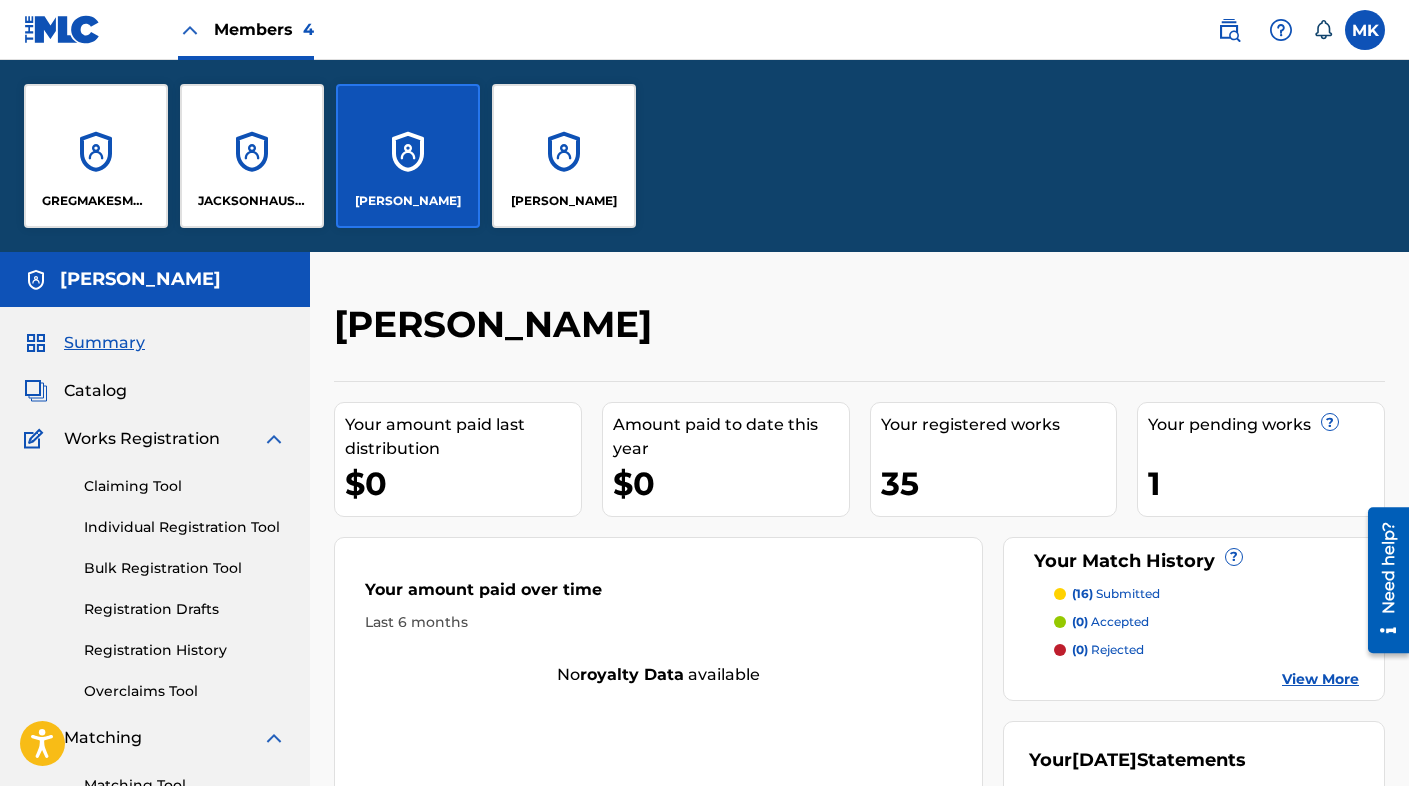 click on "JACKSONHAUSERMAN" at bounding box center (252, 156) 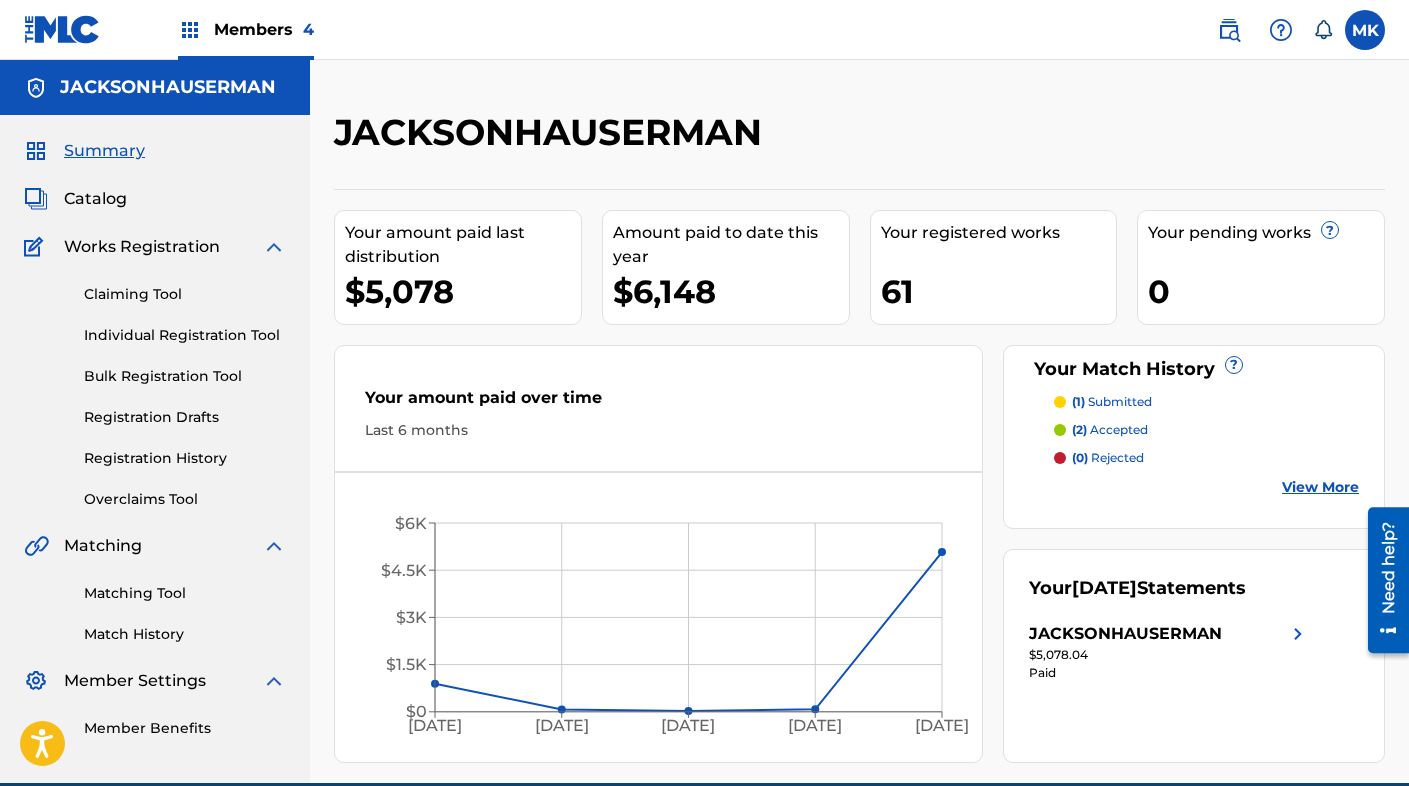 click at bounding box center (190, 30) 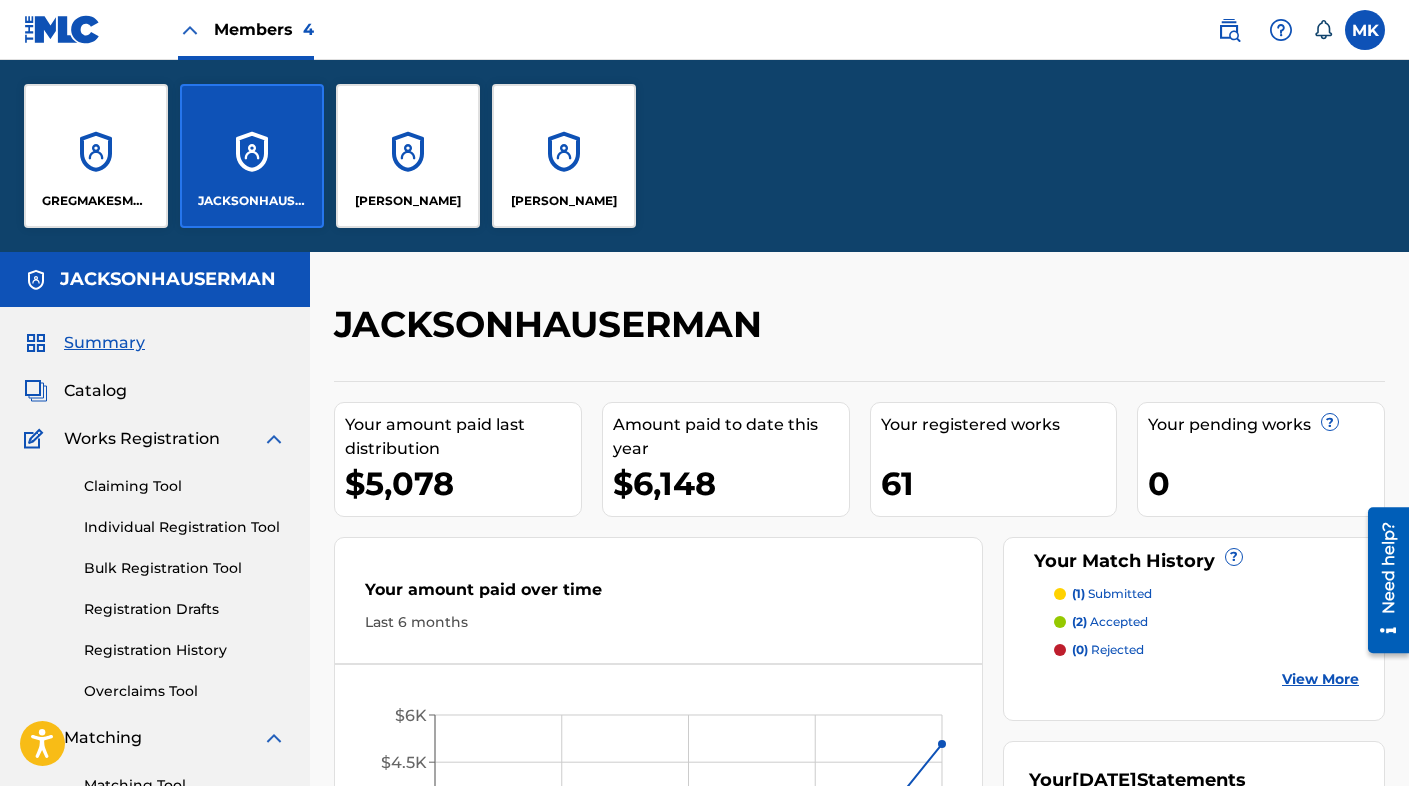 click on "GREGMAKESMUSIC" at bounding box center (96, 201) 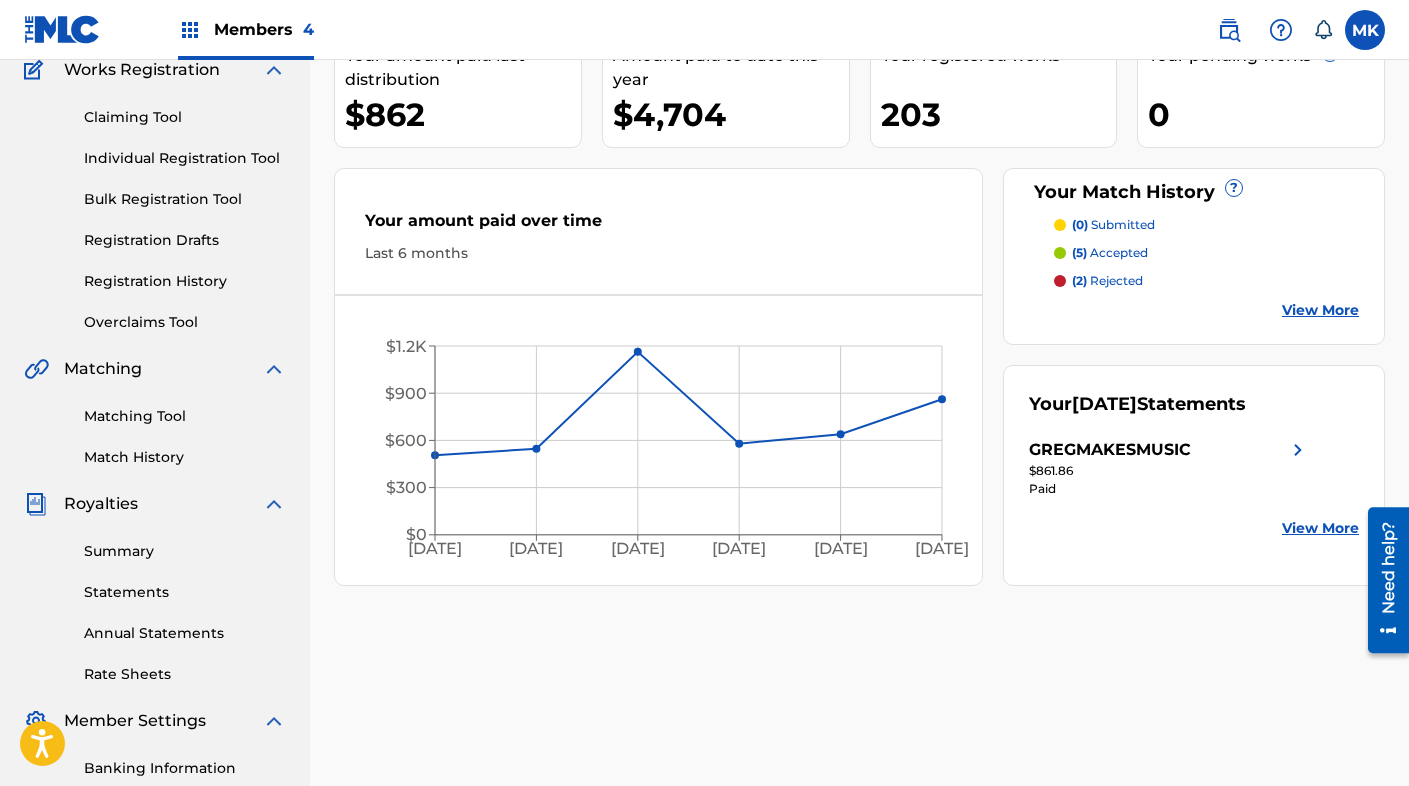 scroll, scrollTop: 115, scrollLeft: 0, axis: vertical 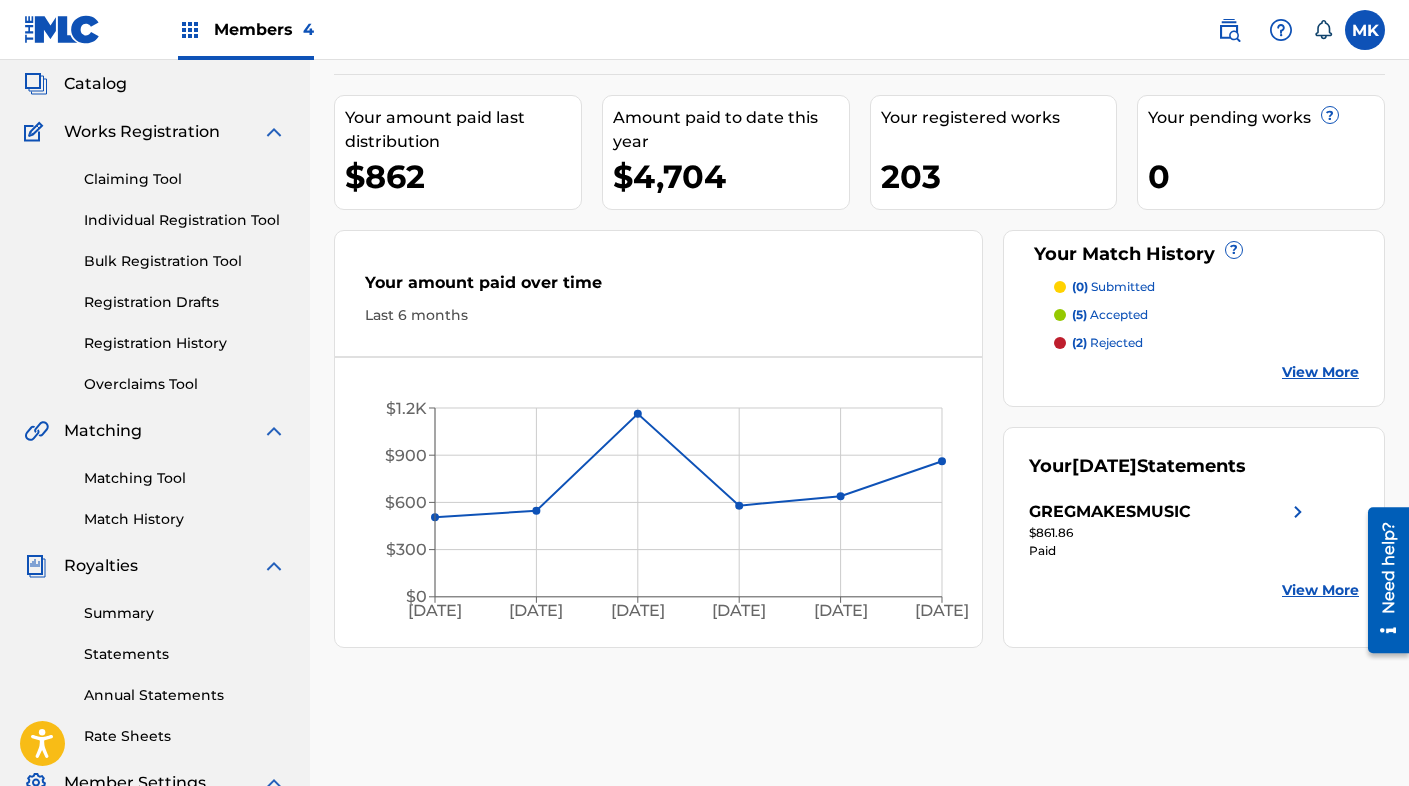 click on "Catalog" at bounding box center (95, 84) 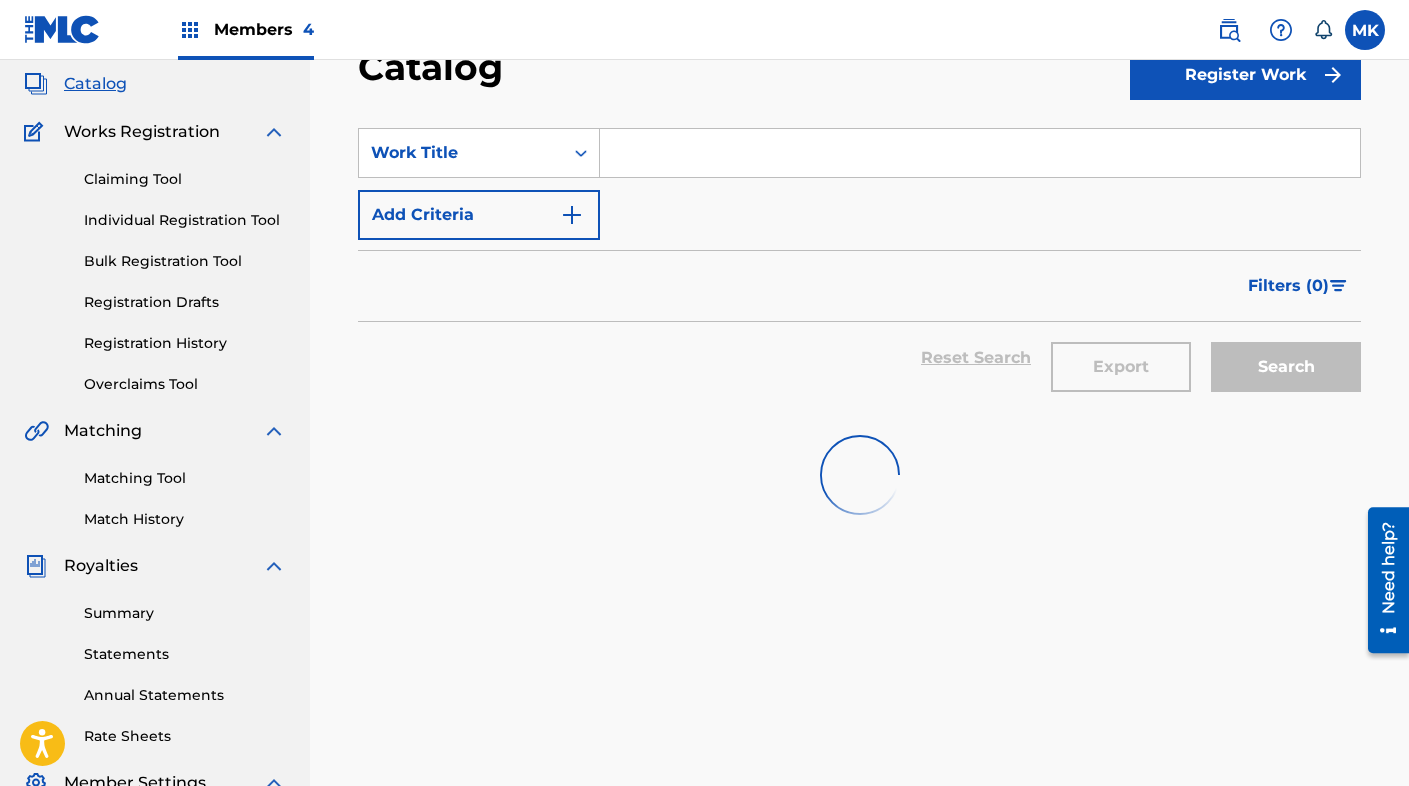 scroll, scrollTop: 0, scrollLeft: 0, axis: both 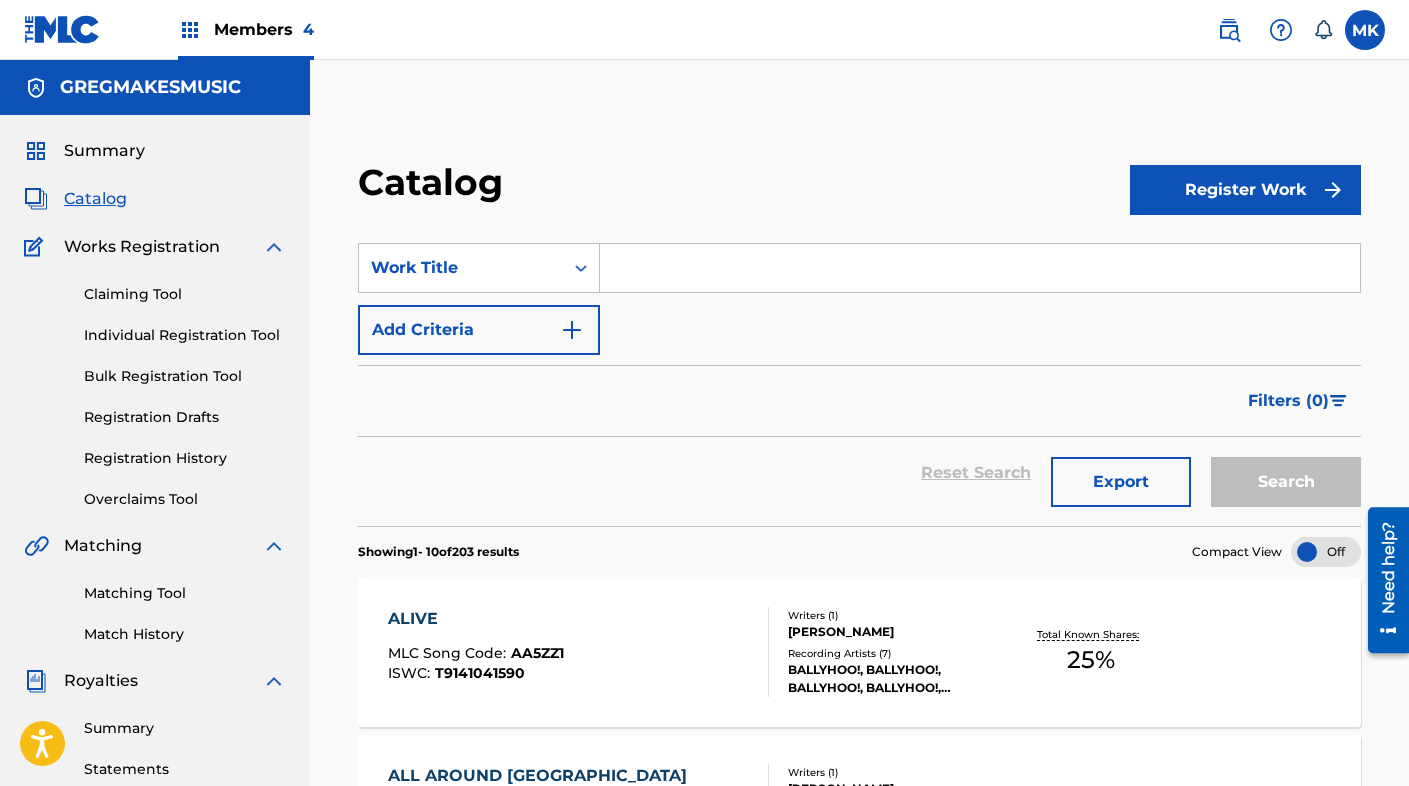 click at bounding box center [980, 268] 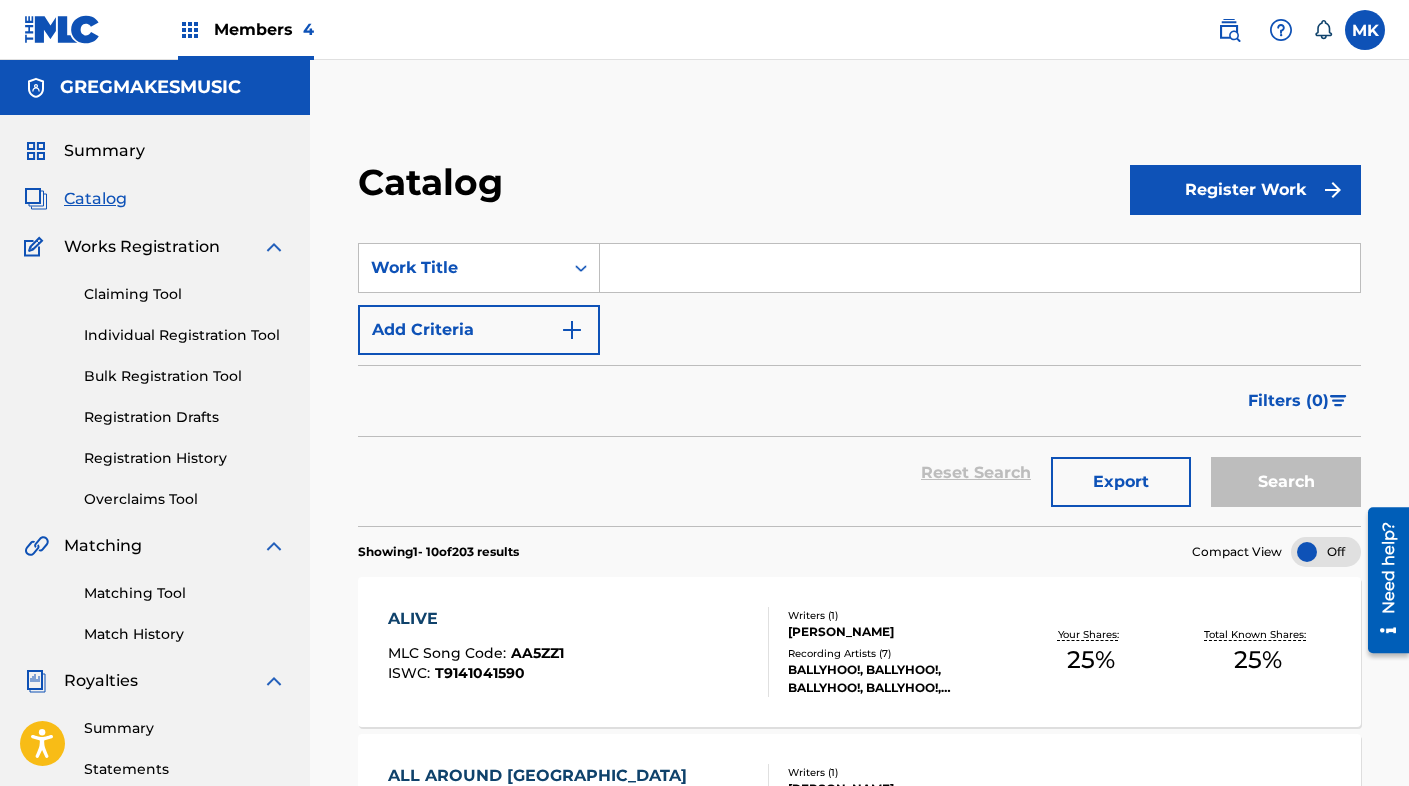 paste on "Undercover" 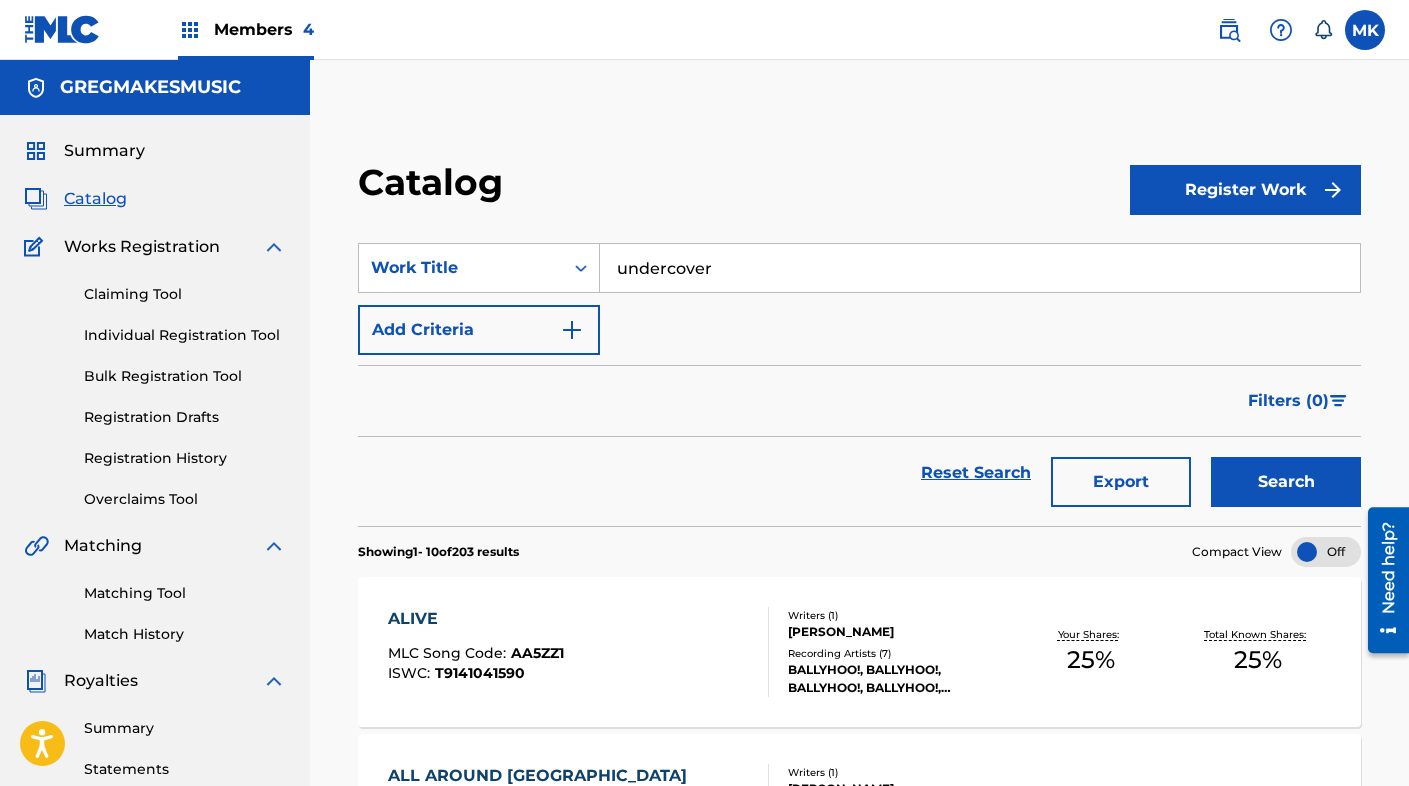 type on "undercover" 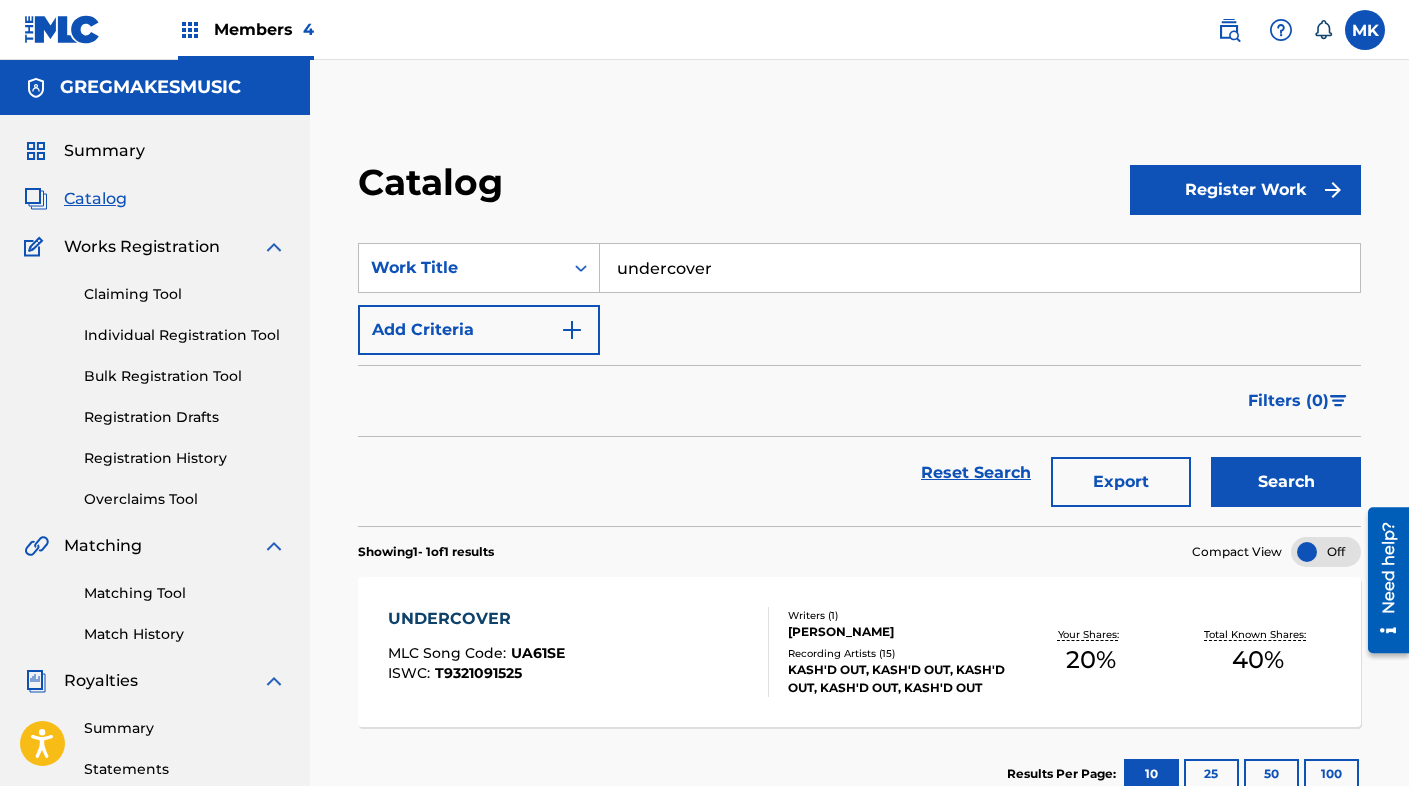 click on "UNDERCOVER" at bounding box center [476, 619] 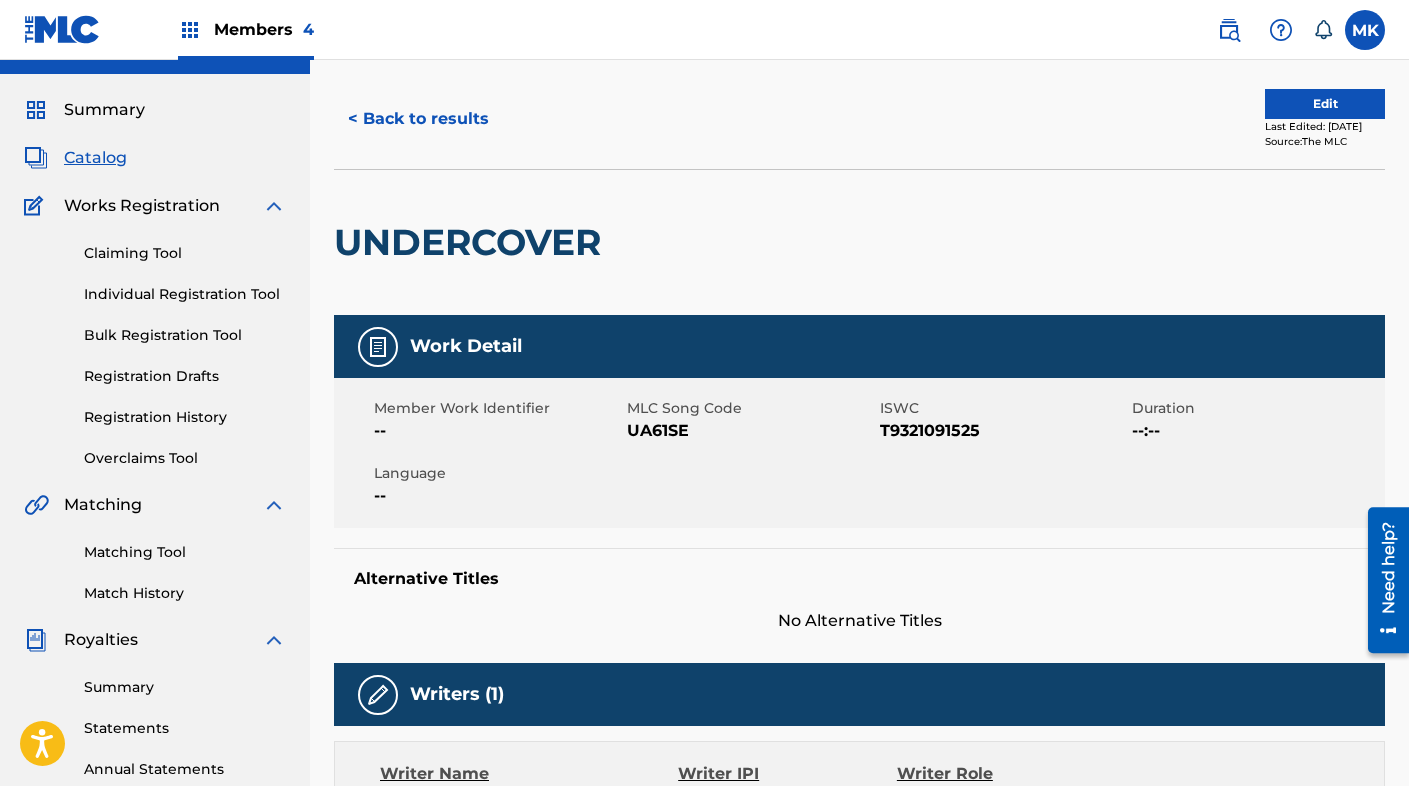scroll, scrollTop: 42, scrollLeft: 0, axis: vertical 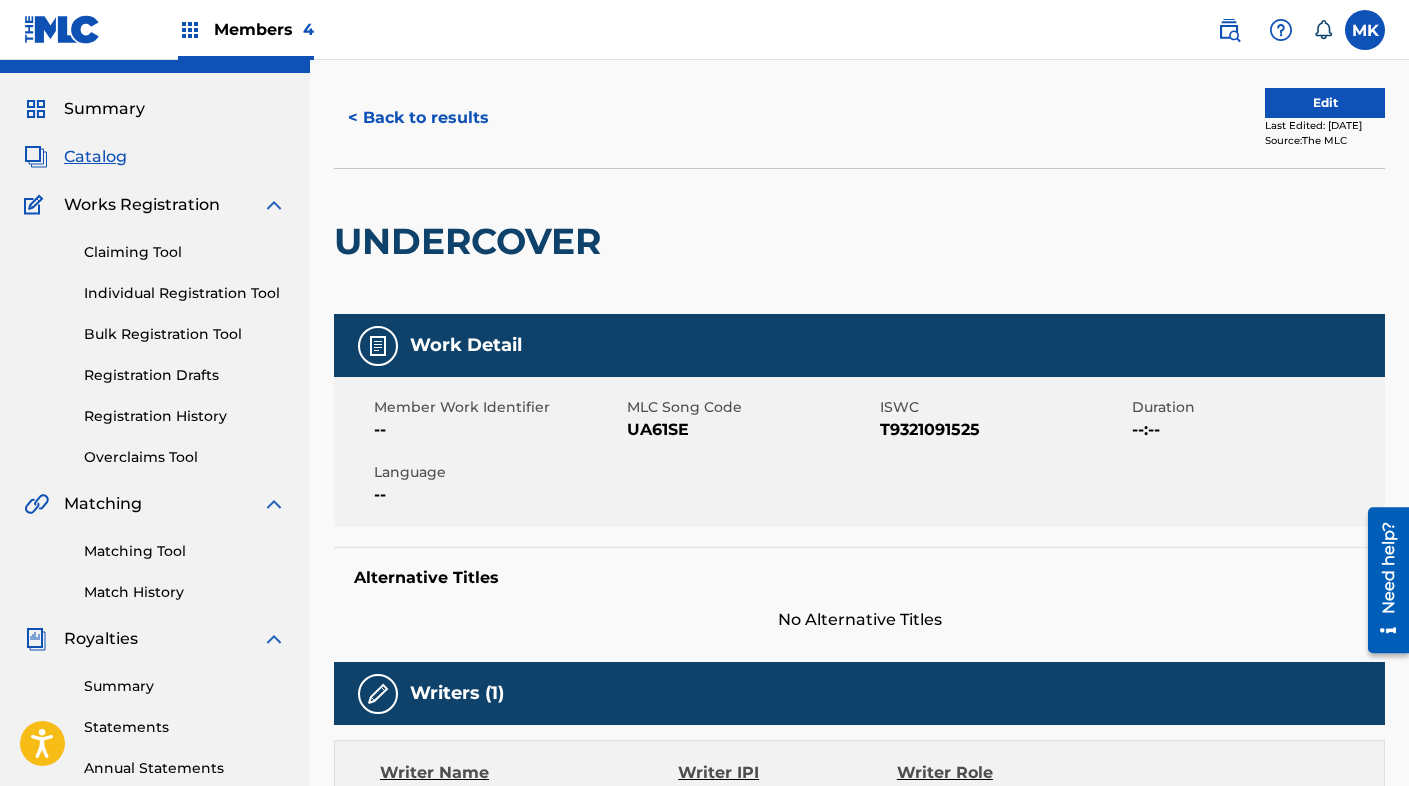 click on "Edit" at bounding box center [1325, 103] 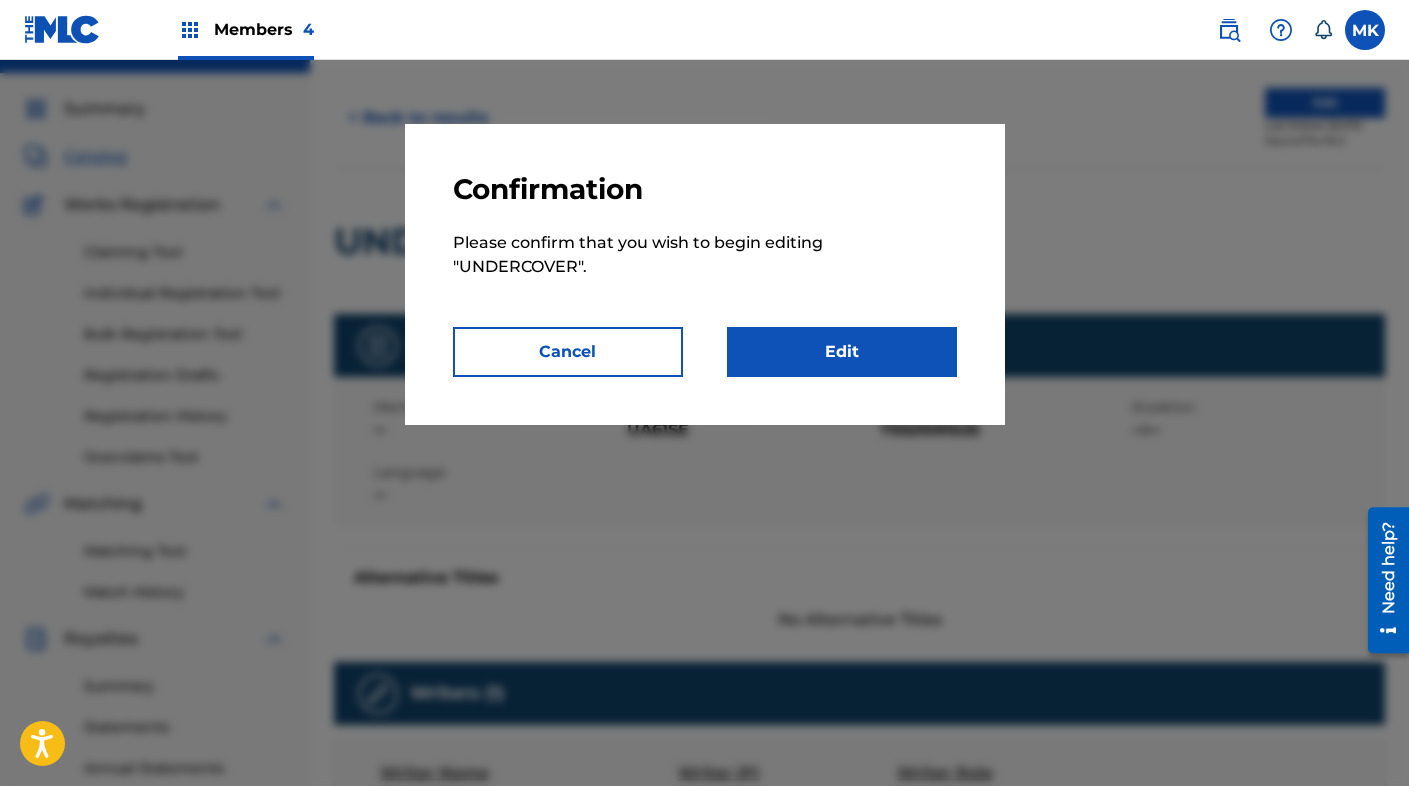 click on "Edit" at bounding box center (842, 352) 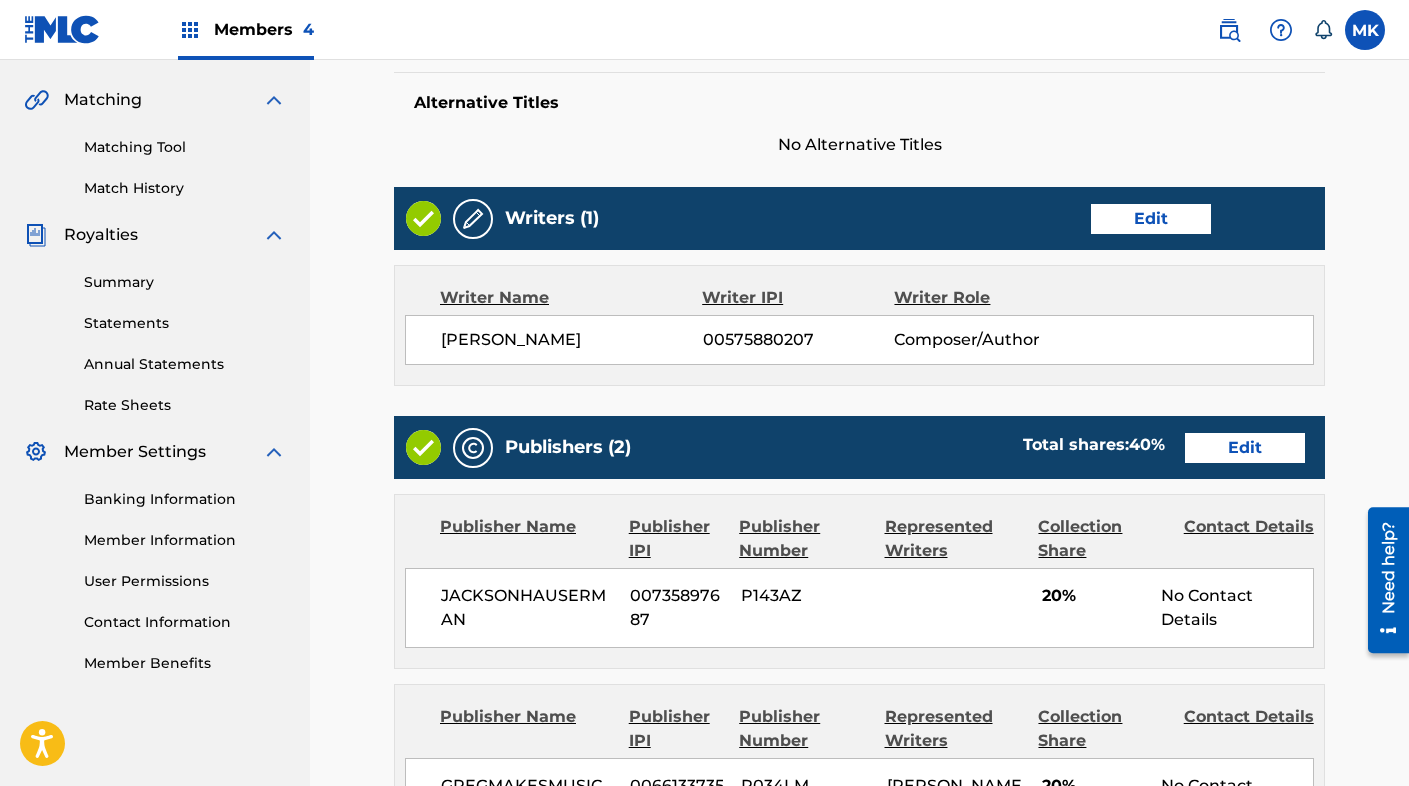 scroll, scrollTop: 439, scrollLeft: 0, axis: vertical 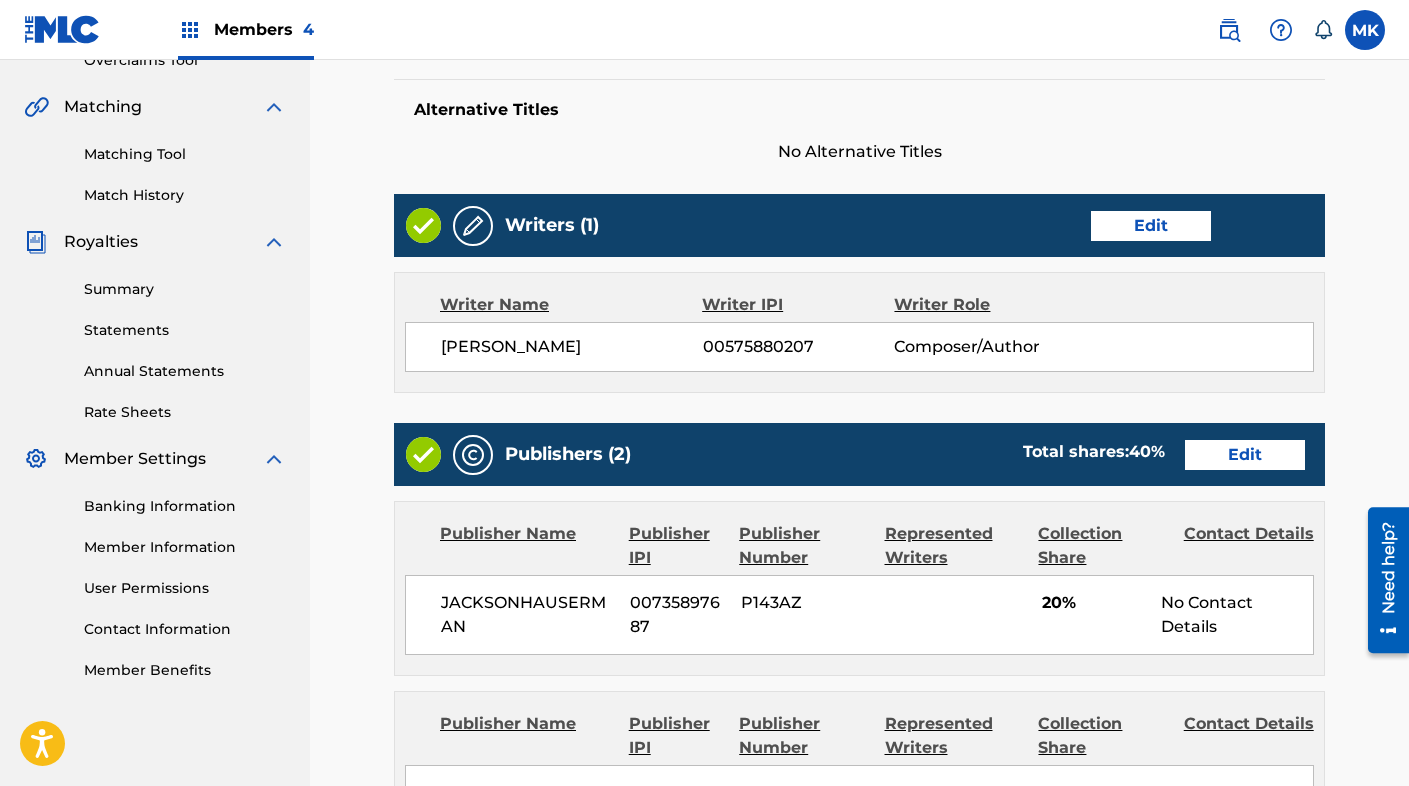 click on "Edit" at bounding box center (1151, 226) 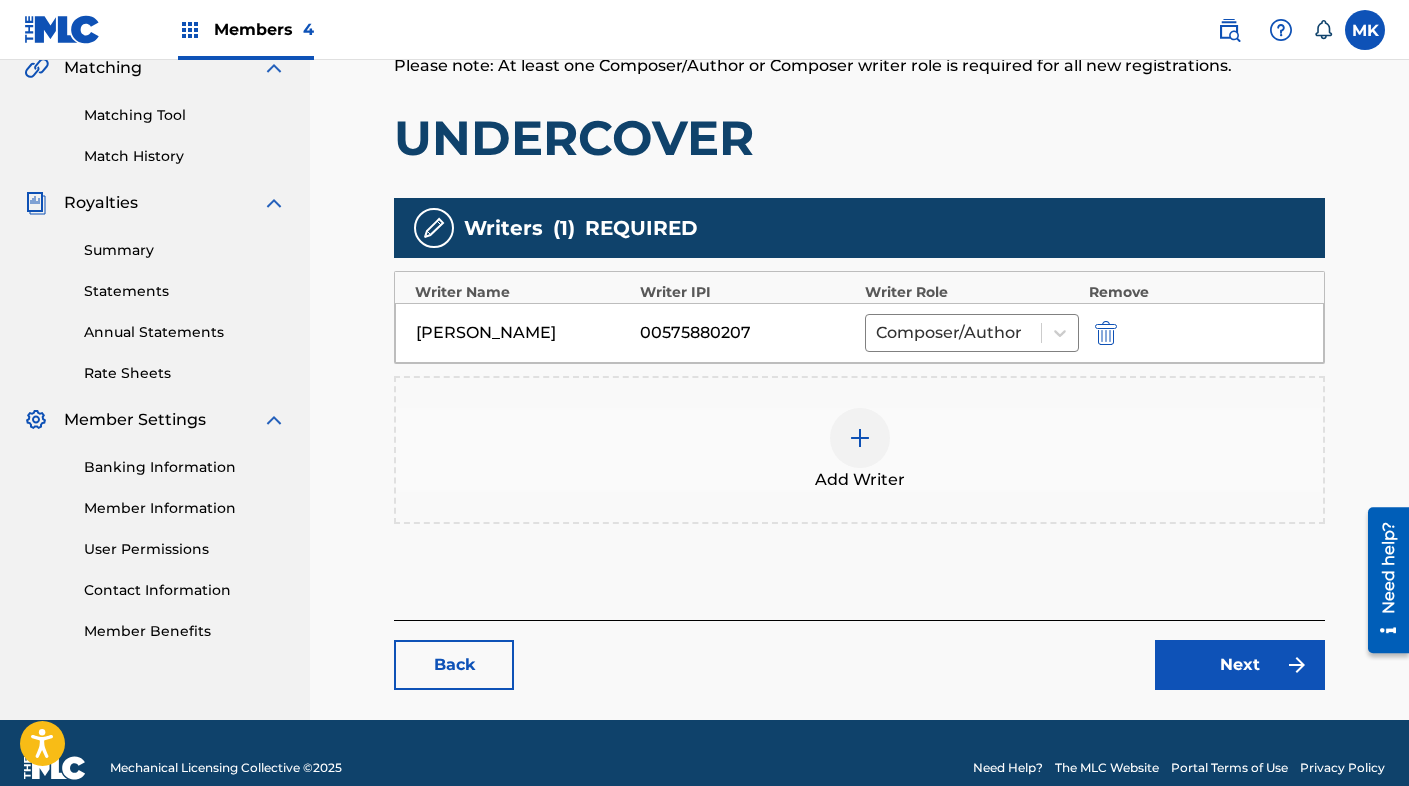 scroll, scrollTop: 480, scrollLeft: 0, axis: vertical 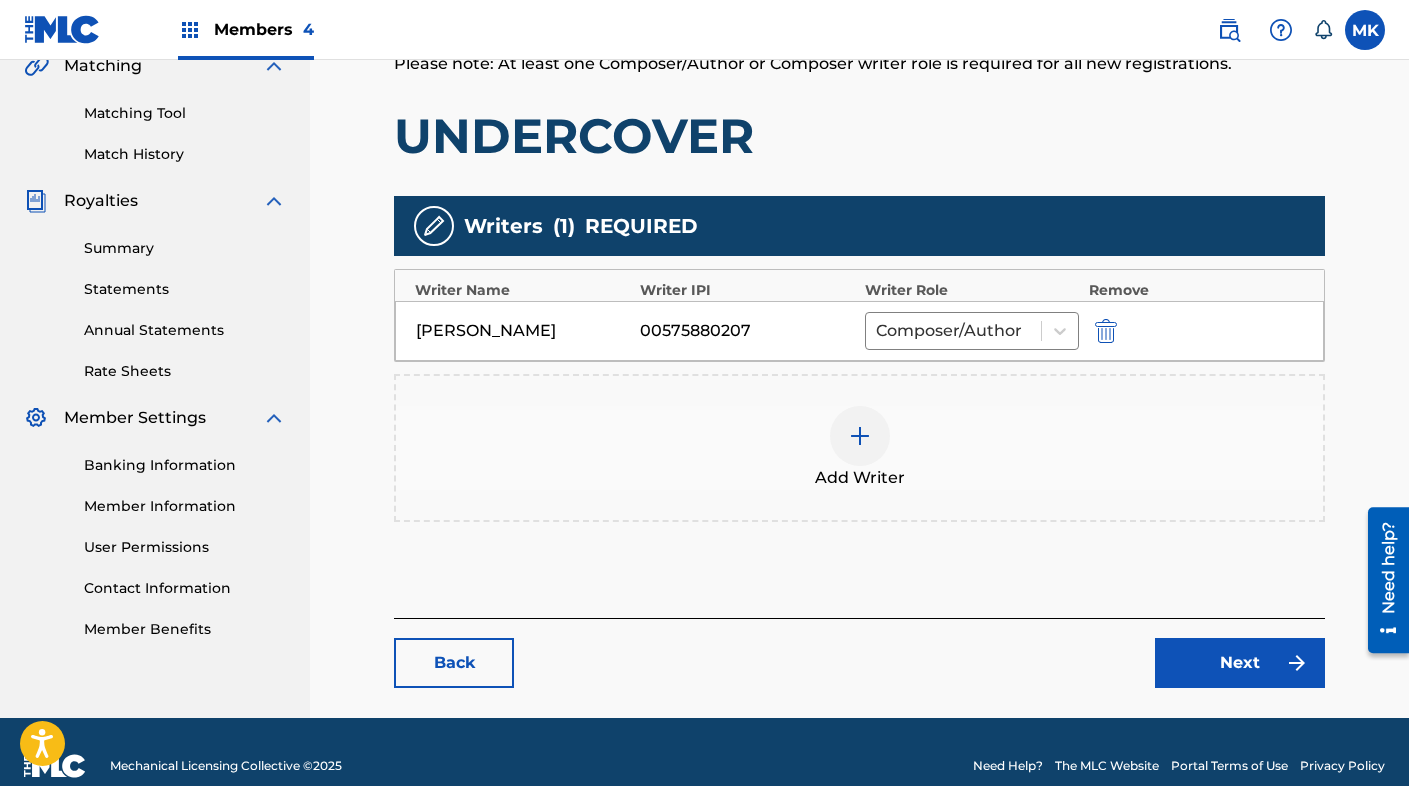 click at bounding box center [860, 436] 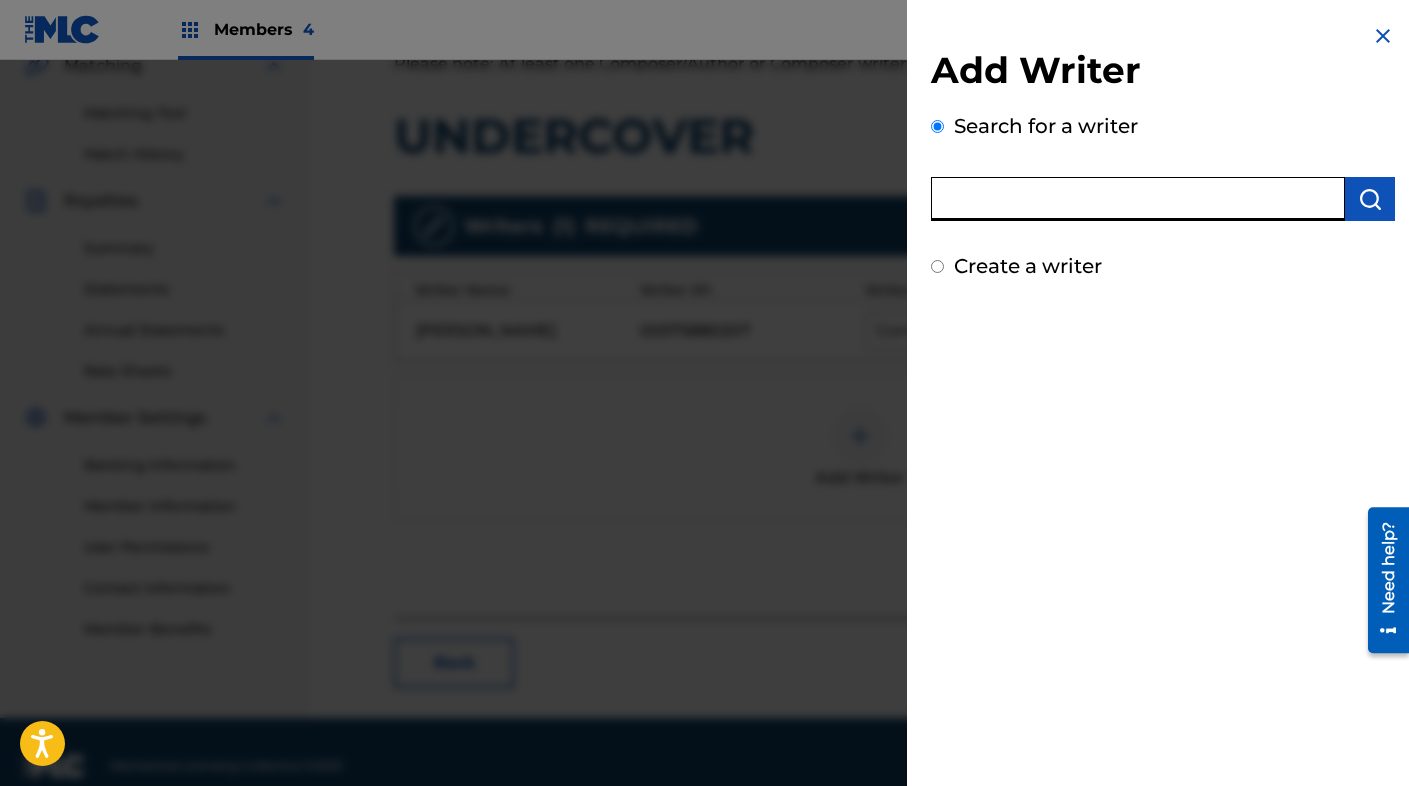 click at bounding box center (1138, 199) 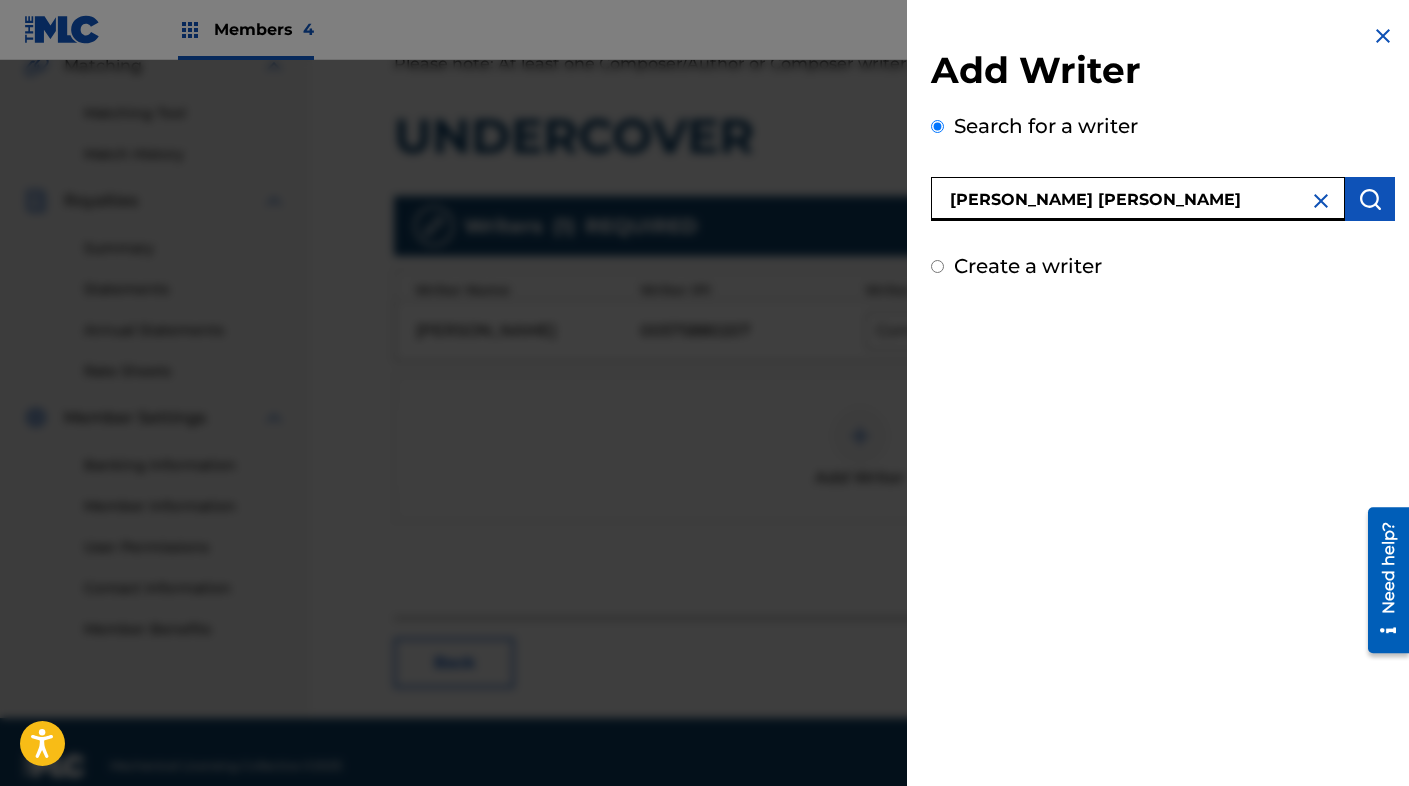 type on "HAUSERMAN JACKSON ALEXANDER" 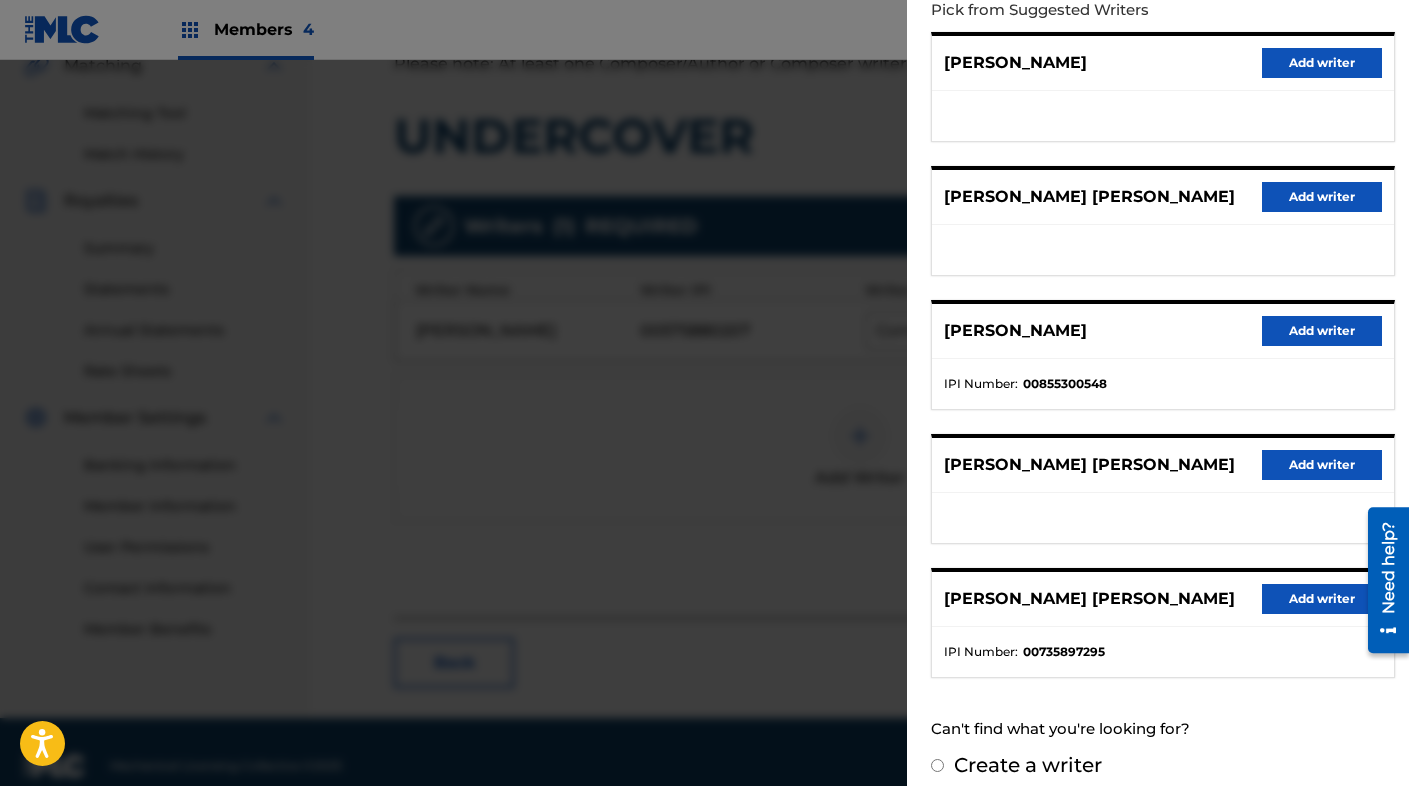 scroll, scrollTop: 256, scrollLeft: 0, axis: vertical 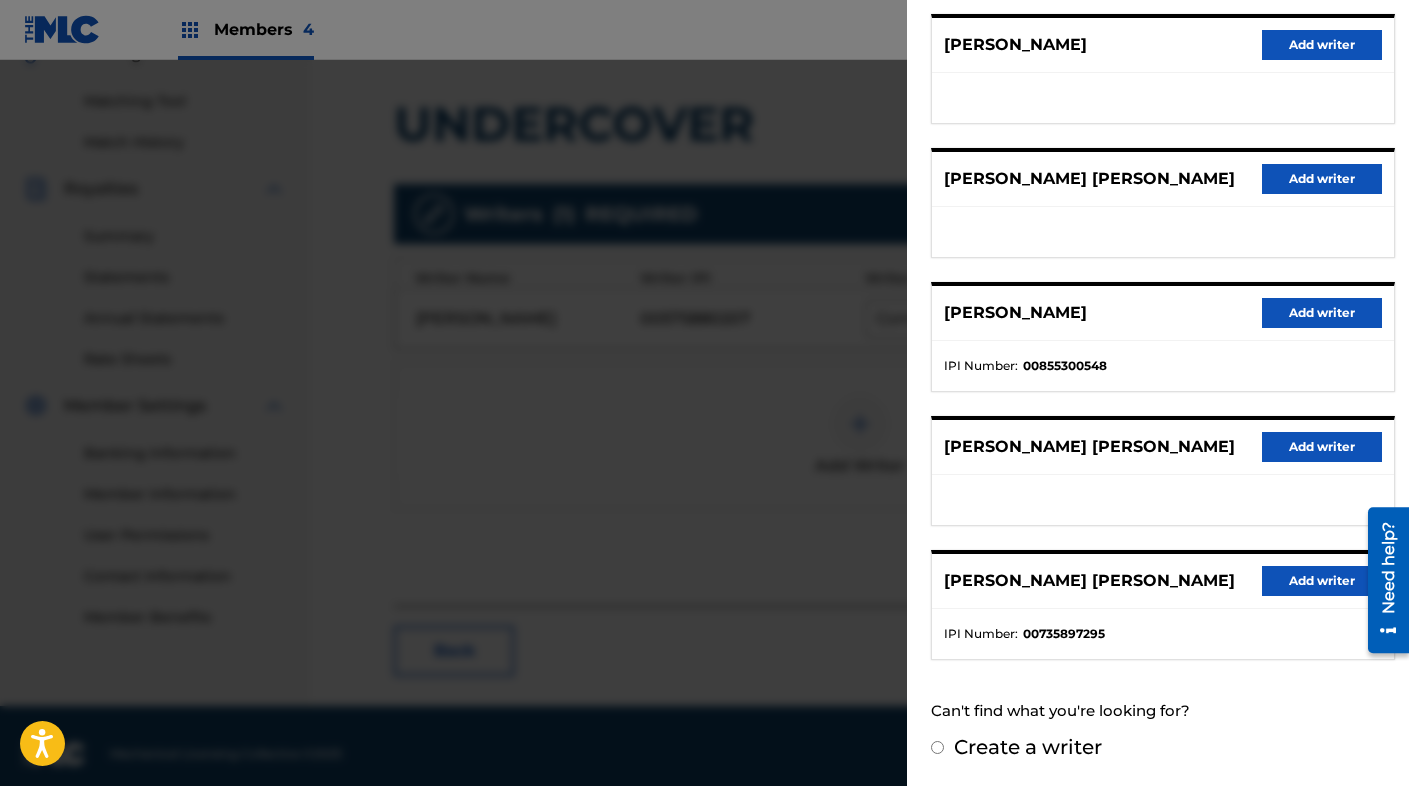 click on "Add writer" at bounding box center (1322, 581) 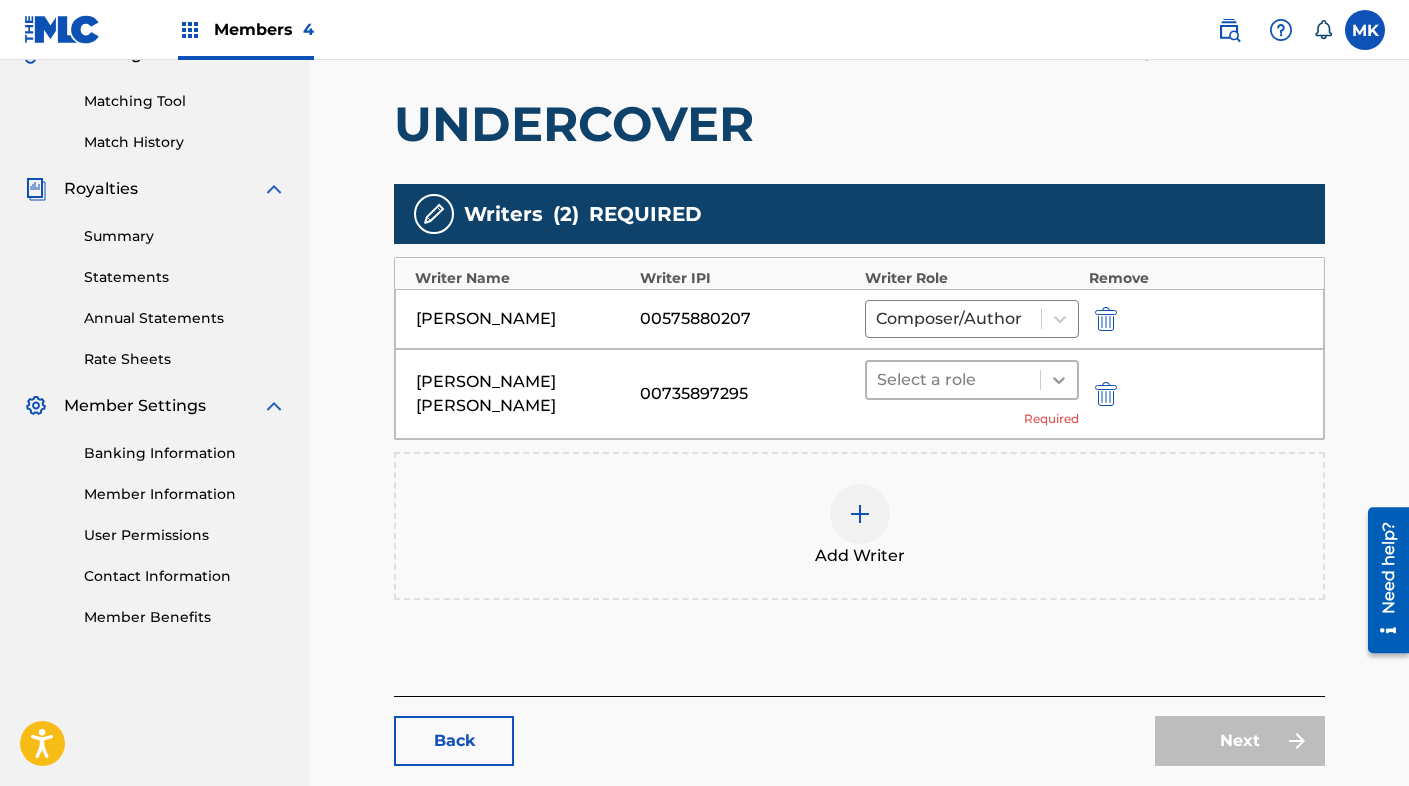 click 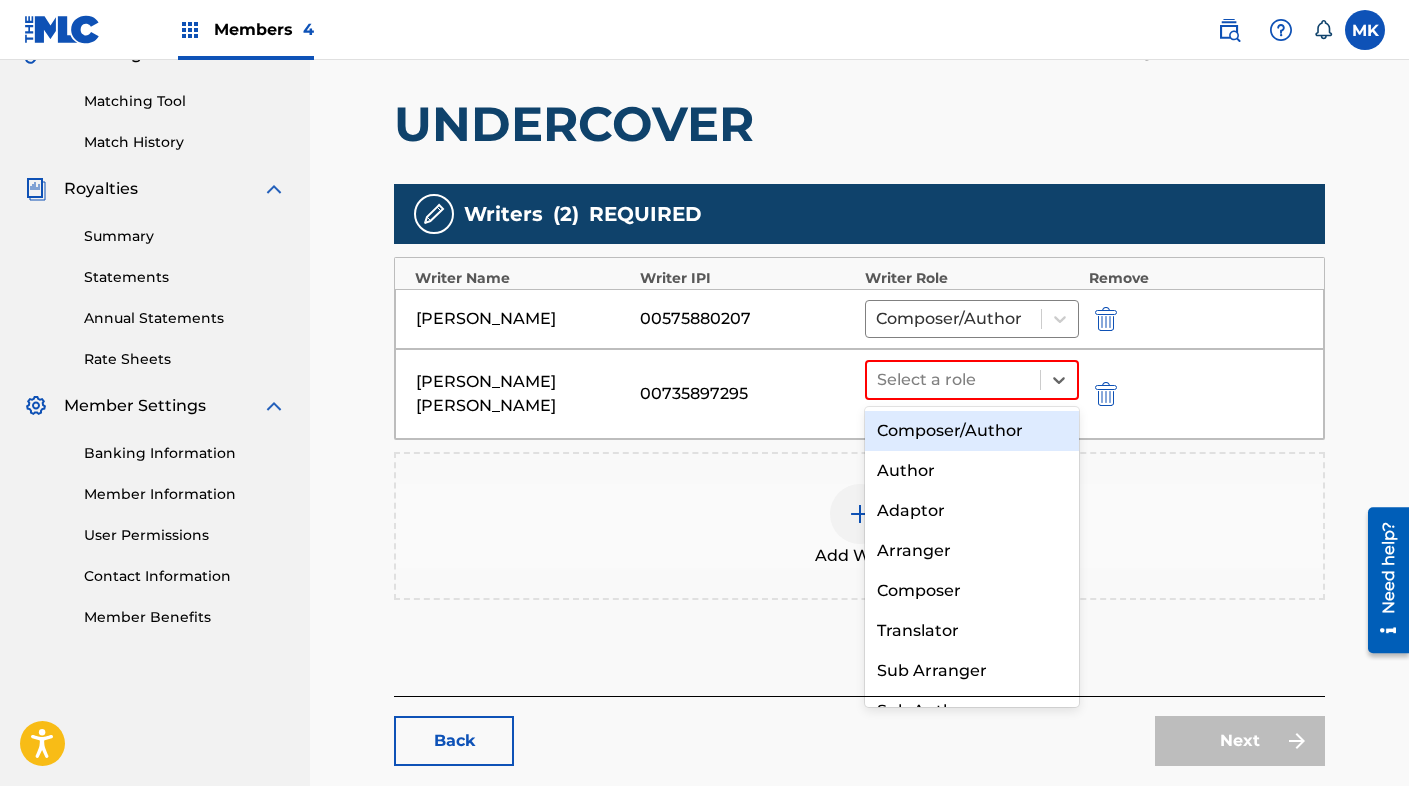 click on "Composer/Author" at bounding box center (972, 431) 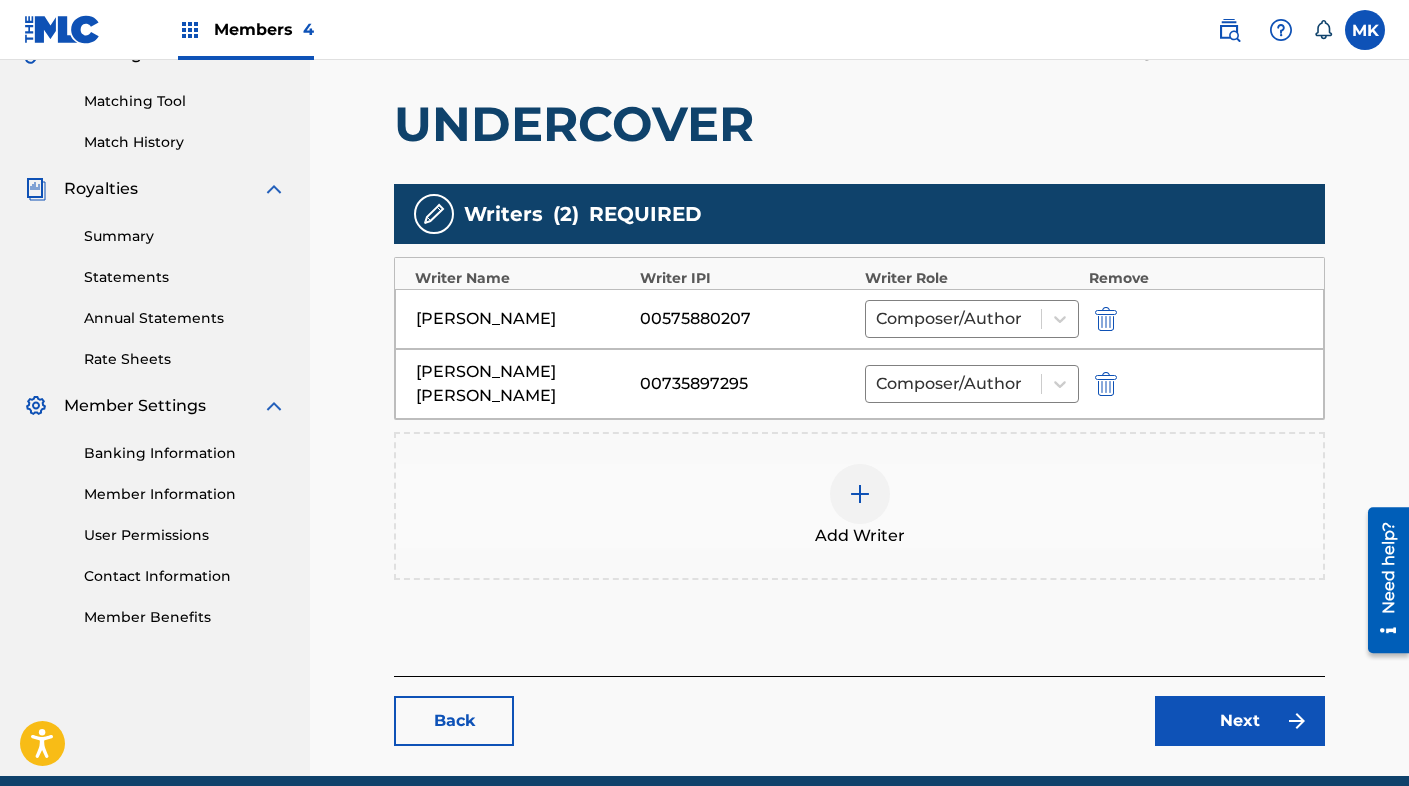click at bounding box center (860, 494) 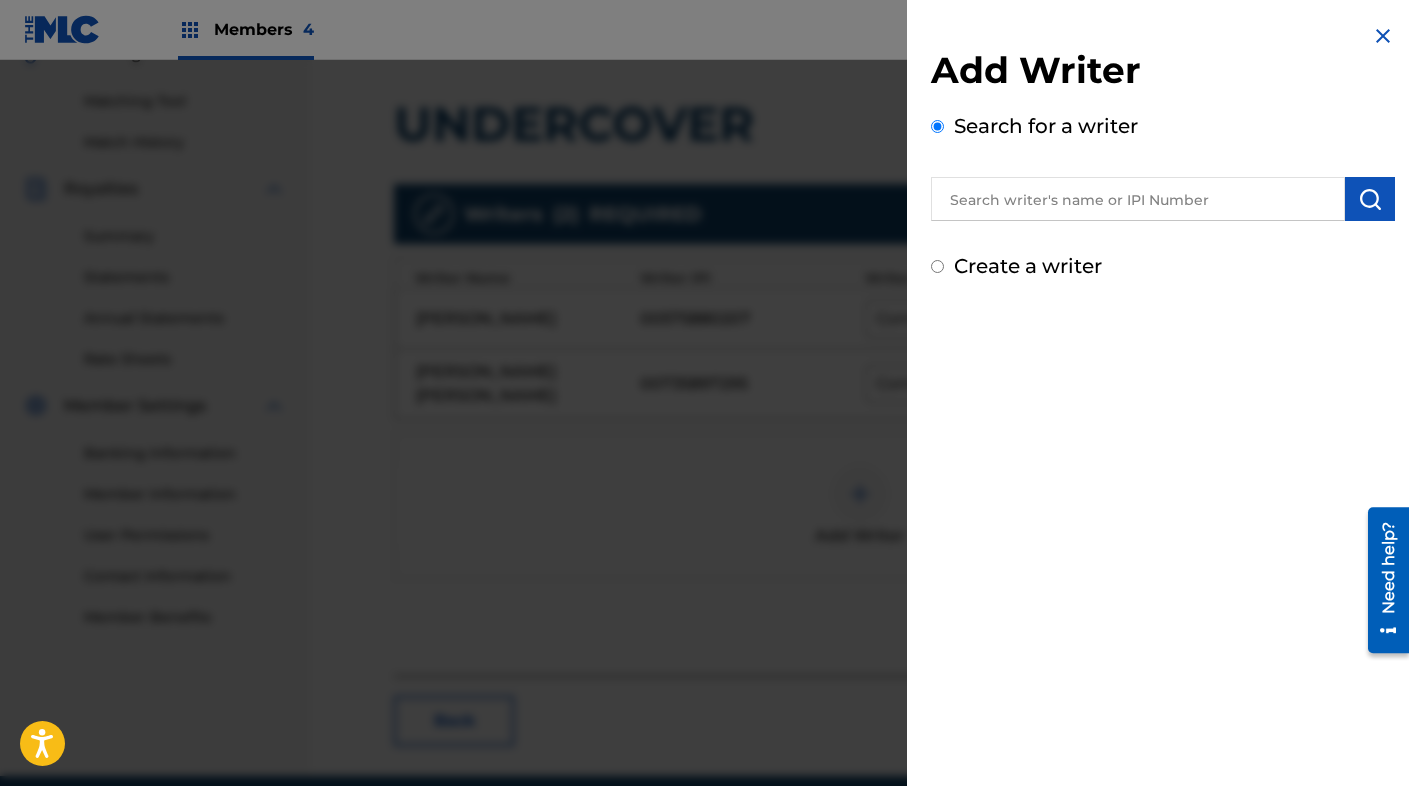 click at bounding box center [1138, 199] 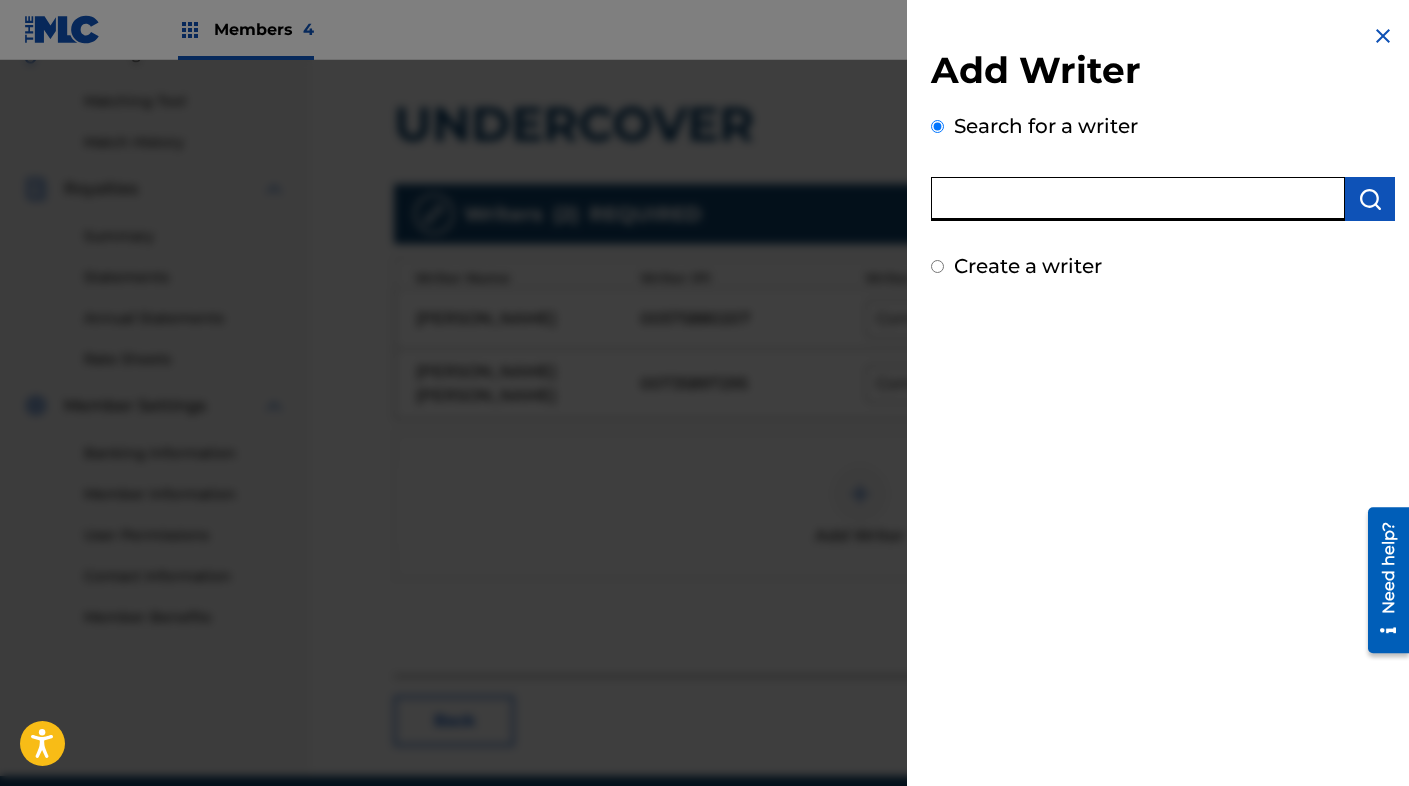 paste on "838367401" 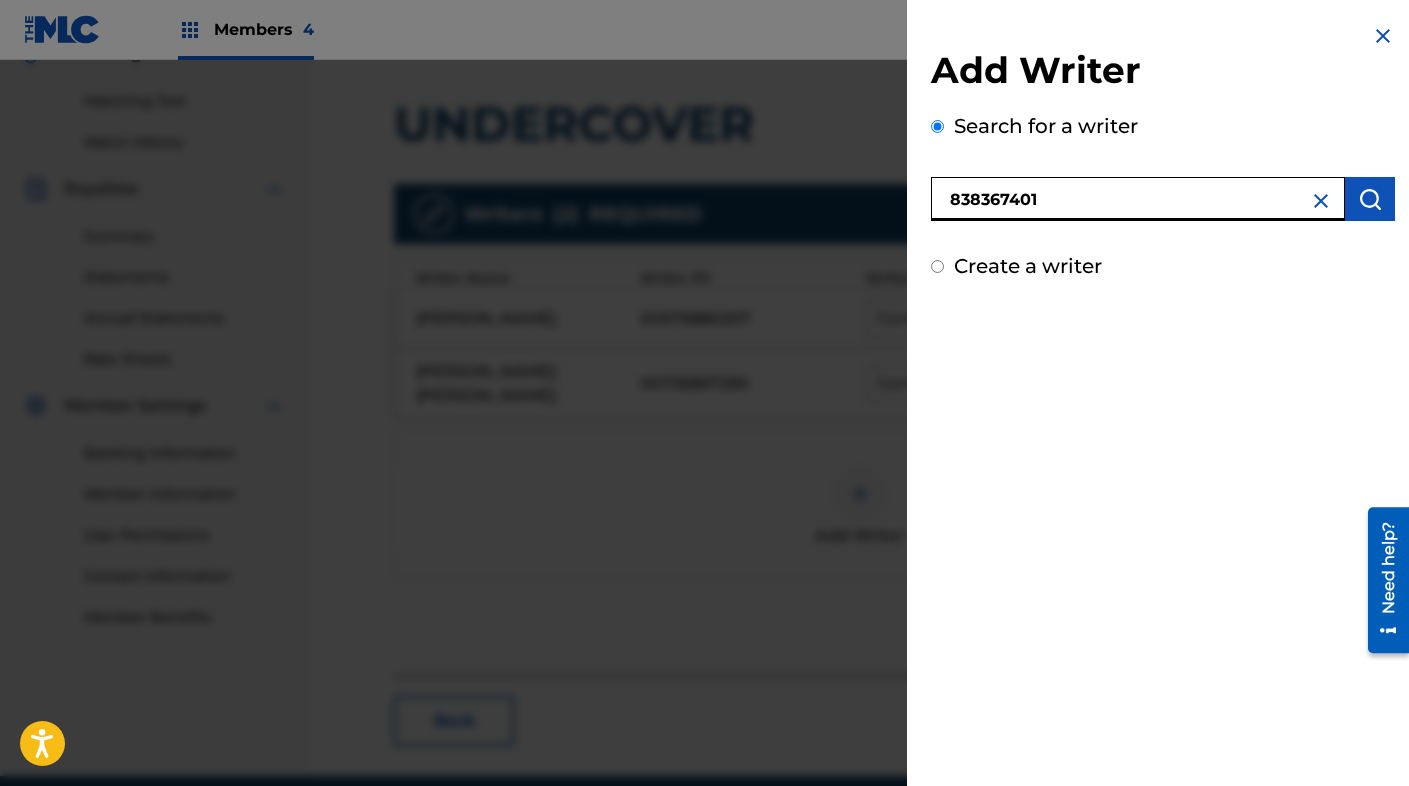 click at bounding box center [1370, 199] 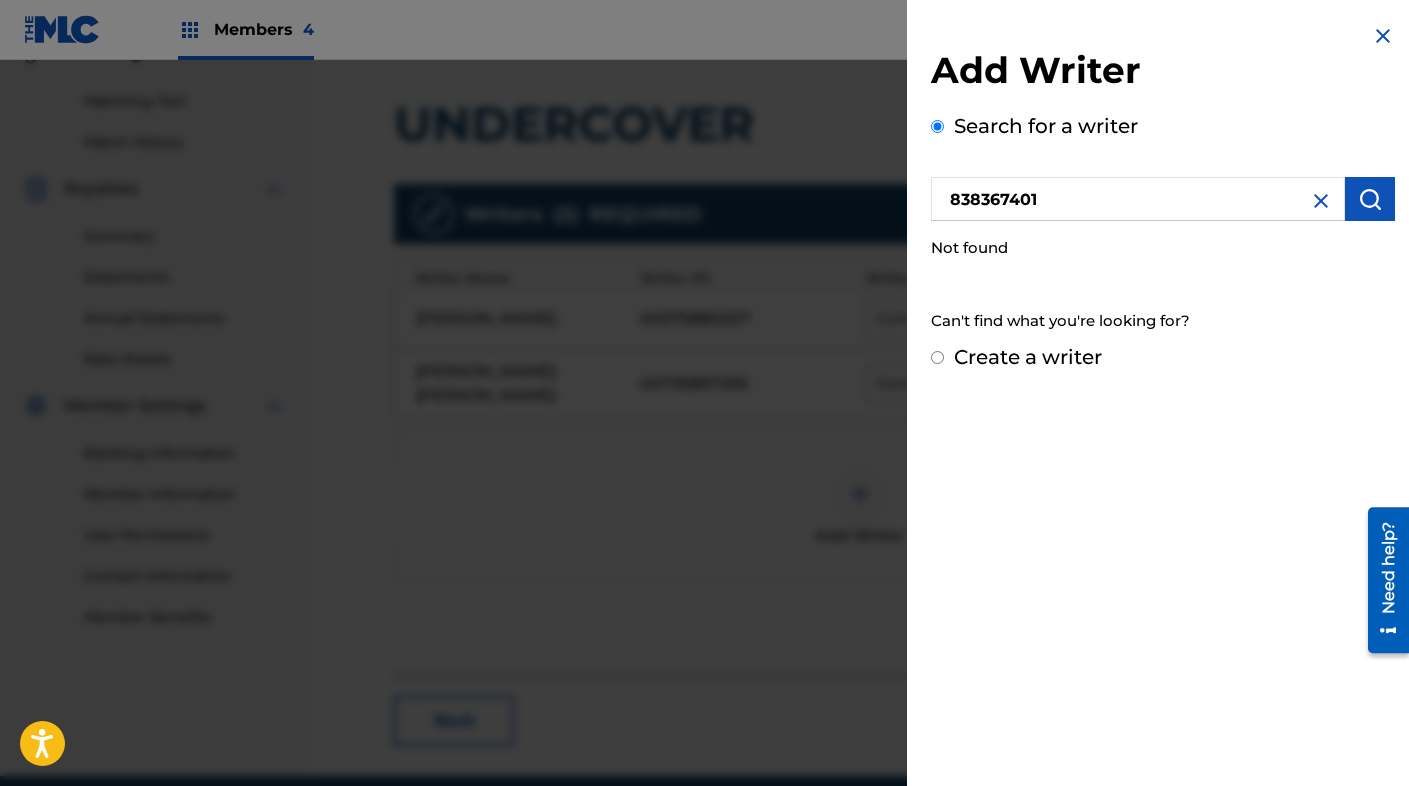 click on "838367401" at bounding box center (1138, 199) 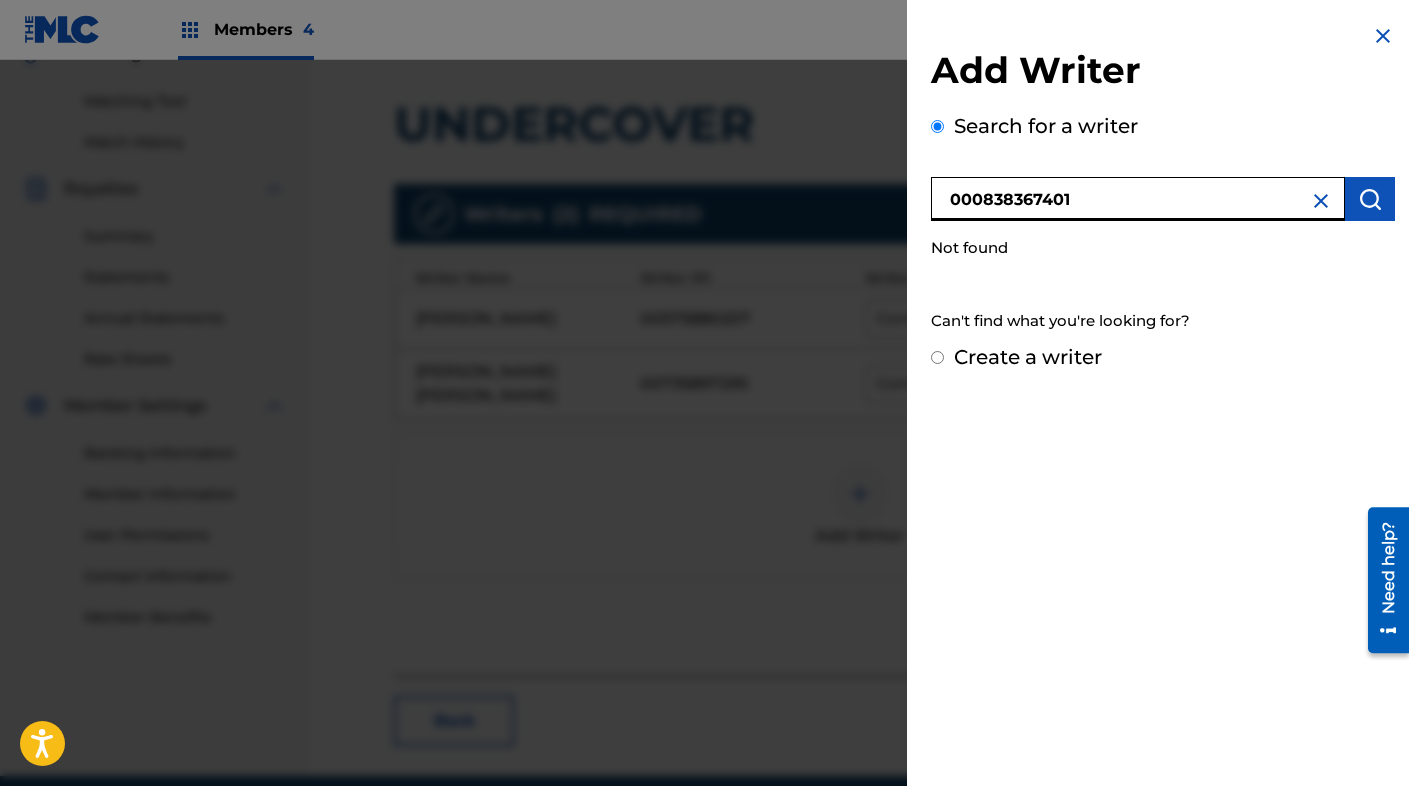 click at bounding box center (1370, 199) 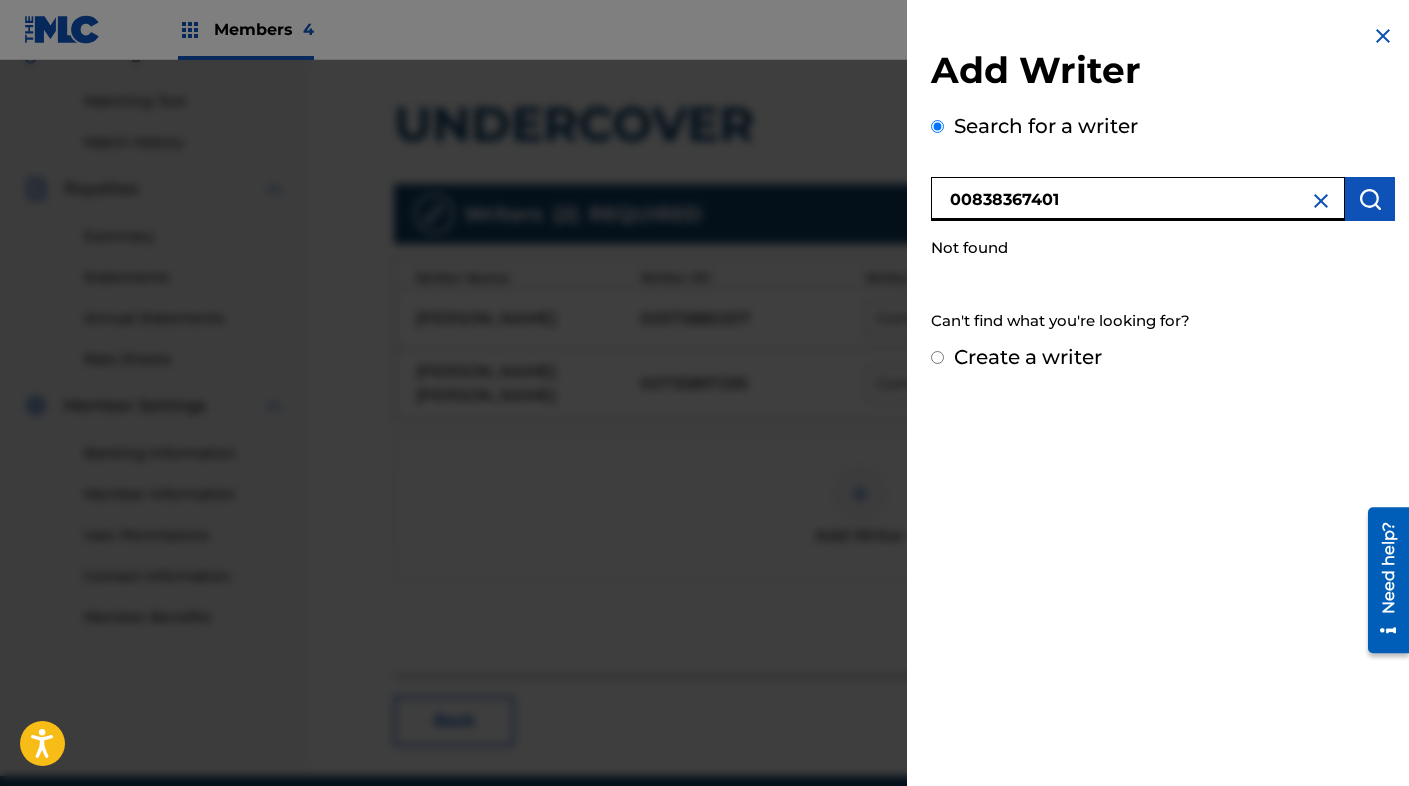 type on "00838367401" 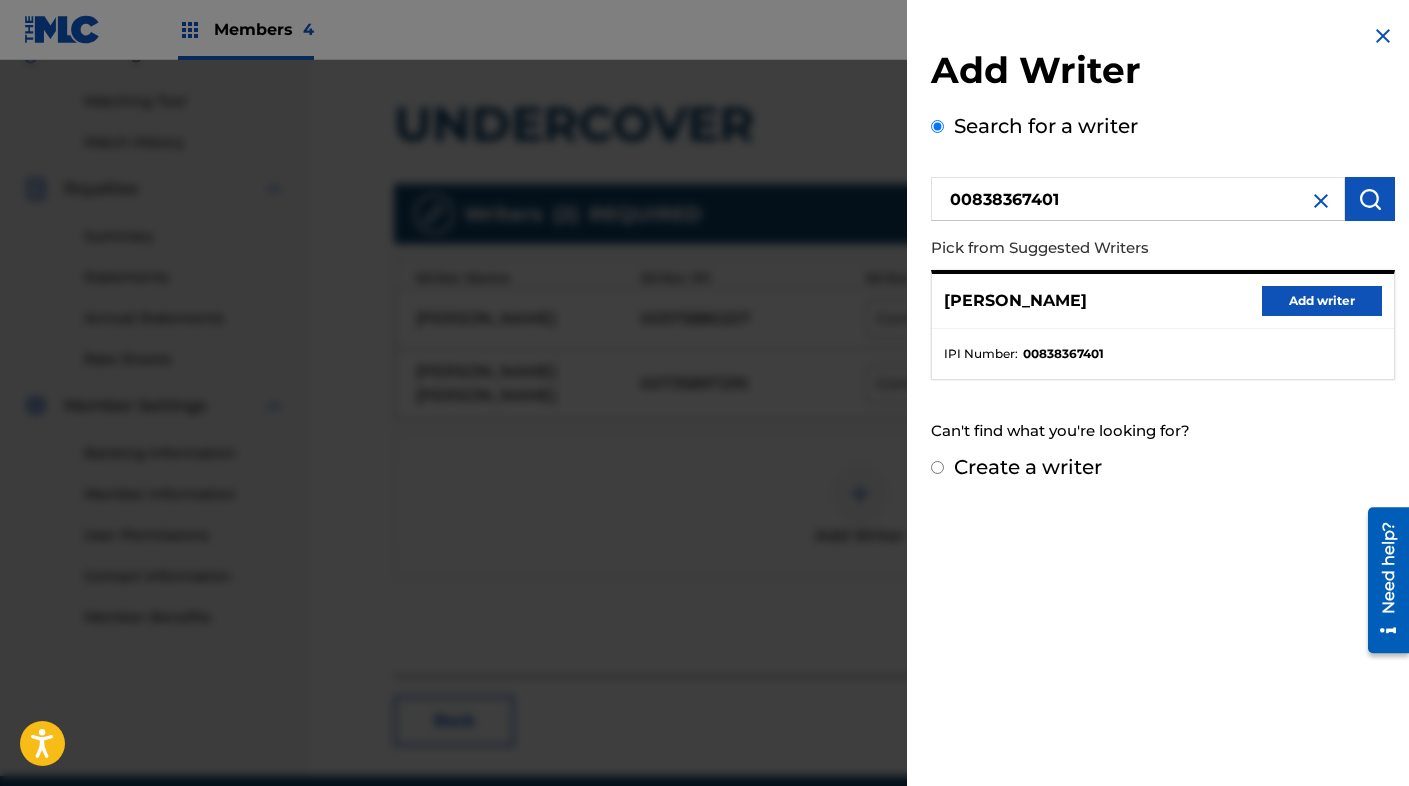 click on "Add writer" at bounding box center (1322, 301) 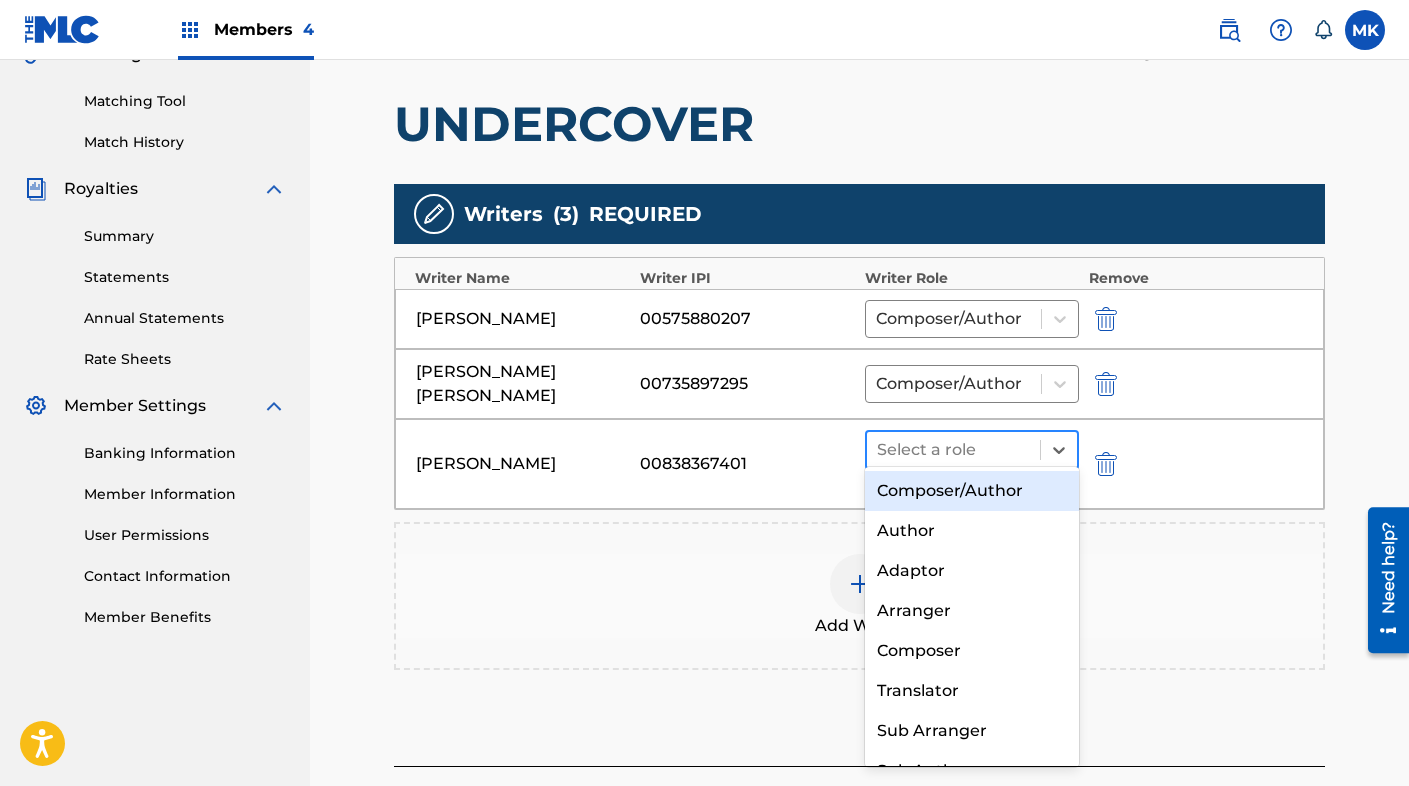 click at bounding box center [953, 450] 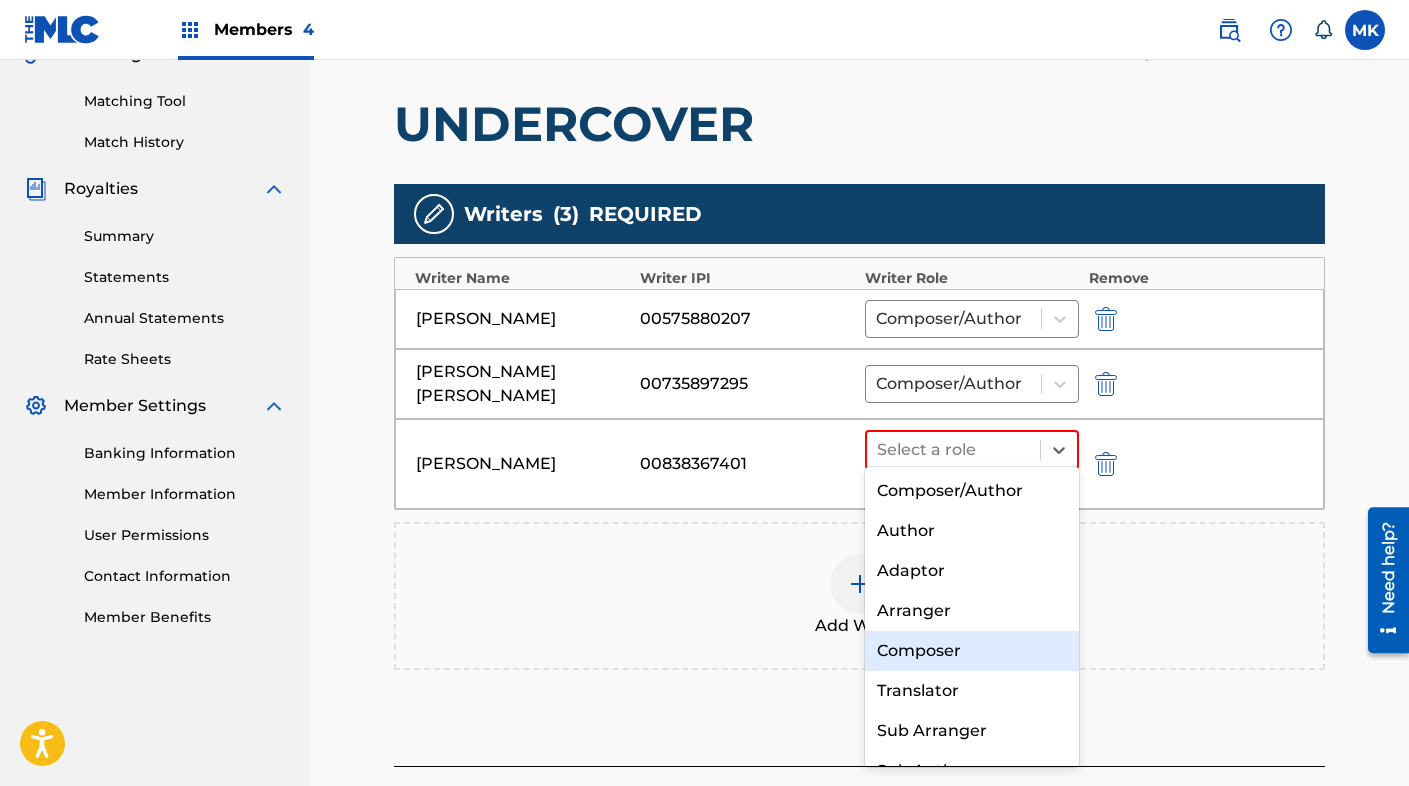 click on "Composer" at bounding box center (972, 651) 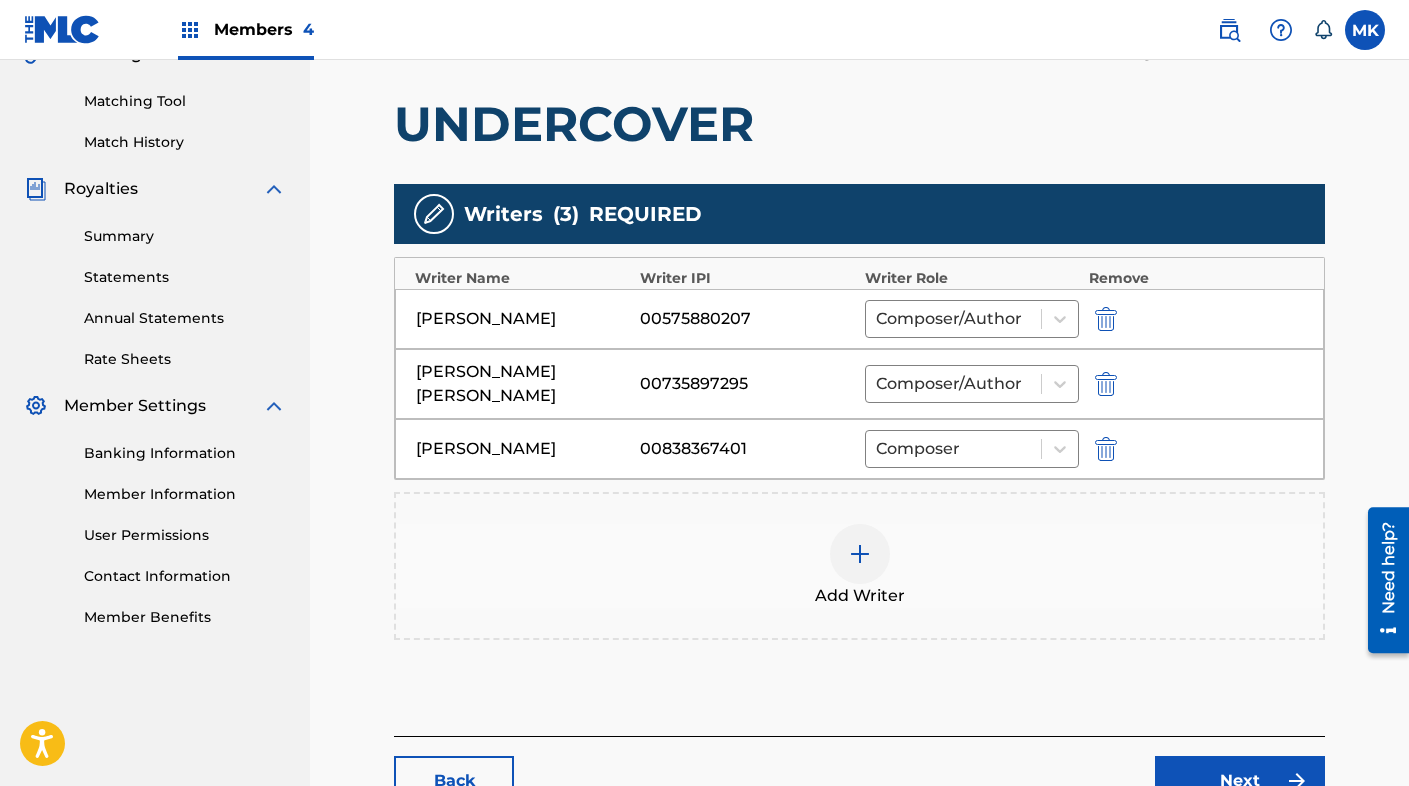 click at bounding box center (860, 554) 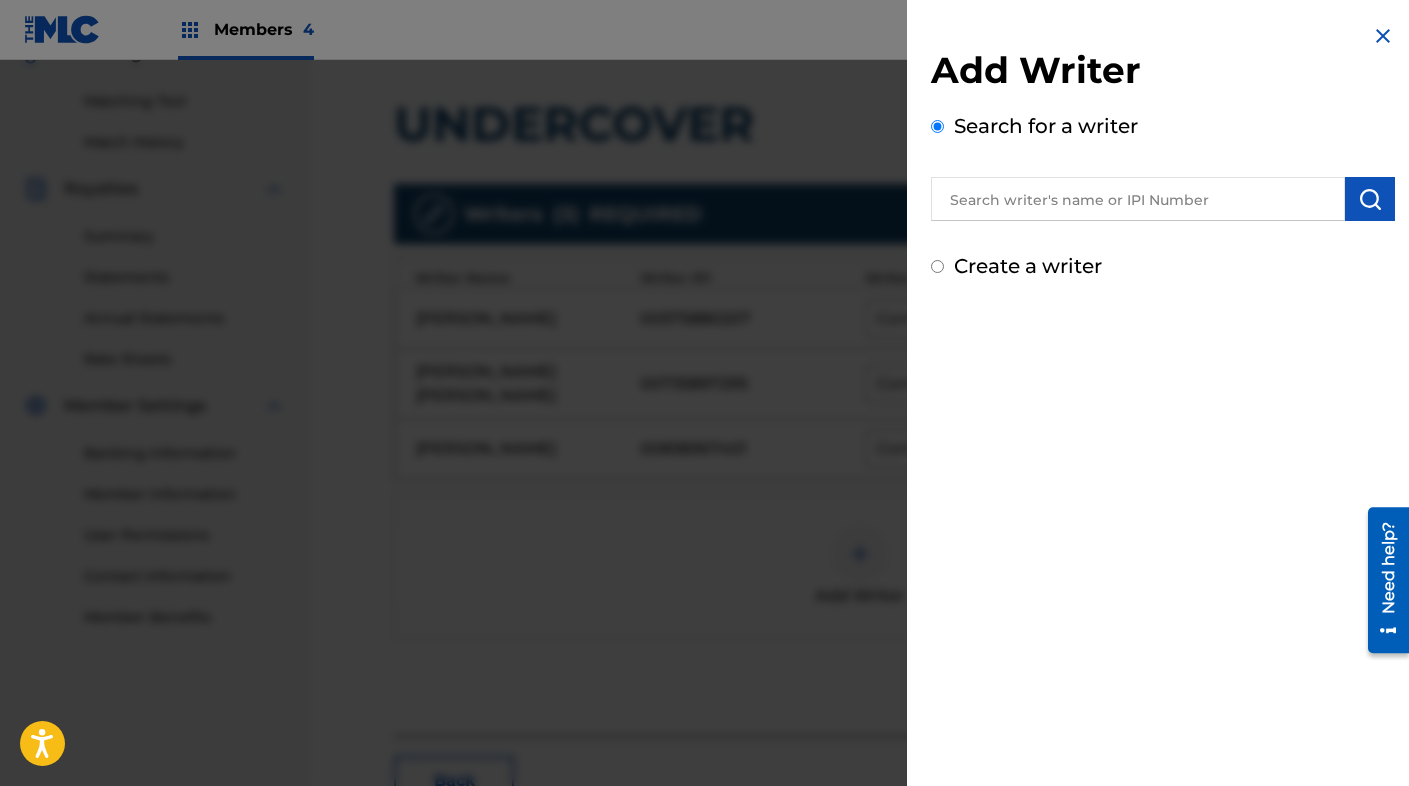 click at bounding box center [1138, 199] 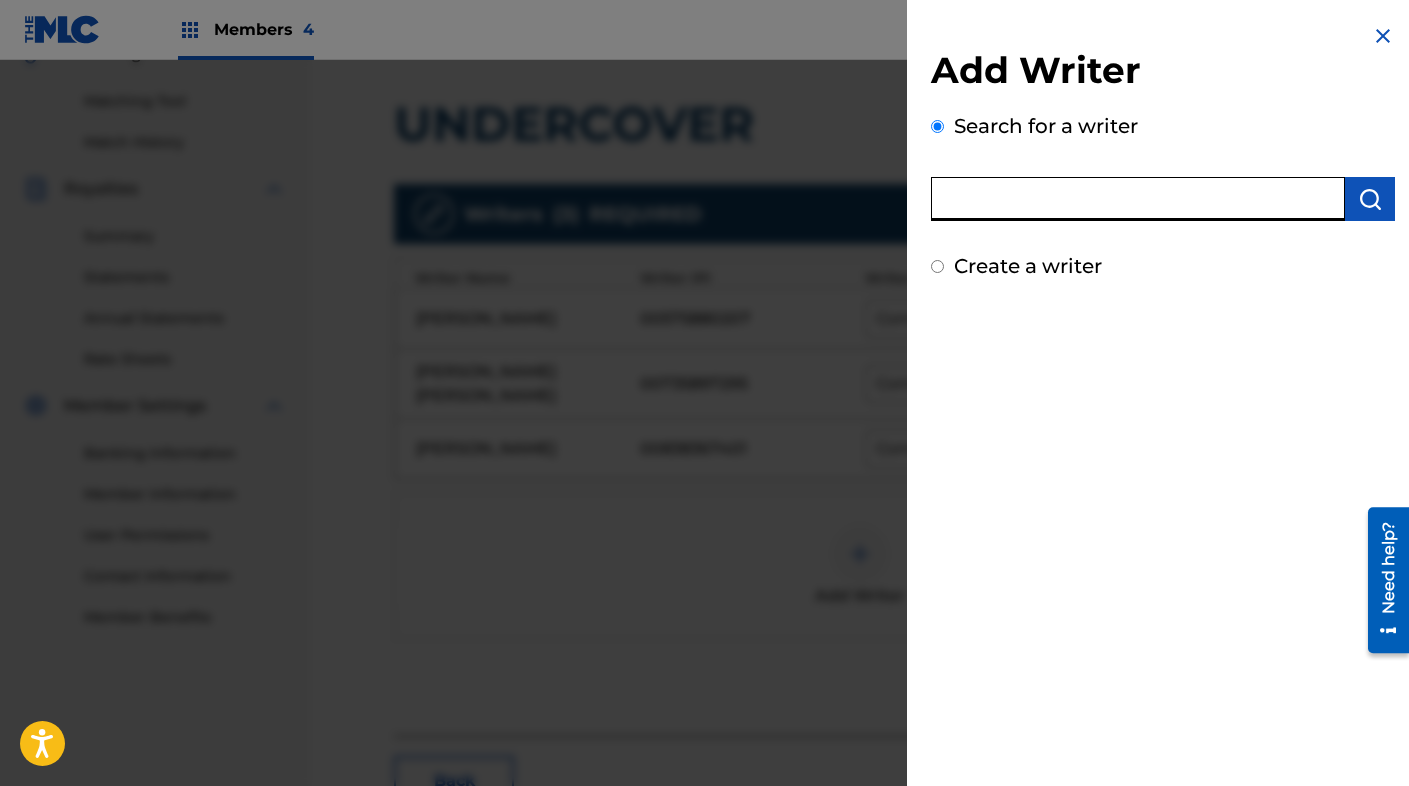 paste on "838584297" 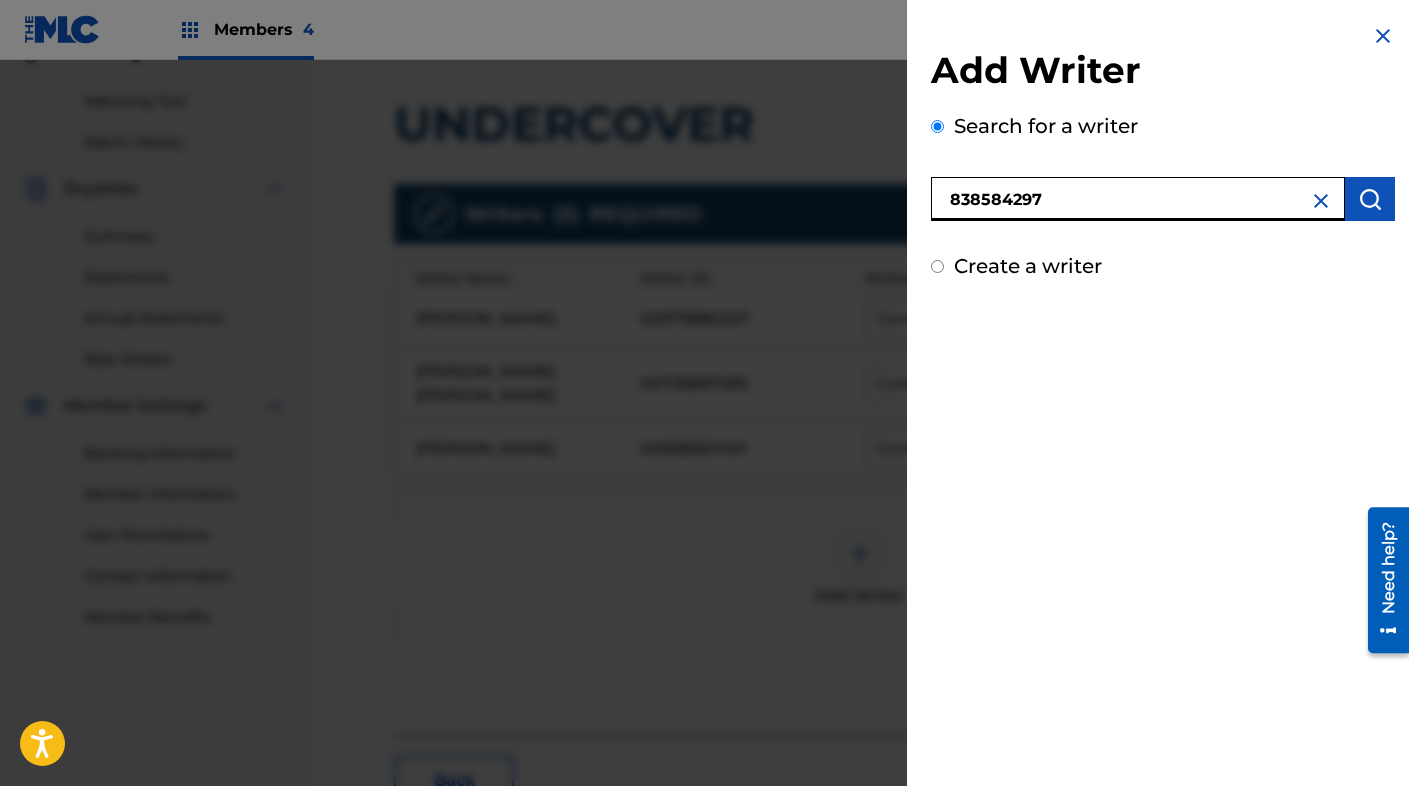 click at bounding box center (1370, 199) 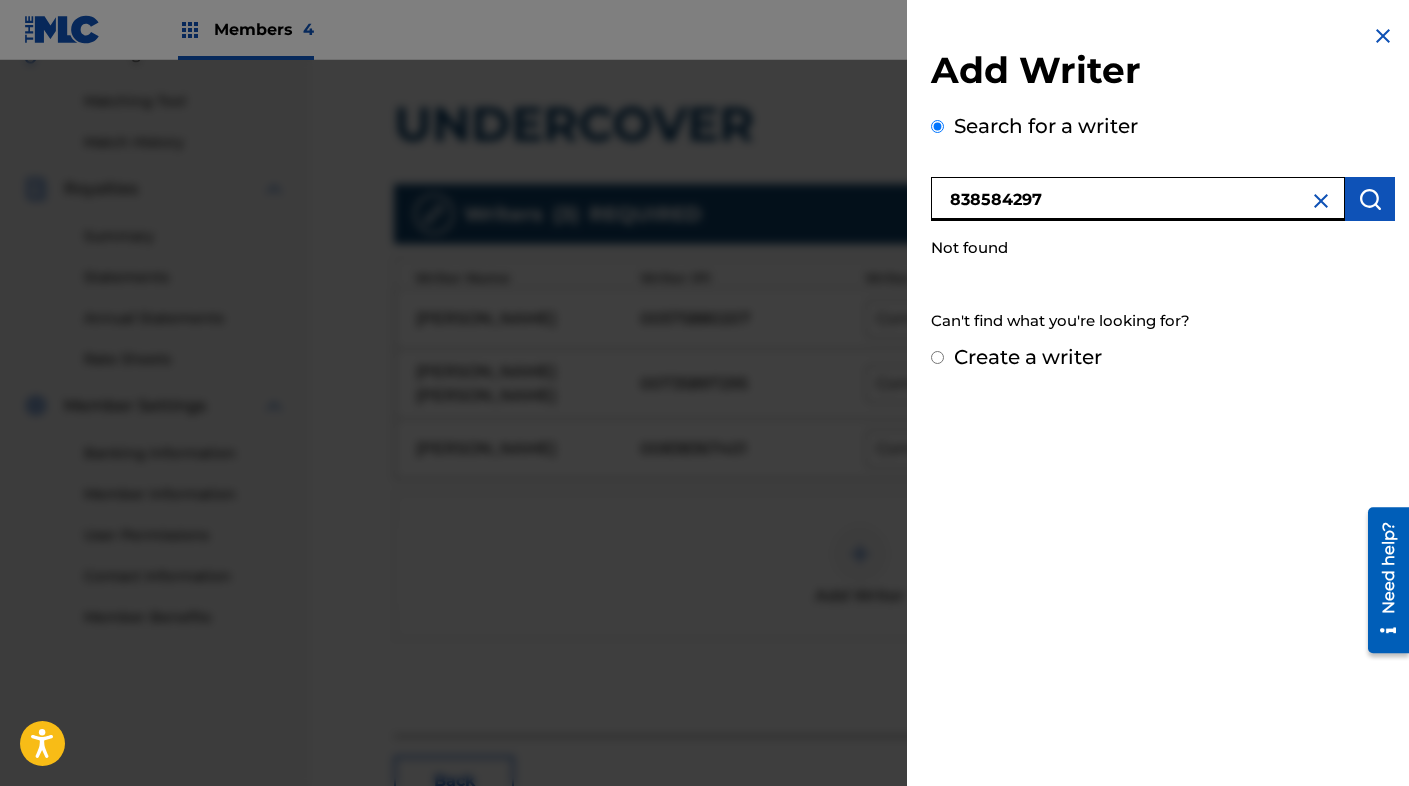 click on "838584297" at bounding box center [1138, 199] 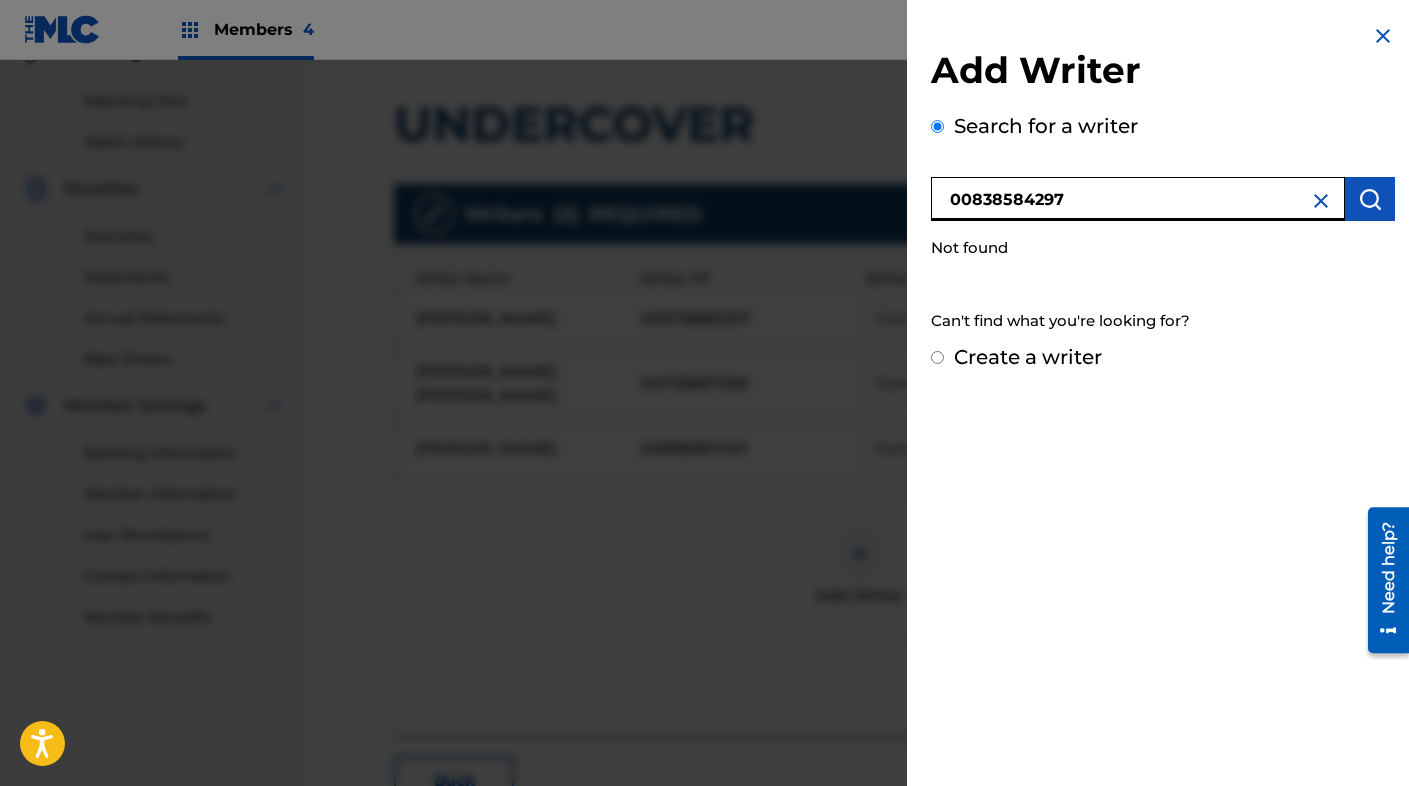 type on "00838584297" 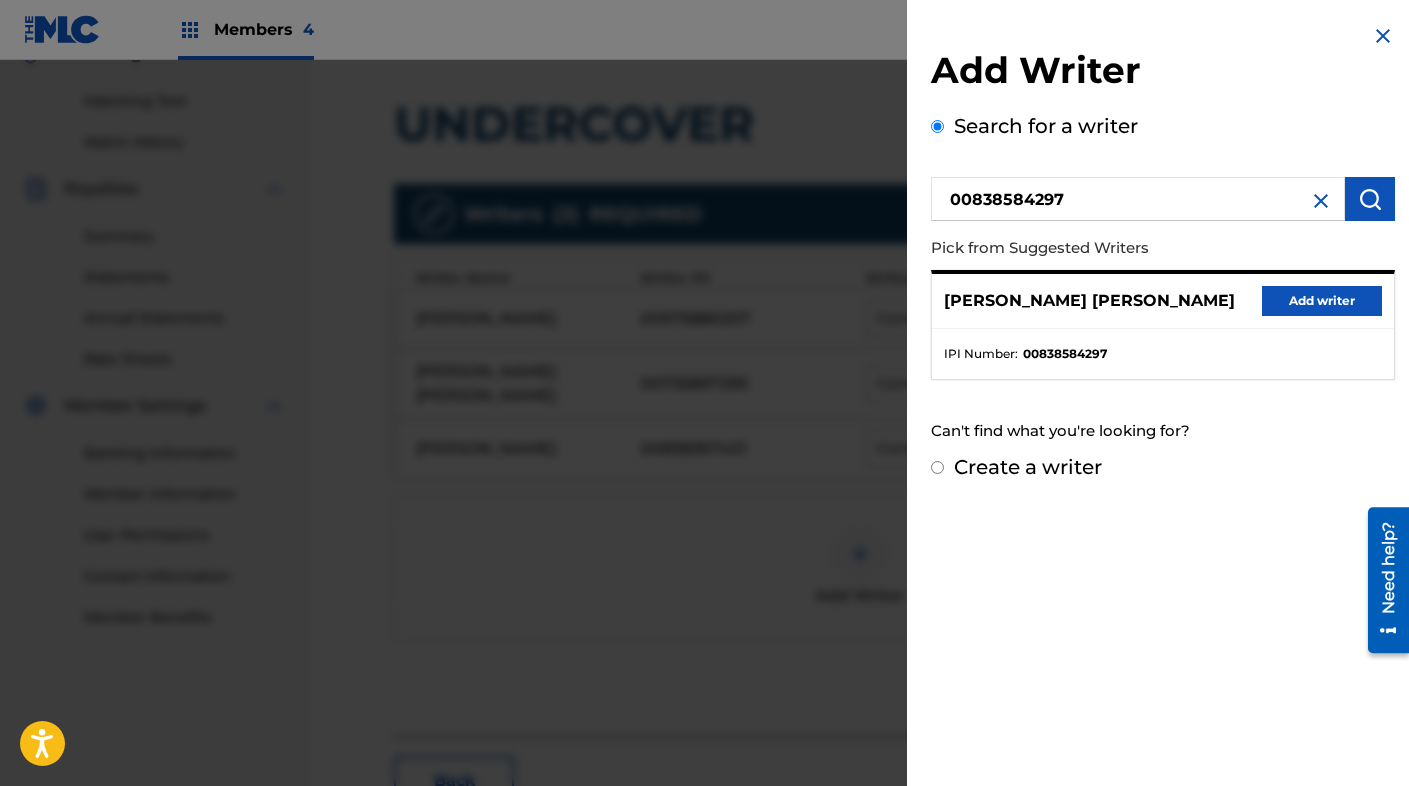 click on "Add writer" at bounding box center (1322, 301) 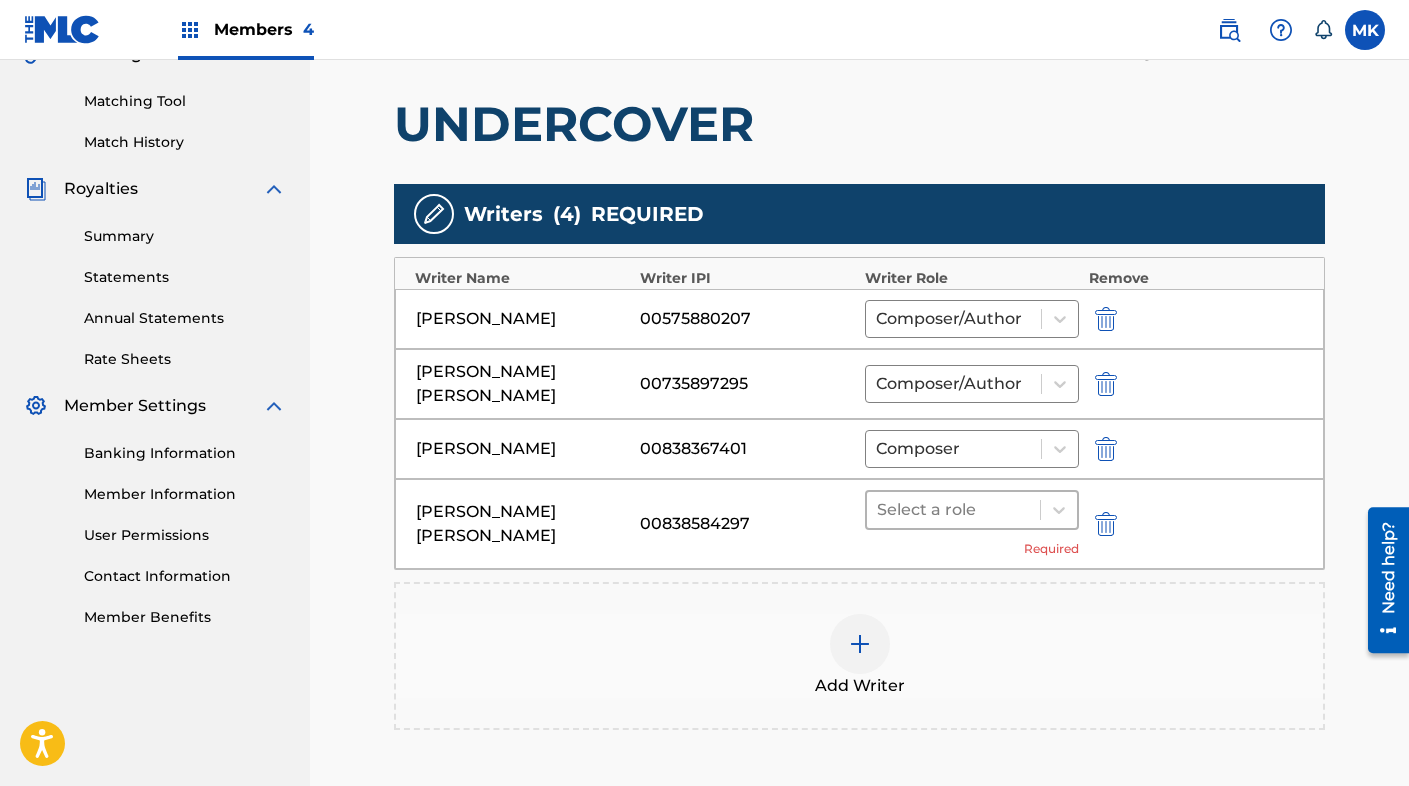 click at bounding box center (953, 510) 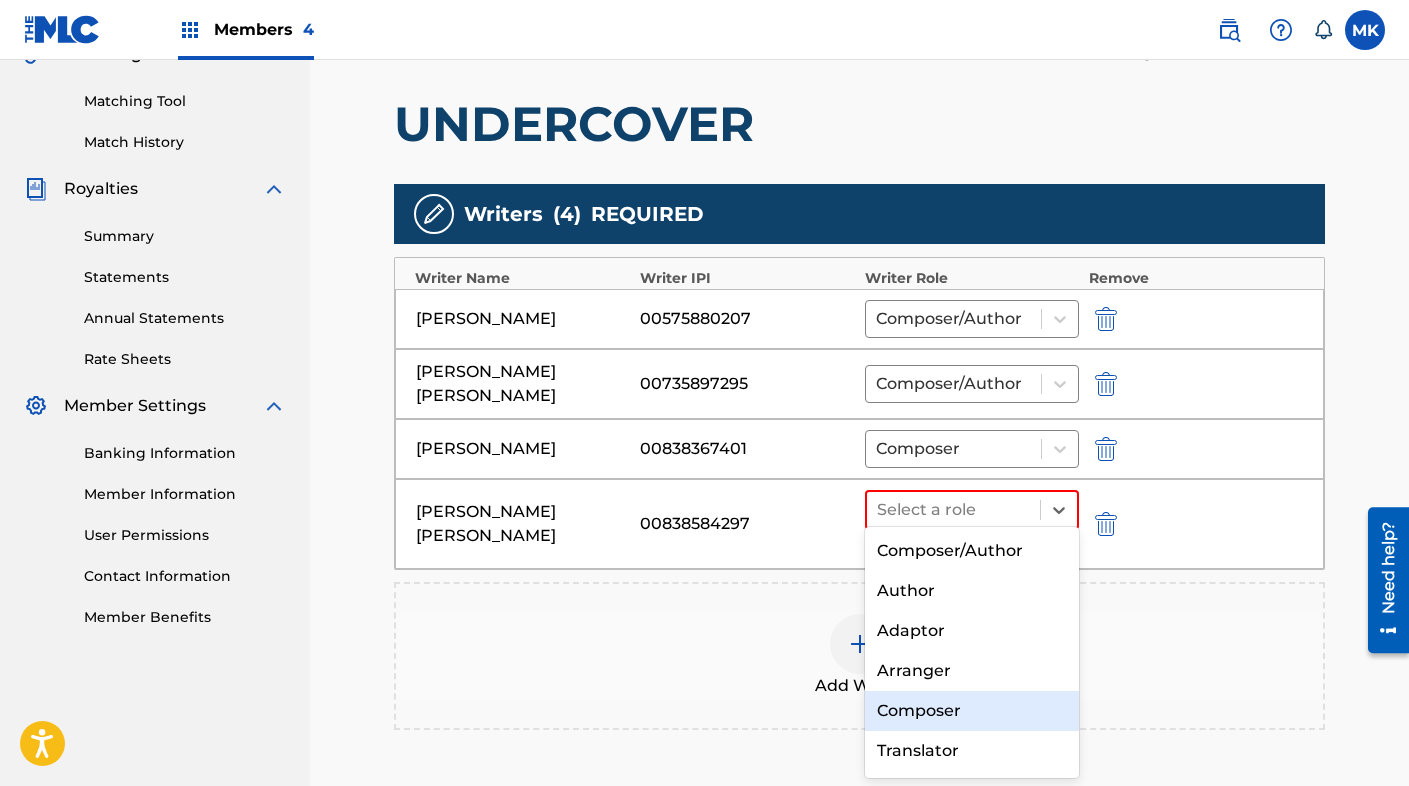 click on "Composer" at bounding box center (972, 711) 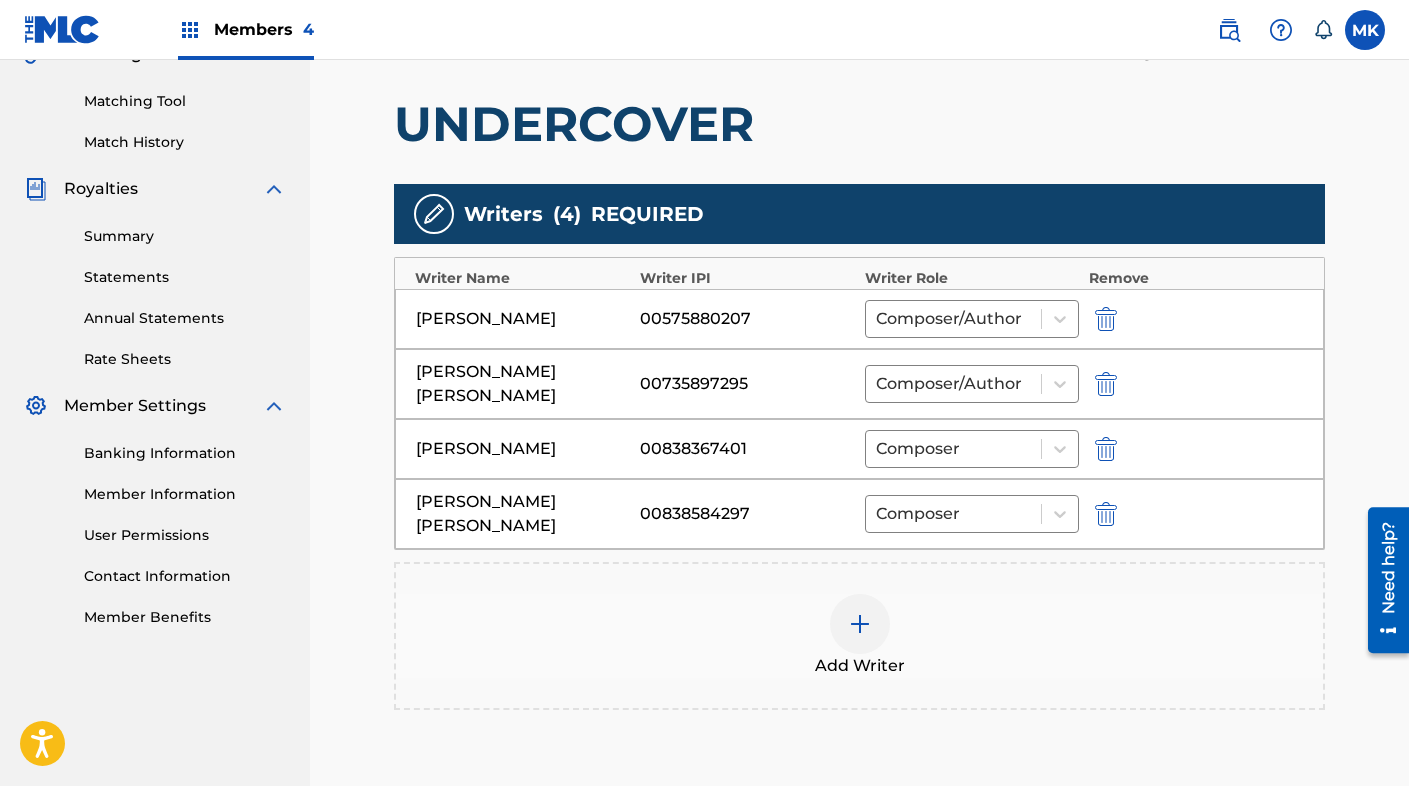 click at bounding box center [860, 624] 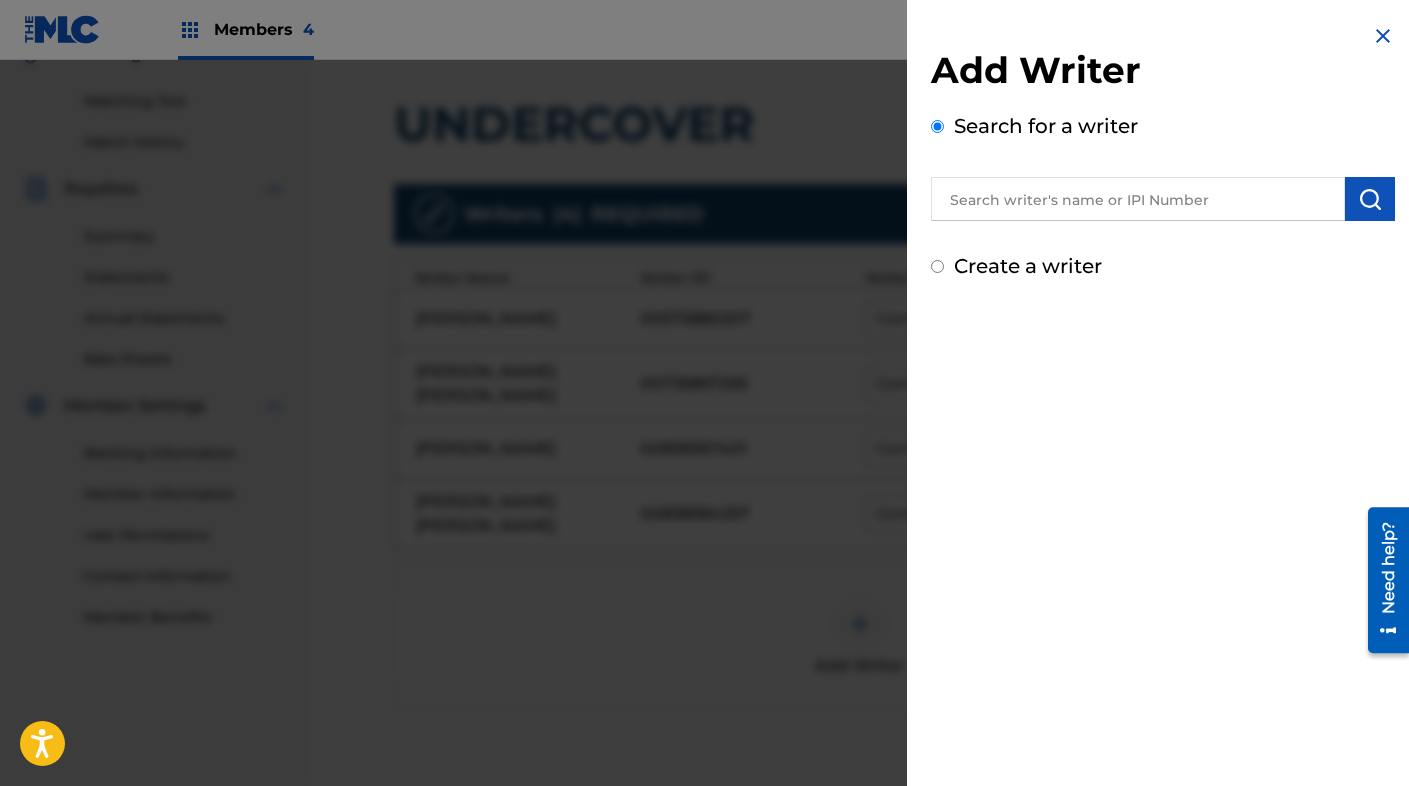 click at bounding box center [1138, 199] 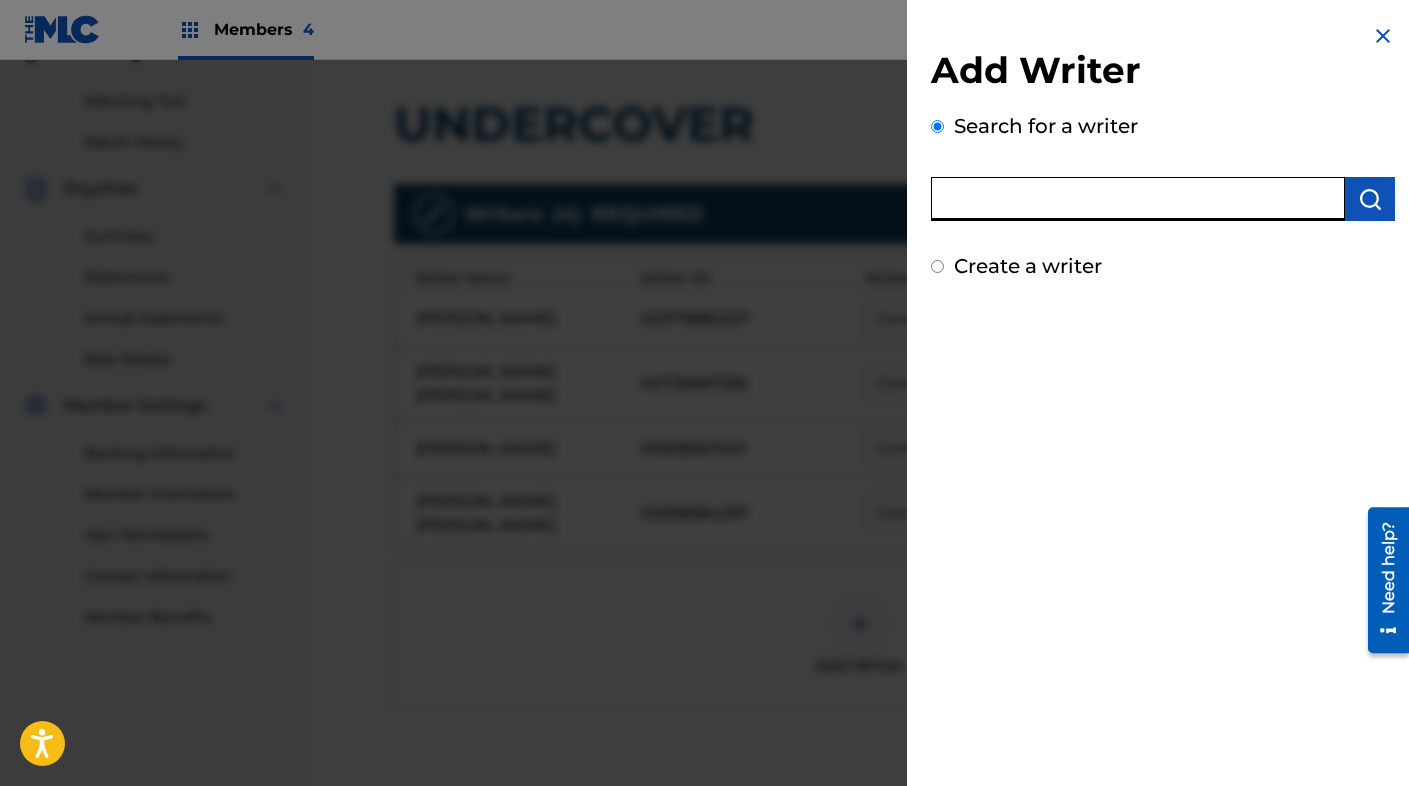 paste on "867645976" 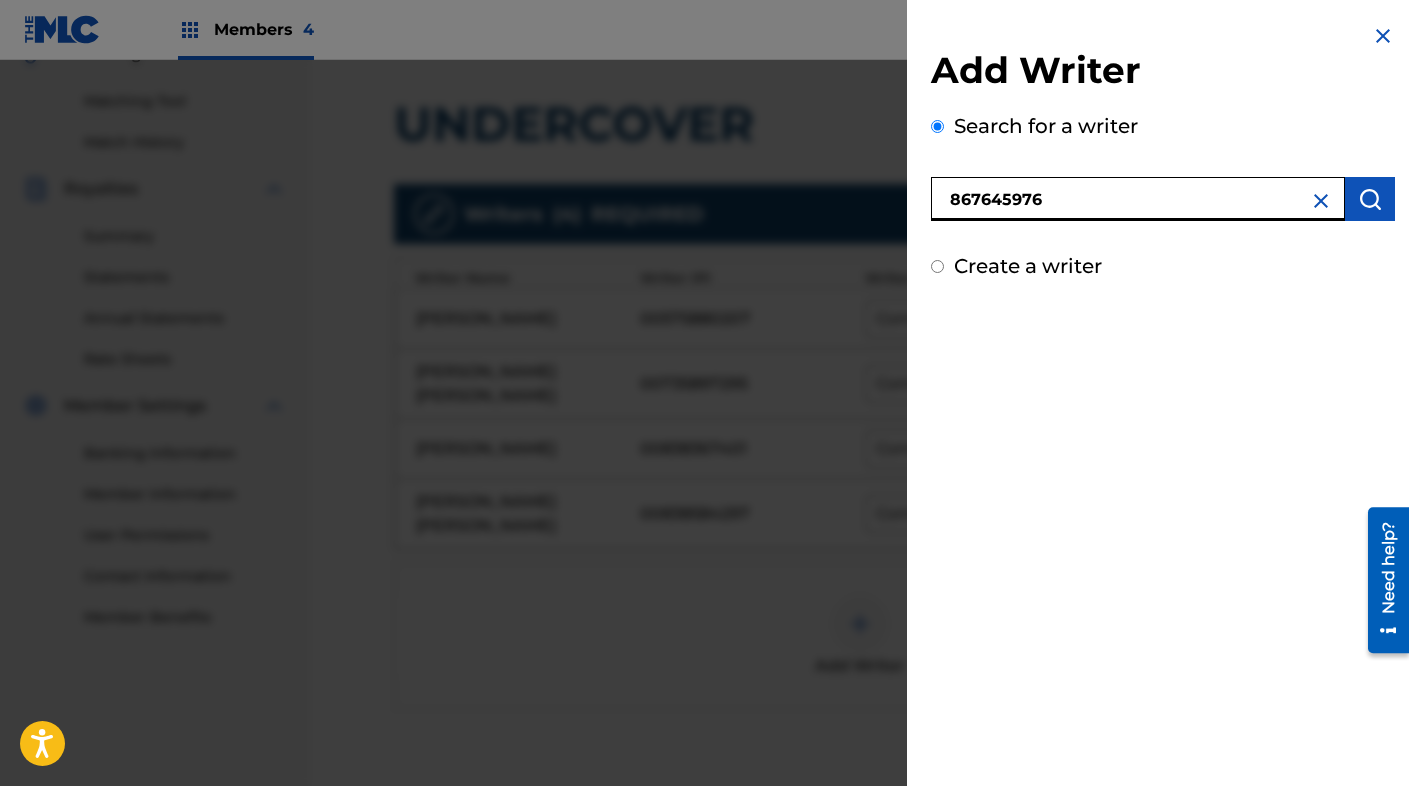 click on "867645976" at bounding box center (1138, 199) 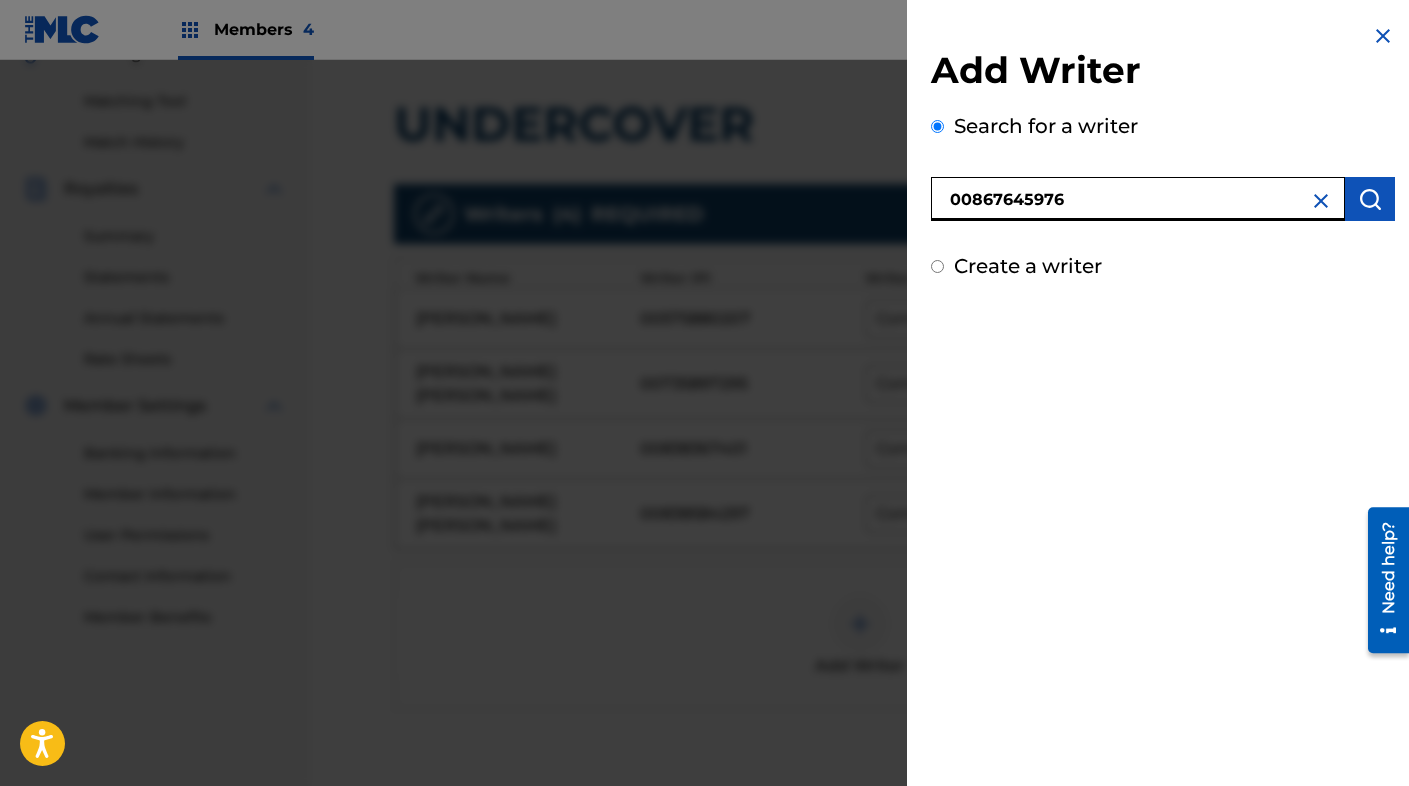 type on "00867645976" 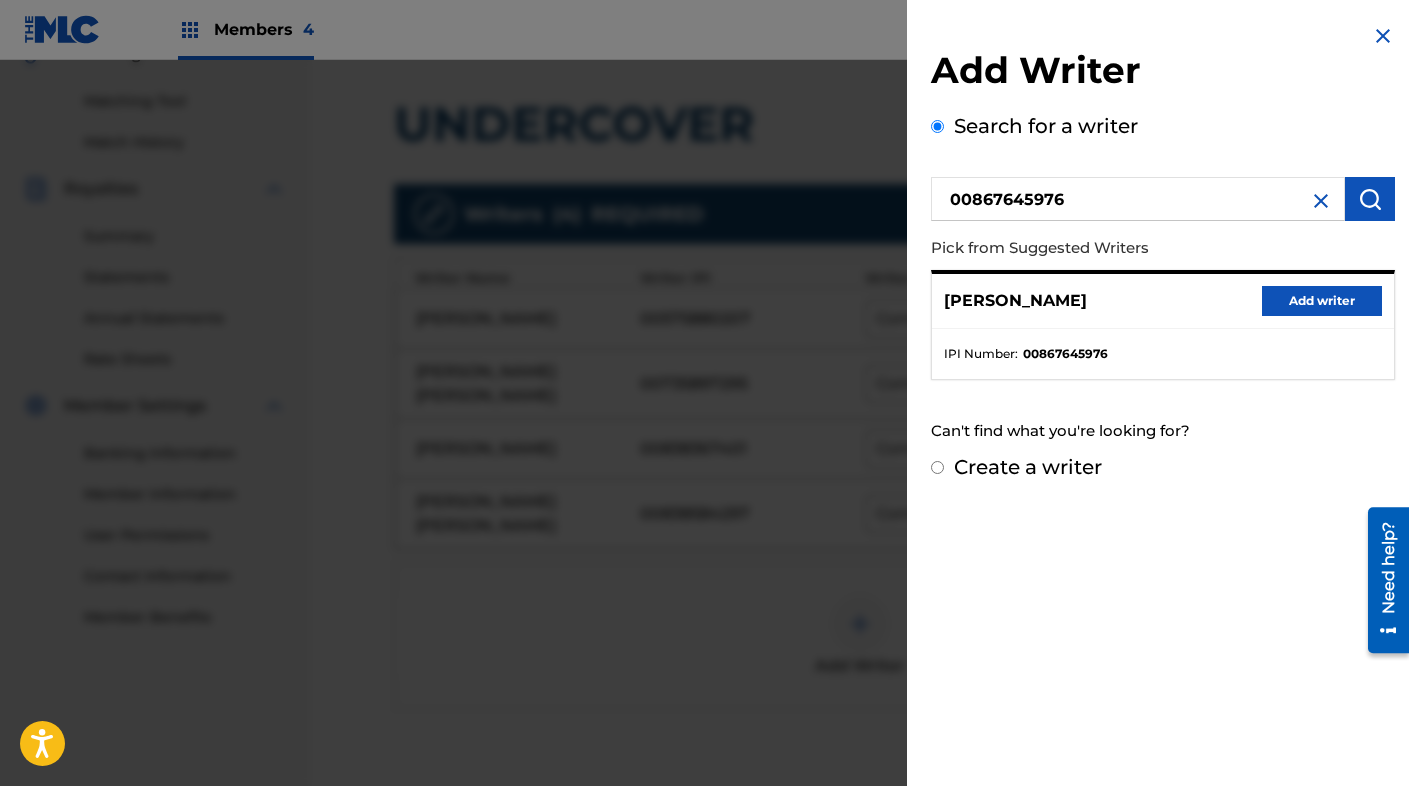 click on "Add writer" at bounding box center (1322, 301) 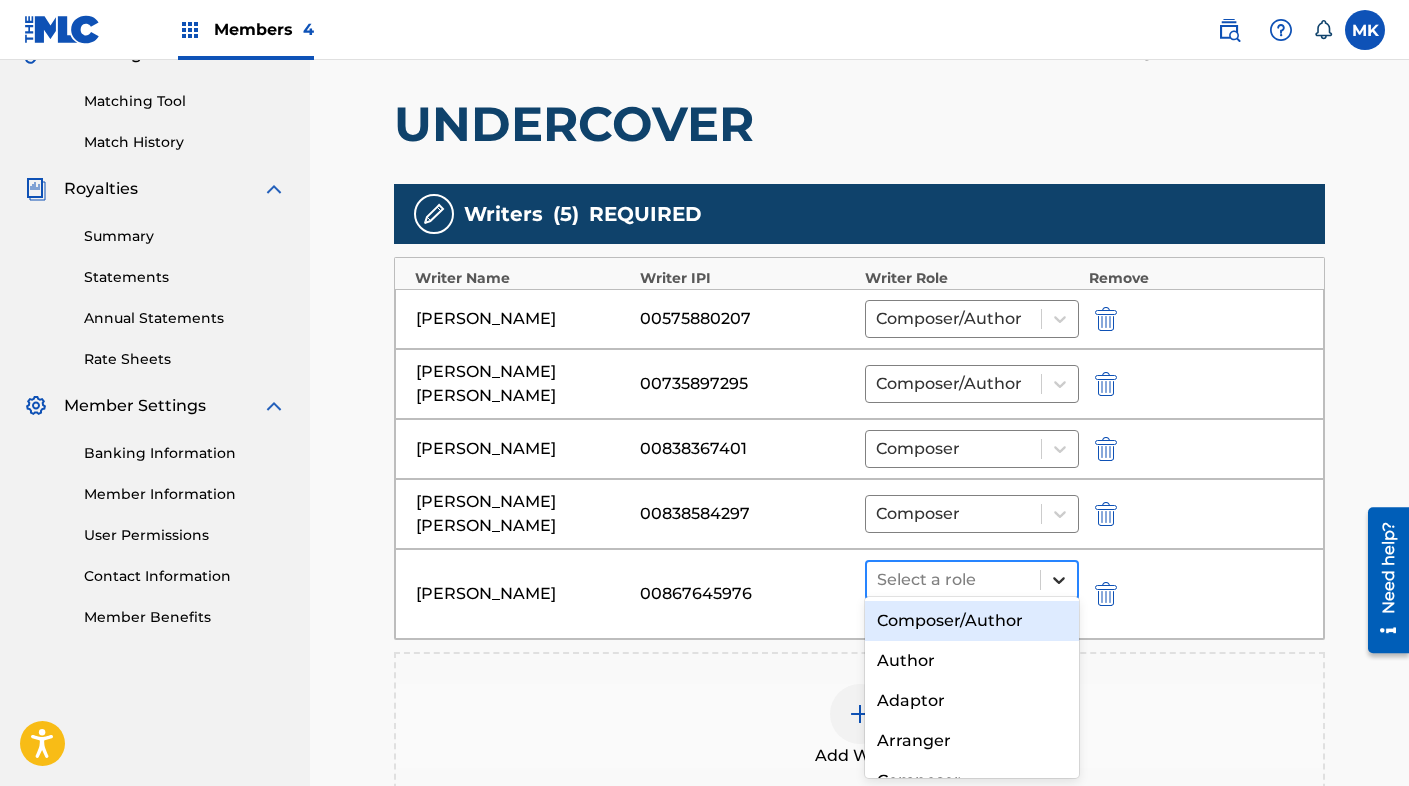 click 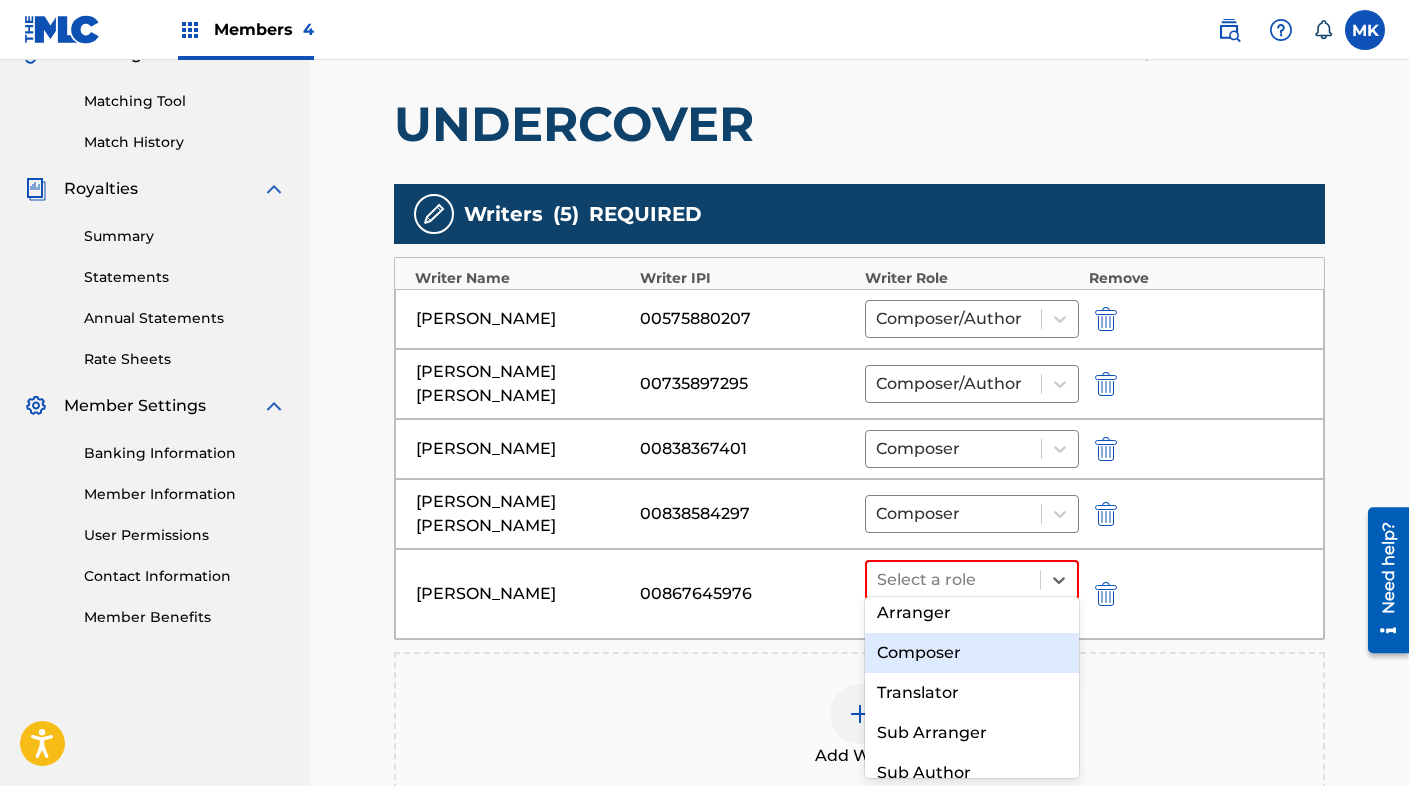 scroll, scrollTop: 0, scrollLeft: 0, axis: both 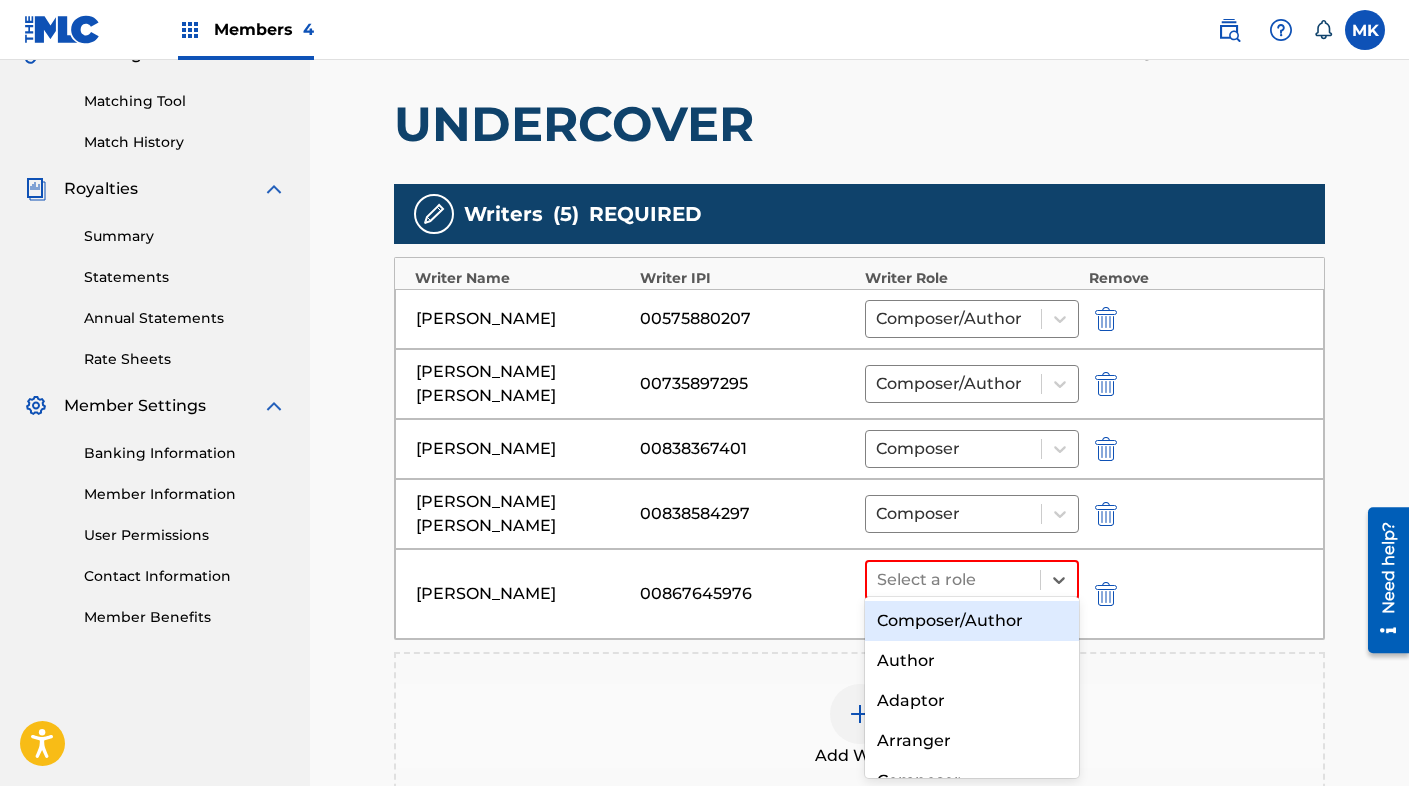 click on "Composer/Author" at bounding box center (972, 621) 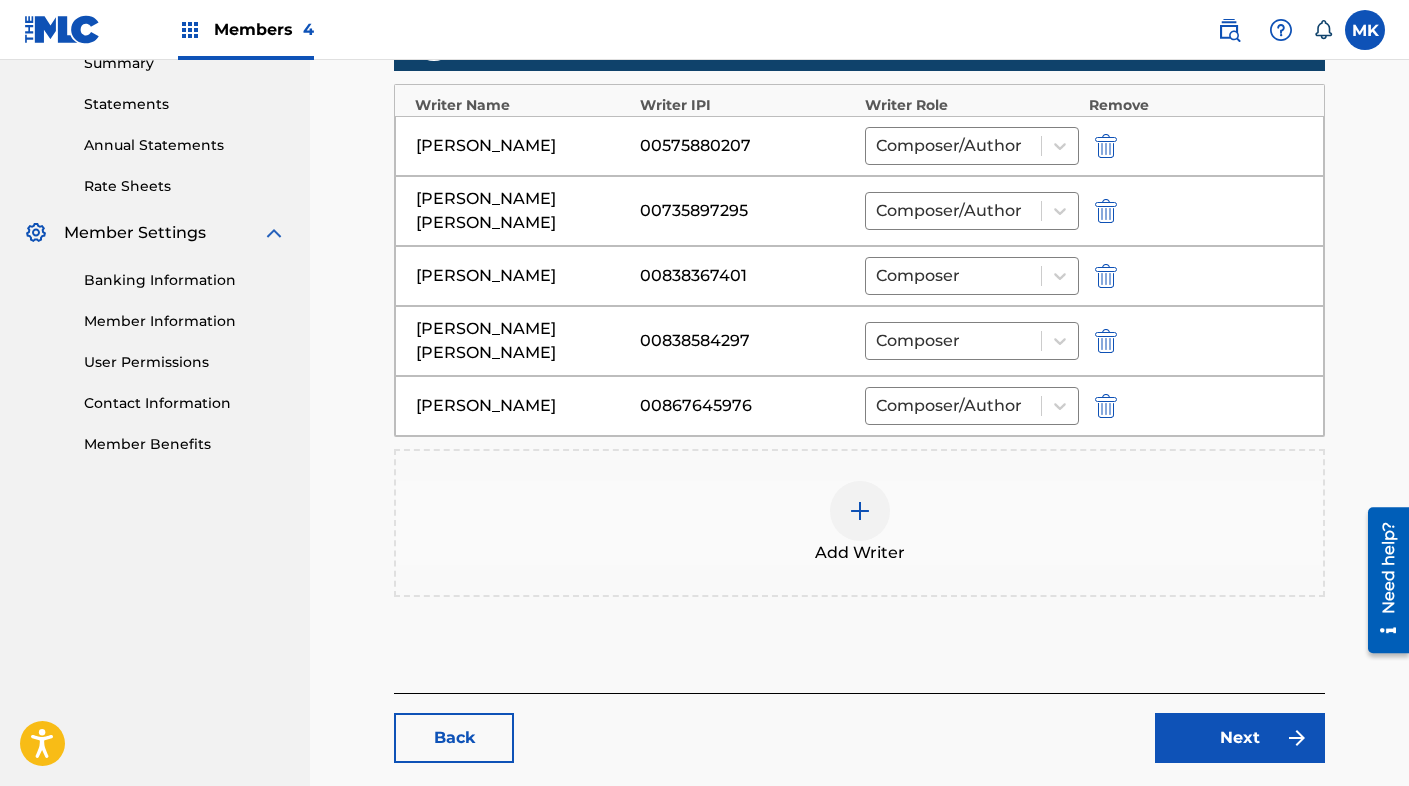 scroll, scrollTop: 768, scrollLeft: 0, axis: vertical 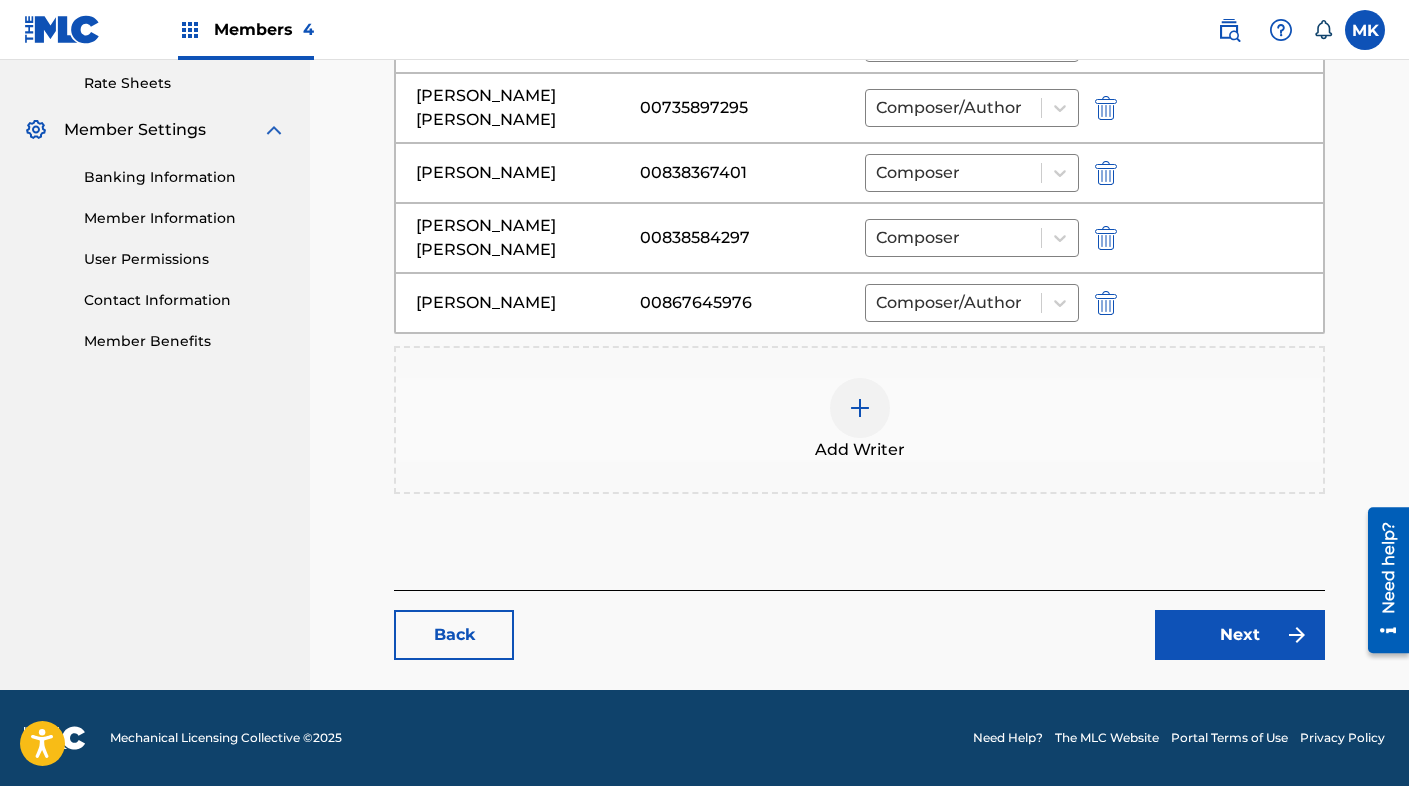 click on "Next" at bounding box center [1240, 635] 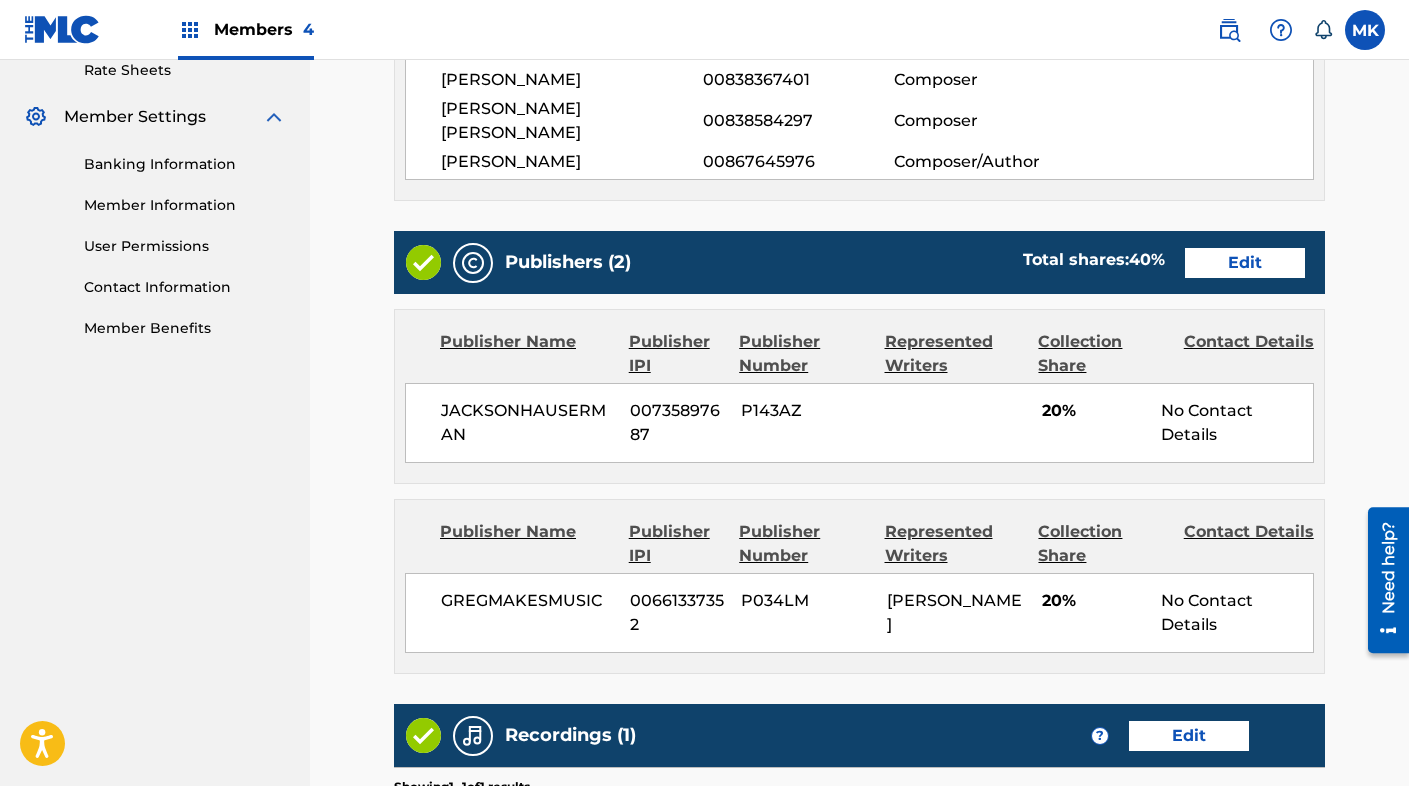 scroll, scrollTop: 783, scrollLeft: 0, axis: vertical 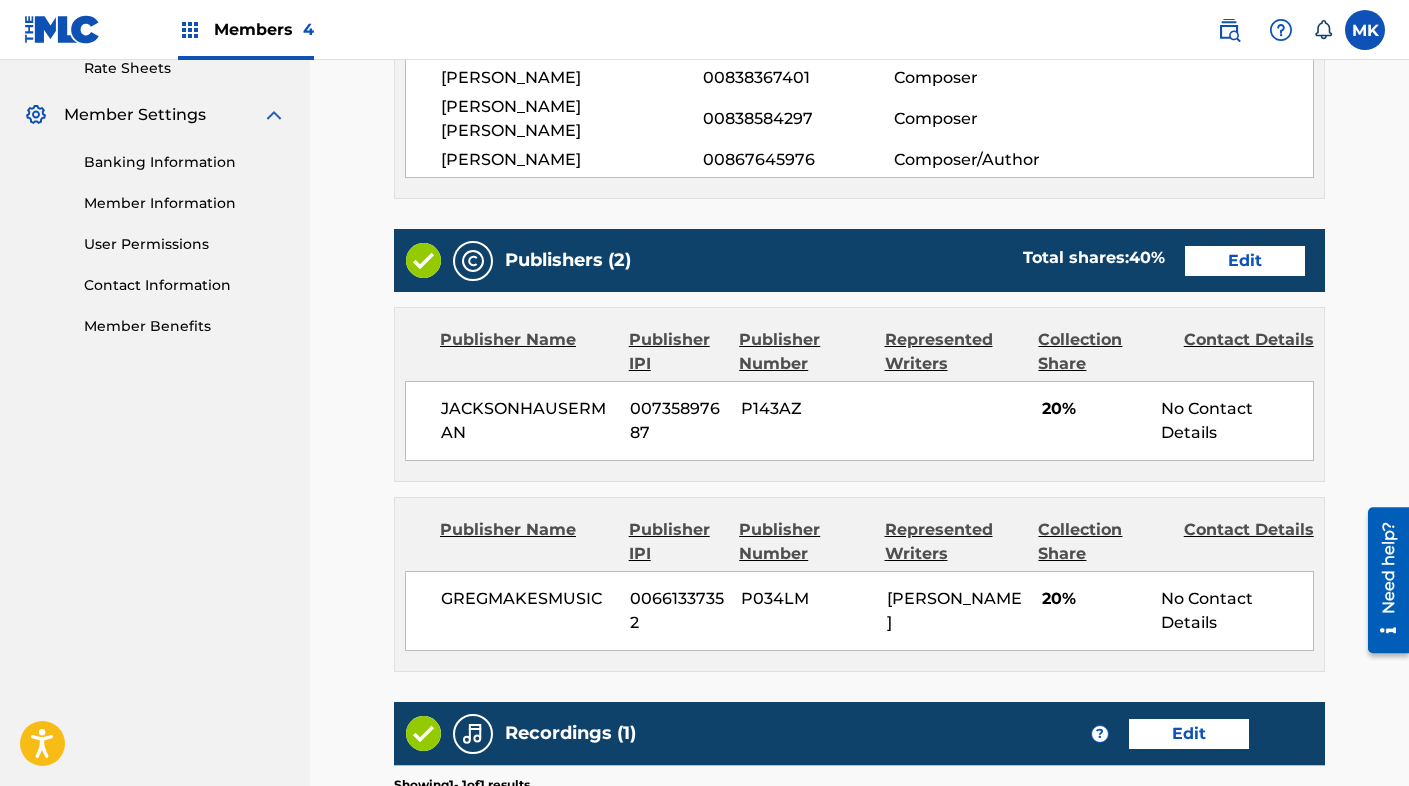 click on "Edit" at bounding box center [1245, 261] 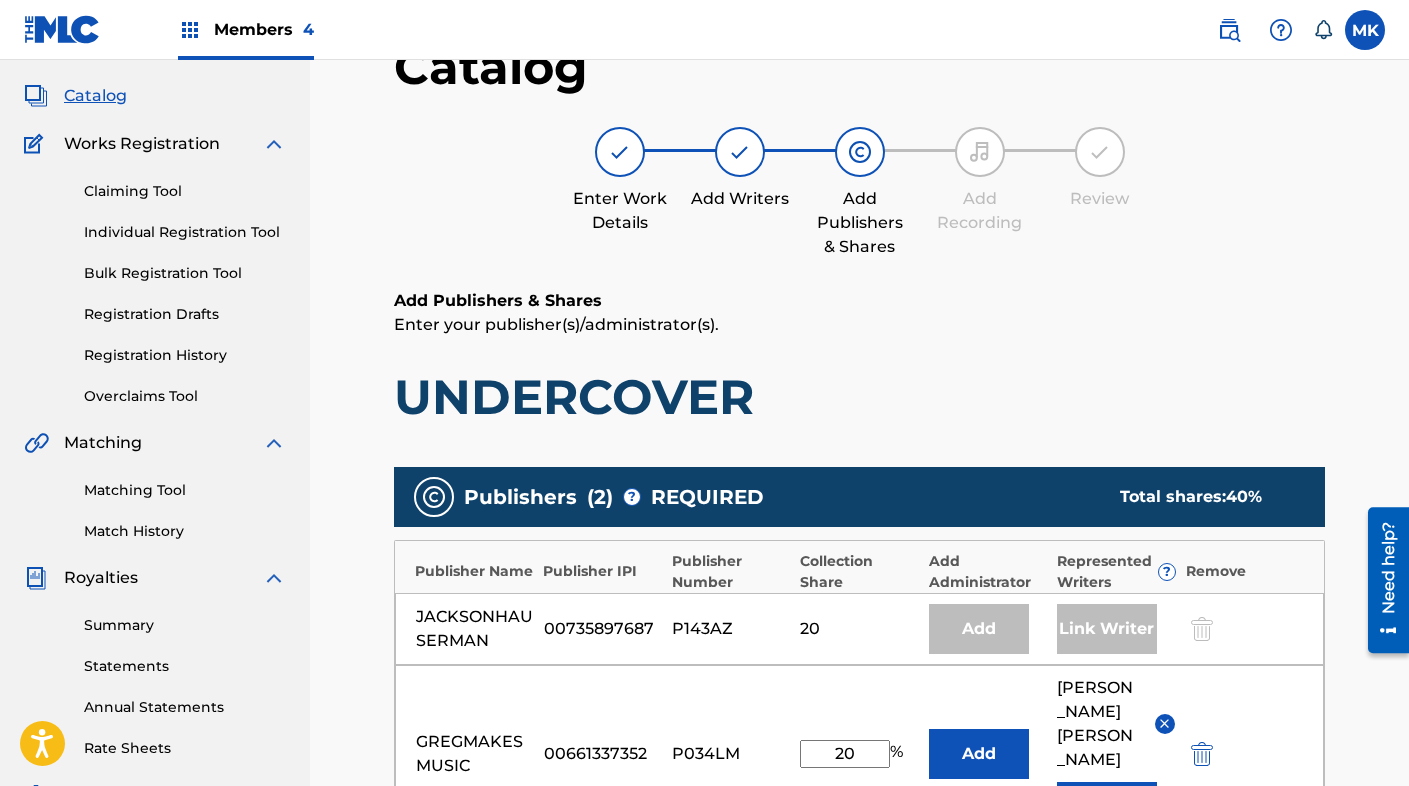 scroll, scrollTop: 478, scrollLeft: 0, axis: vertical 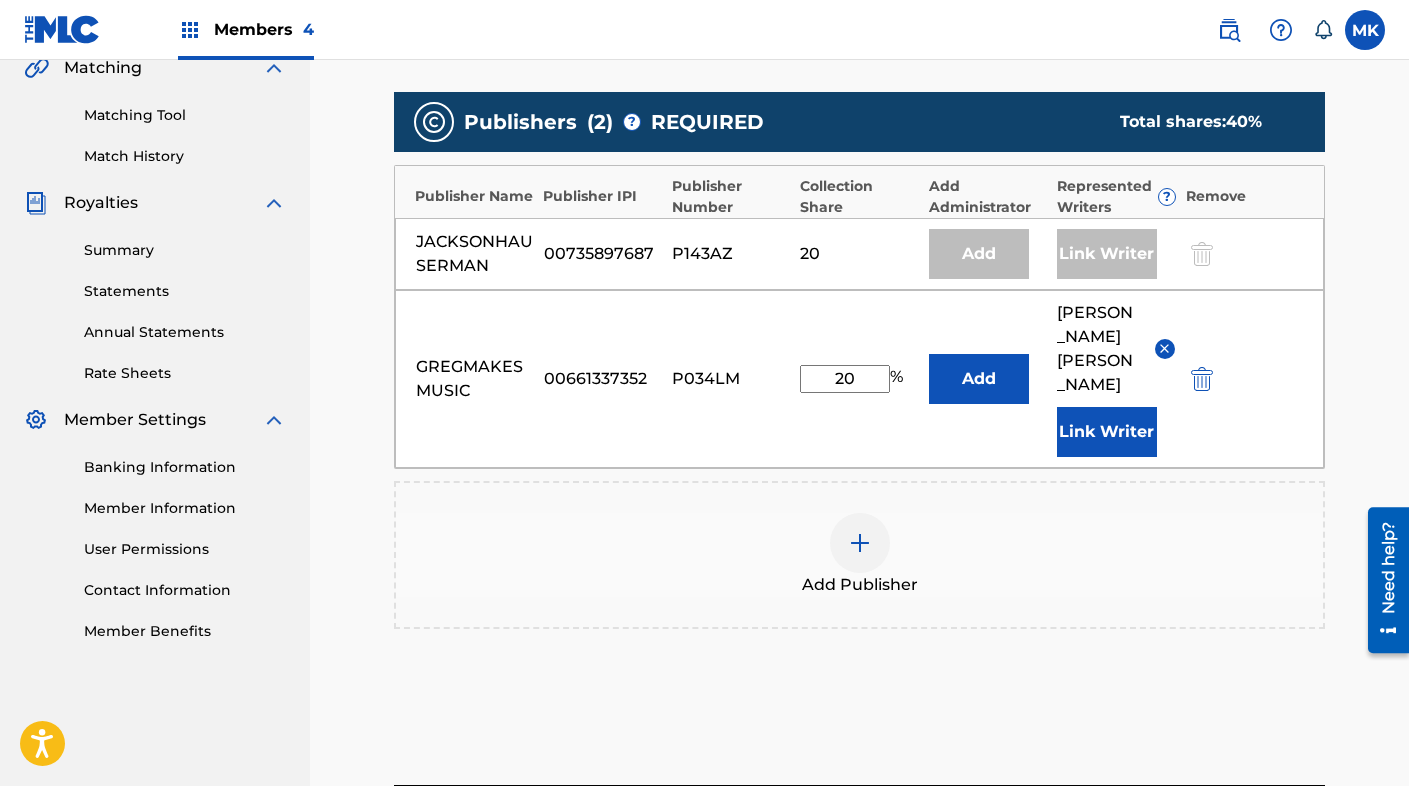 click on "Link Writer" at bounding box center [1107, 254] 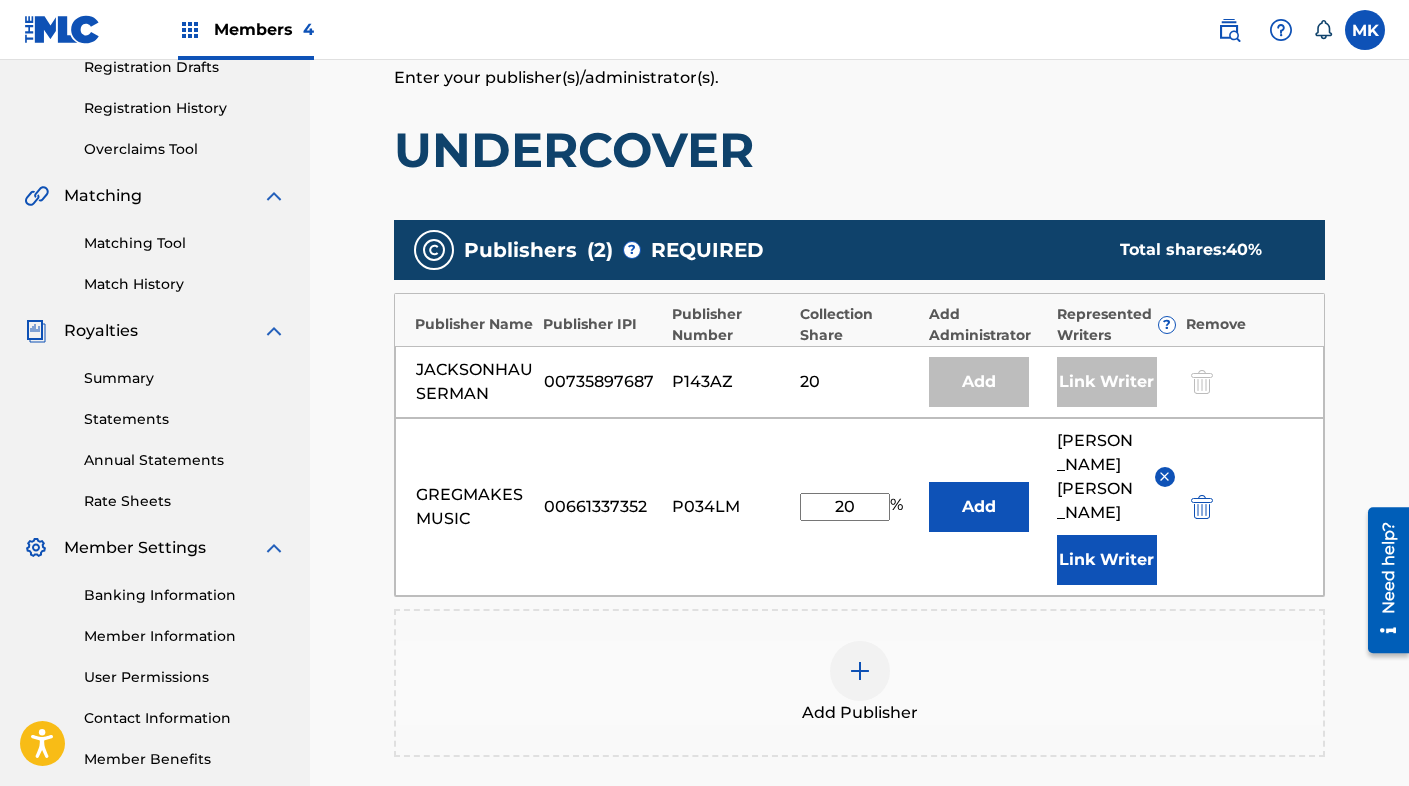 scroll, scrollTop: 346, scrollLeft: 0, axis: vertical 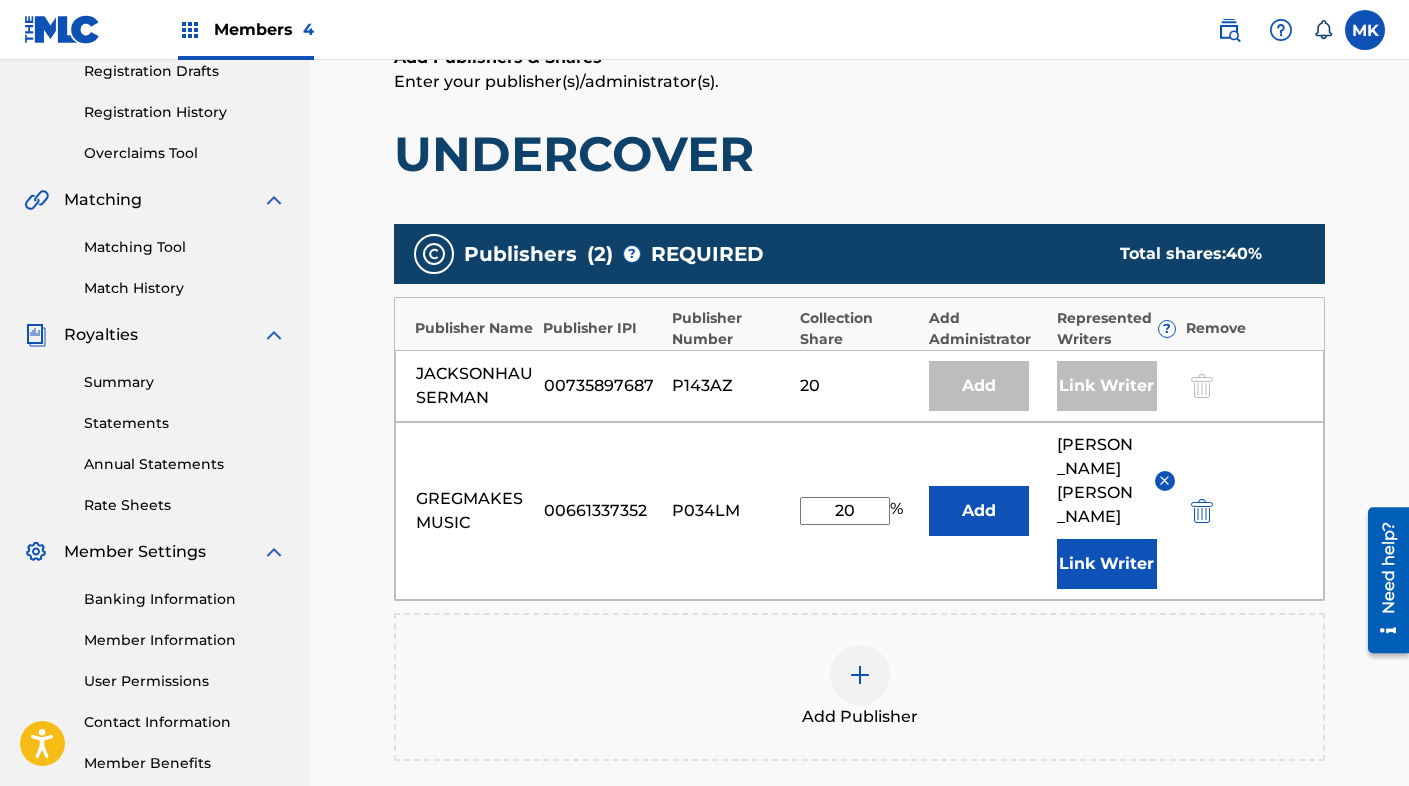 click at bounding box center [860, 675] 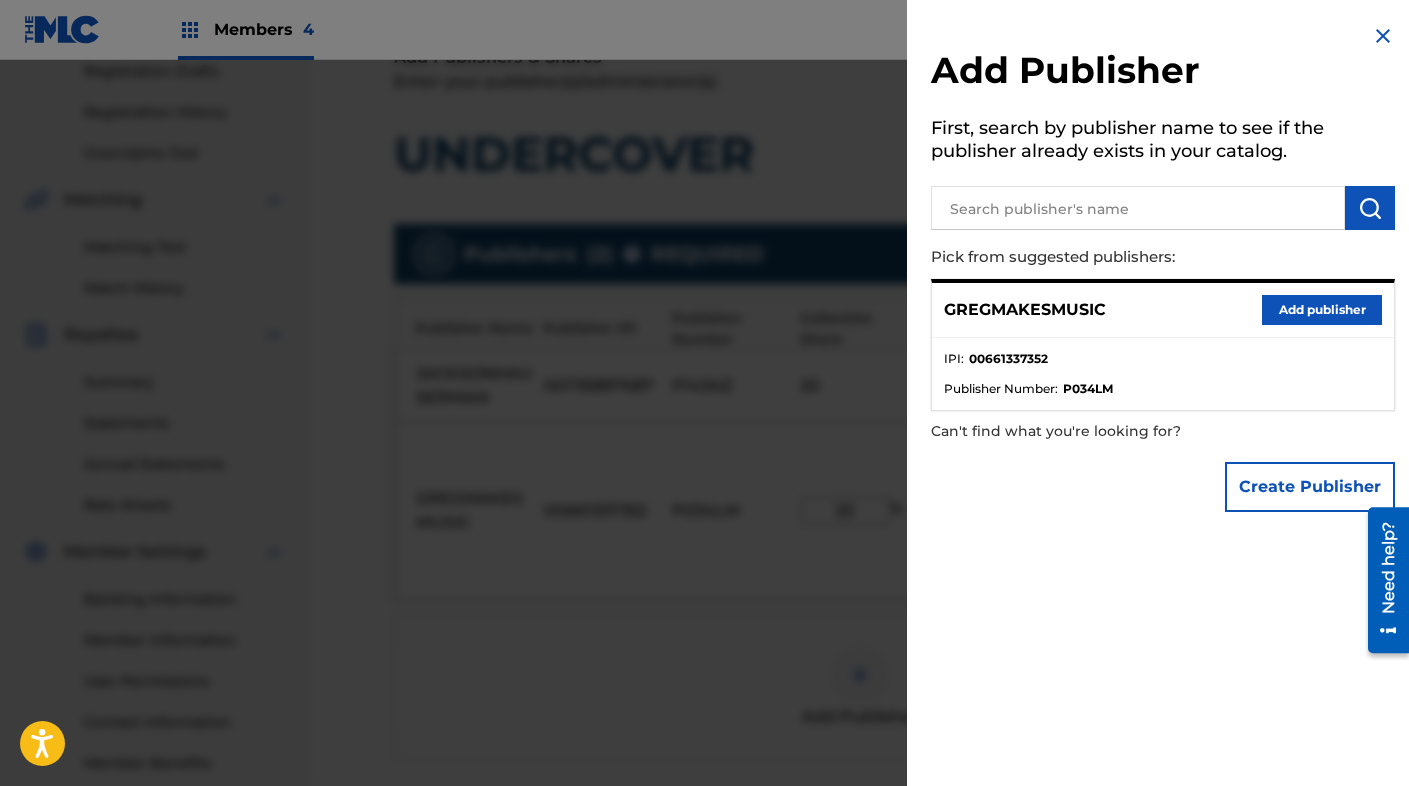 click at bounding box center [1138, 208] 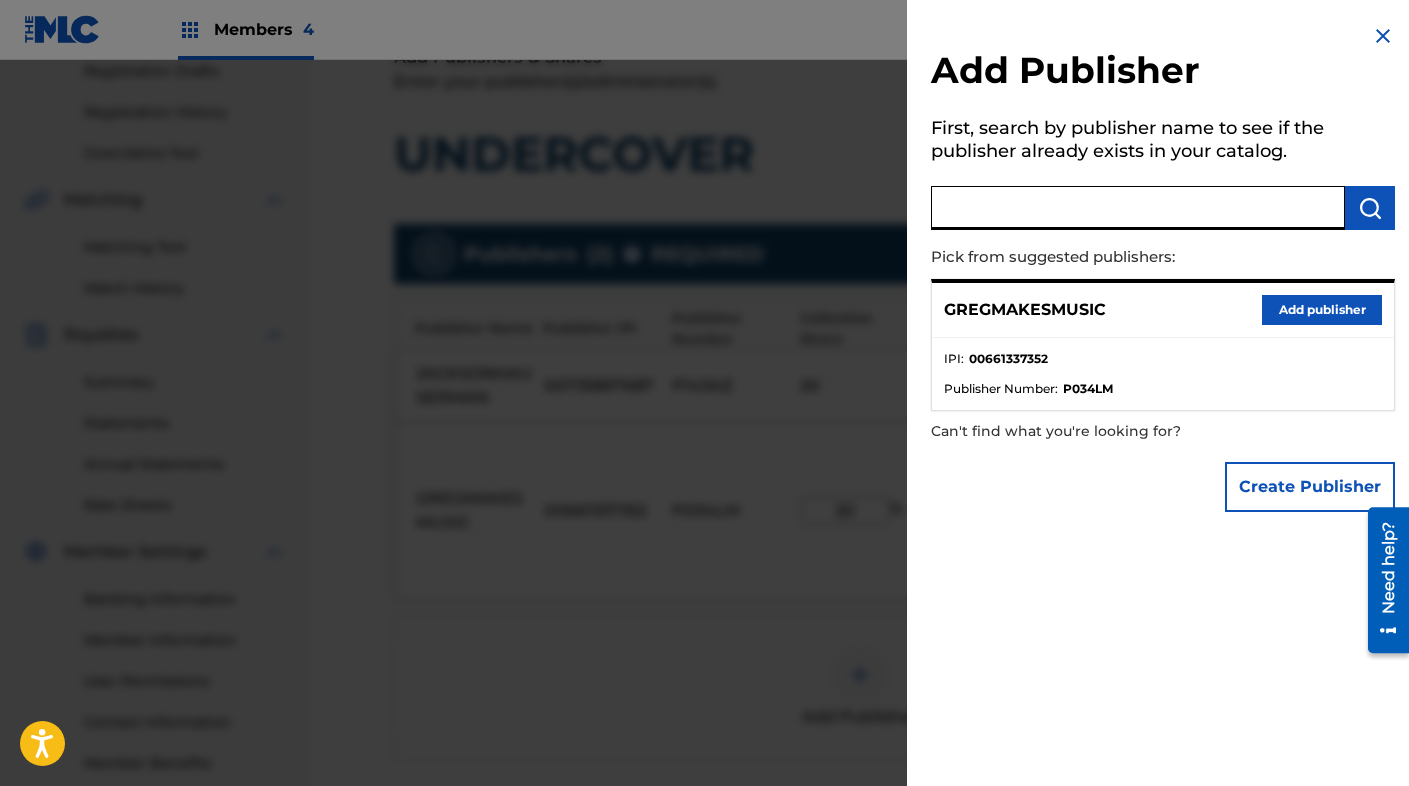paste on "370626759" 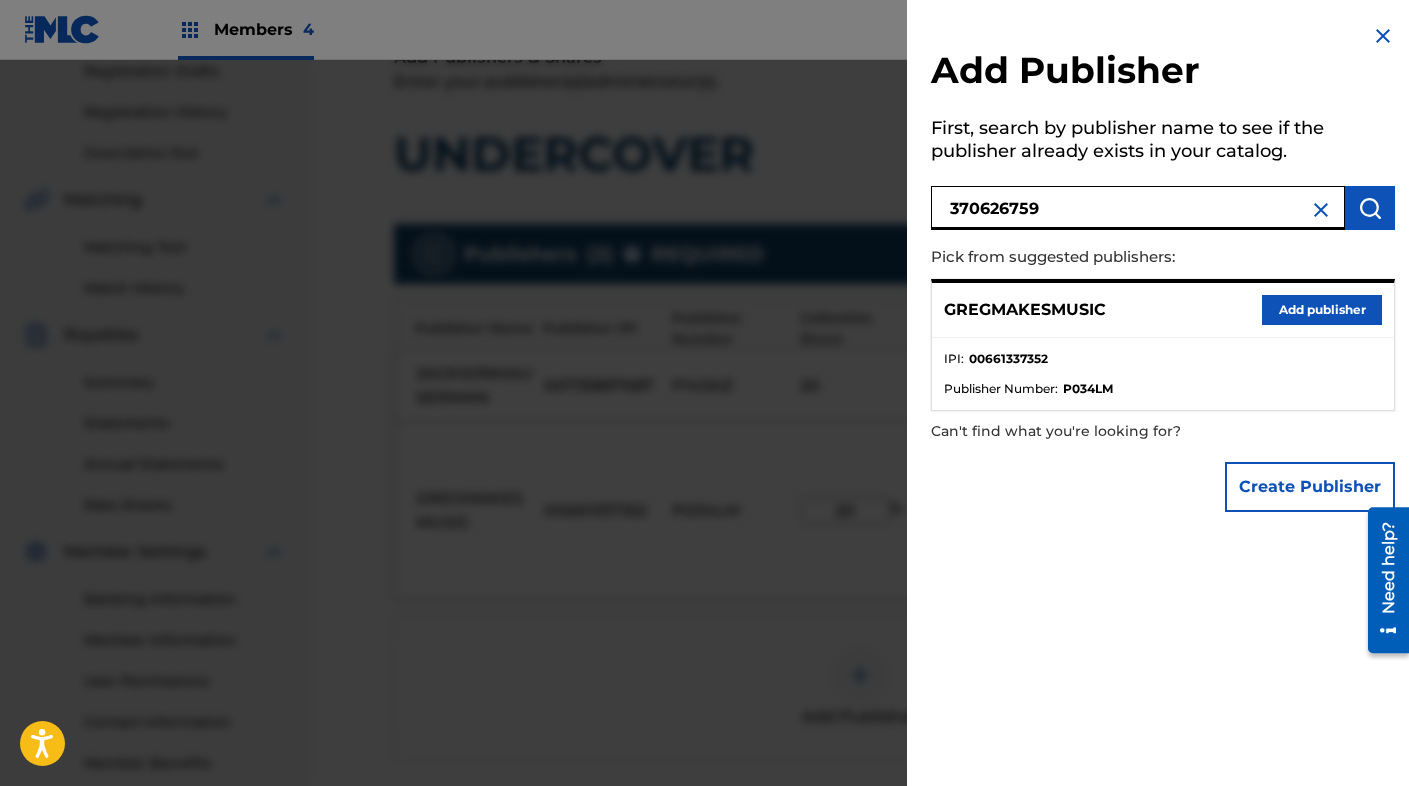 click on "370626759" at bounding box center (1138, 208) 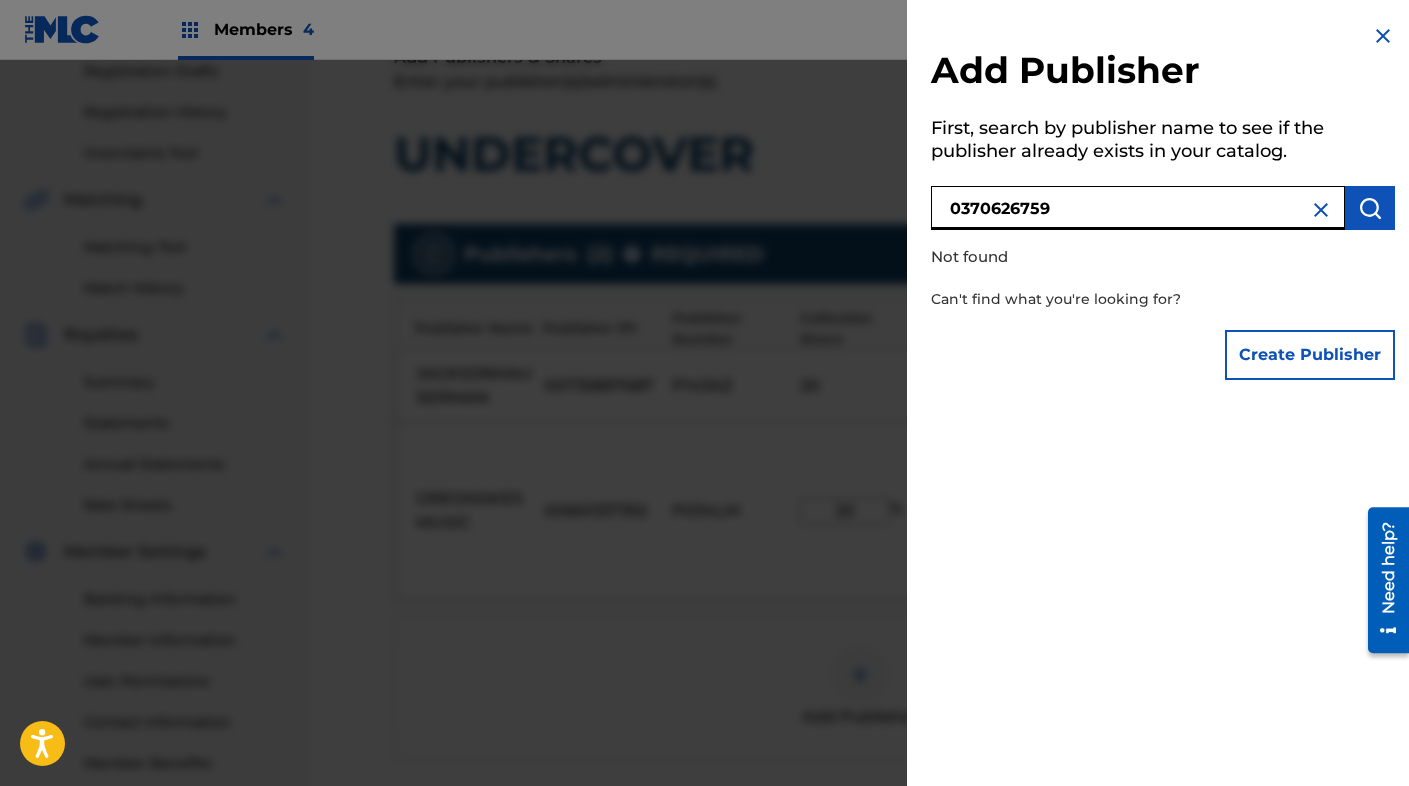 type on "0370626759" 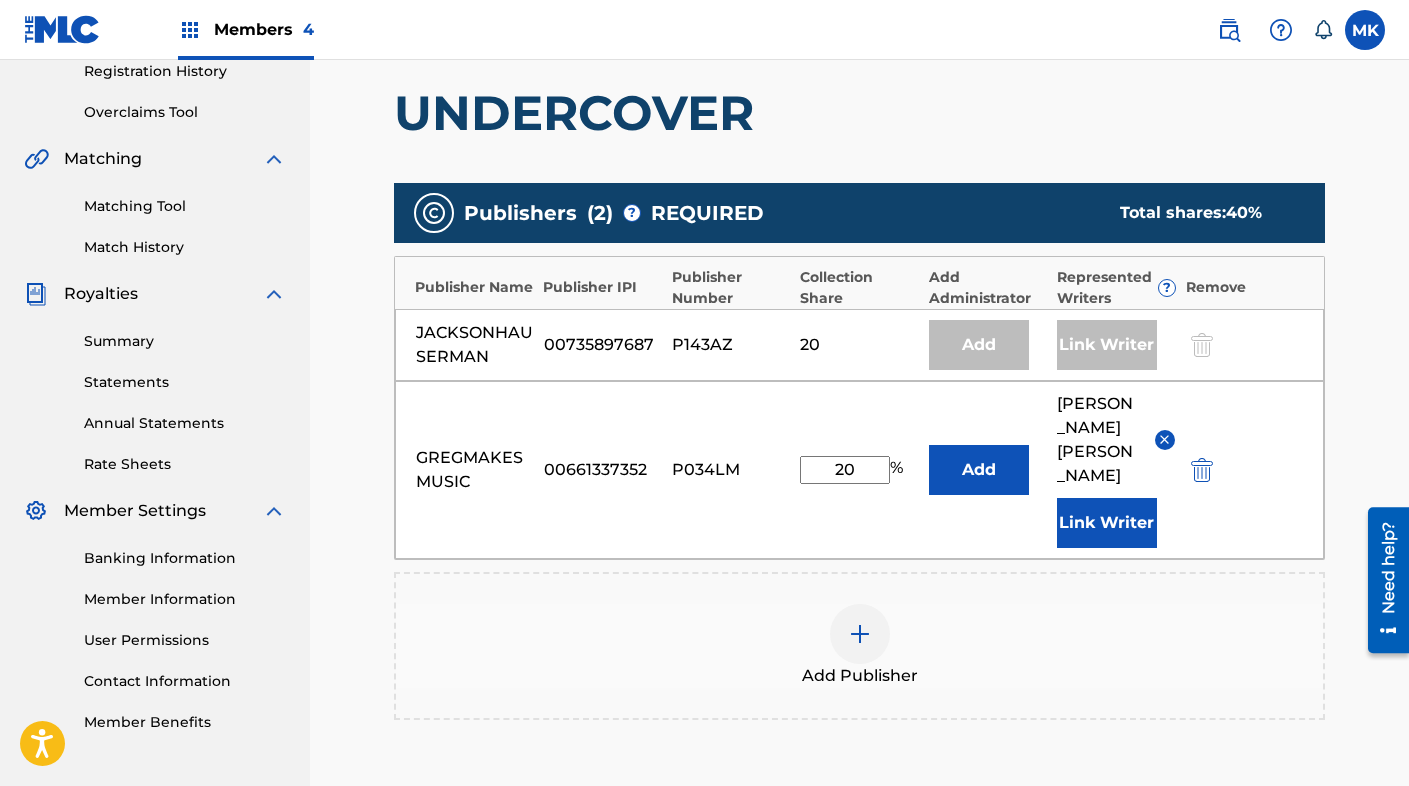 scroll, scrollTop: 399, scrollLeft: 0, axis: vertical 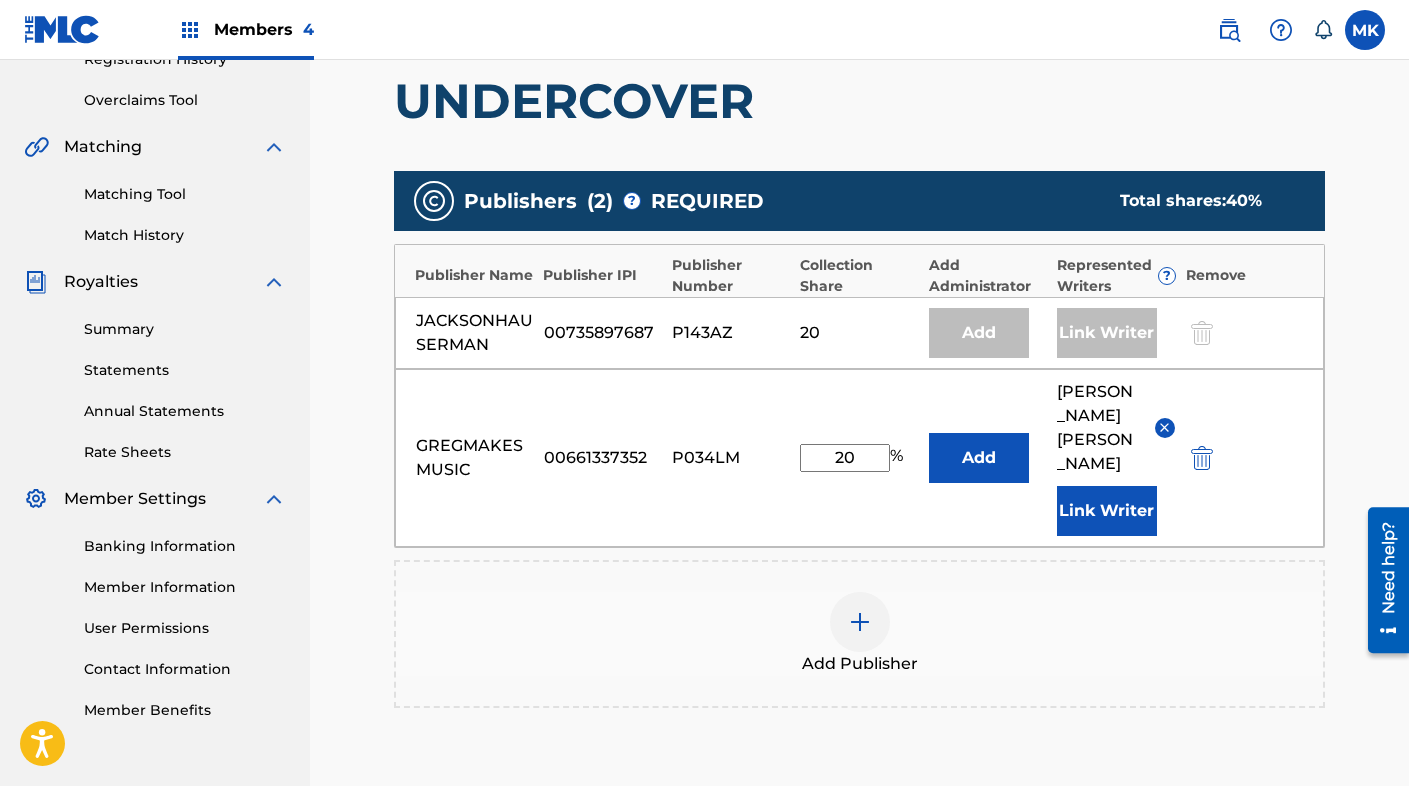click on "Link Writer" at bounding box center (1107, 333) 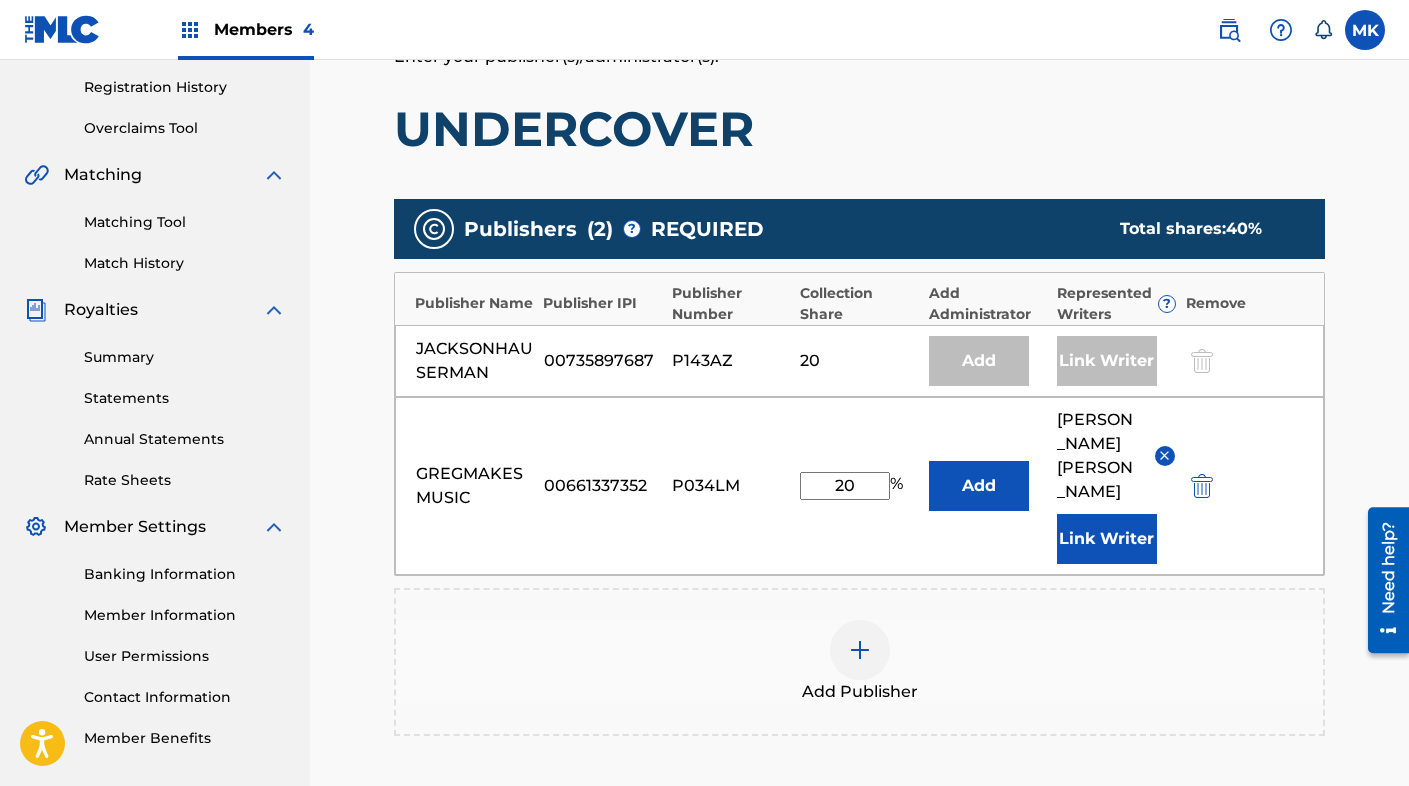 scroll, scrollTop: 649, scrollLeft: 0, axis: vertical 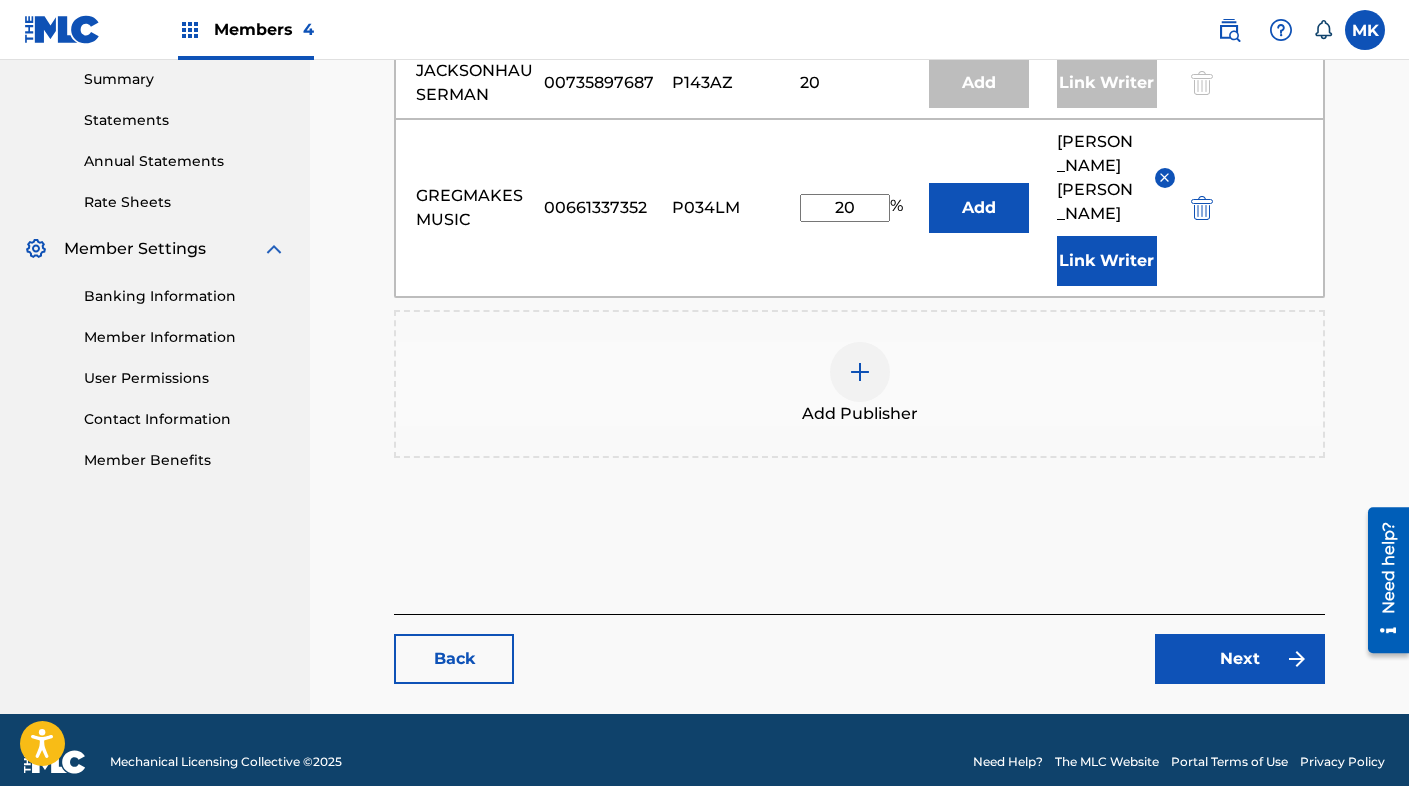 click on "Next" at bounding box center (1240, 659) 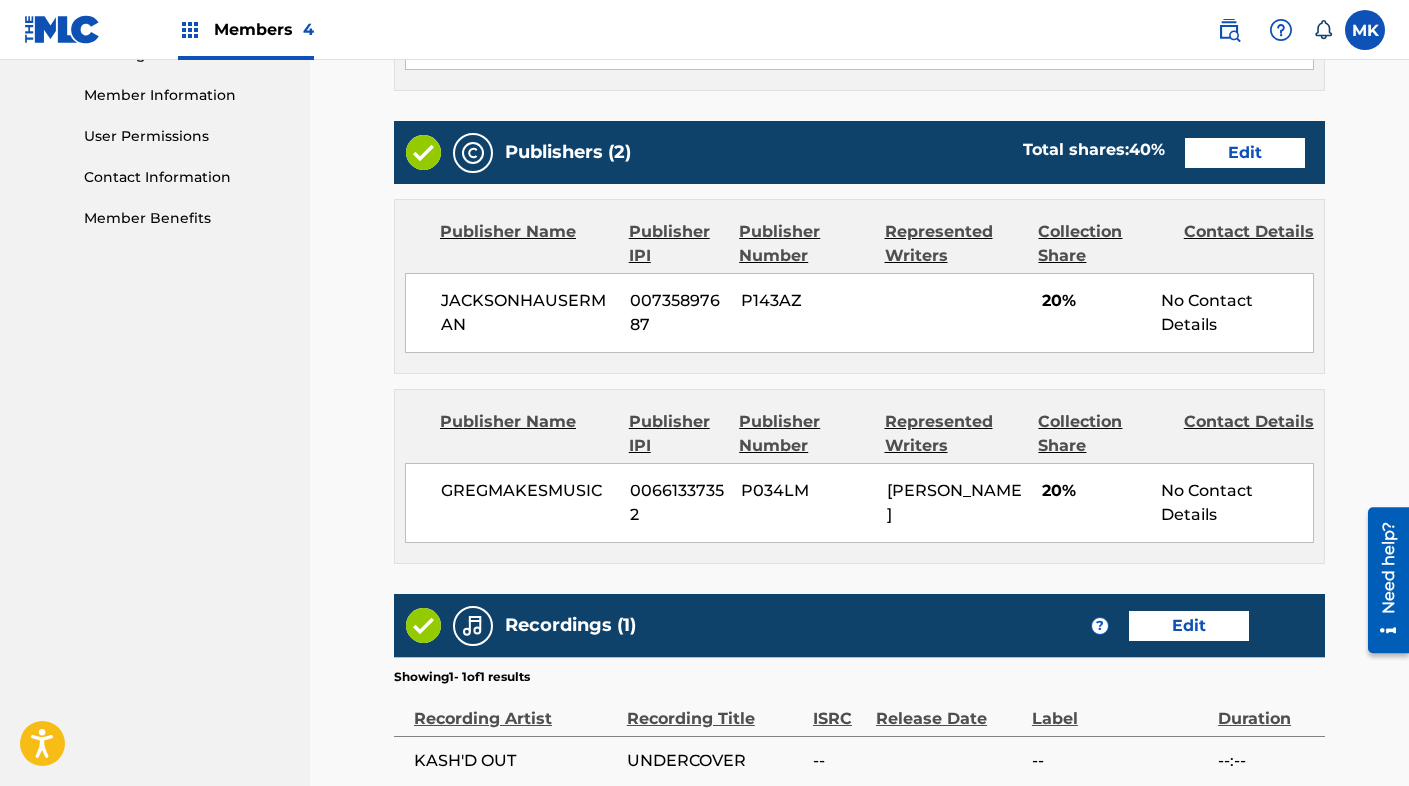 scroll, scrollTop: 1066, scrollLeft: 0, axis: vertical 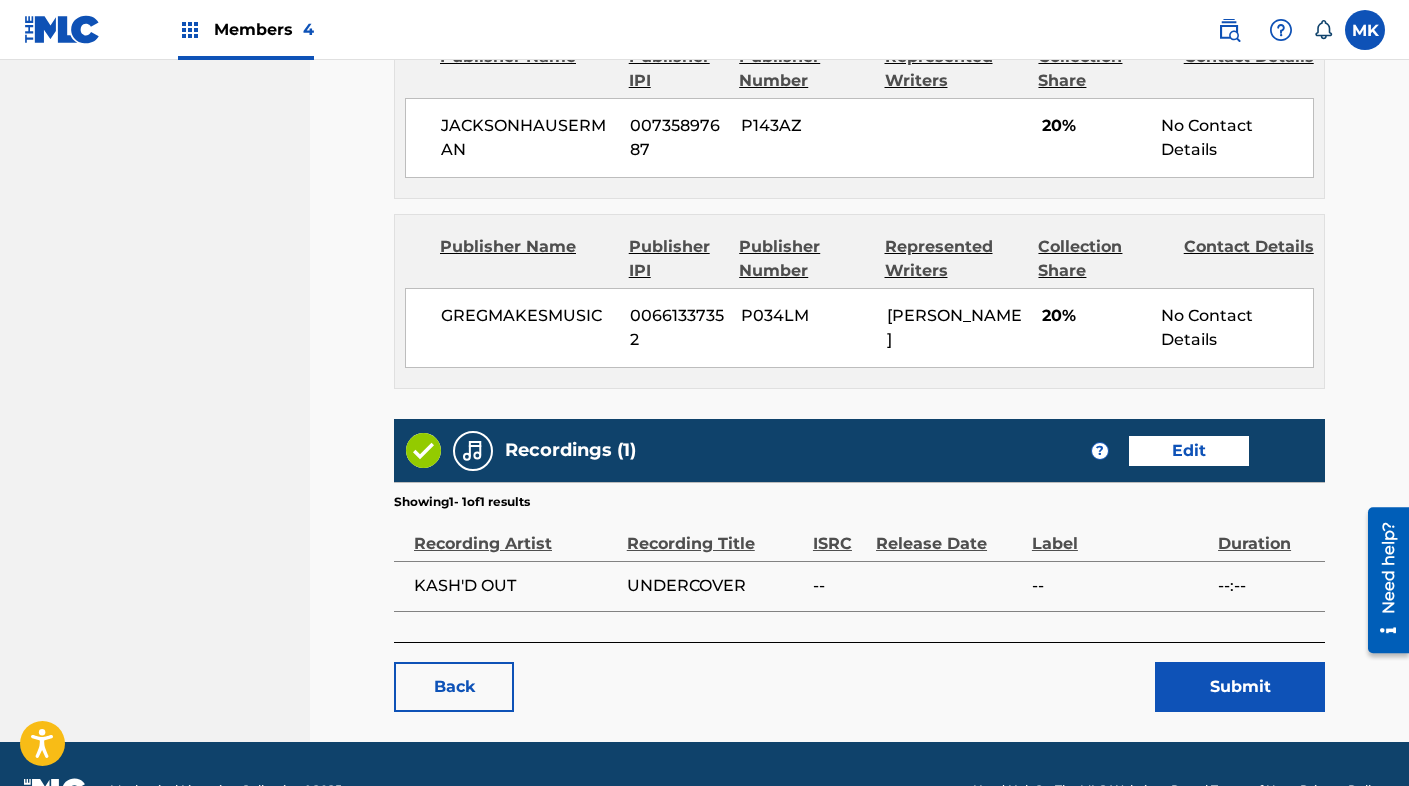 click on "Submit" at bounding box center [1240, 687] 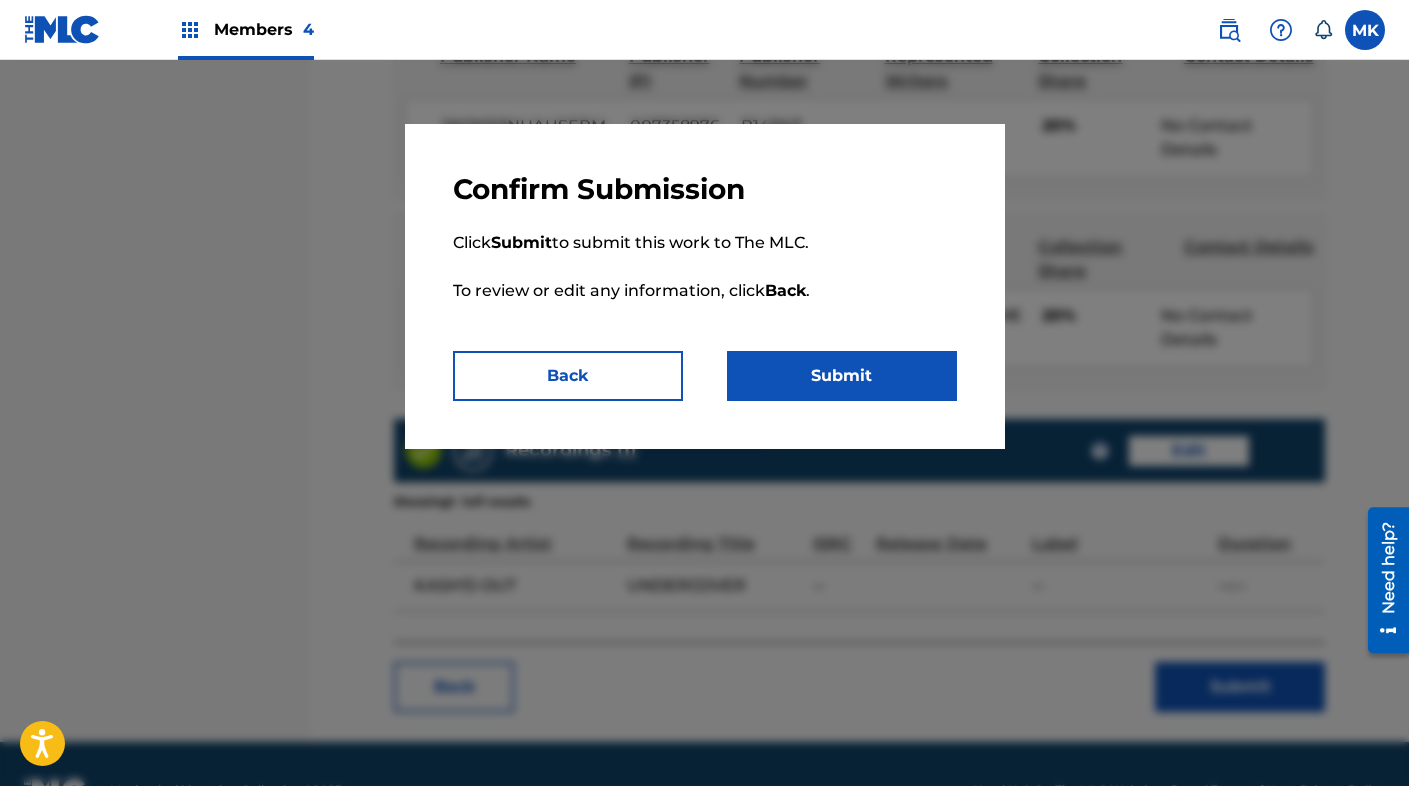 click on "Submit" at bounding box center (842, 376) 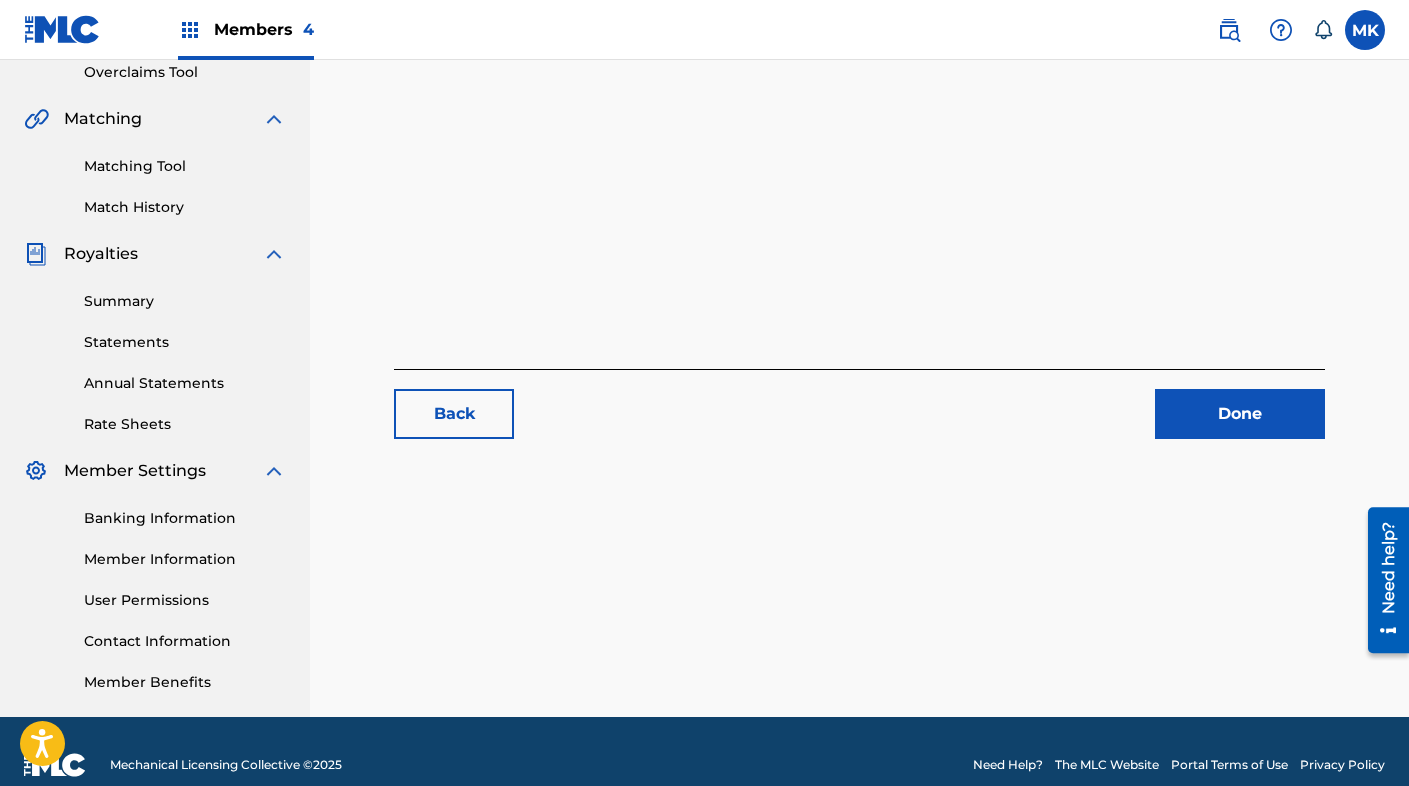 scroll, scrollTop: 454, scrollLeft: 0, axis: vertical 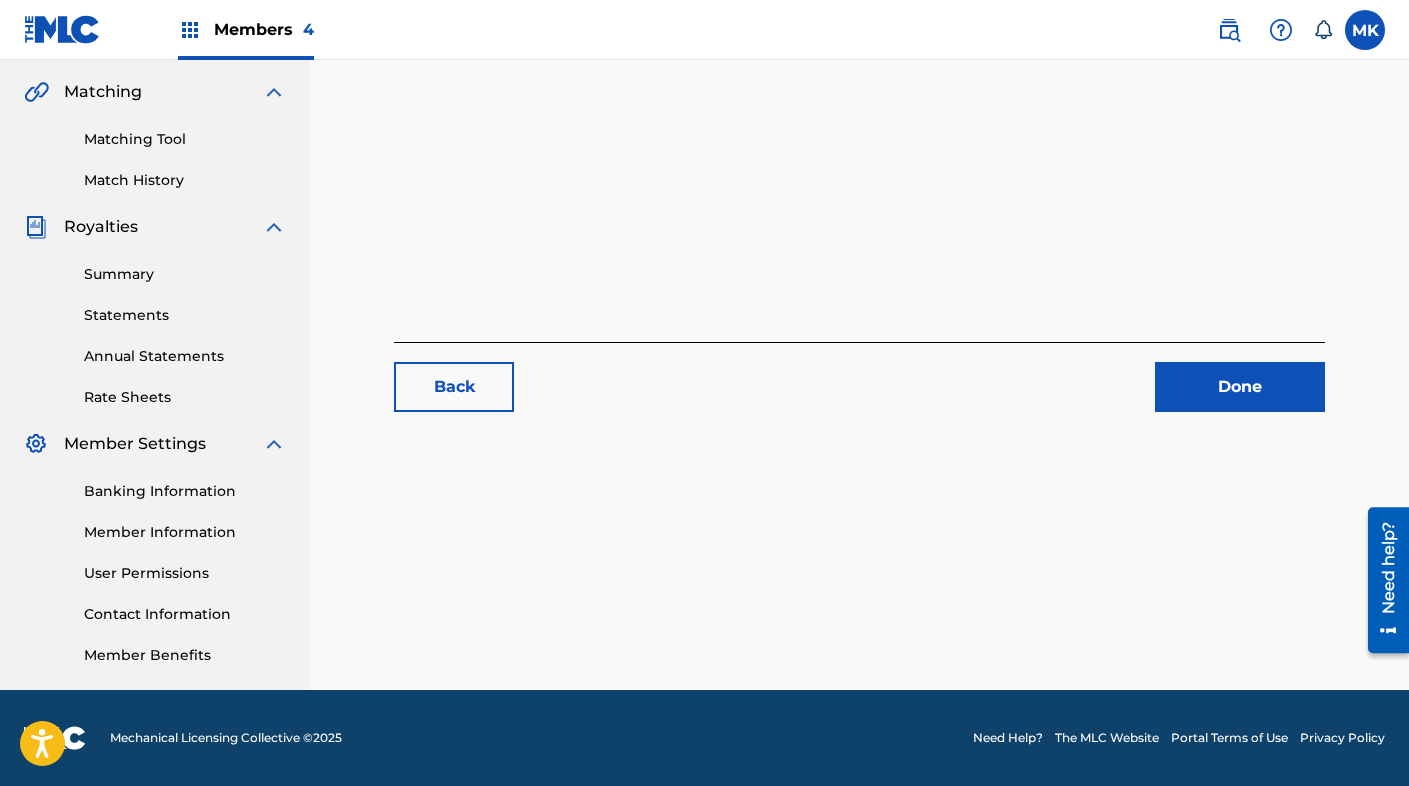 click on "Done" at bounding box center [1240, 387] 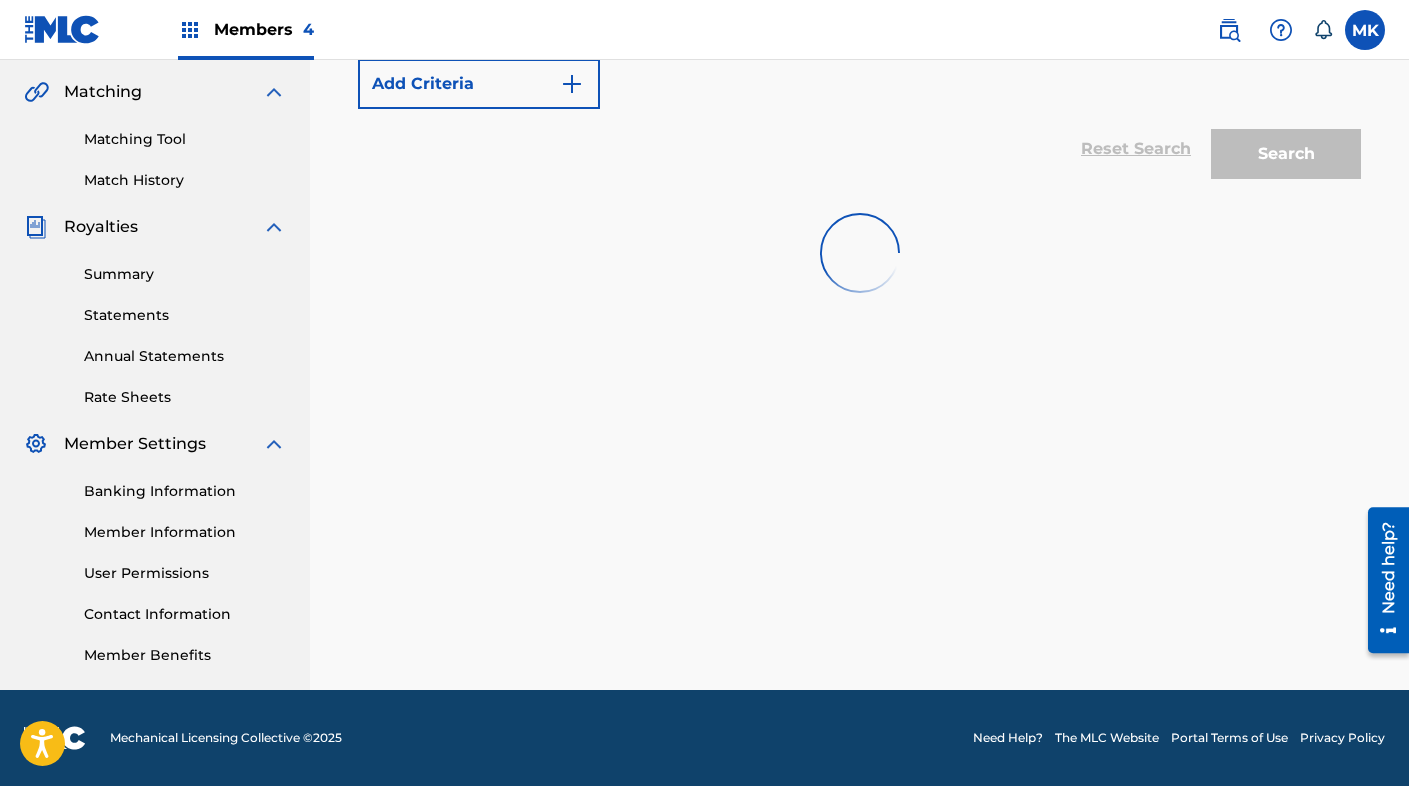 scroll, scrollTop: 0, scrollLeft: 0, axis: both 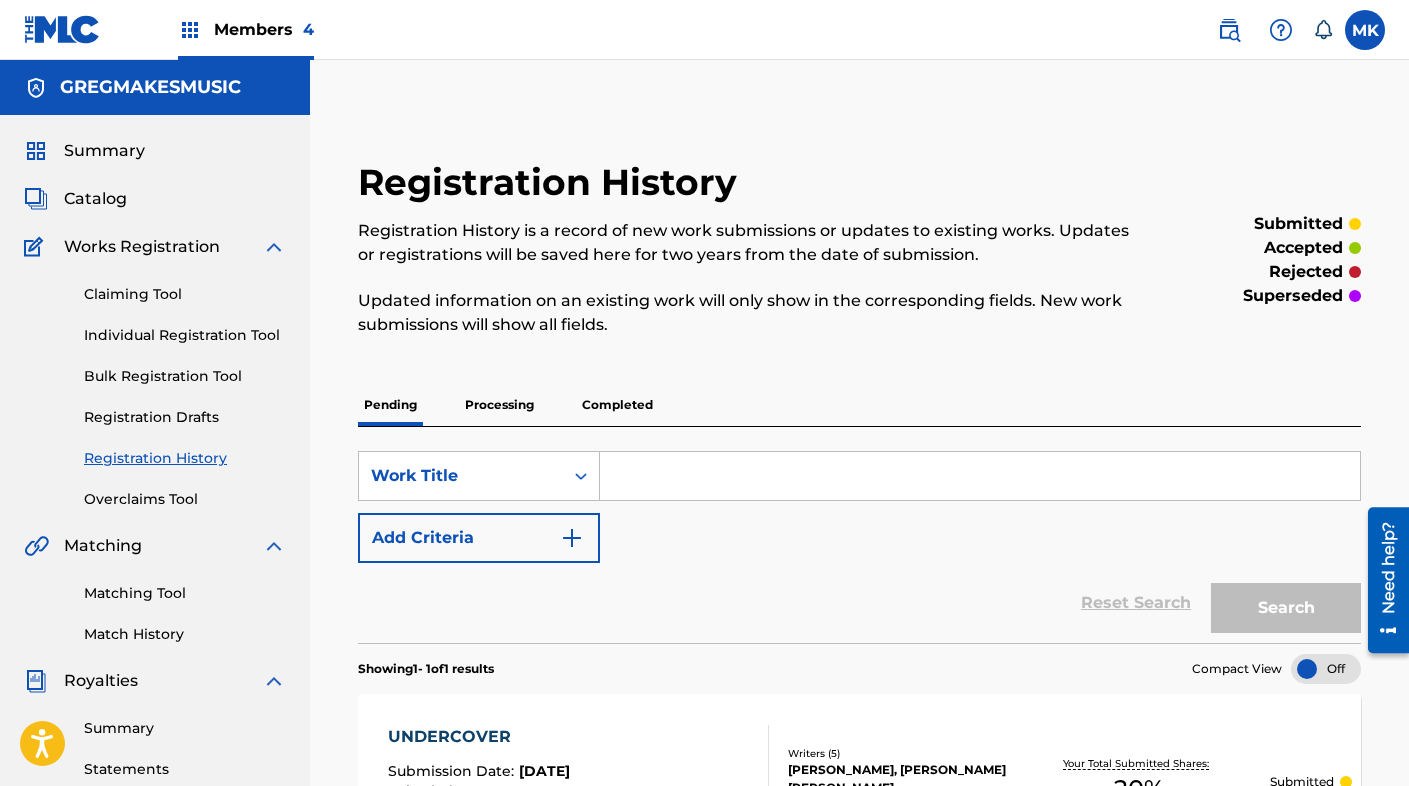 click at bounding box center (190, 30) 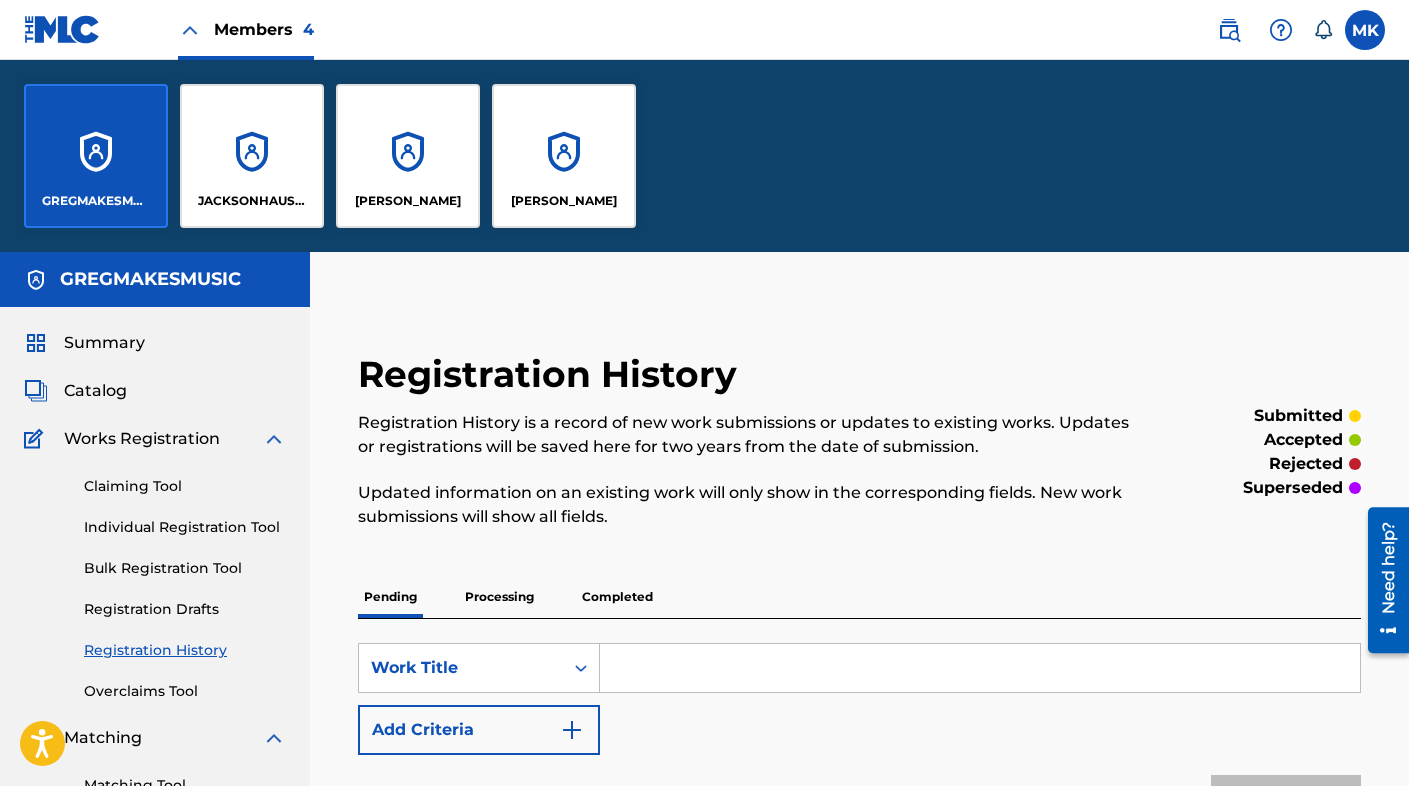 click on "JACKSONHAUSERMAN" at bounding box center (252, 156) 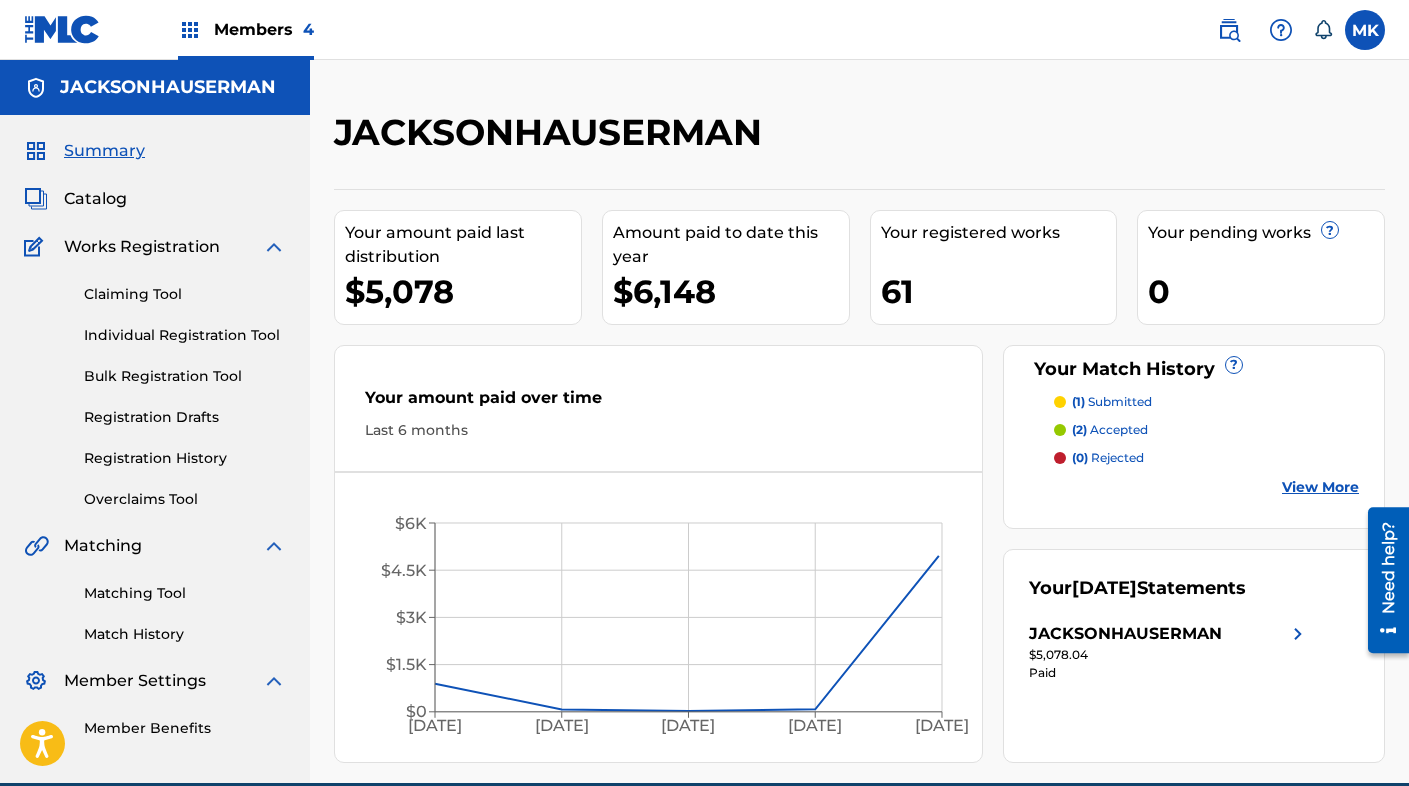 click on "Catalog" at bounding box center (95, 199) 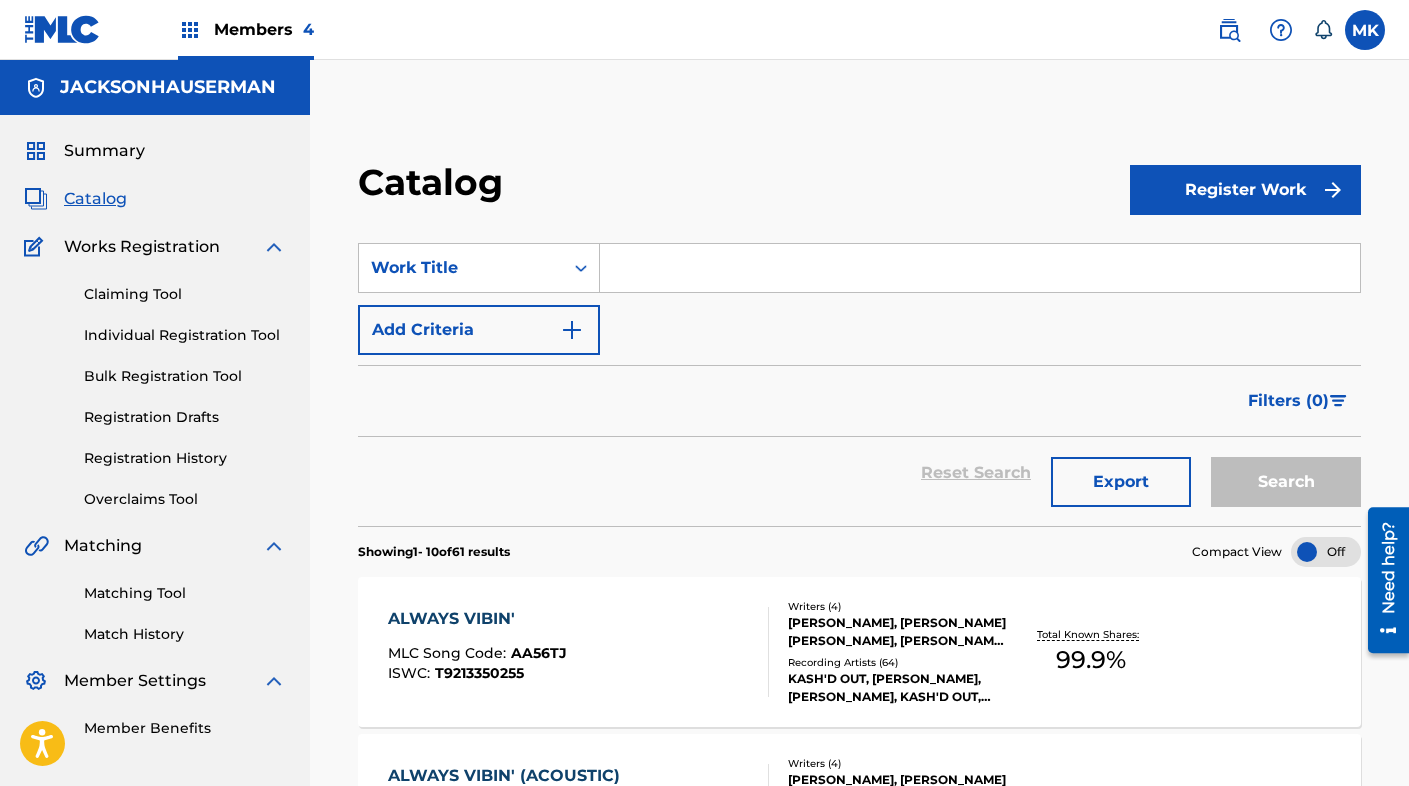 click at bounding box center [980, 268] 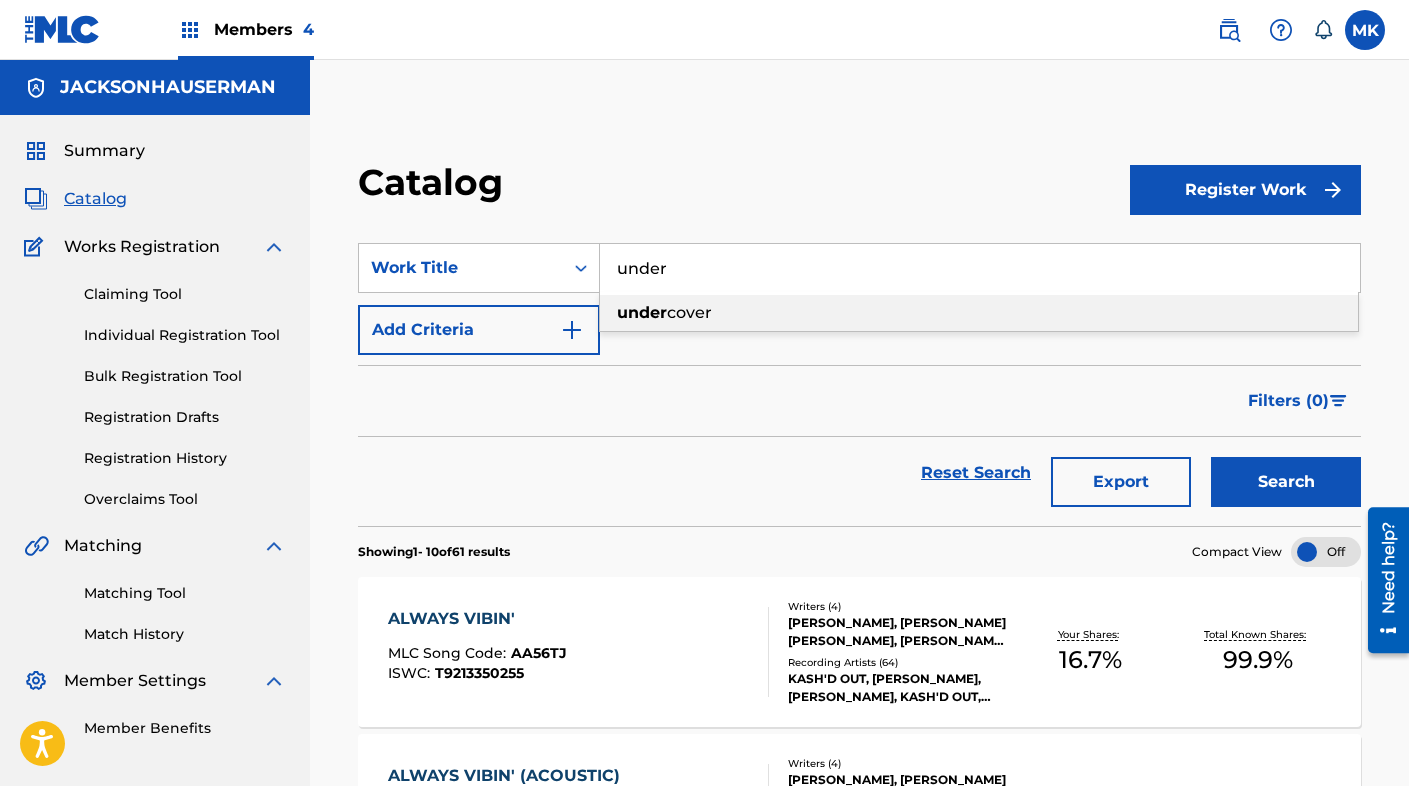click on "cover" at bounding box center (689, 312) 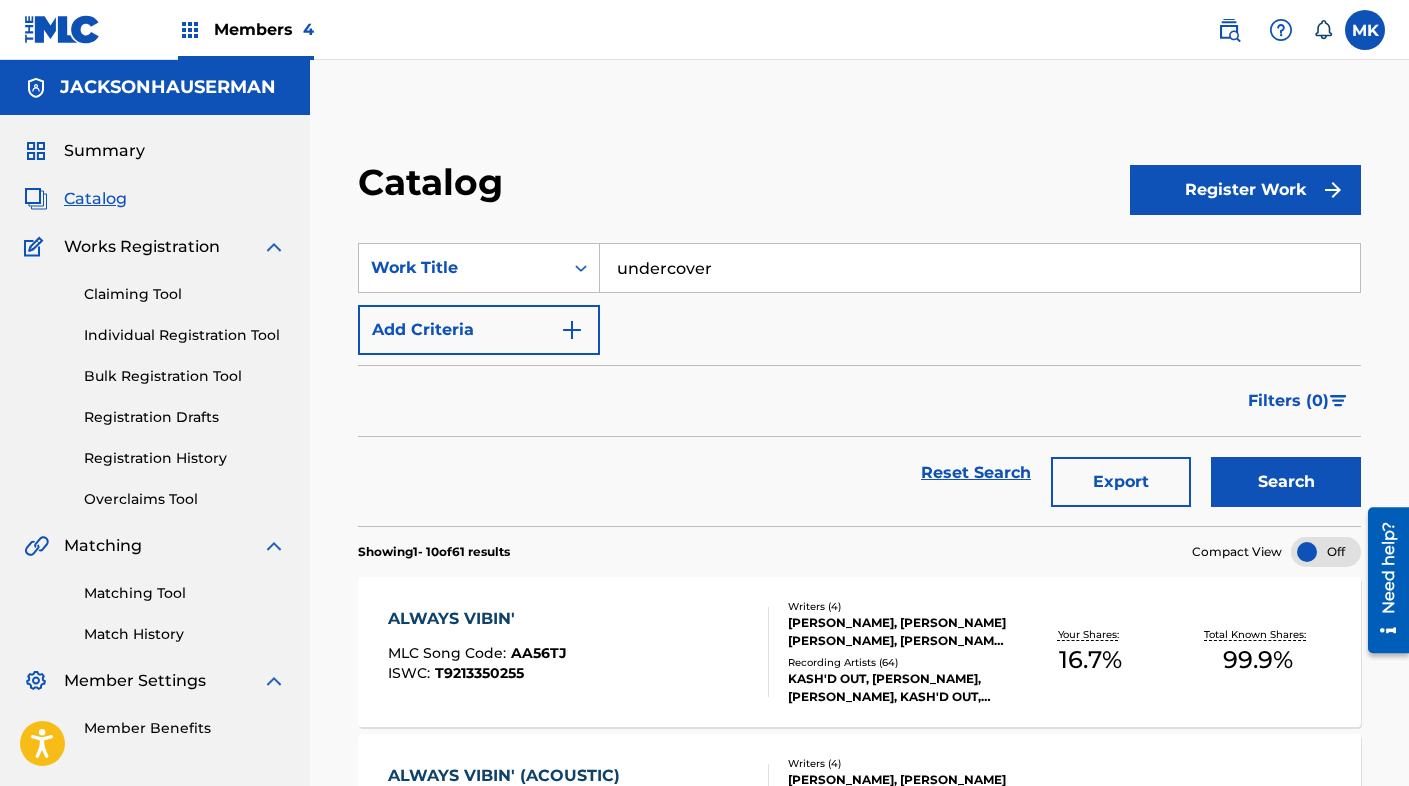 click on "Search" at bounding box center [1286, 482] 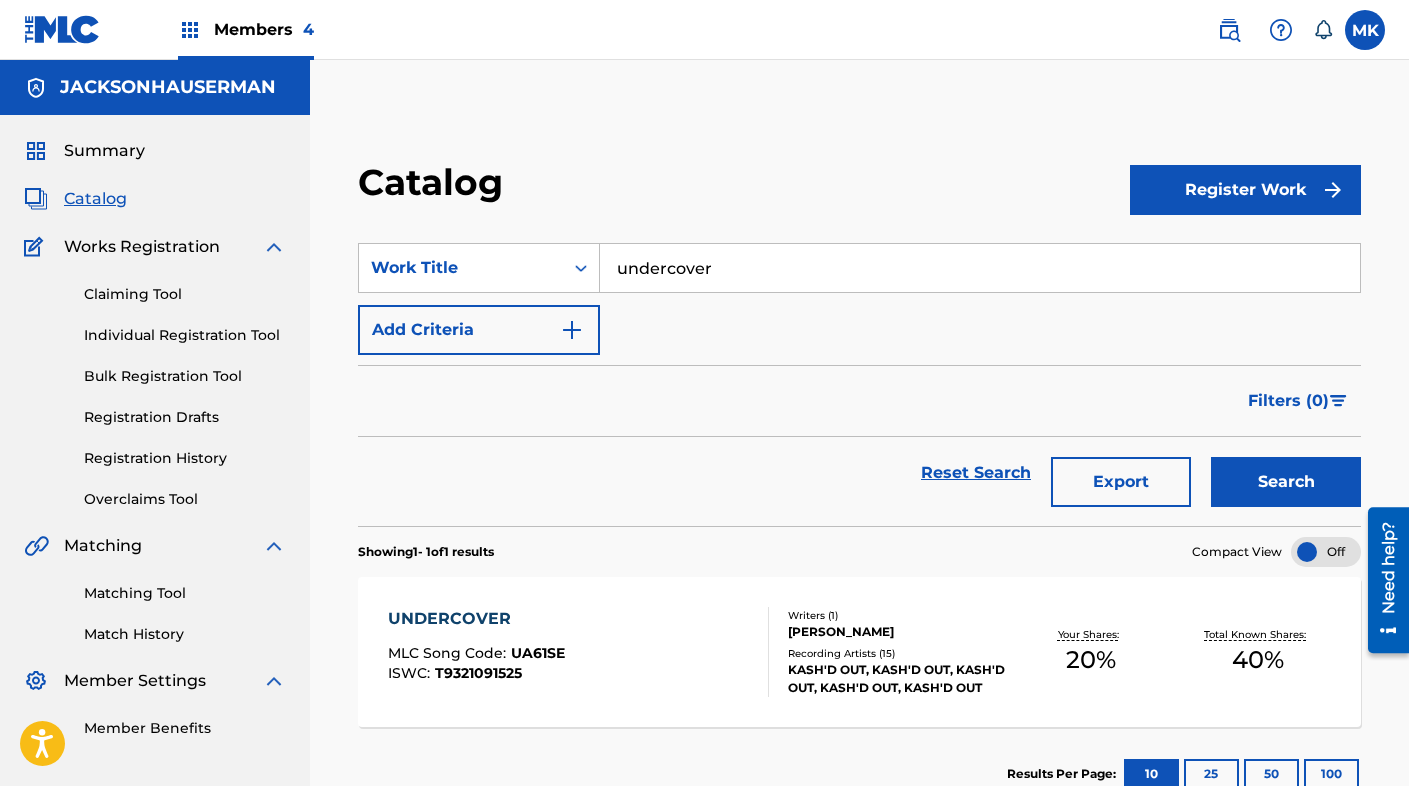 click on "UNDERCOVER" at bounding box center [476, 619] 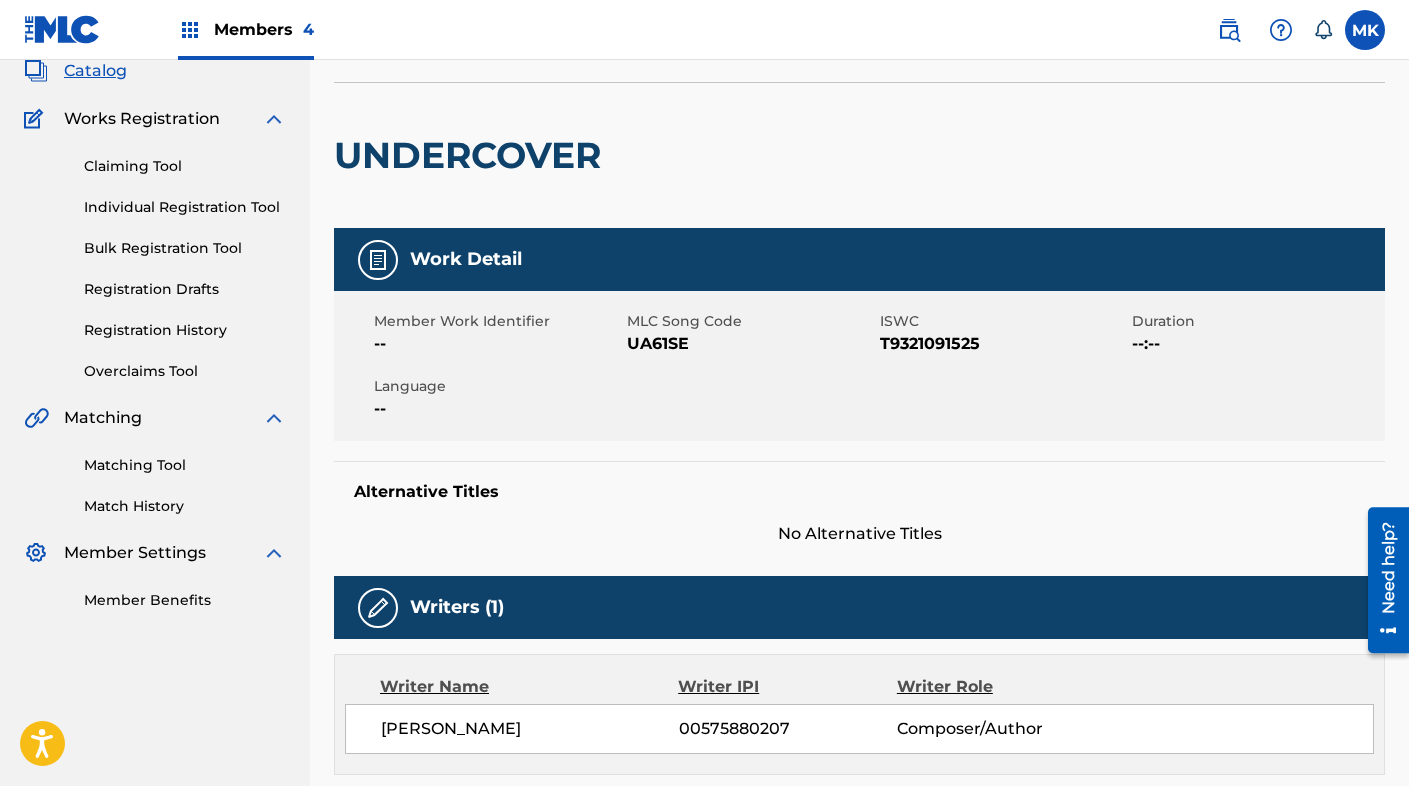 scroll, scrollTop: 0, scrollLeft: 0, axis: both 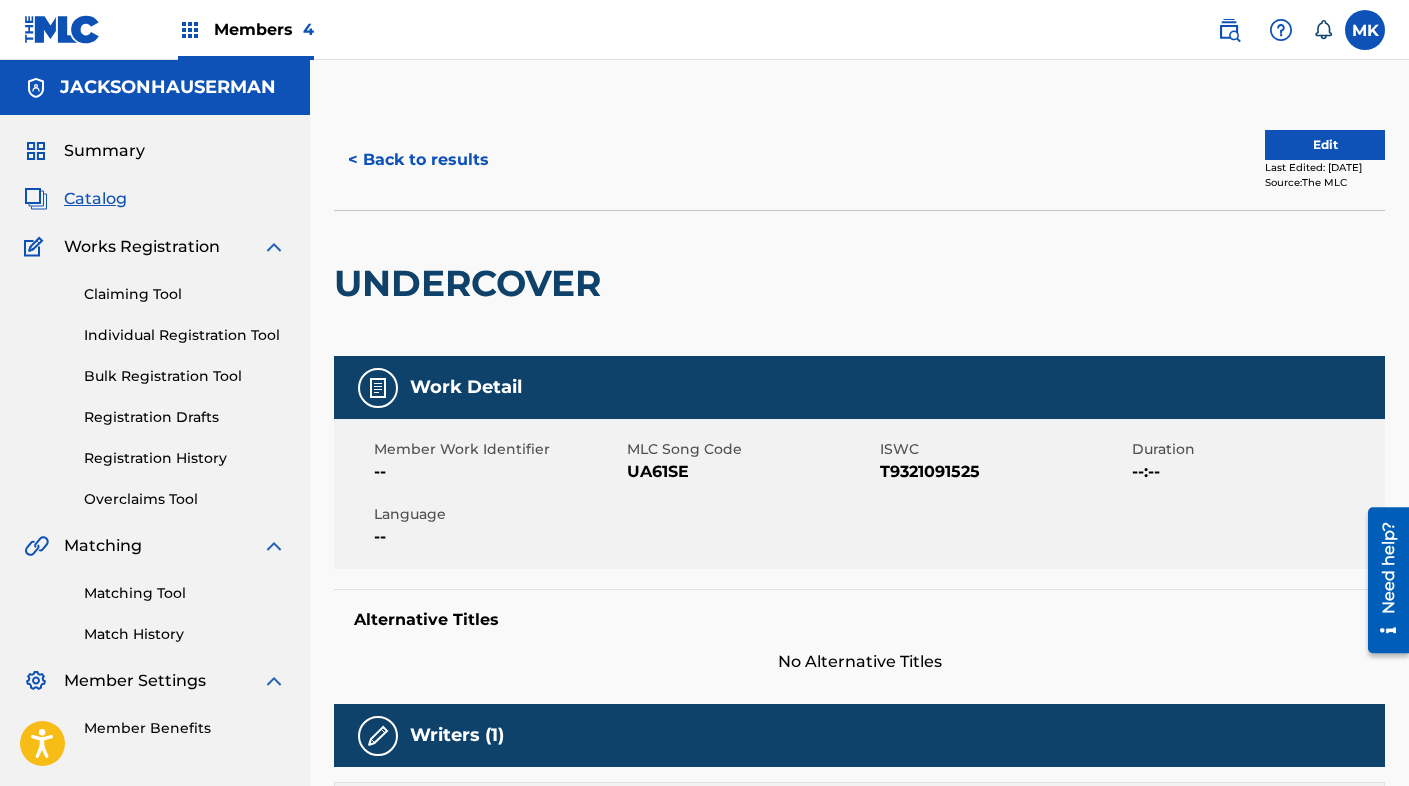 click on "Edit" at bounding box center (1325, 145) 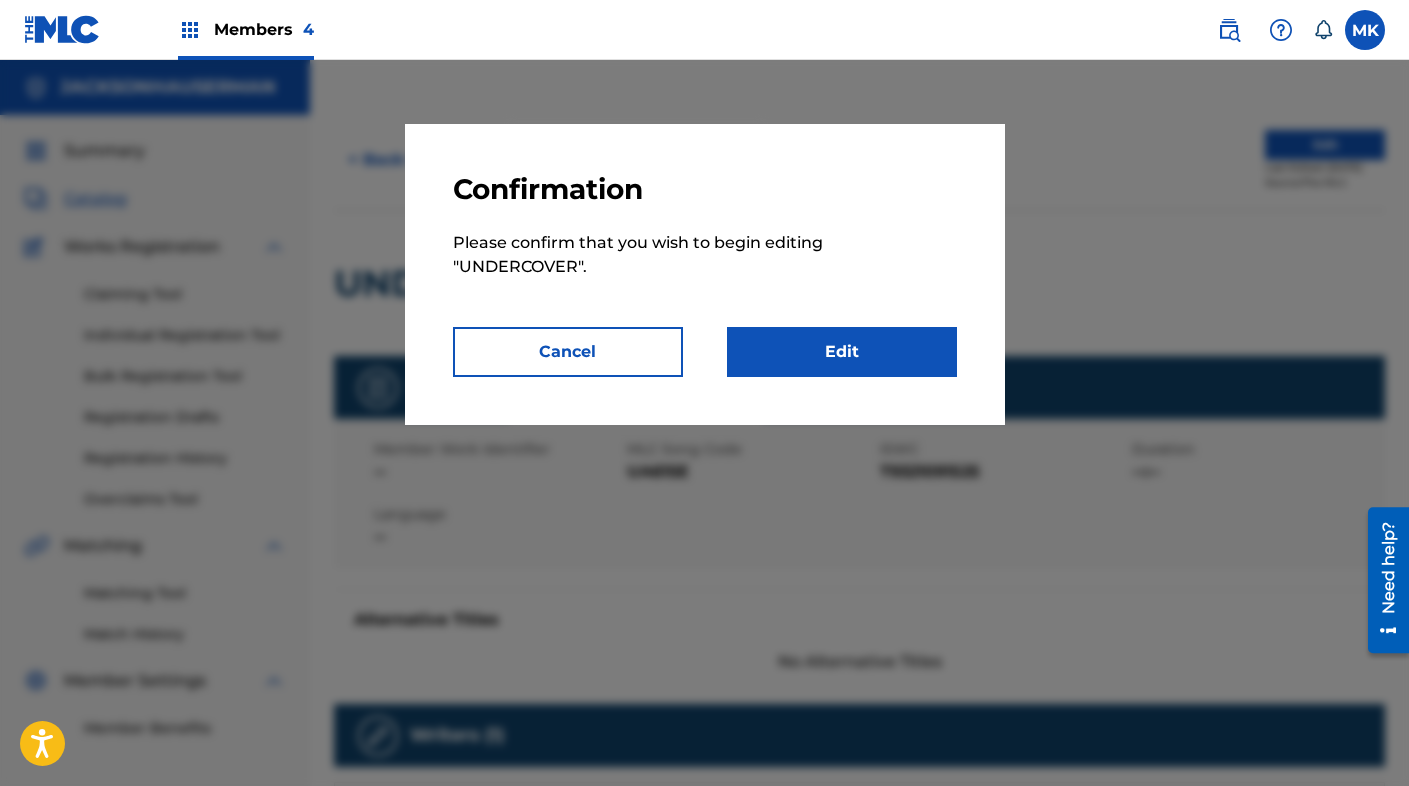 click on "Edit" at bounding box center (842, 352) 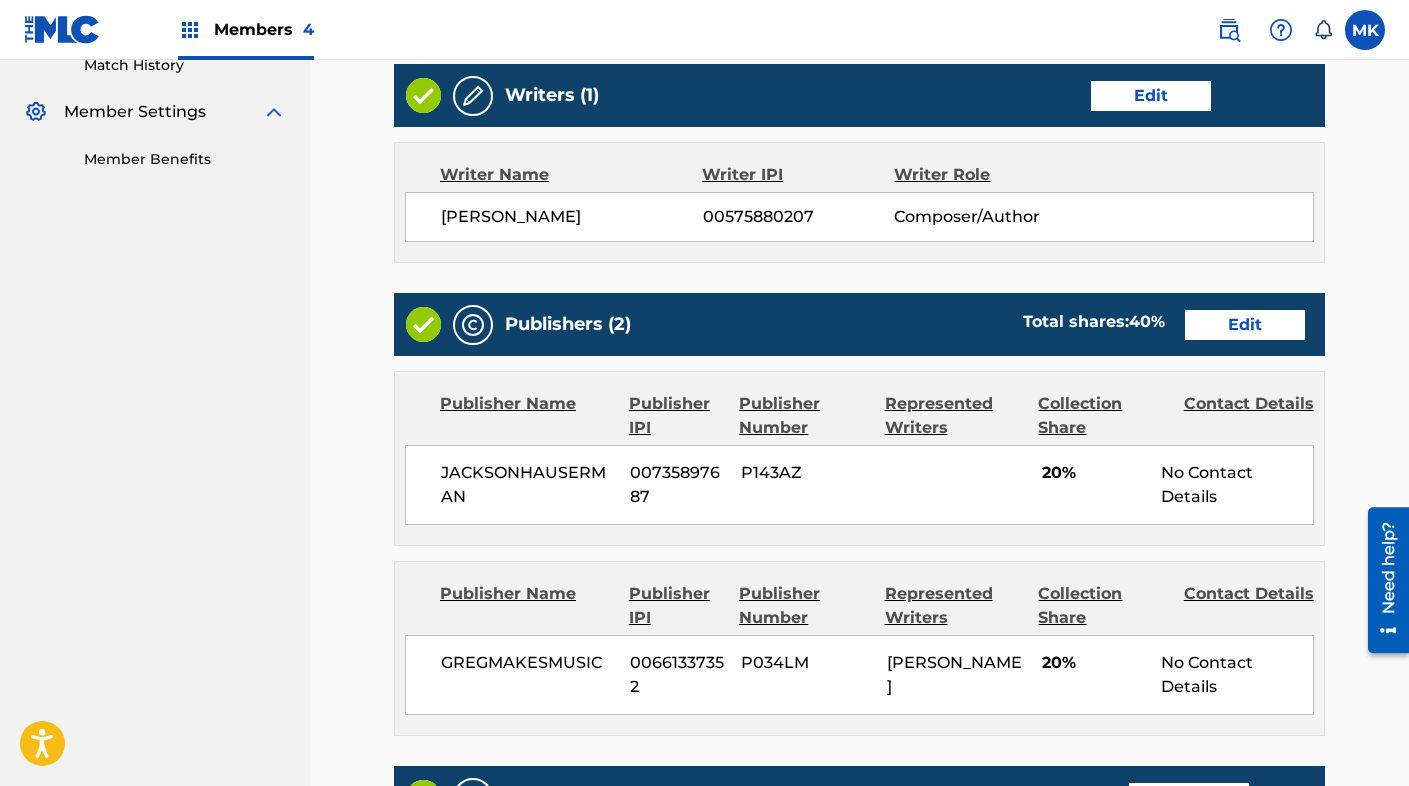 scroll, scrollTop: 565, scrollLeft: 0, axis: vertical 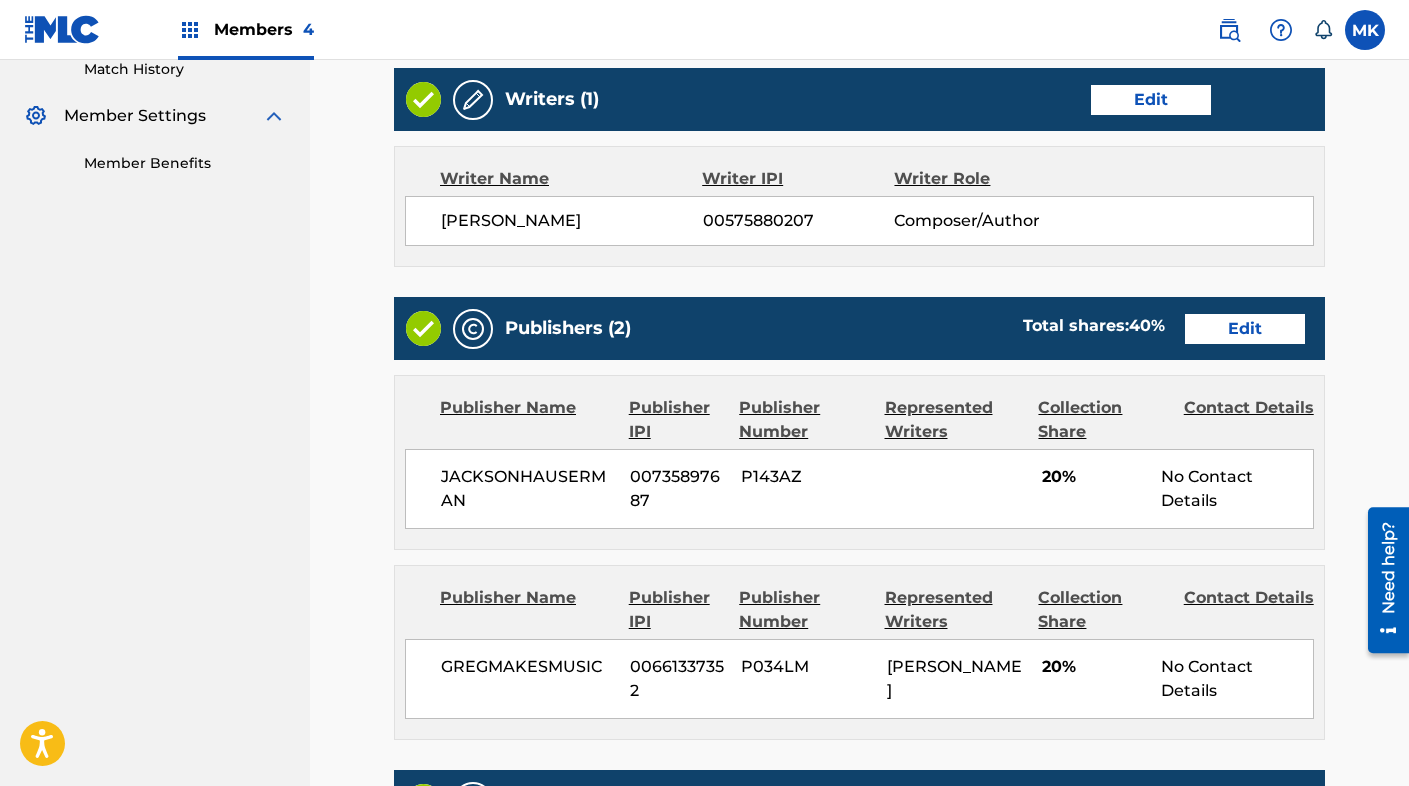 click on "Edit" at bounding box center [1245, 329] 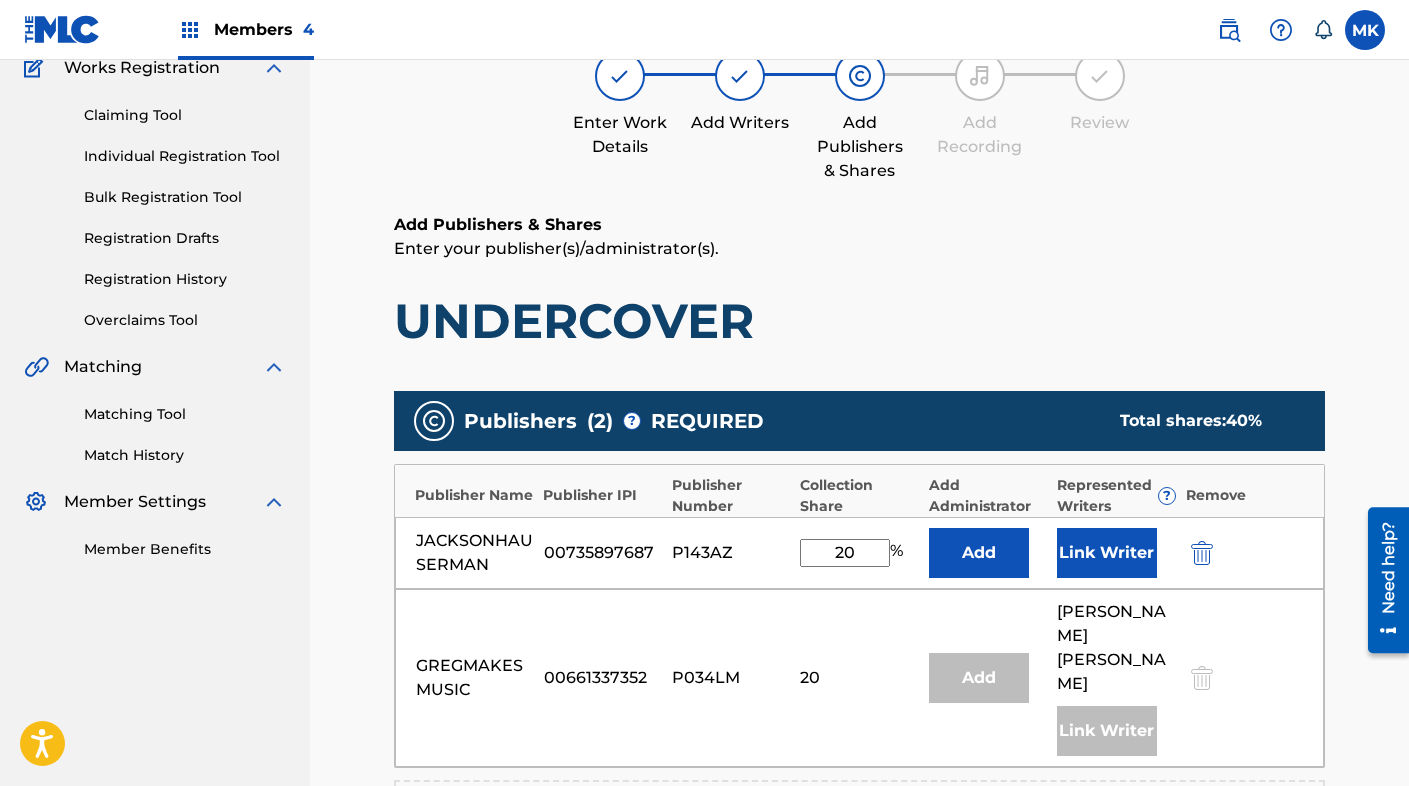 scroll, scrollTop: 203, scrollLeft: 0, axis: vertical 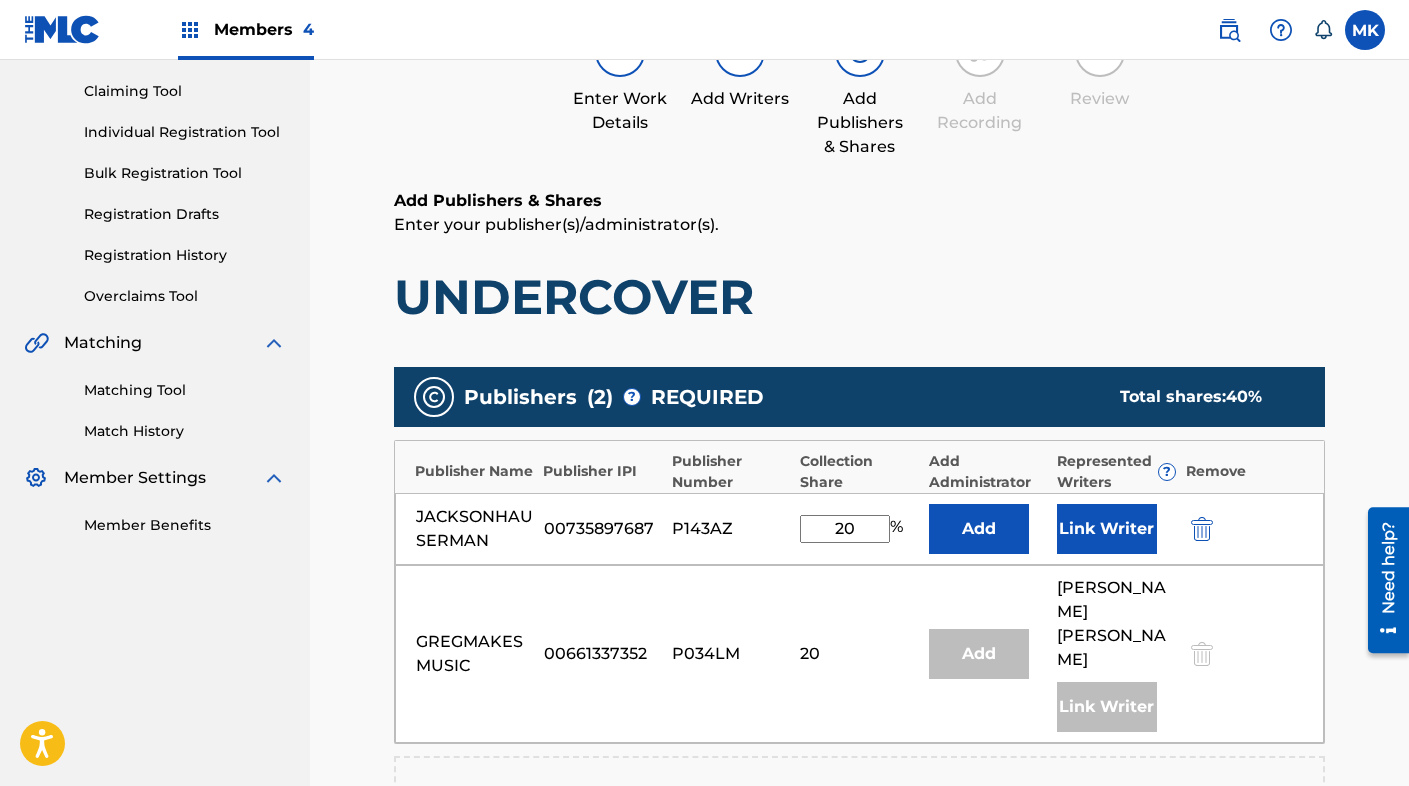 click on "Link Writer" at bounding box center [1107, 529] 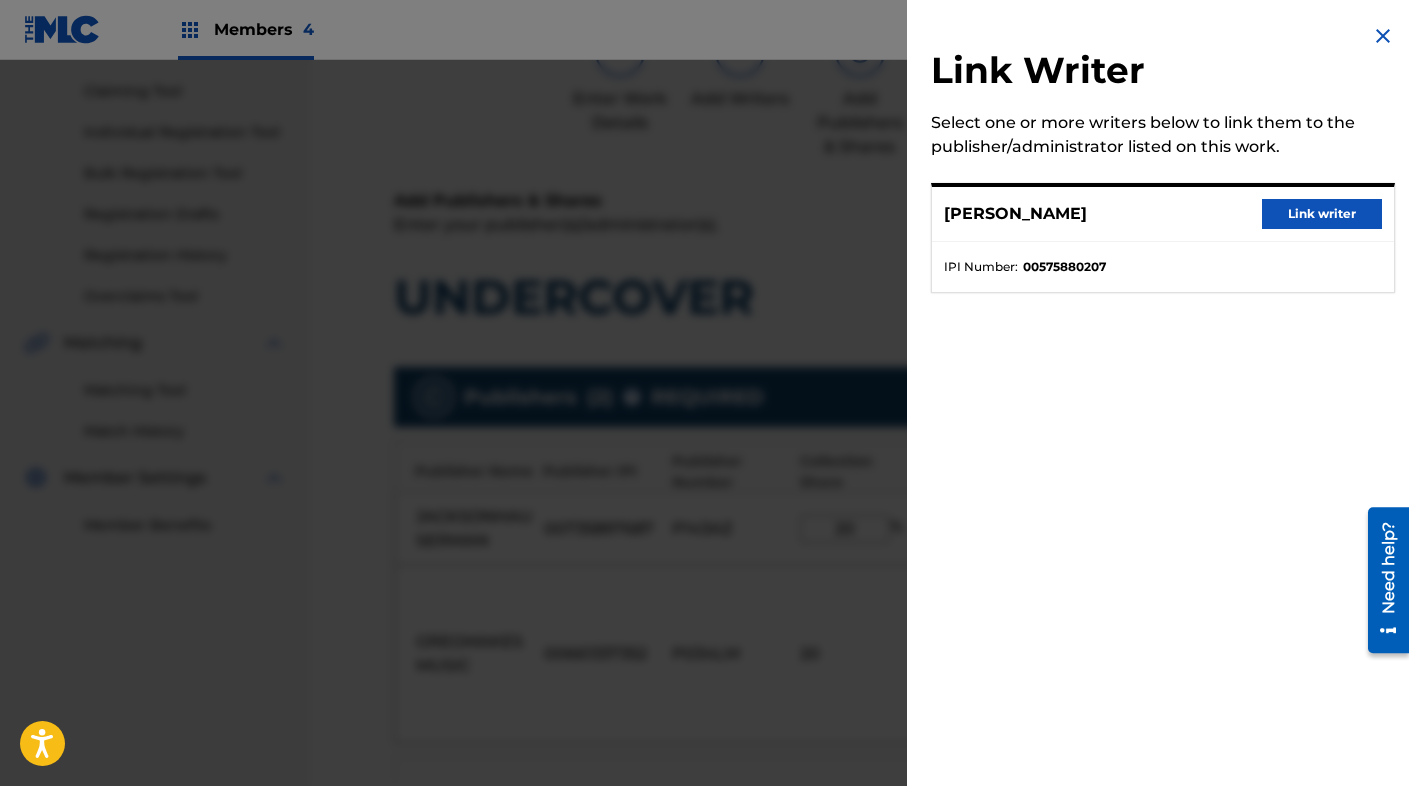 click at bounding box center [1383, 36] 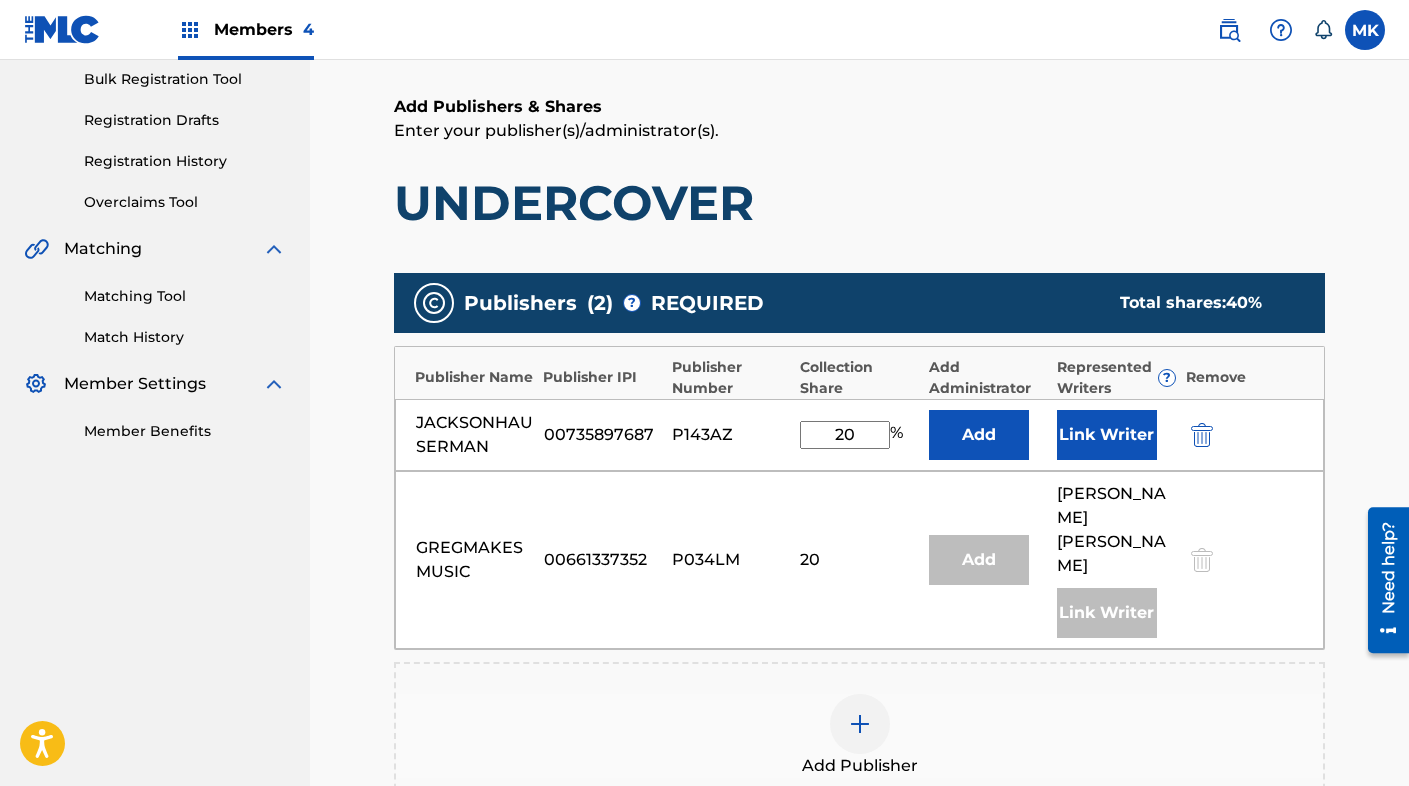scroll, scrollTop: 487, scrollLeft: 0, axis: vertical 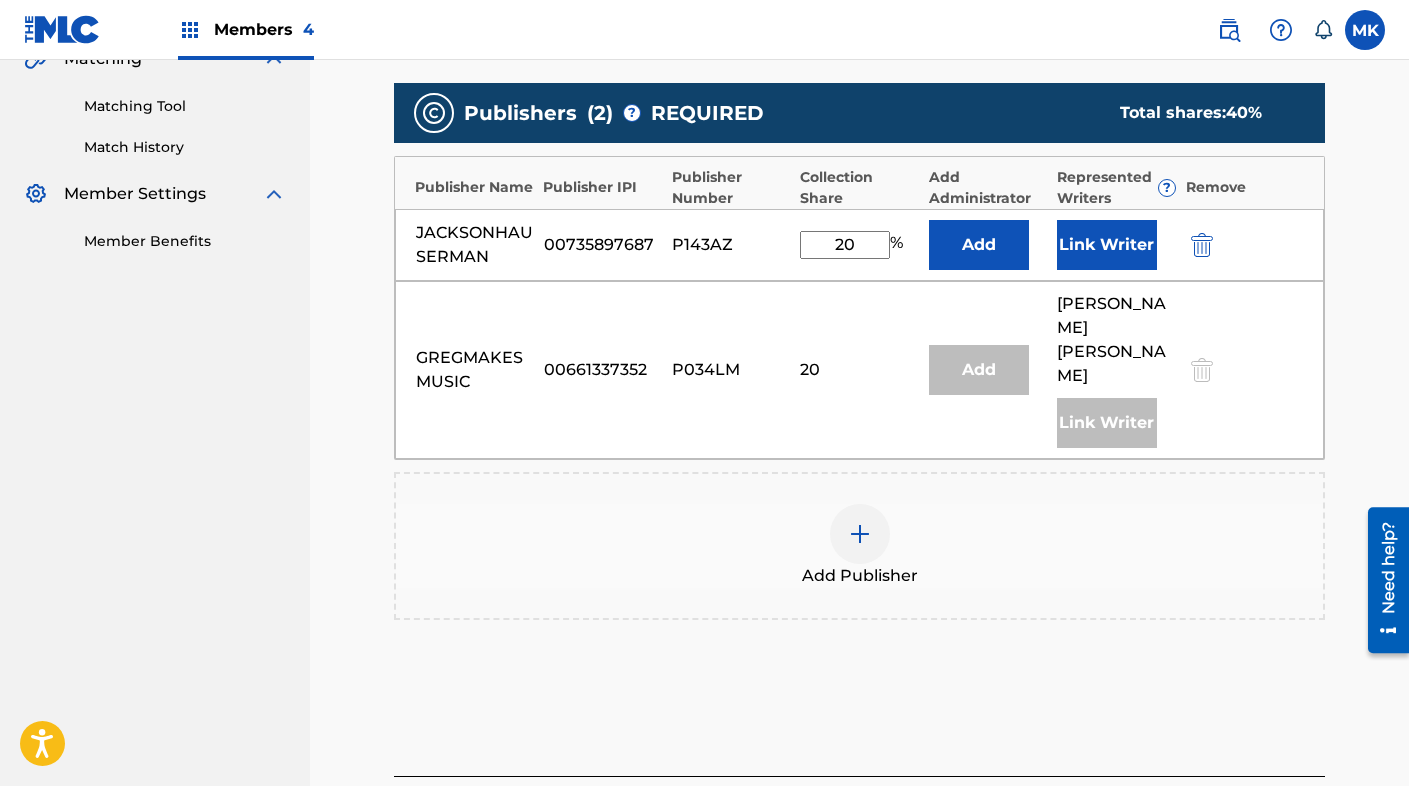 click at bounding box center (860, 534) 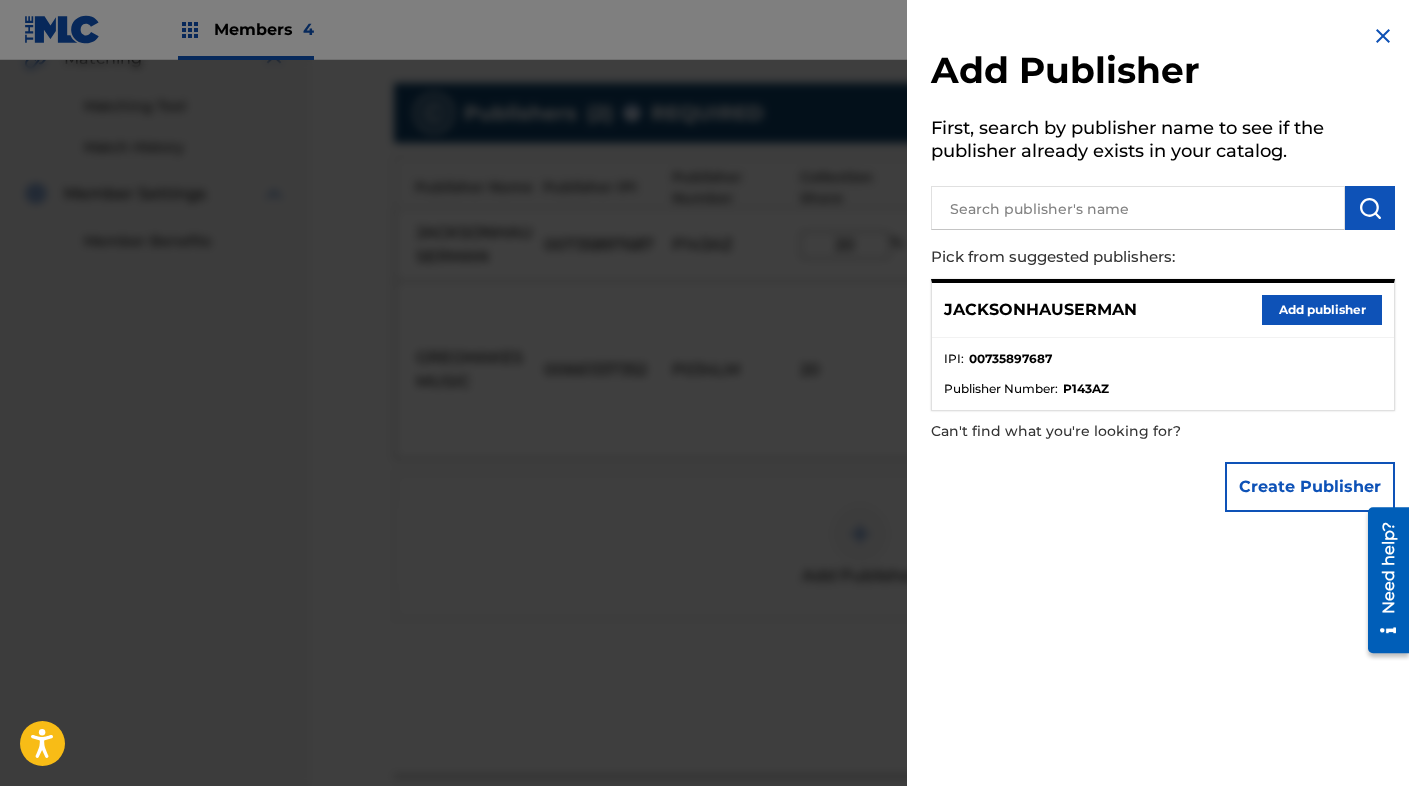click on "Add publisher" at bounding box center (1322, 310) 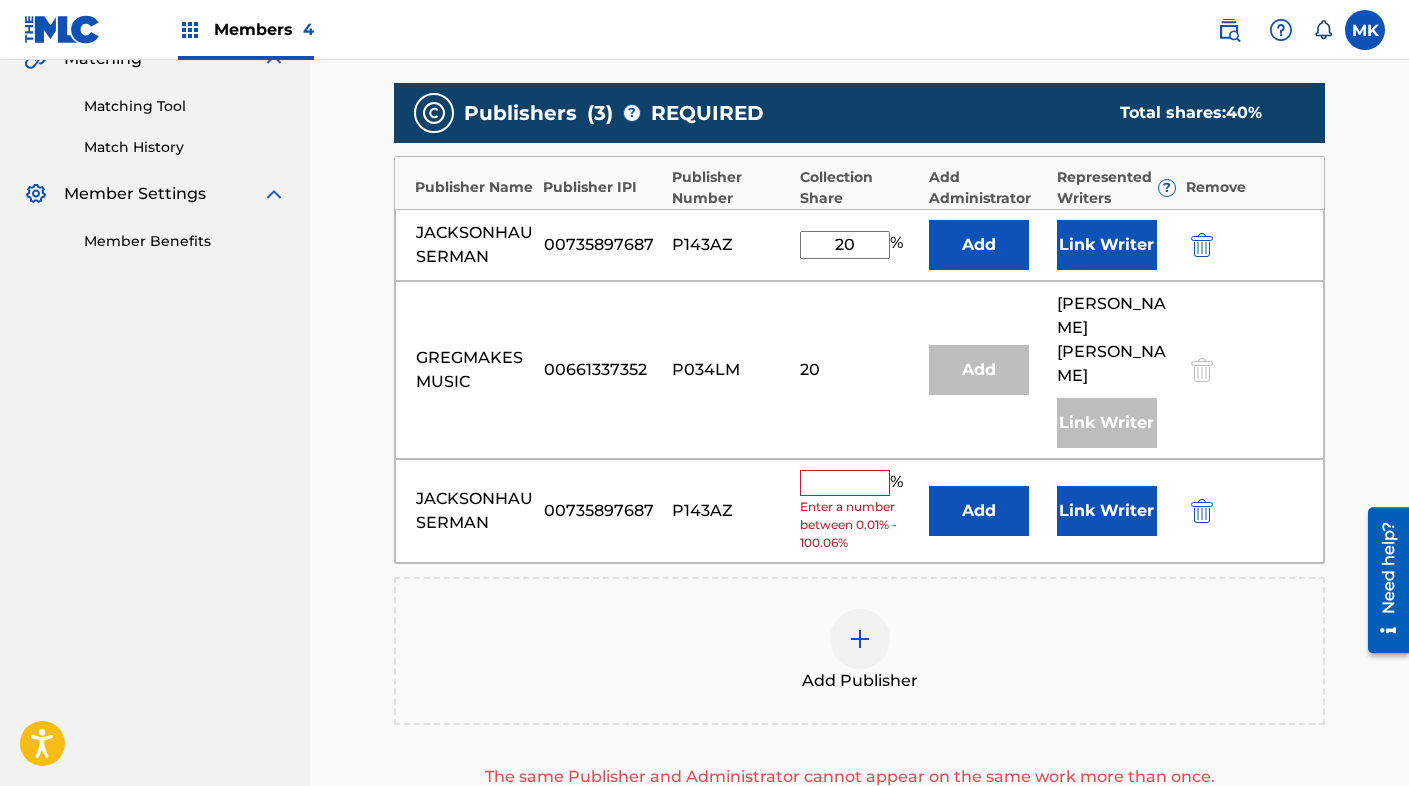 click at bounding box center [845, 483] 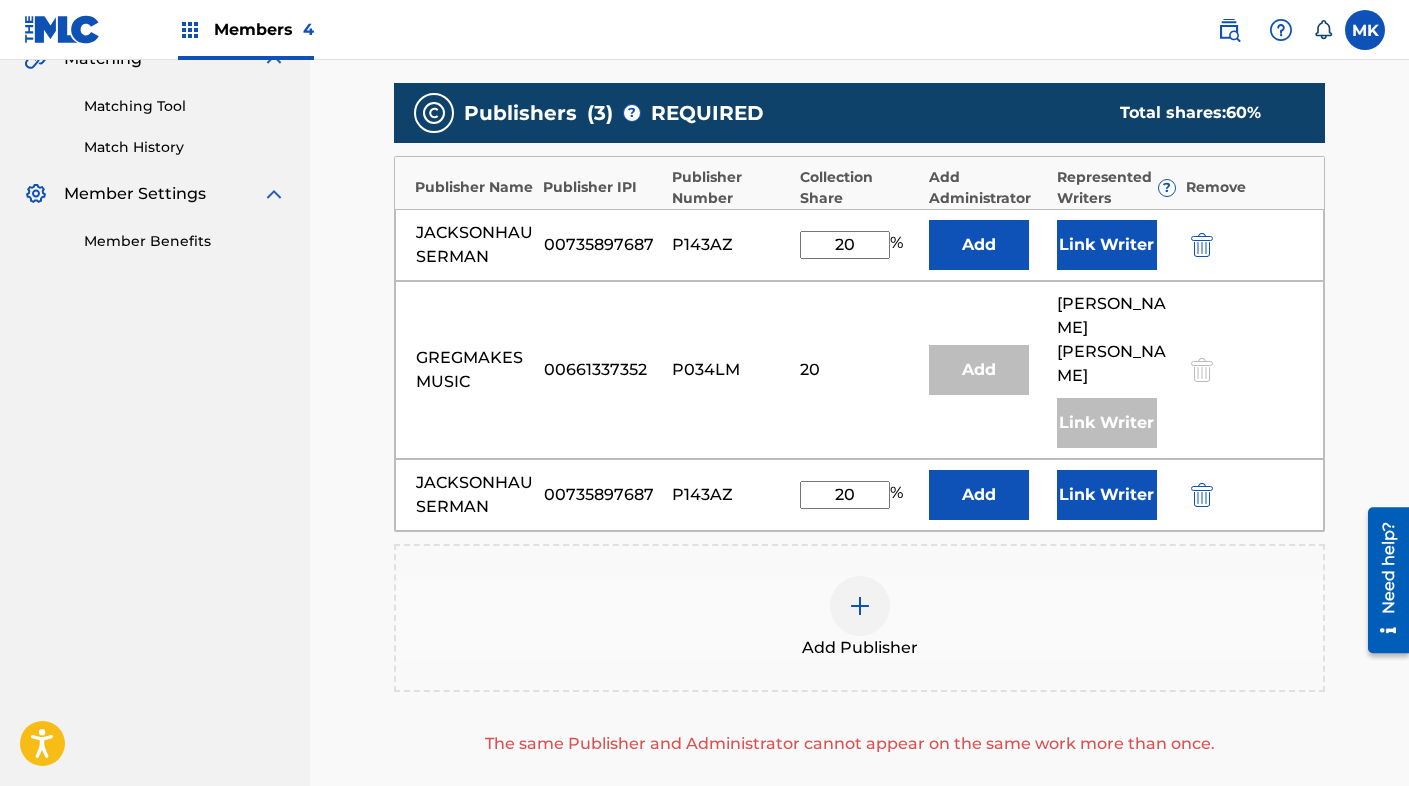 type on "20" 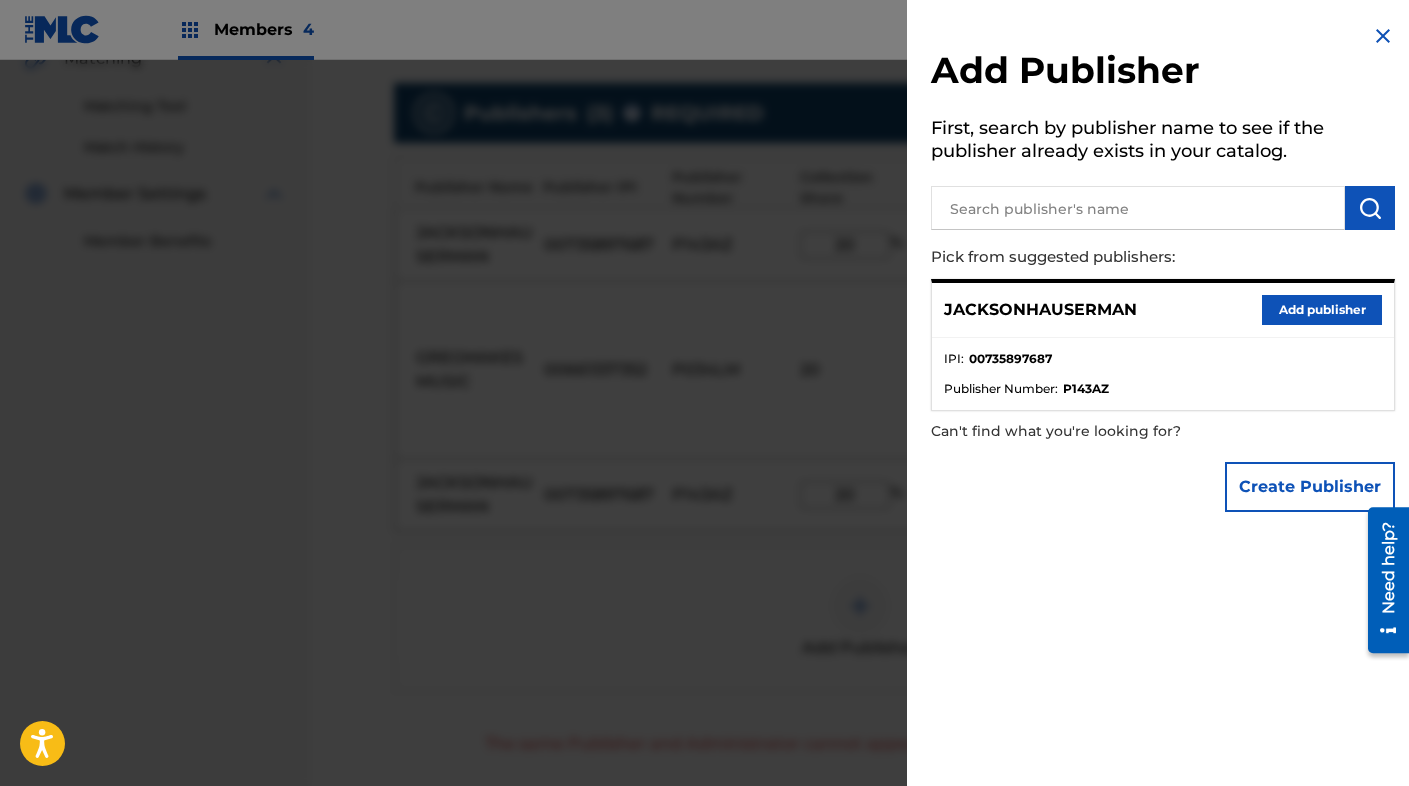 click at bounding box center (1383, 36) 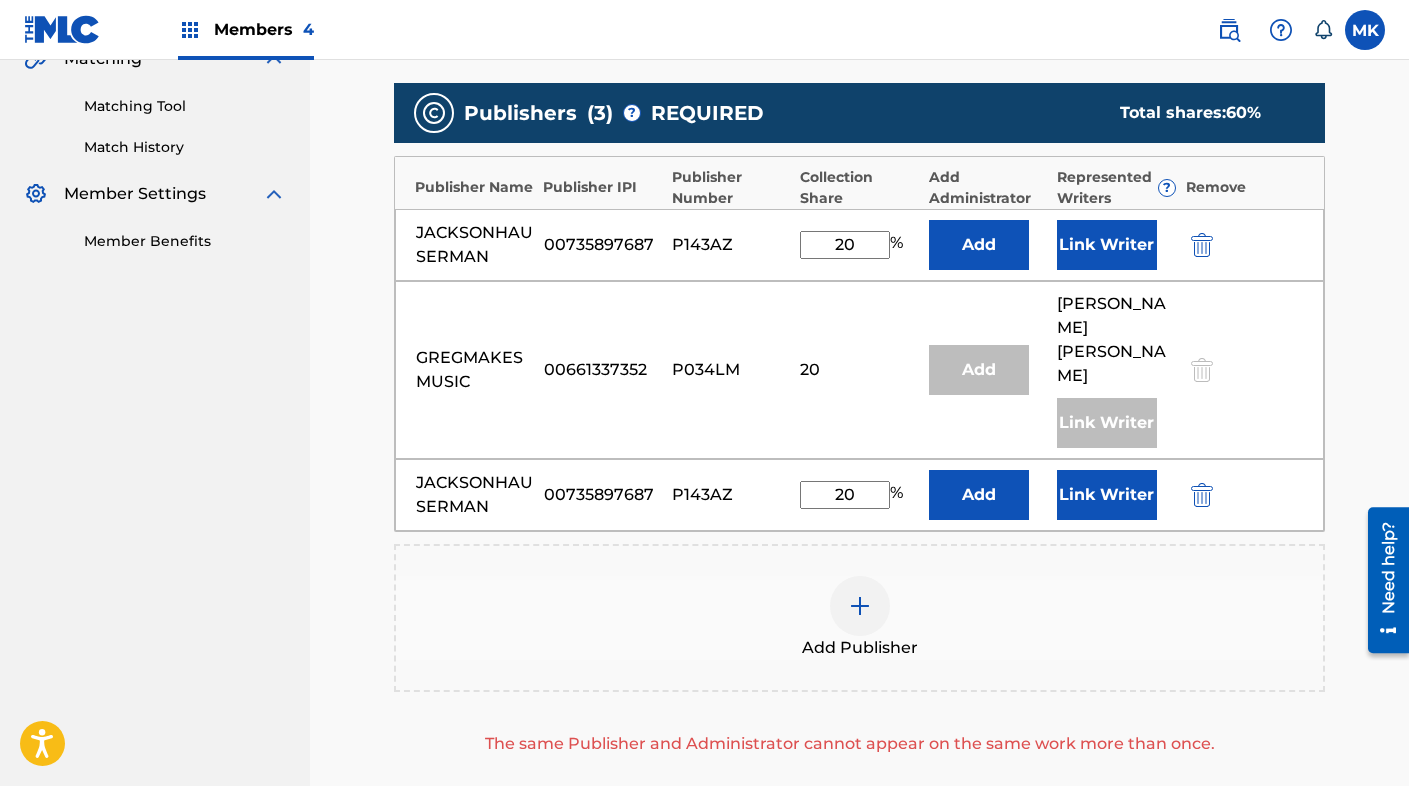click on "Link Writer" at bounding box center [1107, 495] 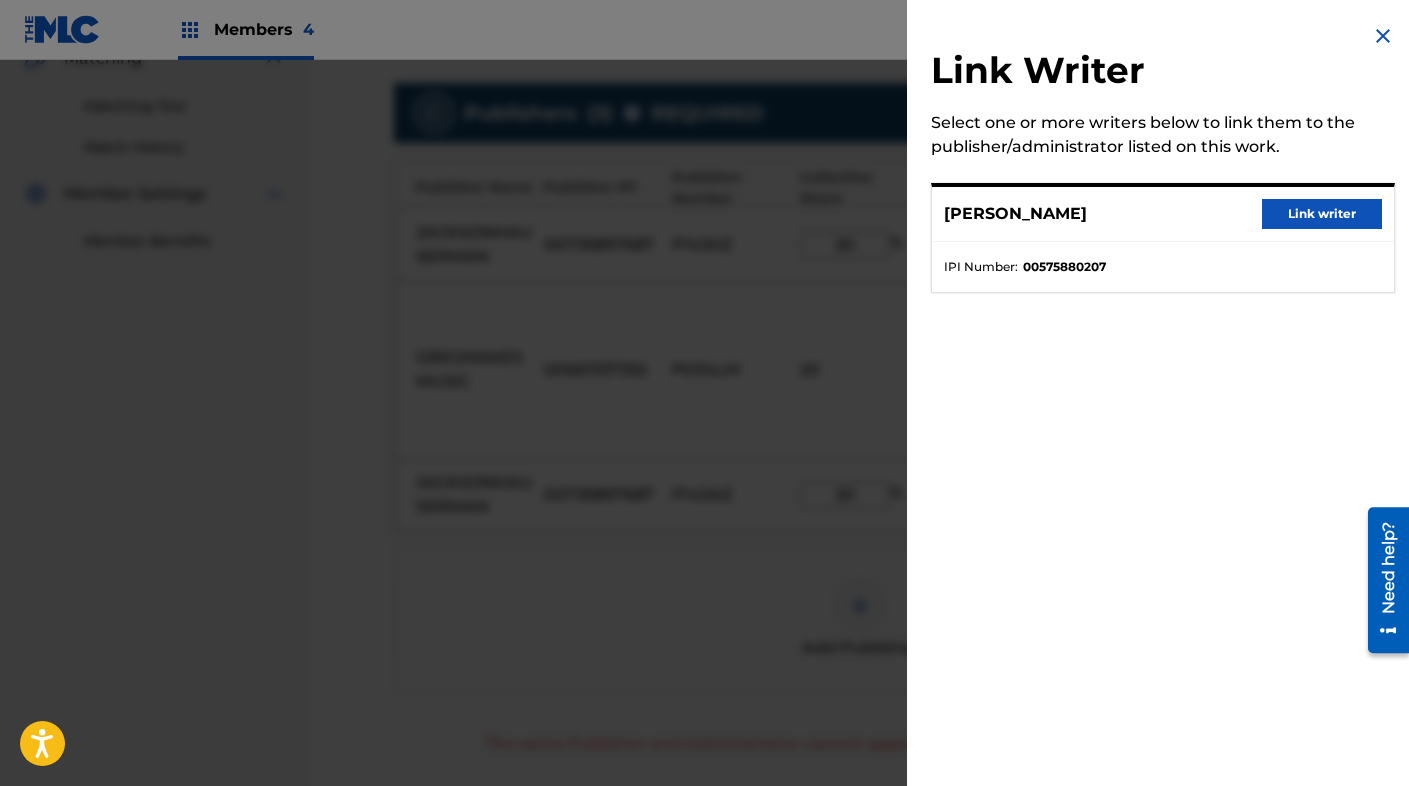 click at bounding box center (1383, 36) 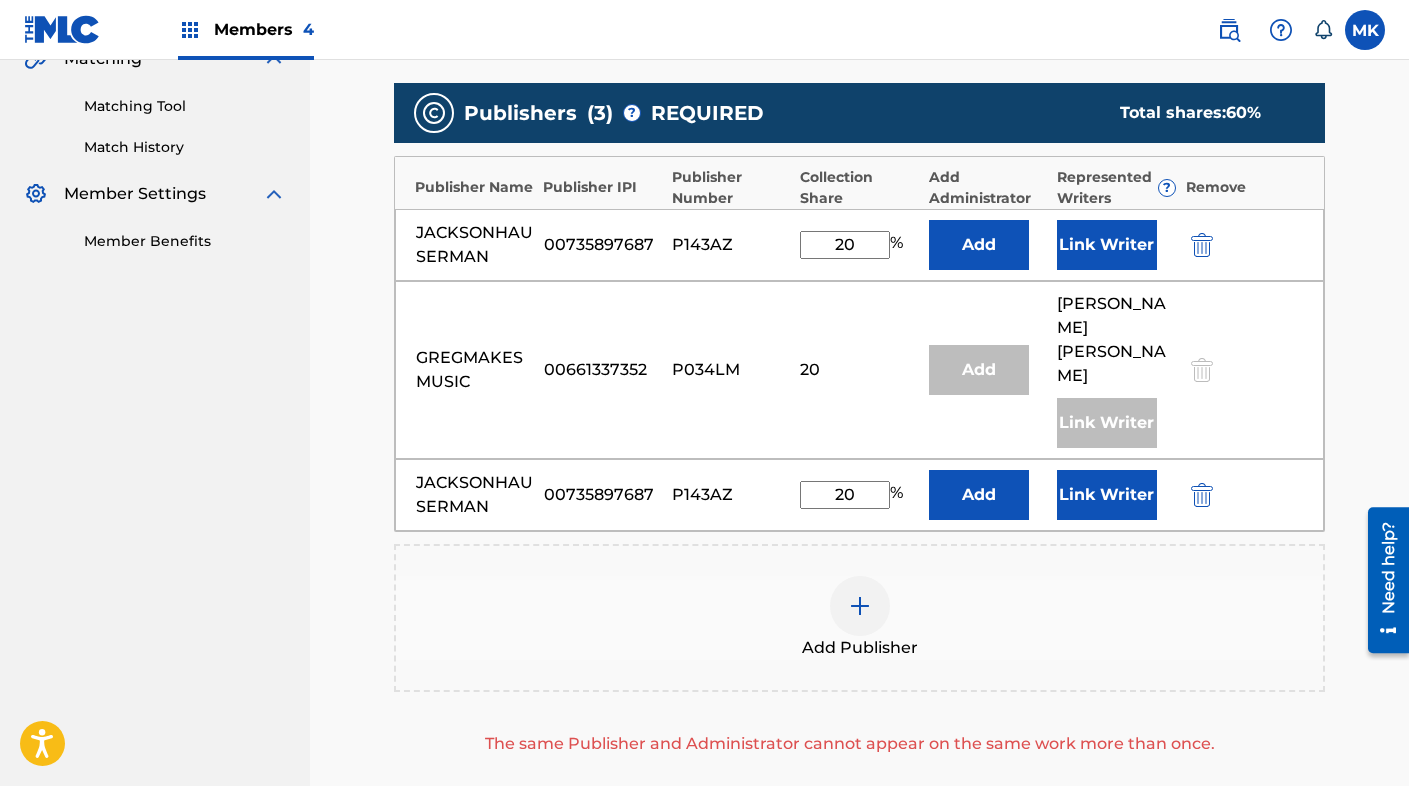 click at bounding box center (1202, 495) 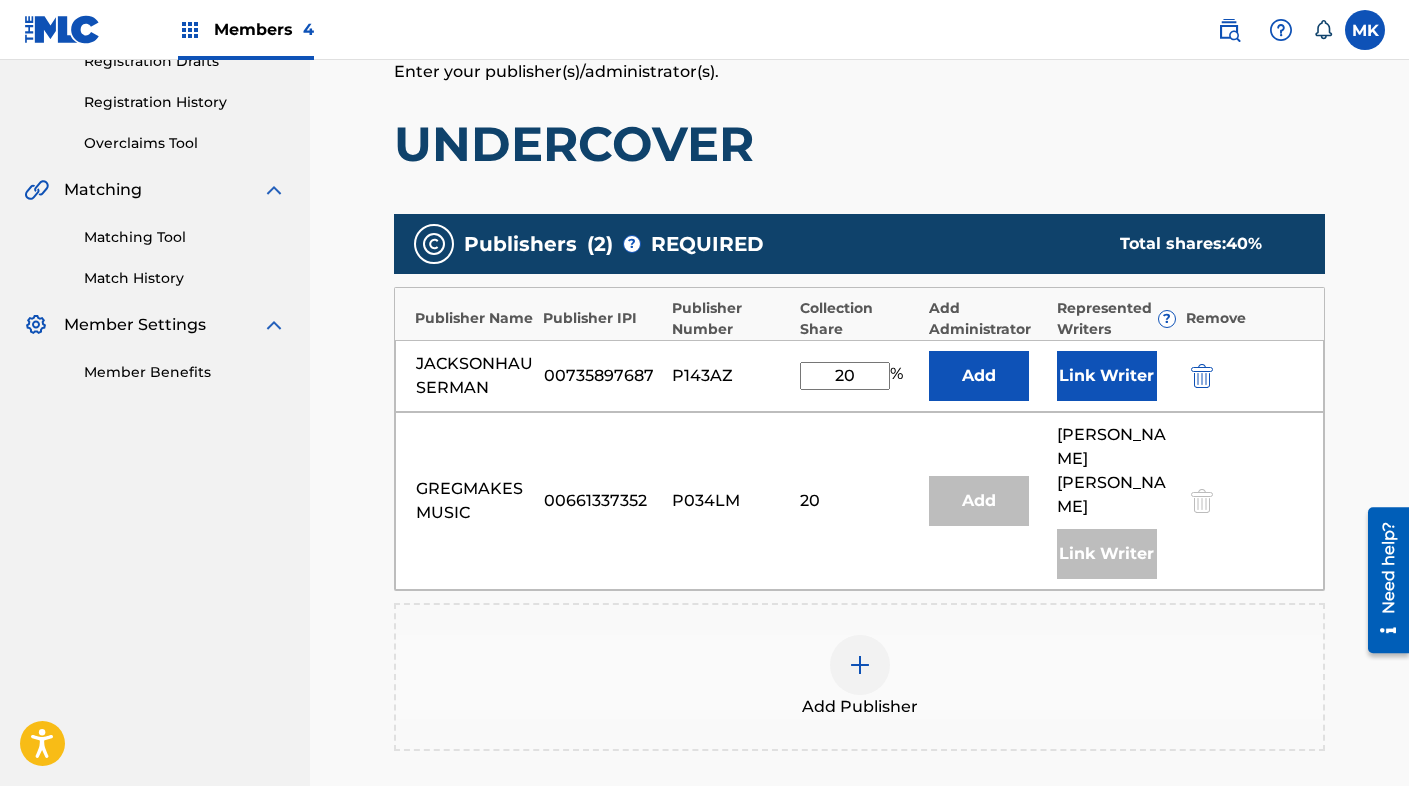 scroll, scrollTop: 386, scrollLeft: 0, axis: vertical 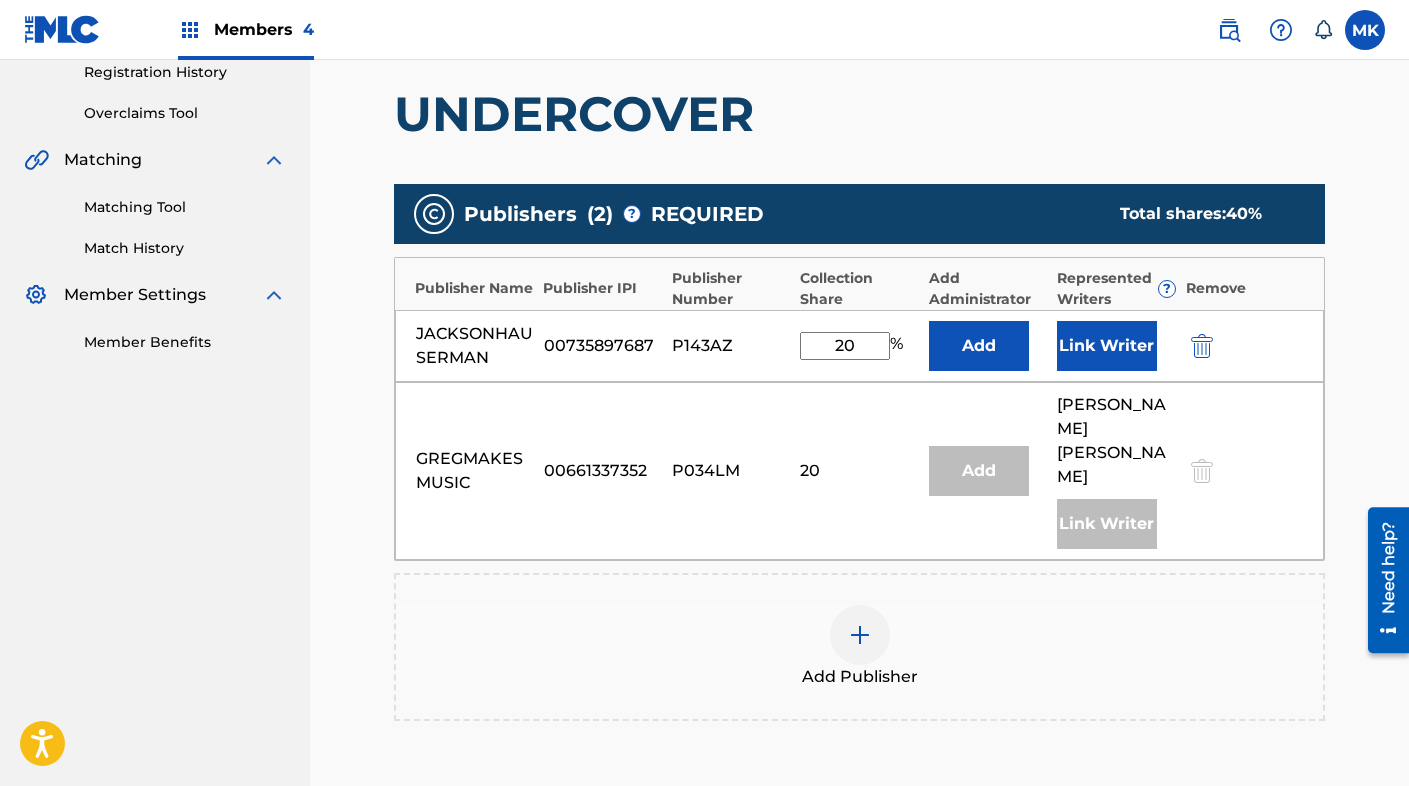 click on "Link Writer" at bounding box center [1107, 346] 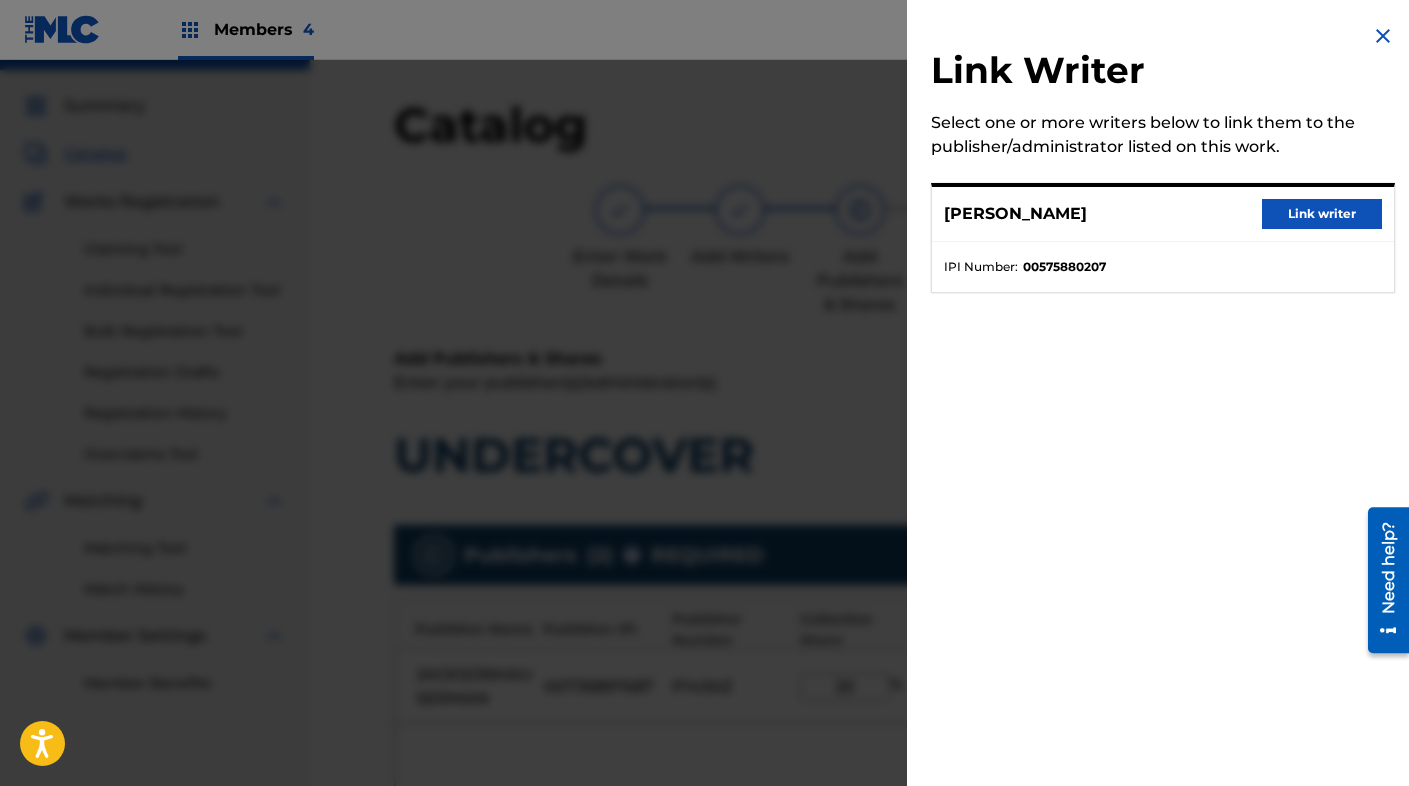 scroll, scrollTop: 0, scrollLeft: 0, axis: both 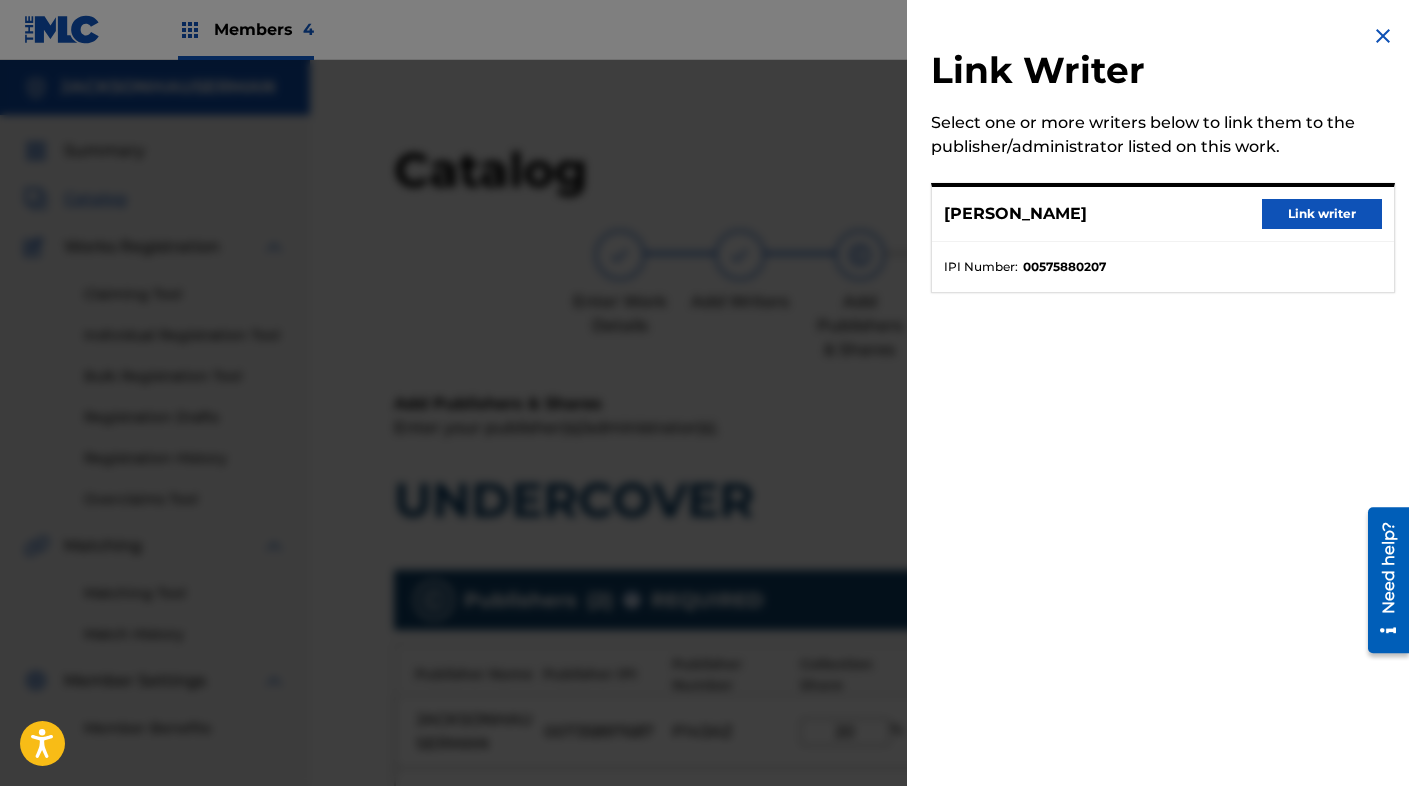click at bounding box center (1383, 36) 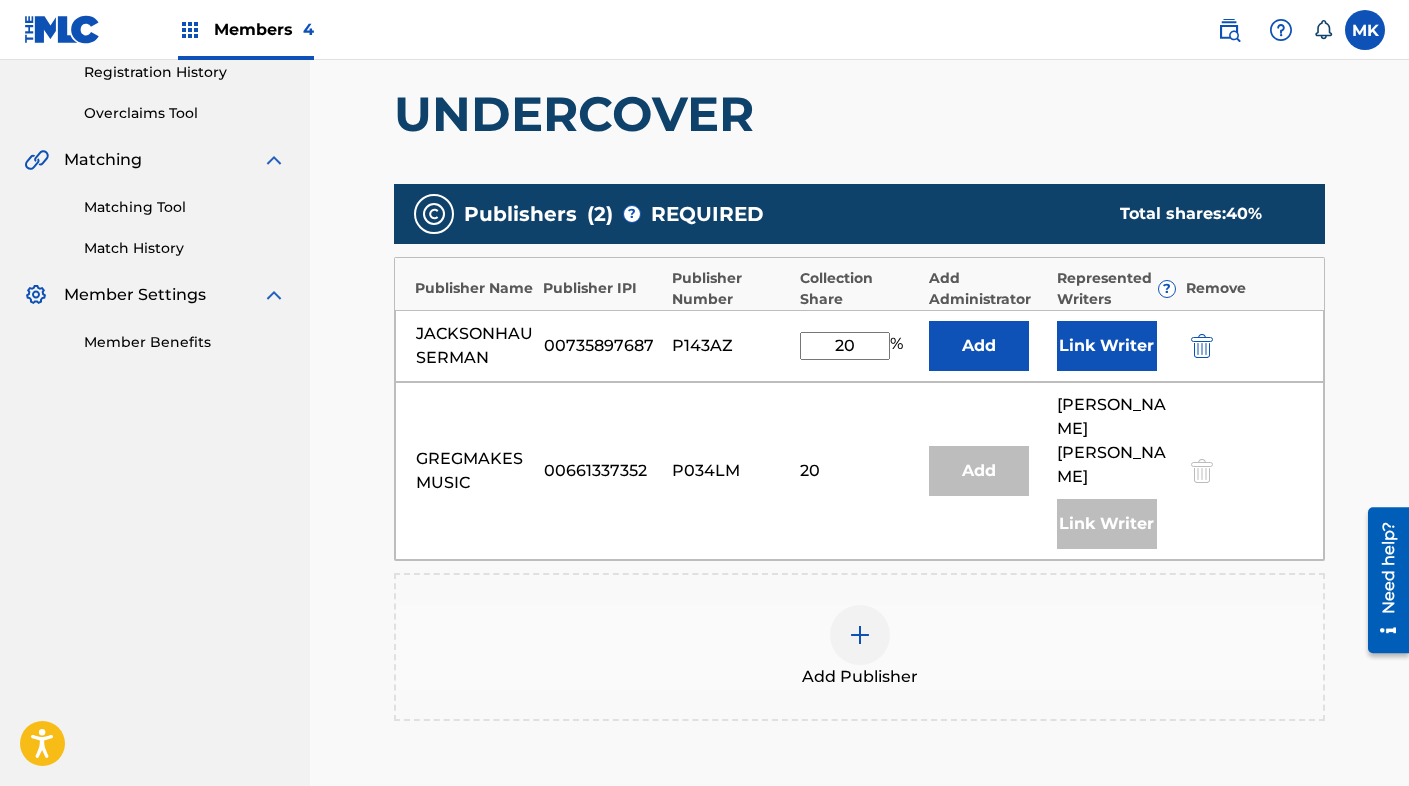 scroll, scrollTop: 543, scrollLeft: 0, axis: vertical 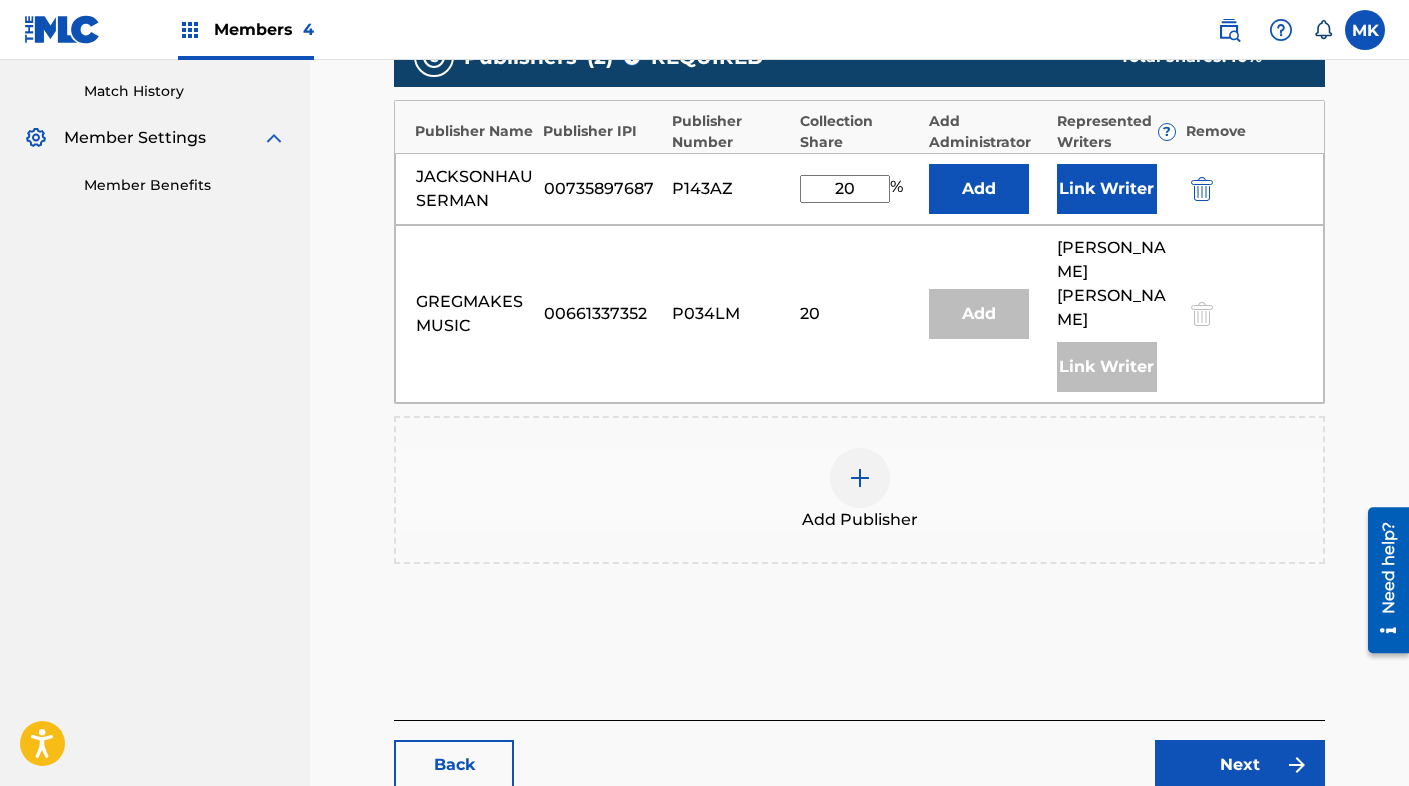 click on "Back" at bounding box center [454, 765] 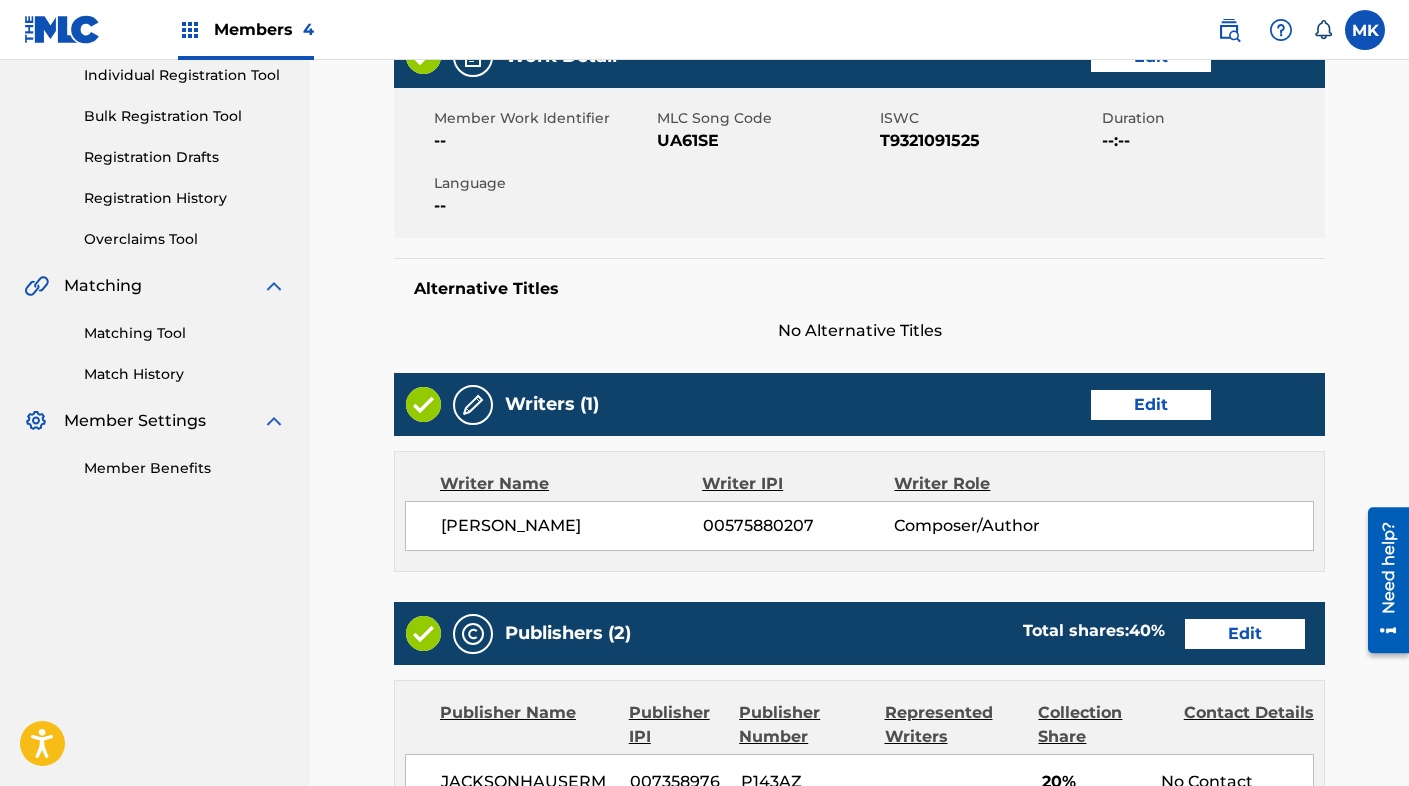 scroll, scrollTop: 0, scrollLeft: 0, axis: both 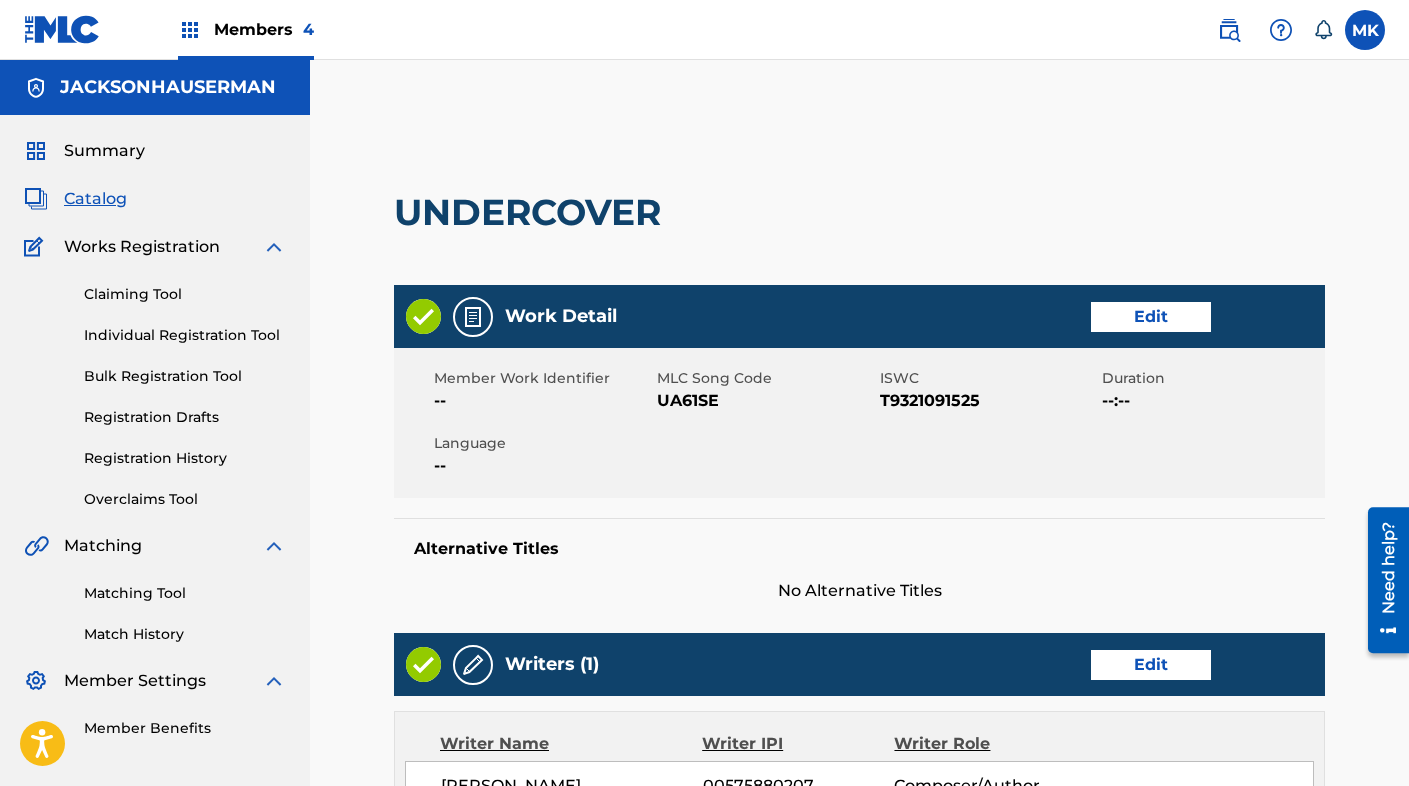 click on "Catalog" at bounding box center (95, 199) 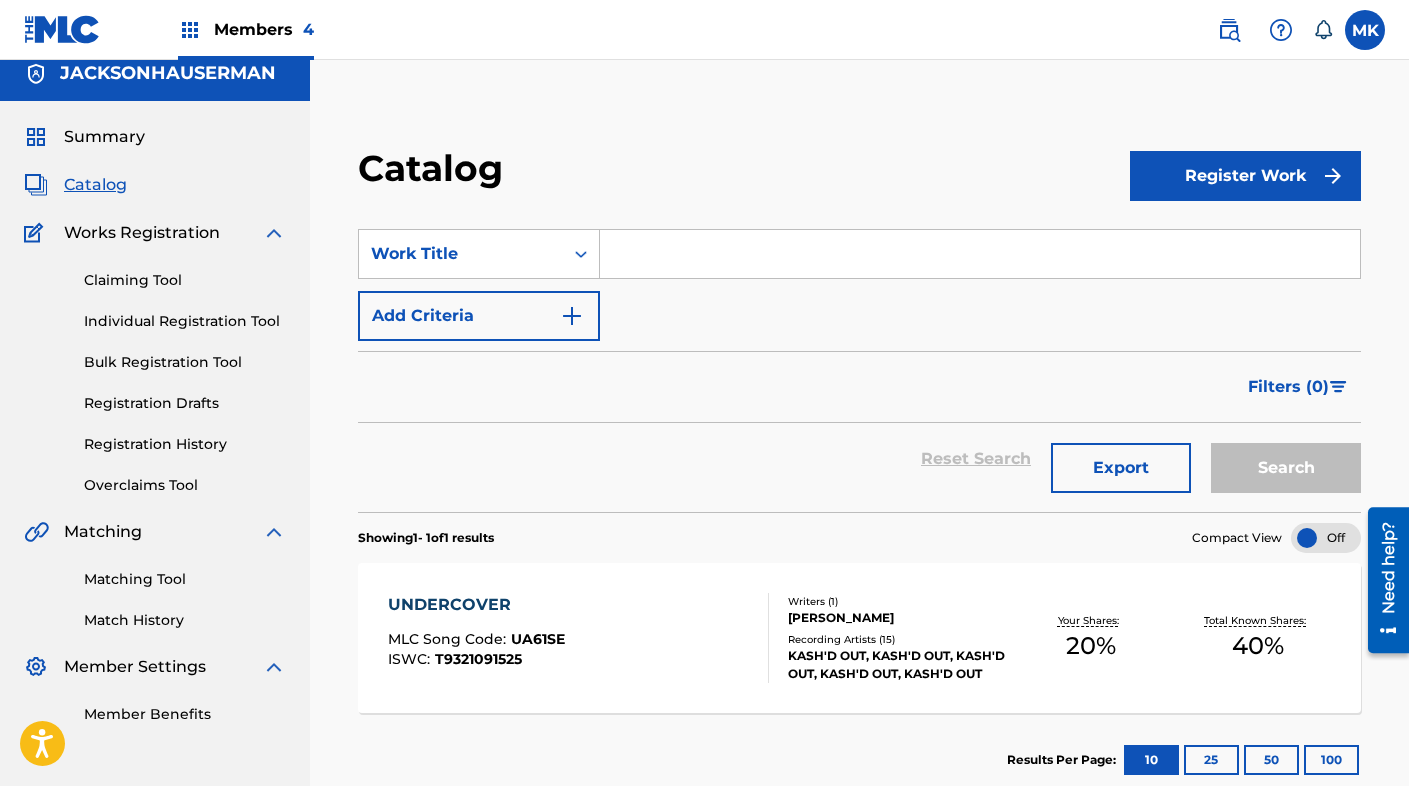 scroll, scrollTop: 0, scrollLeft: 0, axis: both 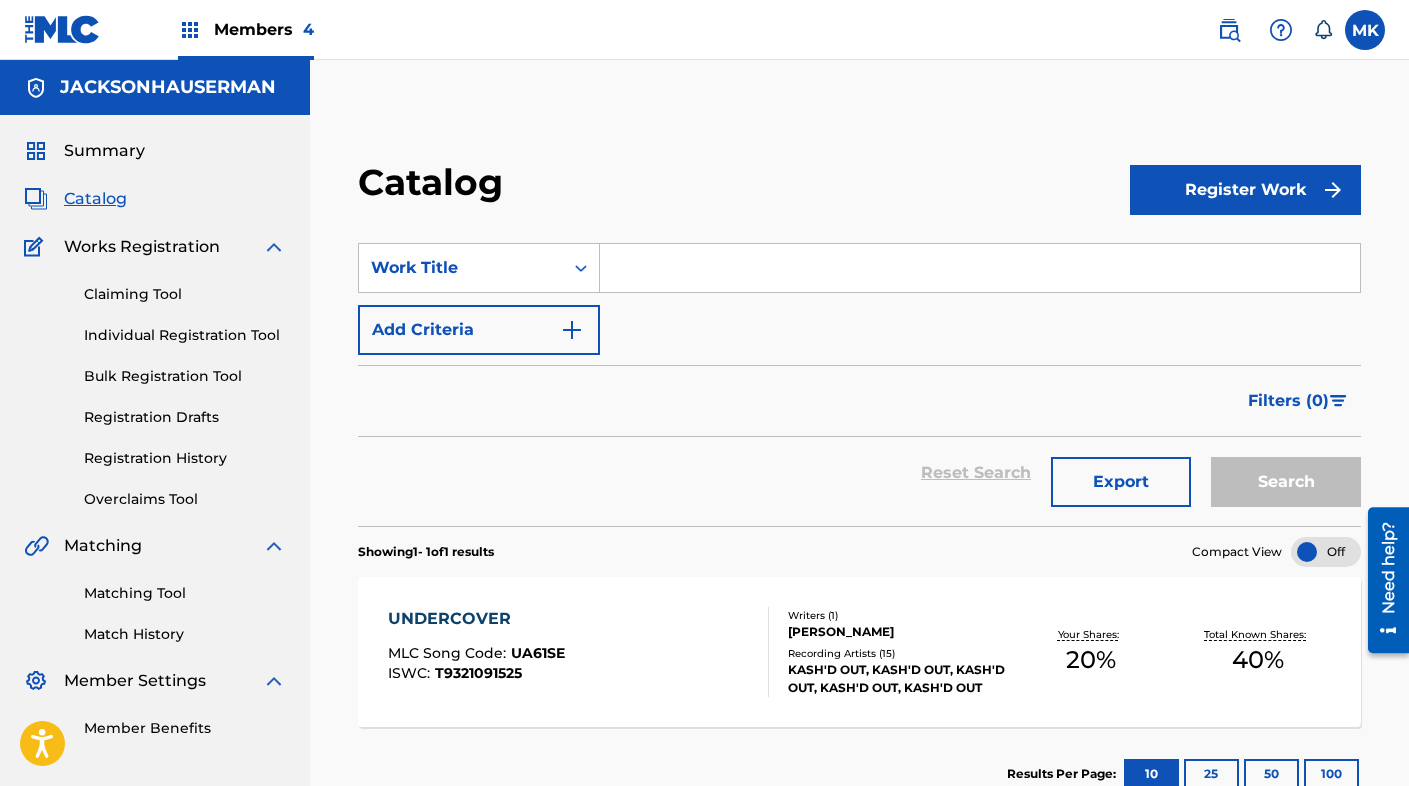 click at bounding box center [980, 268] 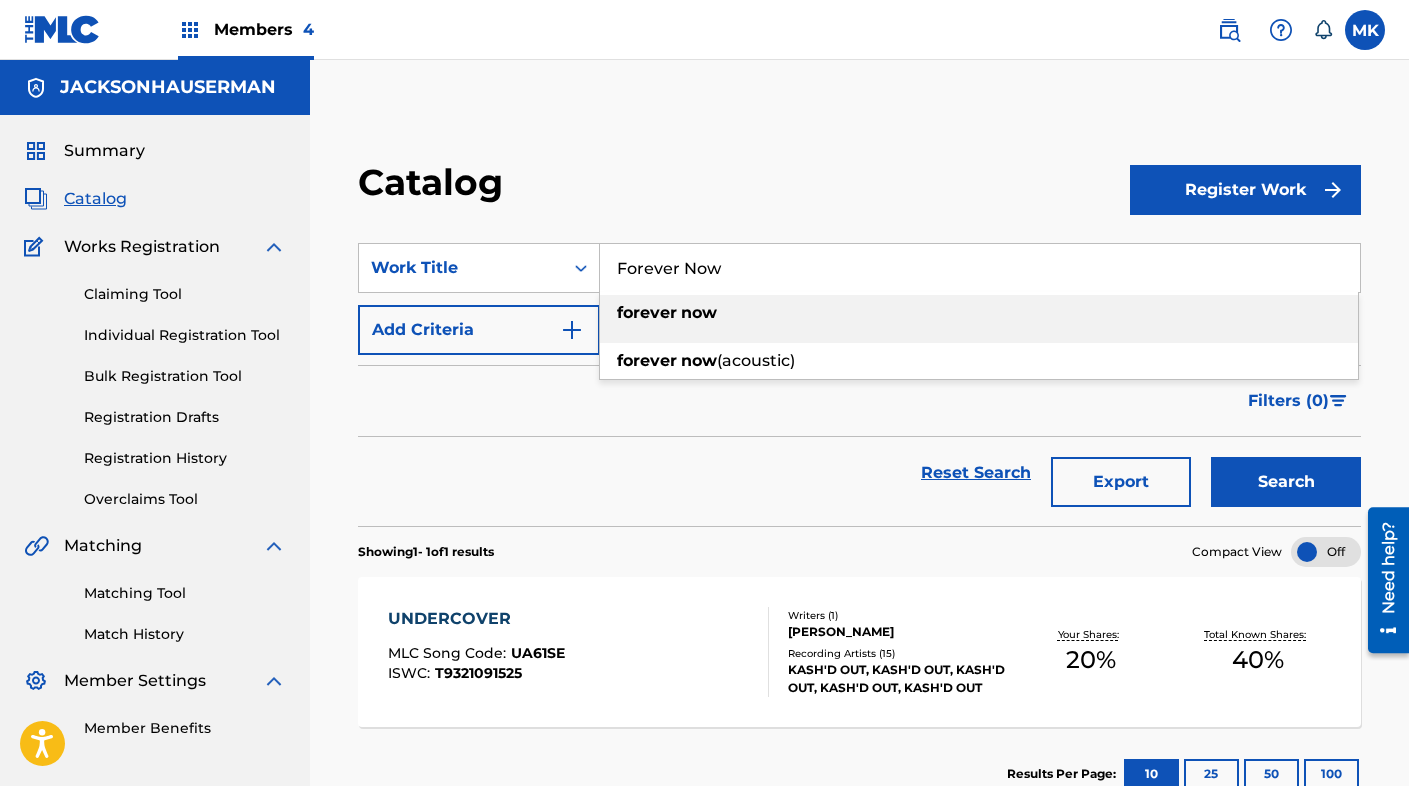 click on "forever   now" at bounding box center [979, 313] 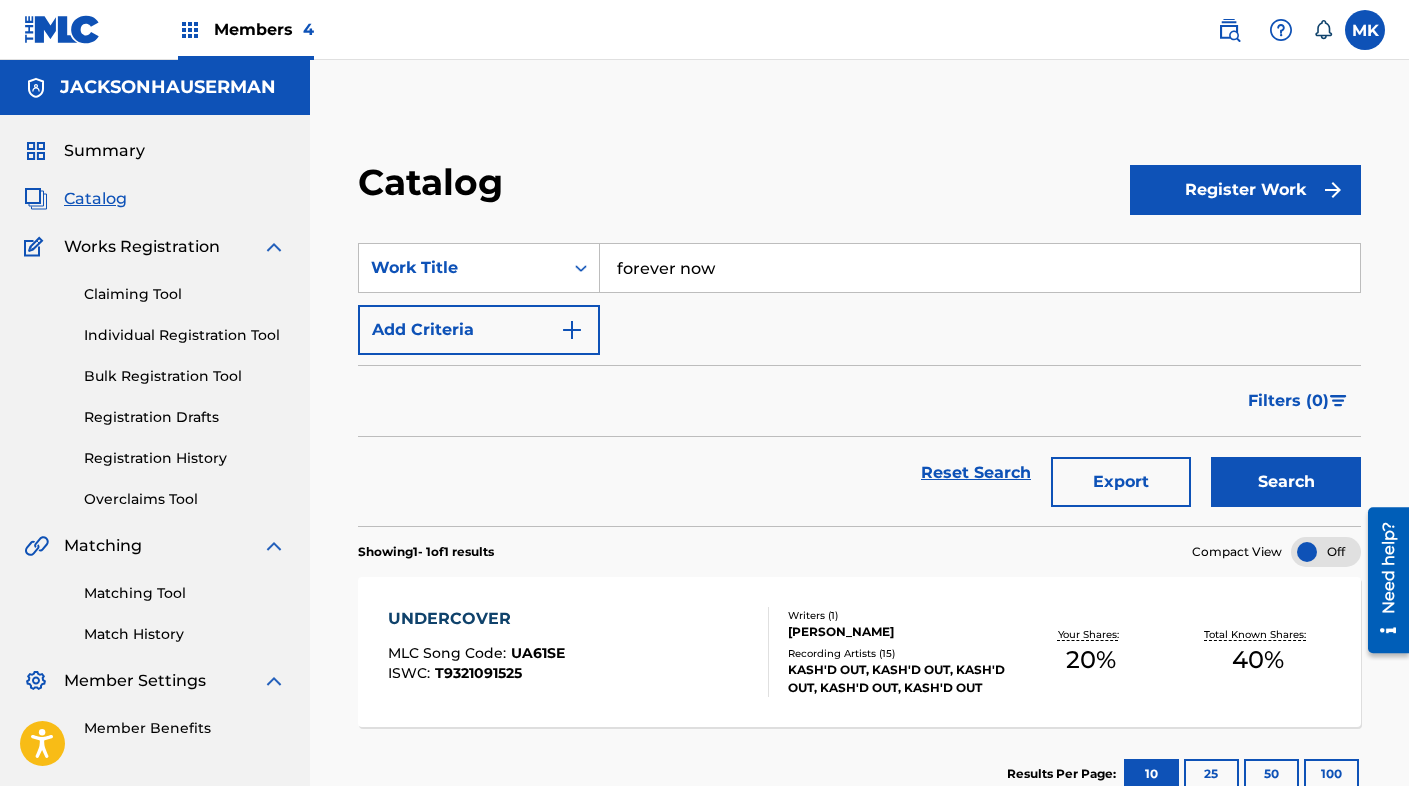 click on "Search" at bounding box center (1286, 482) 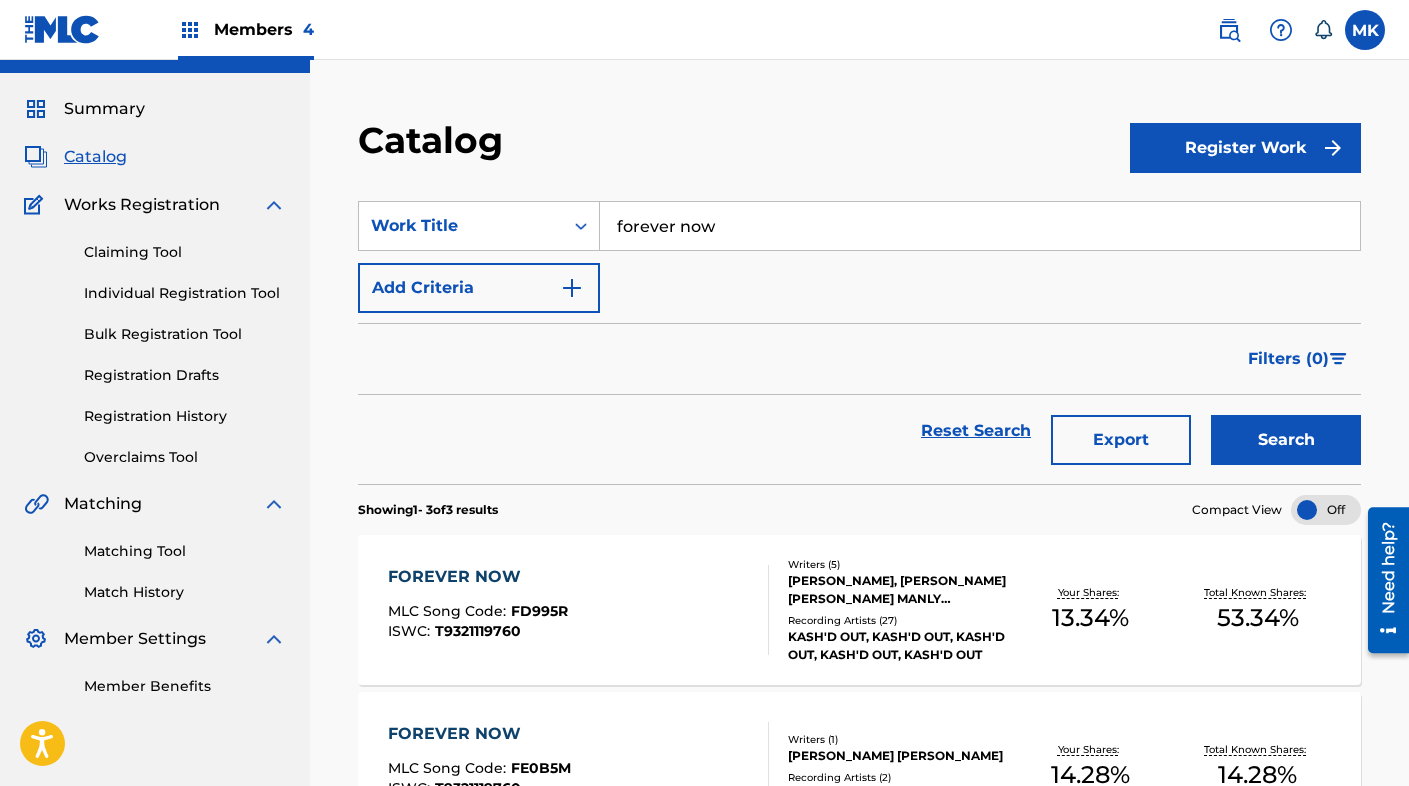 scroll, scrollTop: 47, scrollLeft: 0, axis: vertical 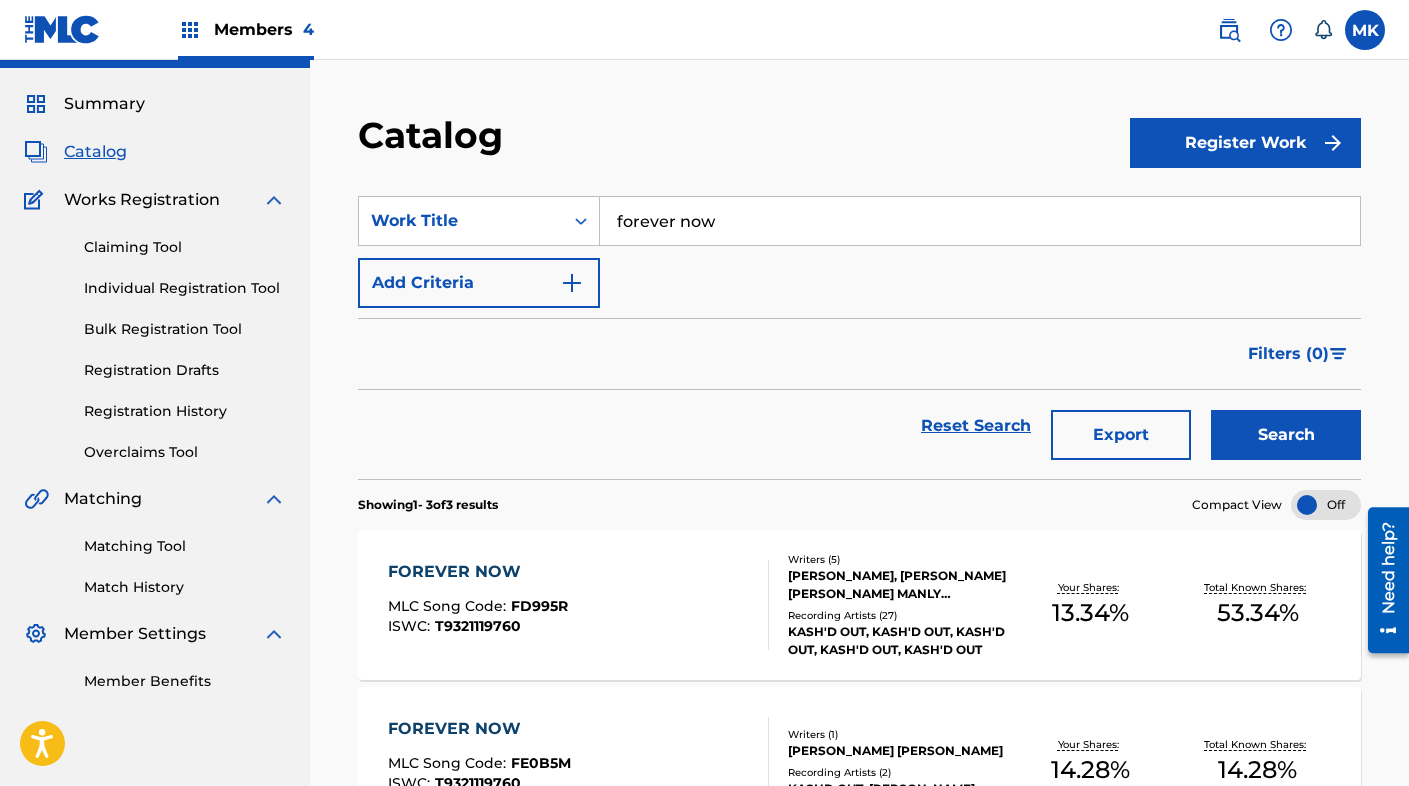 click on "FOREVER NOW MLC Song Code : FD995R ISWC : T9321119760" at bounding box center (578, 605) 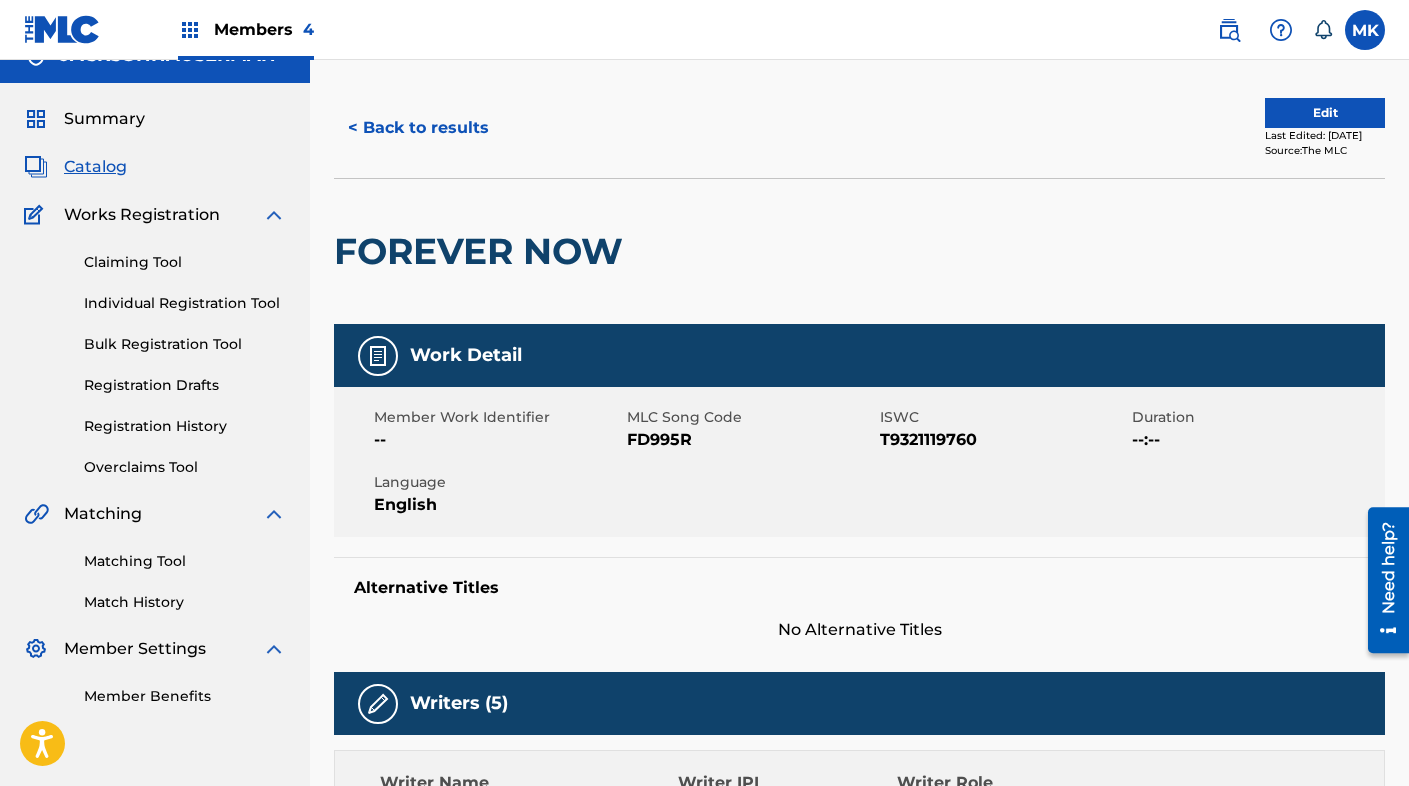 scroll, scrollTop: 0, scrollLeft: 0, axis: both 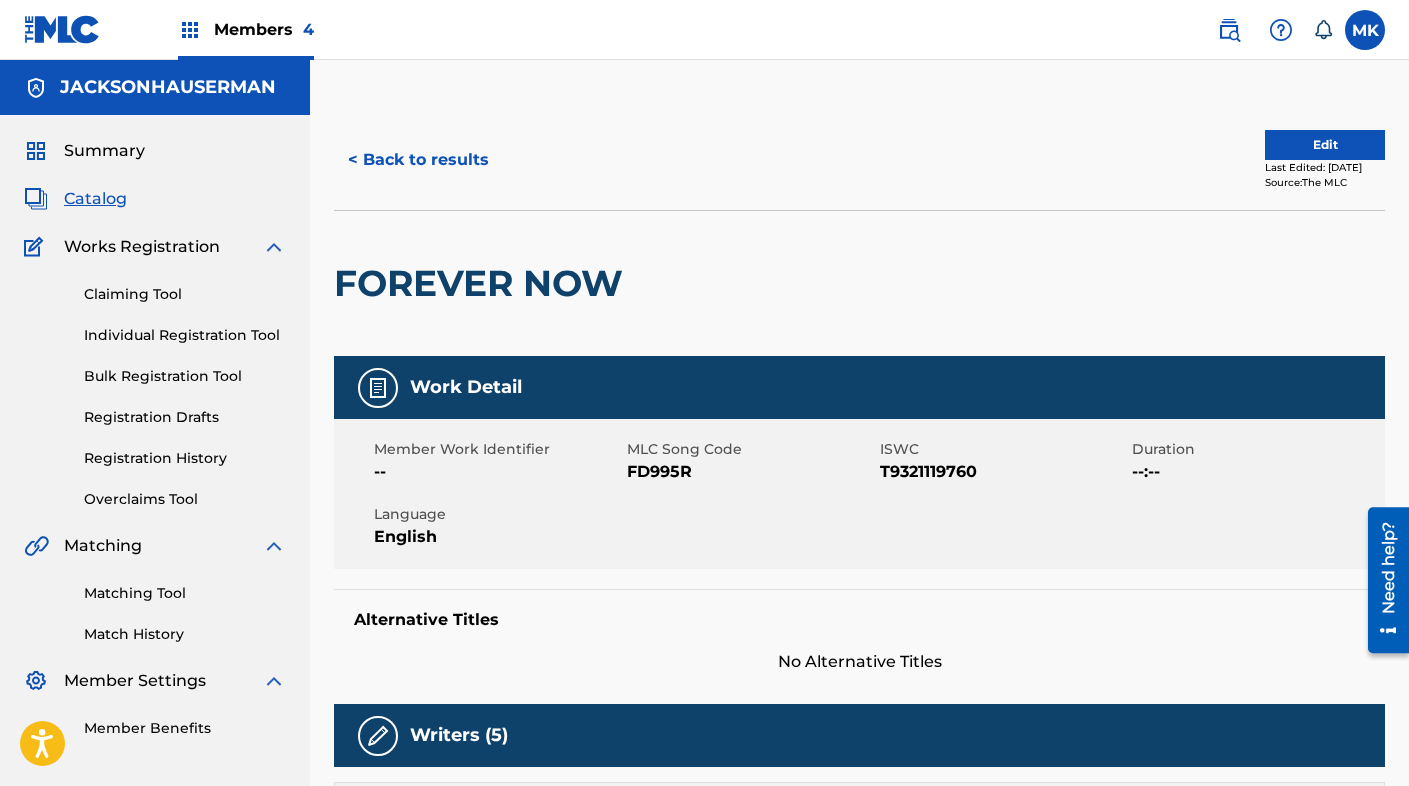 click on "Claiming Tool" at bounding box center (185, 294) 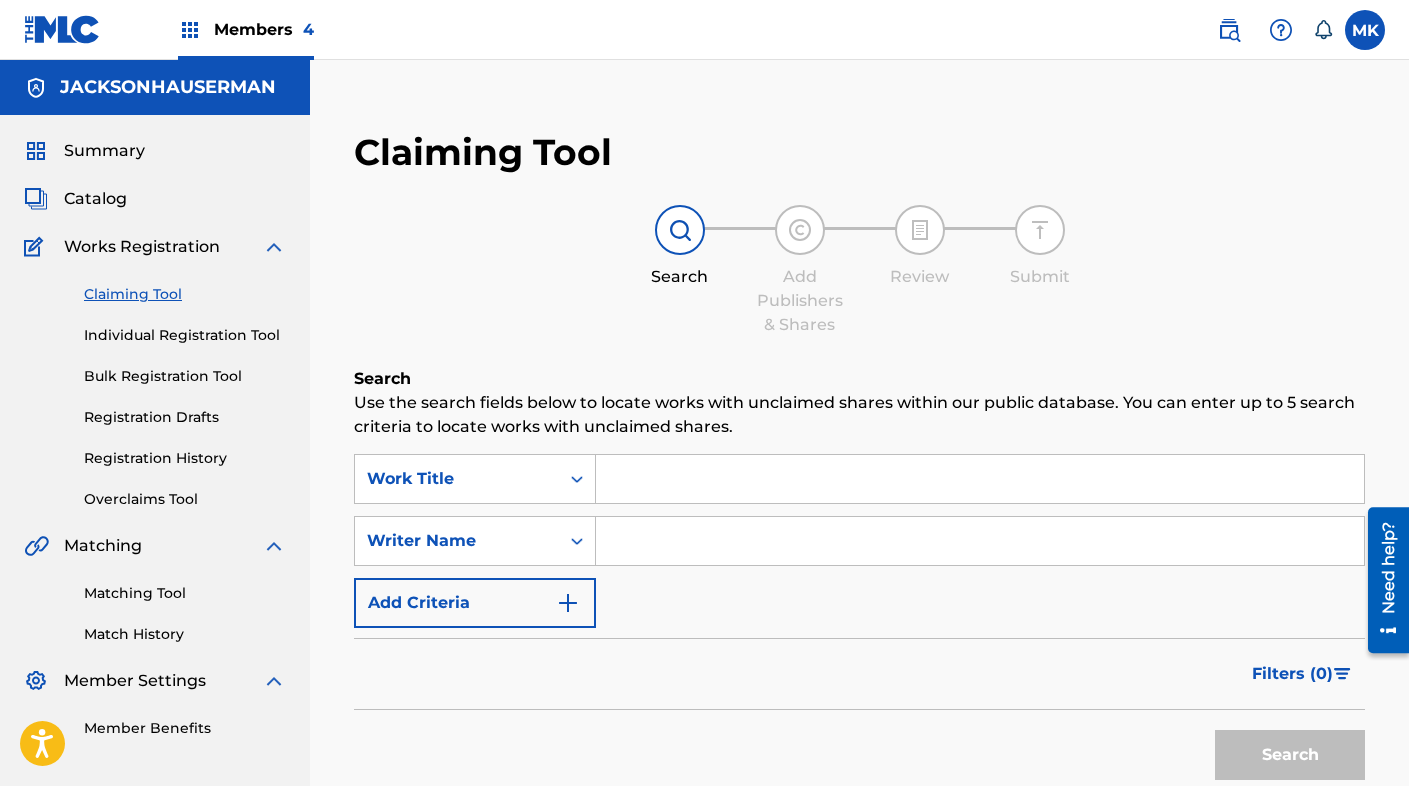 click at bounding box center [980, 541] 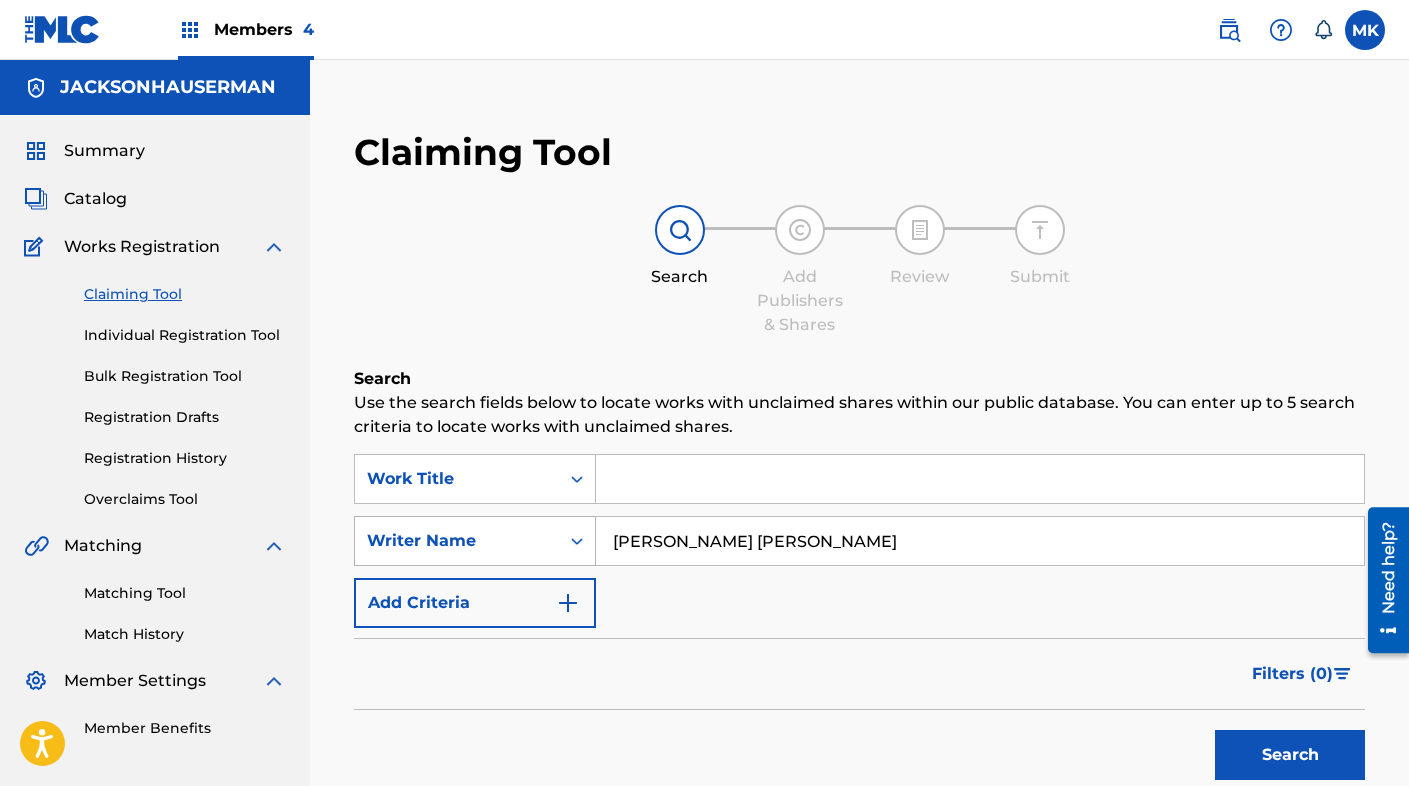 drag, startPoint x: 850, startPoint y: 540, endPoint x: 582, endPoint y: 530, distance: 268.1865 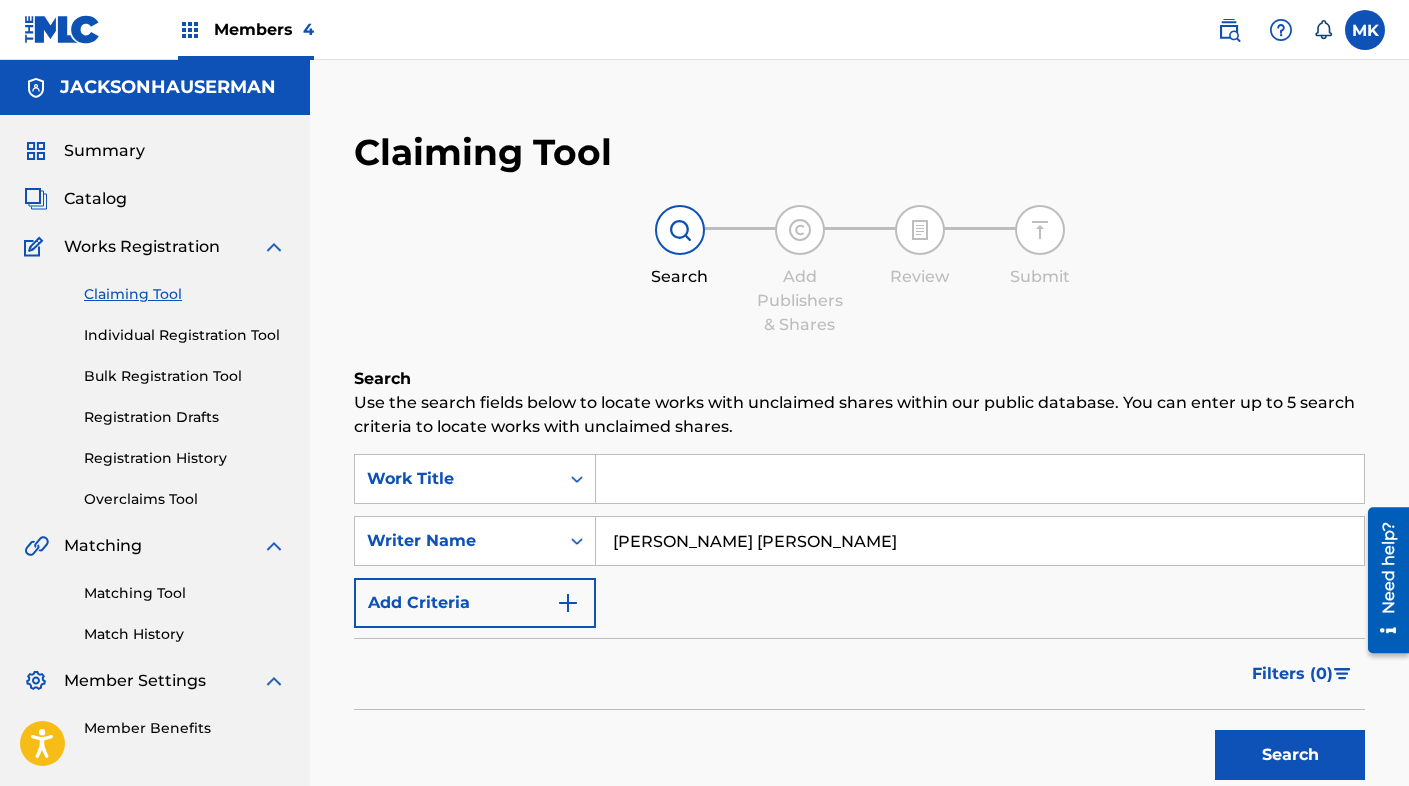click at bounding box center (980, 479) 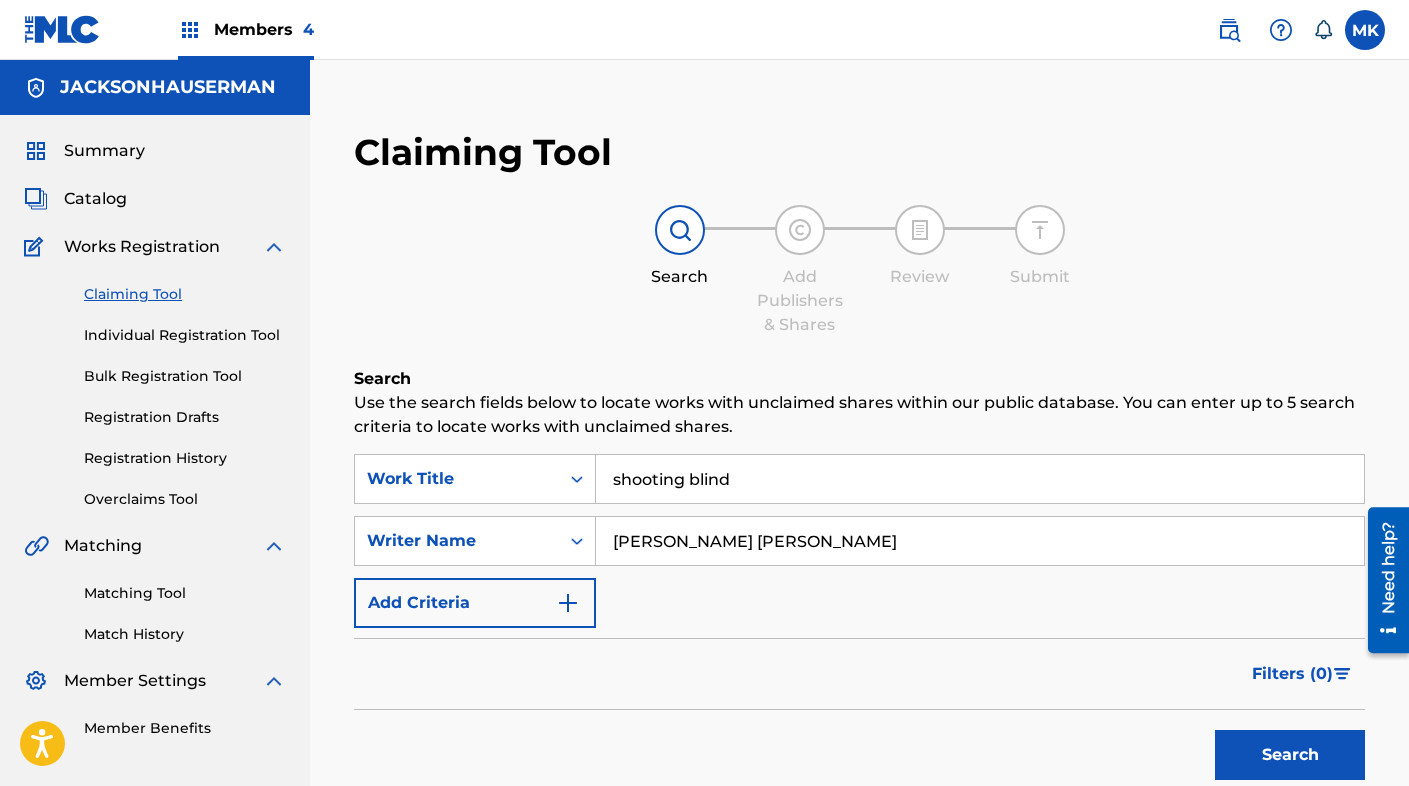 click on "shooting blind" at bounding box center [980, 479] 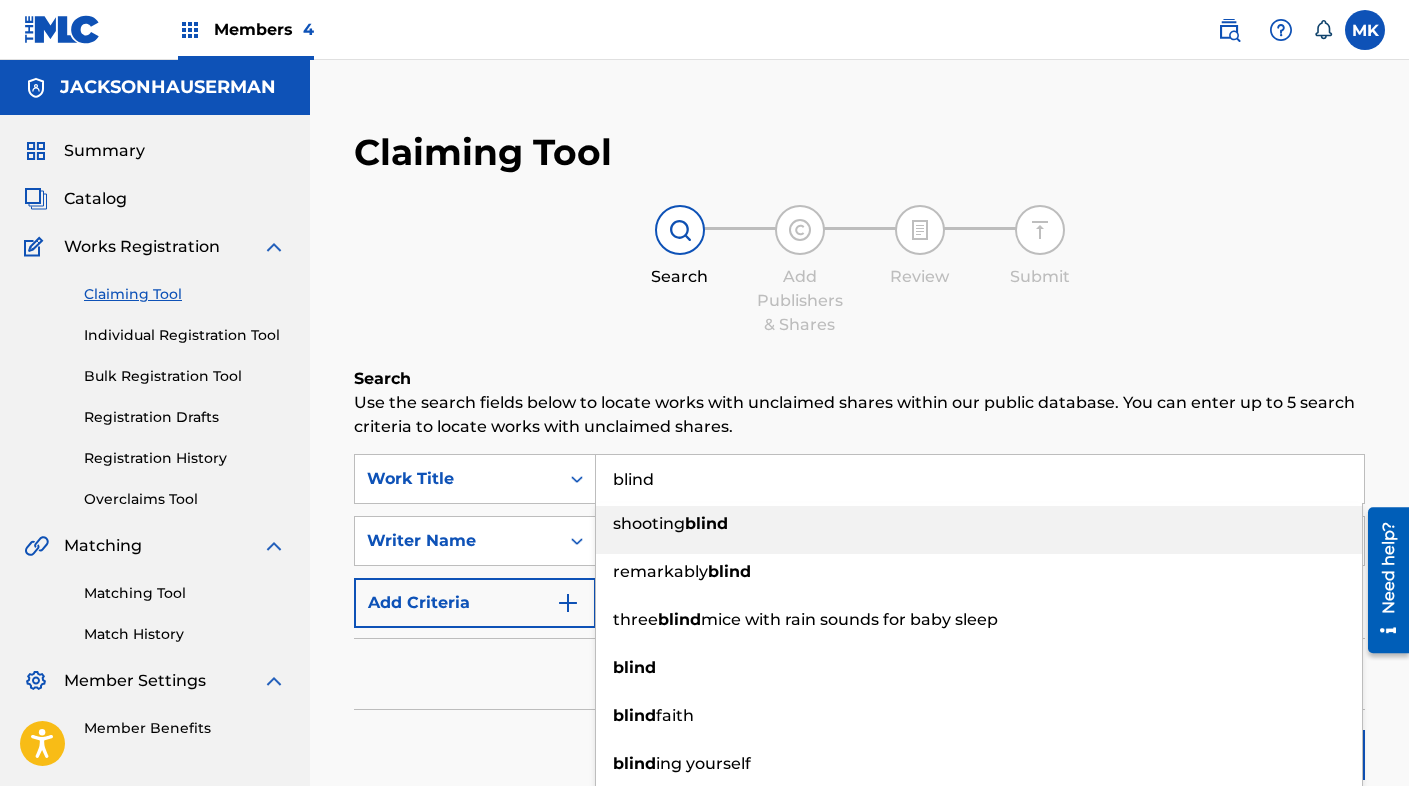 type on "blind" 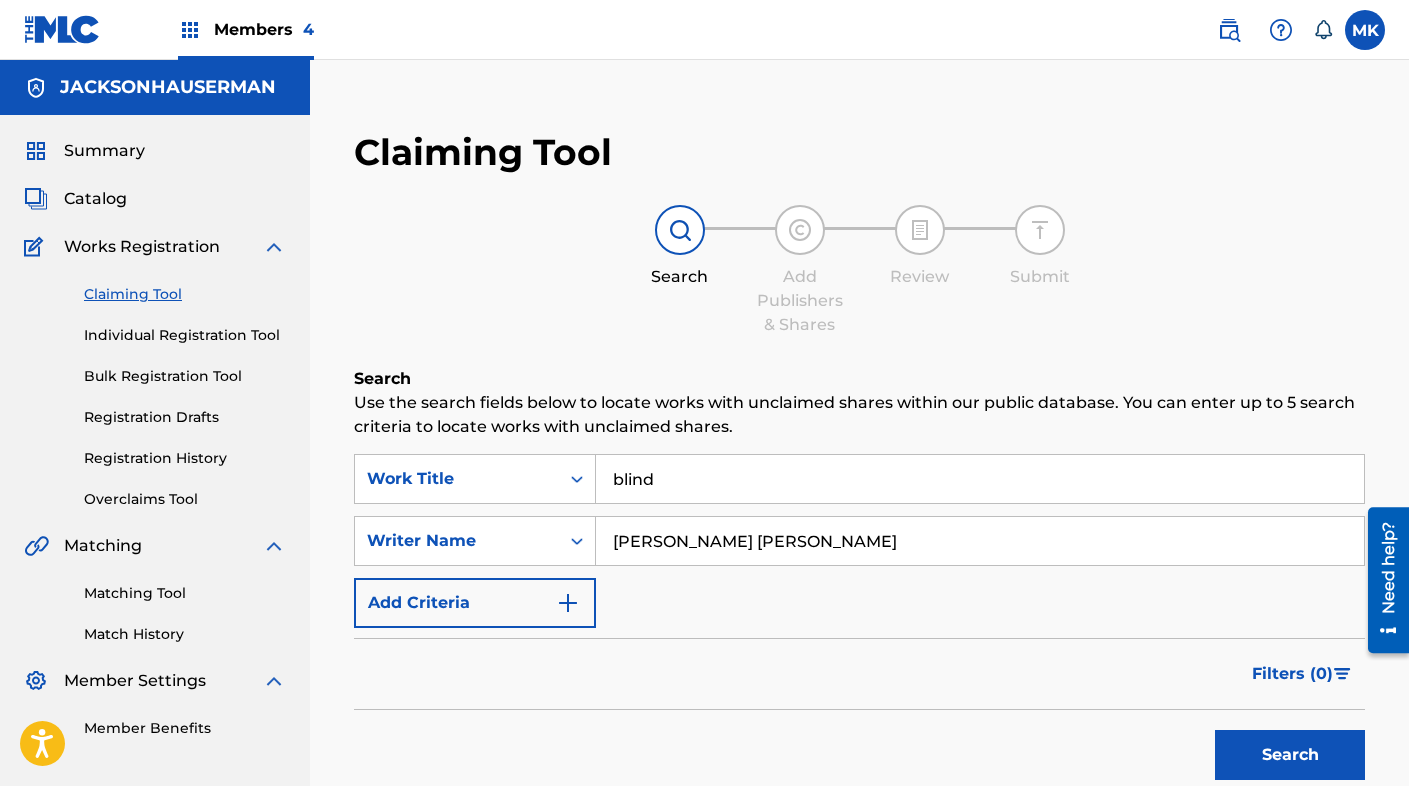 click on "Search" at bounding box center (1290, 755) 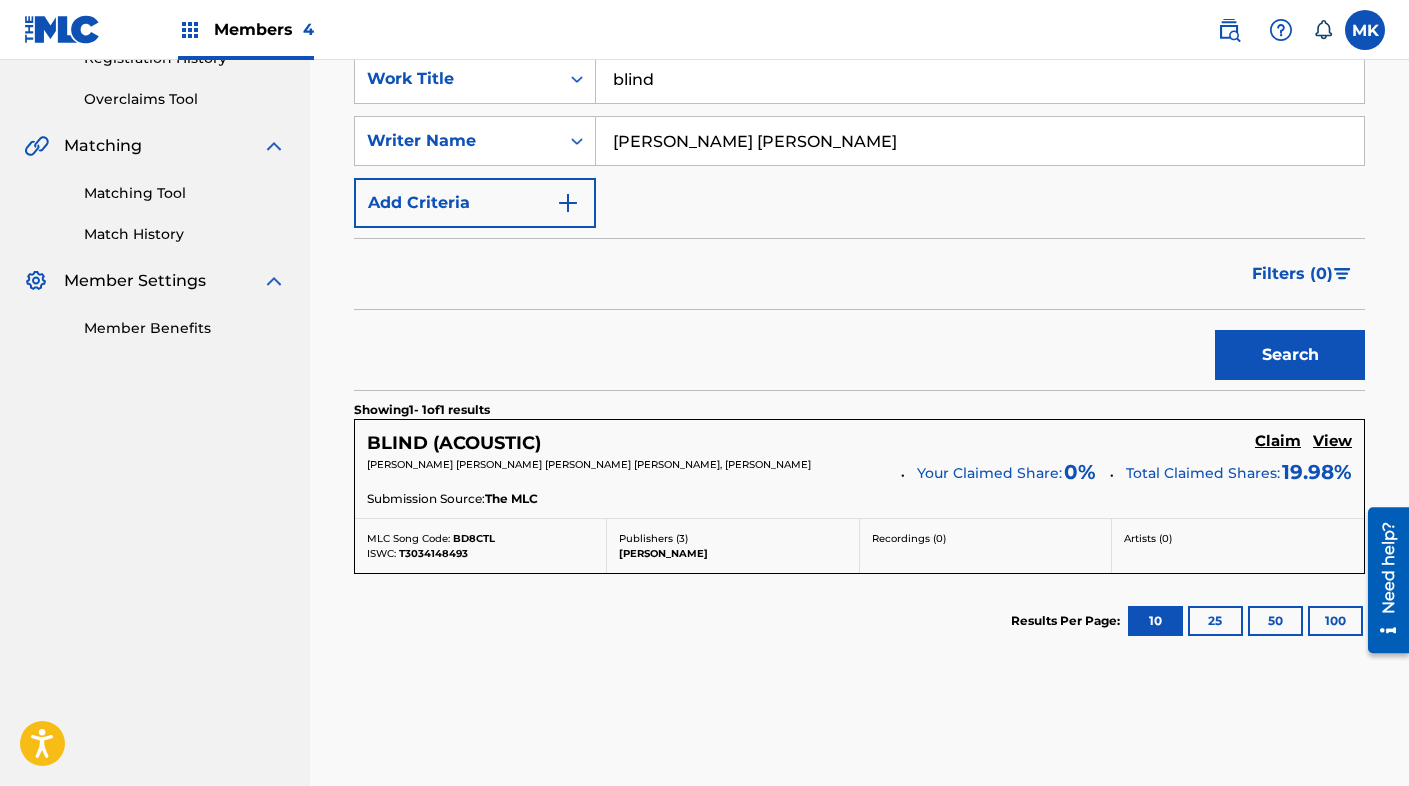 scroll, scrollTop: 500, scrollLeft: 0, axis: vertical 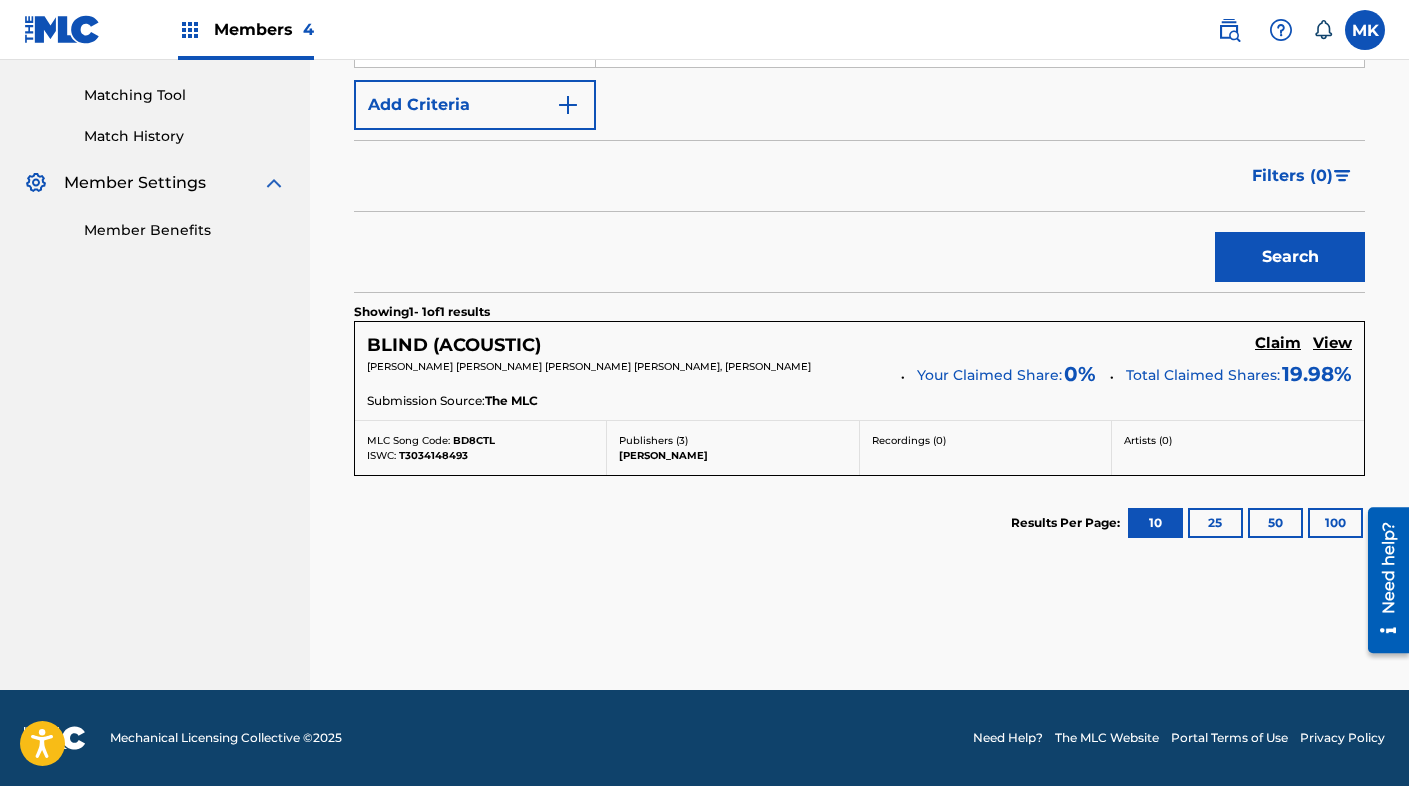 click on "BLIND (ACOUSTIC)" at bounding box center [454, 345] 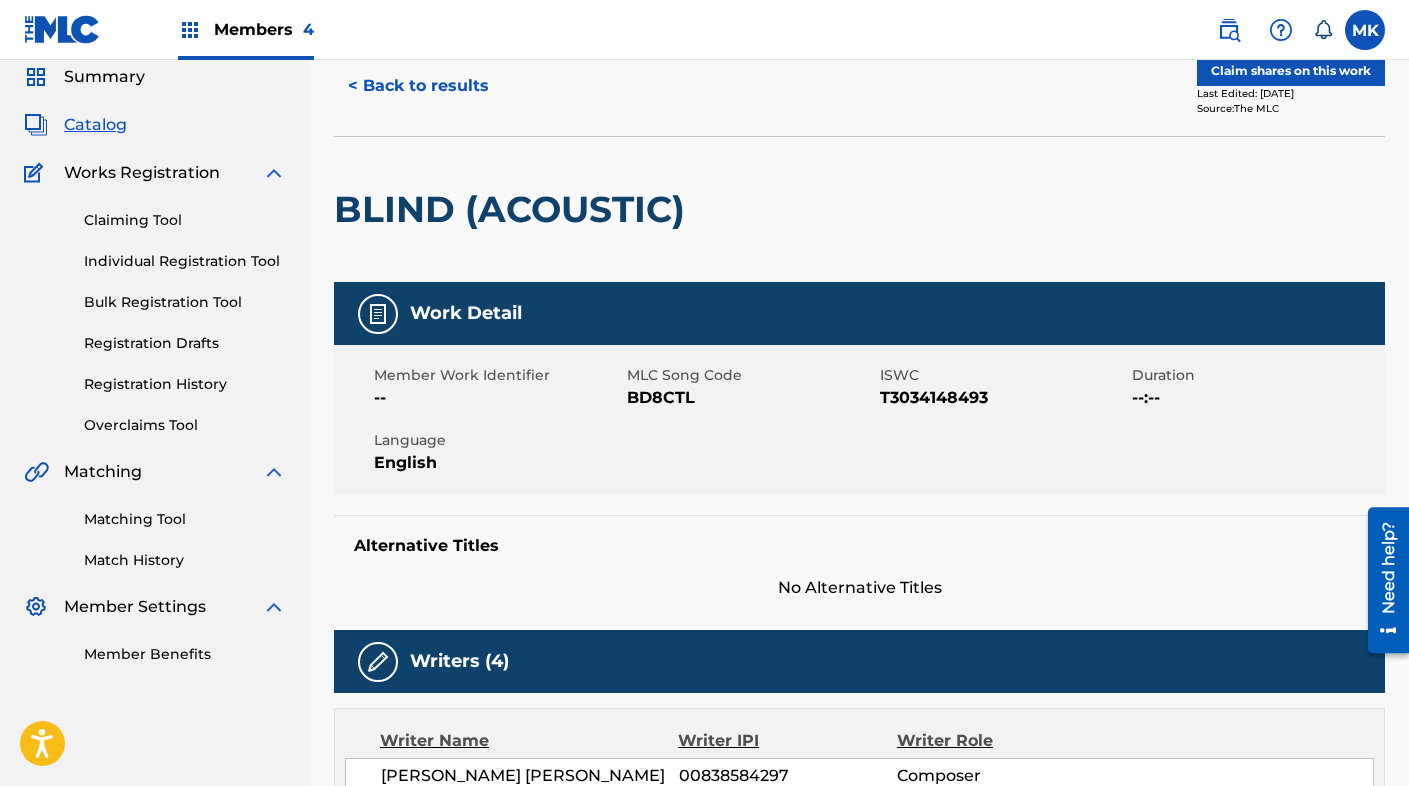 scroll, scrollTop: 60, scrollLeft: 0, axis: vertical 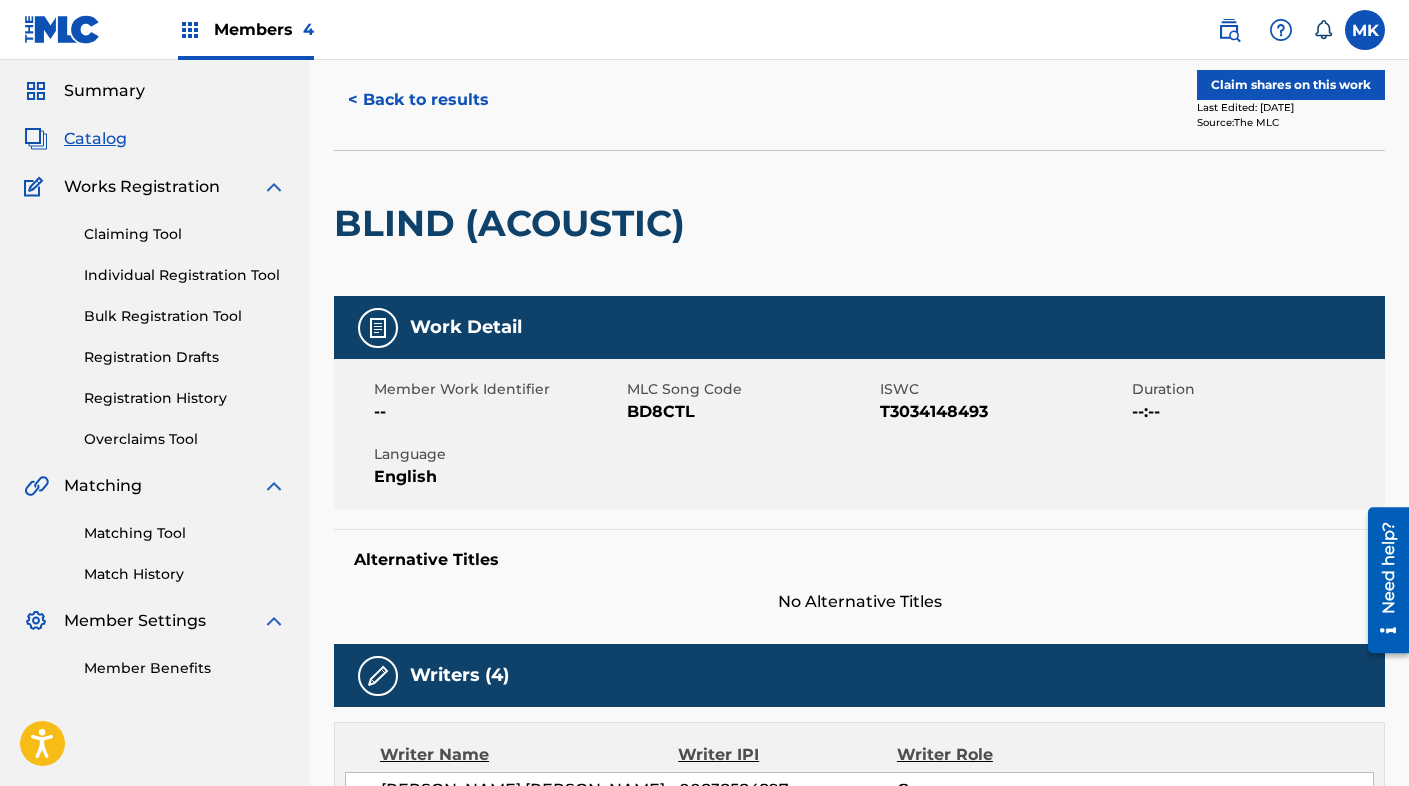 click on "< Back to results" at bounding box center [418, 100] 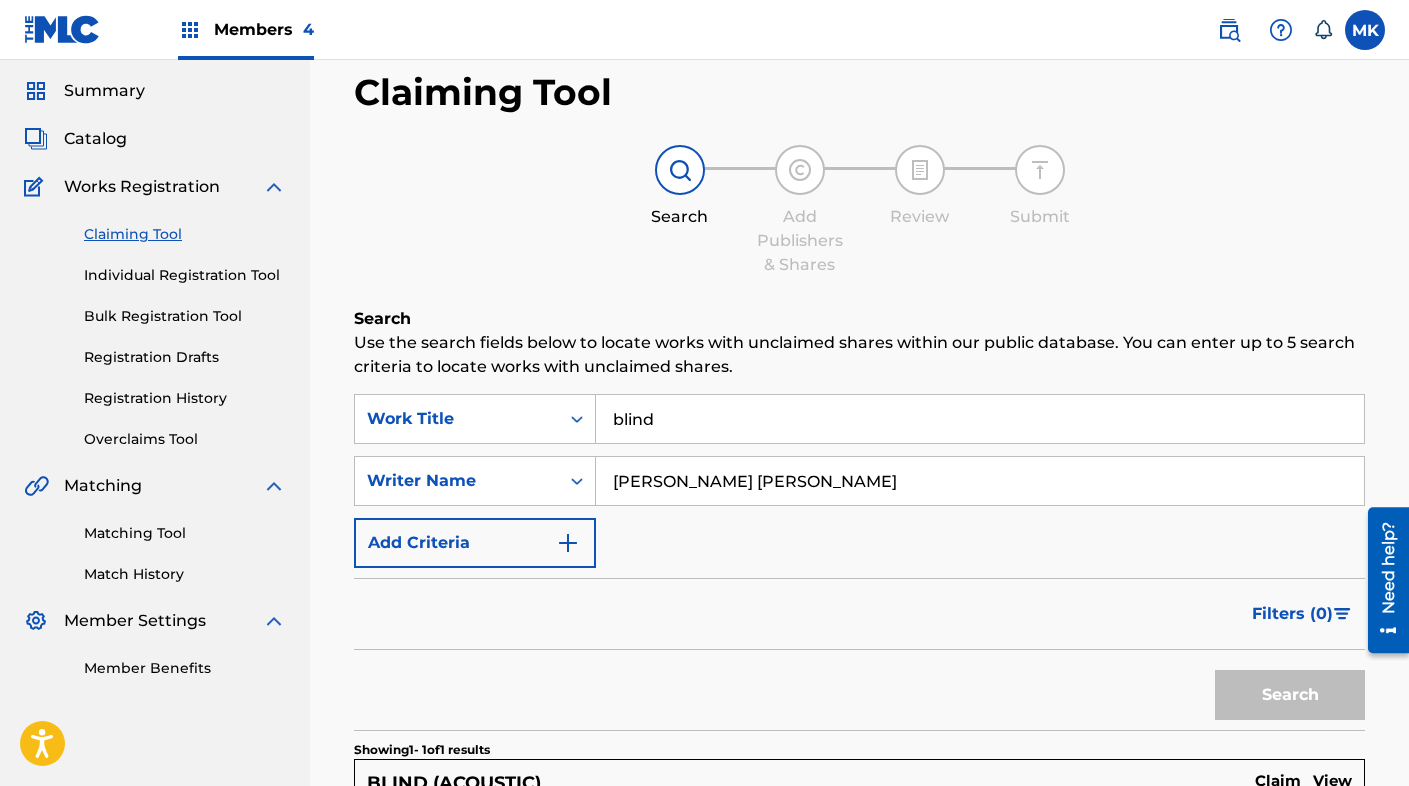 scroll, scrollTop: 386, scrollLeft: 0, axis: vertical 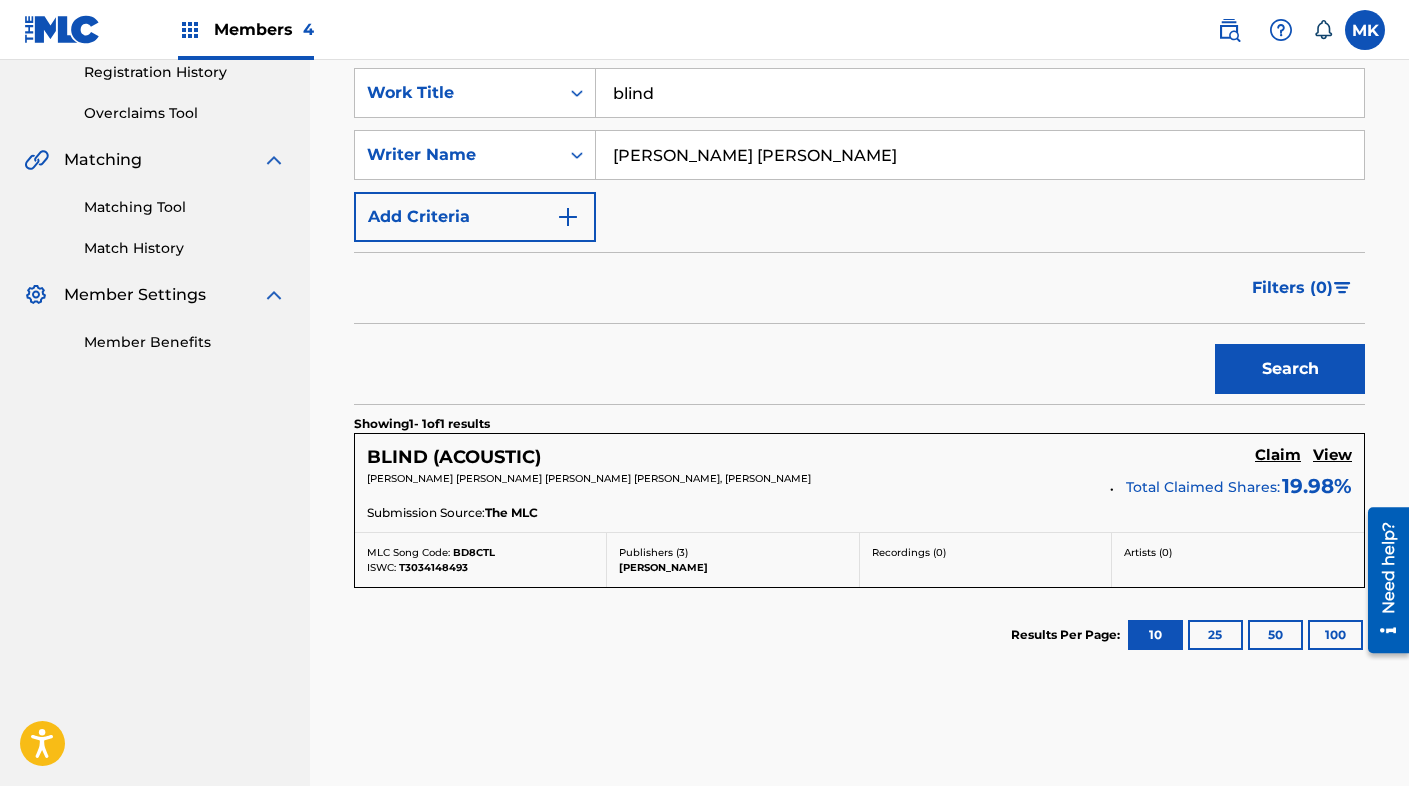 click on "Claim" at bounding box center [1278, 455] 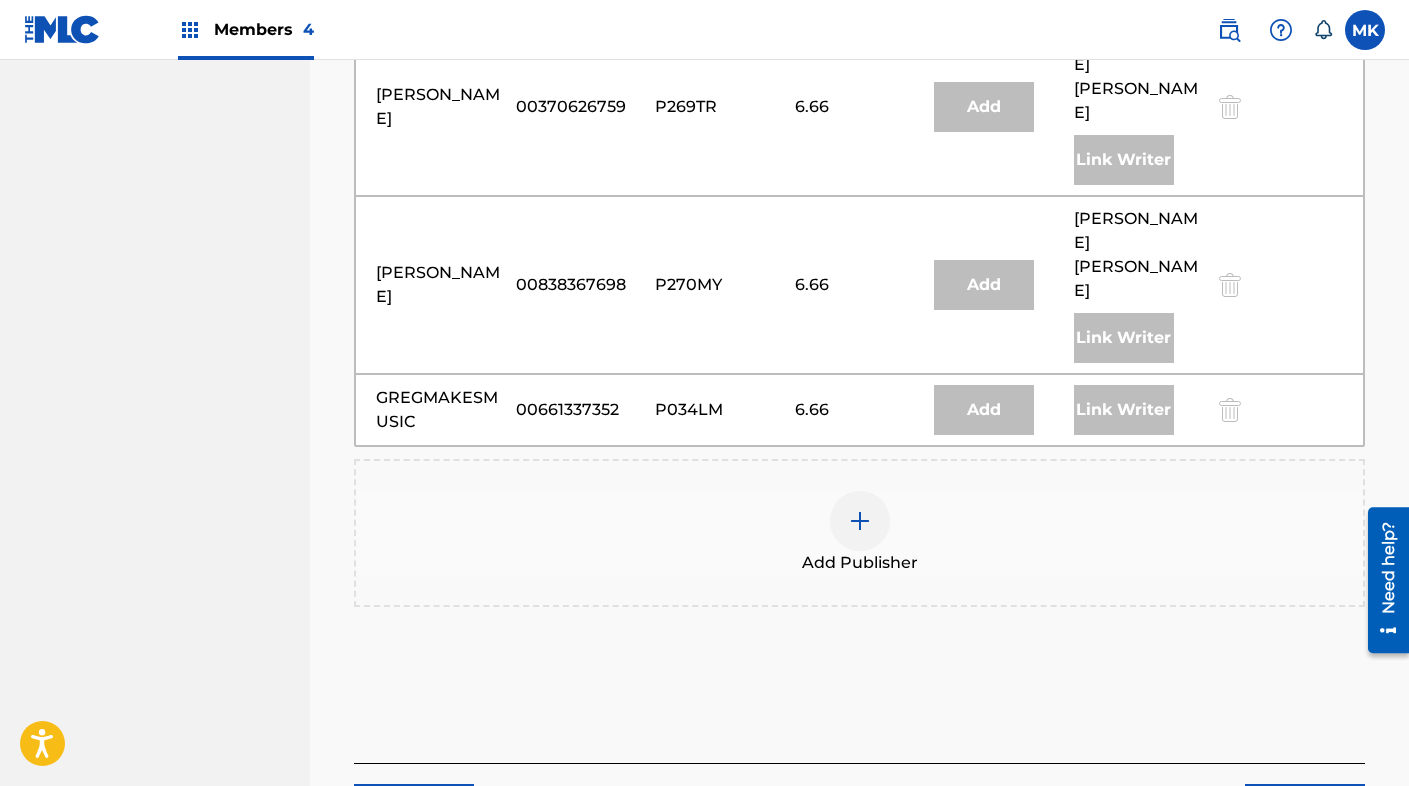 scroll, scrollTop: 760, scrollLeft: 0, axis: vertical 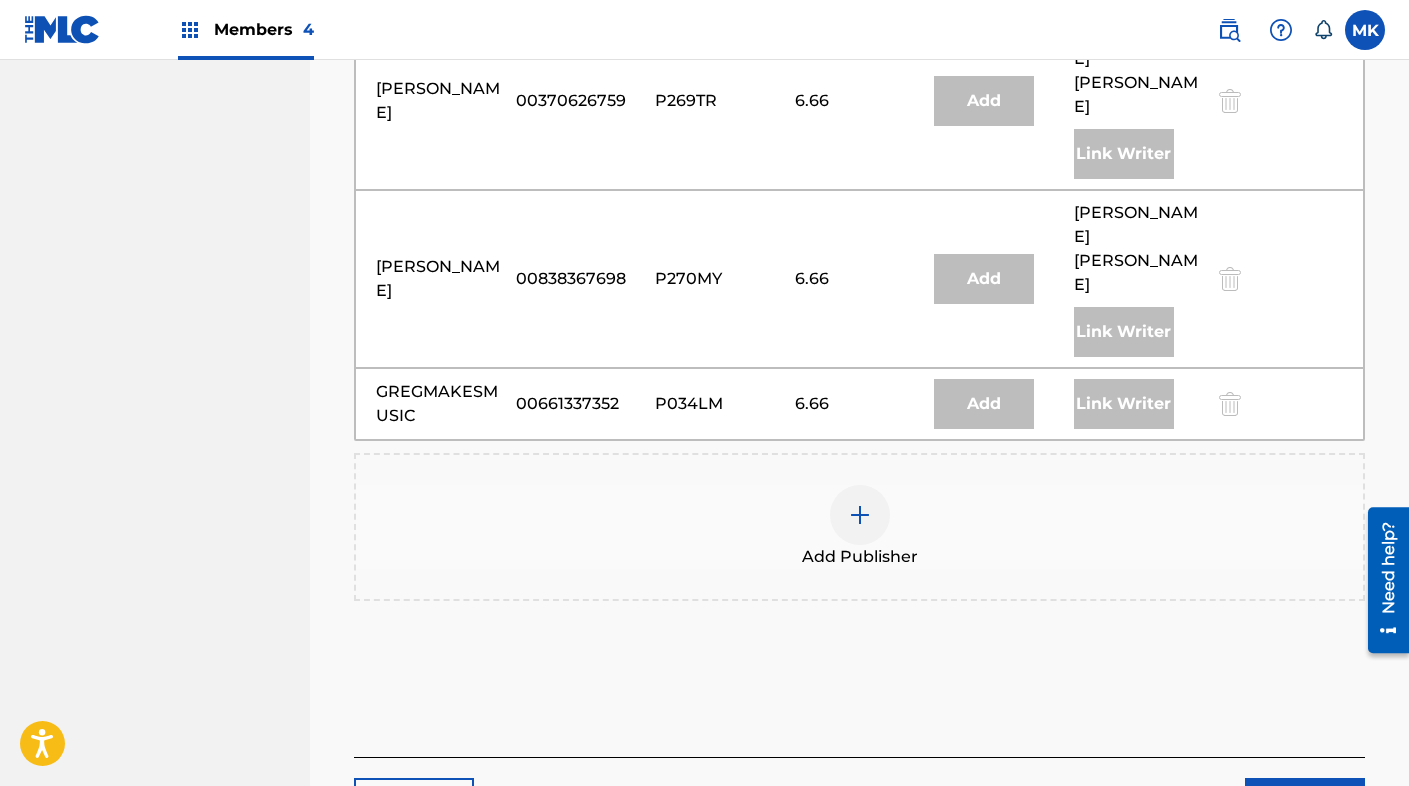 click at bounding box center (860, 515) 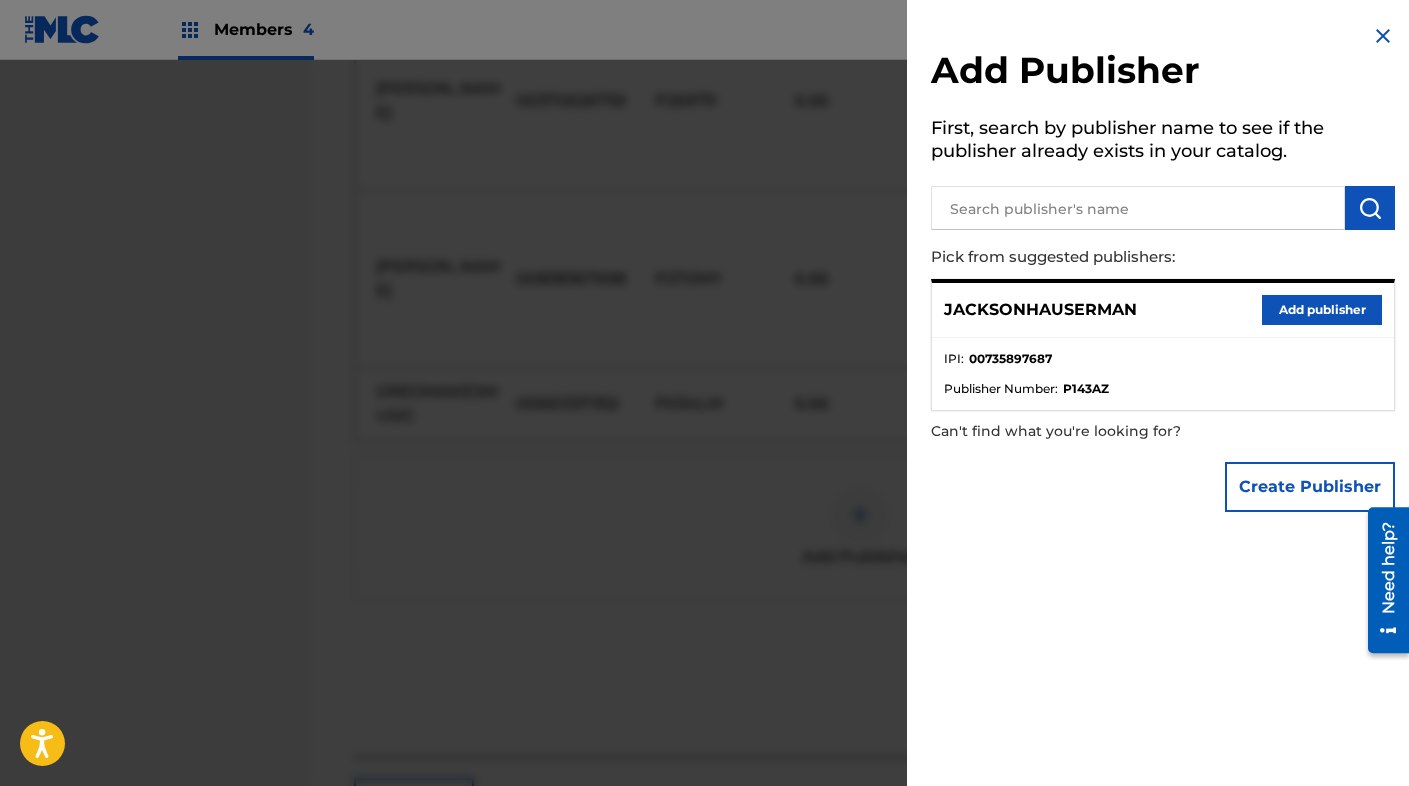 click at bounding box center [1383, 36] 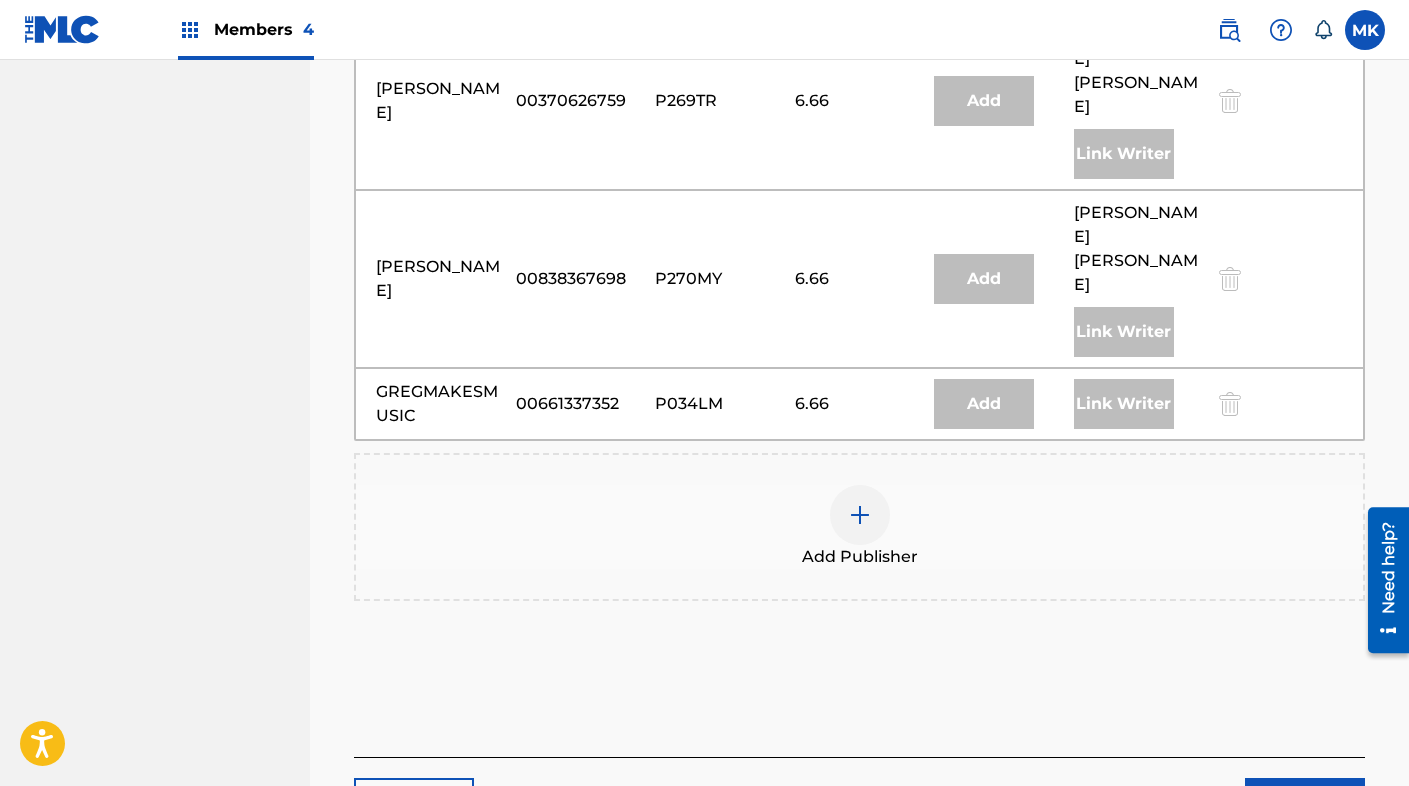 click on "Next" at bounding box center (1305, 803) 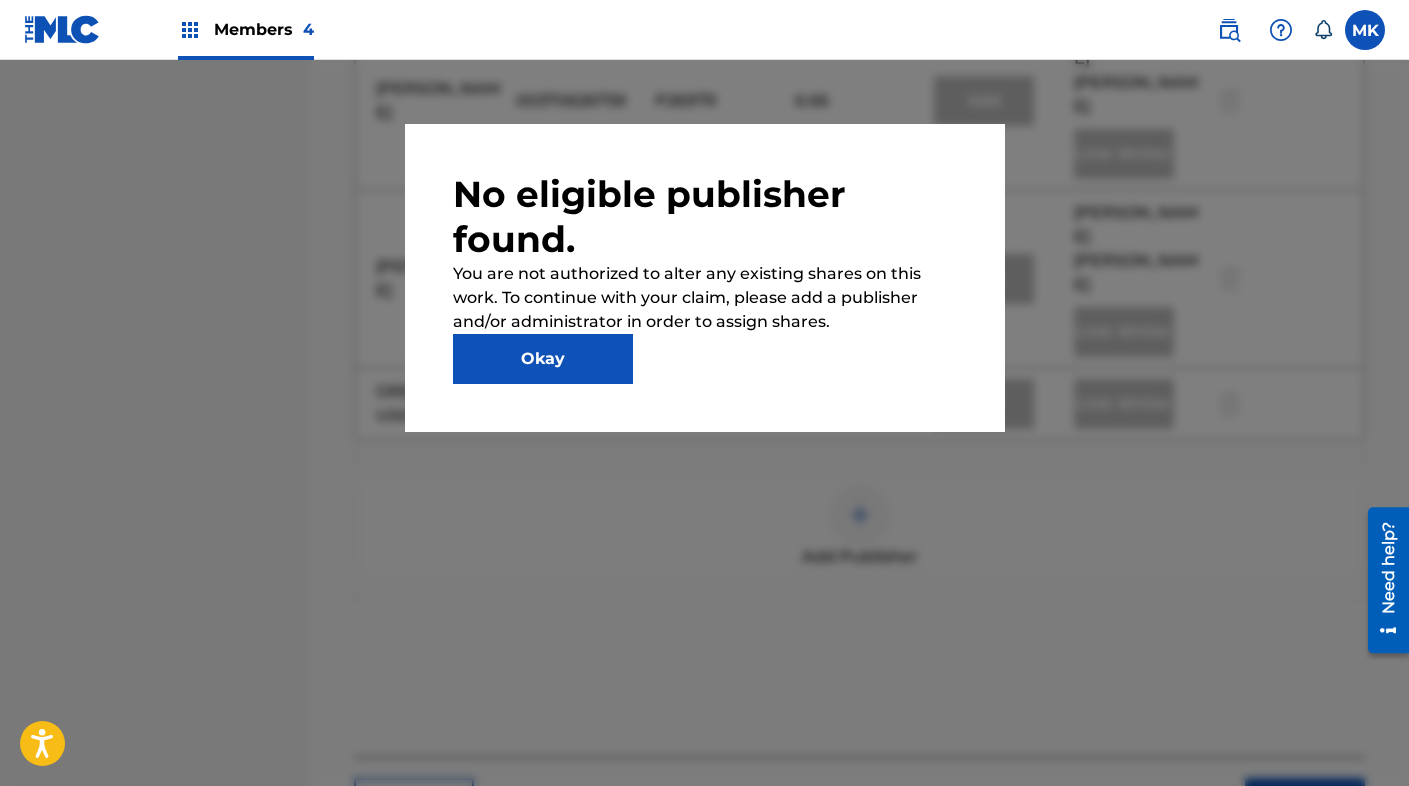 click on "Okay" at bounding box center (543, 359) 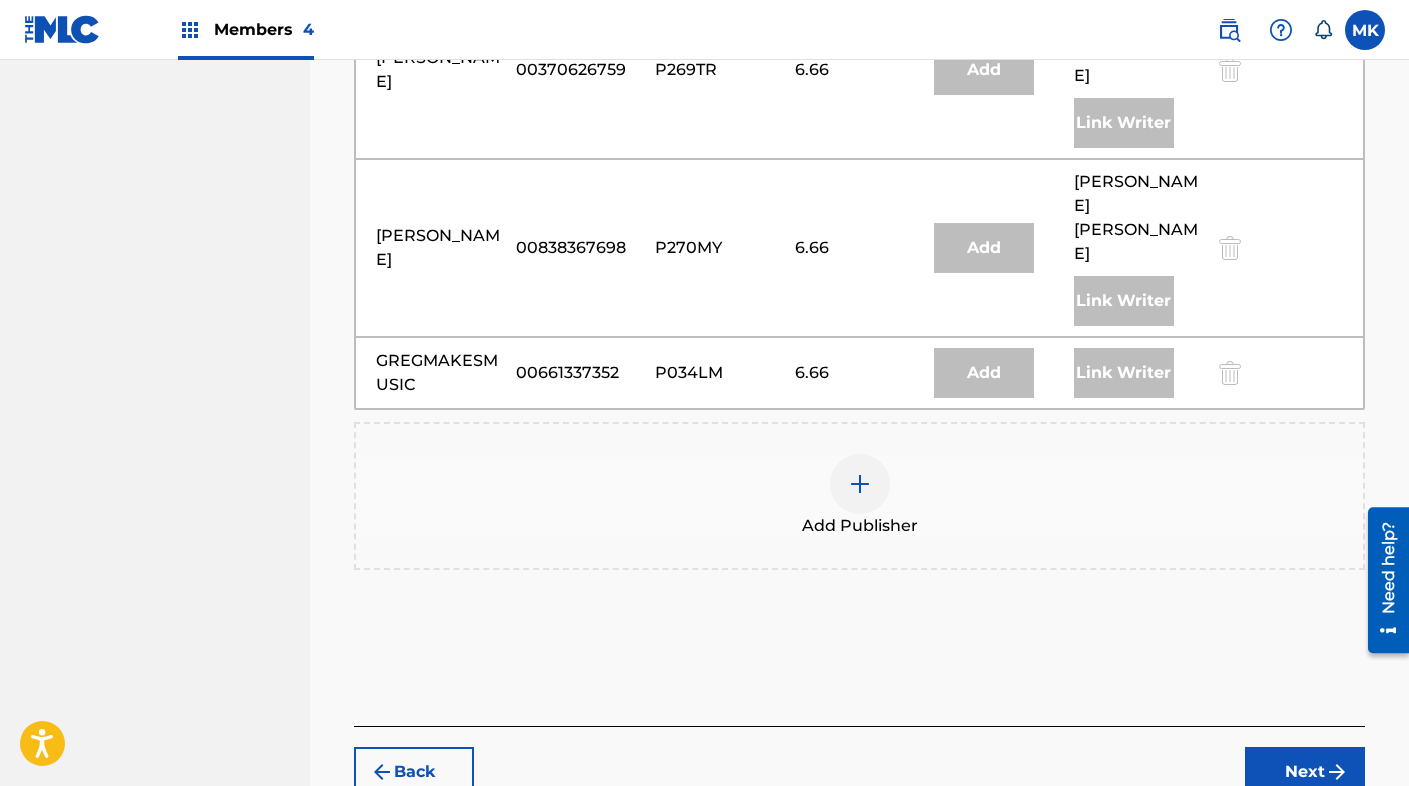 scroll, scrollTop: 846, scrollLeft: 0, axis: vertical 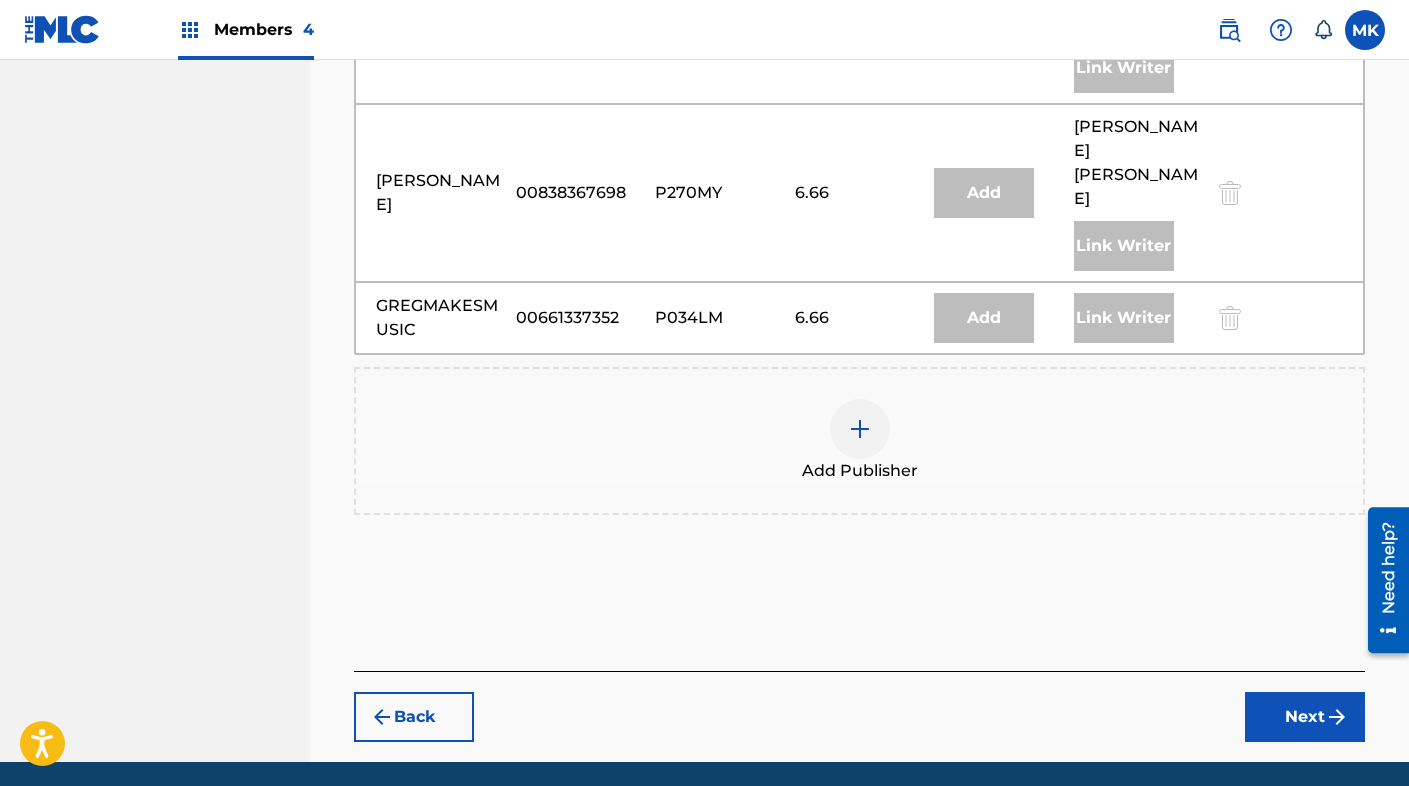 click on "Back" at bounding box center (414, 717) 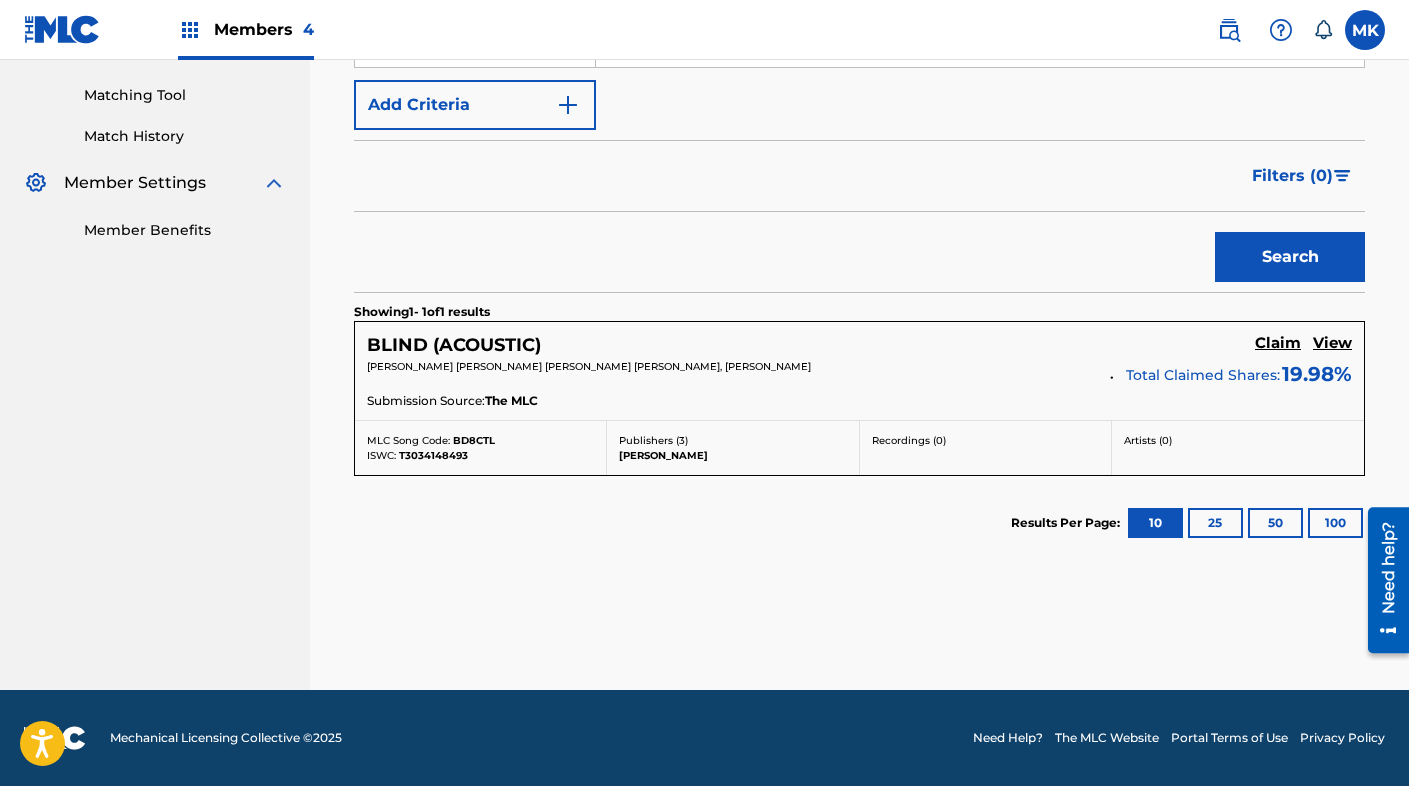 scroll, scrollTop: 498, scrollLeft: 0, axis: vertical 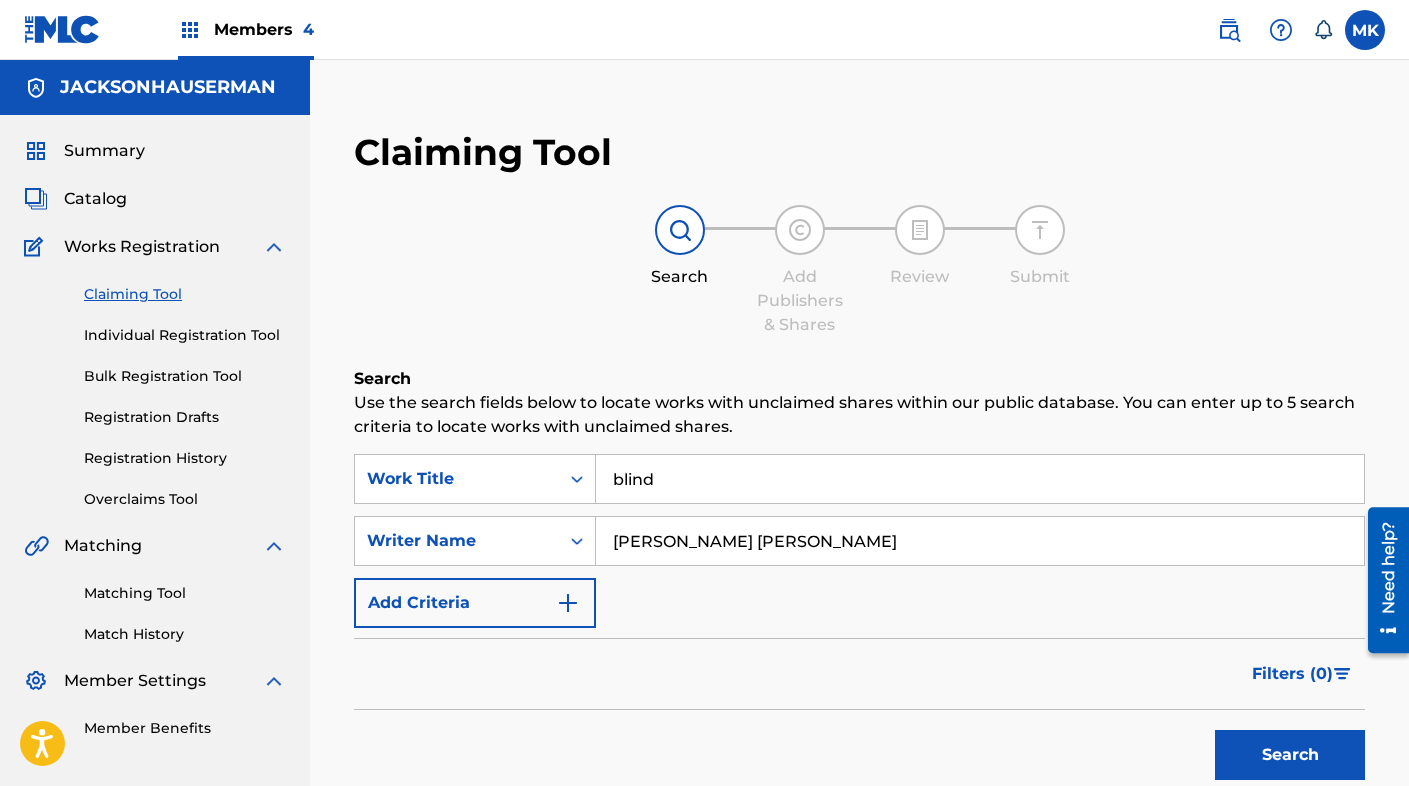 click on "blind" at bounding box center (980, 479) 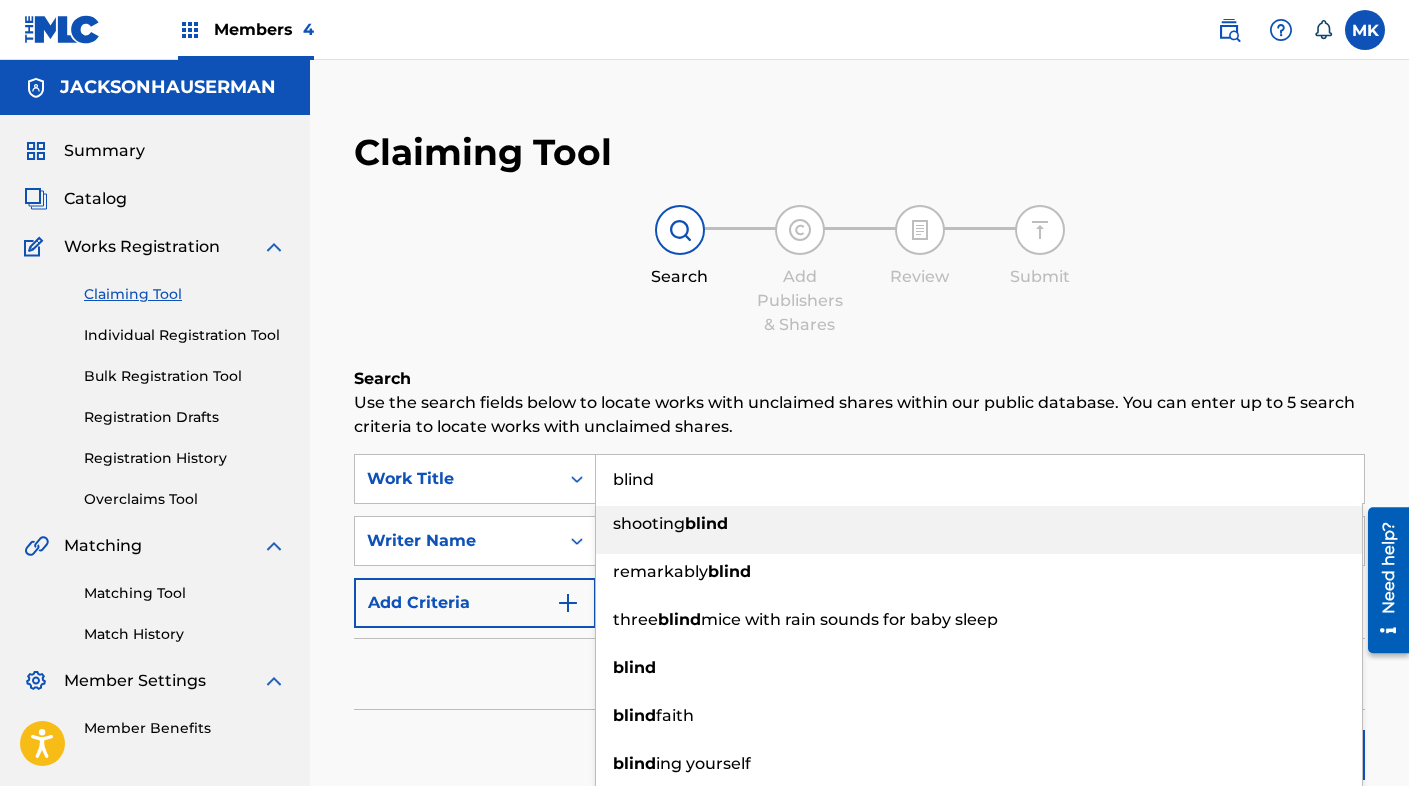 paste on "Carry On" 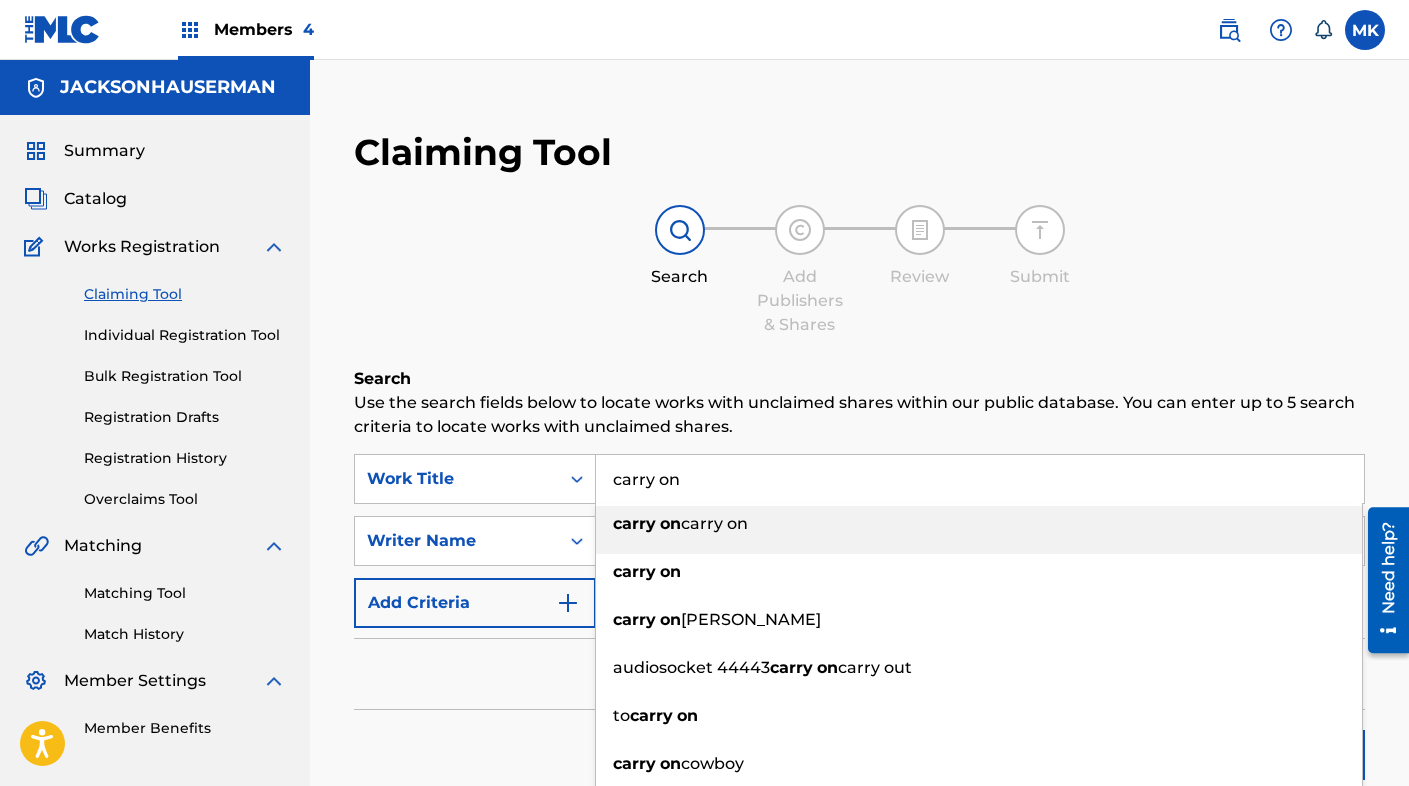 type on "carry on" 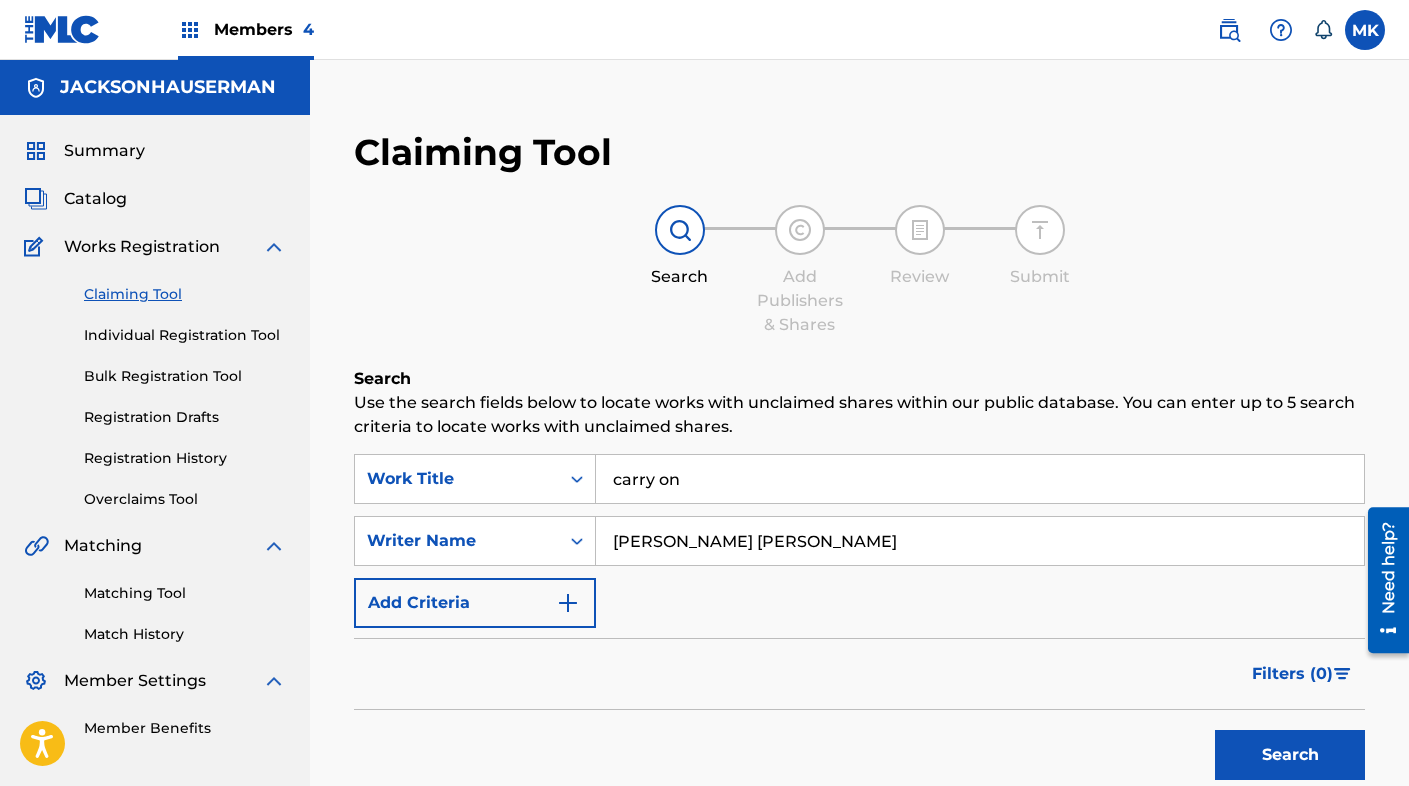 click on "Search" at bounding box center (1290, 755) 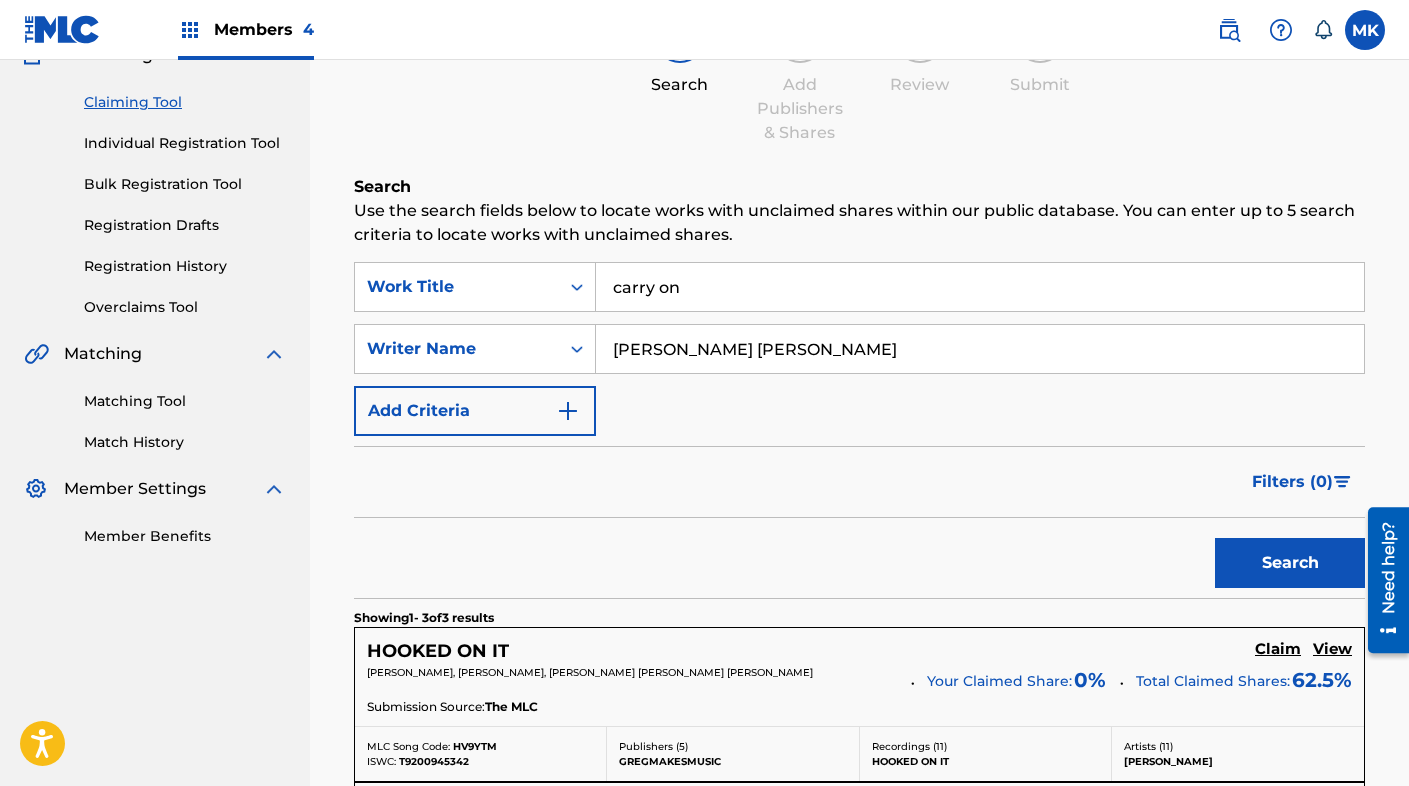 scroll, scrollTop: 191, scrollLeft: 0, axis: vertical 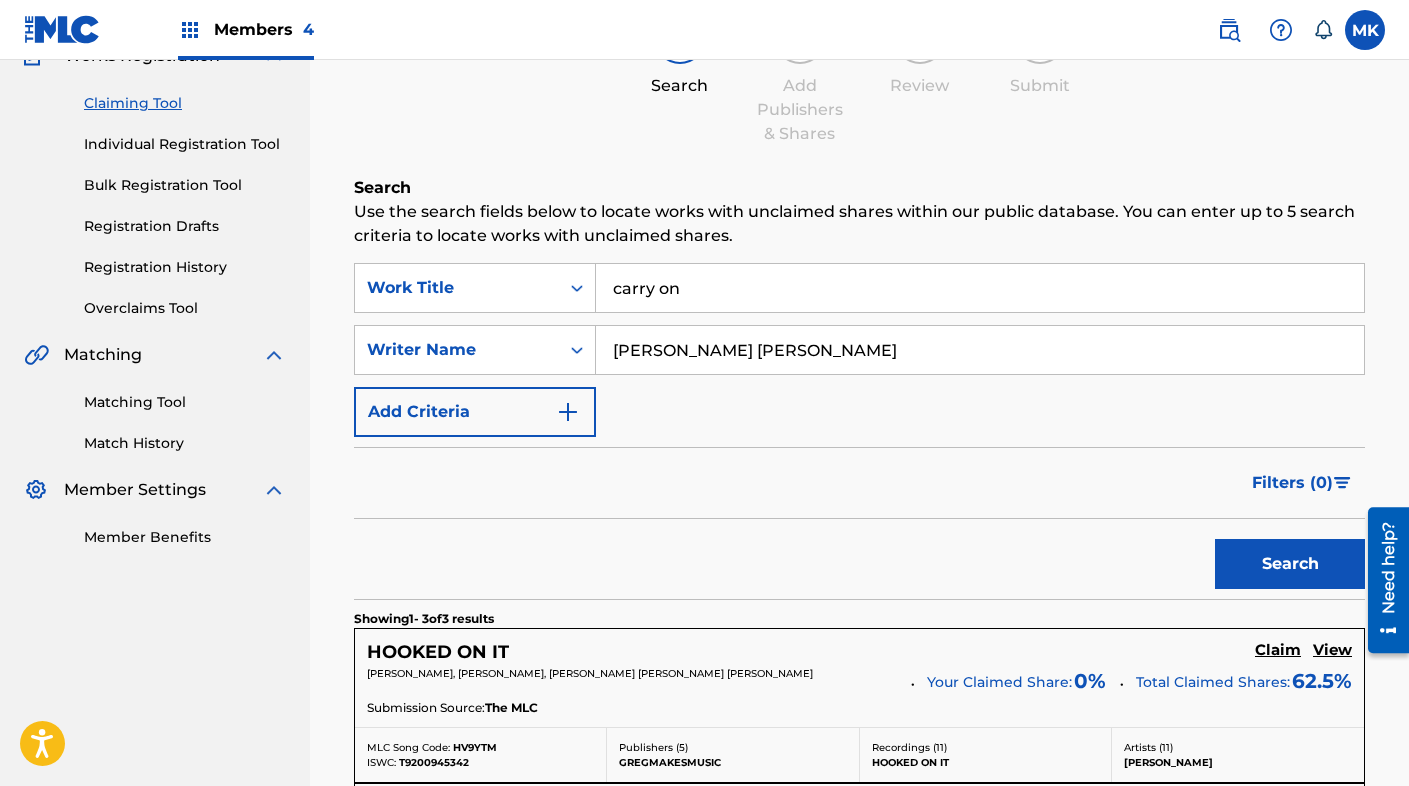 click at bounding box center (190, 30) 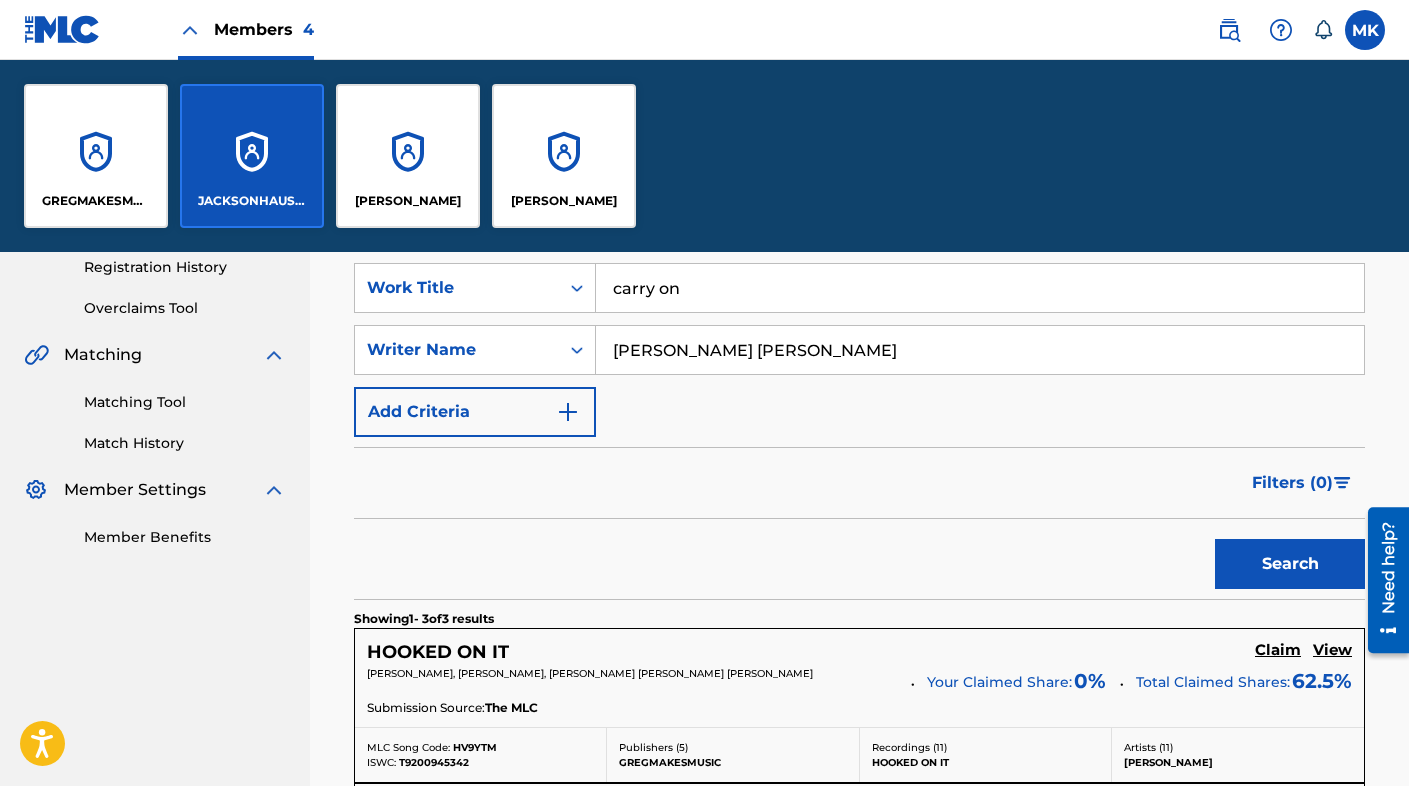 click on "GREGMAKESMUSIC" at bounding box center (96, 156) 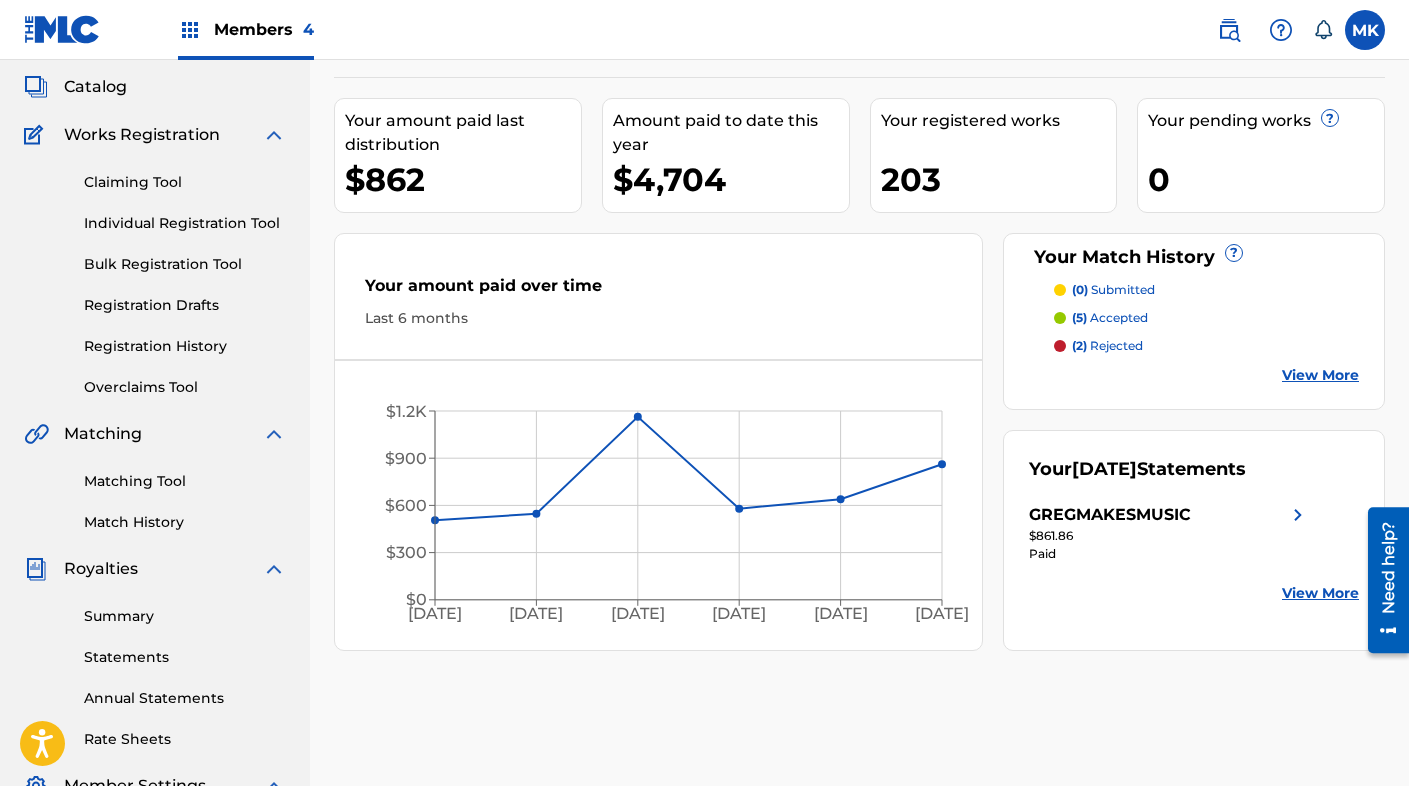 scroll, scrollTop: 94, scrollLeft: 0, axis: vertical 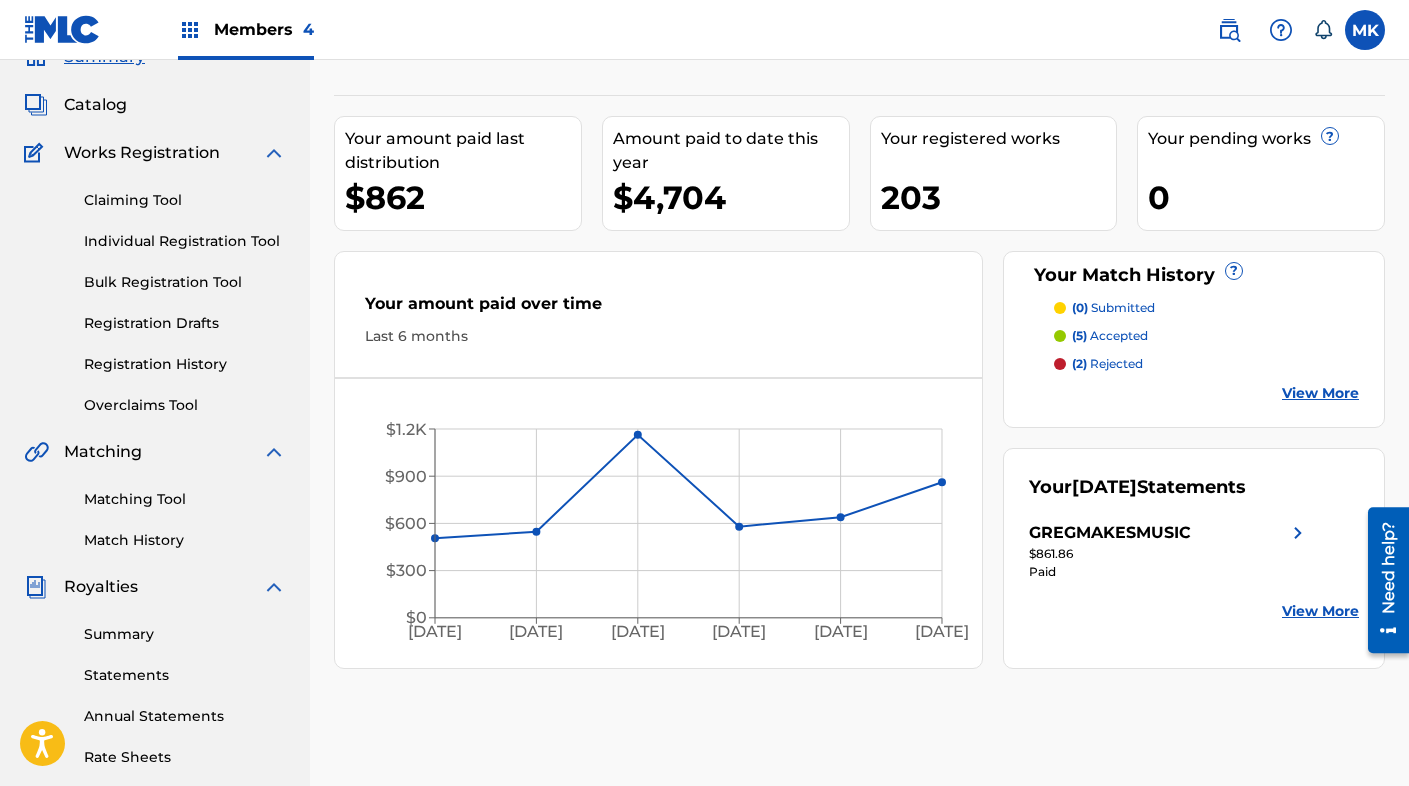 click on "Catalog" at bounding box center (95, 105) 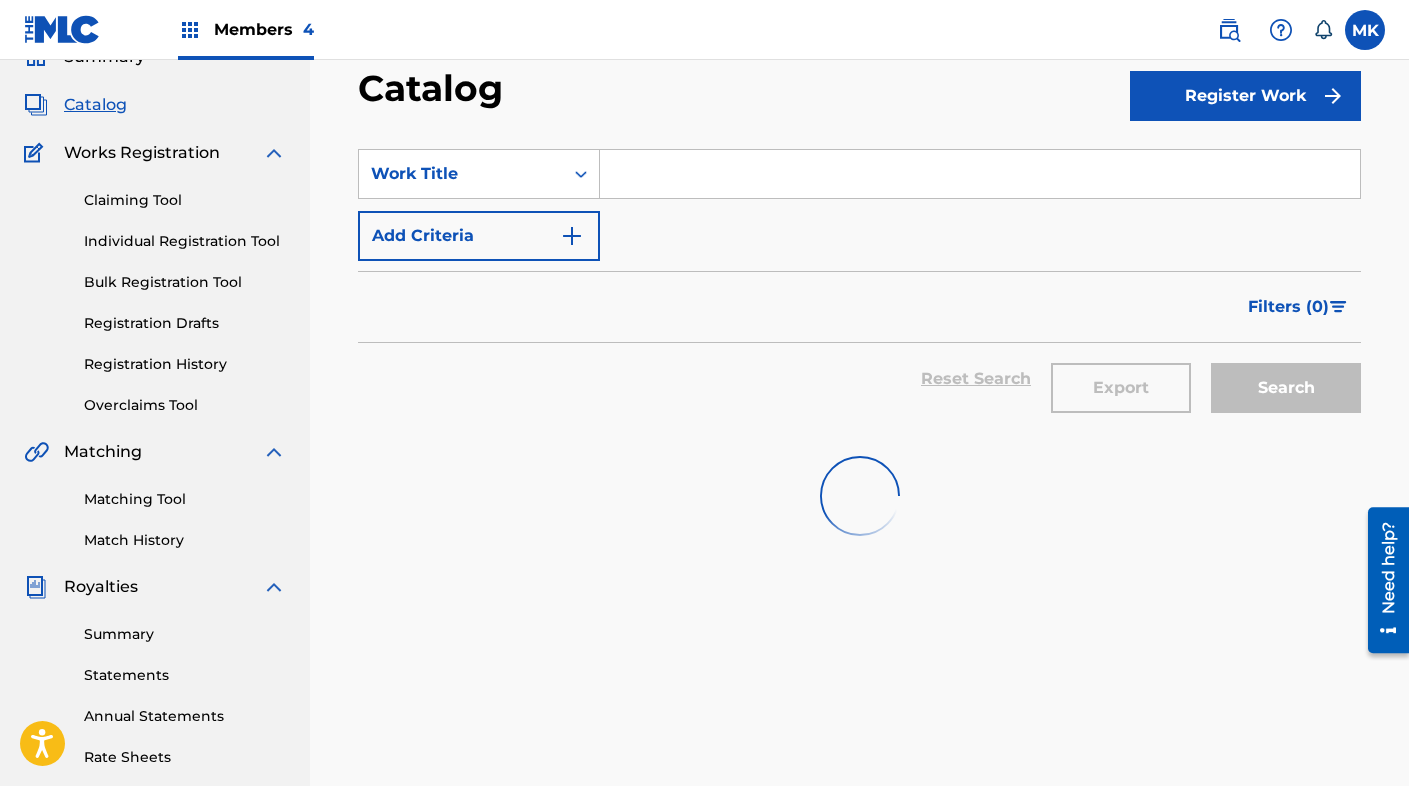scroll, scrollTop: 0, scrollLeft: 0, axis: both 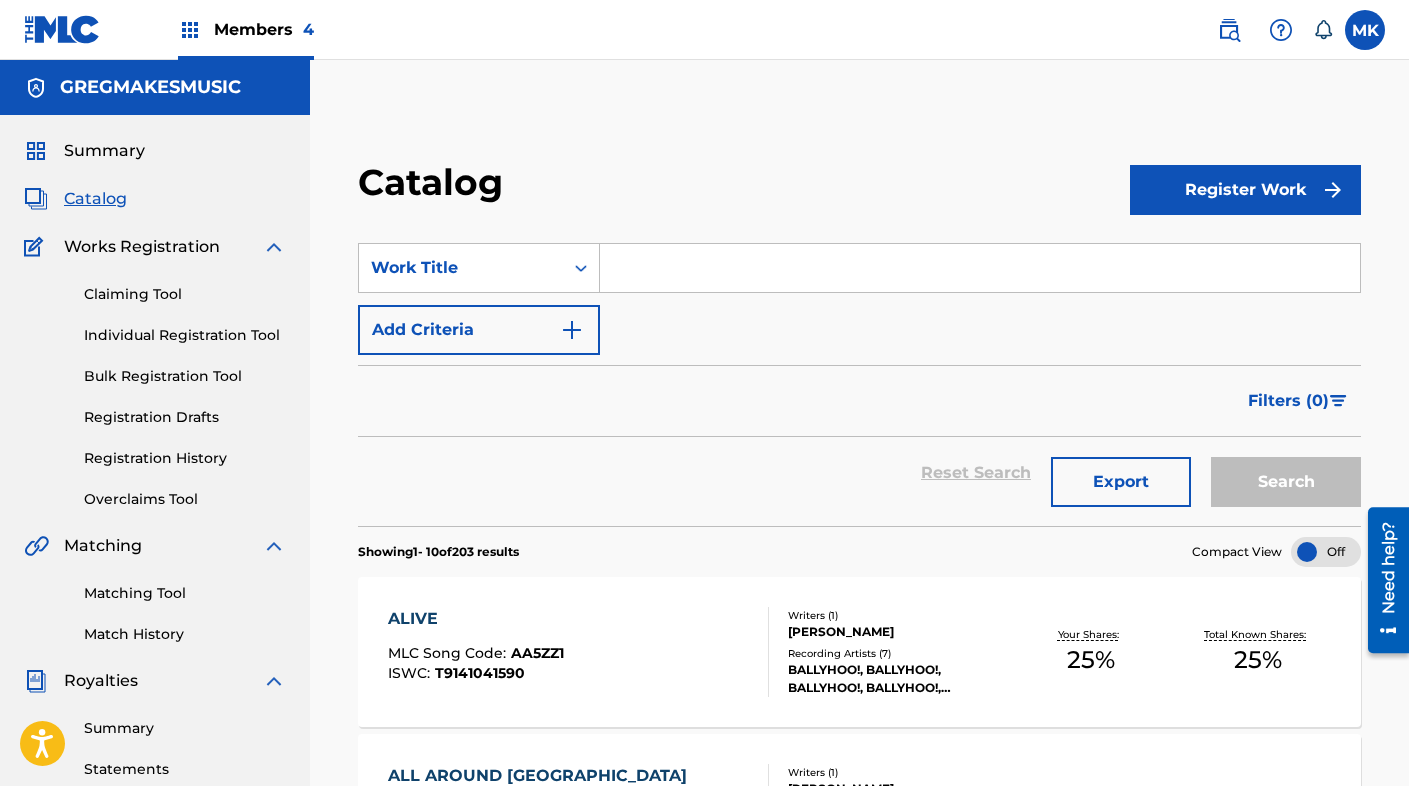 click at bounding box center (980, 268) 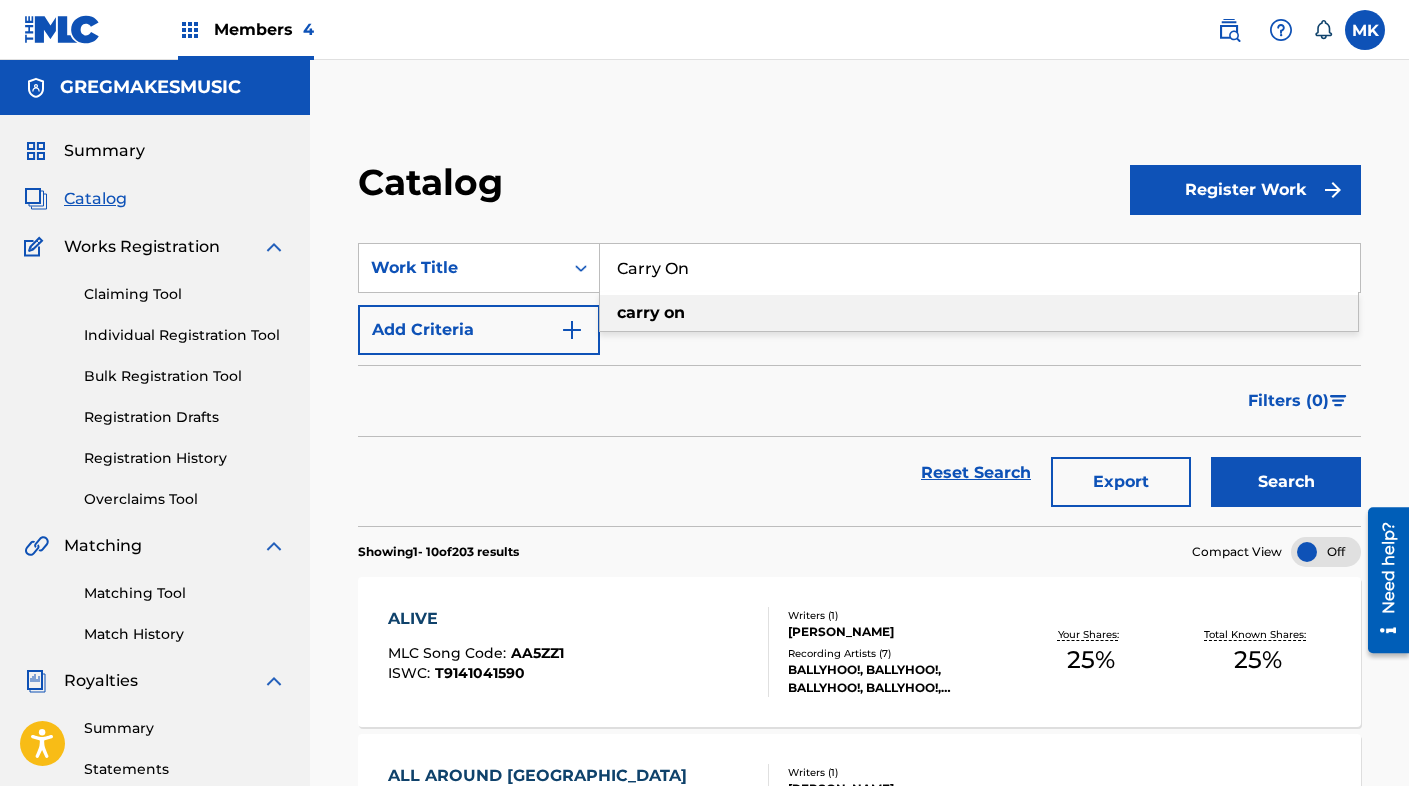 click on "carry" at bounding box center [638, 312] 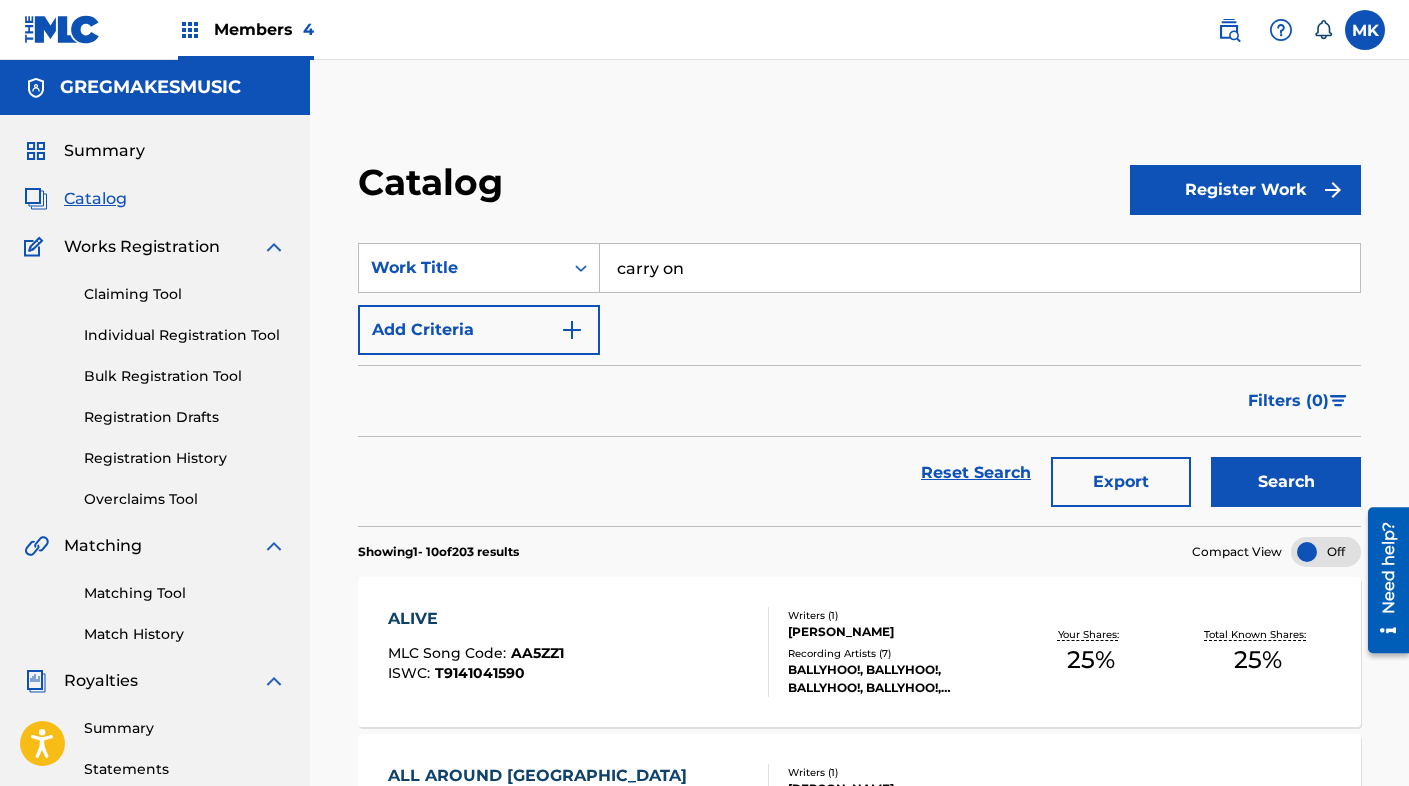 click on "SearchWithCriteria896fcbd0-2036-4e98-9d0d-c37114fe6113 Work Title carry on Add Criteria" at bounding box center [859, 299] 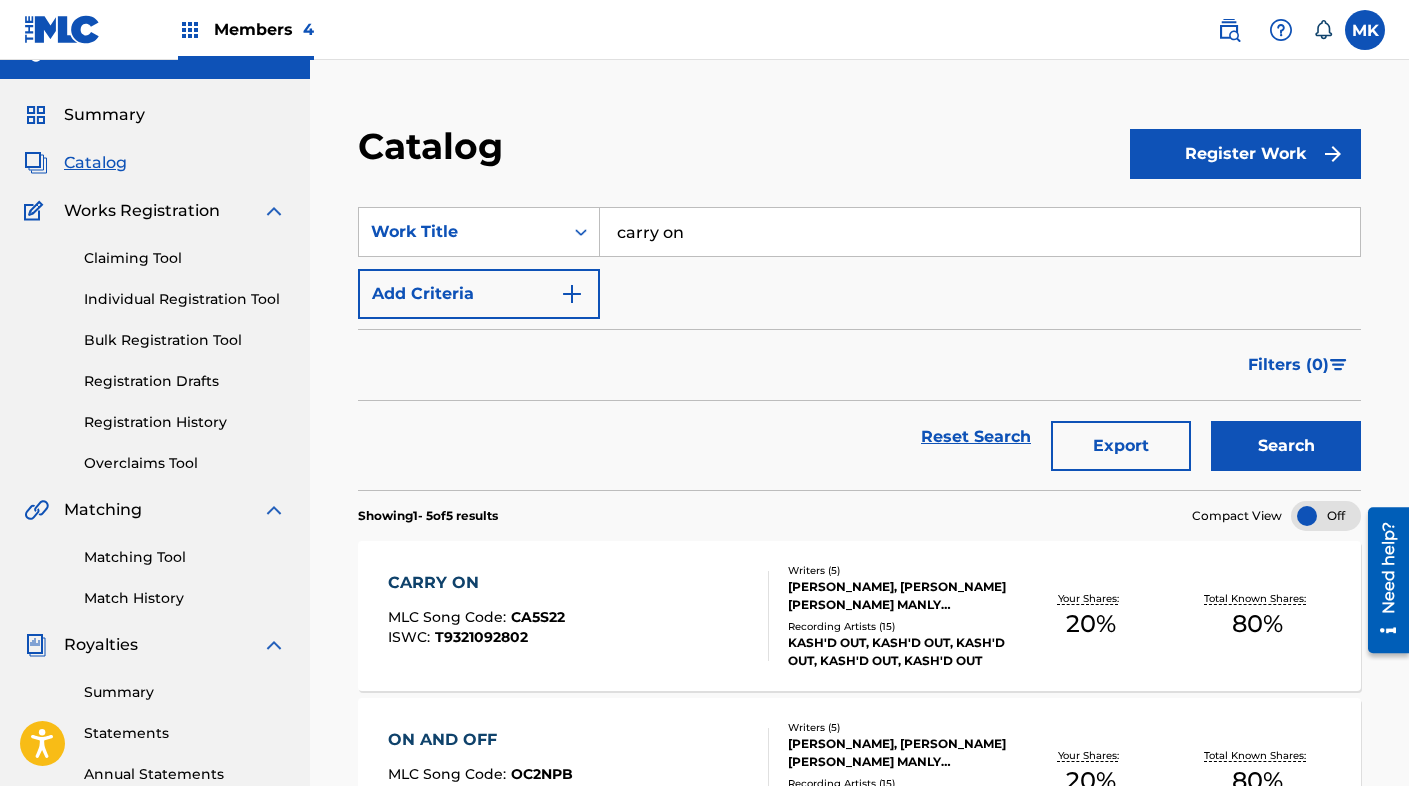scroll, scrollTop: 53, scrollLeft: 0, axis: vertical 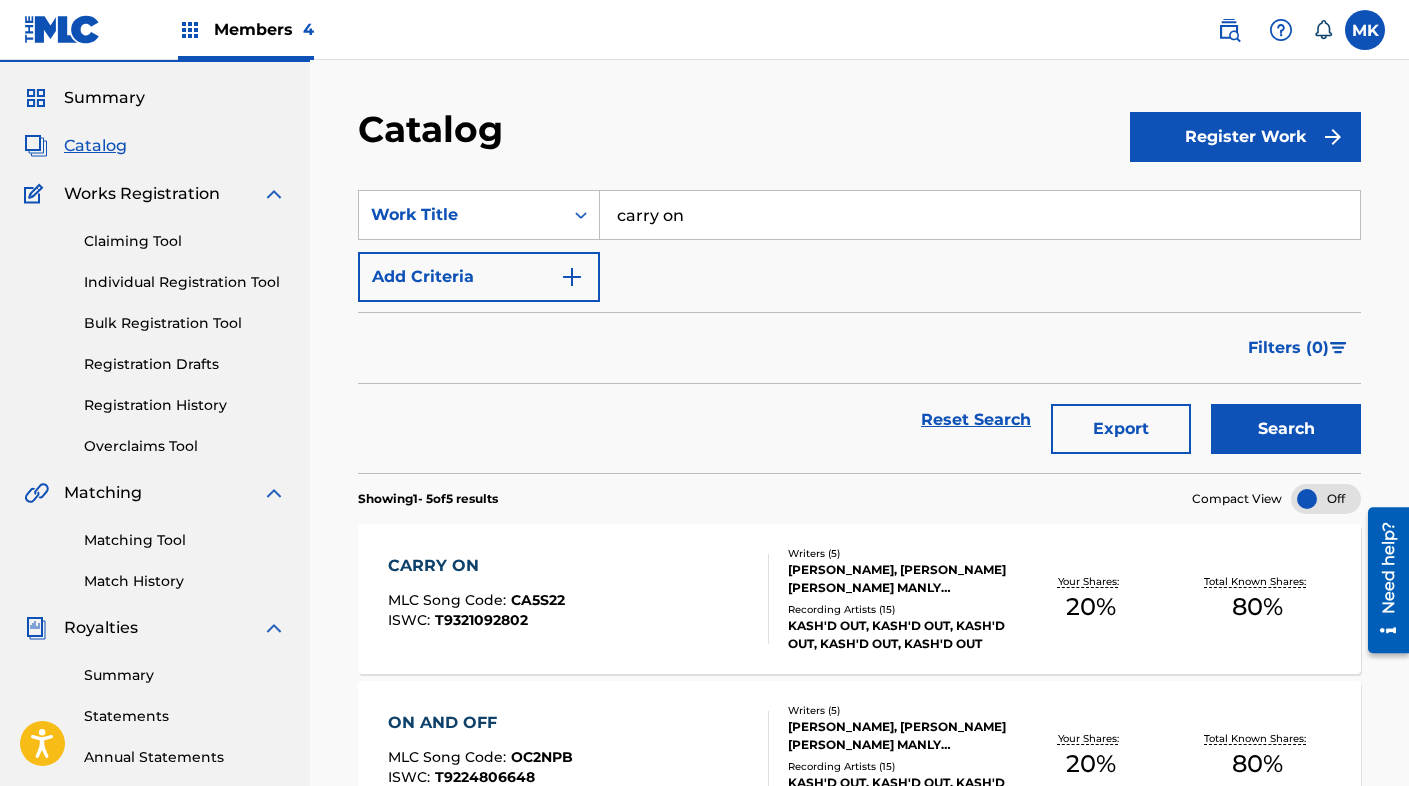 click on "CARRY ON MLC Song Code : CA5S22 ISWC : T9321092802" at bounding box center [578, 599] 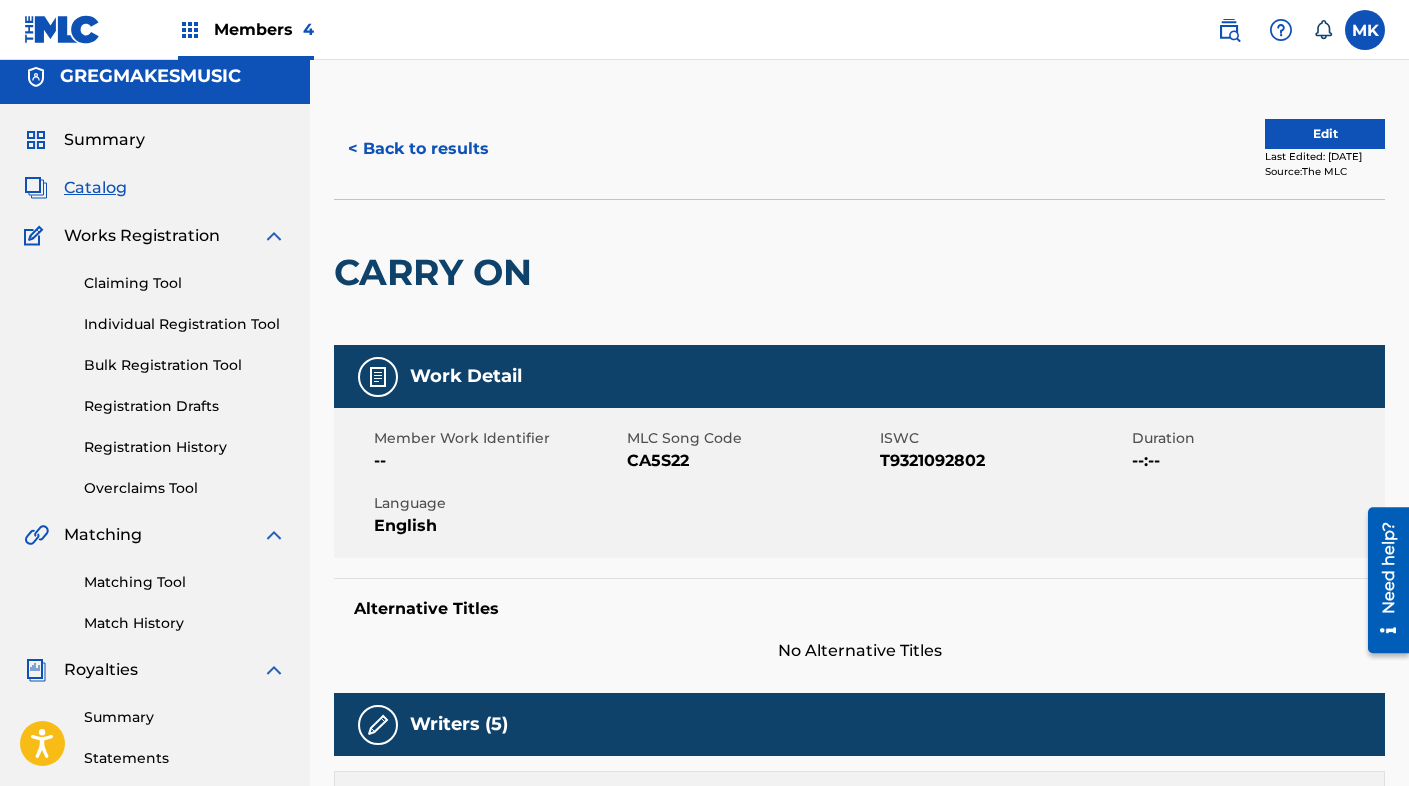 scroll, scrollTop: 0, scrollLeft: 0, axis: both 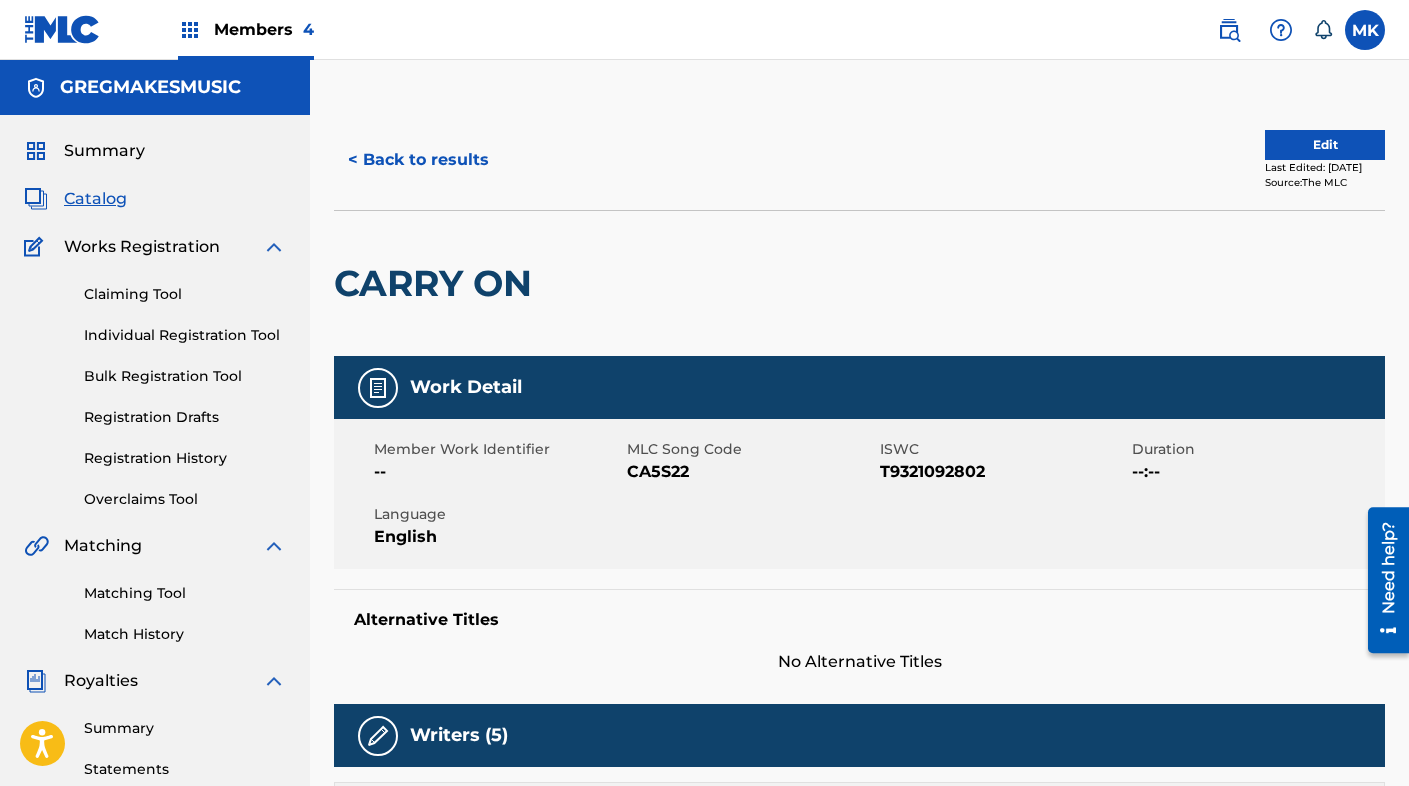 click on "Catalog" at bounding box center (95, 199) 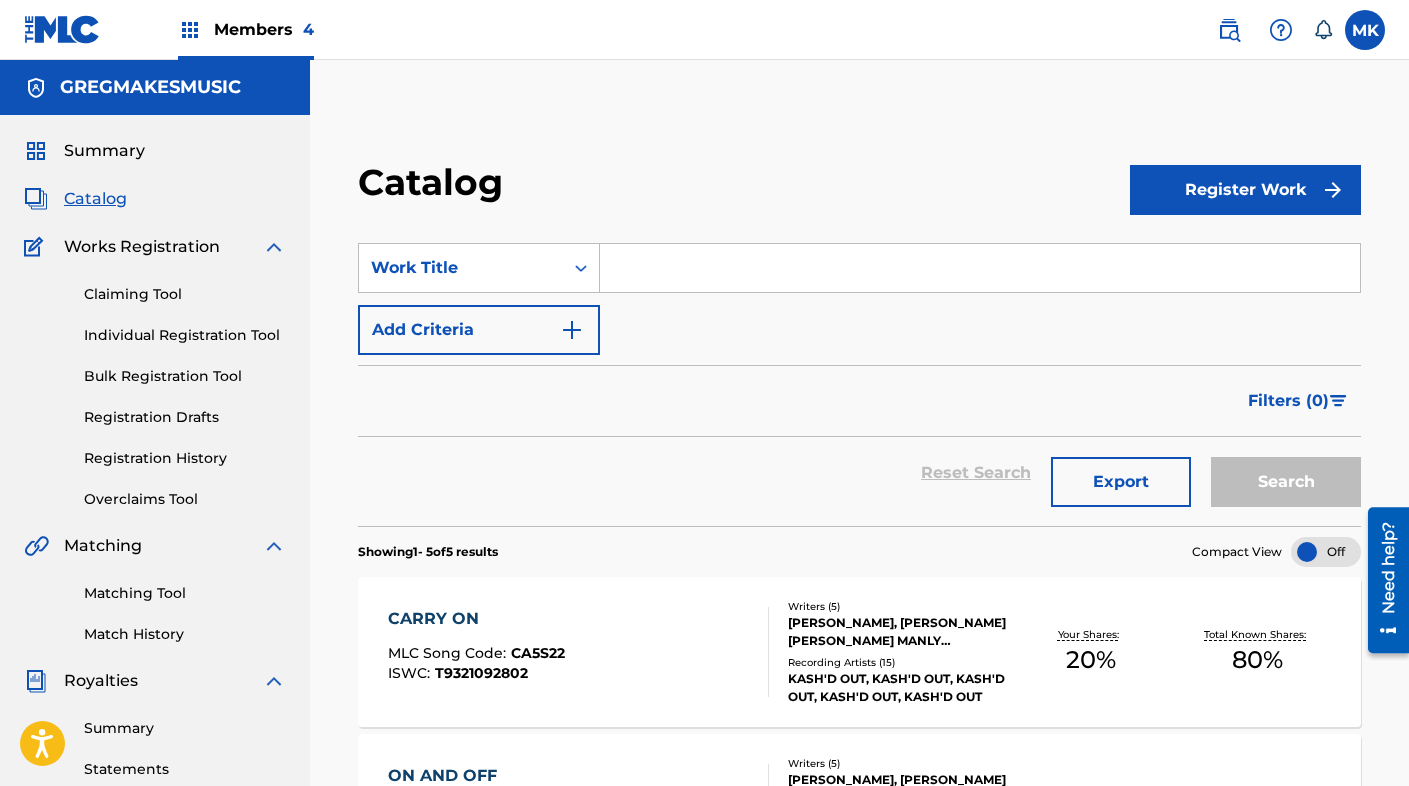 click at bounding box center (980, 268) 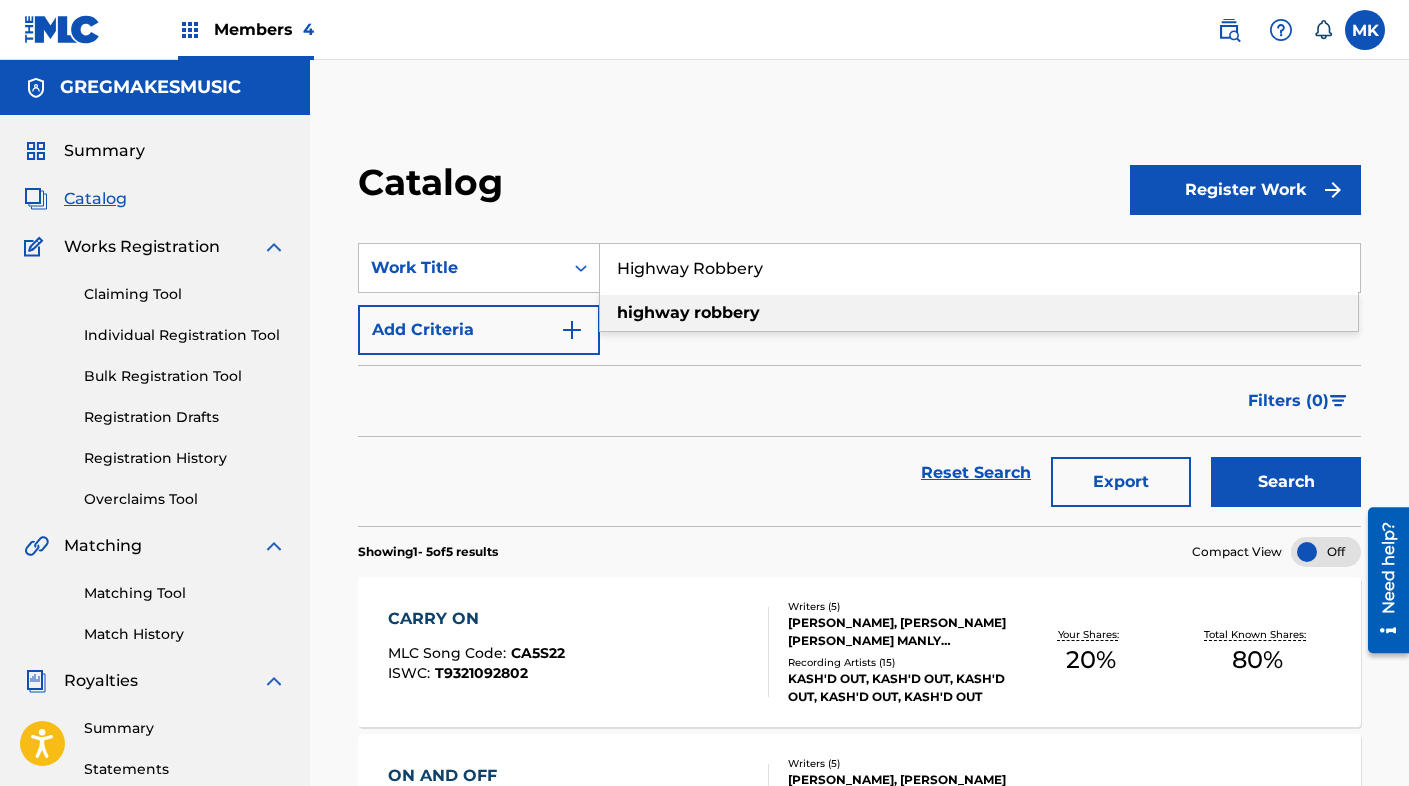 click on "robbery" at bounding box center [727, 312] 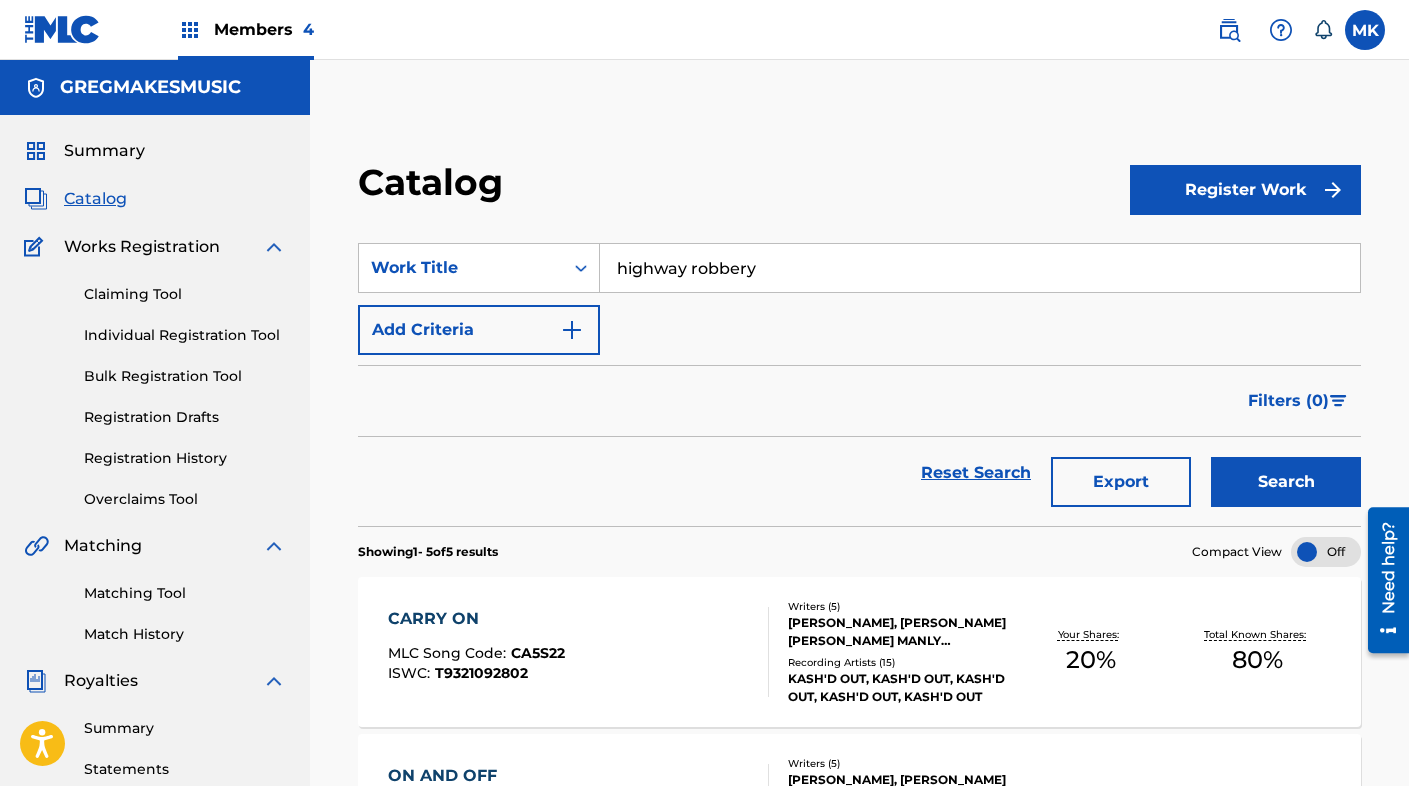 click on "Search" at bounding box center (1286, 482) 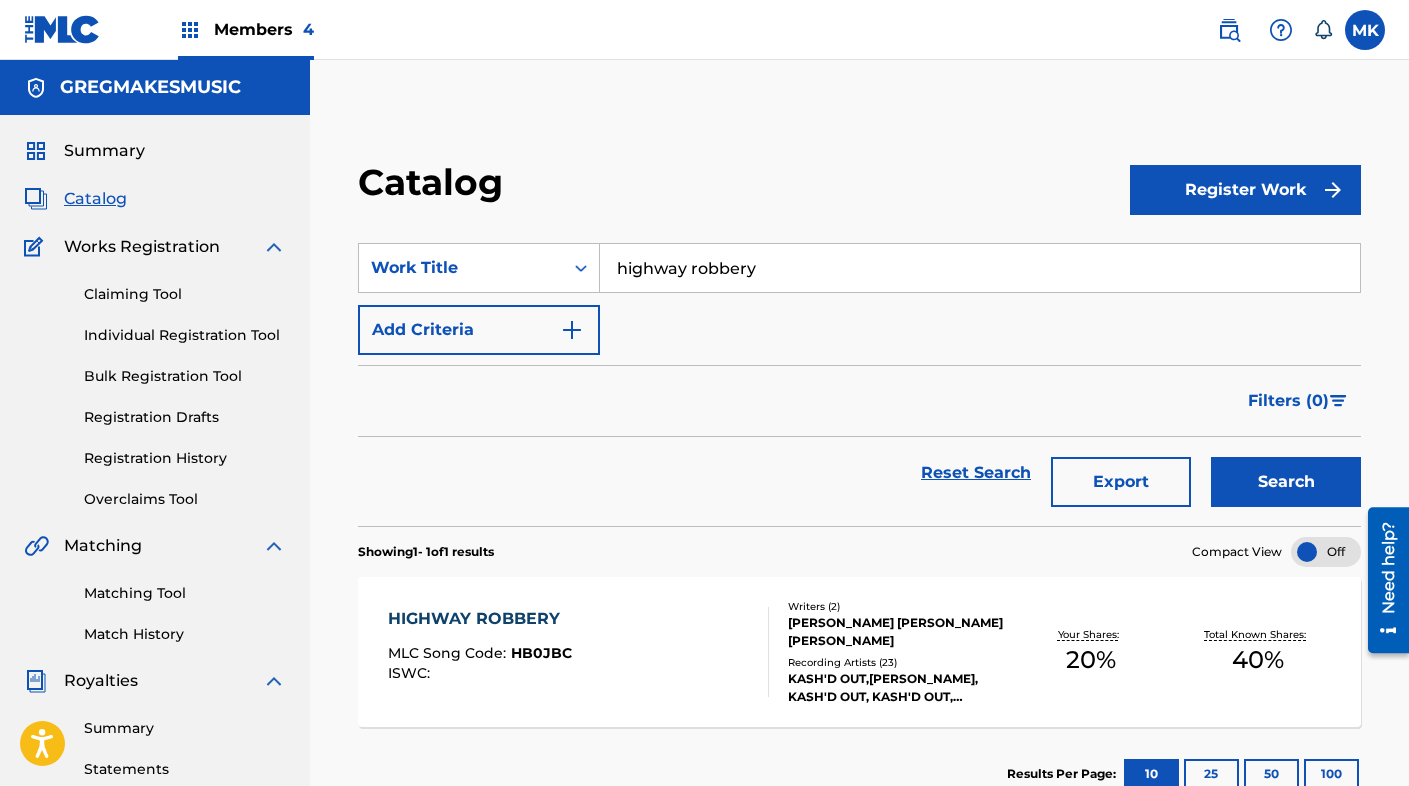 click on "HIGHWAY ROBBERY MLC Song Code : HB0JBC ISWC :" at bounding box center (578, 652) 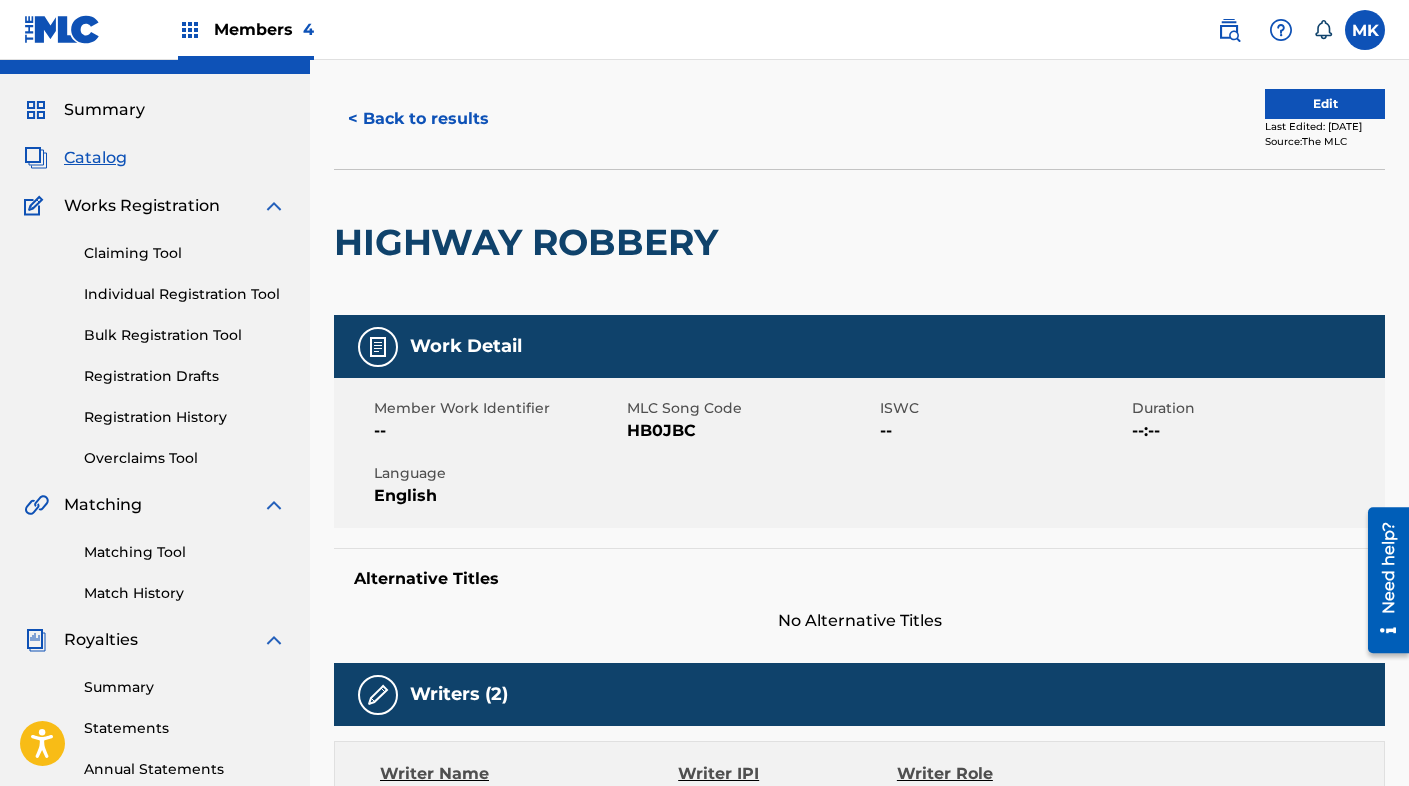 scroll, scrollTop: 0, scrollLeft: 0, axis: both 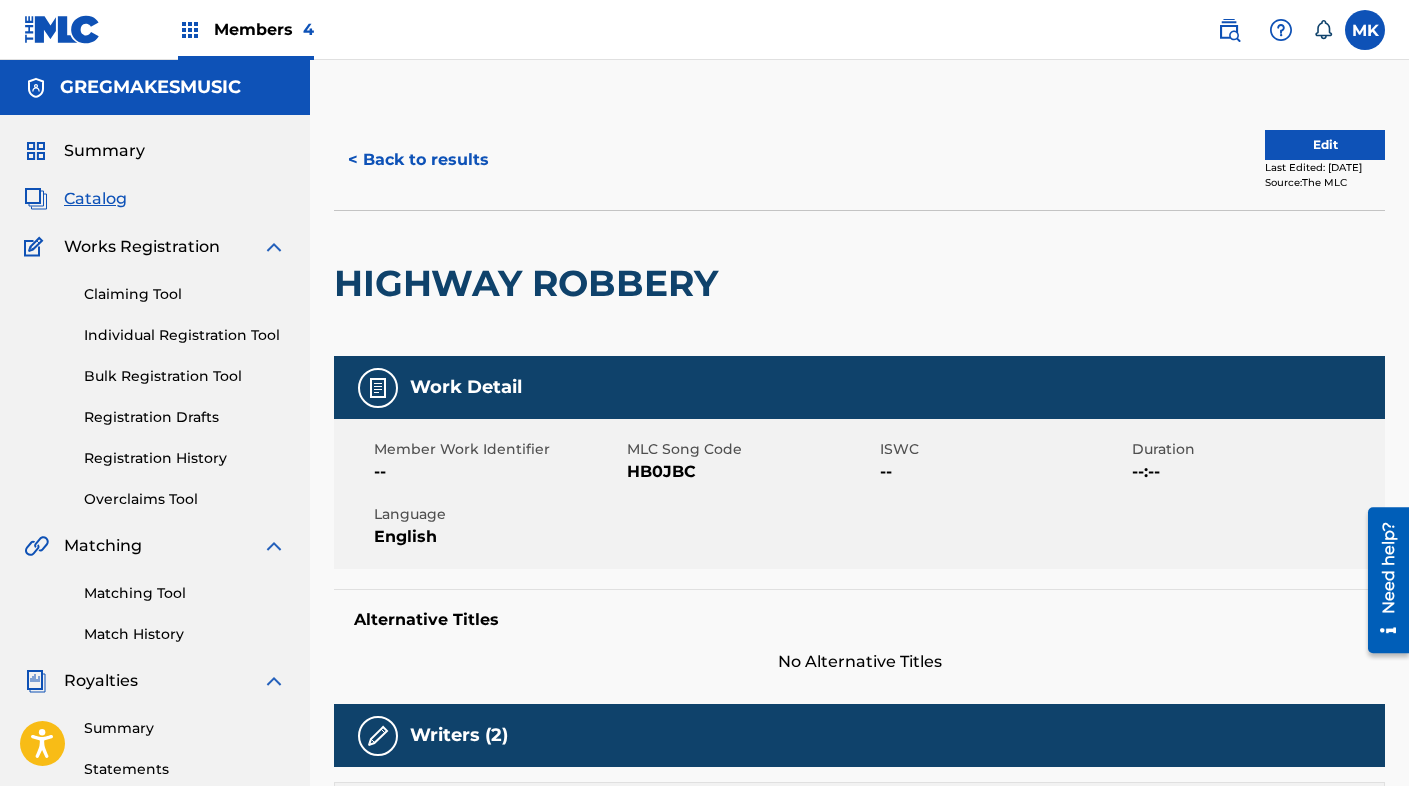 click on "Edit" at bounding box center [1325, 145] 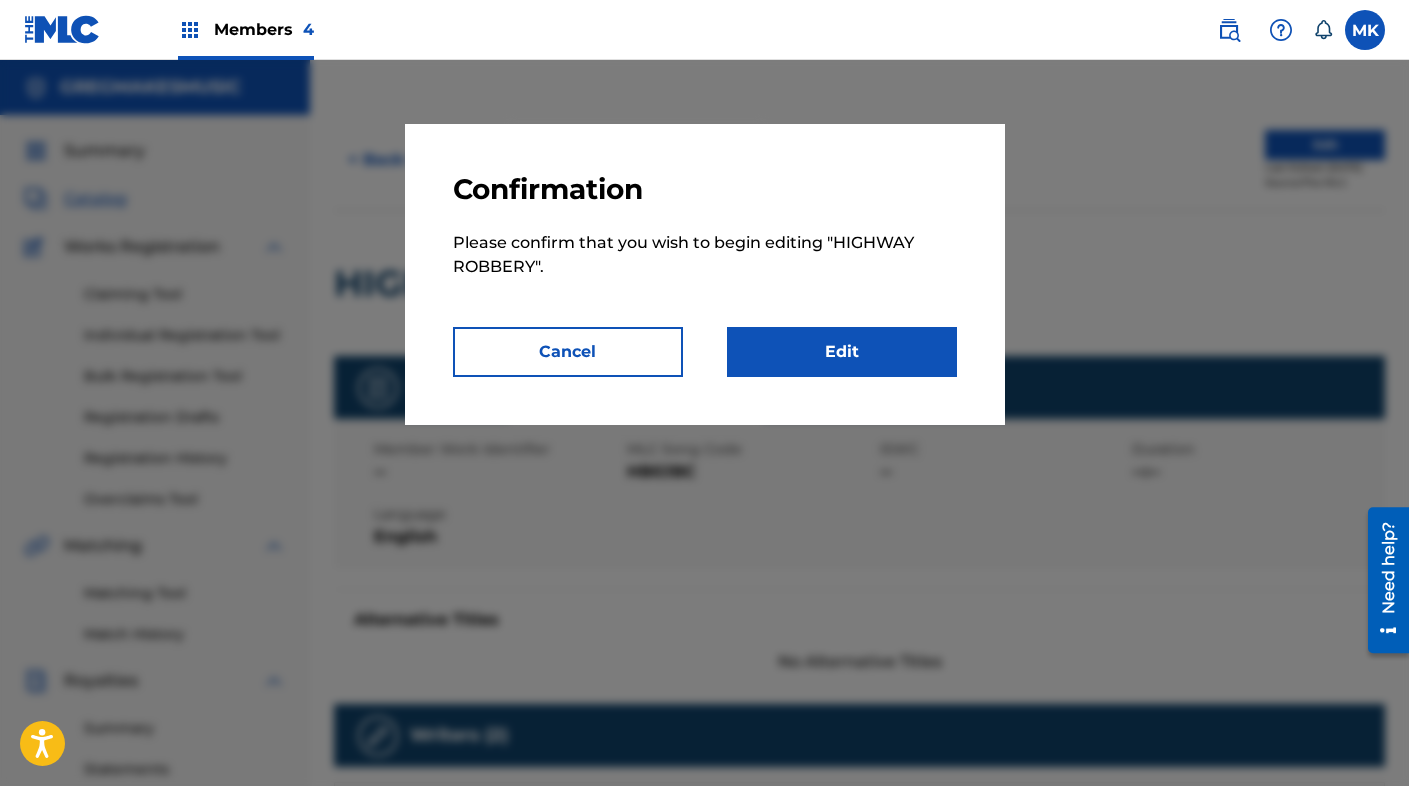 click on "Edit" at bounding box center (842, 352) 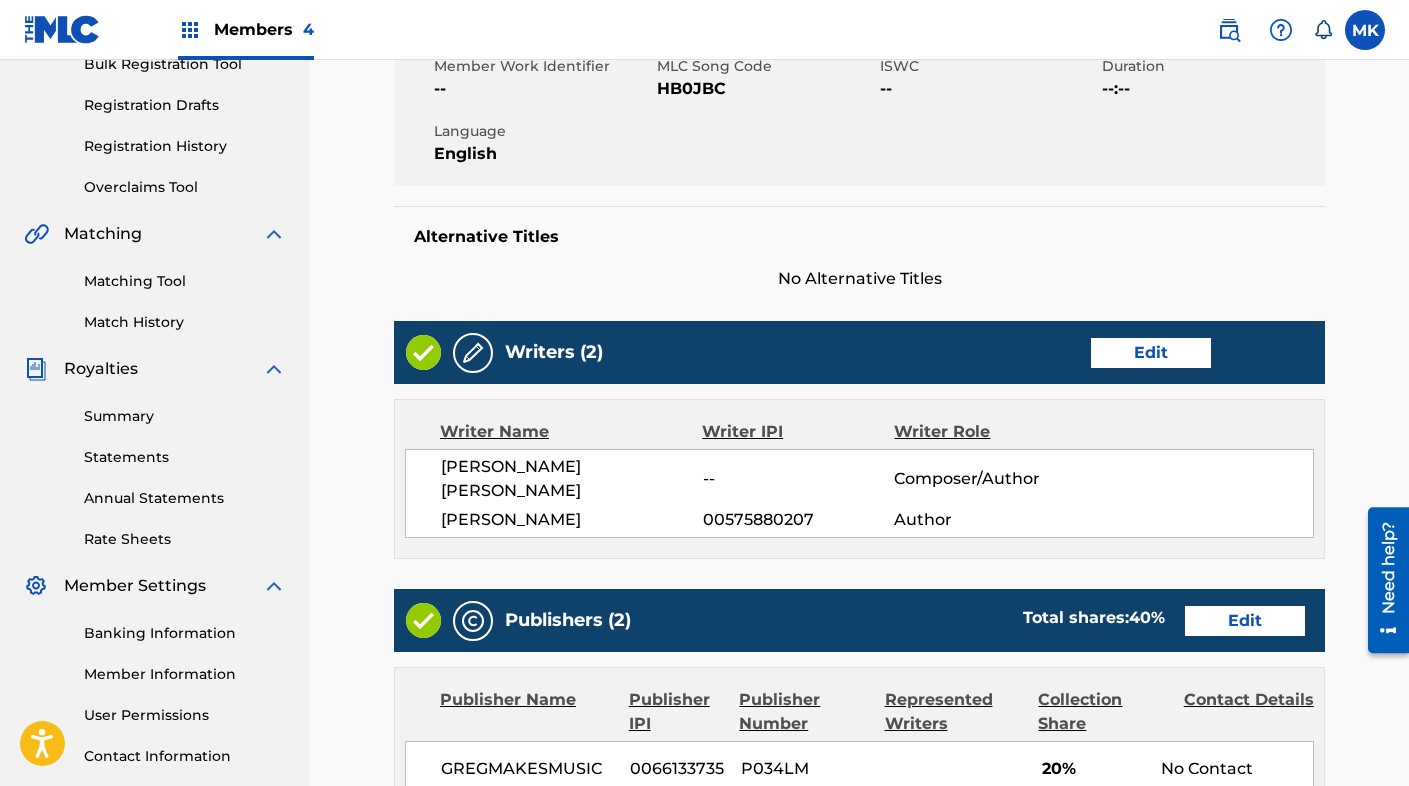 scroll, scrollTop: 301, scrollLeft: 0, axis: vertical 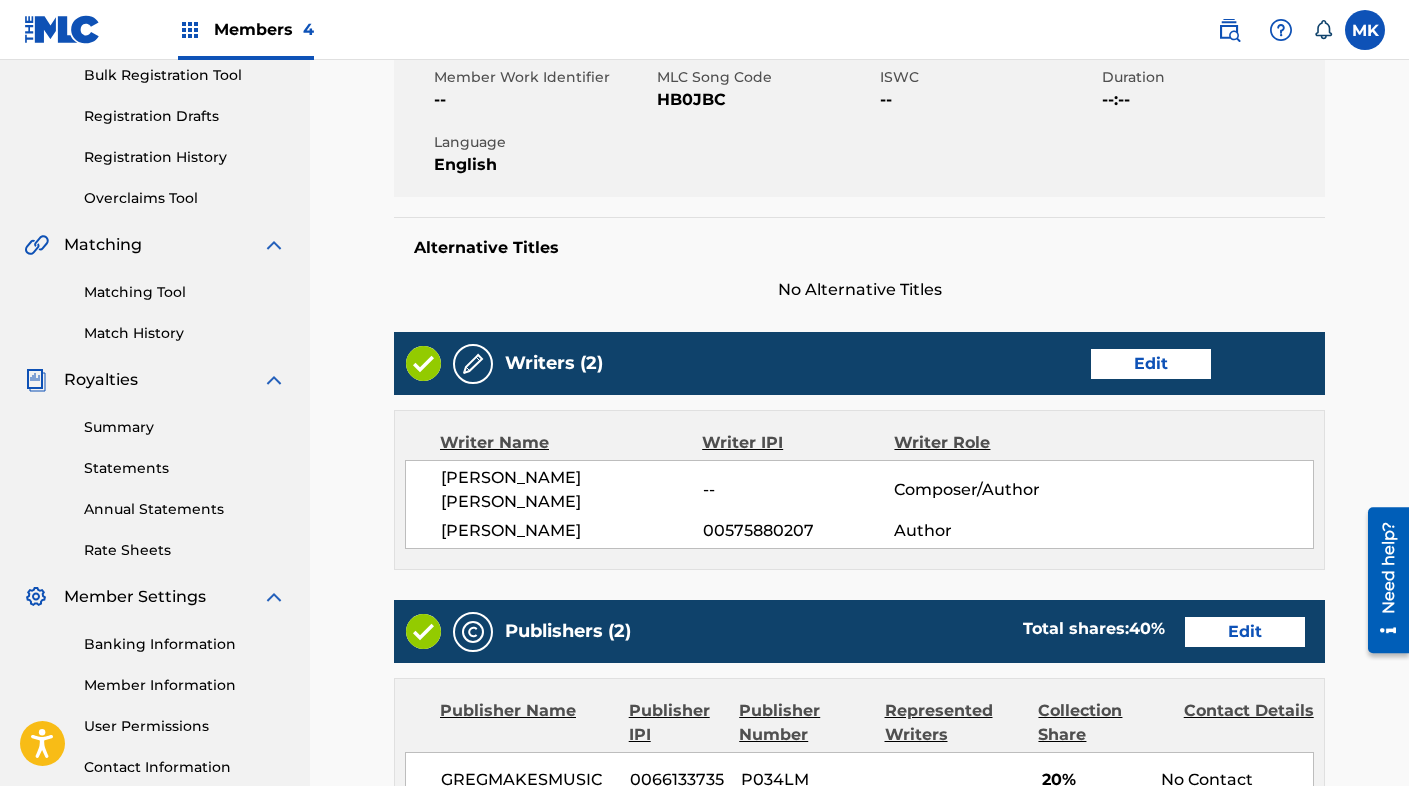 click on "Edit" at bounding box center [1151, 364] 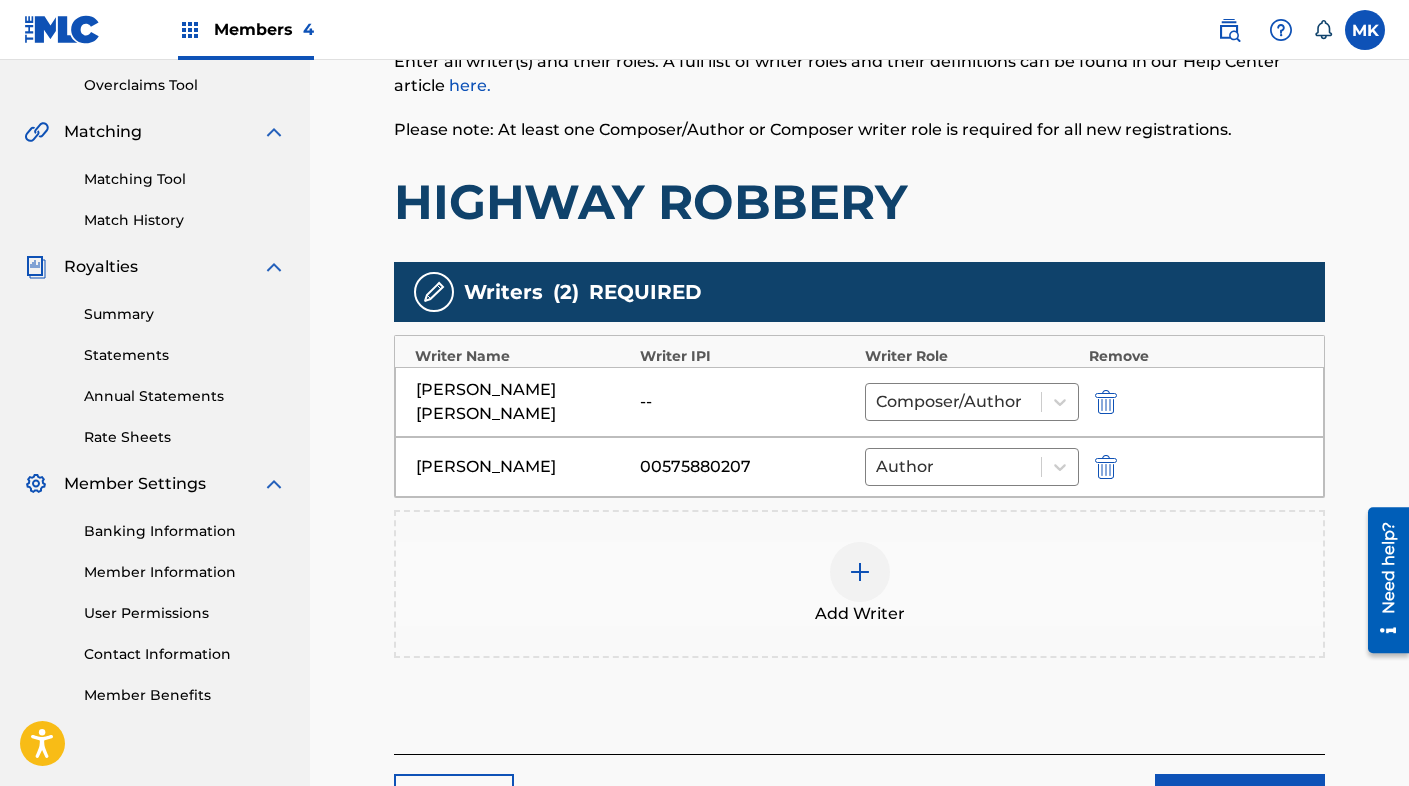 scroll, scrollTop: 468, scrollLeft: 0, axis: vertical 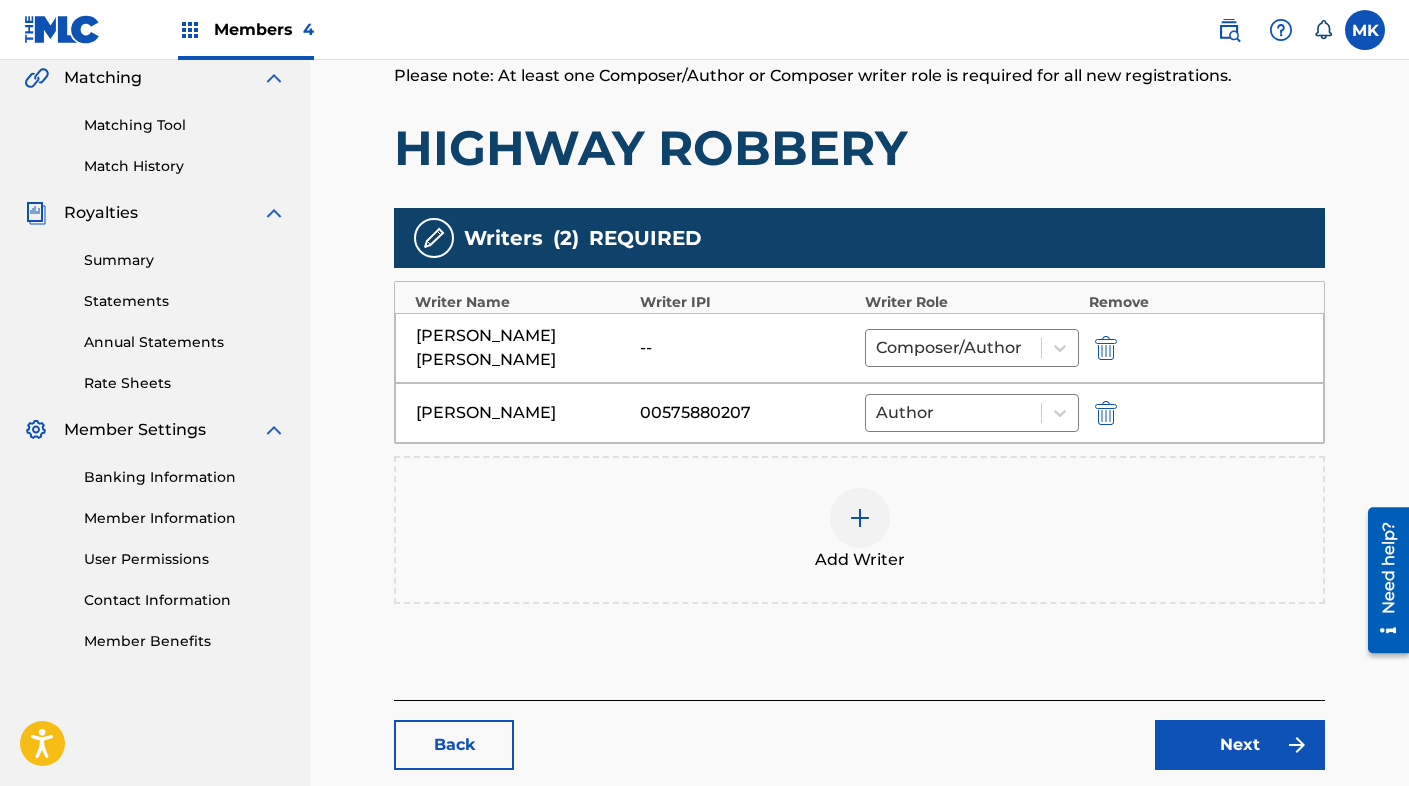 click at bounding box center (860, 518) 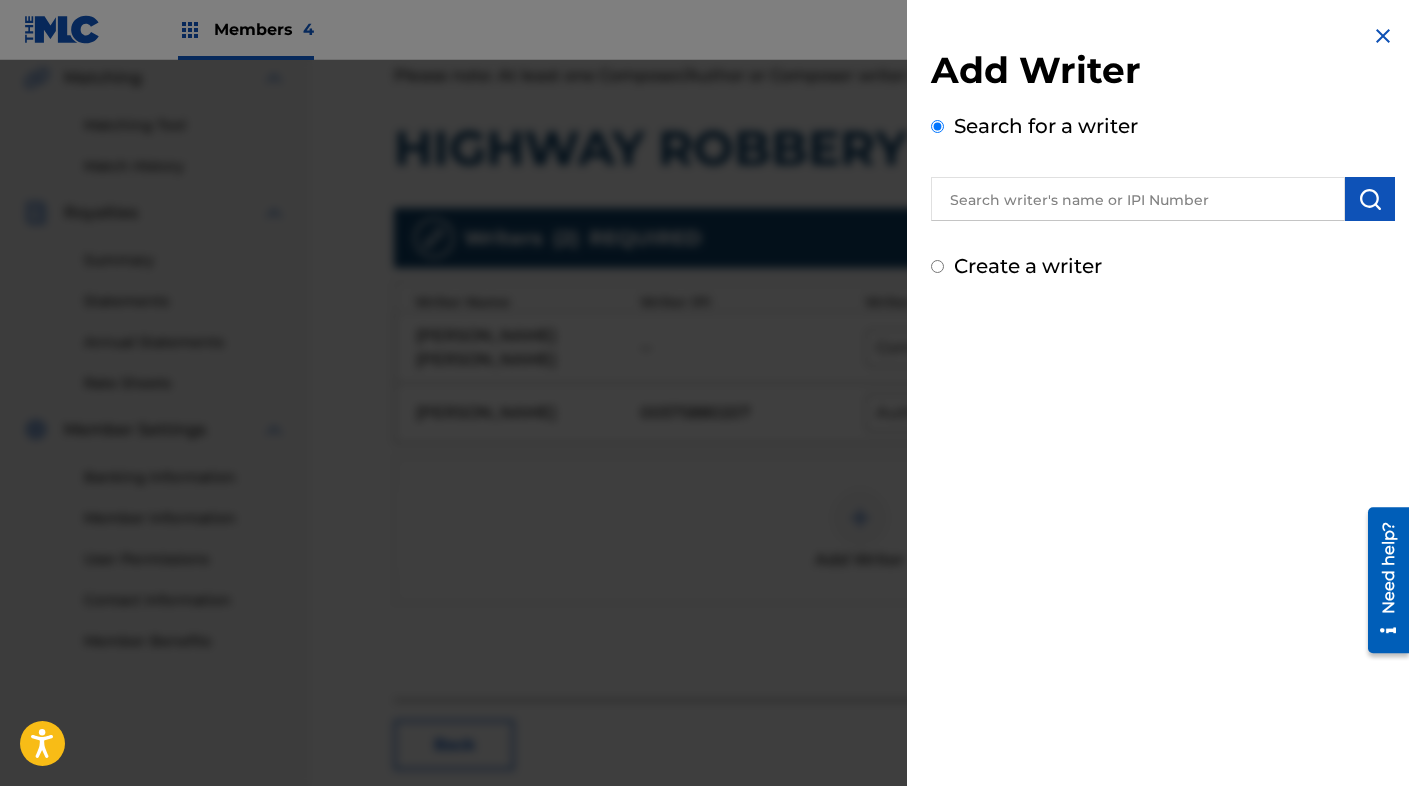 click at bounding box center (1138, 199) 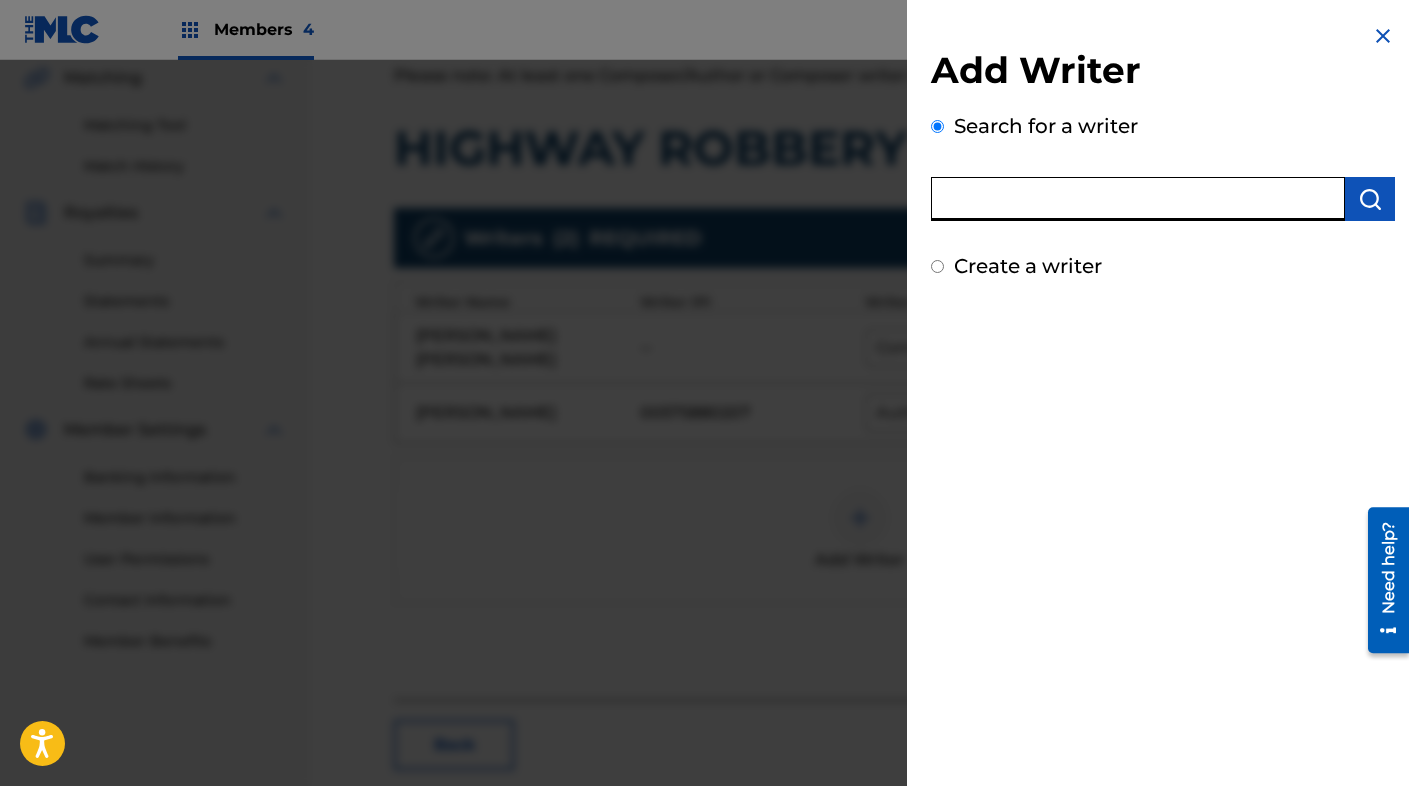 paste on "735897295" 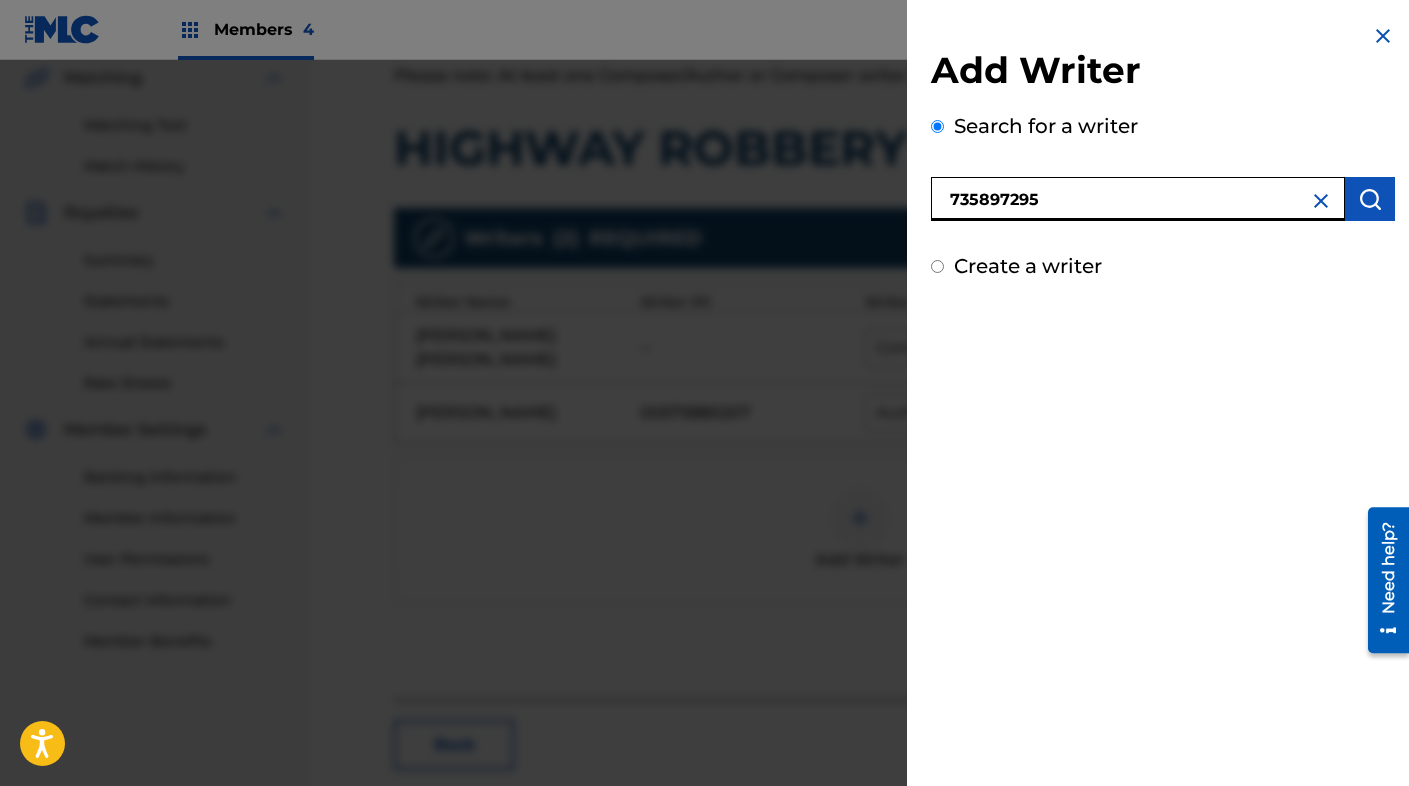 click on "735897295" at bounding box center [1138, 199] 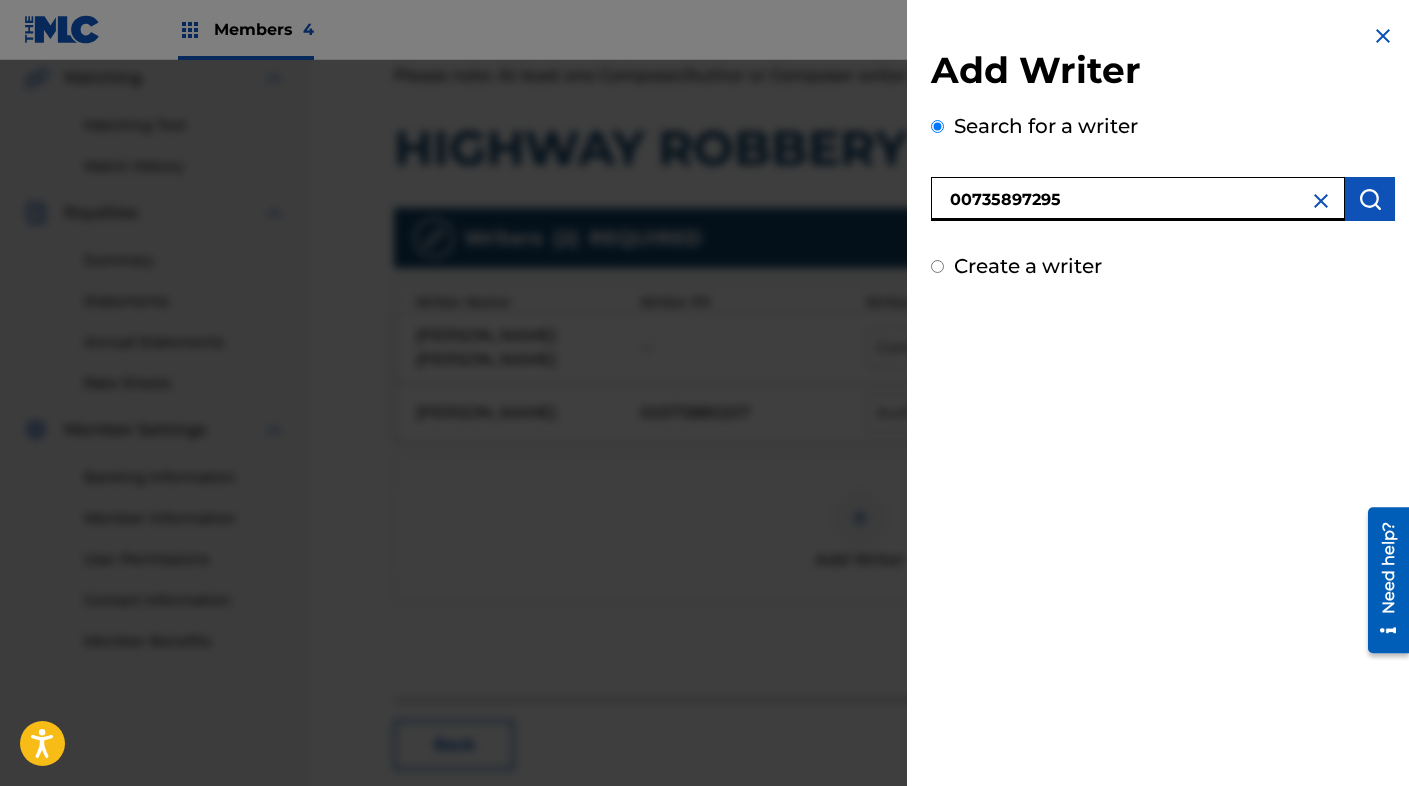 type on "00735897295" 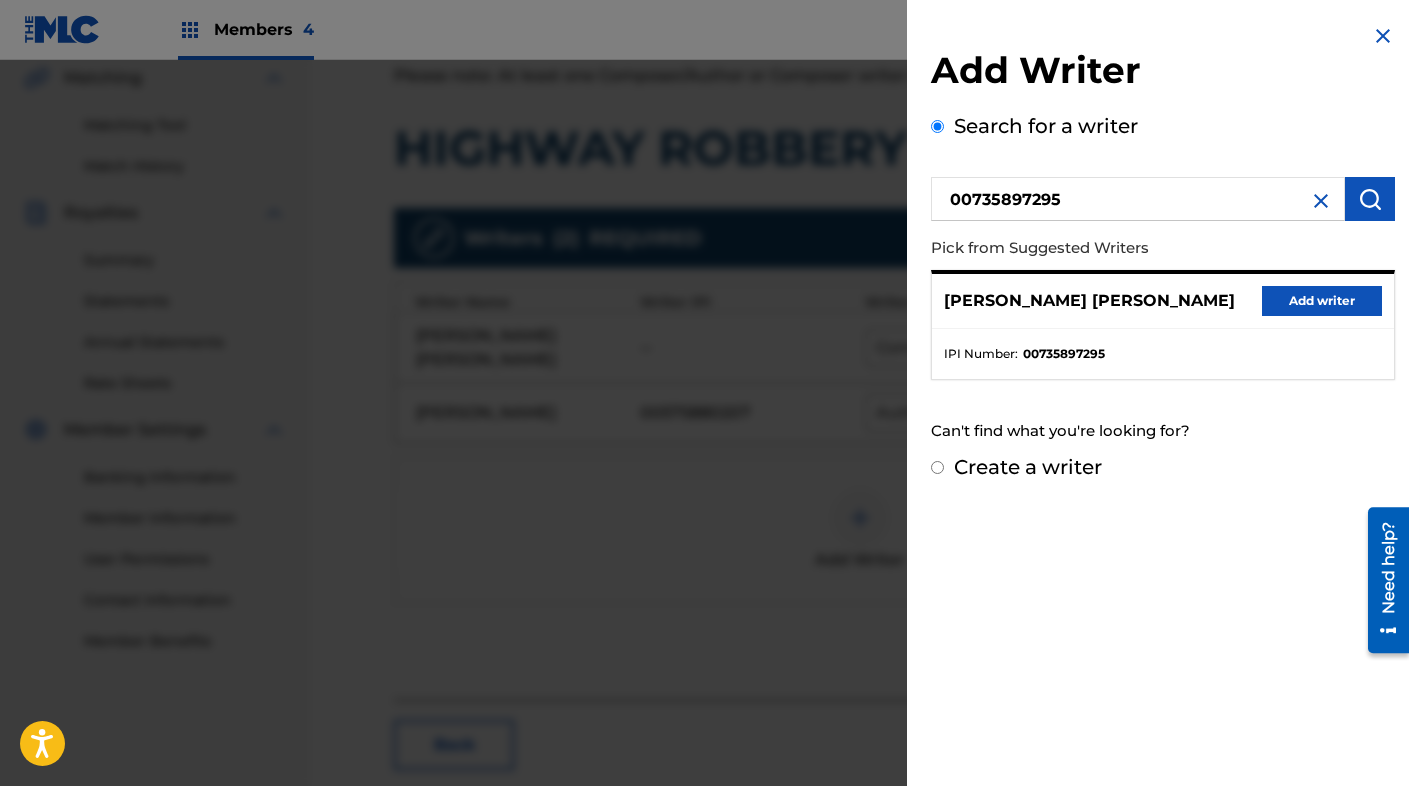 click at bounding box center (1321, 201) 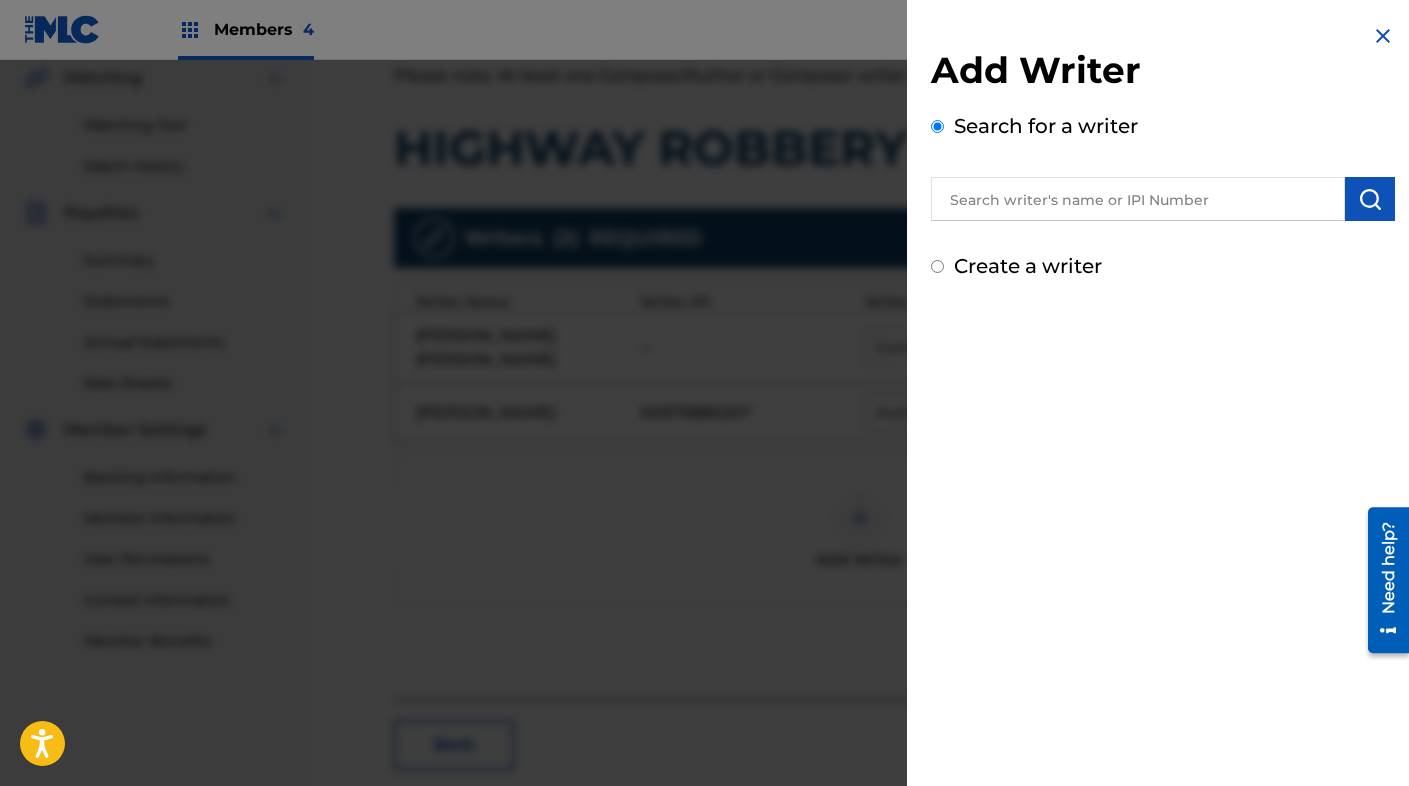 click at bounding box center (1138, 199) 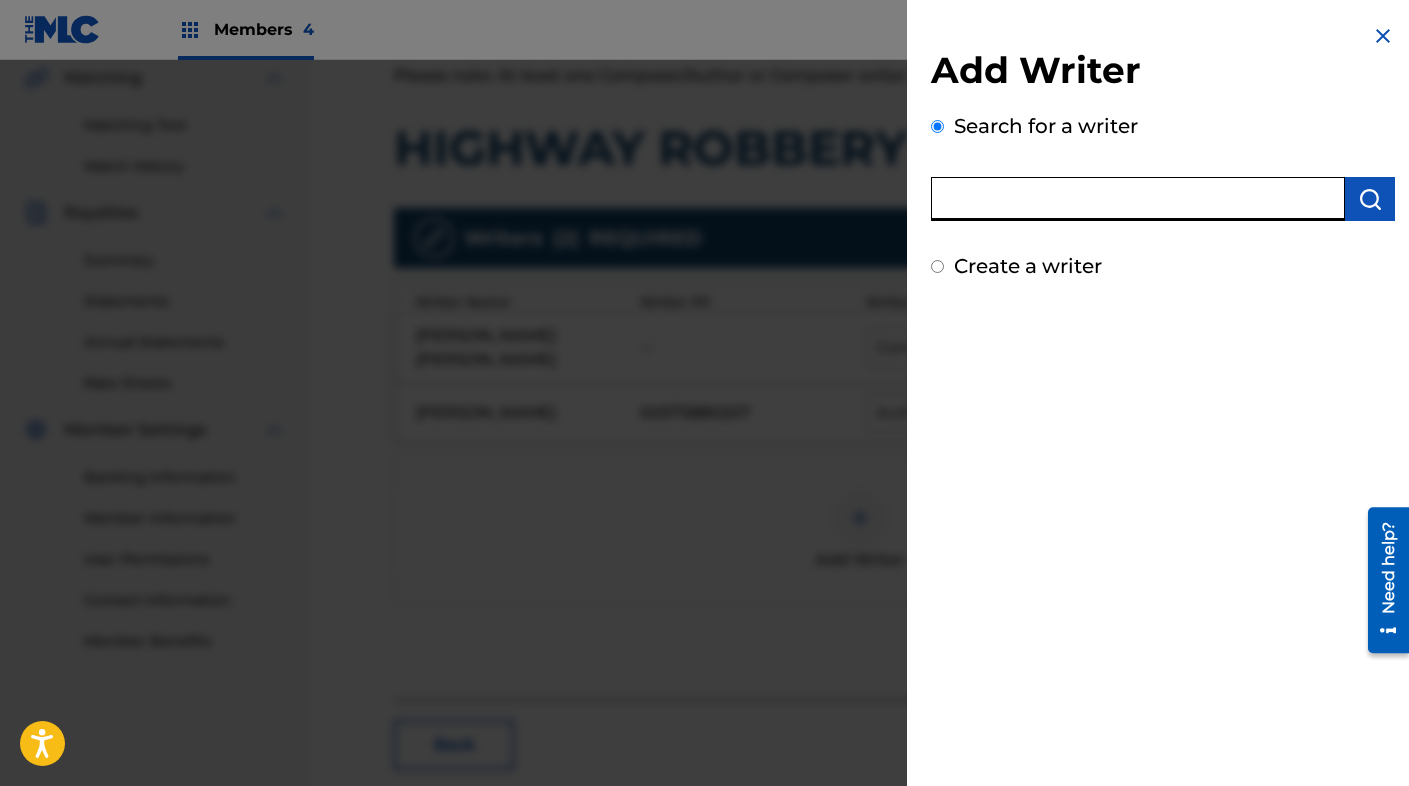 click at bounding box center [1138, 199] 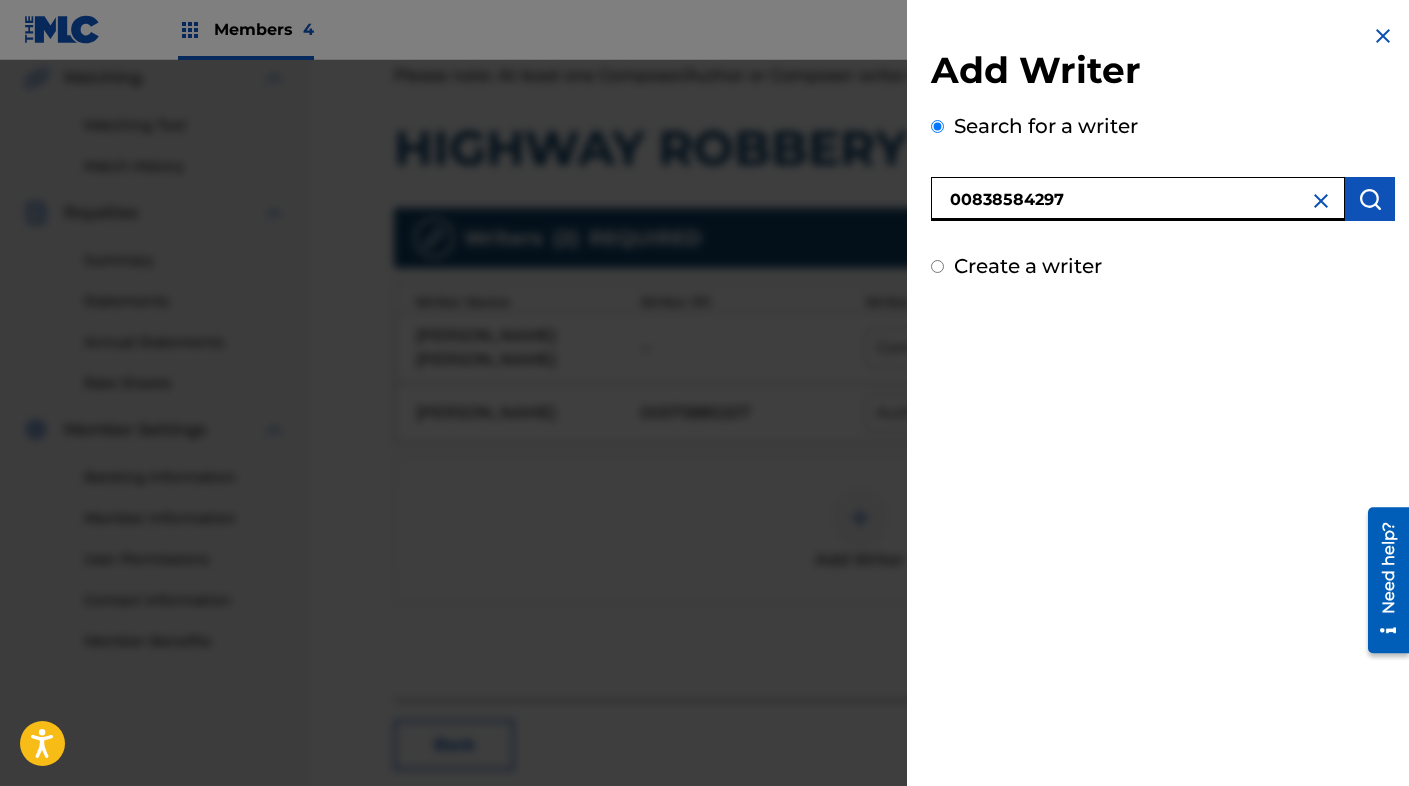 type on "00838584297" 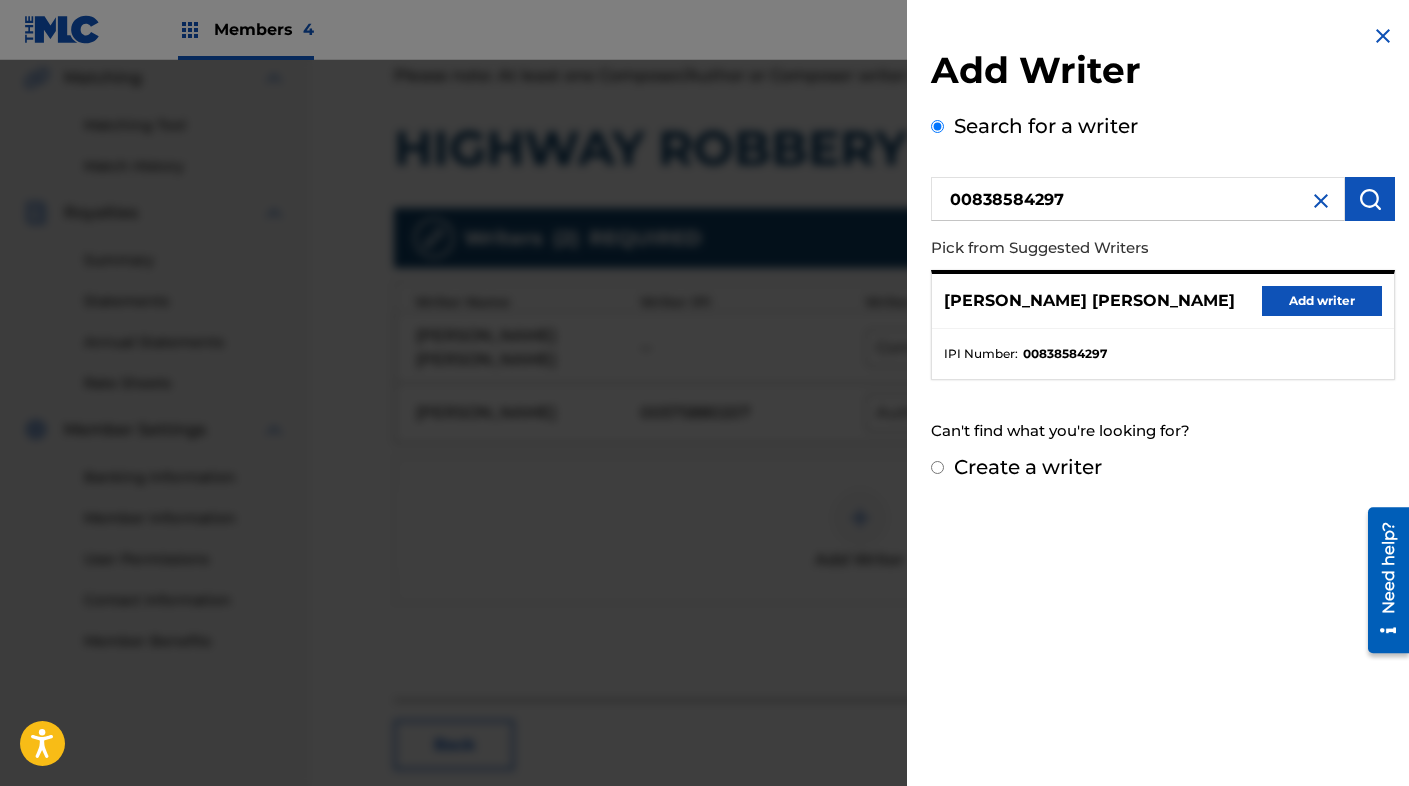click on "Add writer" at bounding box center [1322, 301] 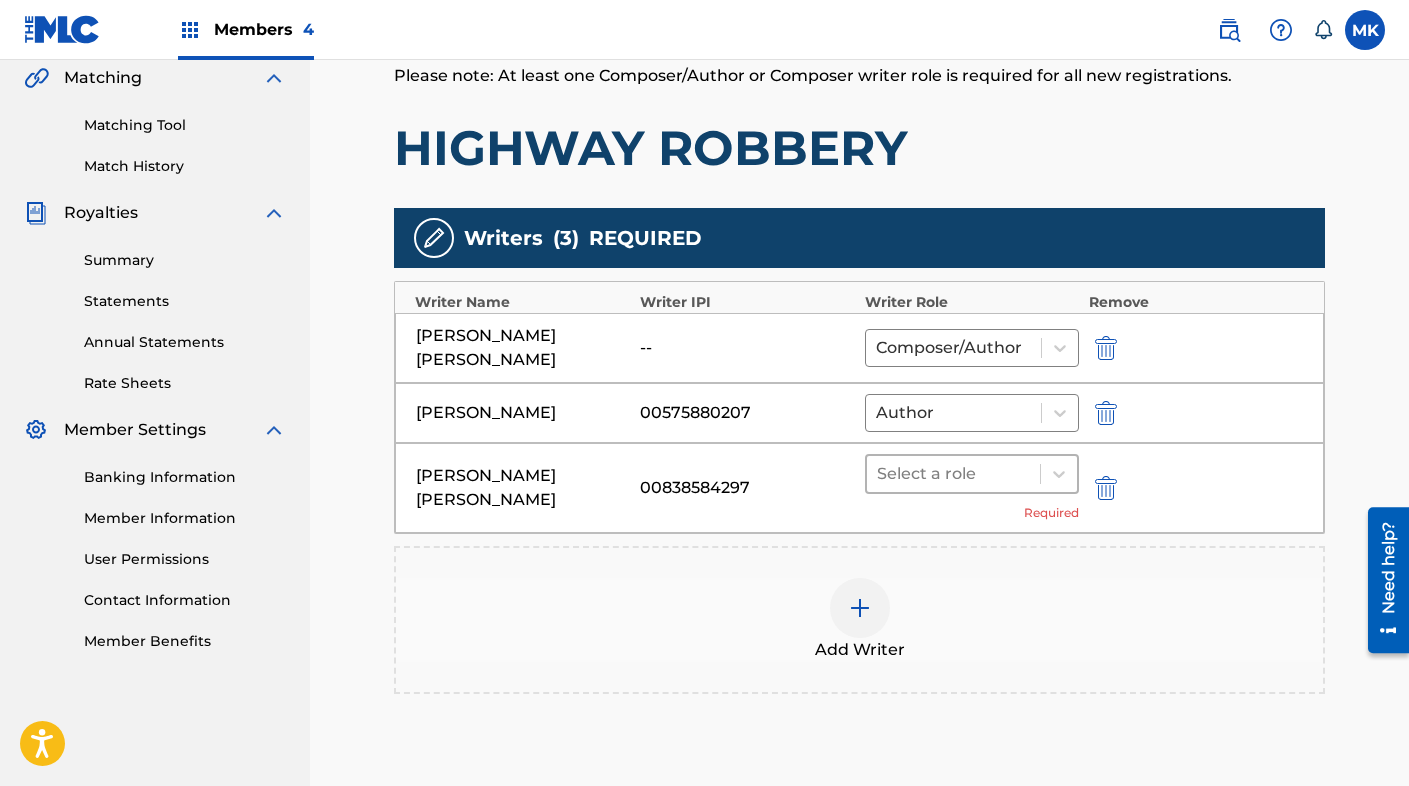 click at bounding box center [953, 474] 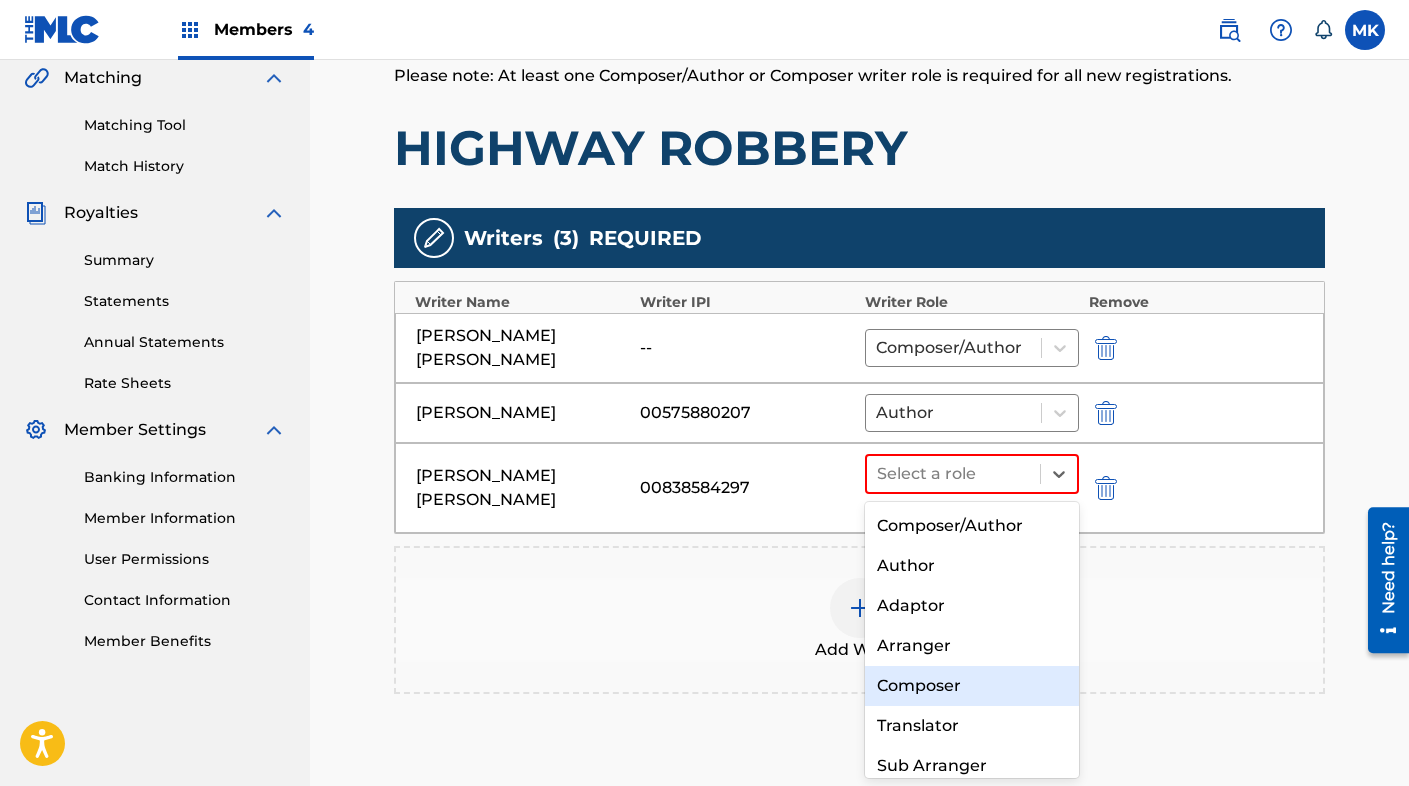 click on "Composer" at bounding box center (972, 686) 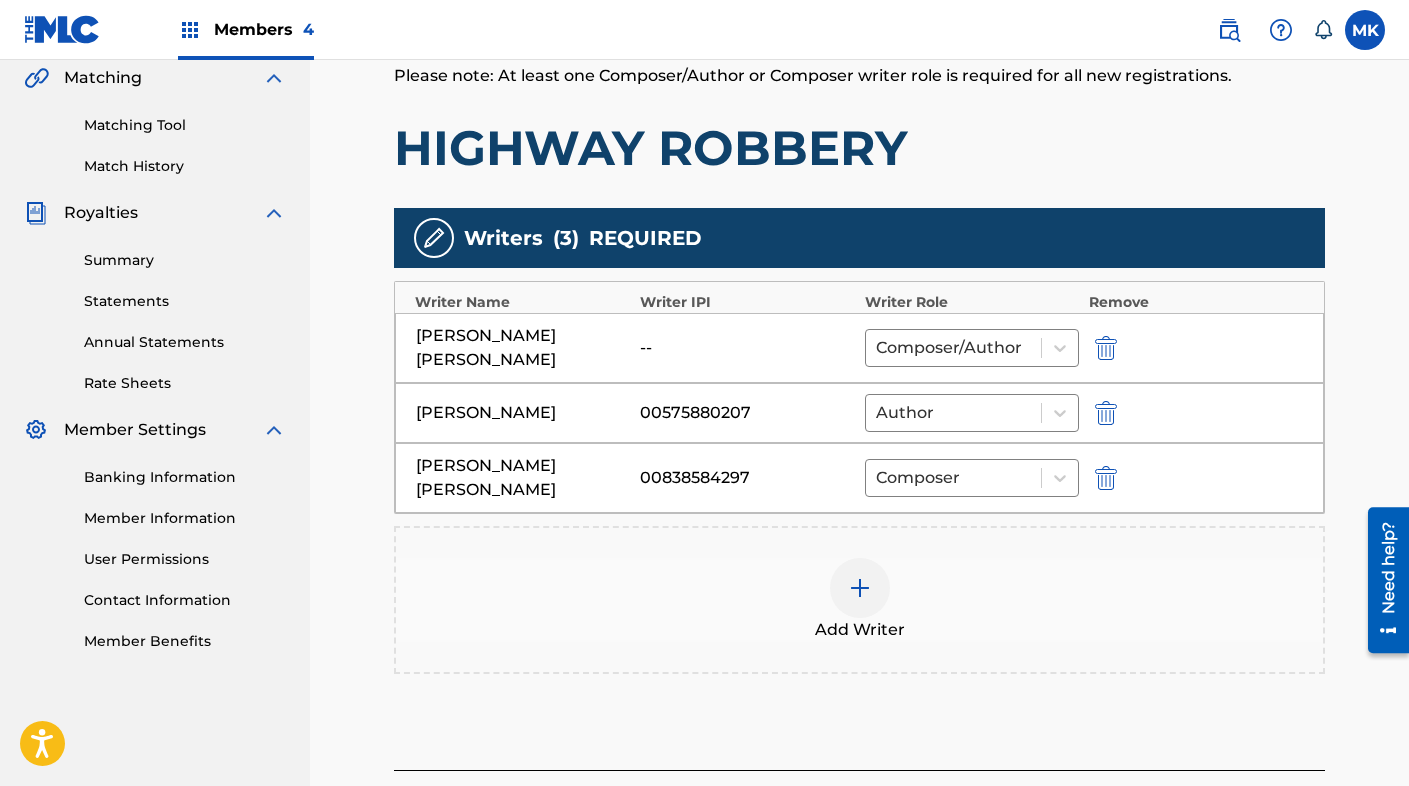 click at bounding box center [860, 588] 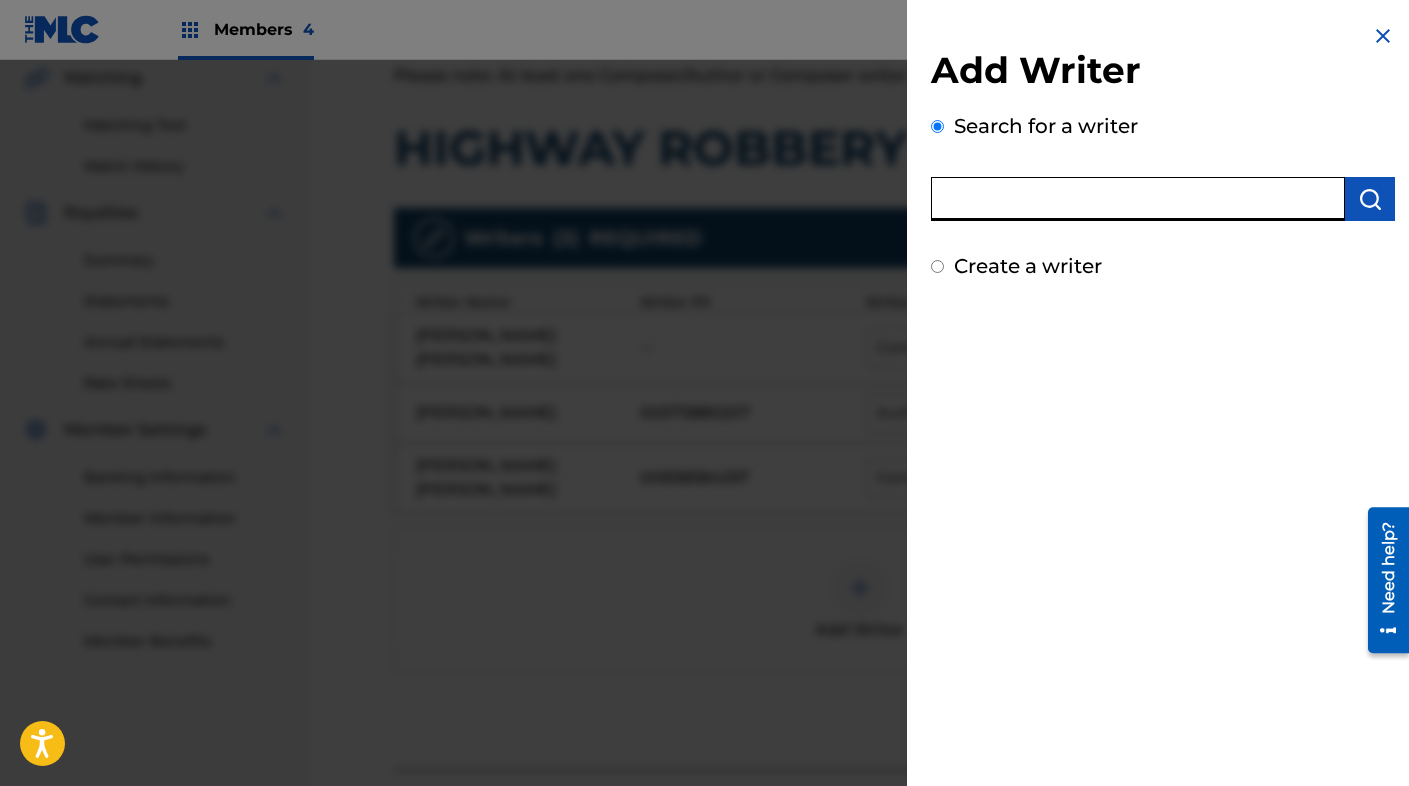 click at bounding box center [1138, 199] 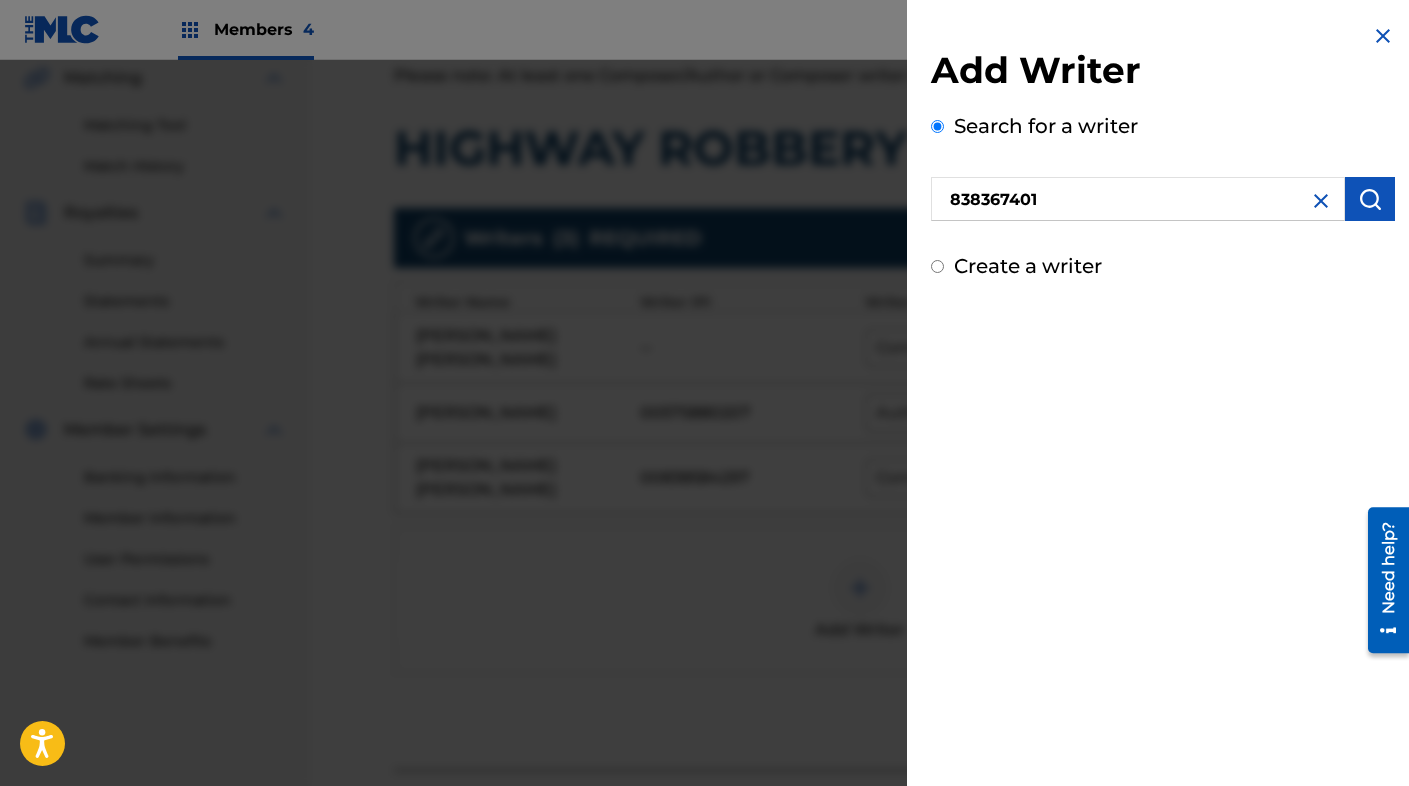 click at bounding box center [1370, 199] 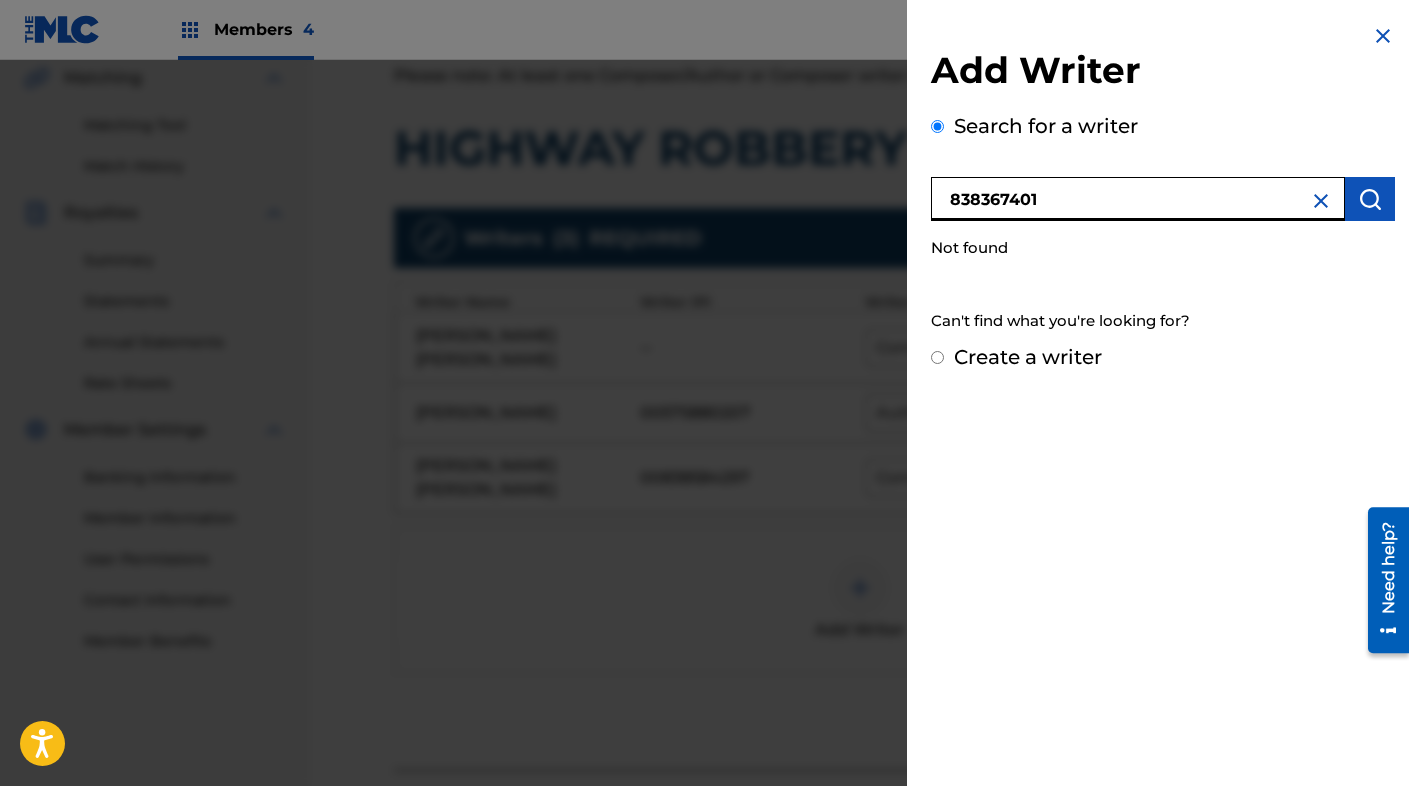 click on "838367401" at bounding box center (1138, 199) 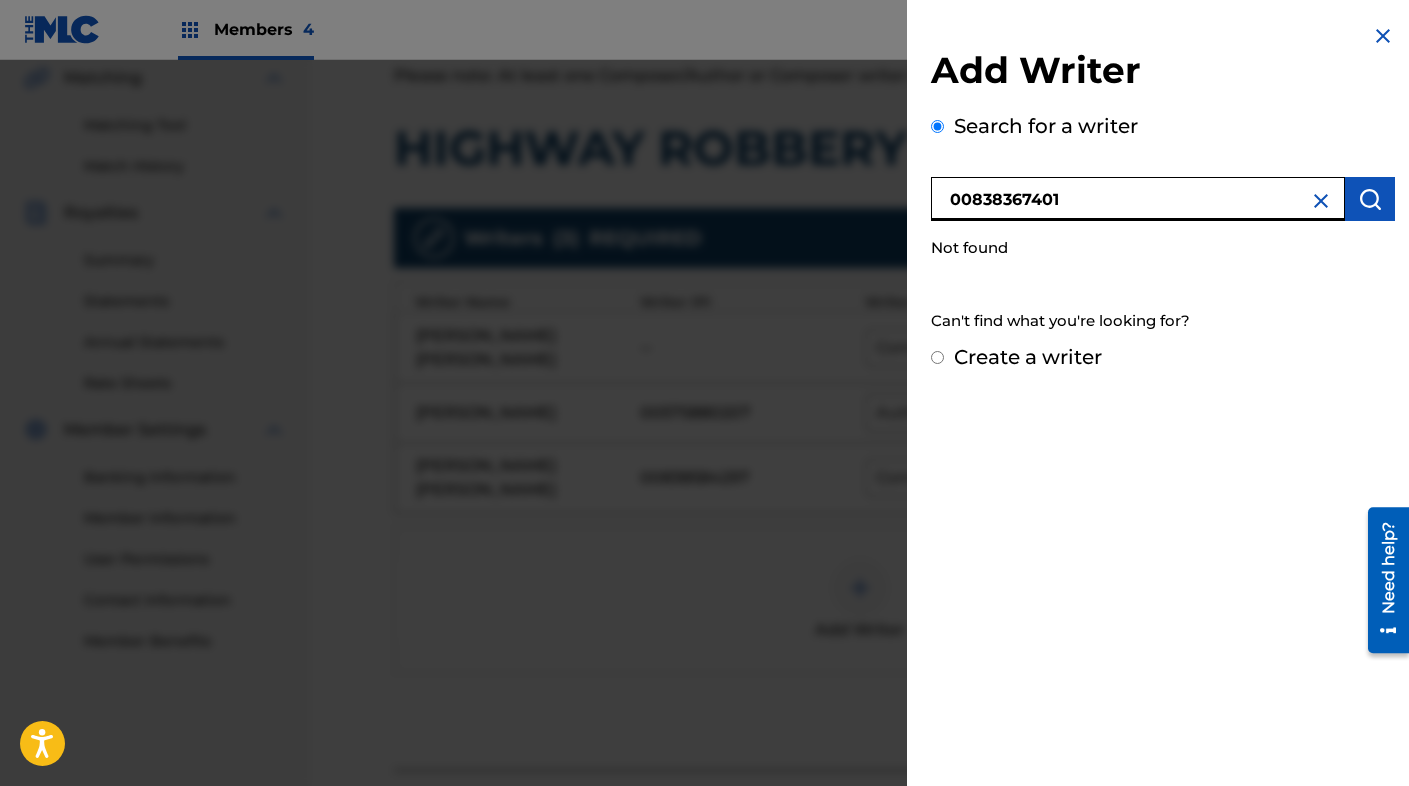 type on "00838367401" 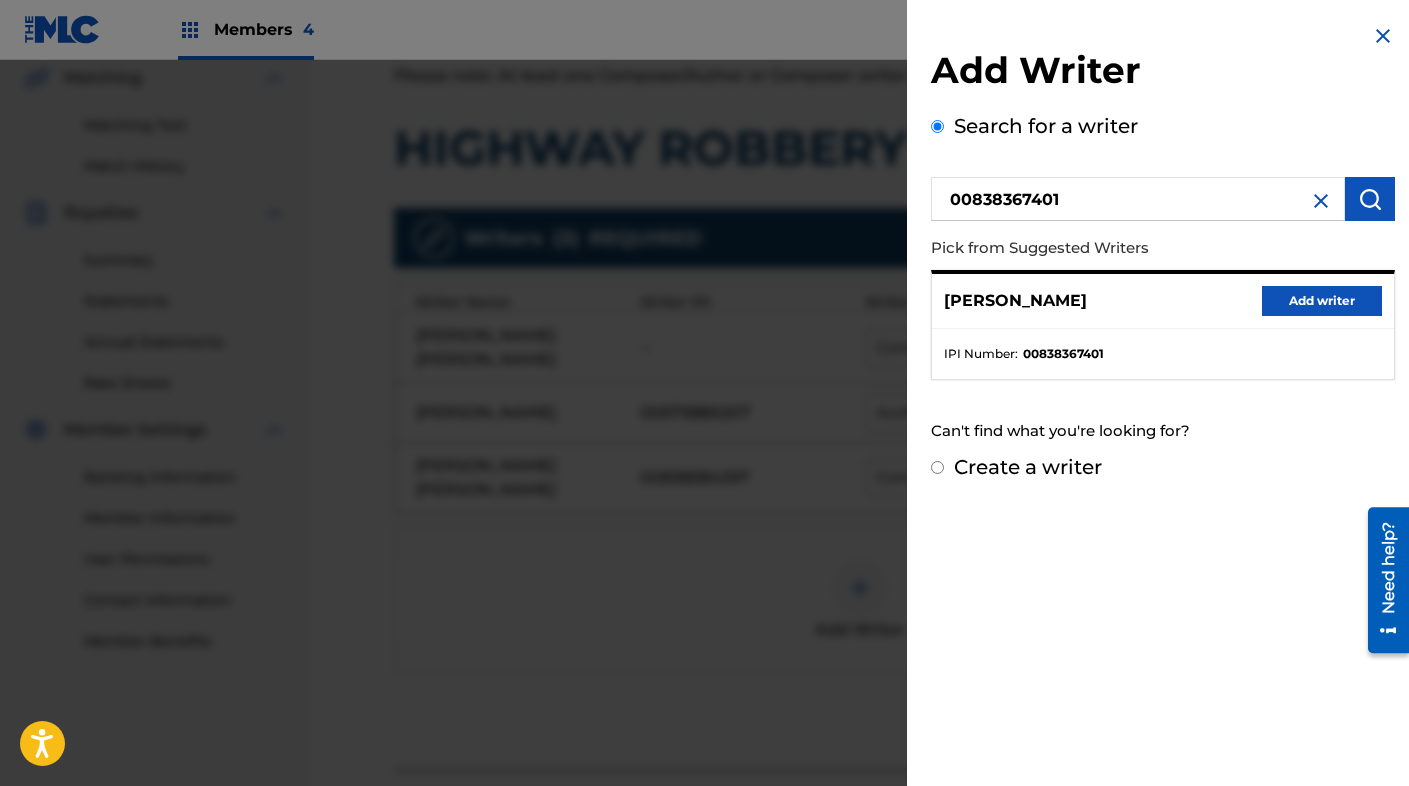 click on "Add writer" at bounding box center [1322, 301] 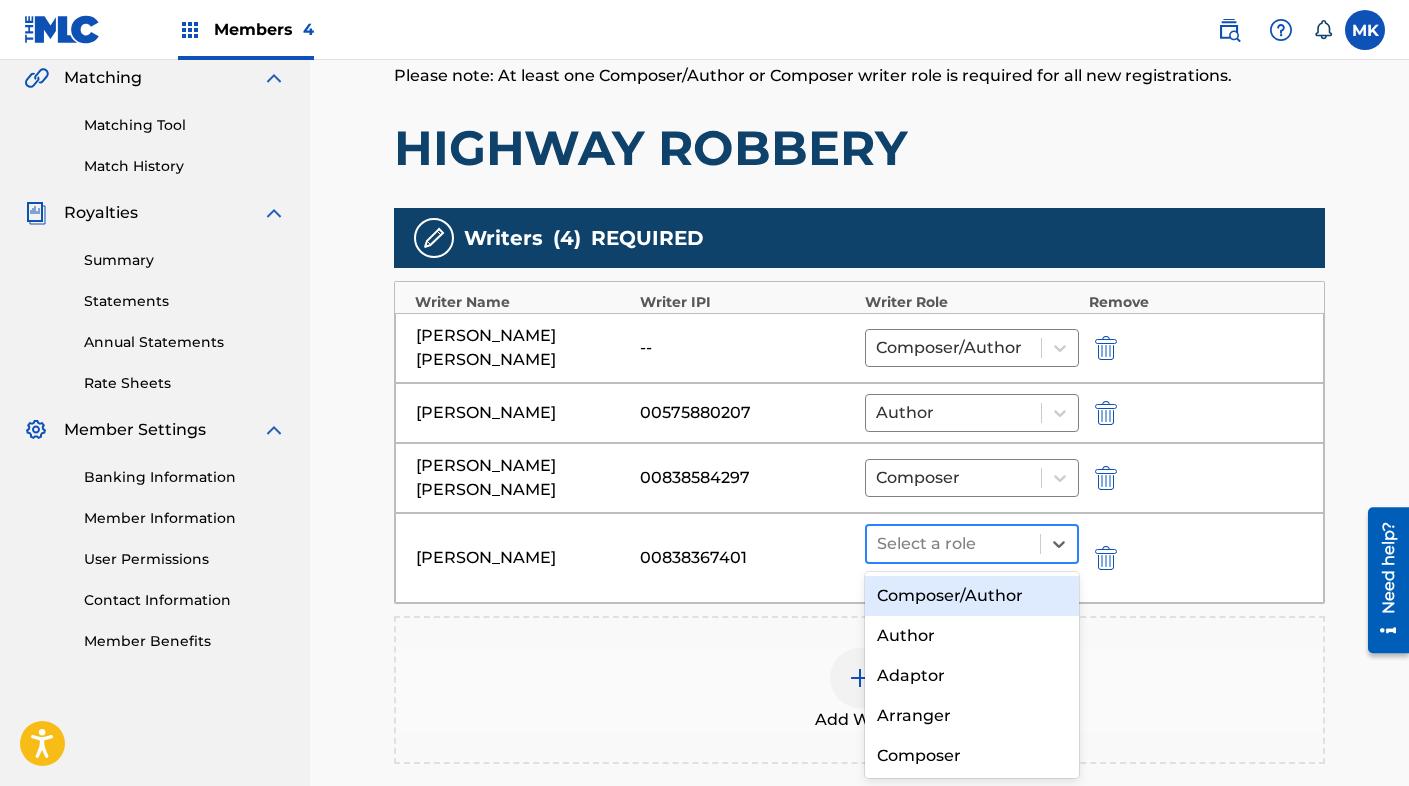 click at bounding box center [953, 544] 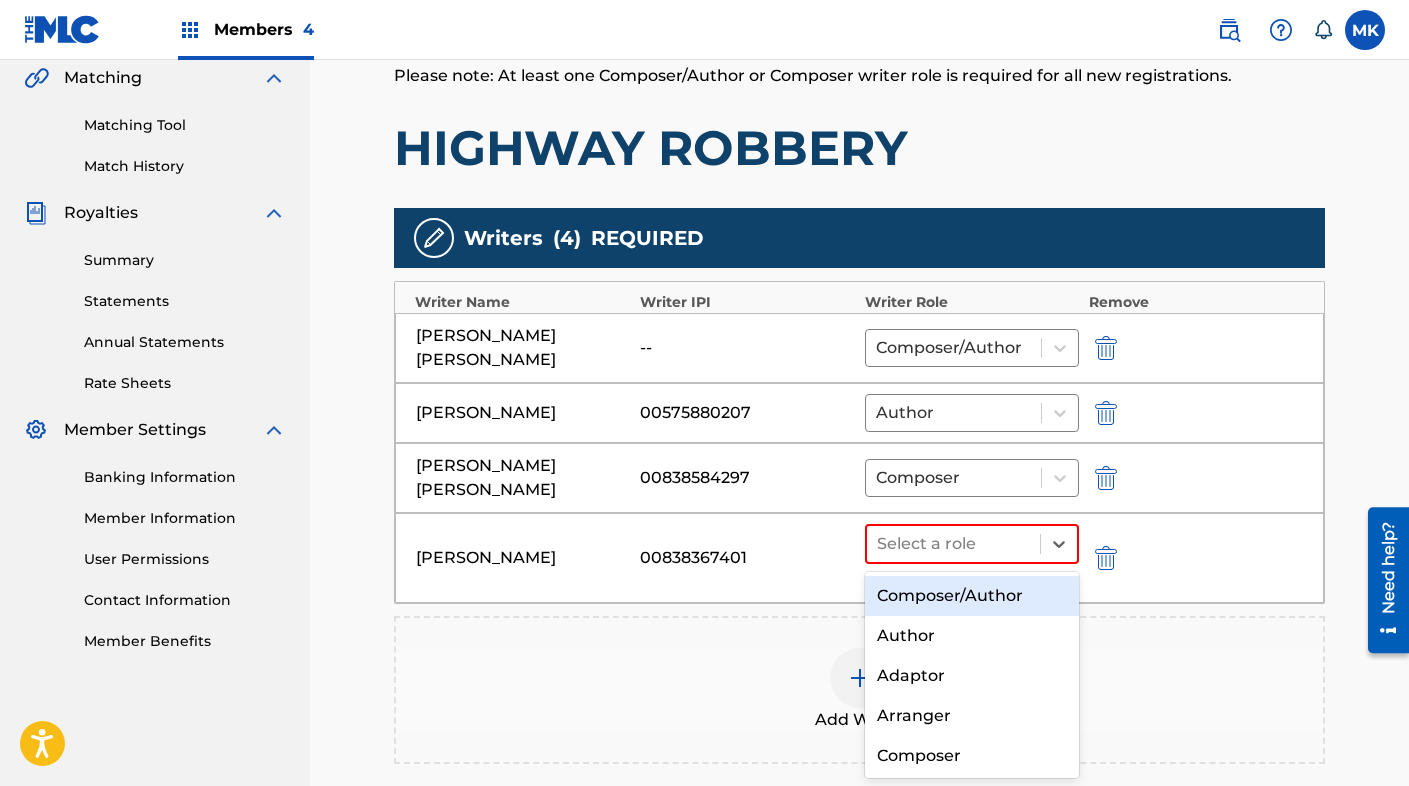 click on "Composer/Author" at bounding box center [972, 596] 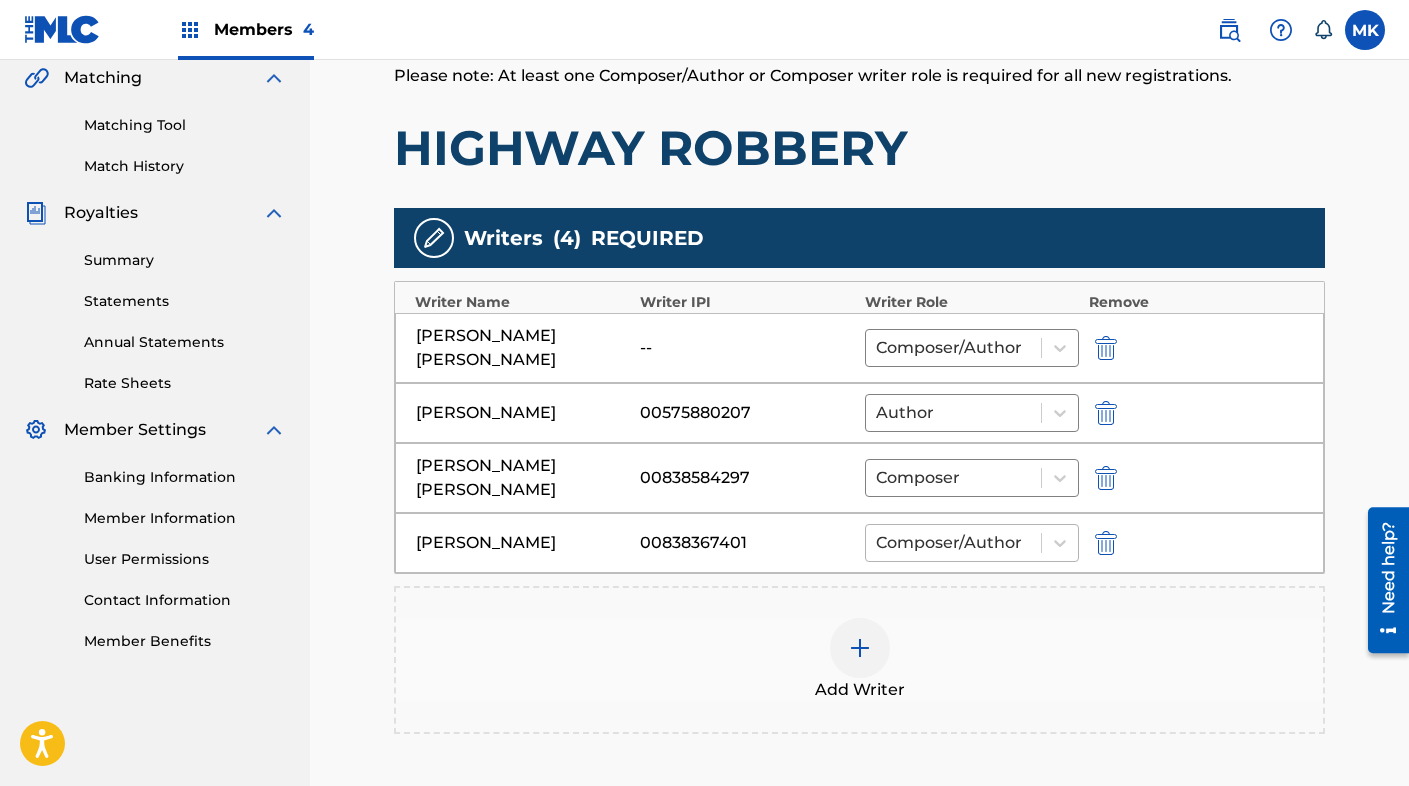 click at bounding box center (953, 543) 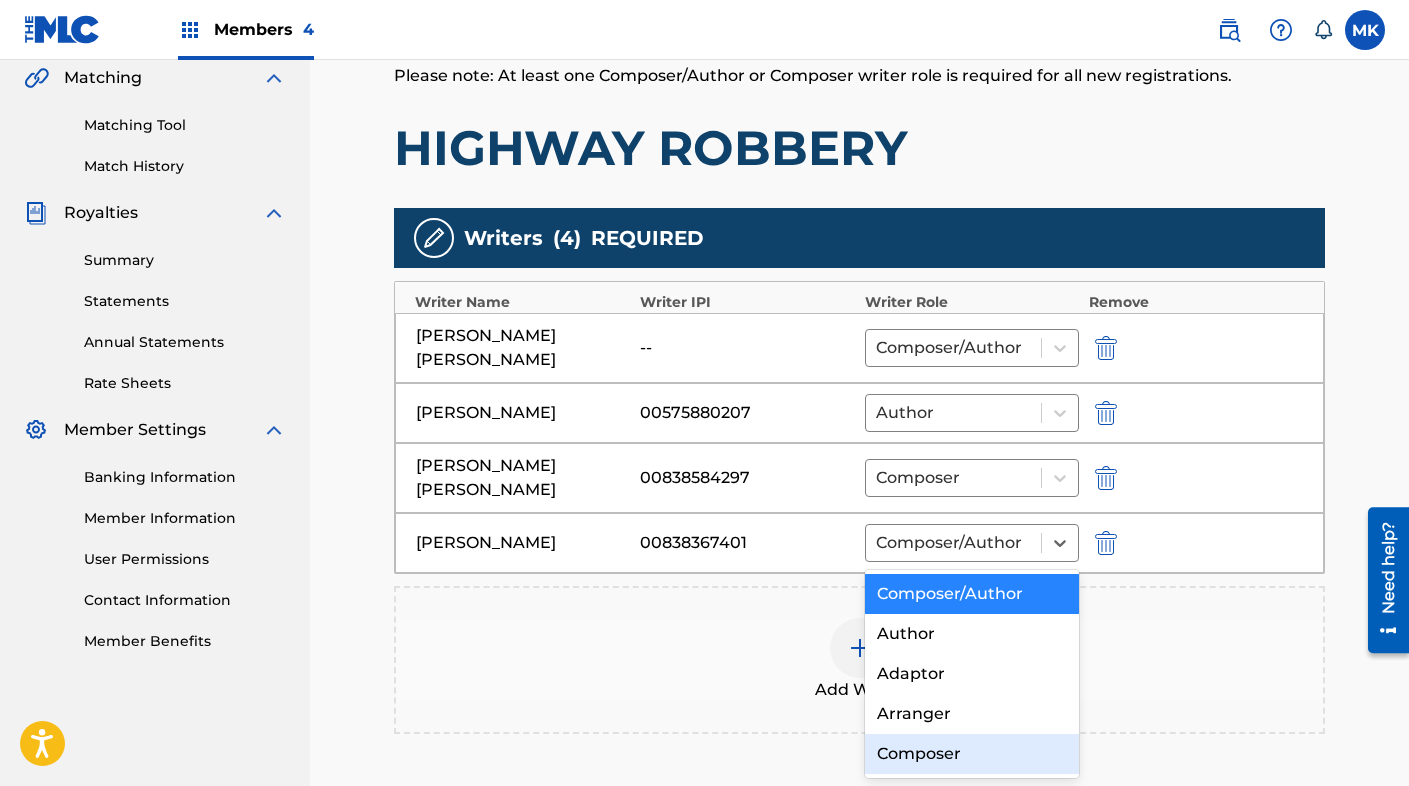 click on "Composer" at bounding box center [972, 754] 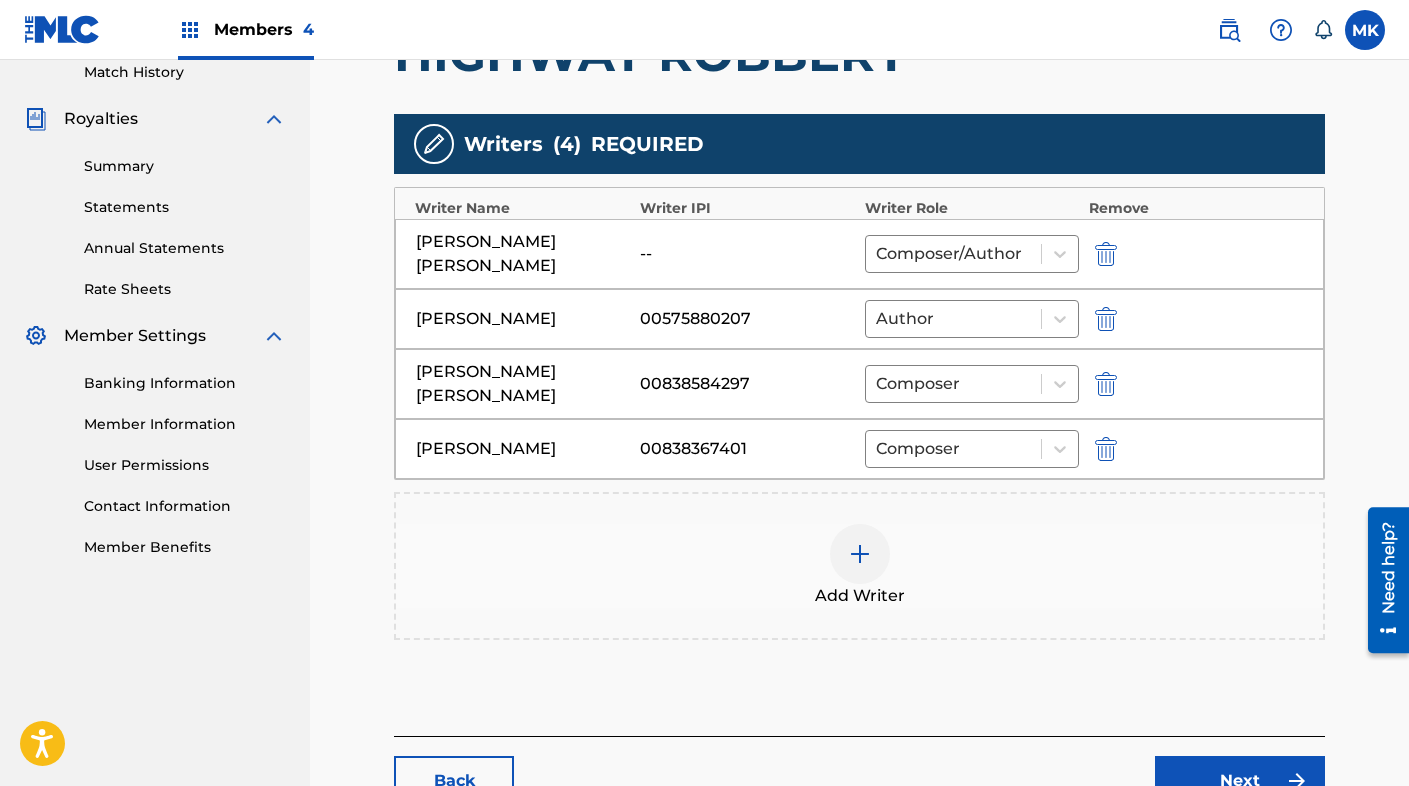 scroll, scrollTop: 564, scrollLeft: 0, axis: vertical 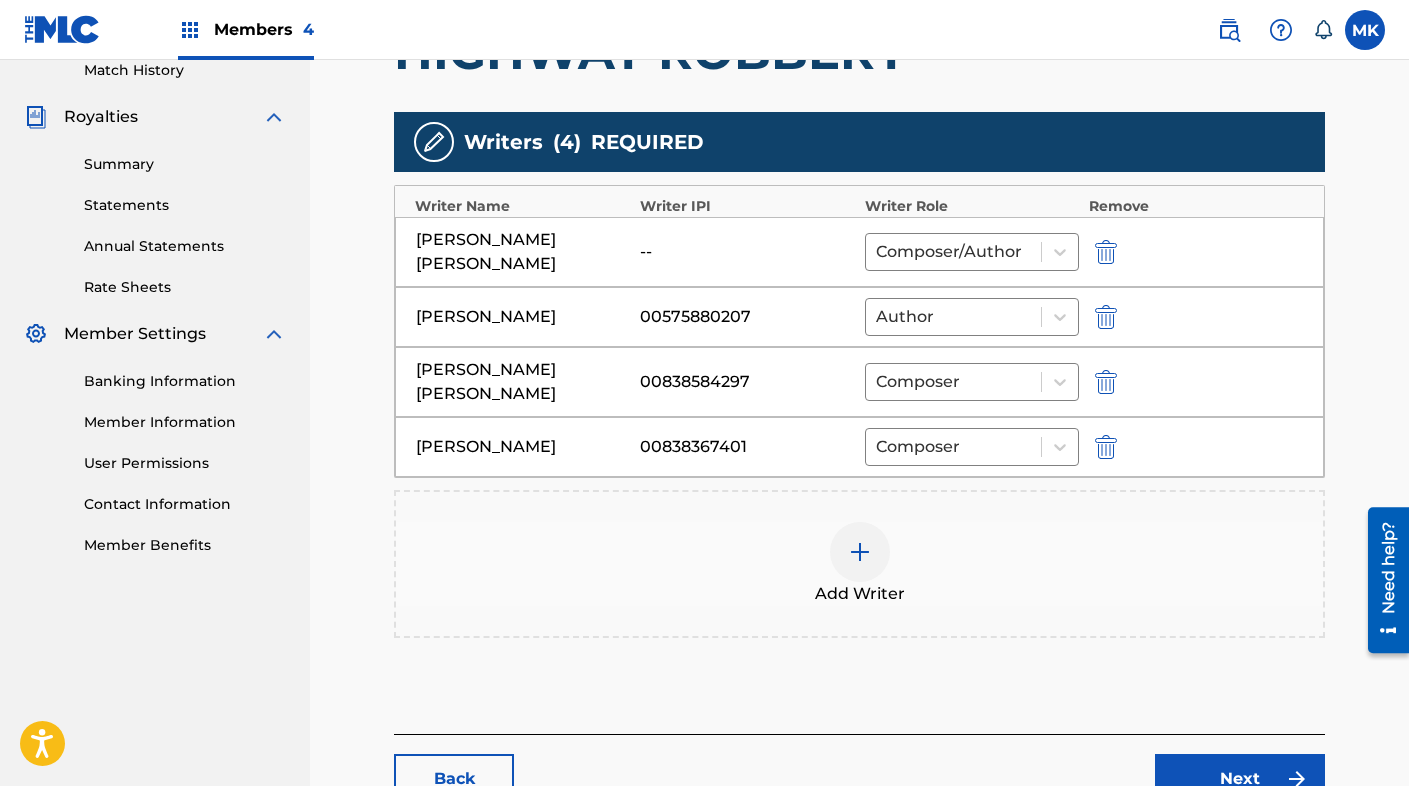 click at bounding box center (860, 552) 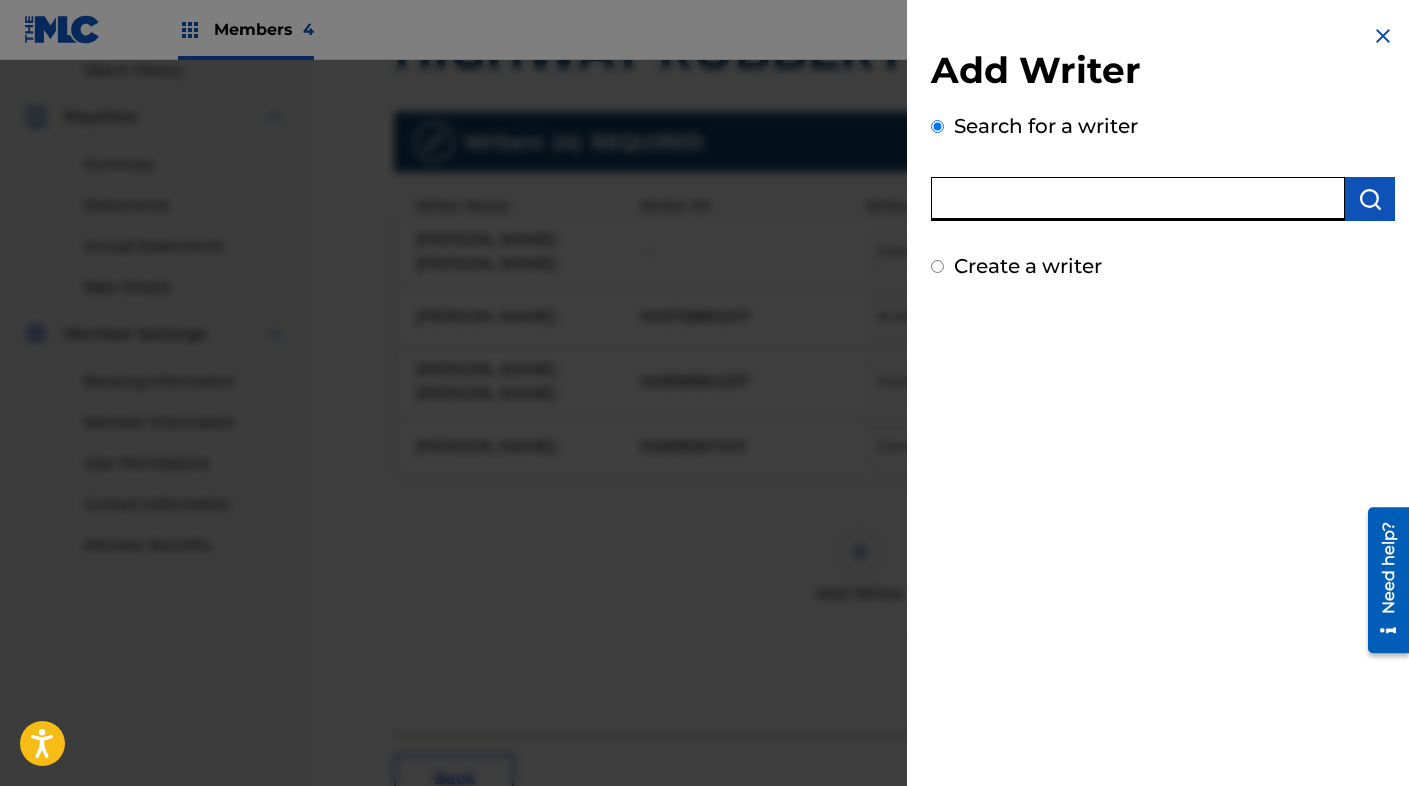 click at bounding box center [1138, 199] 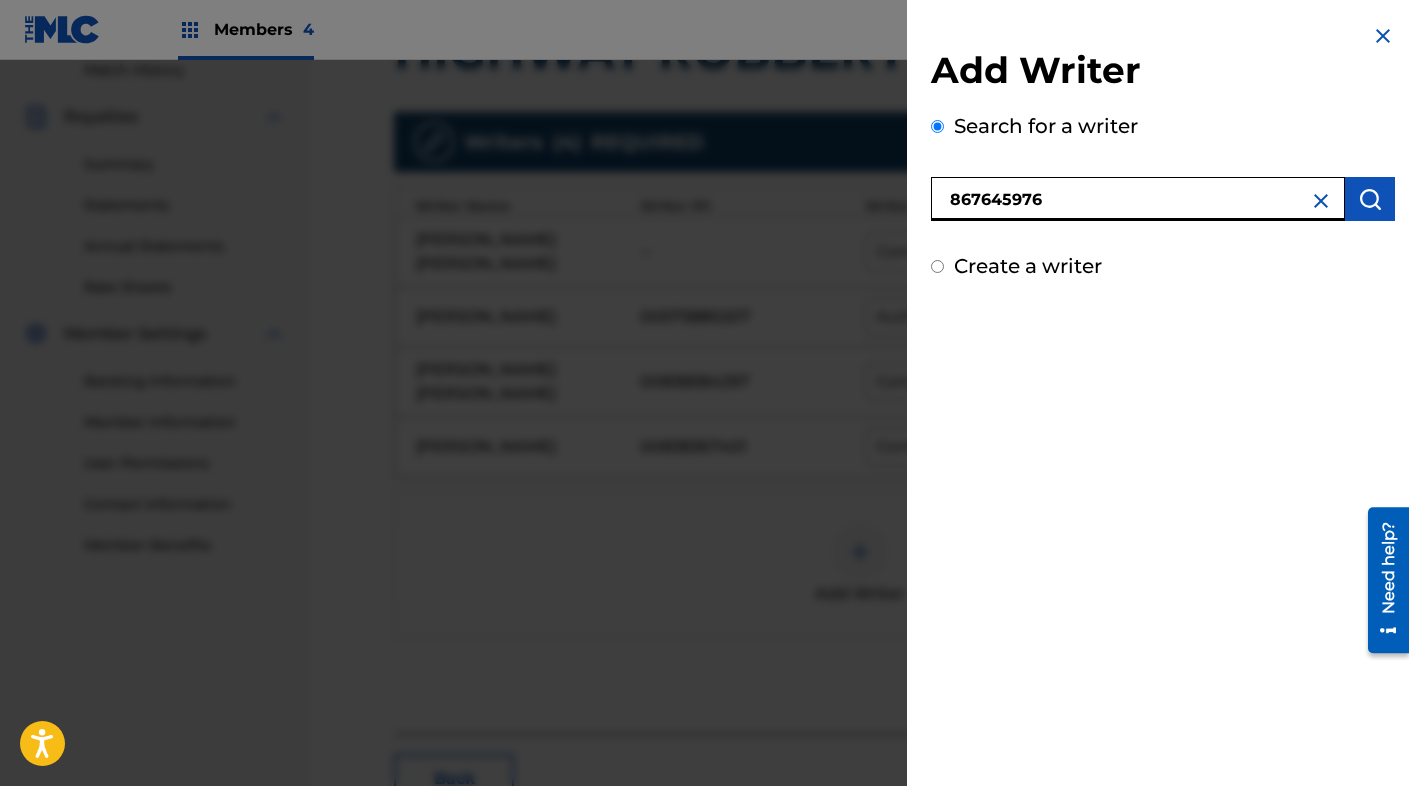click on "867645976" at bounding box center (1138, 199) 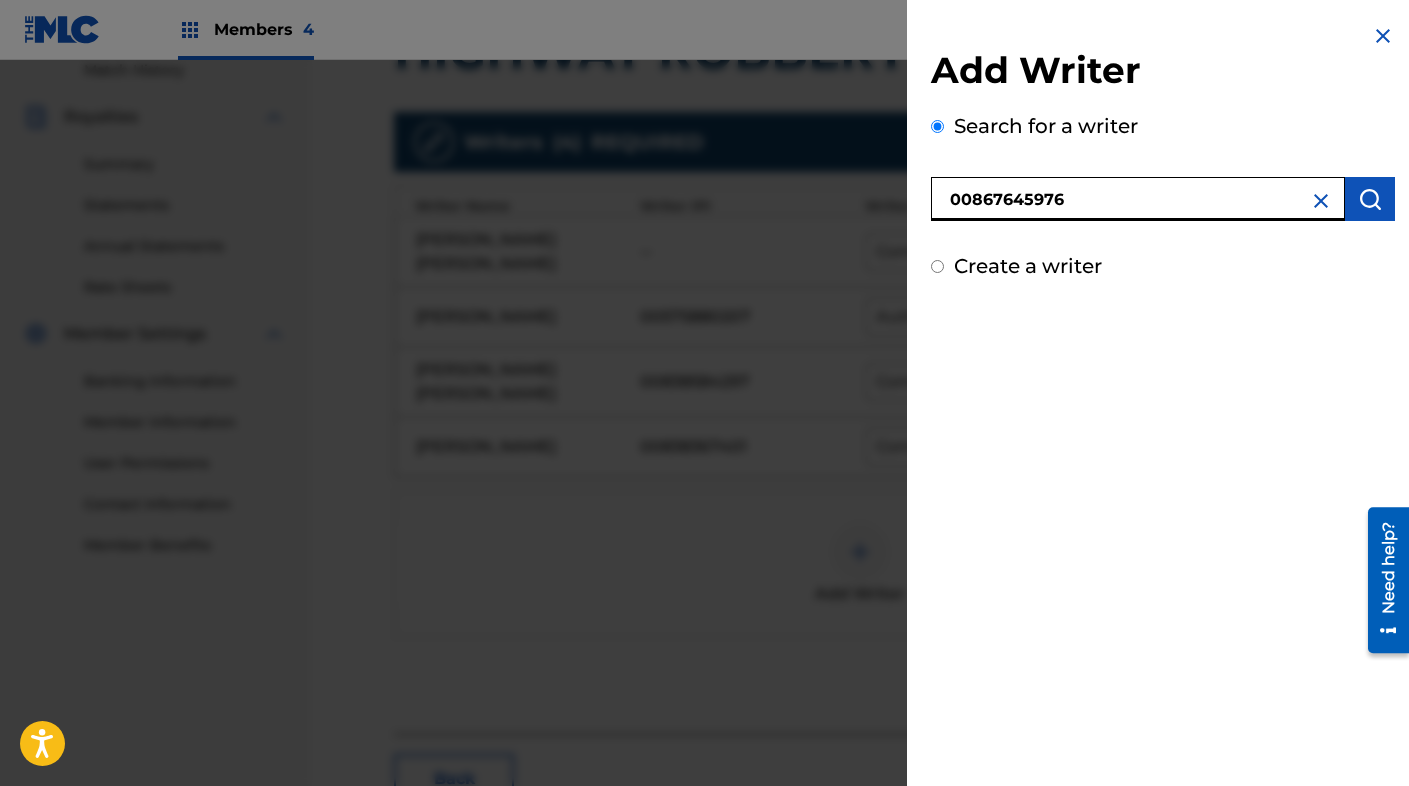type on "00867645976" 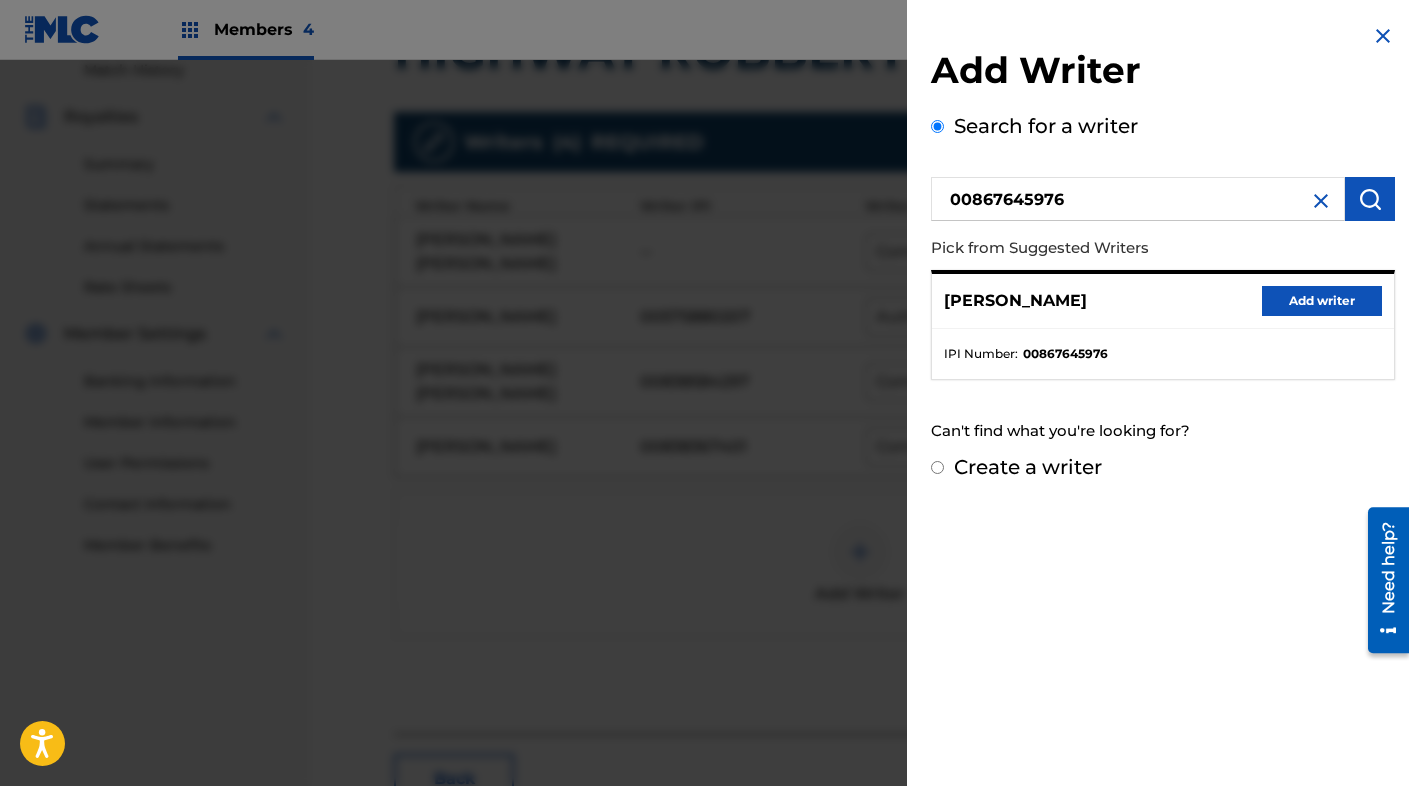 click on "Add writer" at bounding box center (1322, 301) 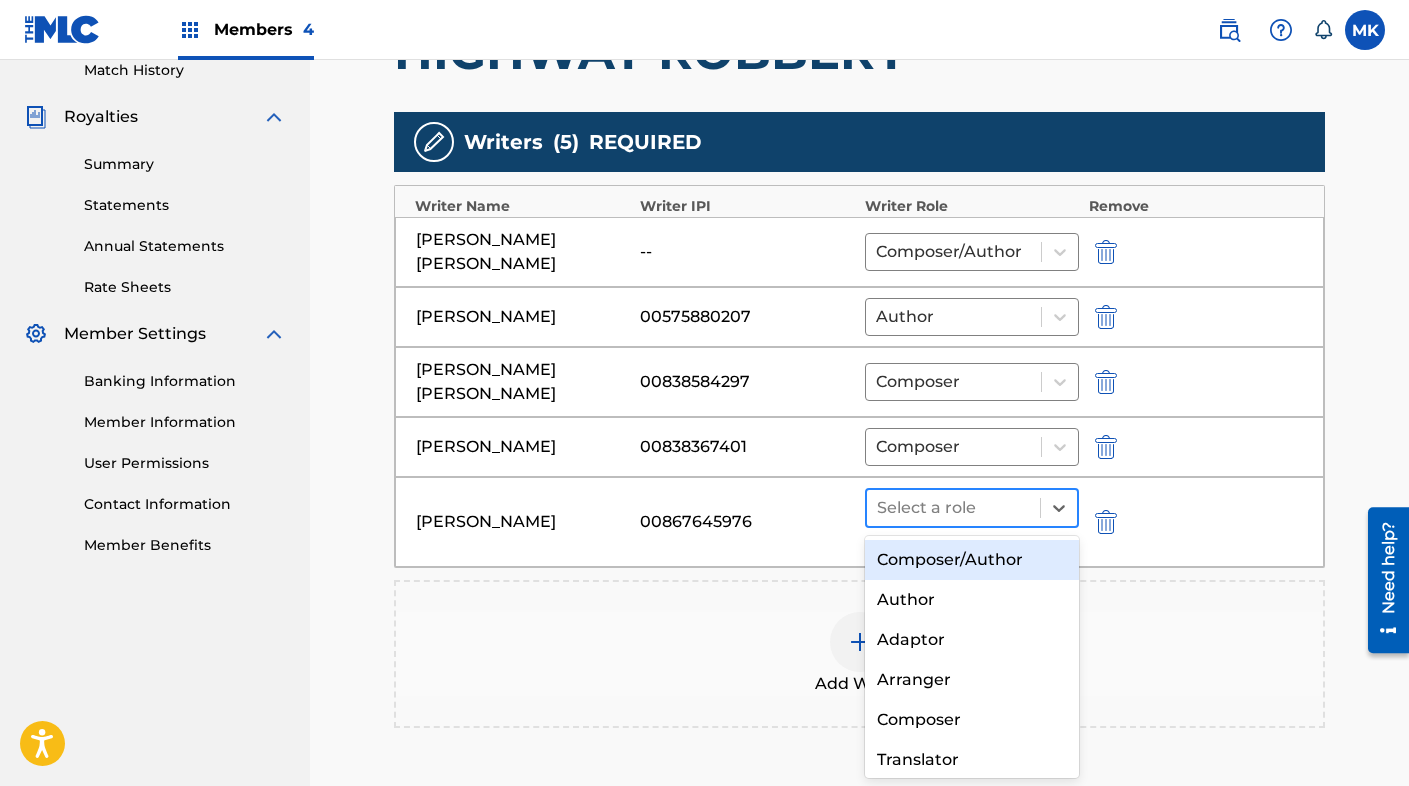 click on "Select a role" at bounding box center [953, 508] 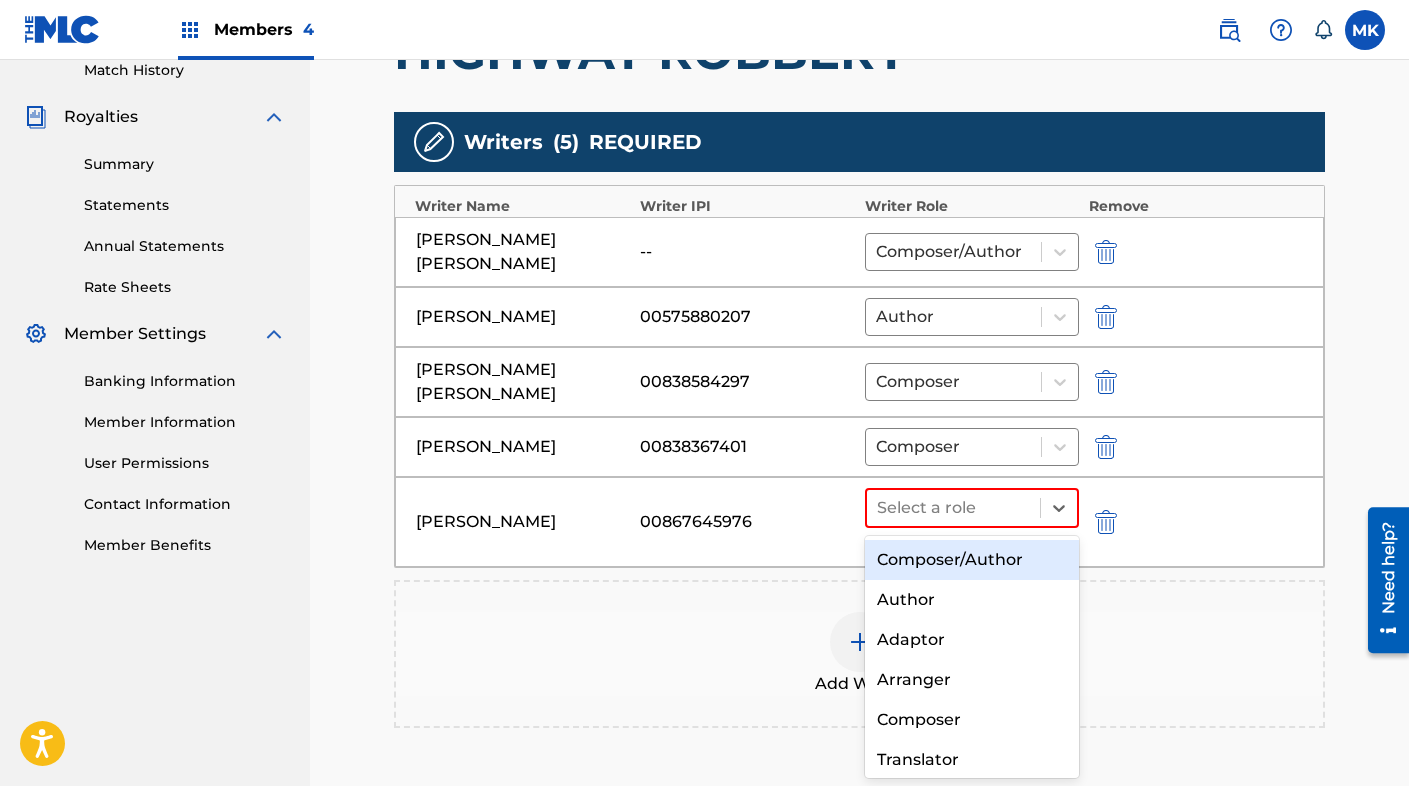click on "Composer/Author" at bounding box center (972, 560) 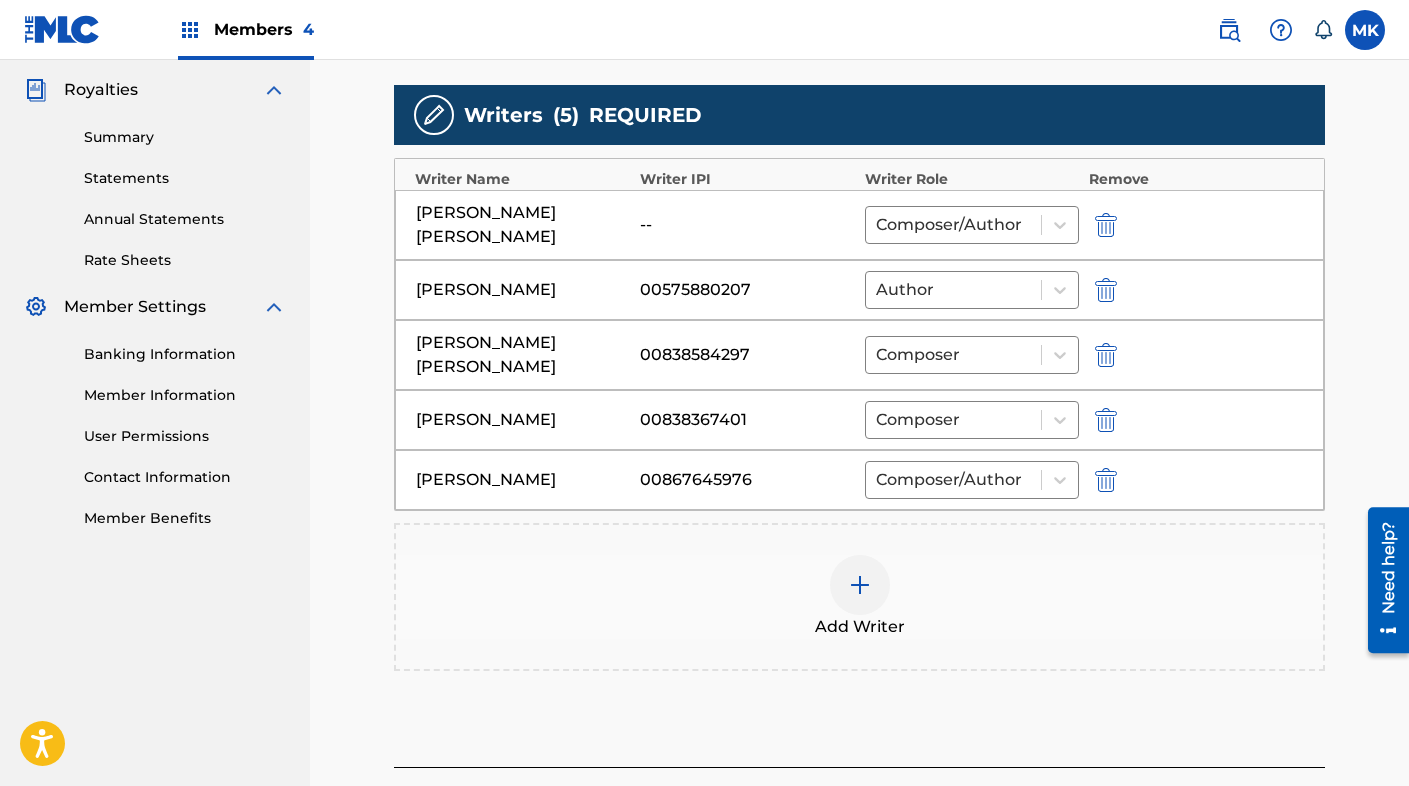scroll, scrollTop: 597, scrollLeft: 0, axis: vertical 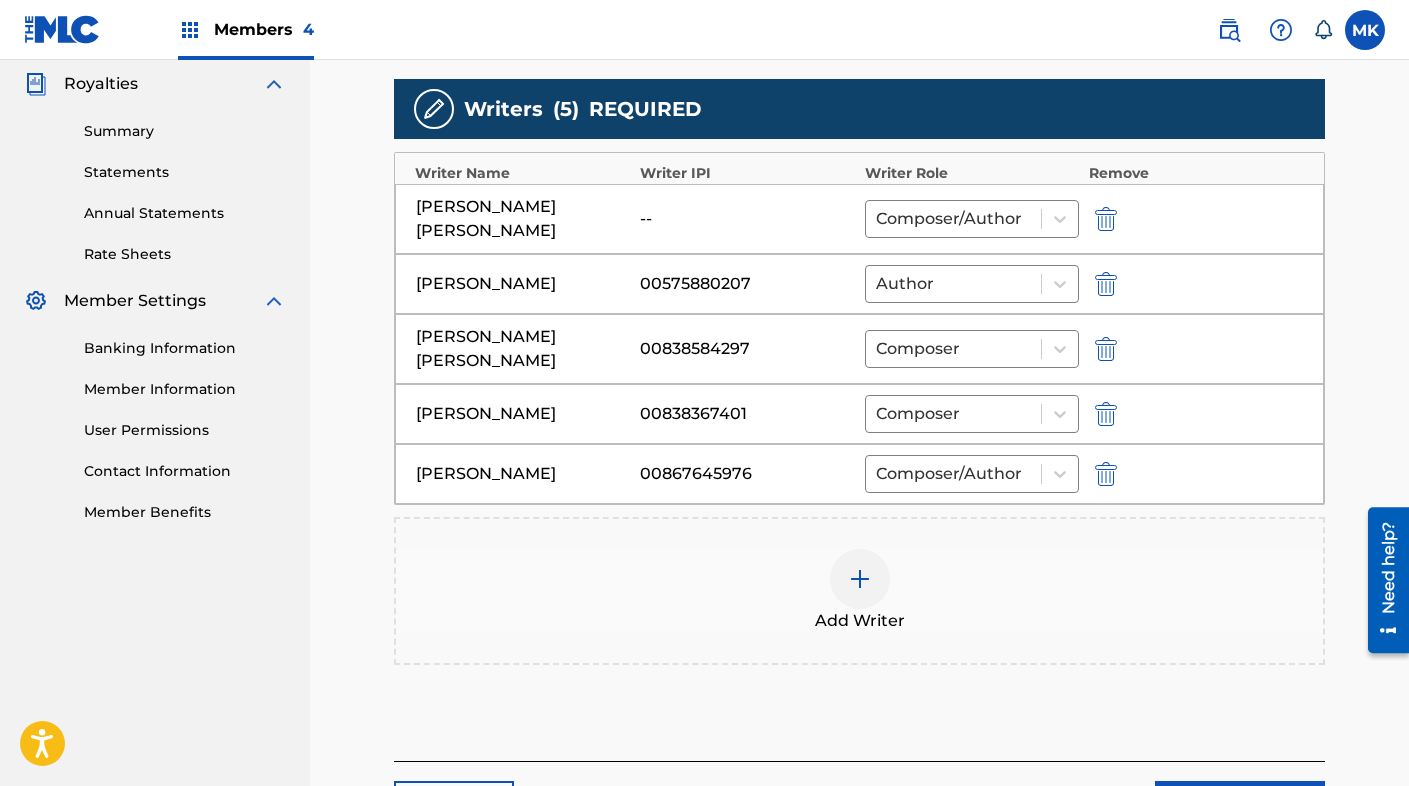 click at bounding box center (860, 579) 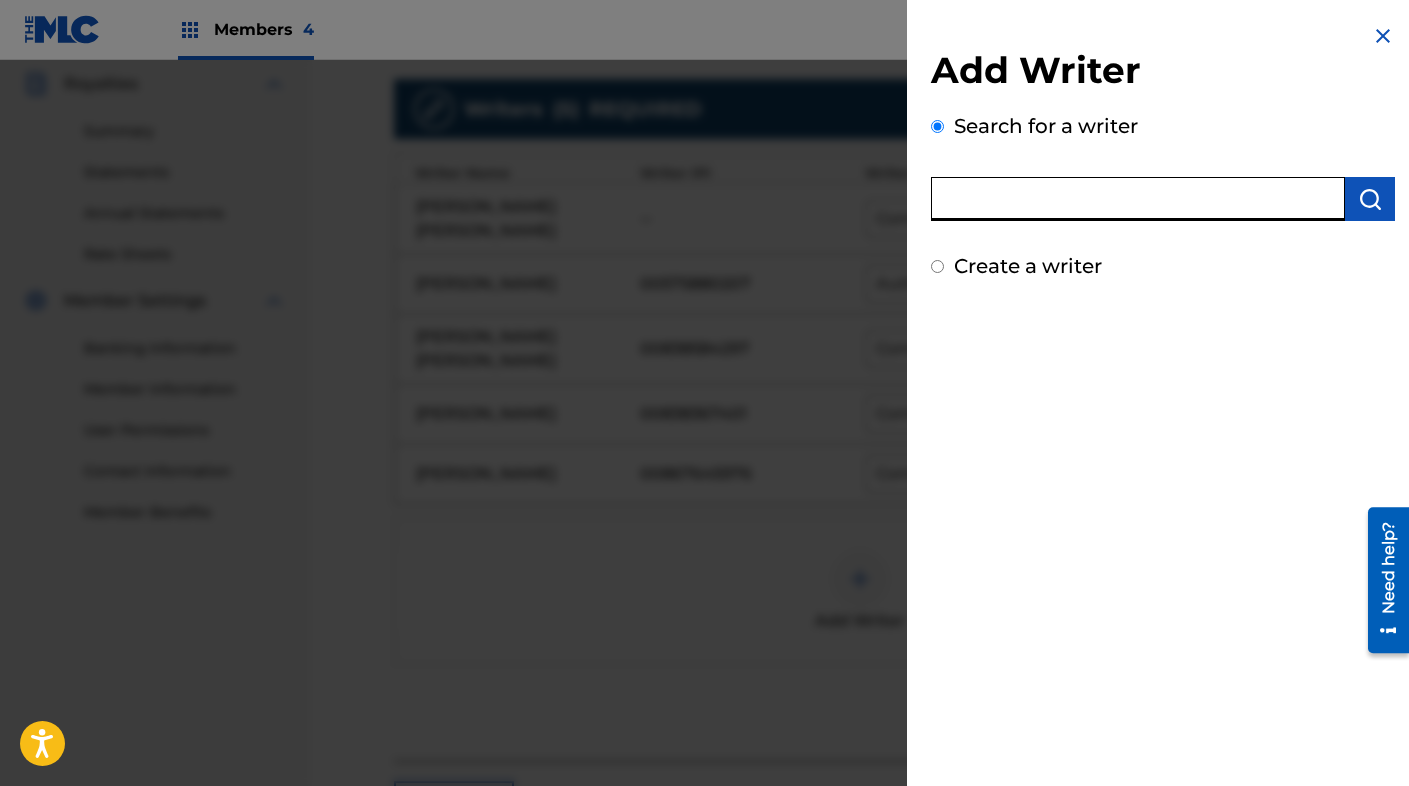 click at bounding box center (1138, 199) 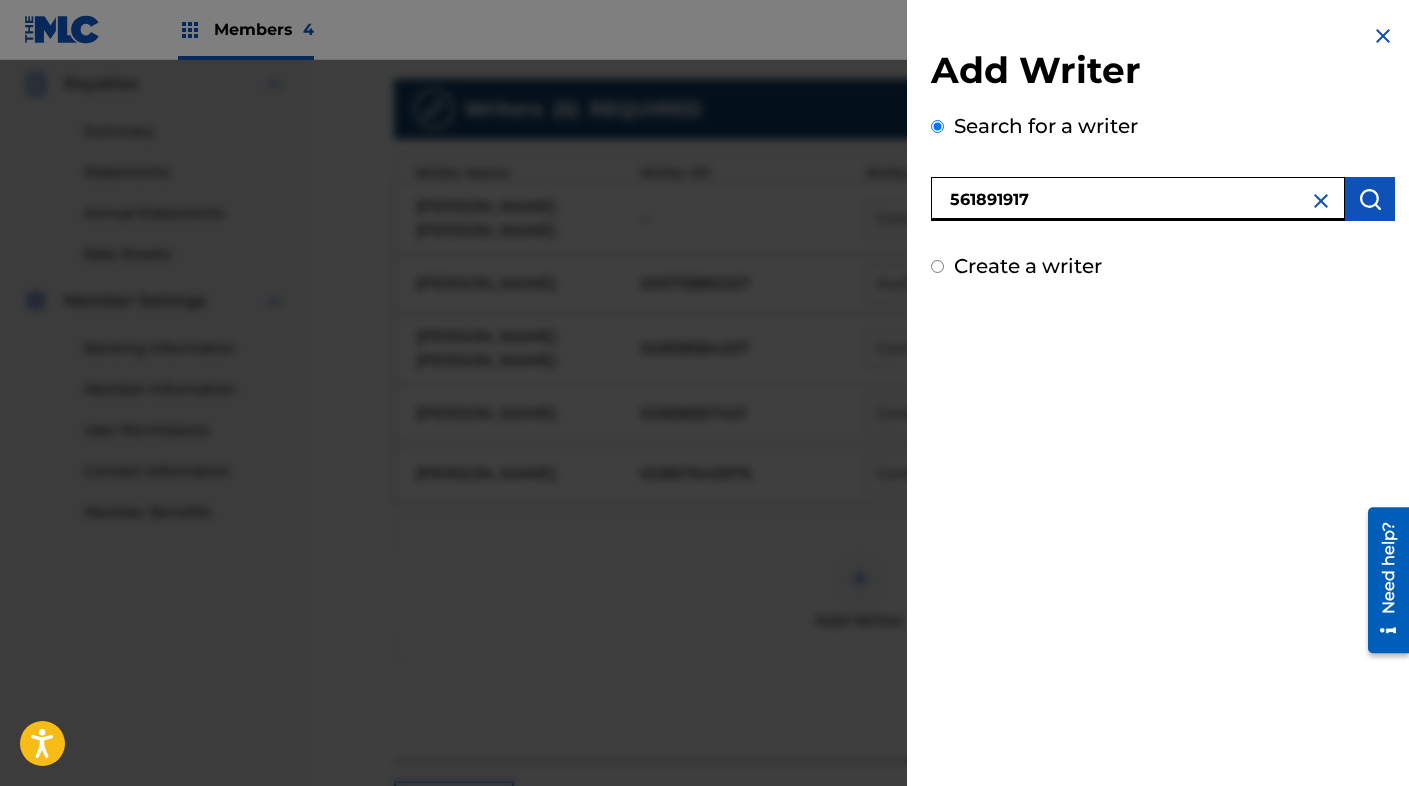 click on "561891917" at bounding box center [1138, 199] 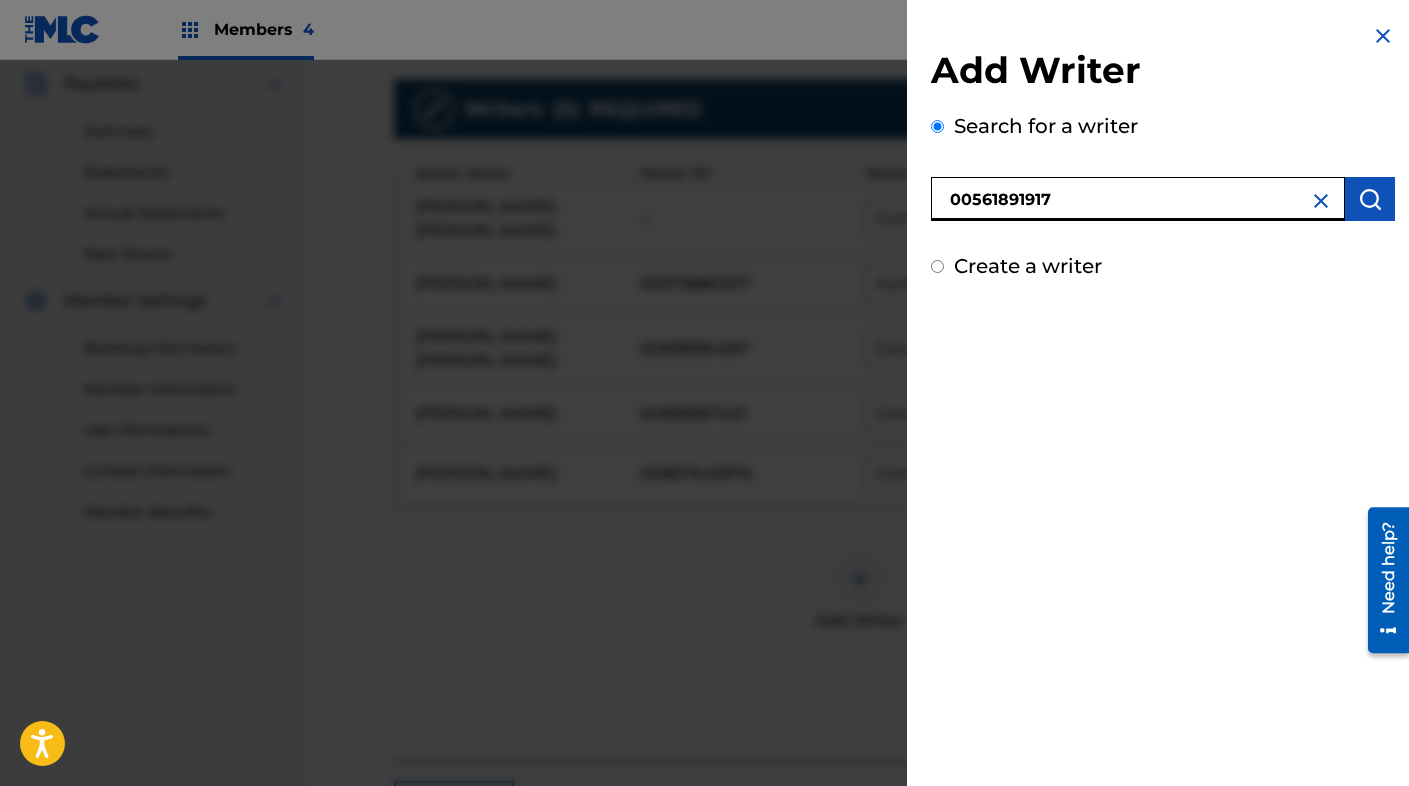 type on "00561891917" 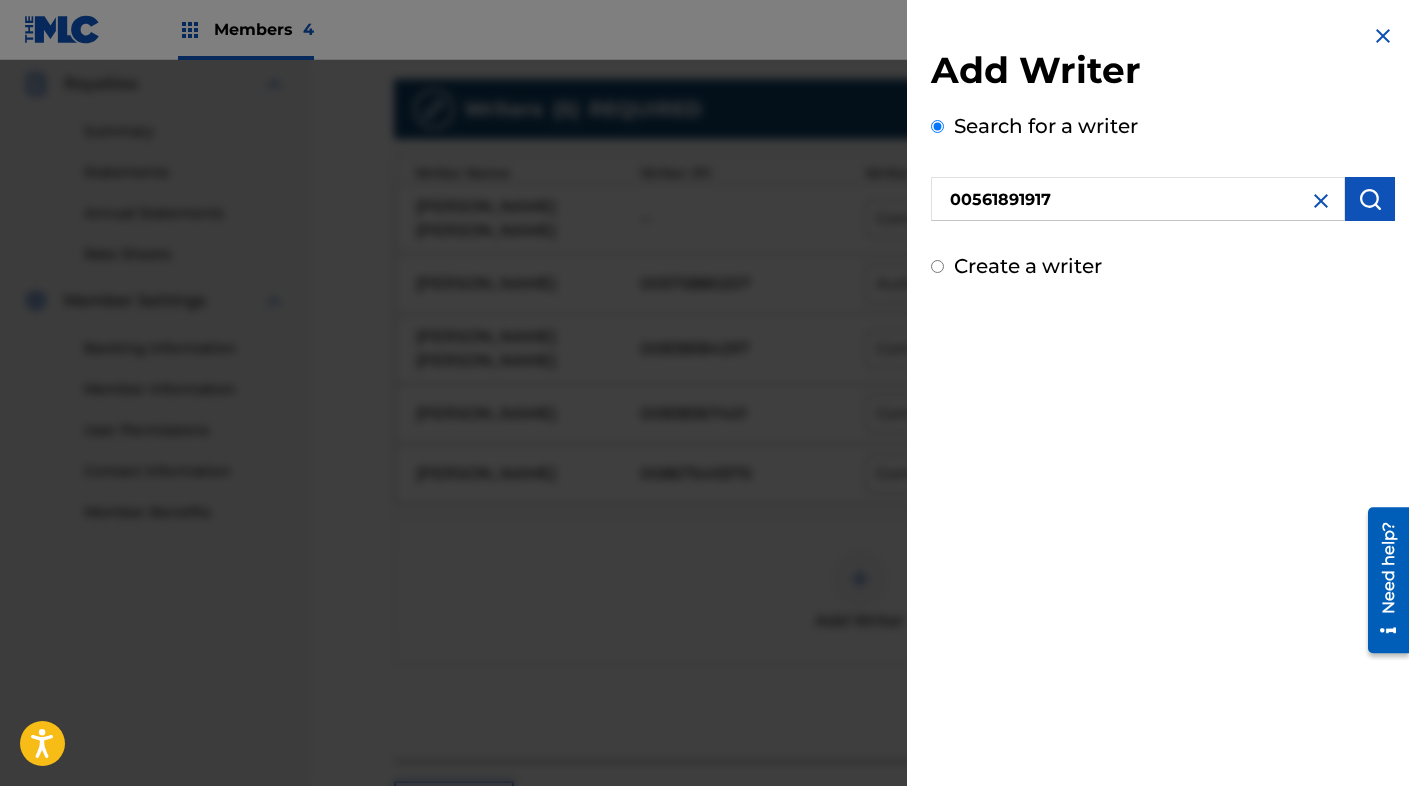 click at bounding box center (1370, 199) 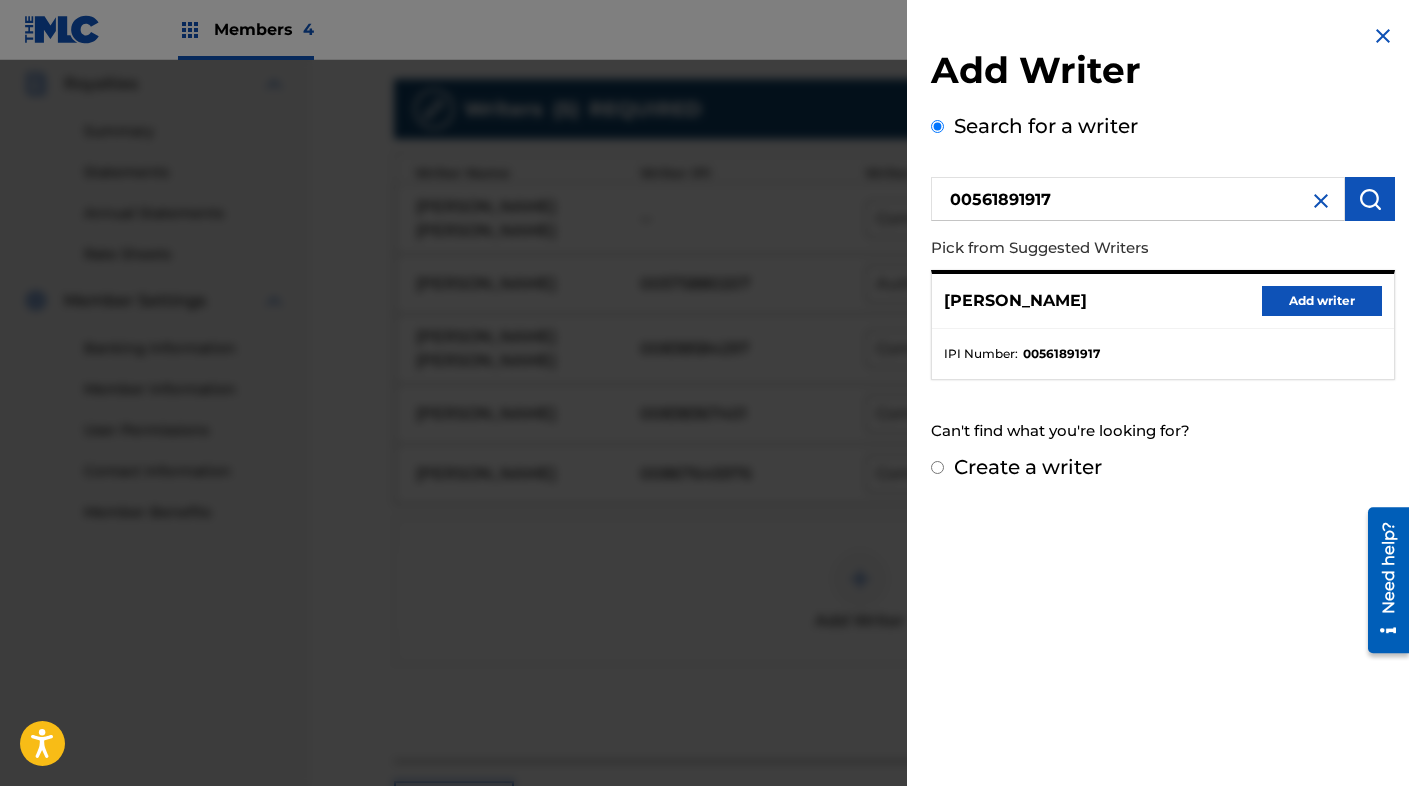 click on "Add writer" at bounding box center (1322, 301) 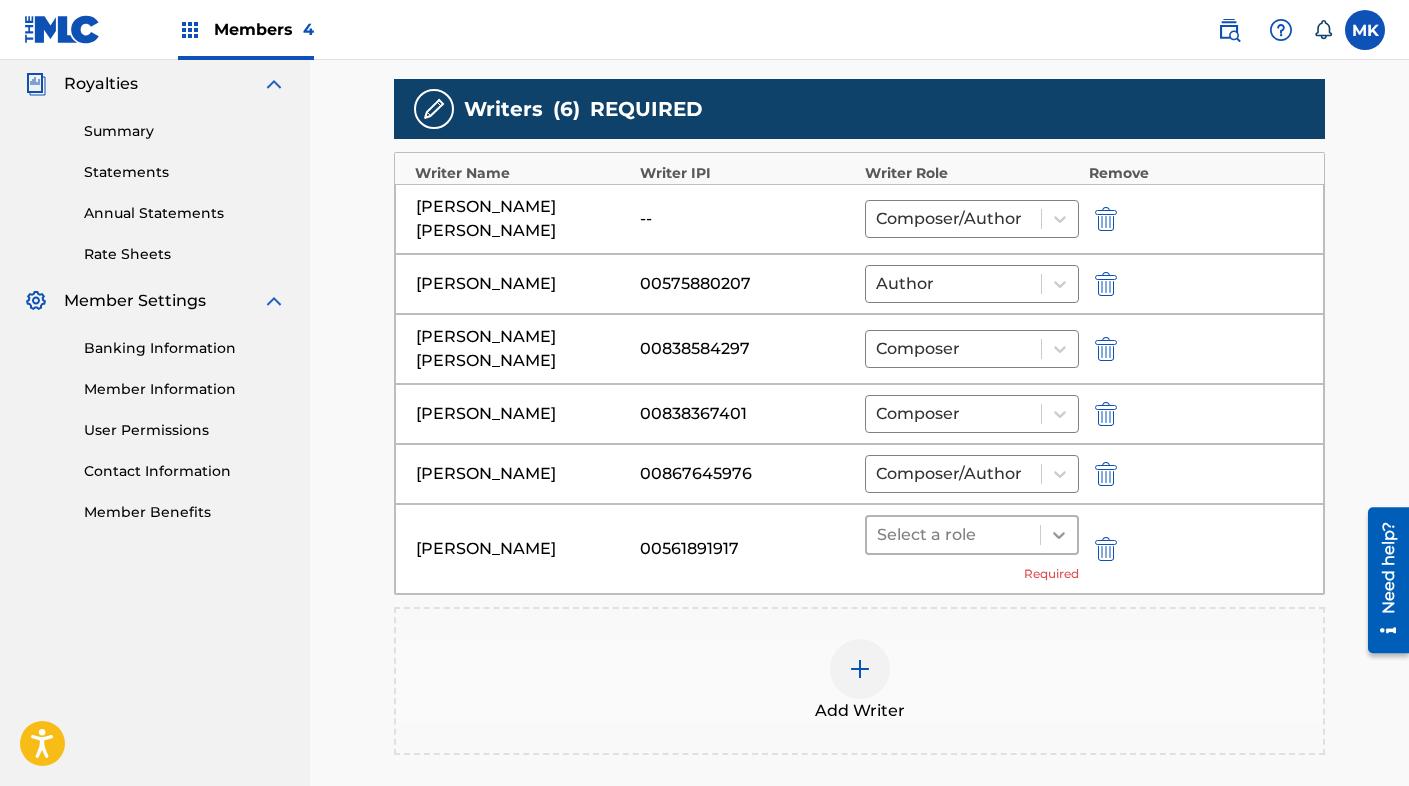 click 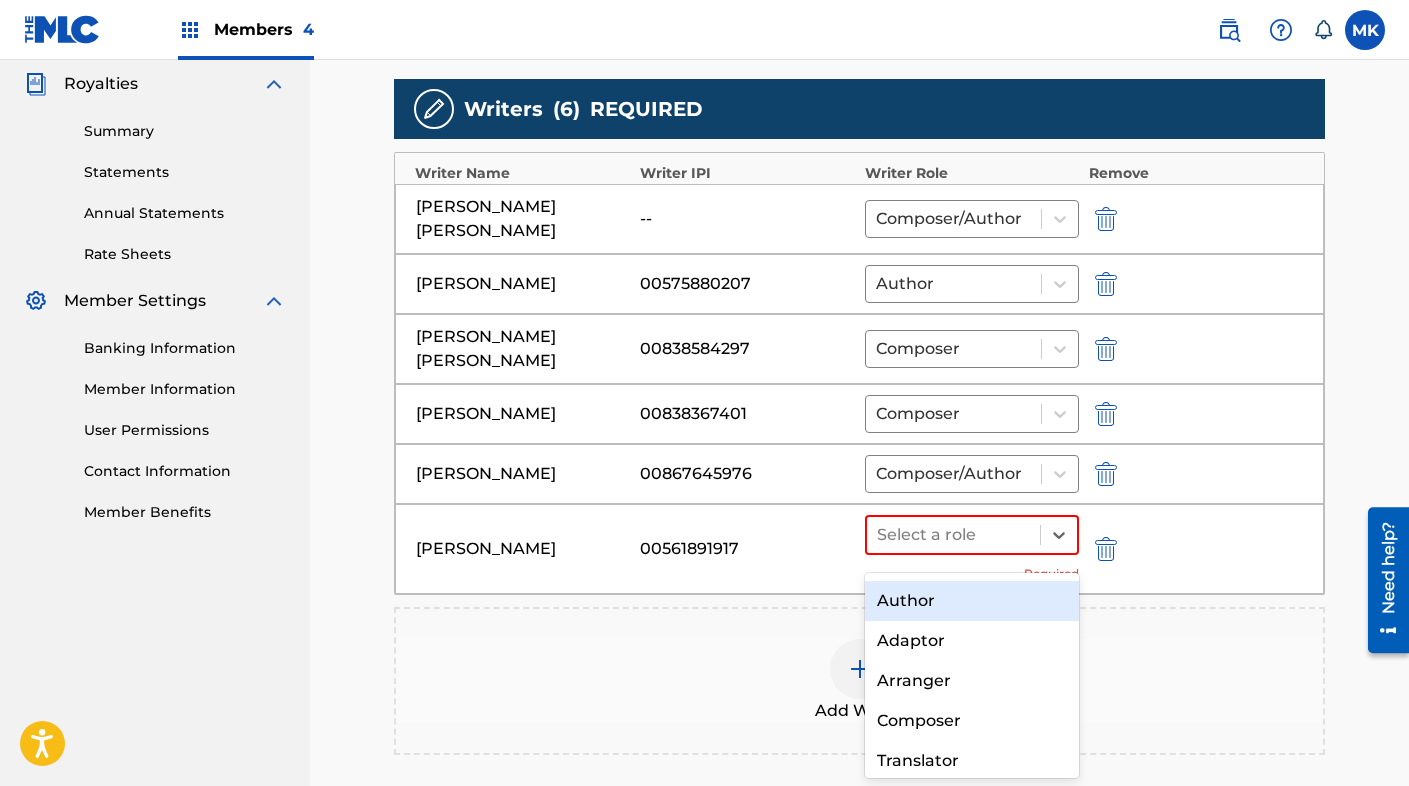scroll, scrollTop: 43, scrollLeft: 0, axis: vertical 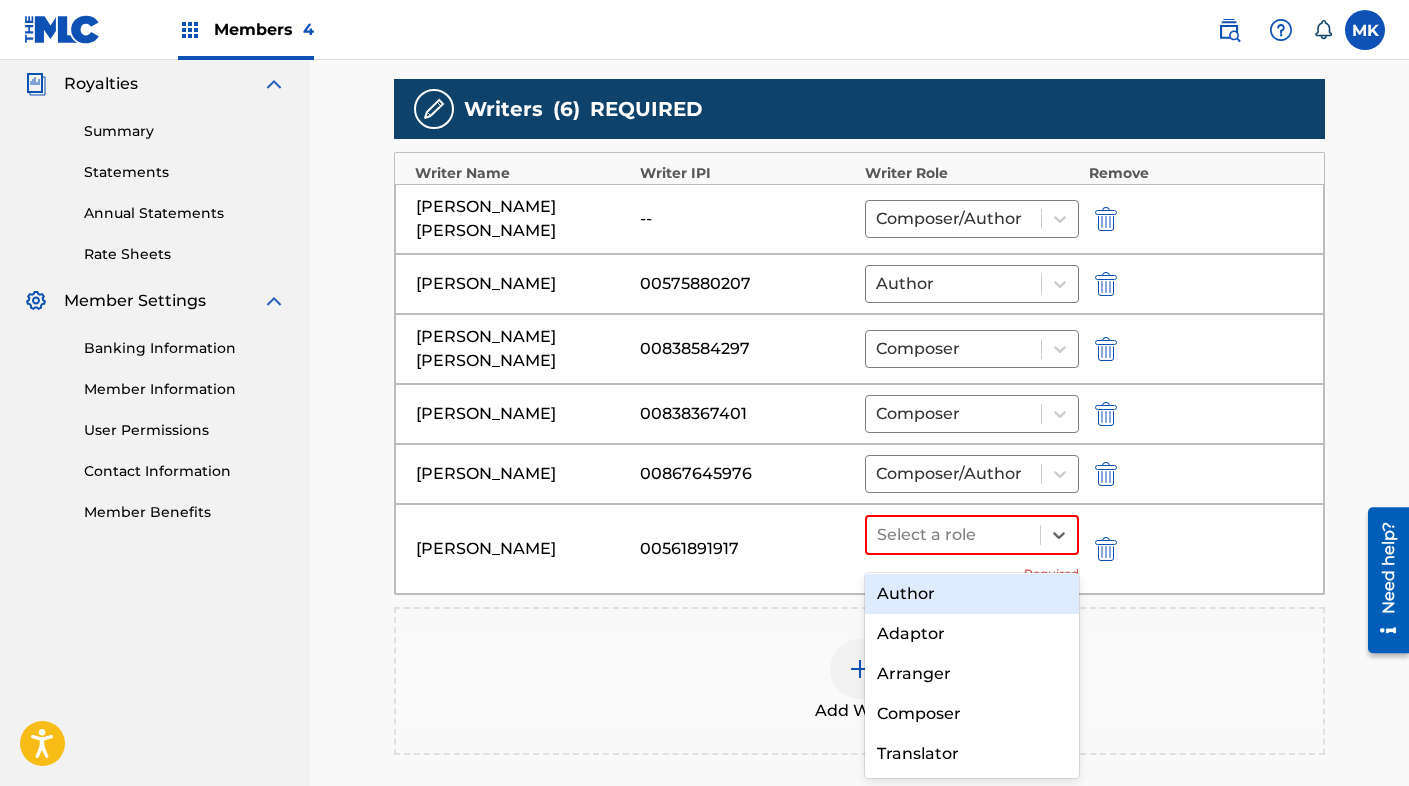 click on "Author" at bounding box center [972, 594] 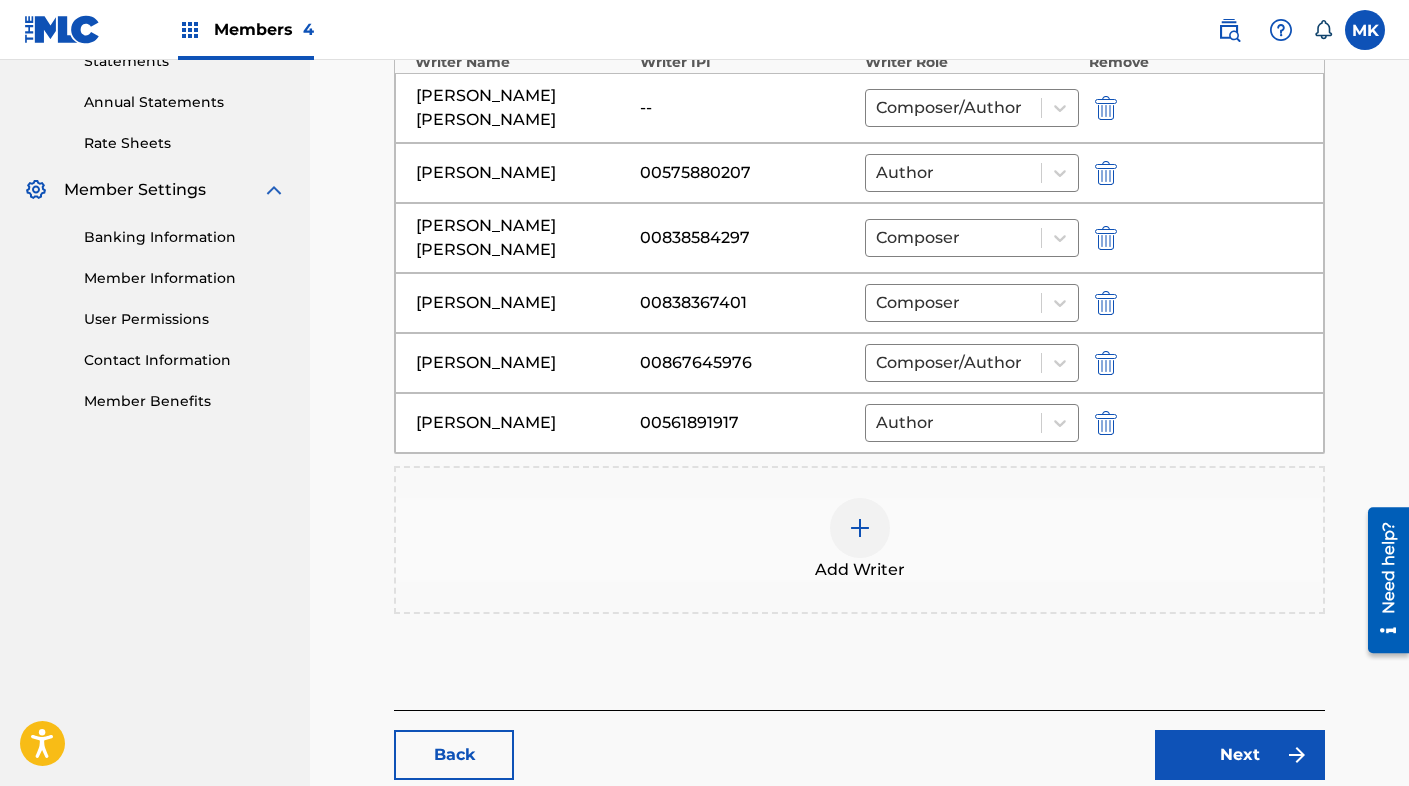 scroll, scrollTop: 766, scrollLeft: 0, axis: vertical 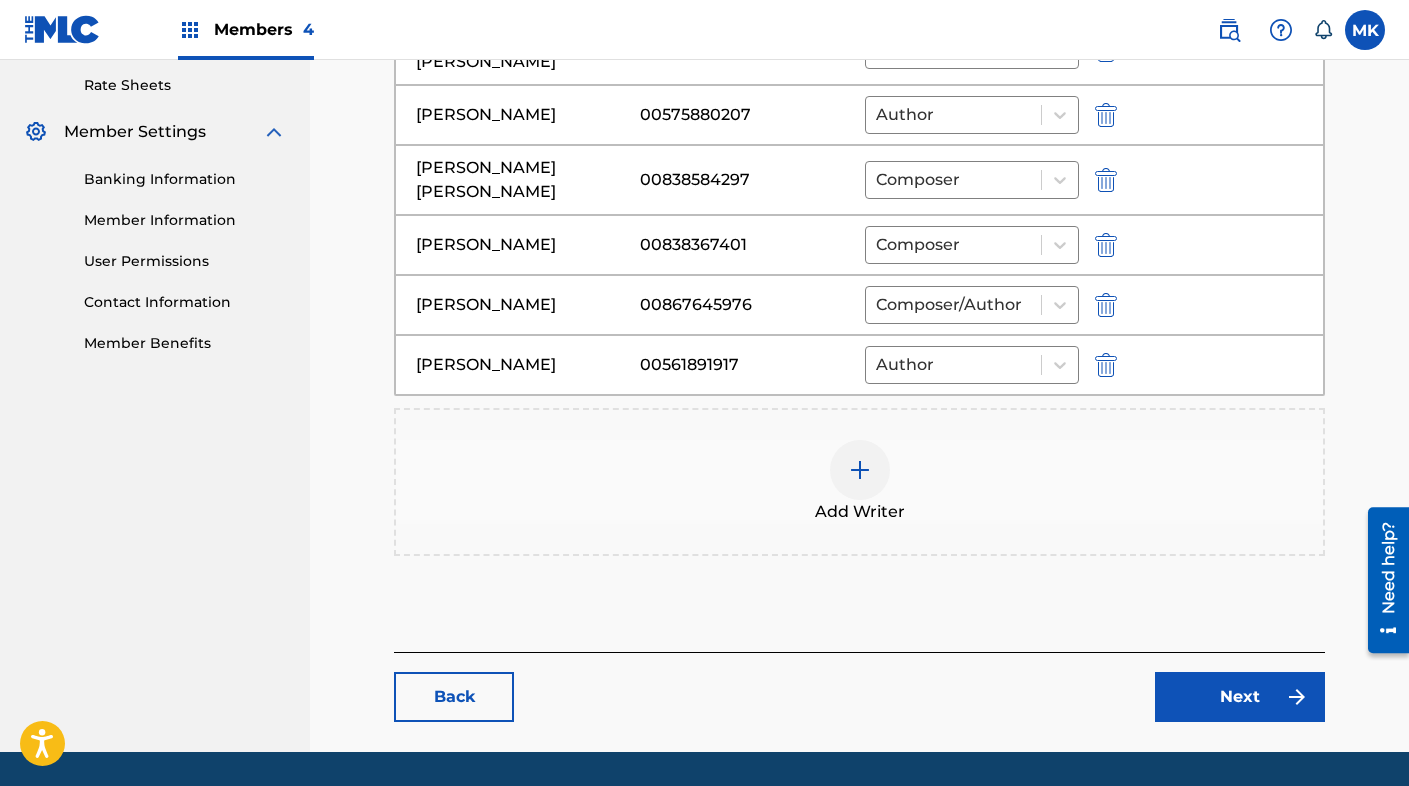click on "Next" at bounding box center (1240, 697) 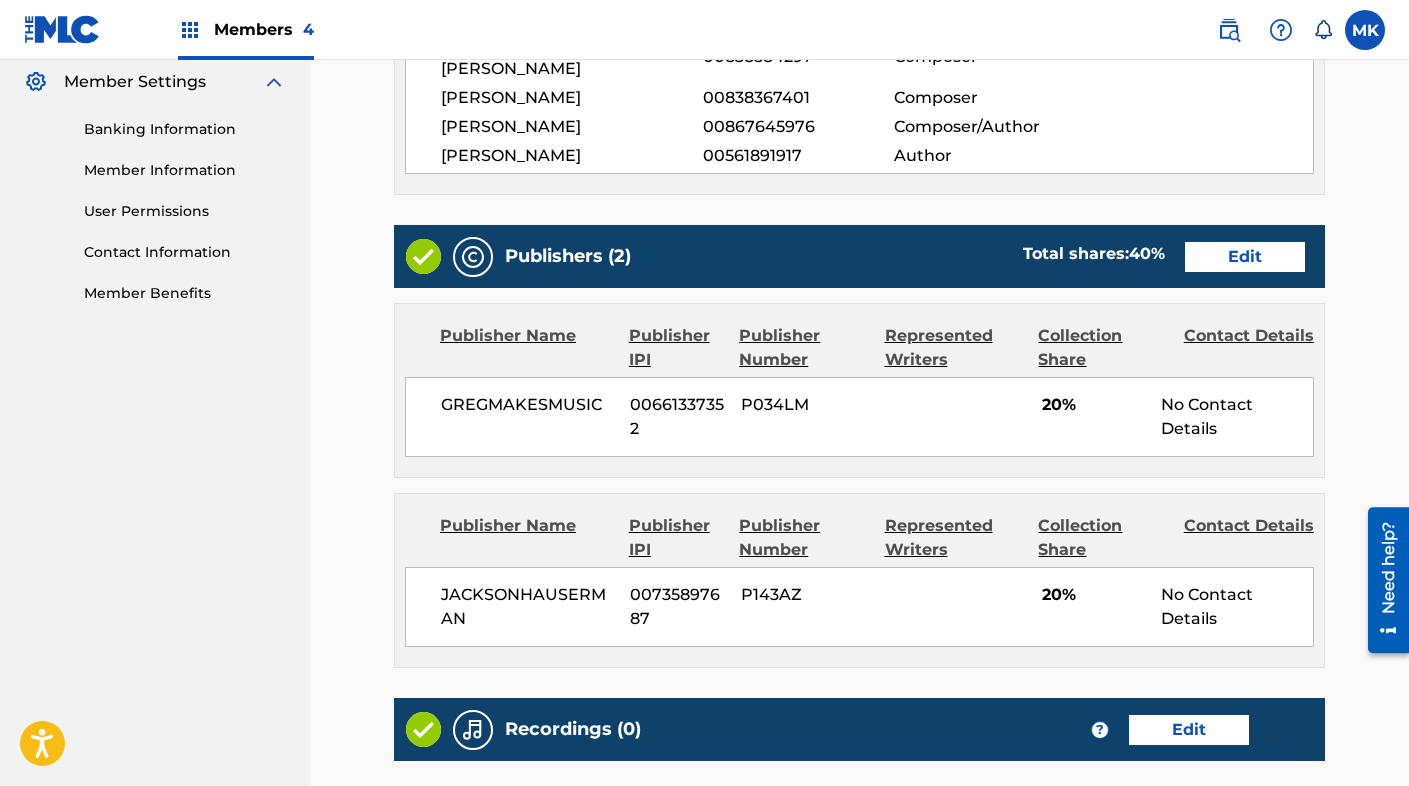 scroll, scrollTop: 800, scrollLeft: 0, axis: vertical 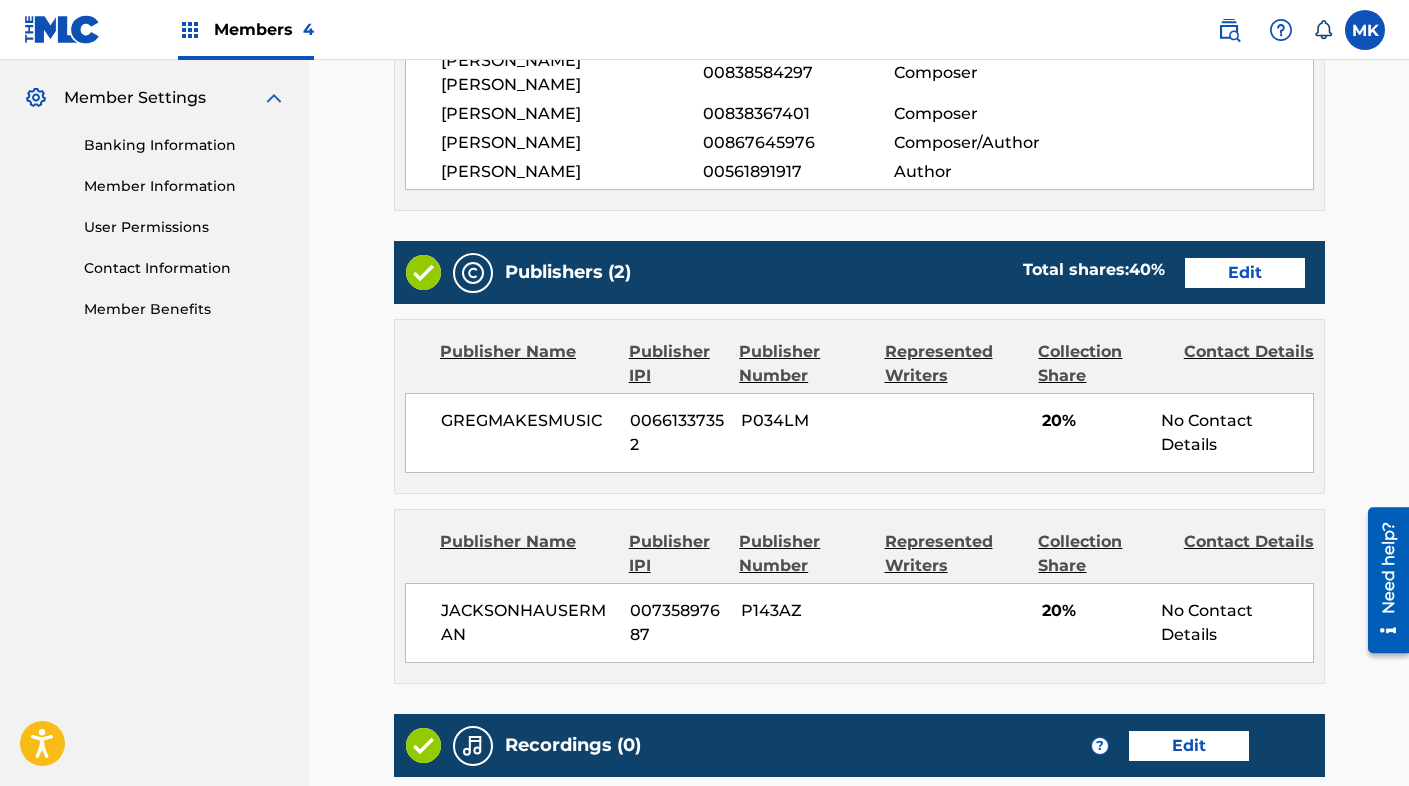 click on "Edit" at bounding box center [1245, 273] 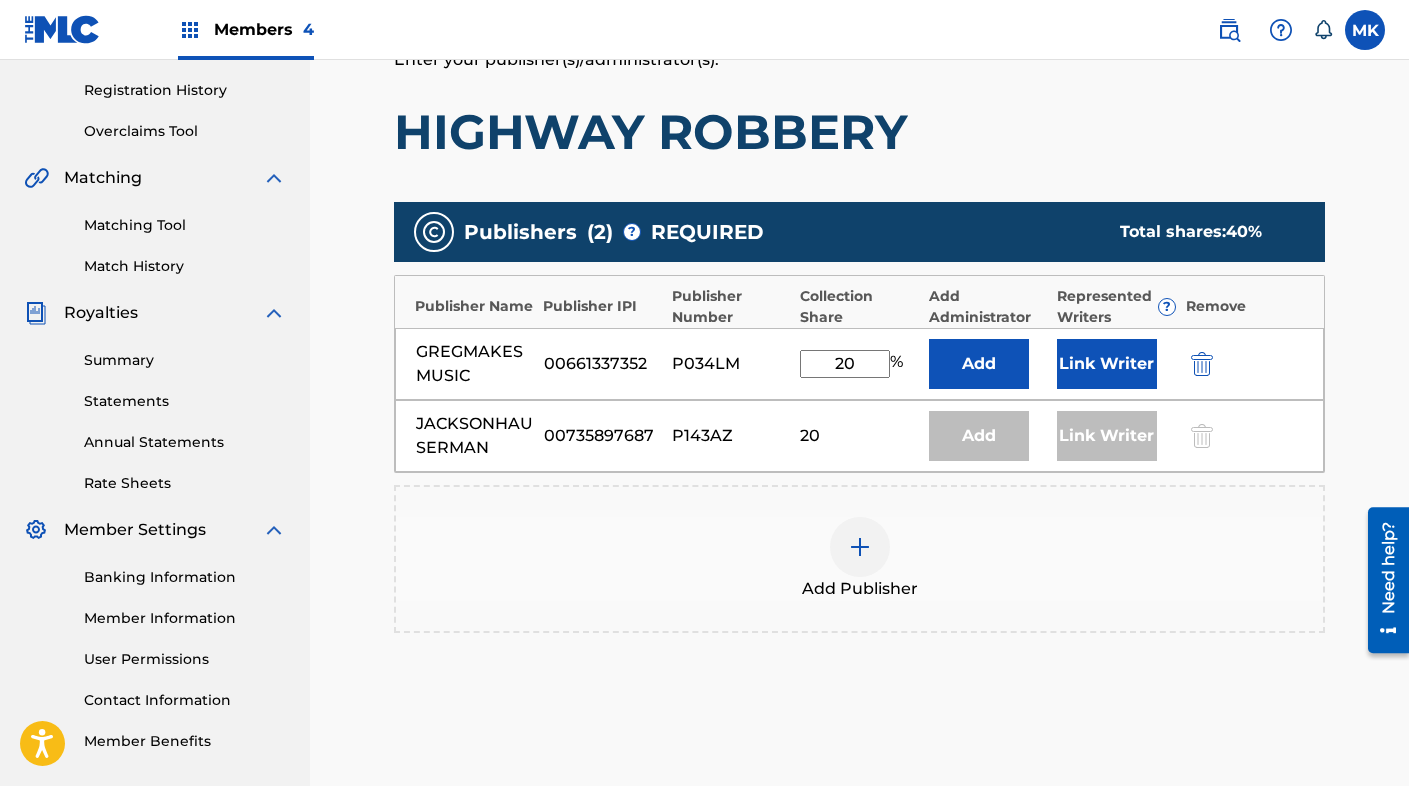 scroll, scrollTop: 387, scrollLeft: 0, axis: vertical 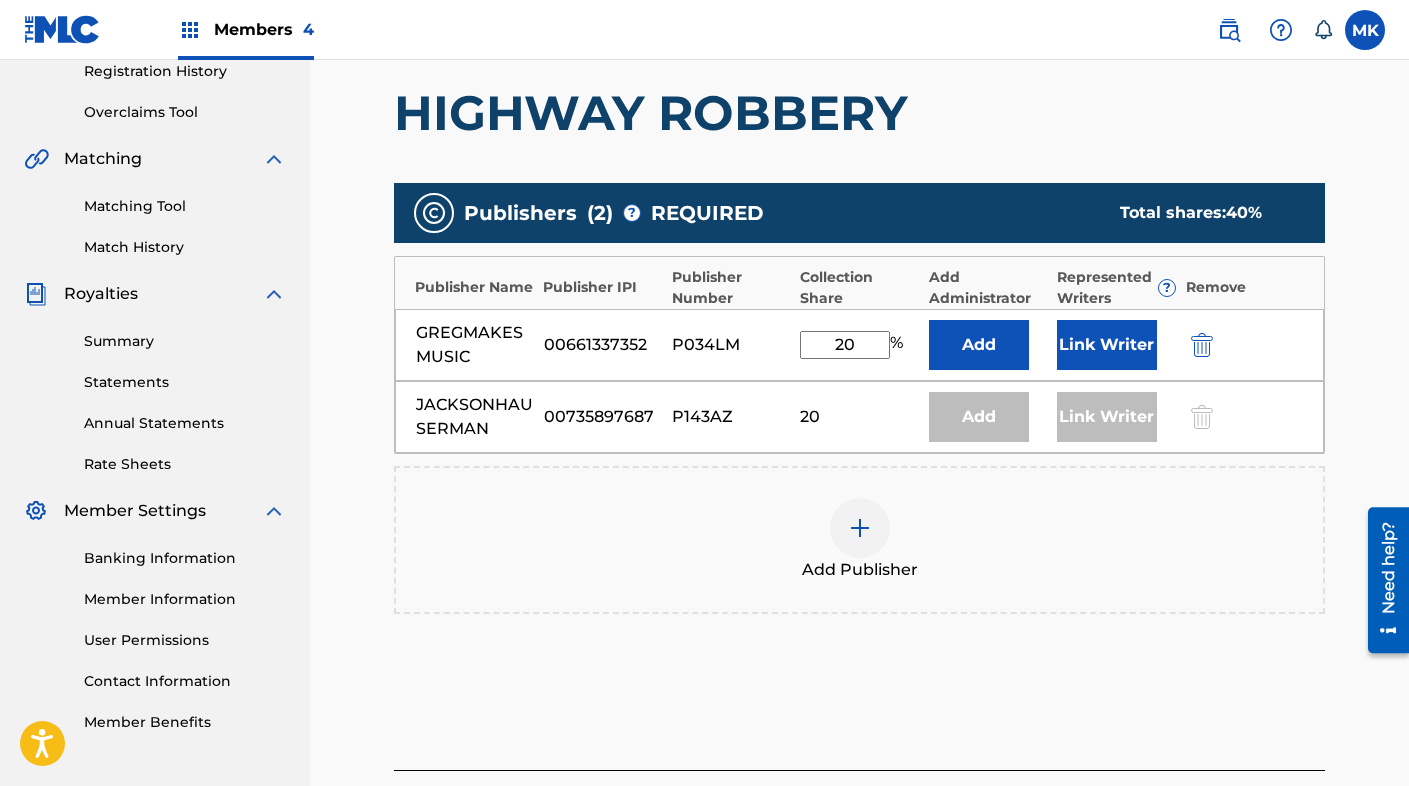 click at bounding box center (860, 528) 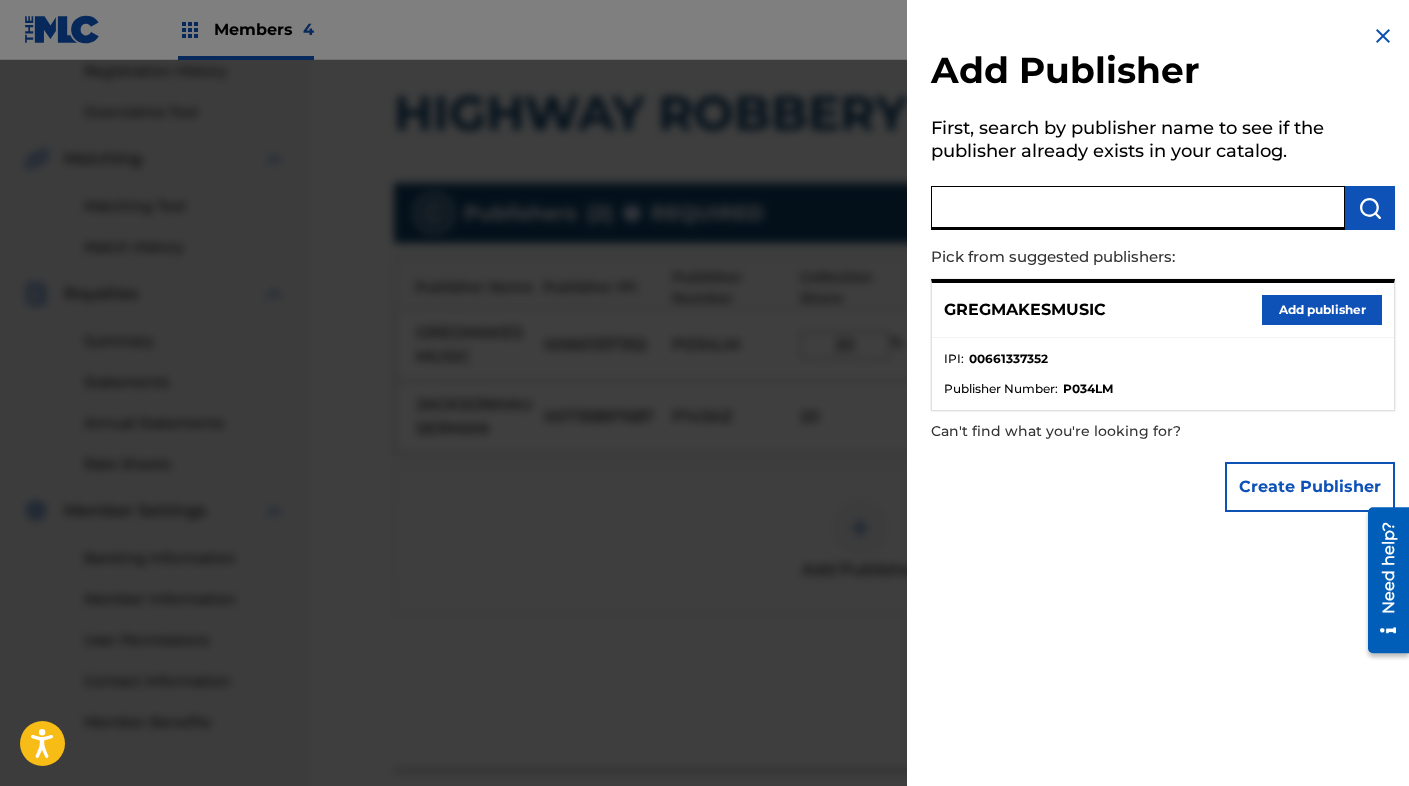 click at bounding box center (1138, 208) 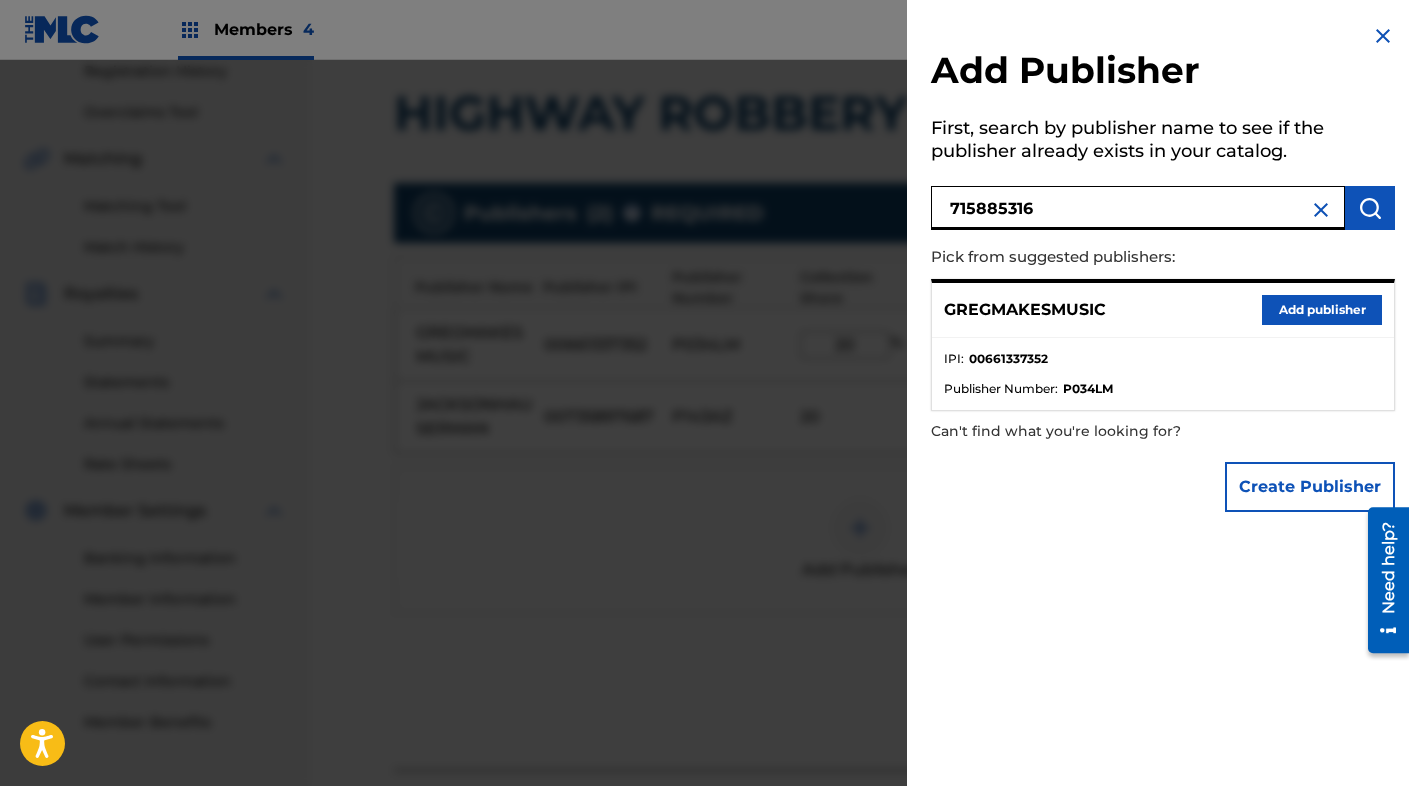 click on "715885316" at bounding box center [1138, 208] 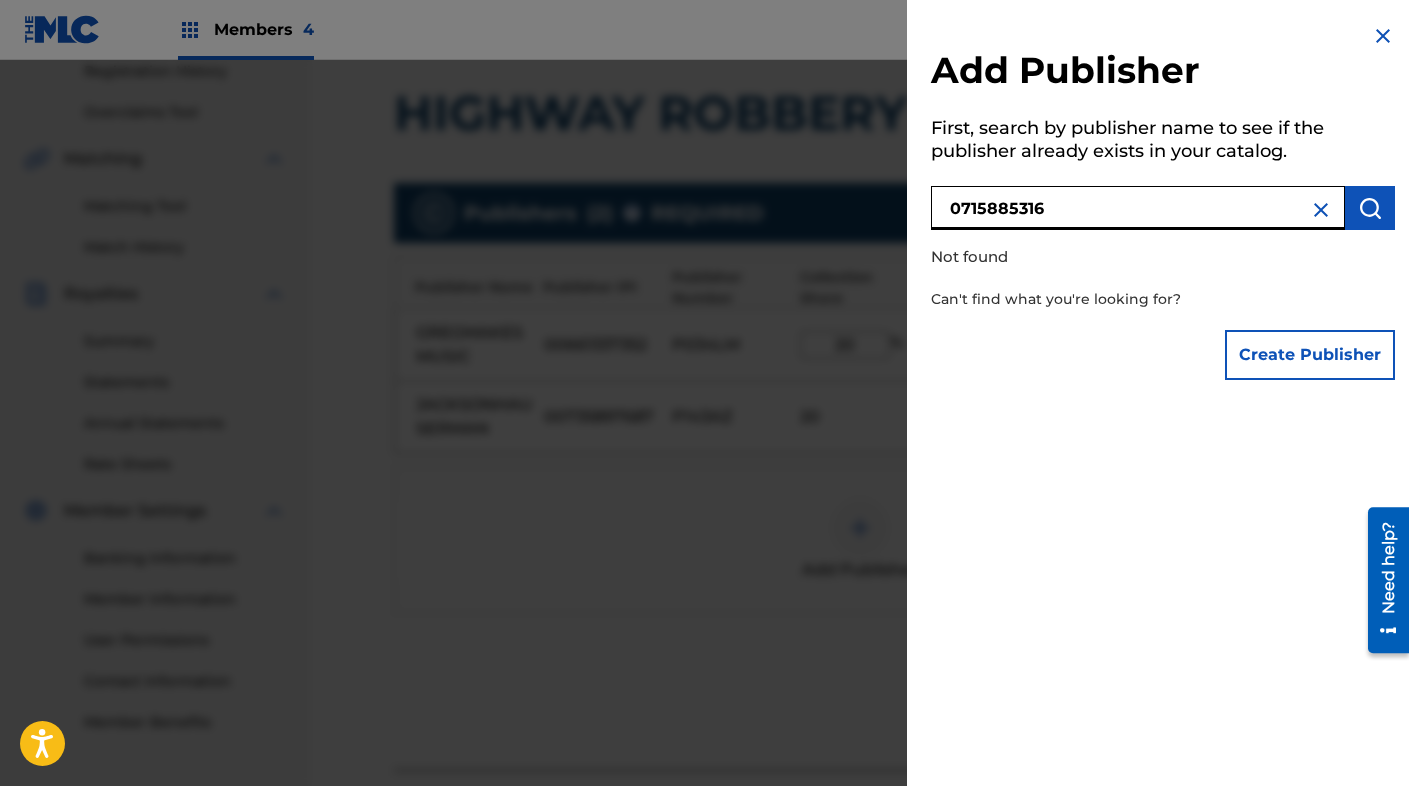 type on "0715885316" 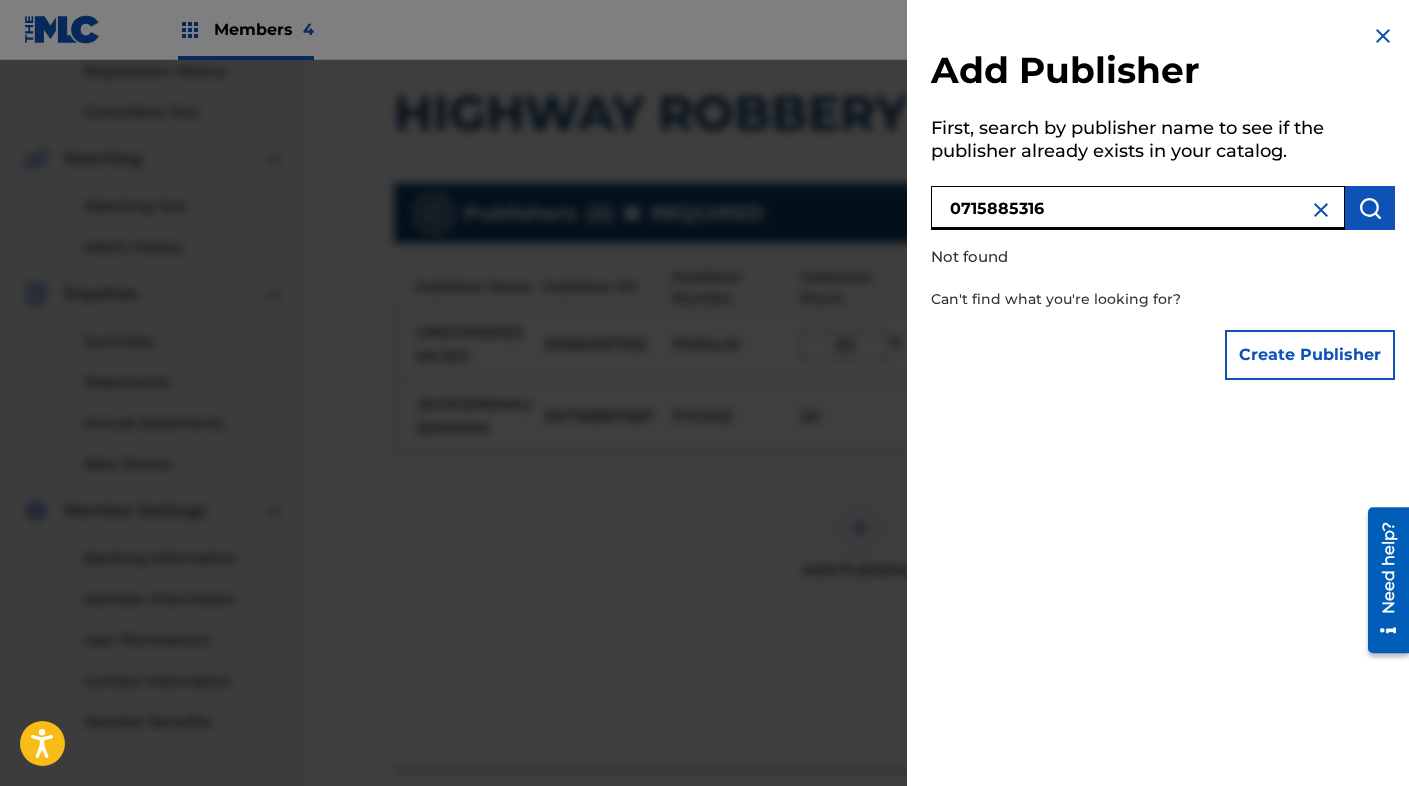 drag, startPoint x: 1047, startPoint y: 206, endPoint x: 513, endPoint y: 181, distance: 534.5849 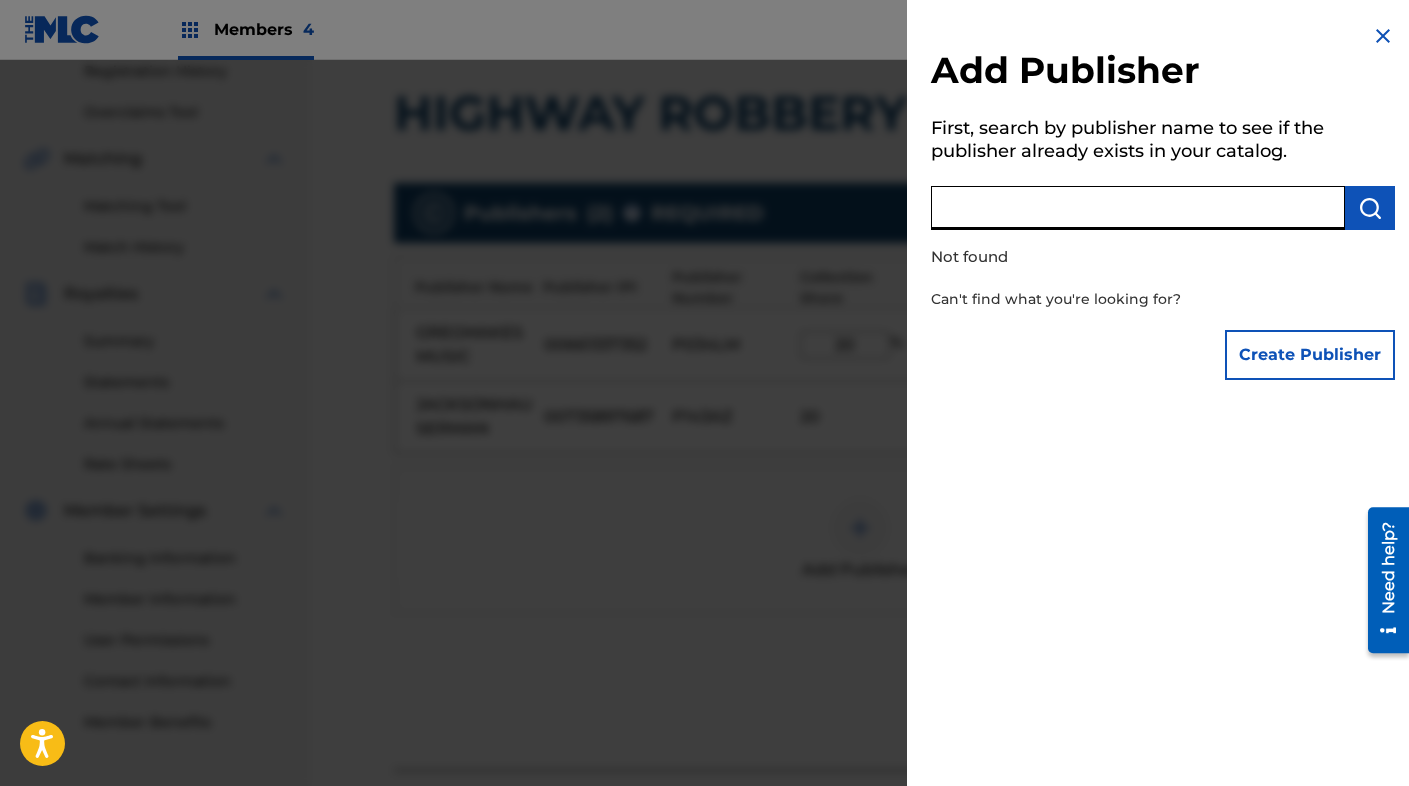 type 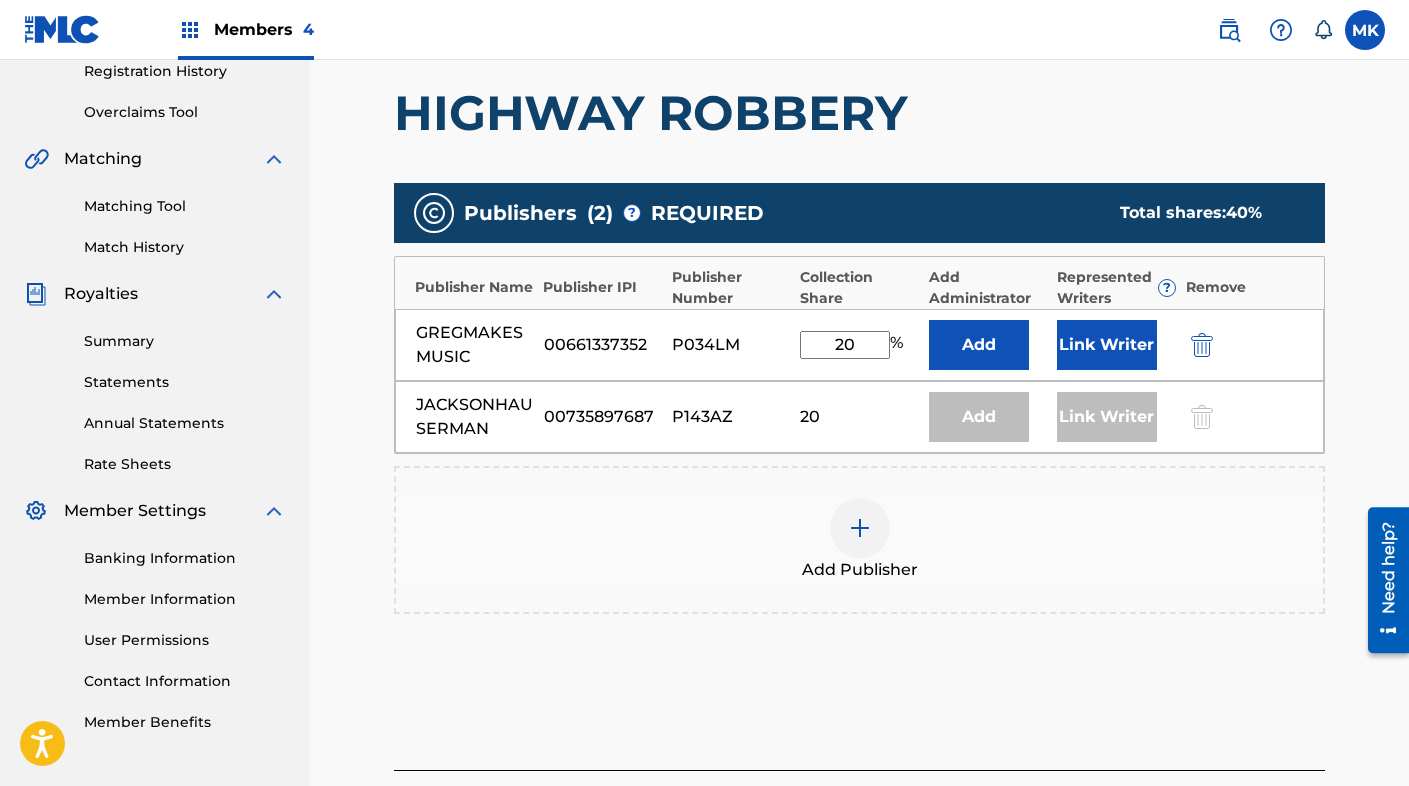 click on "Add Publisher" at bounding box center [859, 540] 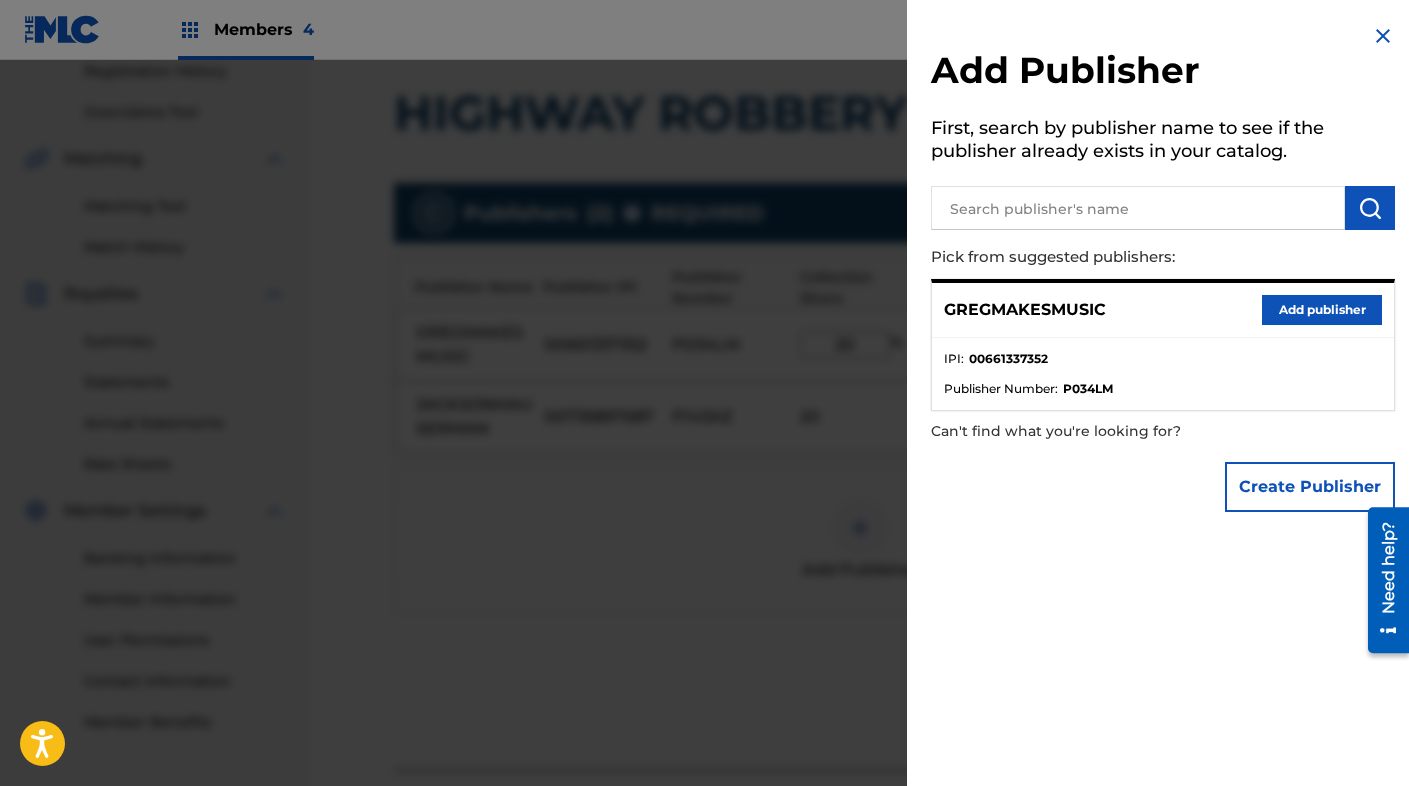 click at bounding box center (1383, 36) 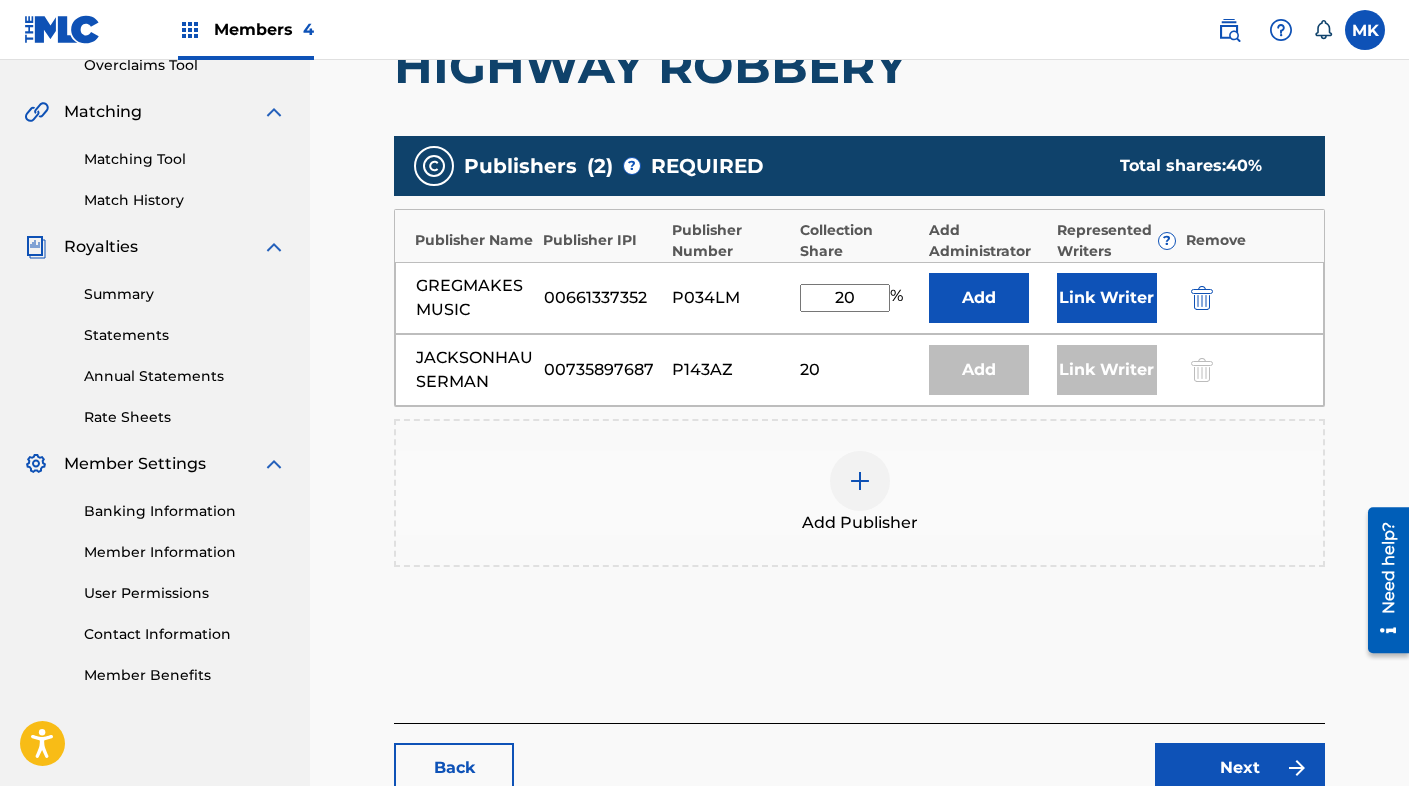scroll, scrollTop: 567, scrollLeft: 0, axis: vertical 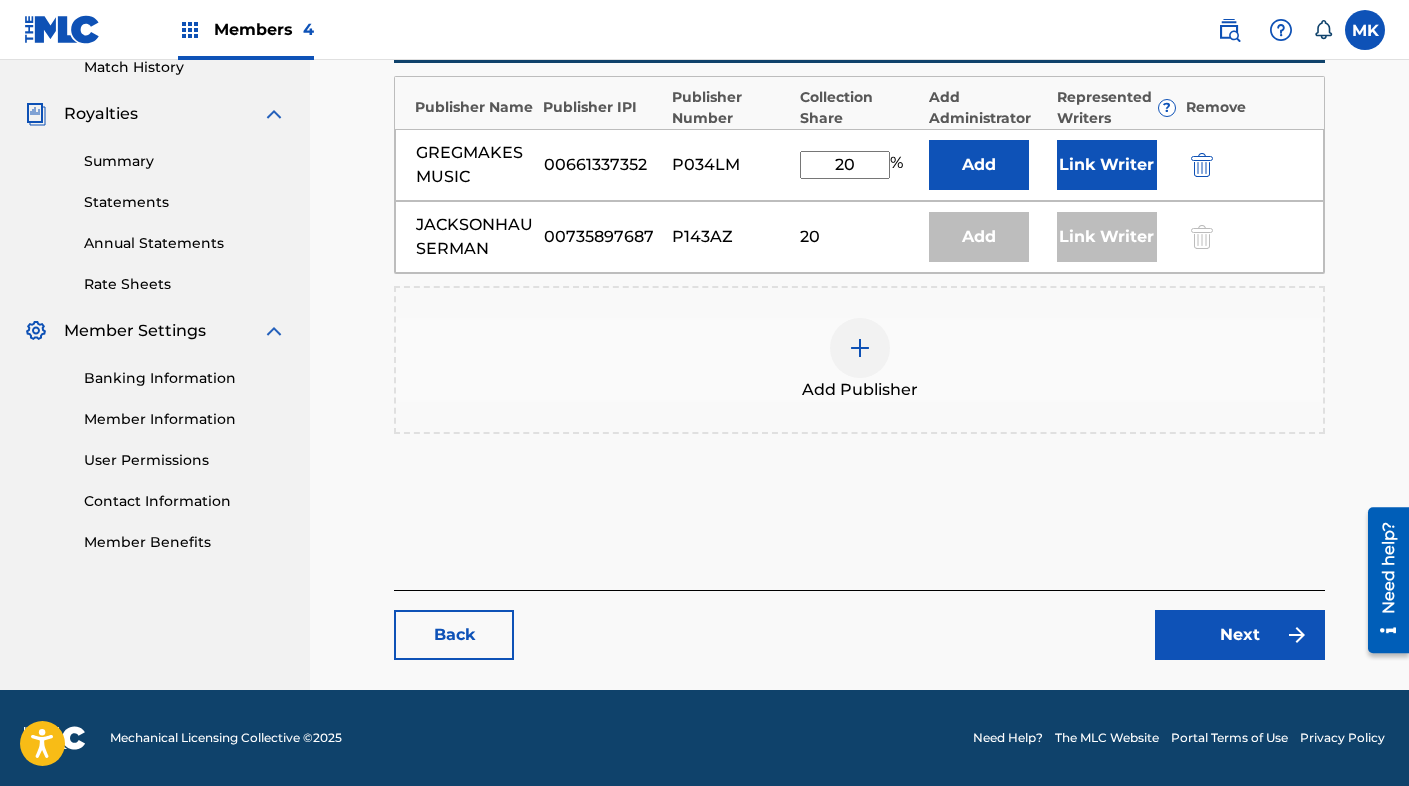 click on "Back" at bounding box center [454, 635] 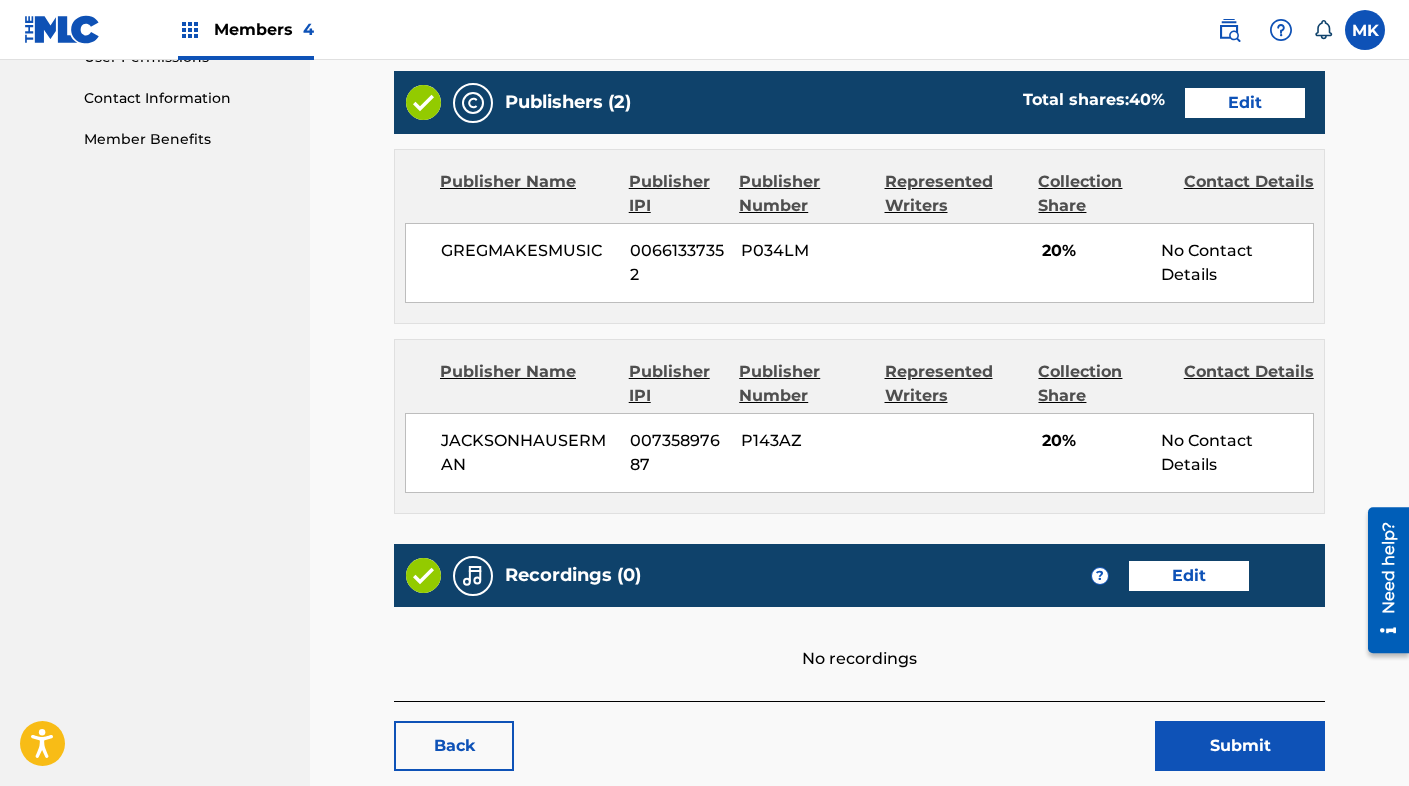 scroll, scrollTop: 1054, scrollLeft: 0, axis: vertical 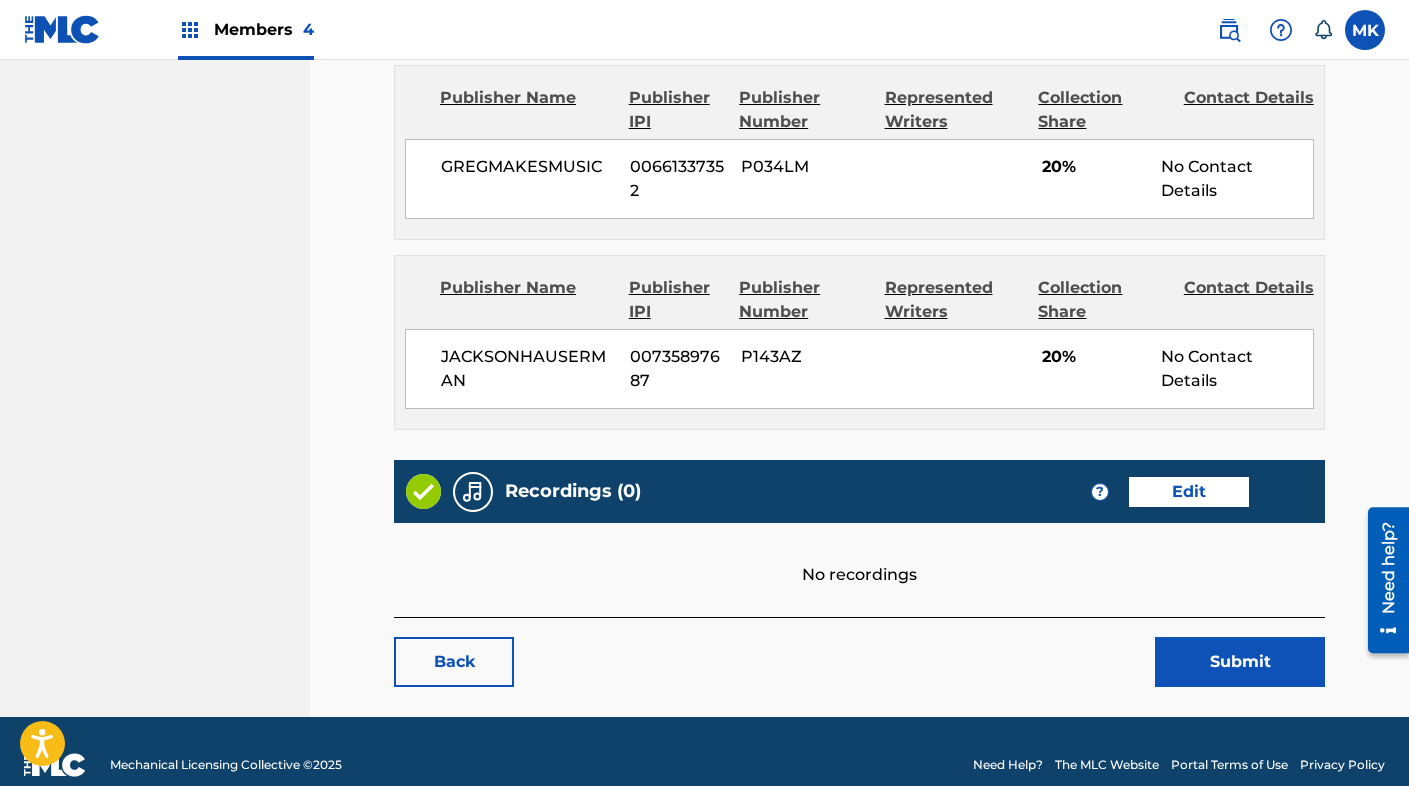 click on "Submit" at bounding box center (1240, 662) 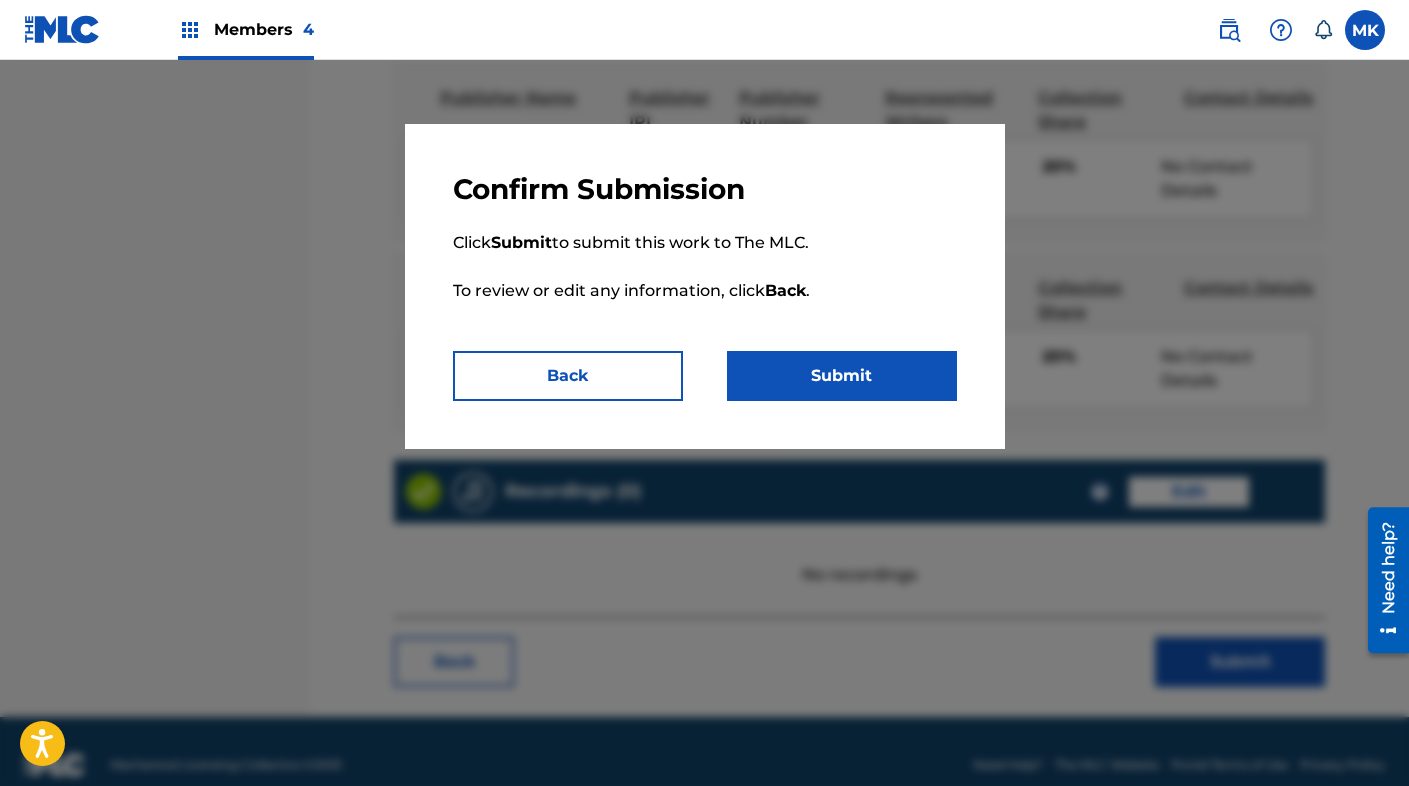 click on "Submit" at bounding box center (842, 376) 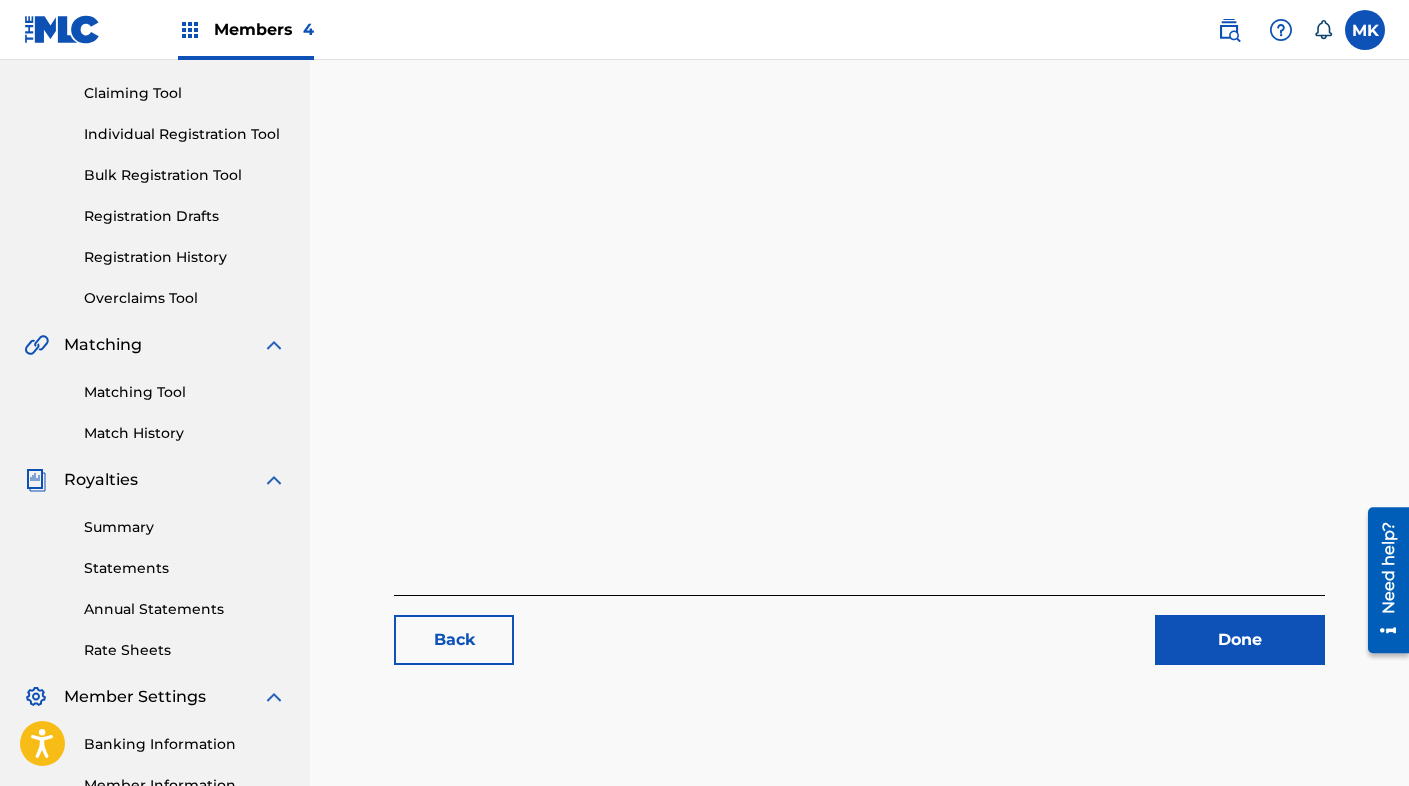 scroll, scrollTop: 454, scrollLeft: 0, axis: vertical 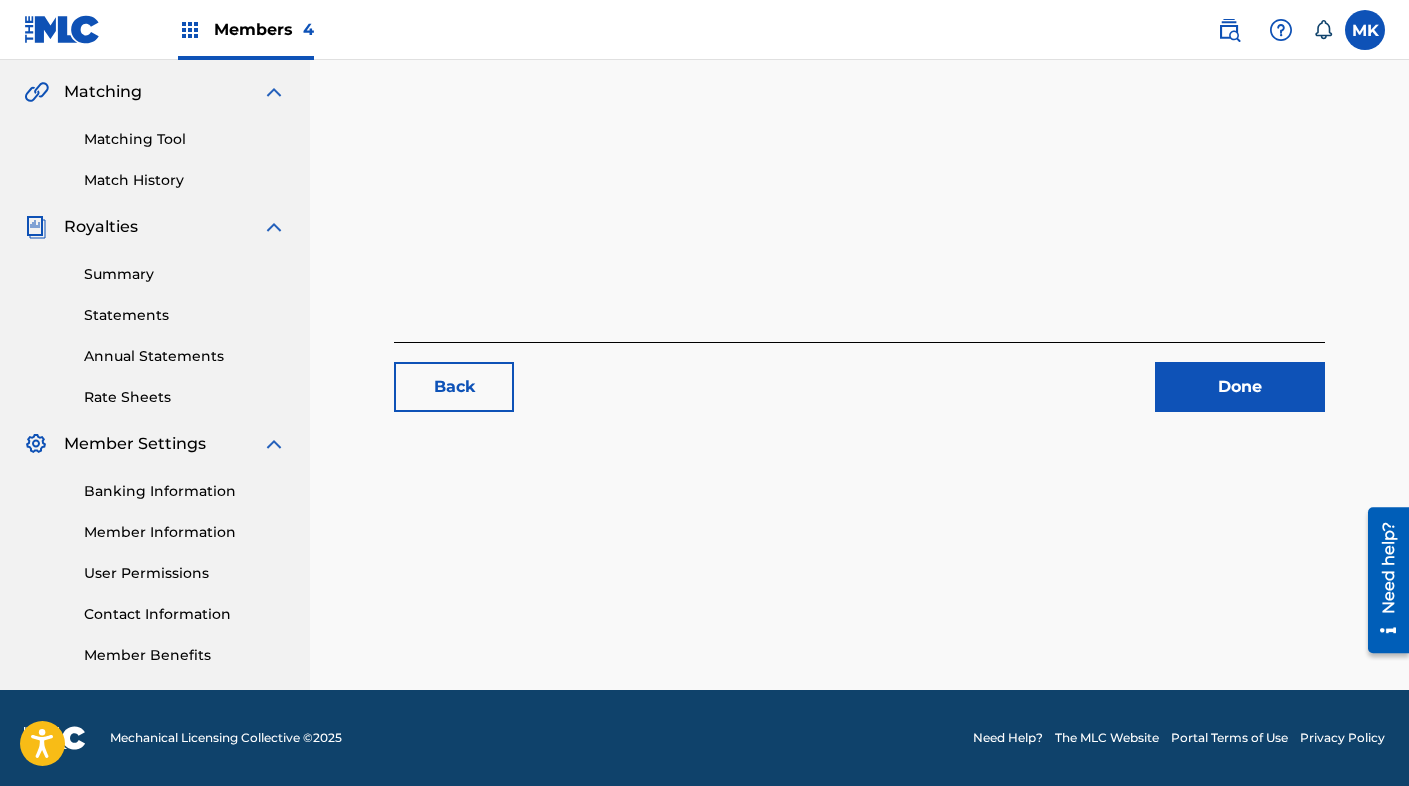 click on "Done" at bounding box center (1240, 387) 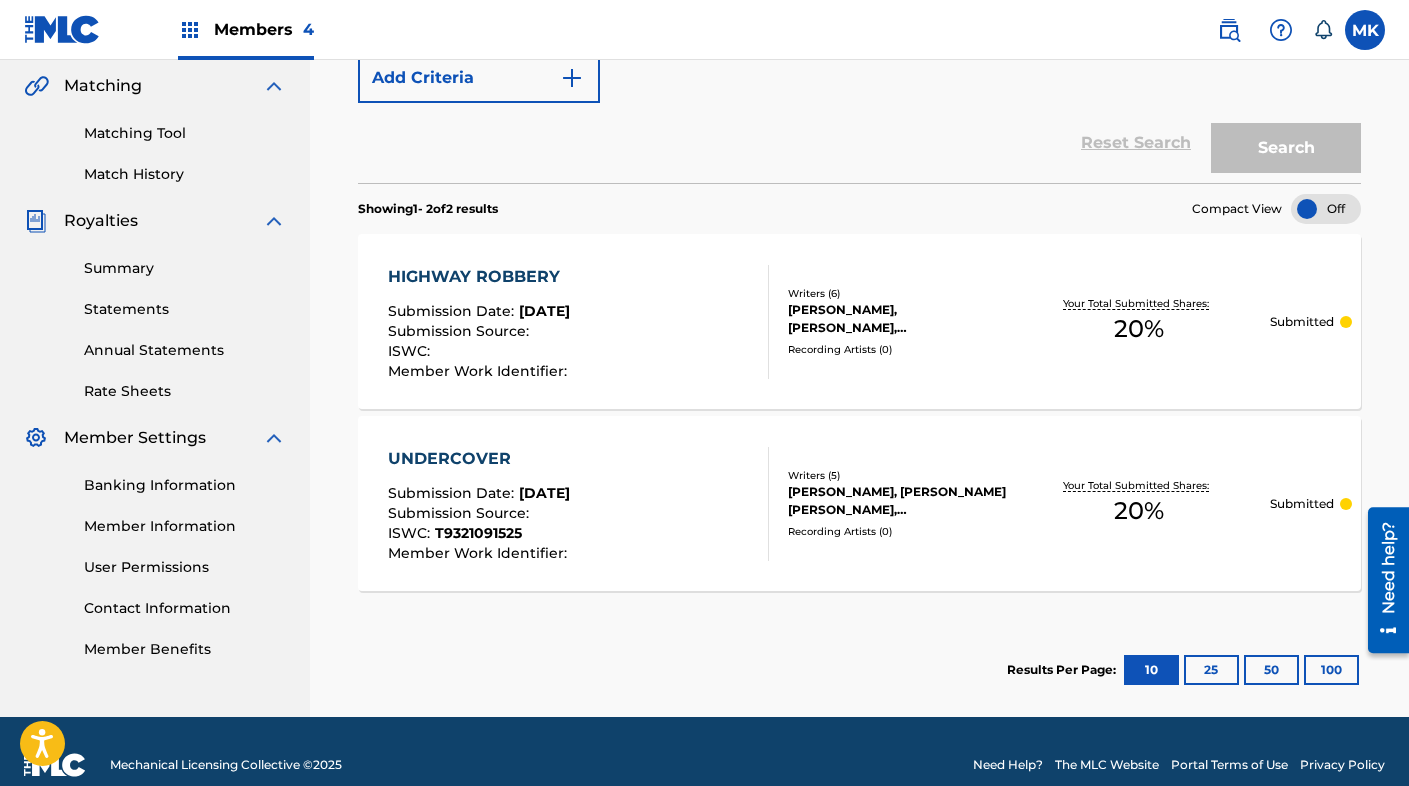 scroll, scrollTop: 487, scrollLeft: 0, axis: vertical 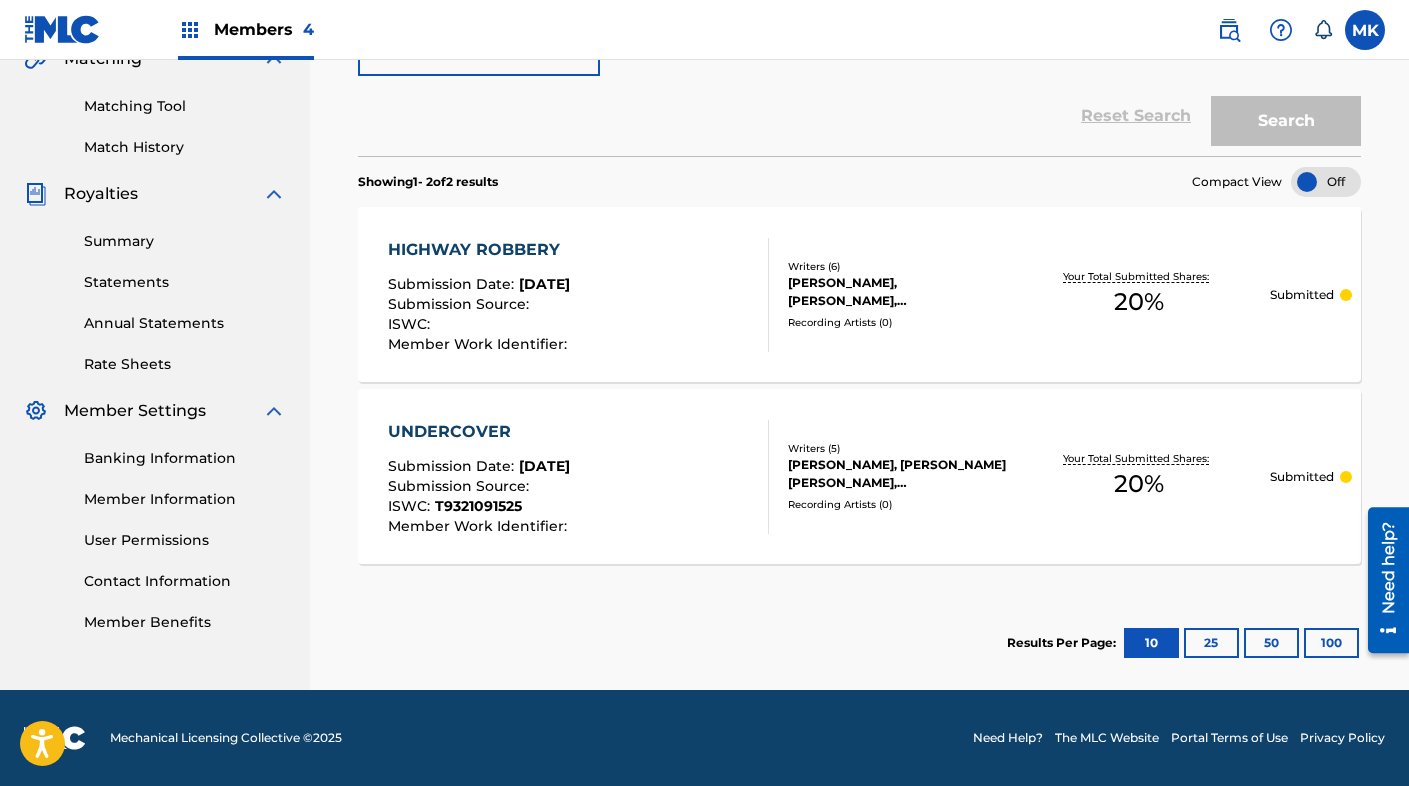 click on "HIGHWAY ROBBERY Submission Date : Jul 21, 2025 Submission Source : ISWC : Member Work Identifier :" at bounding box center (578, 295) 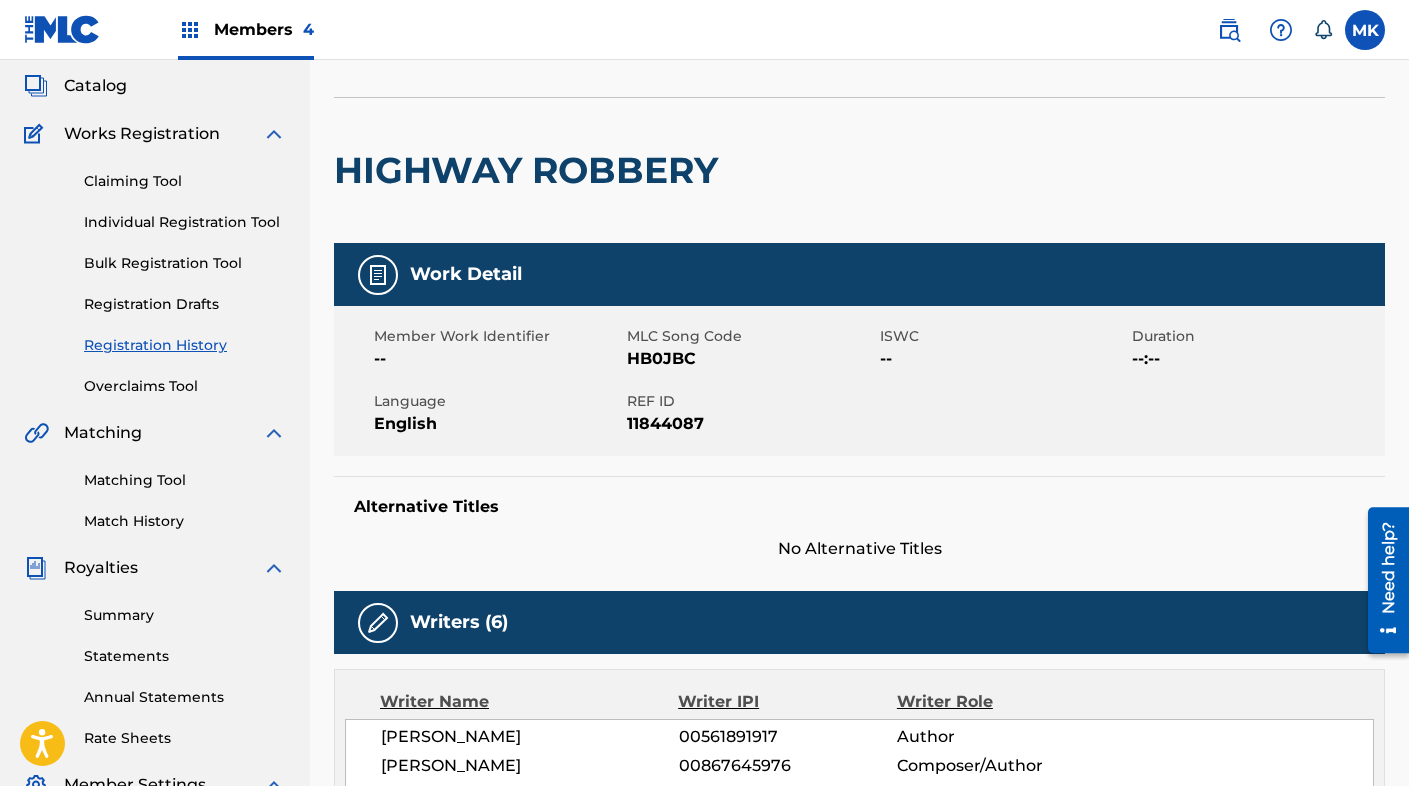 scroll, scrollTop: 0, scrollLeft: 0, axis: both 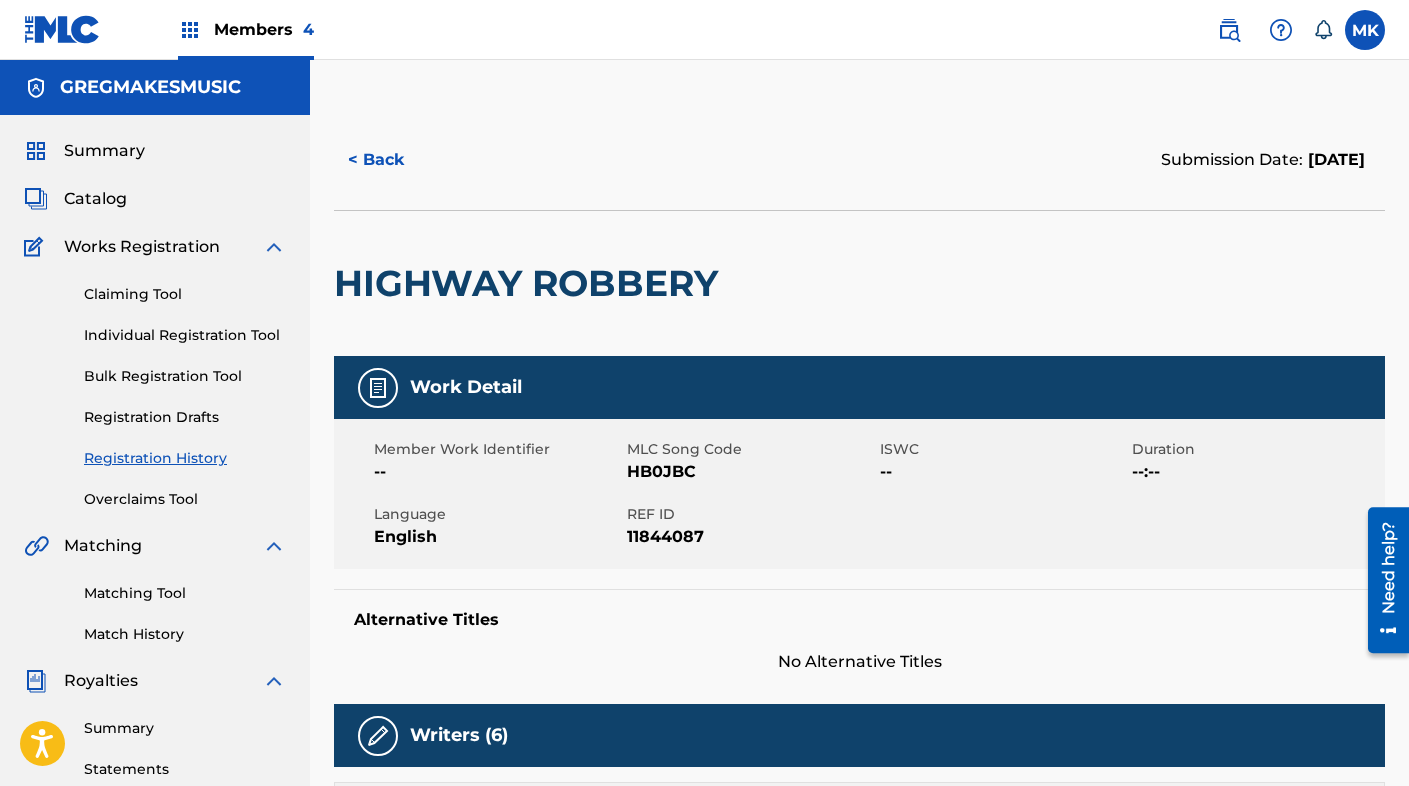 click on "< Back" at bounding box center (394, 160) 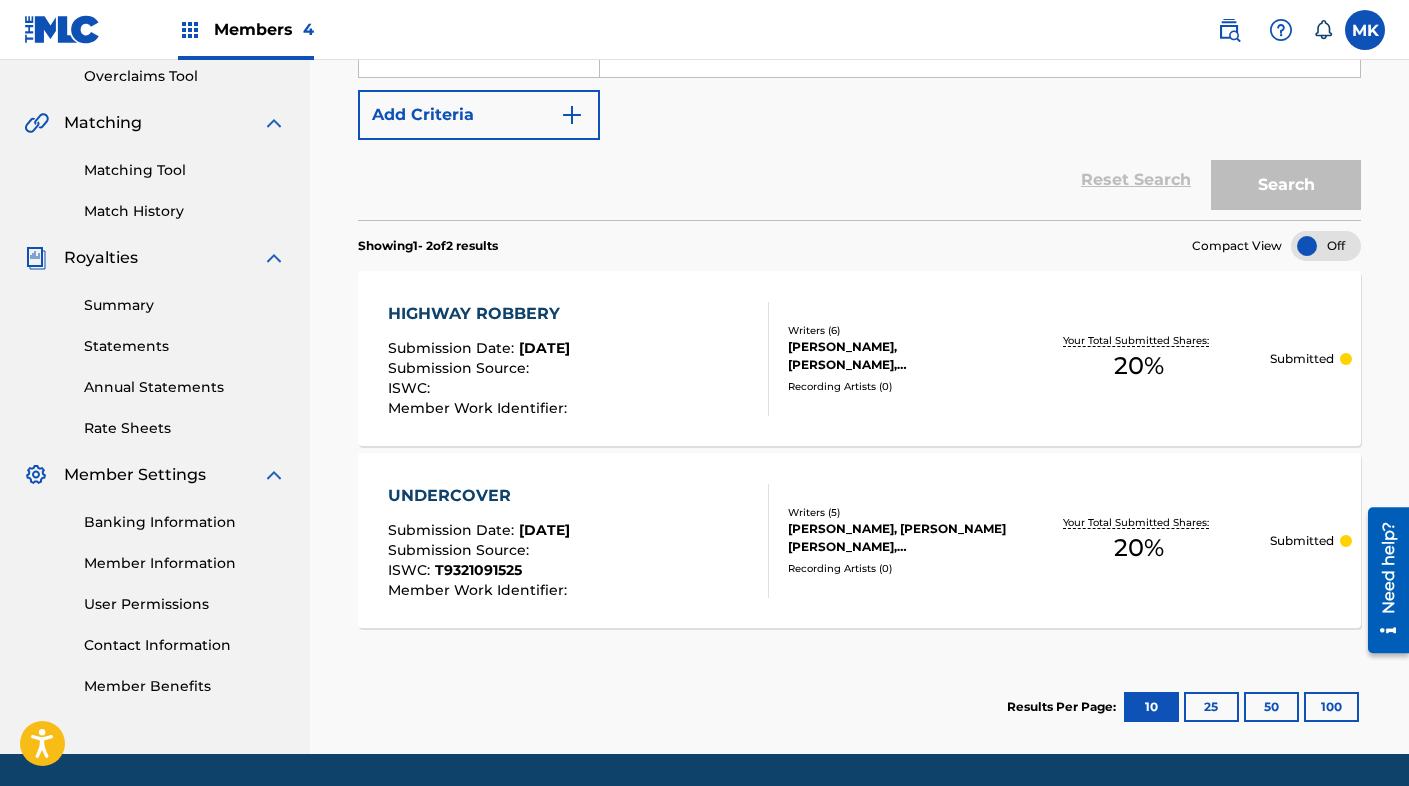 scroll, scrollTop: 403, scrollLeft: 0, axis: vertical 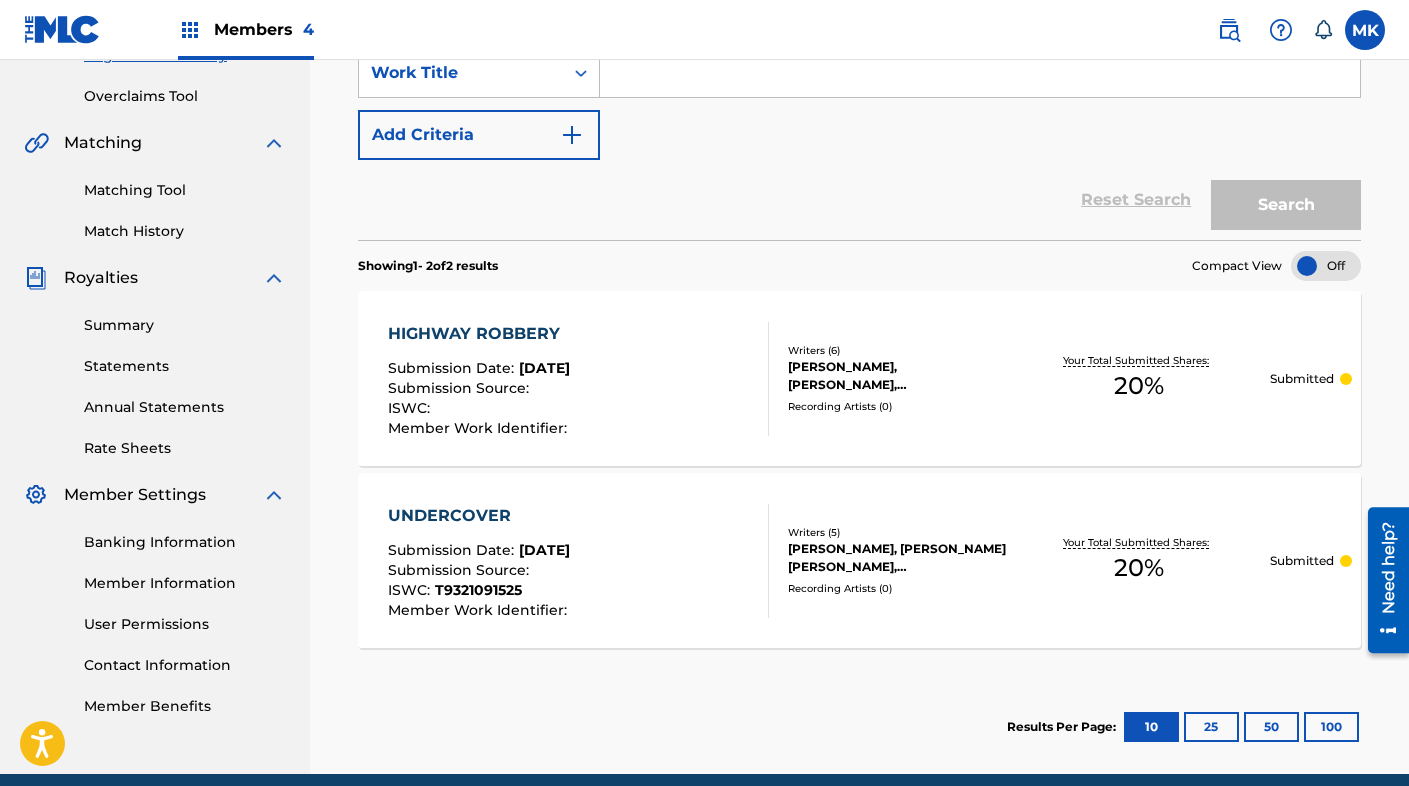 click on "HIGHWAY ROBBERY" at bounding box center (480, 334) 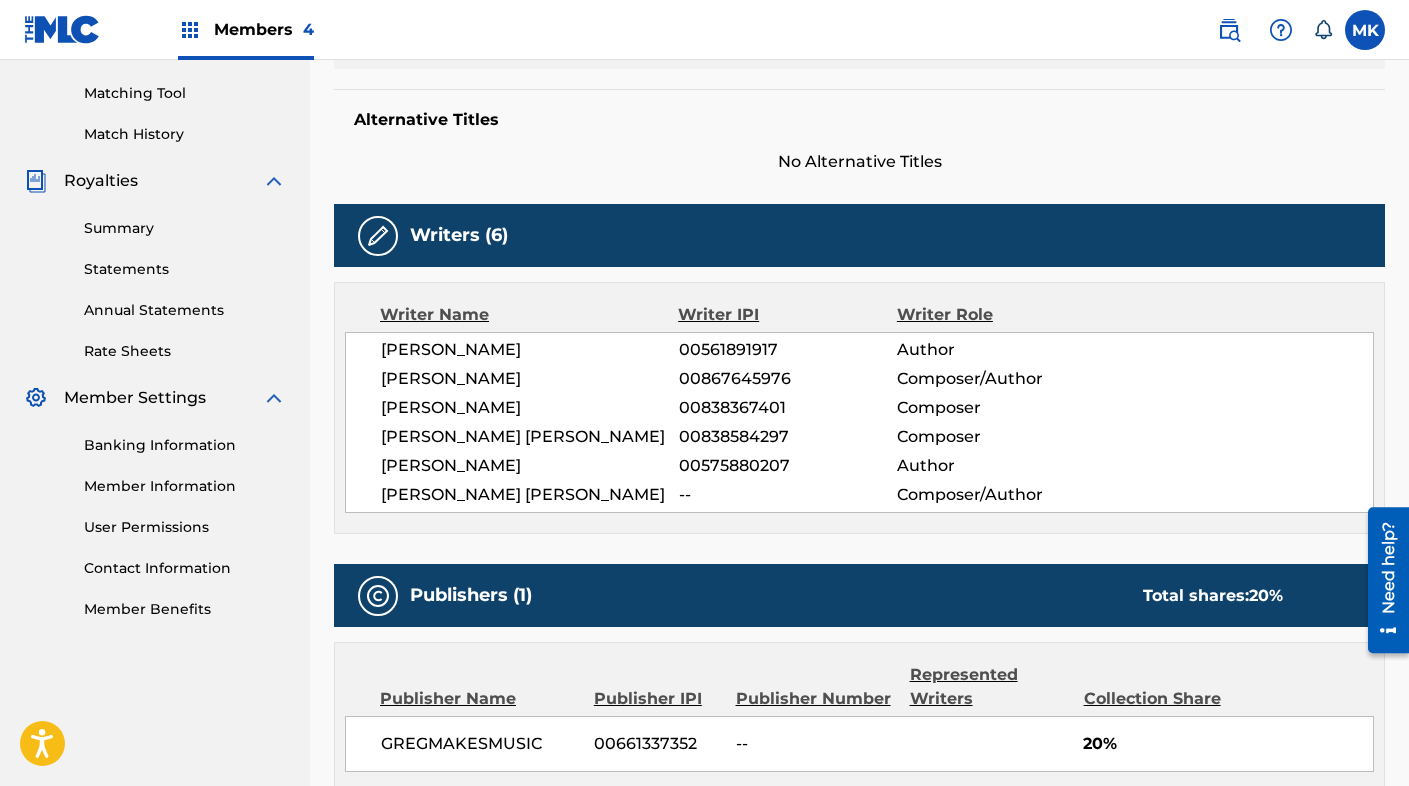 scroll, scrollTop: 0, scrollLeft: 0, axis: both 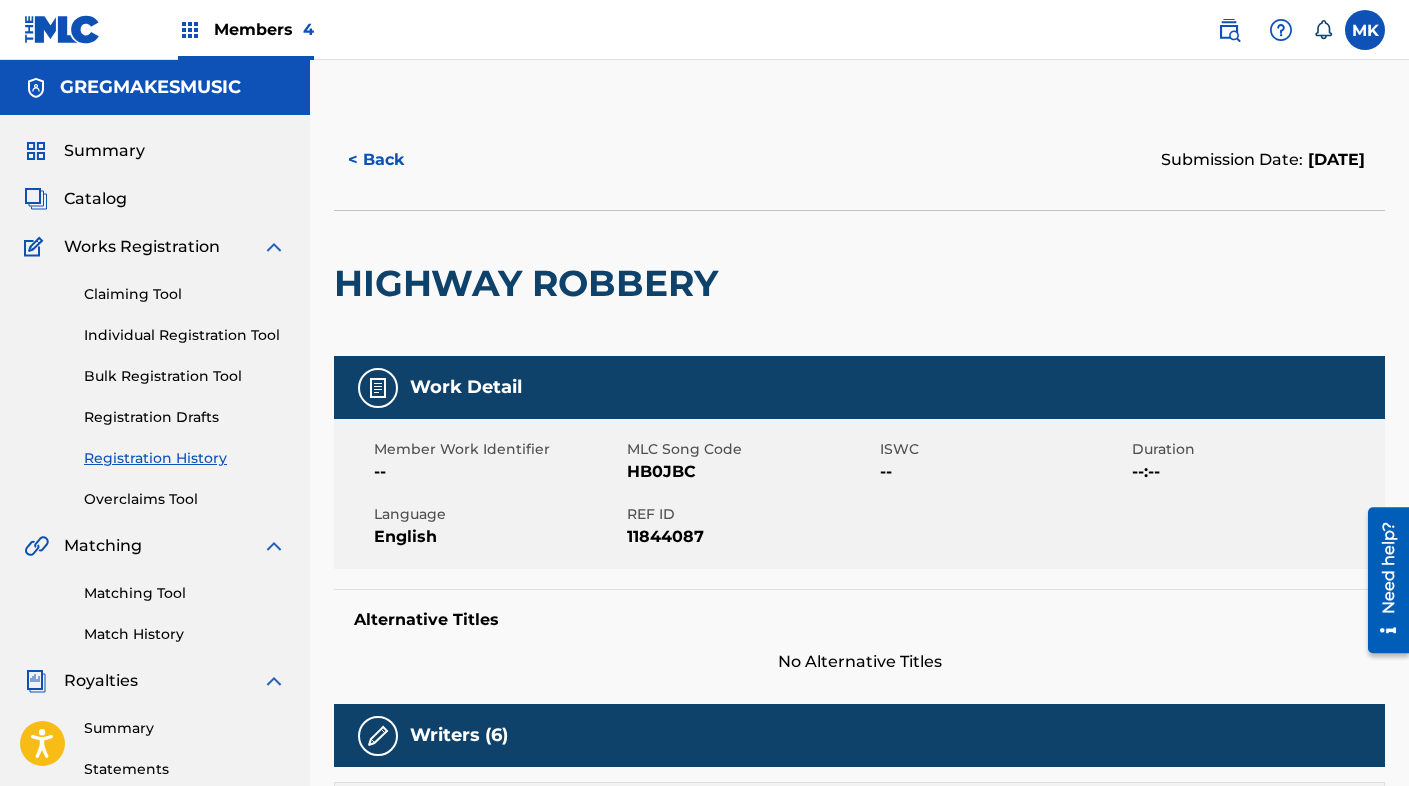 click on "Catalog" at bounding box center [95, 199] 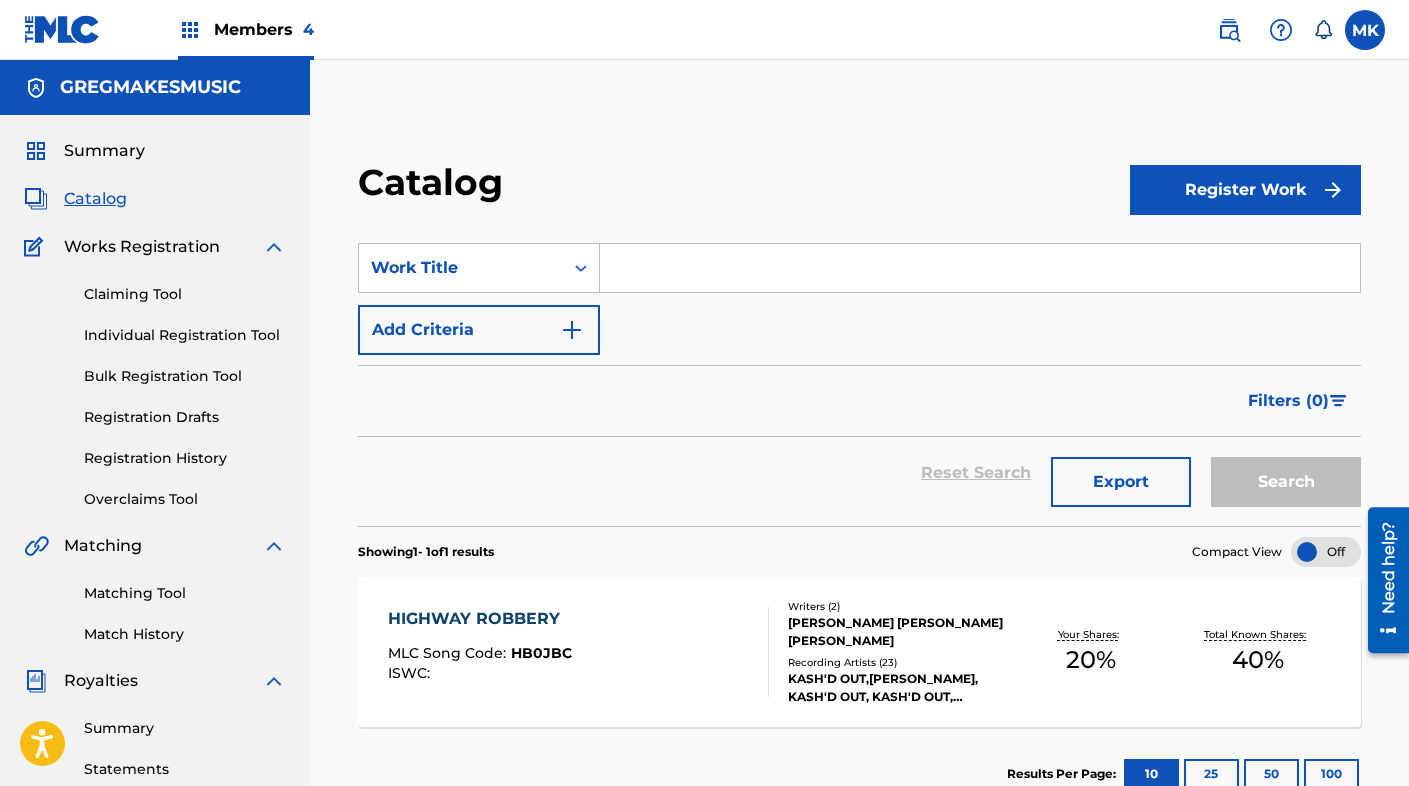 click at bounding box center (980, 268) 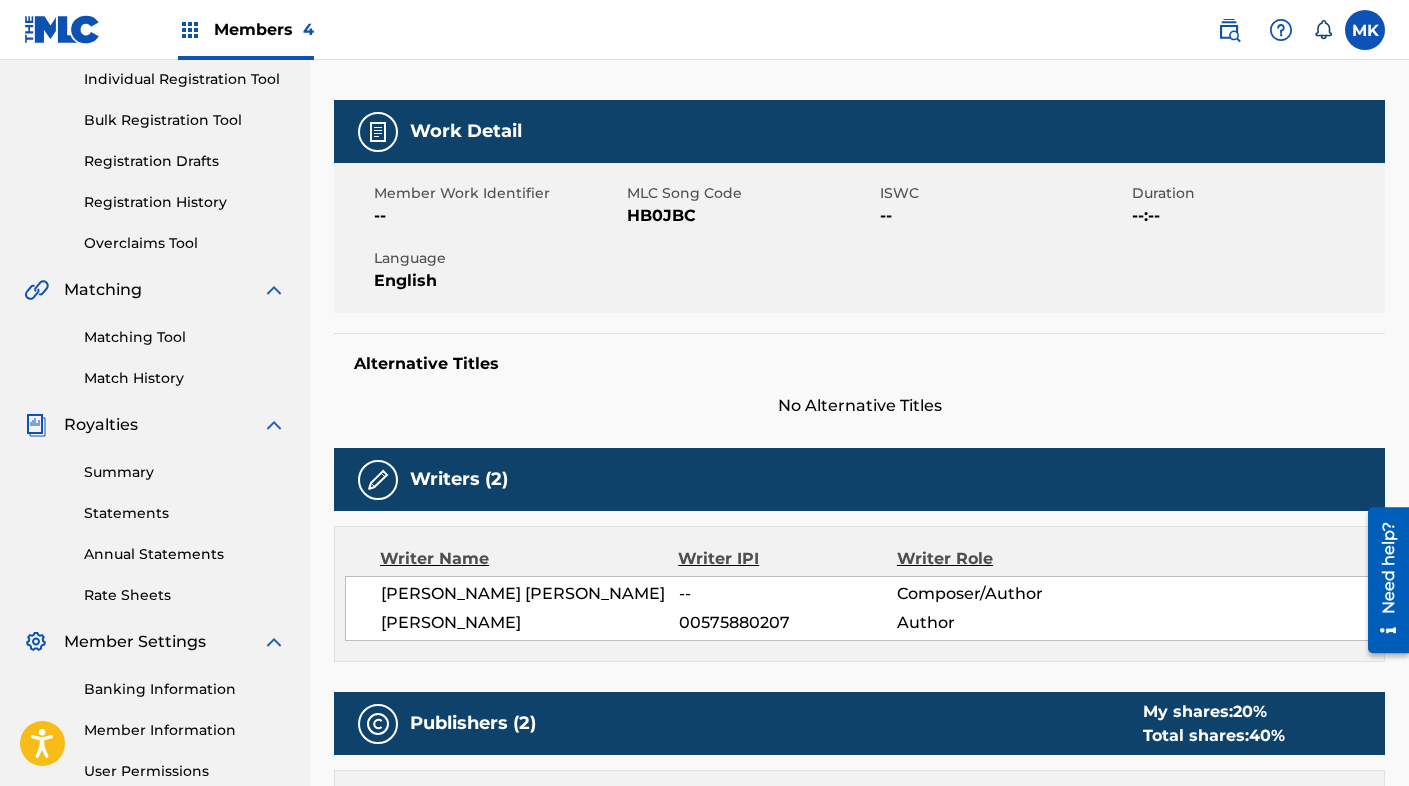 scroll, scrollTop: 0, scrollLeft: 0, axis: both 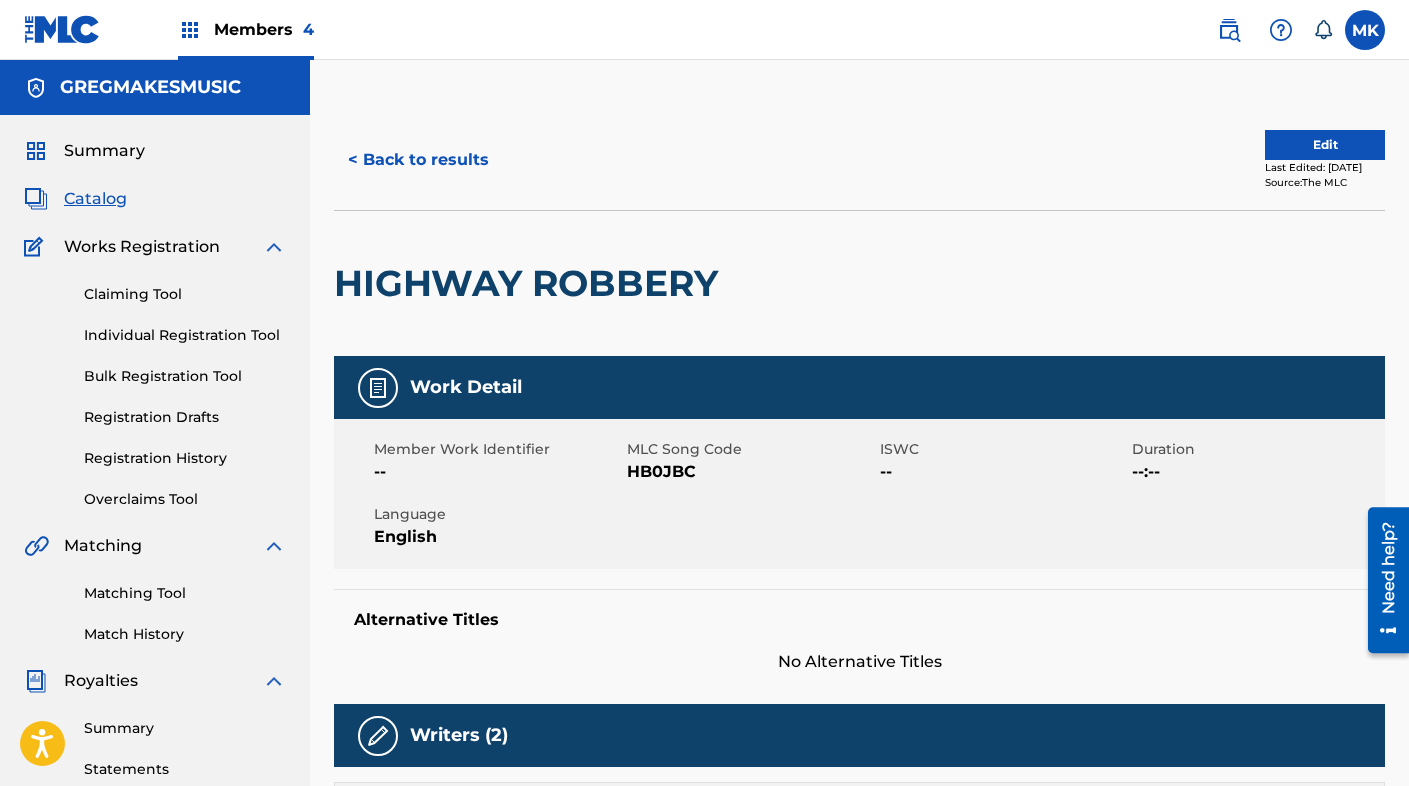 click on "Edit" at bounding box center [1325, 145] 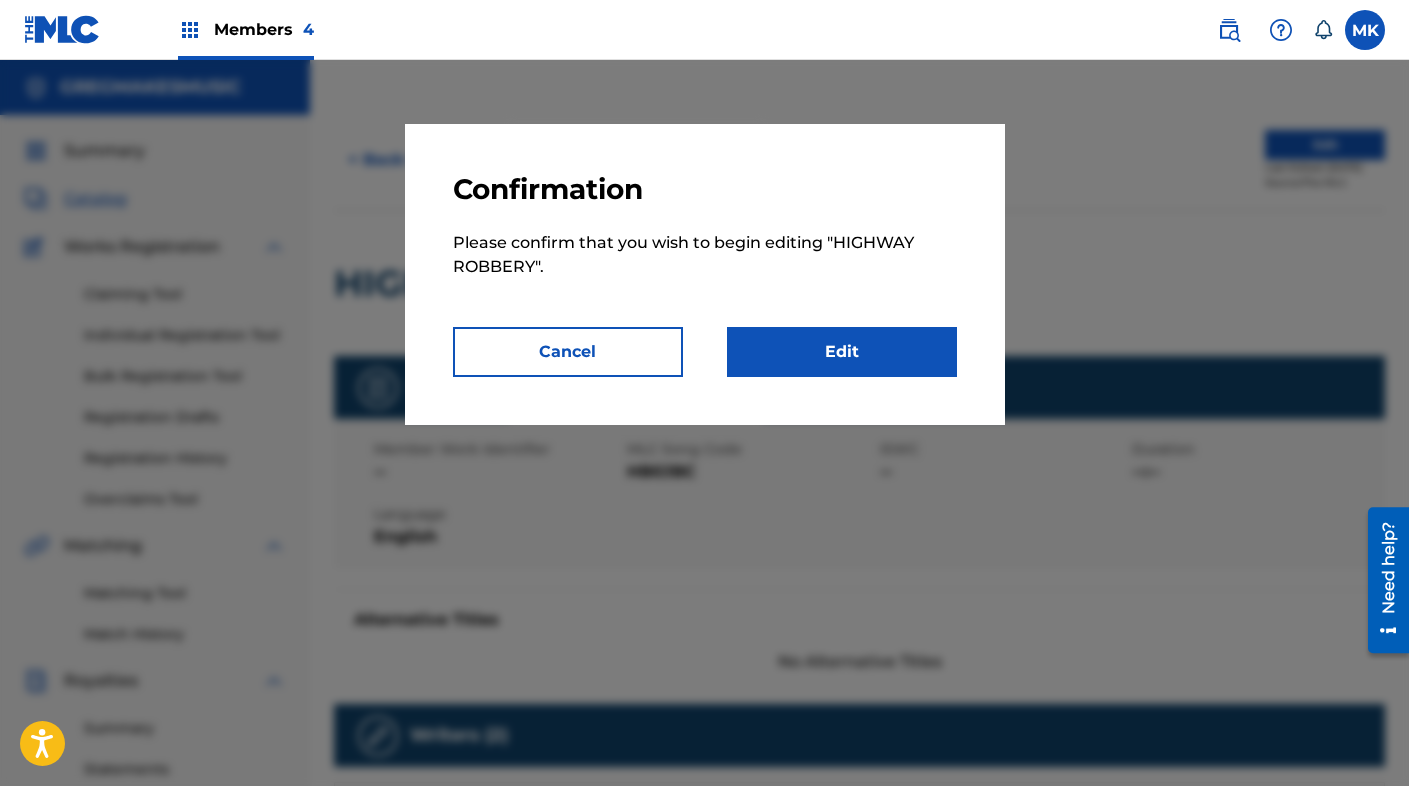 click on "Edit" at bounding box center (842, 352) 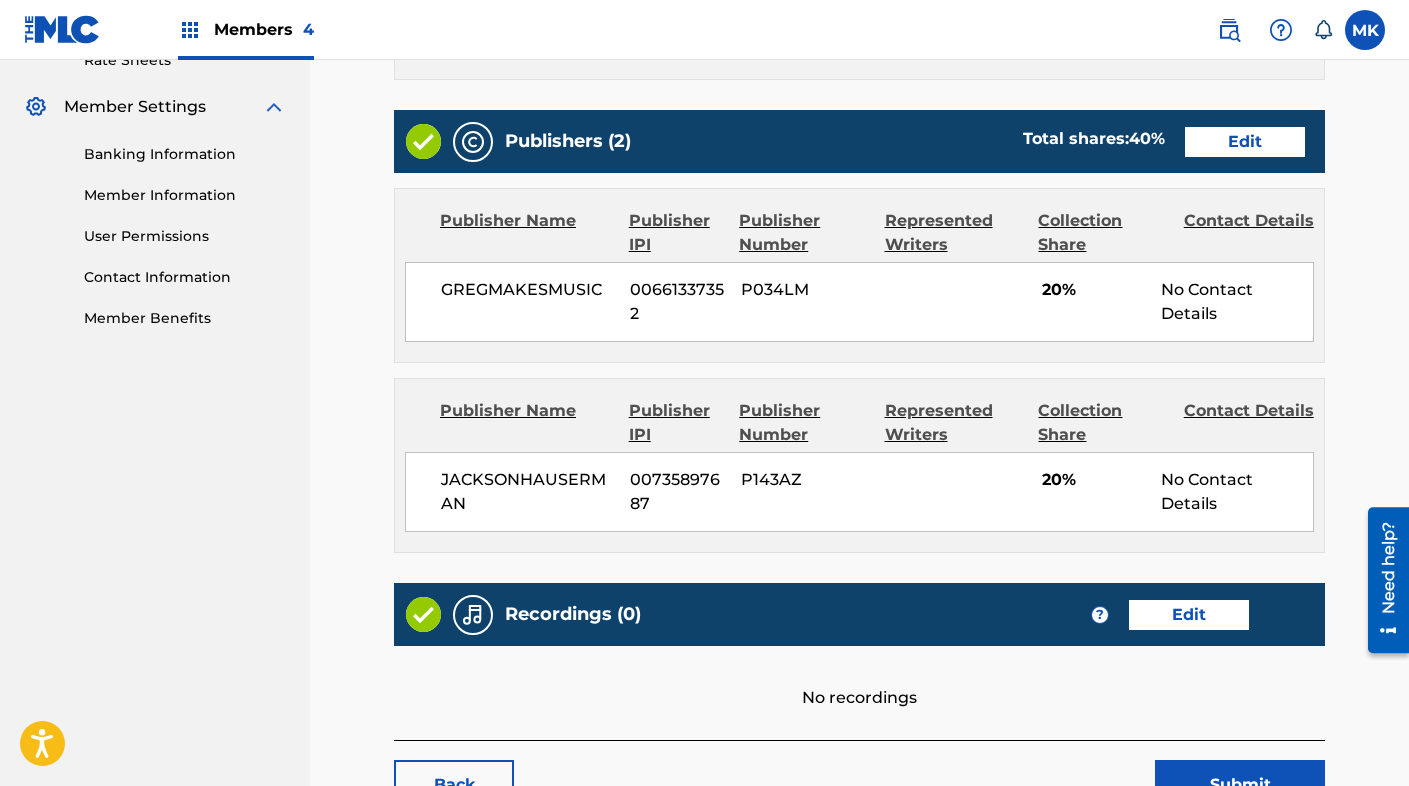 scroll, scrollTop: 798, scrollLeft: 0, axis: vertical 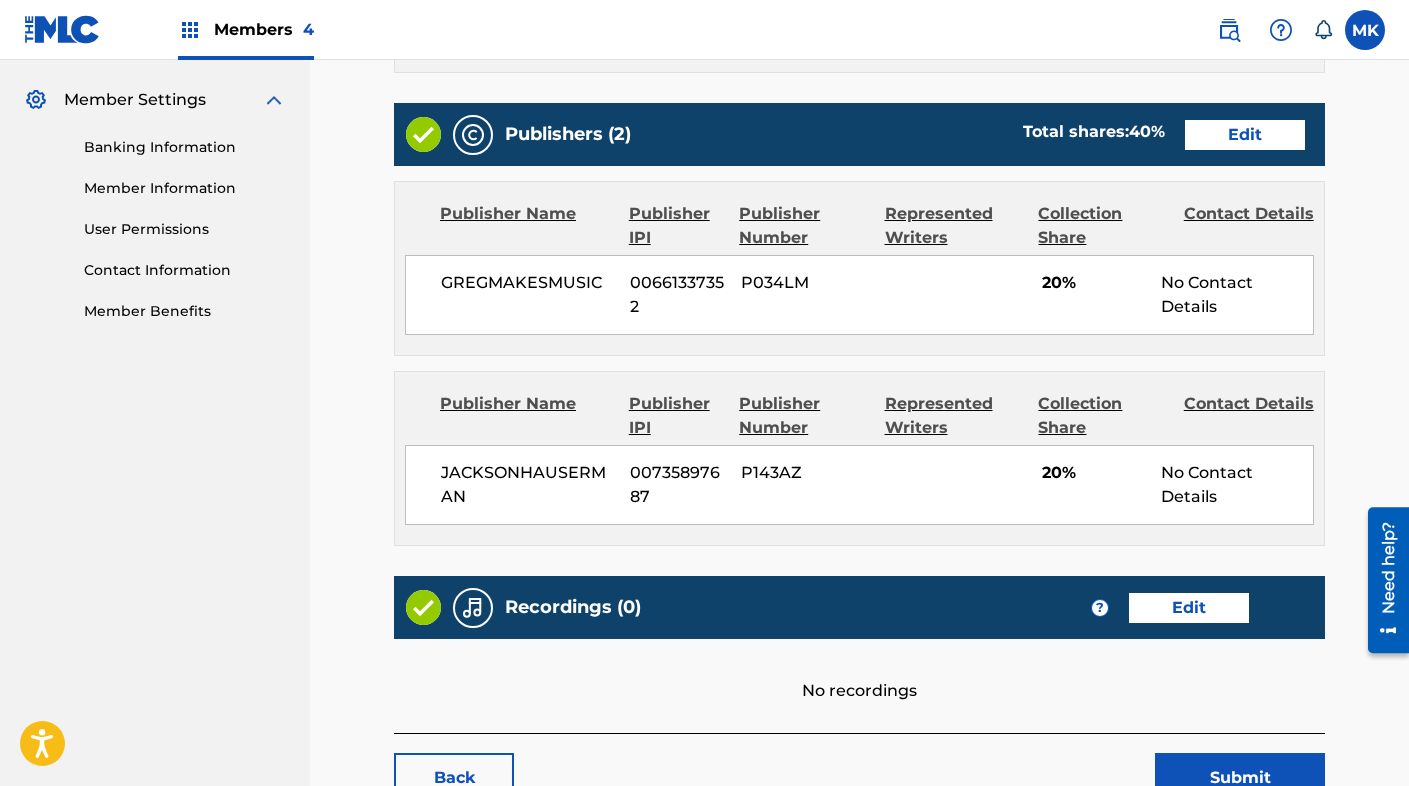 click on "Edit" at bounding box center [1245, 135] 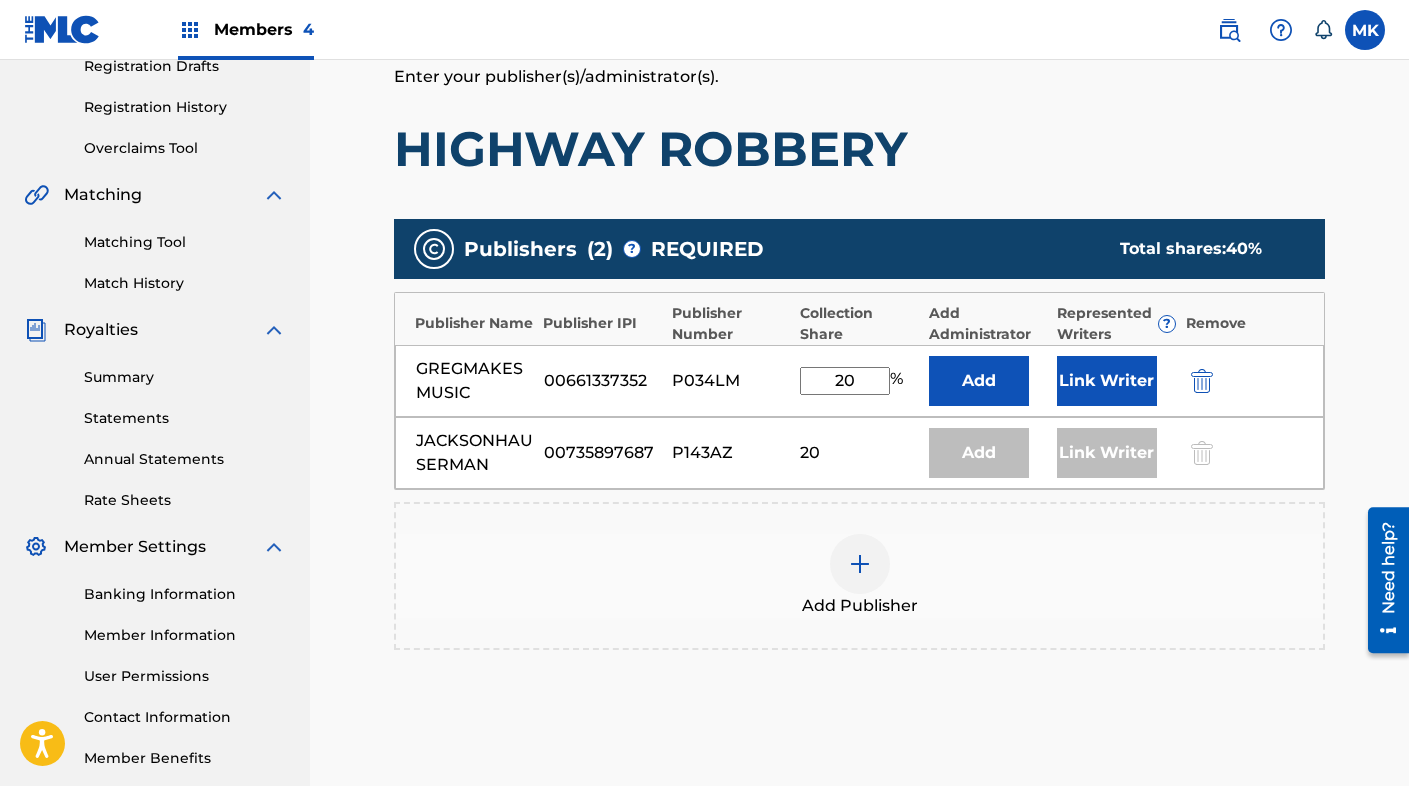 scroll, scrollTop: 388, scrollLeft: 0, axis: vertical 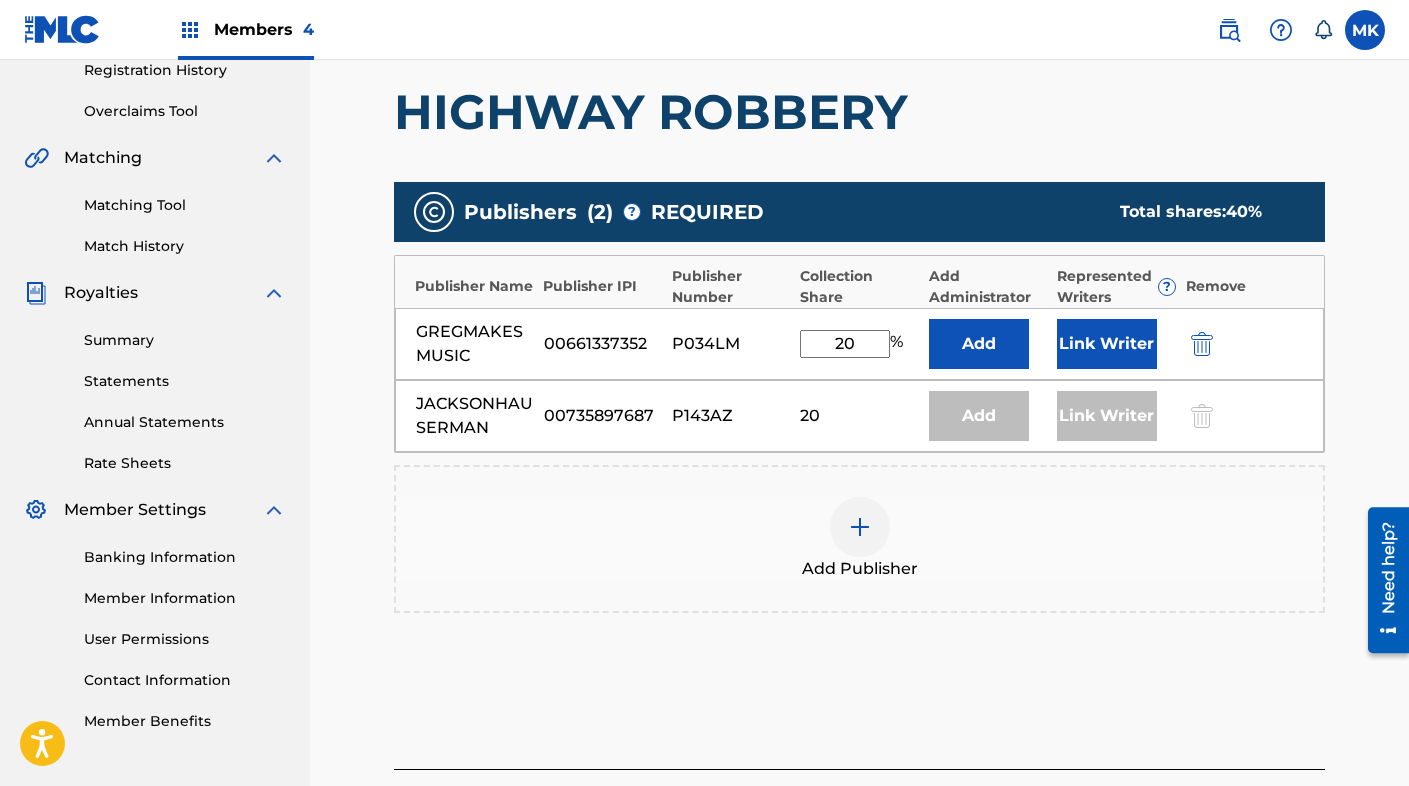 drag, startPoint x: 861, startPoint y: 345, endPoint x: 775, endPoint y: 343, distance: 86.023254 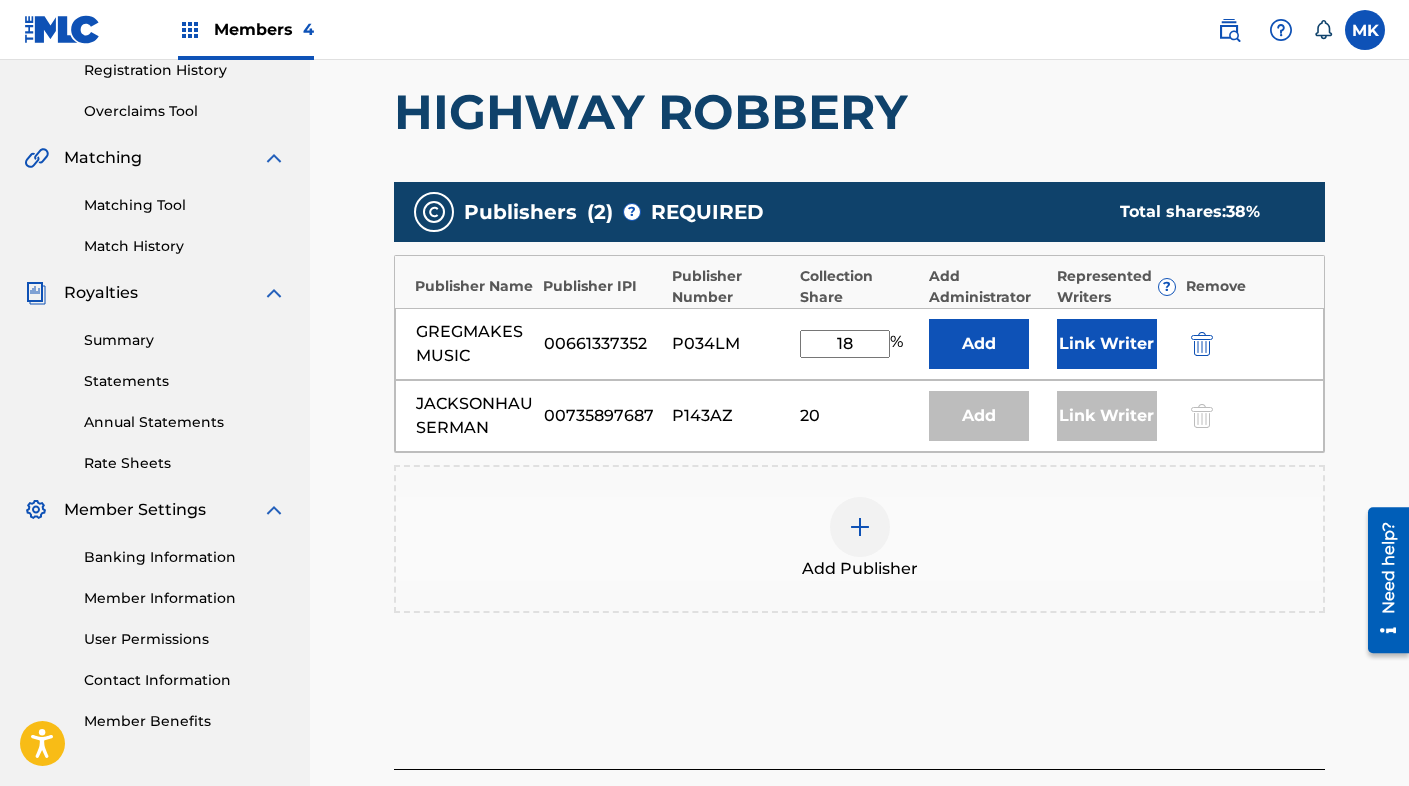 type on "18" 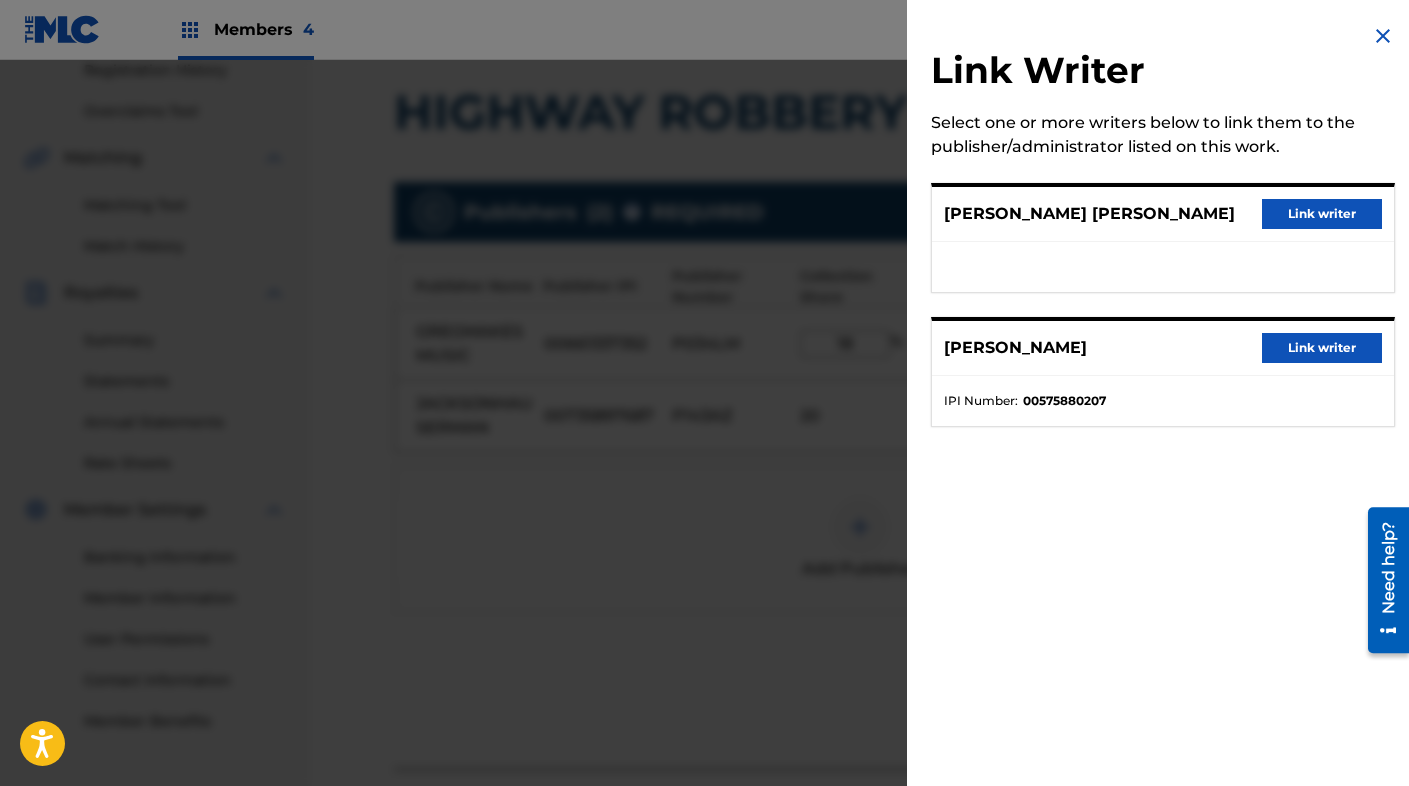 click on "Link writer" at bounding box center (1322, 348) 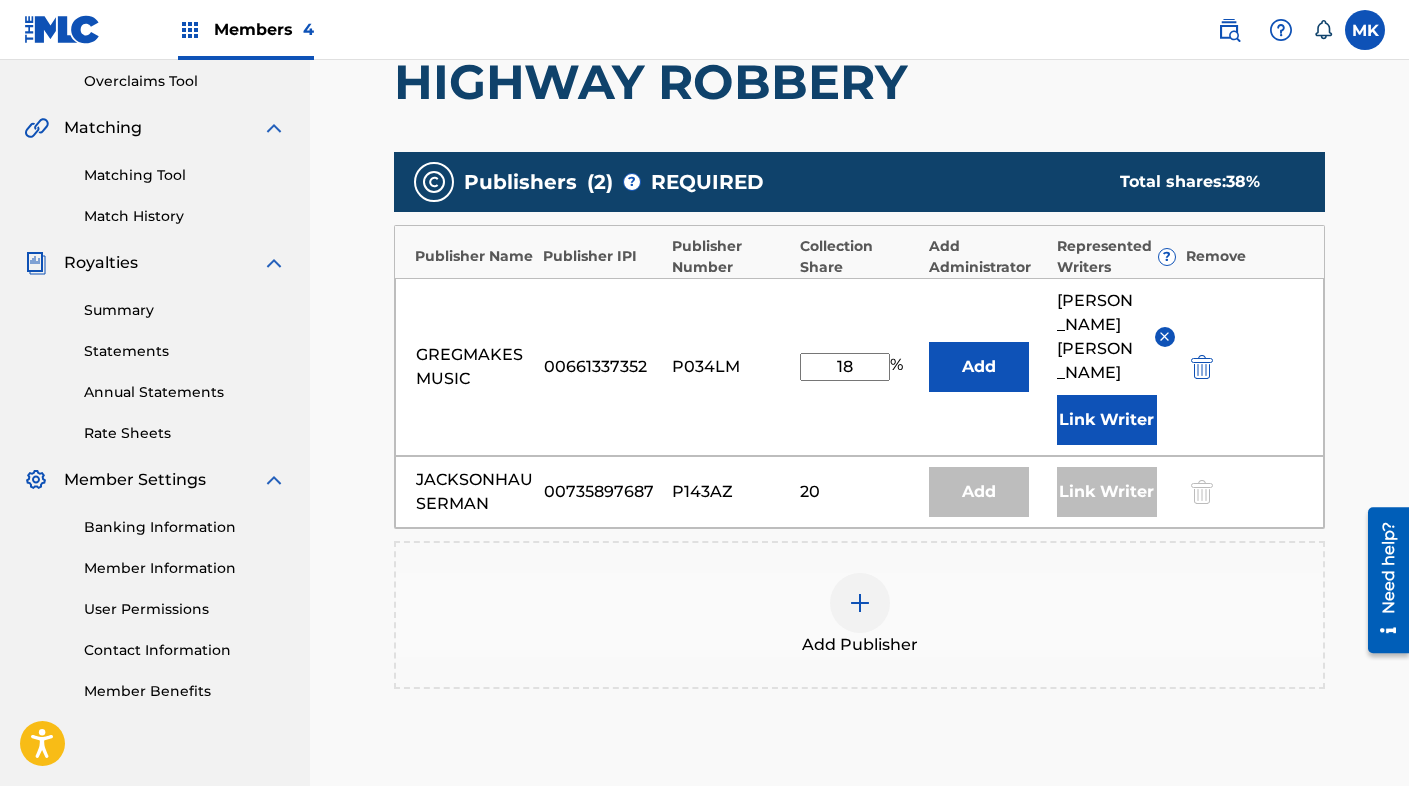 scroll, scrollTop: 649, scrollLeft: 0, axis: vertical 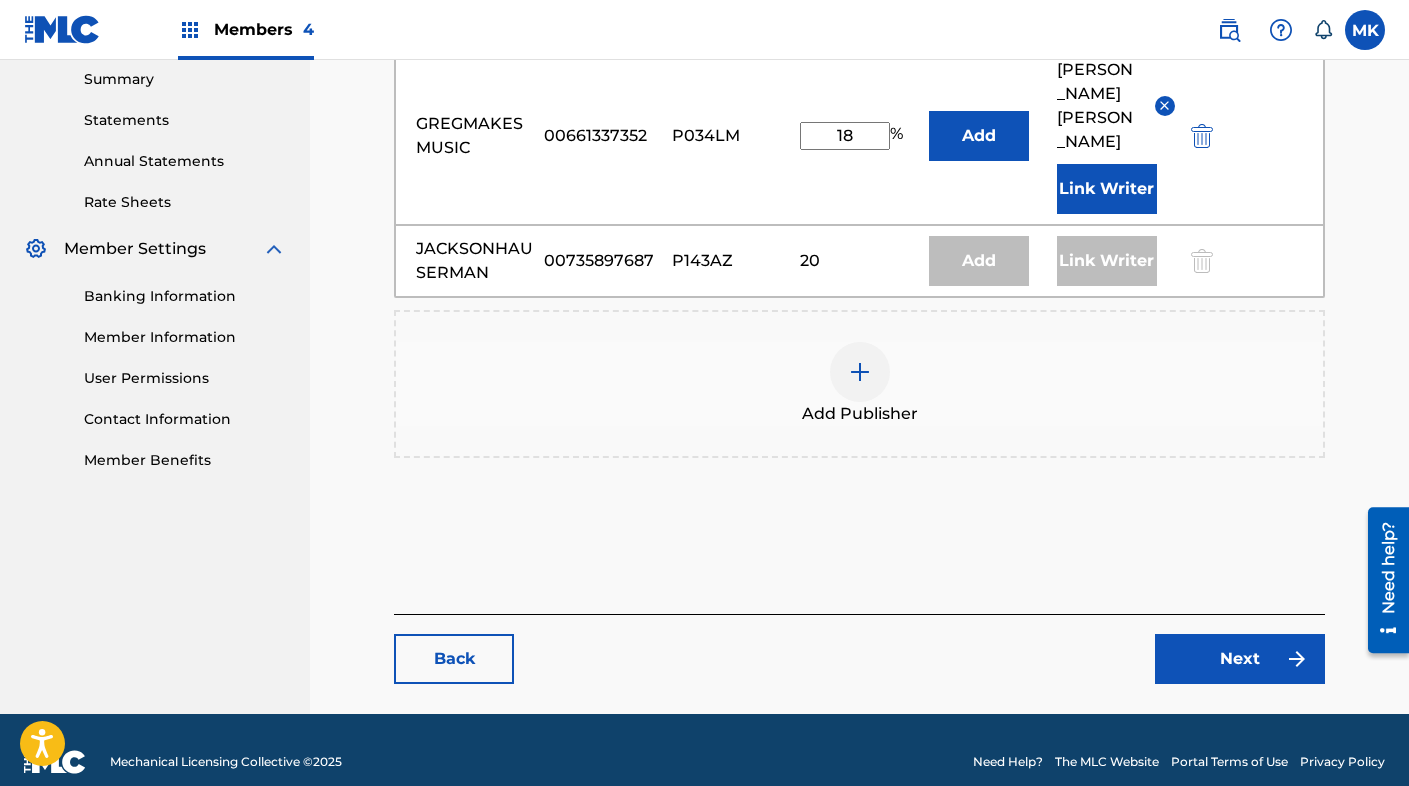 click on "Next" at bounding box center (1240, 659) 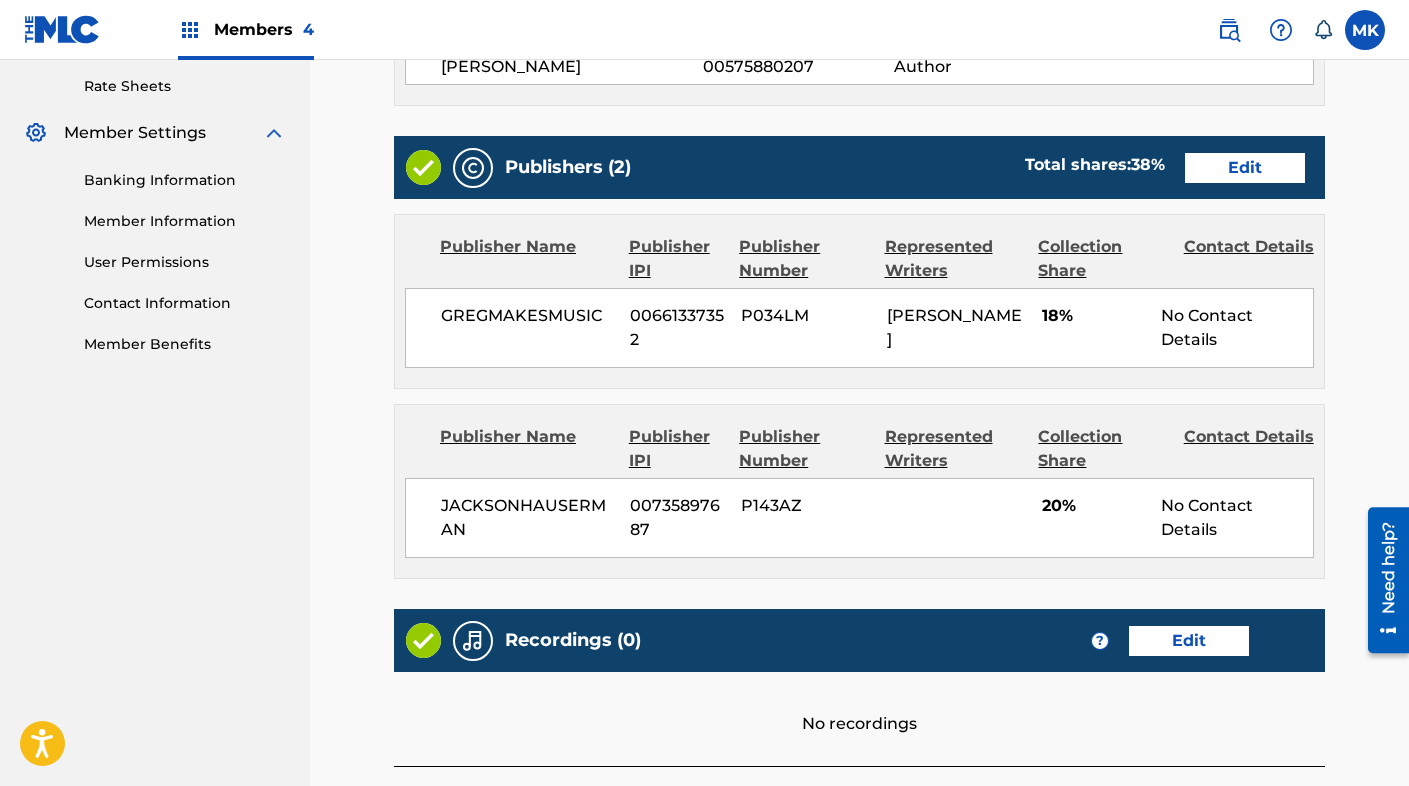 scroll, scrollTop: 938, scrollLeft: 0, axis: vertical 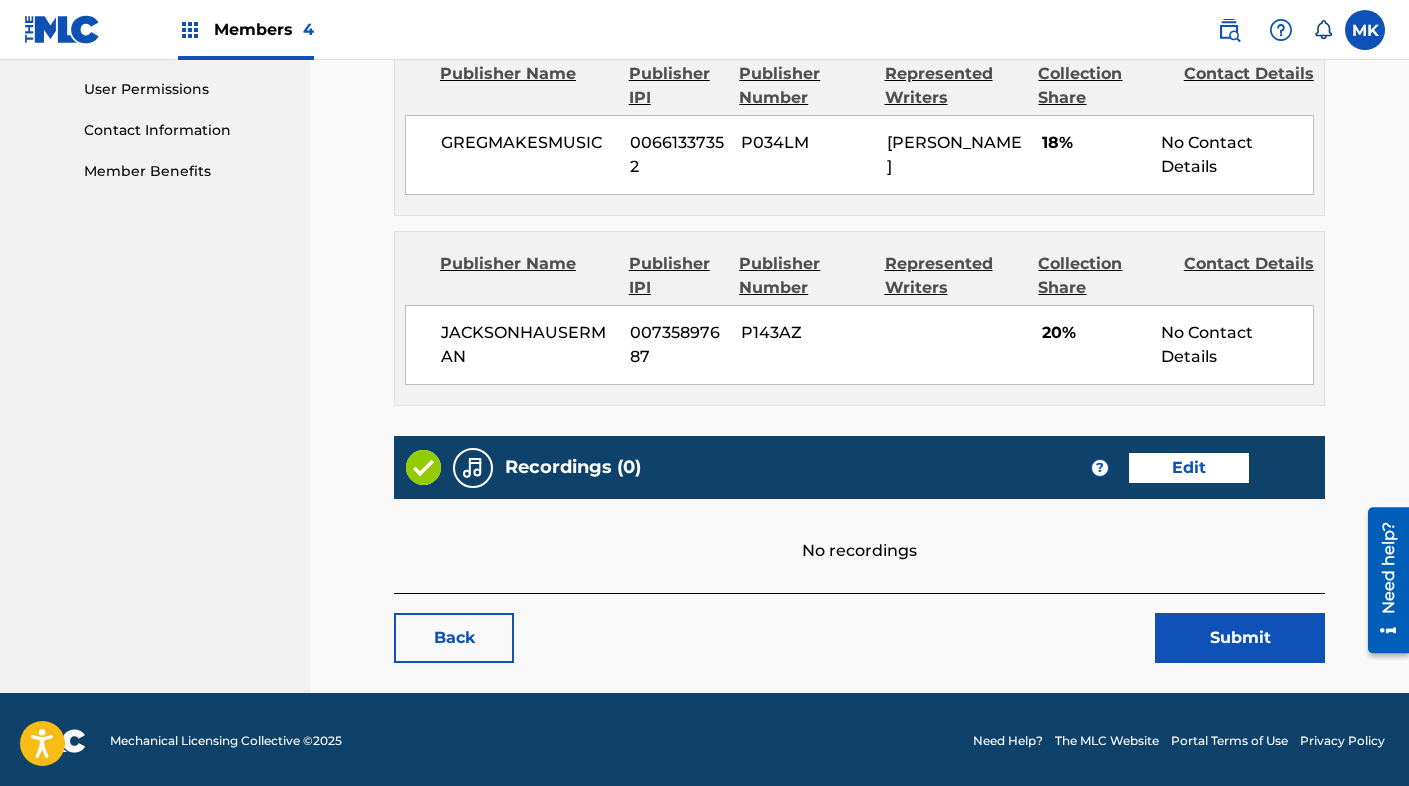 click on "Submit" at bounding box center (1240, 638) 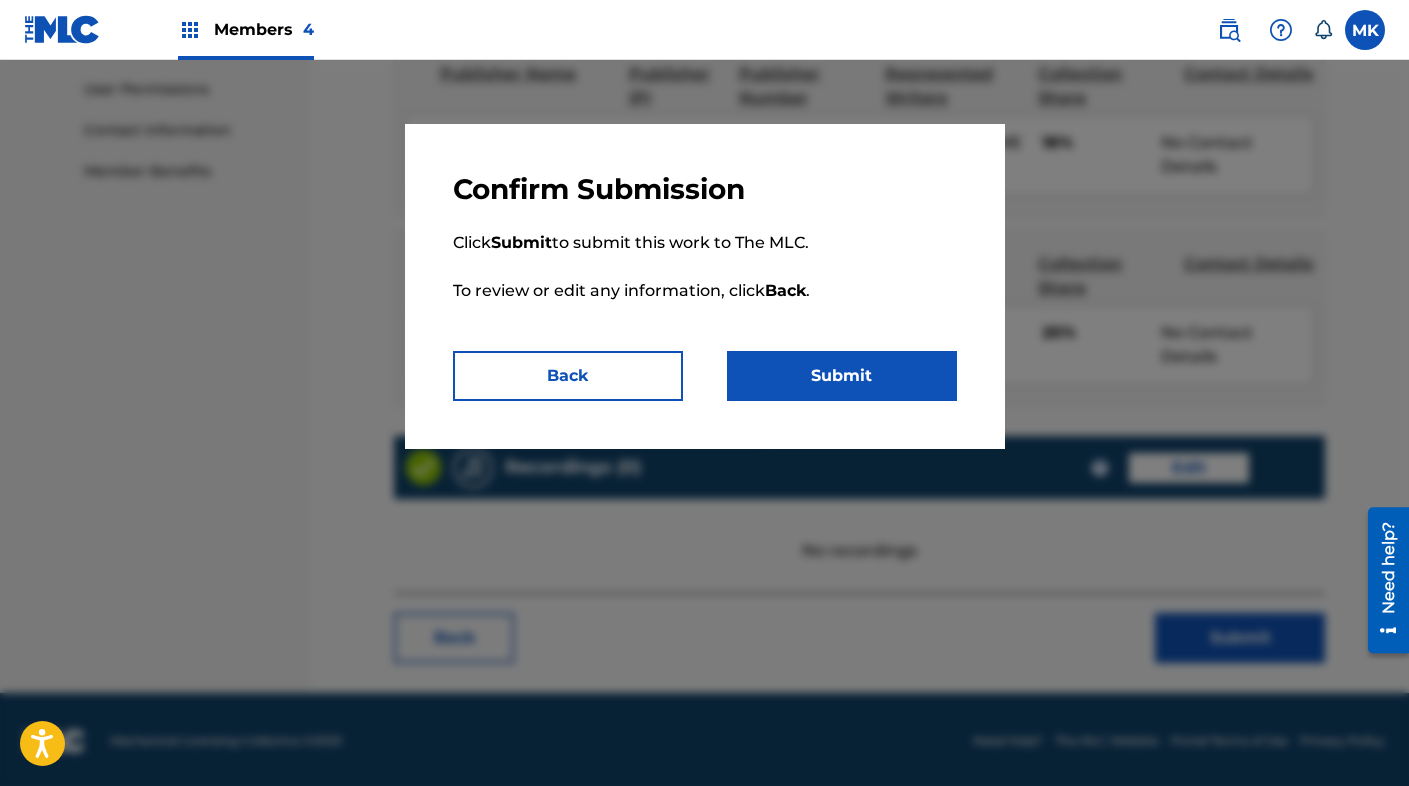 click on "Submit" at bounding box center (842, 376) 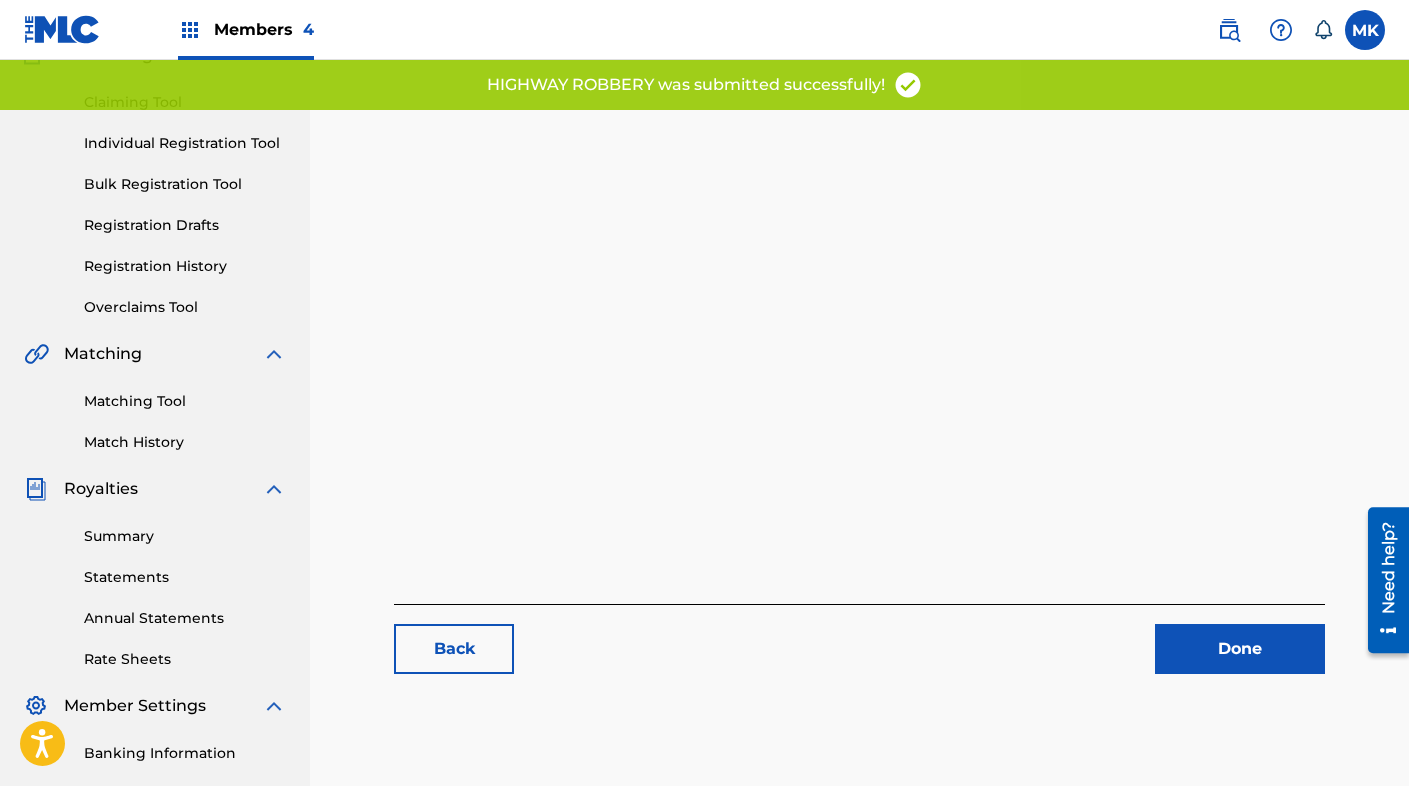 scroll, scrollTop: 454, scrollLeft: 0, axis: vertical 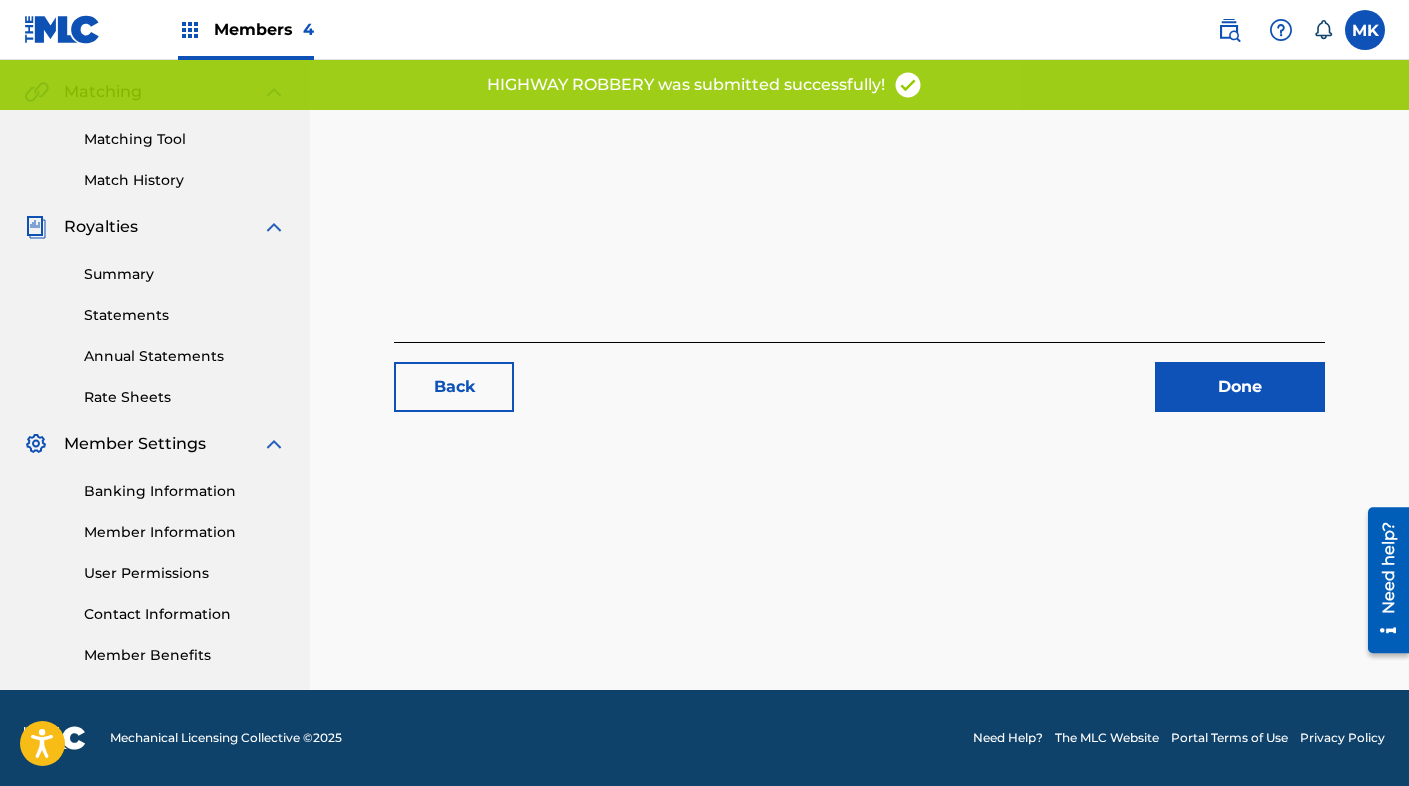 click on "Done" at bounding box center (1240, 387) 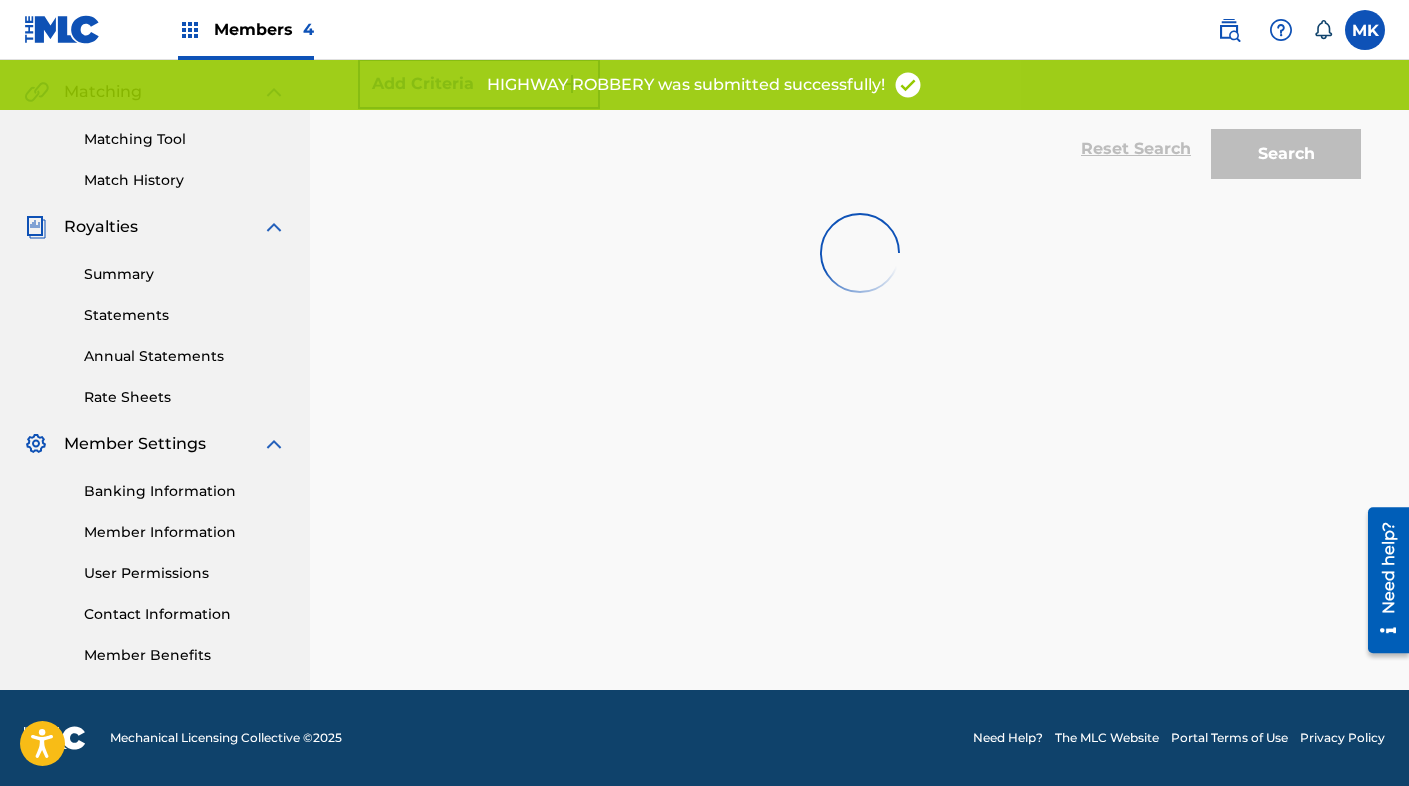 scroll, scrollTop: 0, scrollLeft: 0, axis: both 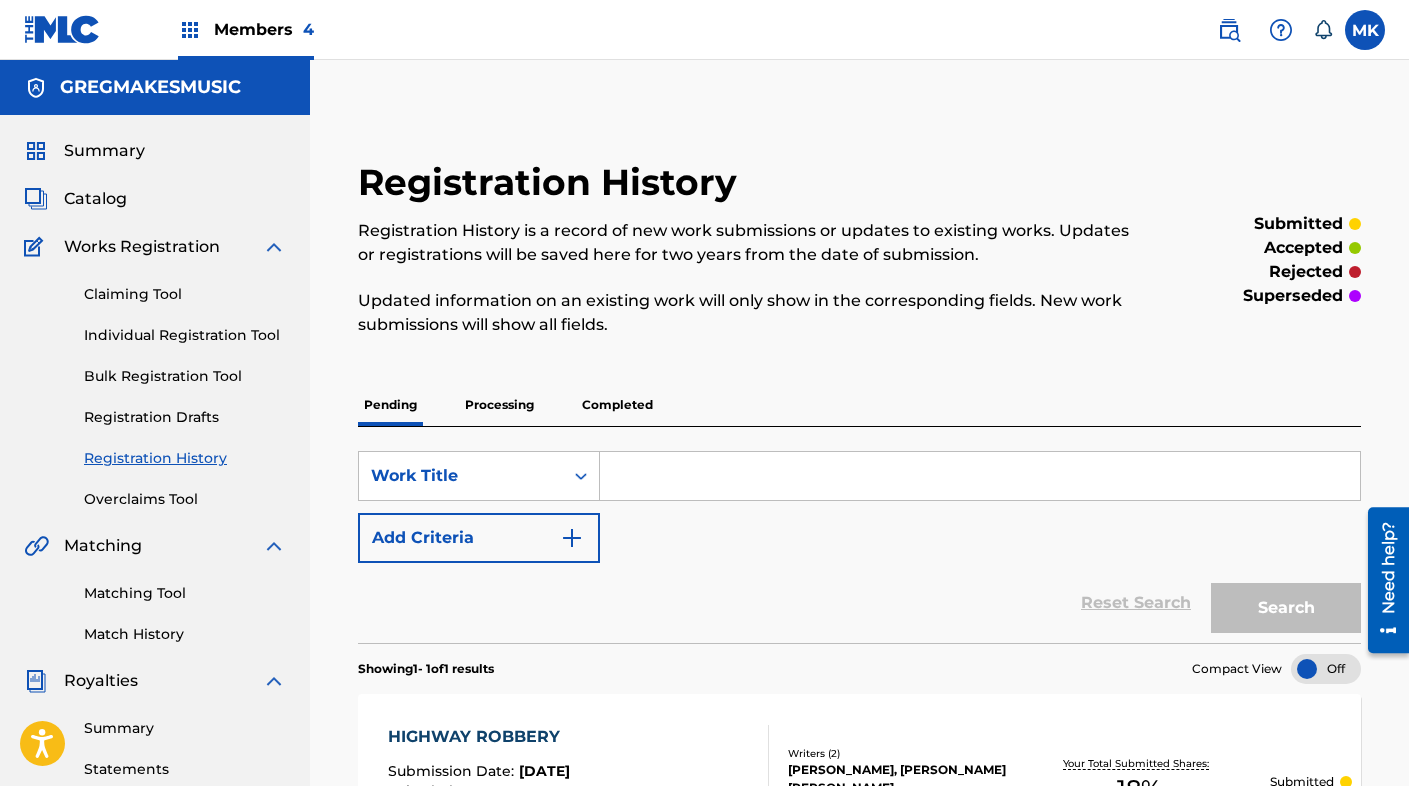 click at bounding box center (190, 30) 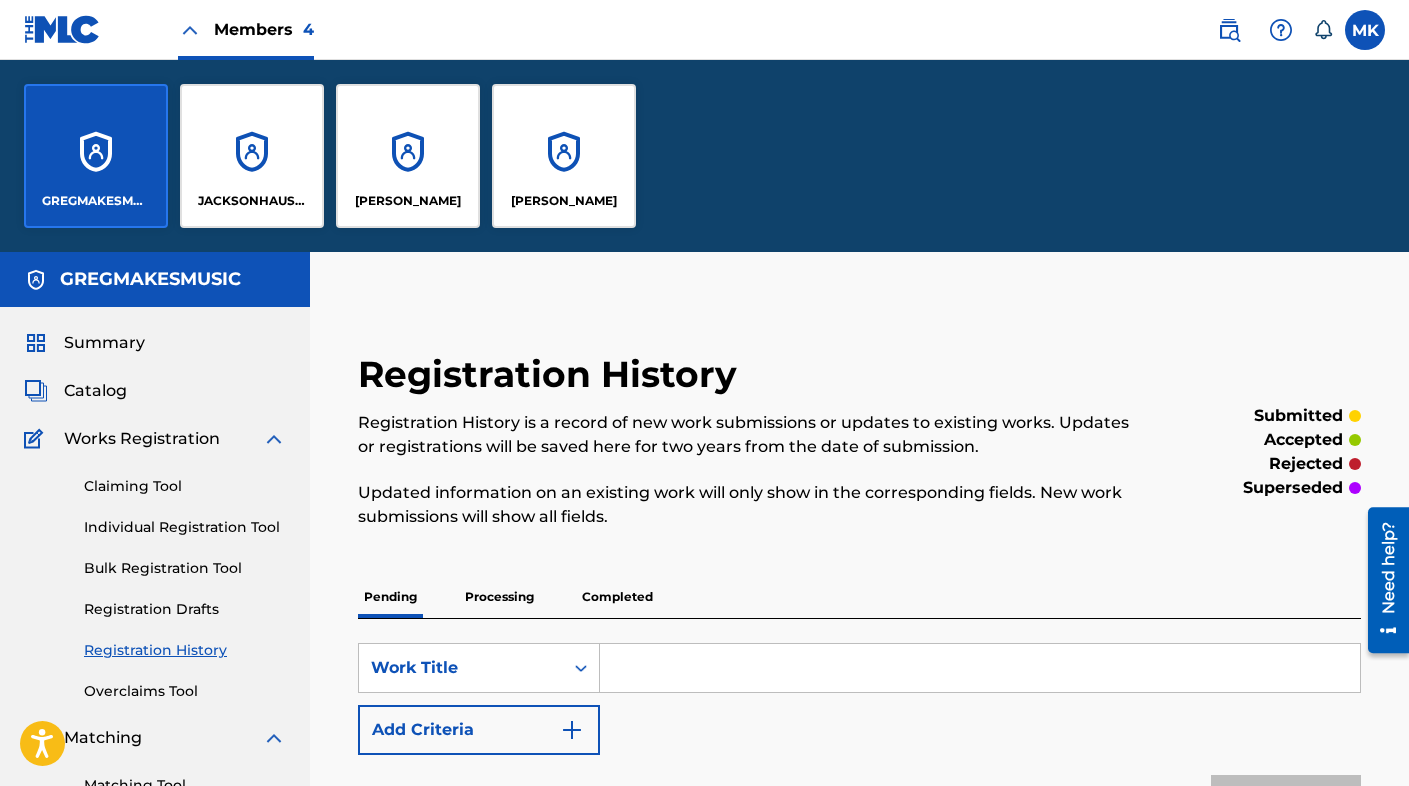 click on "JACKSONHAUSERMAN" at bounding box center [252, 156] 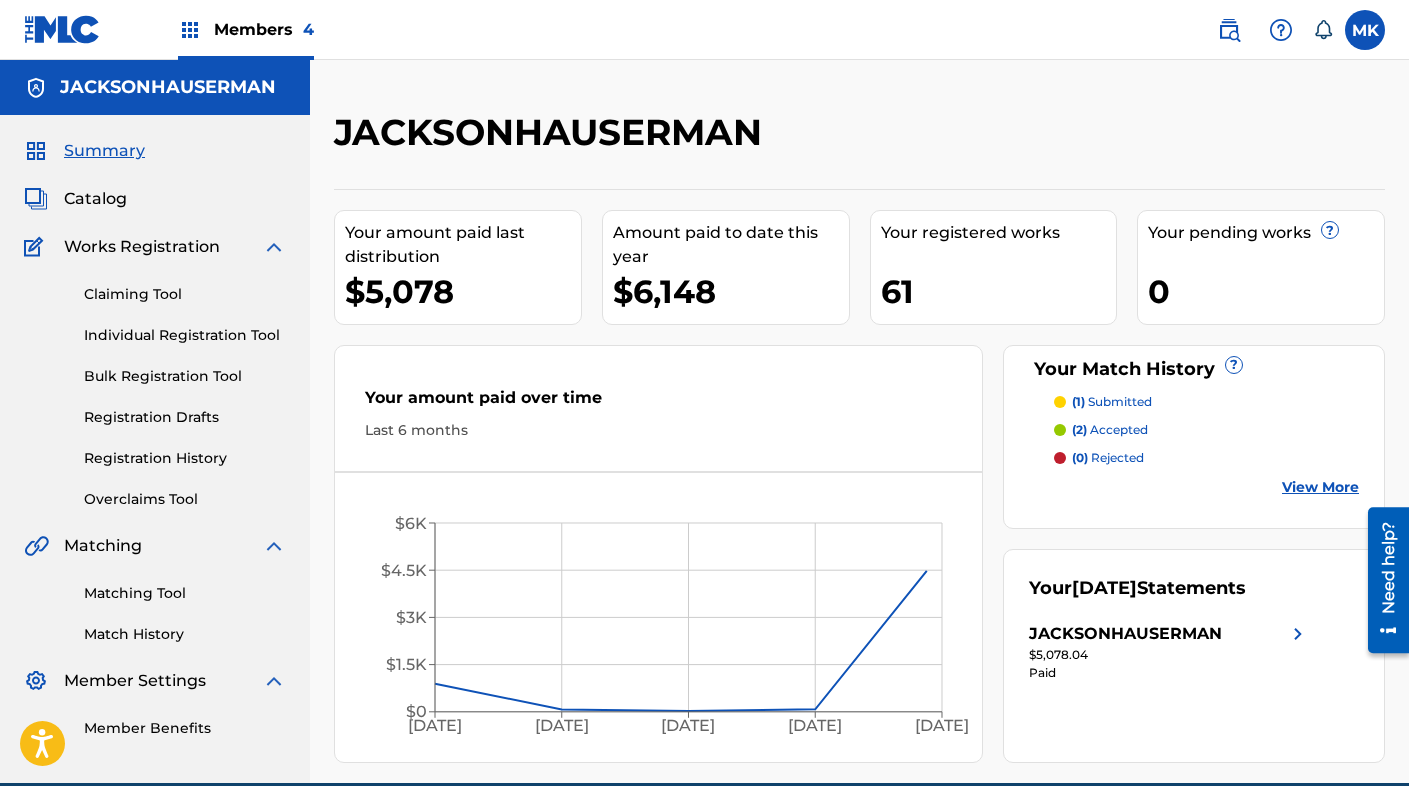 click on "Catalog" at bounding box center [95, 199] 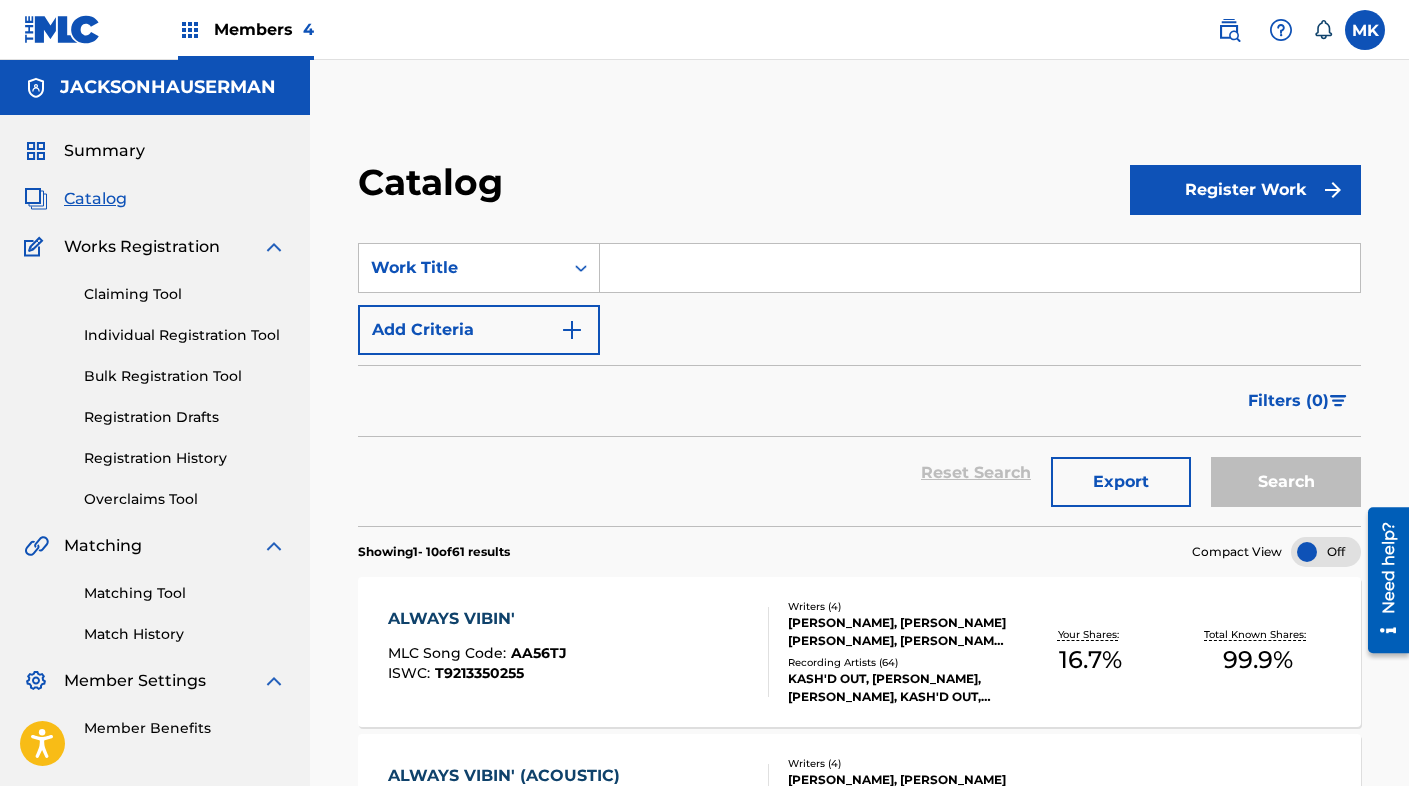 click at bounding box center (980, 268) 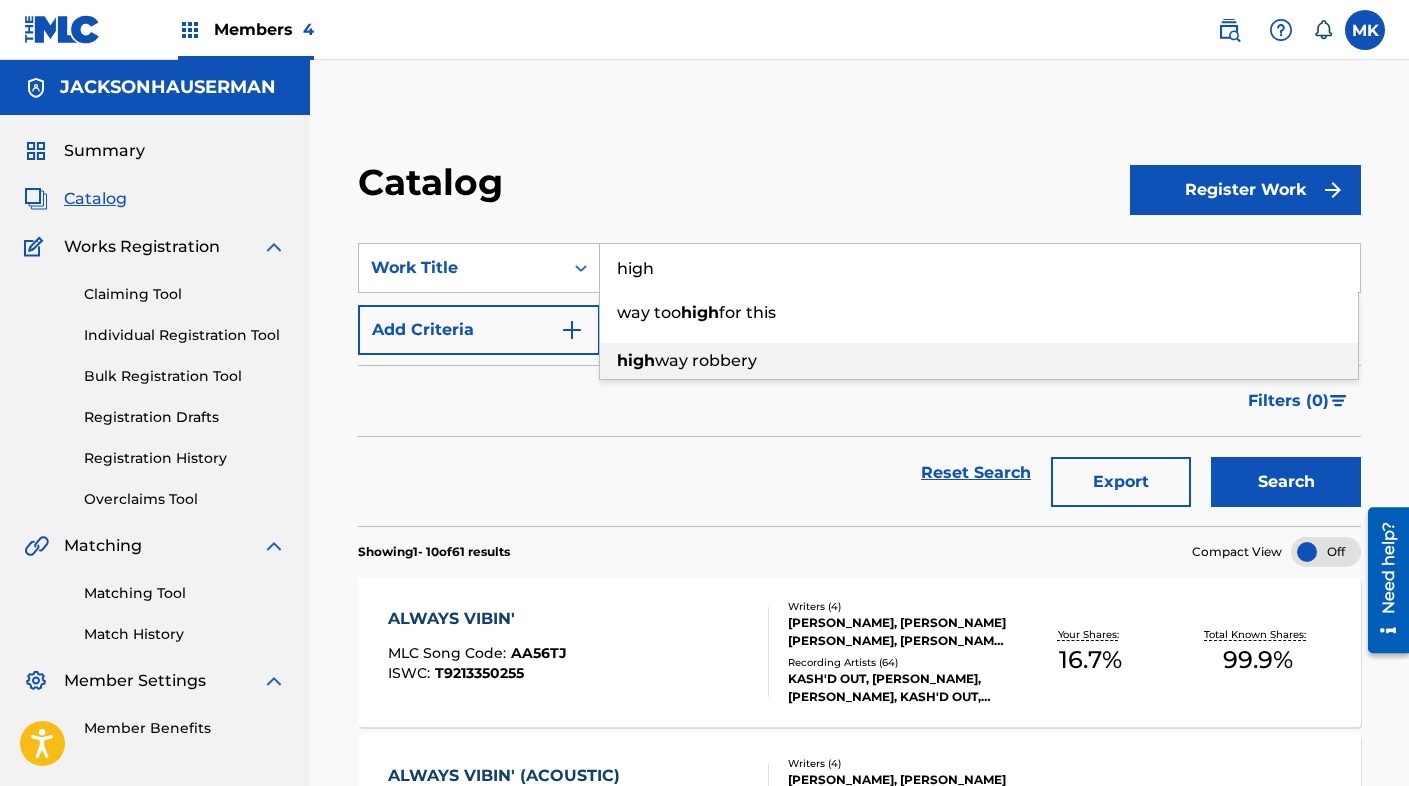 click on "way robbery" at bounding box center (706, 360) 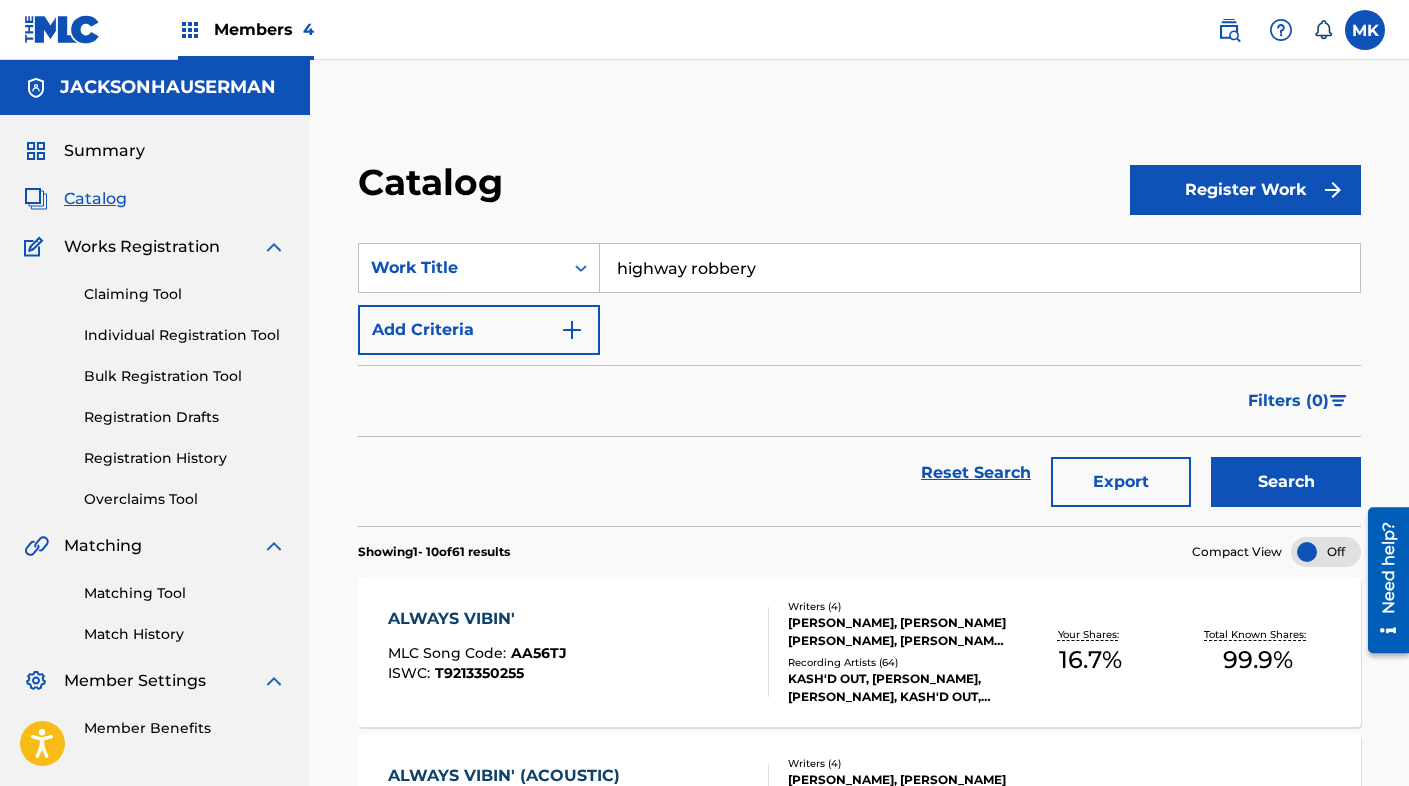 click on "Search" at bounding box center (1286, 482) 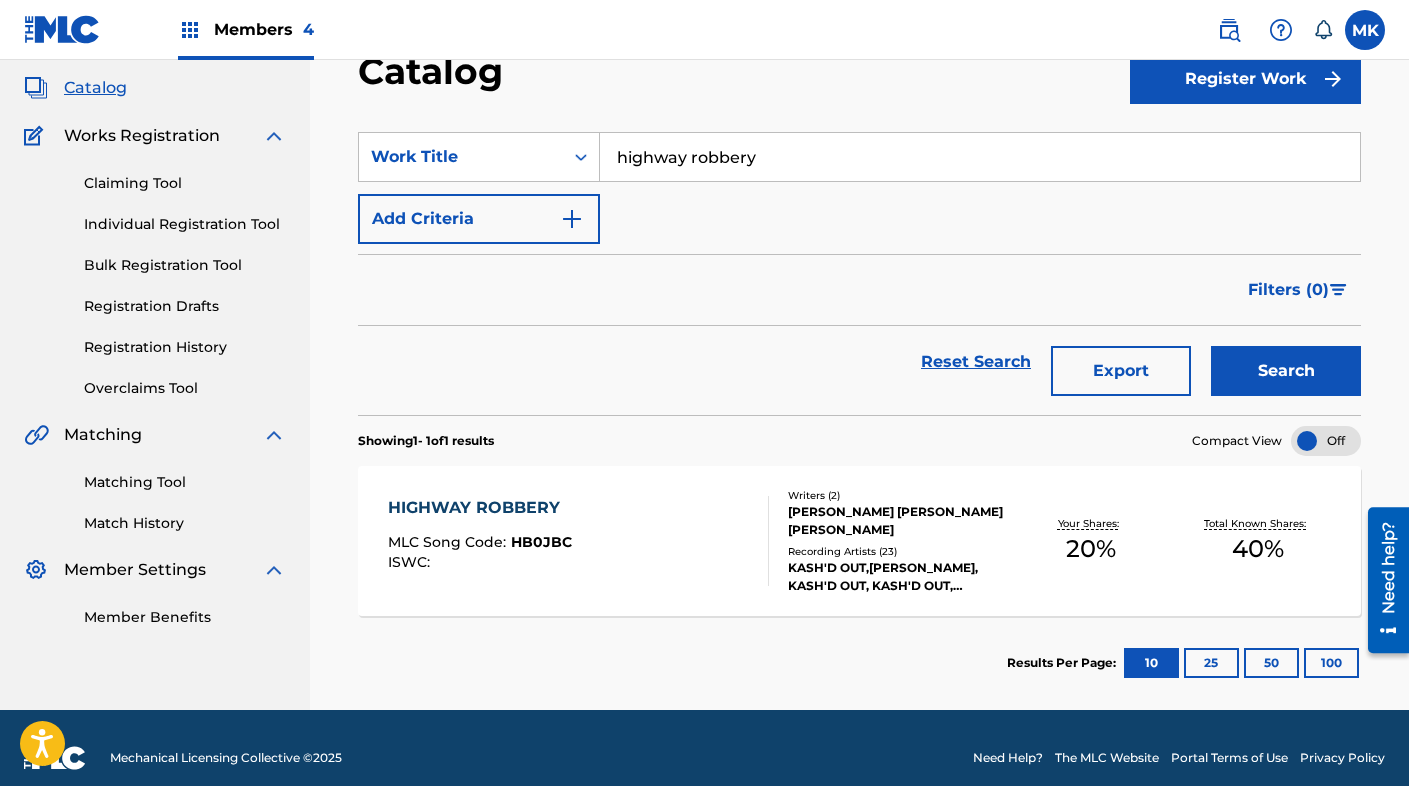 scroll, scrollTop: 131, scrollLeft: 0, axis: vertical 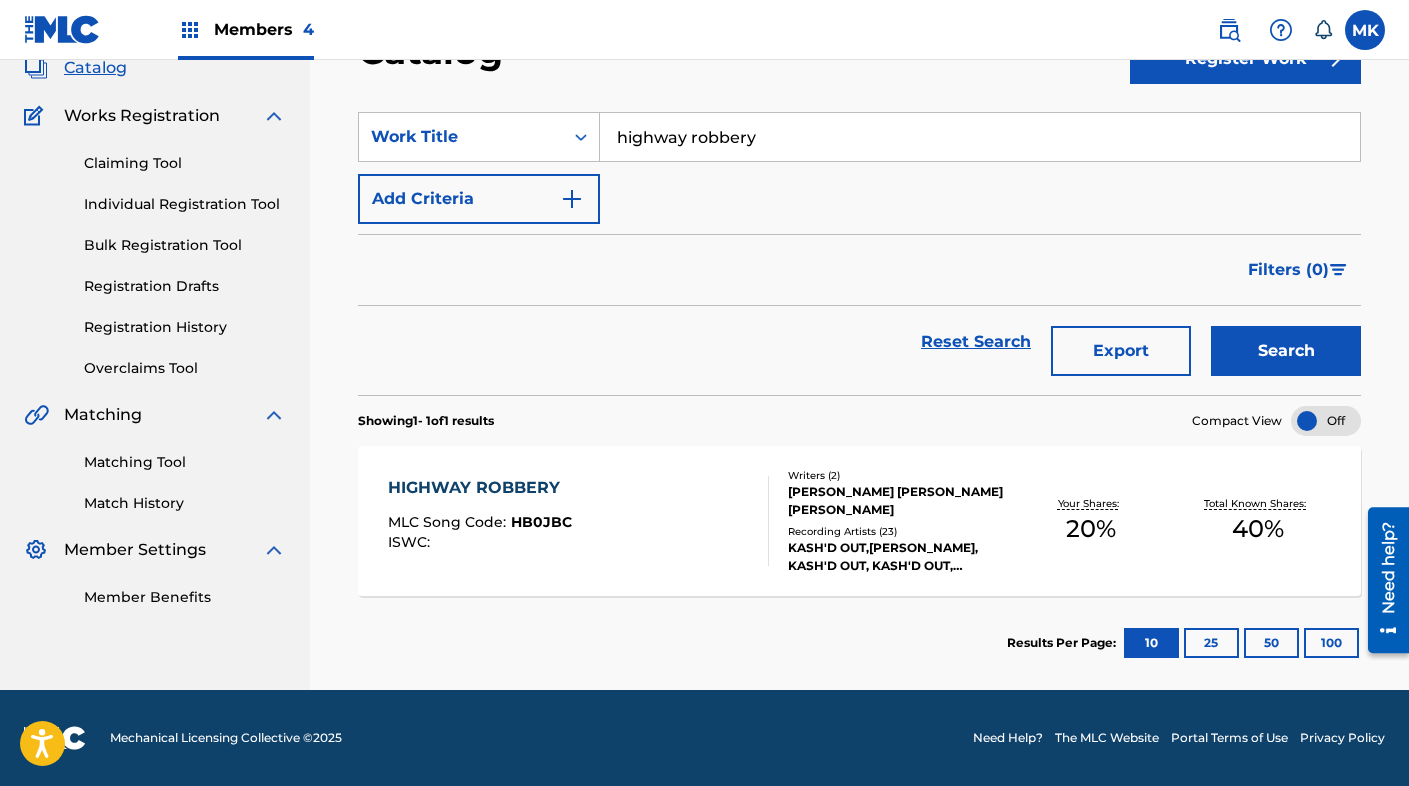 click on "HIGHWAY ROBBERY" at bounding box center (480, 488) 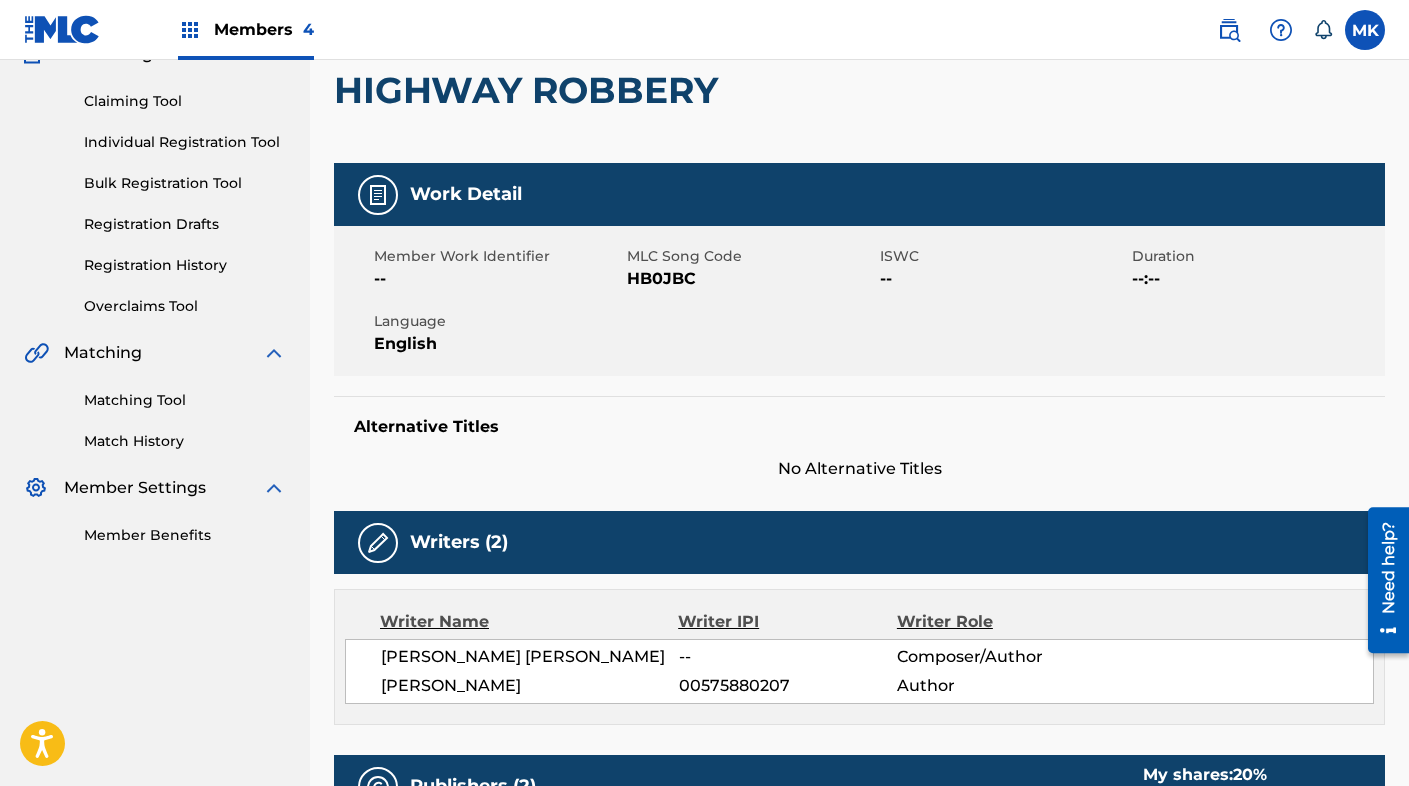 scroll, scrollTop: 0, scrollLeft: 0, axis: both 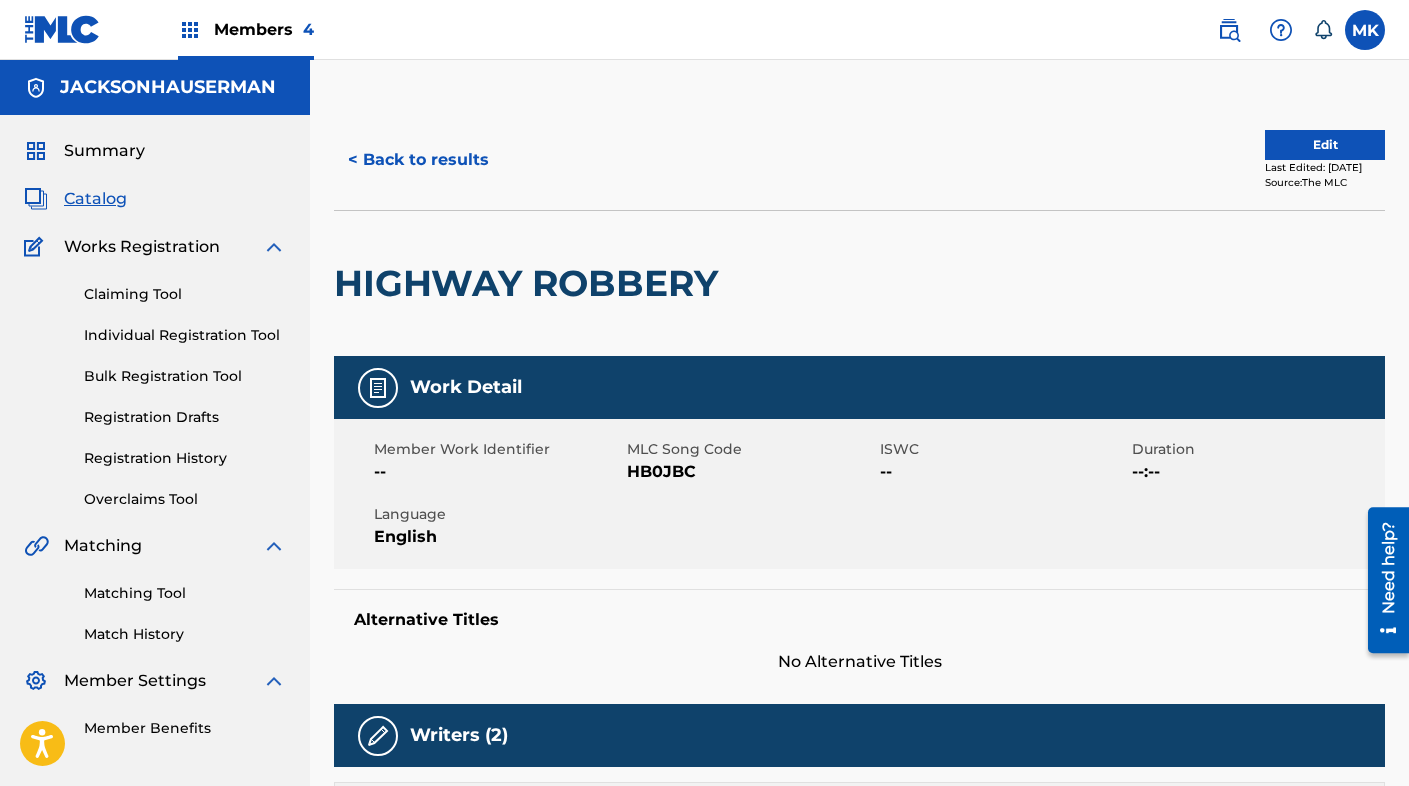 click on "Edit" at bounding box center [1325, 145] 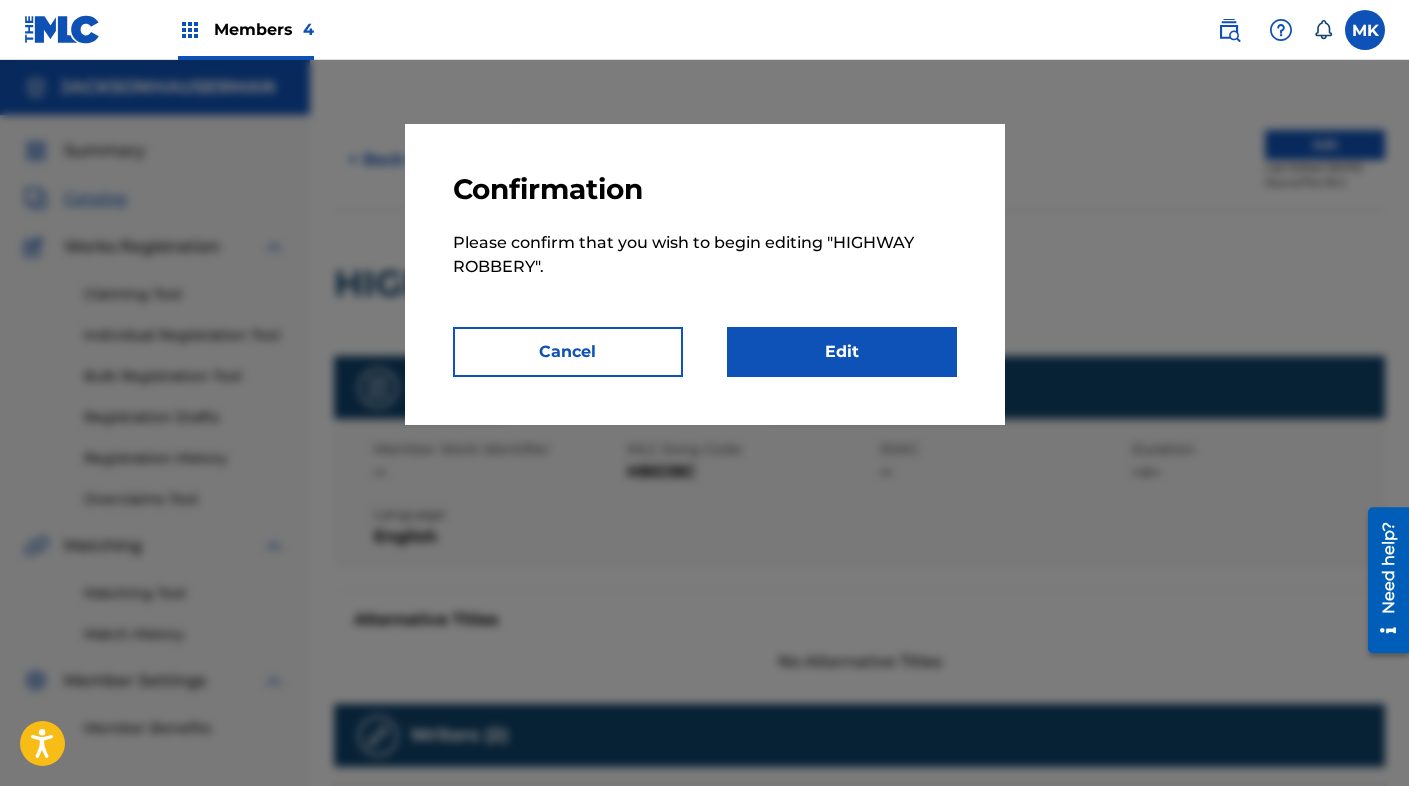 click on "Edit" at bounding box center (842, 352) 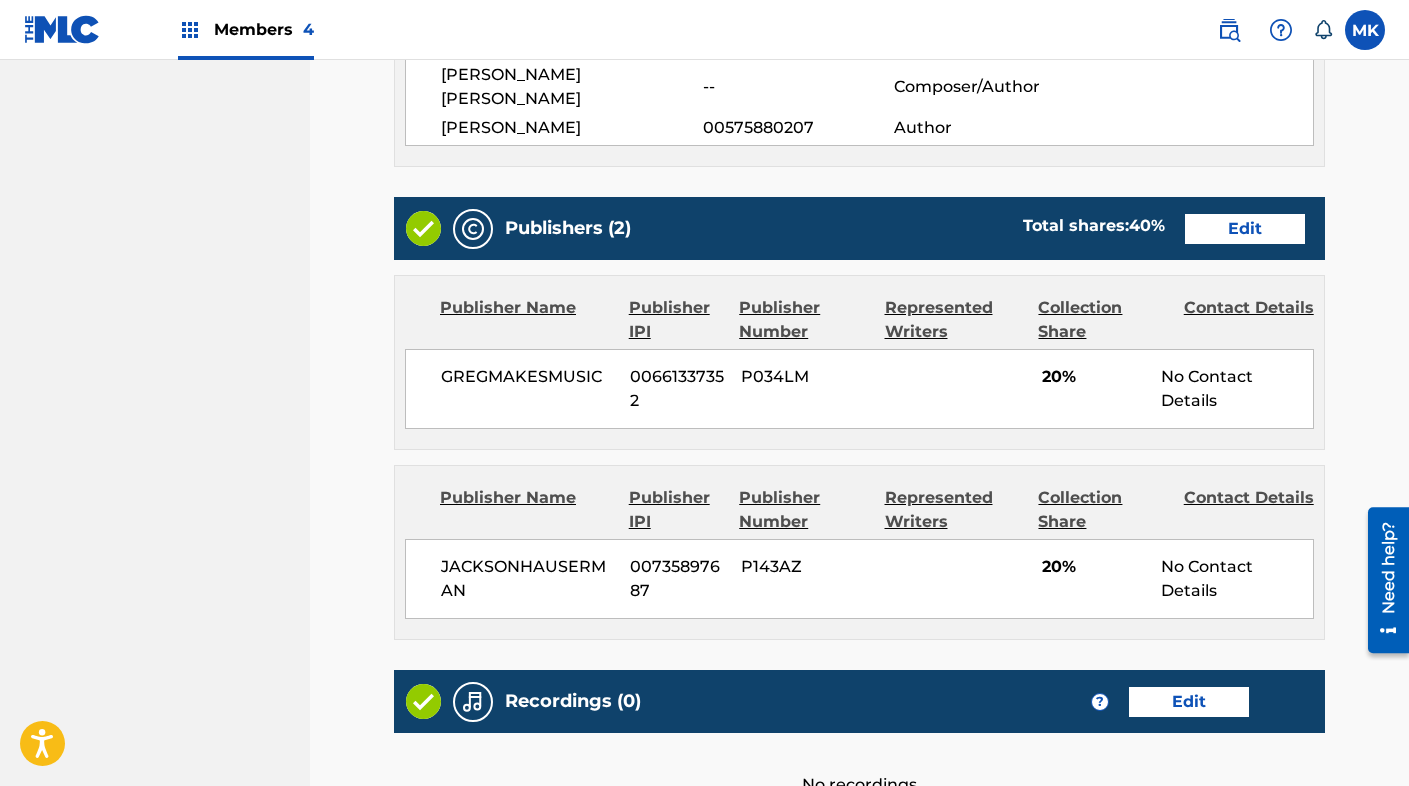 scroll, scrollTop: 664, scrollLeft: 0, axis: vertical 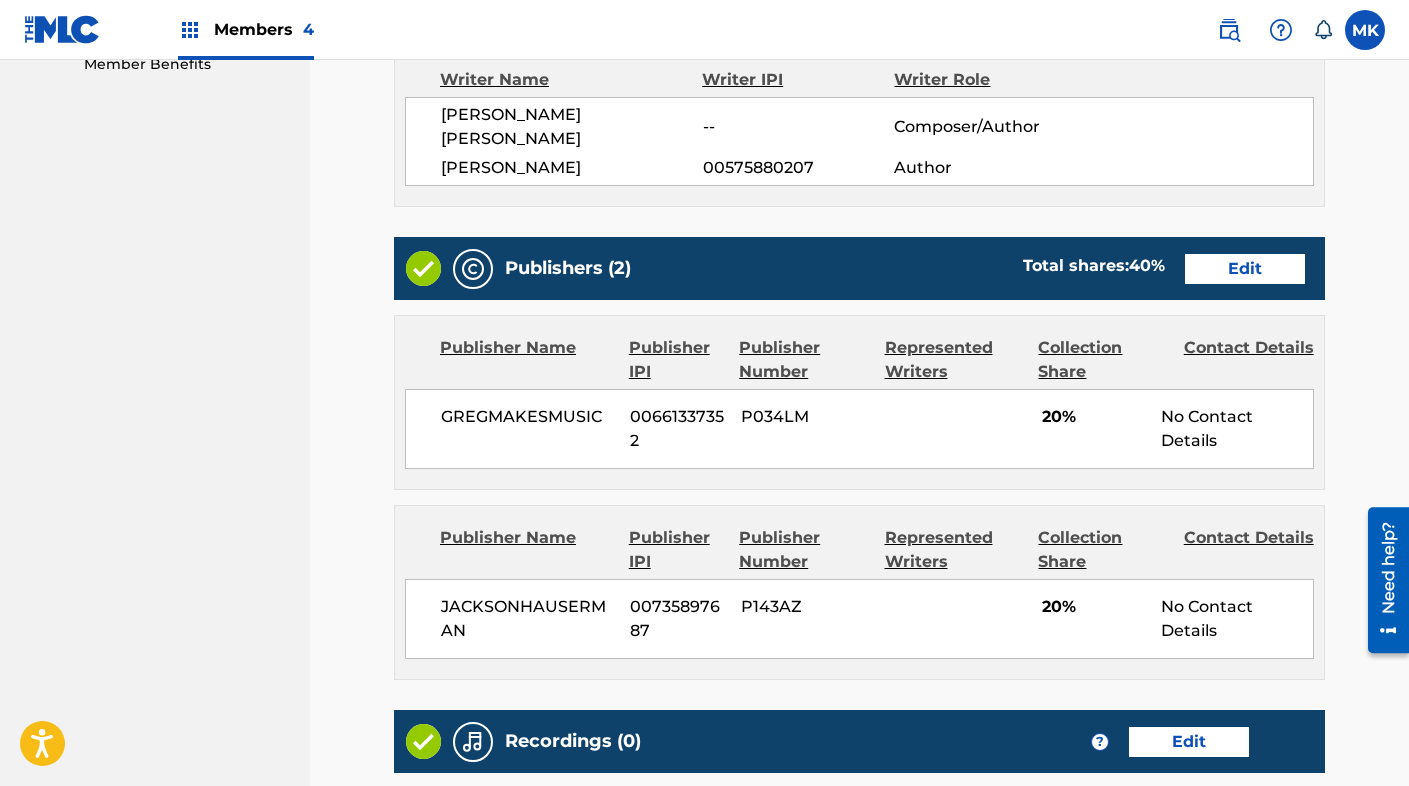 click on "Publishers   (2) Total shares:  40 % Edit" at bounding box center [859, 268] 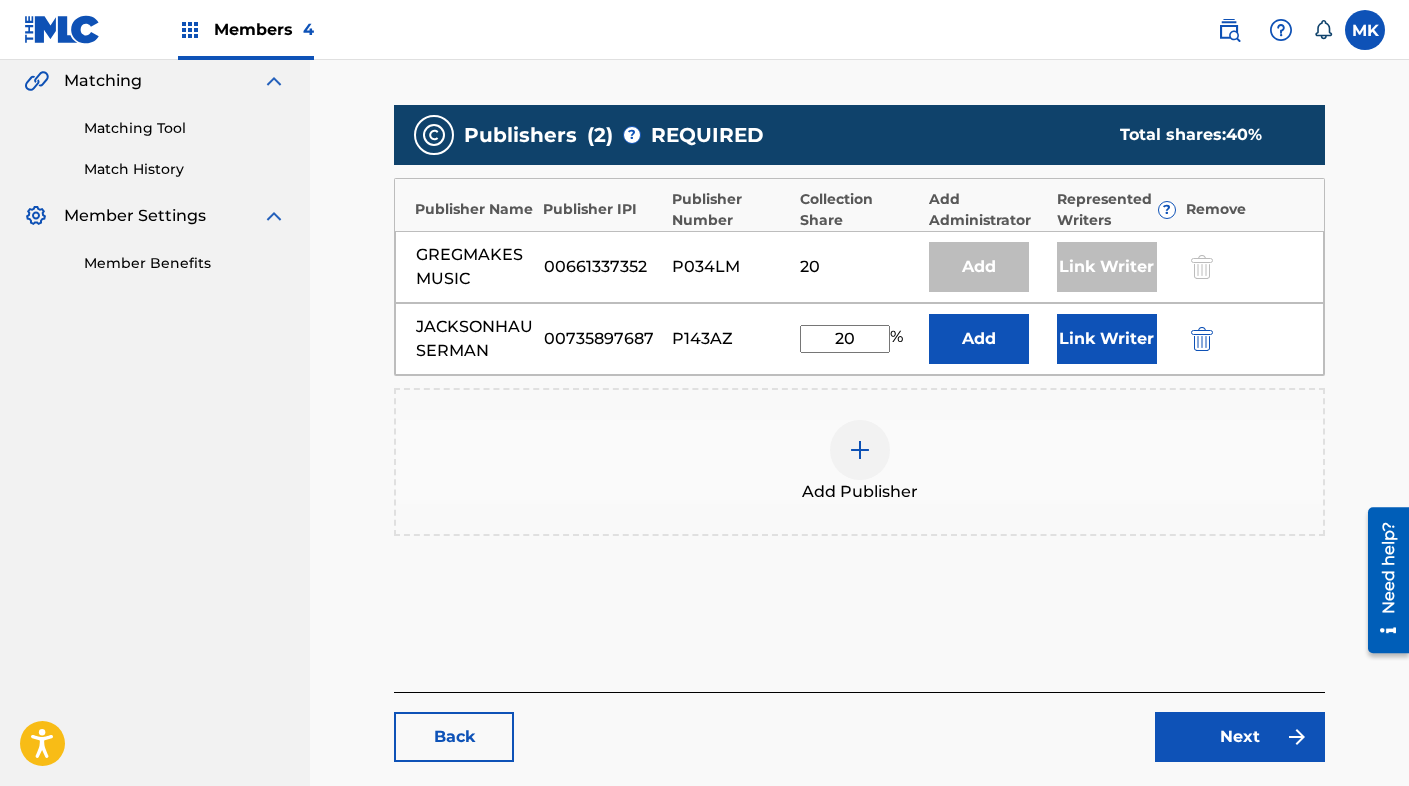 scroll, scrollTop: 469, scrollLeft: 0, axis: vertical 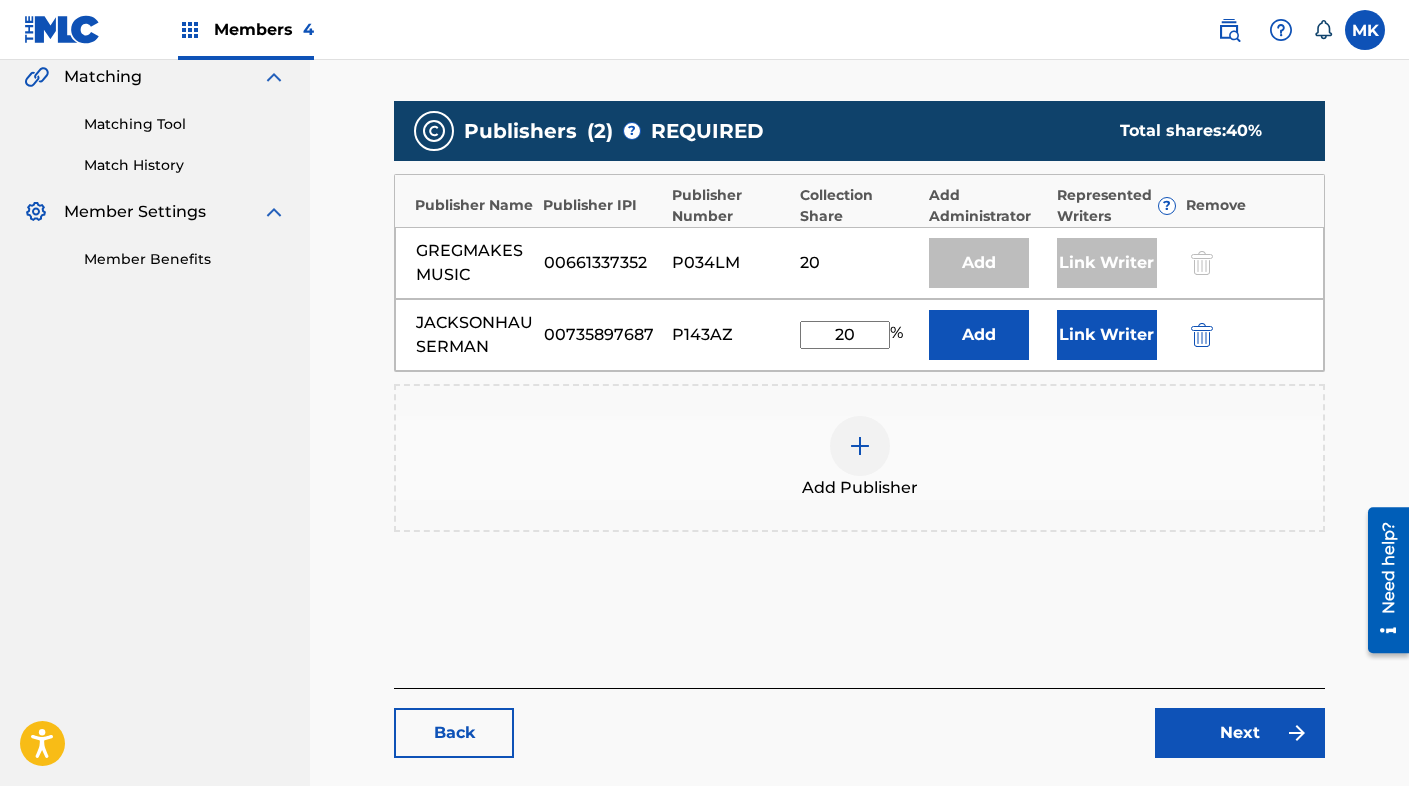 drag, startPoint x: 863, startPoint y: 333, endPoint x: 783, endPoint y: 321, distance: 80.895 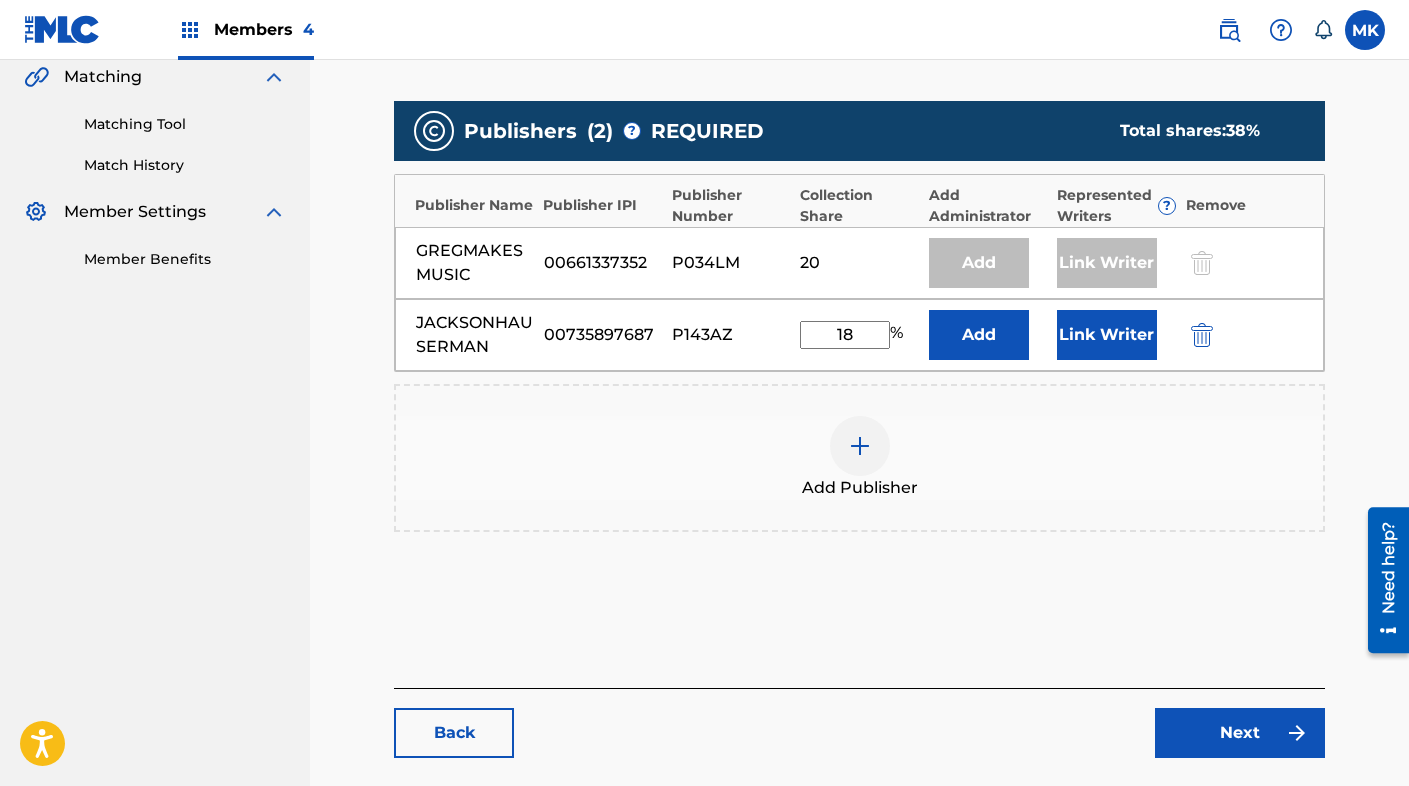 type on "18" 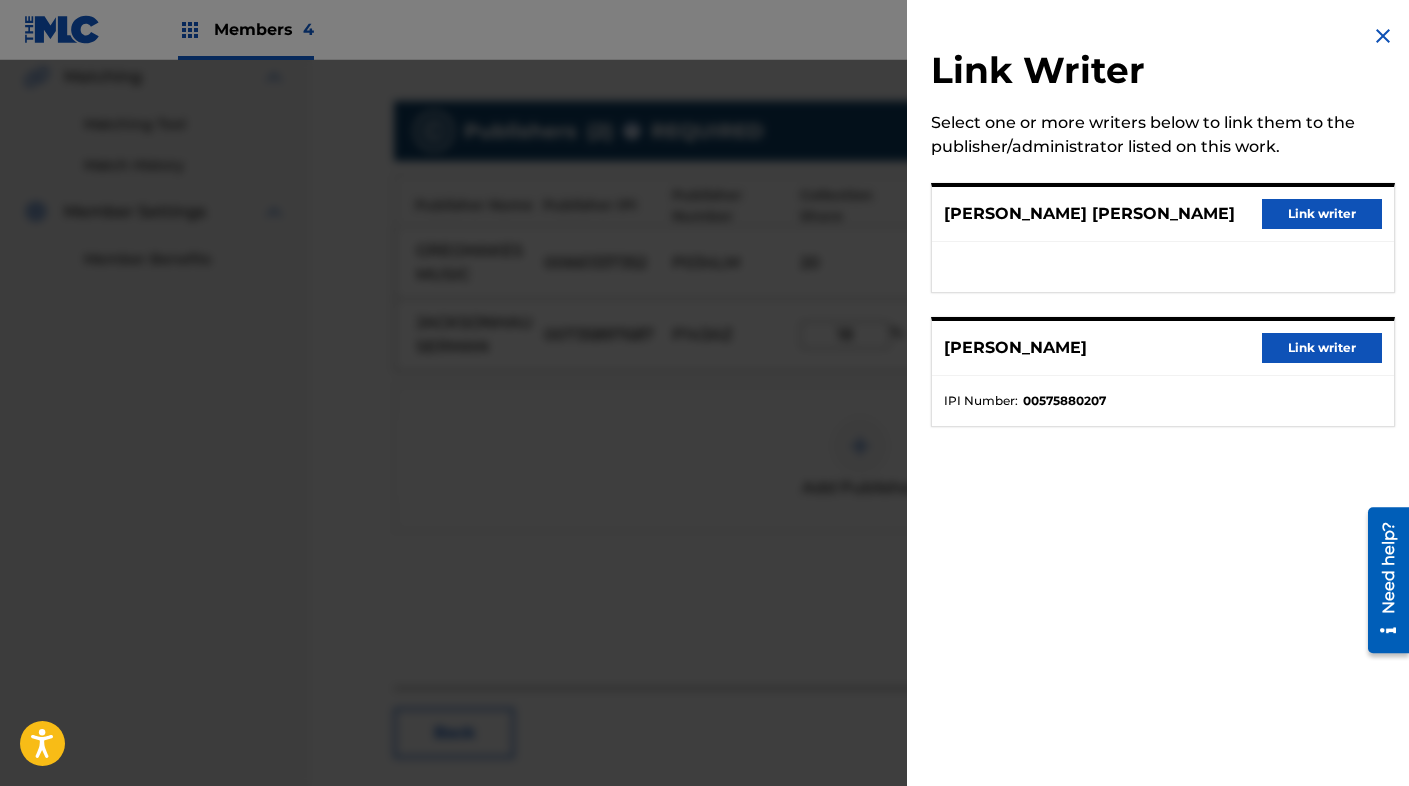 click on "Link writer" at bounding box center [1322, 214] 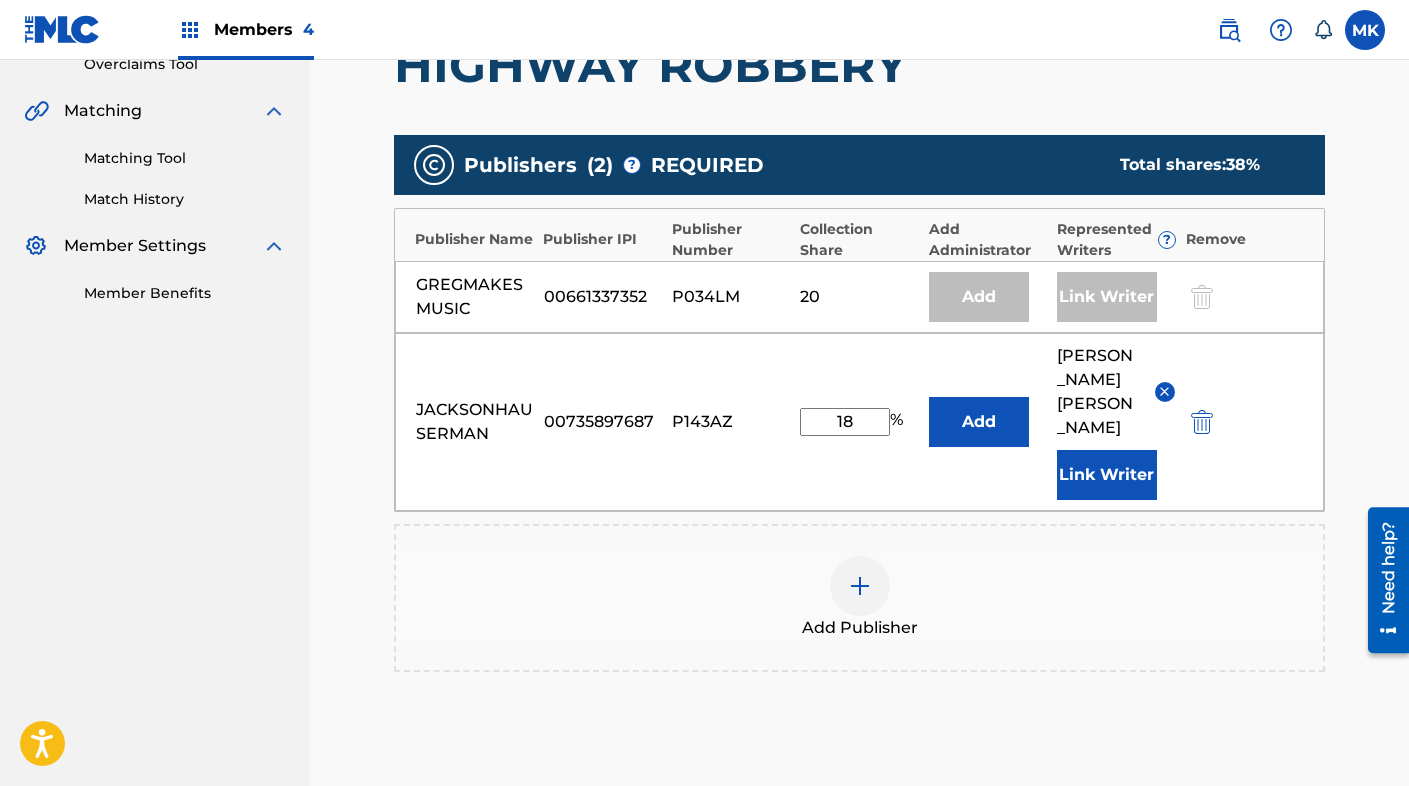 scroll, scrollTop: 672, scrollLeft: 0, axis: vertical 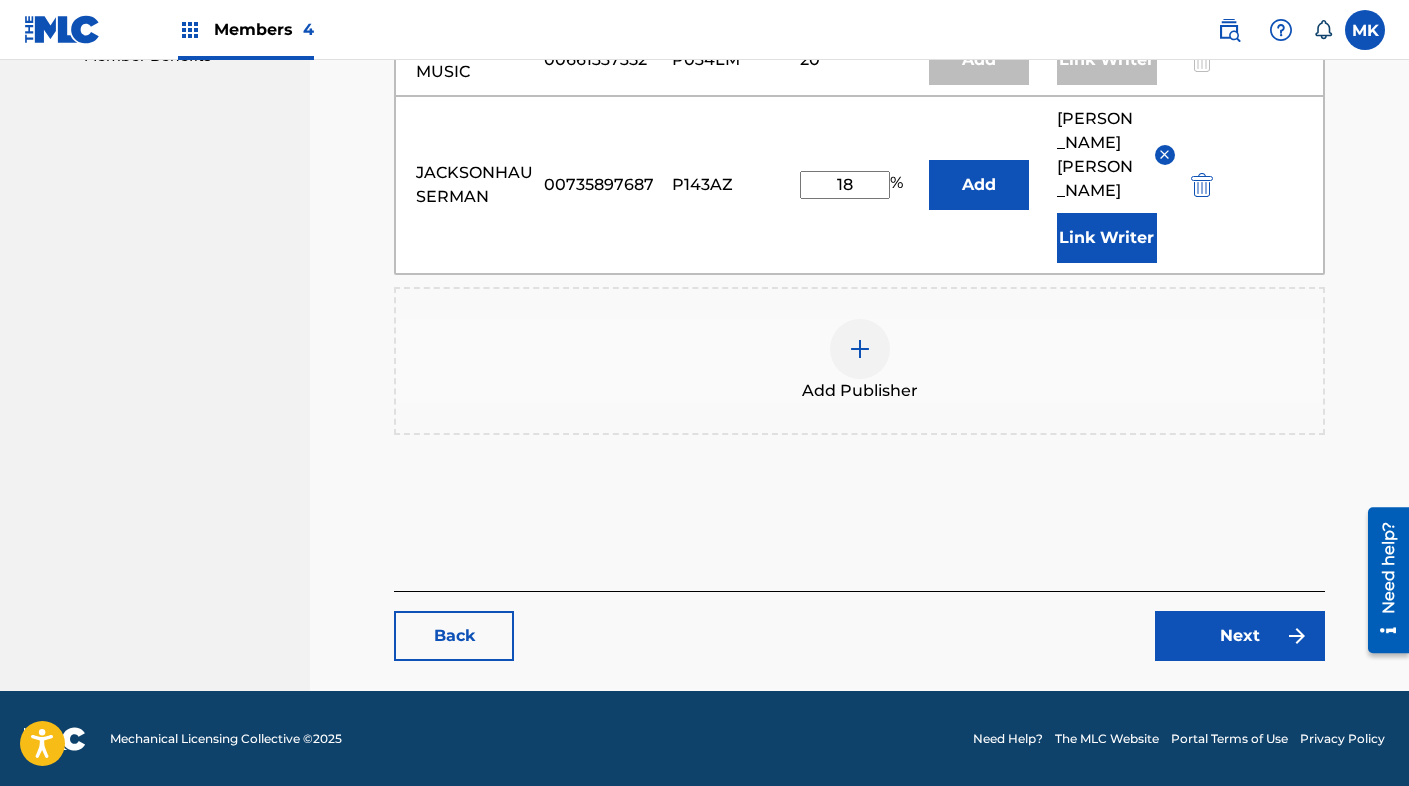 click on "Next" at bounding box center (1240, 636) 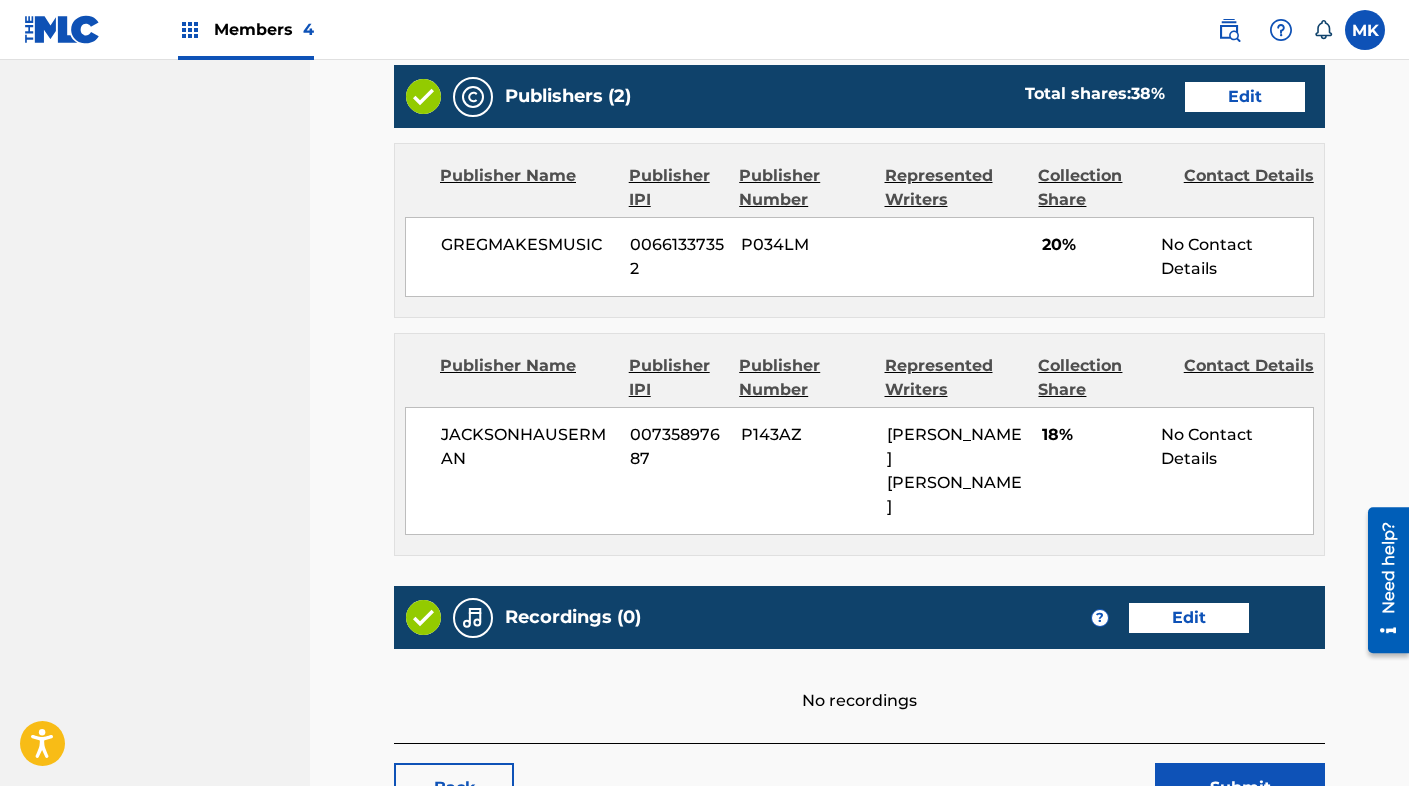 scroll, scrollTop: 962, scrollLeft: 0, axis: vertical 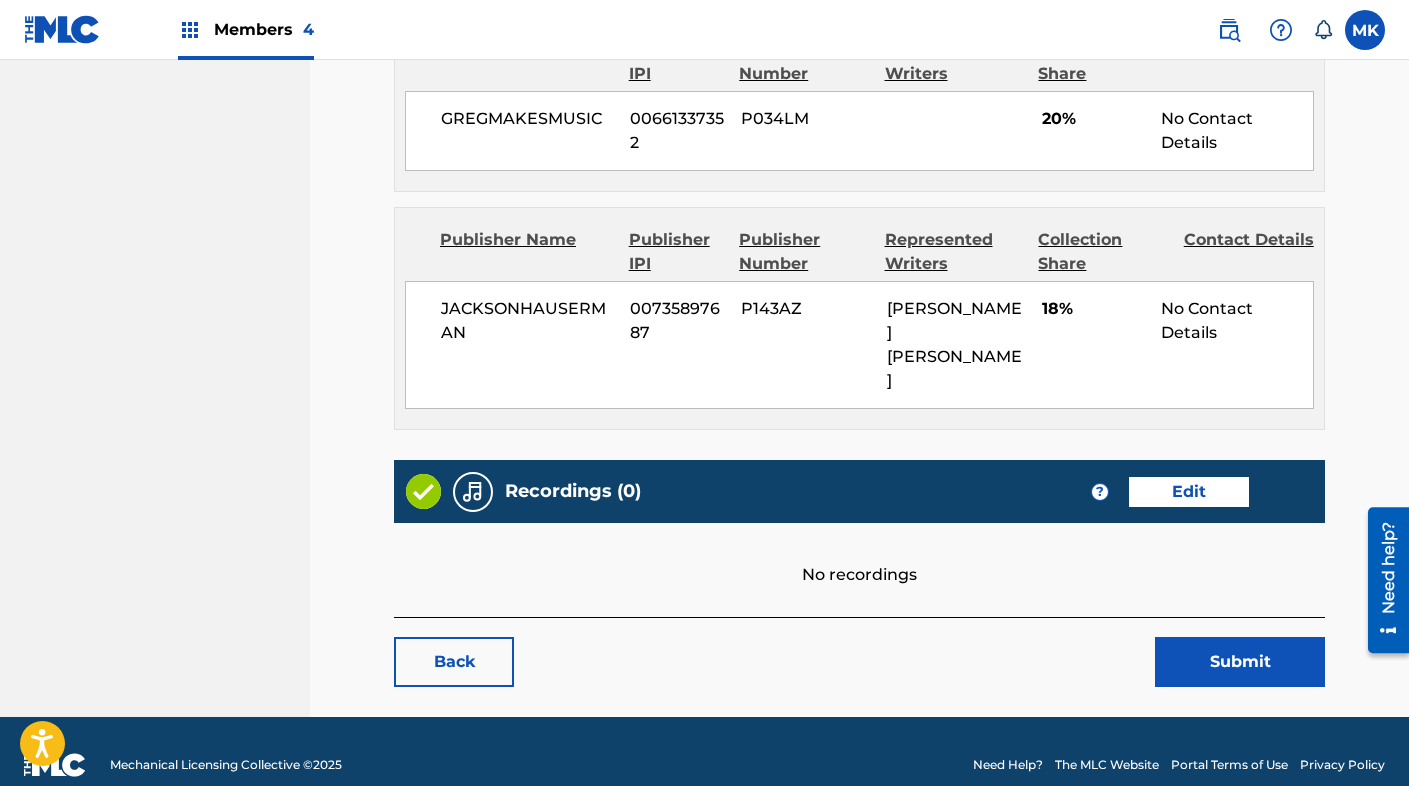 click on "Submit" at bounding box center (1240, 662) 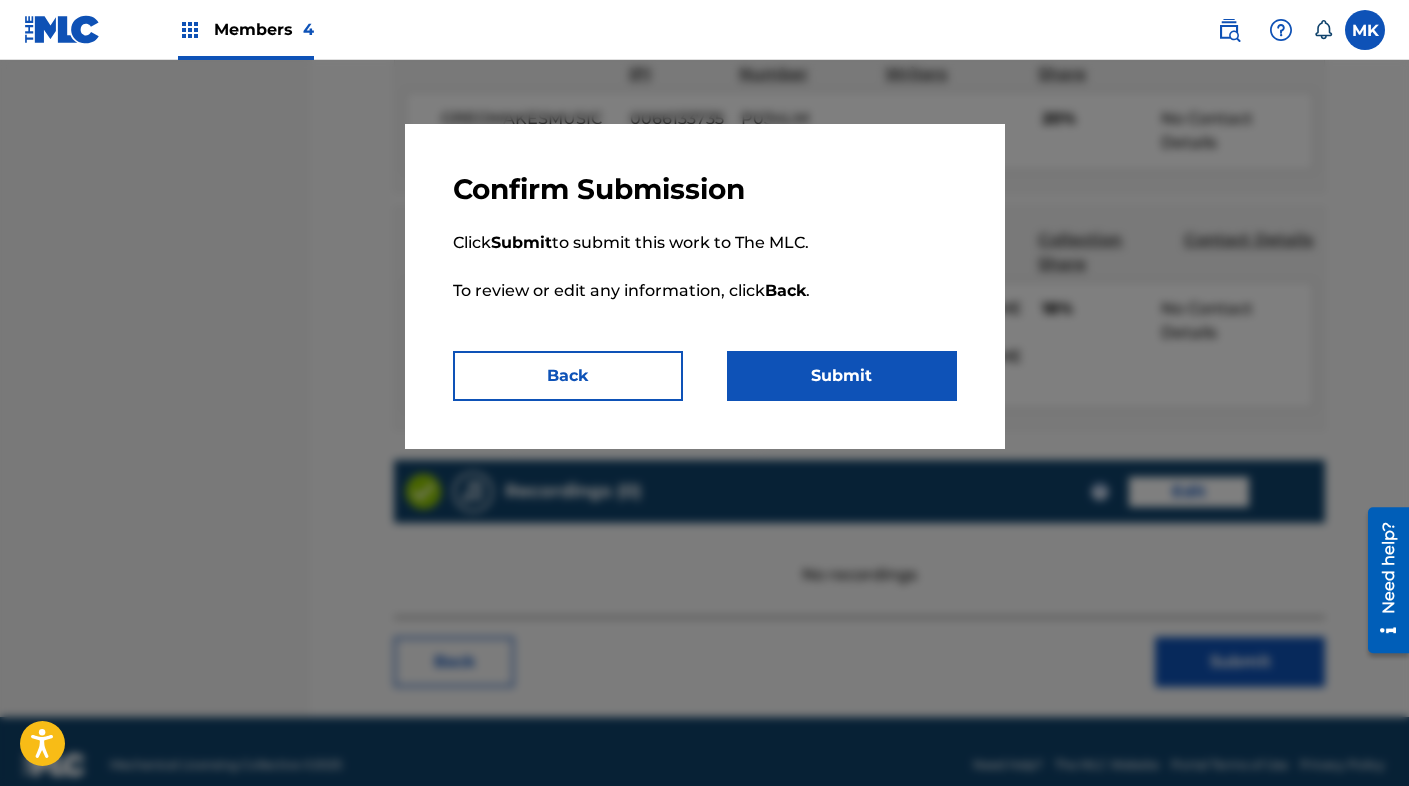 click on "Submit" at bounding box center [842, 376] 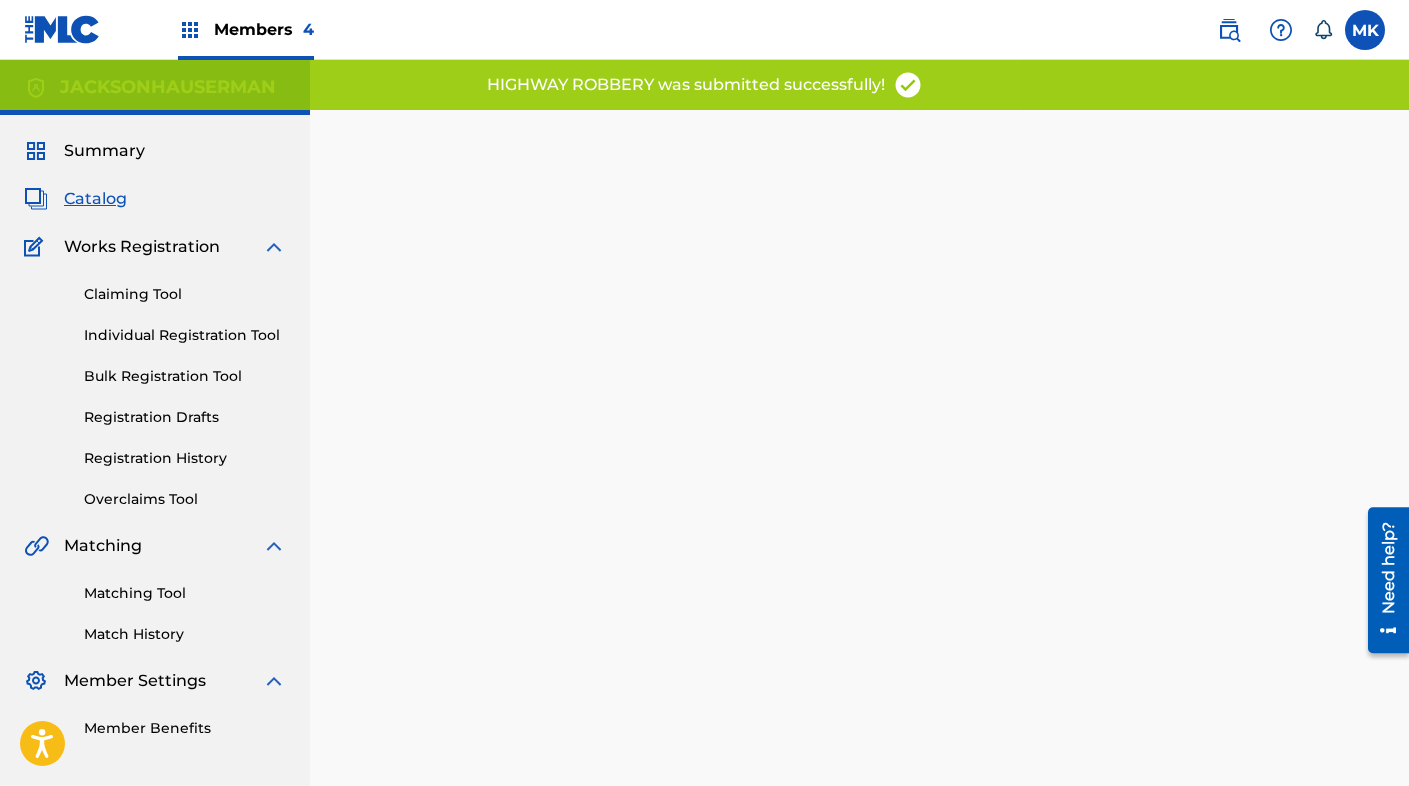 scroll, scrollTop: 206, scrollLeft: 0, axis: vertical 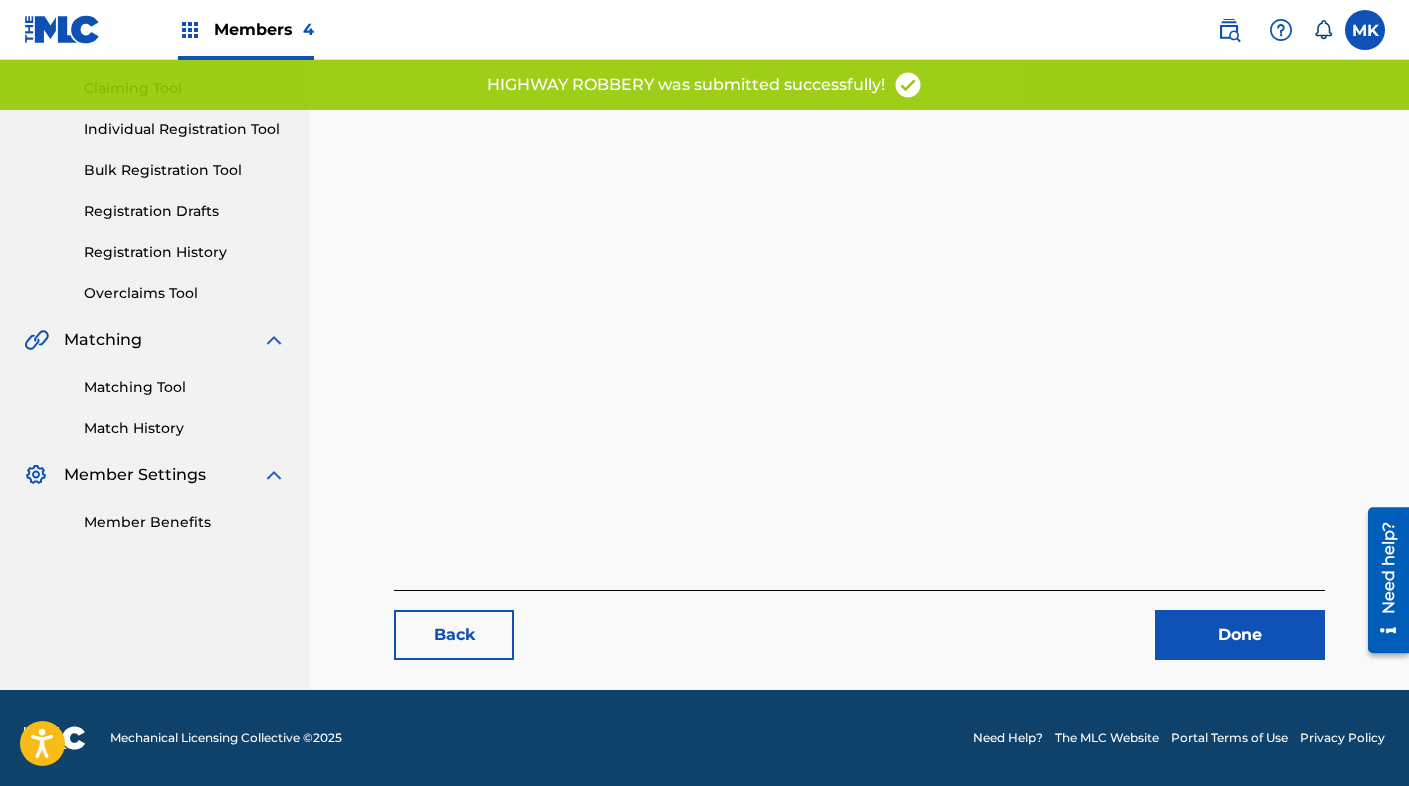 click on "Done" at bounding box center (1240, 635) 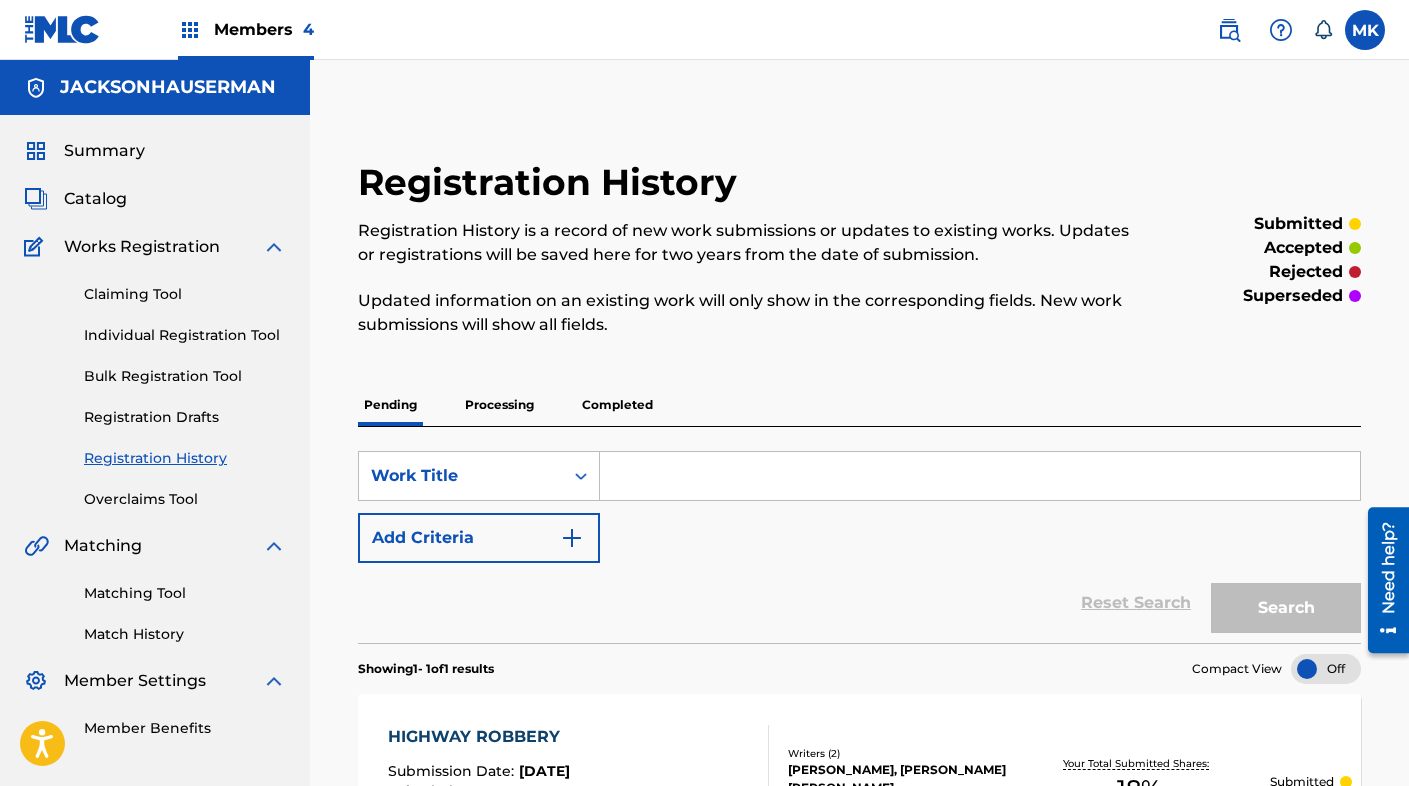 click at bounding box center (980, 476) 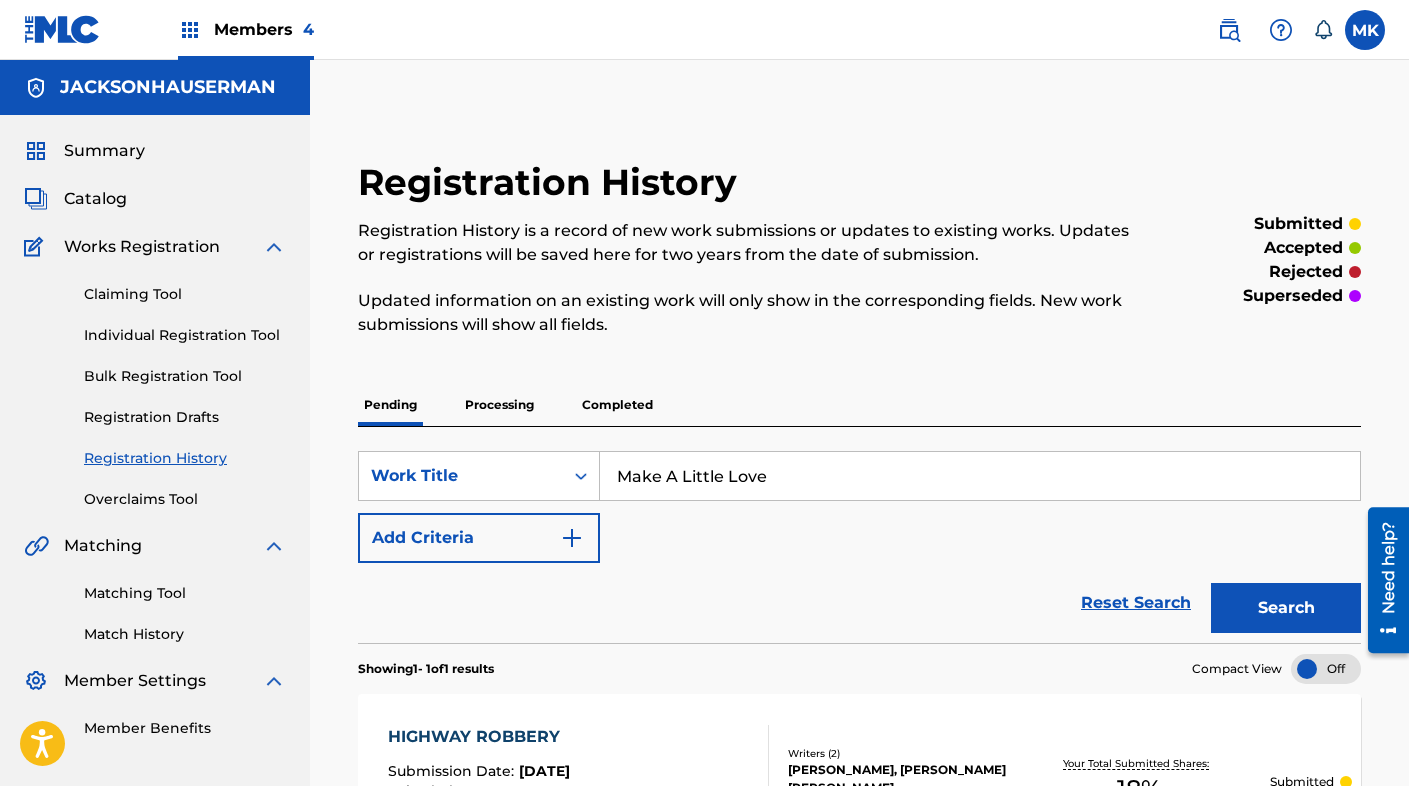 type on "Make A Little Love" 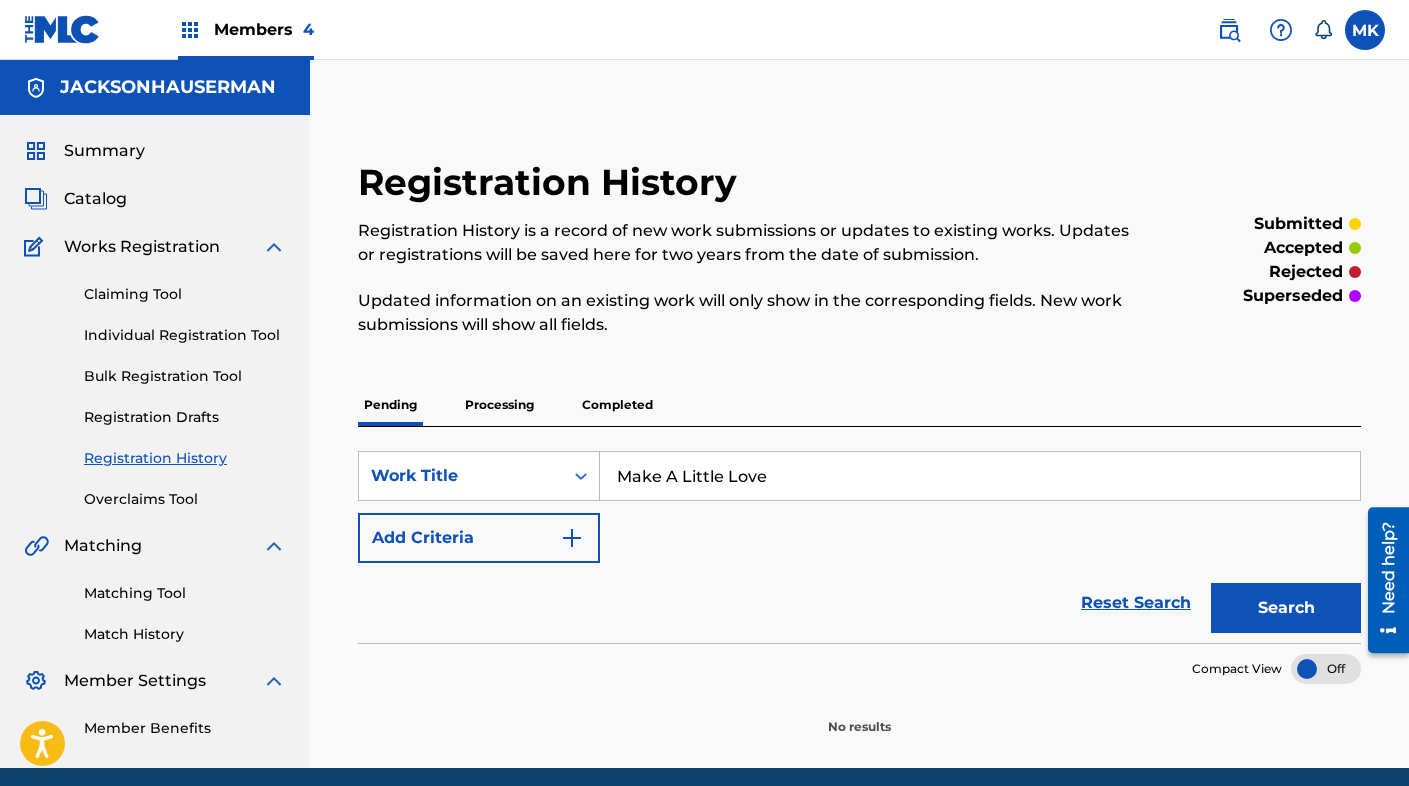 click on "Search" at bounding box center [1286, 608] 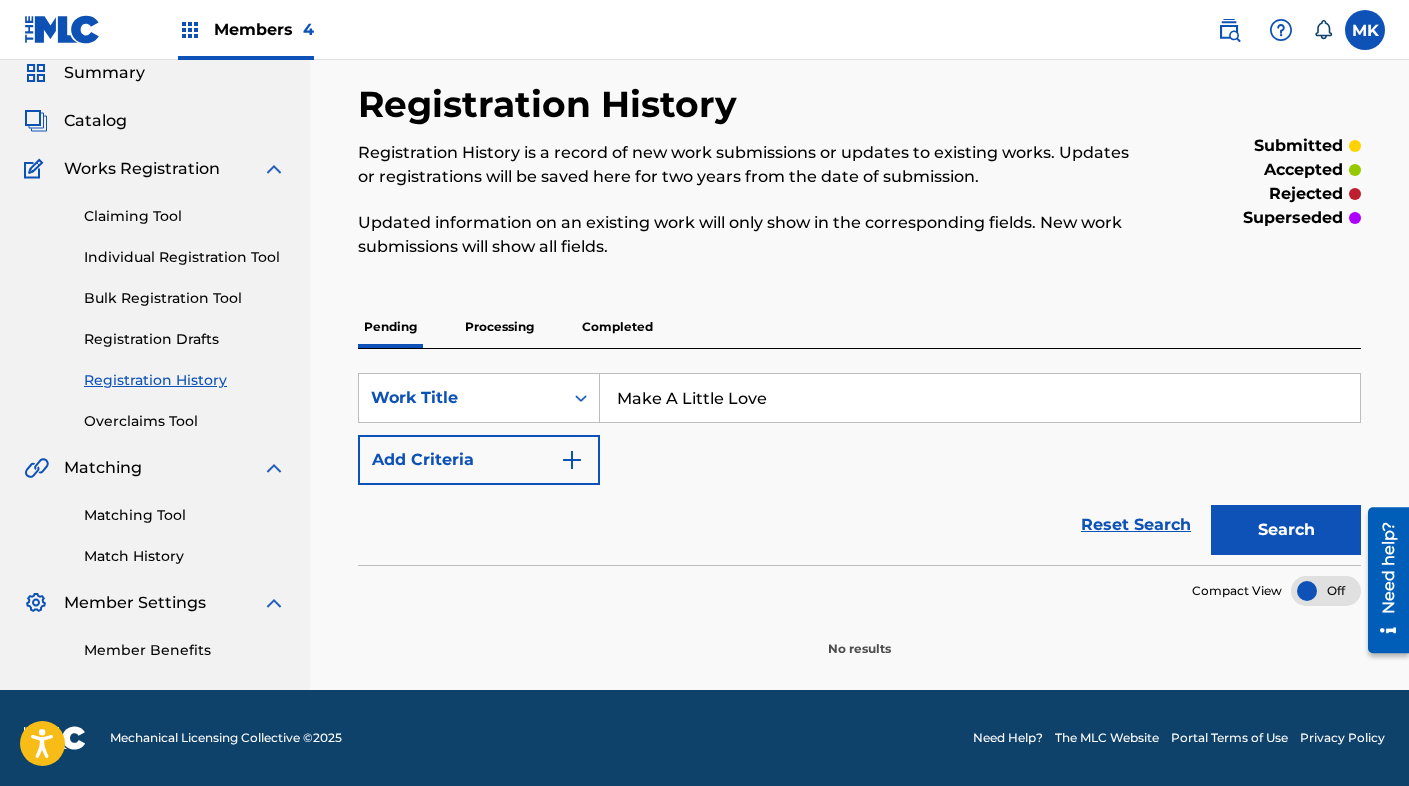 scroll, scrollTop: 0, scrollLeft: 0, axis: both 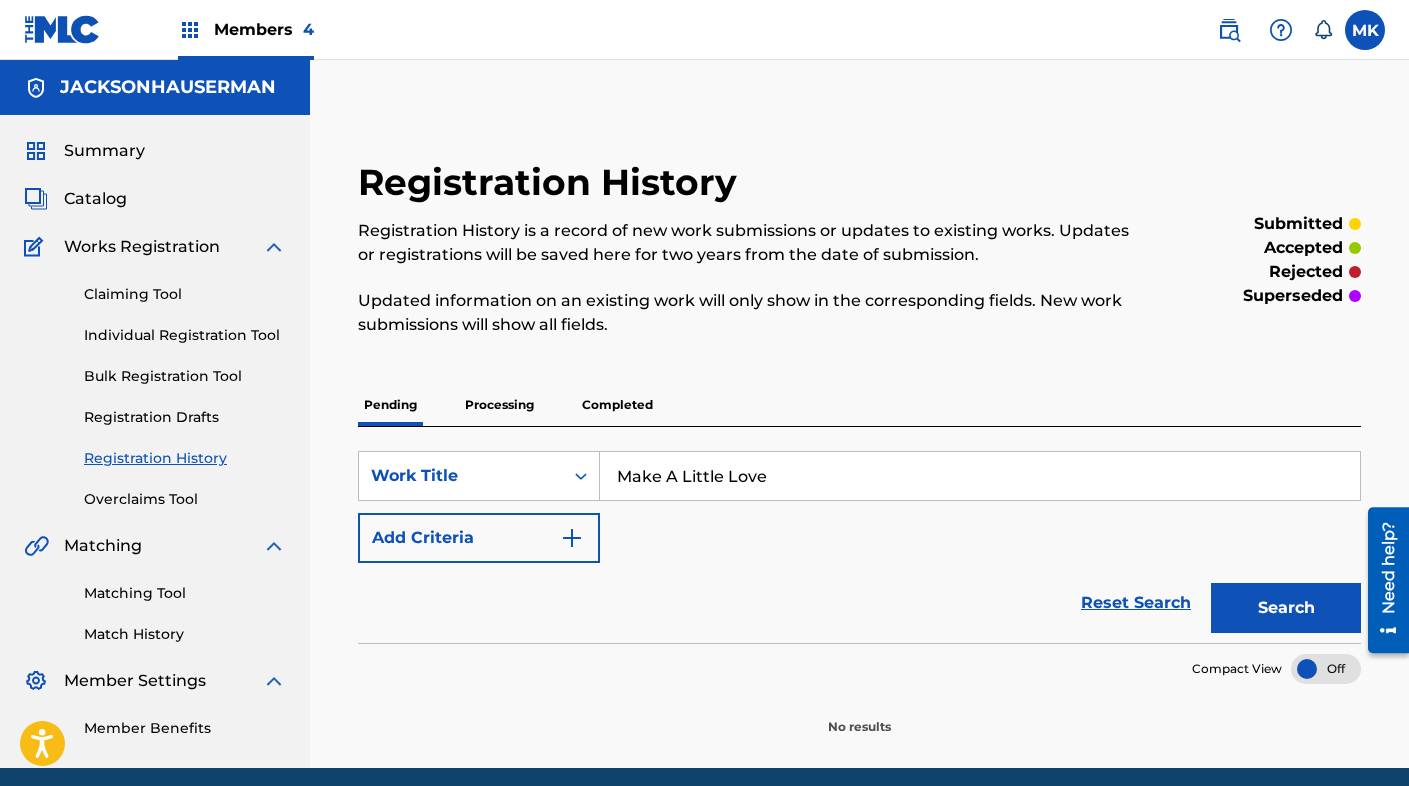 click at bounding box center (190, 30) 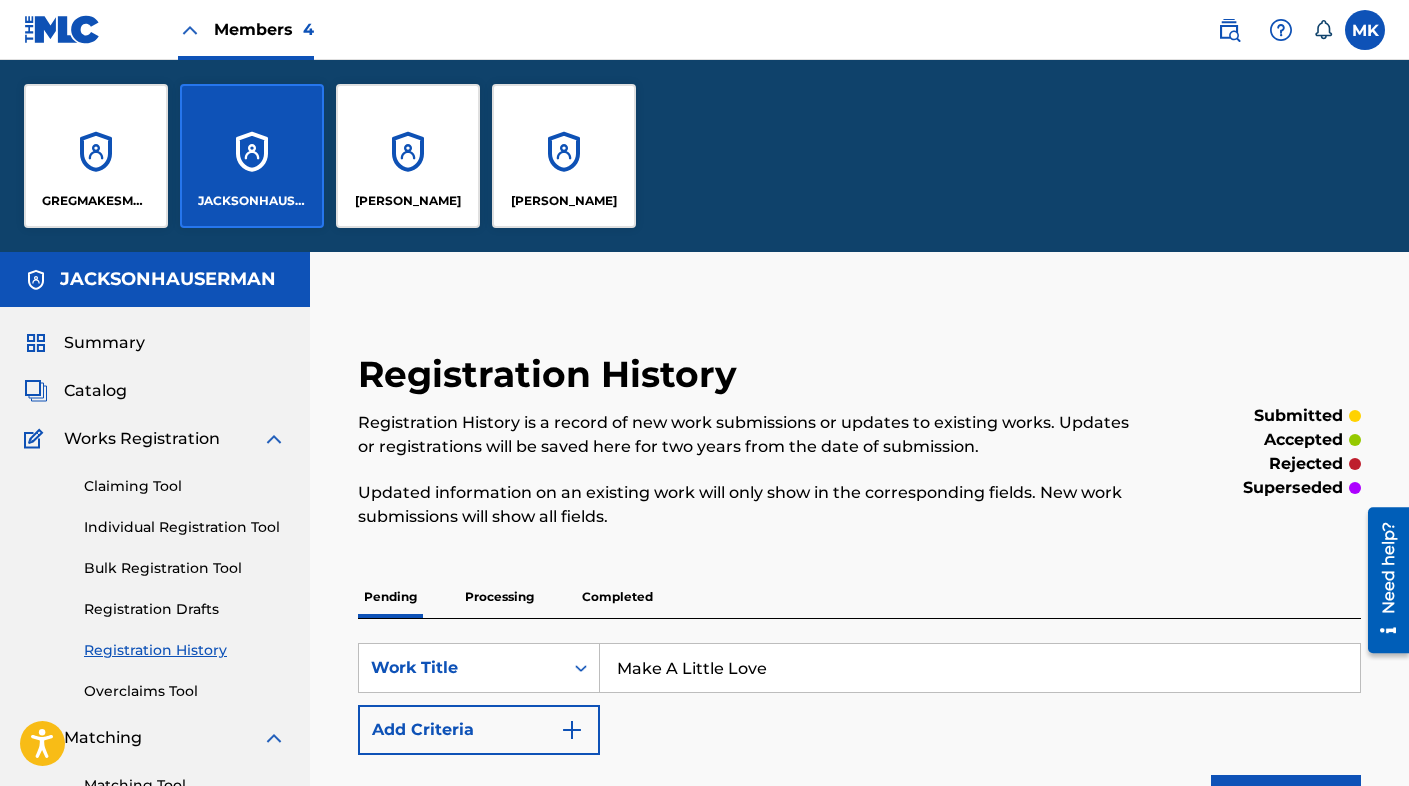 click on "GREGMAKESMUSIC" at bounding box center (96, 156) 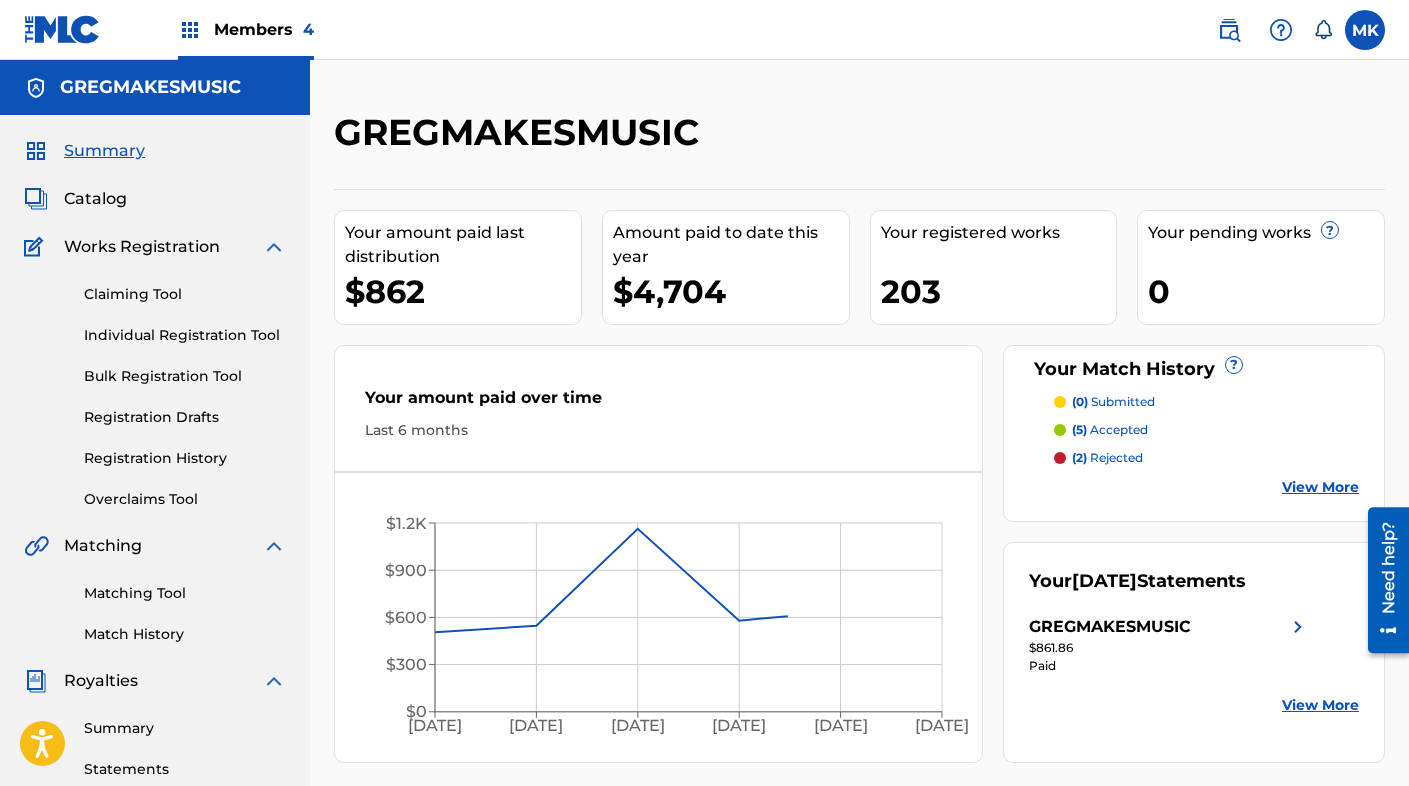 click on "Catalog" at bounding box center (95, 199) 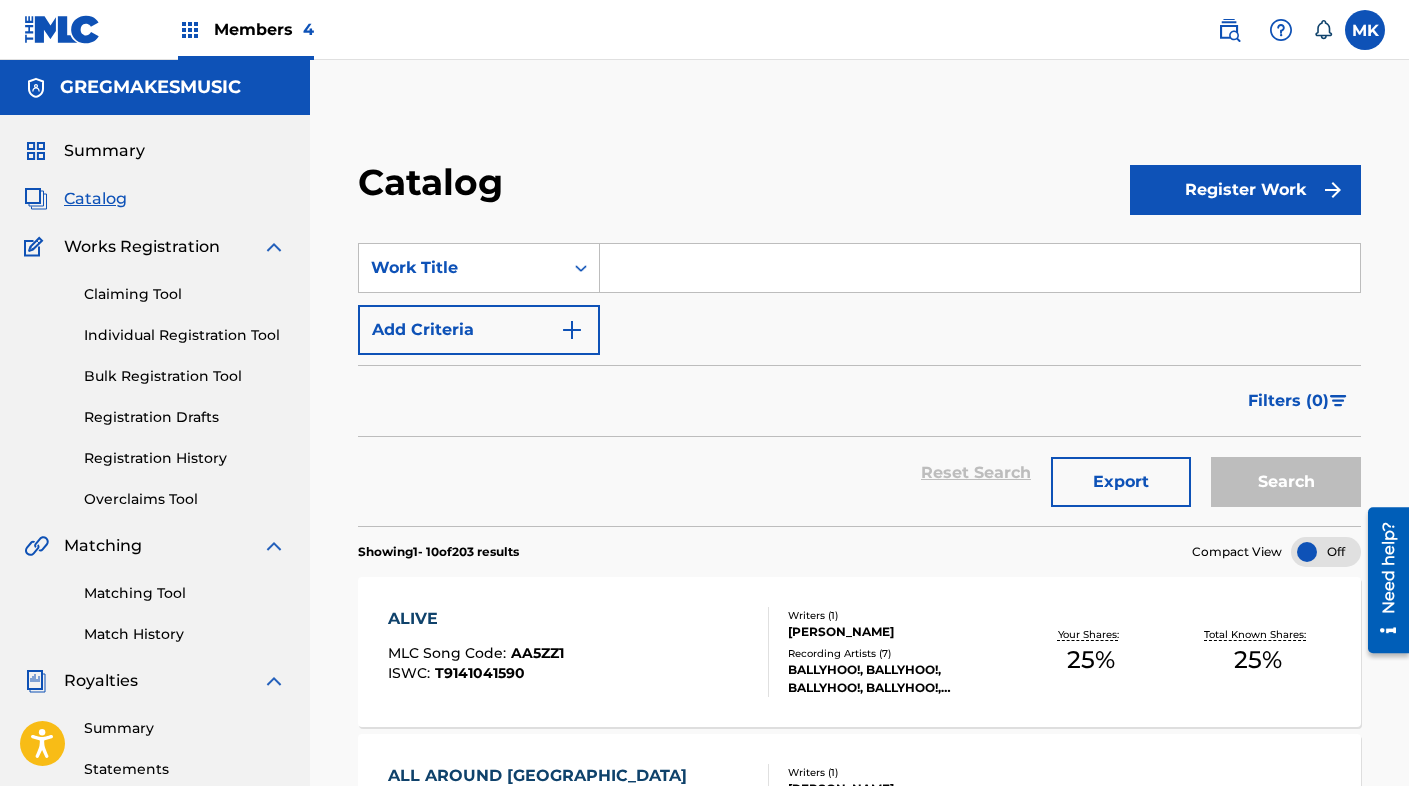 click at bounding box center (980, 268) 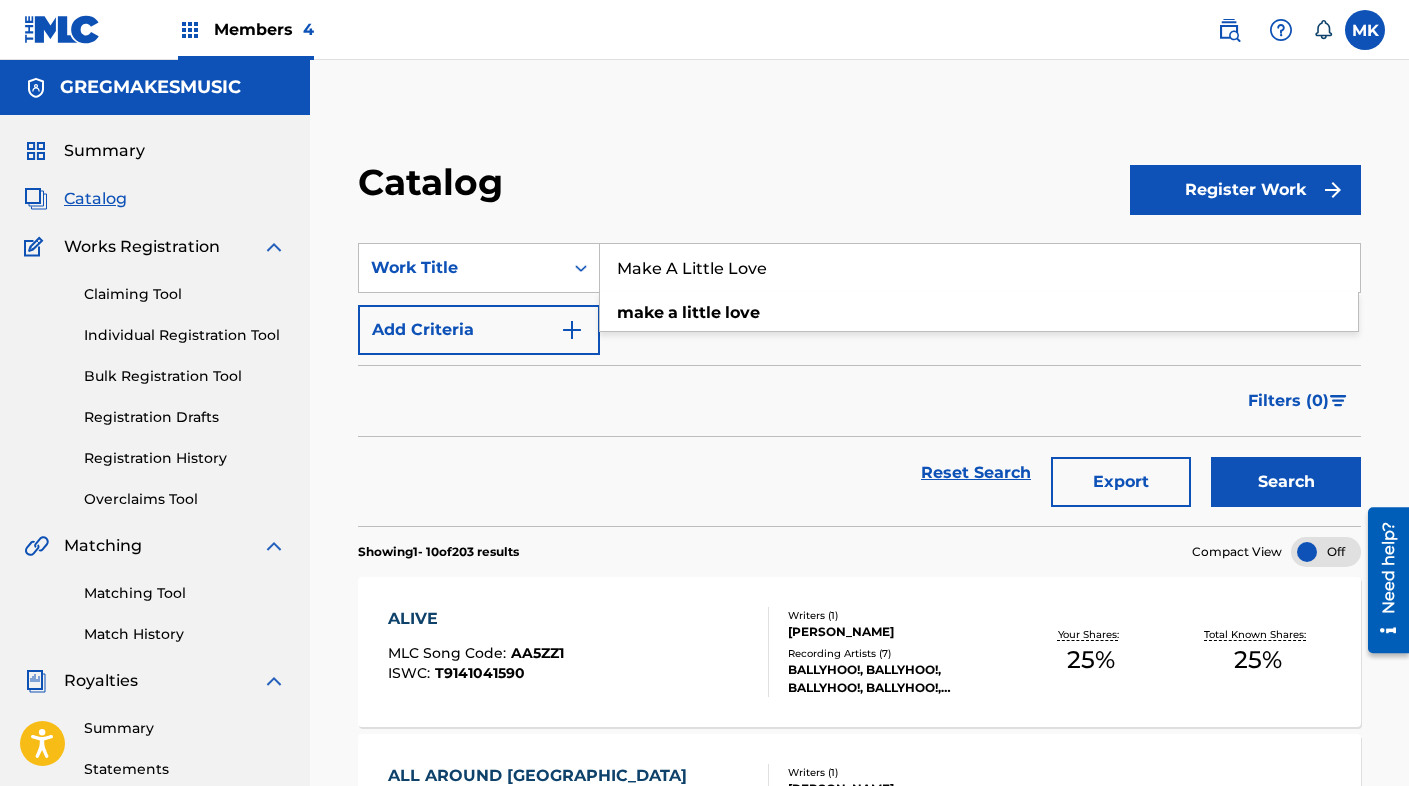 type on "Make A Little Love" 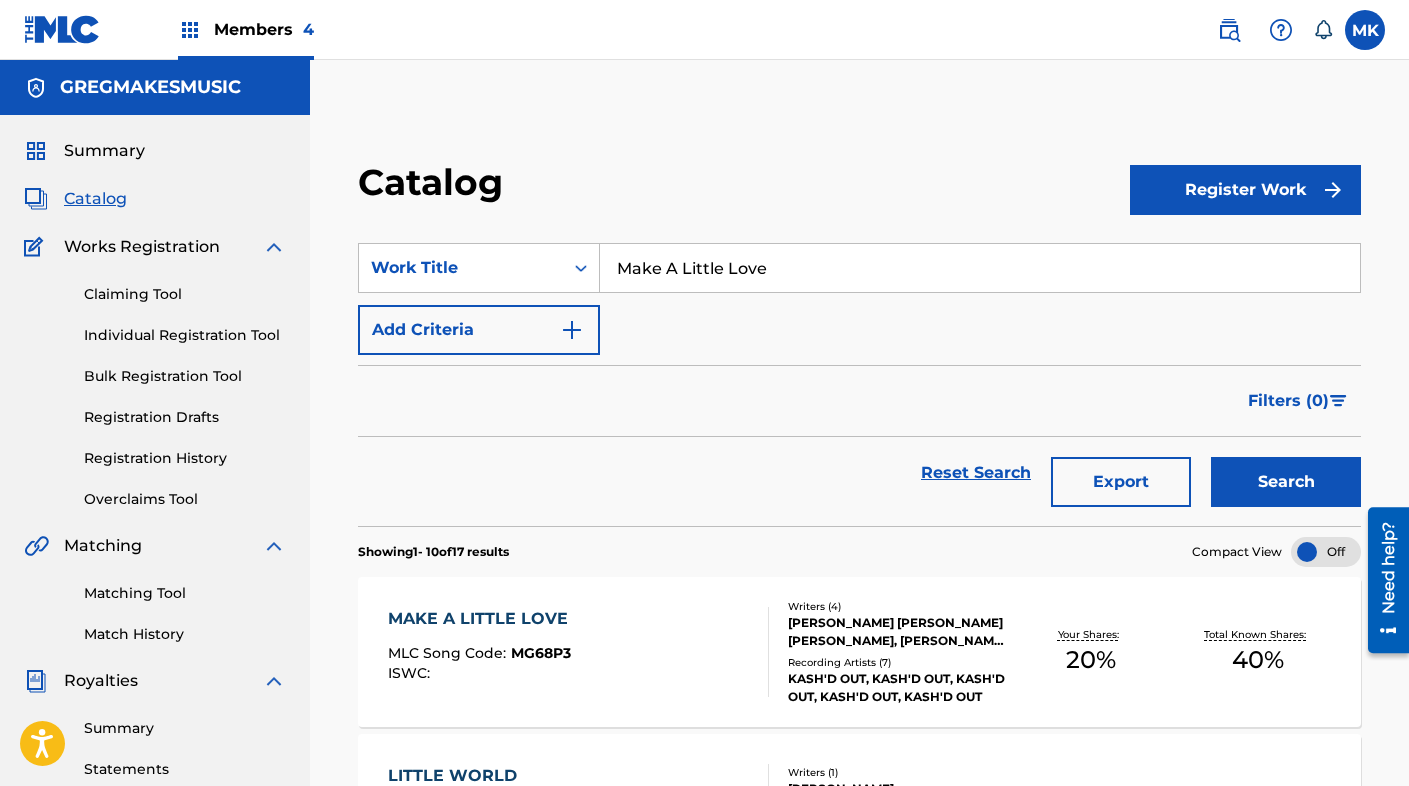 click on "MAKE A LITTLE LOVE" at bounding box center (483, 619) 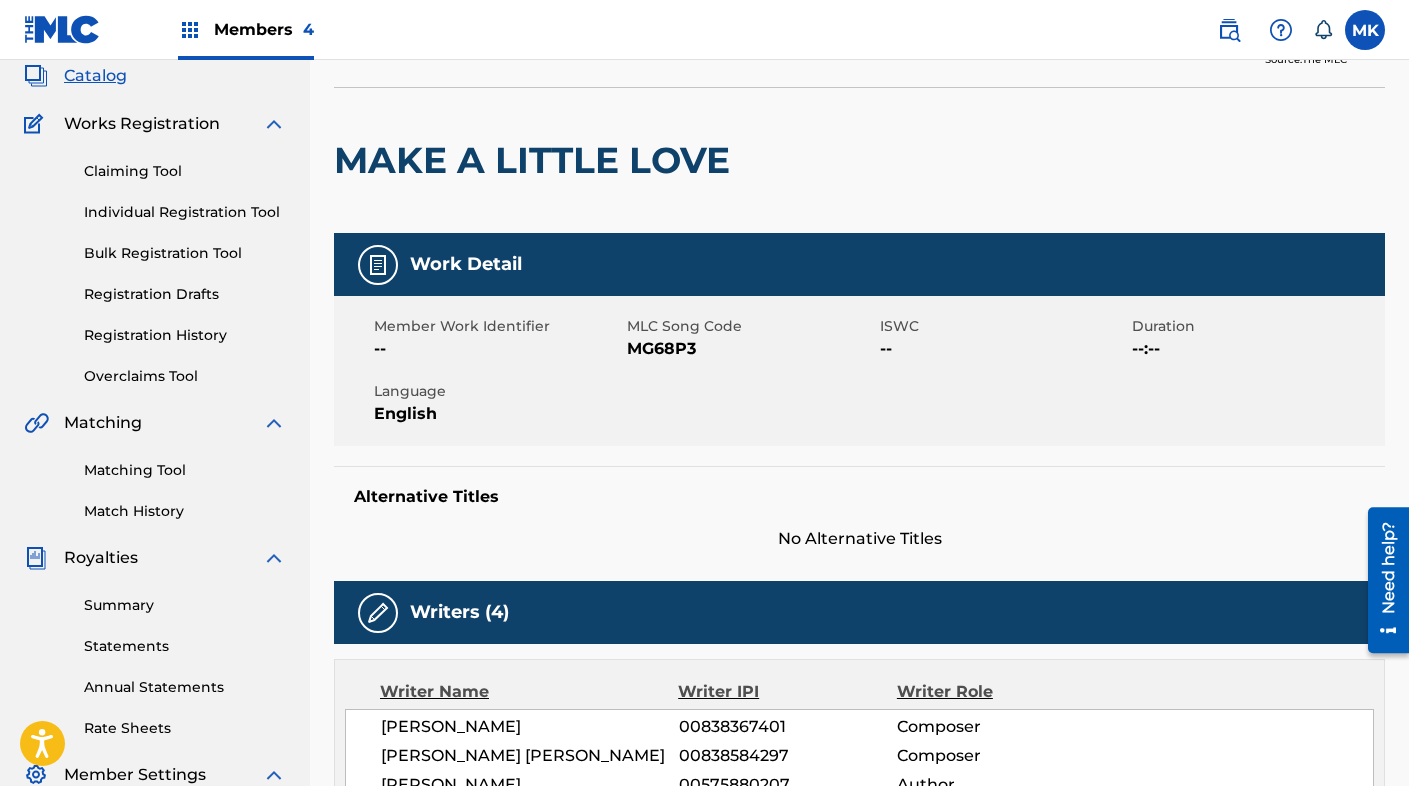 scroll, scrollTop: 110, scrollLeft: 0, axis: vertical 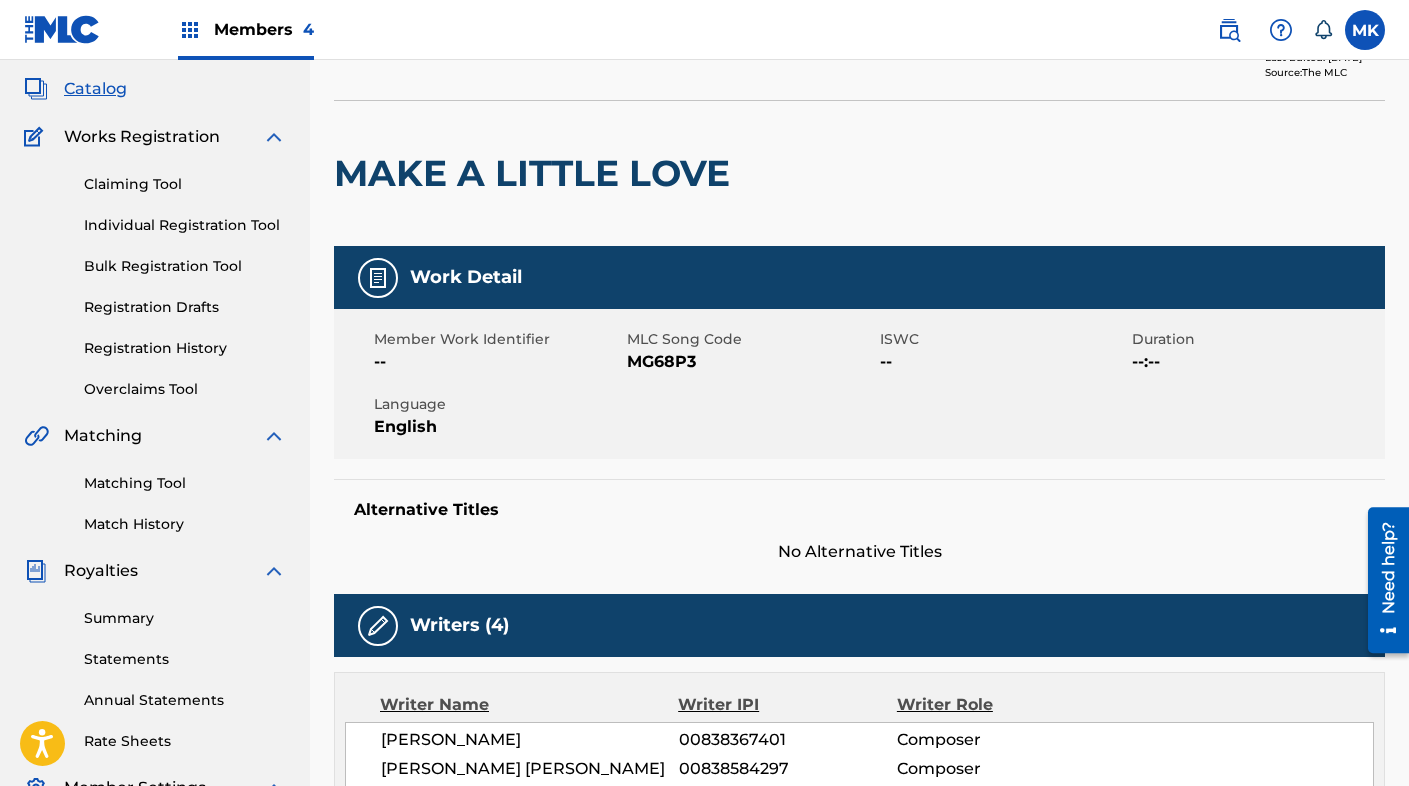 click on "Claiming Tool" at bounding box center (185, 184) 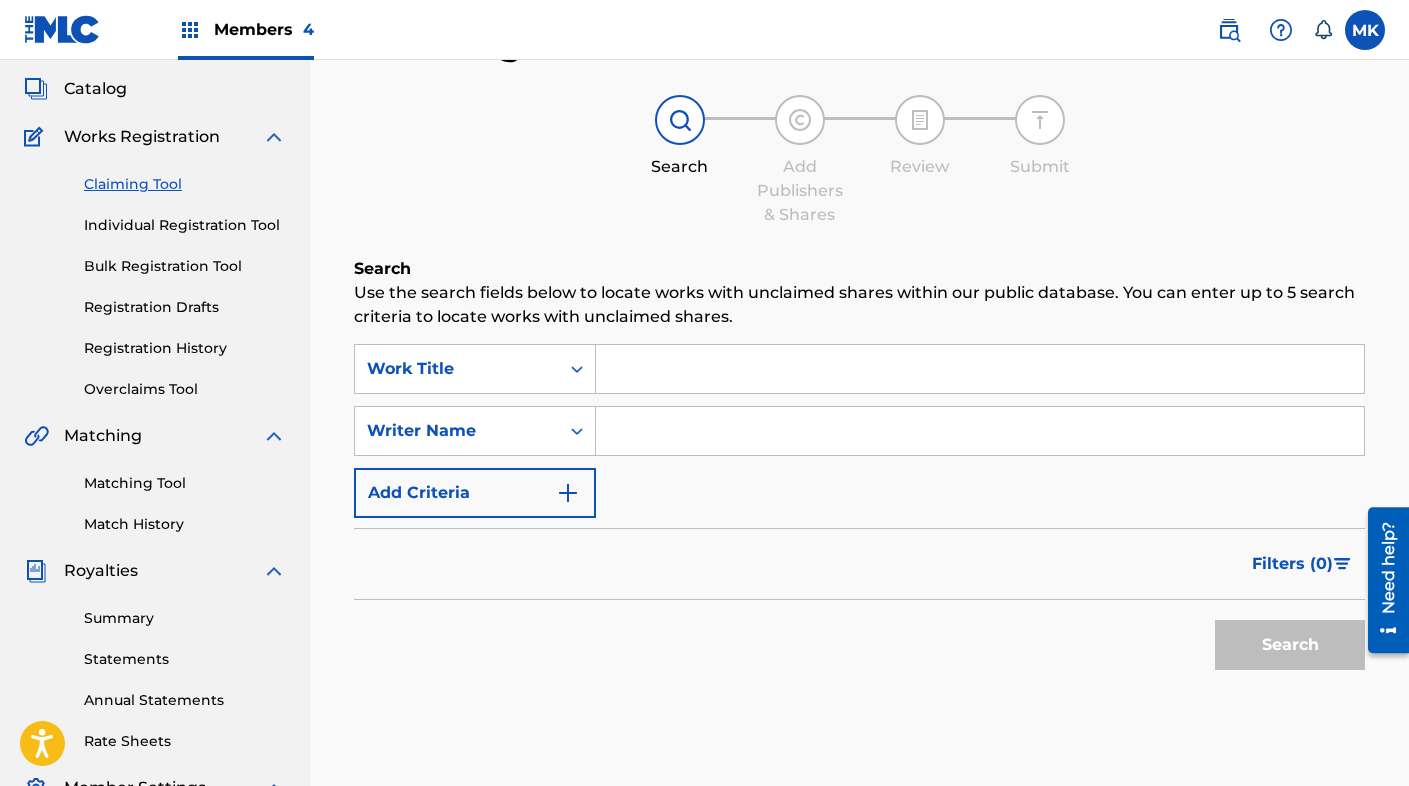 scroll, scrollTop: 0, scrollLeft: 0, axis: both 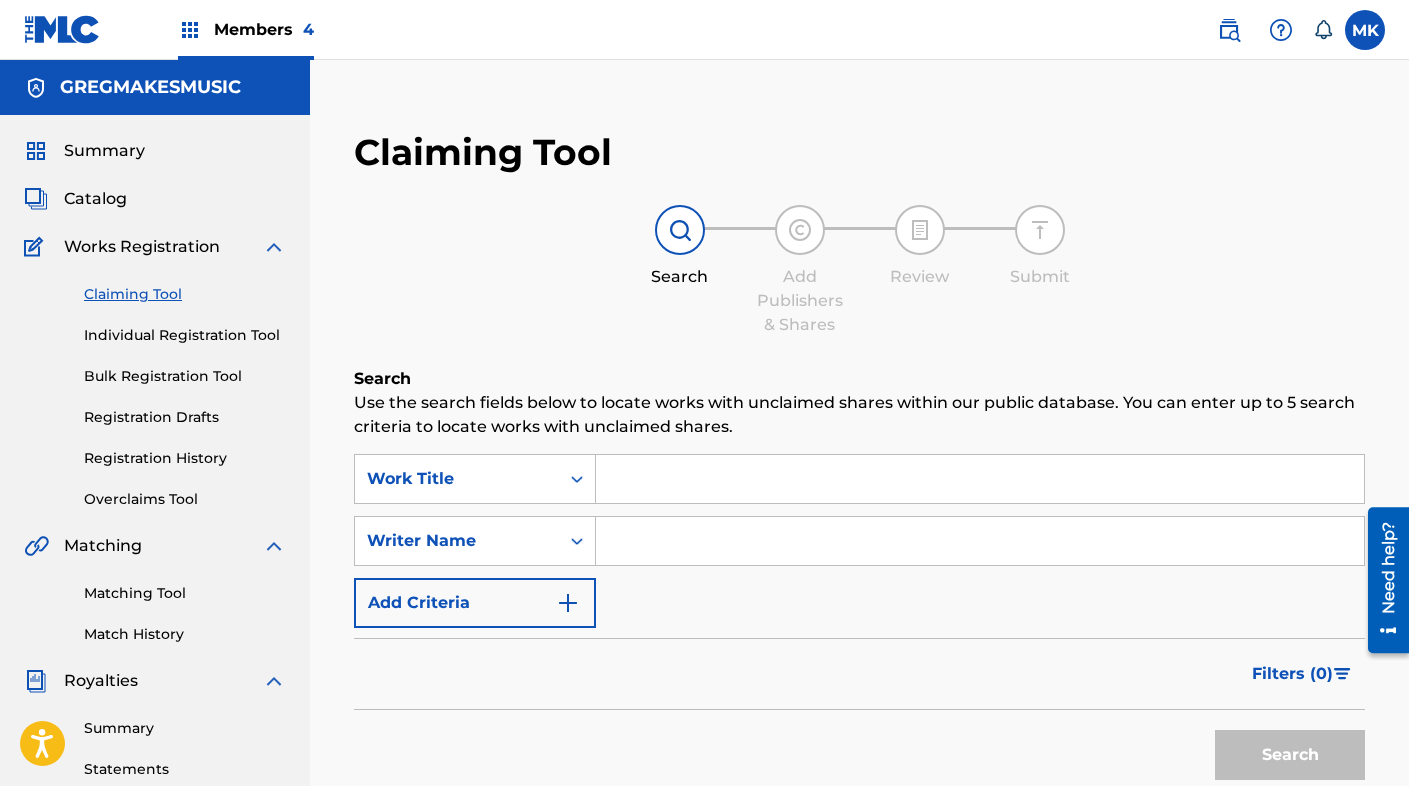 click at bounding box center (980, 479) 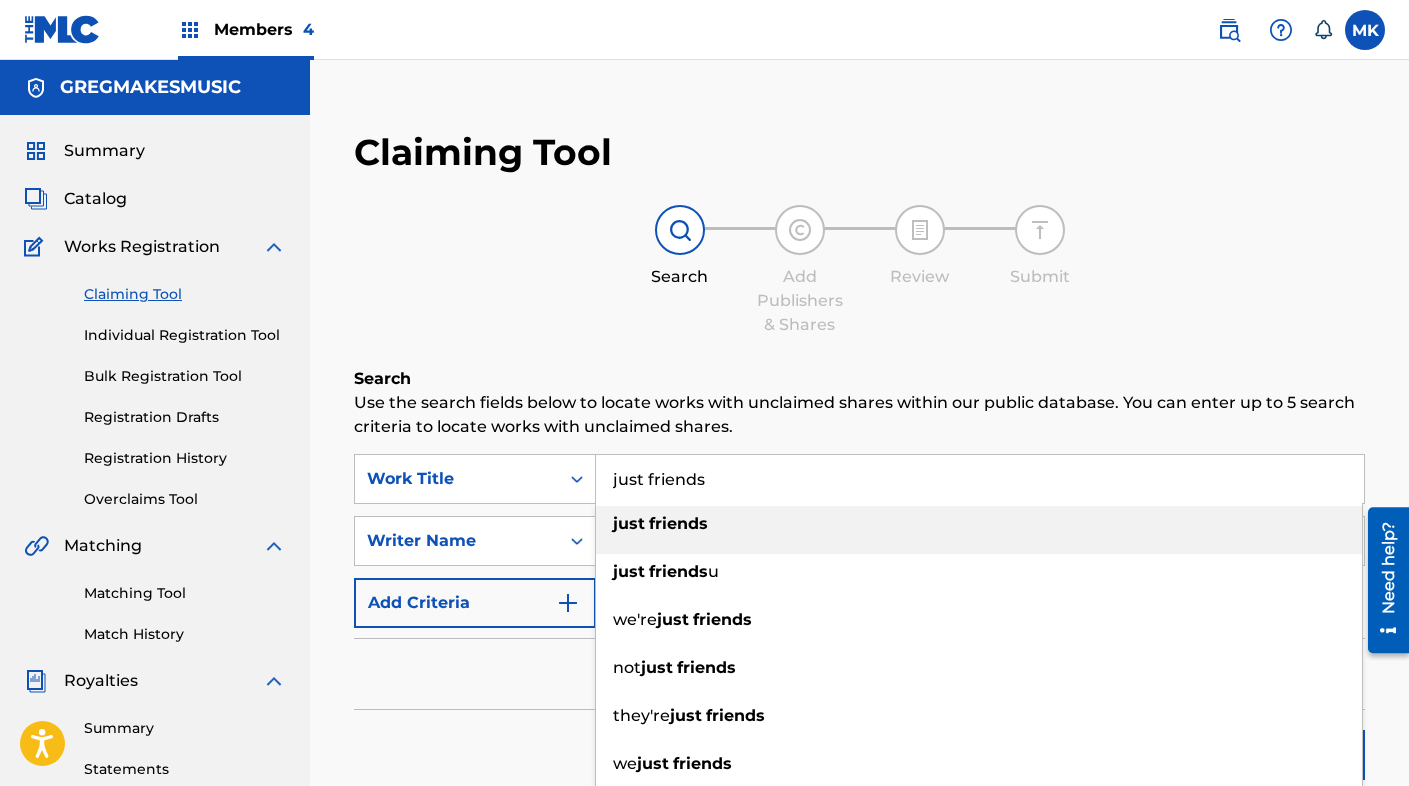 type on "just friends" 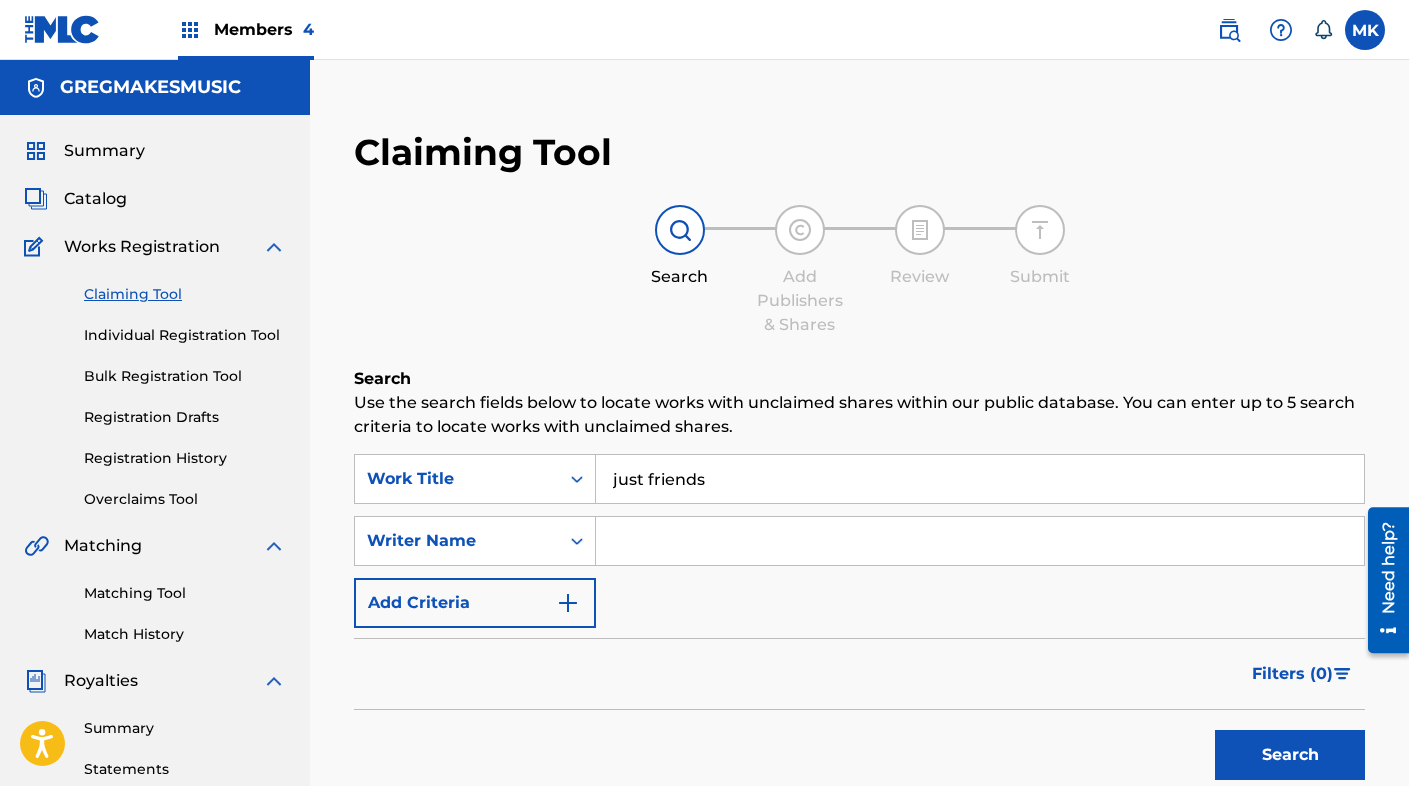 click at bounding box center (980, 541) 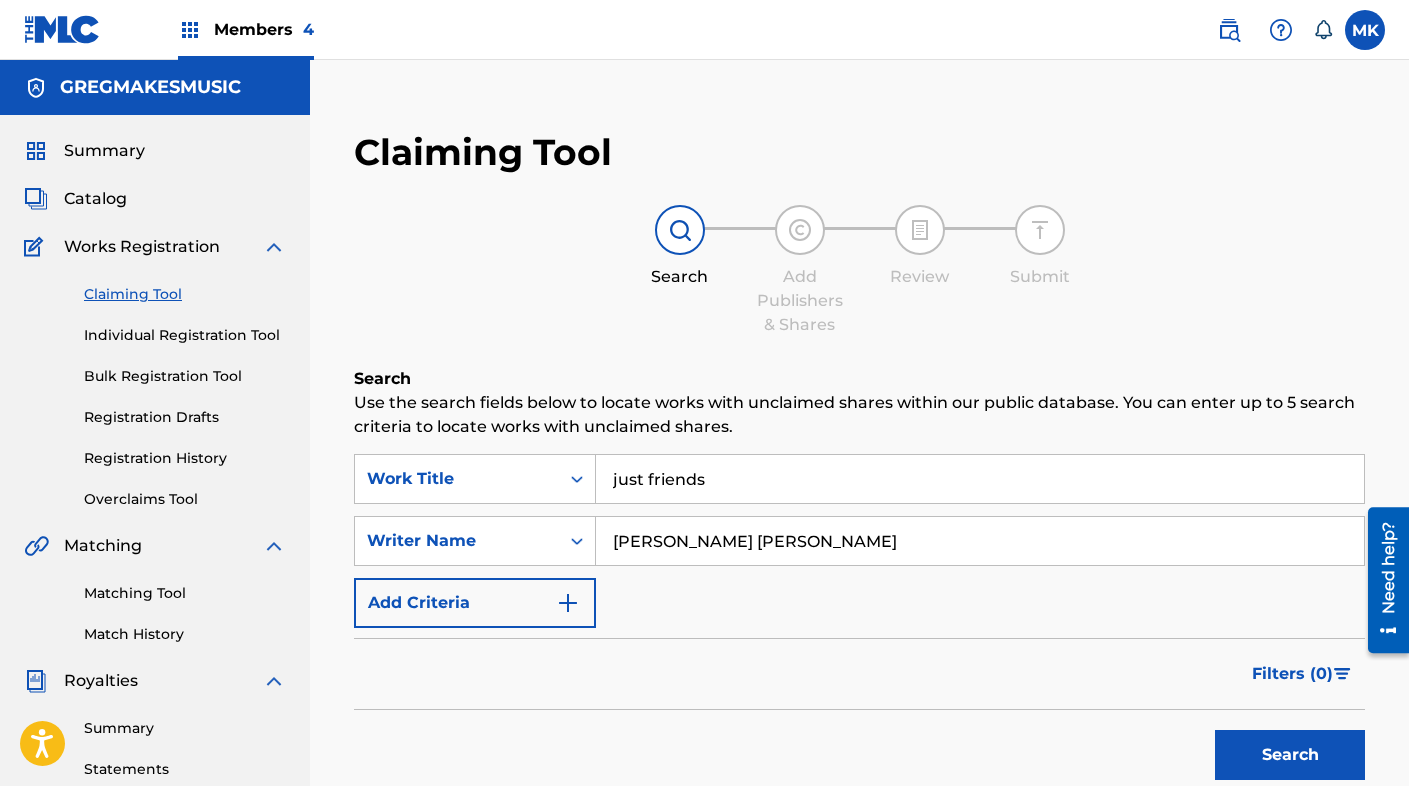 click on "Search" at bounding box center (1290, 755) 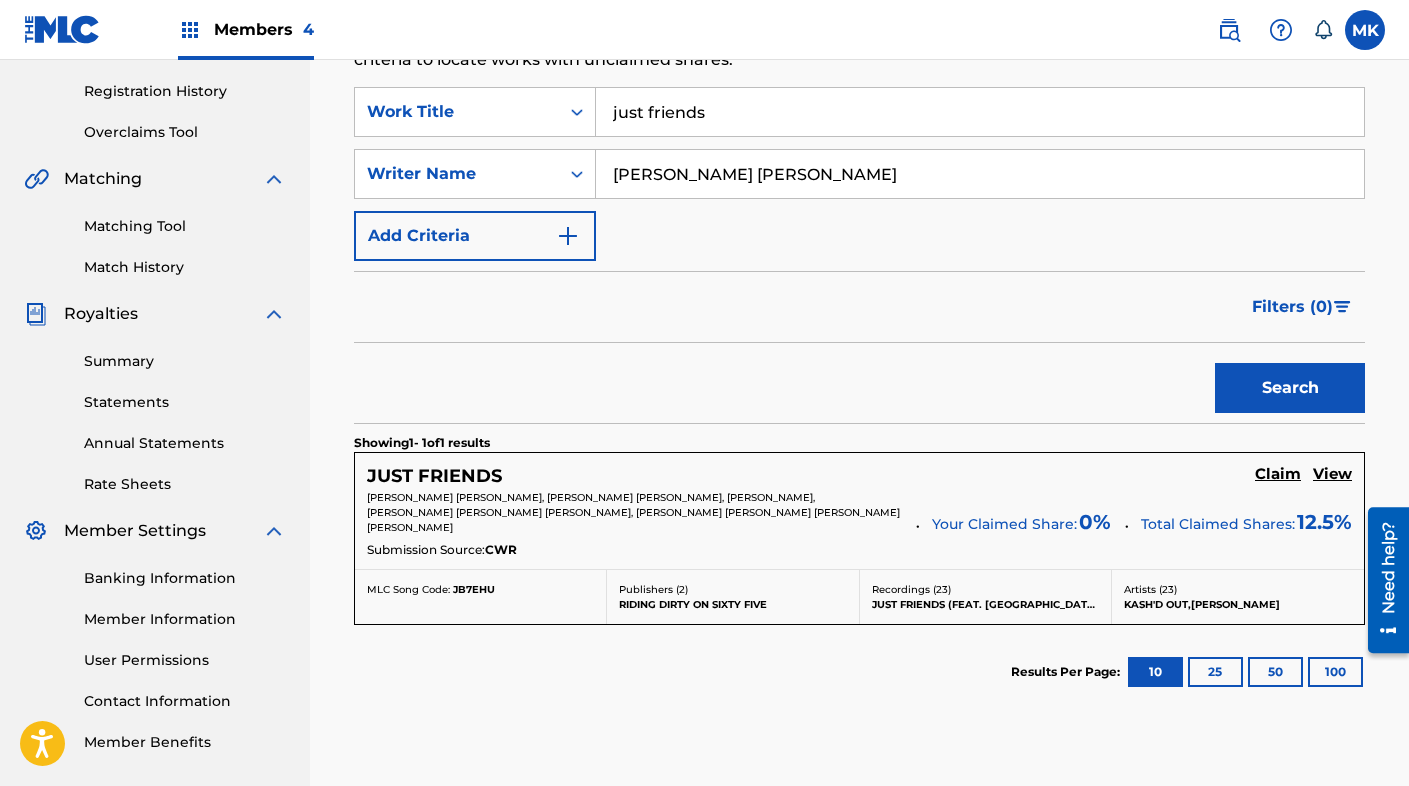 scroll, scrollTop: 463, scrollLeft: 0, axis: vertical 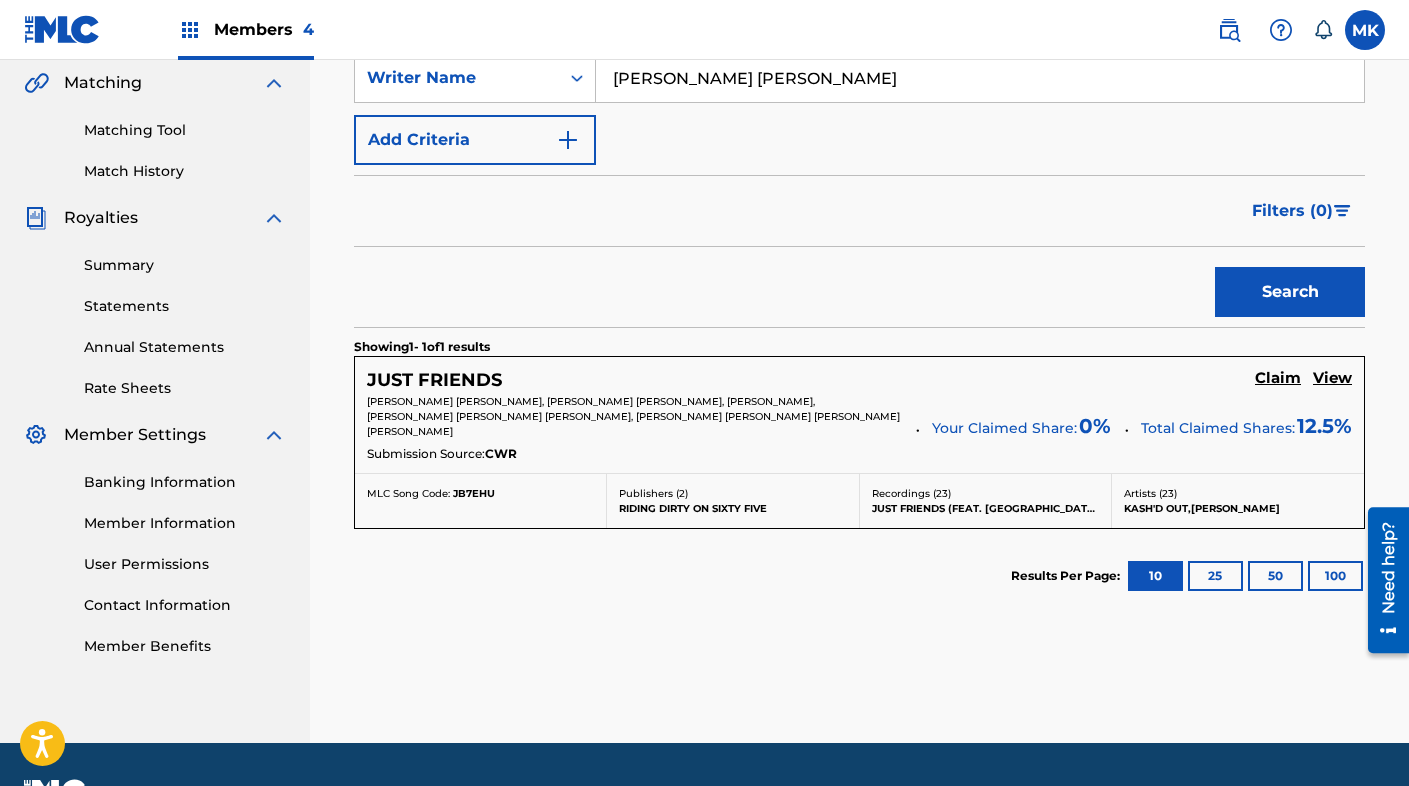 click on "Claim" at bounding box center (1278, 378) 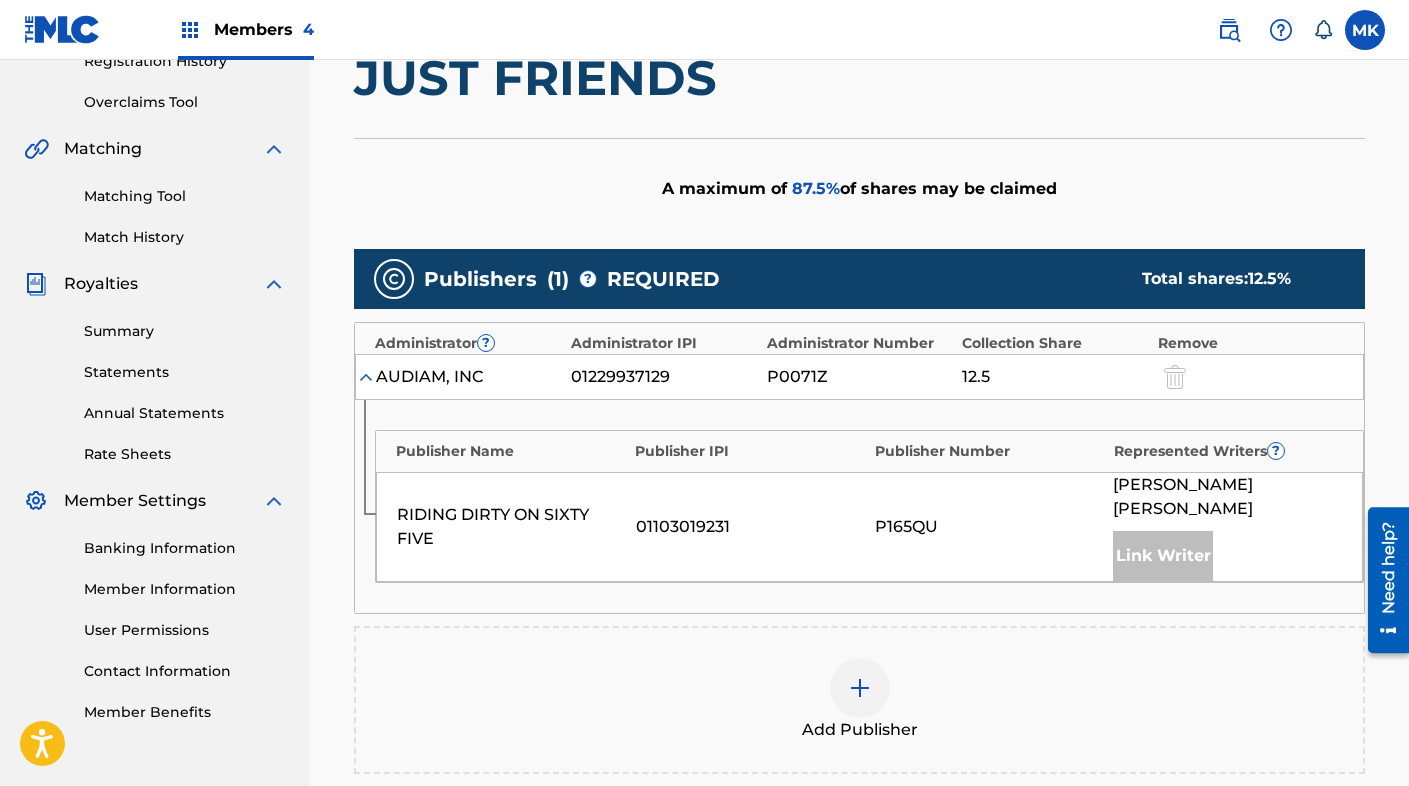 scroll, scrollTop: 387, scrollLeft: 0, axis: vertical 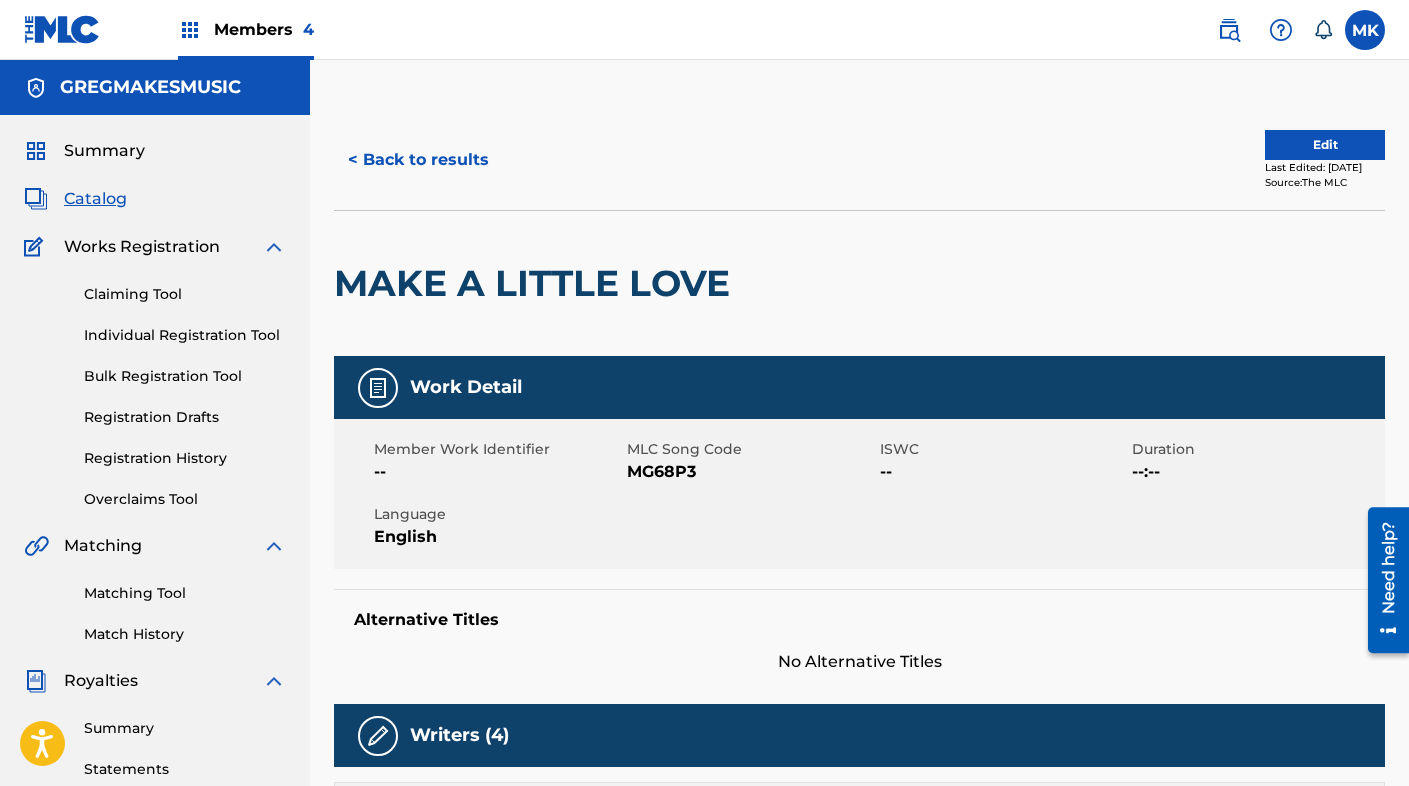 click on "< Back to results" at bounding box center [418, 160] 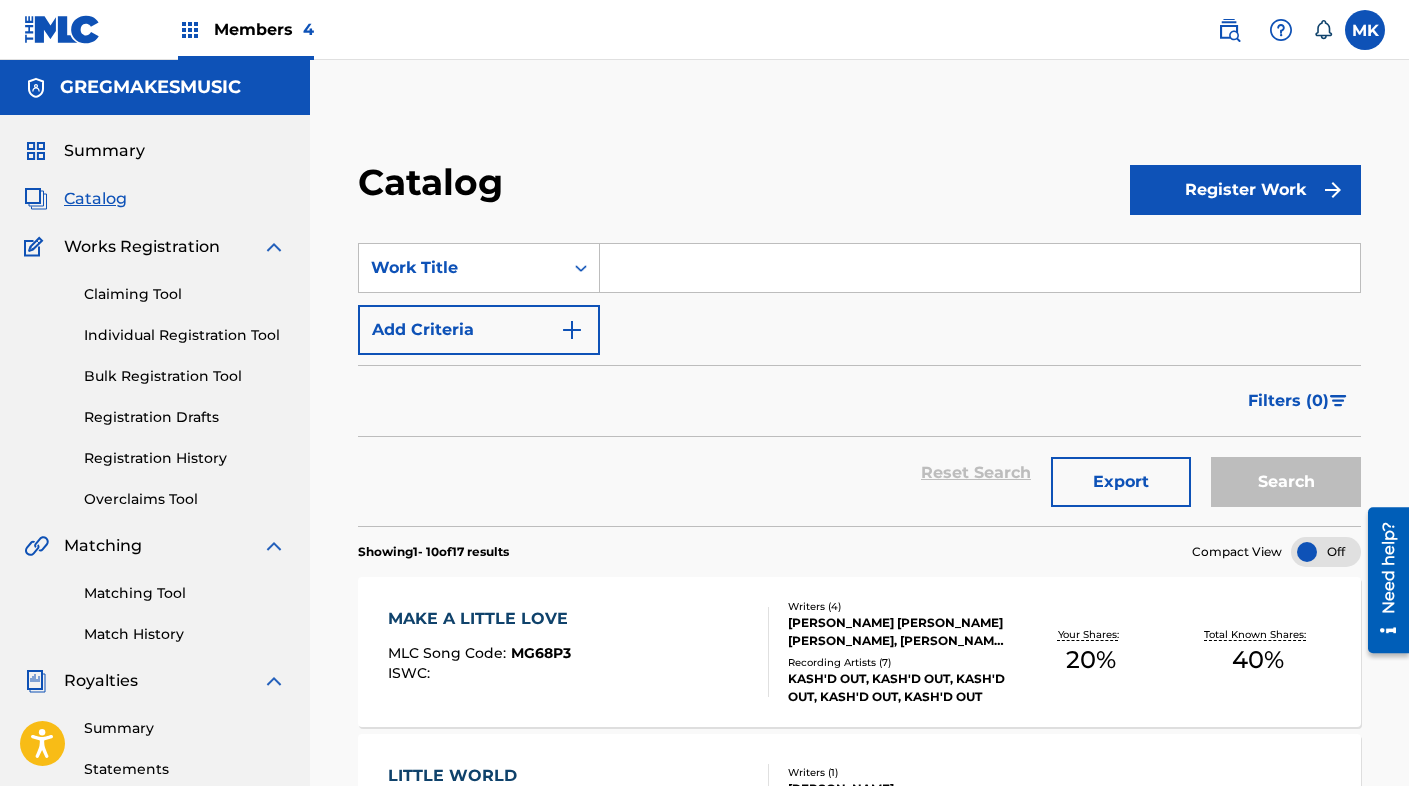 click at bounding box center [980, 268] 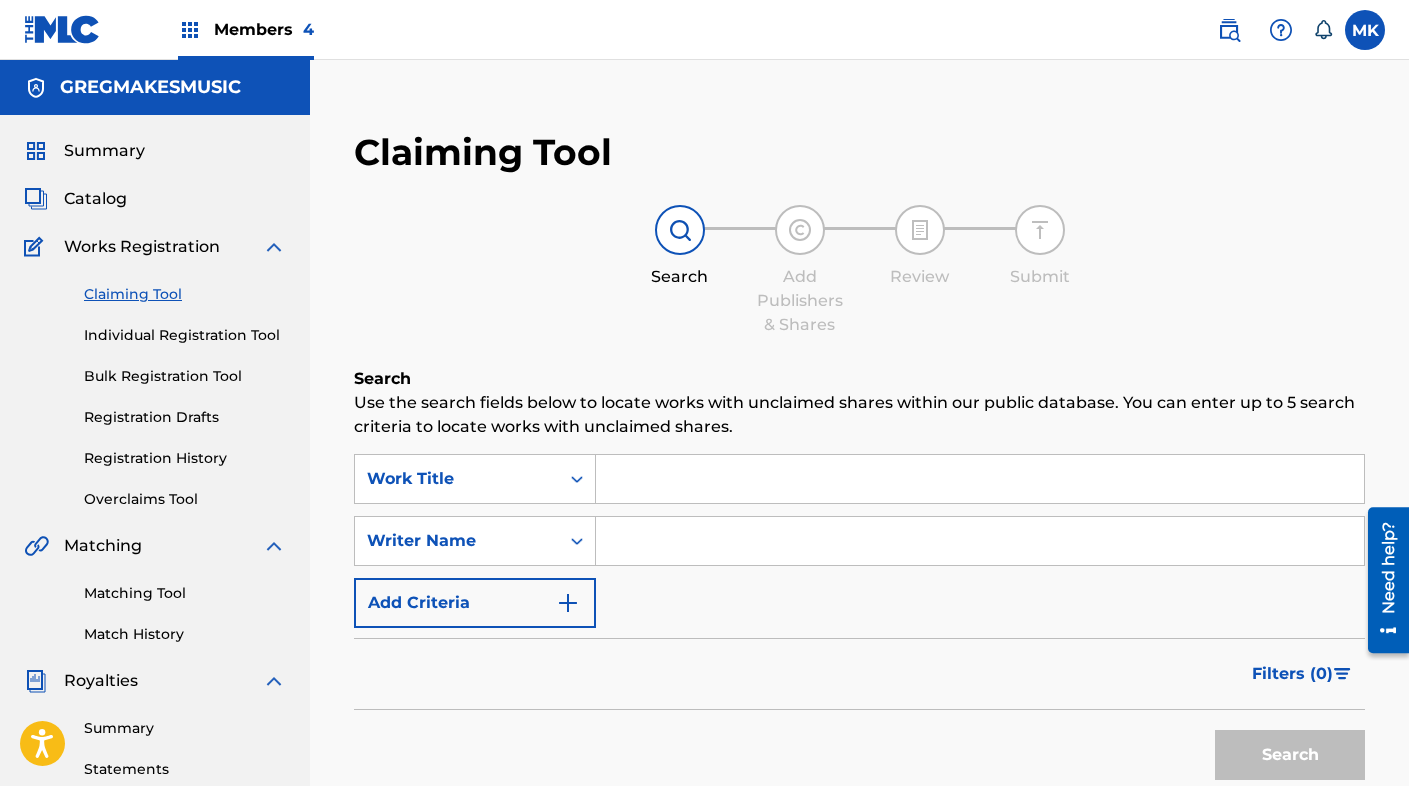 click at bounding box center (980, 479) 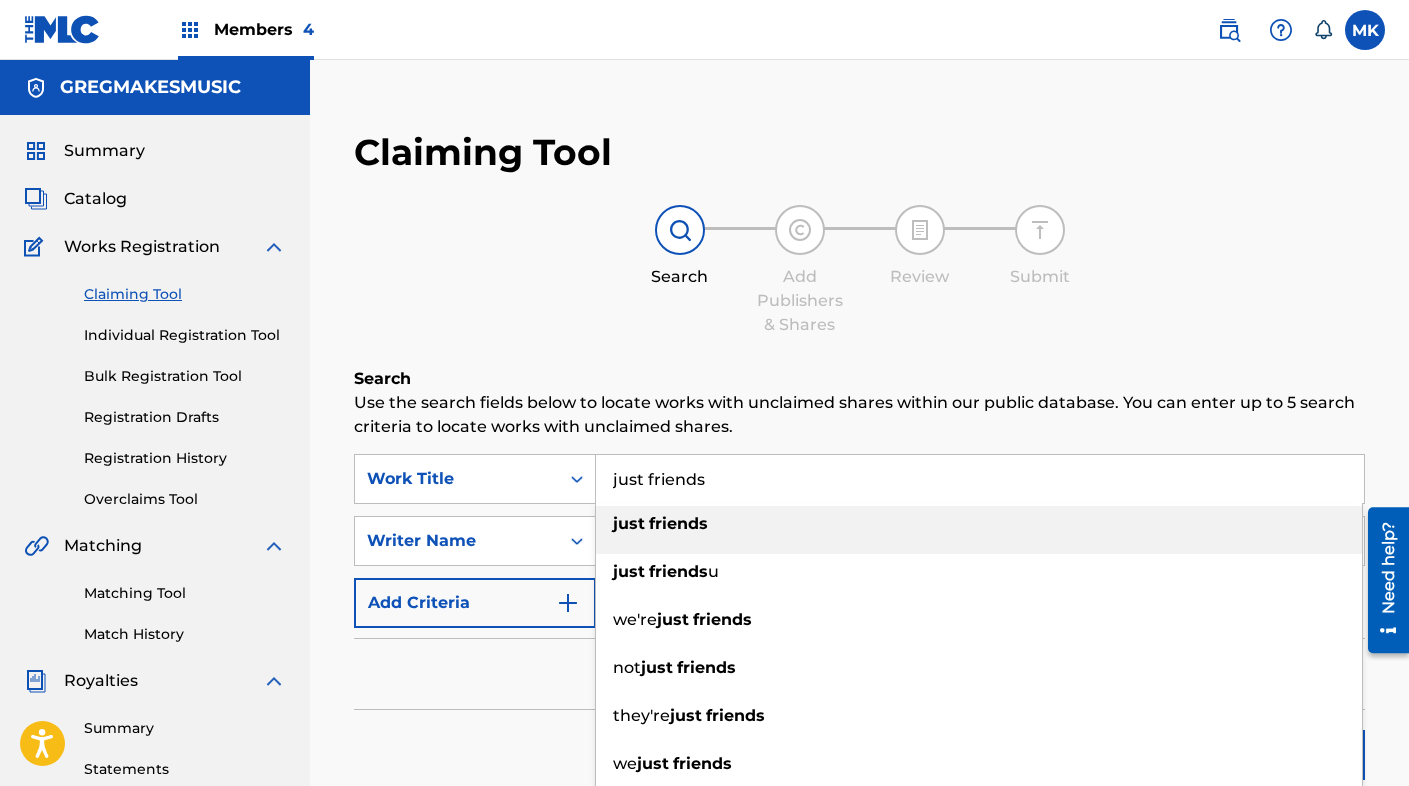 type on "just friends" 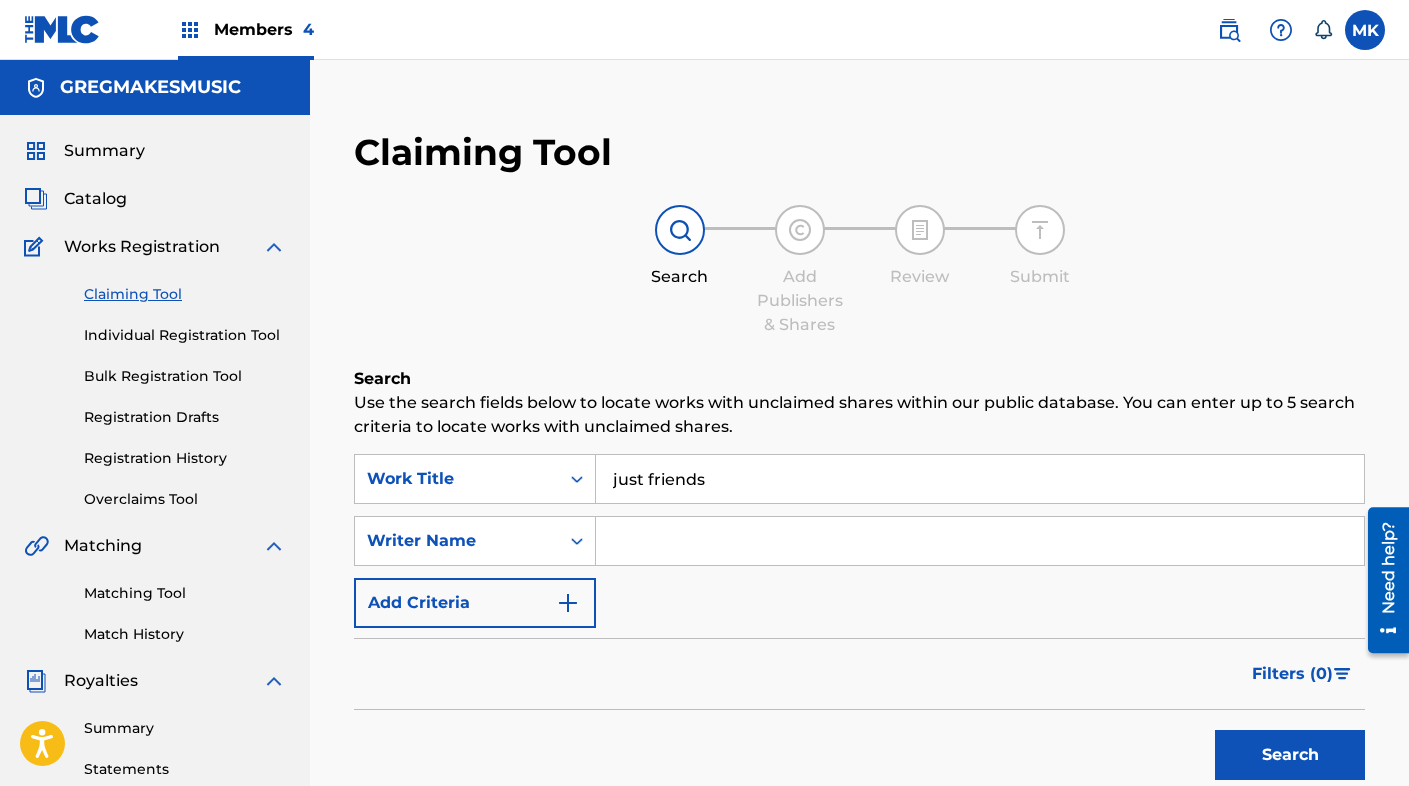 click at bounding box center [980, 541] 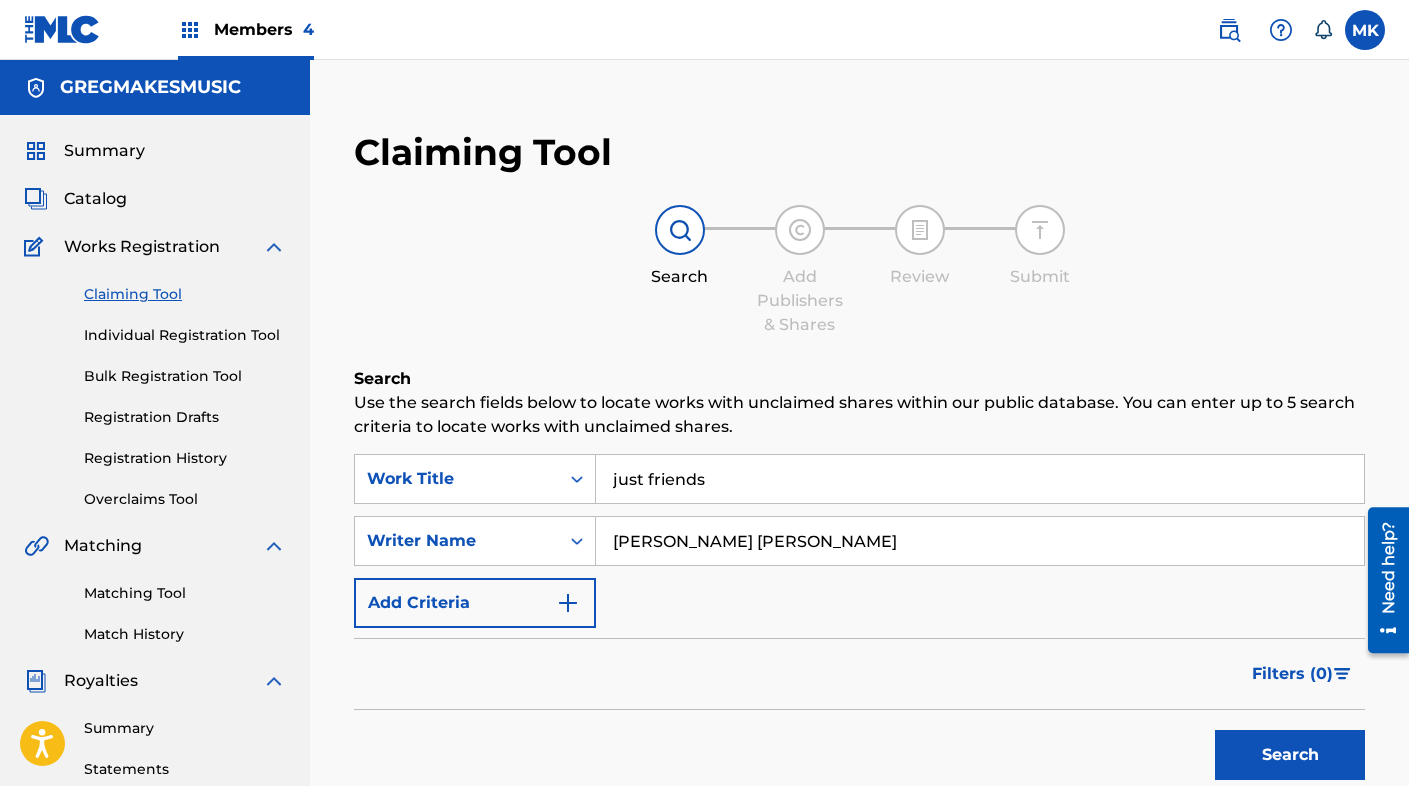 click on "Search" at bounding box center [1290, 755] 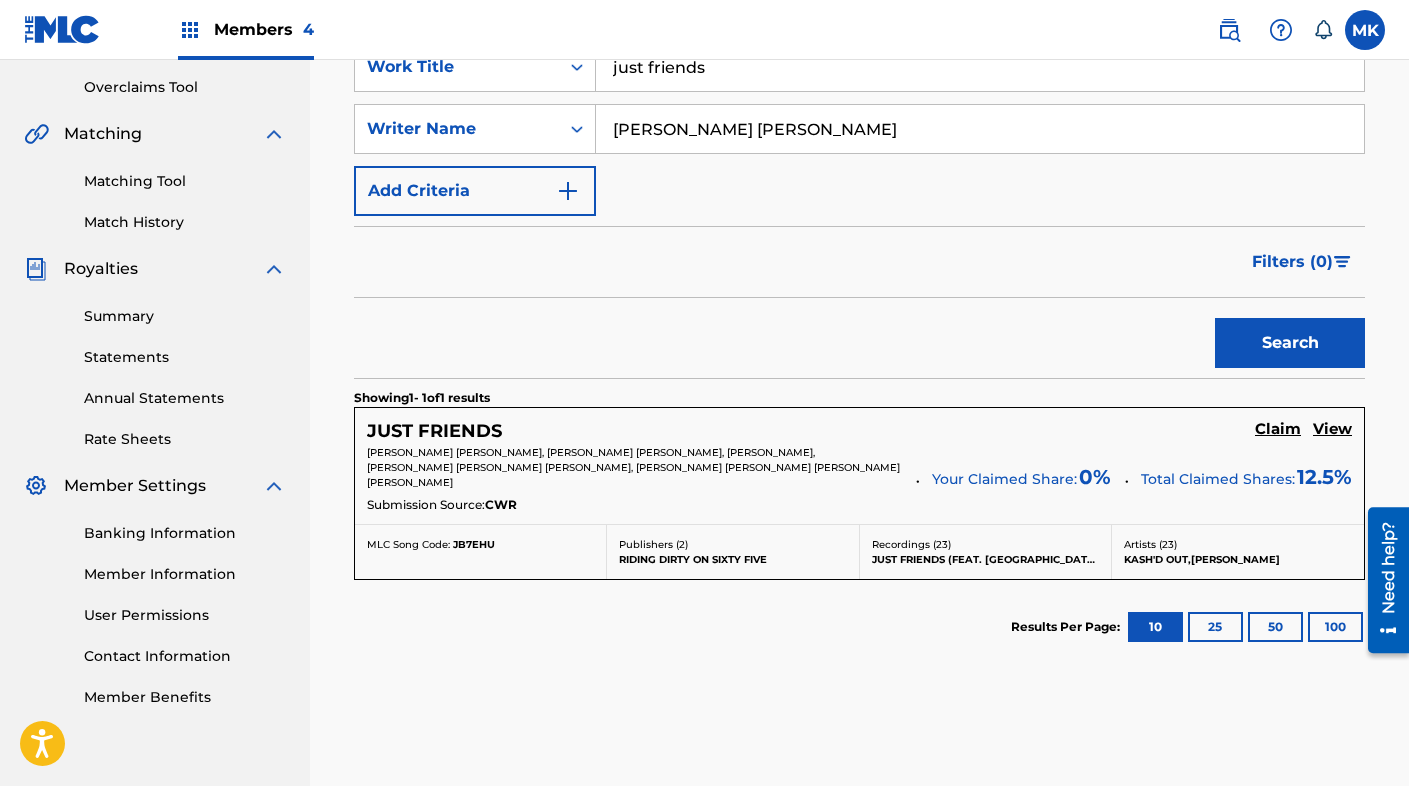 scroll, scrollTop: 475, scrollLeft: 0, axis: vertical 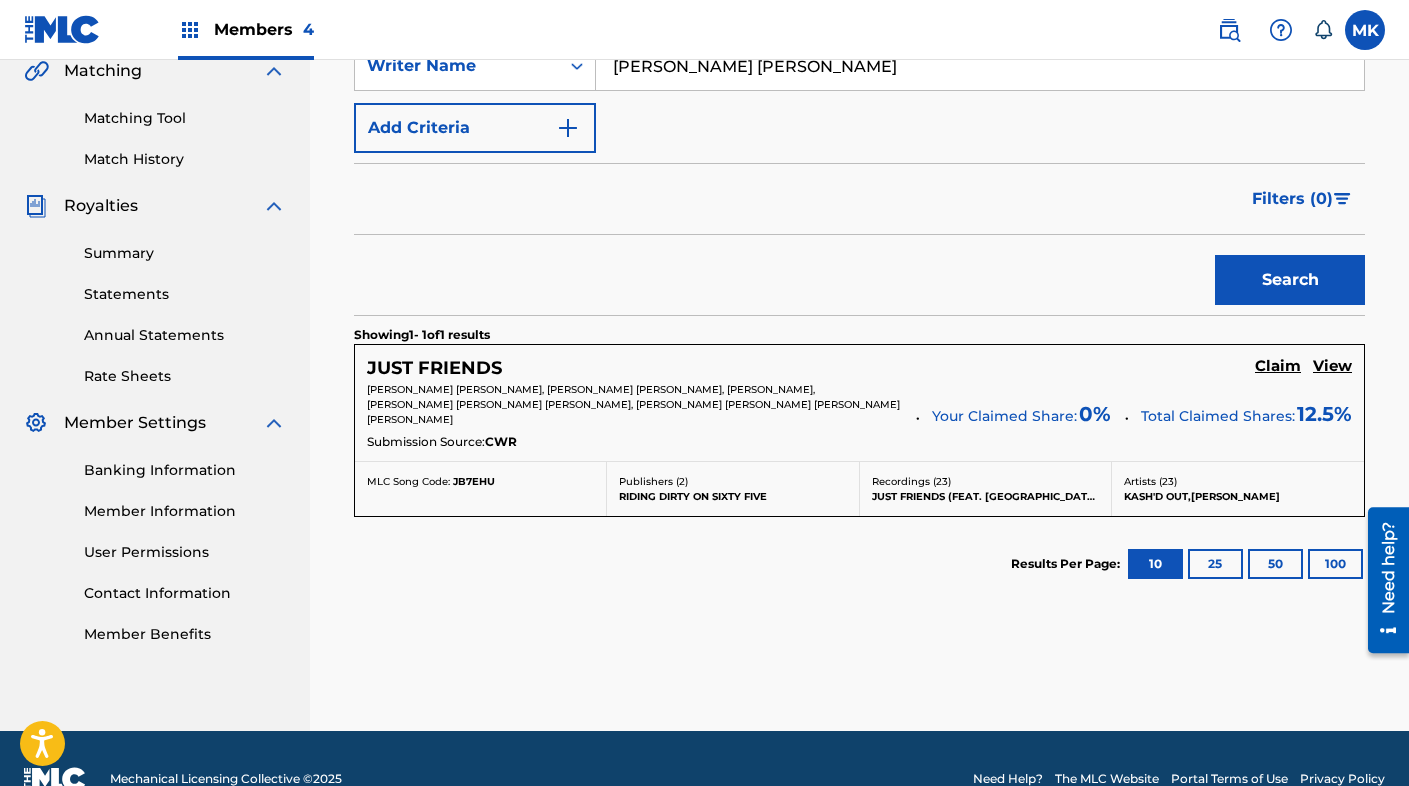 click on "JUST FRIENDS" at bounding box center (434, 368) 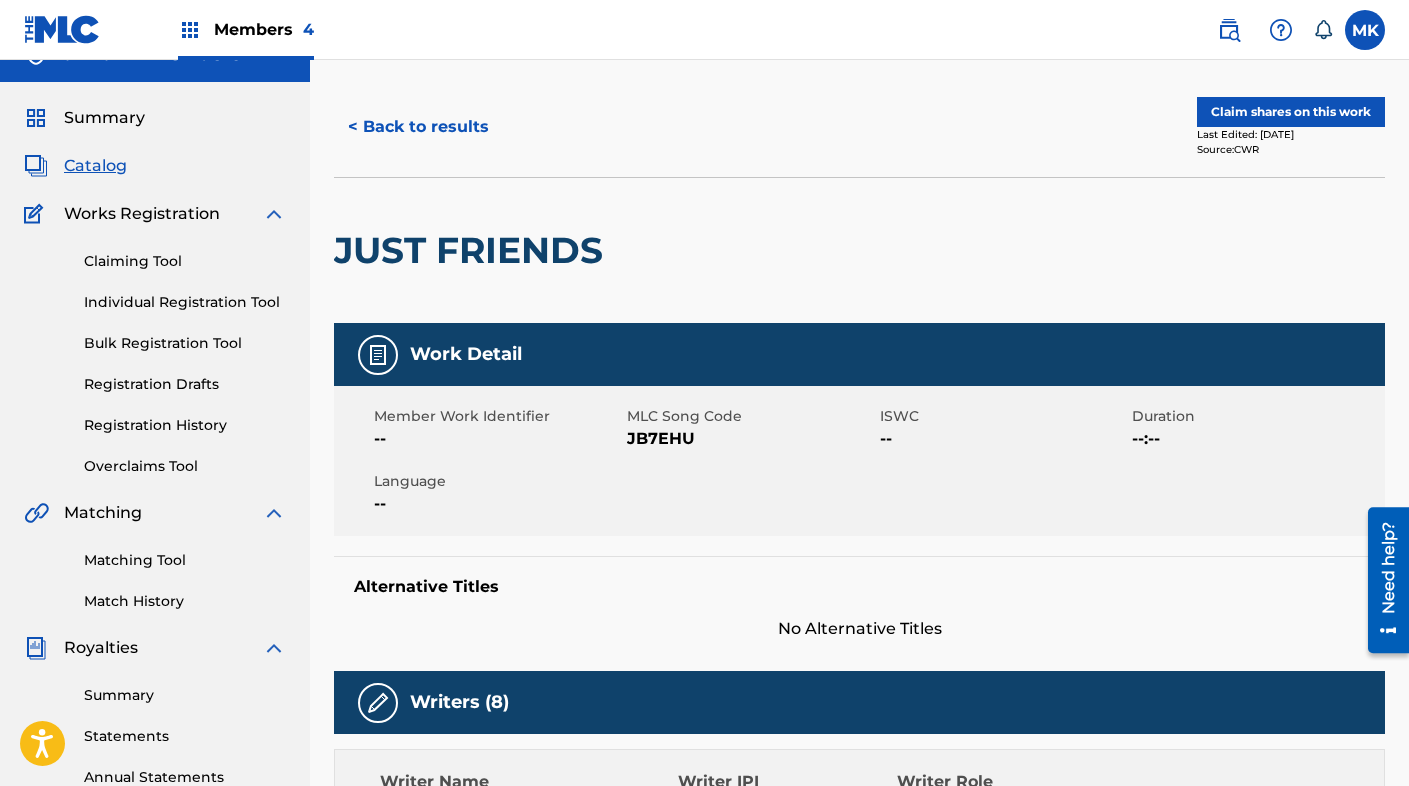 scroll, scrollTop: 0, scrollLeft: 0, axis: both 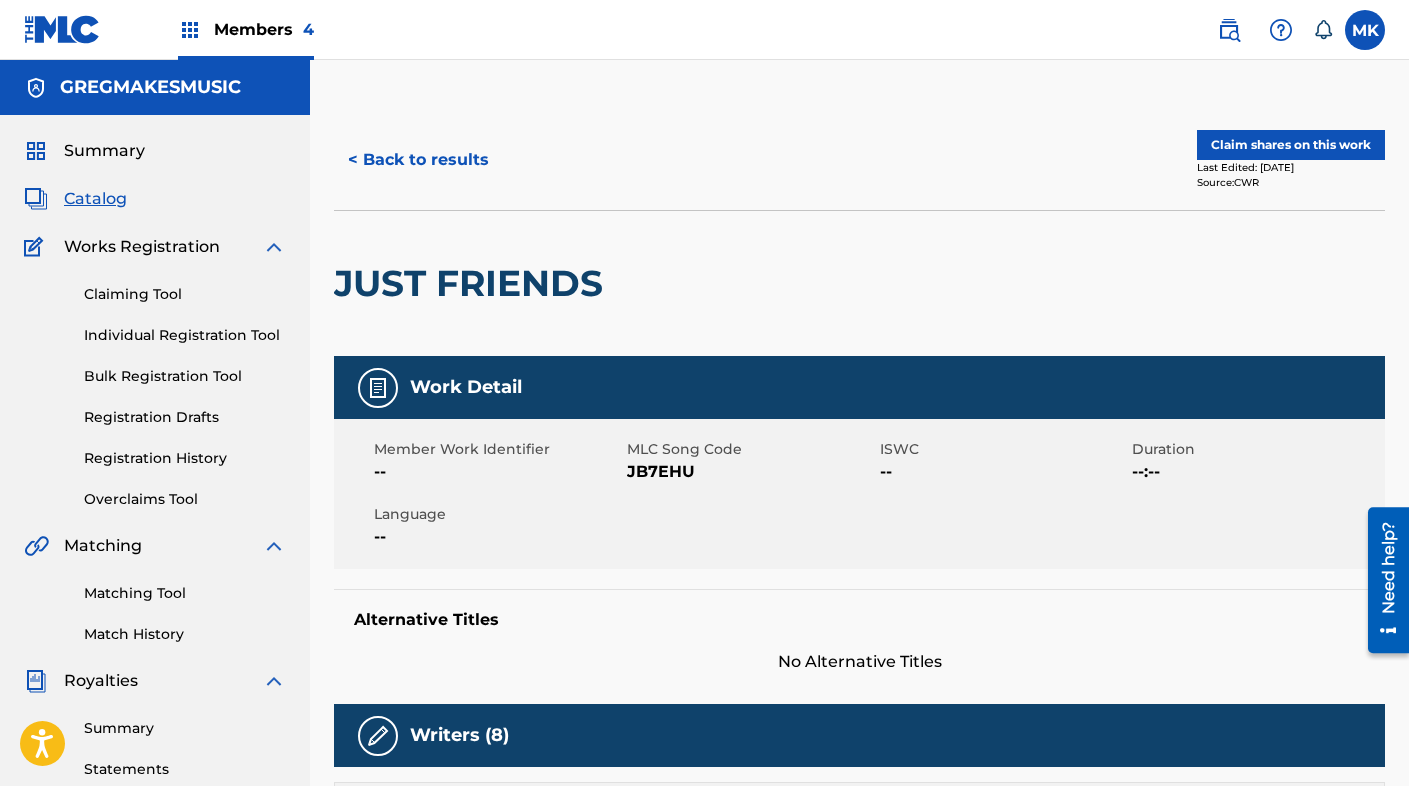 click on "Claim shares on this work" at bounding box center [1291, 145] 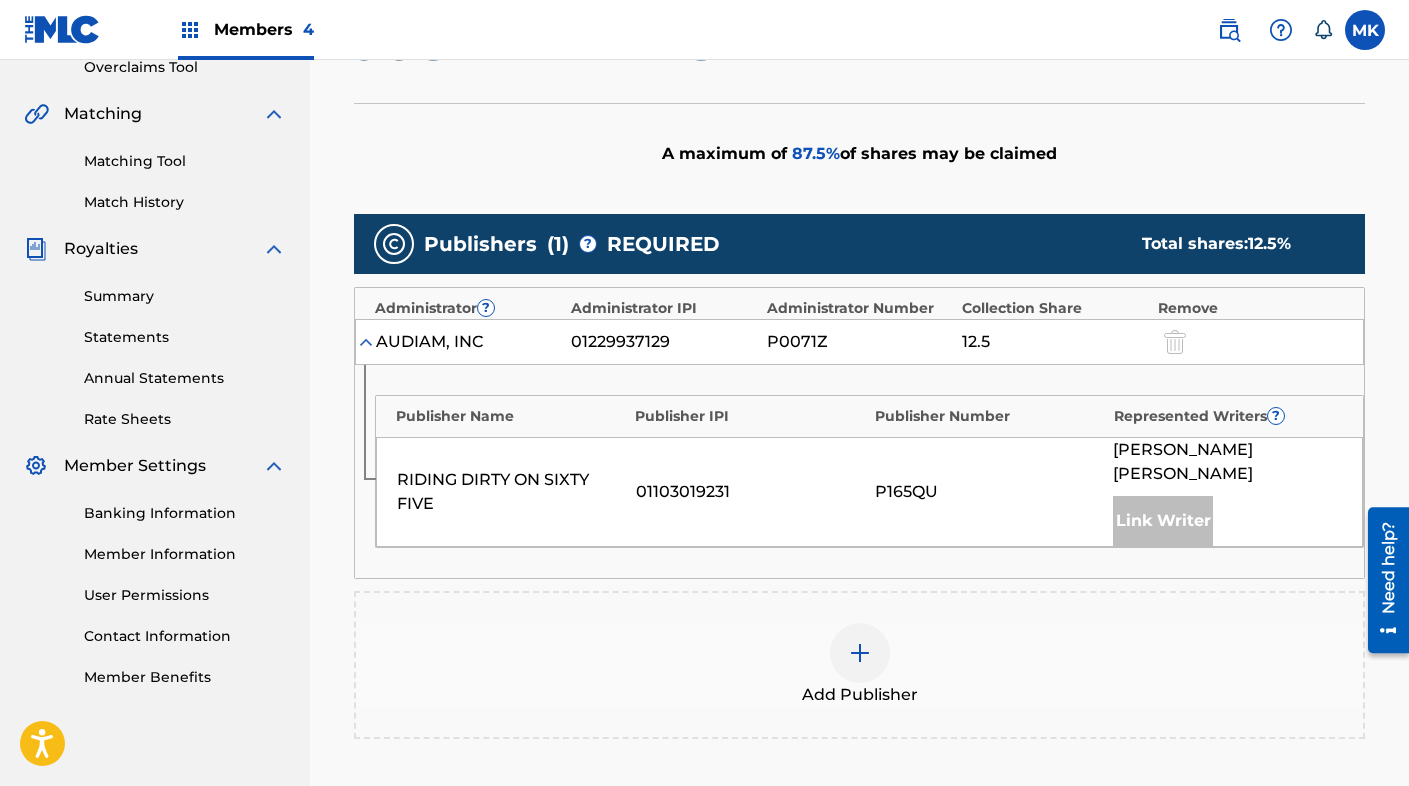 scroll, scrollTop: 398, scrollLeft: 0, axis: vertical 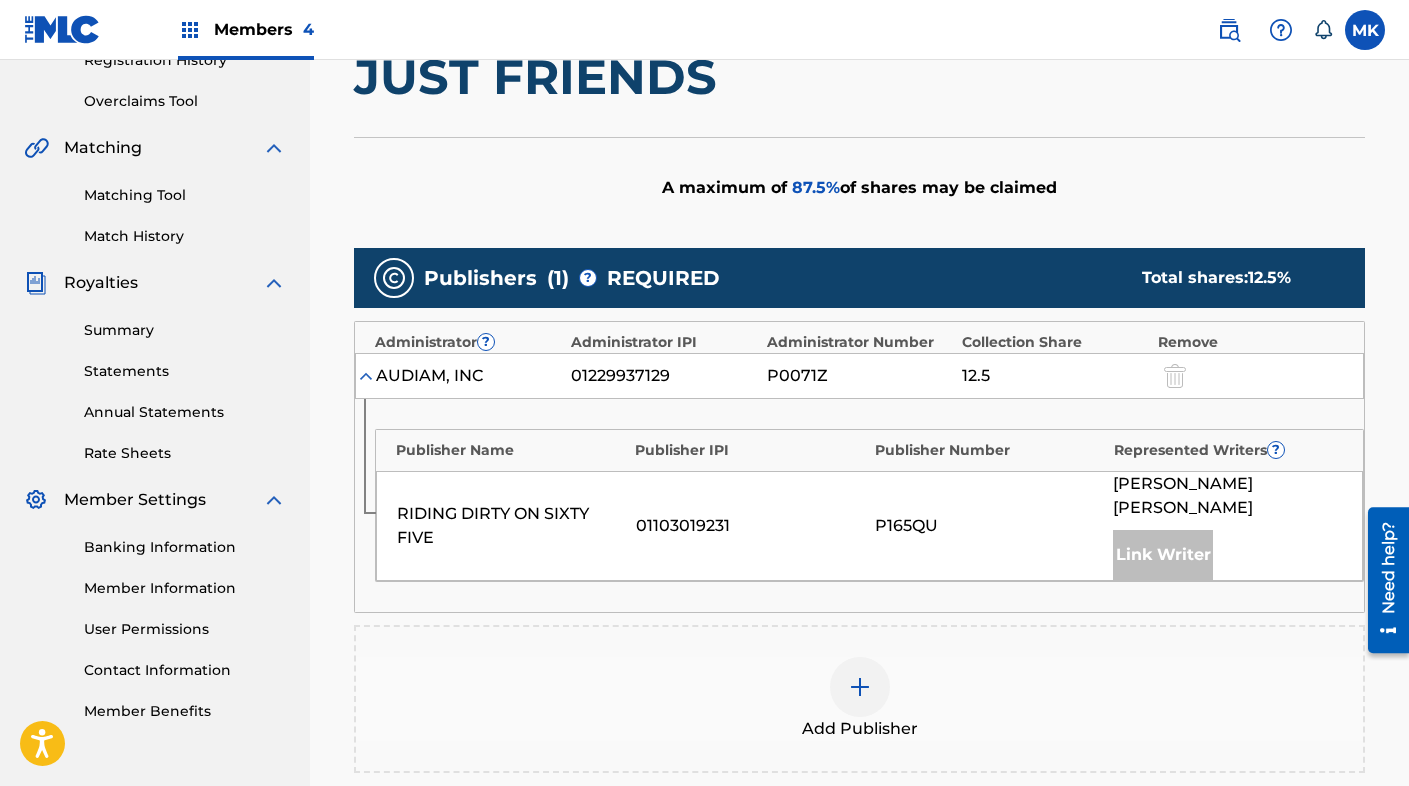 click at bounding box center [860, 687] 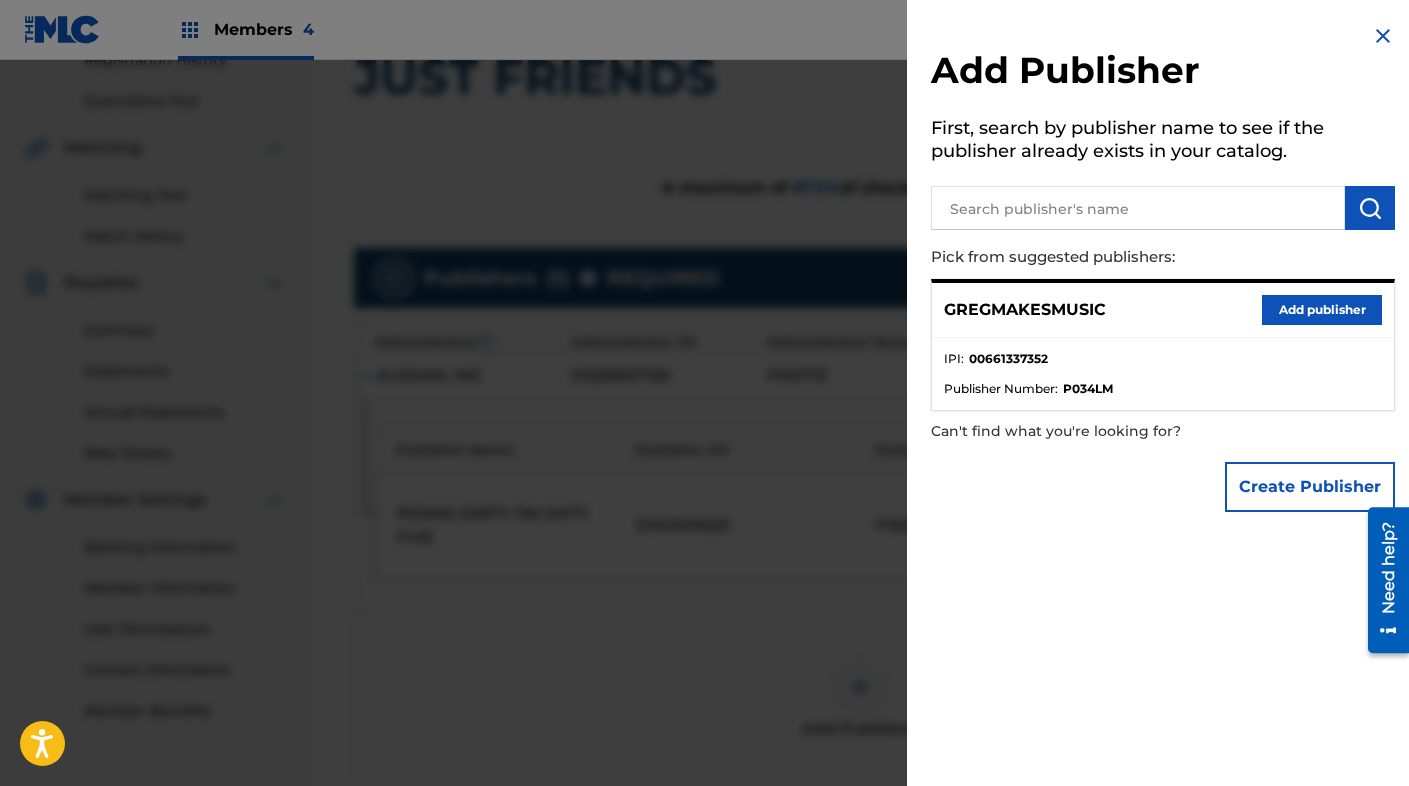 click on "Add publisher" at bounding box center [1322, 310] 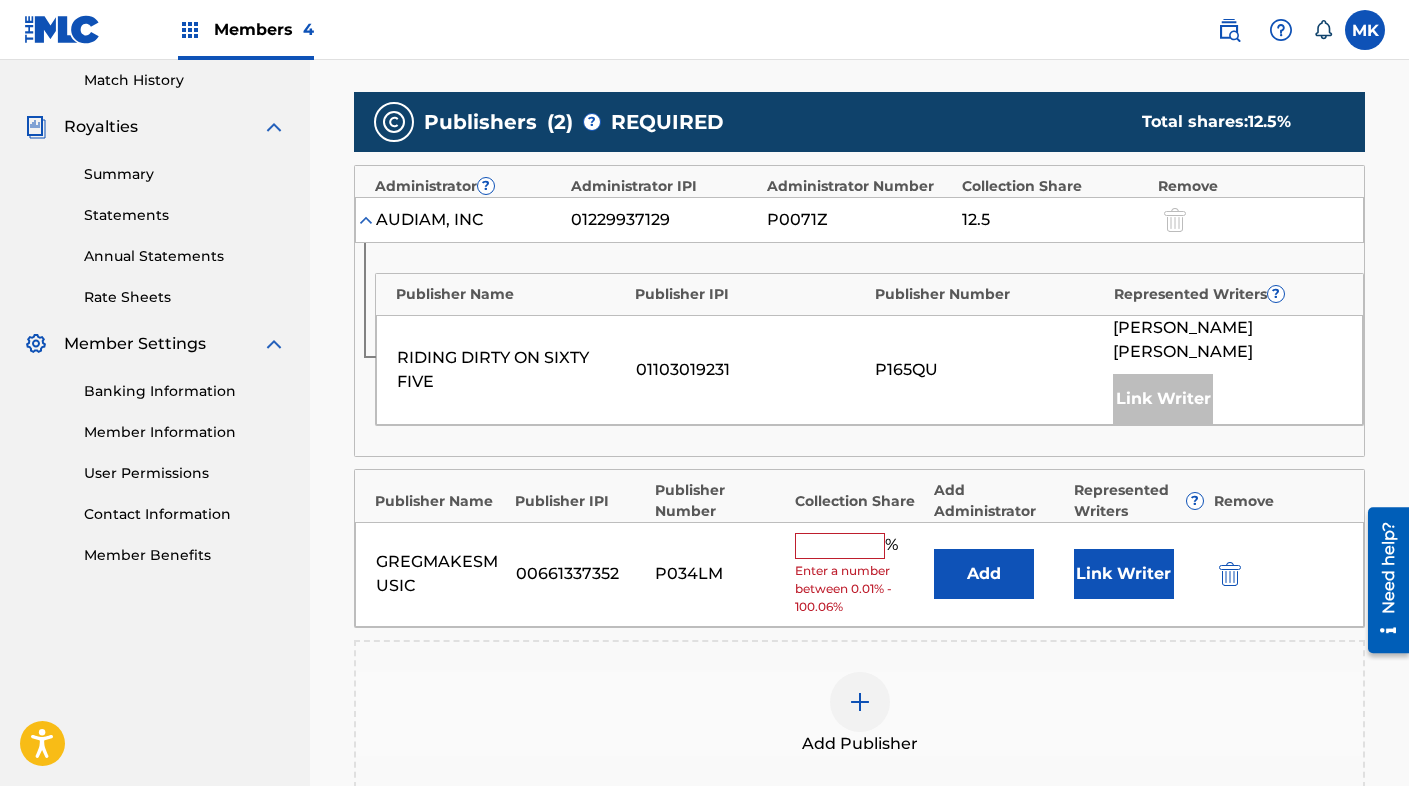 scroll, scrollTop: 711, scrollLeft: 0, axis: vertical 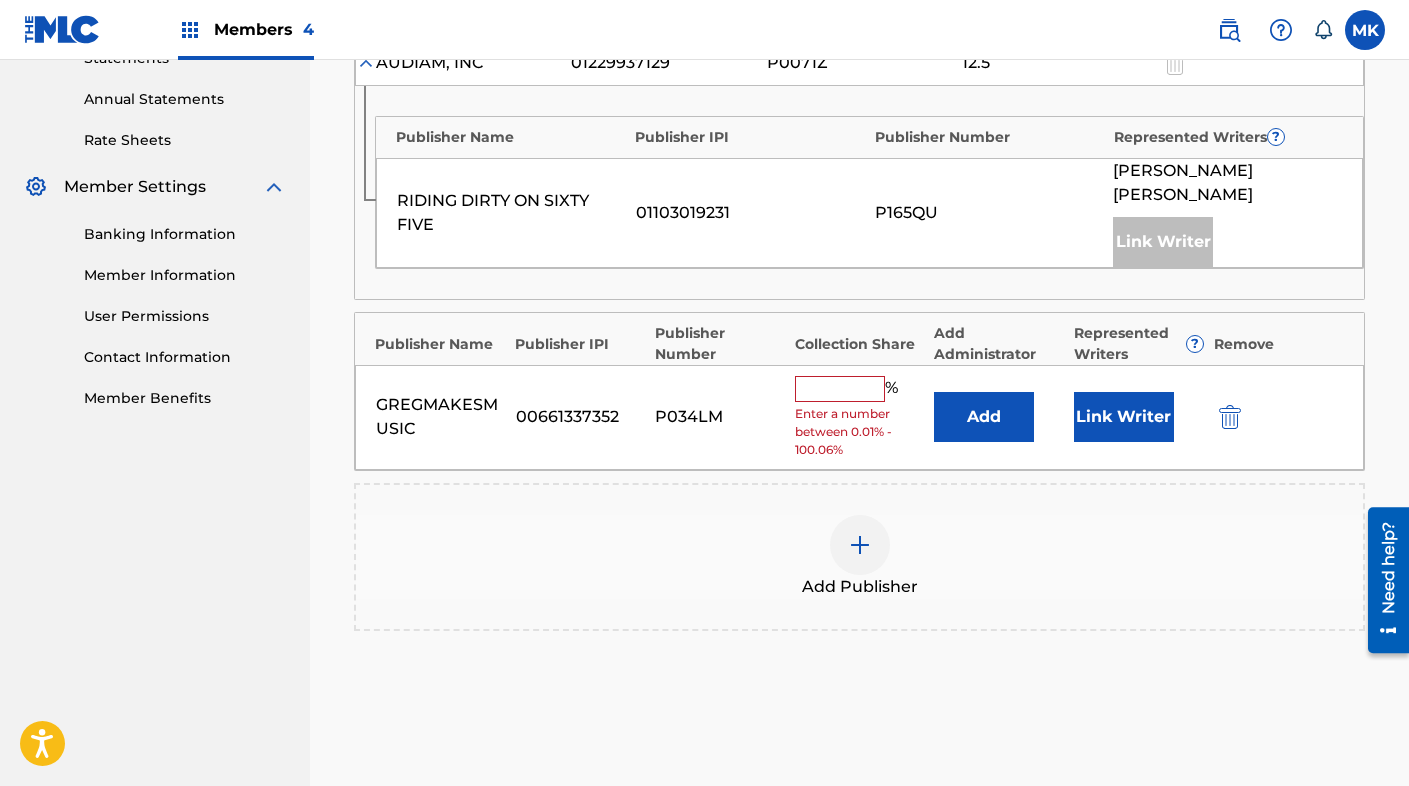 click at bounding box center [840, 389] 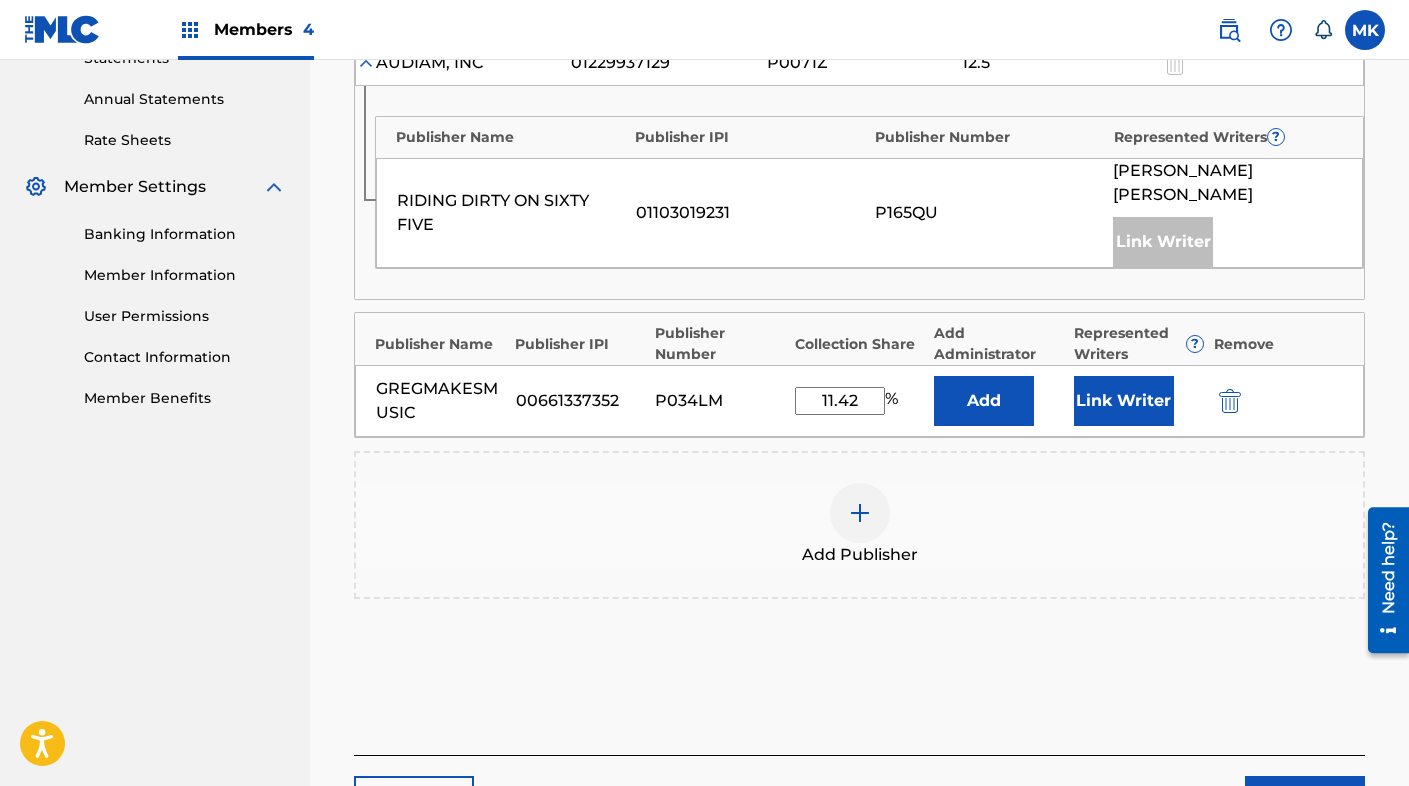 type on "11.42" 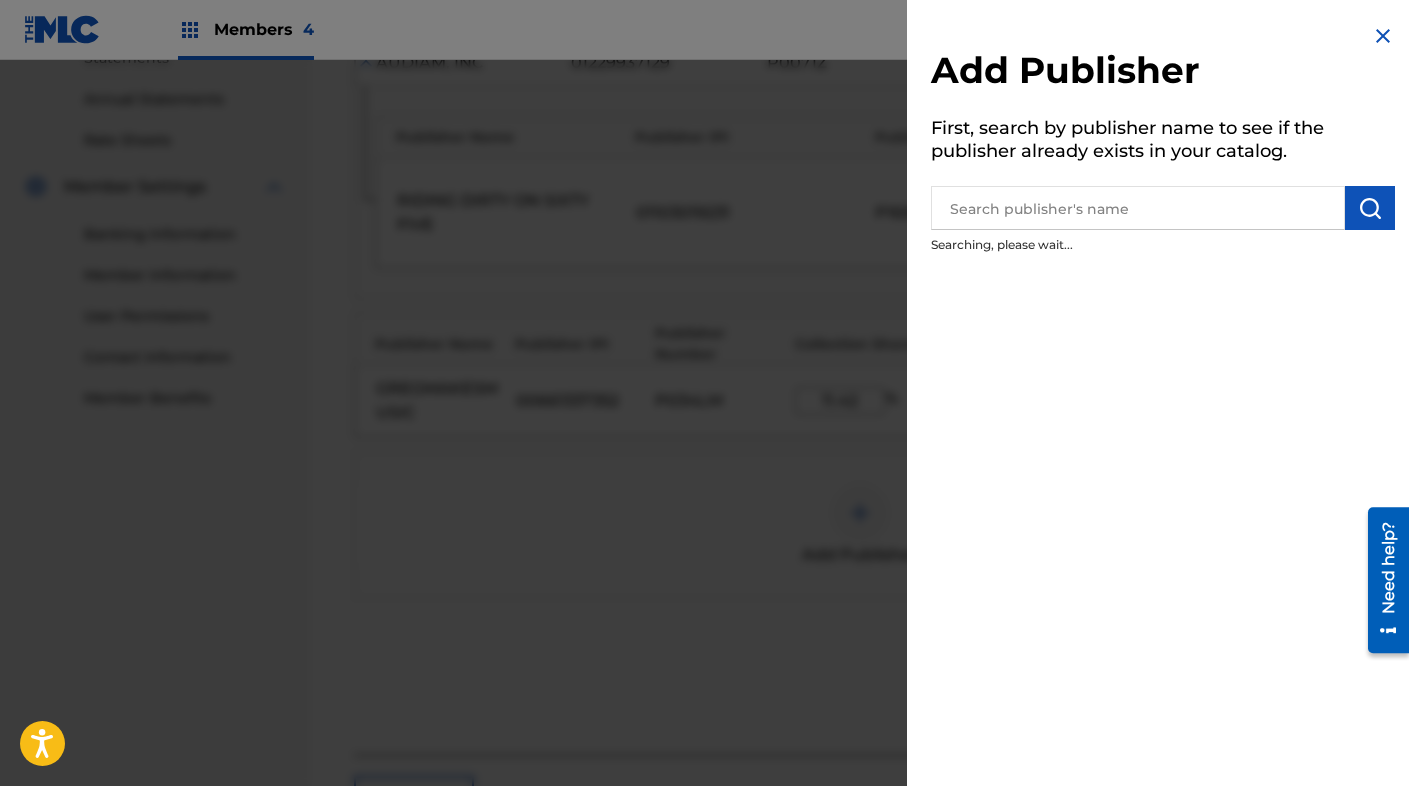 click on "Add Publisher First, search by publisher name to see if the publisher already exists in your catalog. Searching, please wait..." at bounding box center (1163, 393) 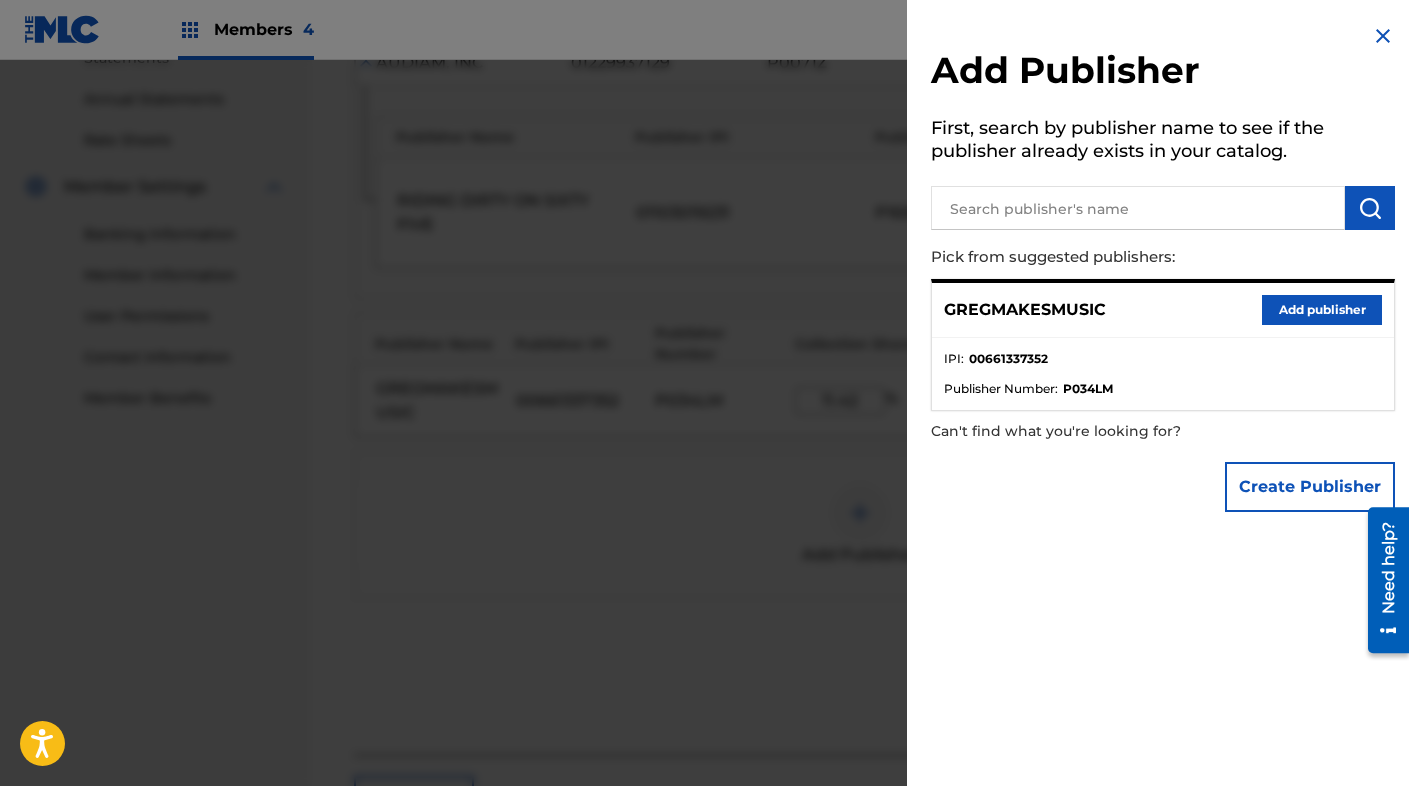 click on "Add publisher" at bounding box center [1322, 310] 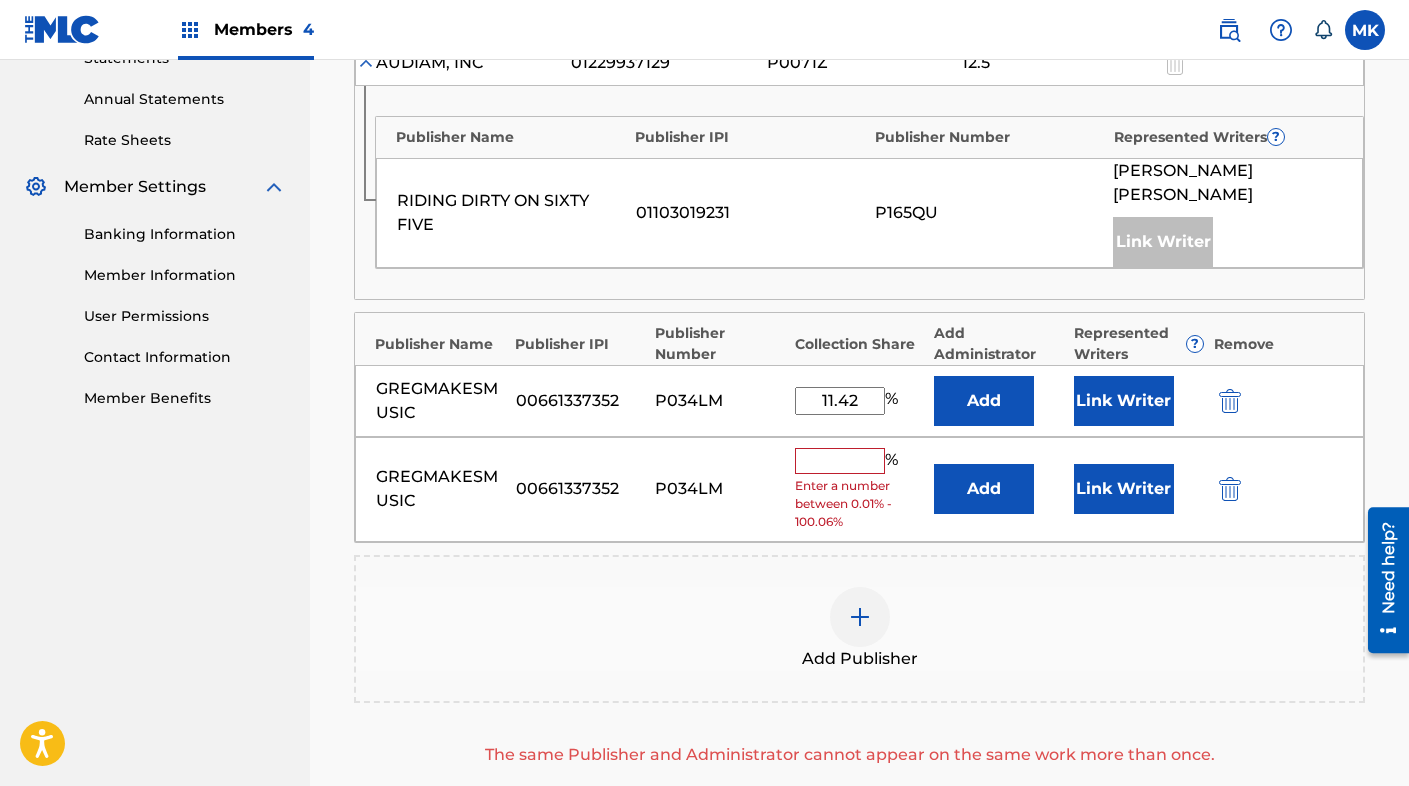 click at bounding box center (1230, 489) 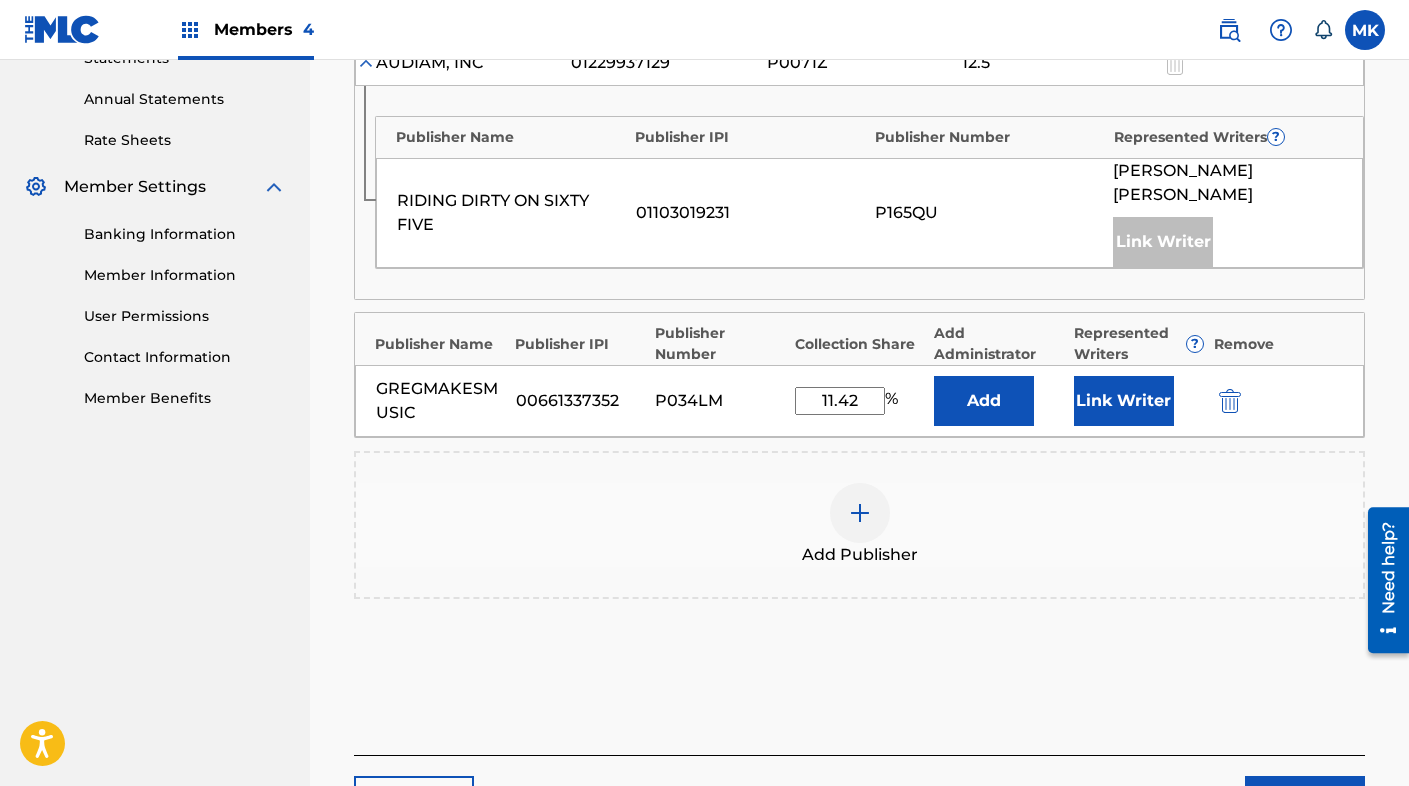 click on "Link Writer" at bounding box center [1124, 401] 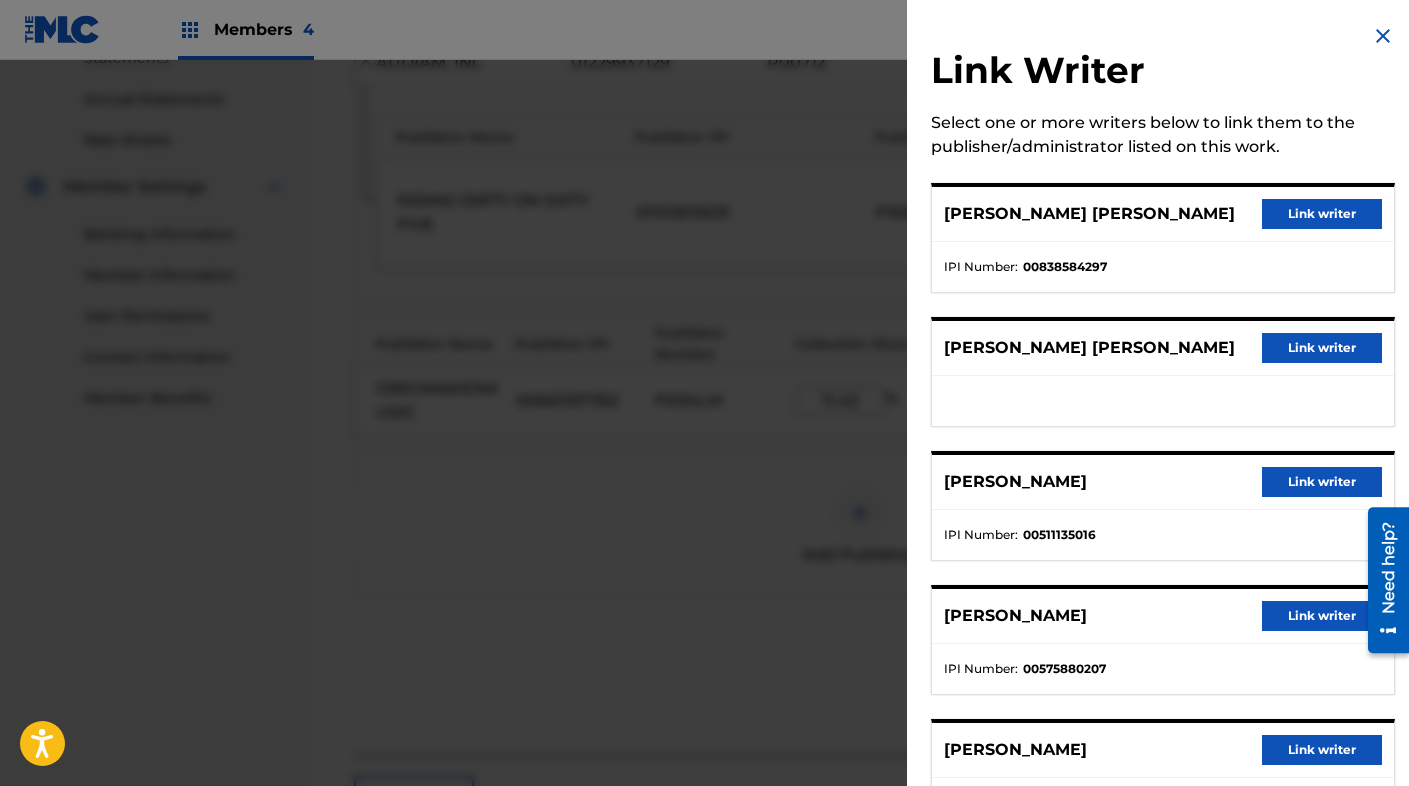 click on "Link writer" at bounding box center (1322, 616) 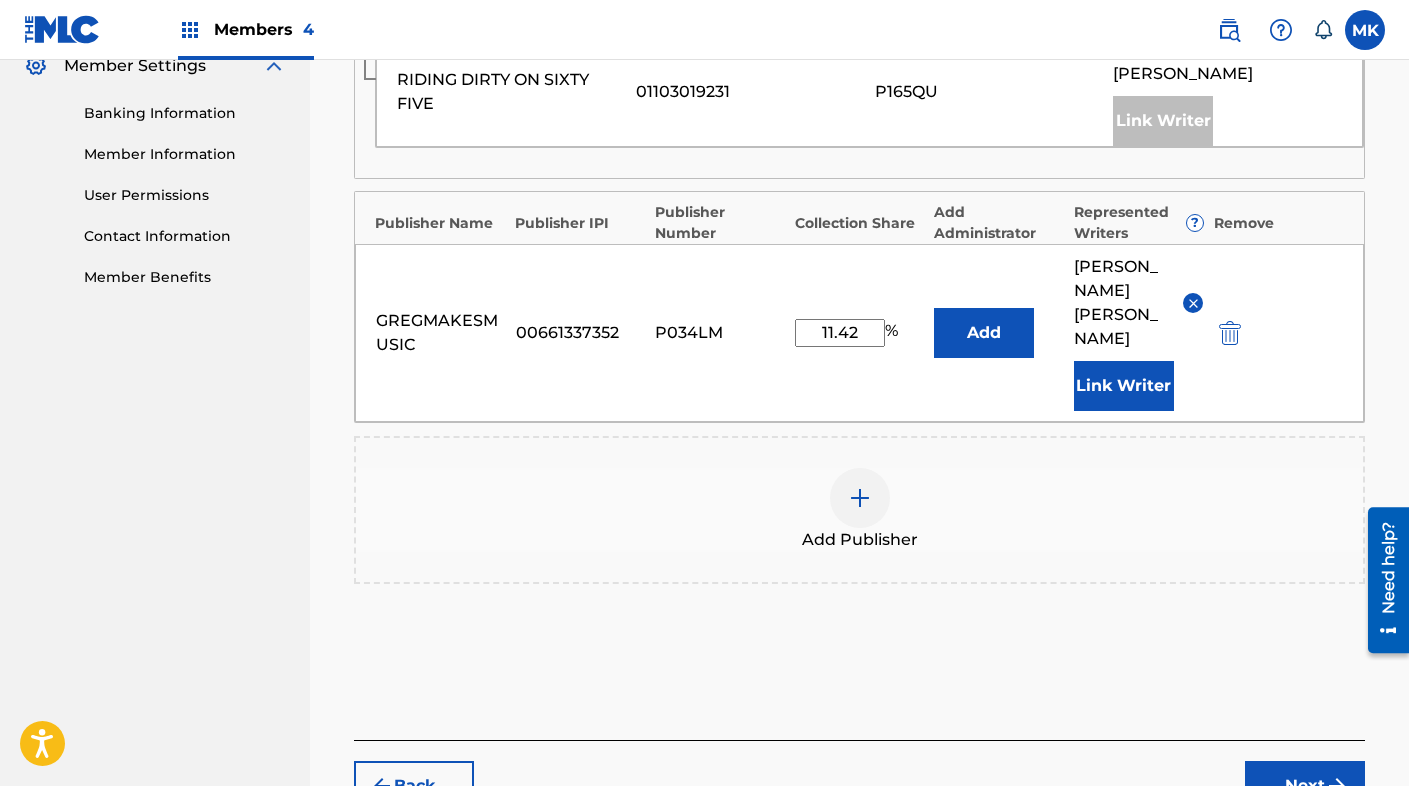 scroll, scrollTop: 875, scrollLeft: 0, axis: vertical 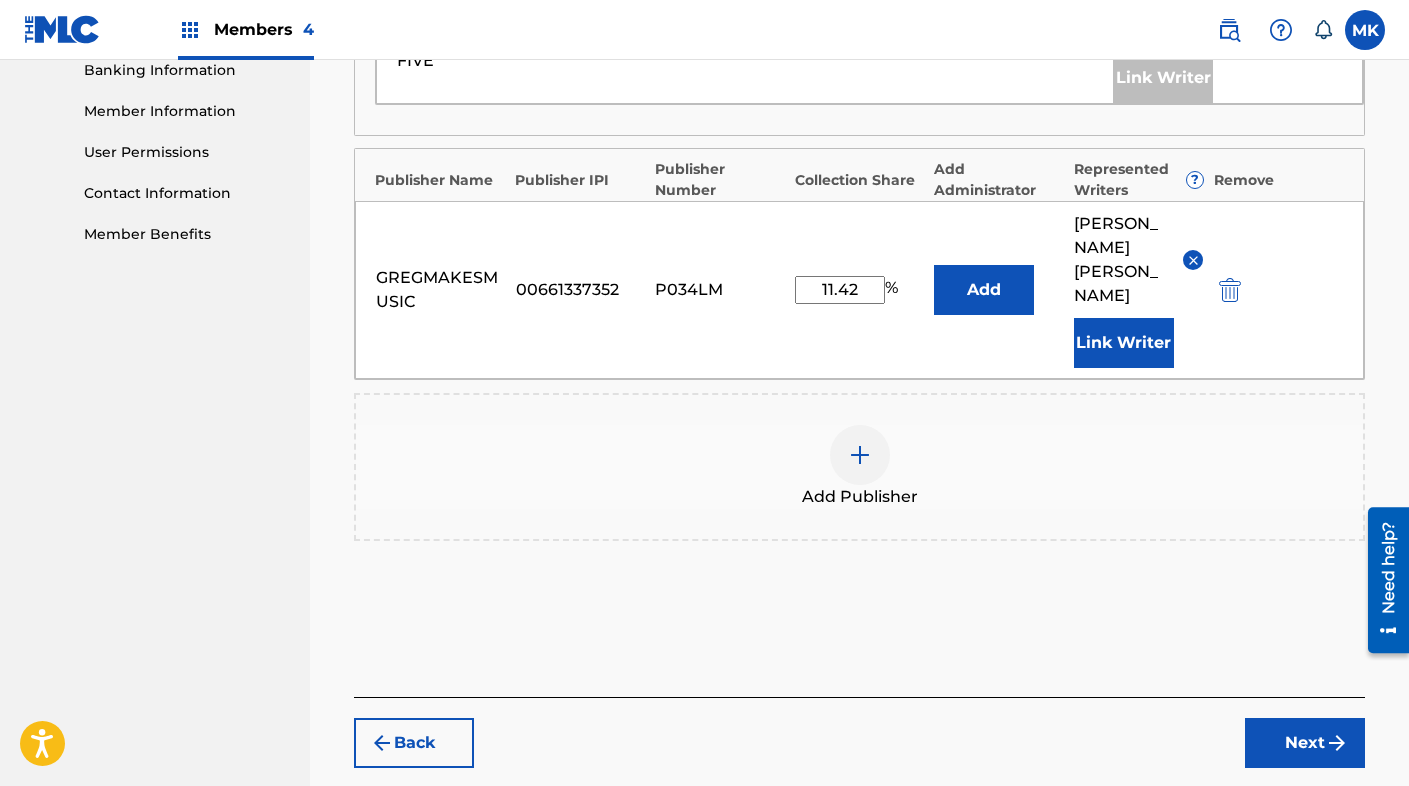 click at bounding box center (860, 455) 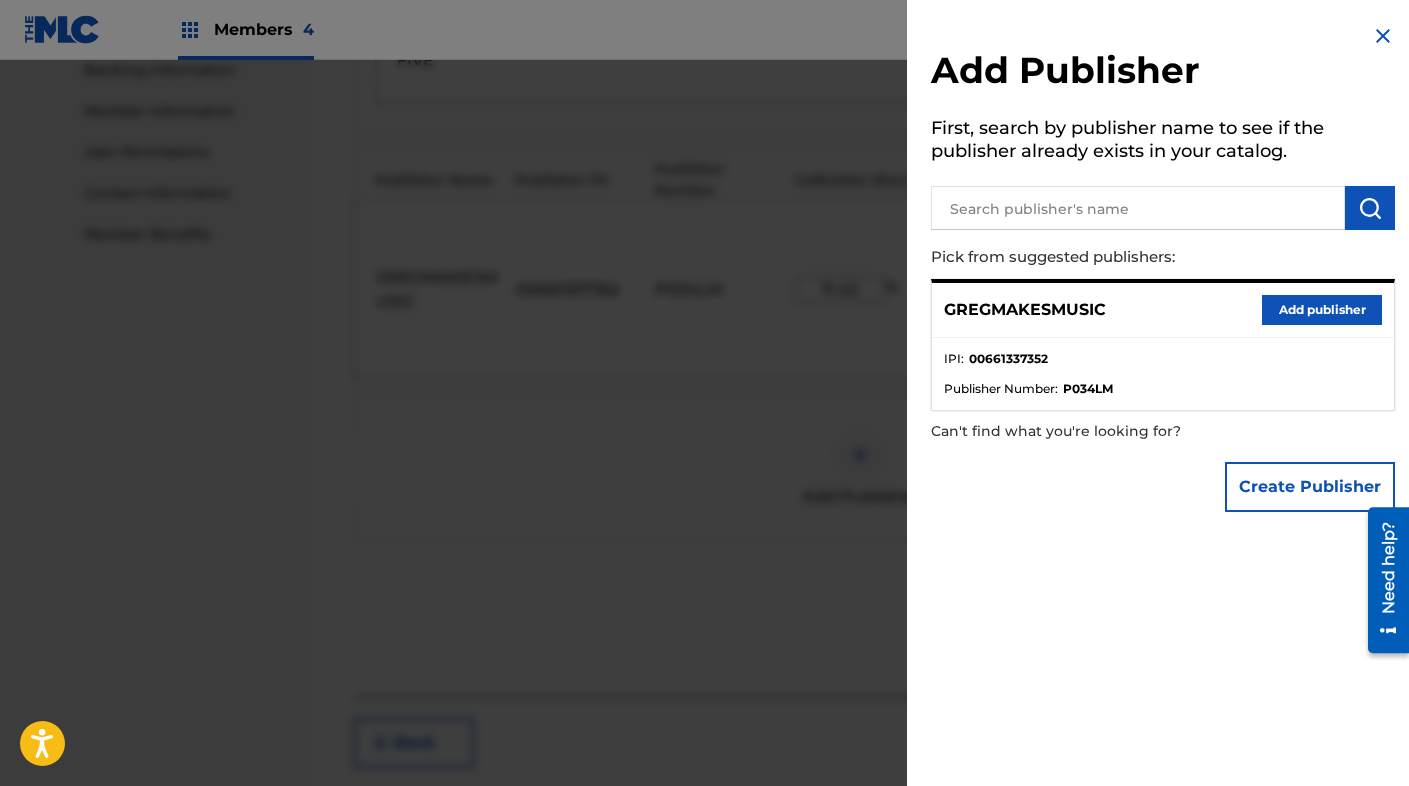 click at bounding box center [1383, 36] 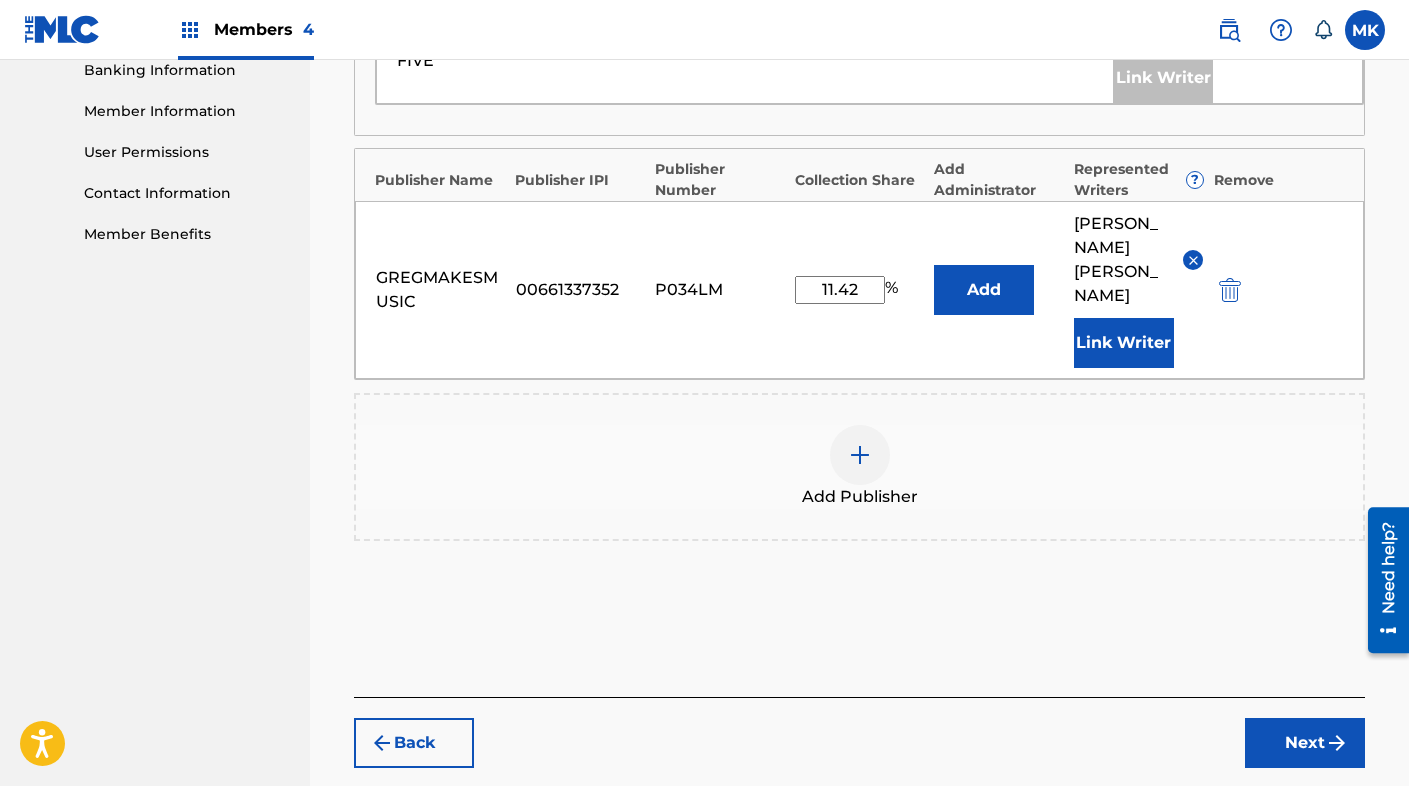 click on "Next" at bounding box center (1305, 743) 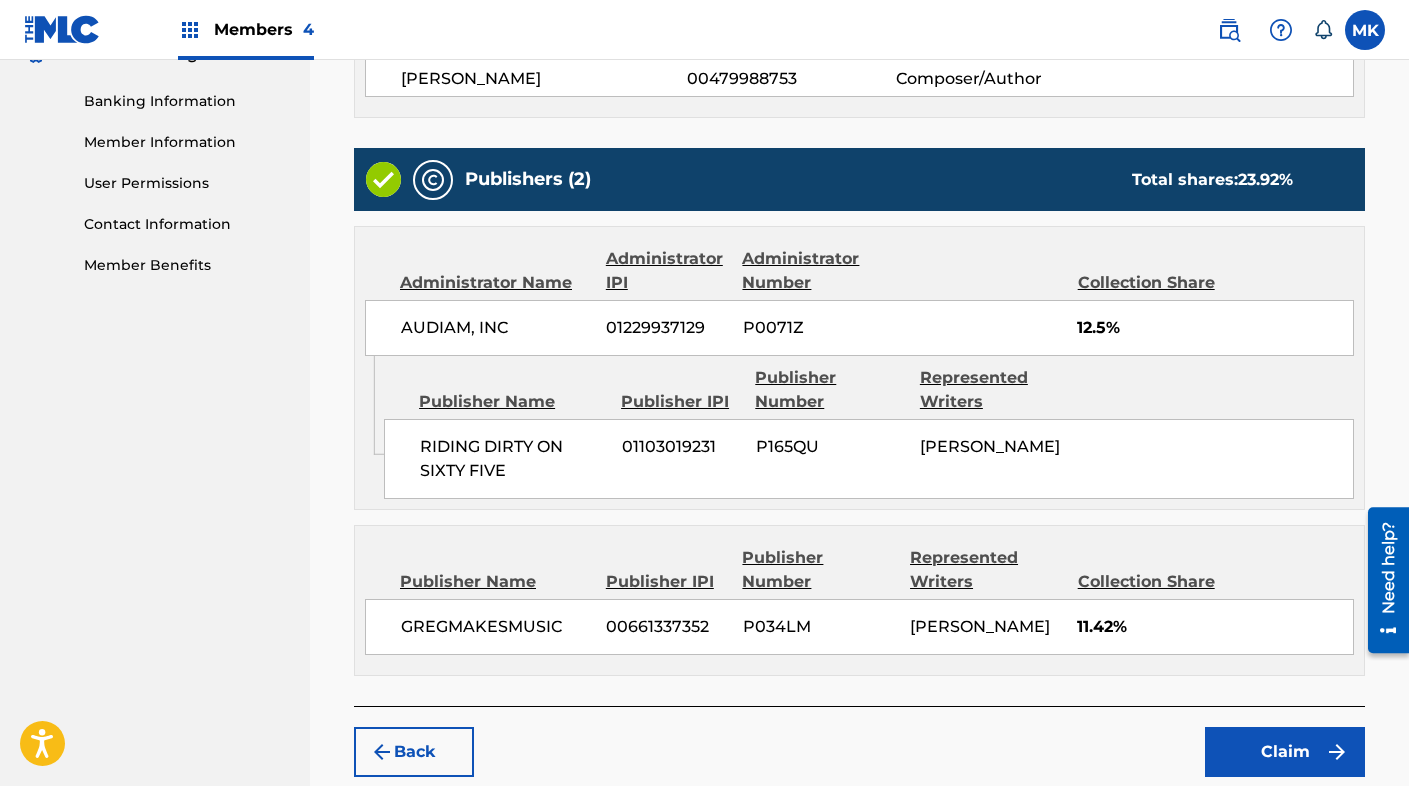 scroll, scrollTop: 995, scrollLeft: 0, axis: vertical 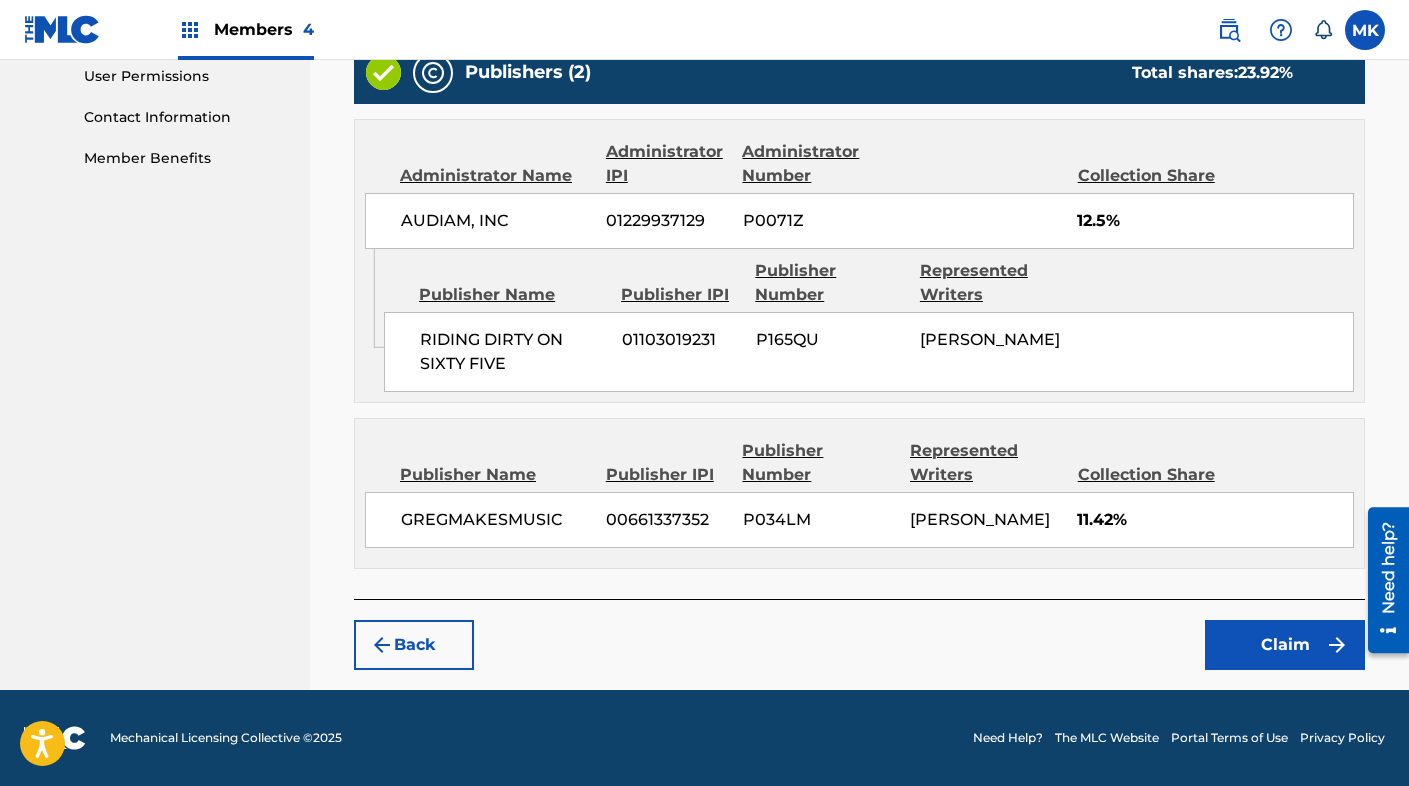 click on "Claim" at bounding box center [1285, 645] 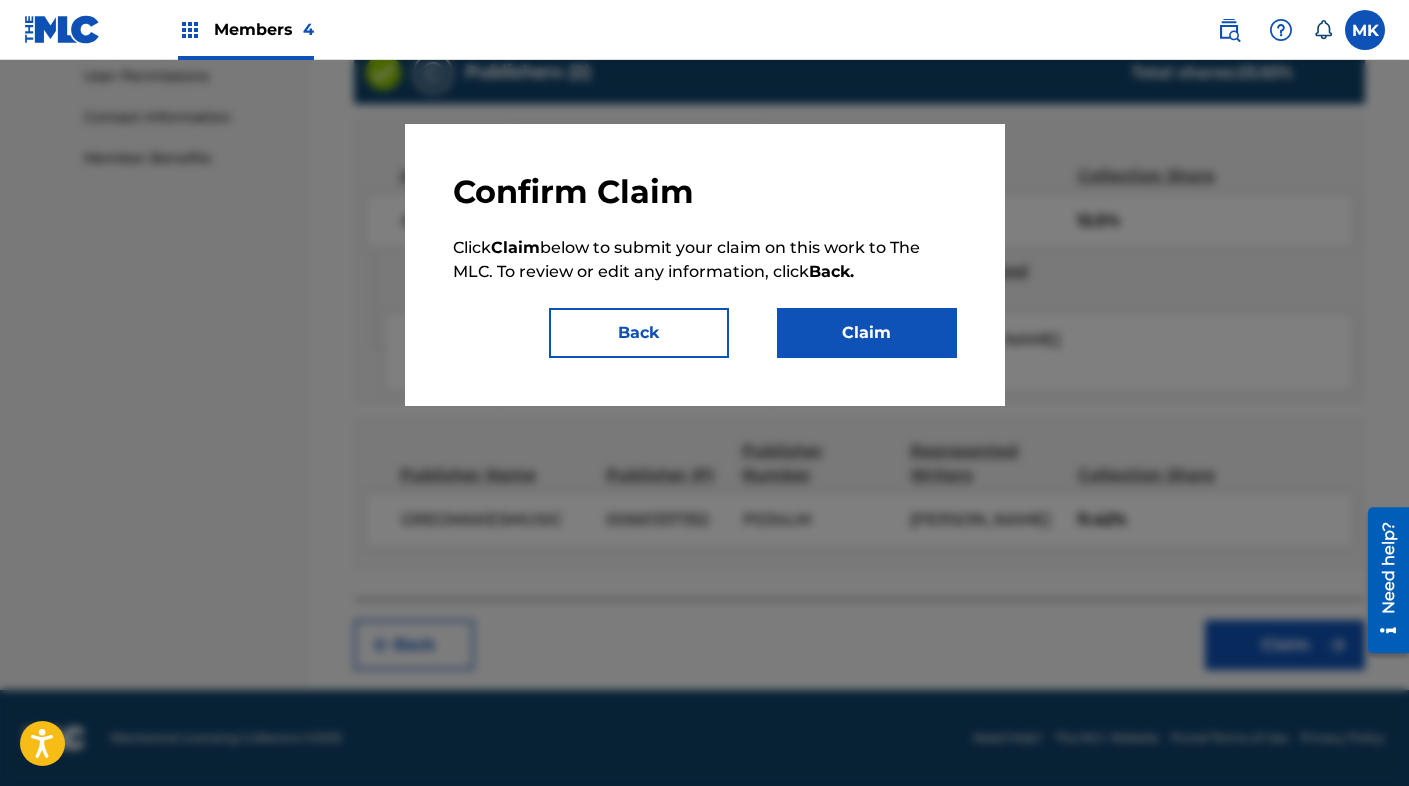 click on "Claim" at bounding box center (867, 333) 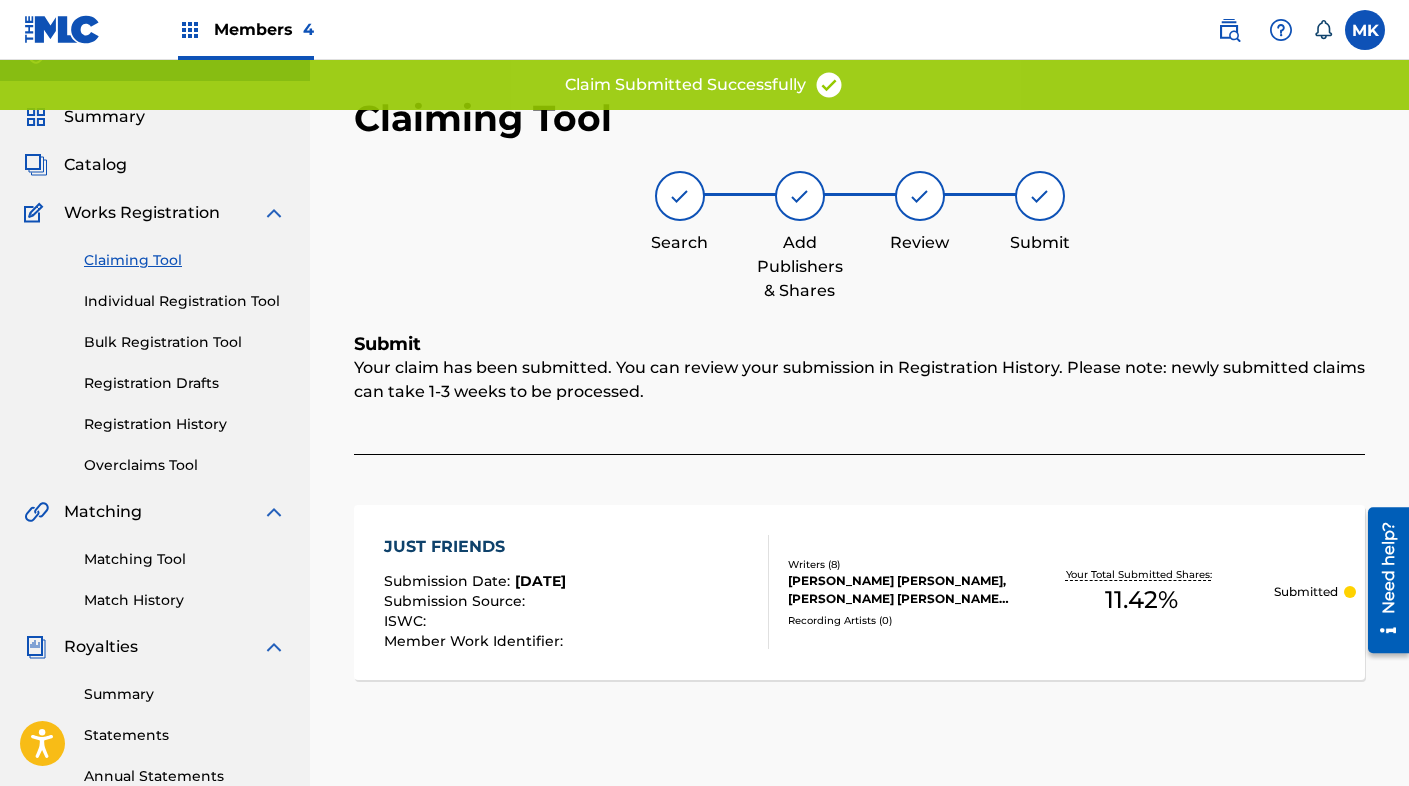 scroll, scrollTop: 0, scrollLeft: 0, axis: both 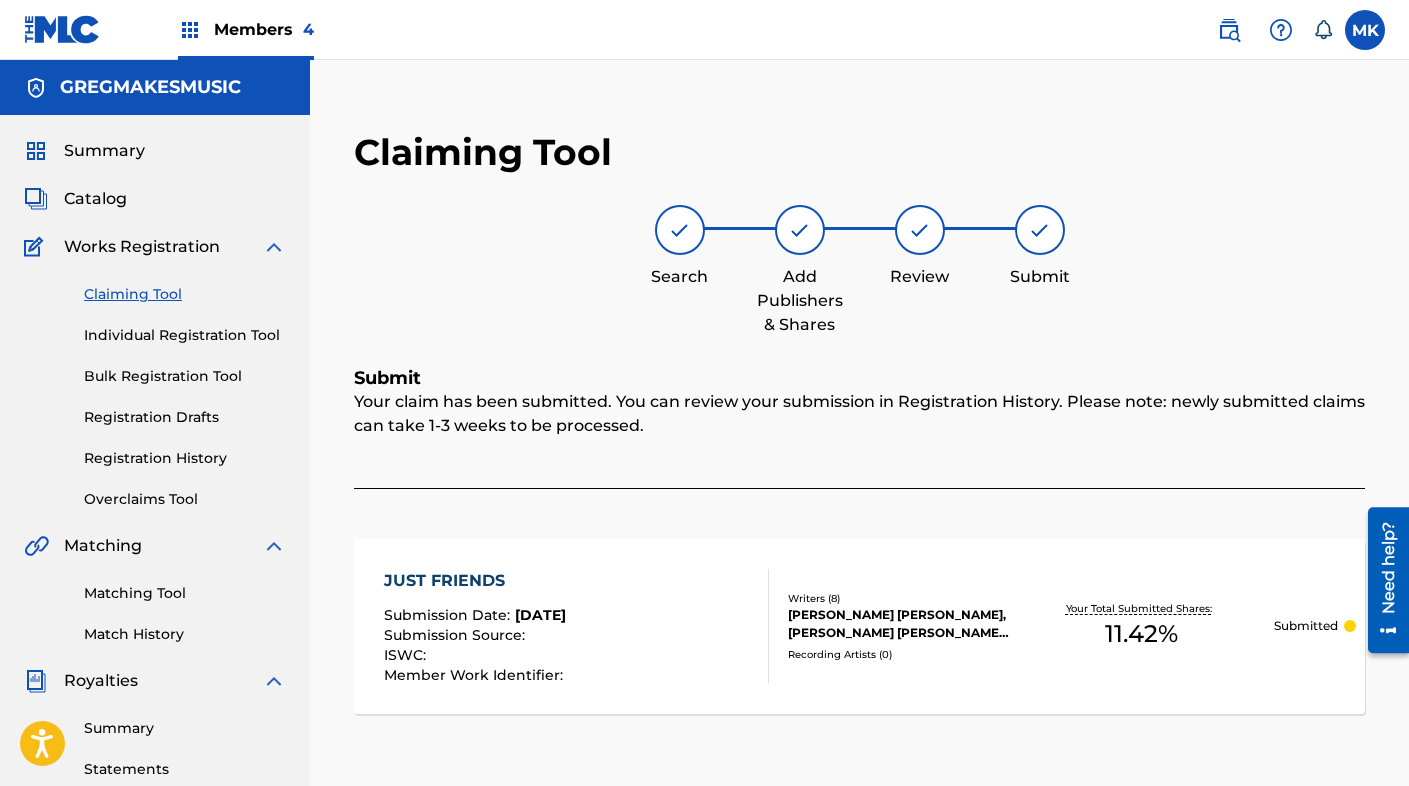 click on "Claiming Tool" at bounding box center (185, 294) 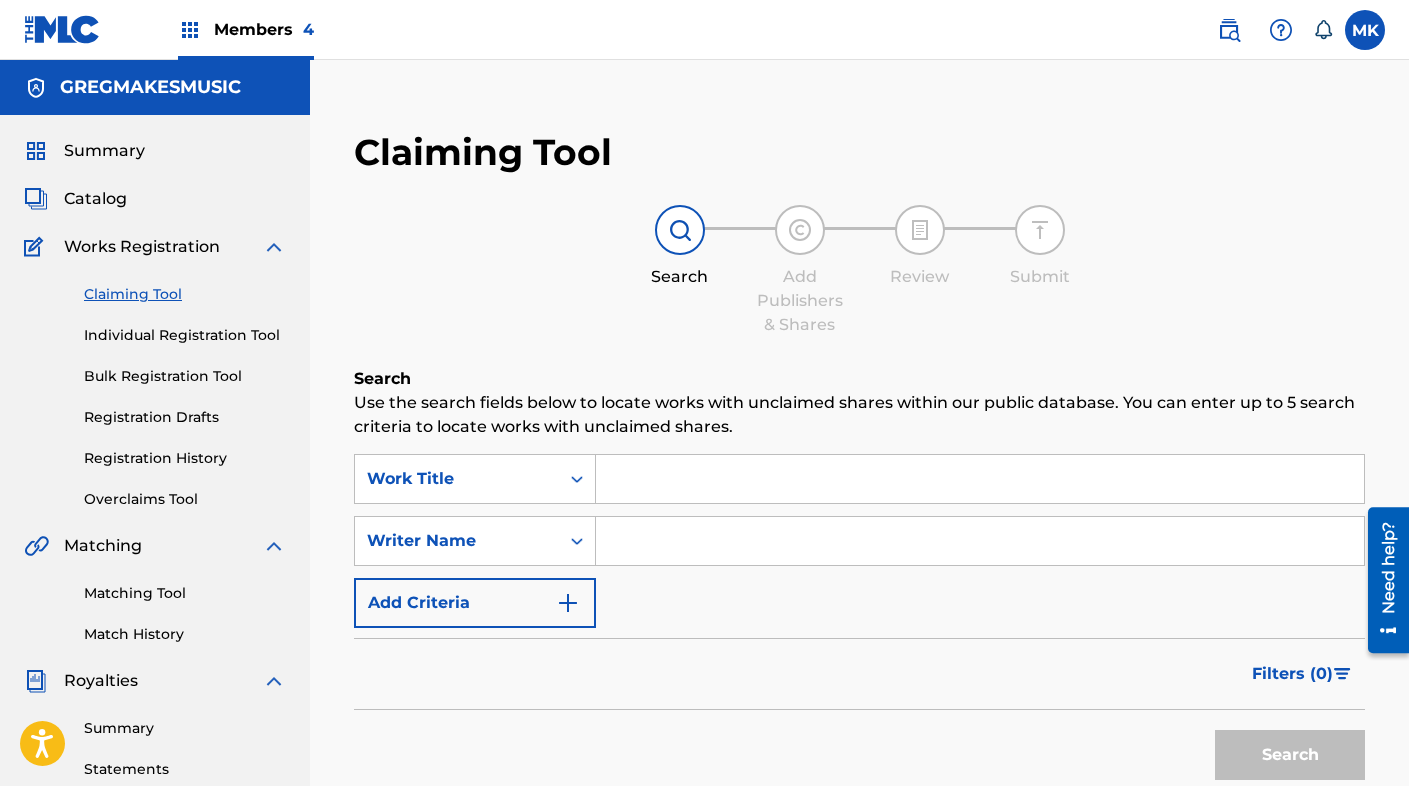 click at bounding box center (980, 479) 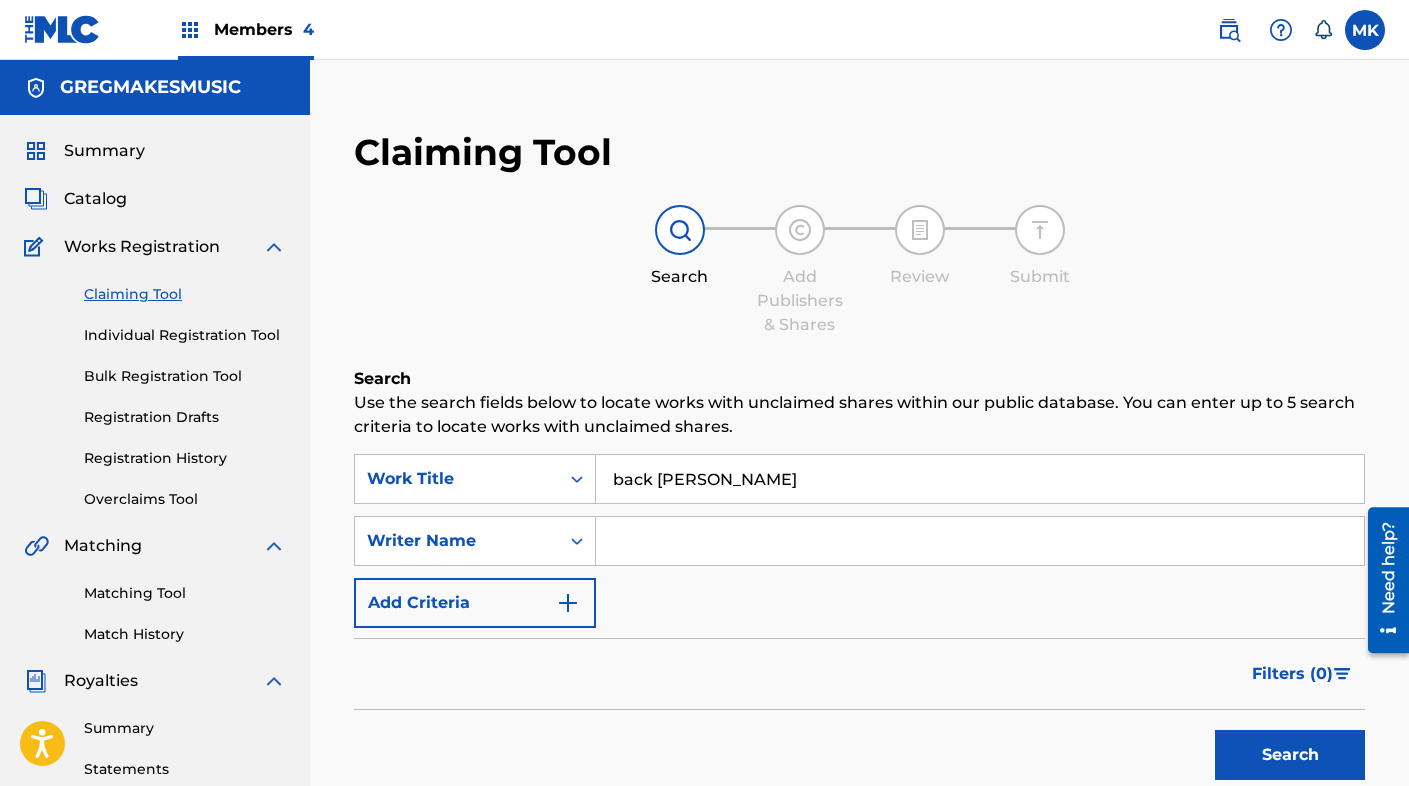 click at bounding box center [980, 541] 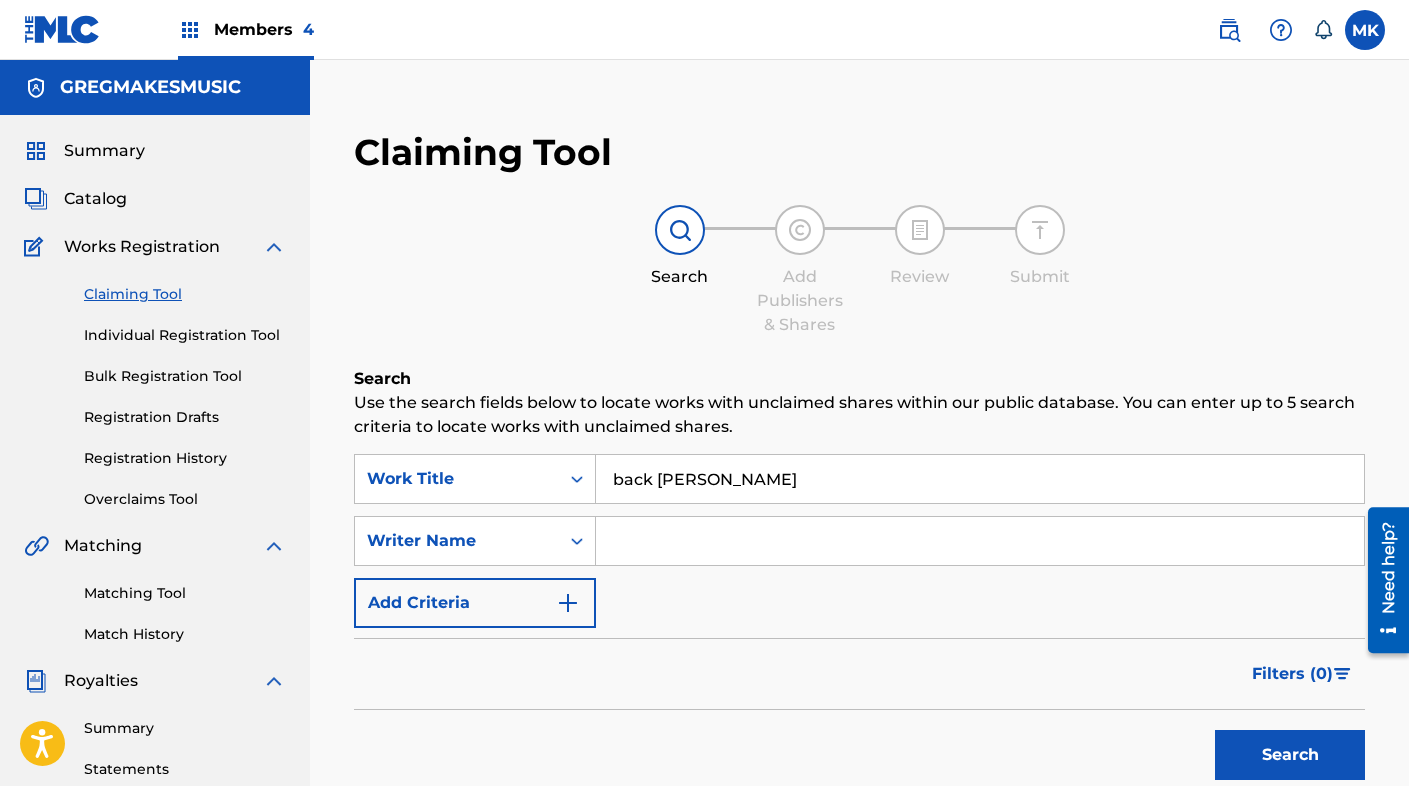 click on "back dack" at bounding box center (980, 479) 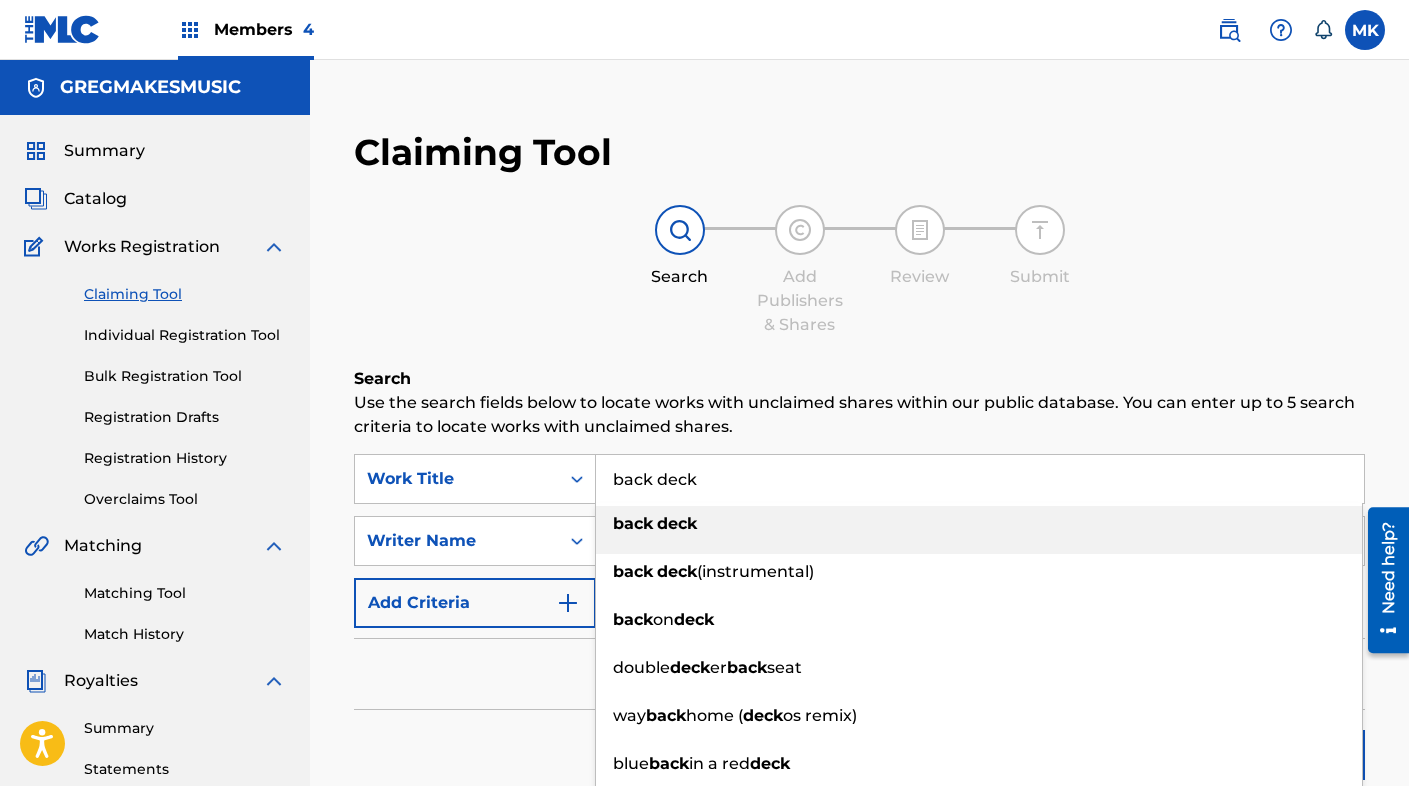 type on "back deck" 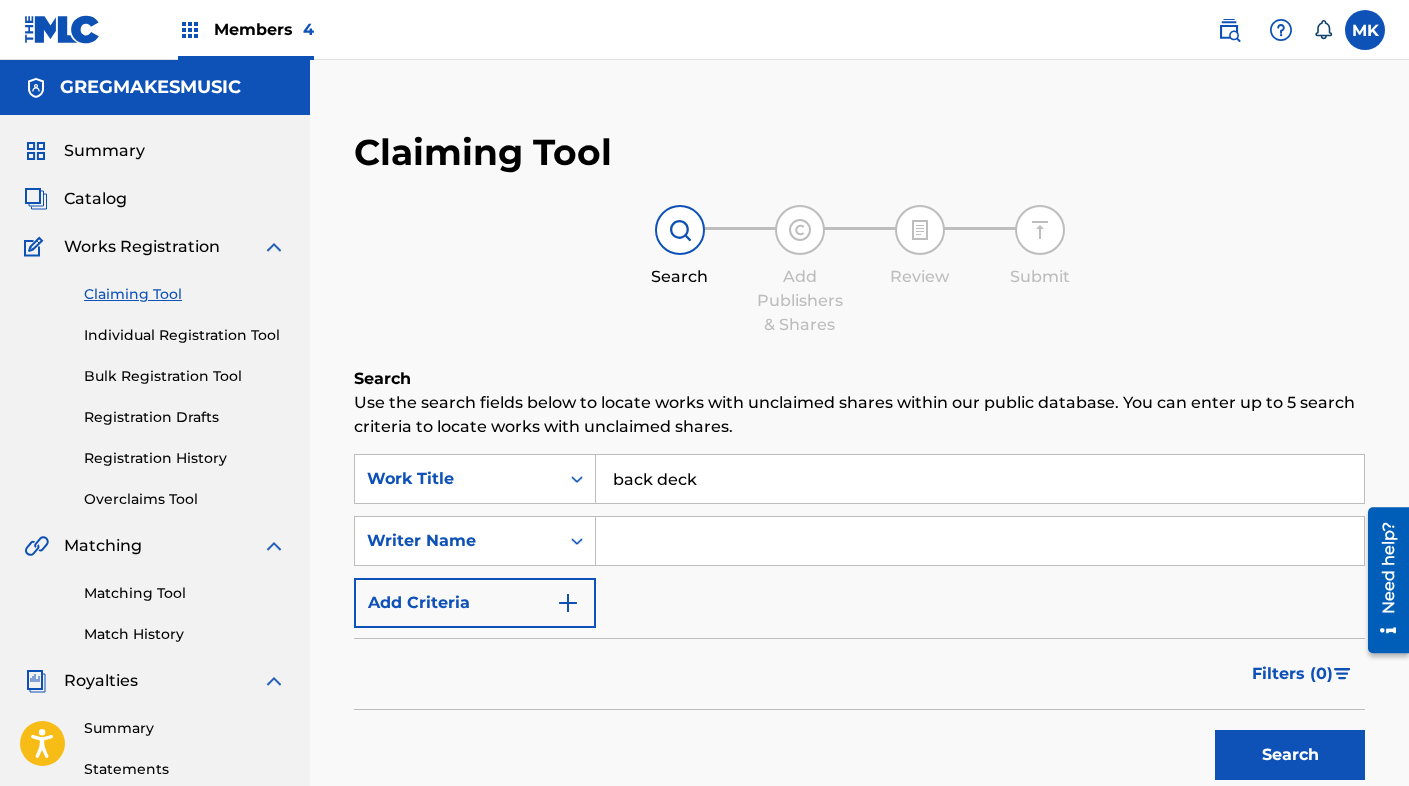 click at bounding box center (980, 541) 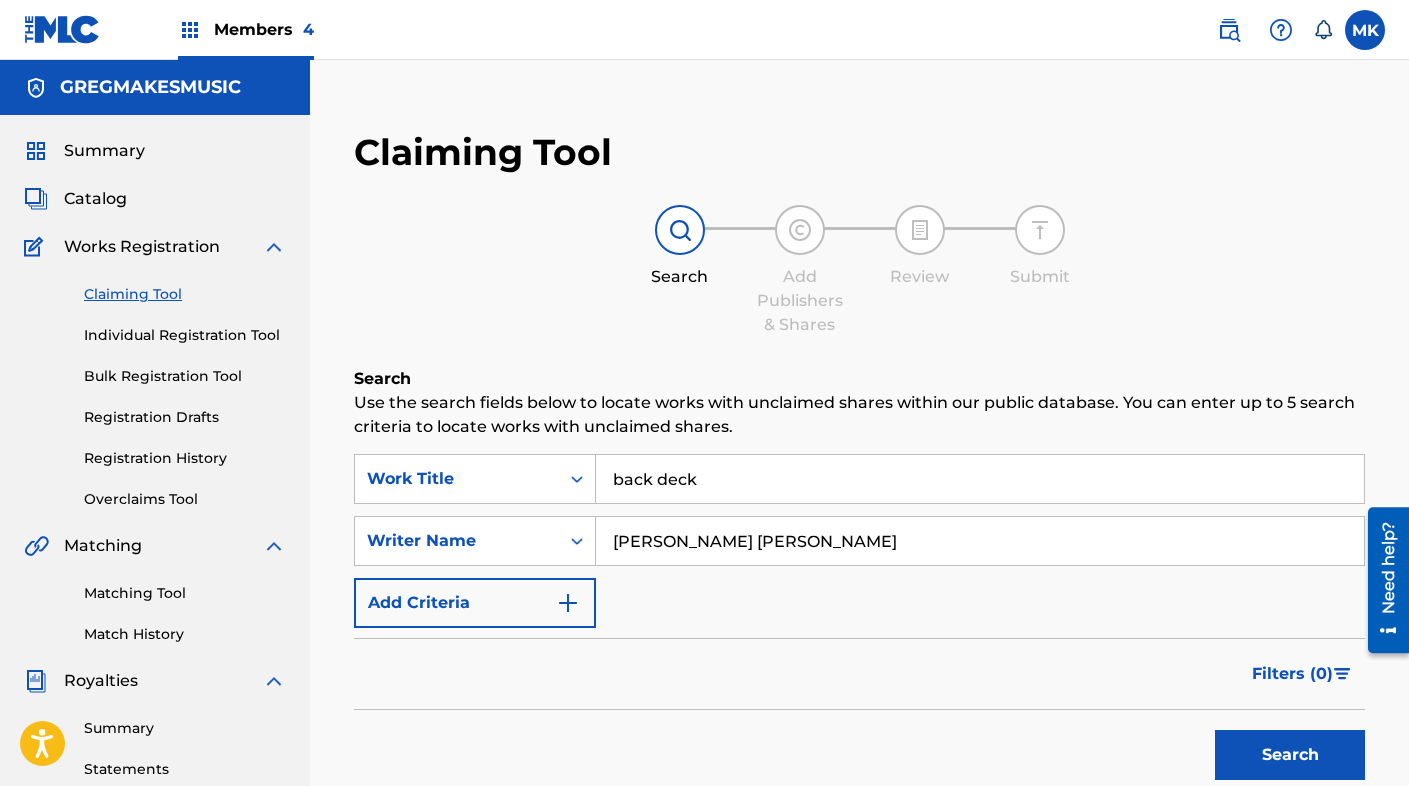 click on "Search" at bounding box center (1290, 755) 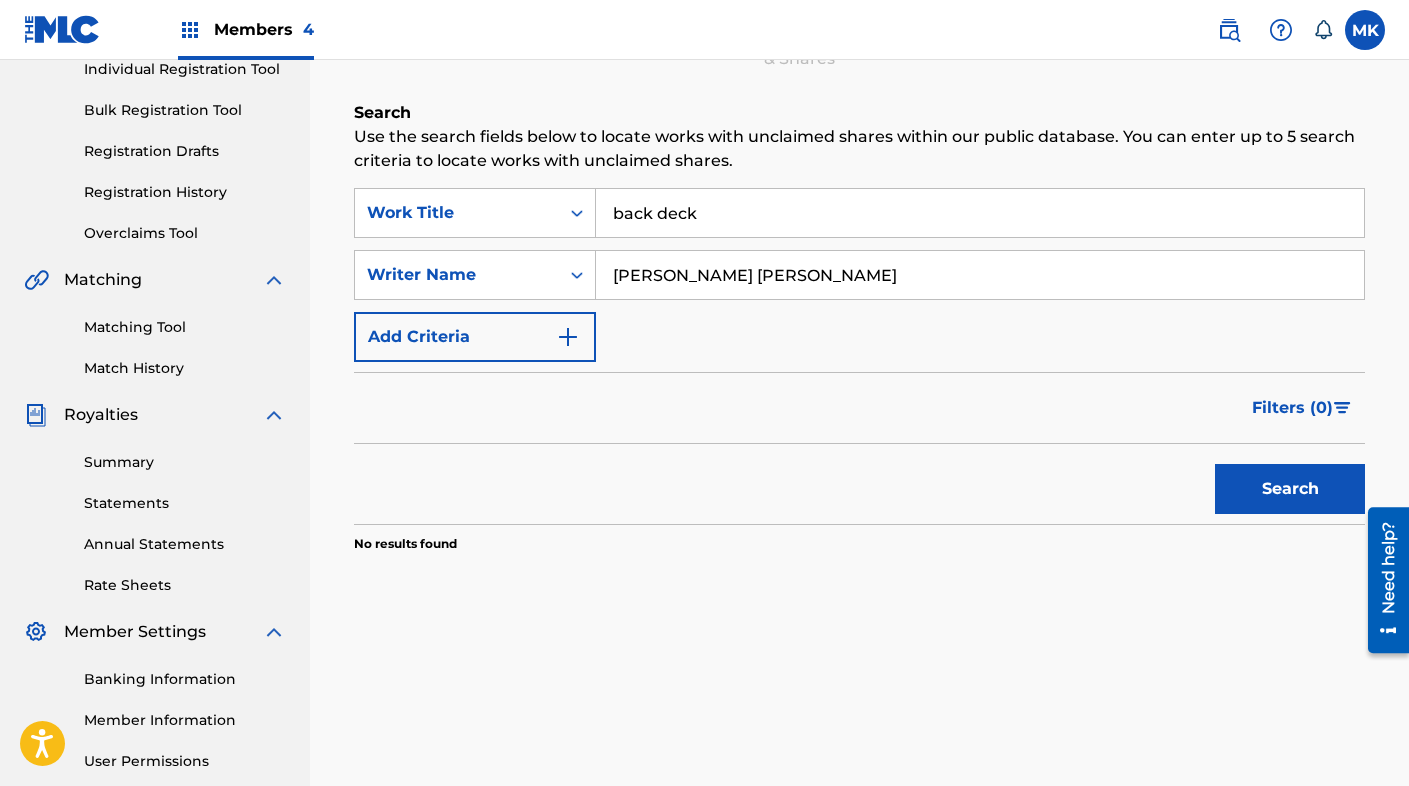 scroll, scrollTop: 255, scrollLeft: 0, axis: vertical 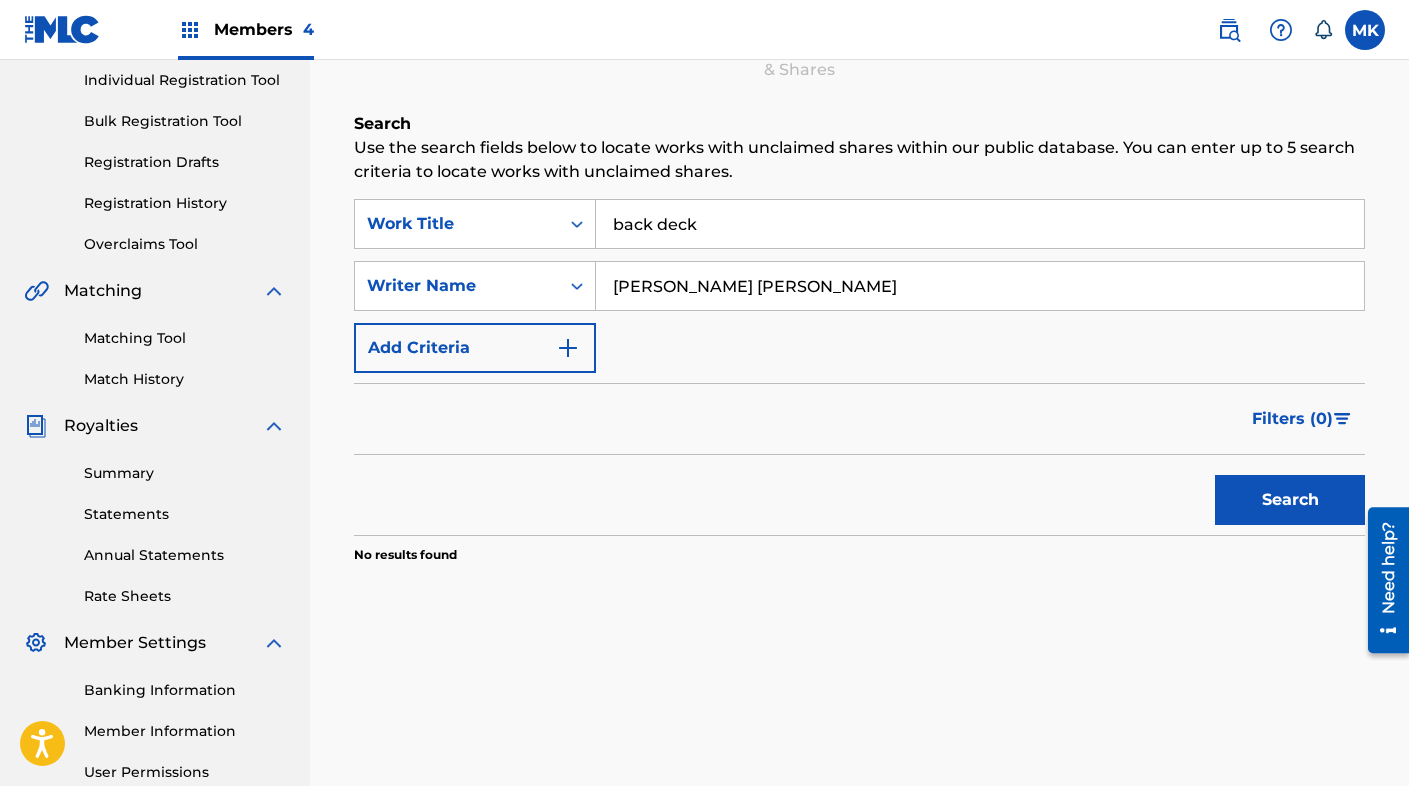 click on "back deck" at bounding box center (980, 224) 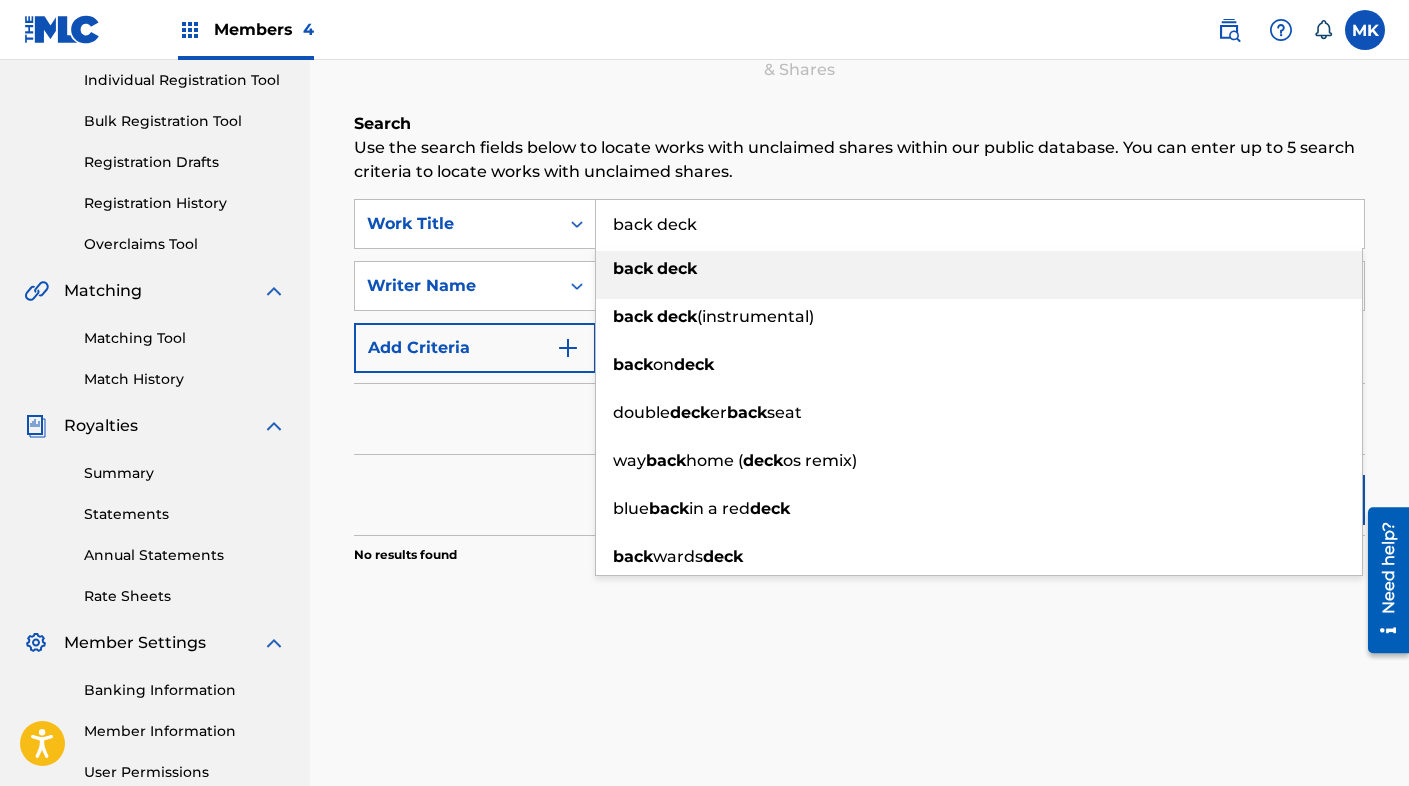 click on "back deck" at bounding box center [980, 224] 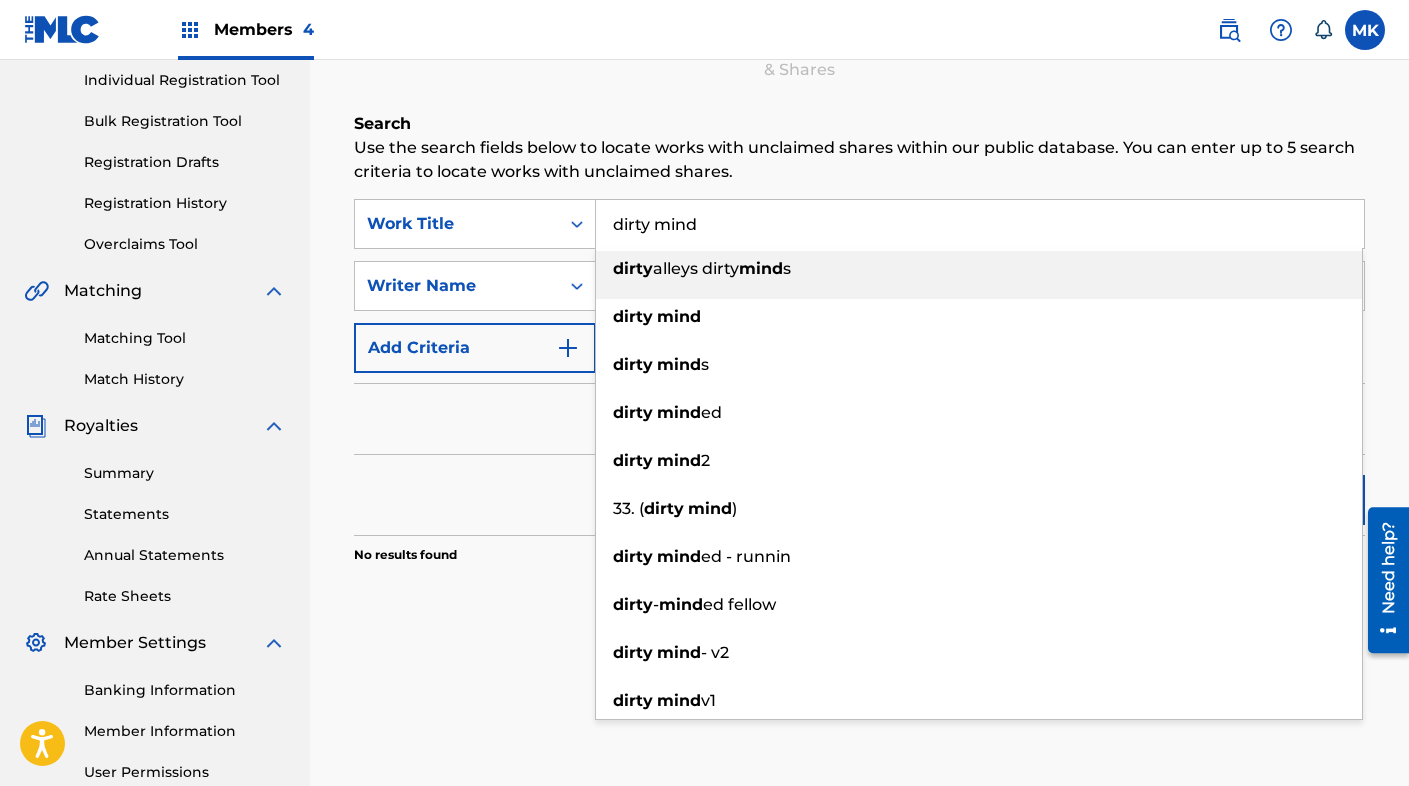 type on "dirty mind" 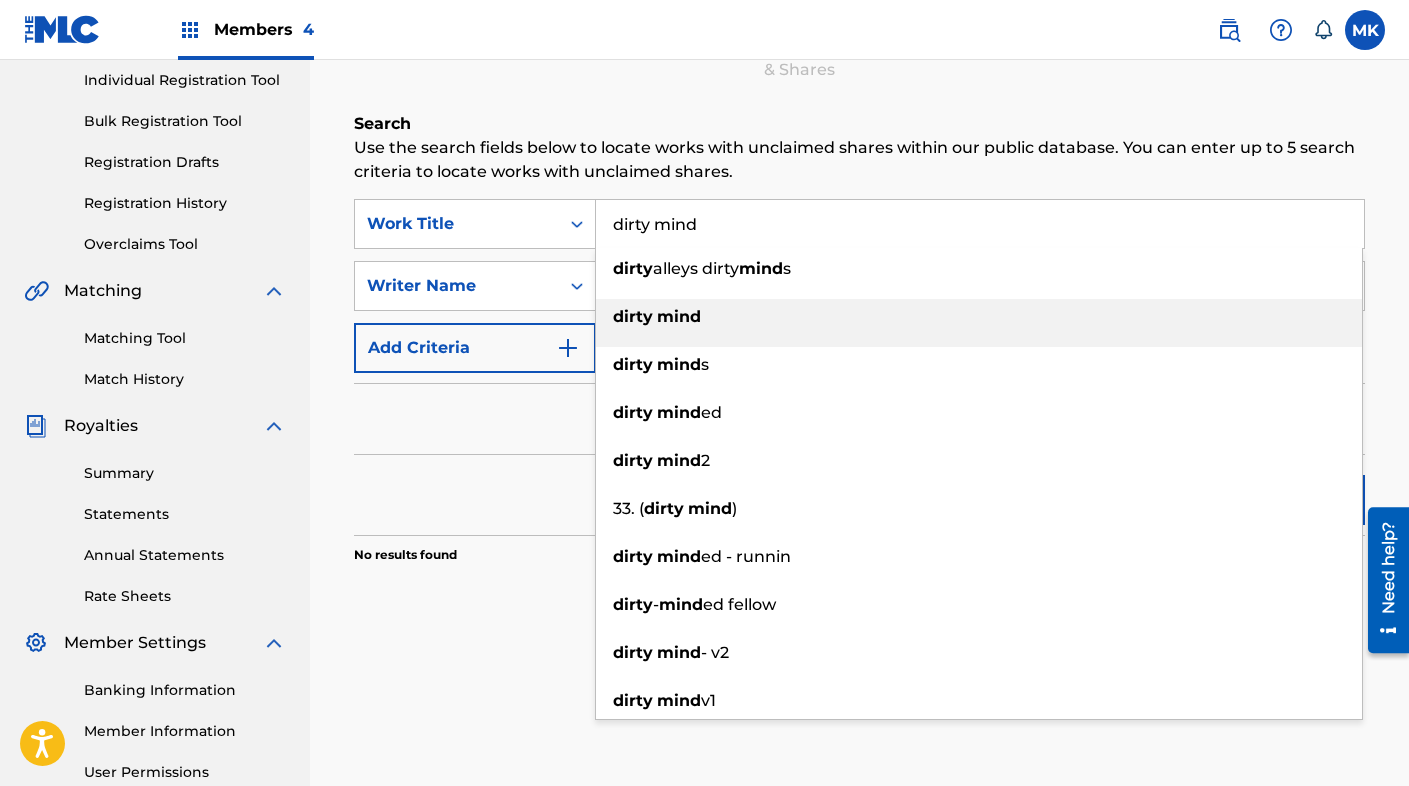 click on "mind" at bounding box center [679, 316] 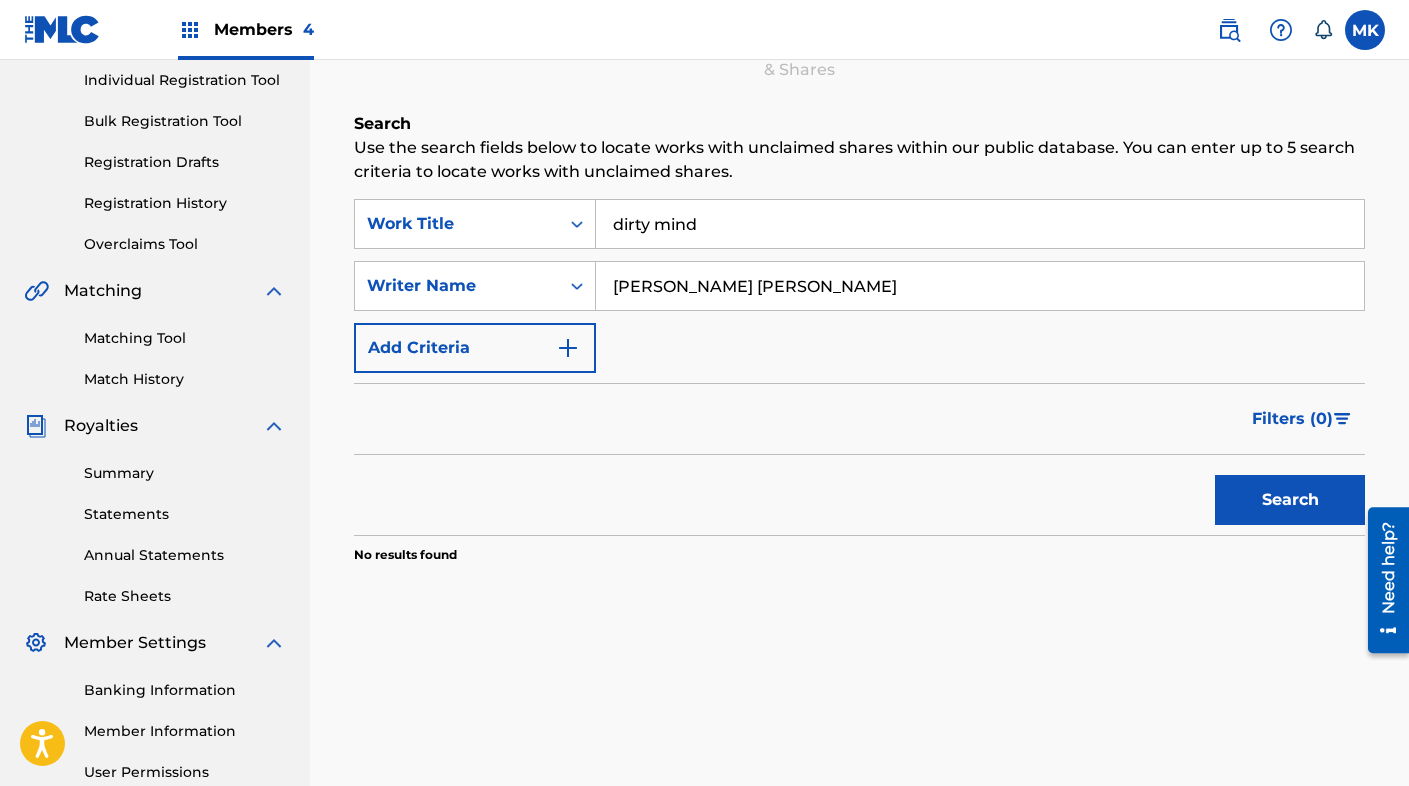 click on "Search" at bounding box center (1290, 500) 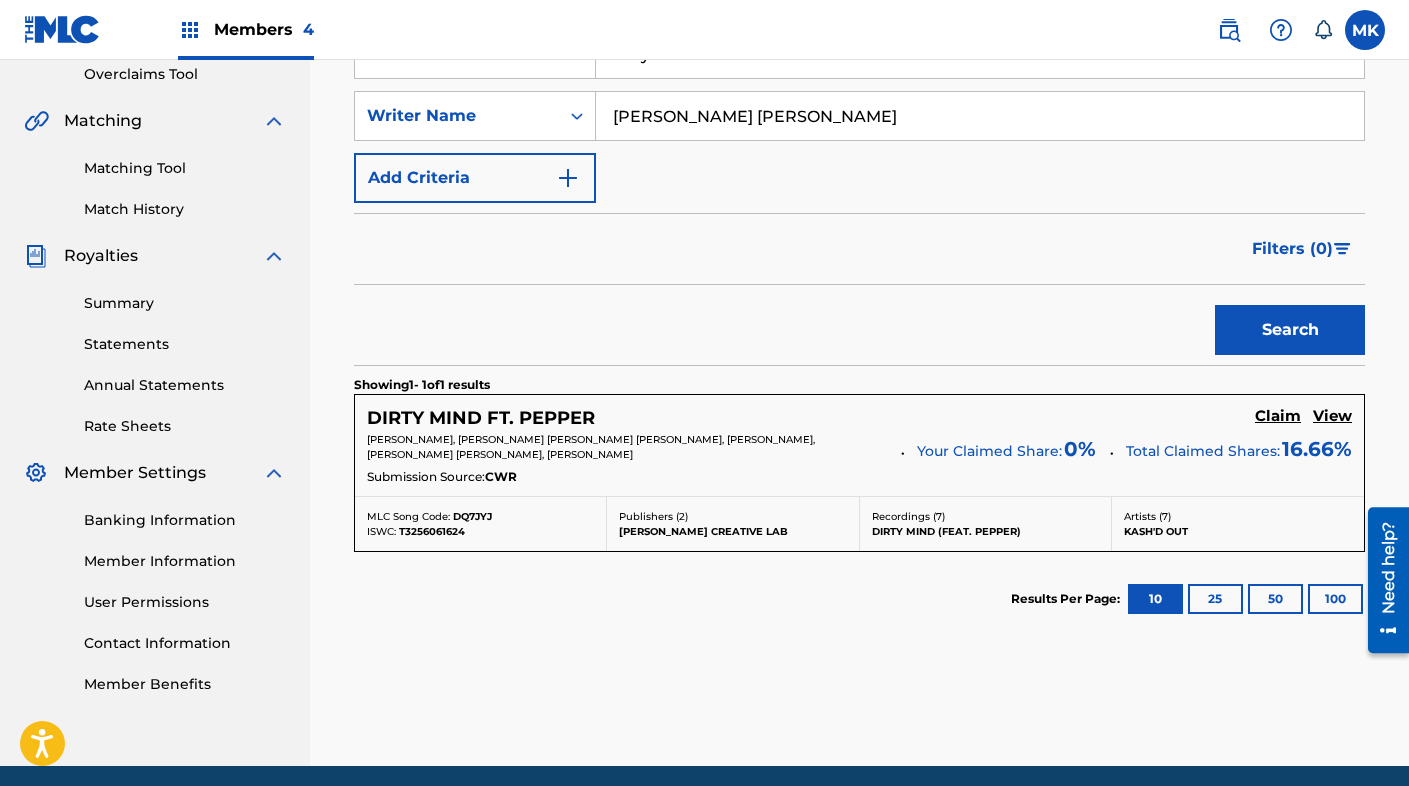scroll, scrollTop: 426, scrollLeft: 0, axis: vertical 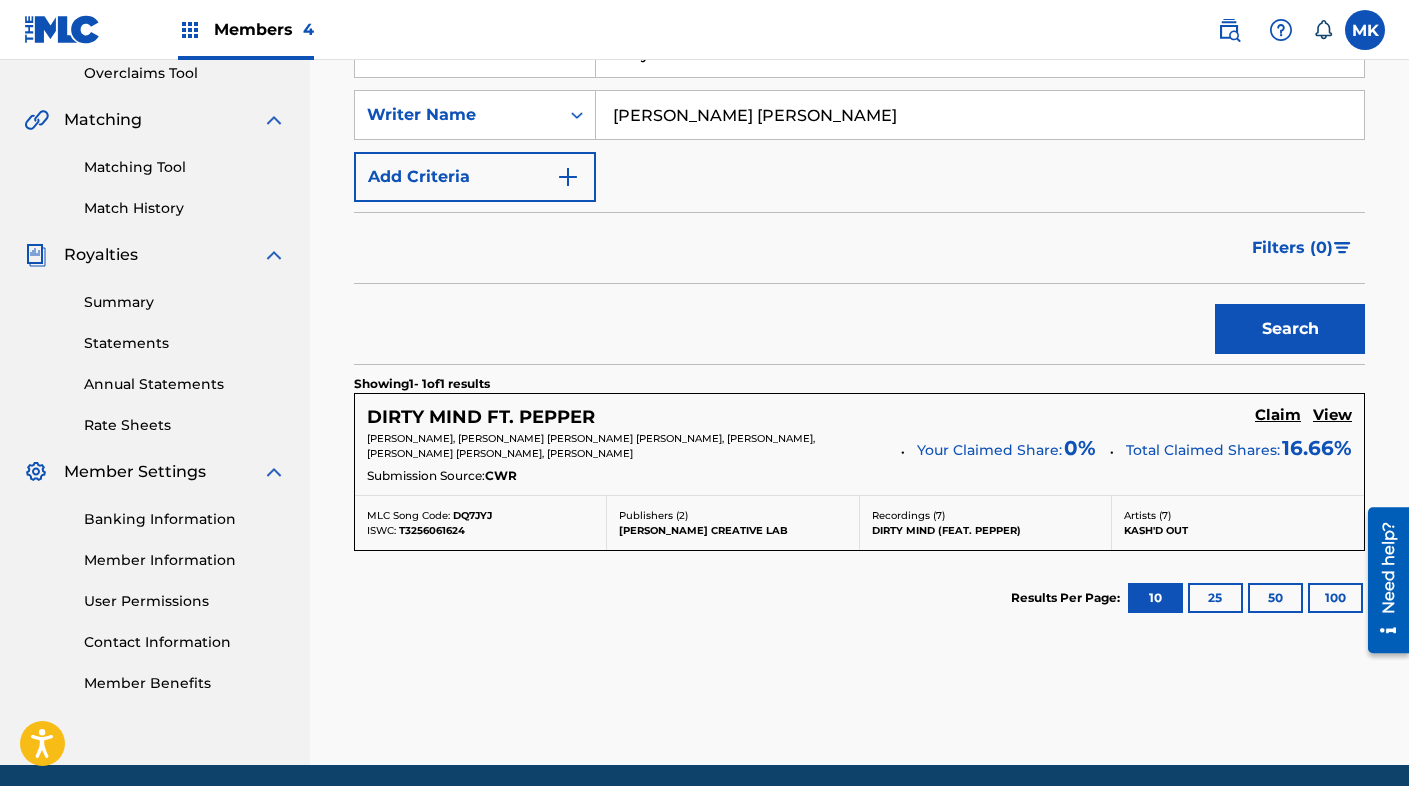 click on "Claim" at bounding box center (1278, 415) 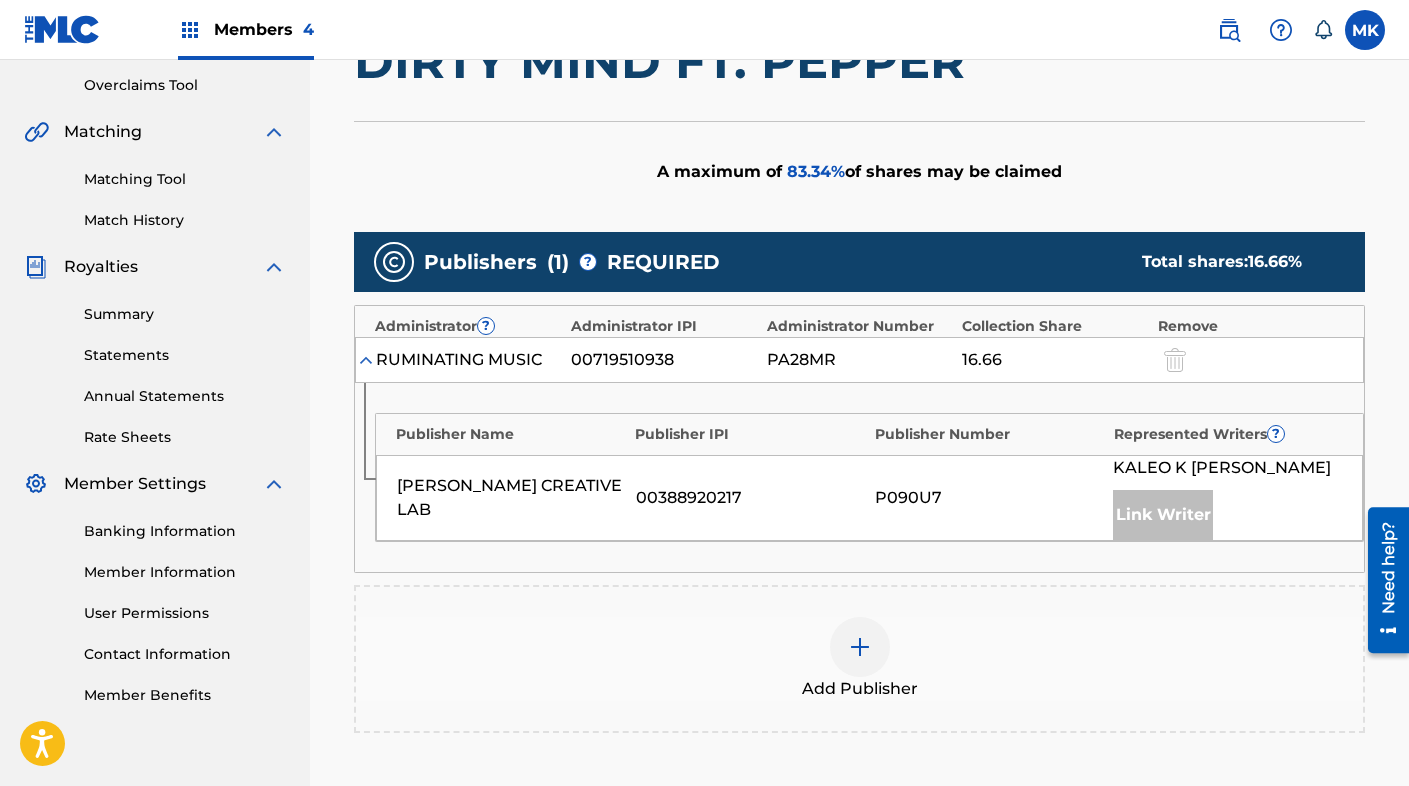 scroll, scrollTop: 397, scrollLeft: 0, axis: vertical 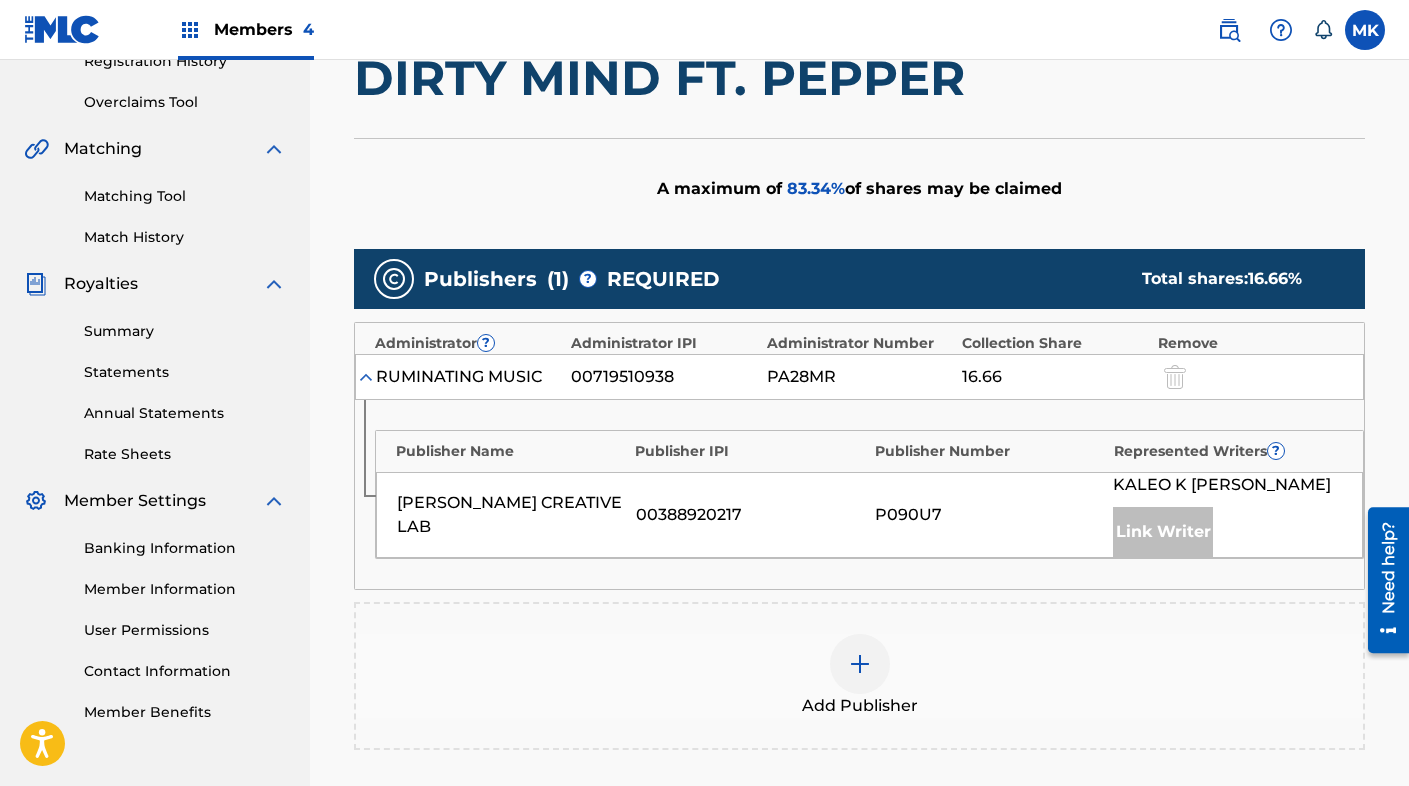 click at bounding box center (860, 664) 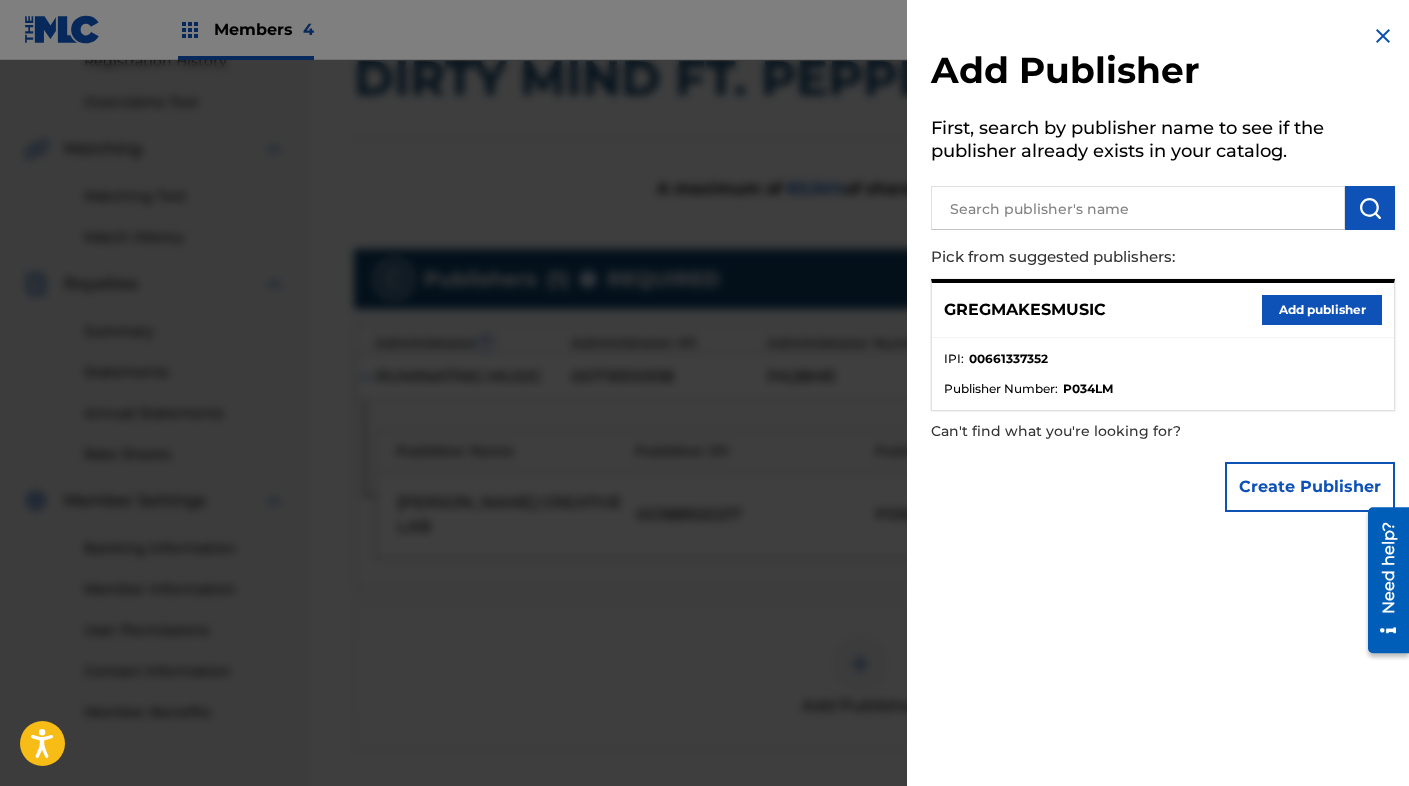 click on "Add publisher" at bounding box center (1322, 310) 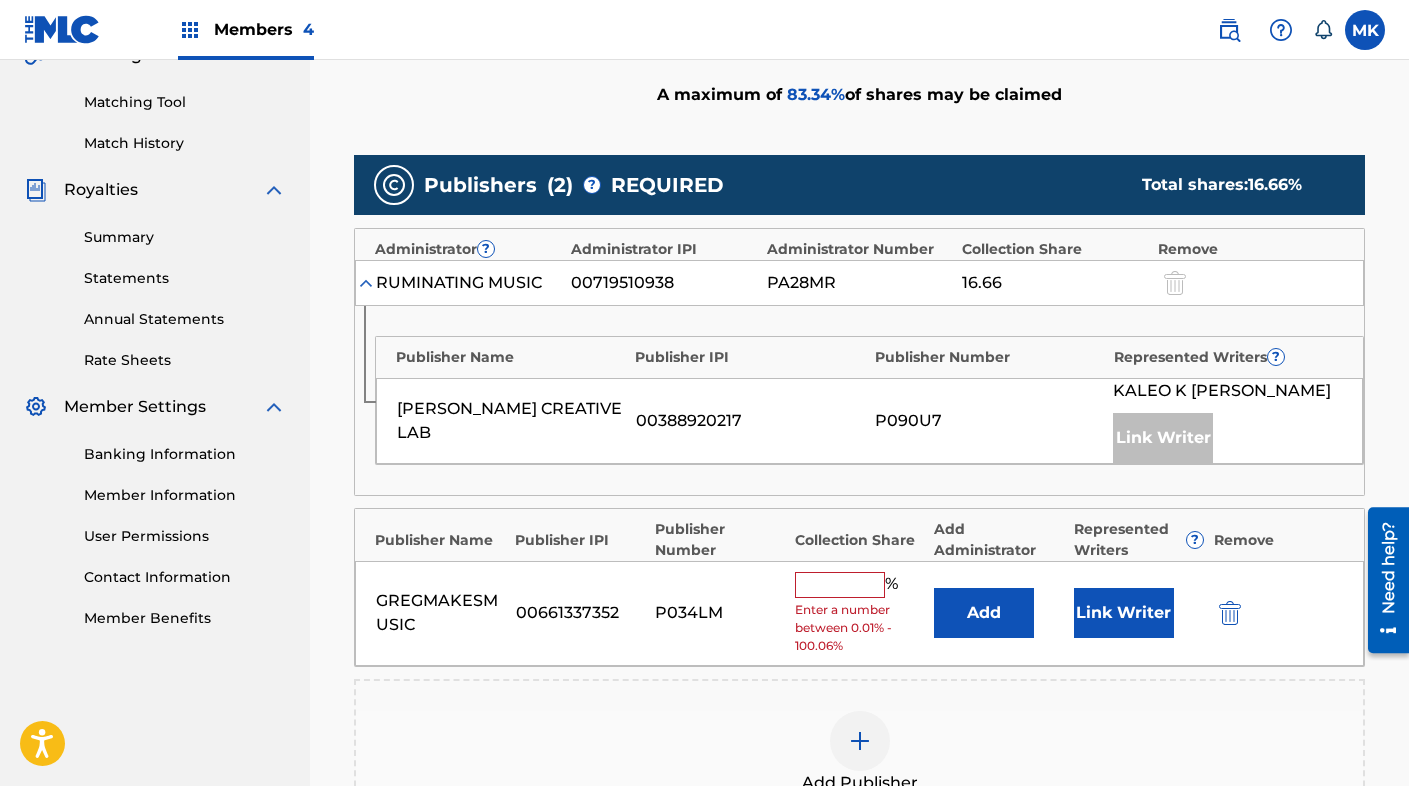 scroll, scrollTop: 496, scrollLeft: 0, axis: vertical 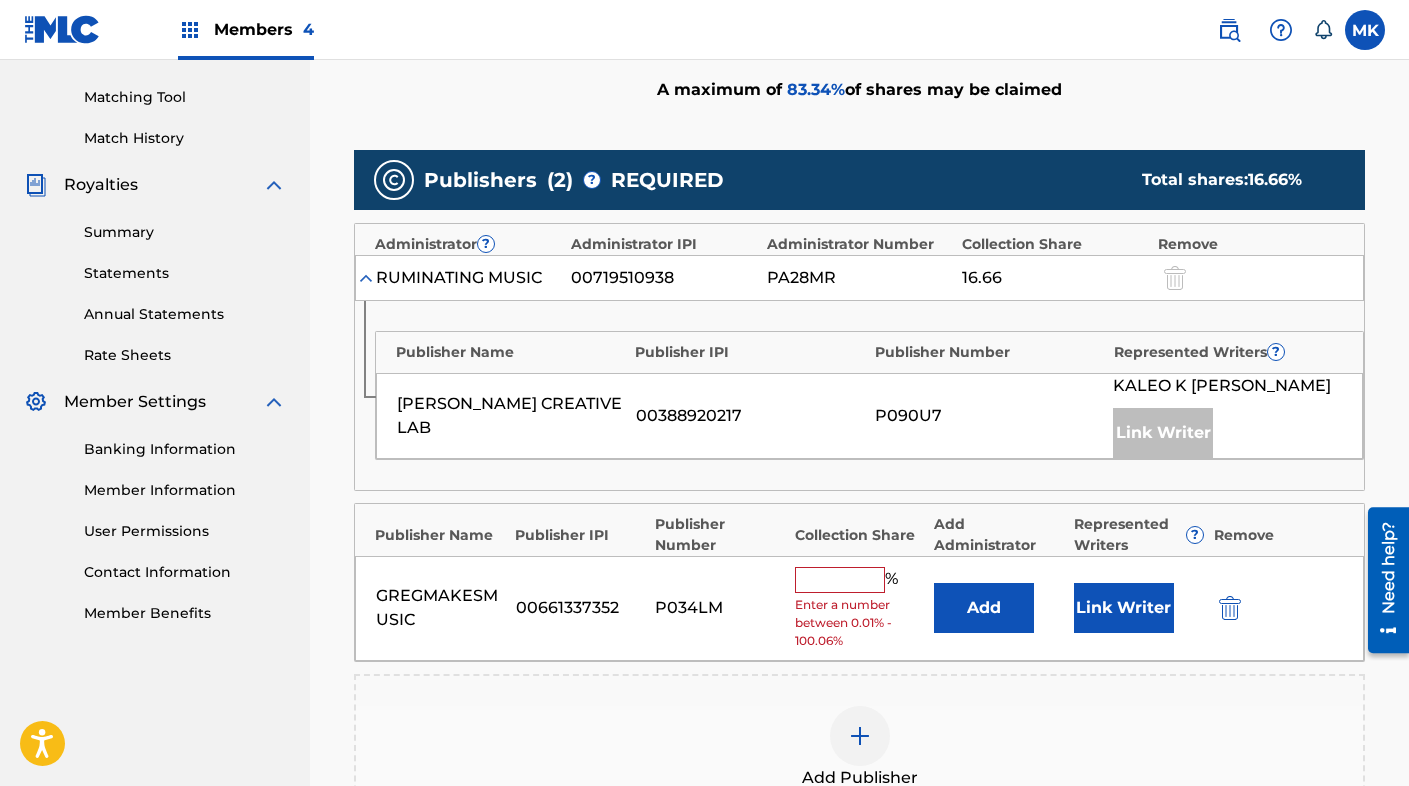 click at bounding box center (840, 580) 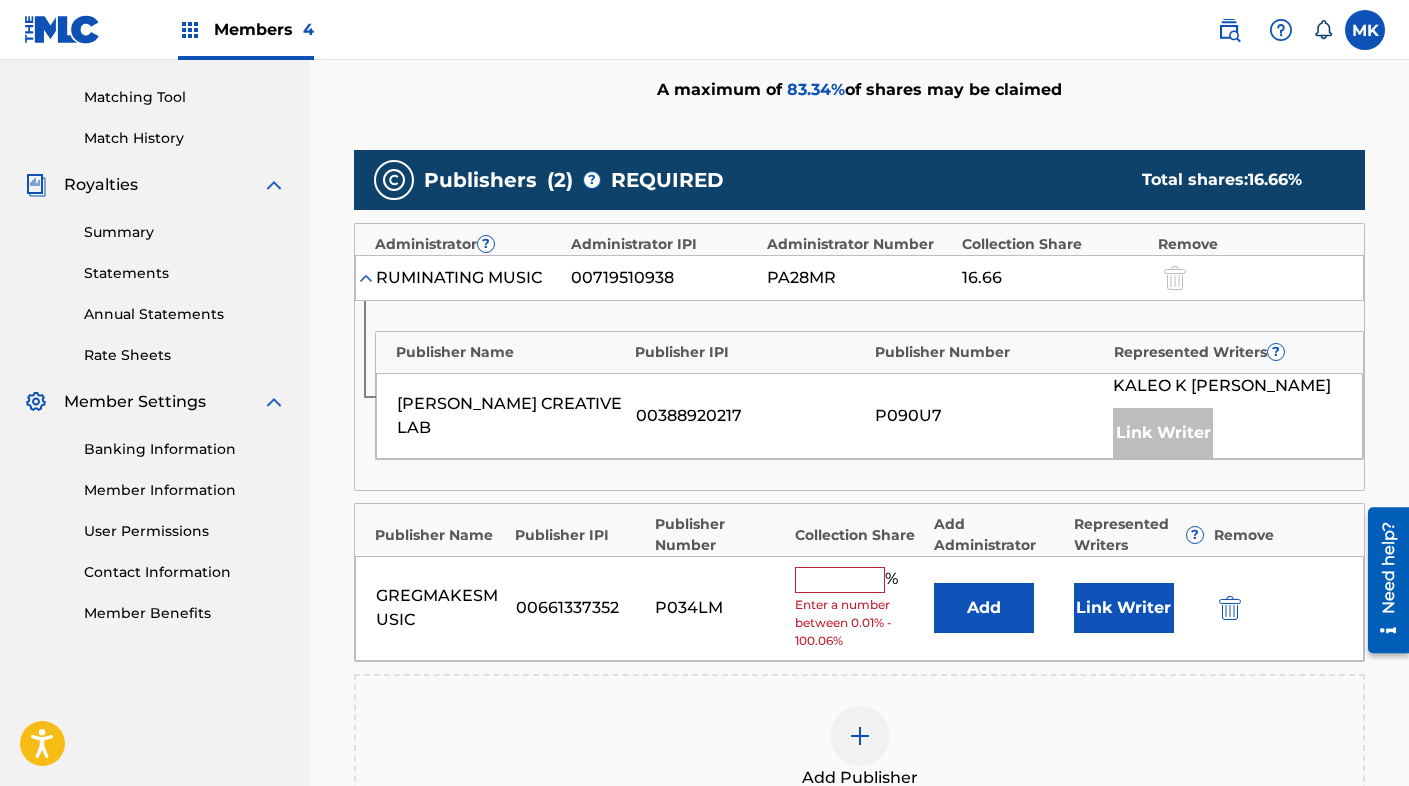 click at bounding box center (840, 580) 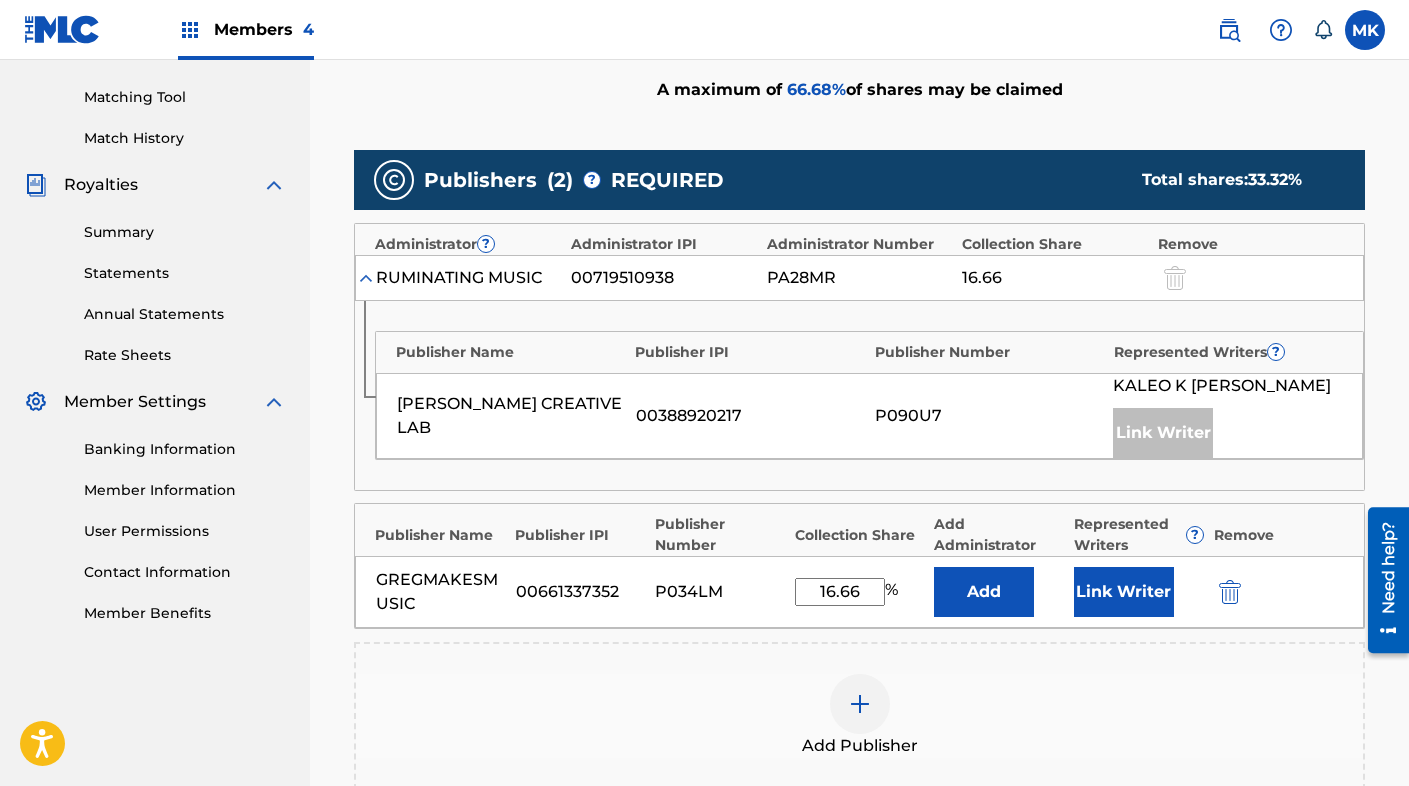type on "16.66" 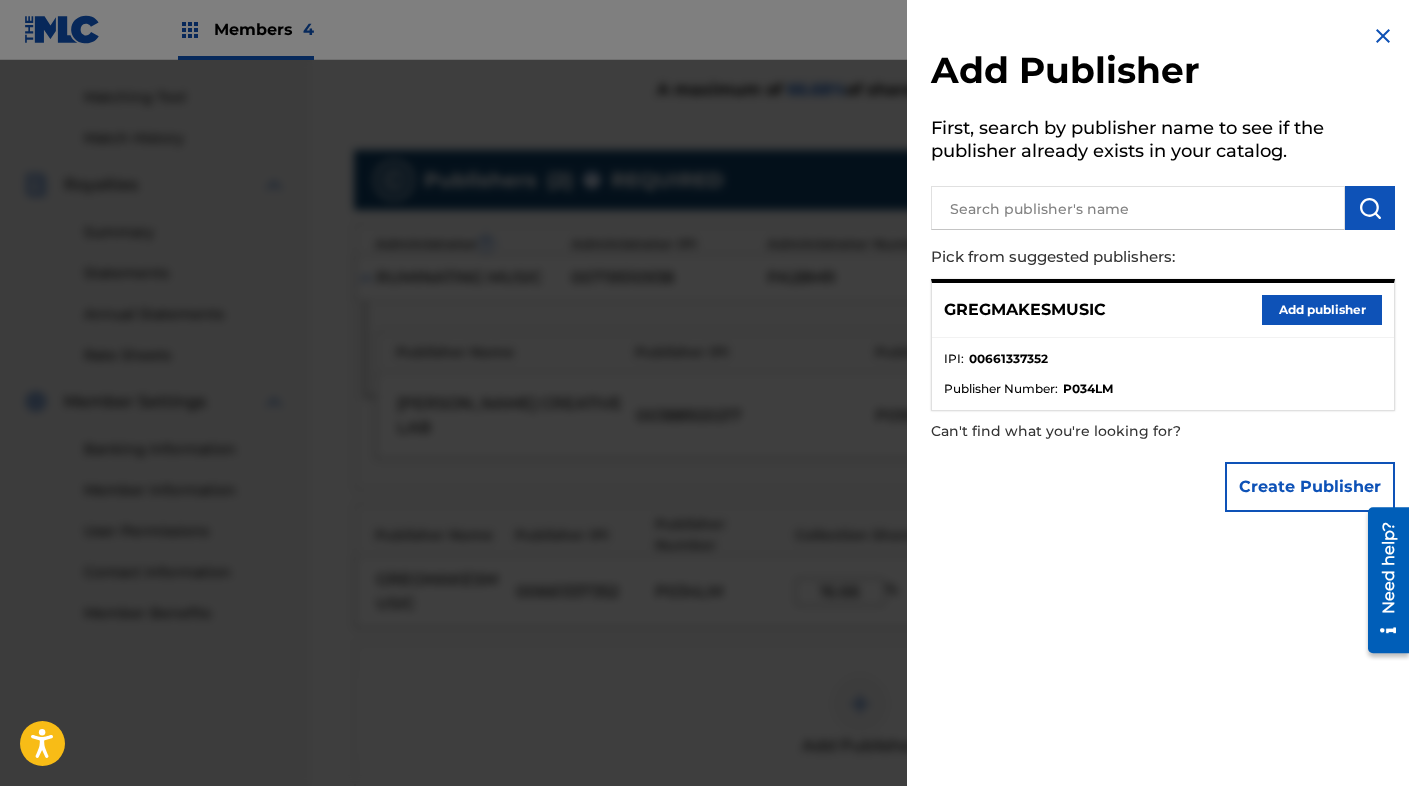 click at bounding box center [1383, 36] 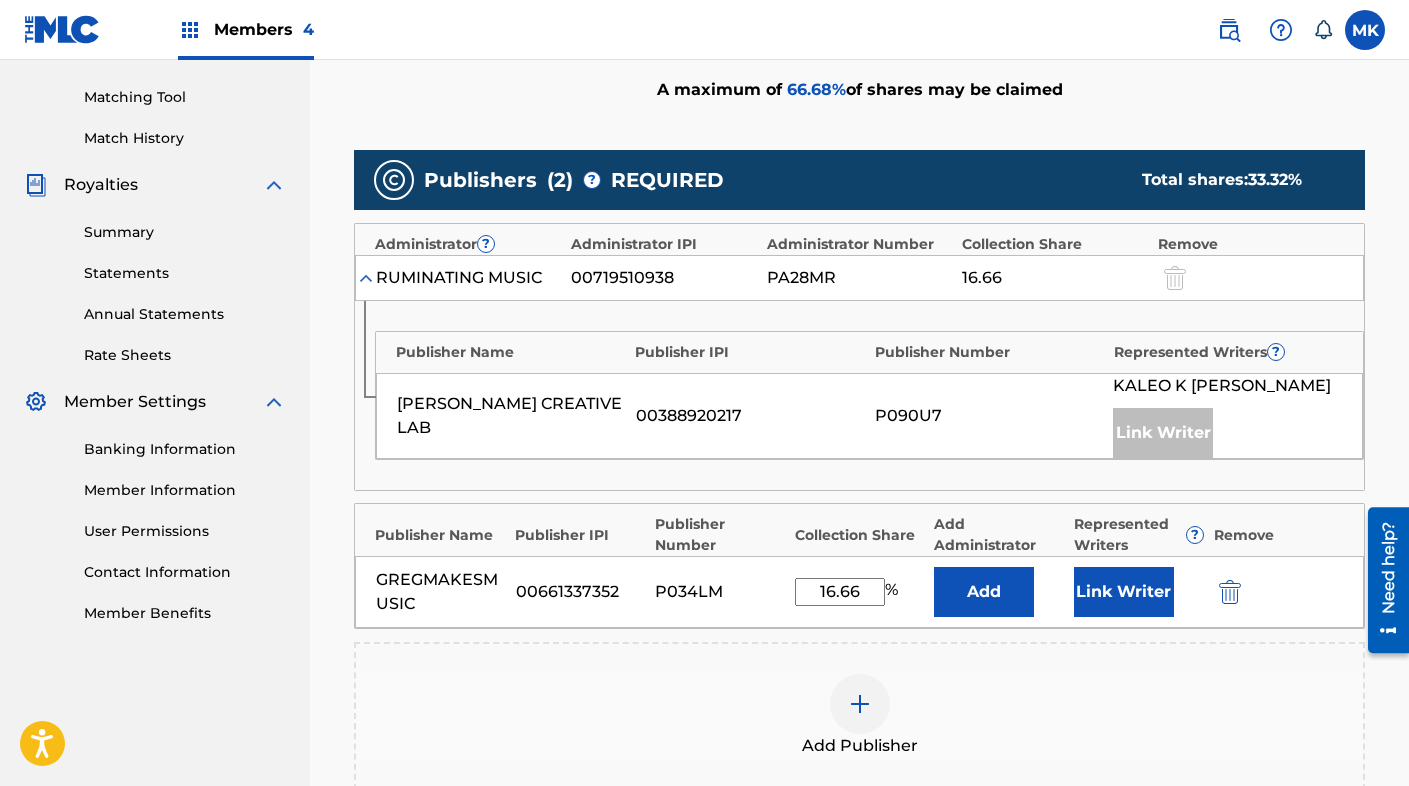 click on "Link Writer" at bounding box center [1124, 592] 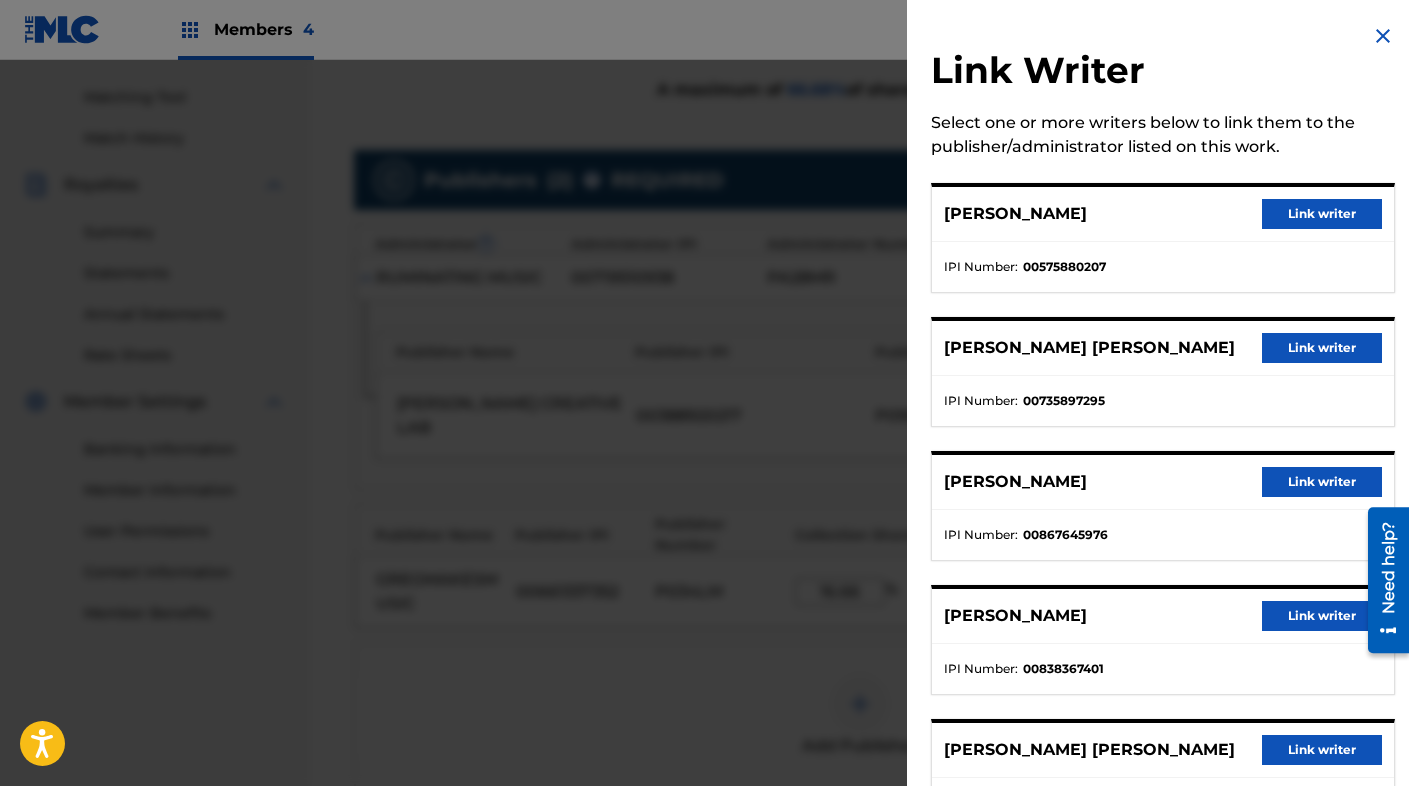 click on "Link writer" at bounding box center [1322, 214] 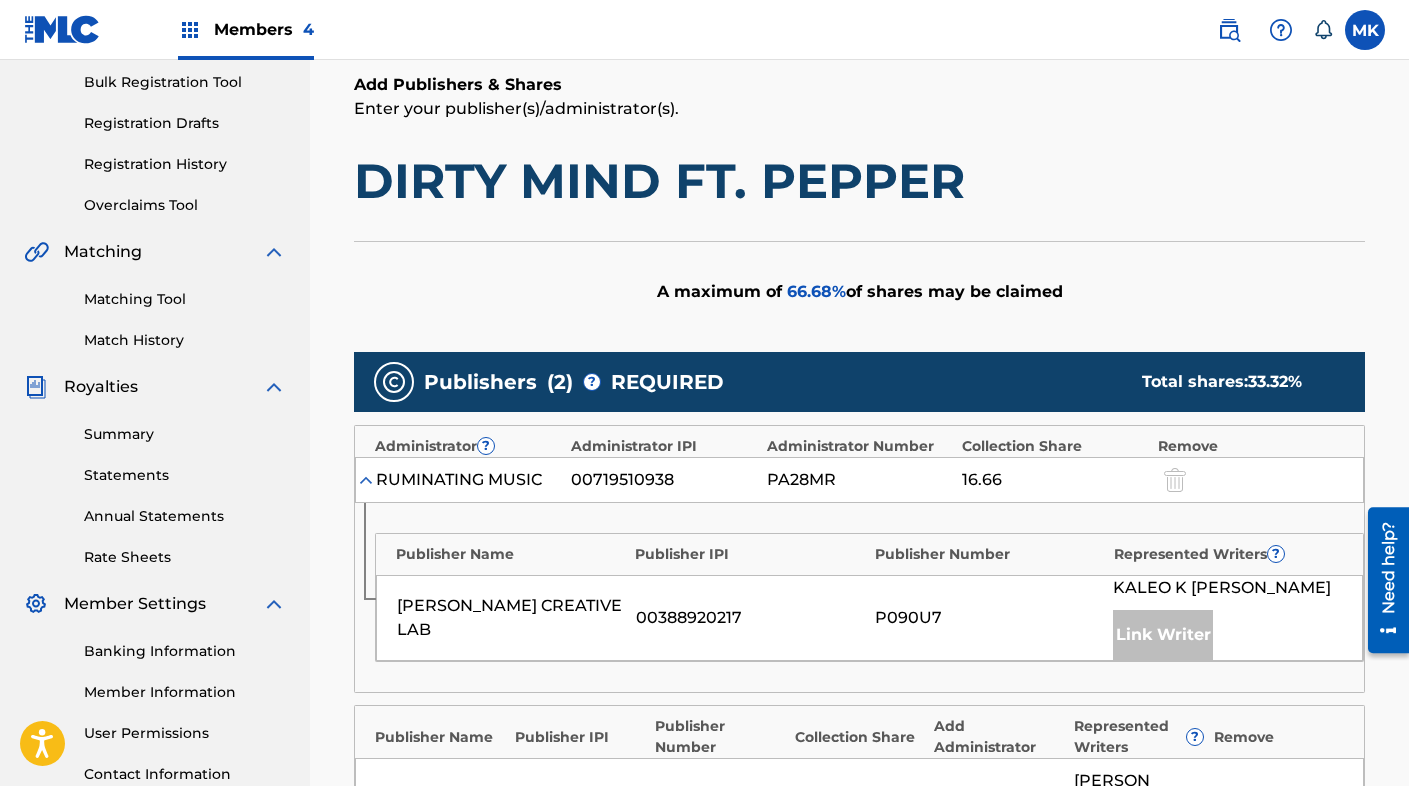 scroll, scrollTop: 0, scrollLeft: 0, axis: both 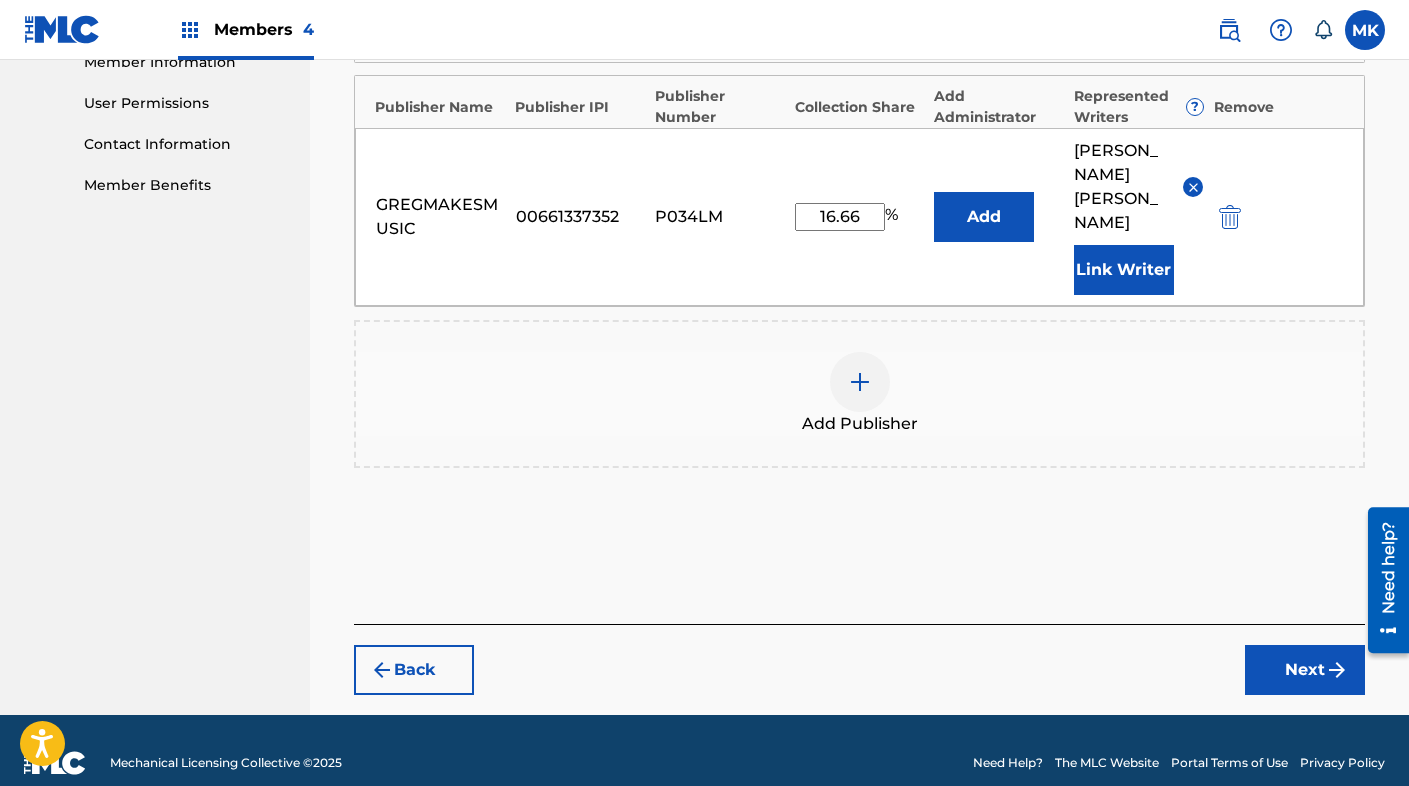 click on "Back" at bounding box center [414, 670] 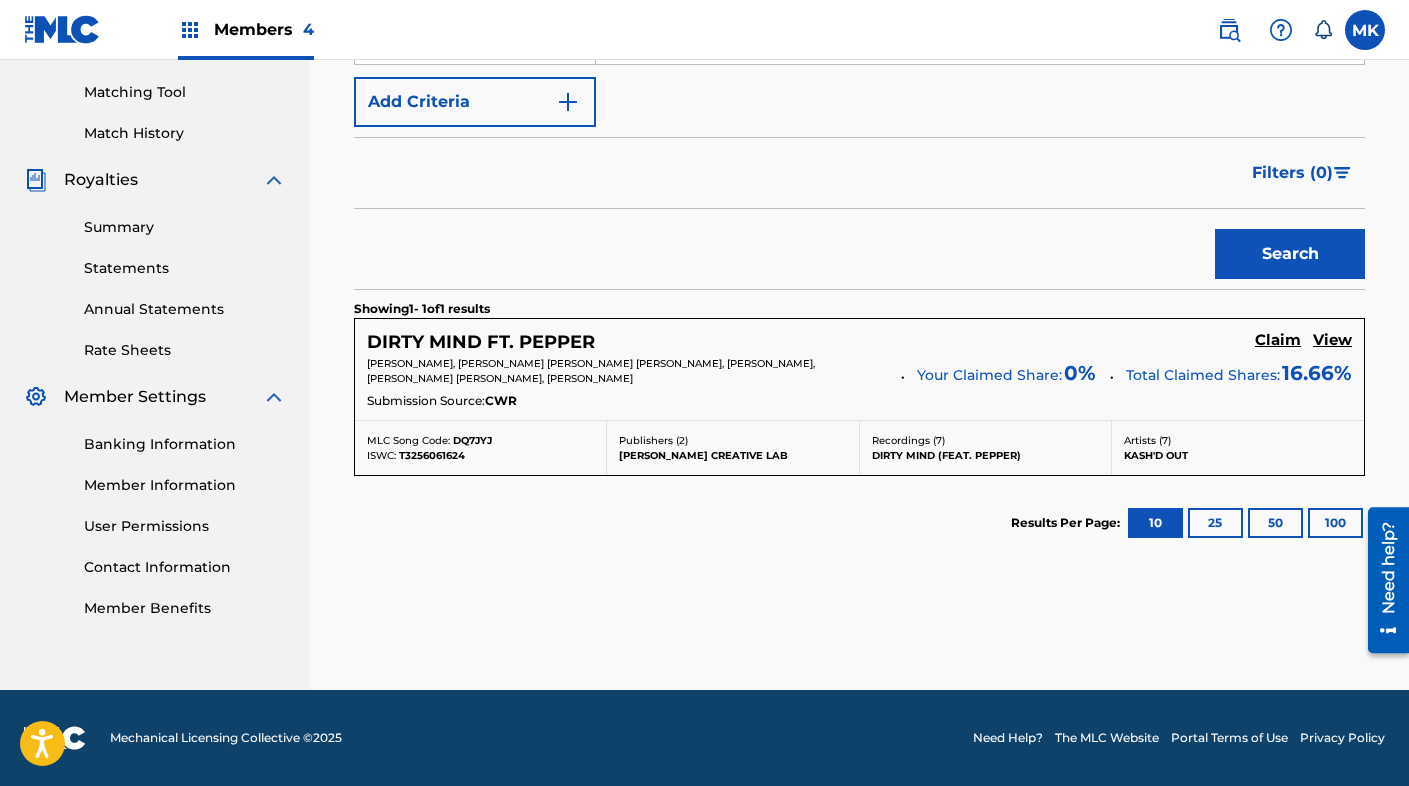 scroll, scrollTop: 500, scrollLeft: 0, axis: vertical 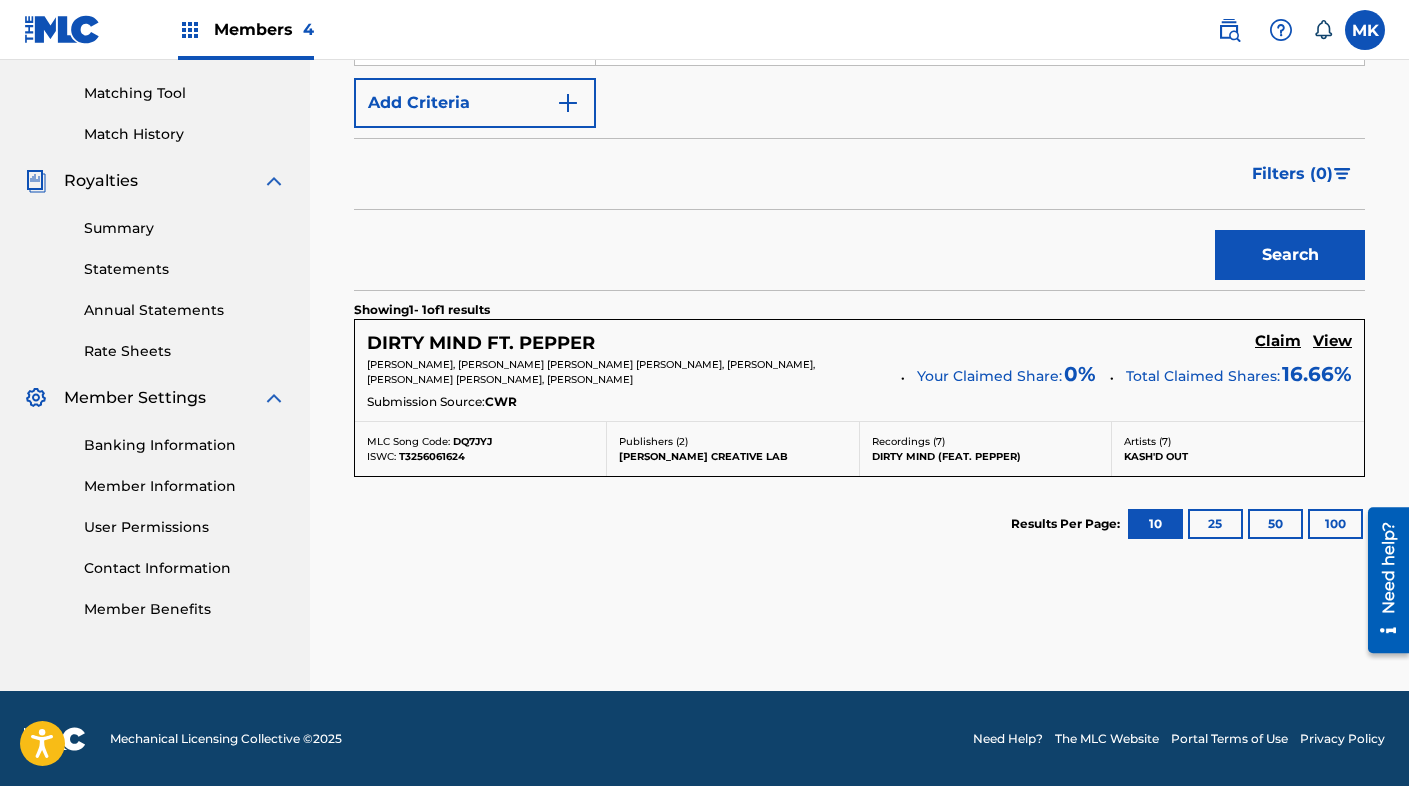click on "Claim" at bounding box center [1278, 341] 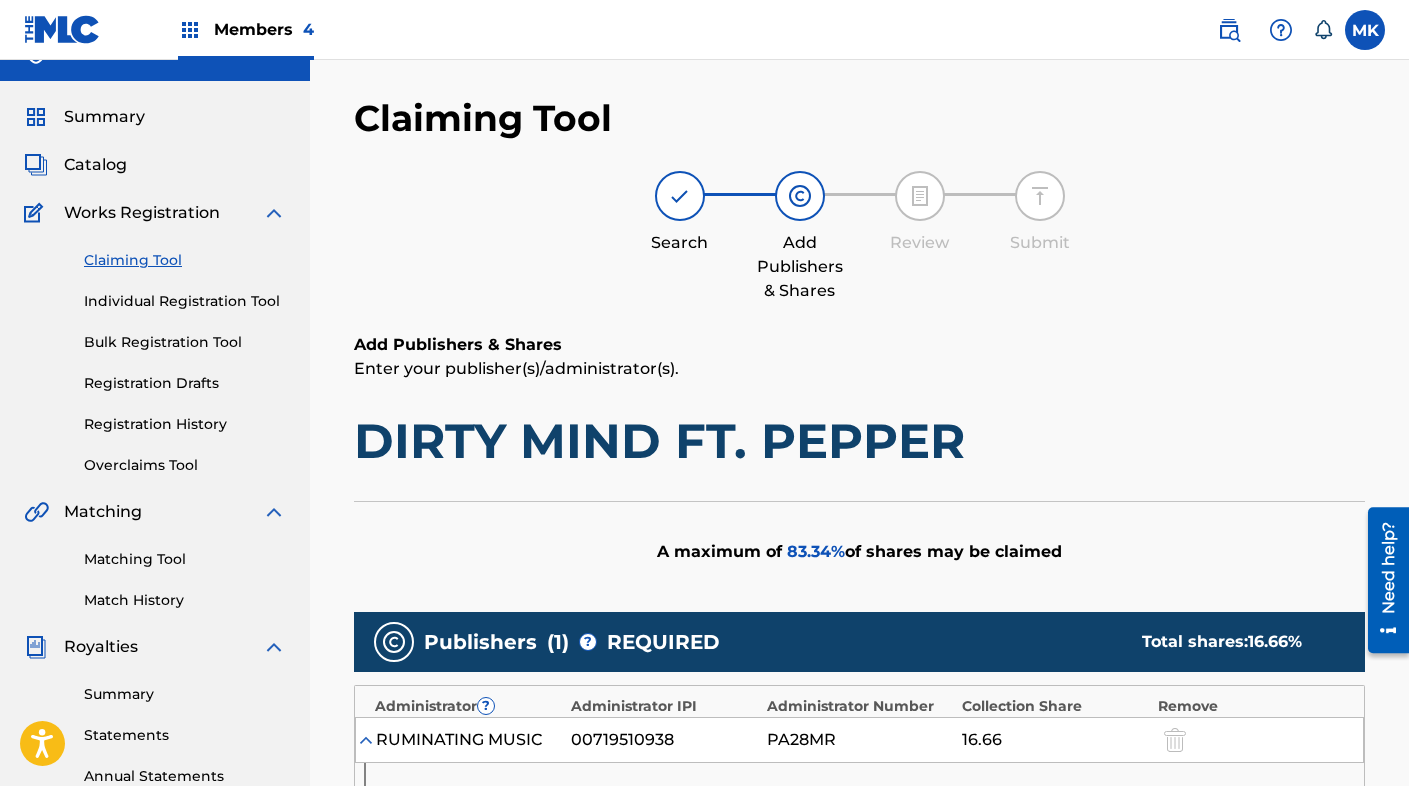 scroll, scrollTop: 0, scrollLeft: 0, axis: both 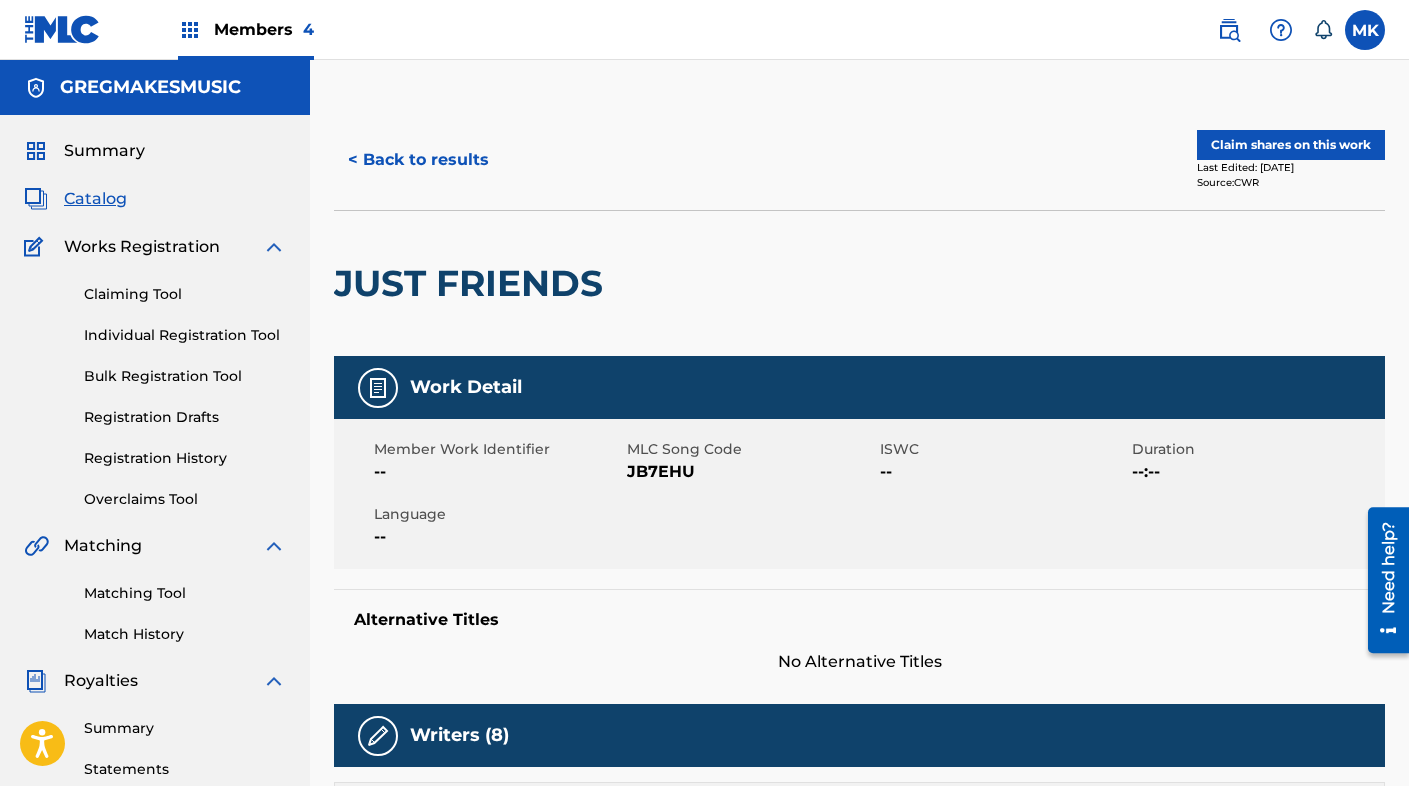 click on "< Back to results Claim shares on this work Last Edited:   May 22, 2025 Source:  CWR" at bounding box center [859, 160] 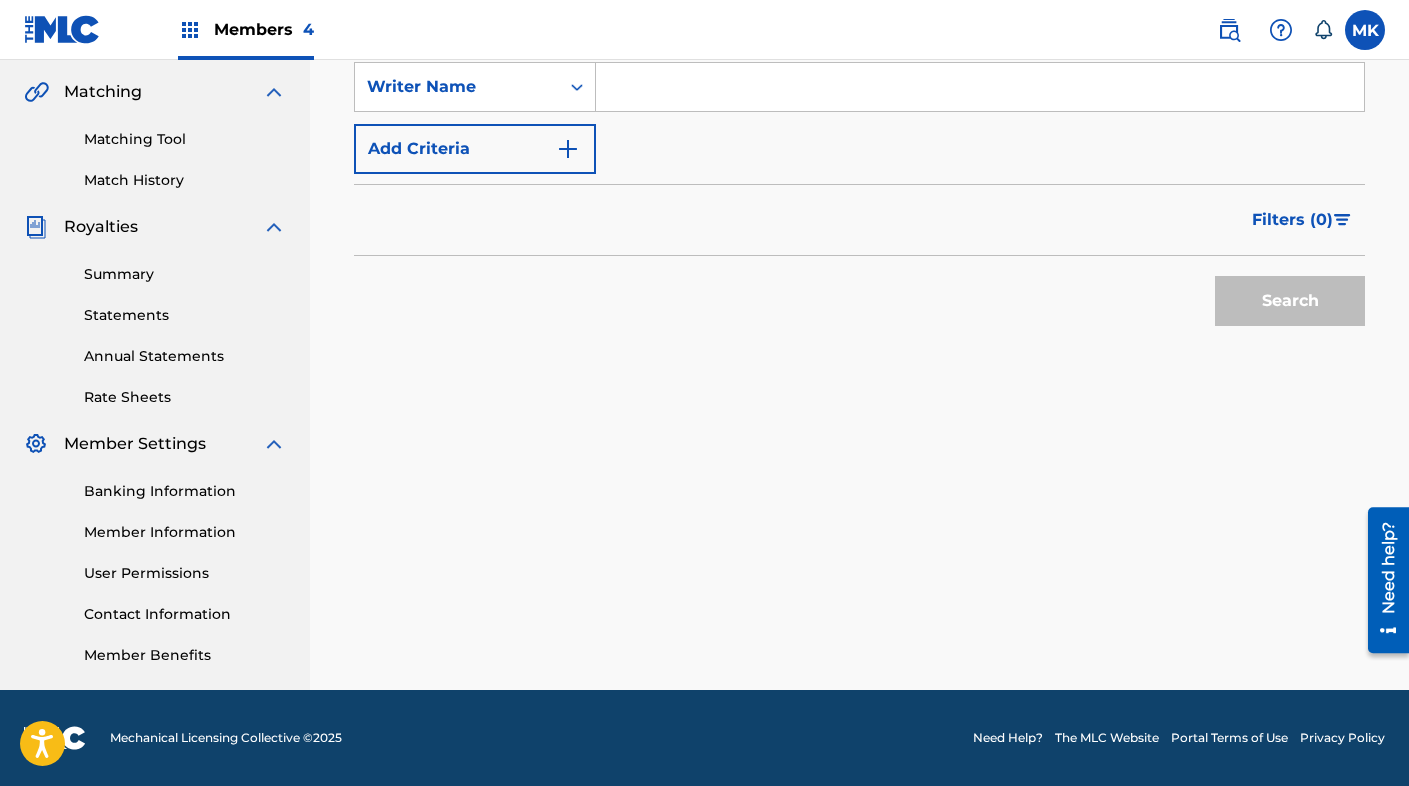 click at bounding box center (980, 87) 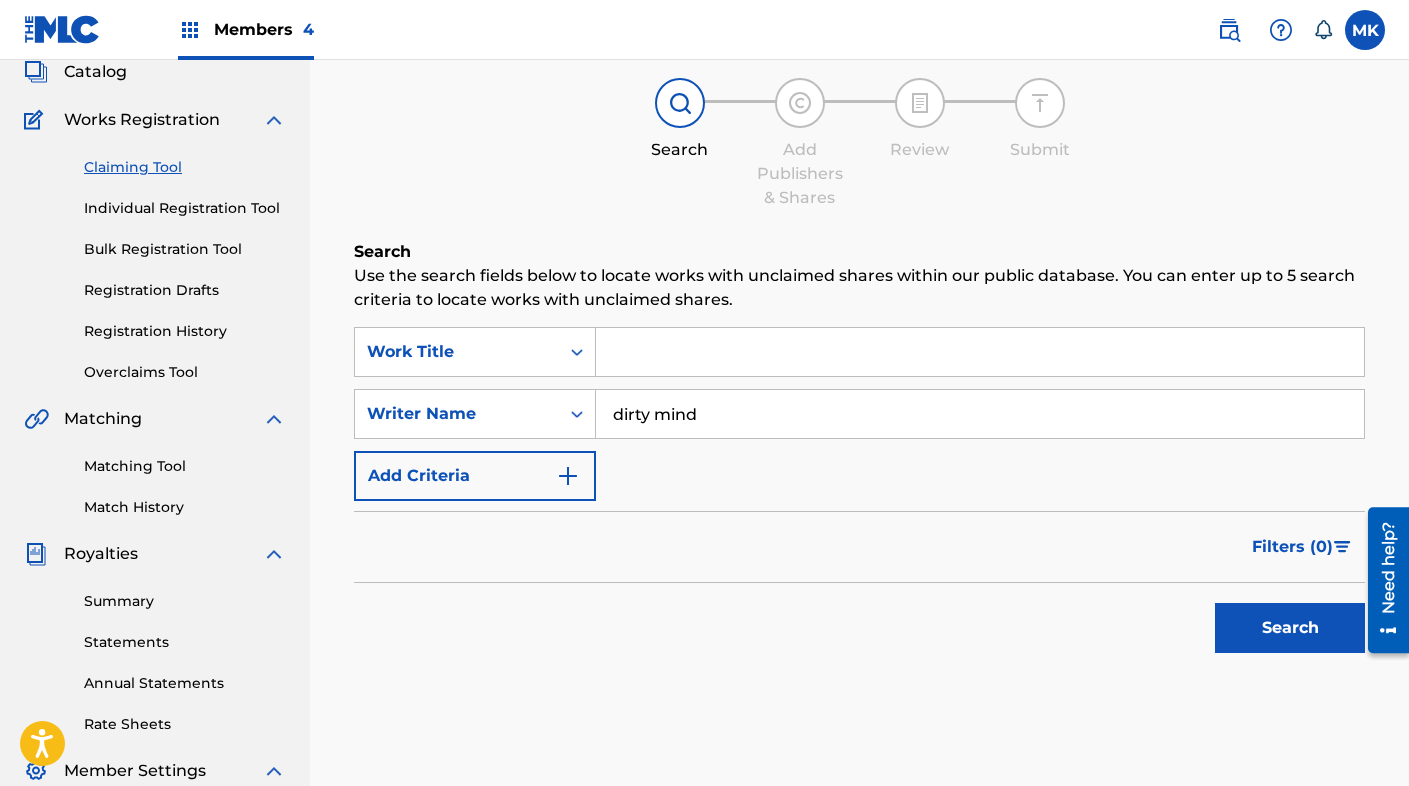 scroll, scrollTop: 126, scrollLeft: 0, axis: vertical 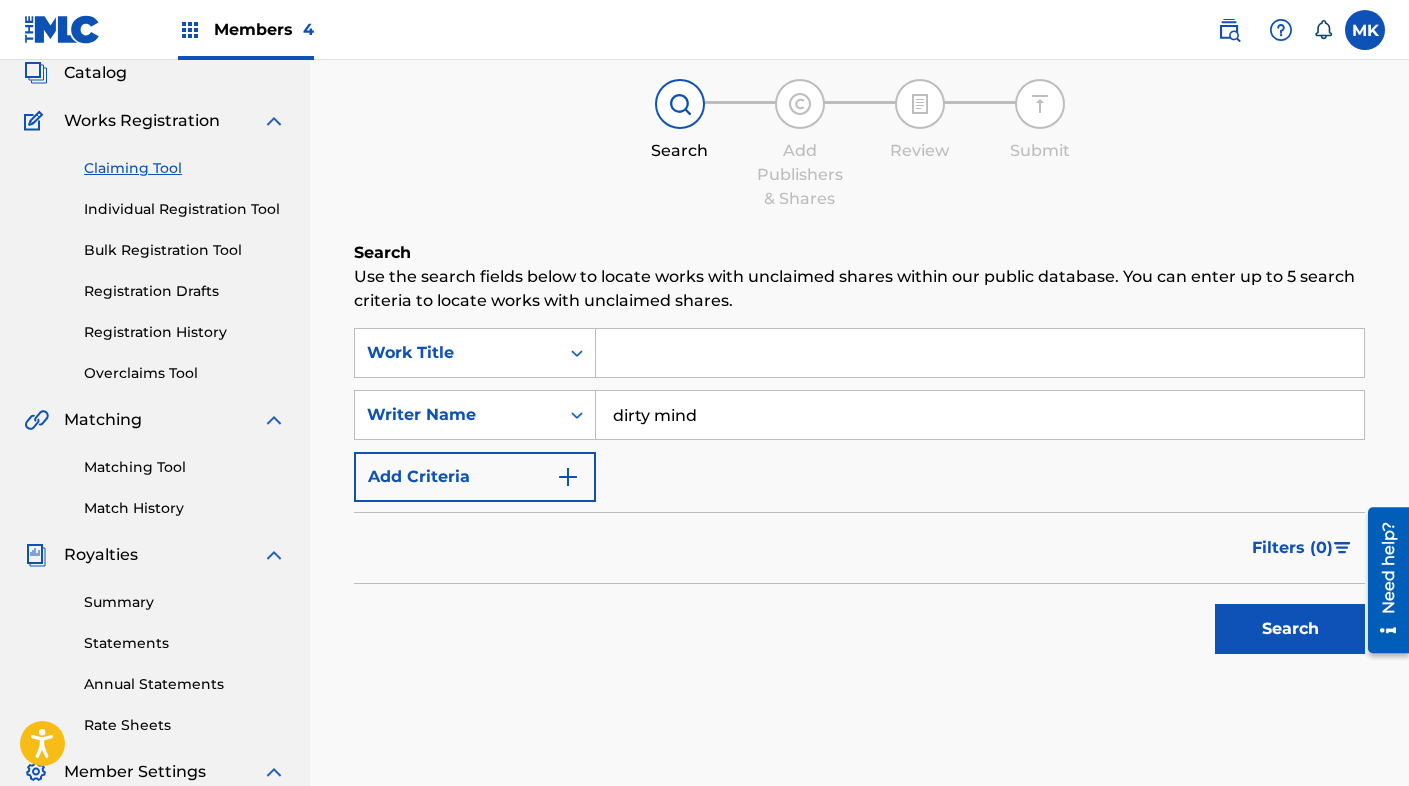 type on "dirty mind" 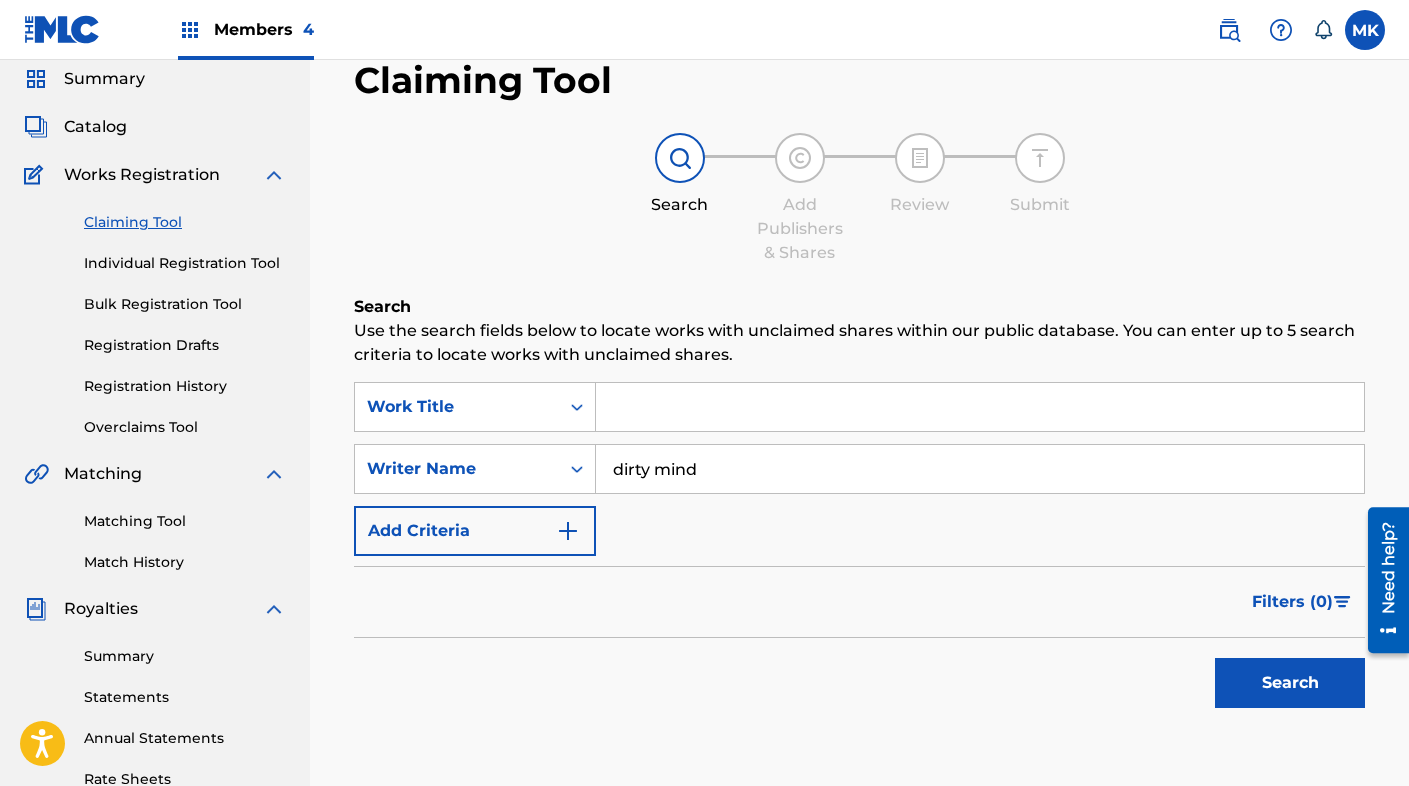 scroll, scrollTop: 79, scrollLeft: 0, axis: vertical 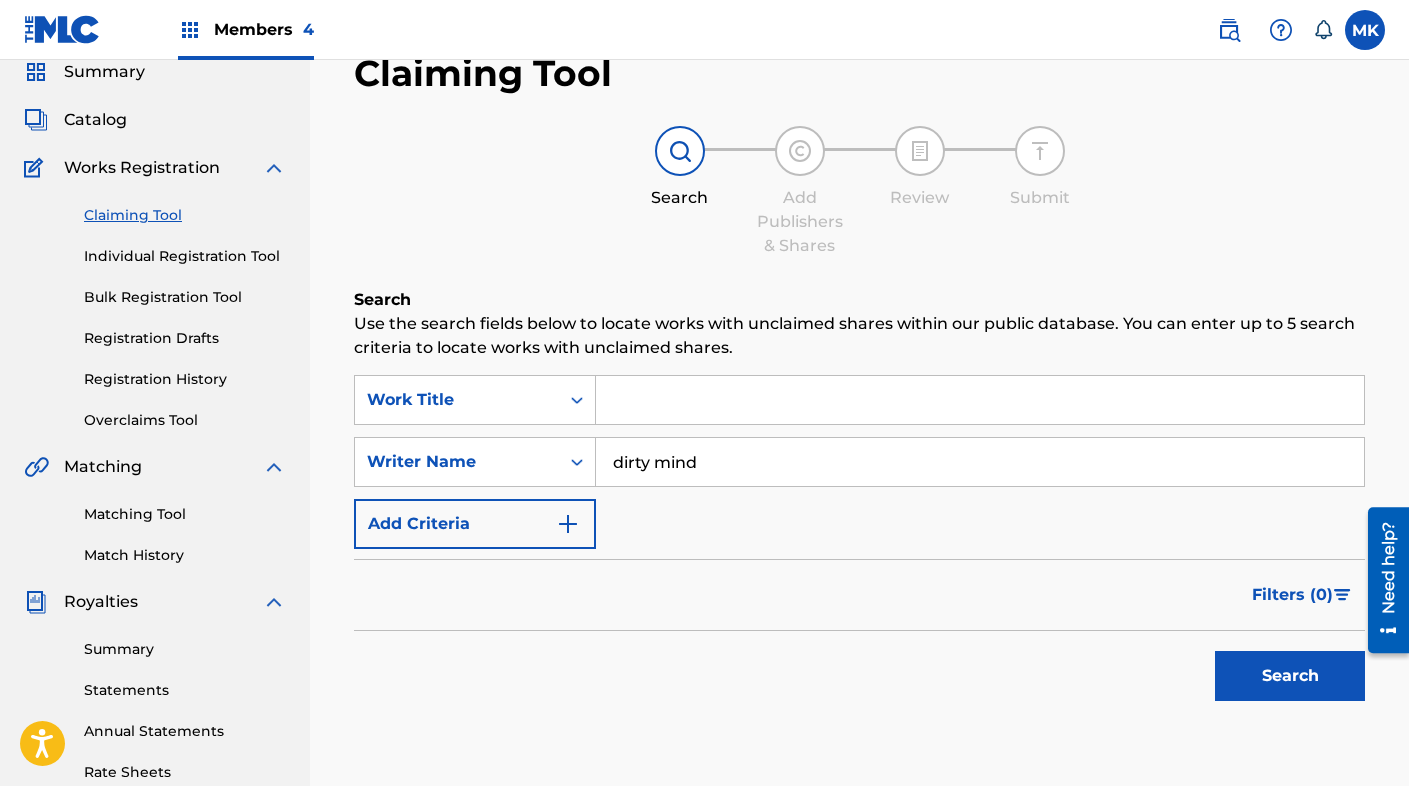 click at bounding box center (980, 400) 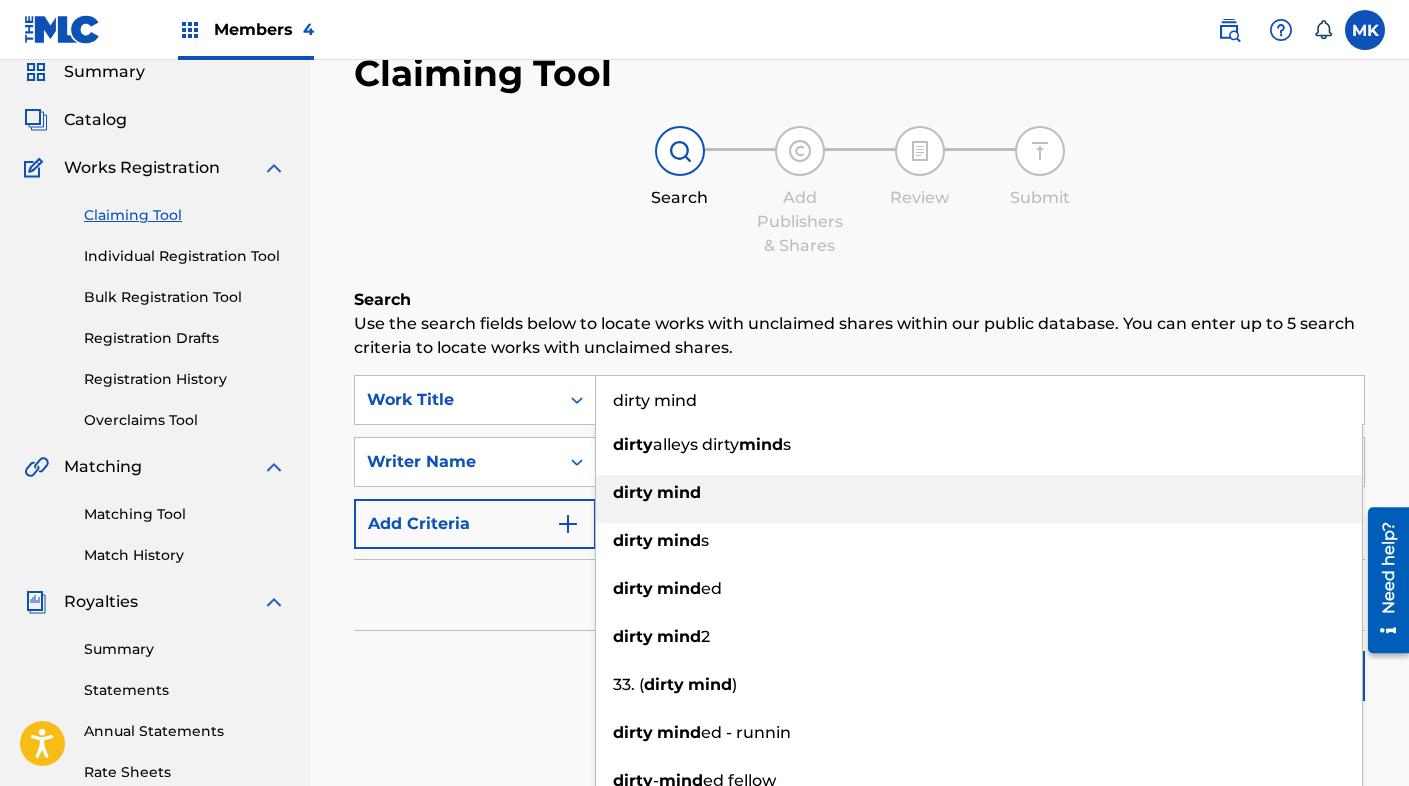 type on "dirty mind" 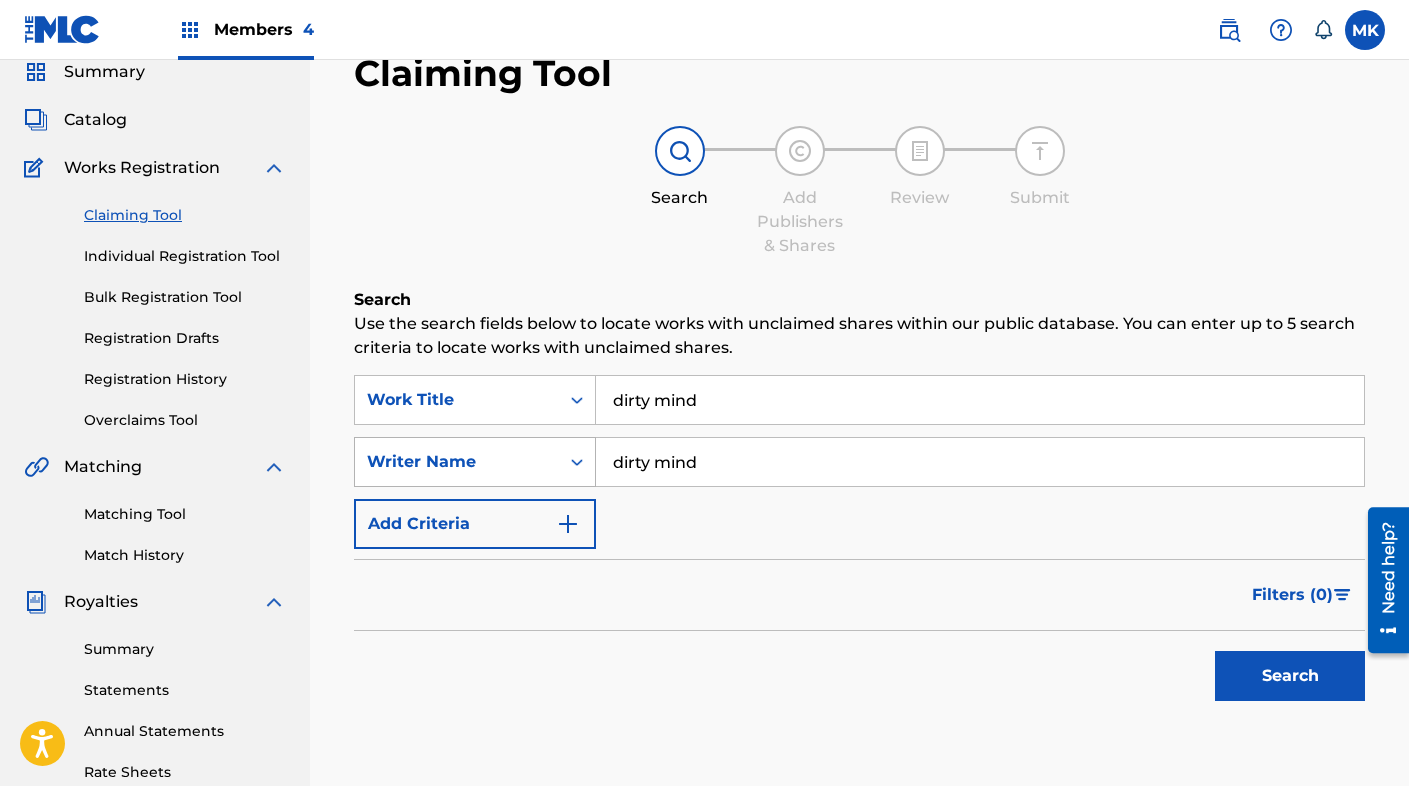 drag, startPoint x: 704, startPoint y: 466, endPoint x: 553, endPoint y: 461, distance: 151.08276 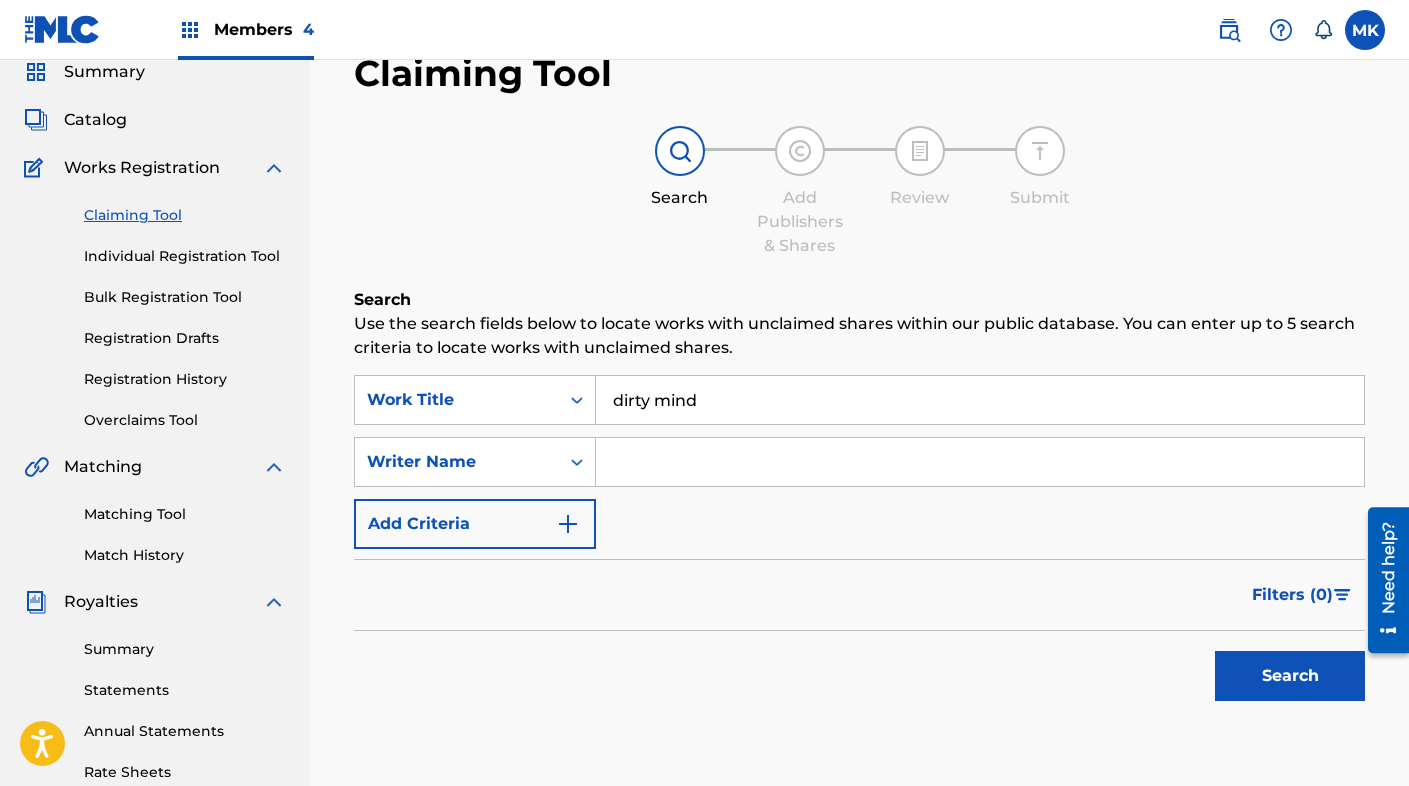click at bounding box center [980, 462] 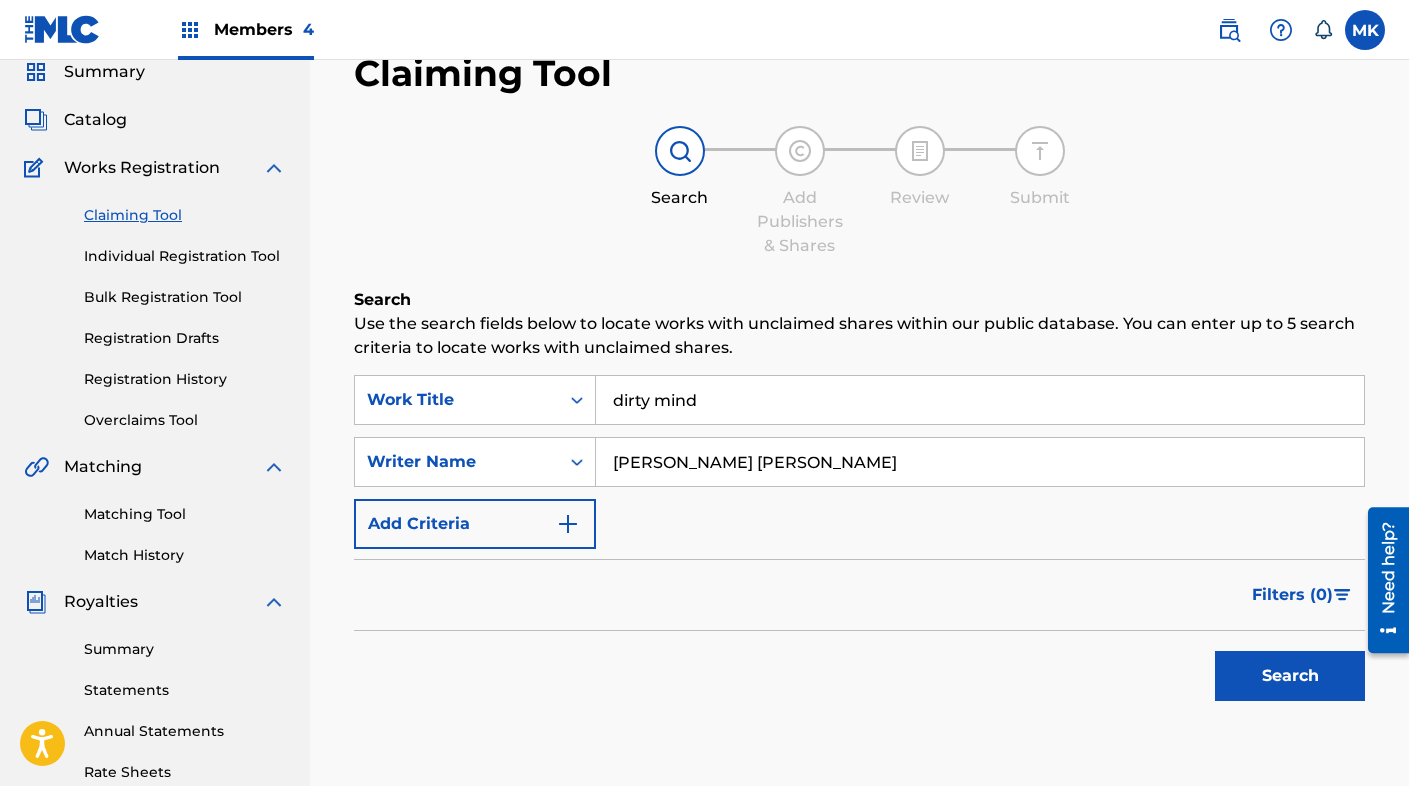 click on "Search" at bounding box center [1285, 671] 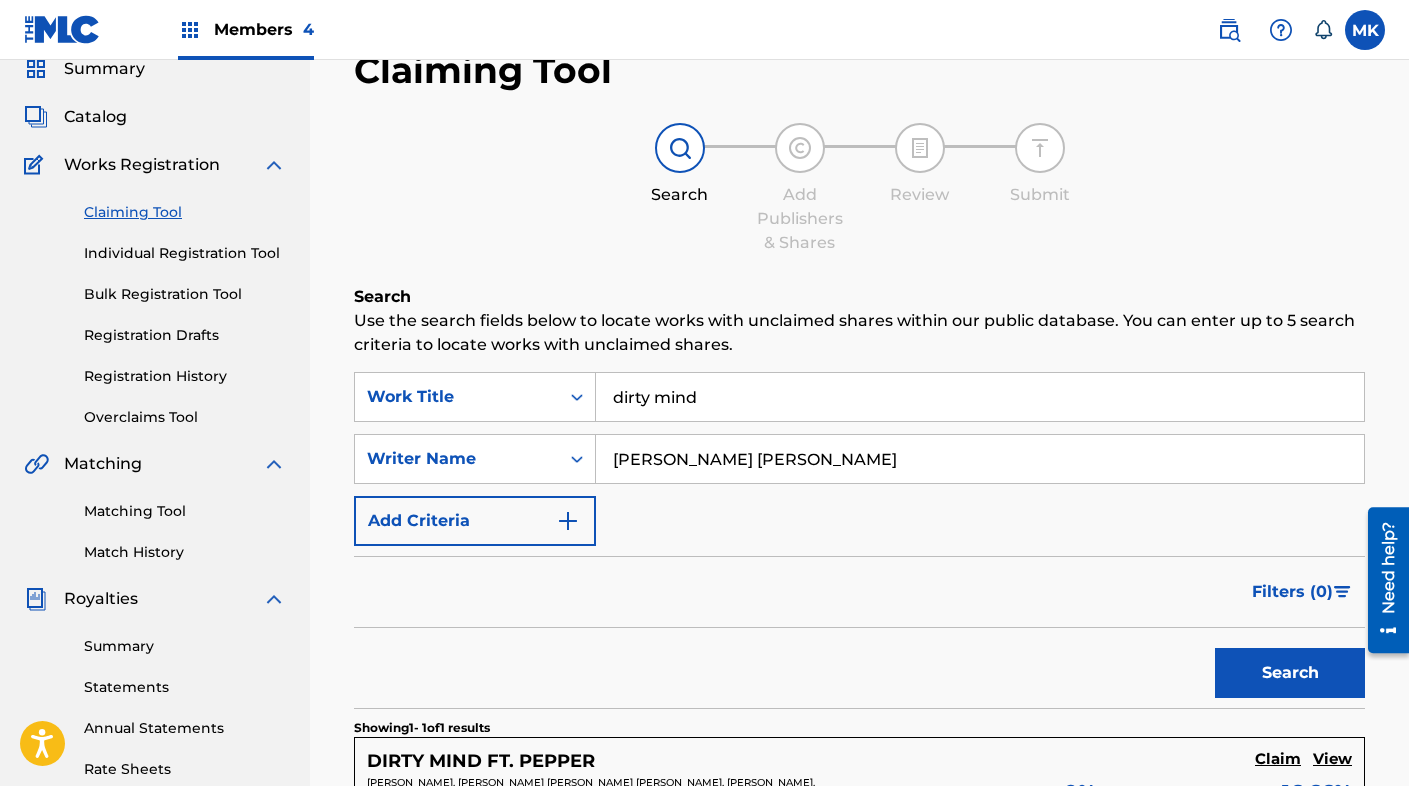 scroll, scrollTop: 0, scrollLeft: 0, axis: both 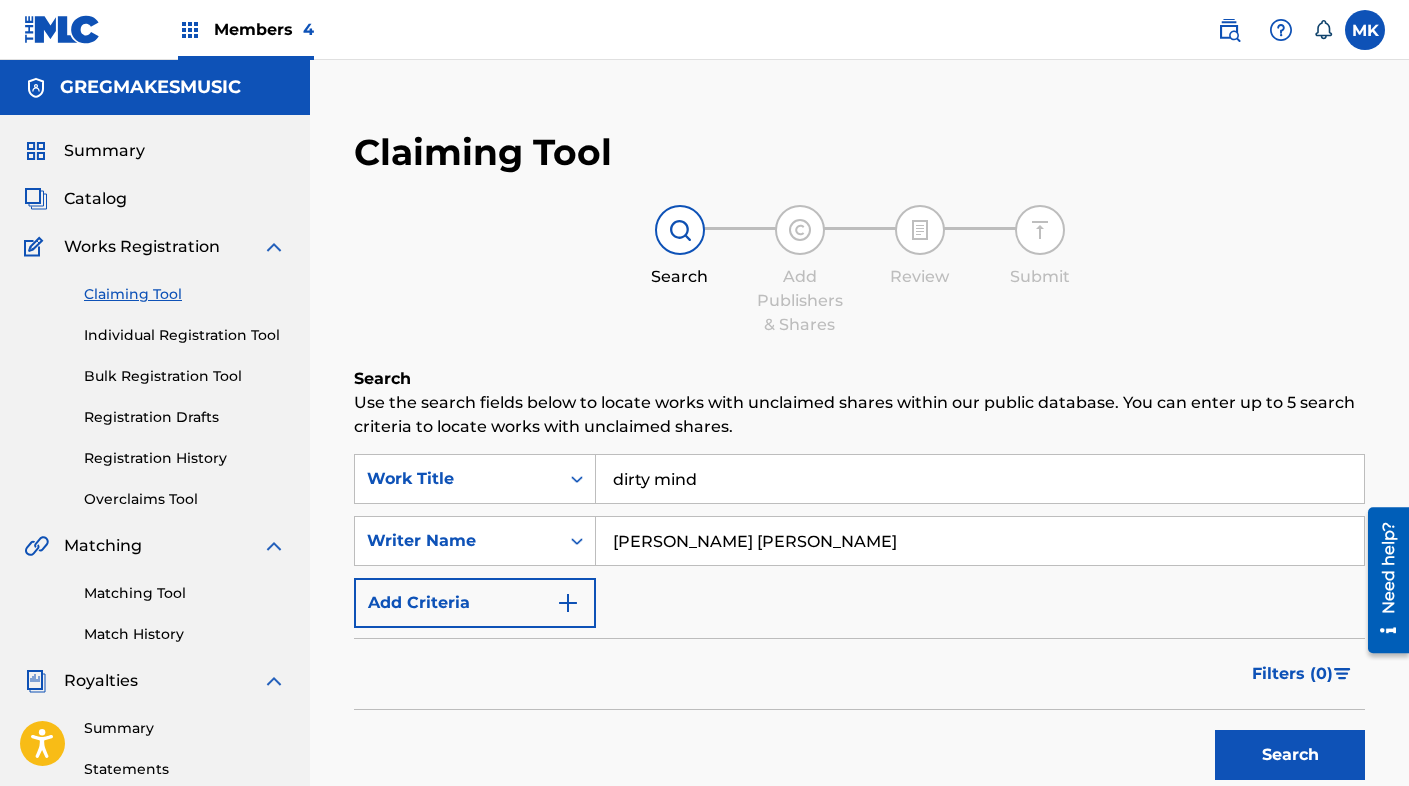 click on "Catalog" at bounding box center [95, 199] 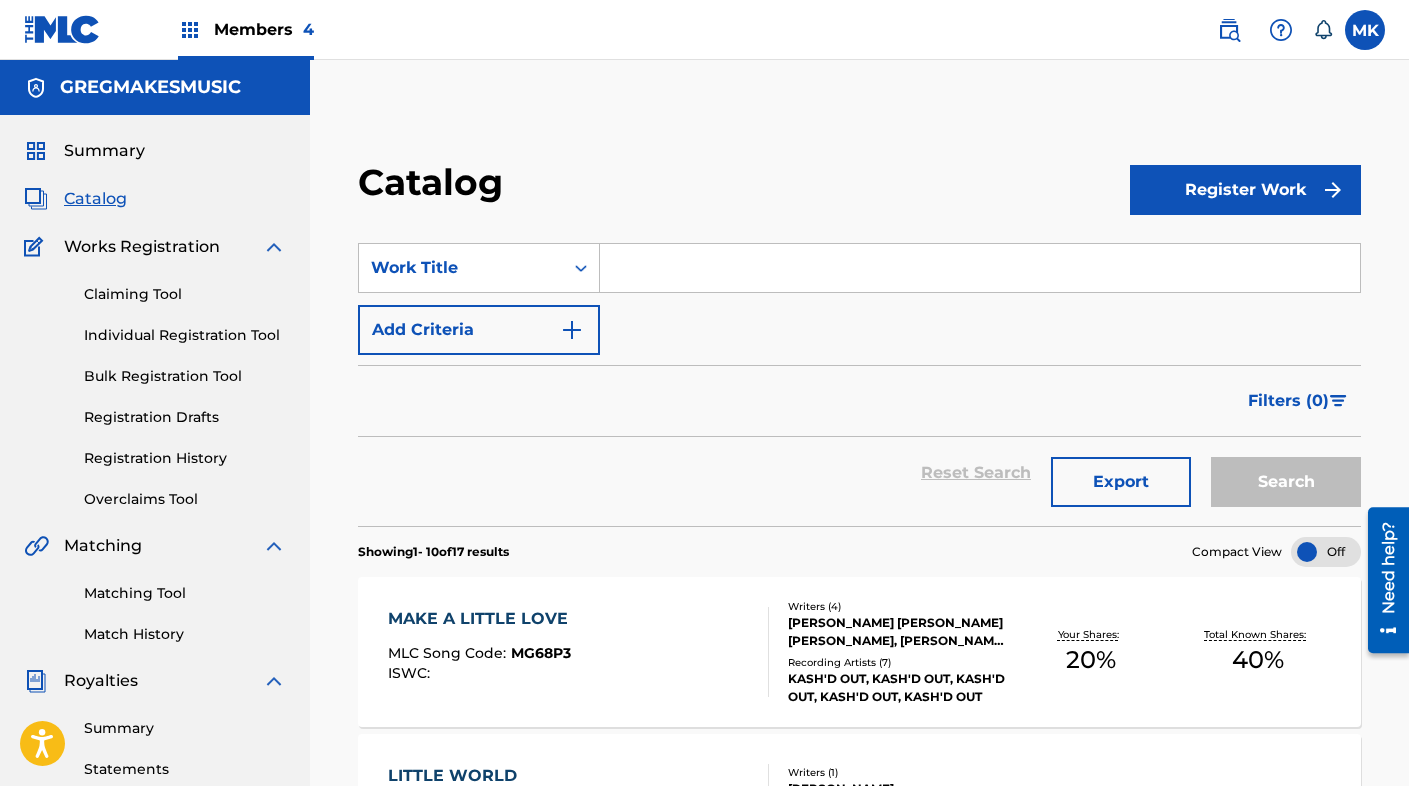 click at bounding box center [980, 268] 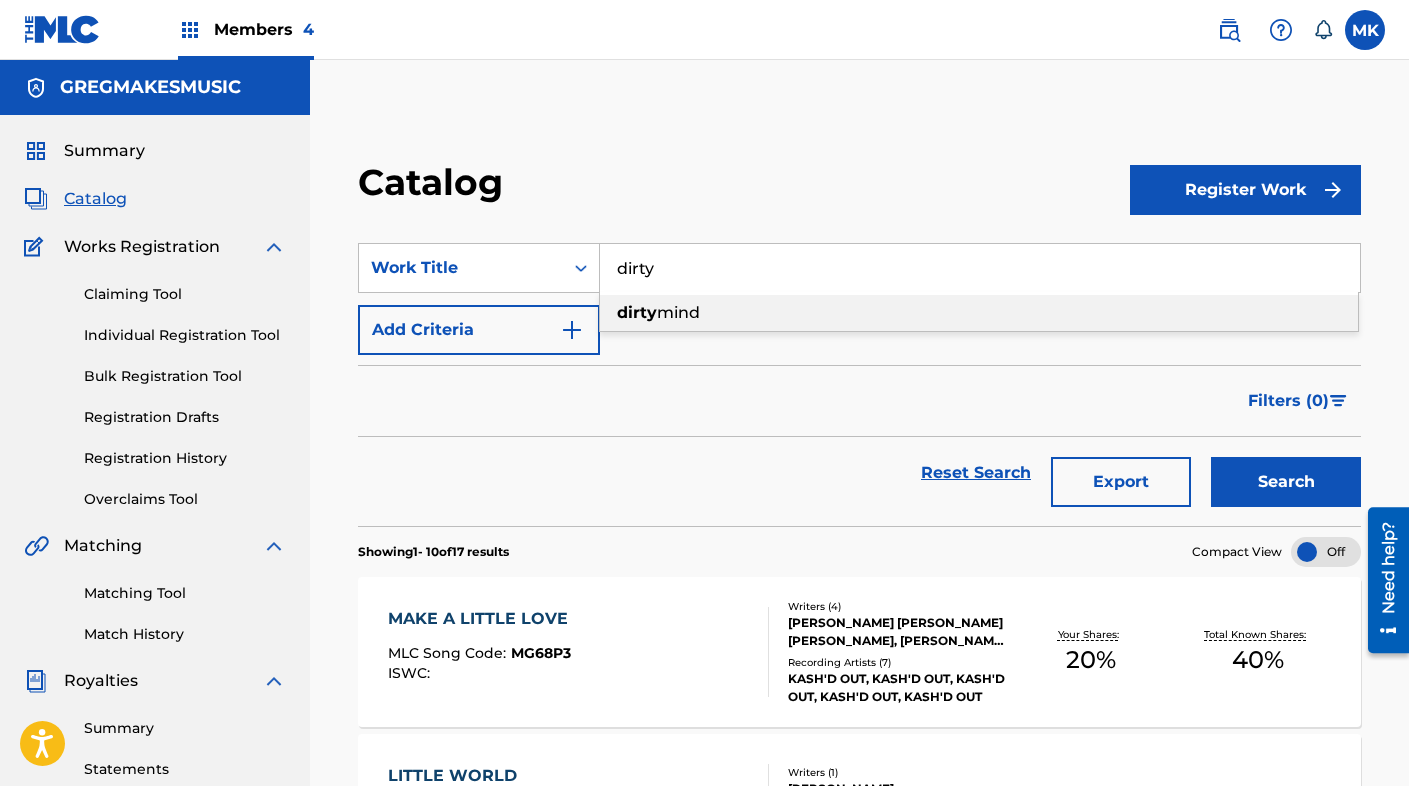 click on "mind" at bounding box center [678, 312] 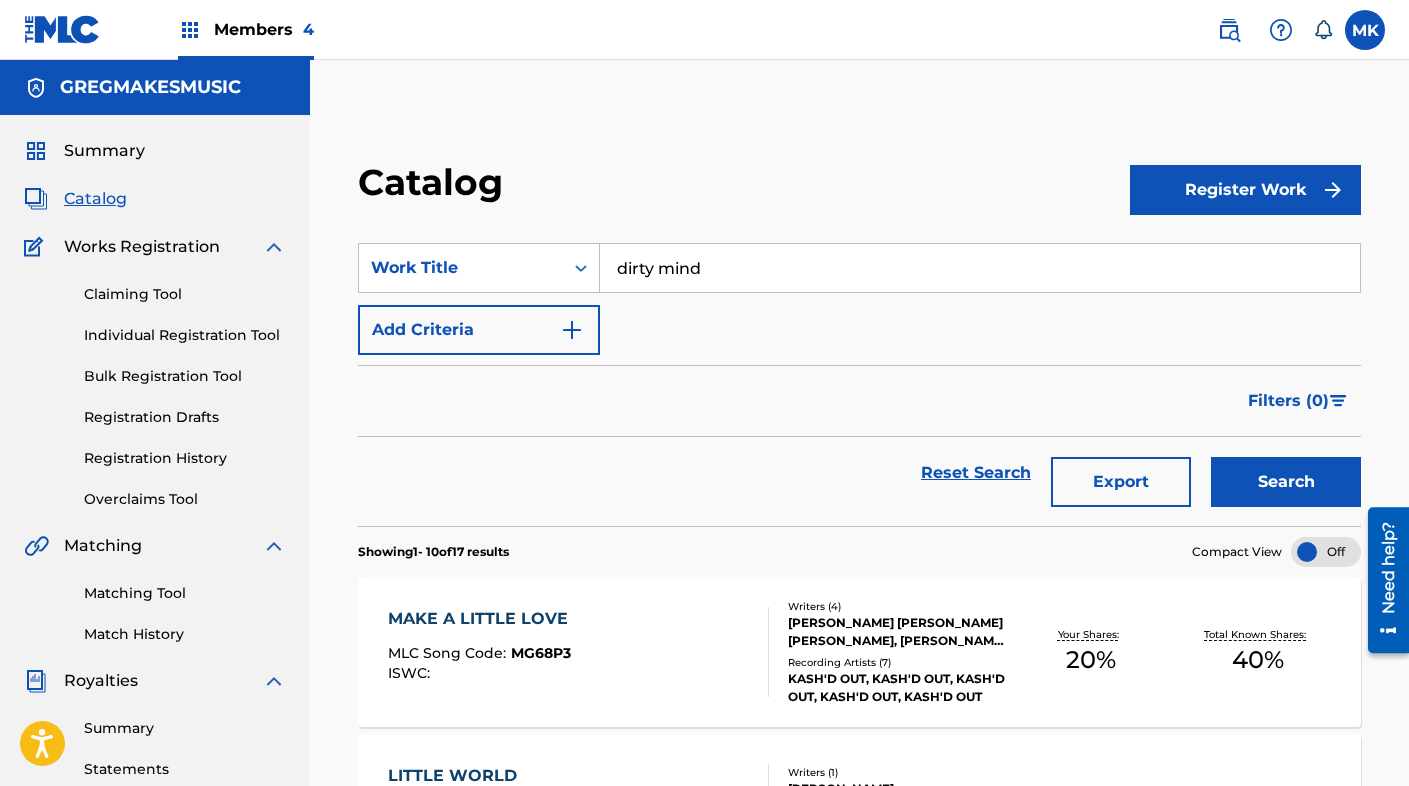 click on "Search" at bounding box center [1286, 482] 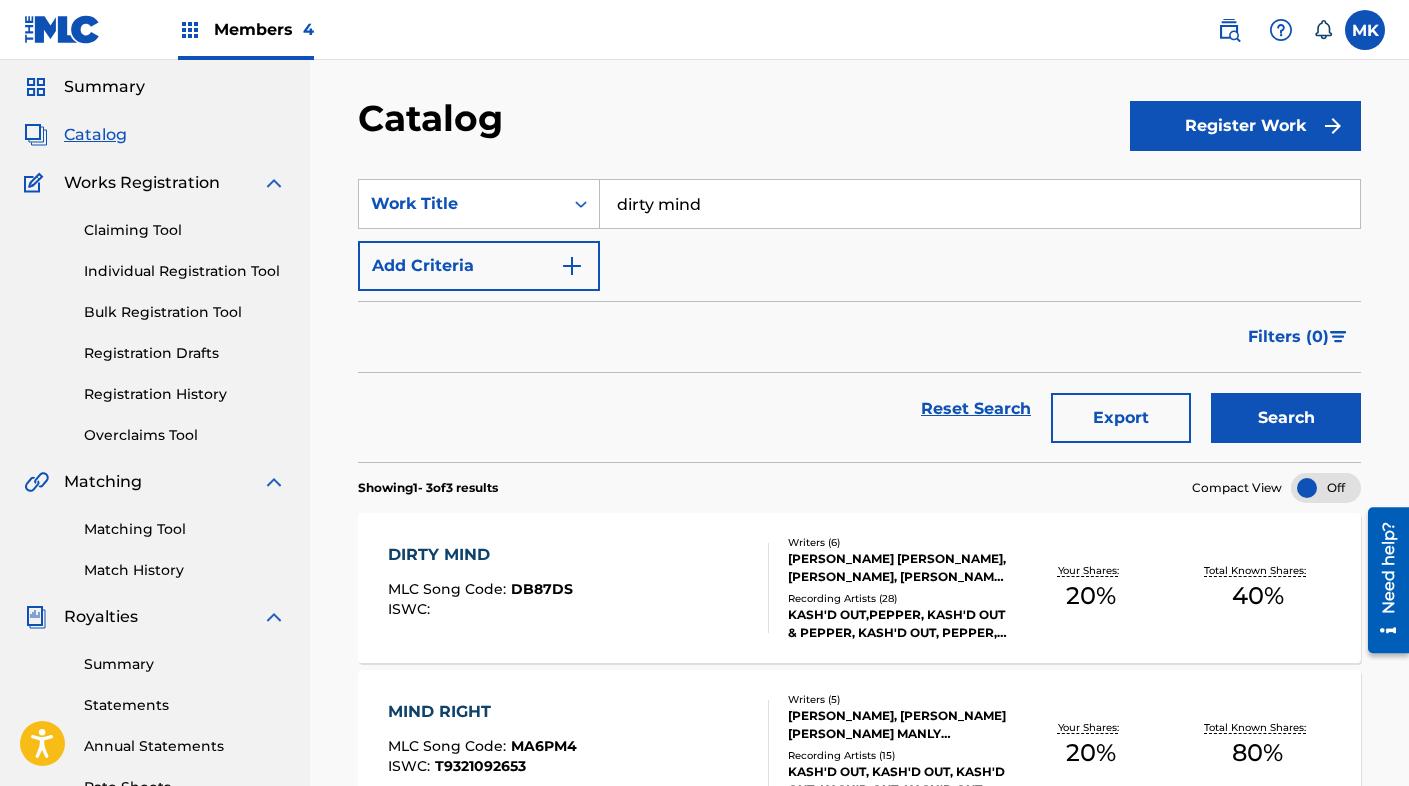 scroll, scrollTop: 68, scrollLeft: 0, axis: vertical 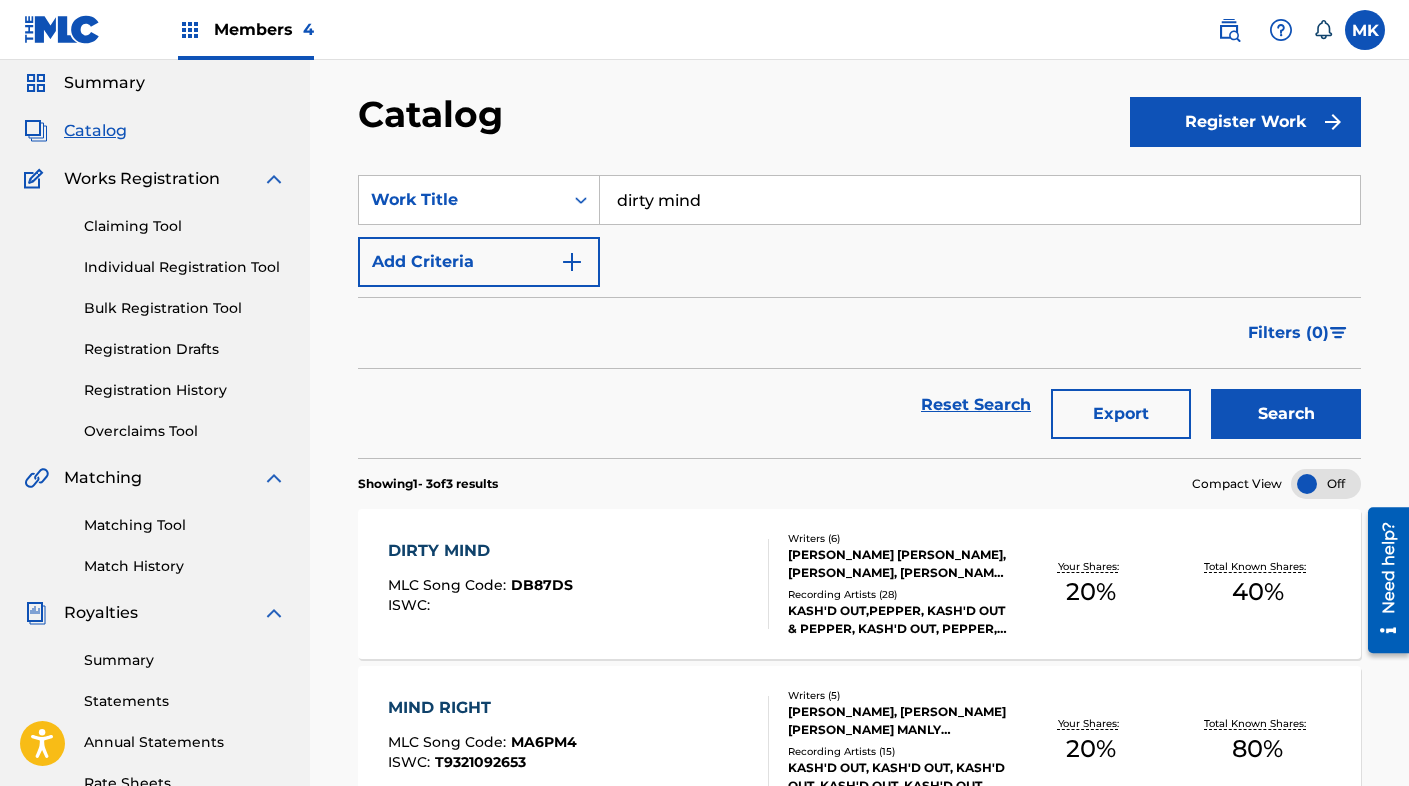 click on "DIRTY MIND" at bounding box center (480, 551) 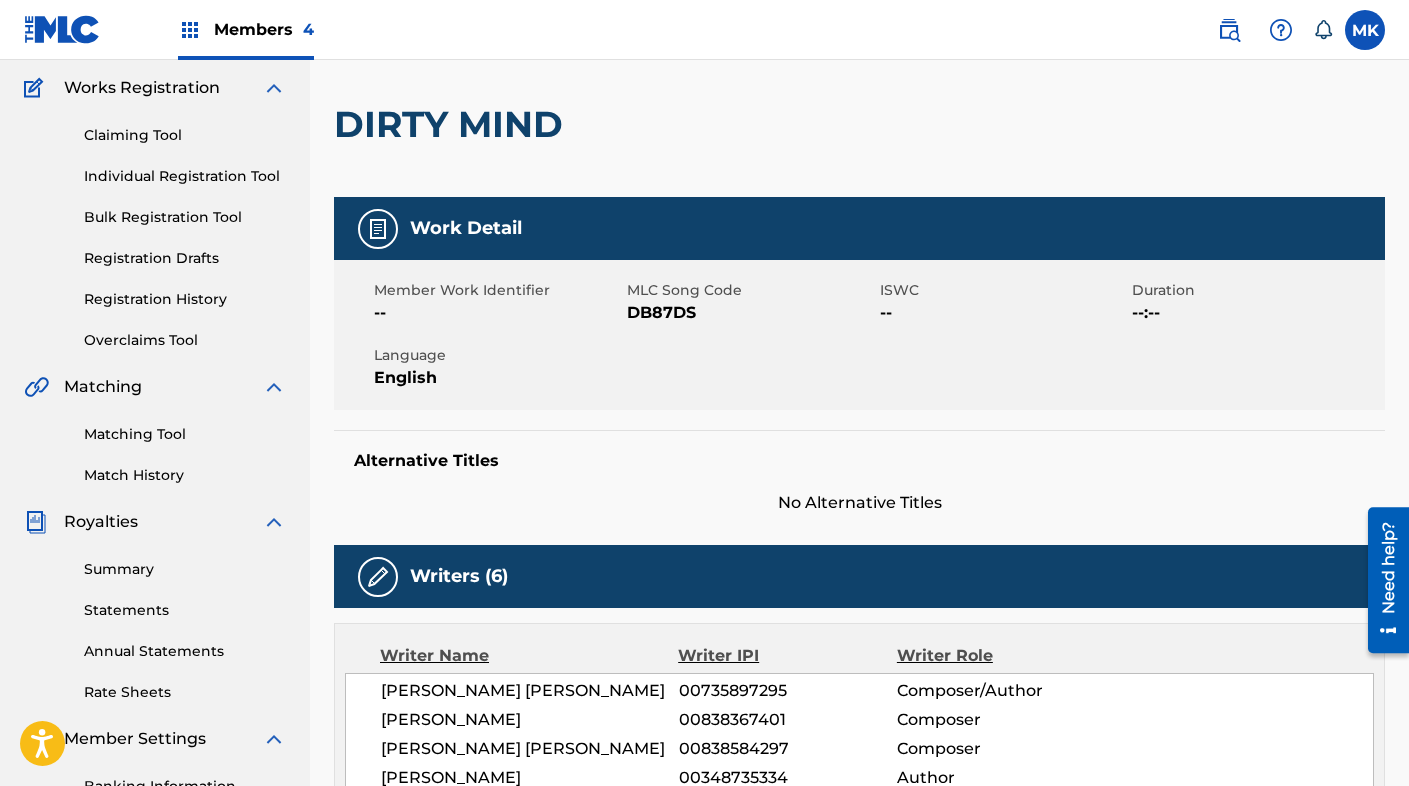 scroll, scrollTop: 213, scrollLeft: 0, axis: vertical 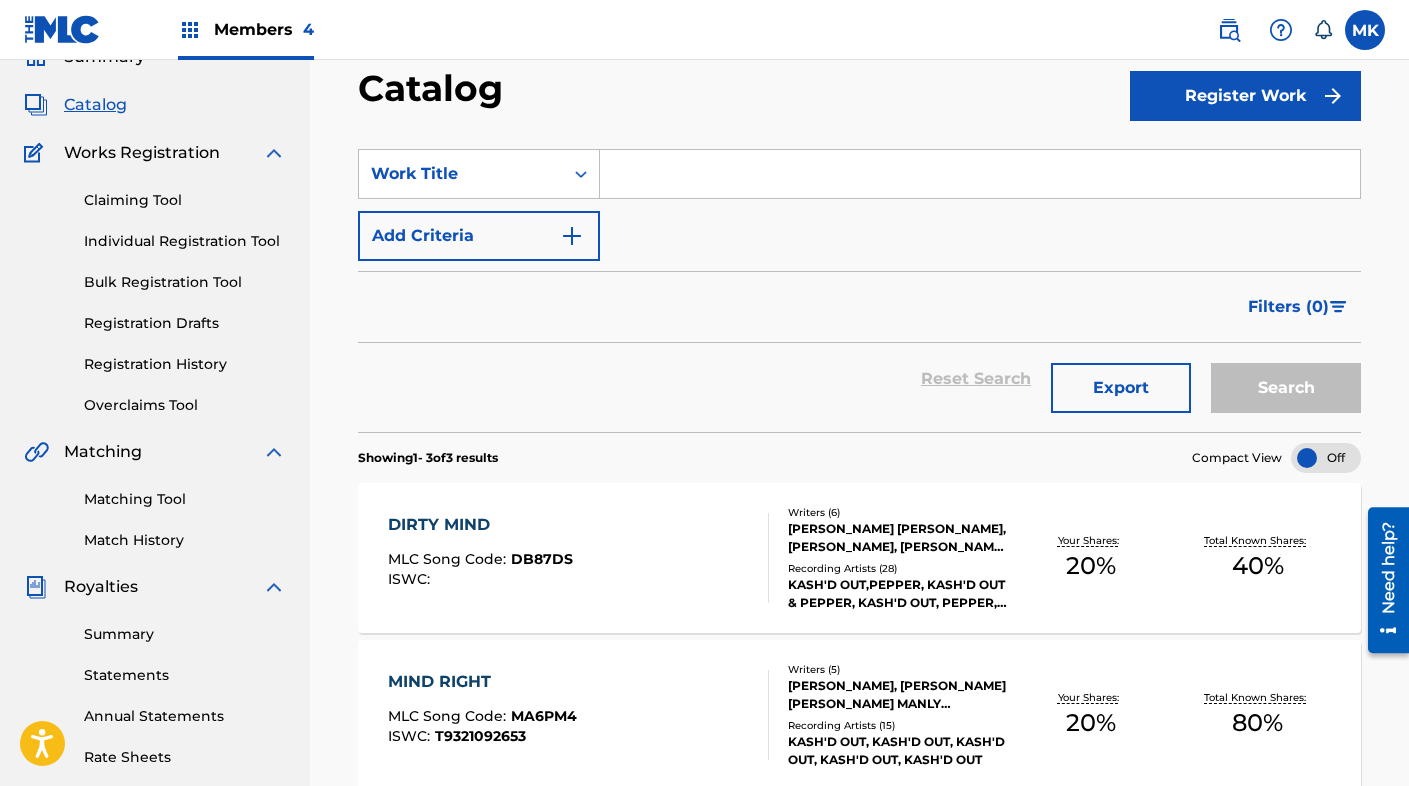 click on "Claiming Tool" at bounding box center [185, 200] 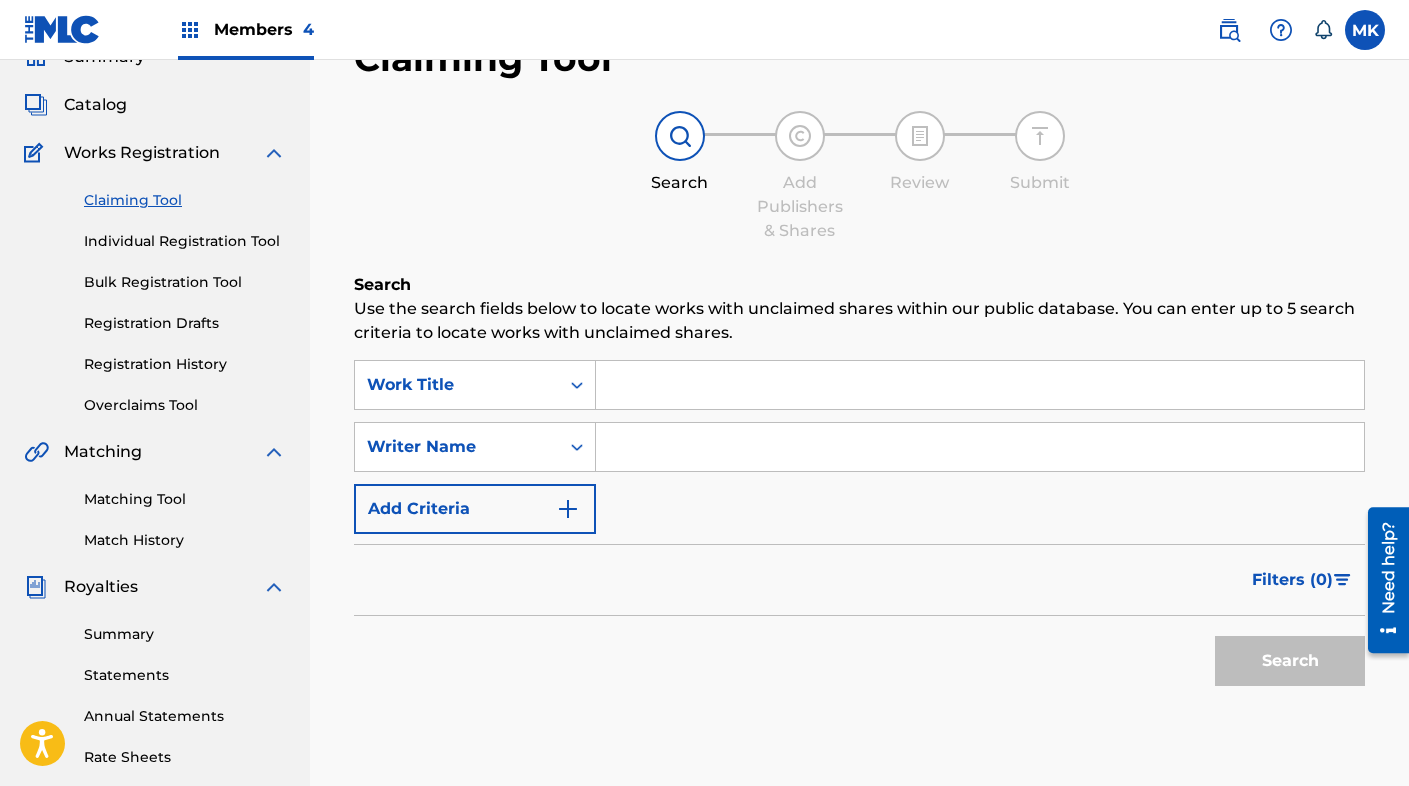 scroll, scrollTop: 0, scrollLeft: 0, axis: both 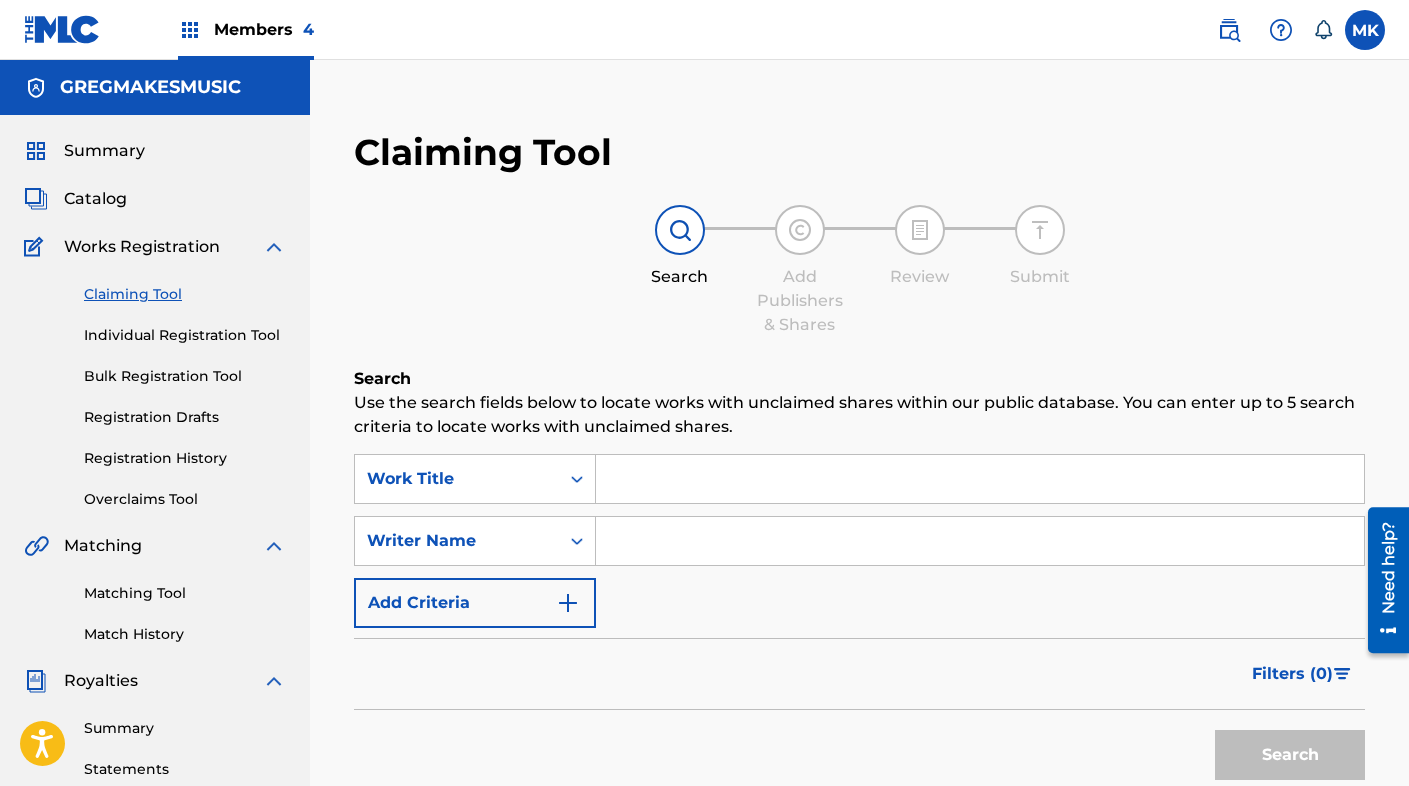 click at bounding box center [980, 479] 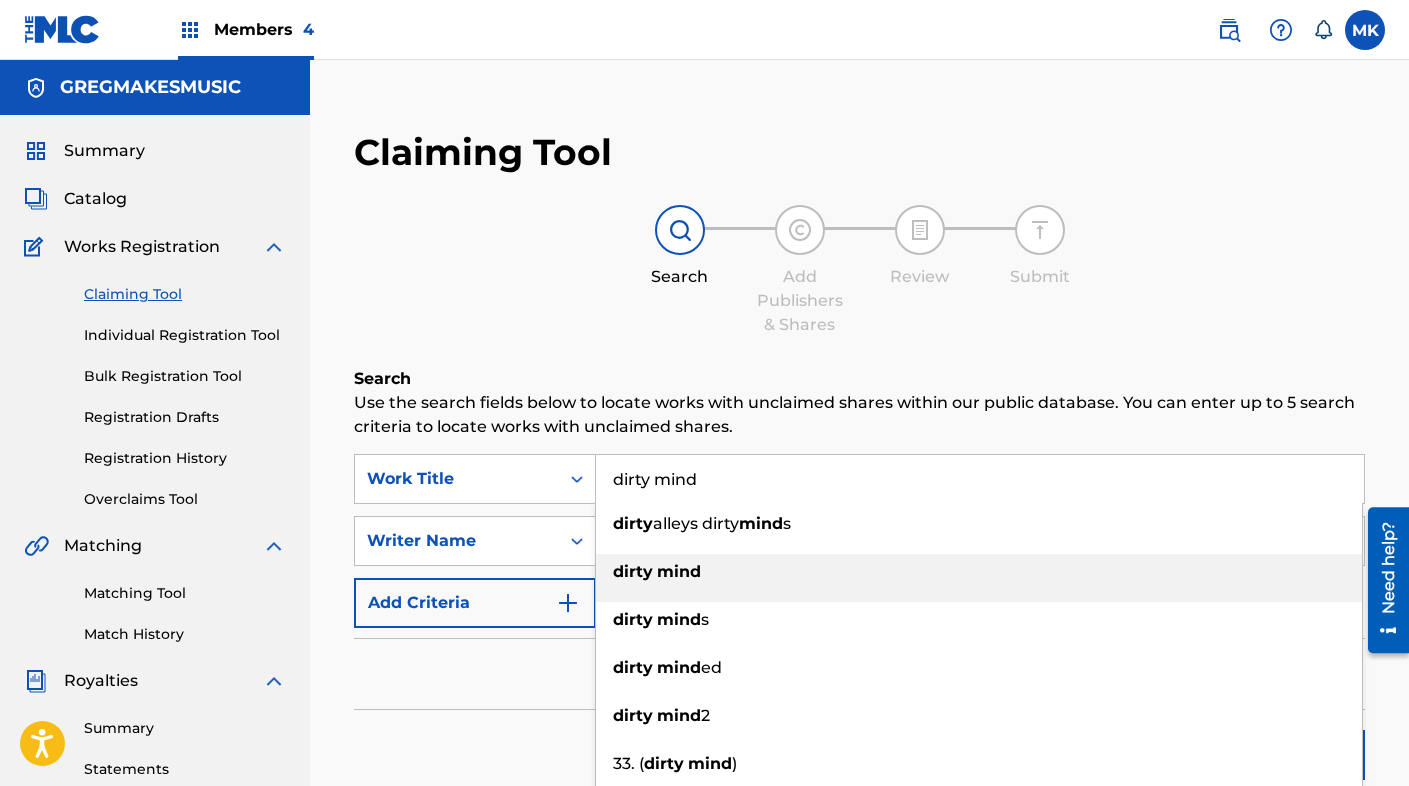 type on "dirty mind" 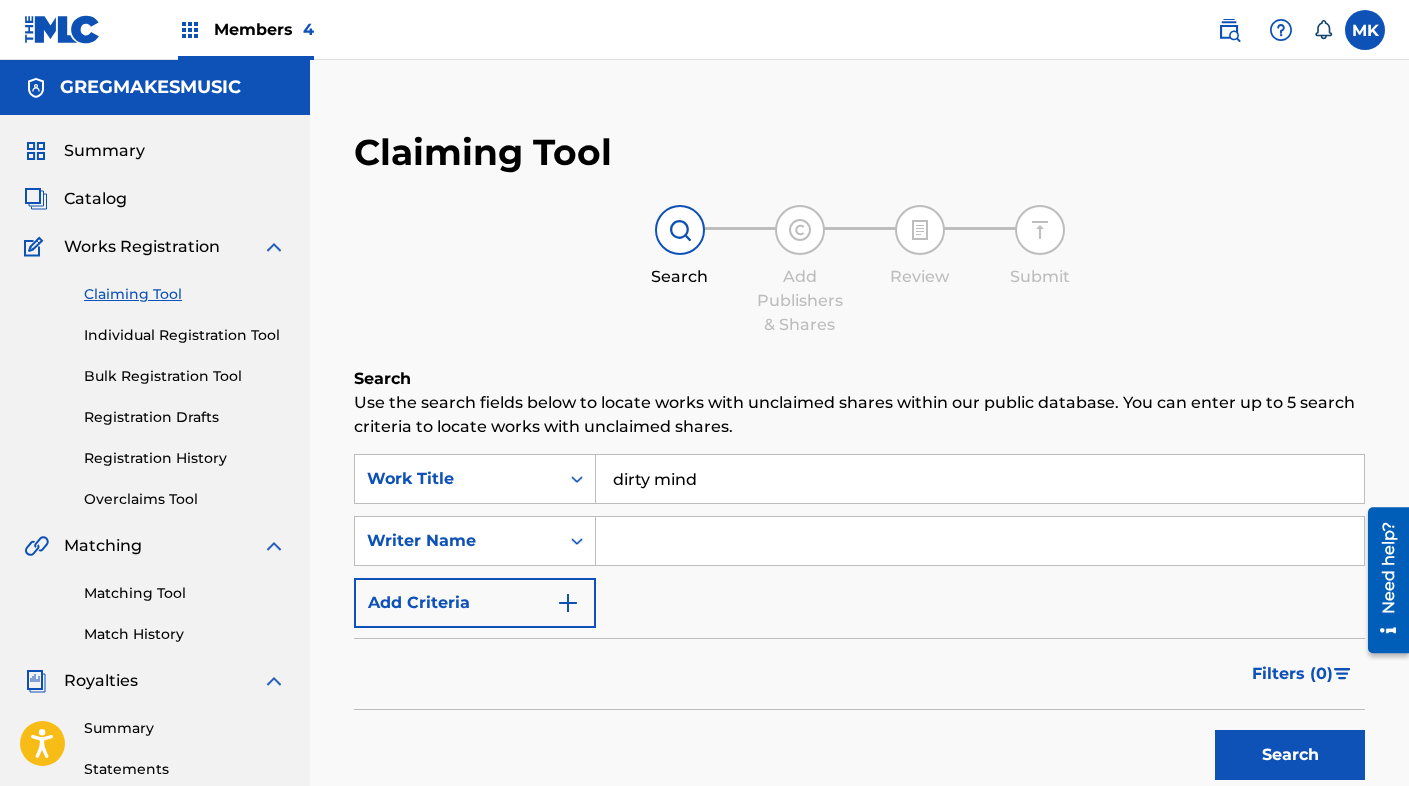 click at bounding box center (980, 541) 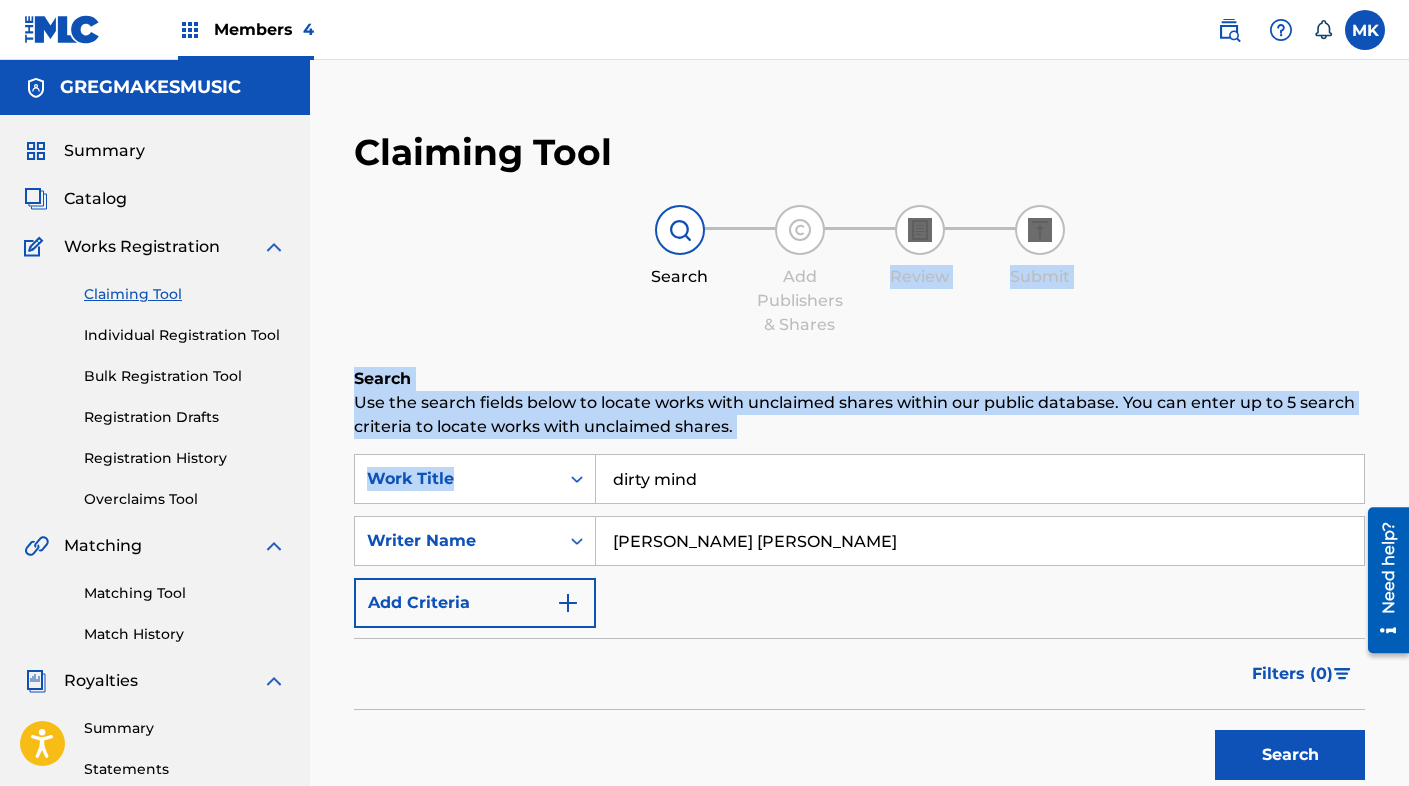click on "Claiming Tool Search Add Publishers & Shares Review Submit Search Use the search fields below to locate works with unclaimed shares within our public database. You can enter up
to 5 search criteria to locate works with unclaimed shares. SearchWithCriteria9f7a6dc4-eefb-4b39-a081-59953584b955 Work Title dirty mind SearchWithCriteriacbdcec99-d07f-474d-964f-165d56d2ace1 Writer Name SHIELDS, GREGORY ADAM Add Criteria Filter Claim Search Filters Include works claimed by my Member   Remove Filters Apply Filters Filters ( 0 ) Search" at bounding box center [859, 510] 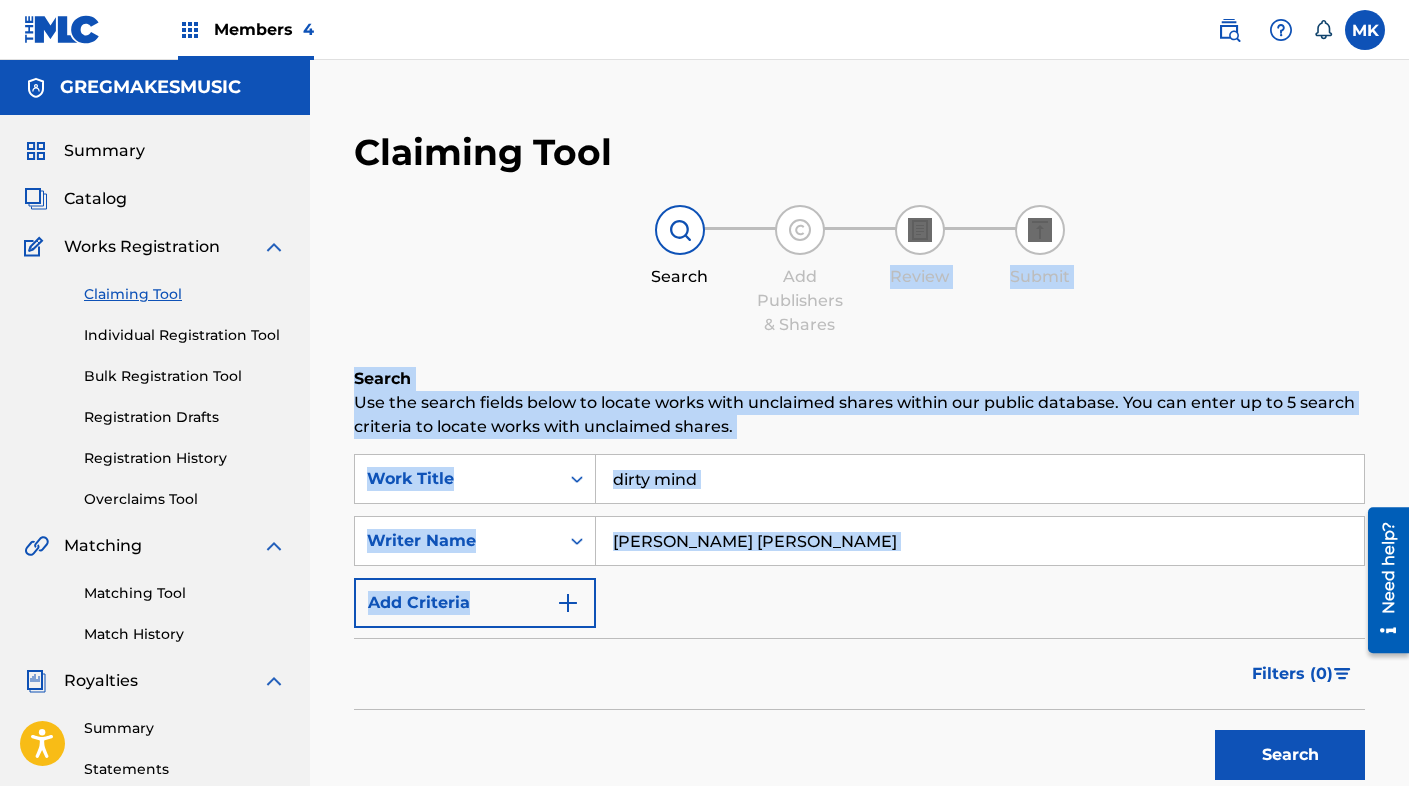 click on "Search" at bounding box center [1290, 755] 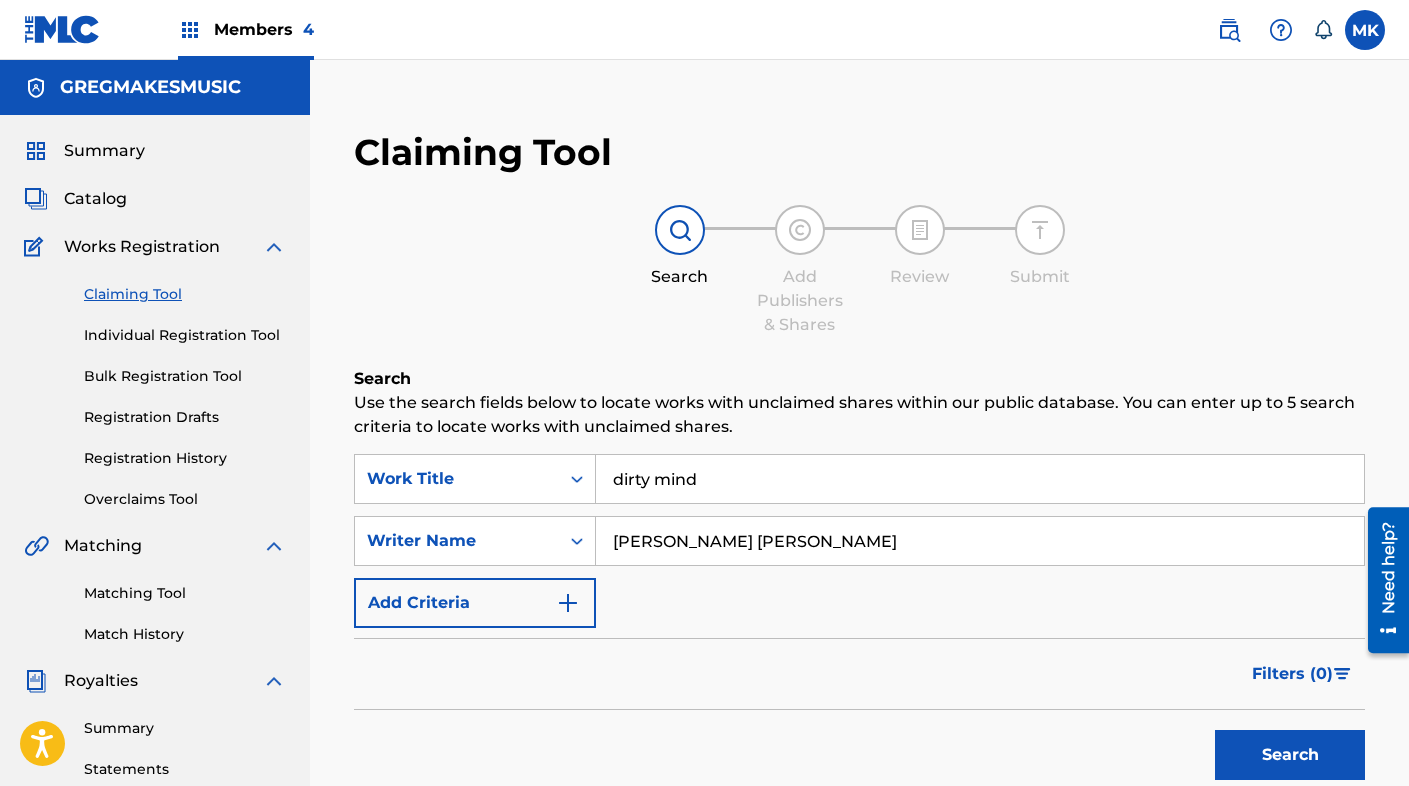 click on "Filters ( 0 )" at bounding box center [859, 674] 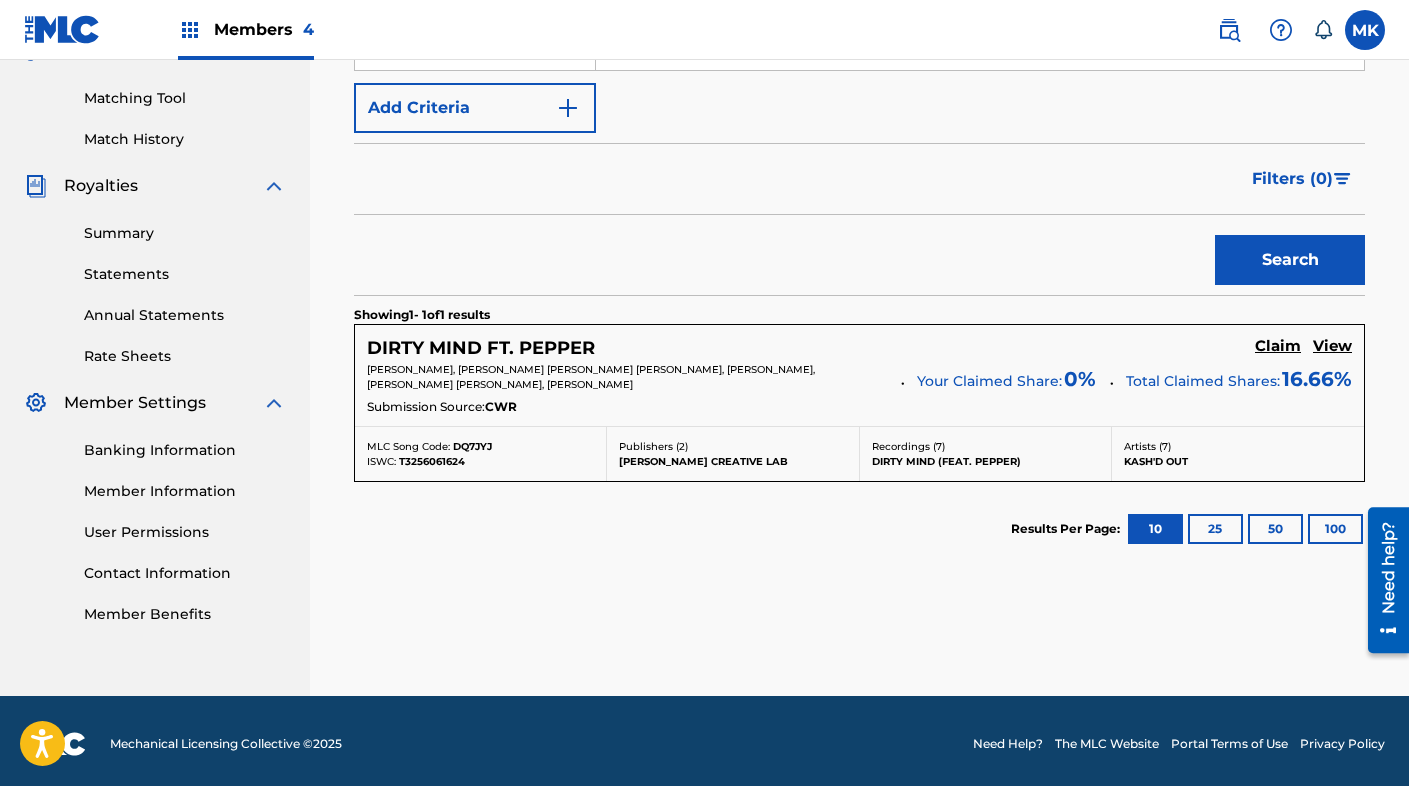 scroll, scrollTop: 500, scrollLeft: 0, axis: vertical 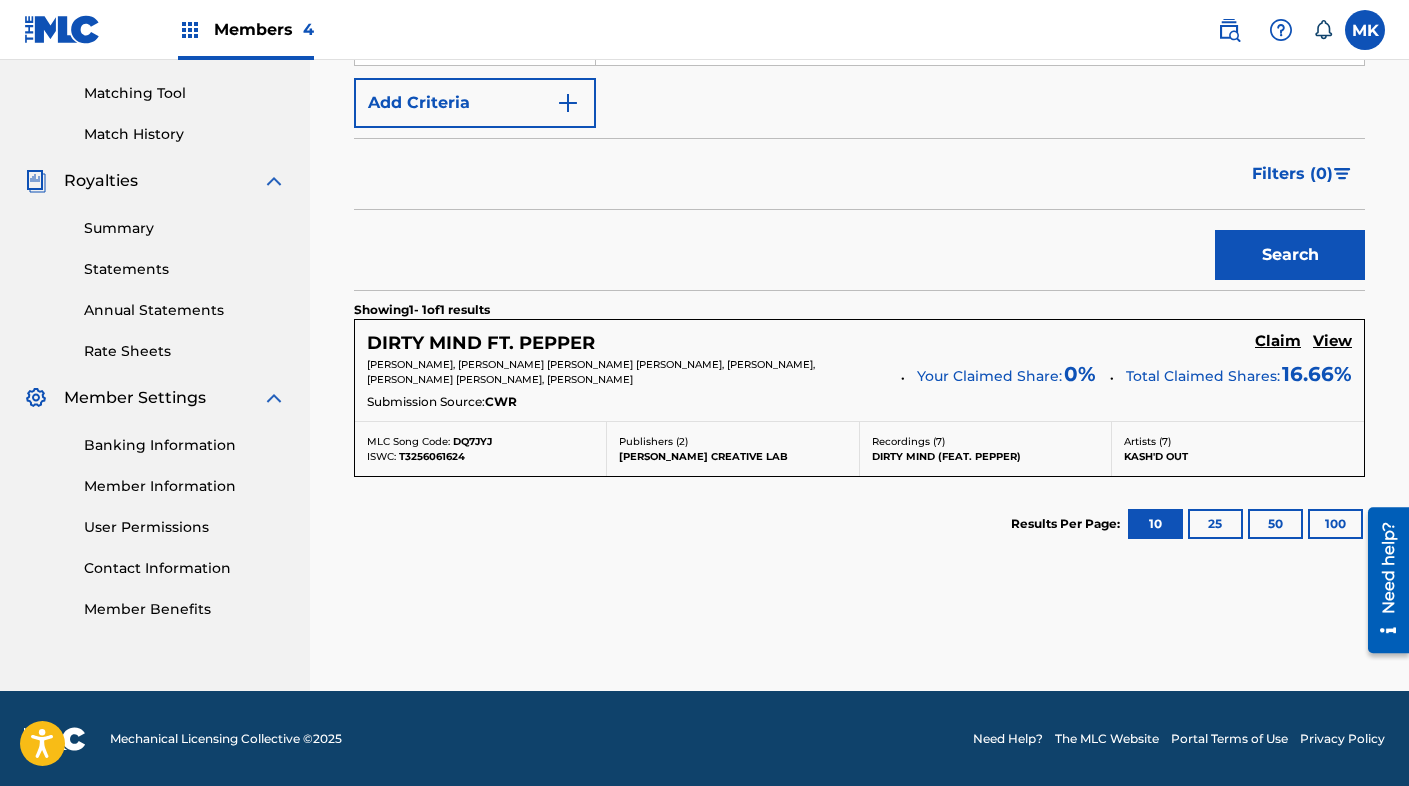 click on "Claim" at bounding box center [1278, 341] 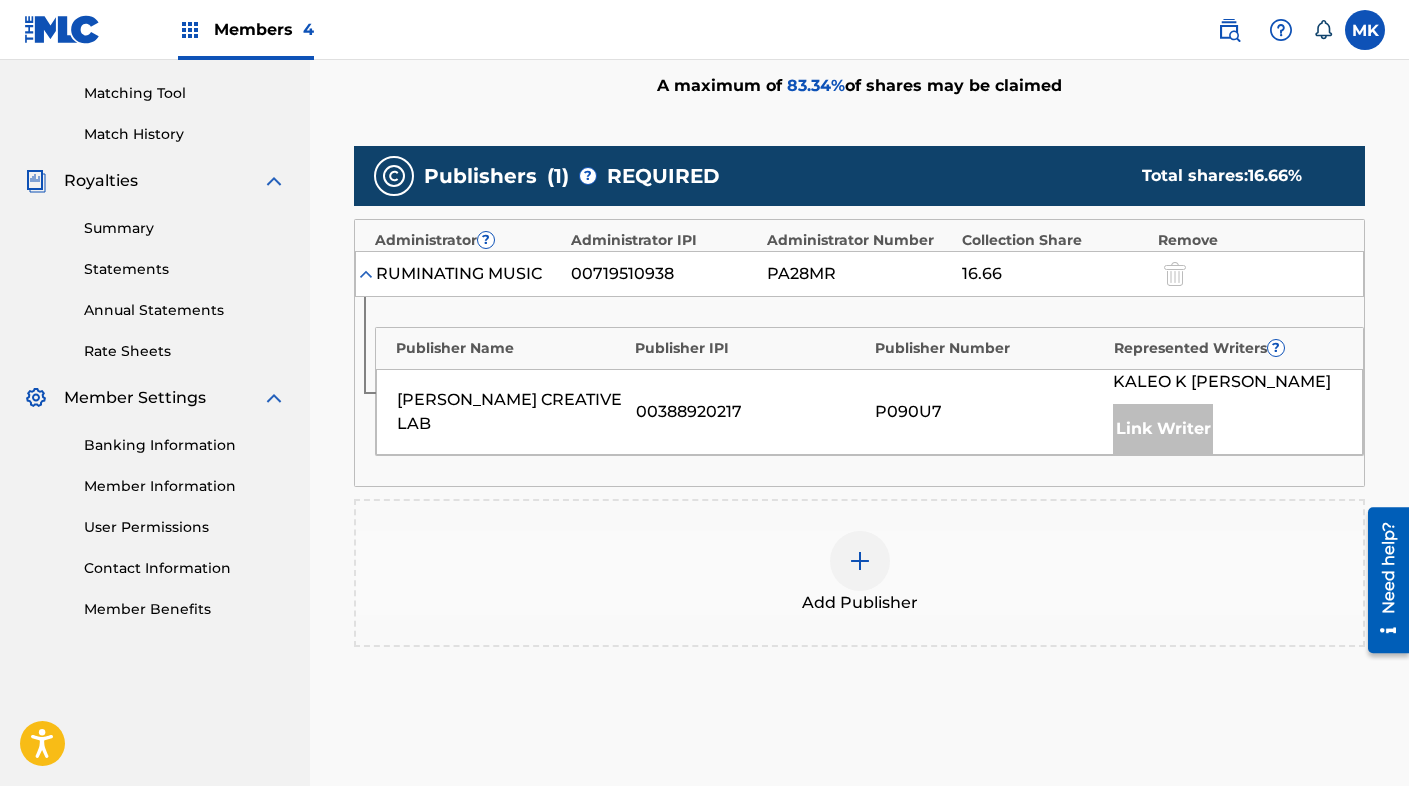 click at bounding box center [860, 561] 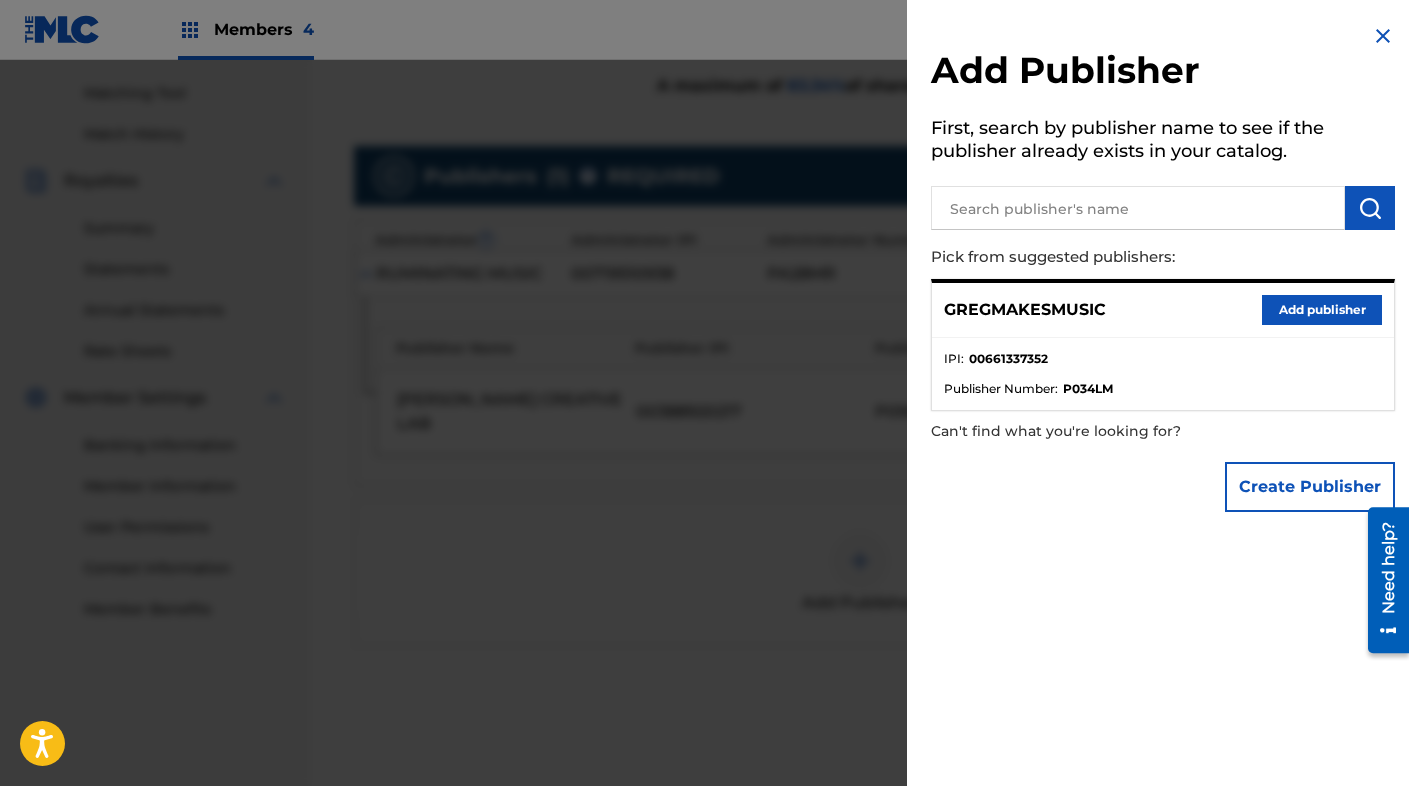 click on "Add publisher" at bounding box center [1322, 310] 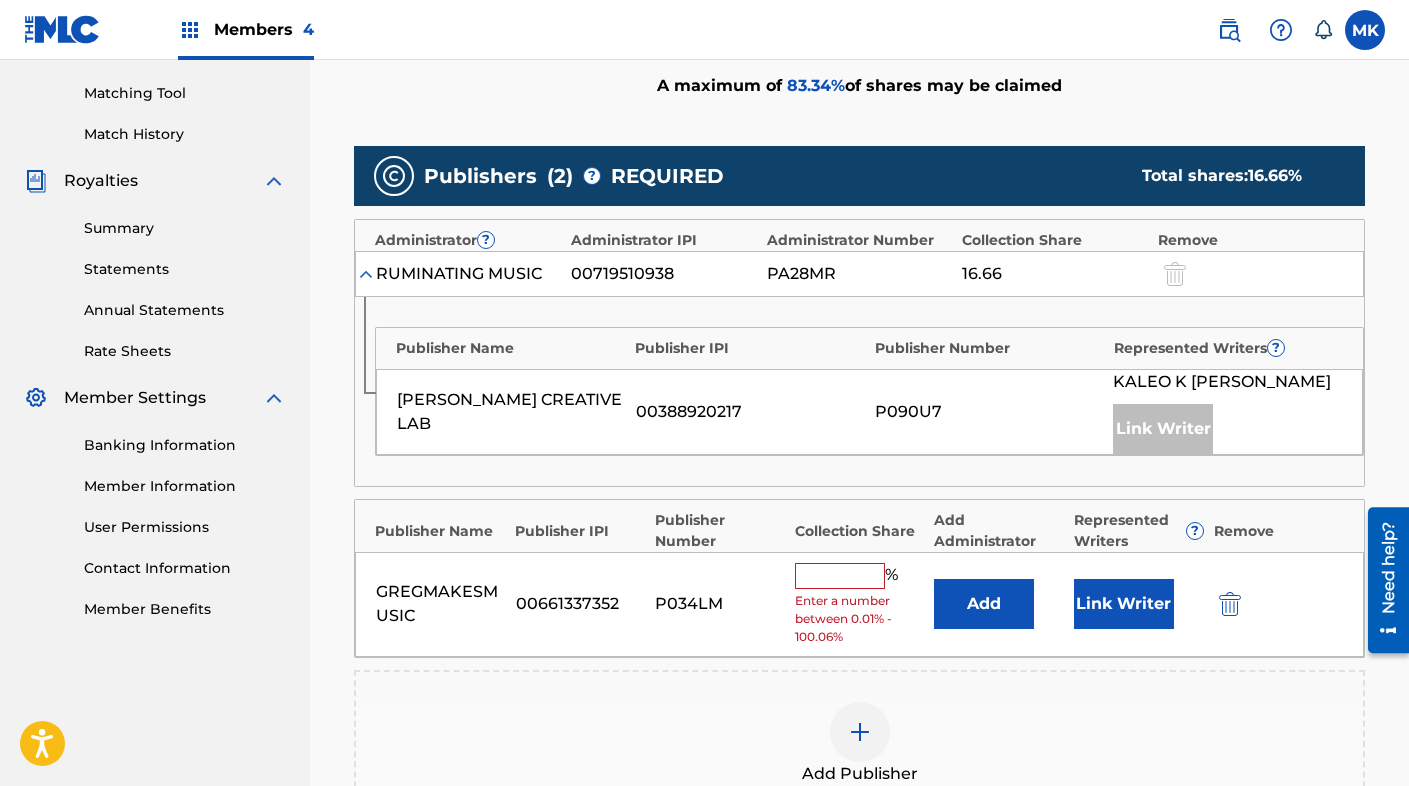 click at bounding box center (840, 576) 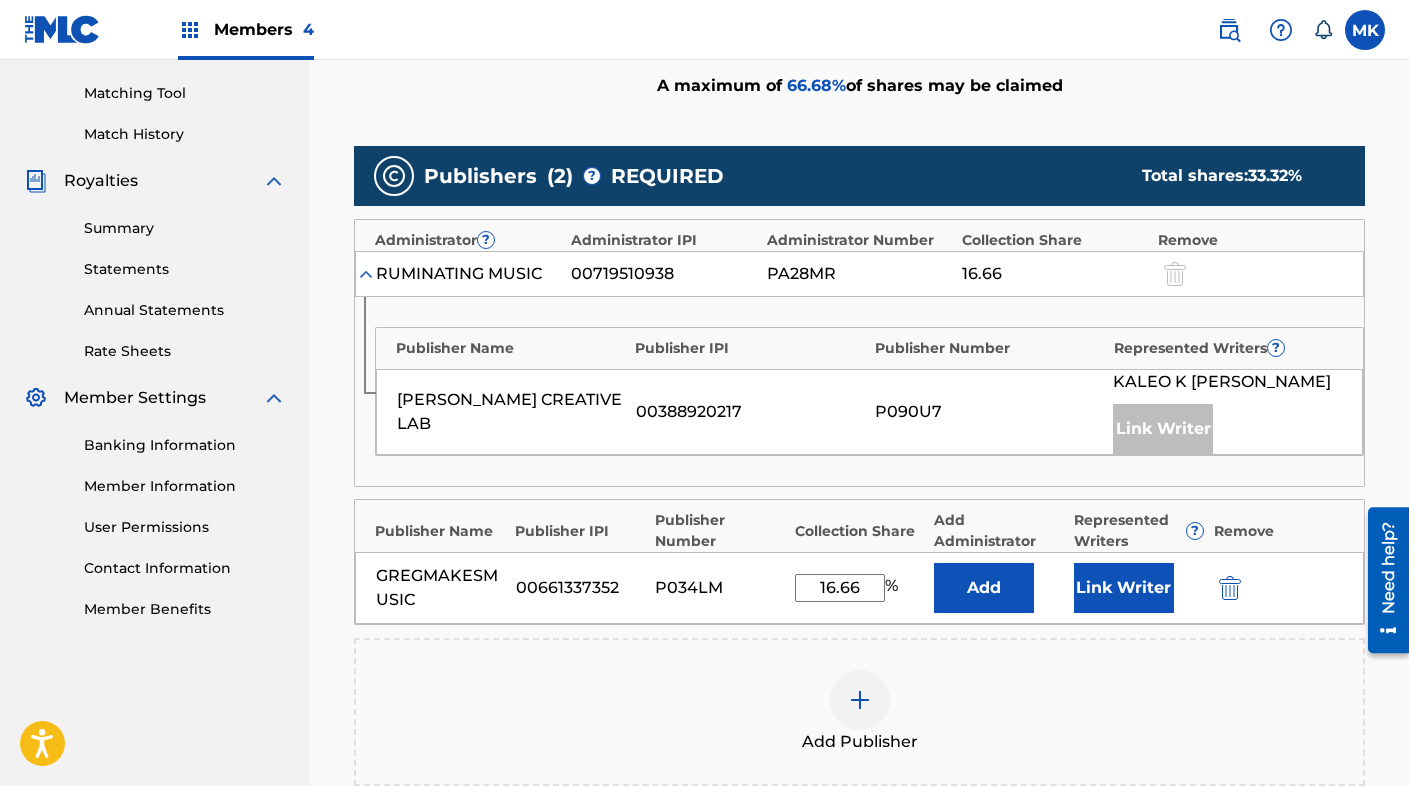 type on "16.66" 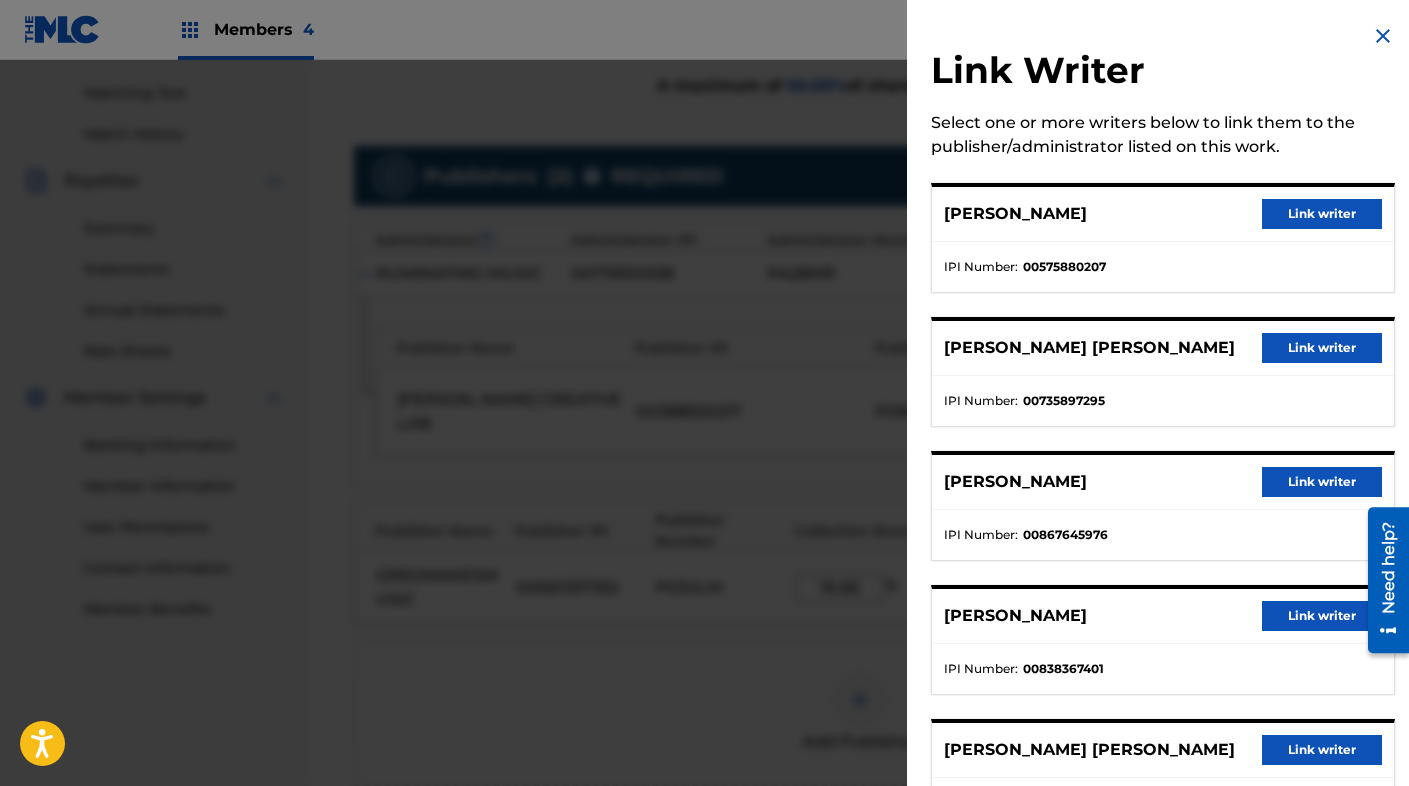 click on "Link writer" at bounding box center [1322, 214] 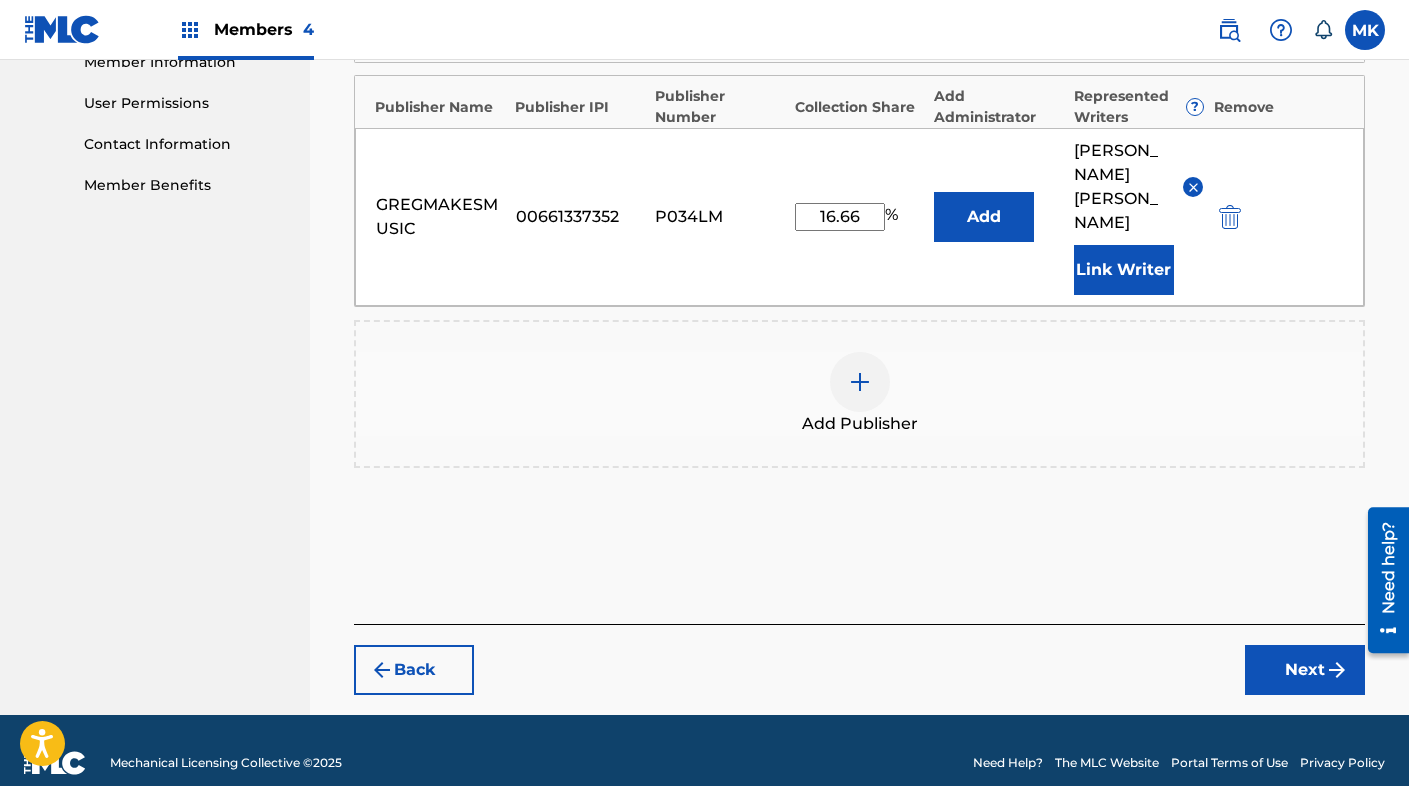 click on "Next" at bounding box center [1305, 670] 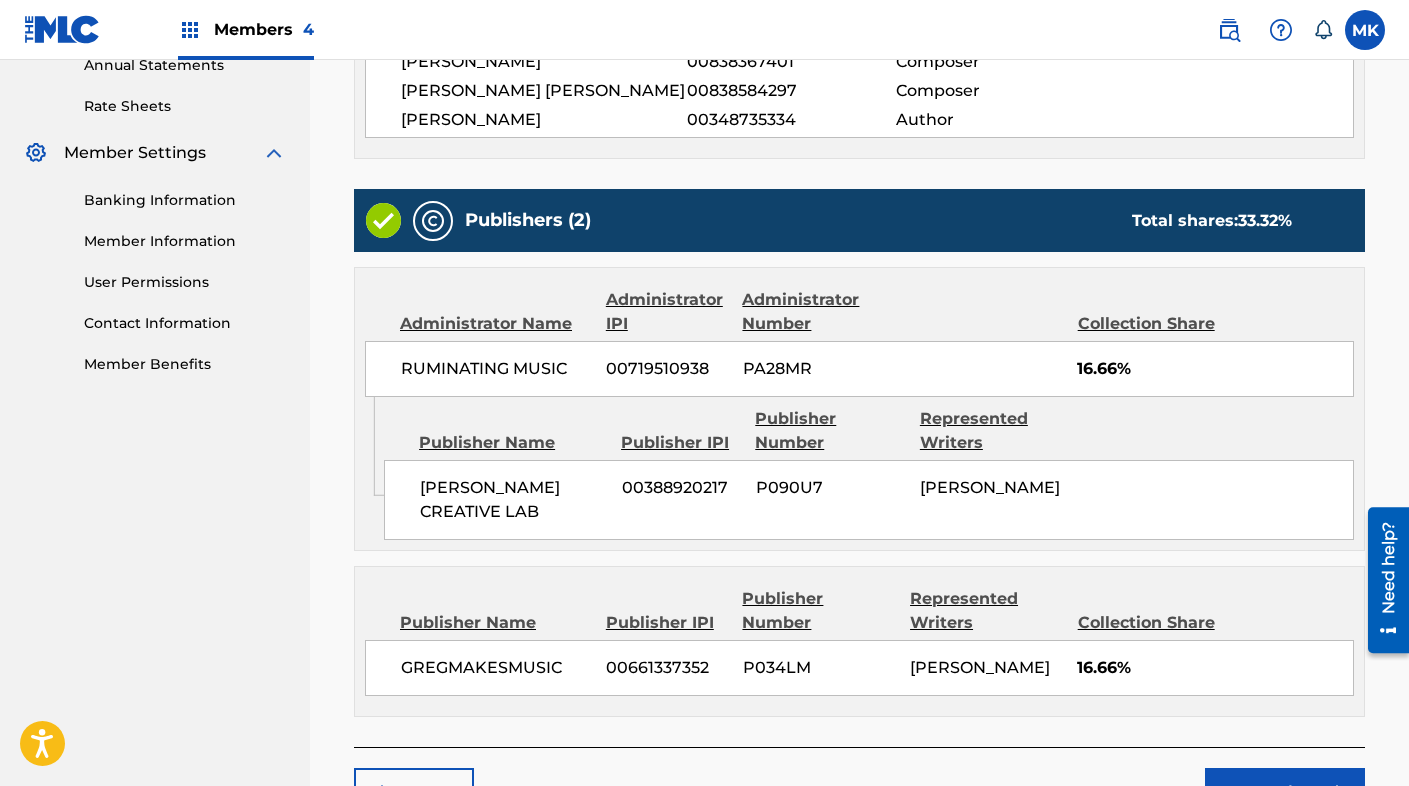 scroll, scrollTop: 913, scrollLeft: 0, axis: vertical 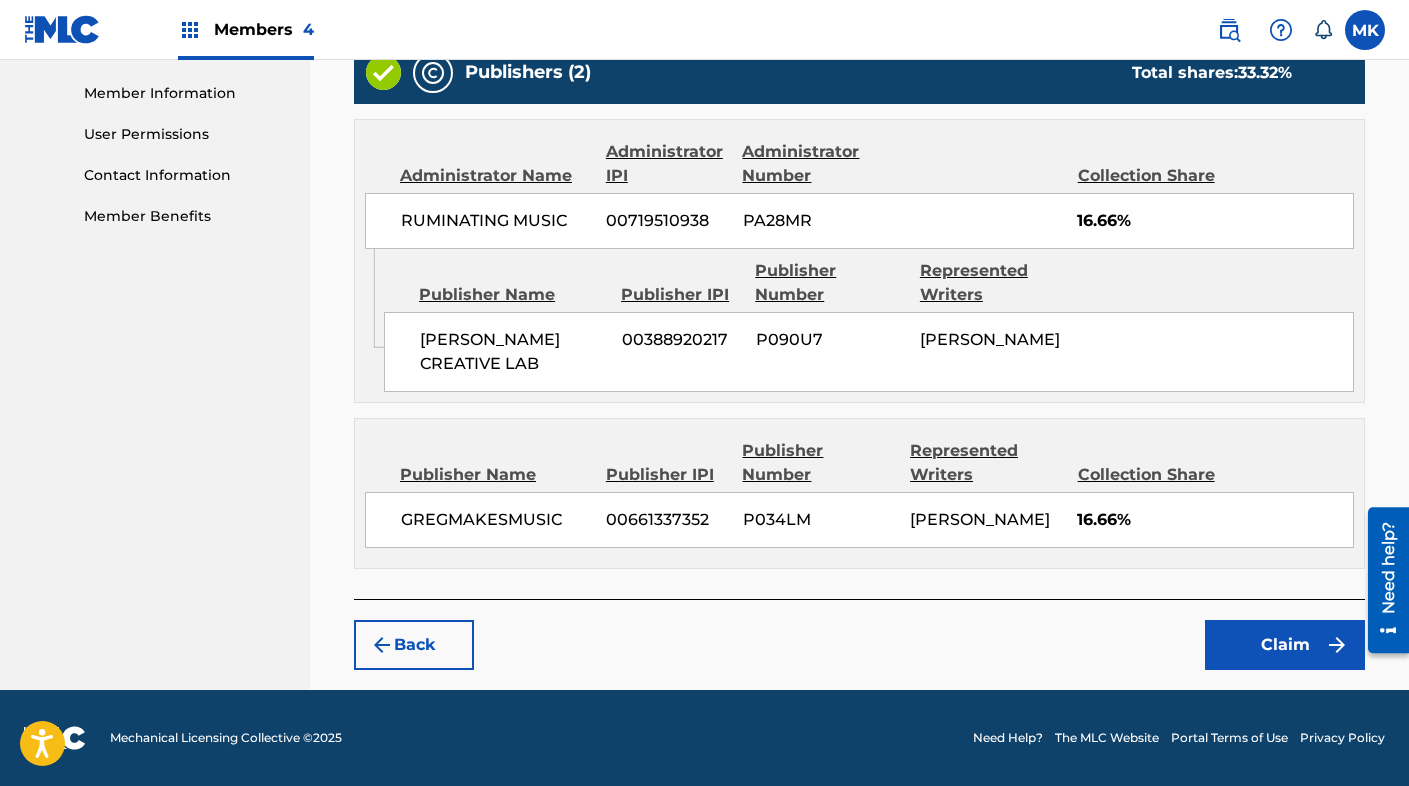 click on "Claim" at bounding box center (1285, 645) 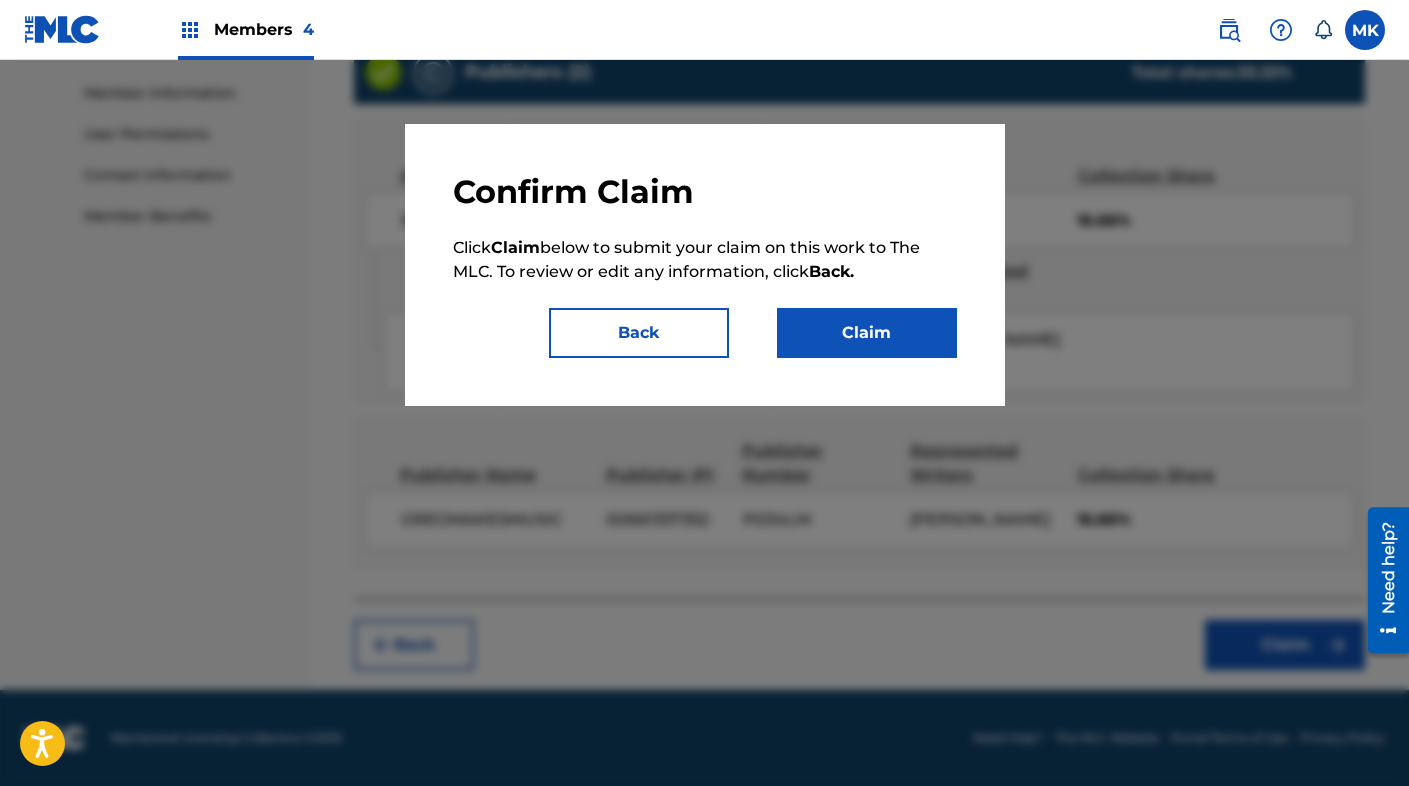 click on "Claim" at bounding box center [867, 333] 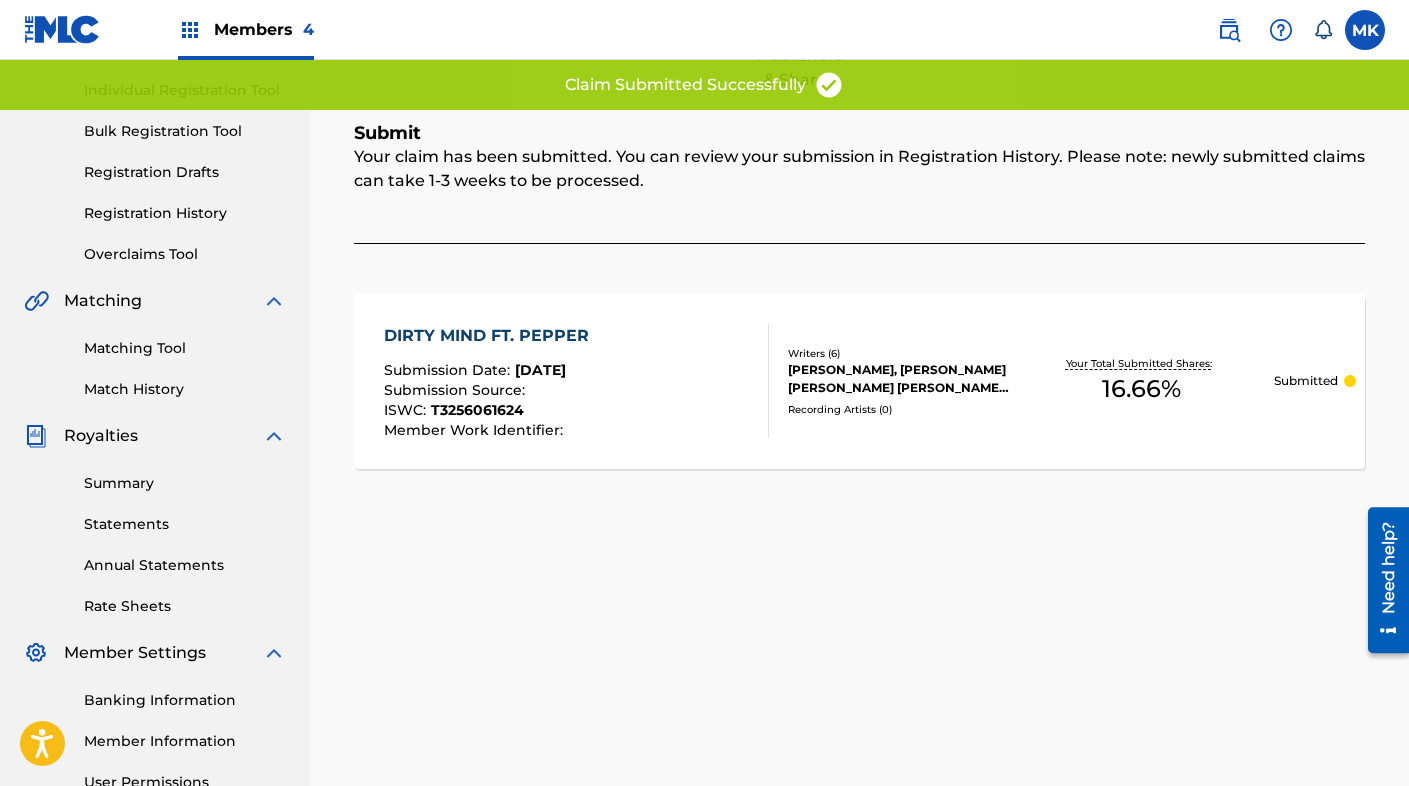 scroll, scrollTop: 0, scrollLeft: 0, axis: both 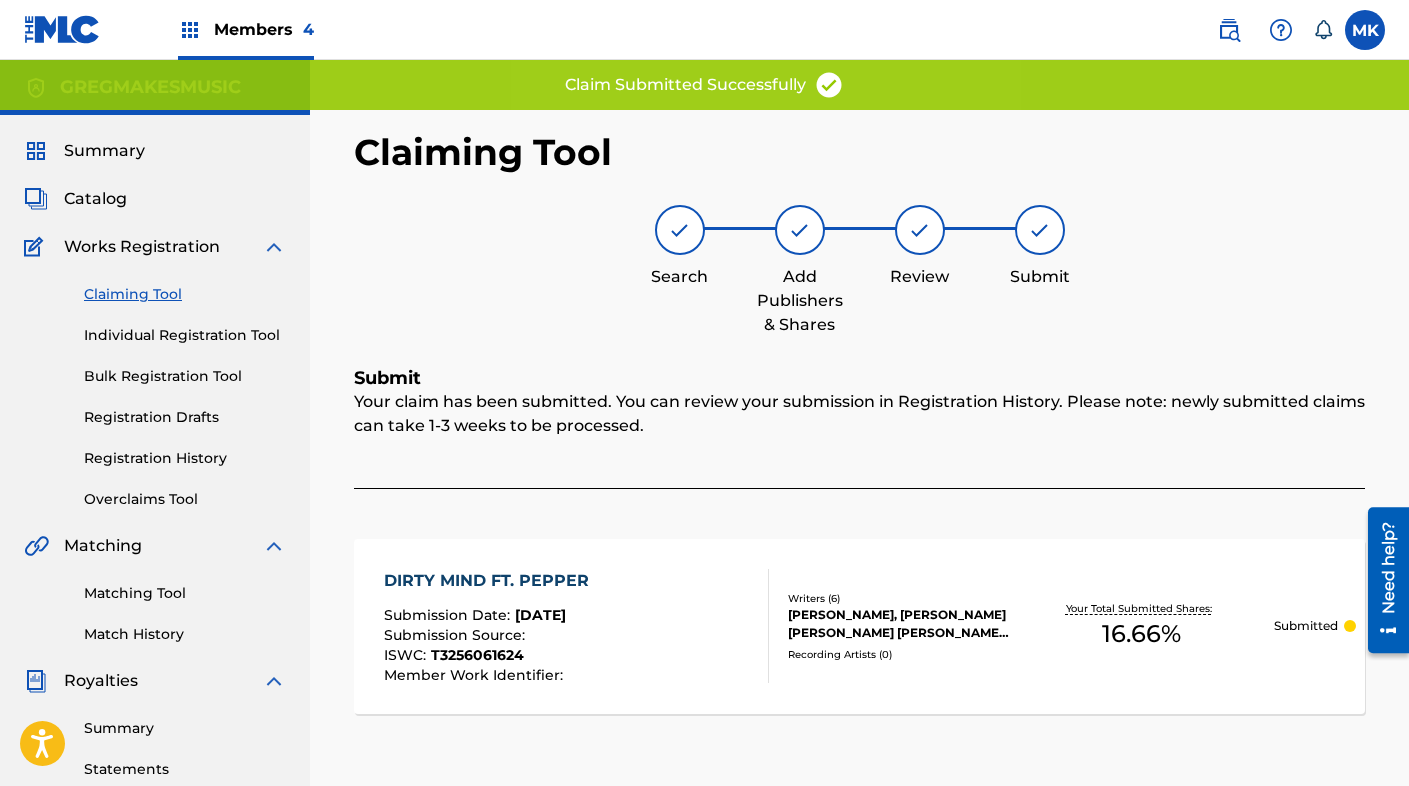 click at bounding box center [190, 30] 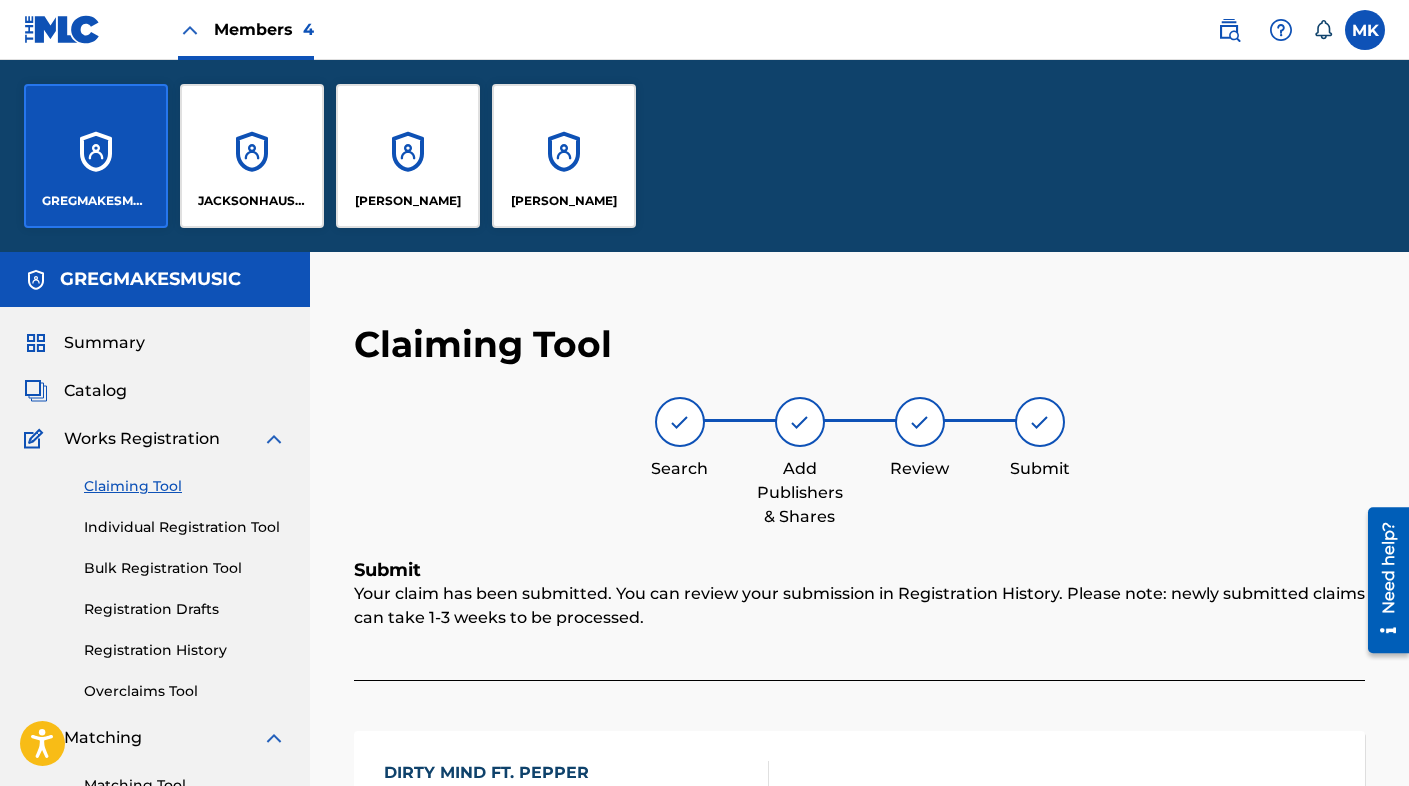 click on "JACKSONHAUSERMAN" at bounding box center [252, 156] 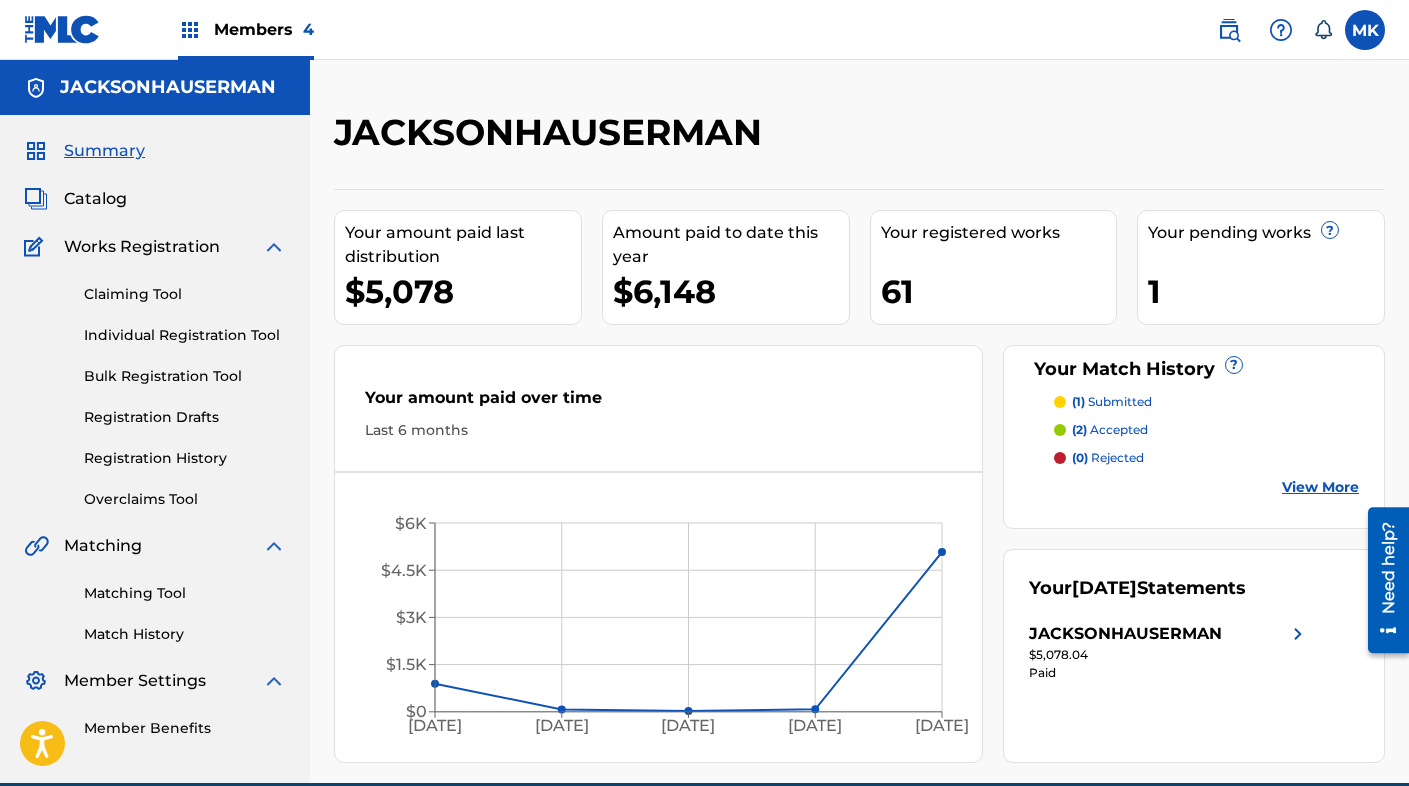 click on "Claiming Tool" at bounding box center (185, 294) 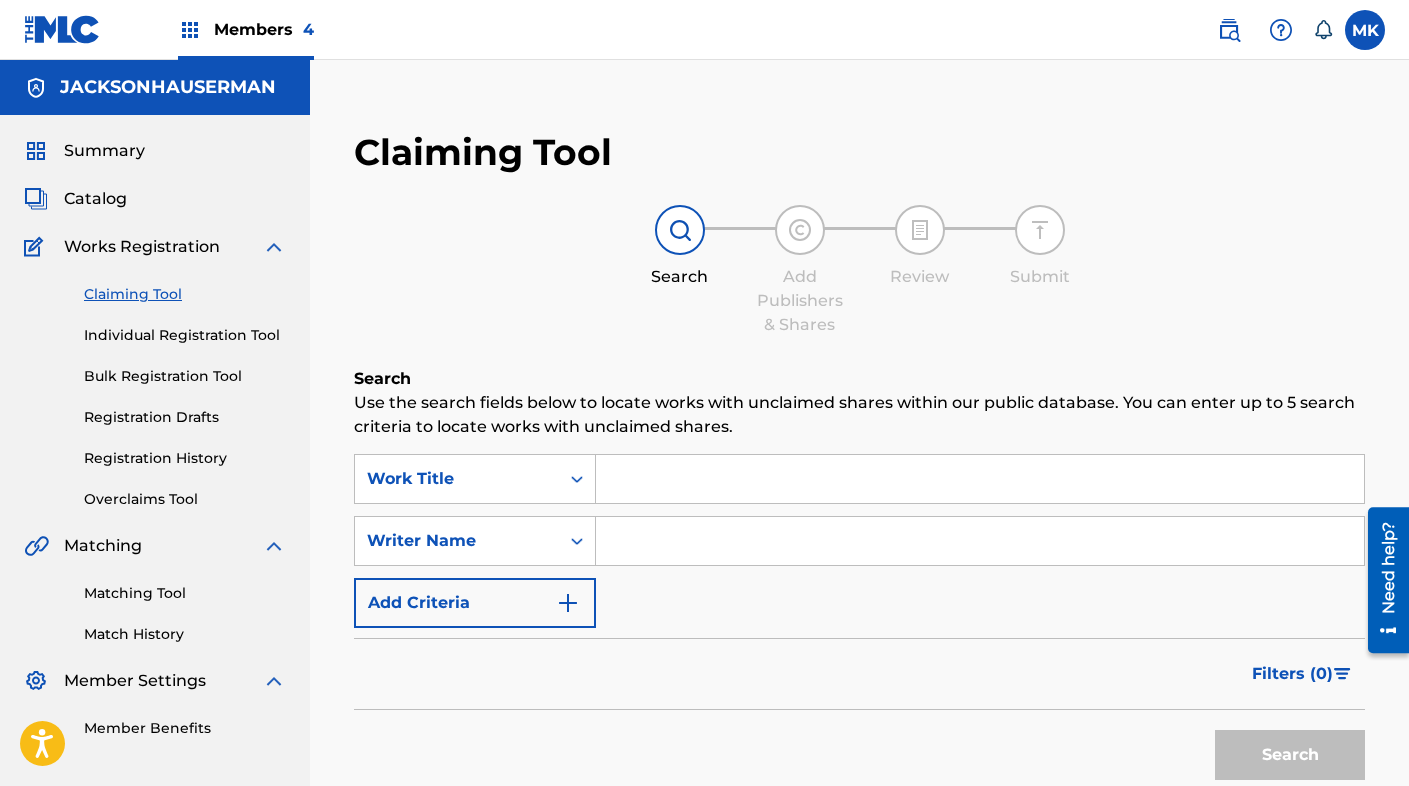 click at bounding box center [980, 479] 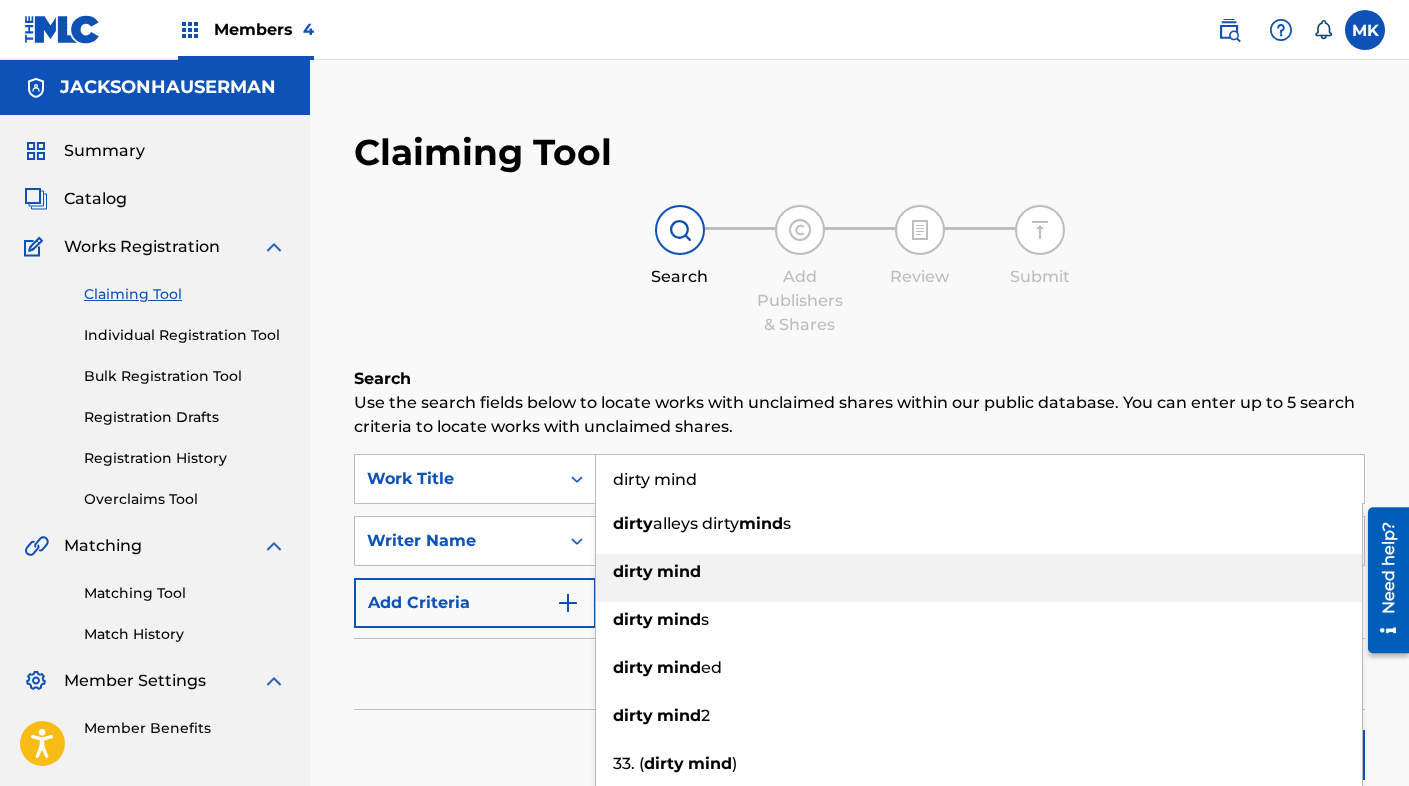 type on "dirty mind" 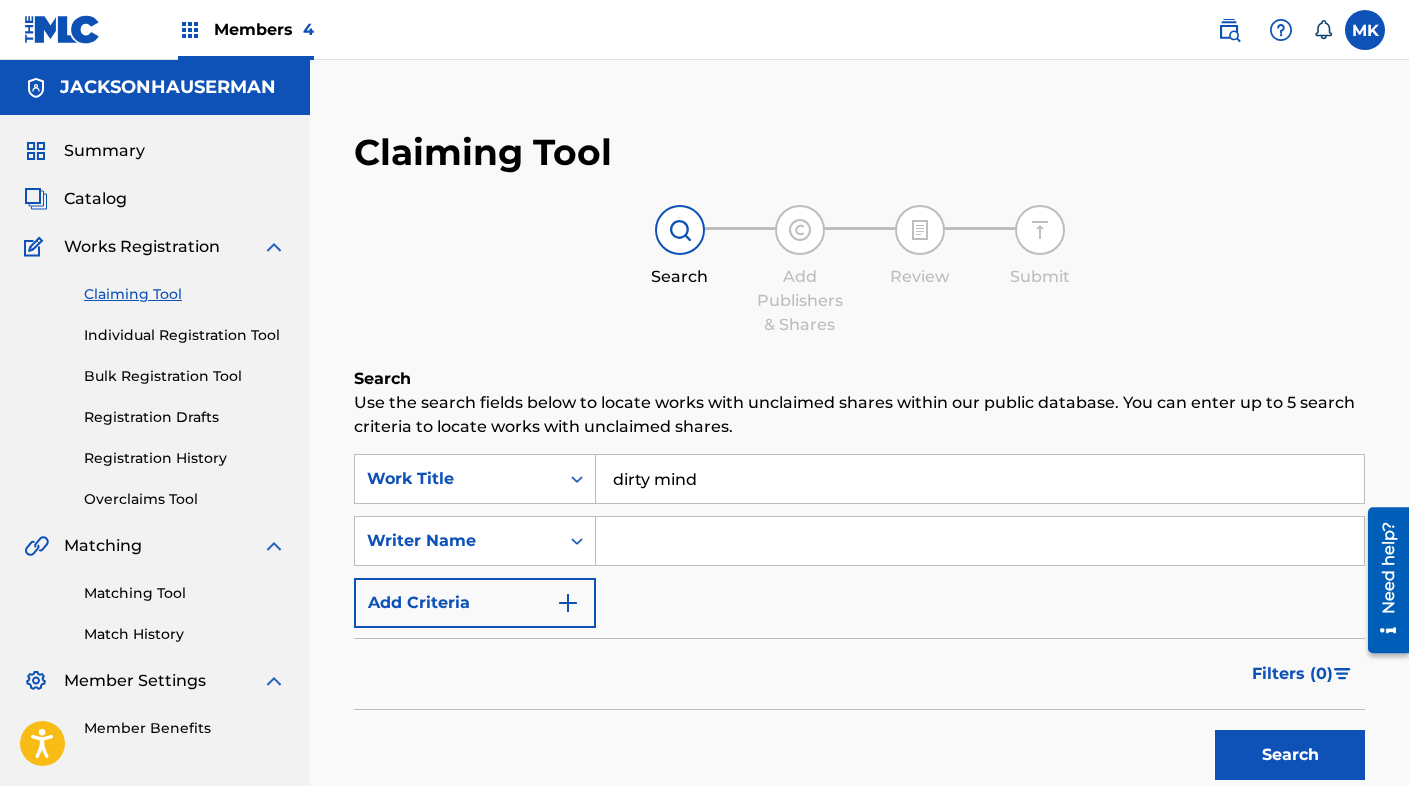 click at bounding box center (980, 541) 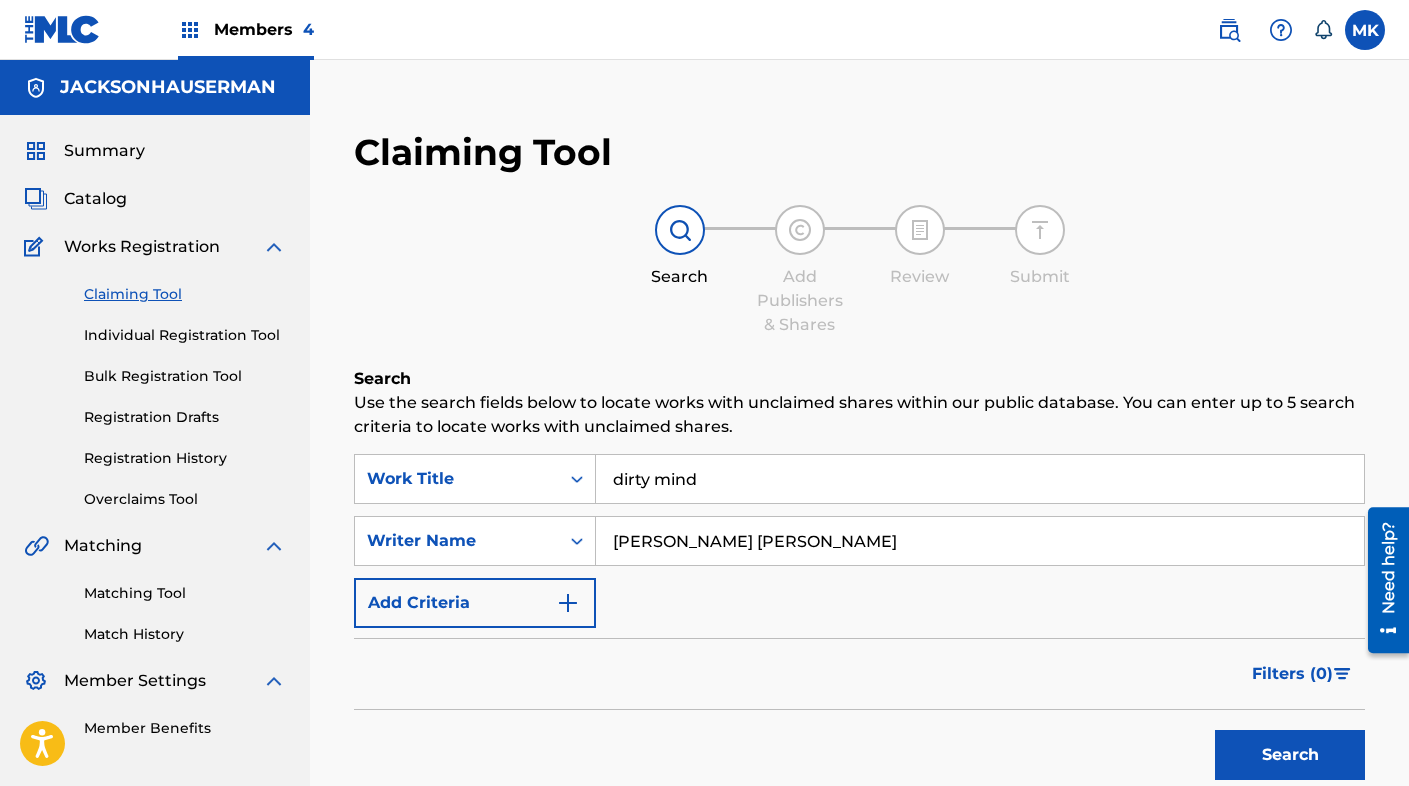 click on "Search" at bounding box center [1290, 755] 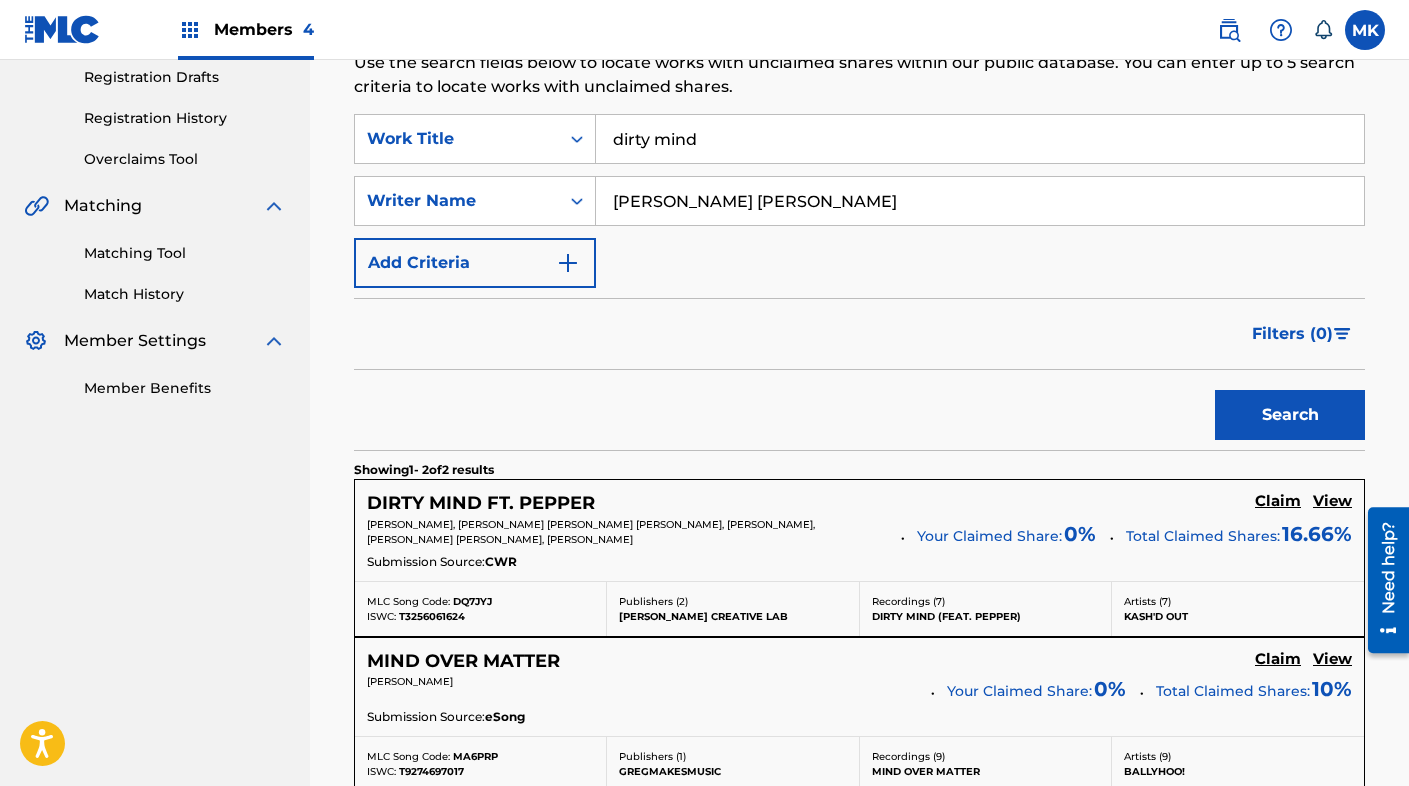scroll, scrollTop: 427, scrollLeft: 0, axis: vertical 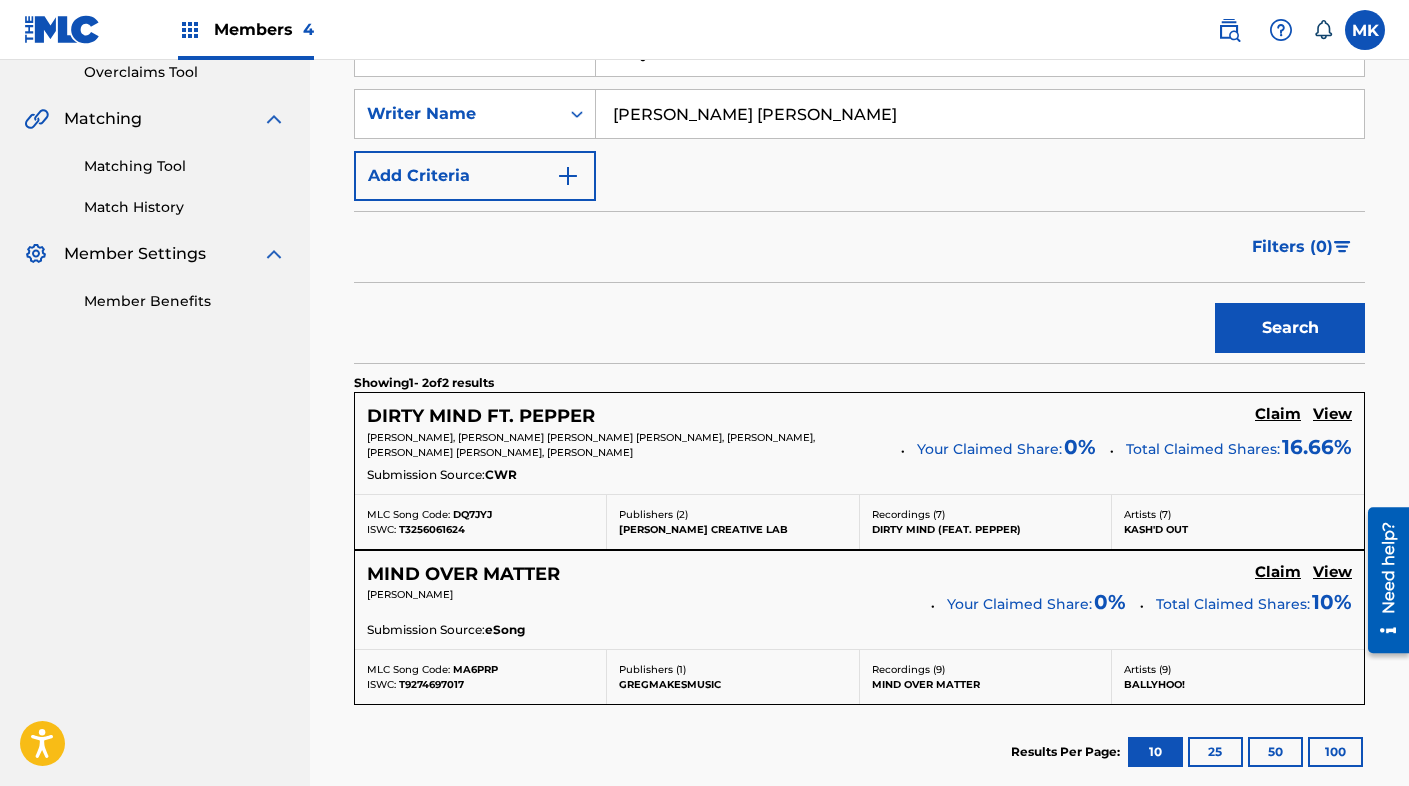 click on "Claim" at bounding box center (1278, 414) 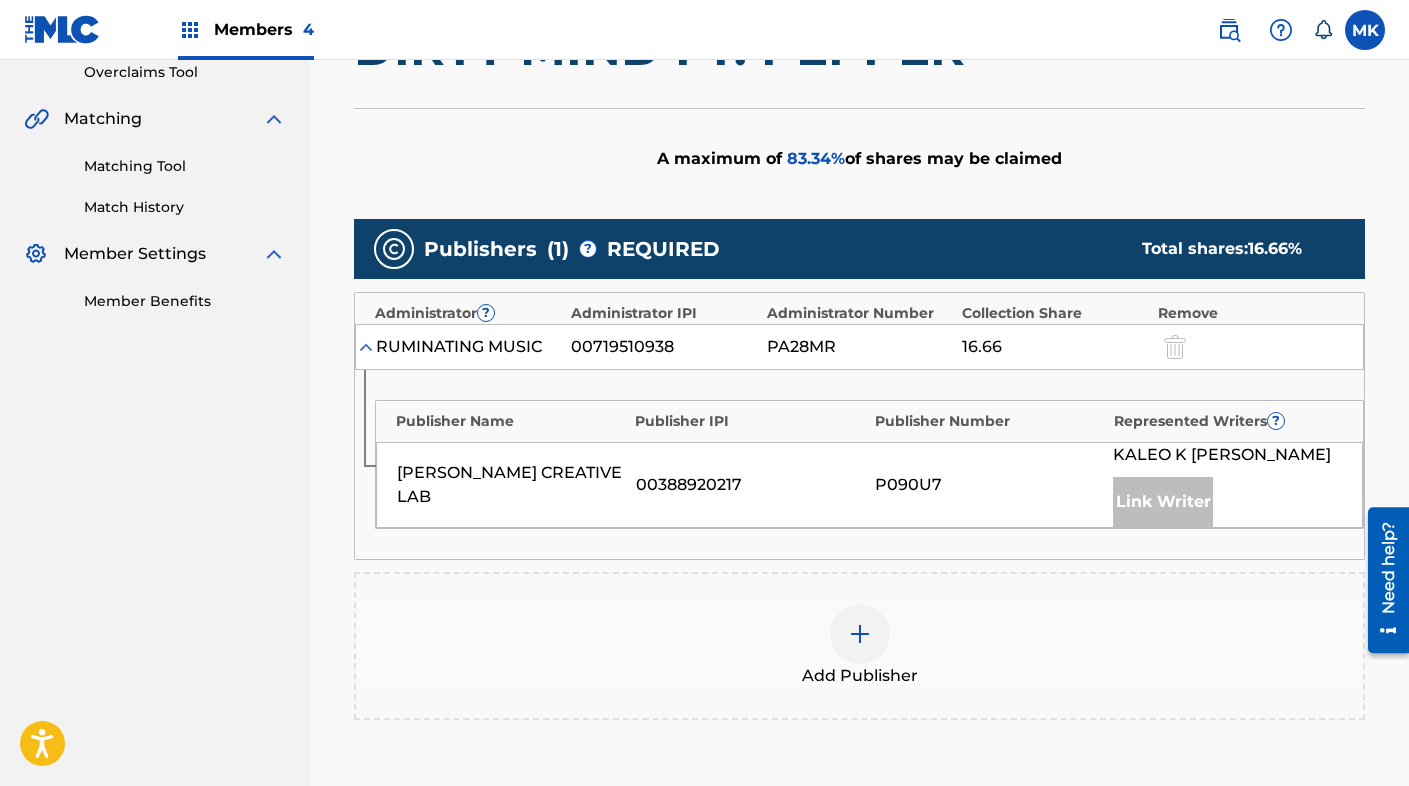 click at bounding box center [860, 634] 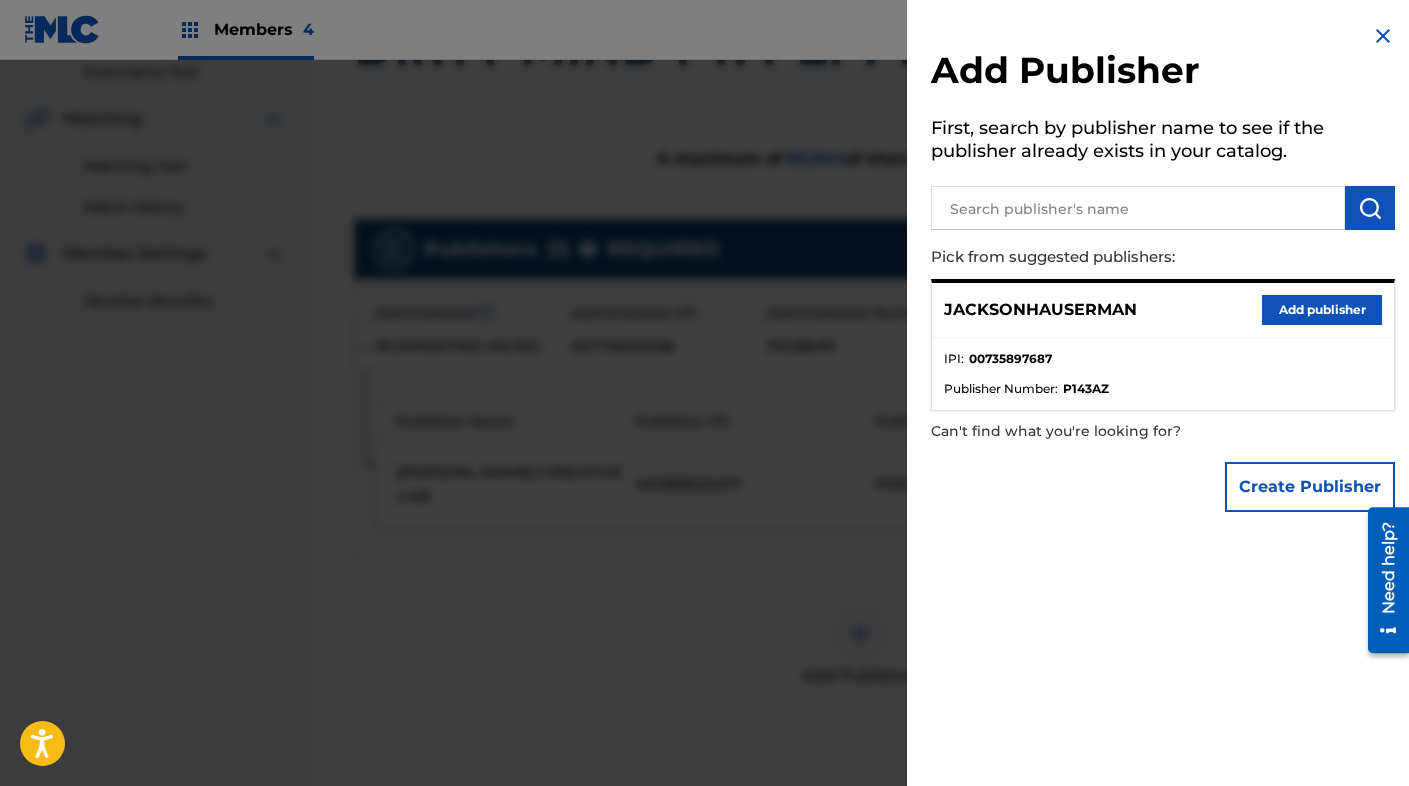 click on "Add publisher" at bounding box center (1322, 310) 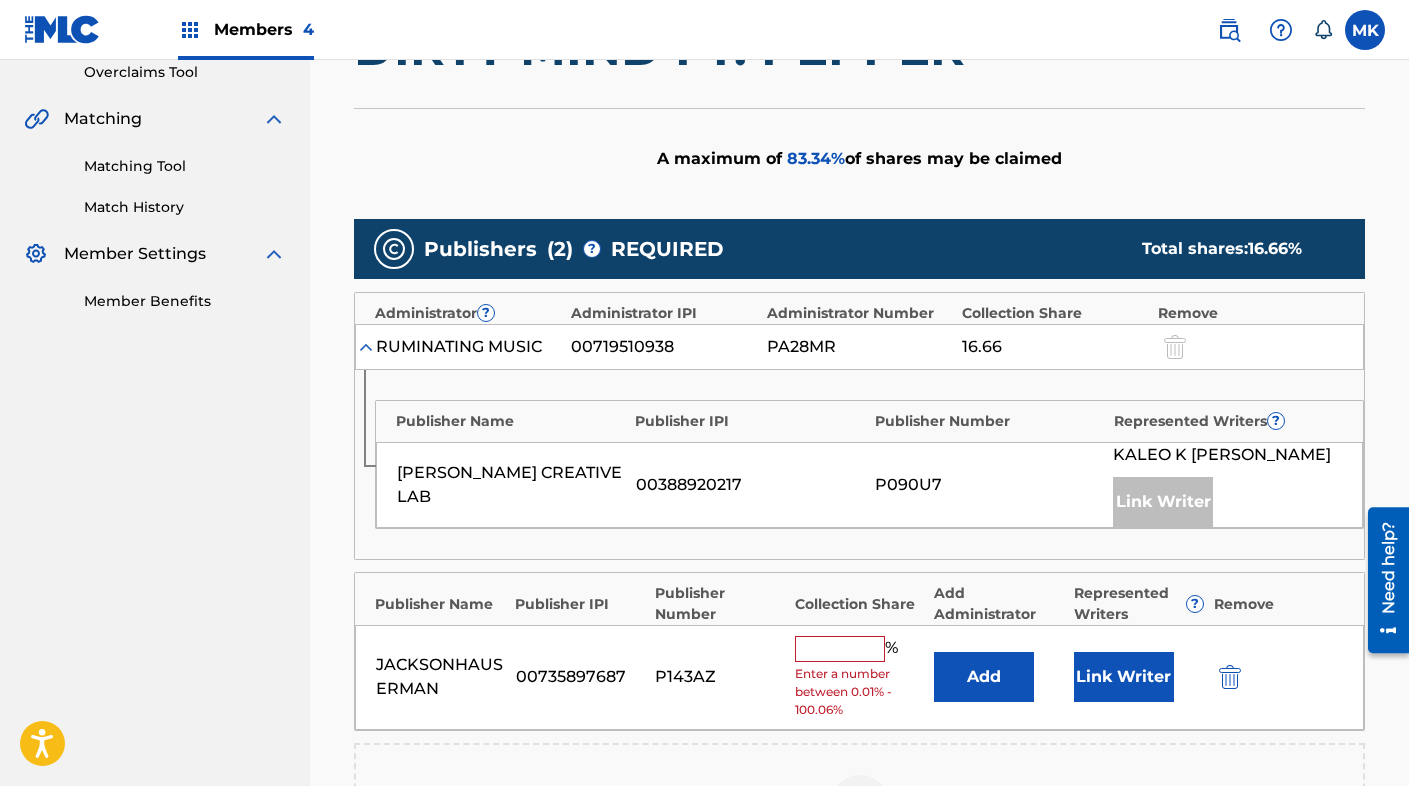 click on "Link Writer" at bounding box center (1124, 677) 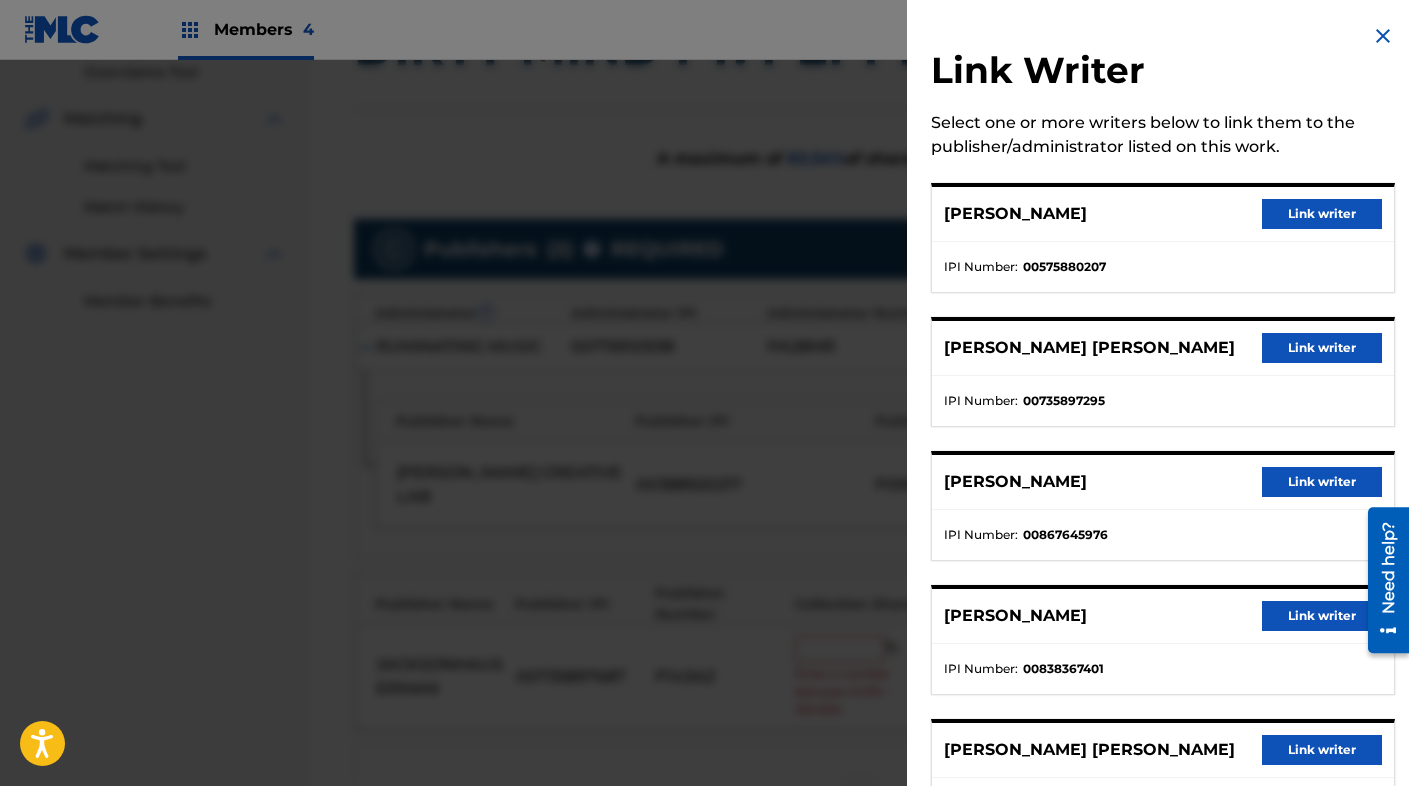 click on "Link writer" at bounding box center [1322, 348] 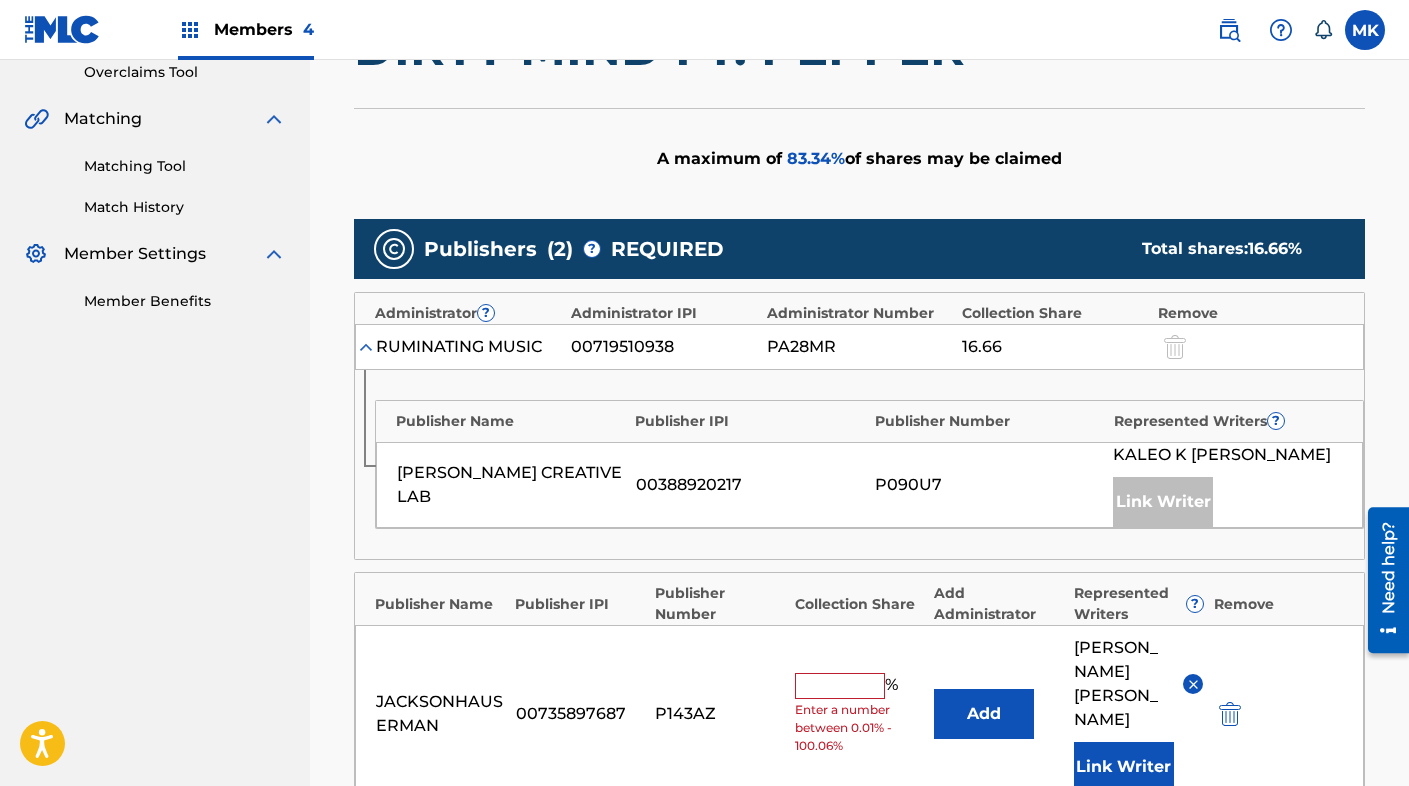 click at bounding box center (840, 686) 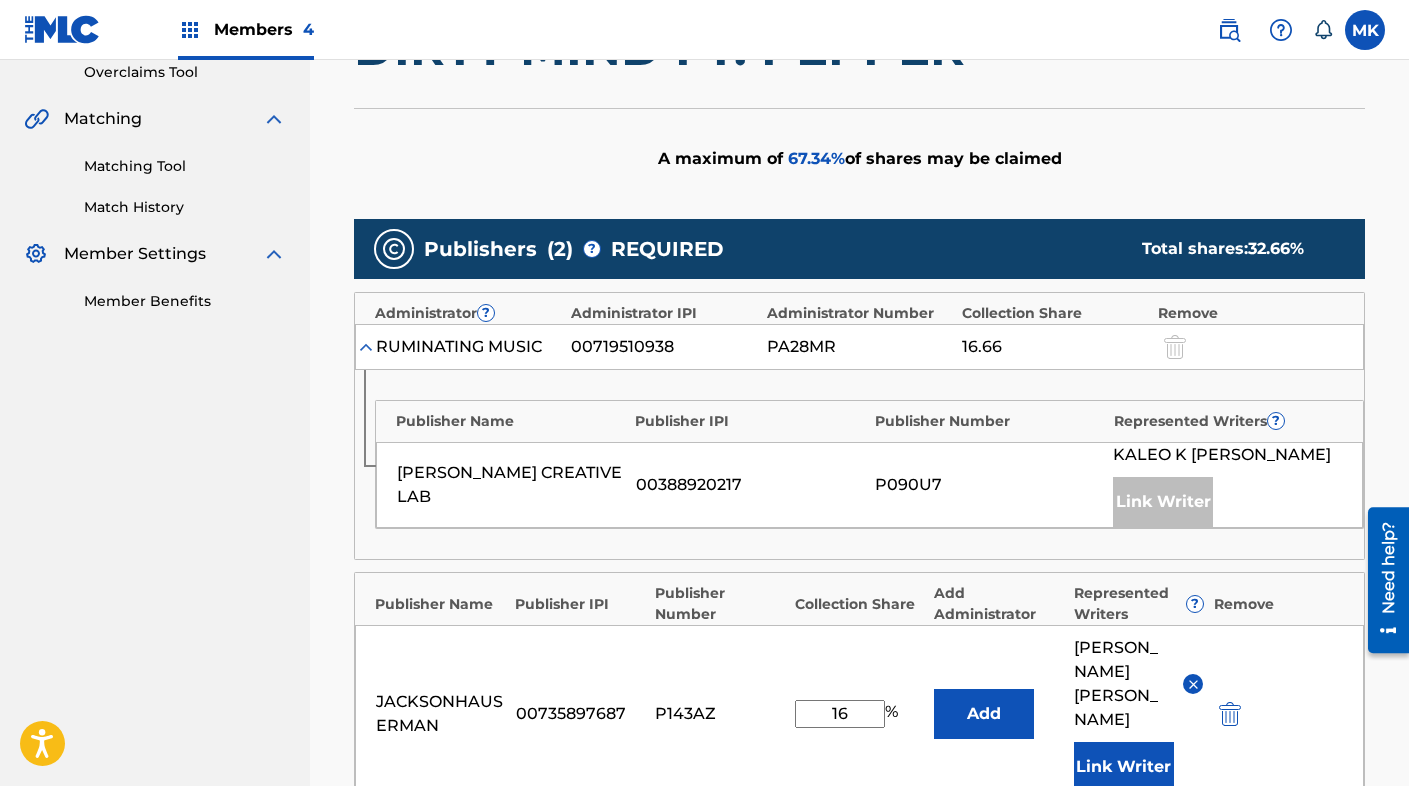 type on "16.7" 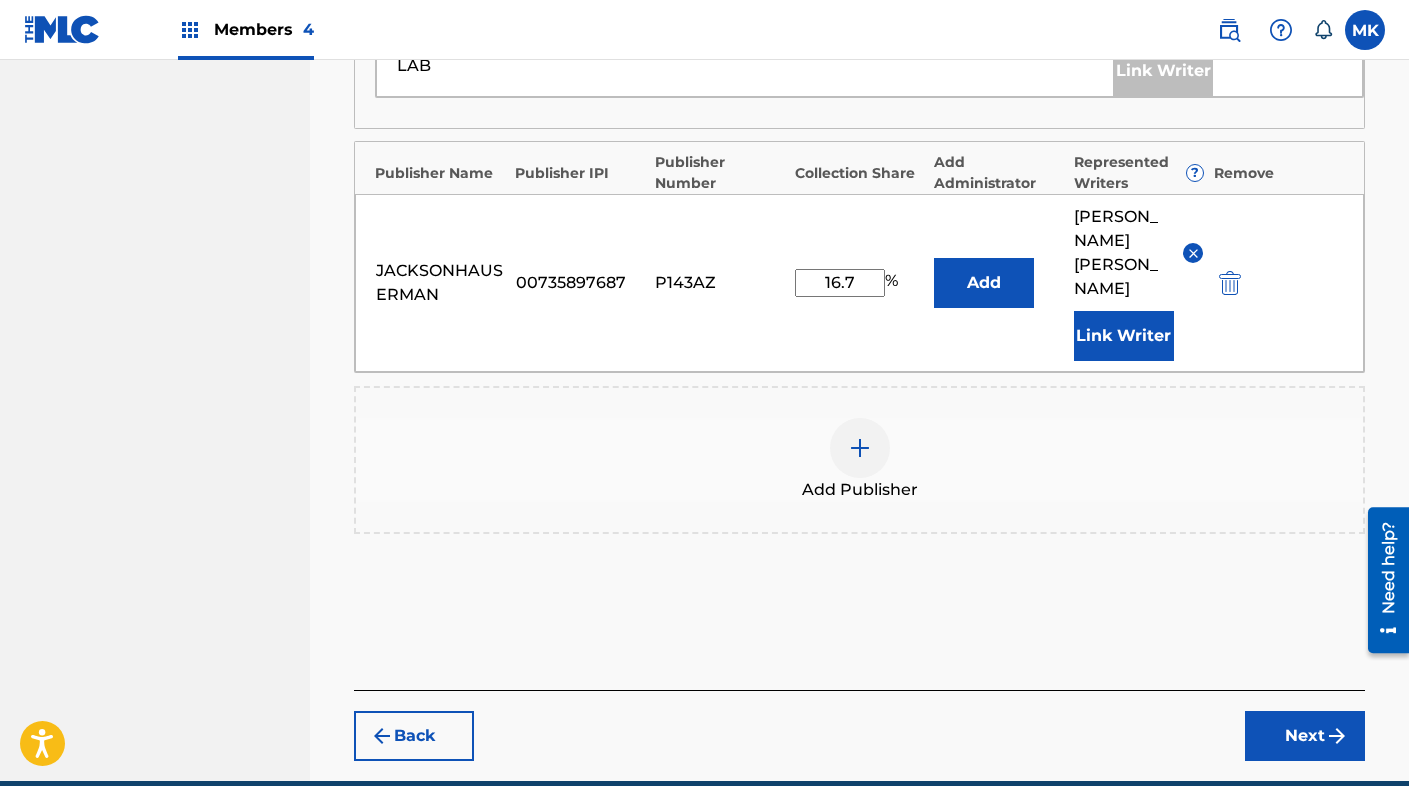 click on "Next" at bounding box center [1305, 736] 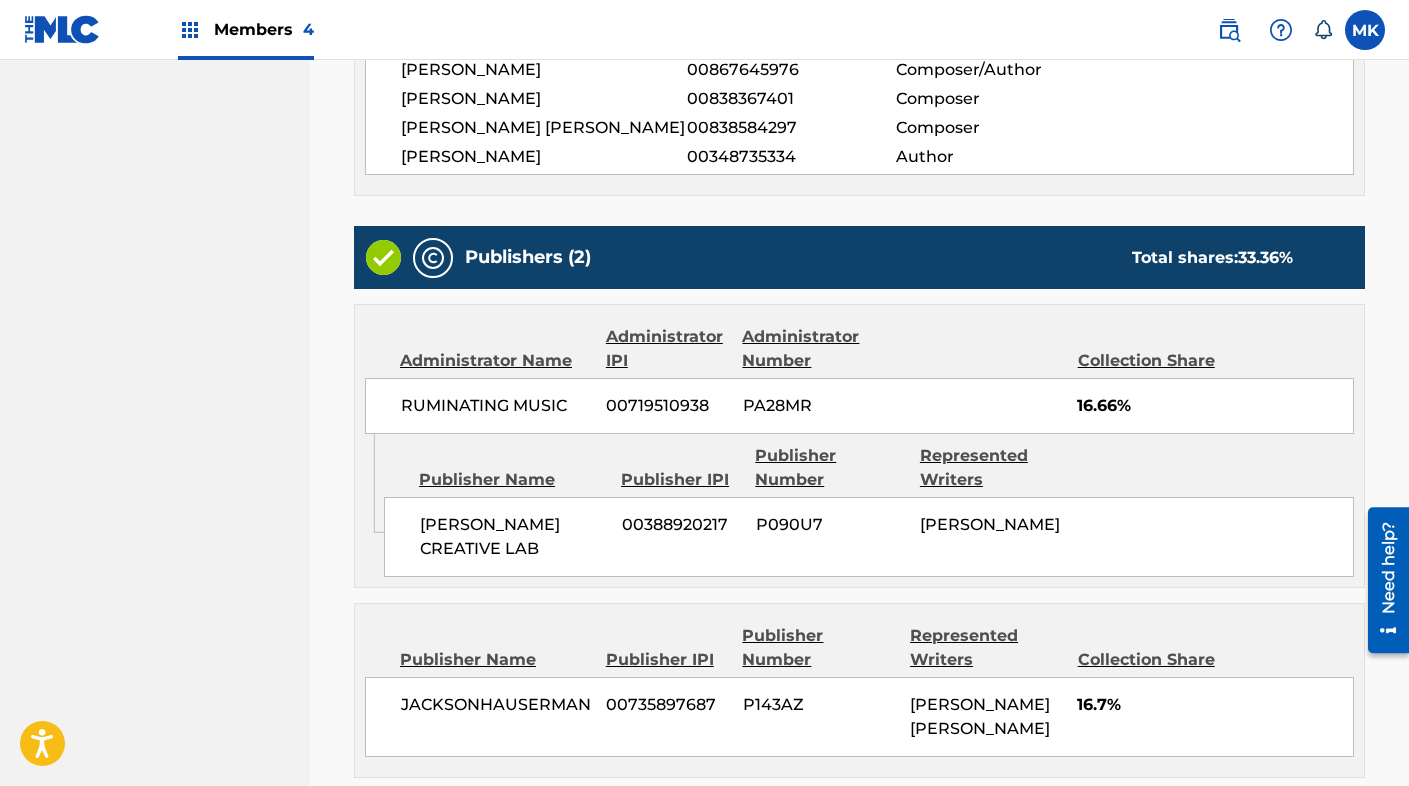 scroll, scrollTop: 913, scrollLeft: 0, axis: vertical 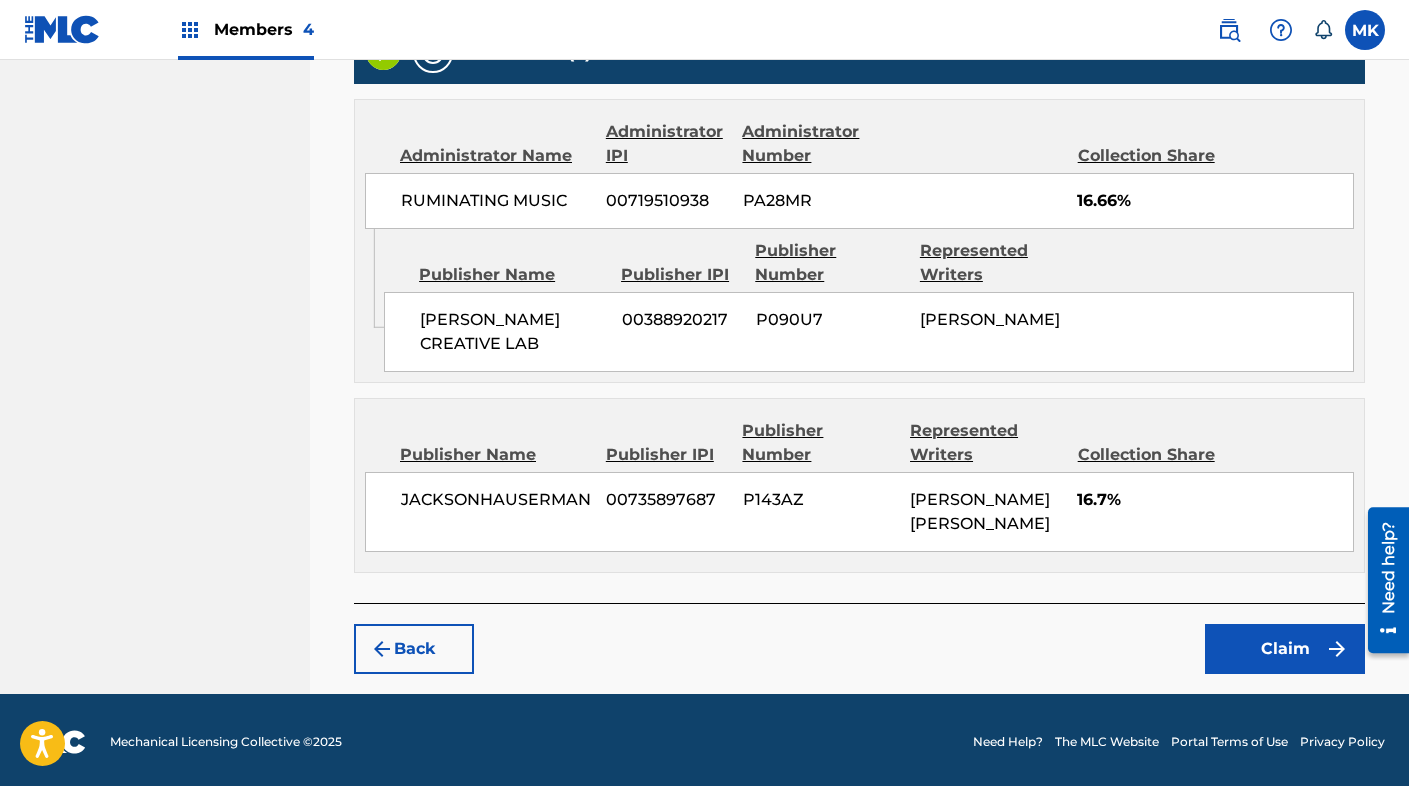 click on "Claim" at bounding box center [1285, 649] 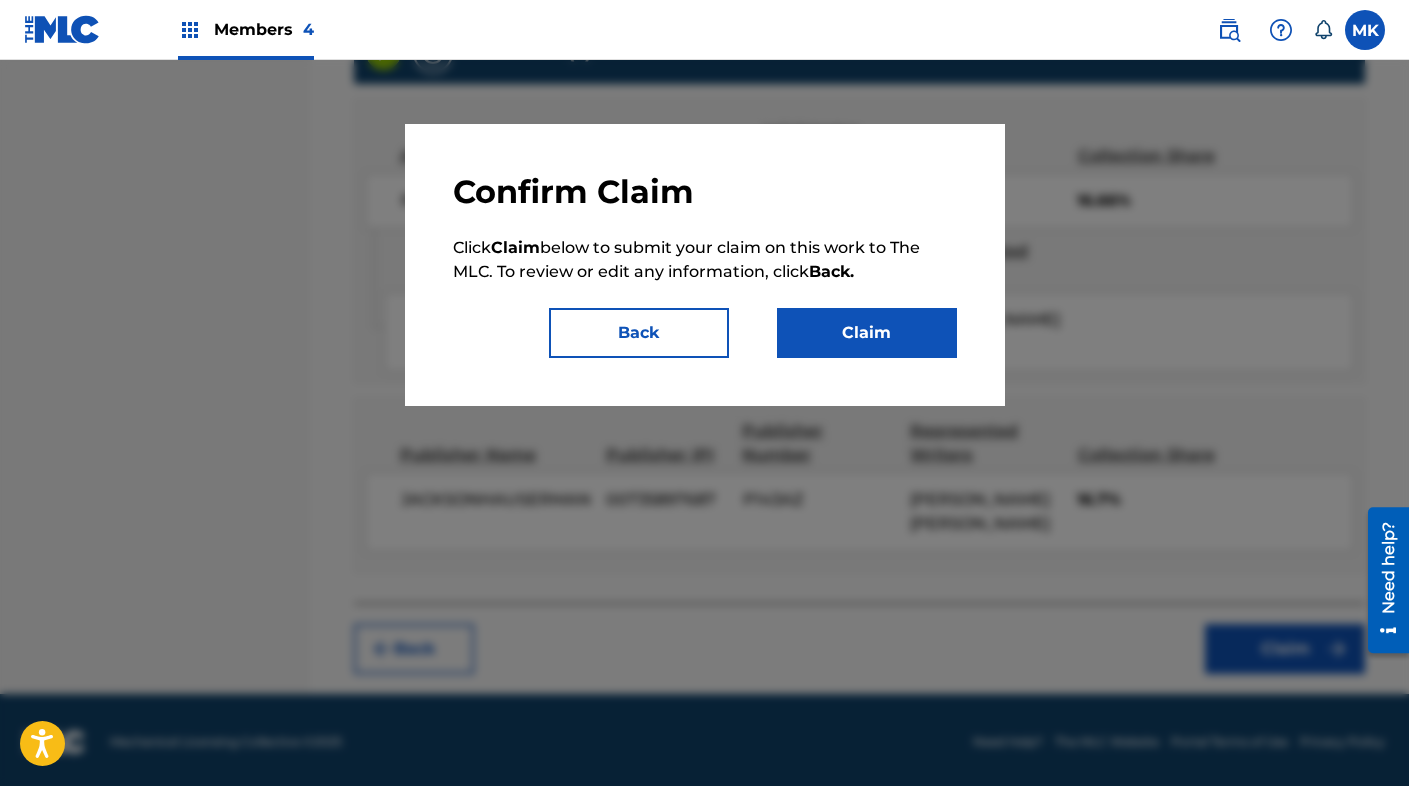 click on "Claim" at bounding box center (867, 333) 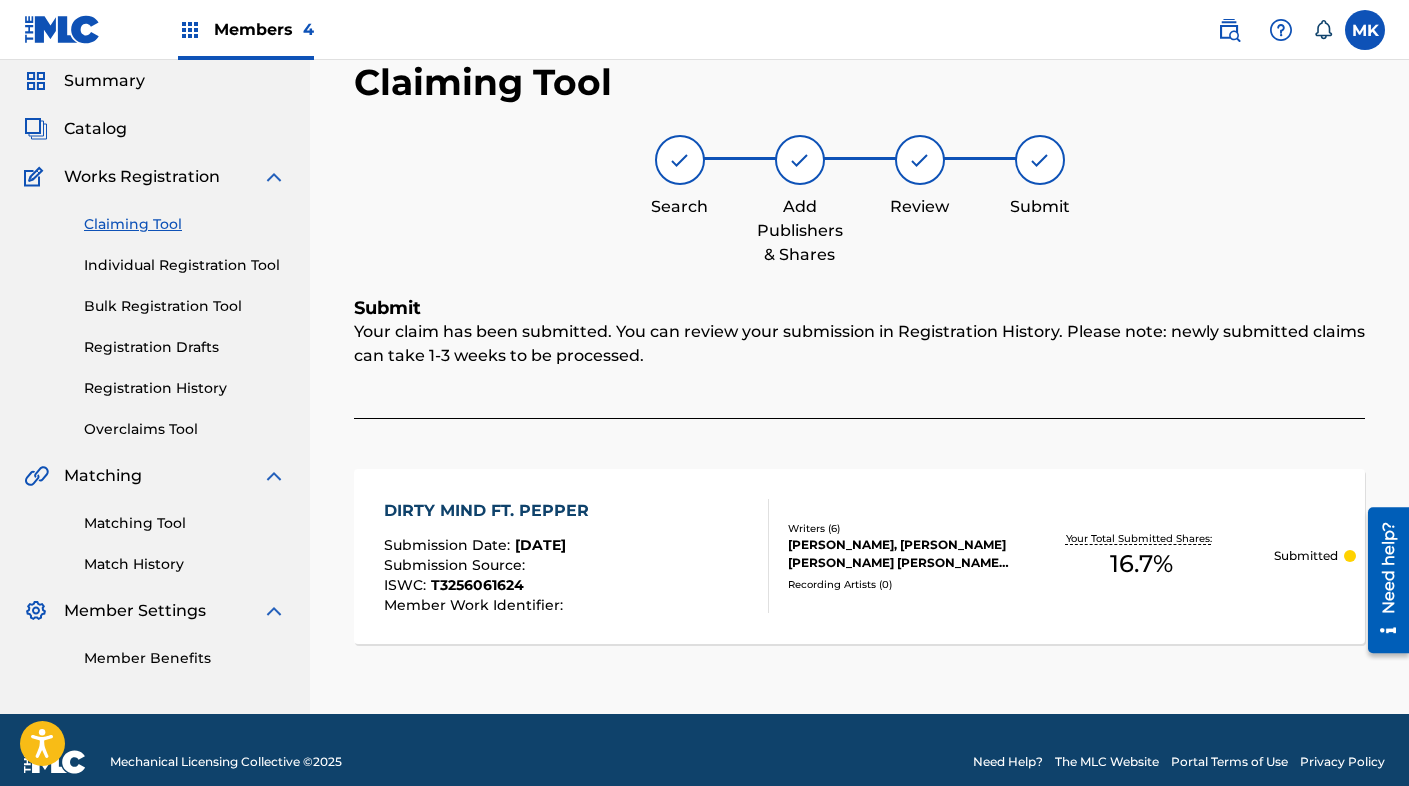 scroll, scrollTop: 0, scrollLeft: 0, axis: both 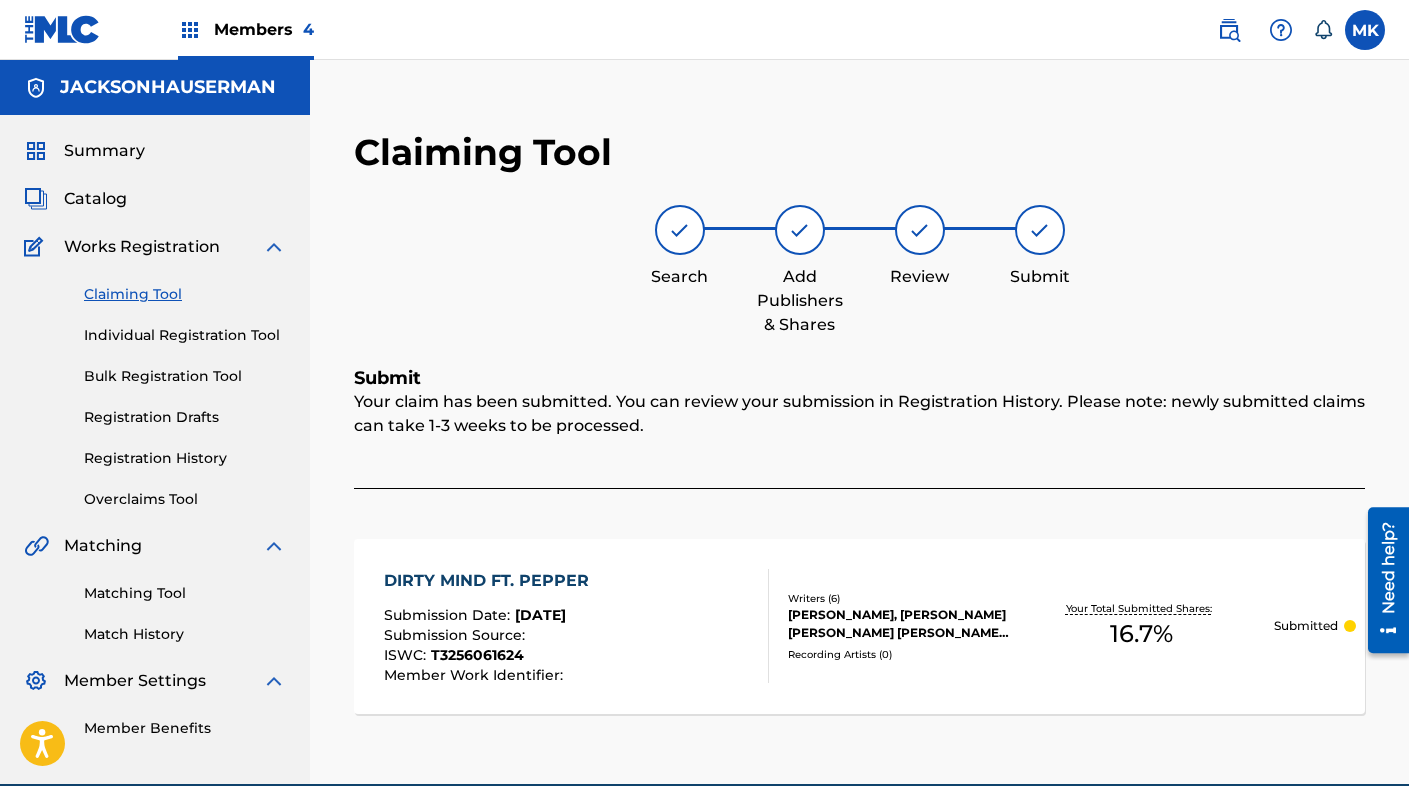 click on "Catalog" at bounding box center (95, 199) 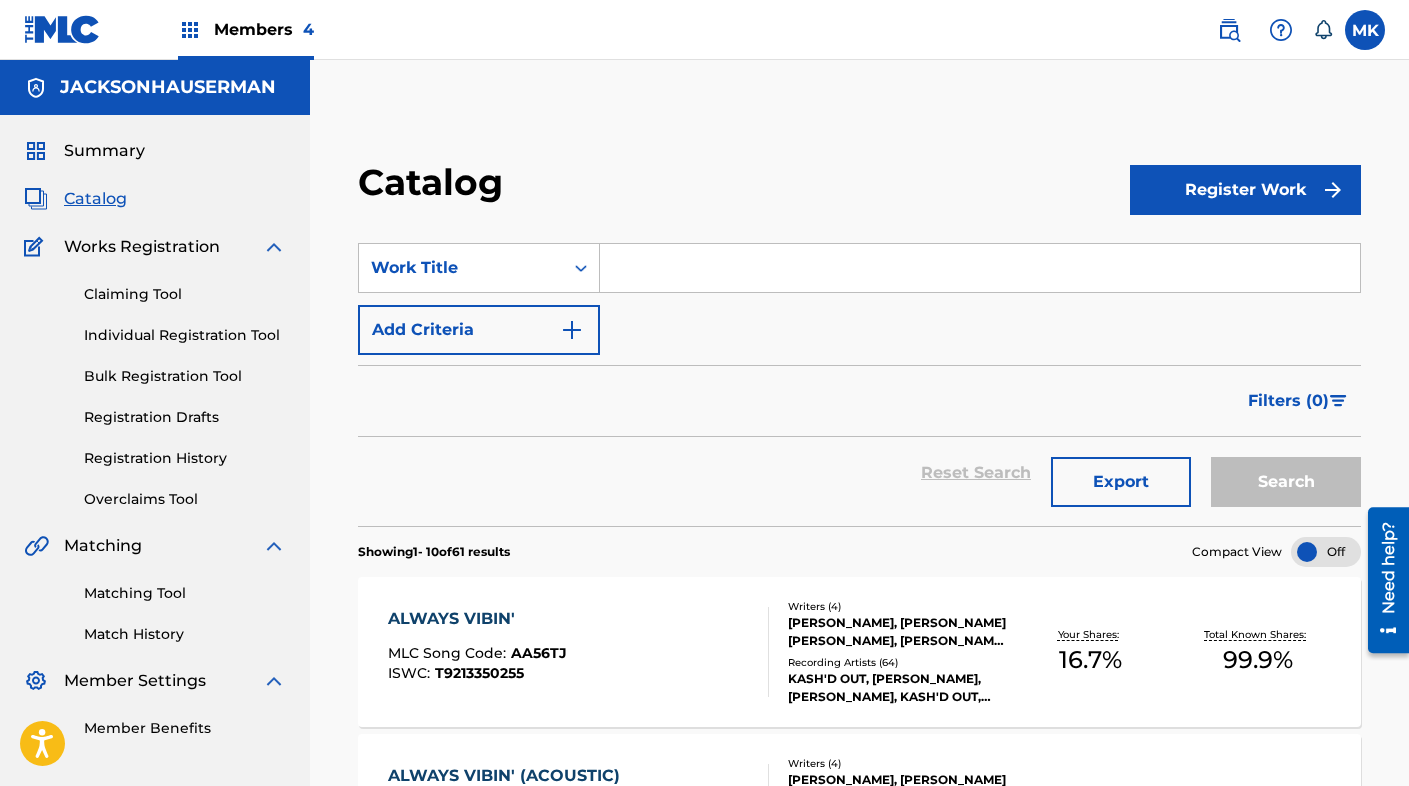click at bounding box center [980, 268] 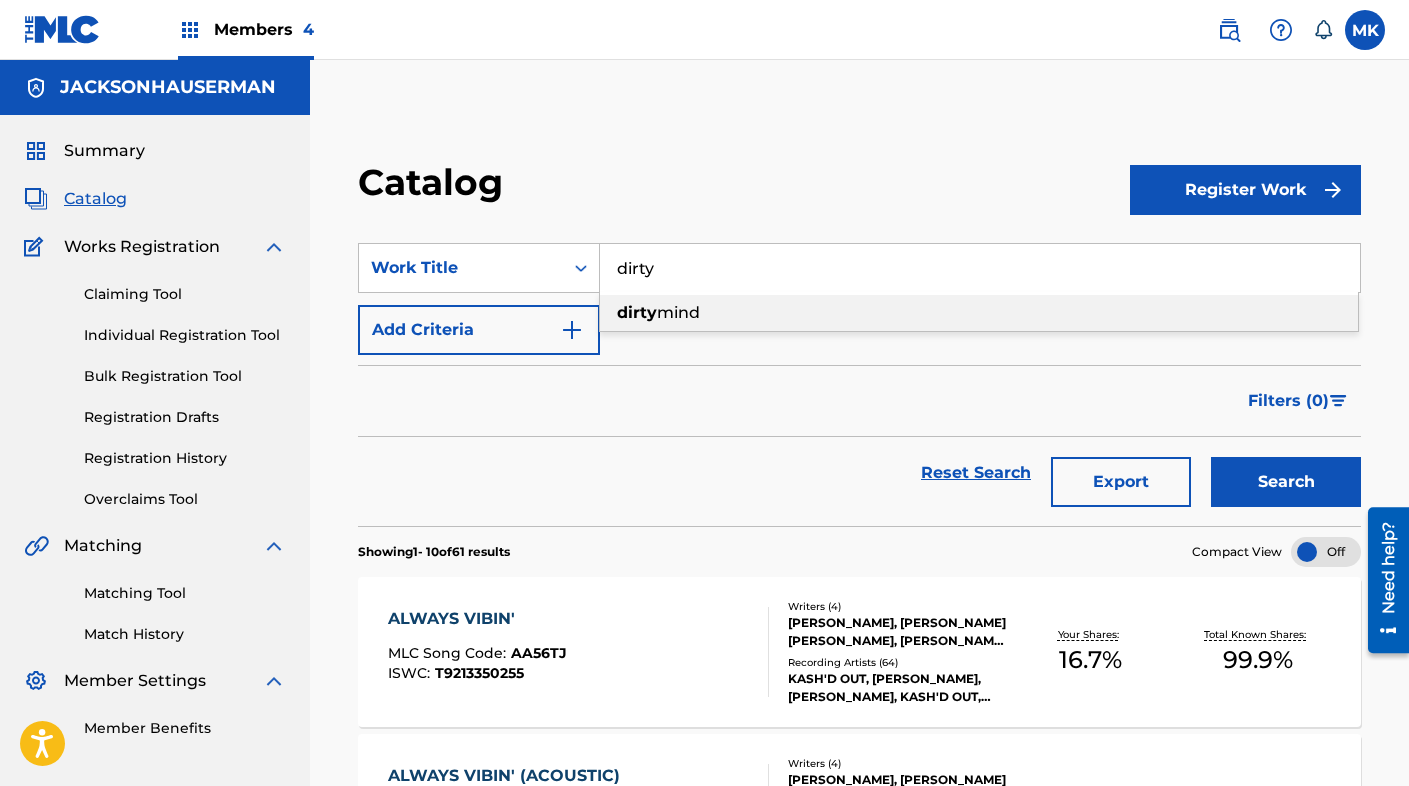 click on "dirty  mind" at bounding box center [979, 313] 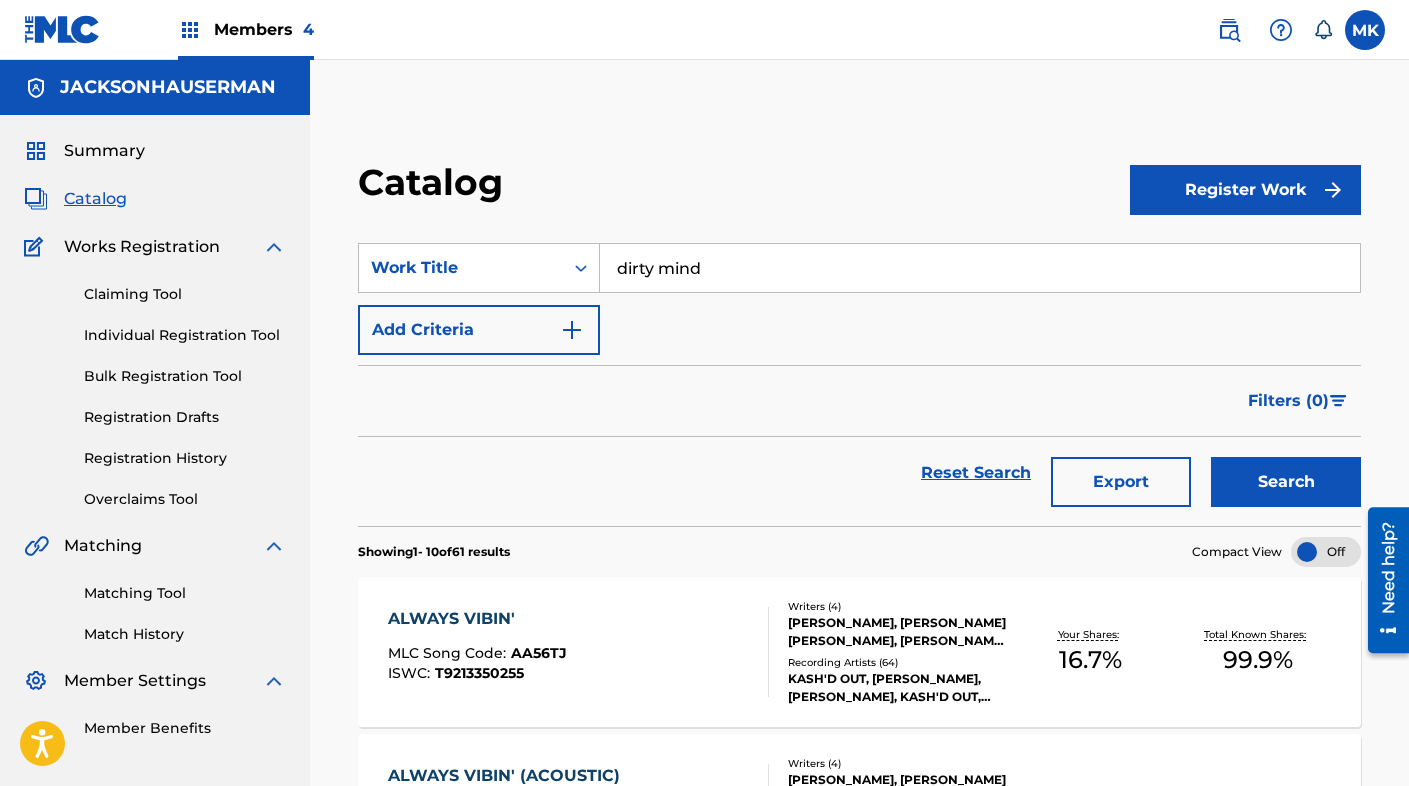click on "Search" at bounding box center (1286, 482) 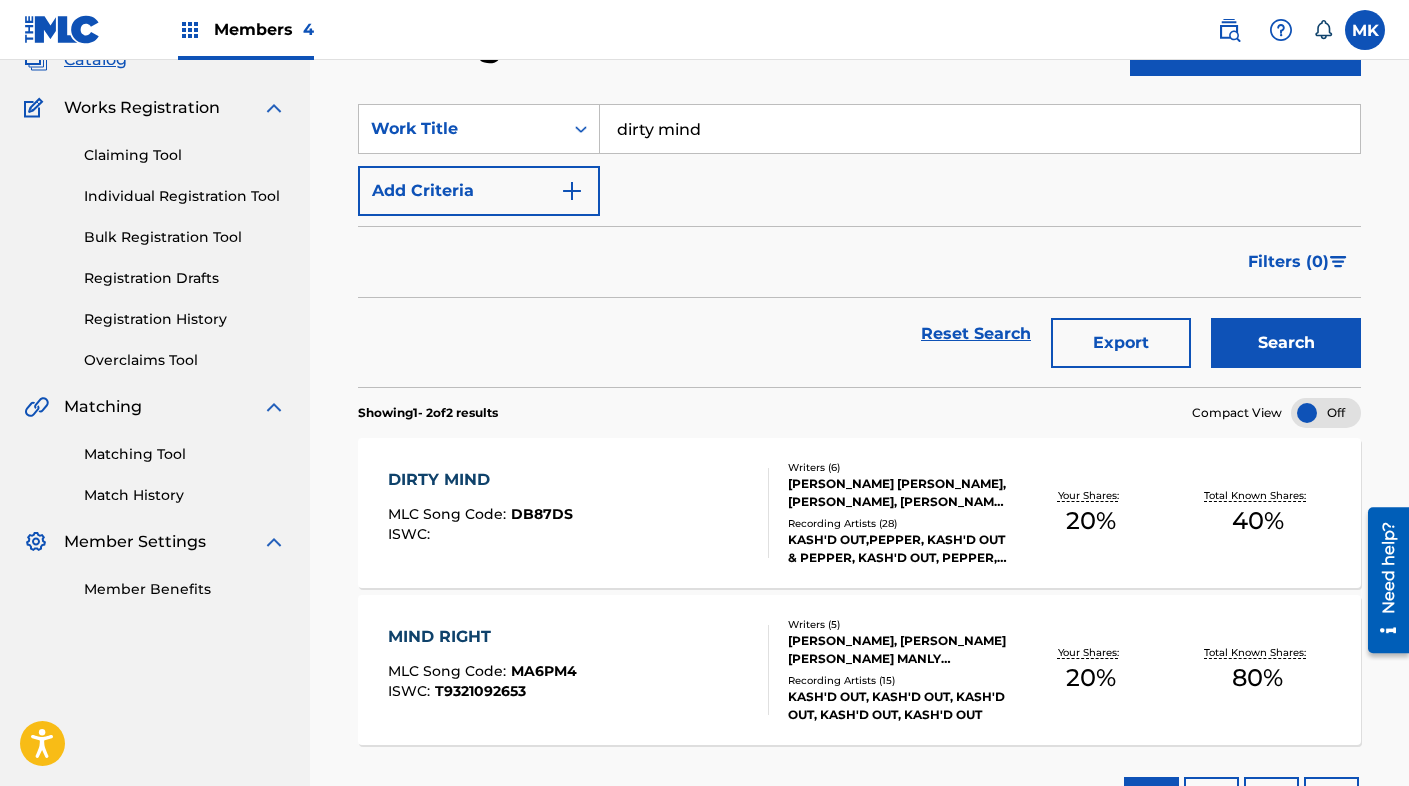 scroll, scrollTop: 288, scrollLeft: 0, axis: vertical 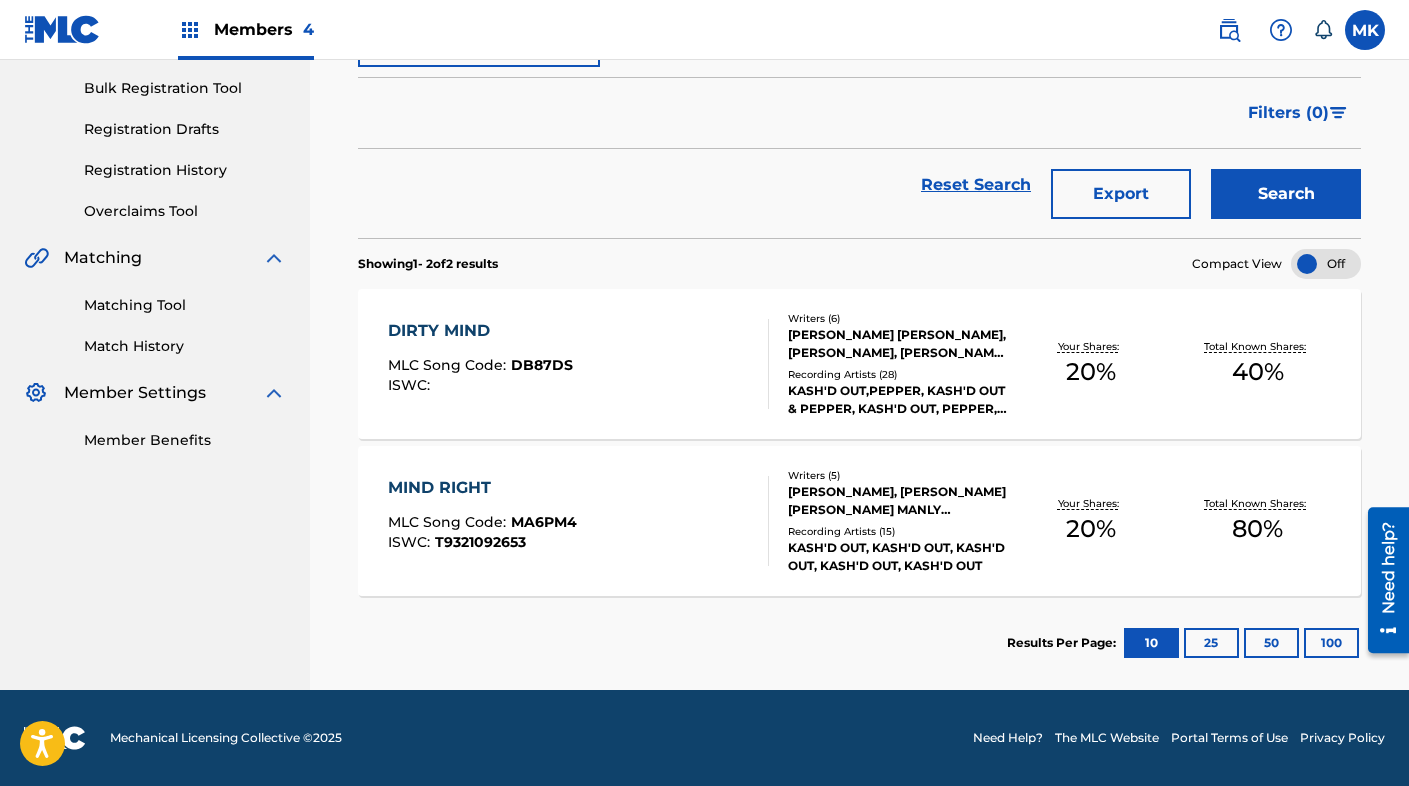 click on "DIRTY MIND MLC Song Code : DB87DS ISWC :" at bounding box center (578, 364) 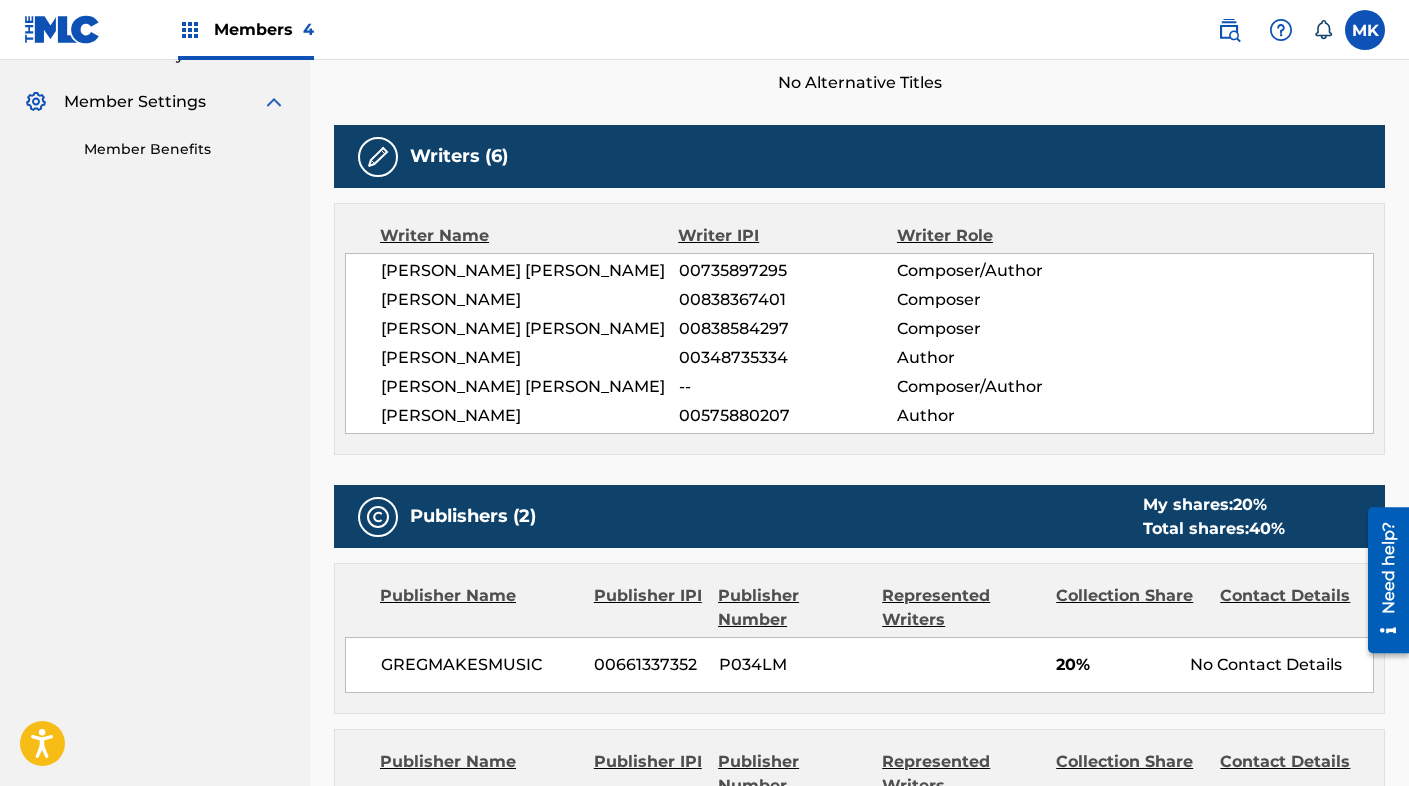 scroll, scrollTop: 67, scrollLeft: 0, axis: vertical 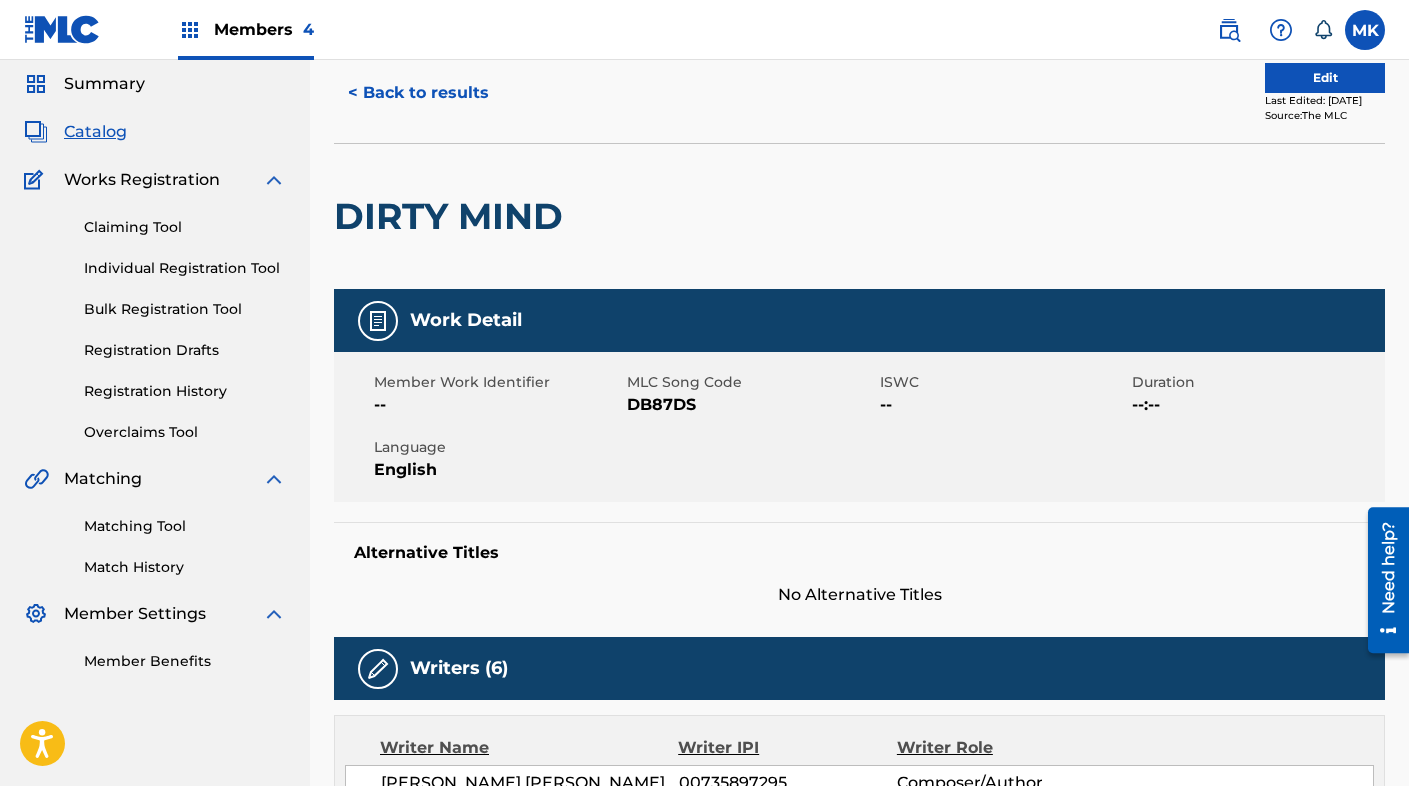 click on "Edit" at bounding box center [1325, 78] 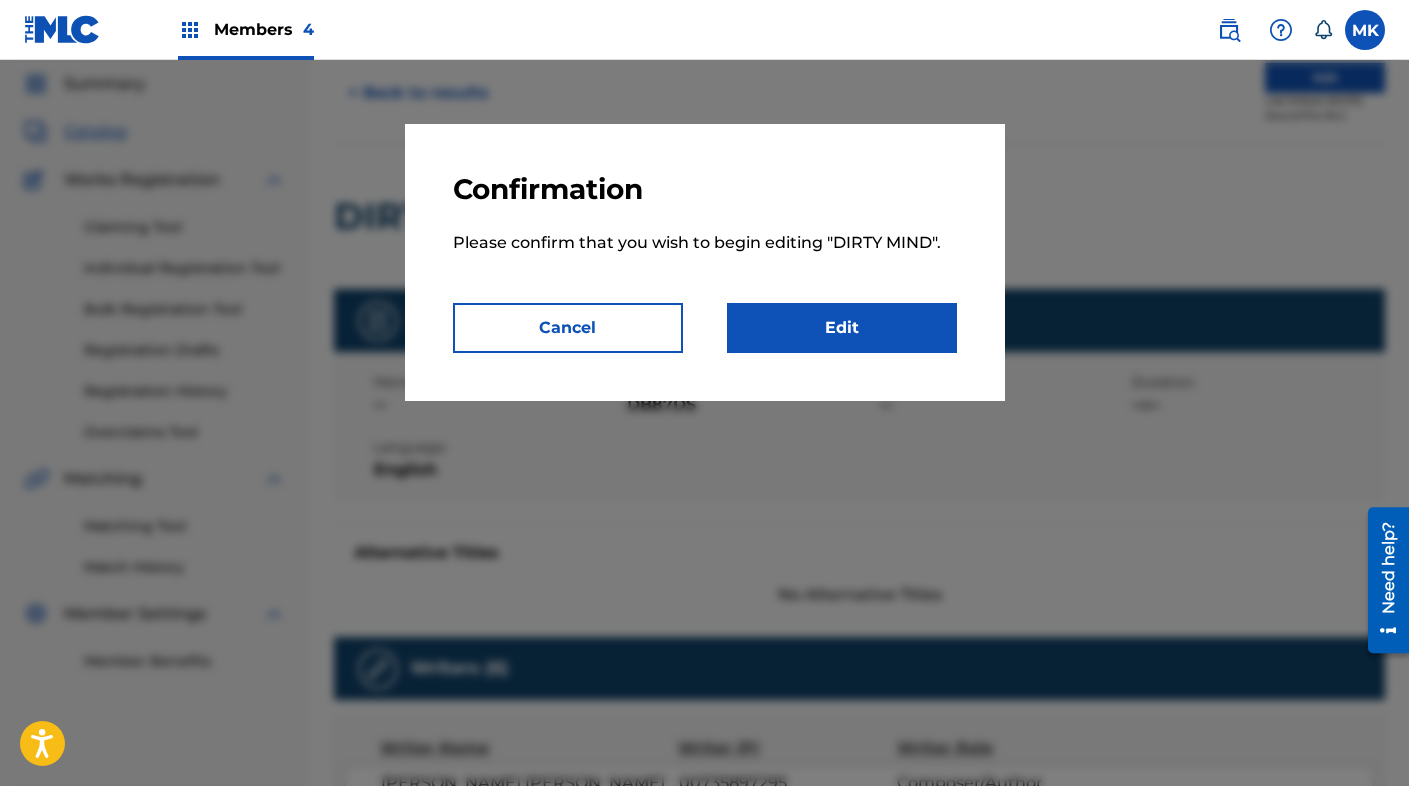 click on "Edit" at bounding box center (842, 328) 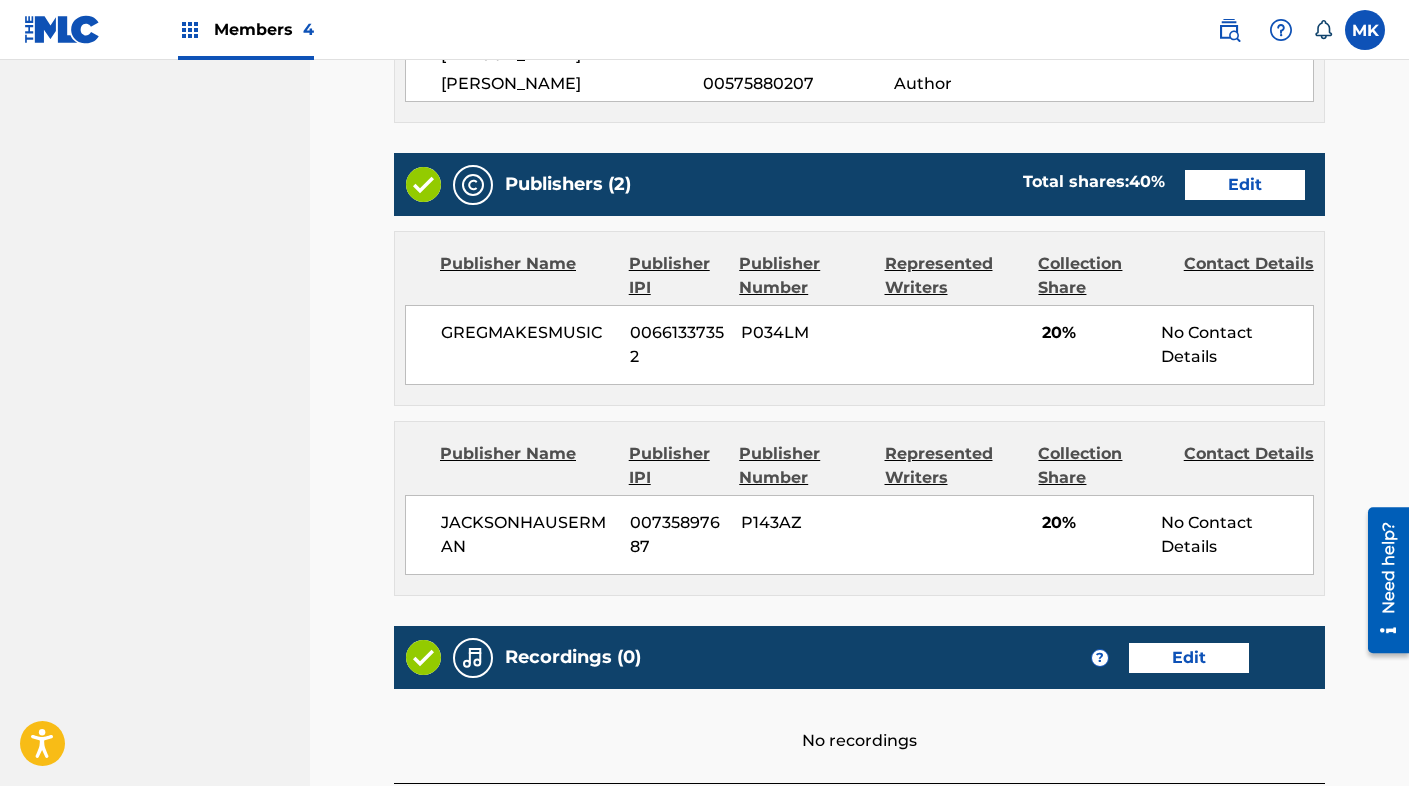 scroll, scrollTop: 918, scrollLeft: 0, axis: vertical 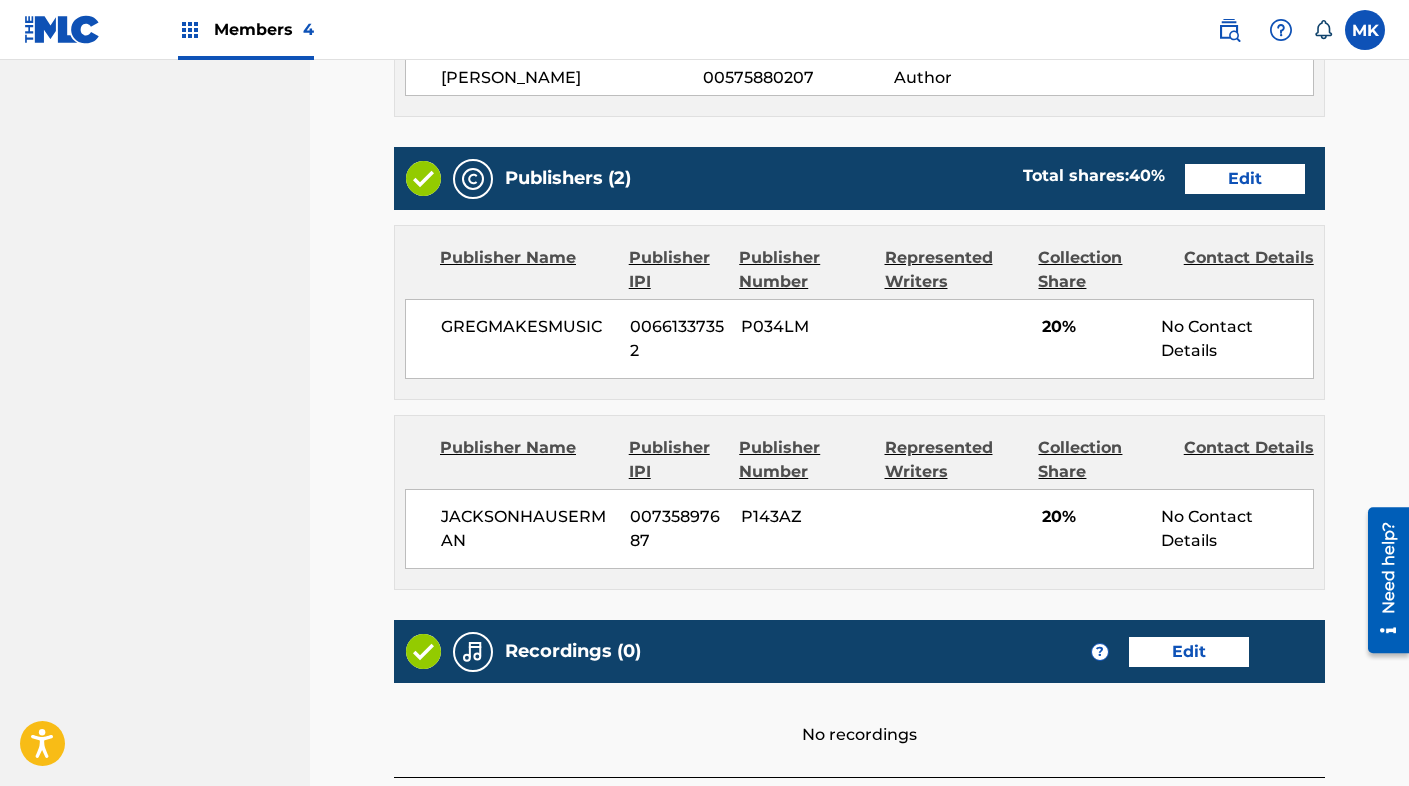 click on "Edit" at bounding box center (1245, 179) 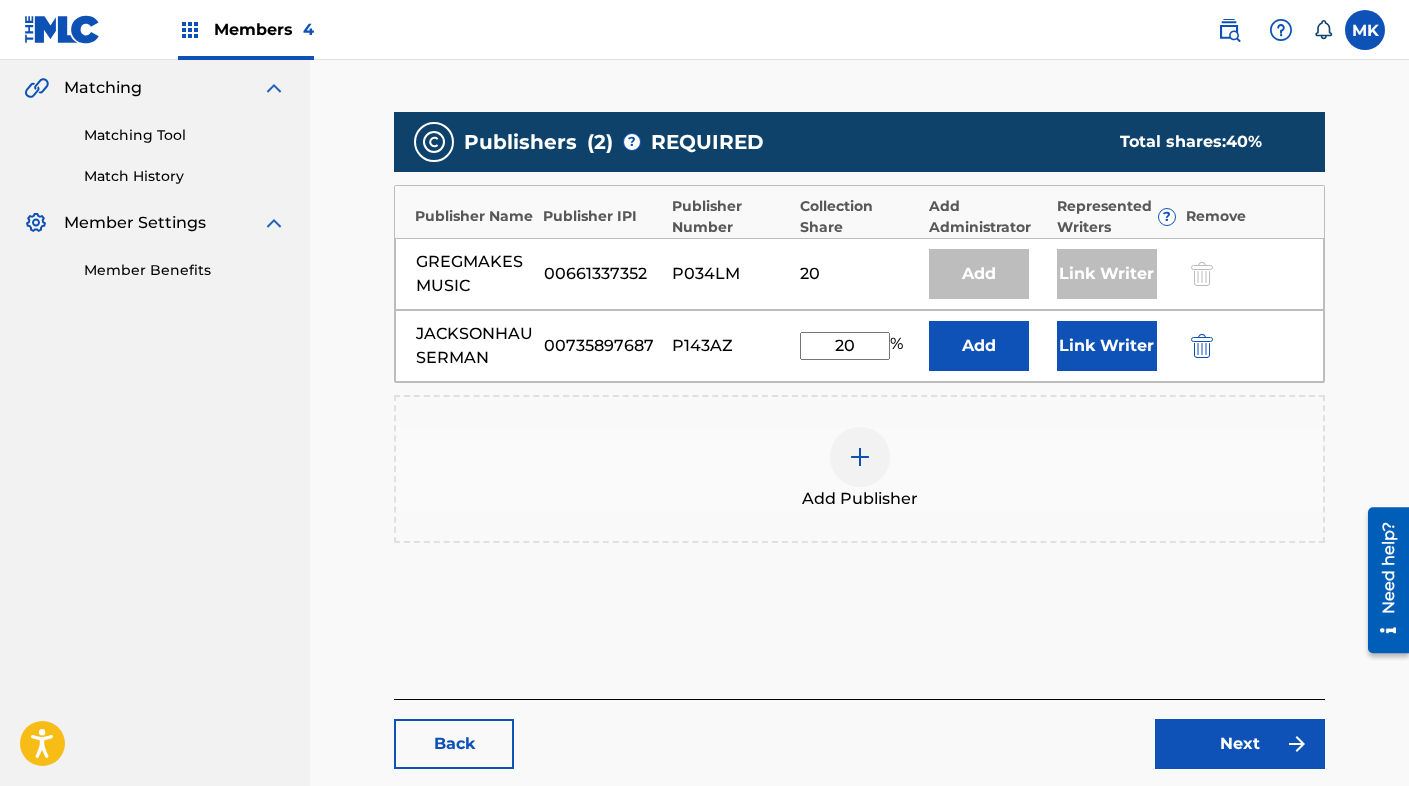scroll, scrollTop: 465, scrollLeft: 0, axis: vertical 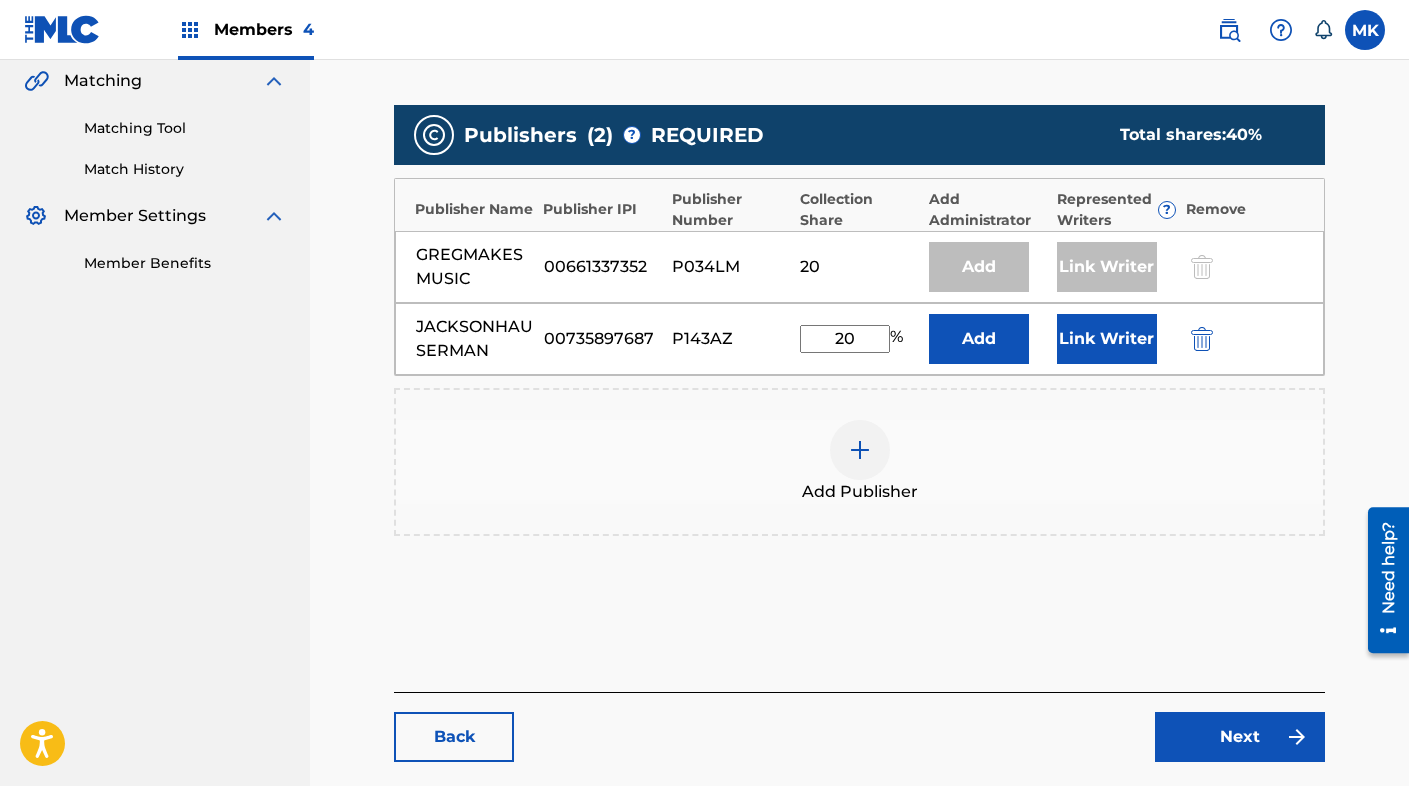drag, startPoint x: 860, startPoint y: 335, endPoint x: 778, endPoint y: 318, distance: 83.74366 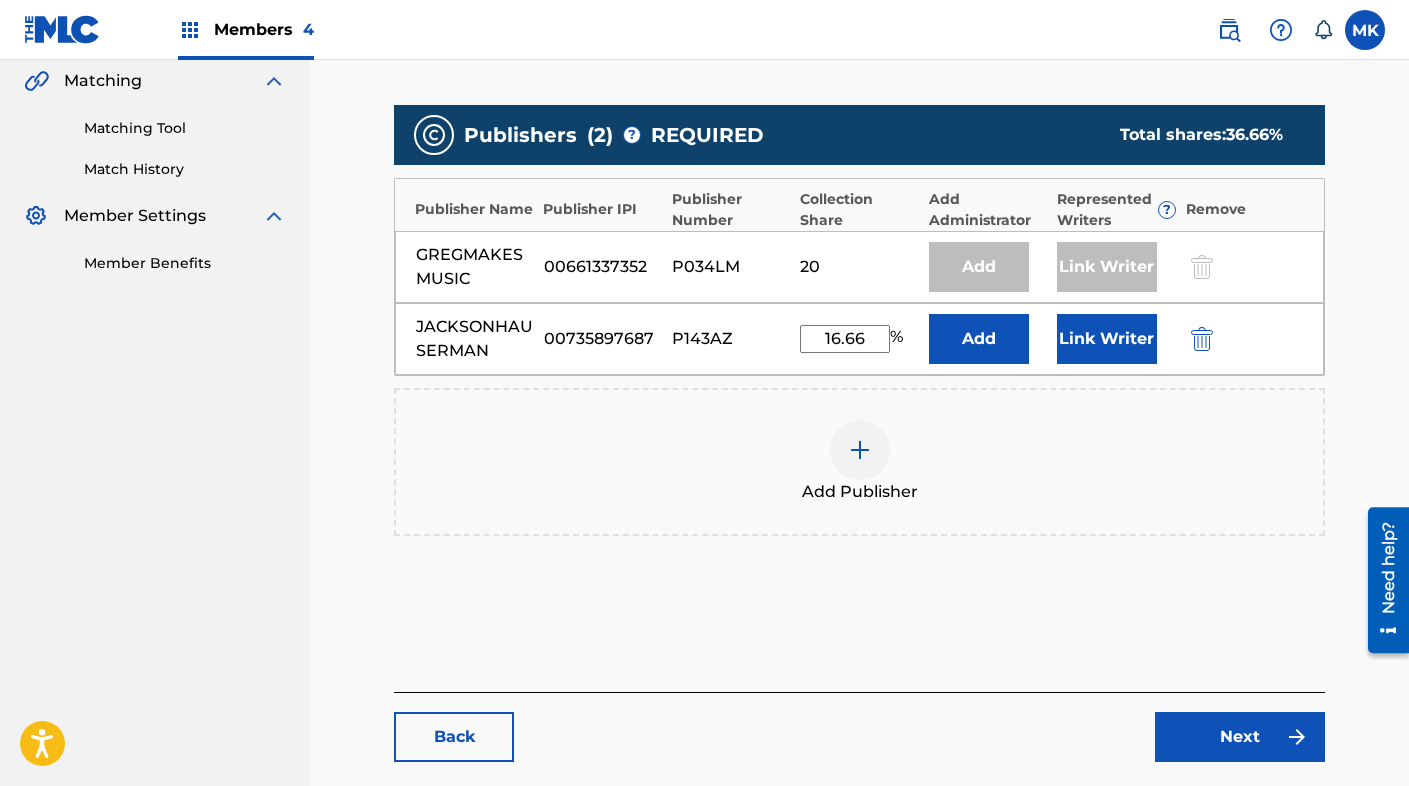 type on "16.66" 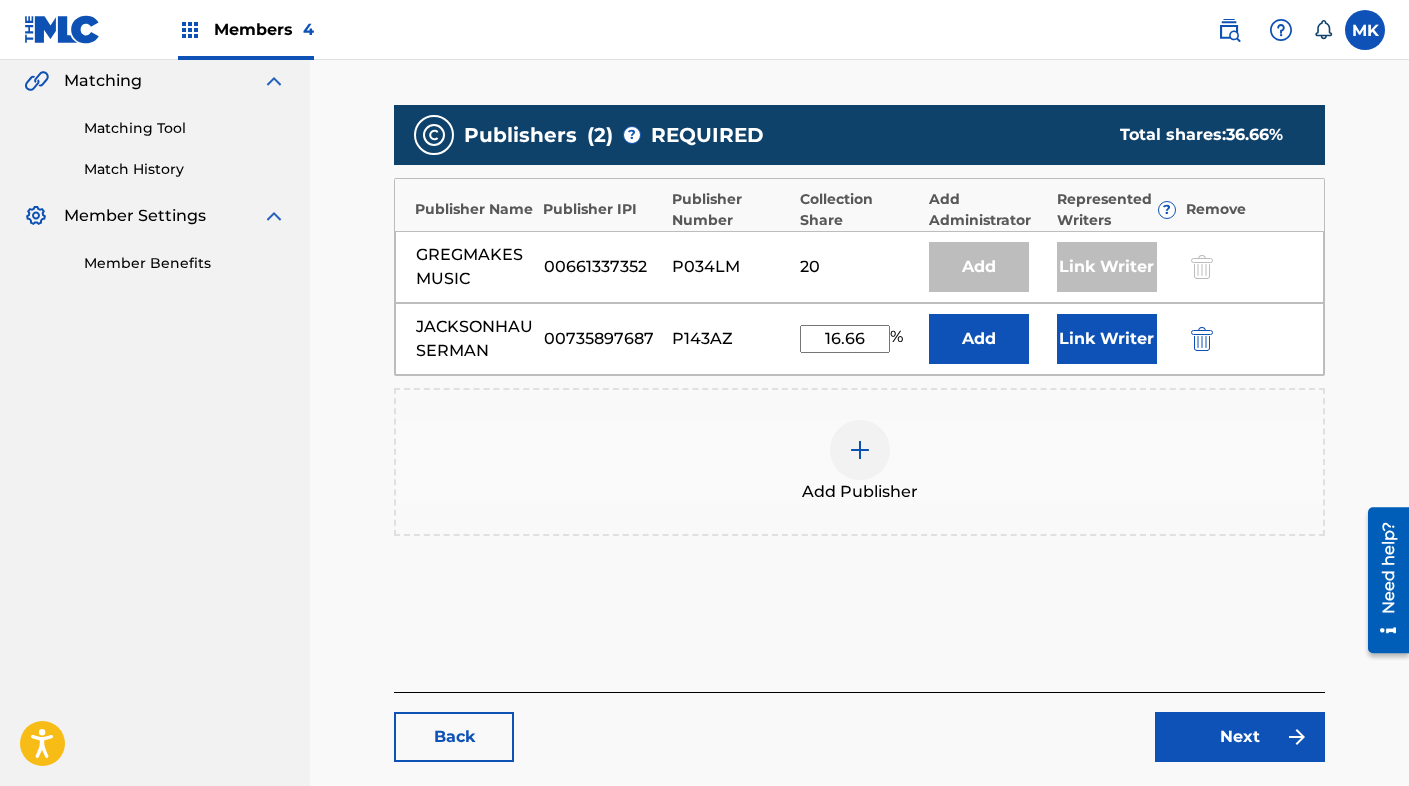 click on "Next" at bounding box center (1240, 737) 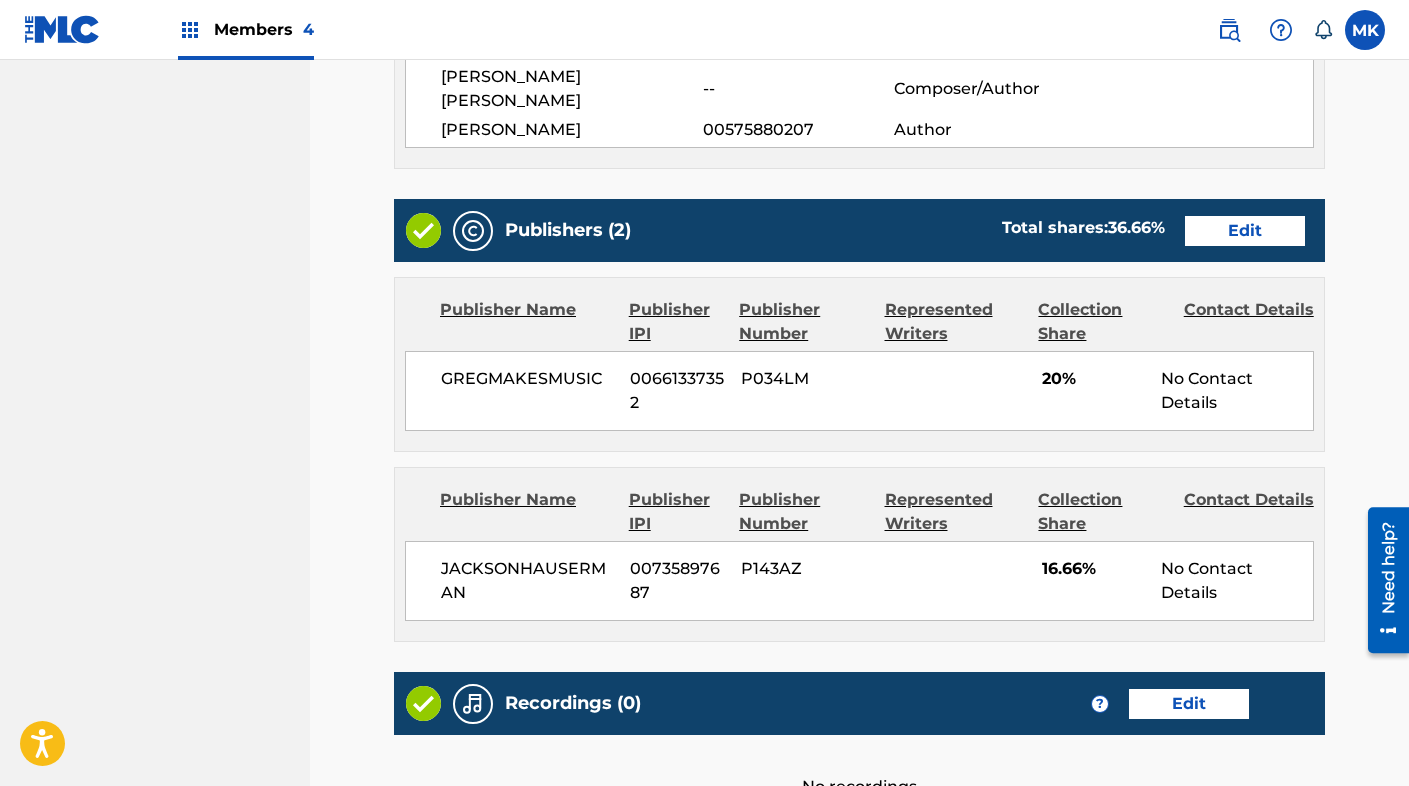 scroll, scrollTop: 1010, scrollLeft: 0, axis: vertical 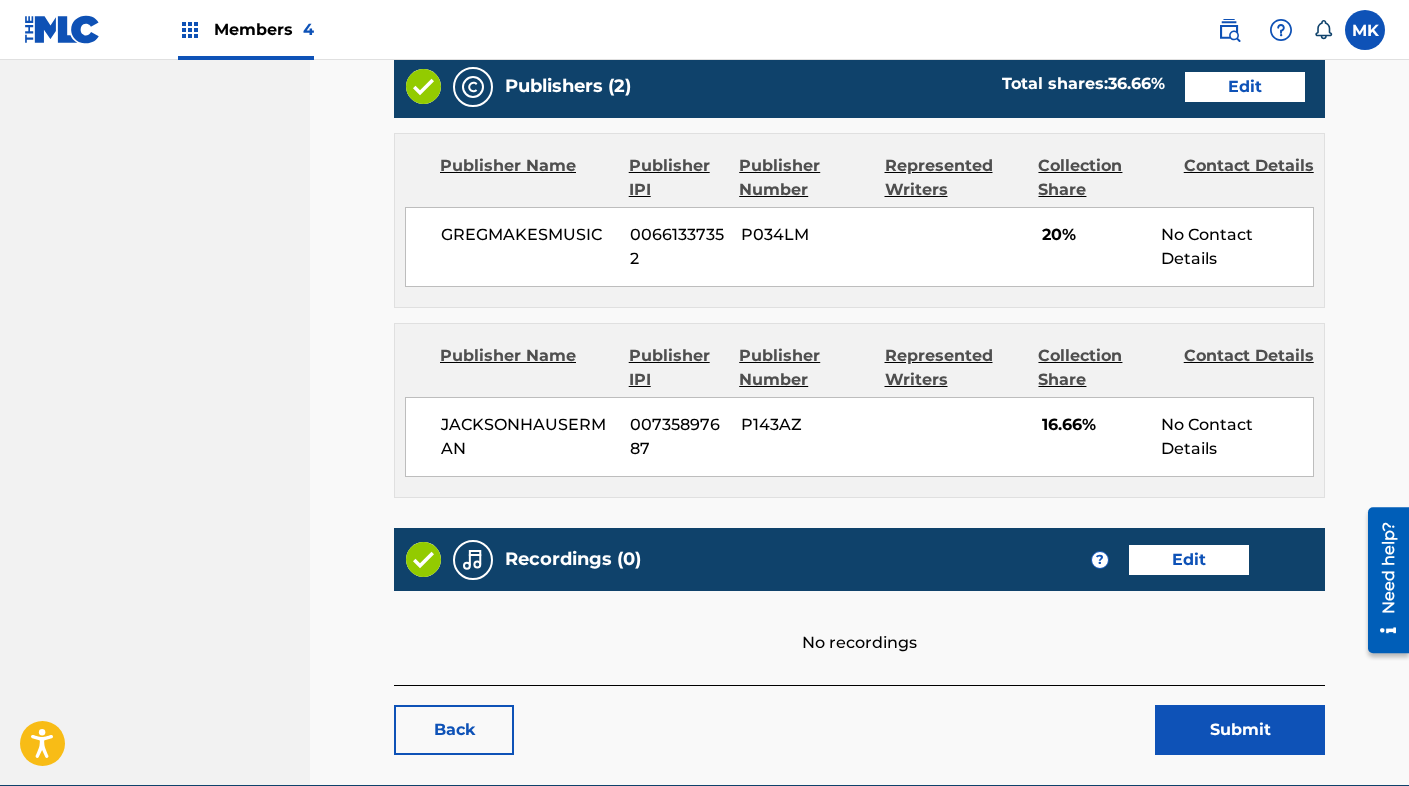 click on "Submit" at bounding box center (1240, 730) 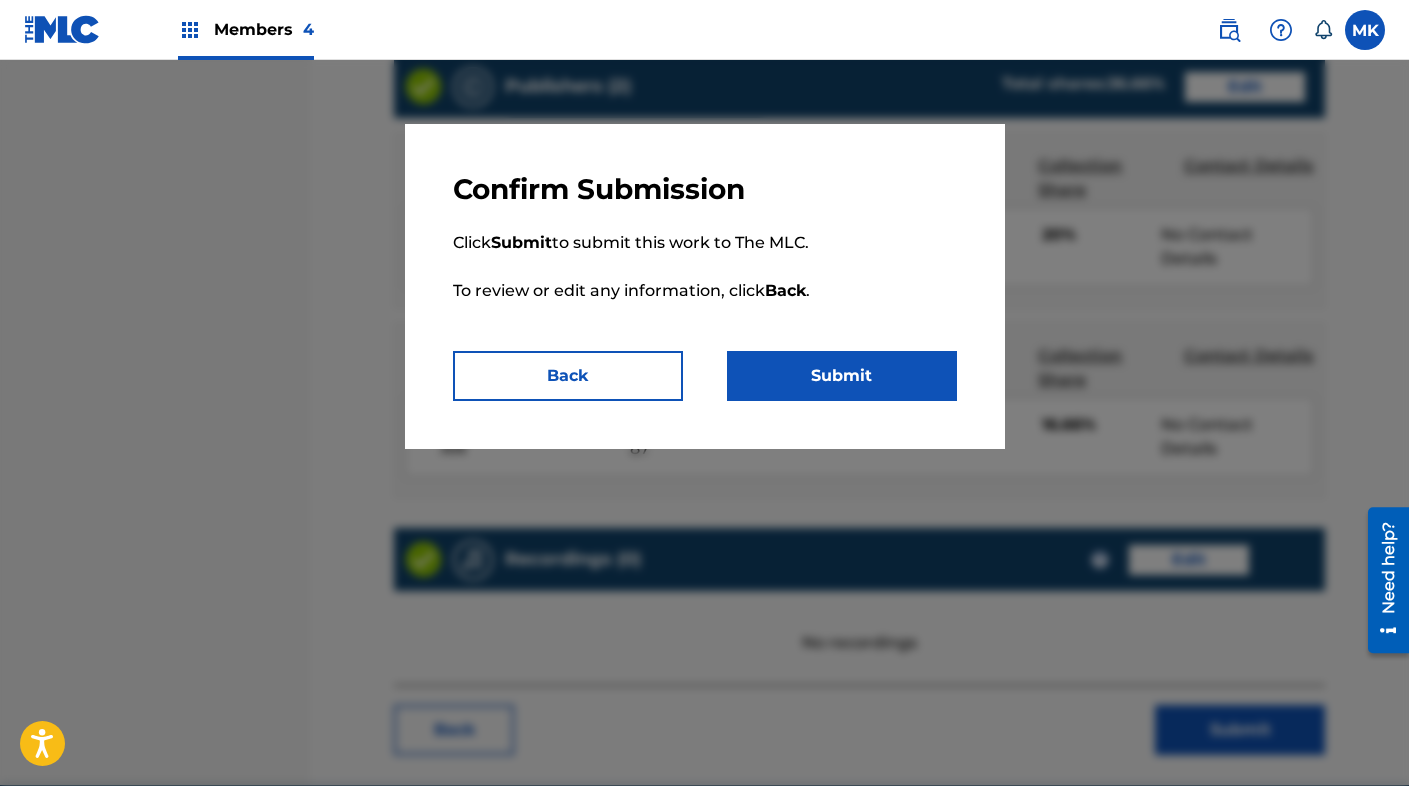 click on "Submit" at bounding box center (842, 376) 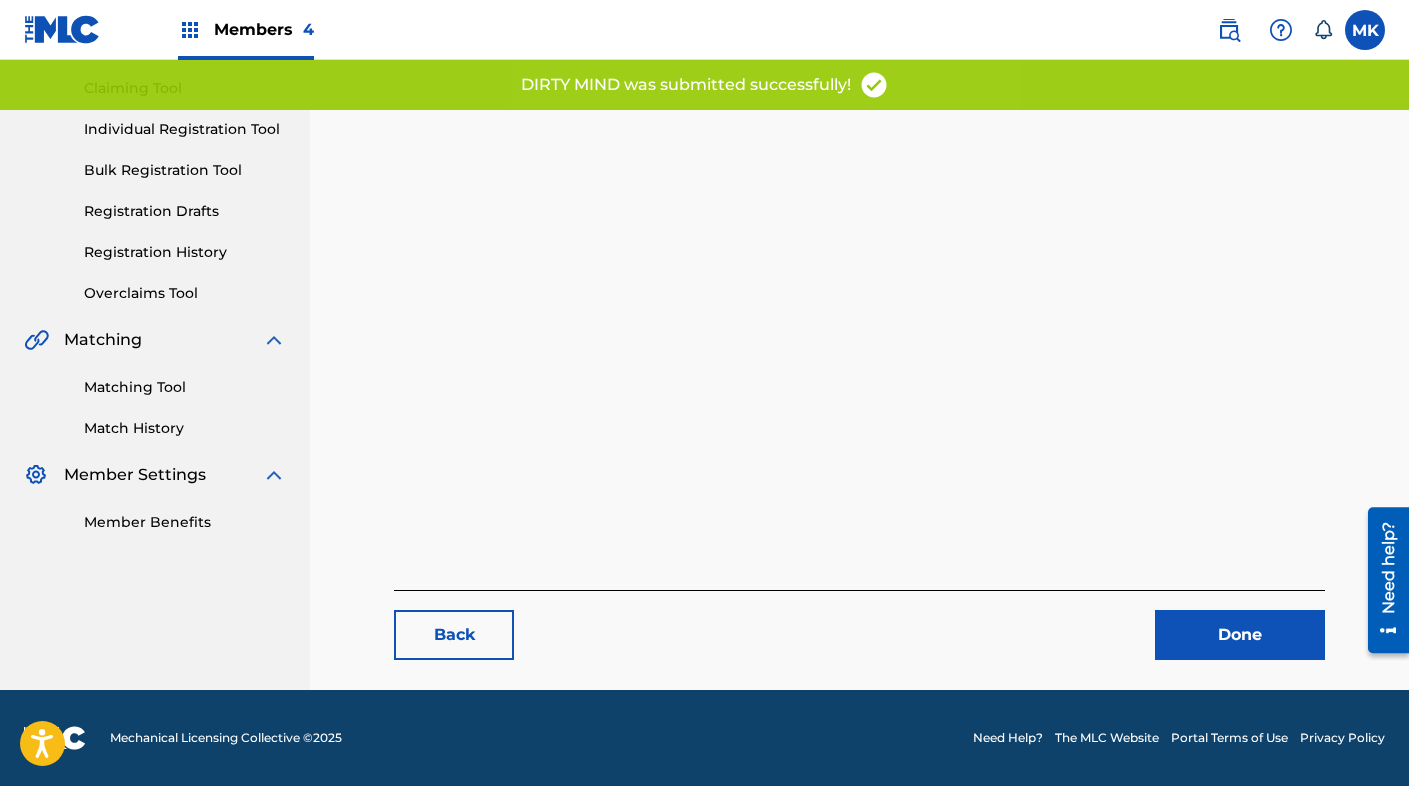 scroll, scrollTop: 0, scrollLeft: 0, axis: both 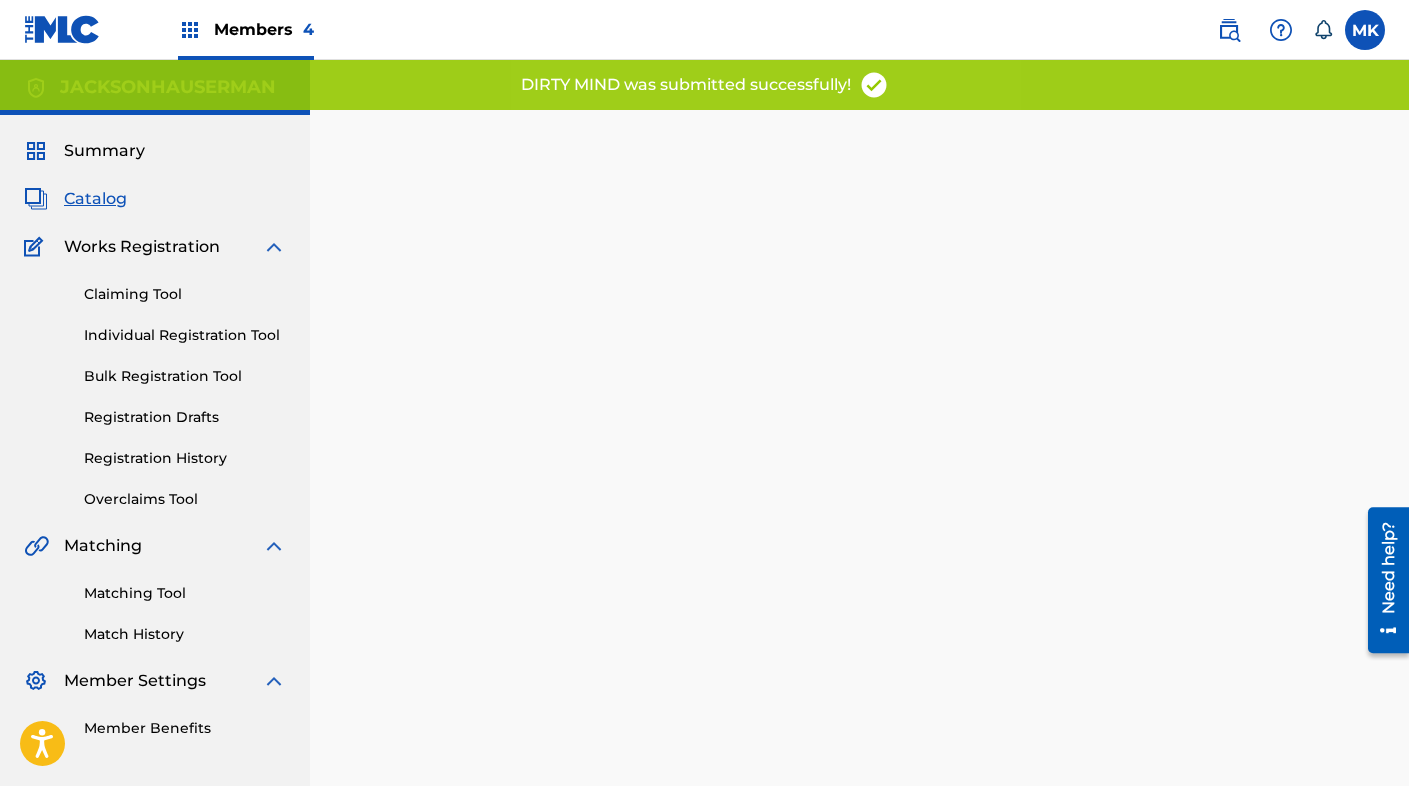 click at bounding box center [190, 30] 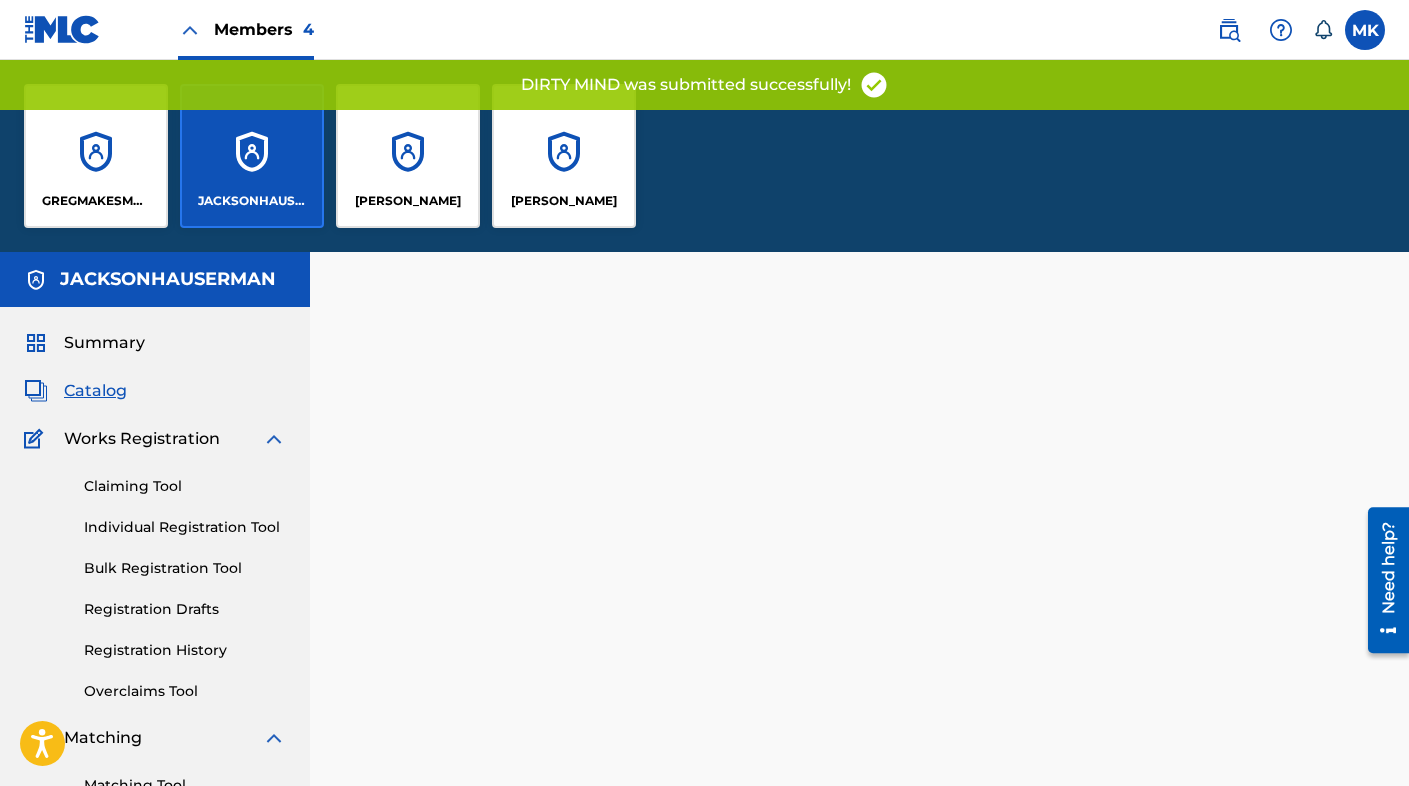 click on "GREGMAKESMUSIC" at bounding box center [96, 156] 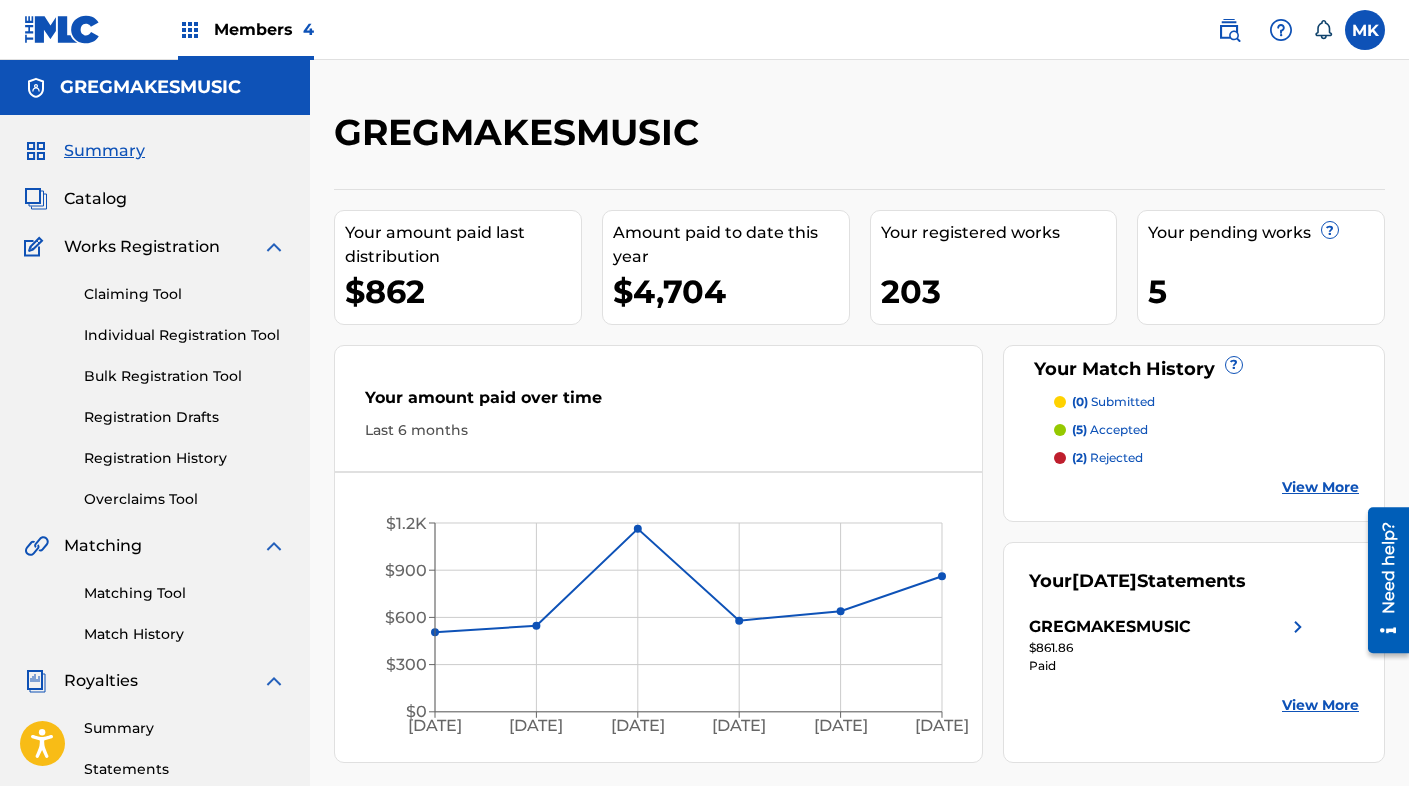 click on "Catalog" at bounding box center [95, 199] 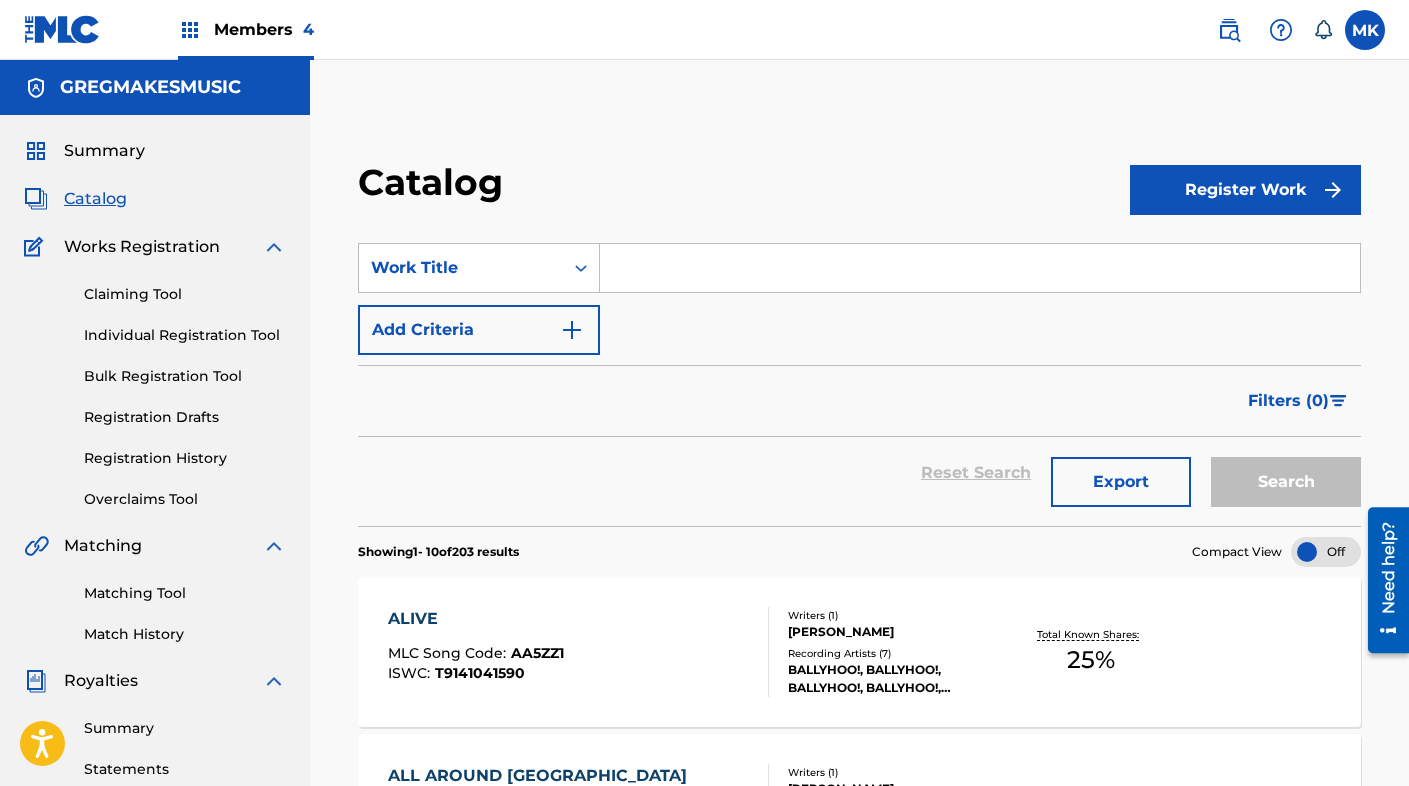 click at bounding box center [980, 268] 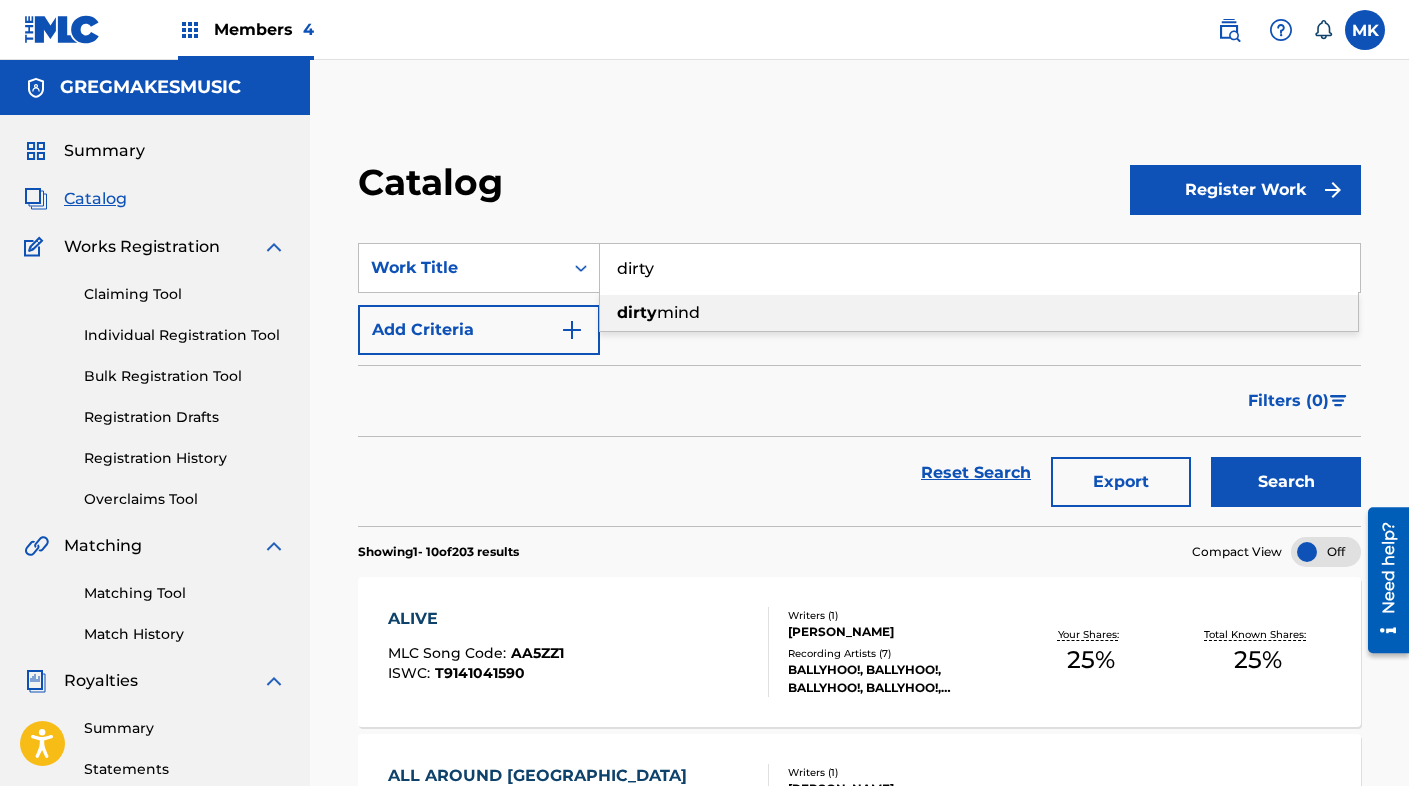 click on "dirty  mind" at bounding box center (979, 313) 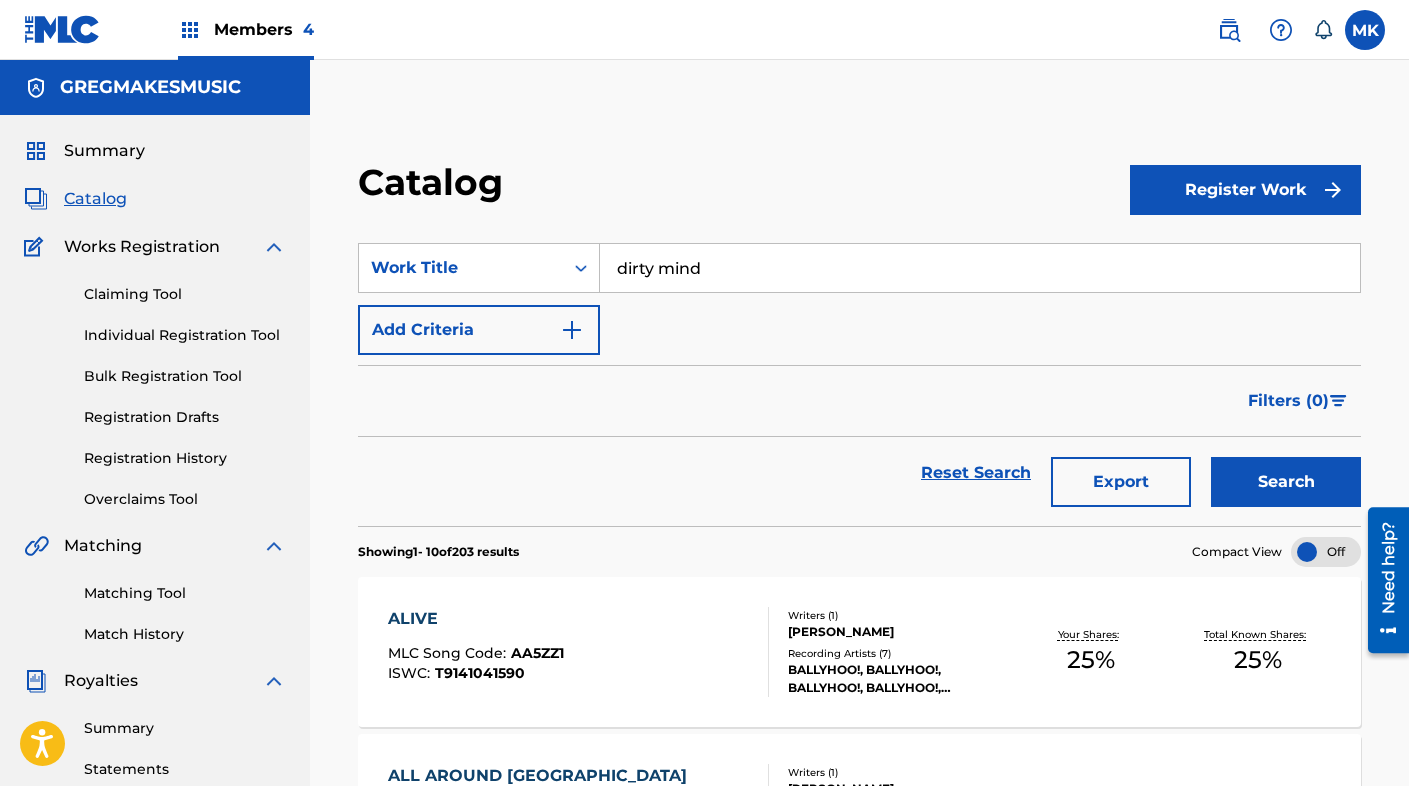 click on "Search" at bounding box center [1281, 473] 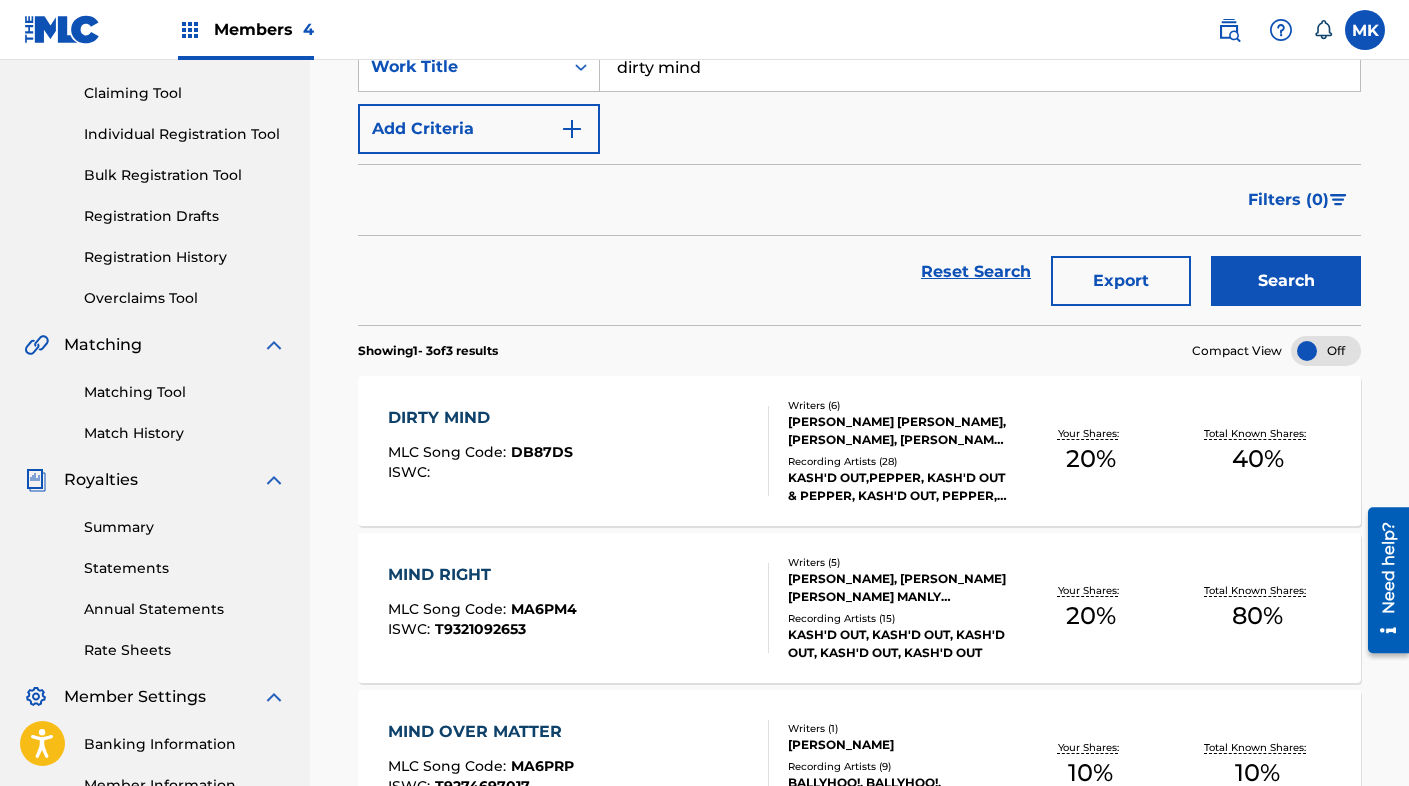 scroll, scrollTop: 250, scrollLeft: 0, axis: vertical 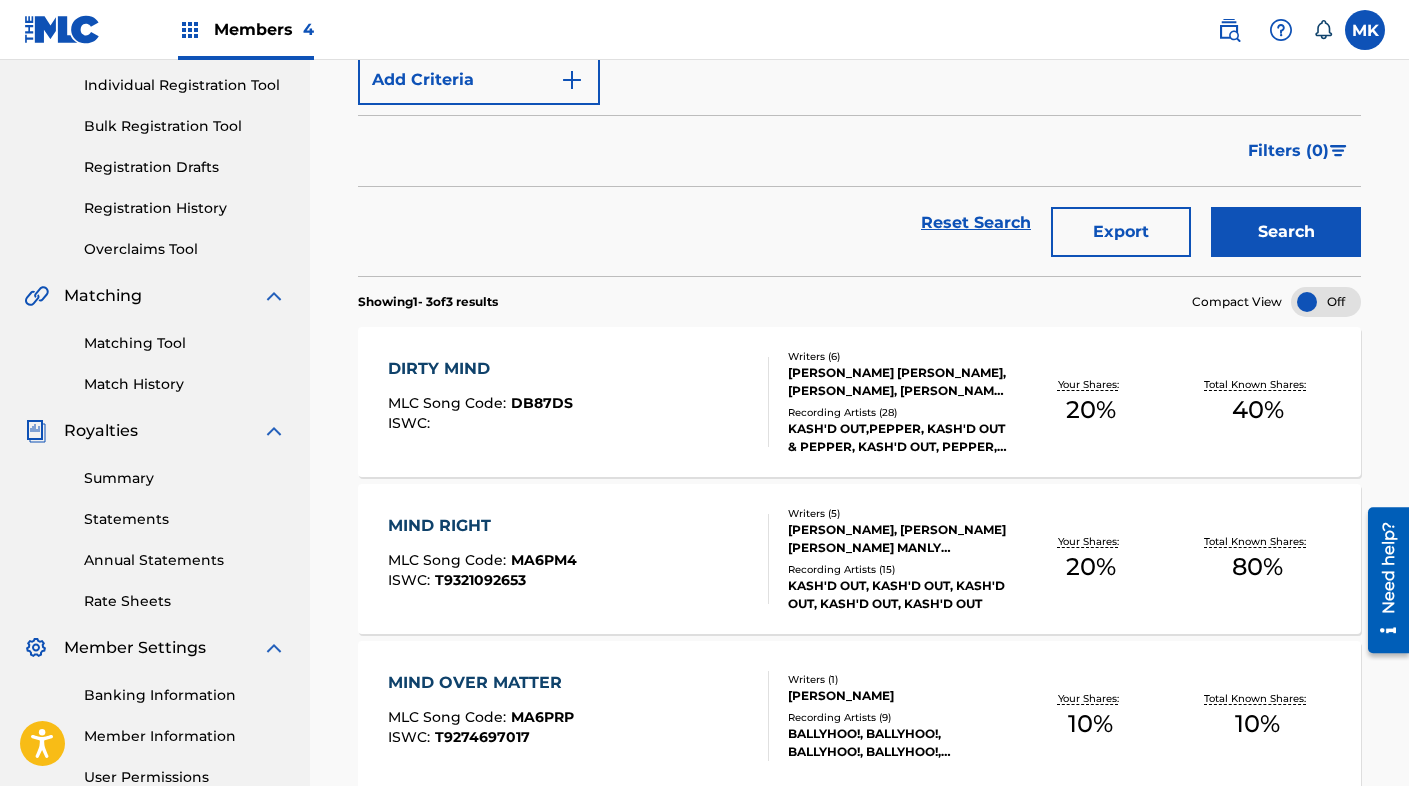 click on "DIRTY MIND" at bounding box center (480, 369) 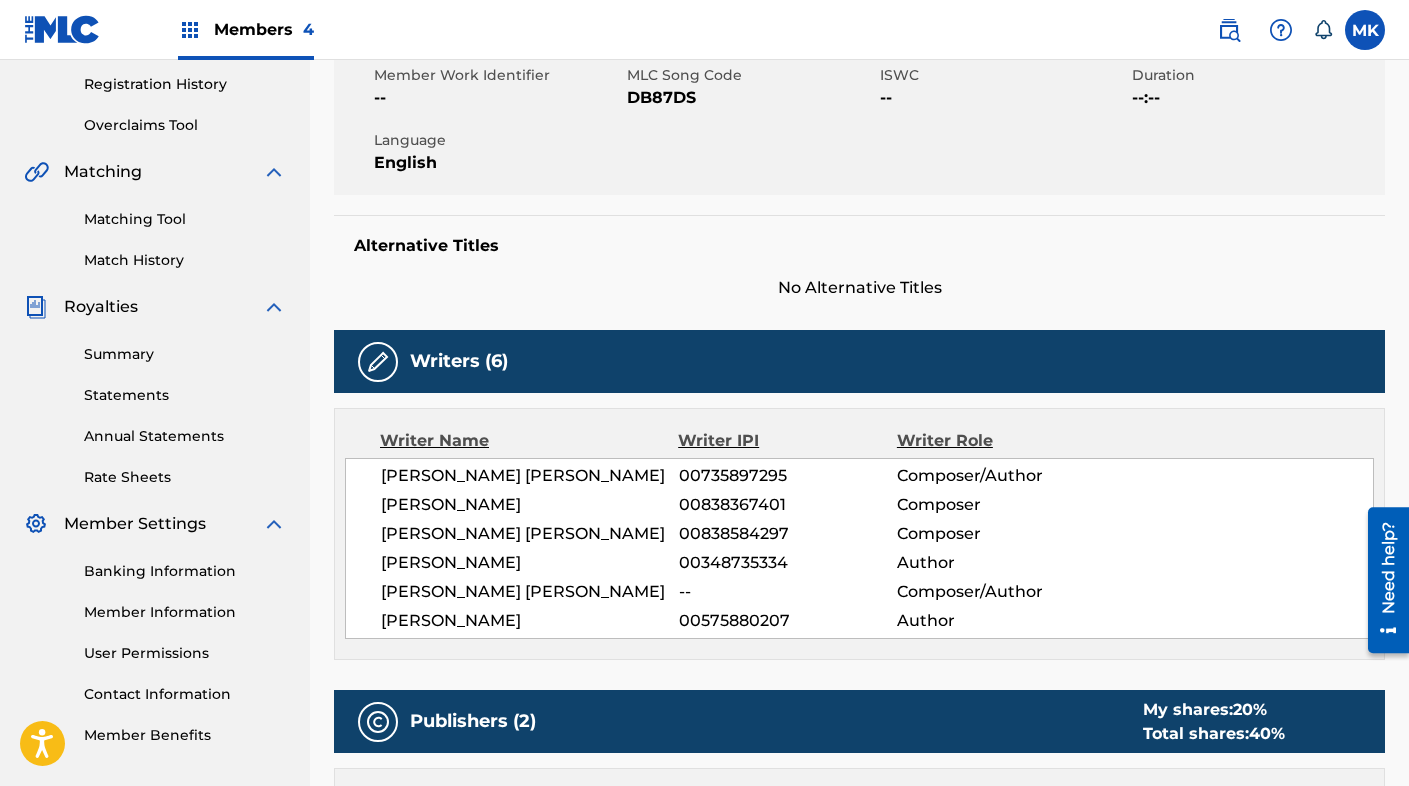scroll, scrollTop: 0, scrollLeft: 0, axis: both 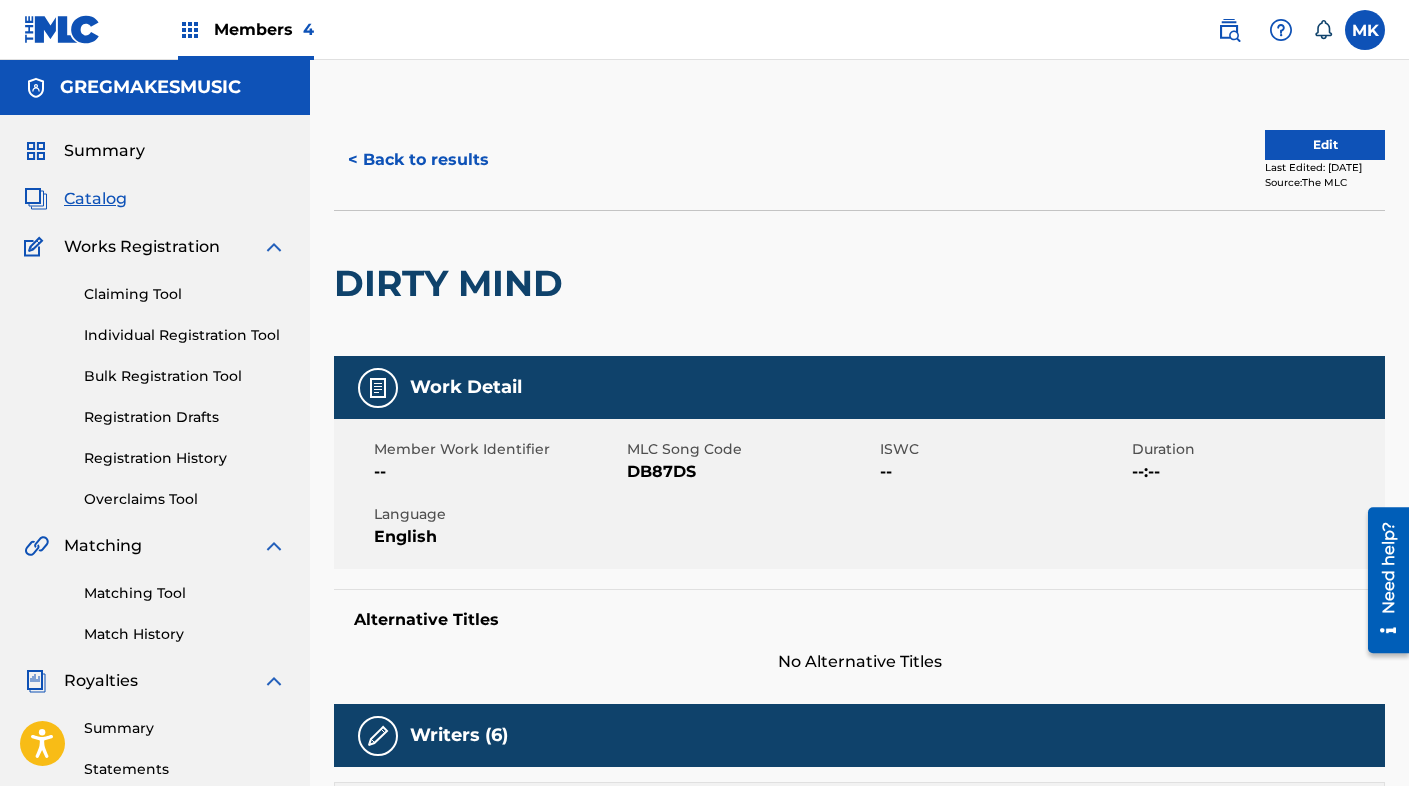 click on "Edit" at bounding box center [1325, 145] 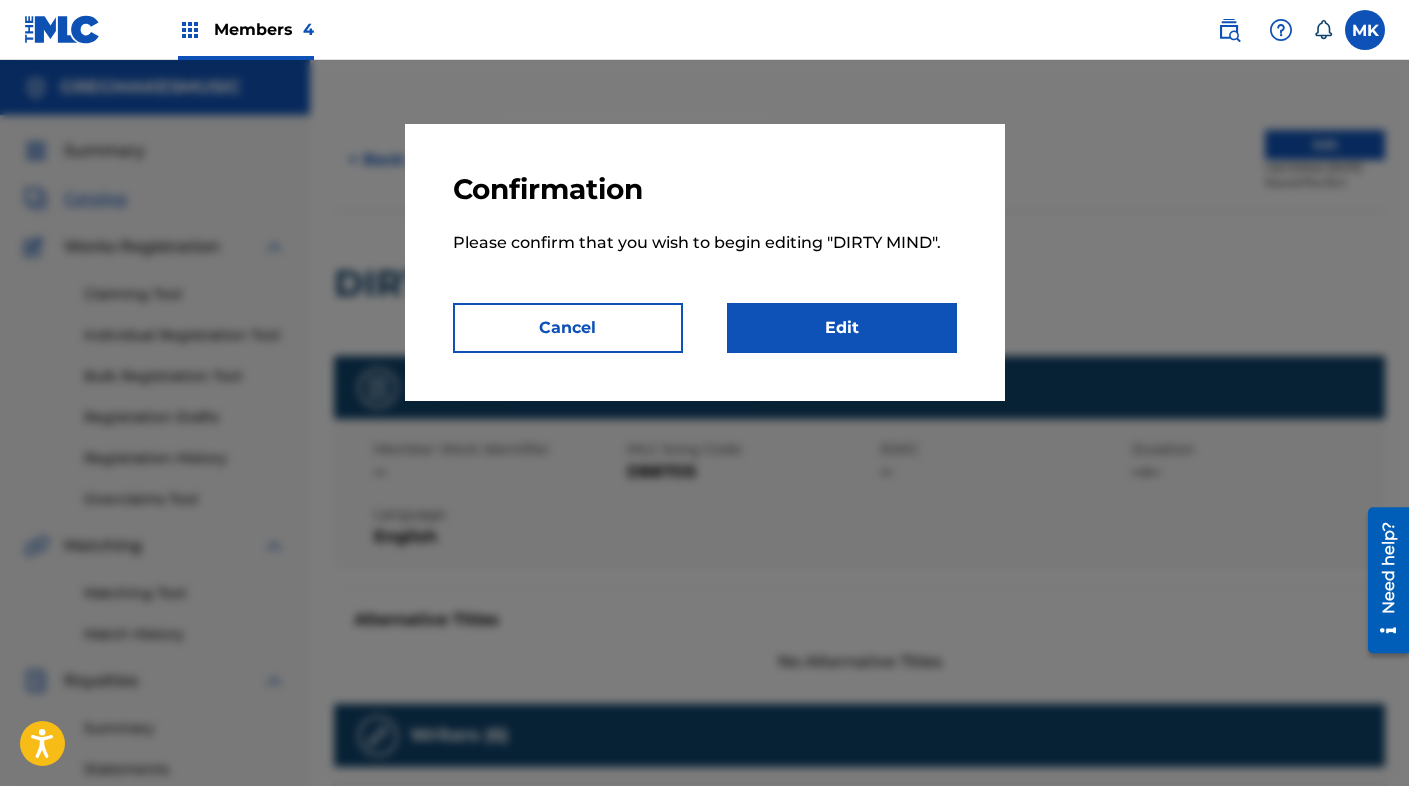 click on "Edit" at bounding box center [842, 328] 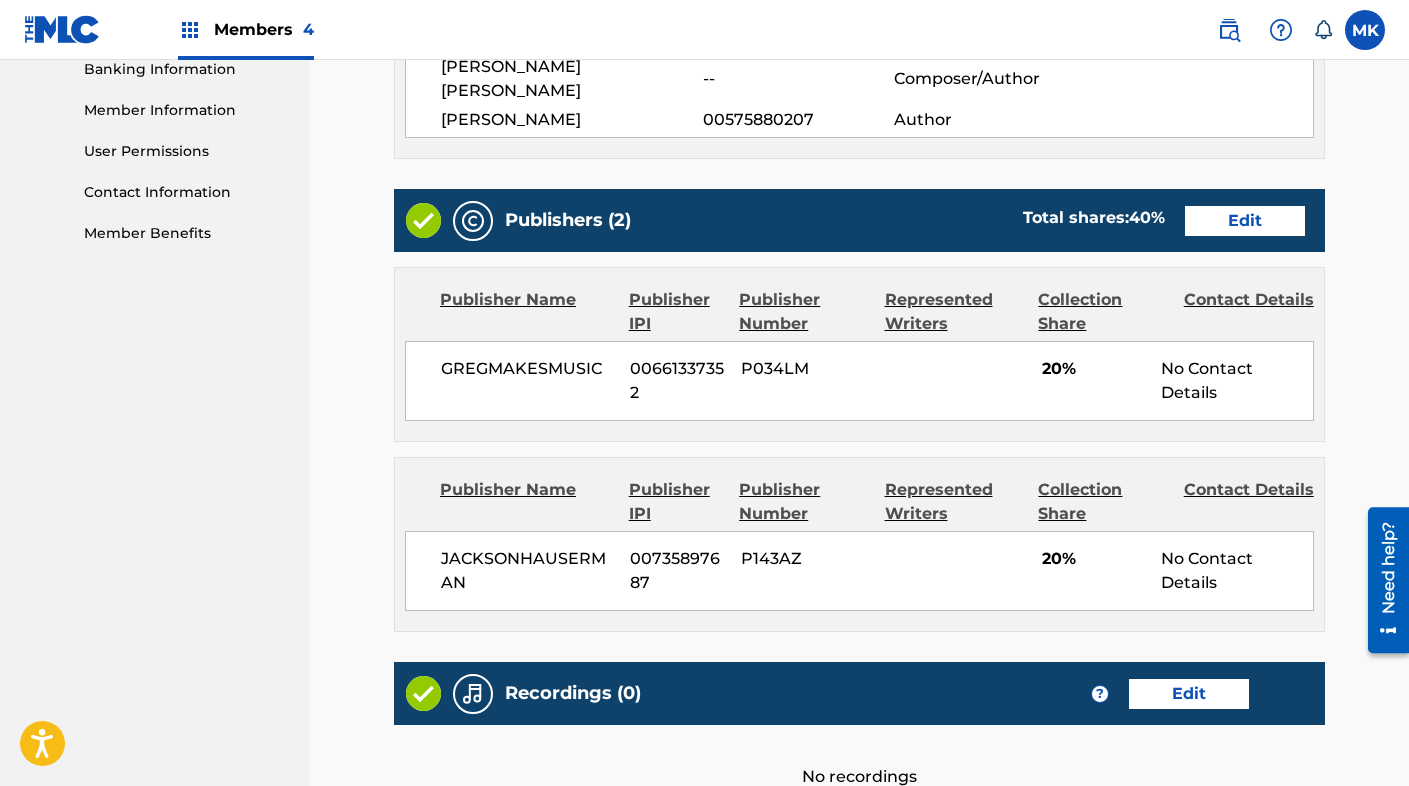 scroll, scrollTop: 877, scrollLeft: 0, axis: vertical 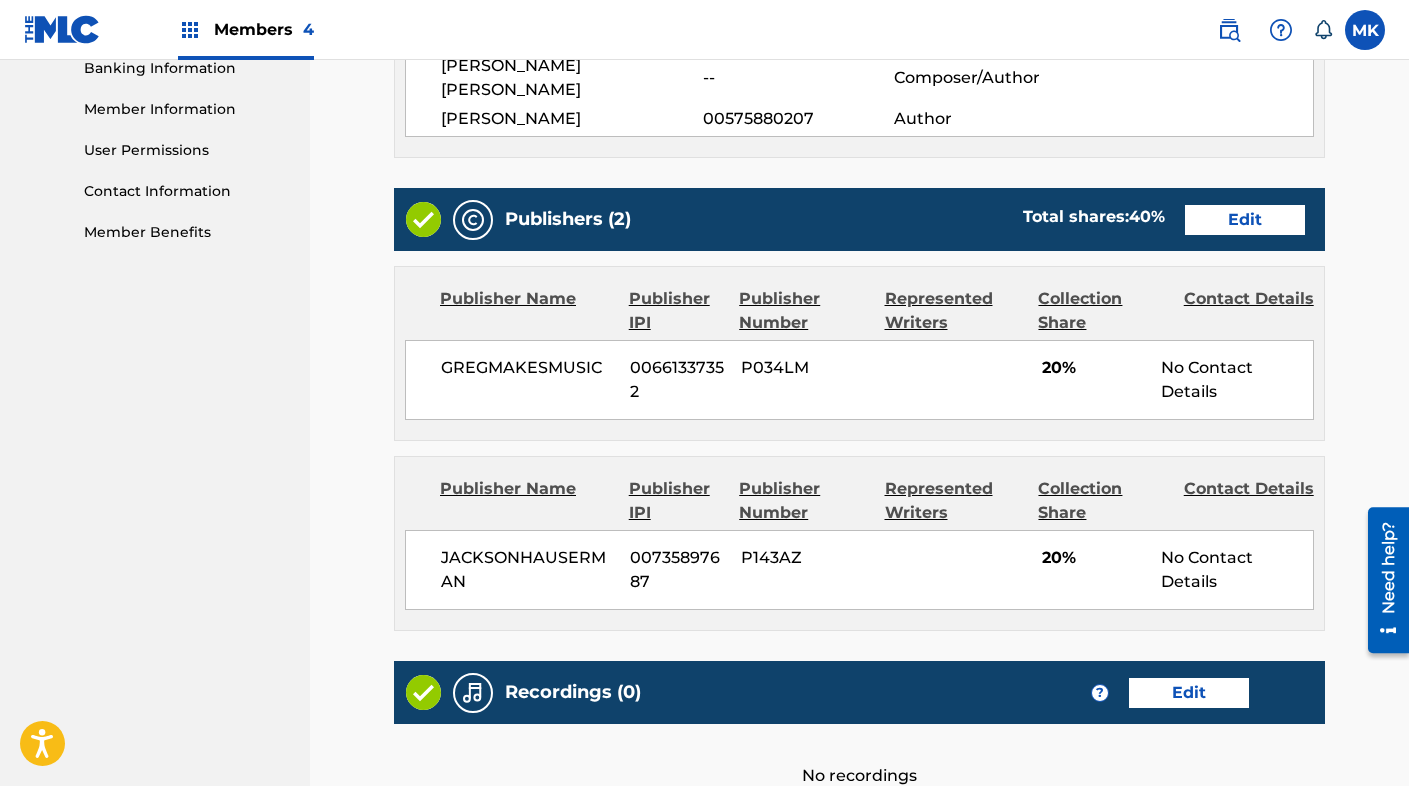click on "Edit" at bounding box center (1245, 220) 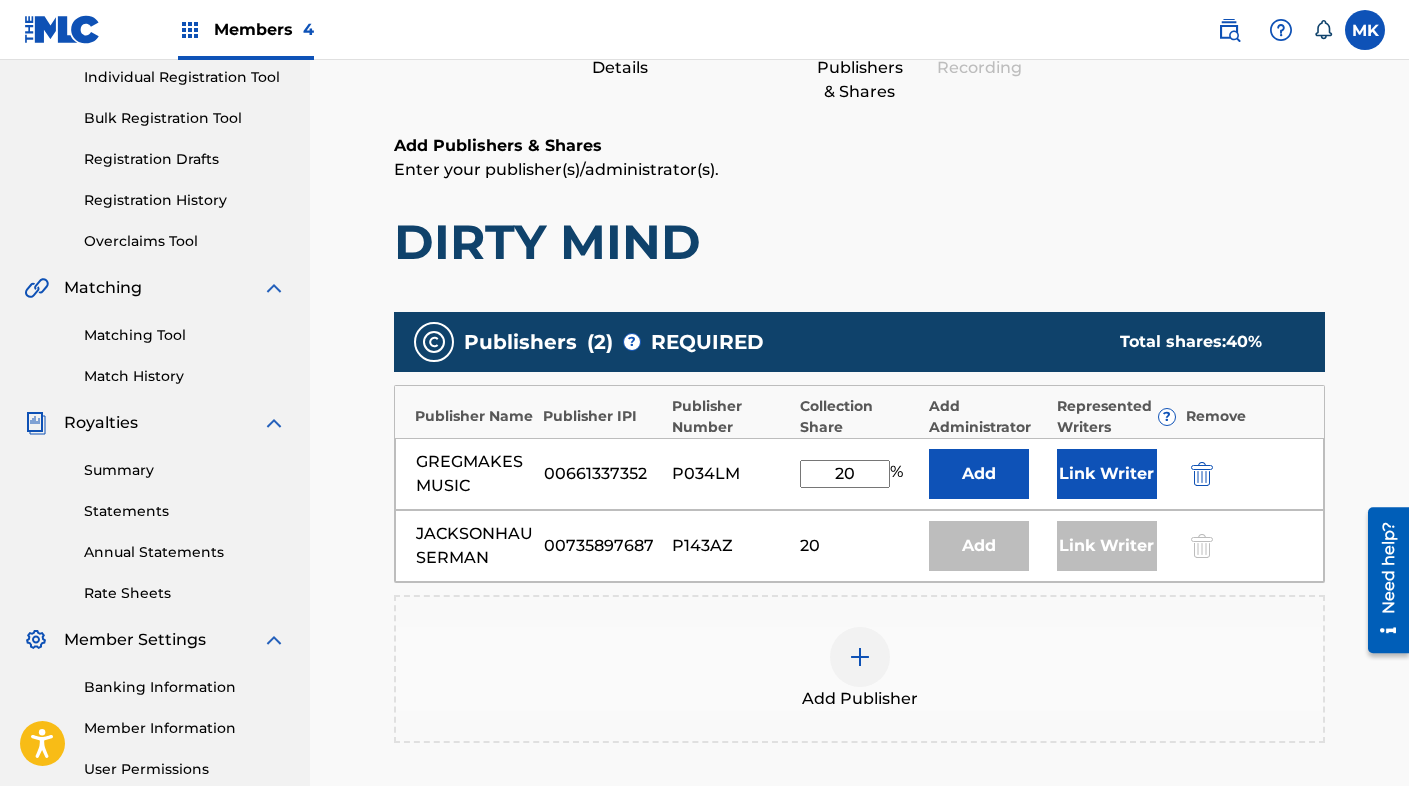 scroll, scrollTop: 261, scrollLeft: 0, axis: vertical 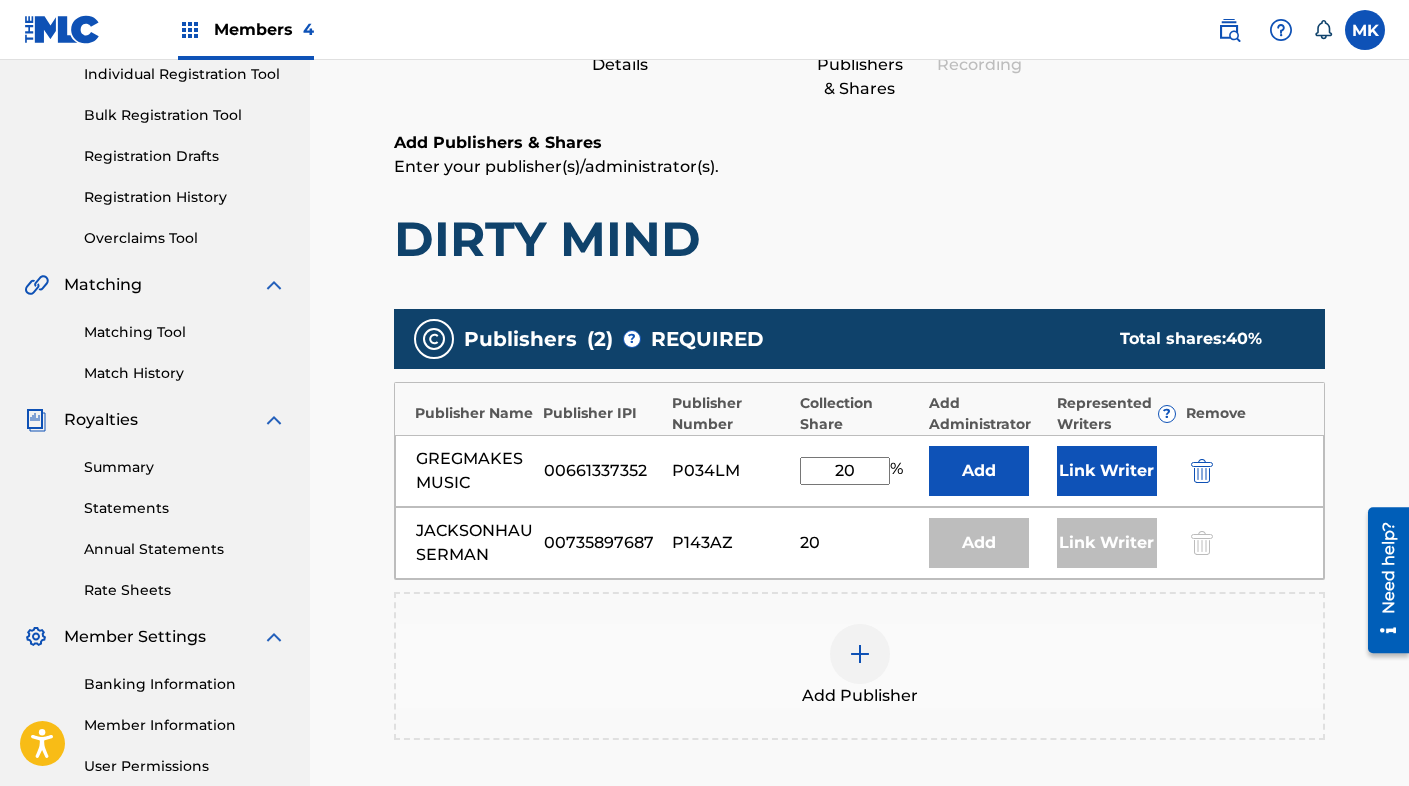 drag, startPoint x: 858, startPoint y: 471, endPoint x: 780, endPoint y: 455, distance: 79.624115 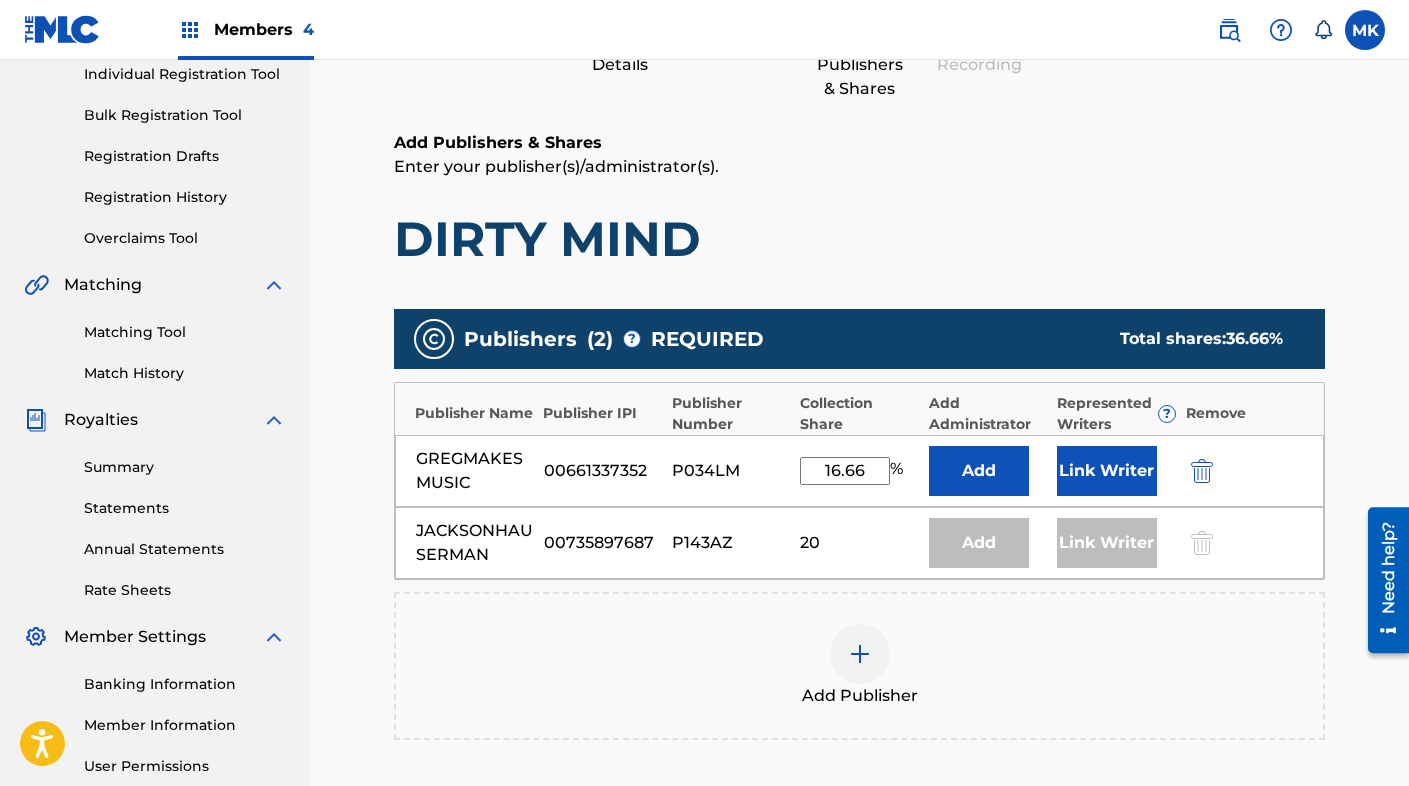 type on "16.66" 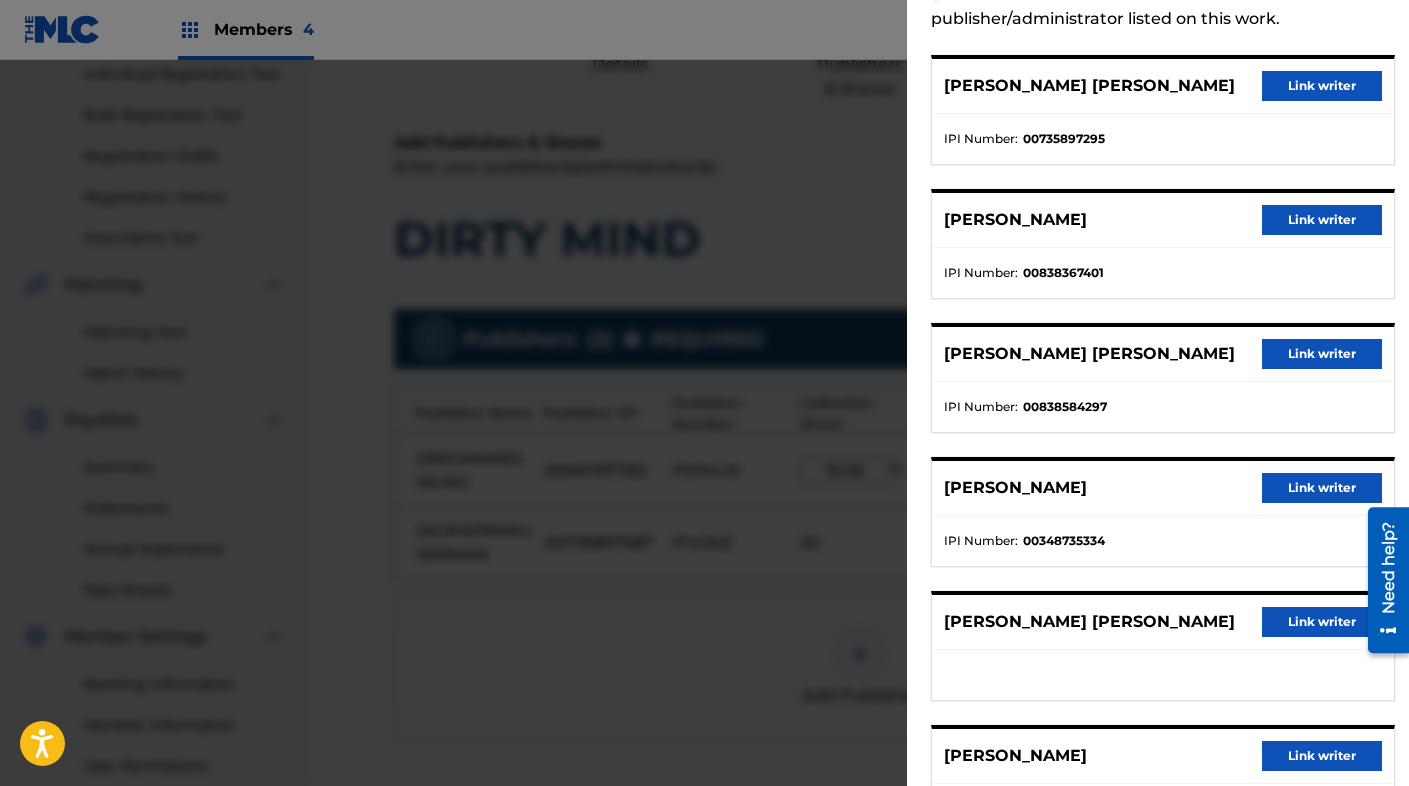 scroll, scrollTop: 167, scrollLeft: 0, axis: vertical 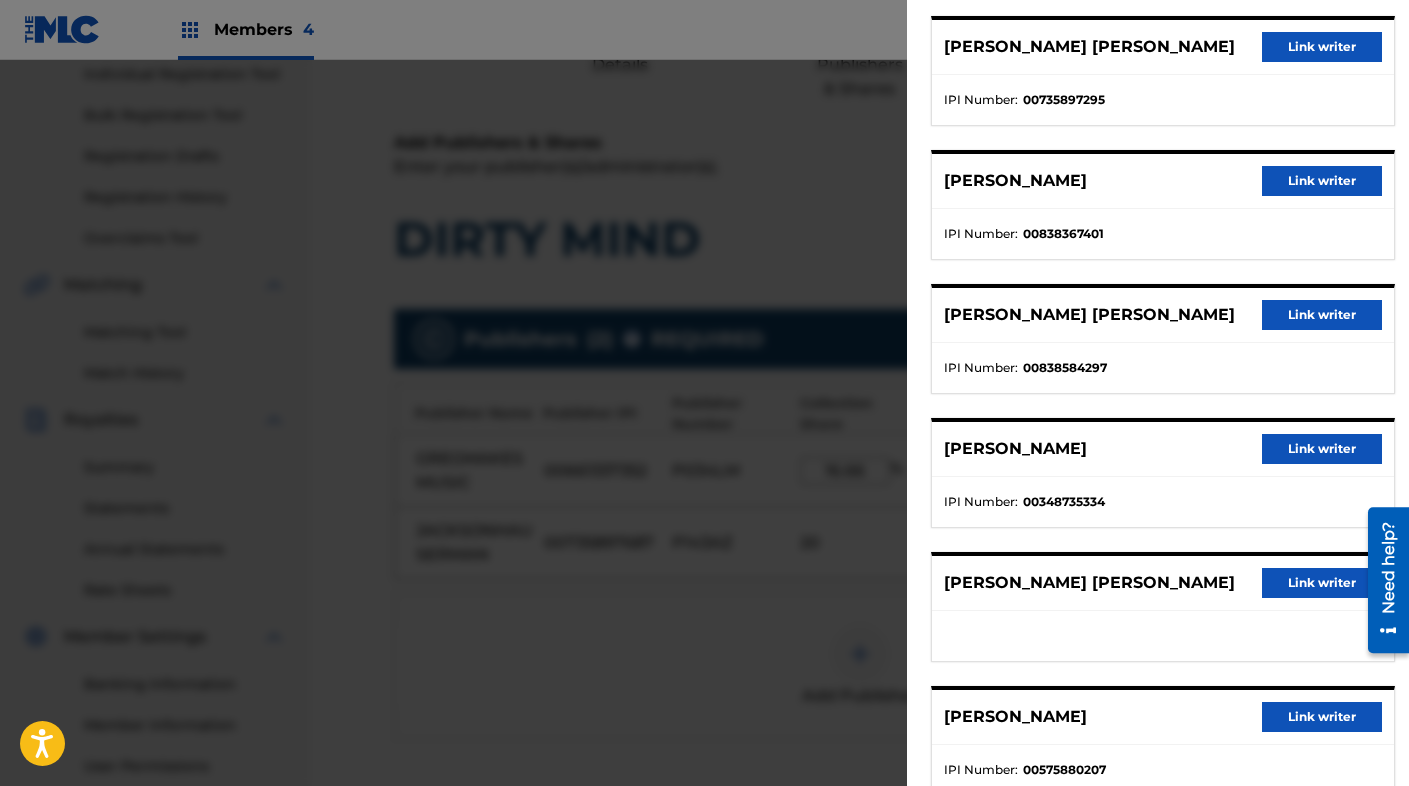 click on "Link writer" at bounding box center (1322, 717) 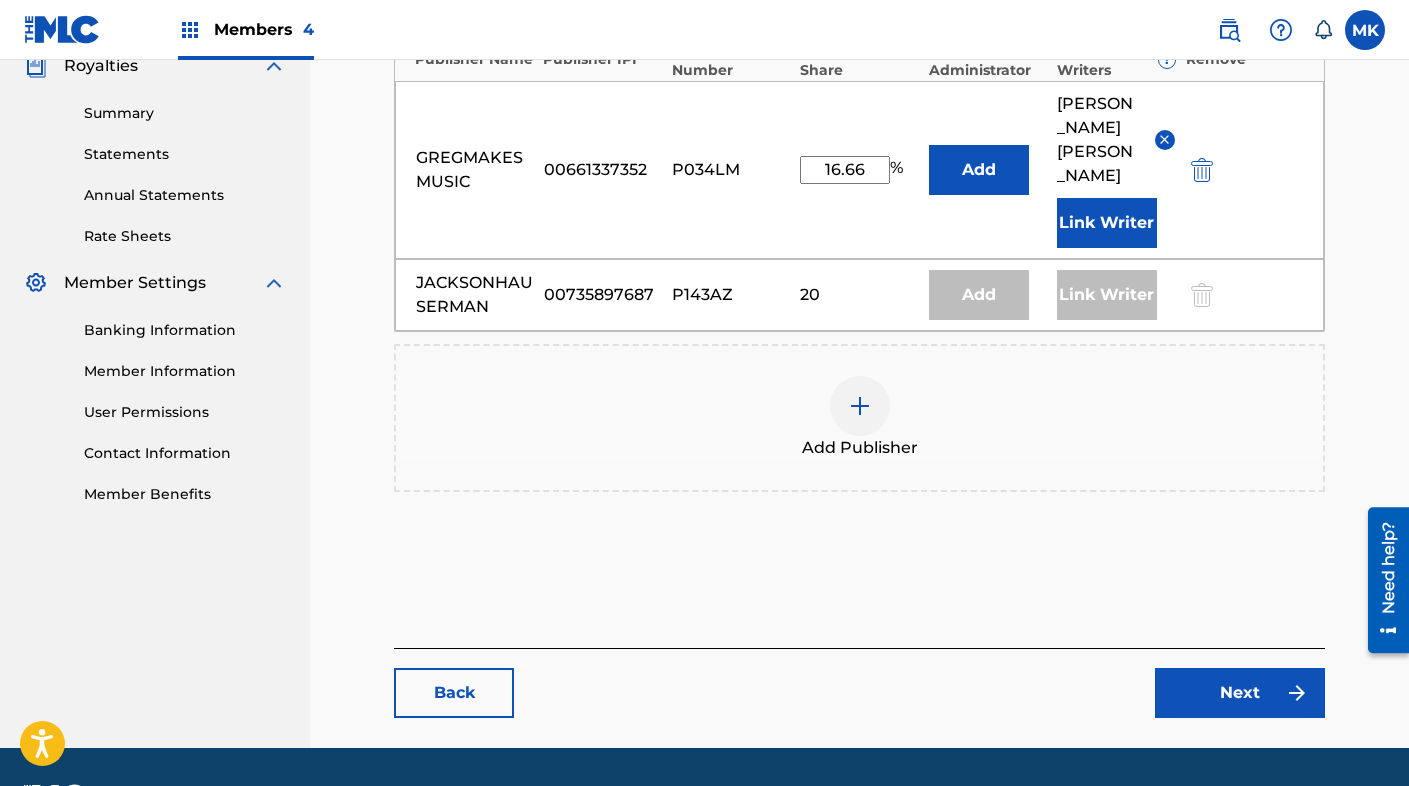 scroll, scrollTop: 649, scrollLeft: 0, axis: vertical 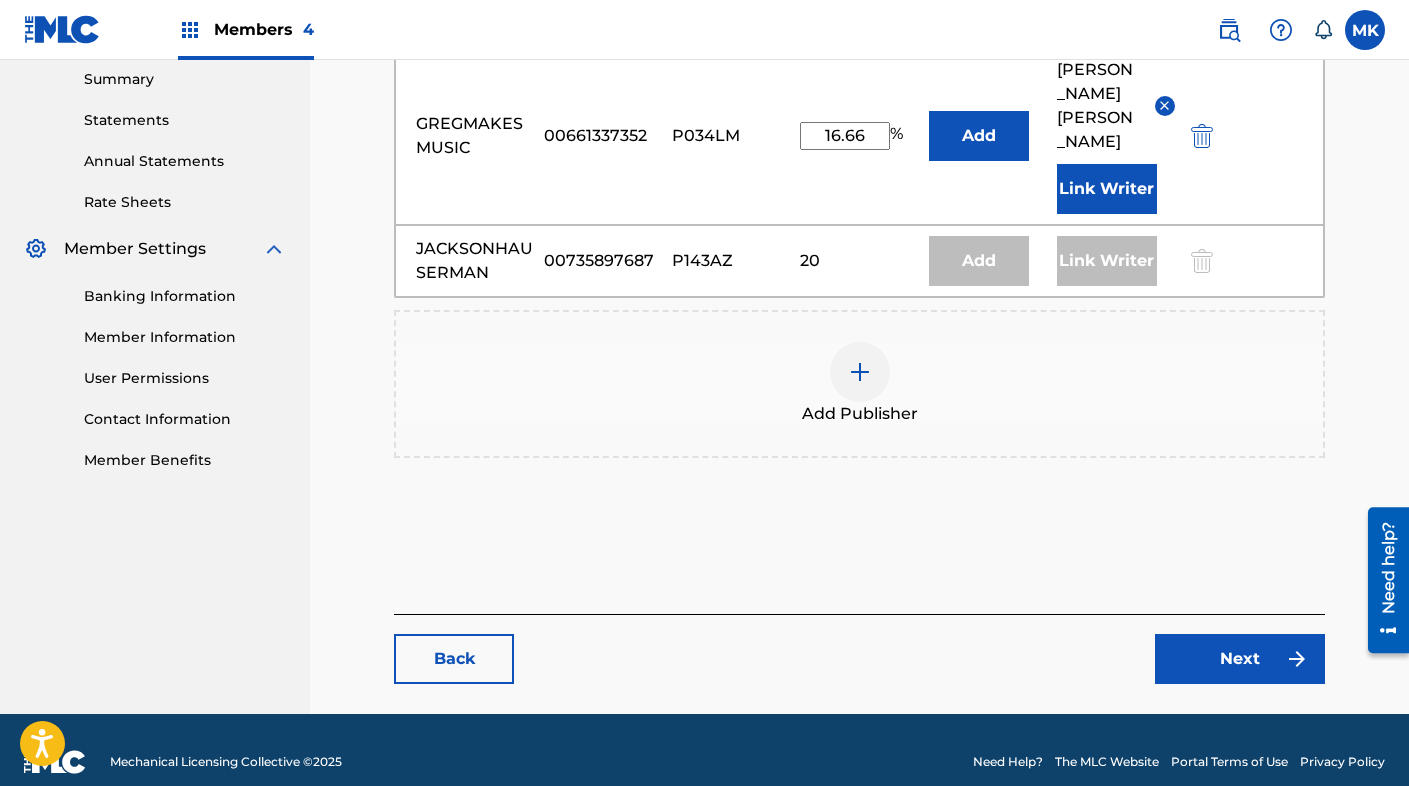click on "Next" at bounding box center [1240, 659] 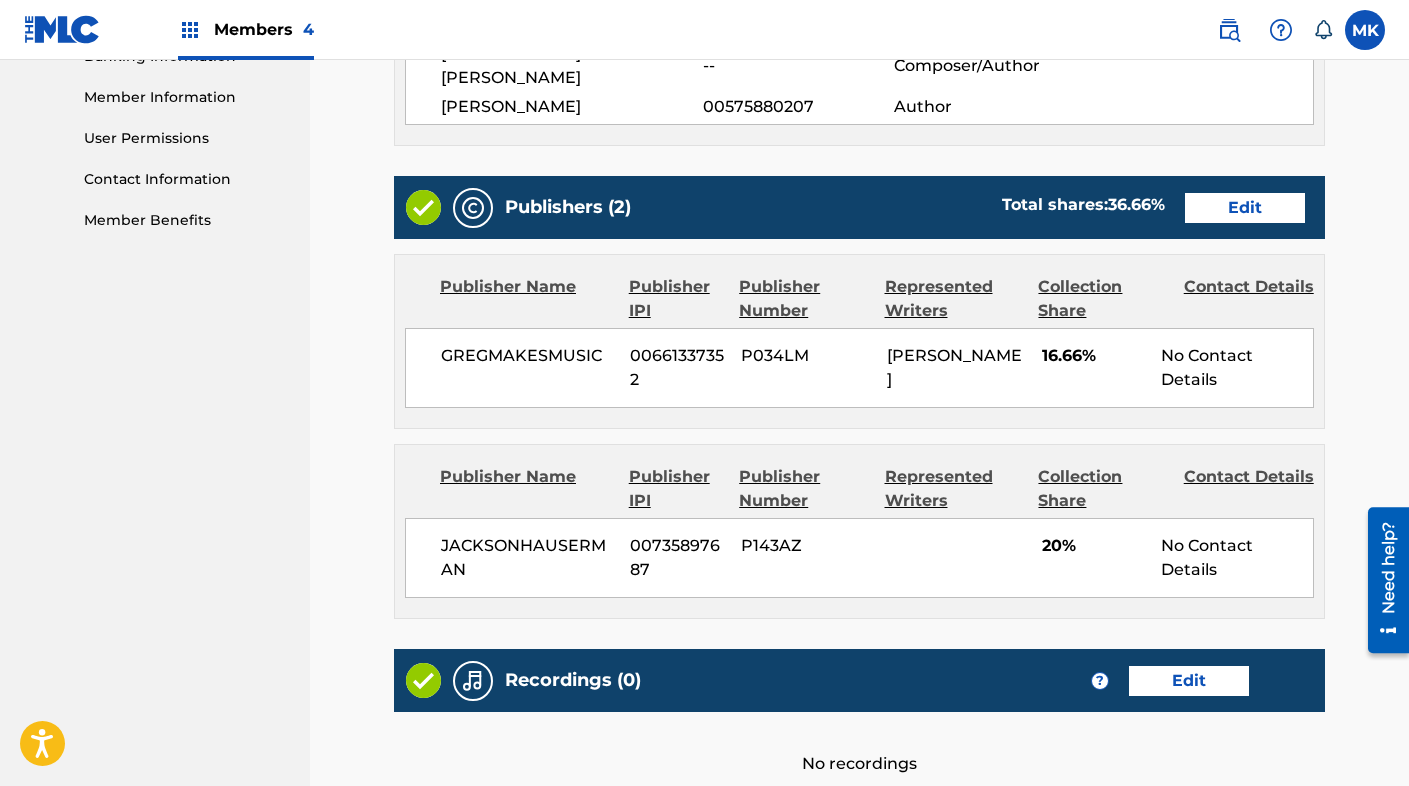 scroll, scrollTop: 1054, scrollLeft: 0, axis: vertical 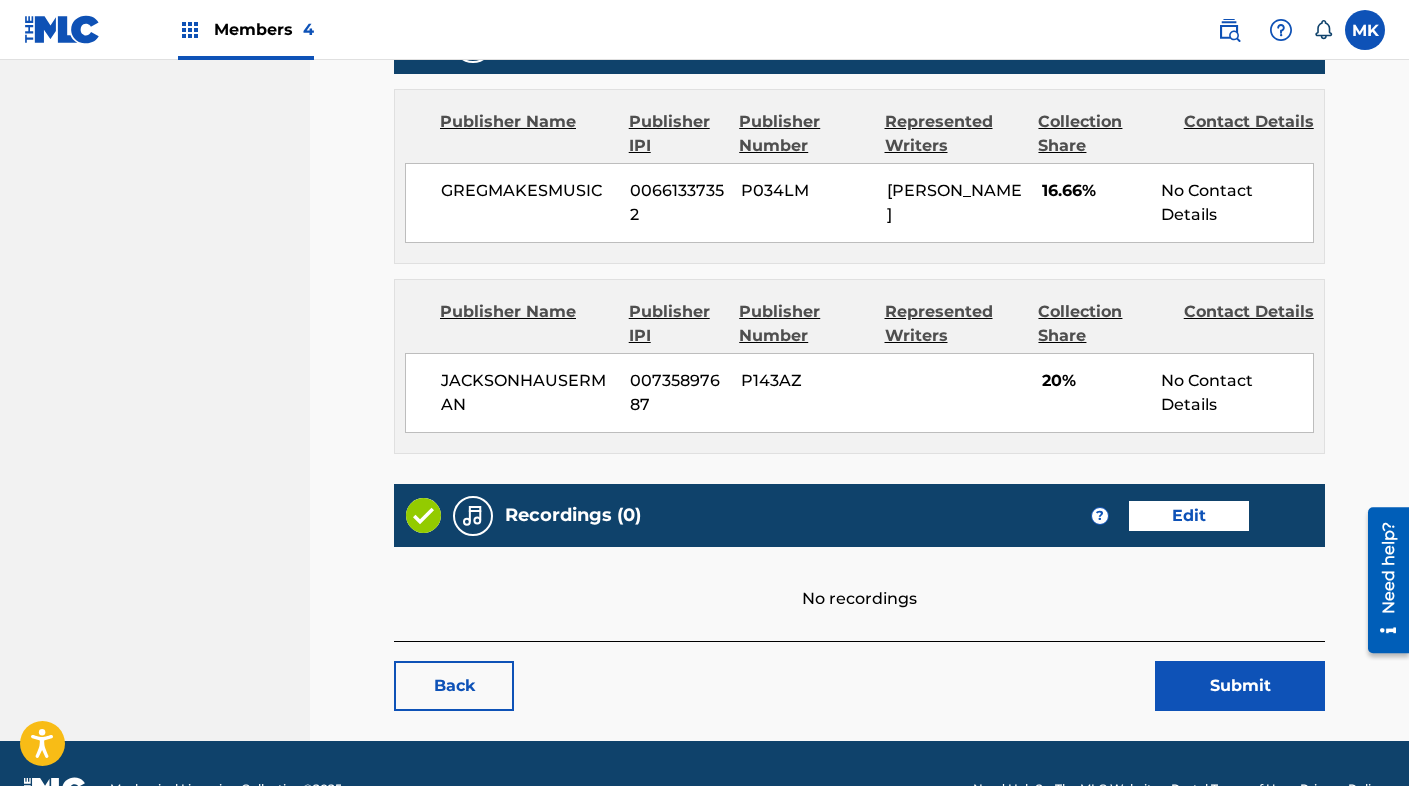 click on "Submit" at bounding box center (1240, 686) 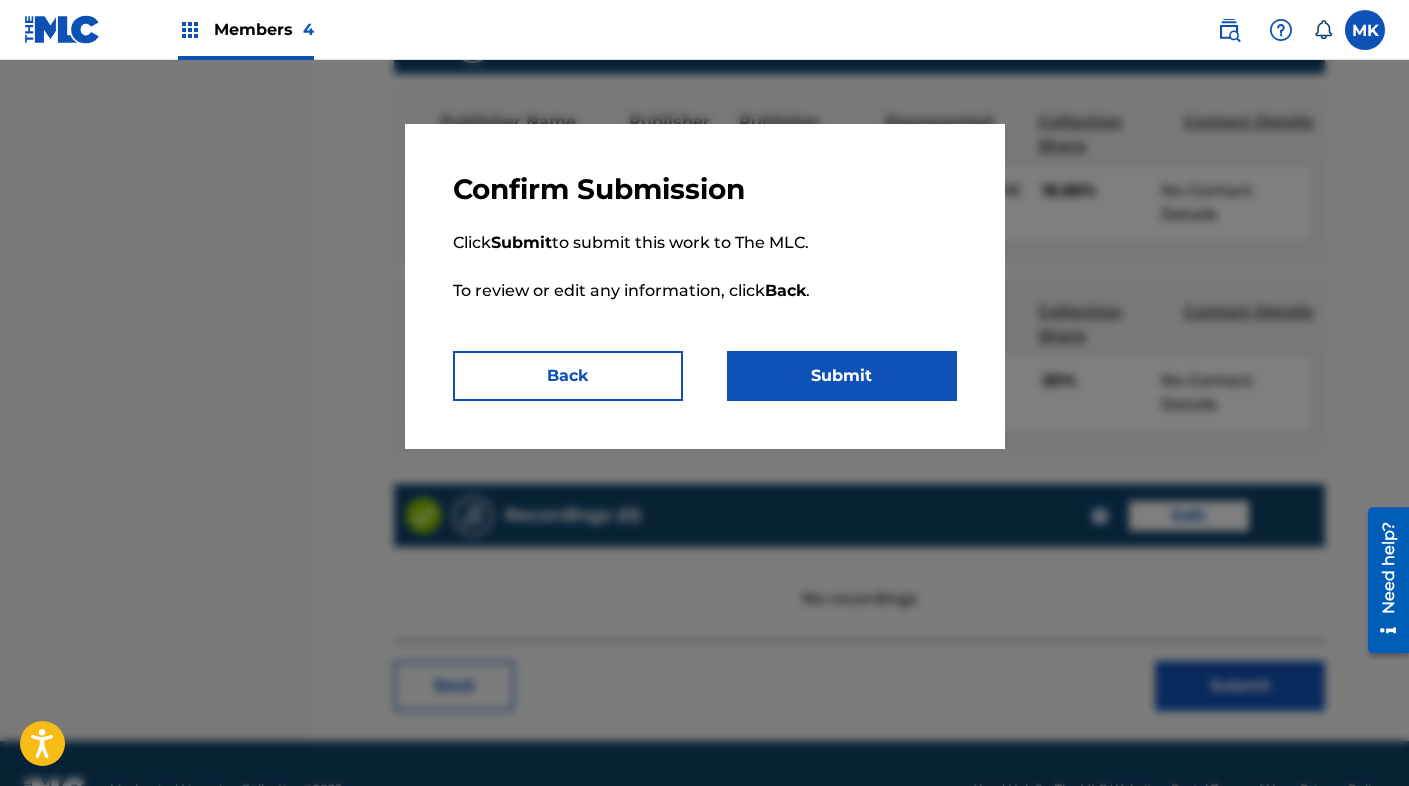 click on "Submit" at bounding box center (842, 376) 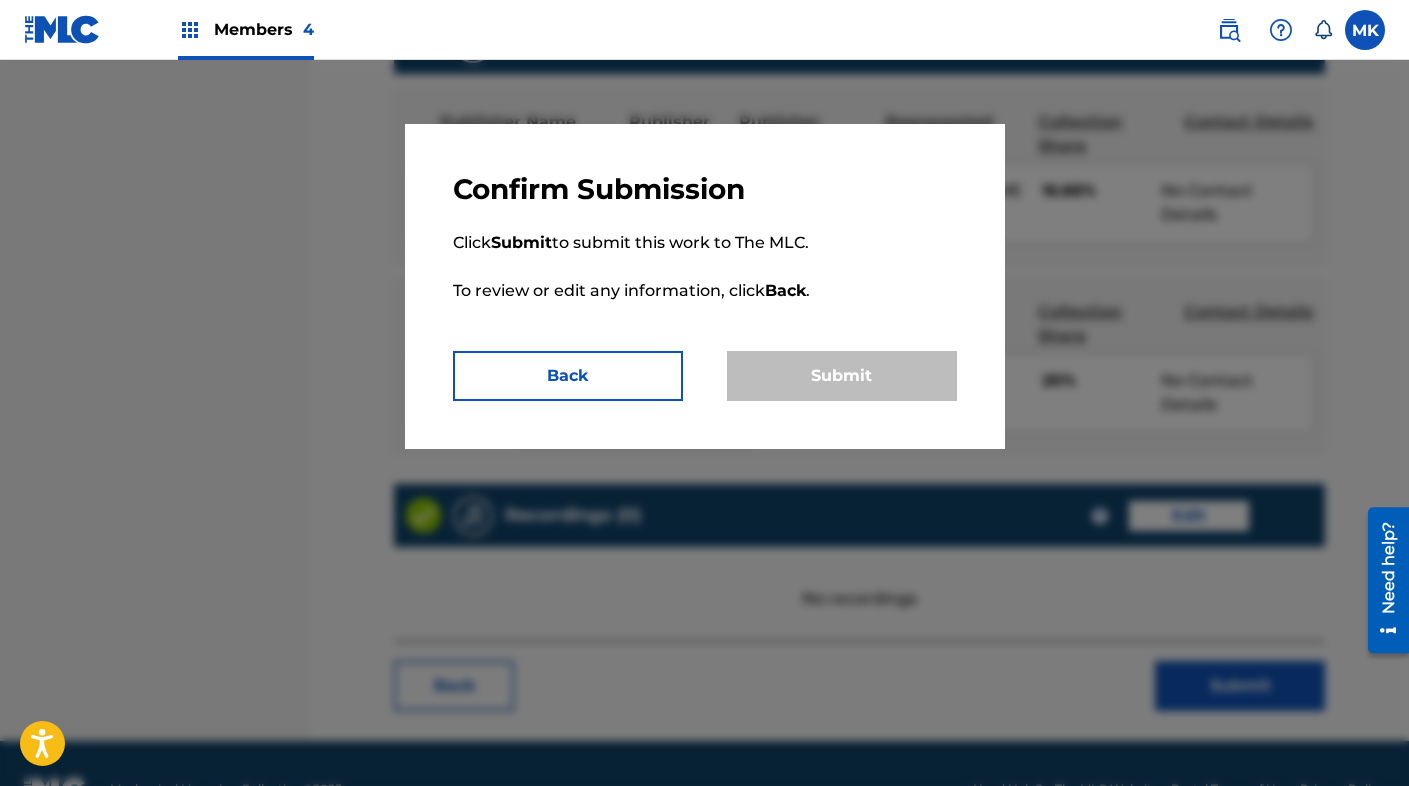 scroll, scrollTop: 0, scrollLeft: 0, axis: both 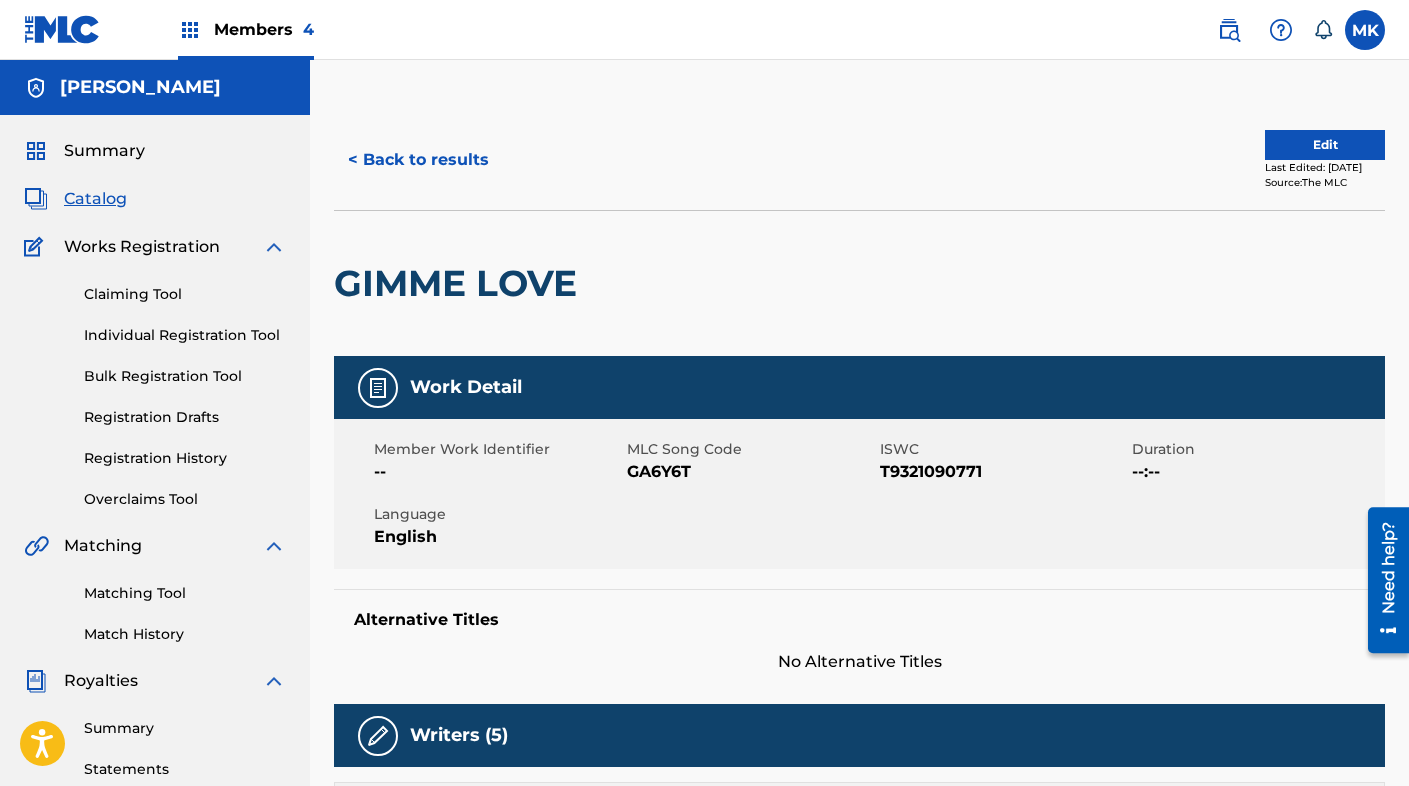 click on "< Back to results" at bounding box center [418, 160] 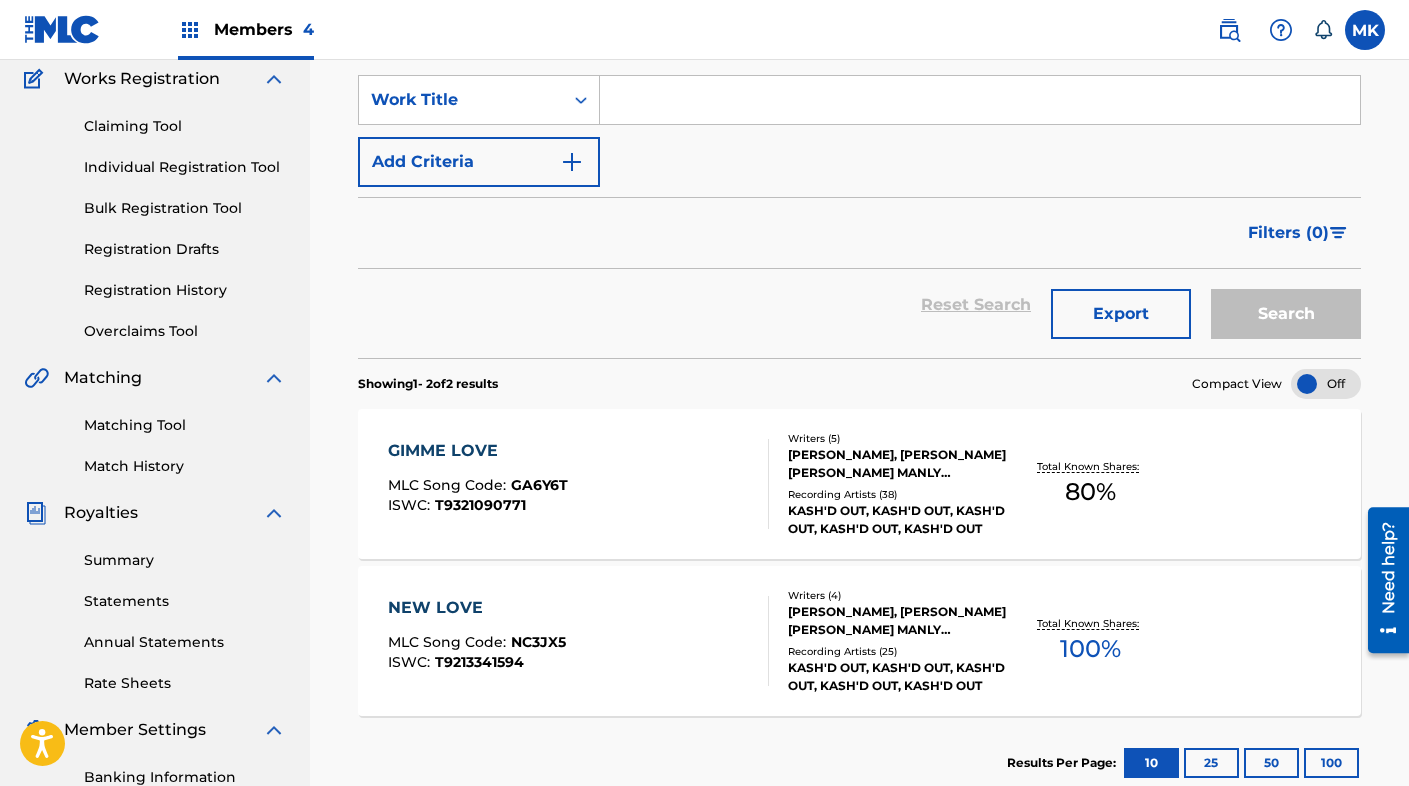 click at bounding box center [980, 100] 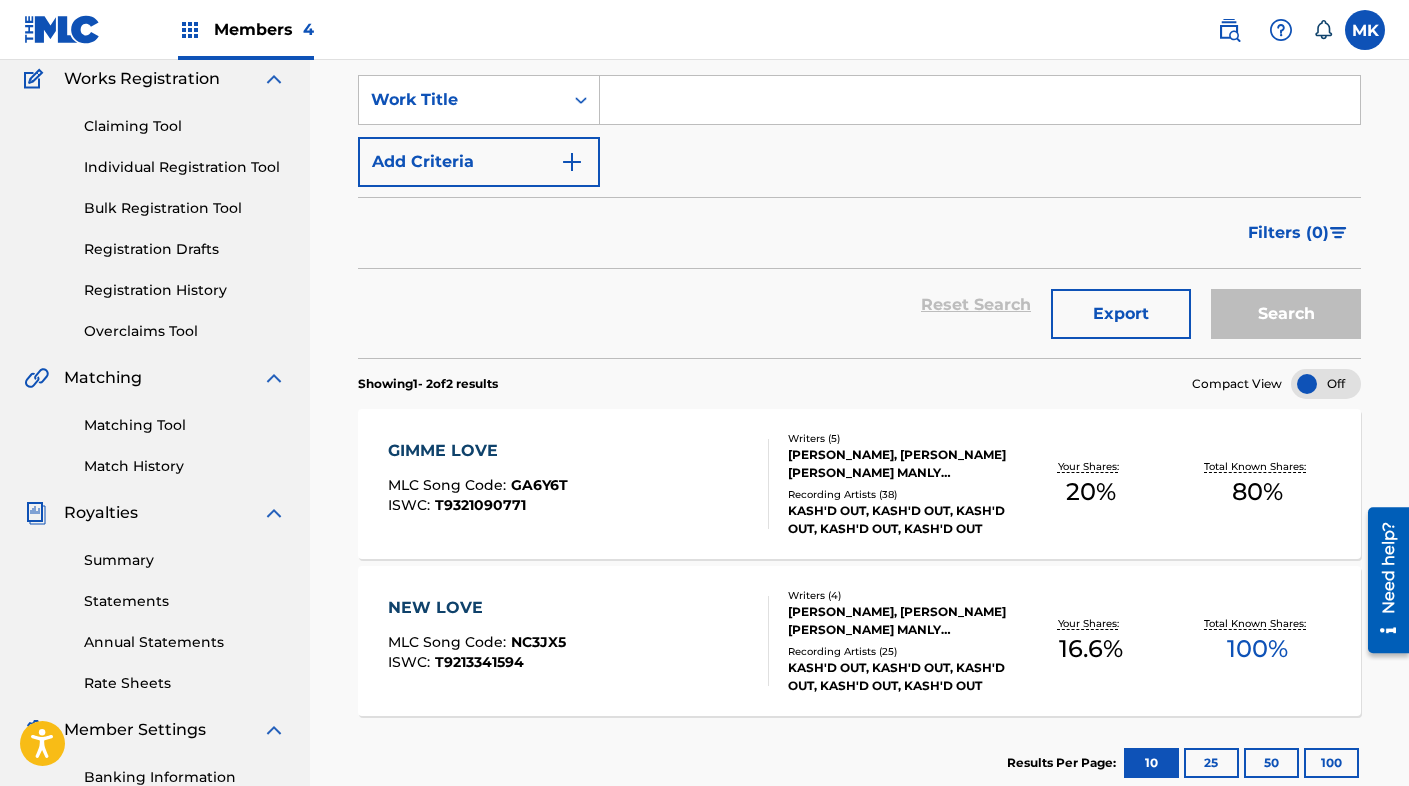 paste on "Make A Little Love" 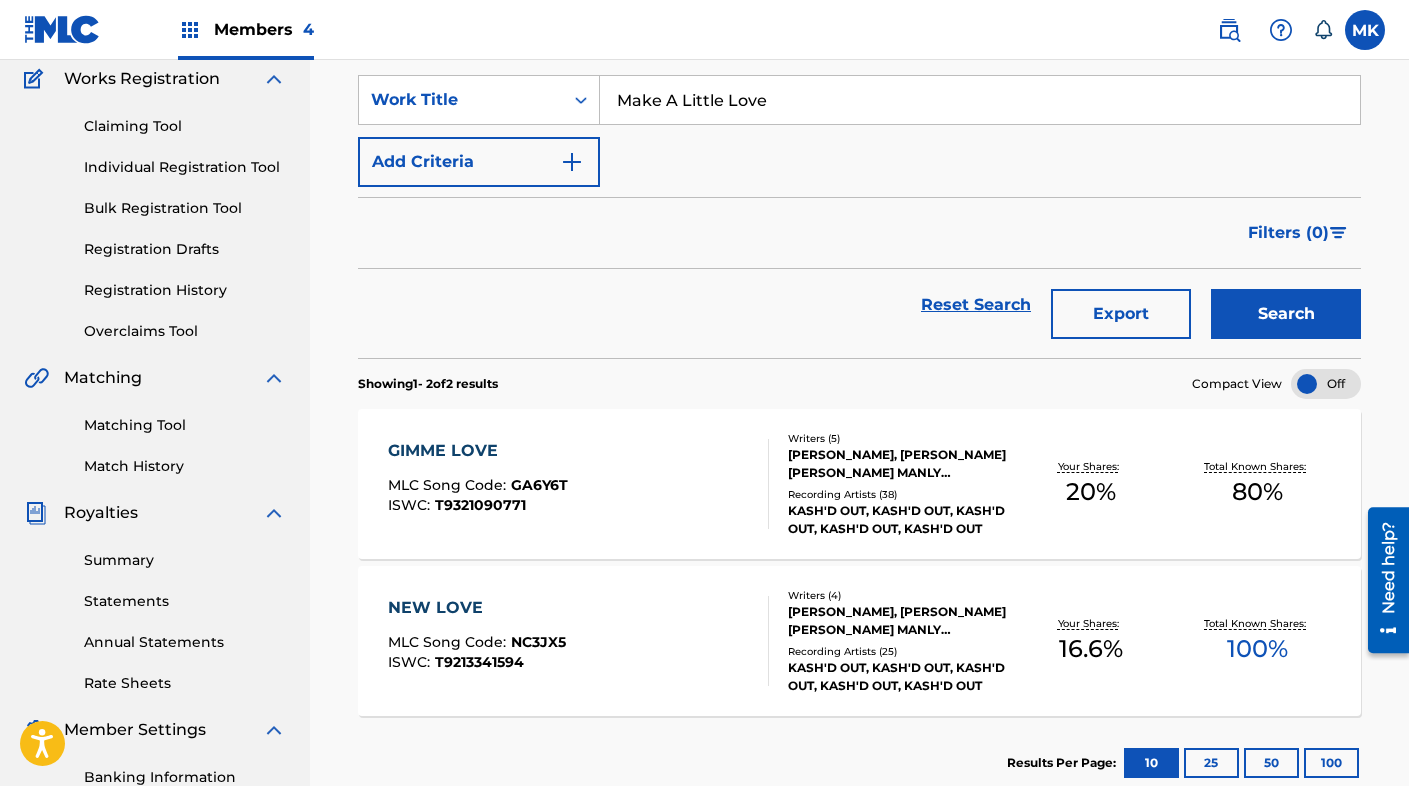 type on "Make A Little Love" 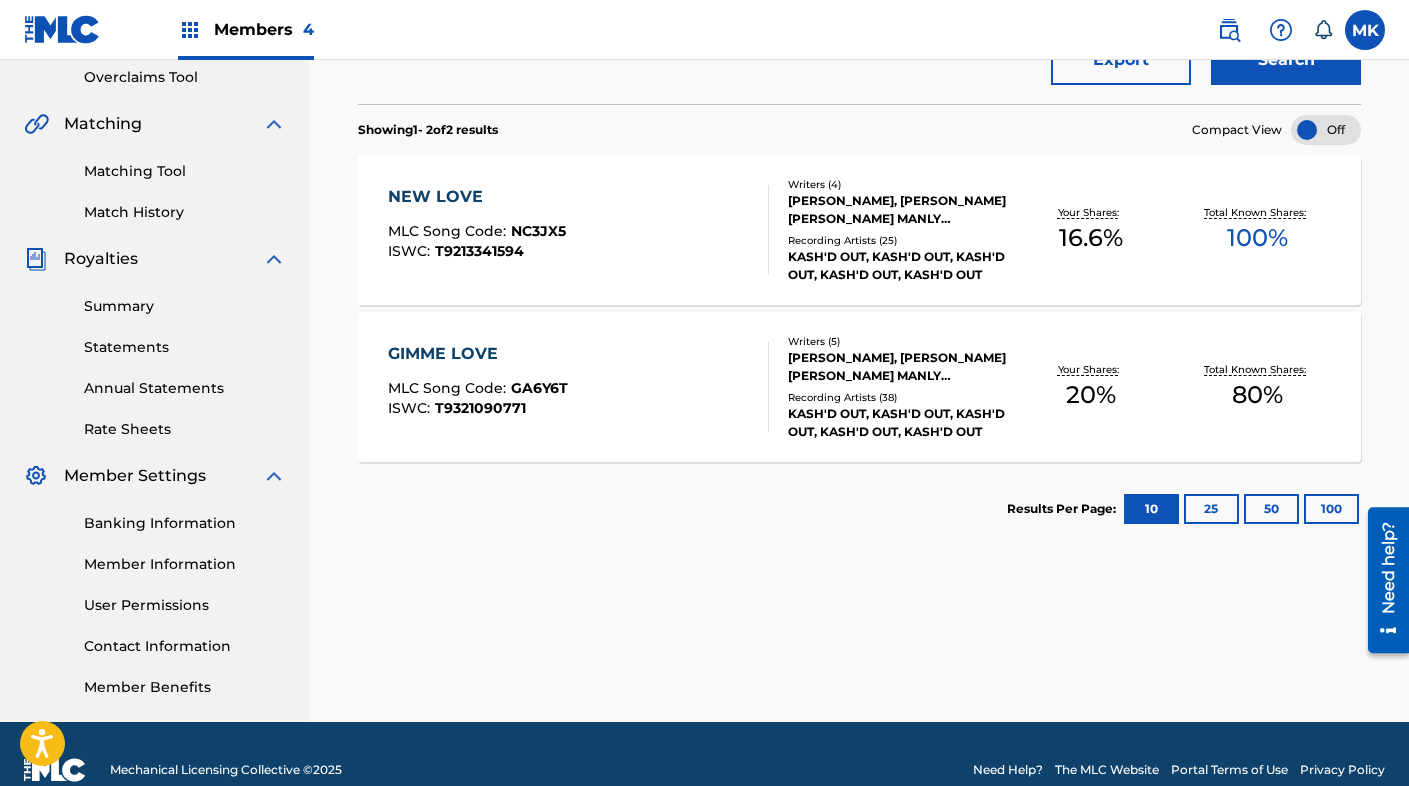 scroll, scrollTop: 0, scrollLeft: 0, axis: both 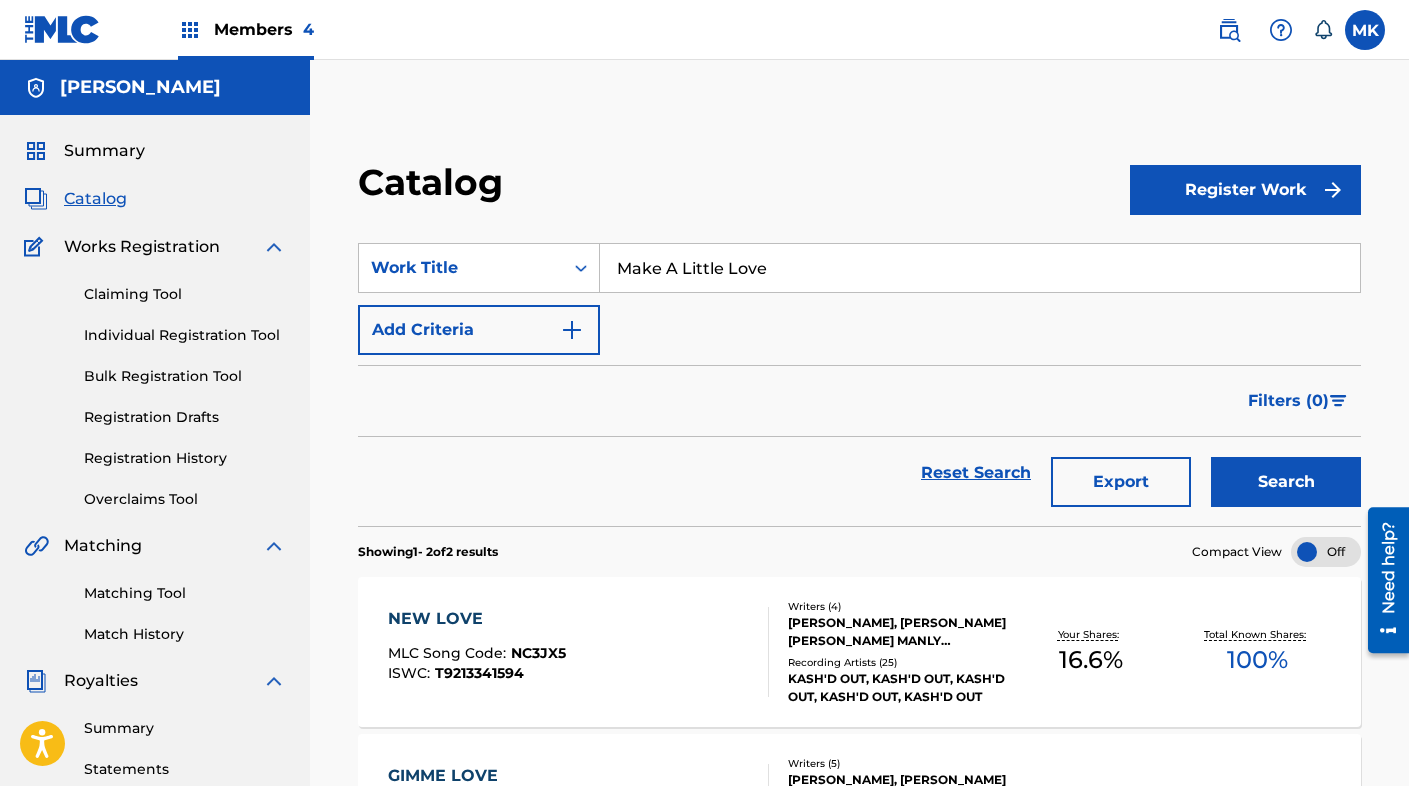 click on "Claiming Tool Individual Registration Tool Bulk Registration Tool Registration Drafts Registration History Overclaims Tool" at bounding box center (155, 384) 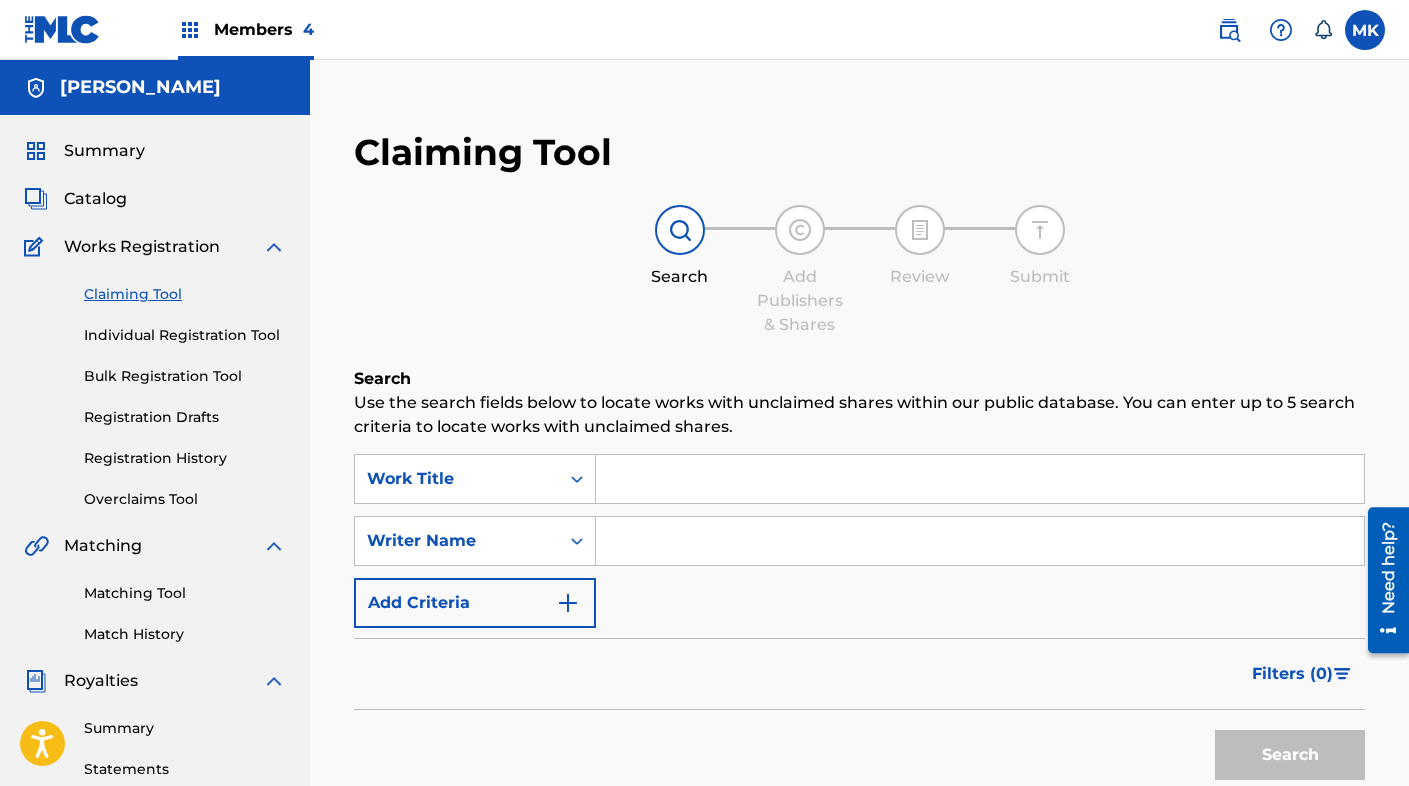 click at bounding box center (980, 479) 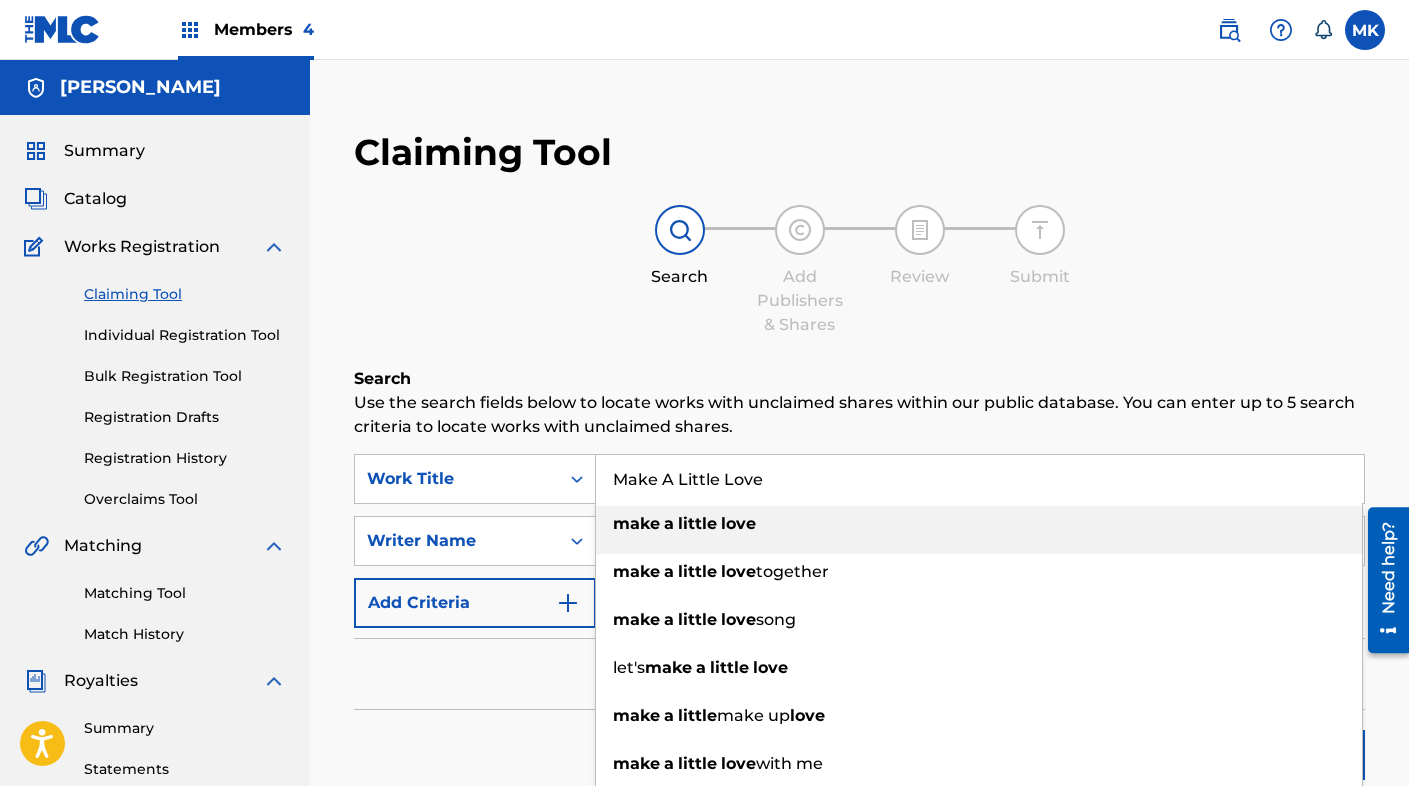 click at bounding box center [719, 523] 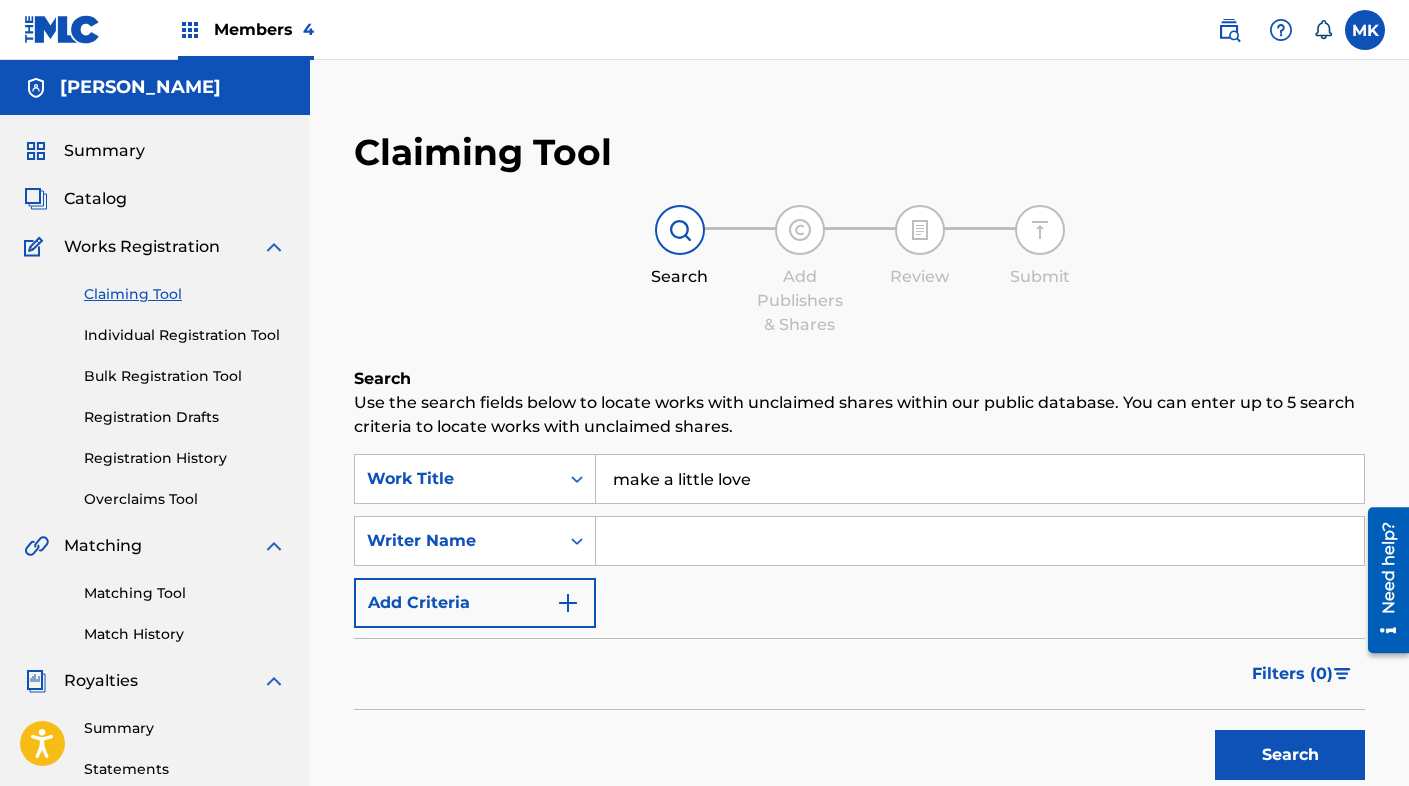 click at bounding box center [980, 541] 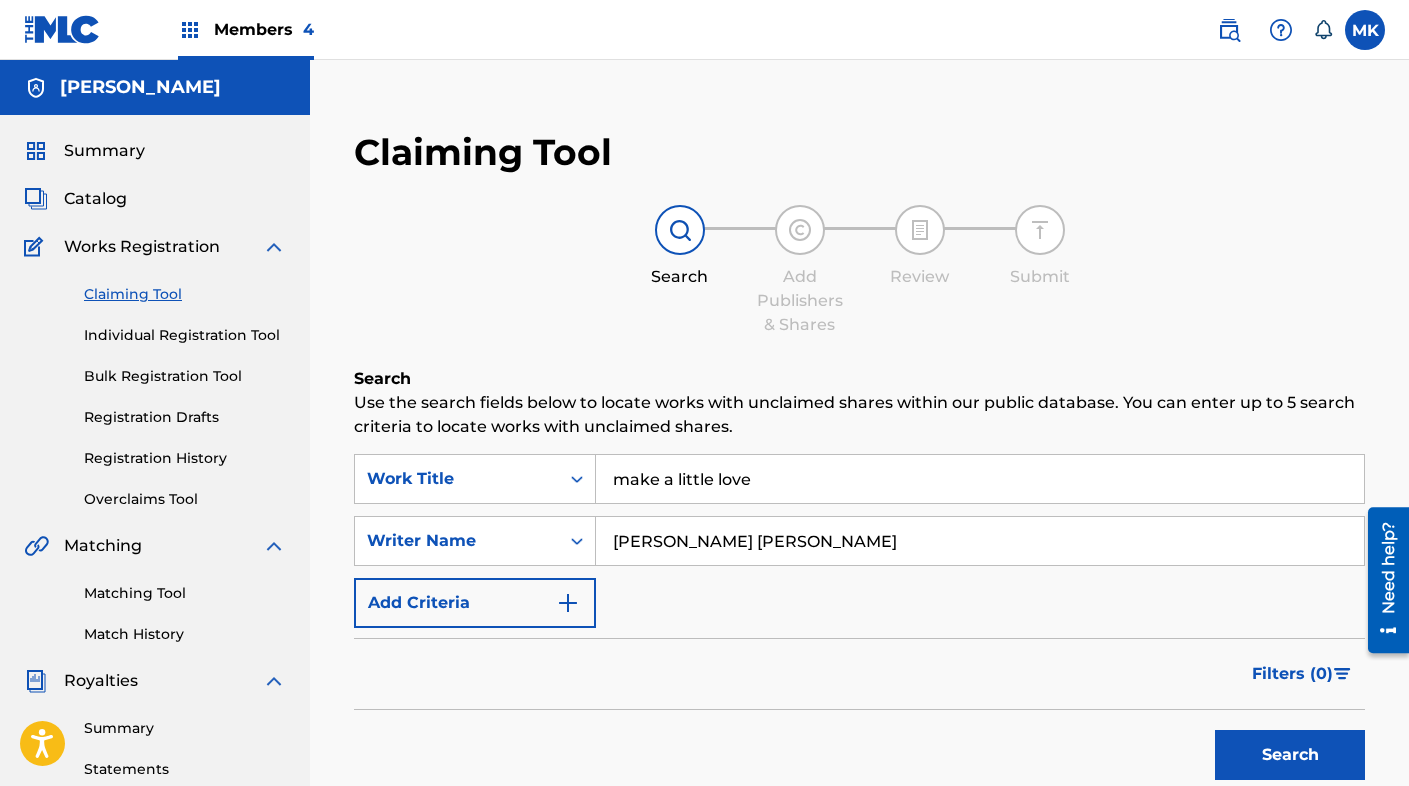 click on "Search" at bounding box center [1290, 755] 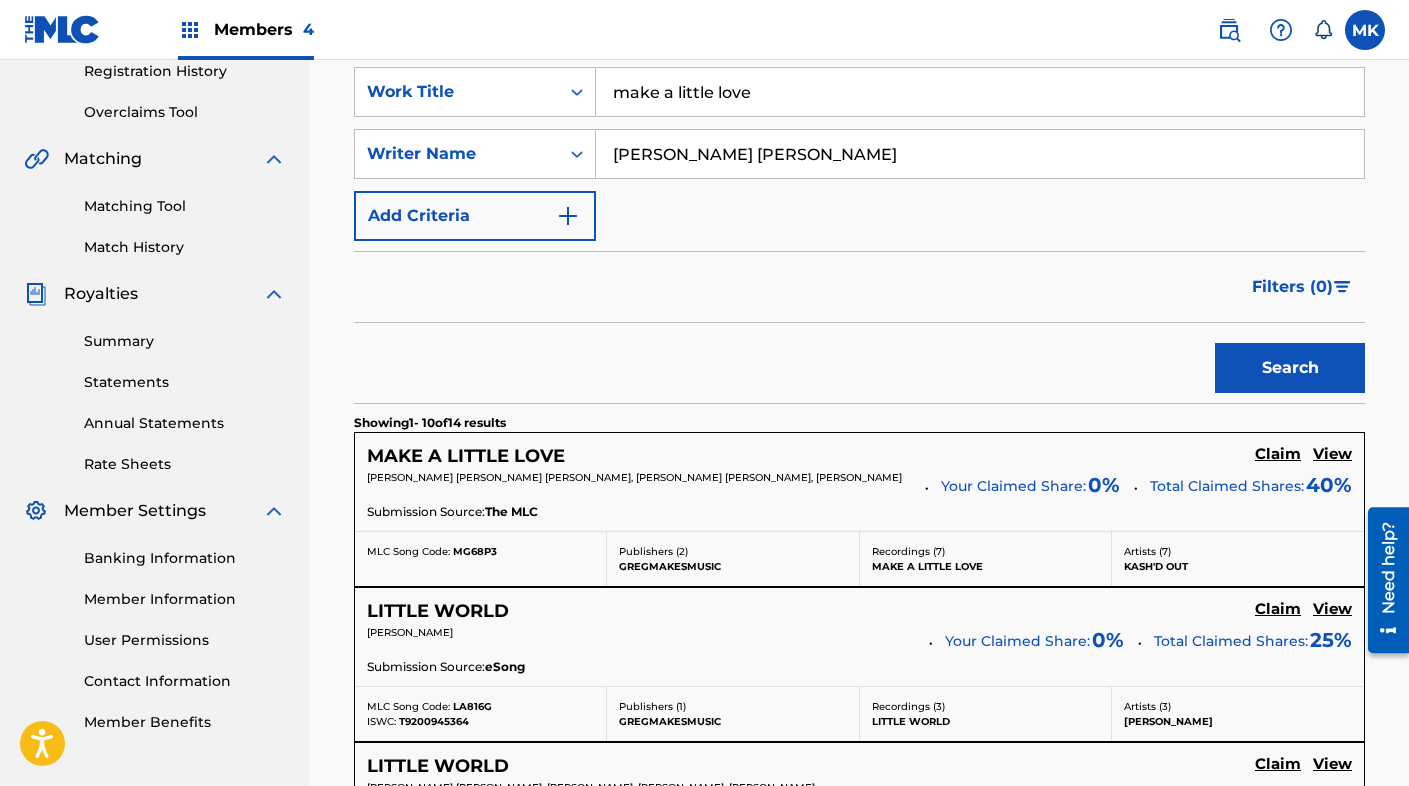 scroll, scrollTop: 429, scrollLeft: 0, axis: vertical 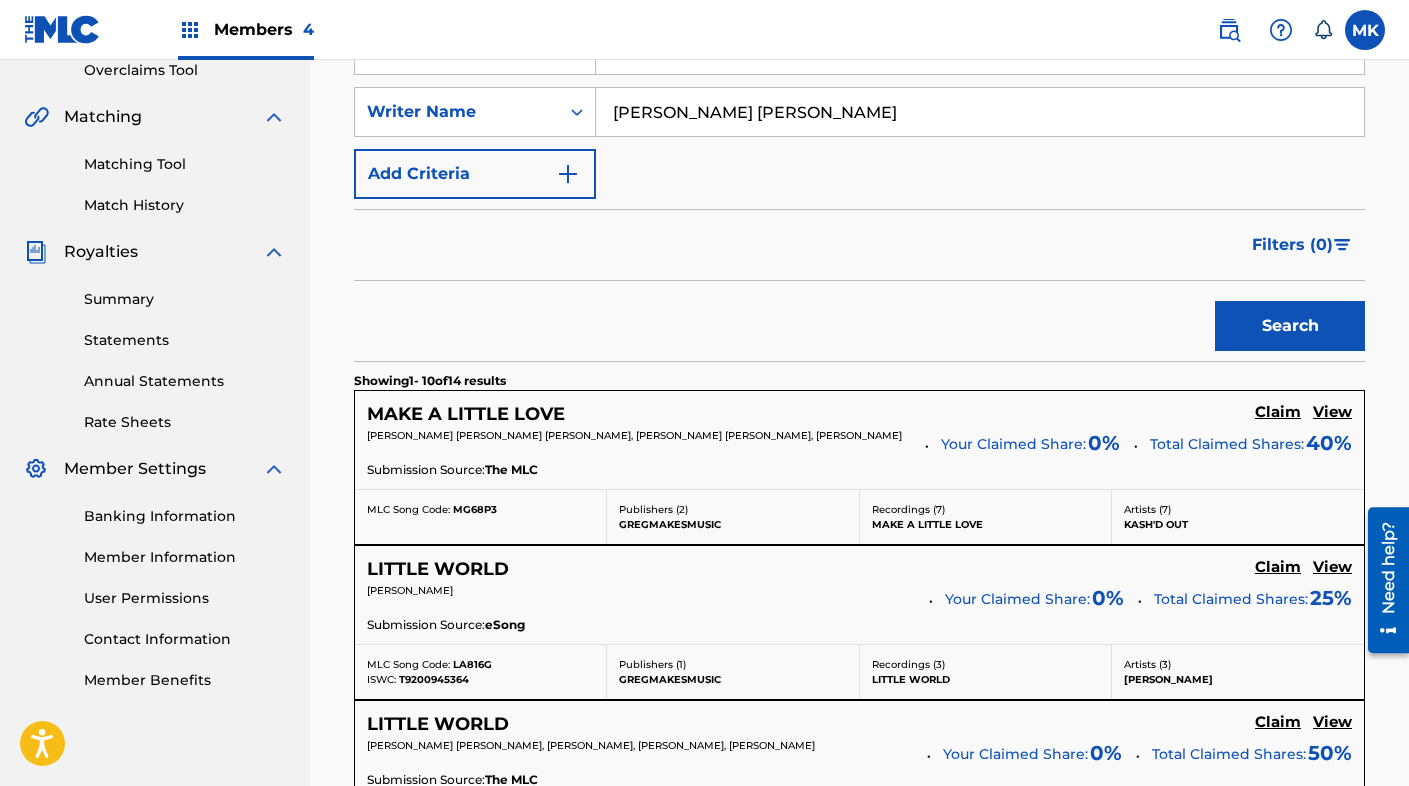 click on "Claim" at bounding box center (1278, 412) 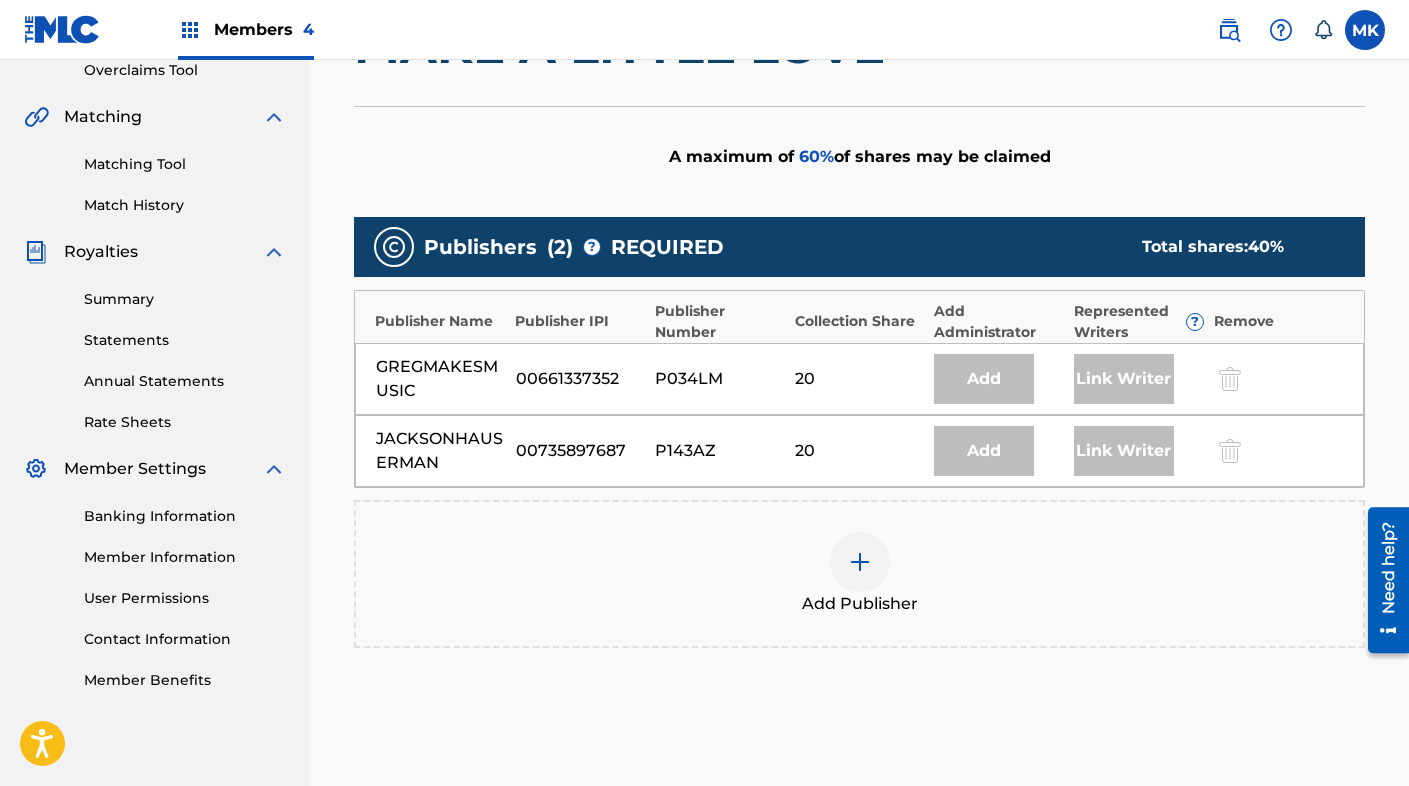 click at bounding box center (860, 562) 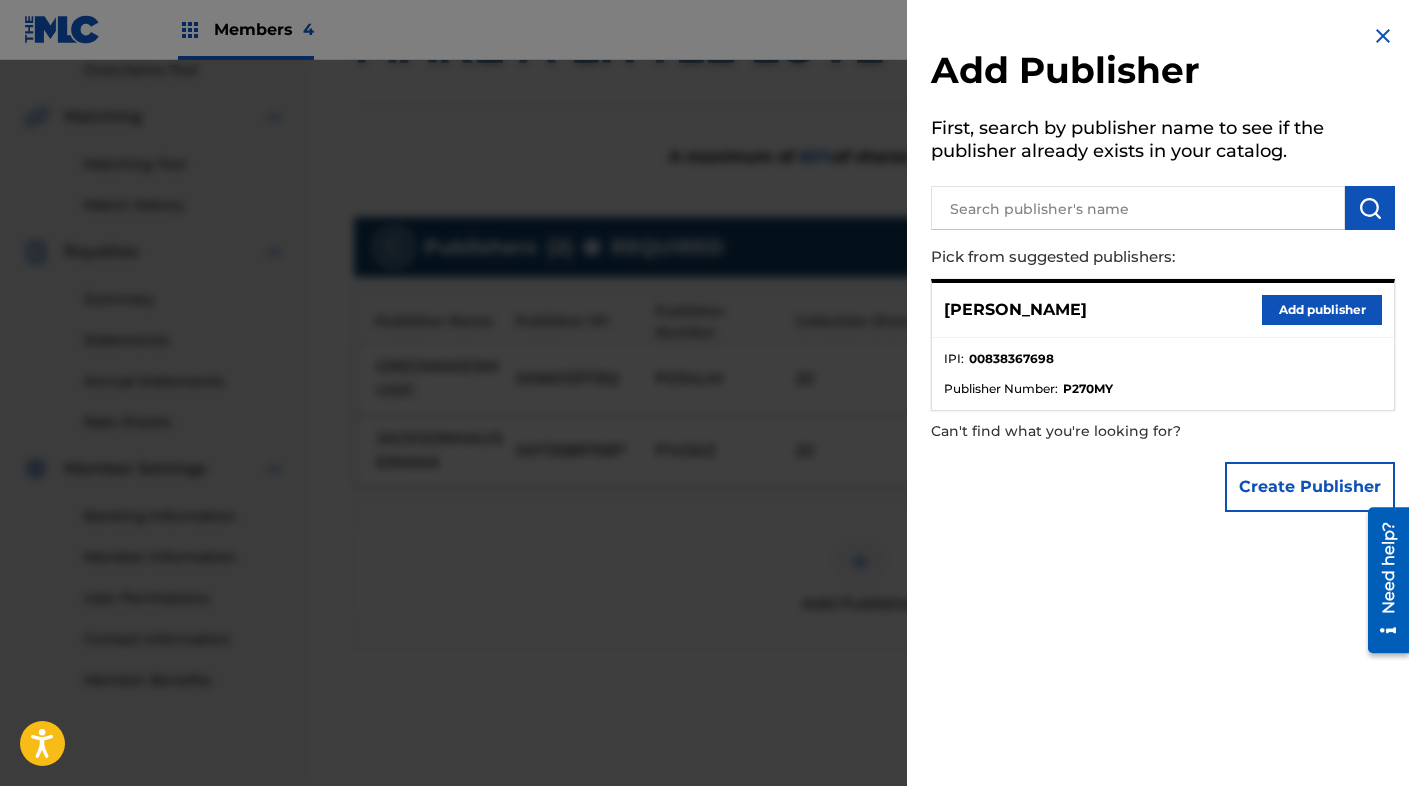 click on "Add publisher" at bounding box center (1322, 310) 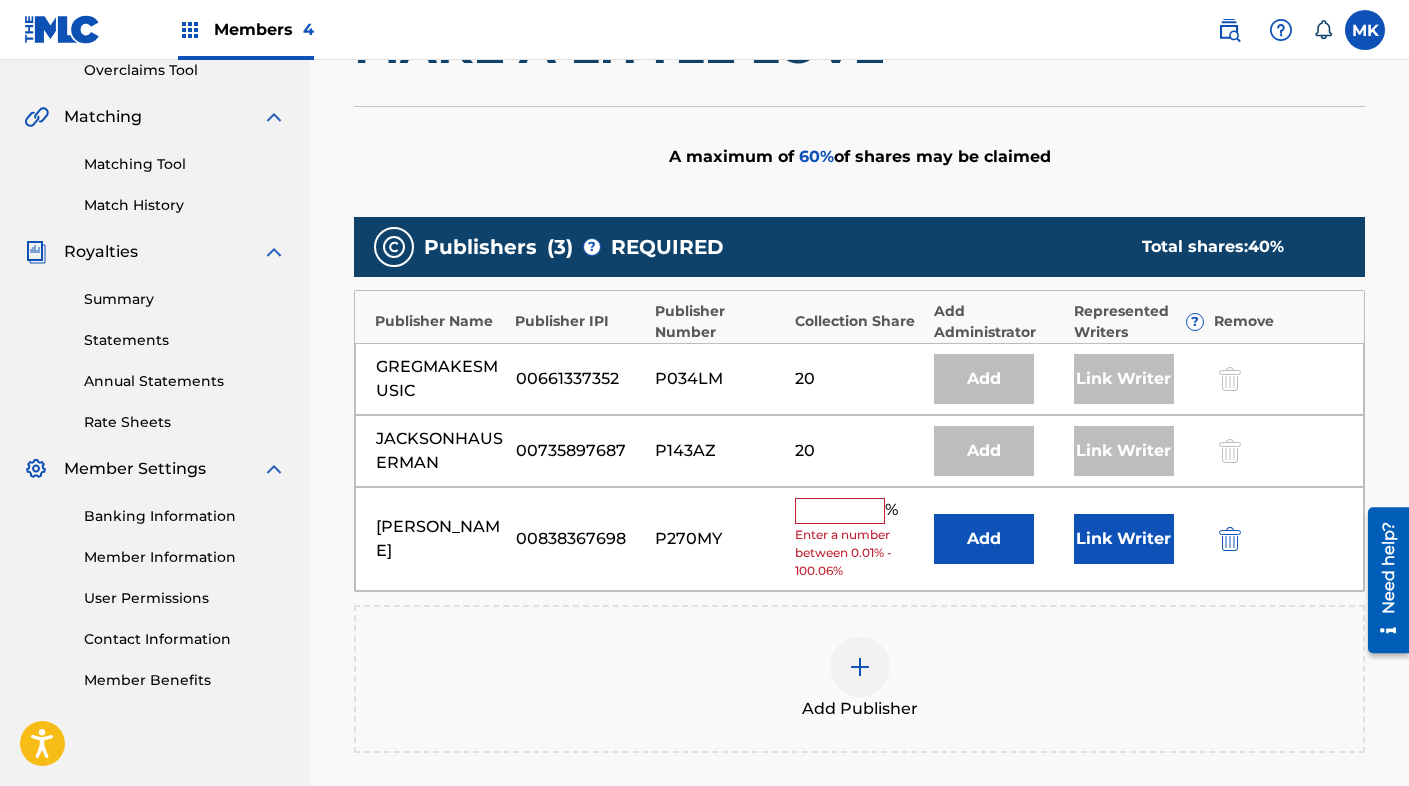 click at bounding box center [840, 511] 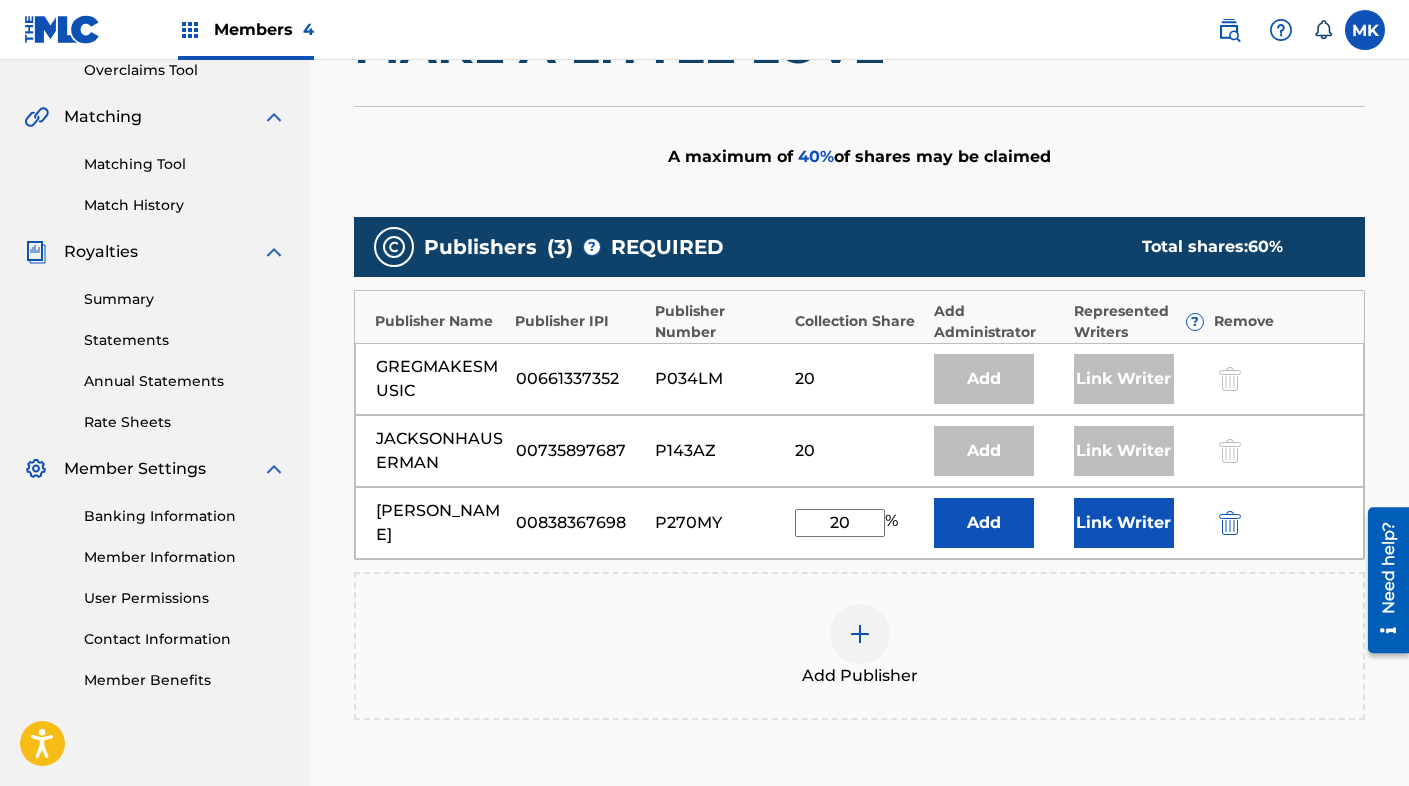 type on "20" 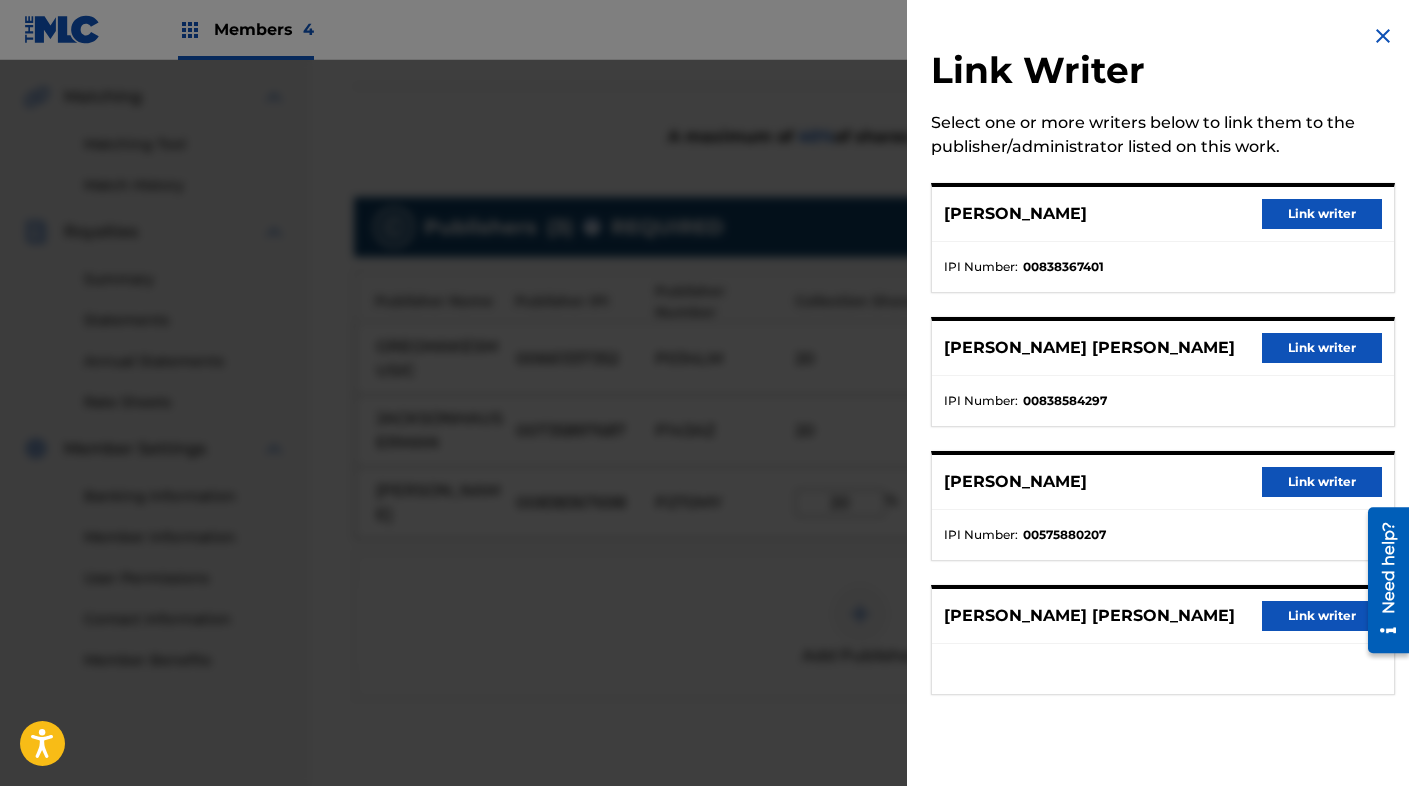 scroll, scrollTop: 452, scrollLeft: 0, axis: vertical 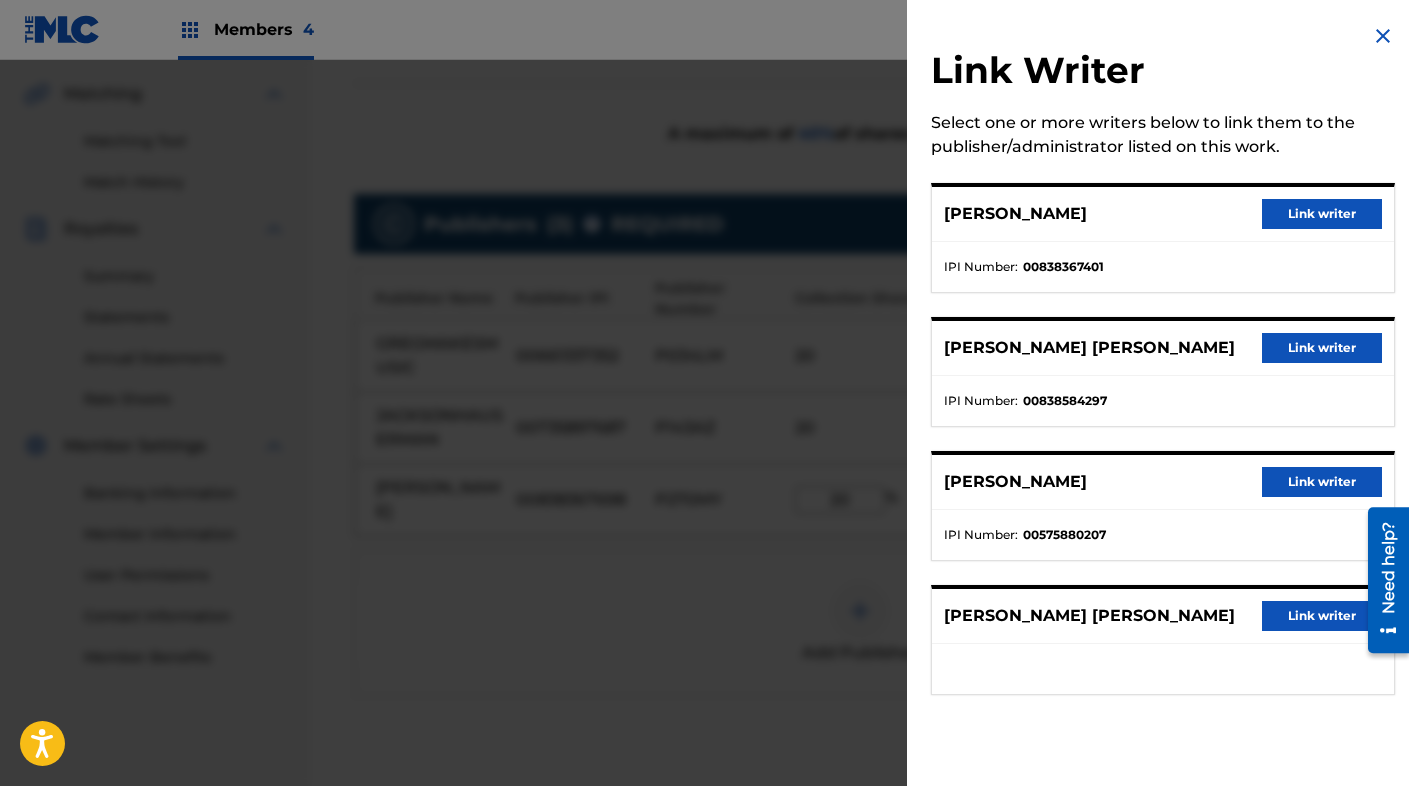 click on "Link writer" at bounding box center [1322, 214] 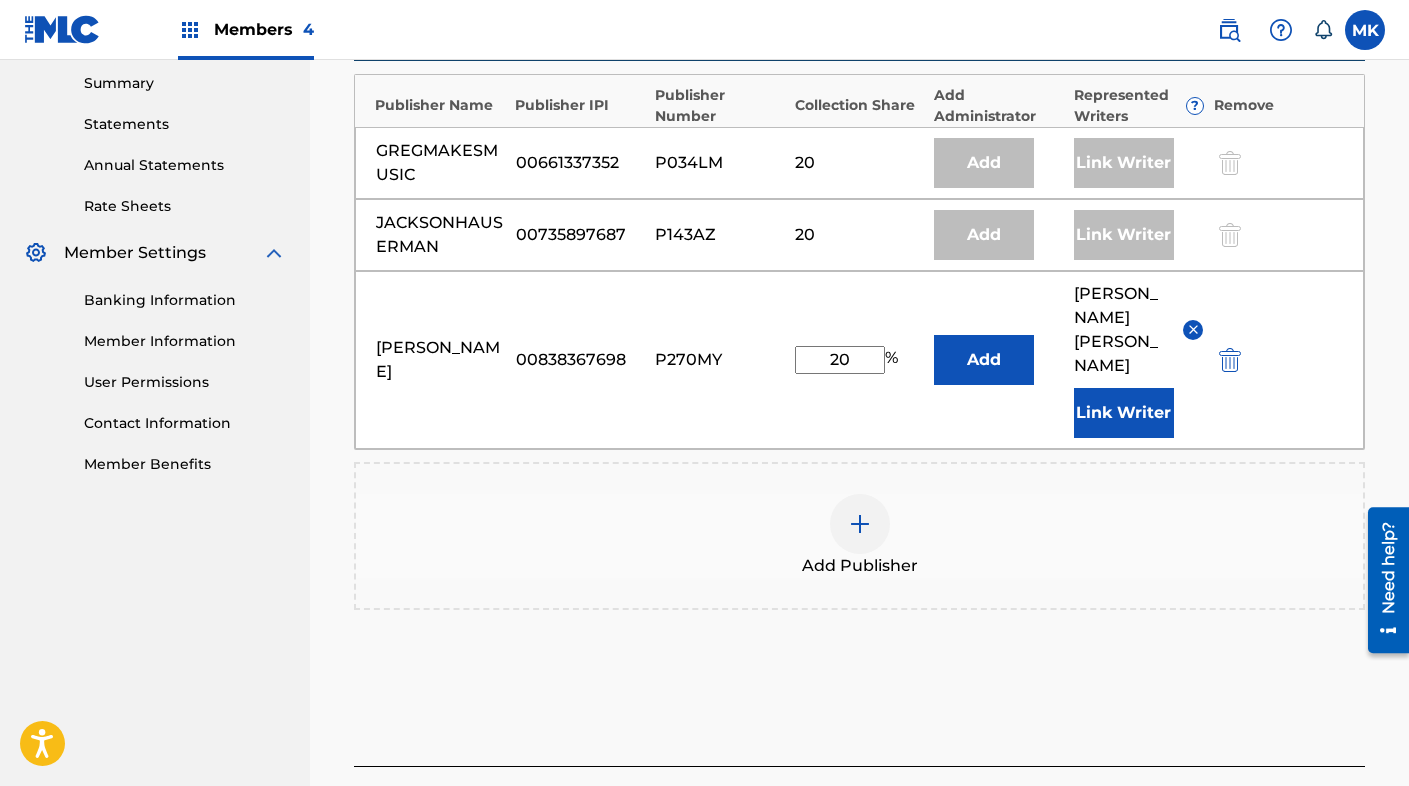 scroll, scrollTop: 764, scrollLeft: 0, axis: vertical 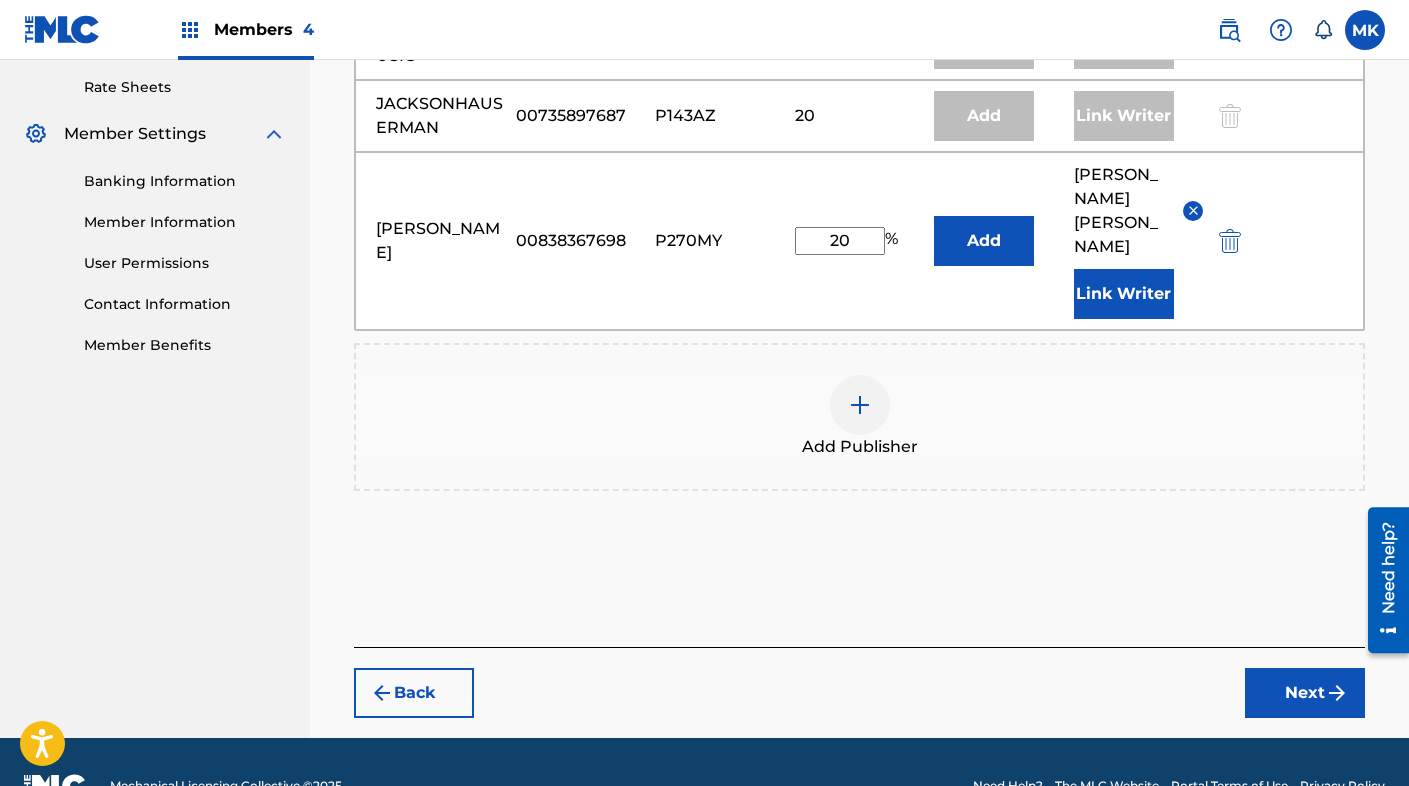 click on "Next" at bounding box center (1305, 693) 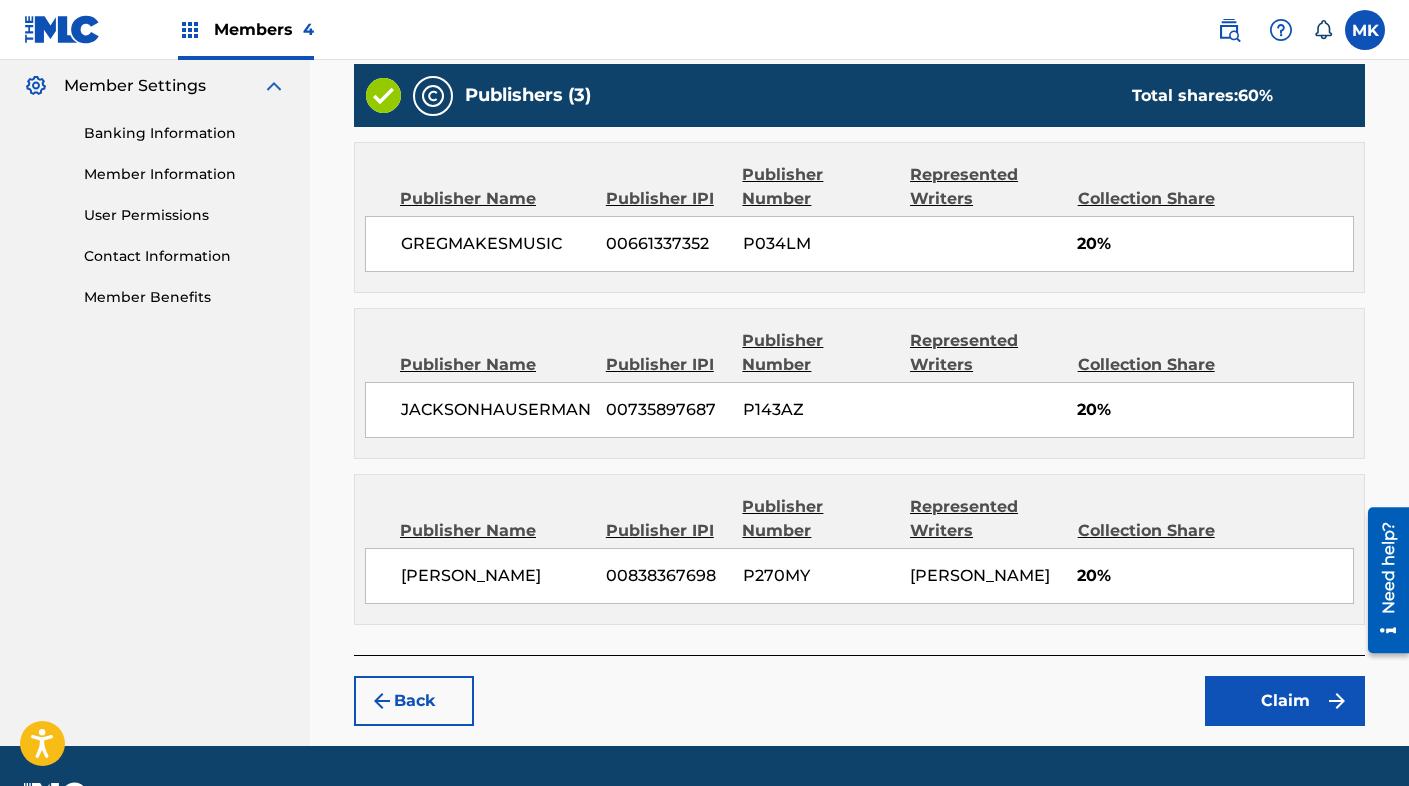scroll, scrollTop: 912, scrollLeft: 0, axis: vertical 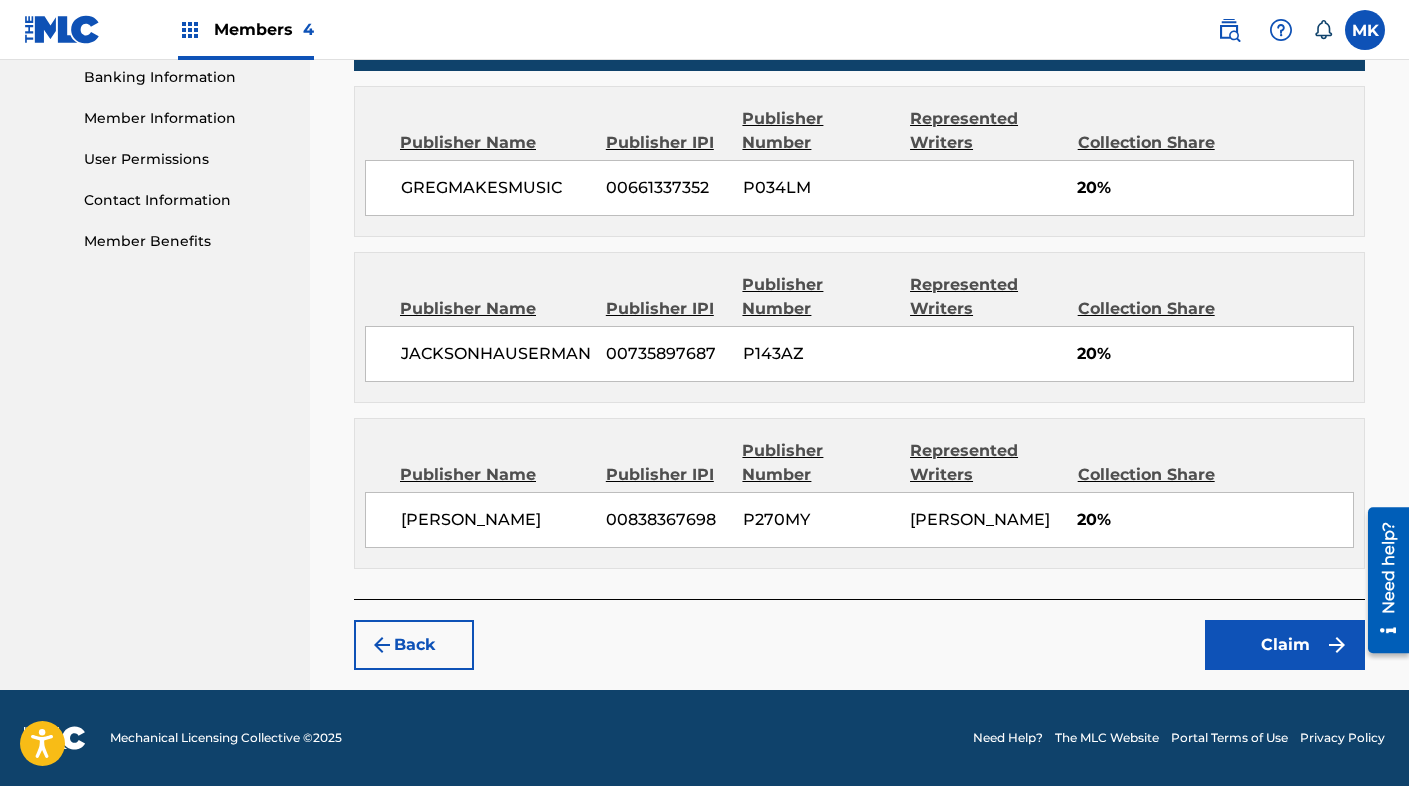 click on "Claim" at bounding box center (1285, 645) 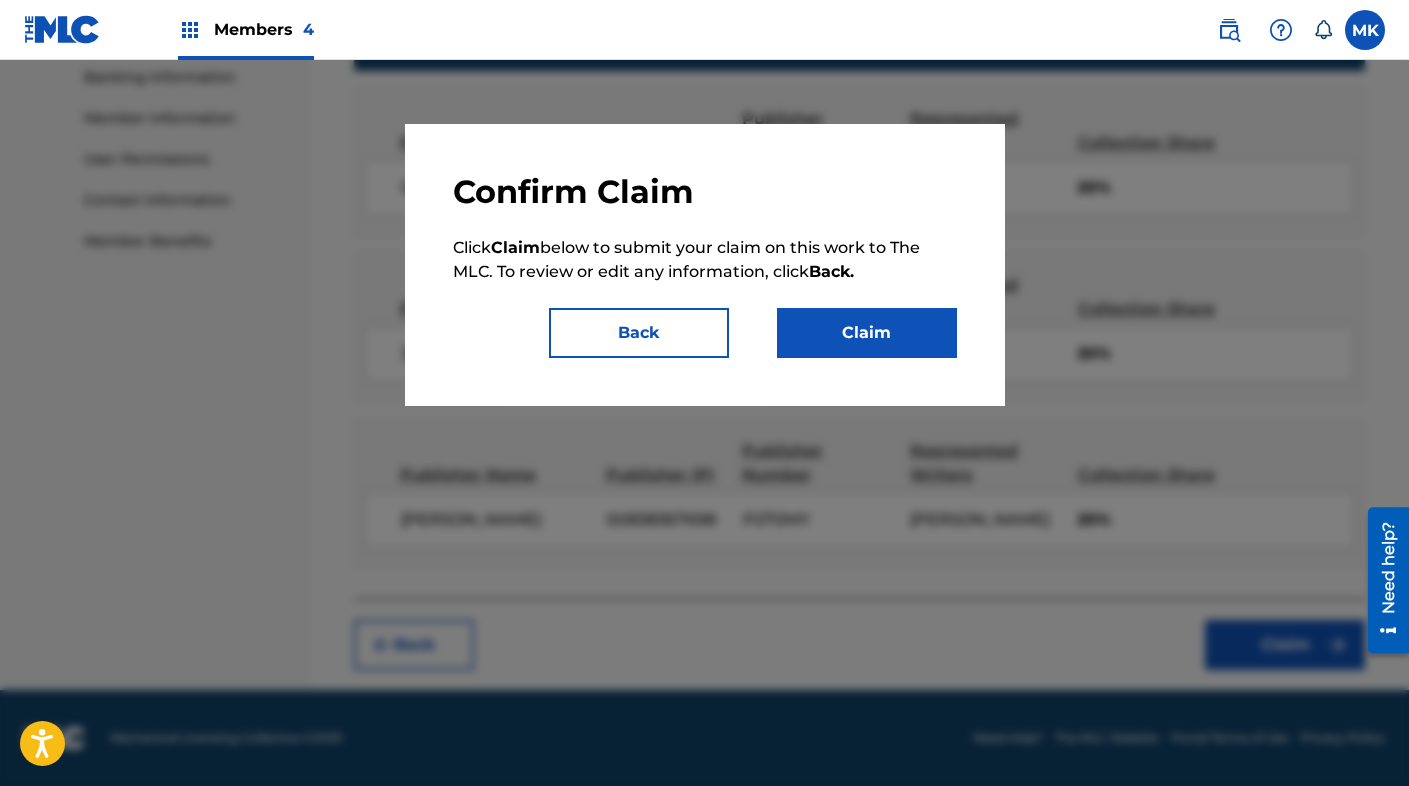 click on "Claim" at bounding box center [867, 333] 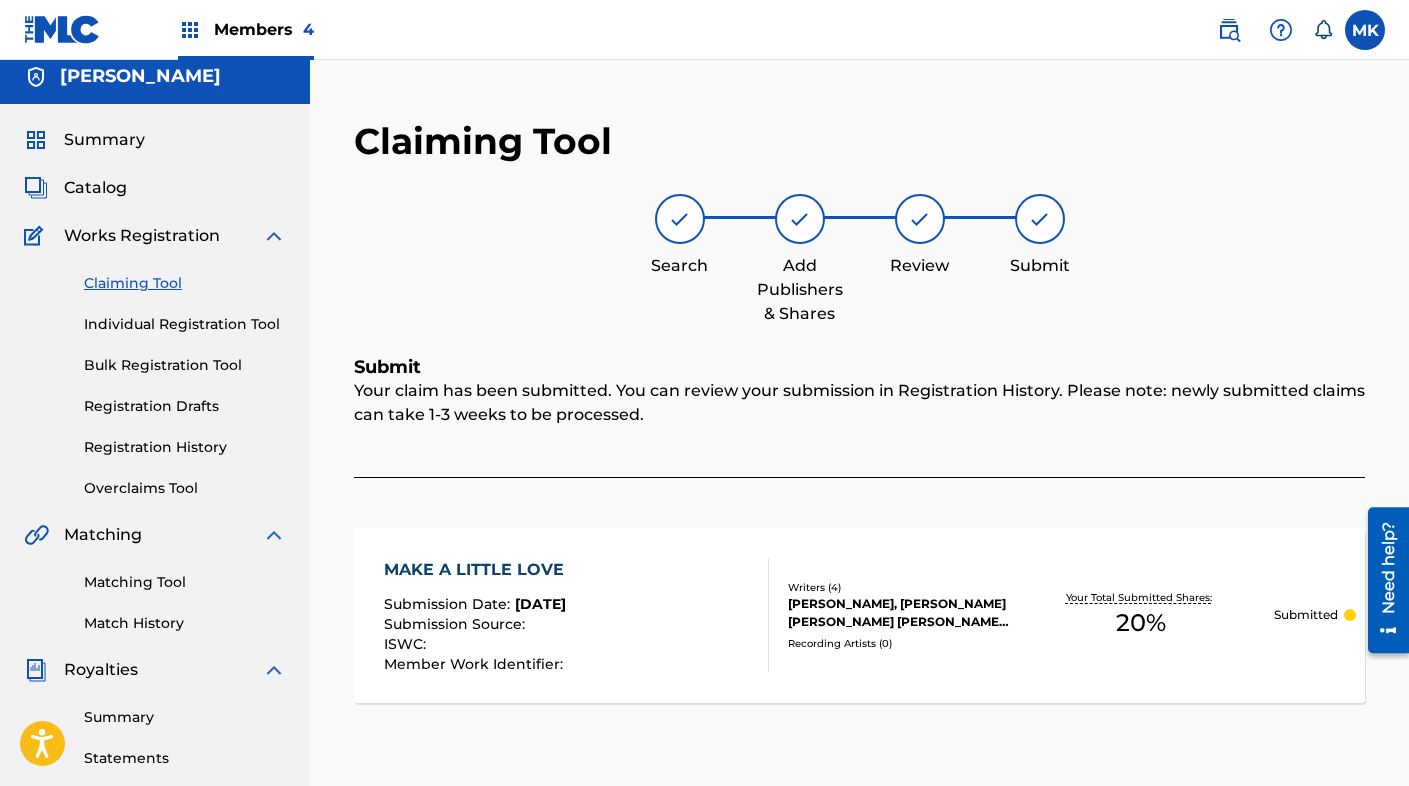 scroll, scrollTop: 13, scrollLeft: 0, axis: vertical 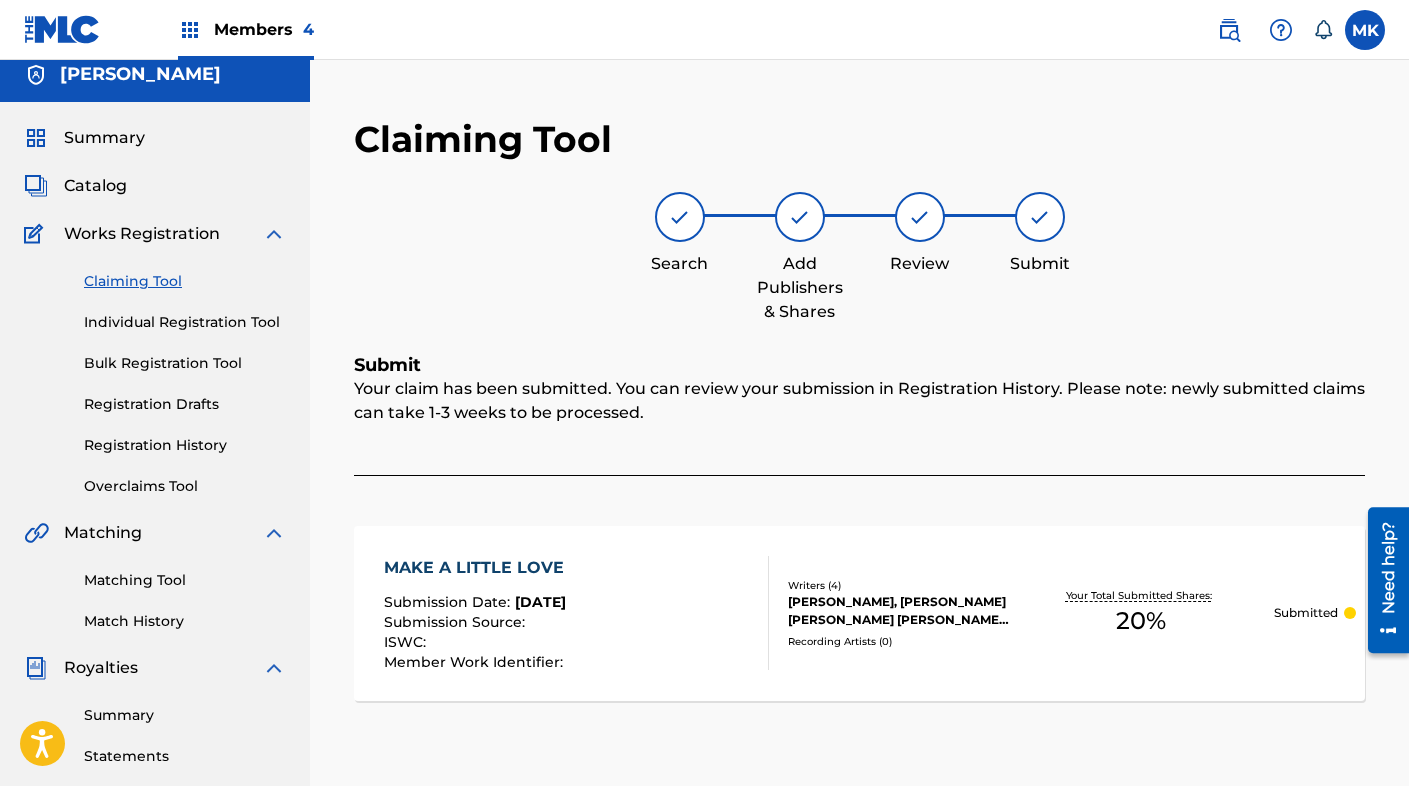 click on "MAKE A LITTLE LOVE" at bounding box center (479, 568) 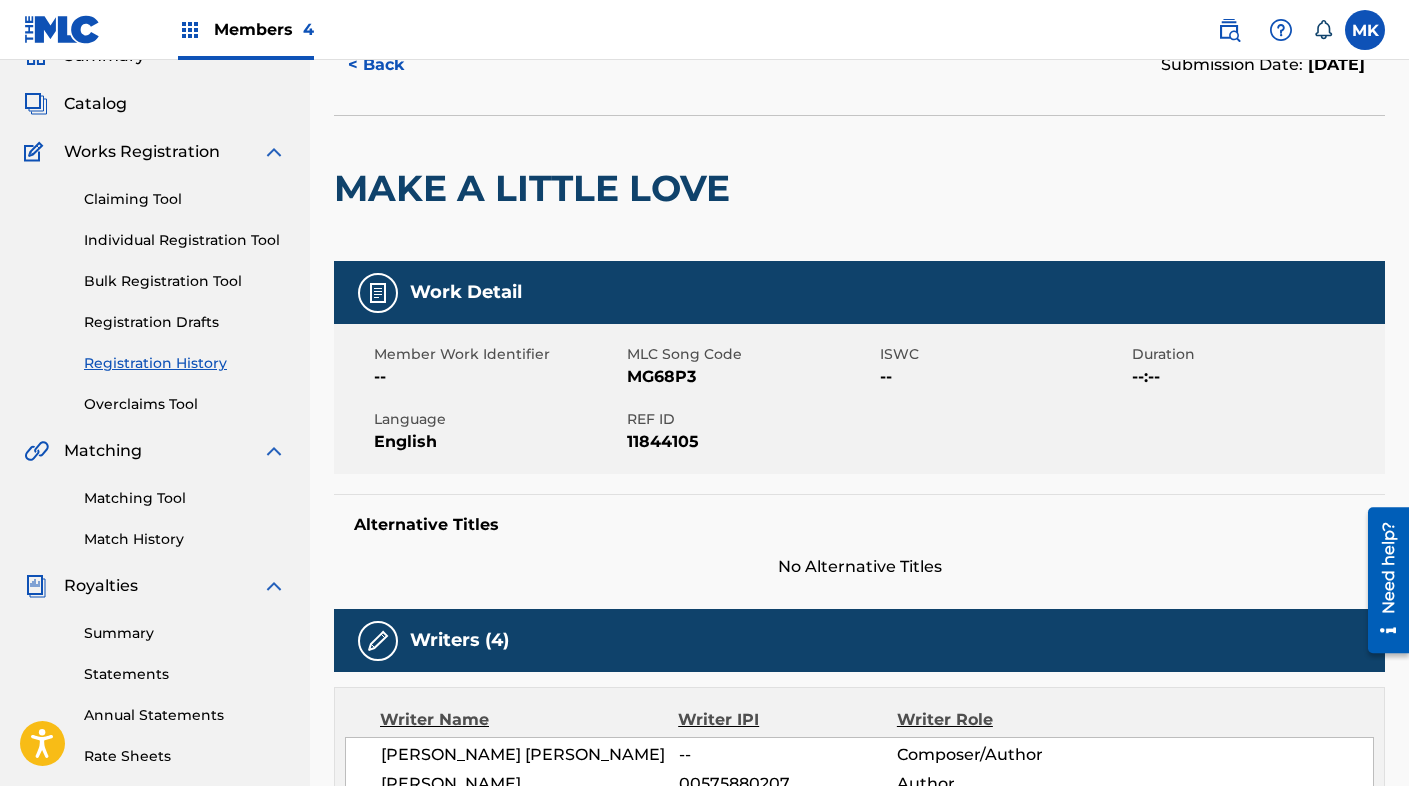 scroll, scrollTop: 97, scrollLeft: 0, axis: vertical 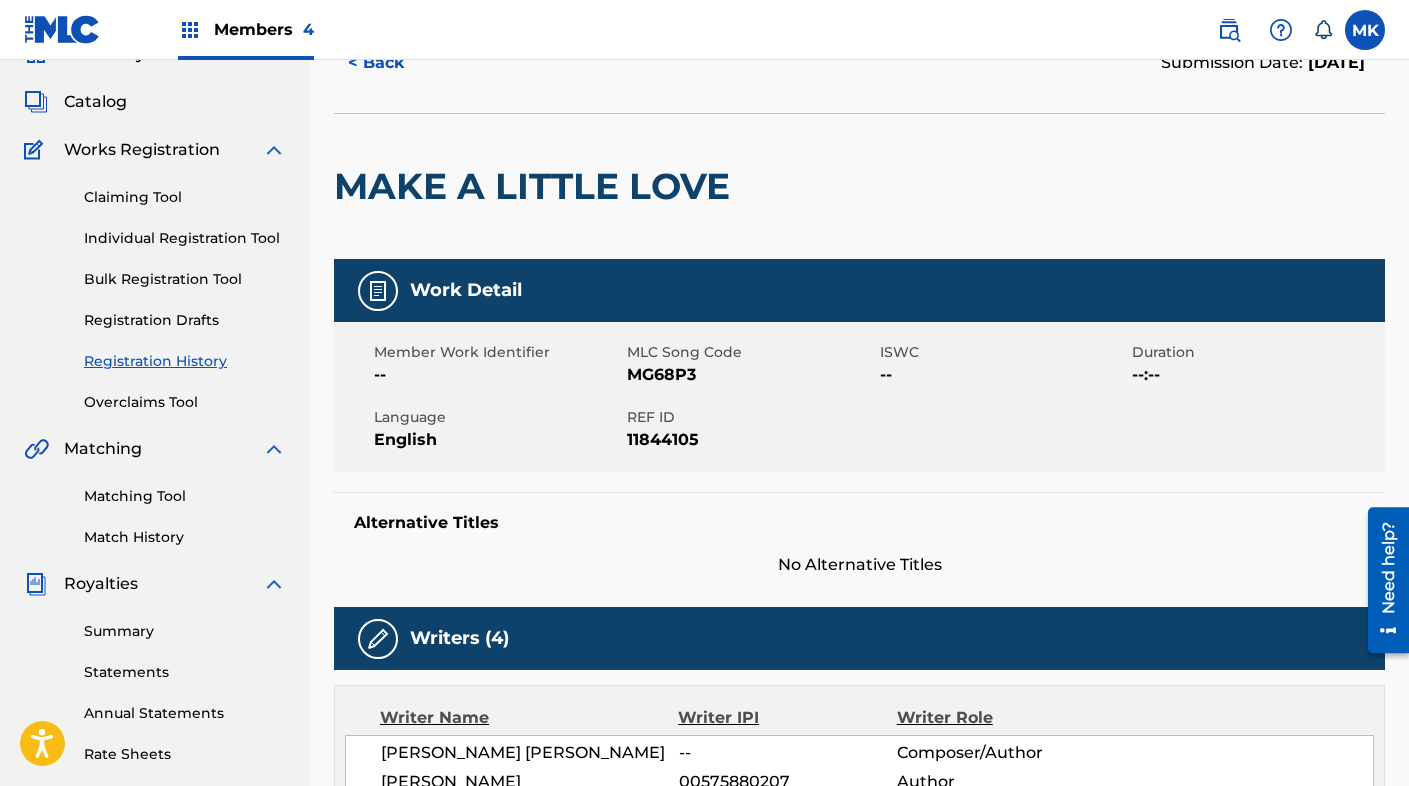 click on "Registration History" at bounding box center (185, 361) 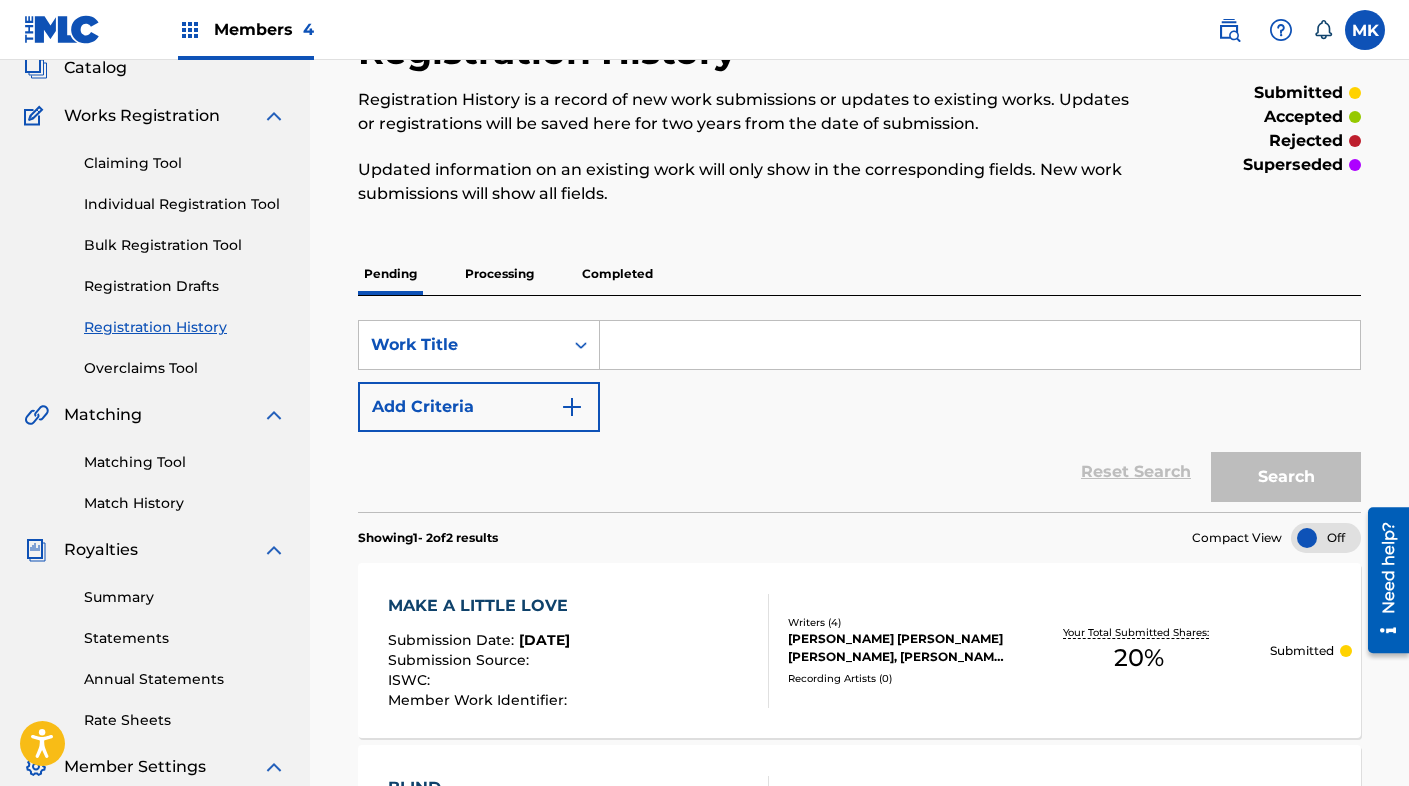 scroll, scrollTop: 0, scrollLeft: 0, axis: both 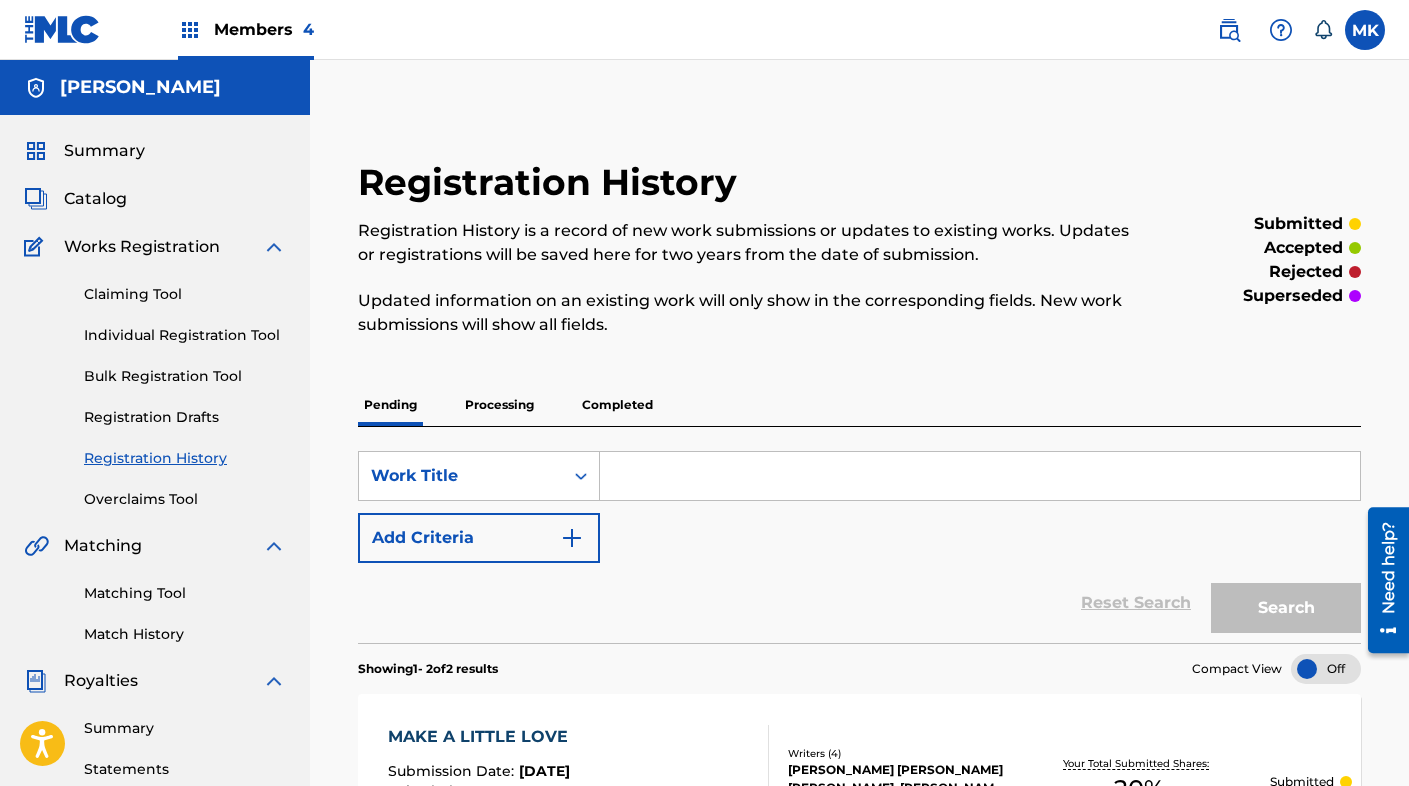 click on "Claiming Tool" at bounding box center (185, 294) 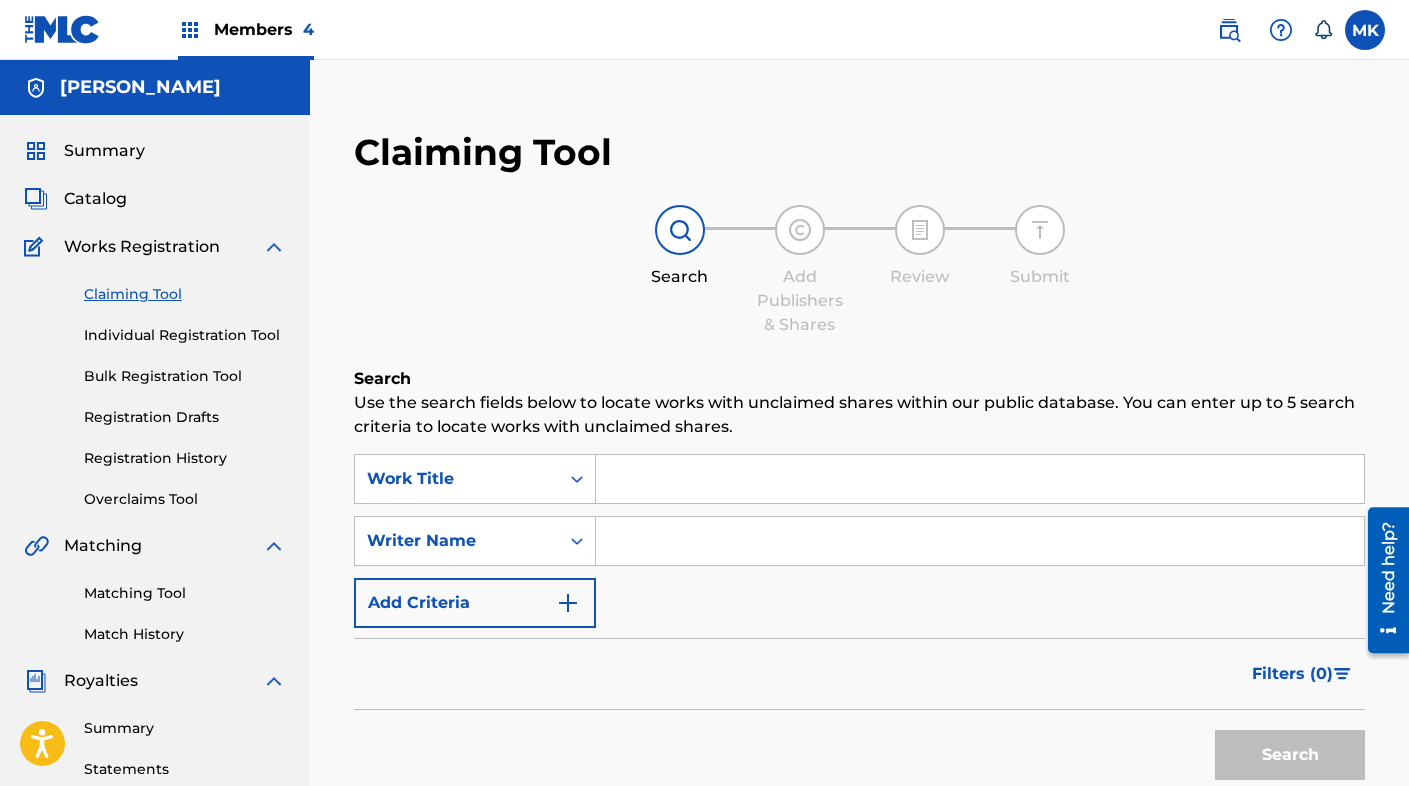 click at bounding box center [980, 479] 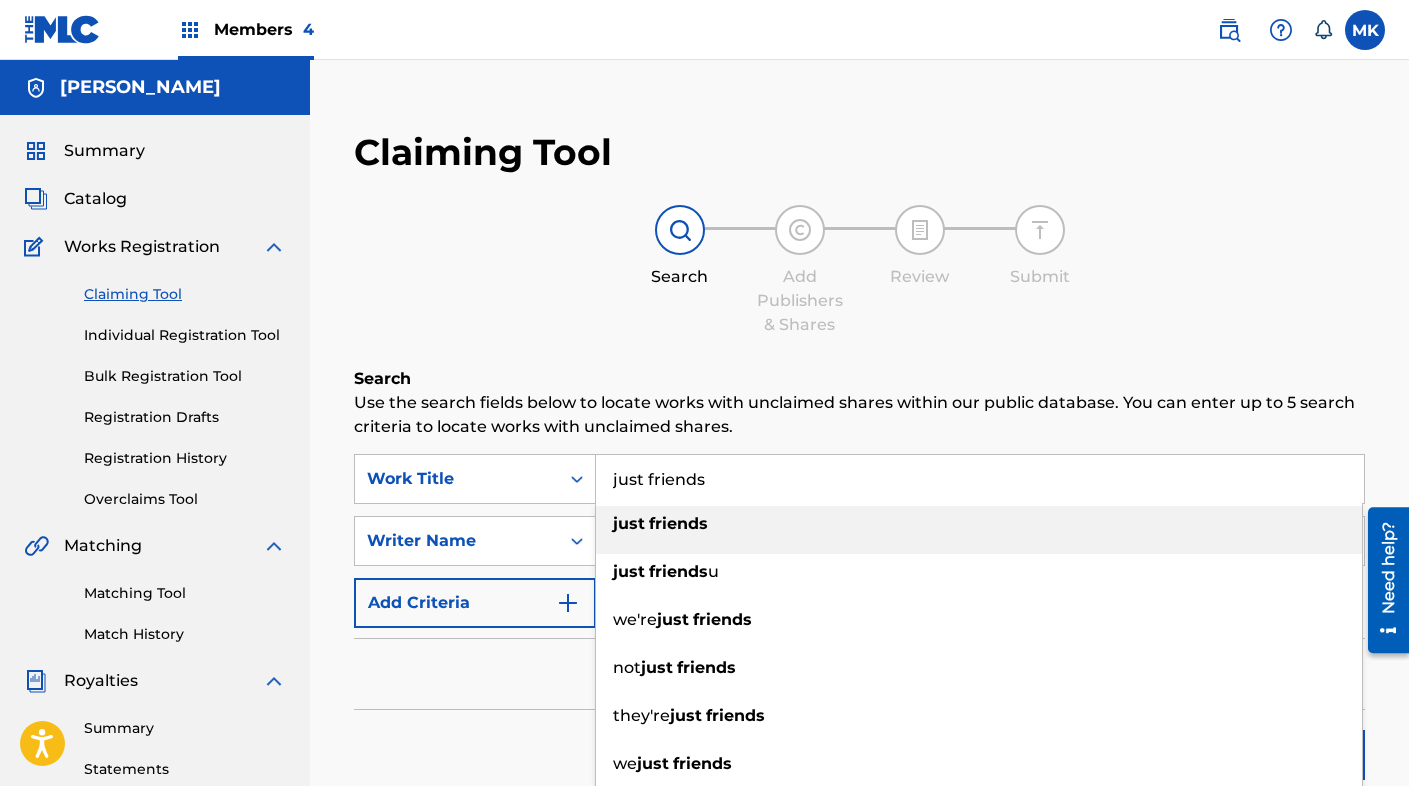 type on "just friends" 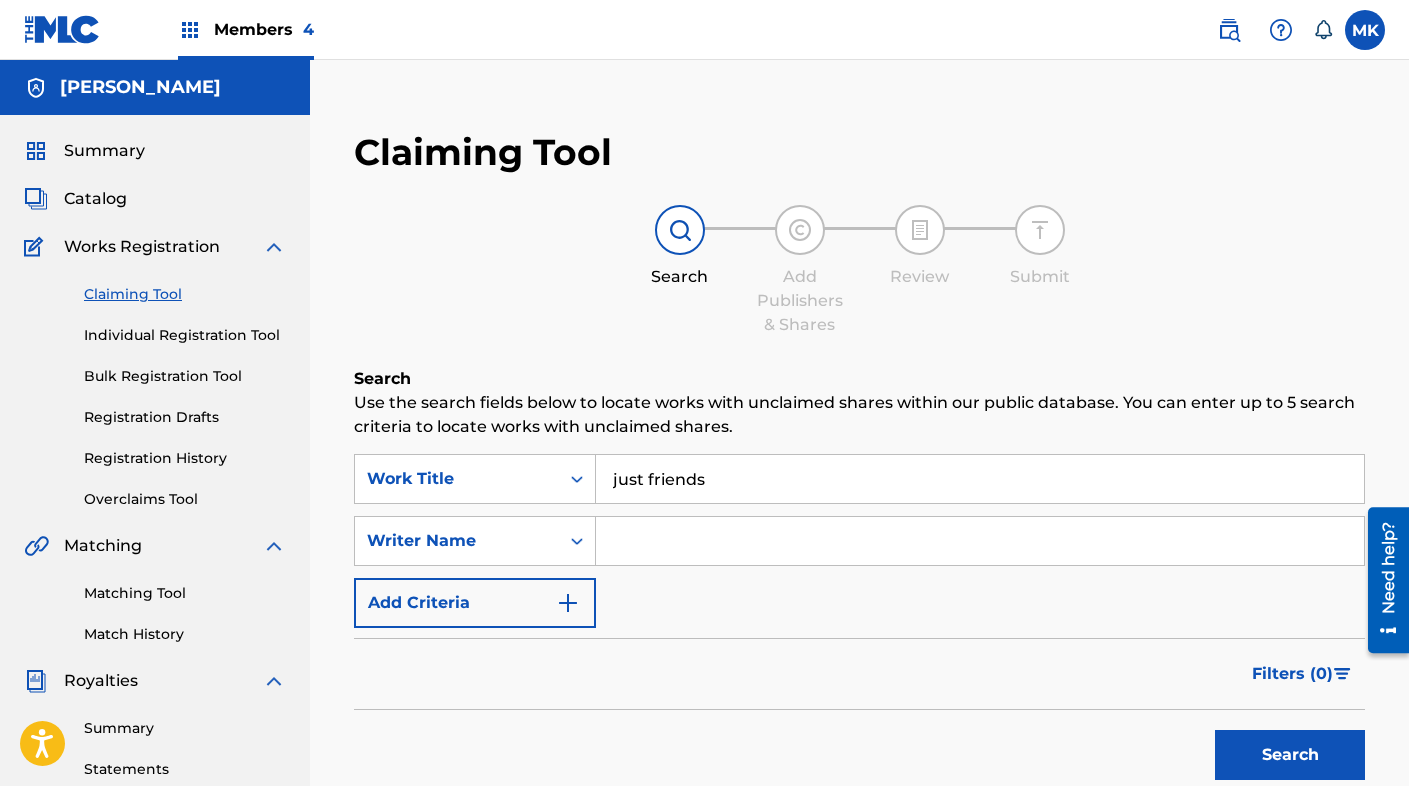 click at bounding box center (980, 541) 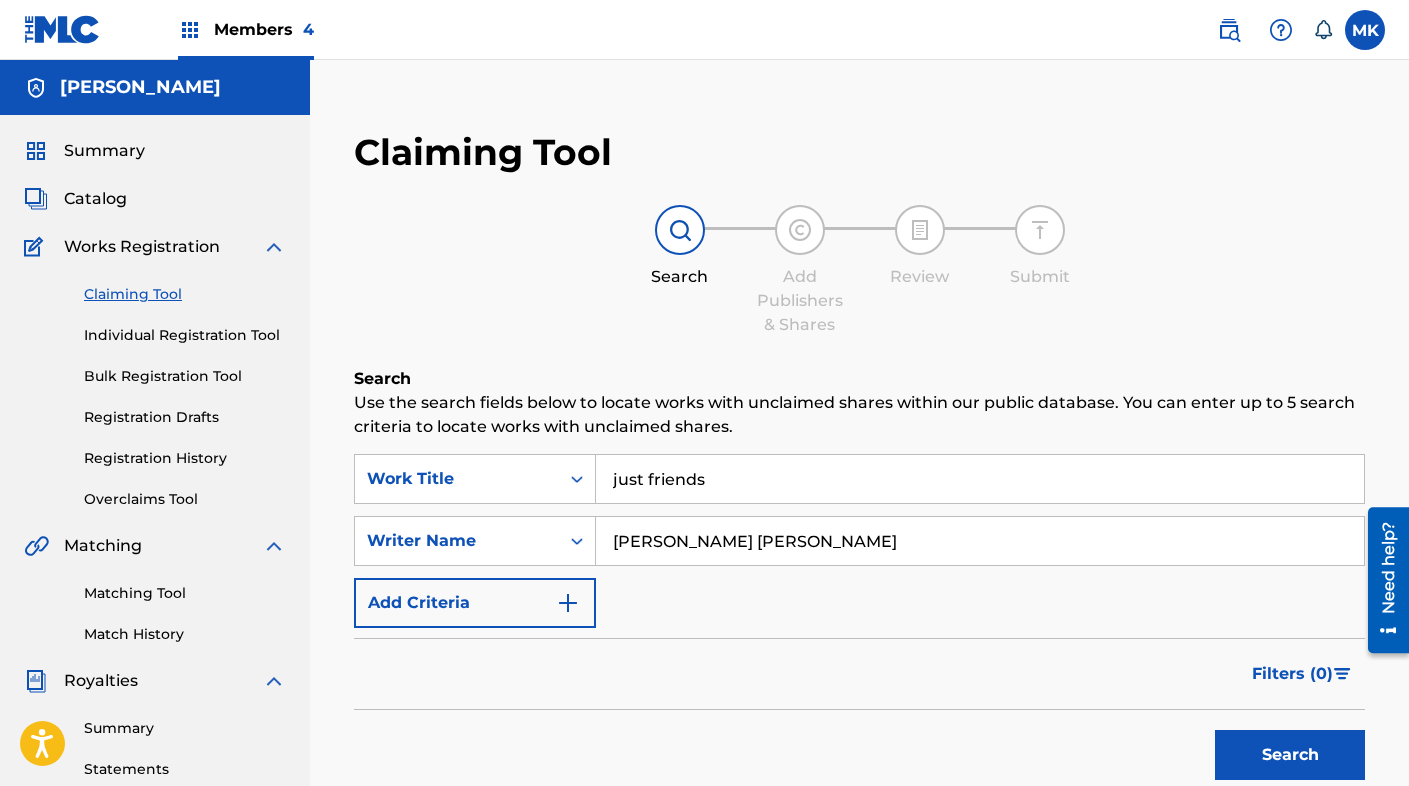 click on "Search" at bounding box center [1290, 755] 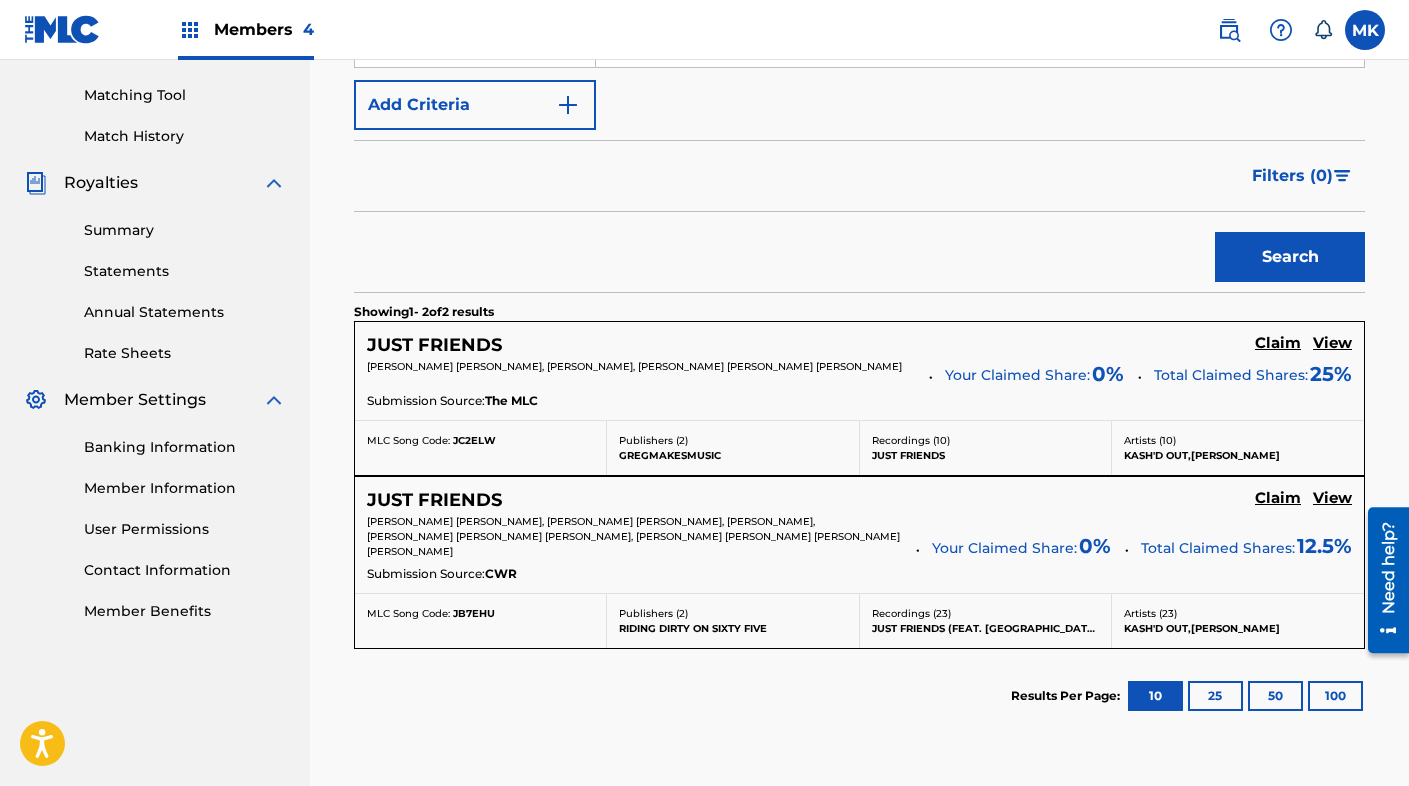 scroll, scrollTop: 507, scrollLeft: 0, axis: vertical 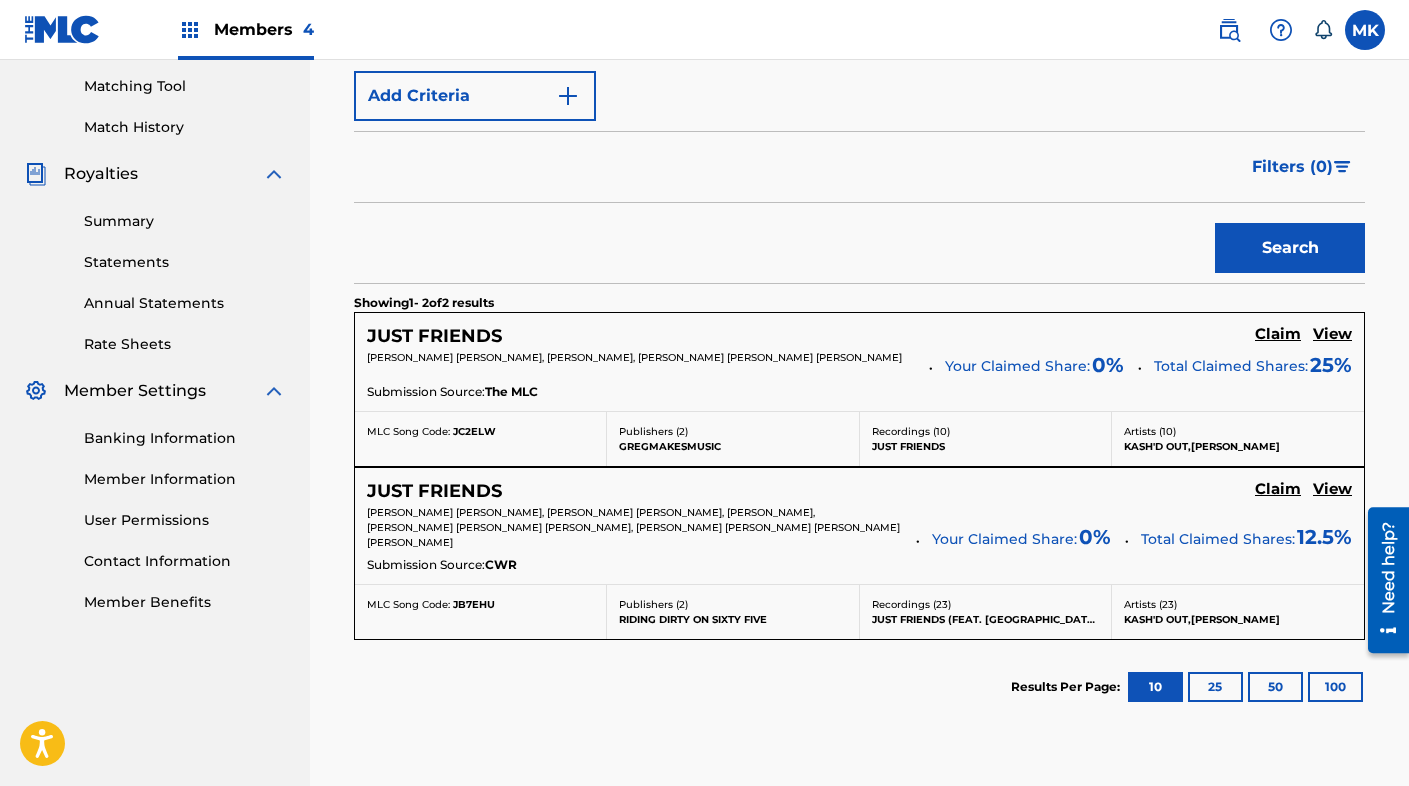 click on "Claim" at bounding box center (1278, 334) 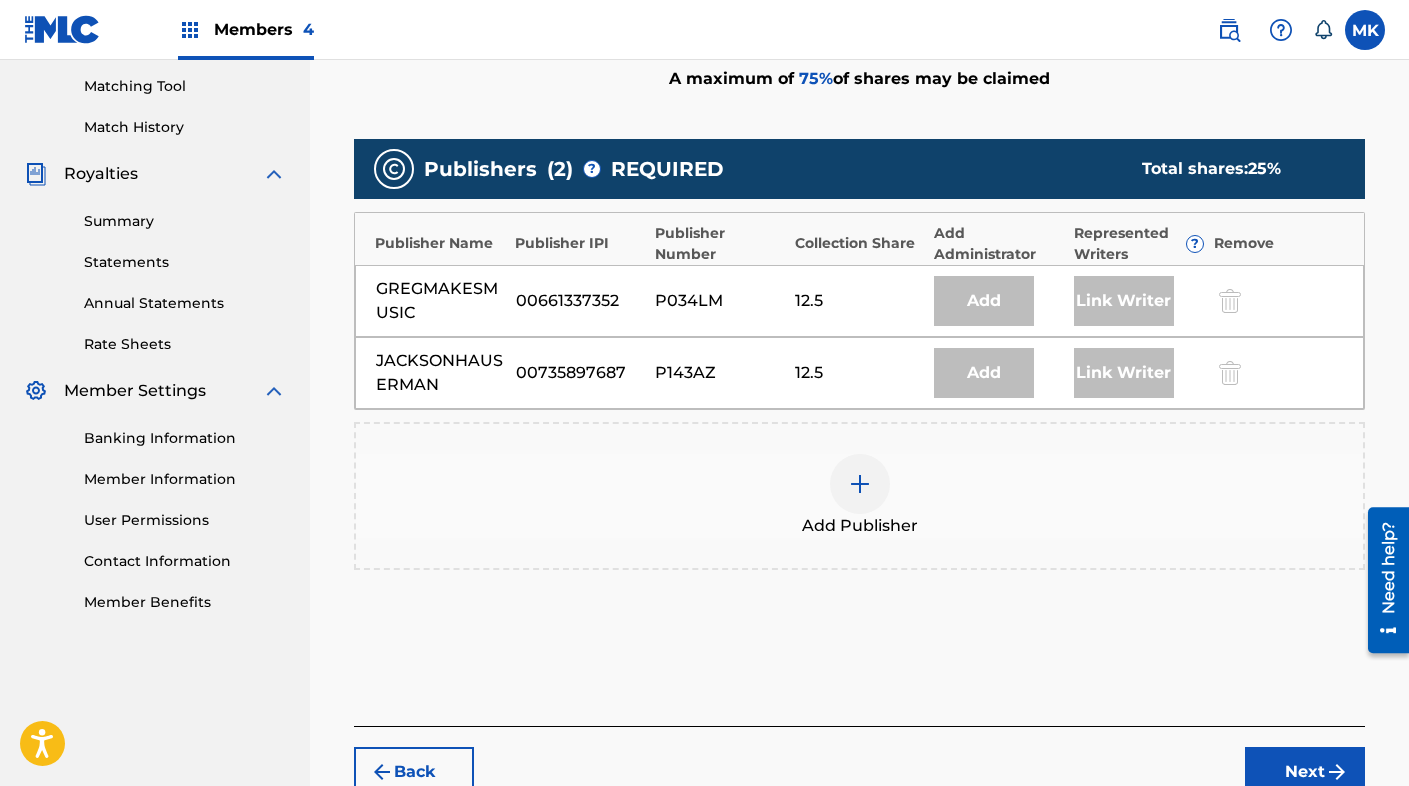 click at bounding box center (860, 484) 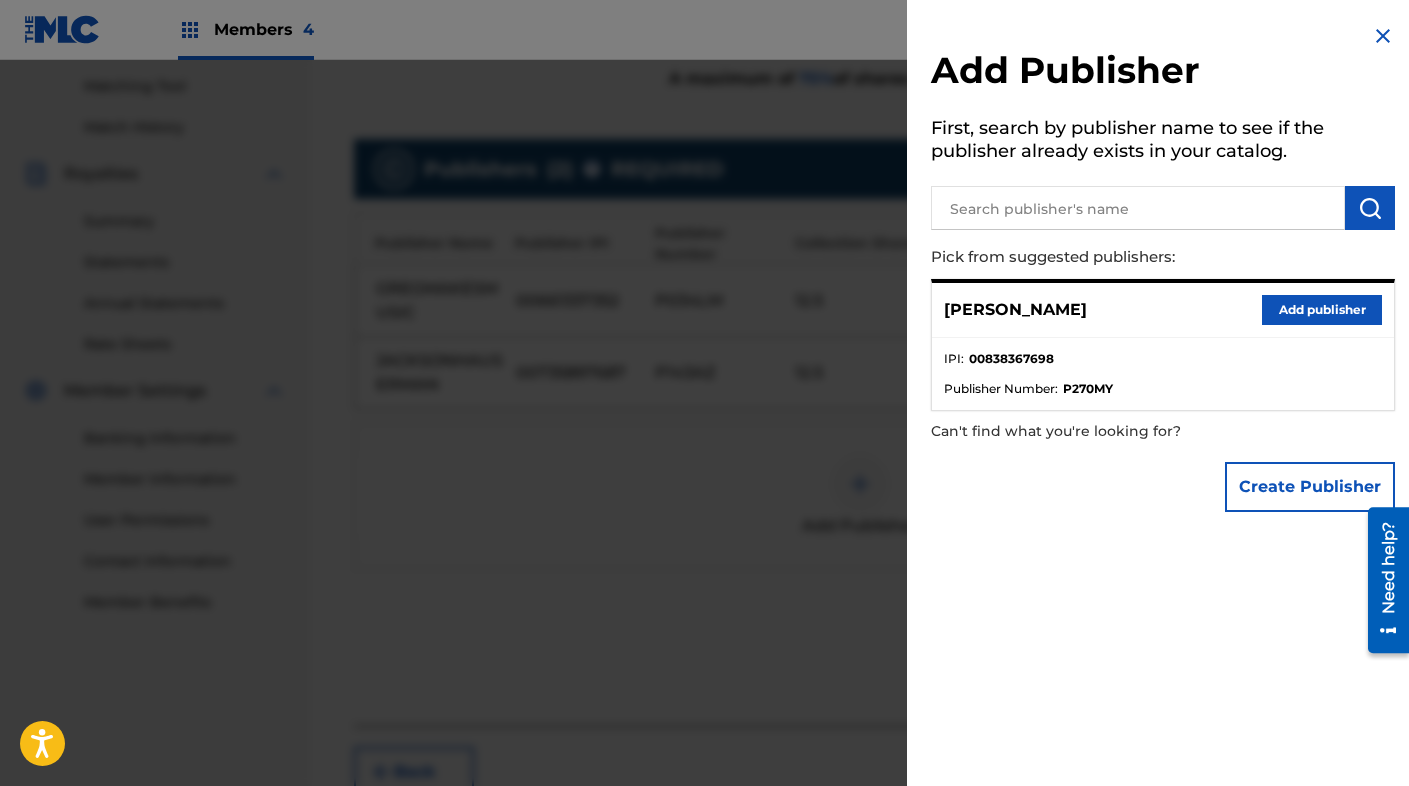 click on "Add publisher" at bounding box center [1322, 310] 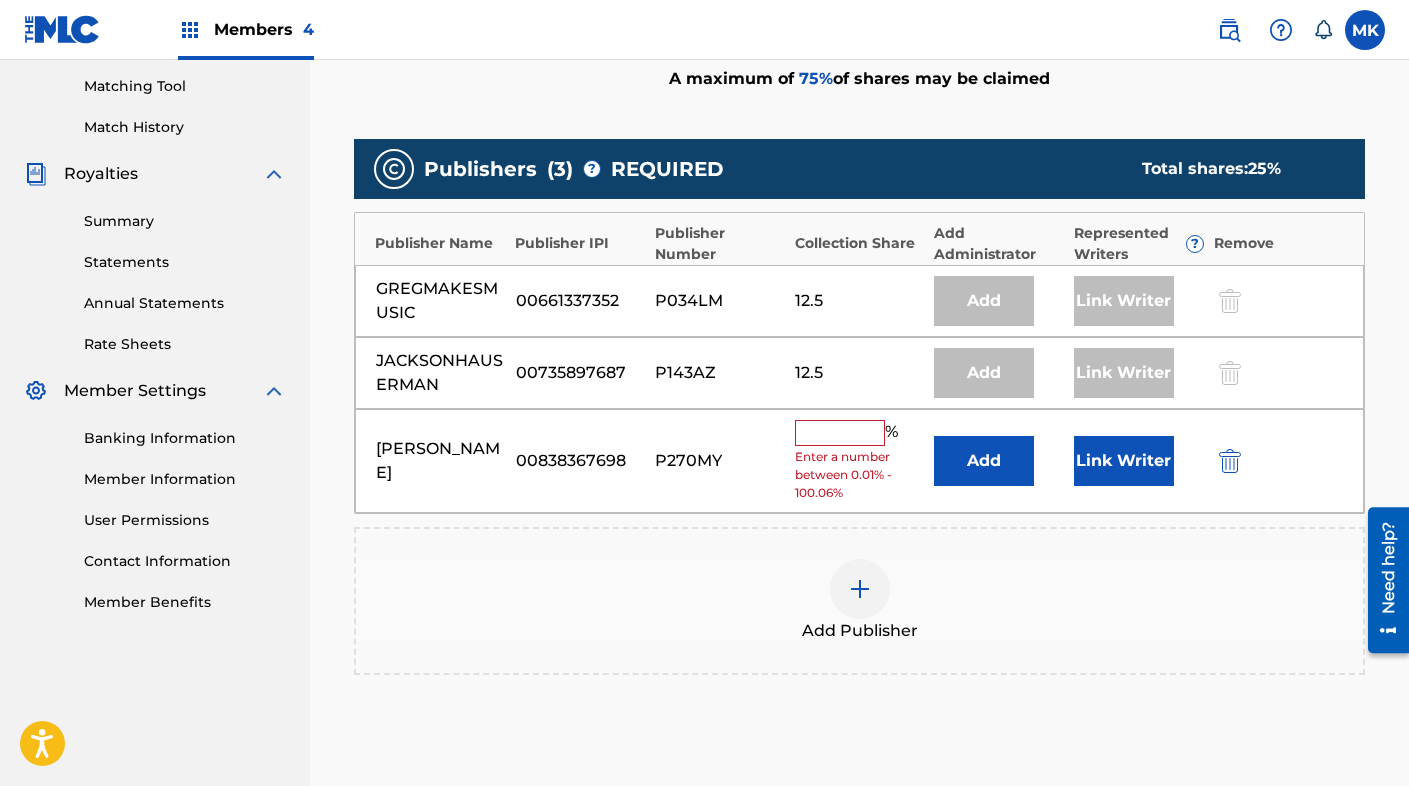 click at bounding box center (840, 433) 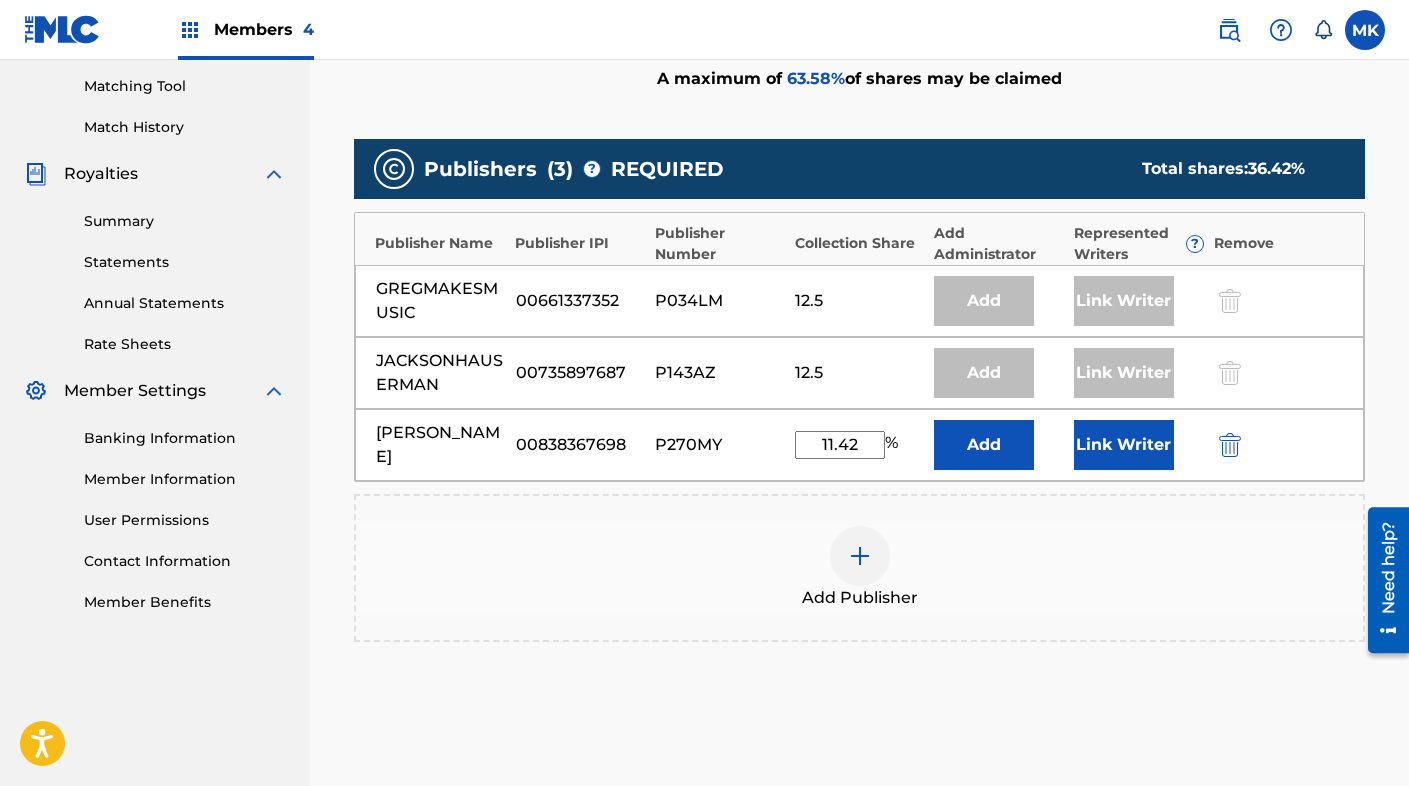 type on "11.42" 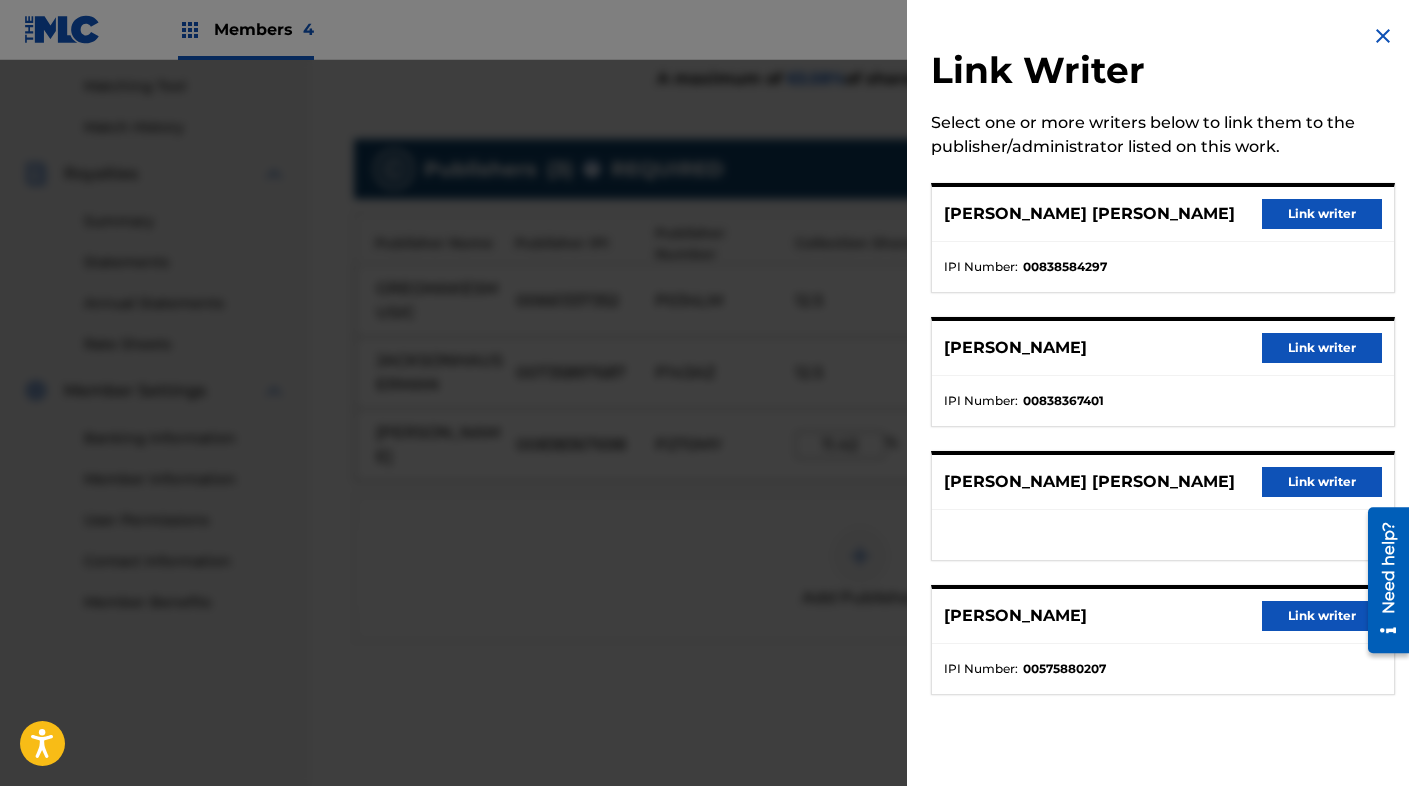 click on "Link writer" at bounding box center (1322, 348) 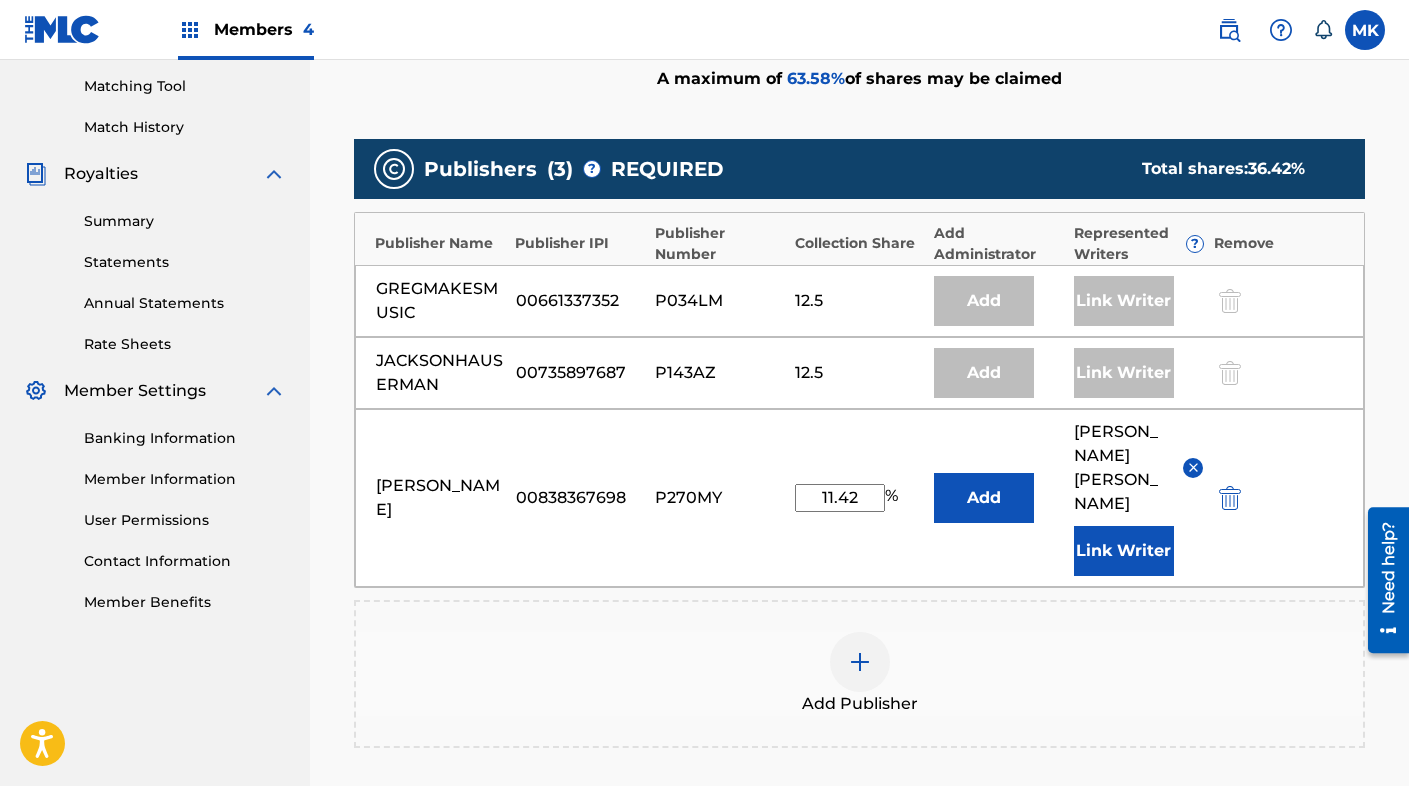 click on "Add Publisher" at bounding box center (859, 674) 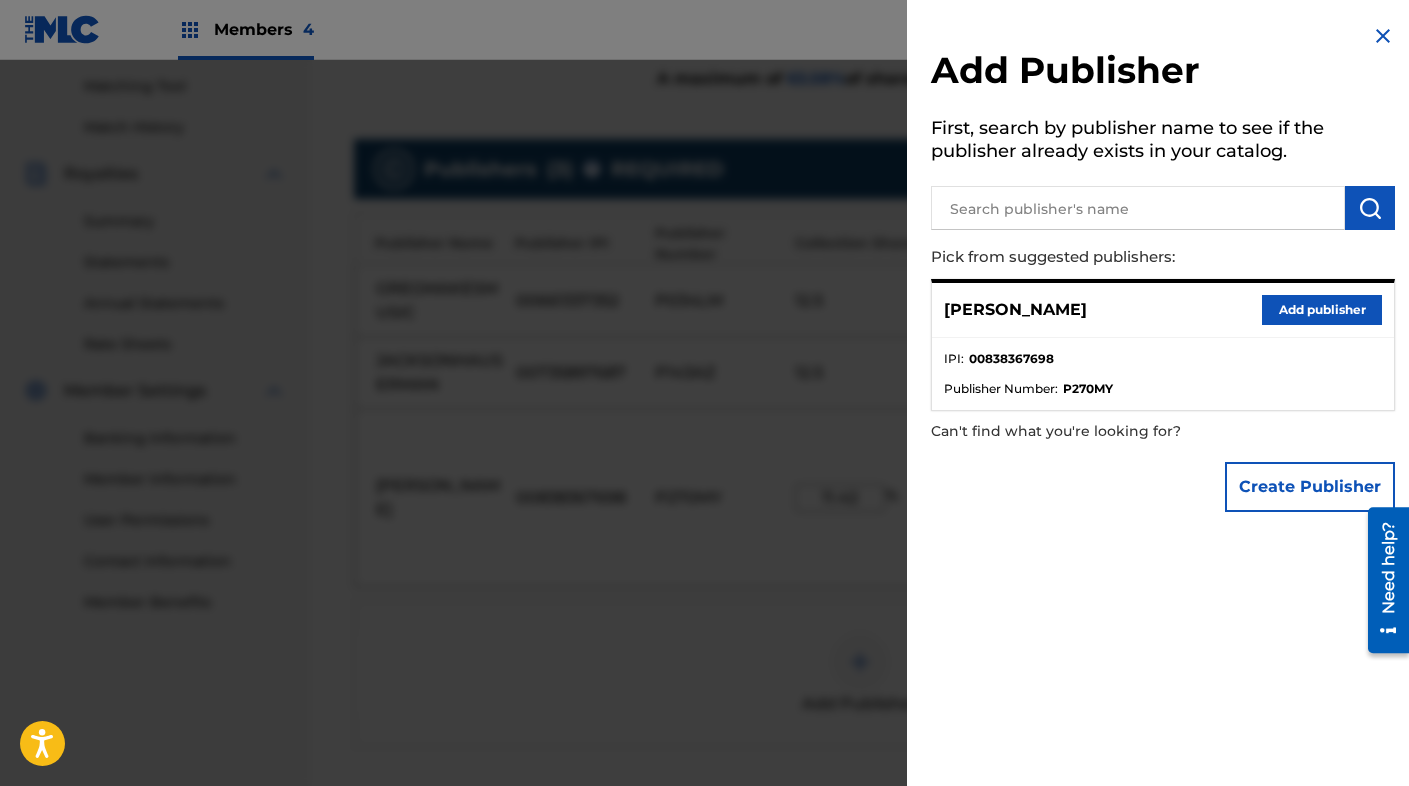 click at bounding box center (1383, 36) 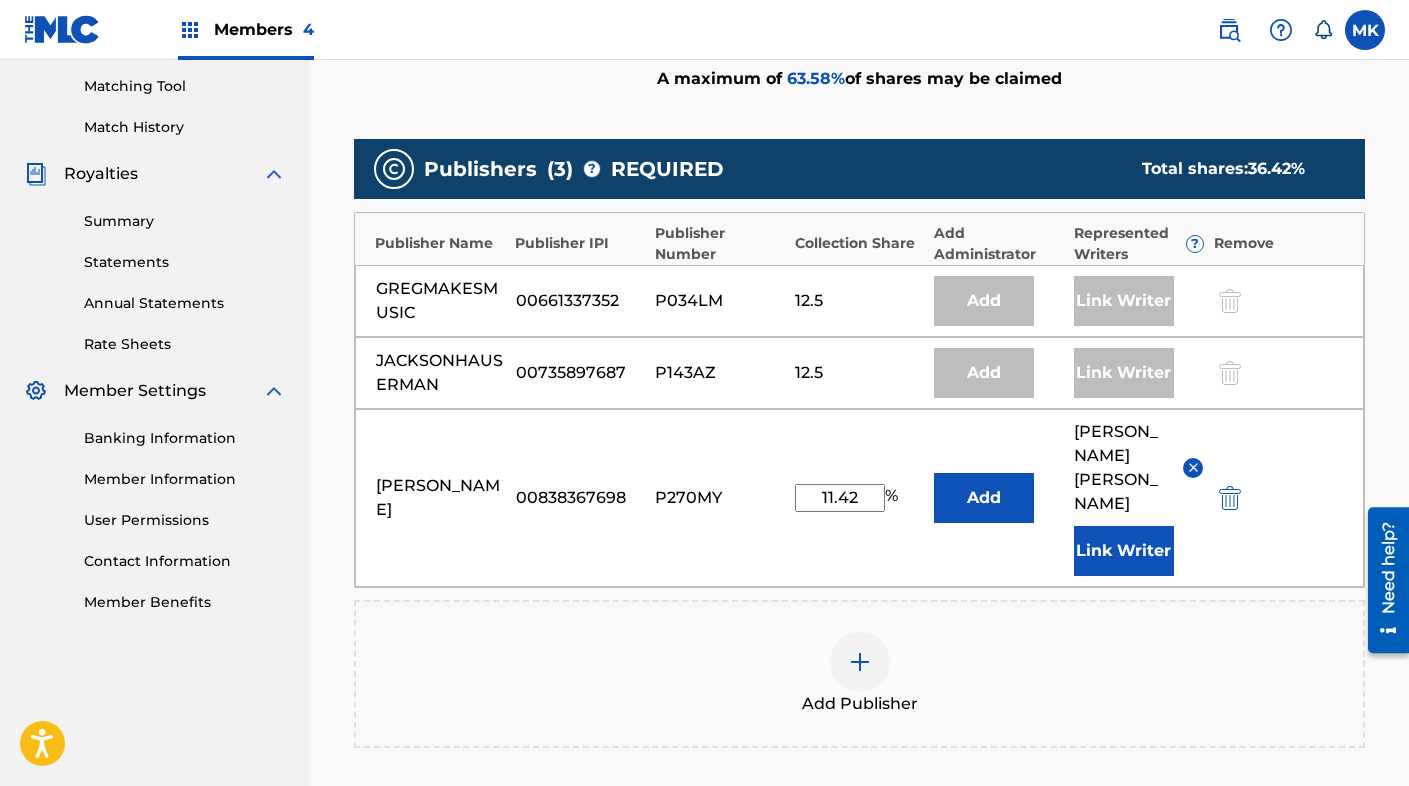 drag, startPoint x: 1208, startPoint y: 544, endPoint x: 1179, endPoint y: 544, distance: 29 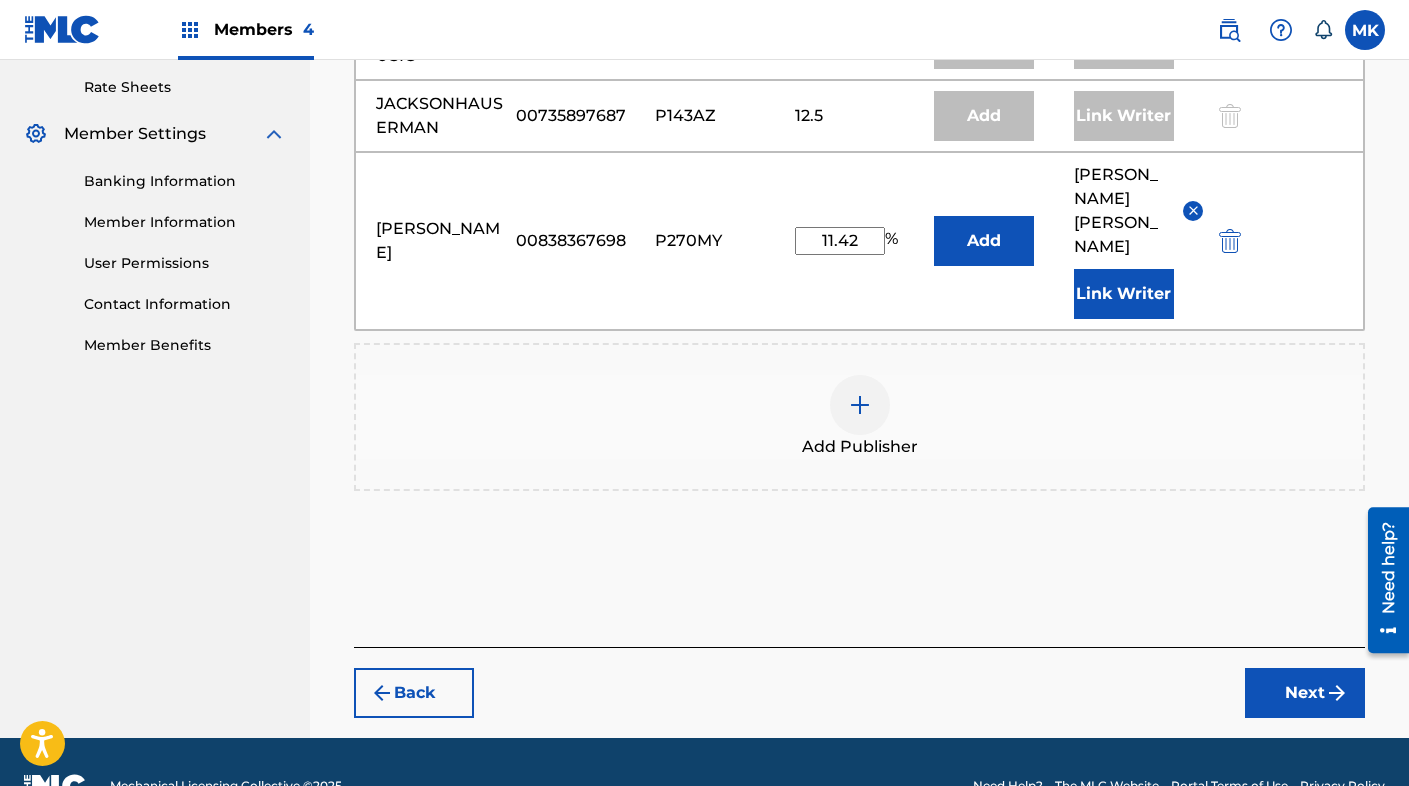 click on "Next" at bounding box center (1305, 693) 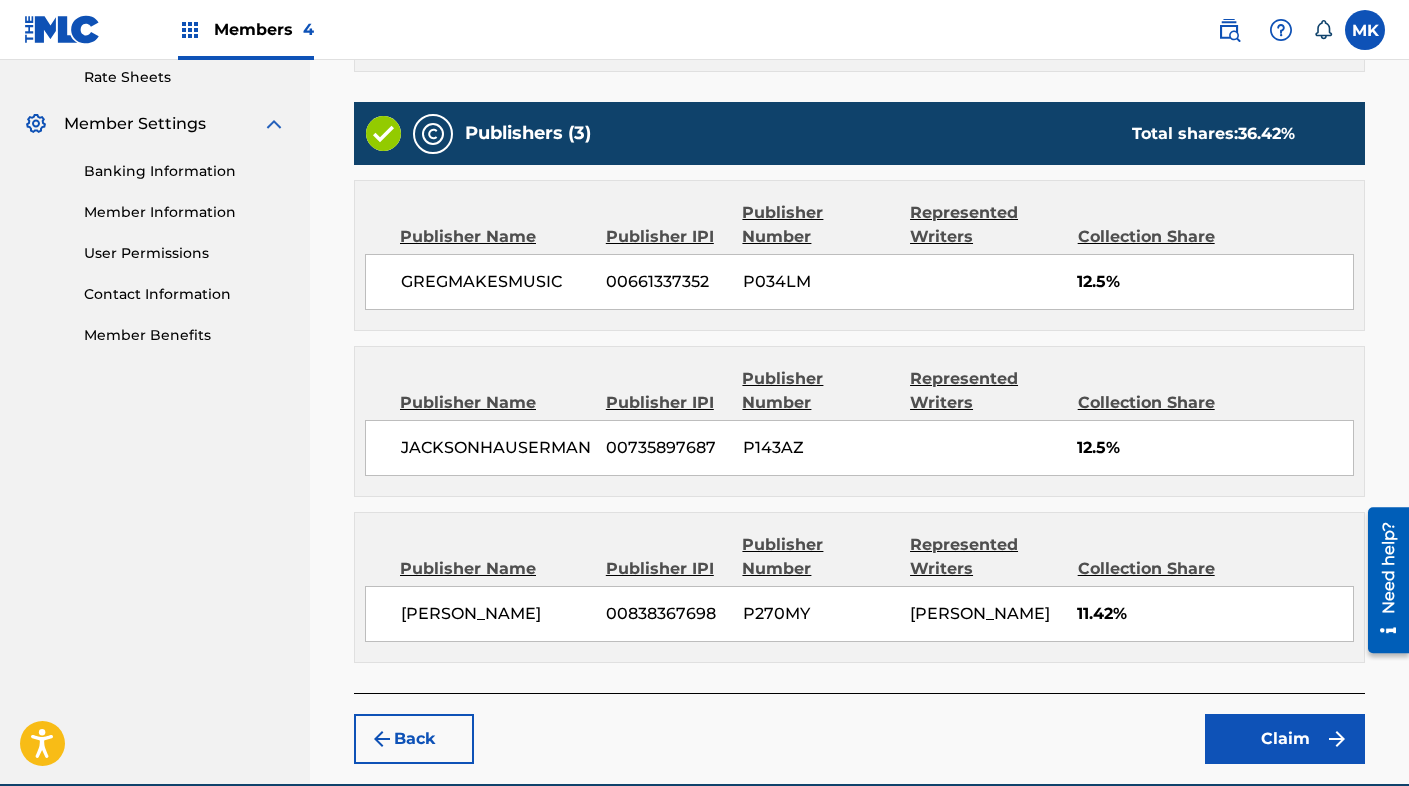 scroll, scrollTop: 912, scrollLeft: 0, axis: vertical 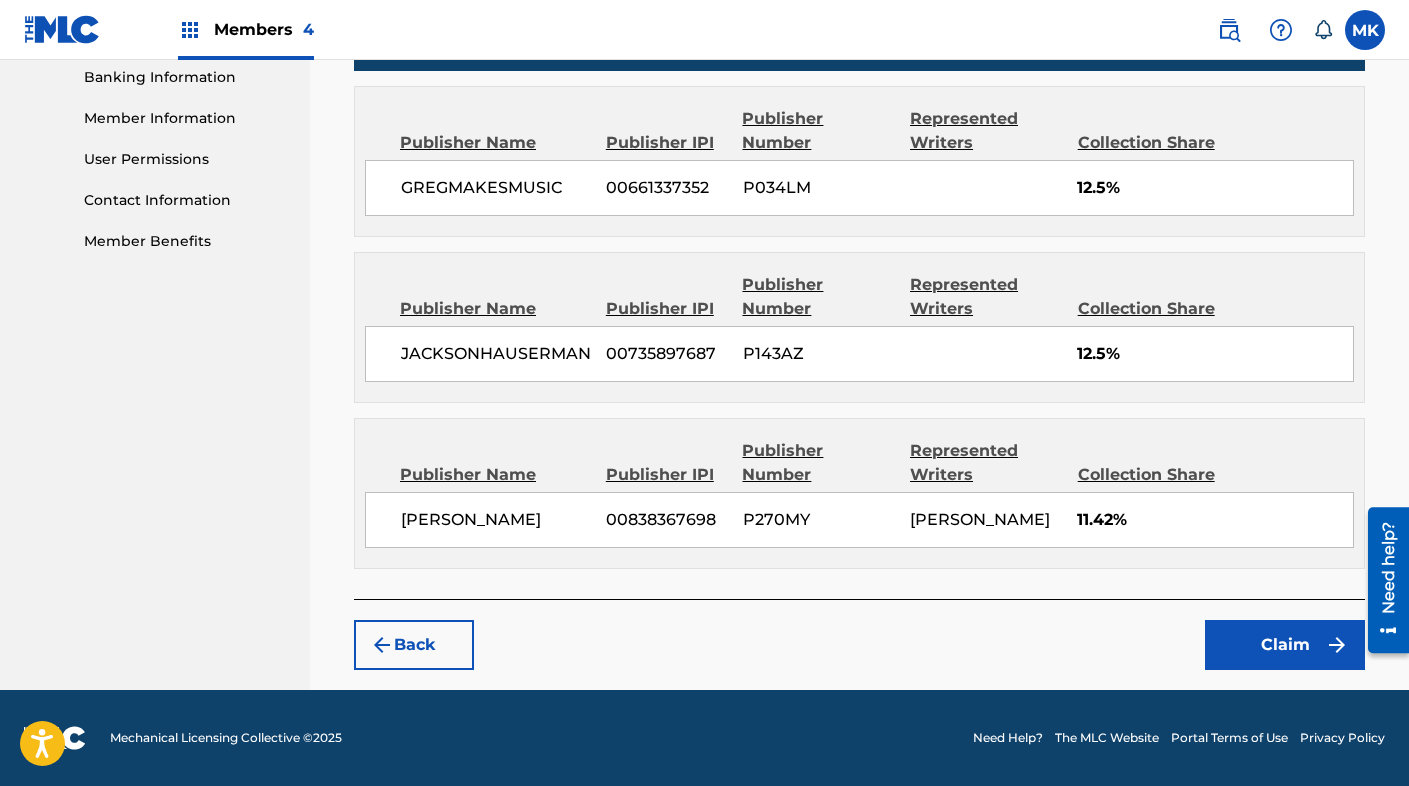 click on "Back Claim" at bounding box center (859, 634) 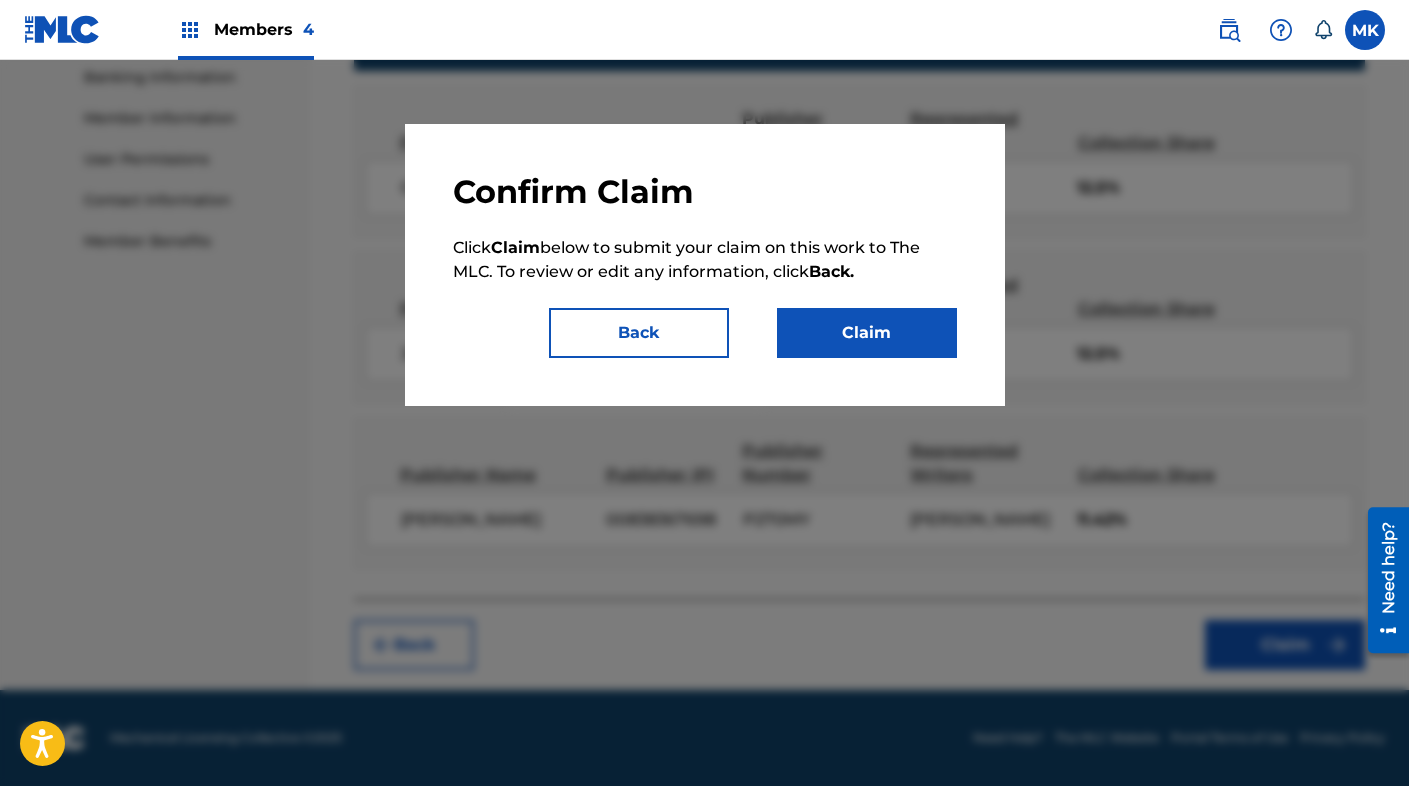 click on "Claim" at bounding box center (867, 333) 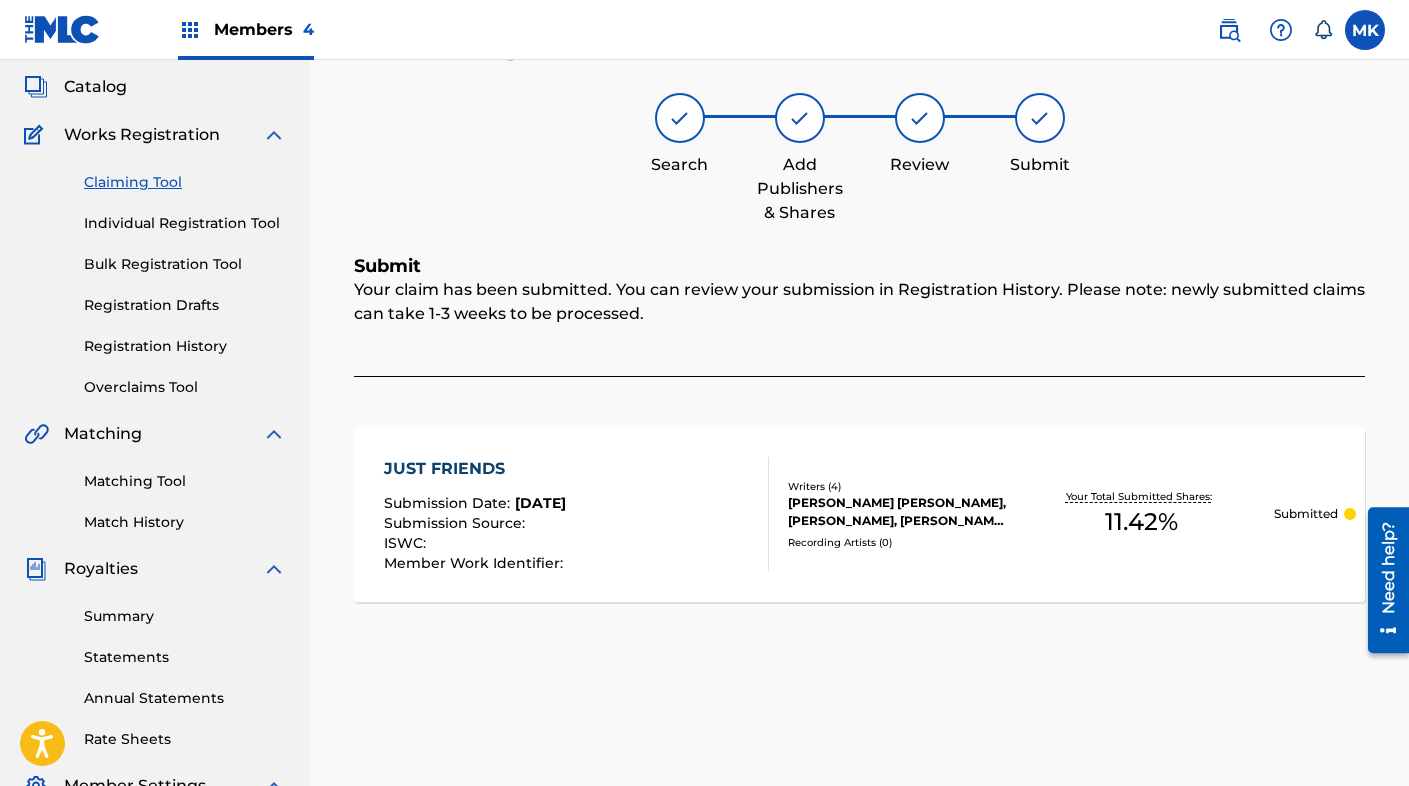 scroll, scrollTop: 0, scrollLeft: 0, axis: both 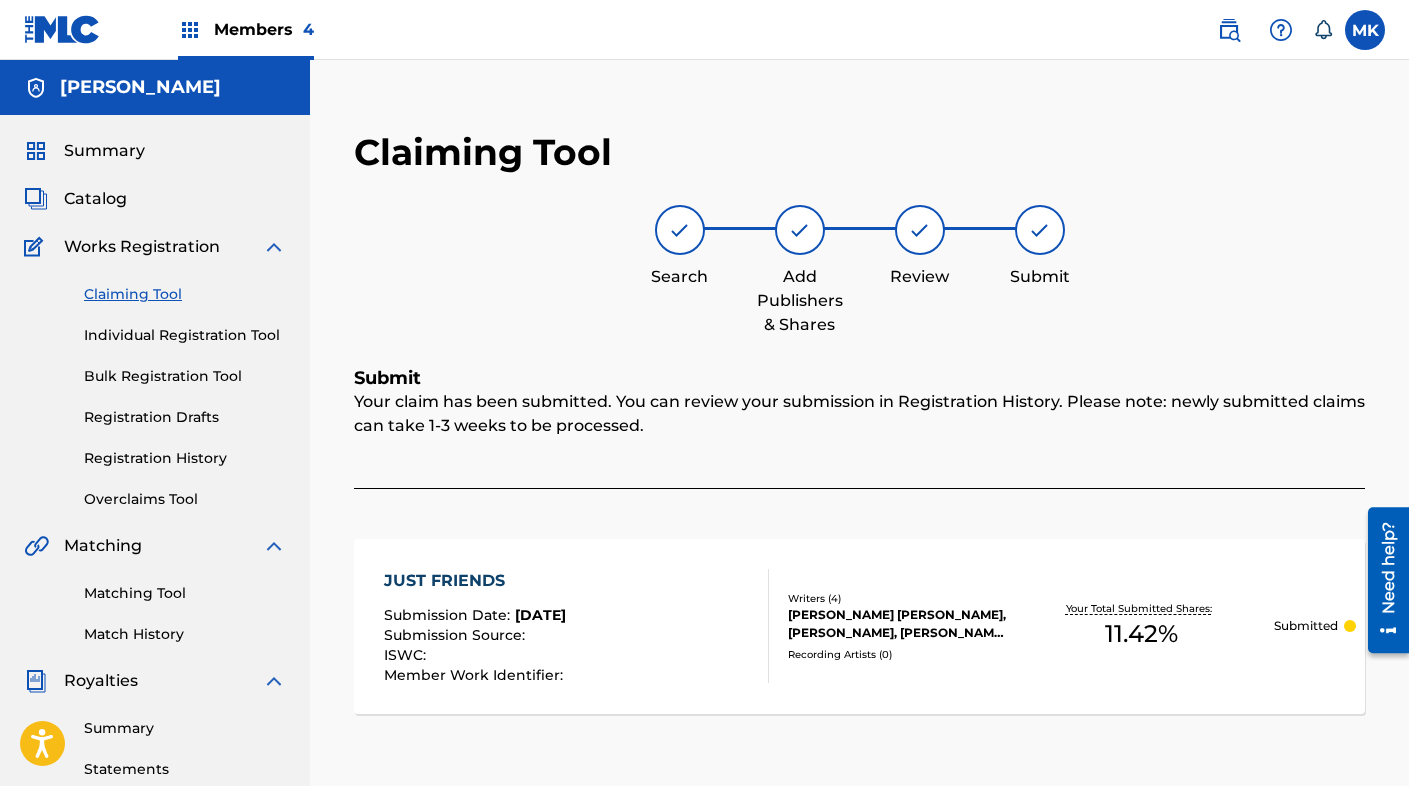 click on "Claiming Tool" at bounding box center [185, 294] 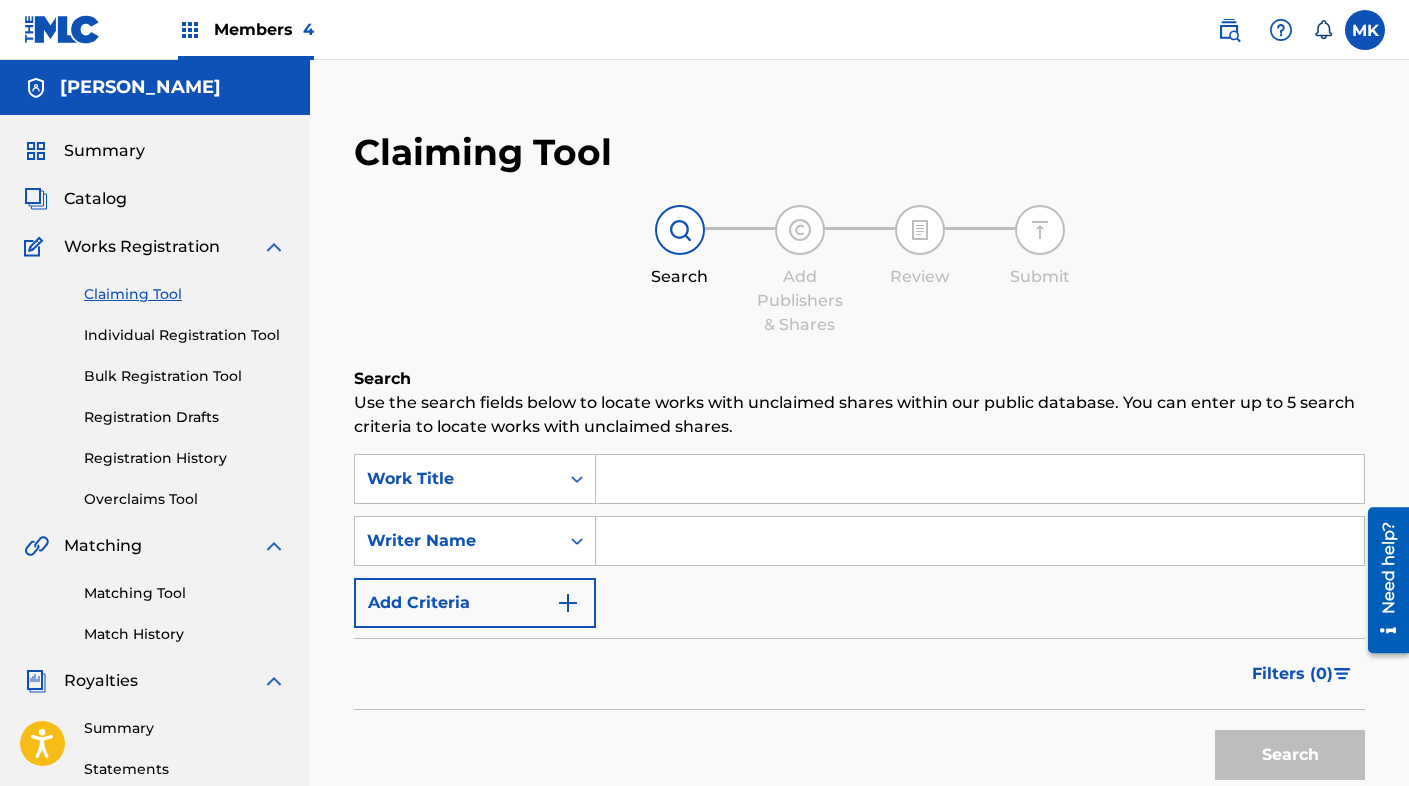 click at bounding box center [980, 479] 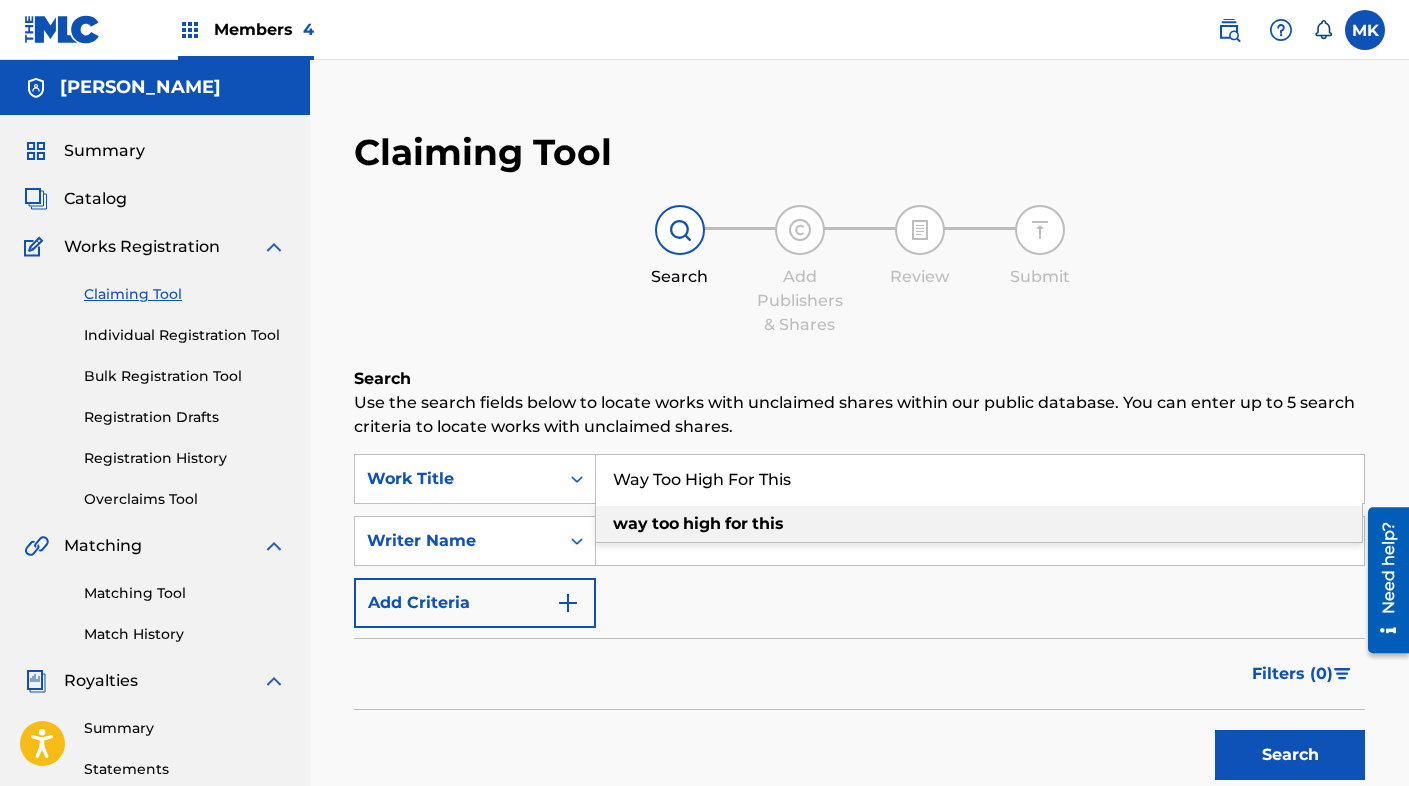 click on "for" at bounding box center (736, 523) 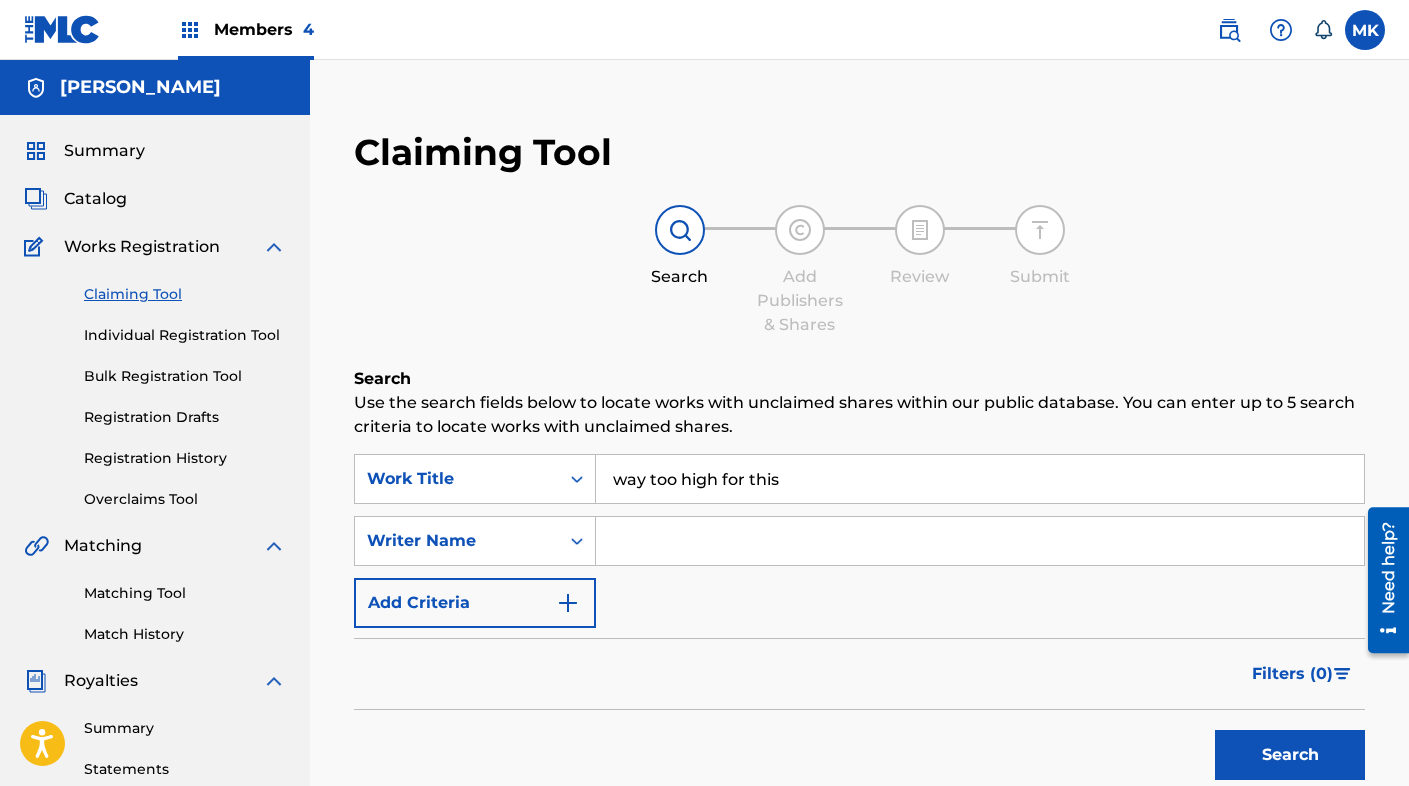 click at bounding box center [980, 541] 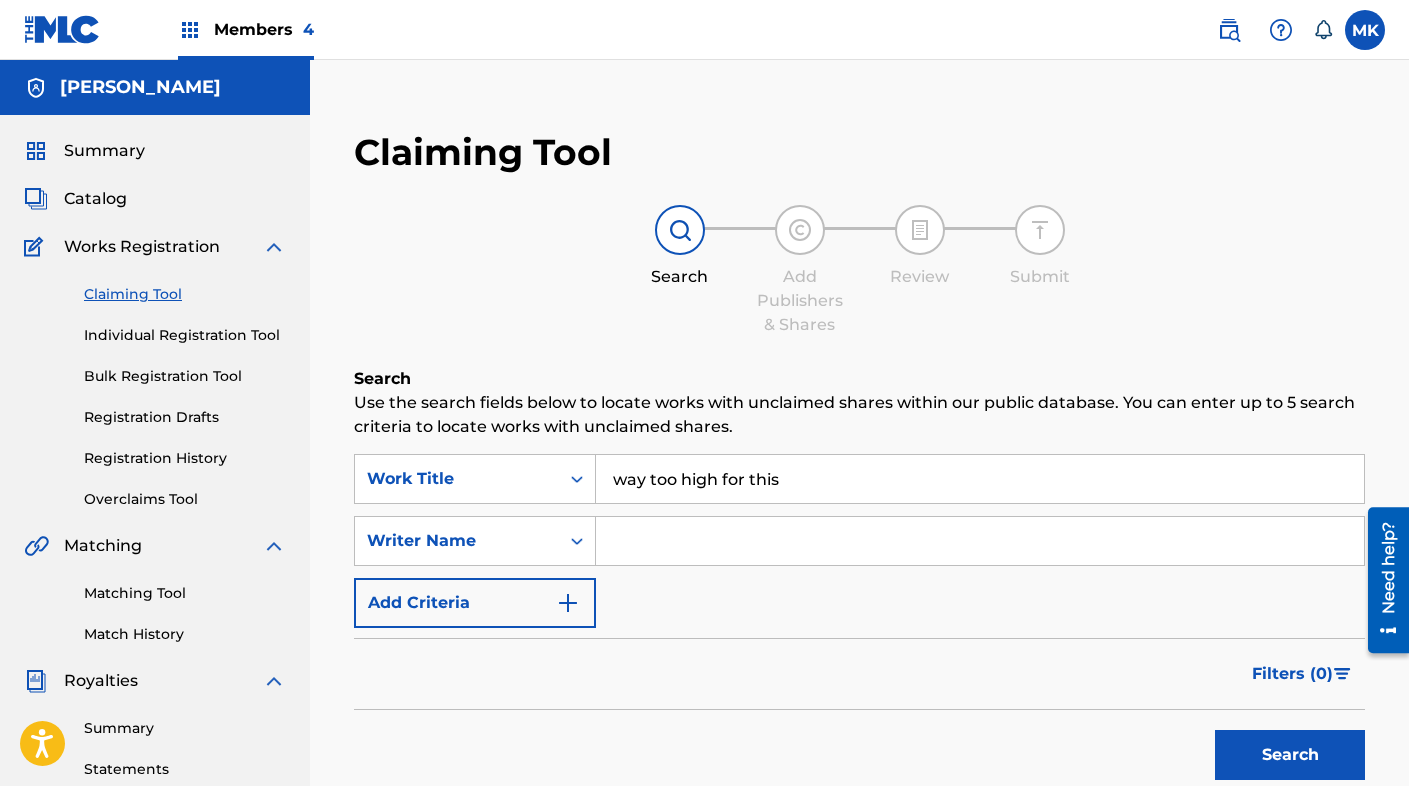 type on "[PERSON_NAME] [PERSON_NAME]" 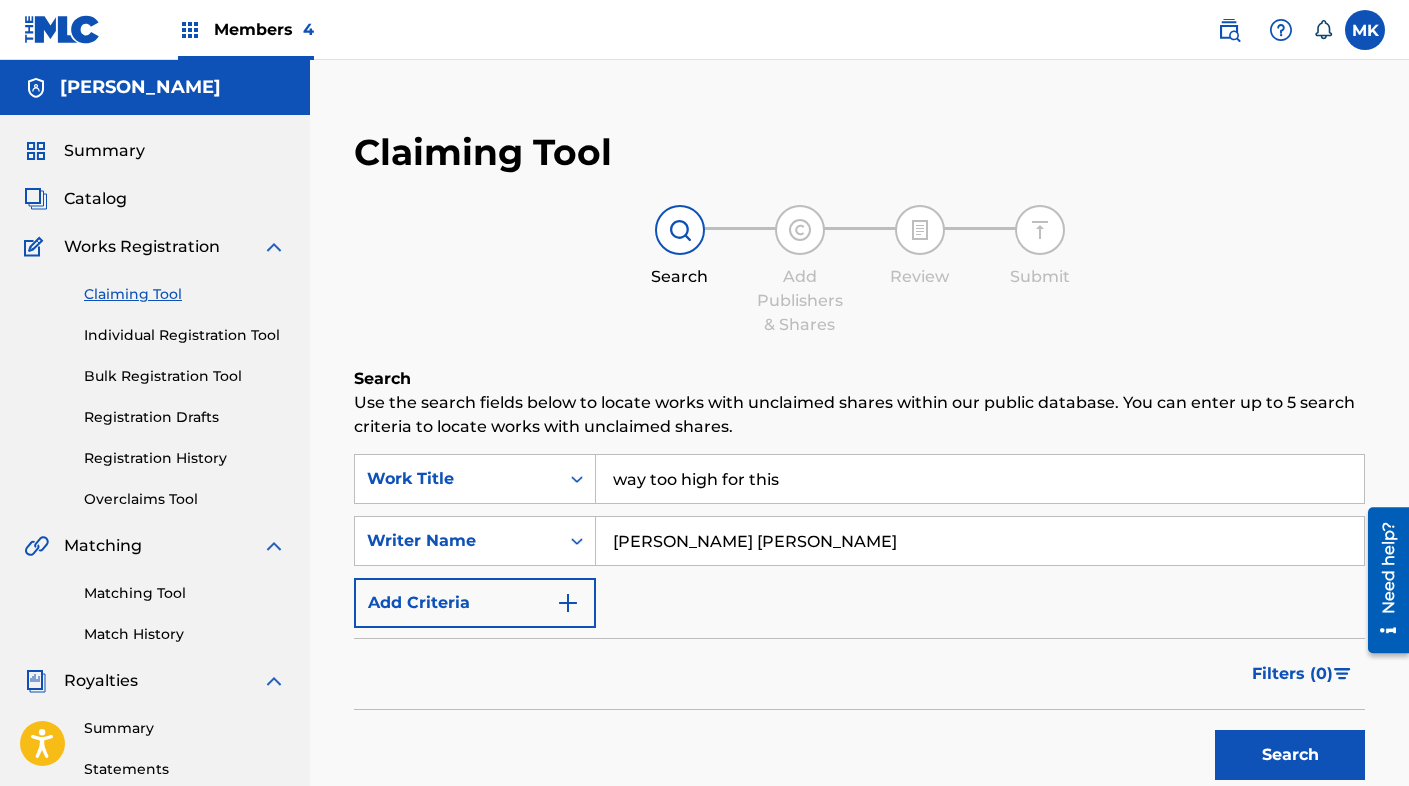 click on "Search" at bounding box center [1290, 755] 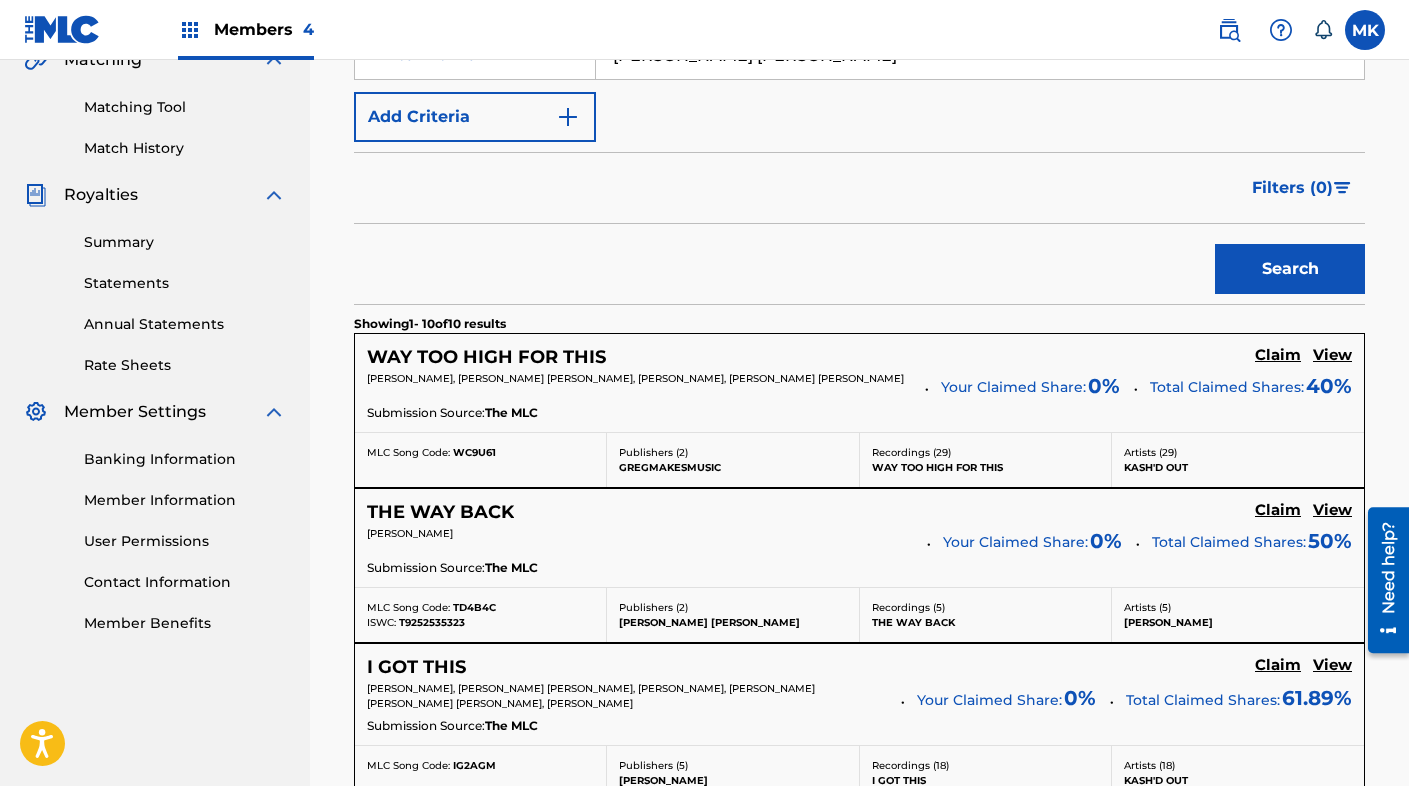 scroll, scrollTop: 519, scrollLeft: 0, axis: vertical 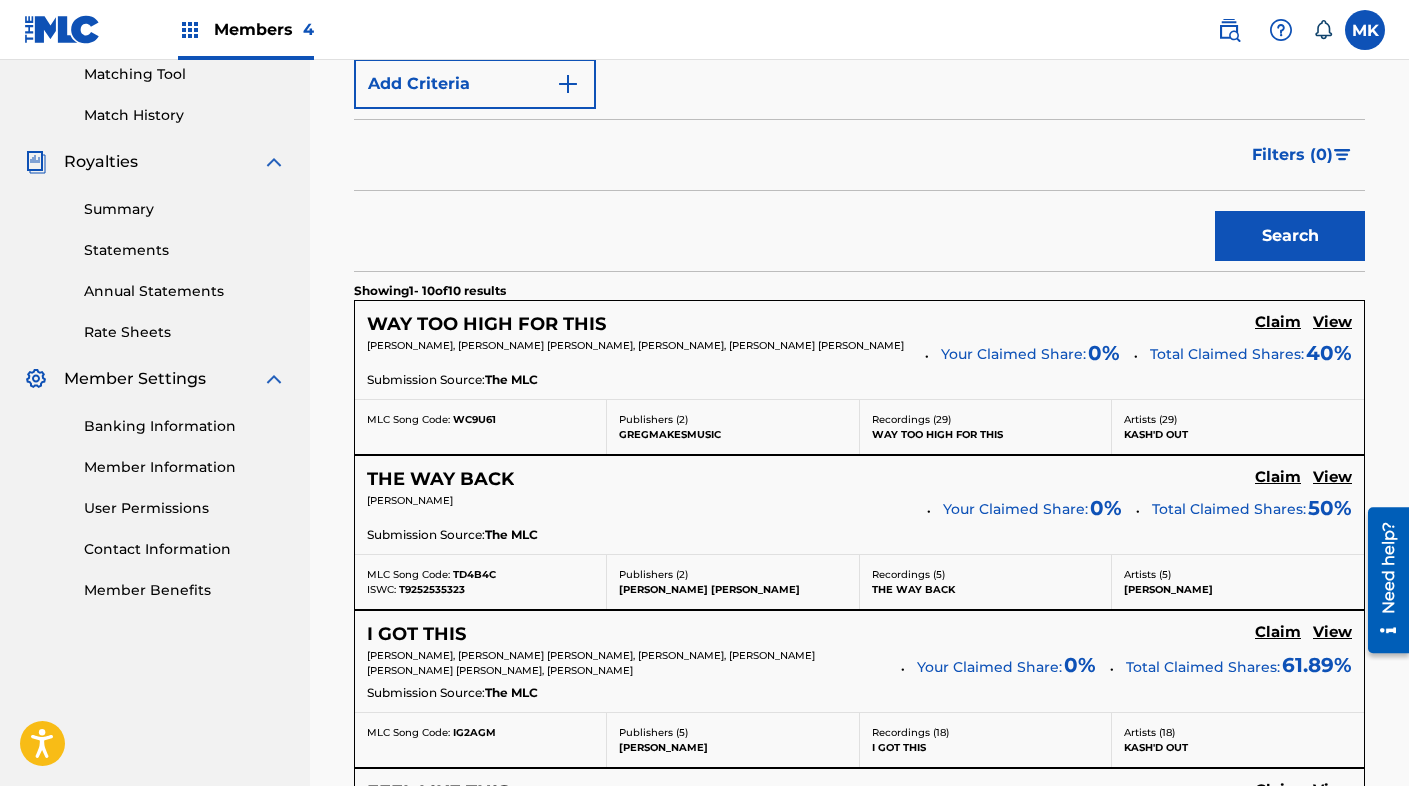 click on "Claim" at bounding box center (1278, 322) 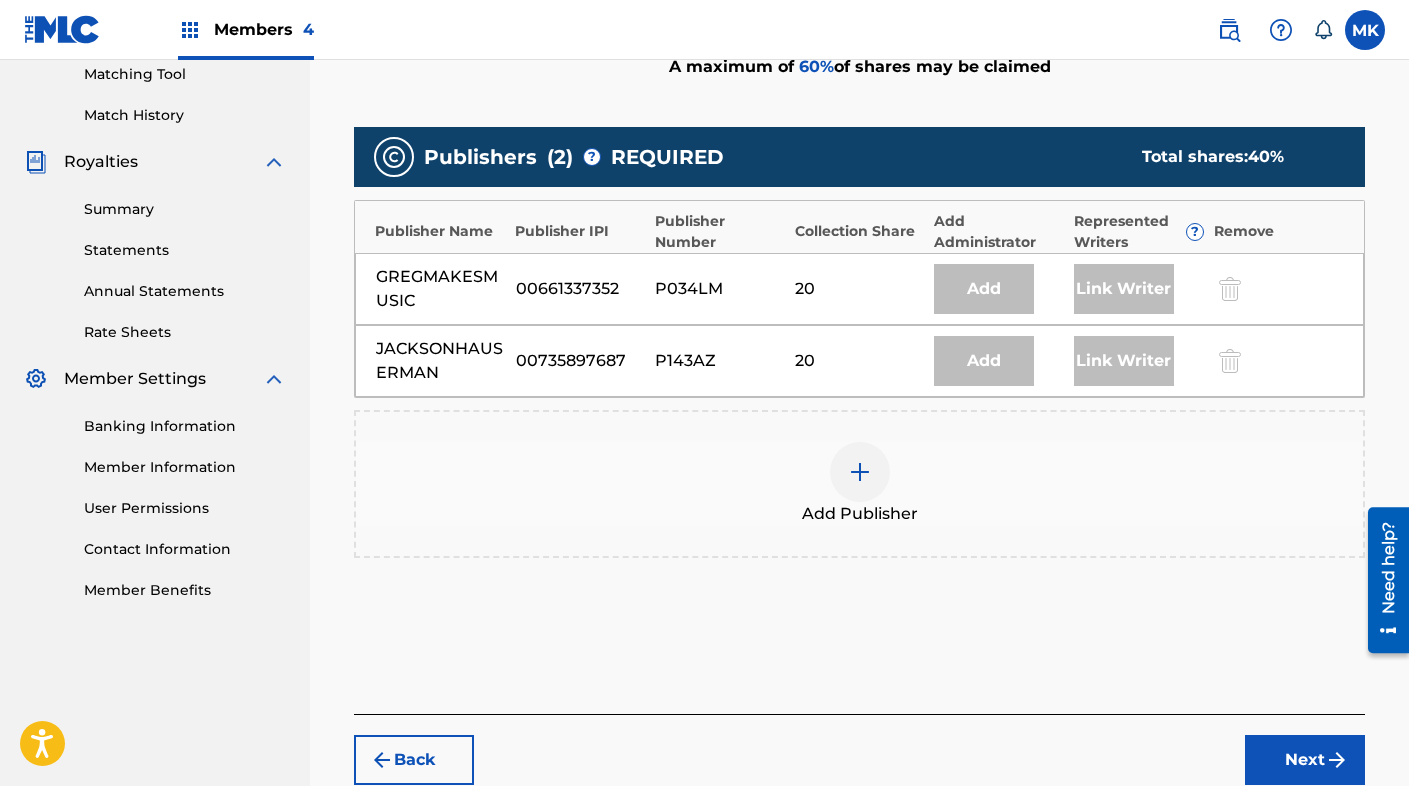 click at bounding box center [860, 472] 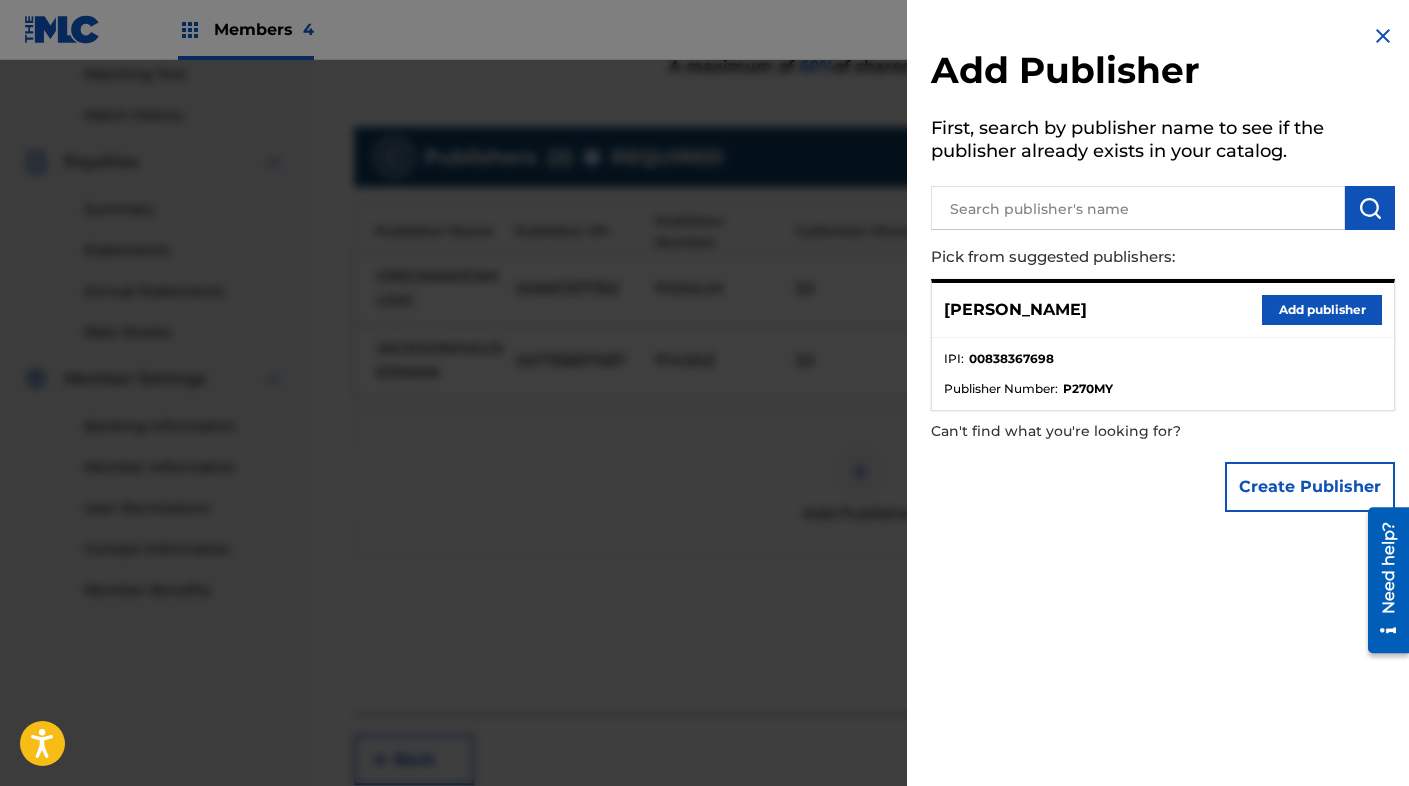 click at bounding box center (1138, 208) 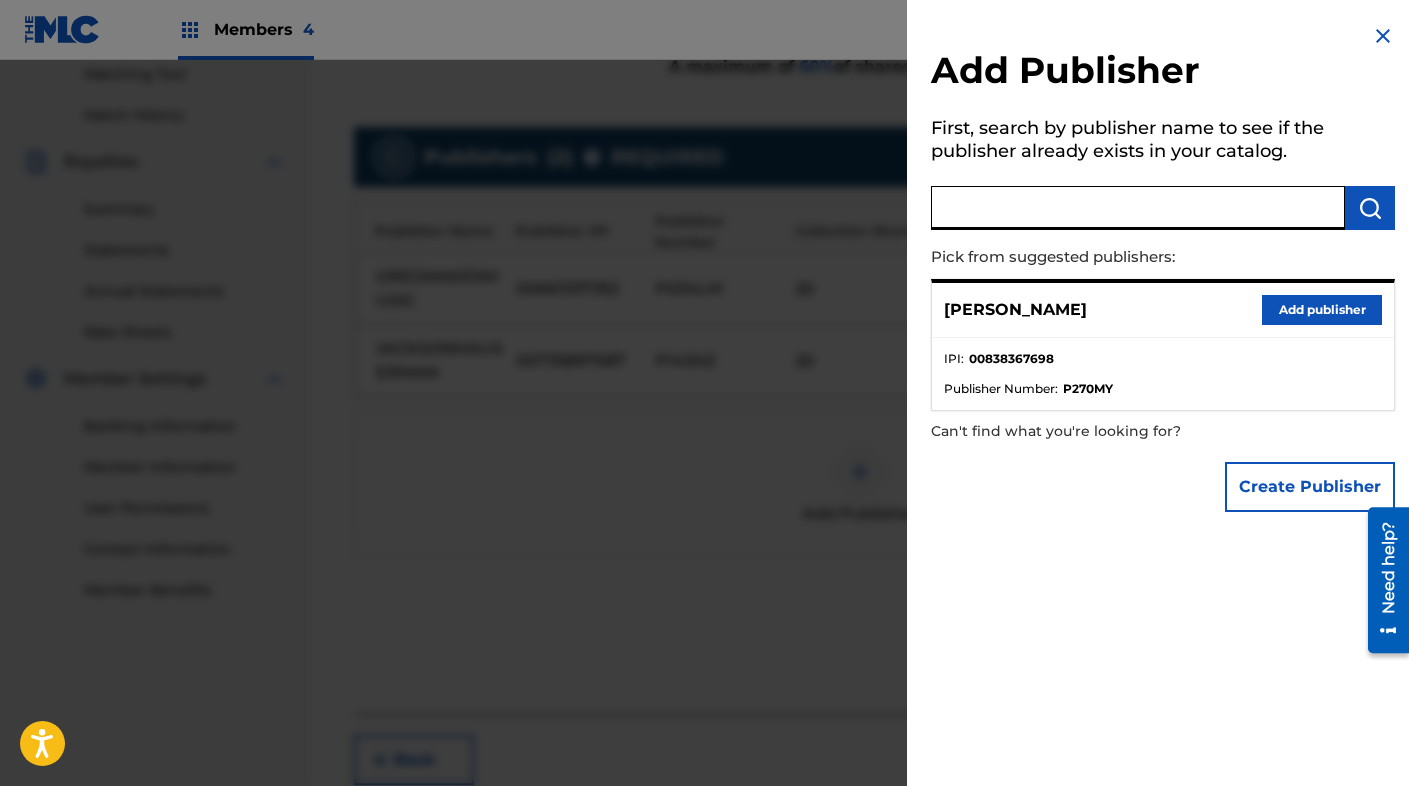 click on "Add publisher" at bounding box center [1322, 310] 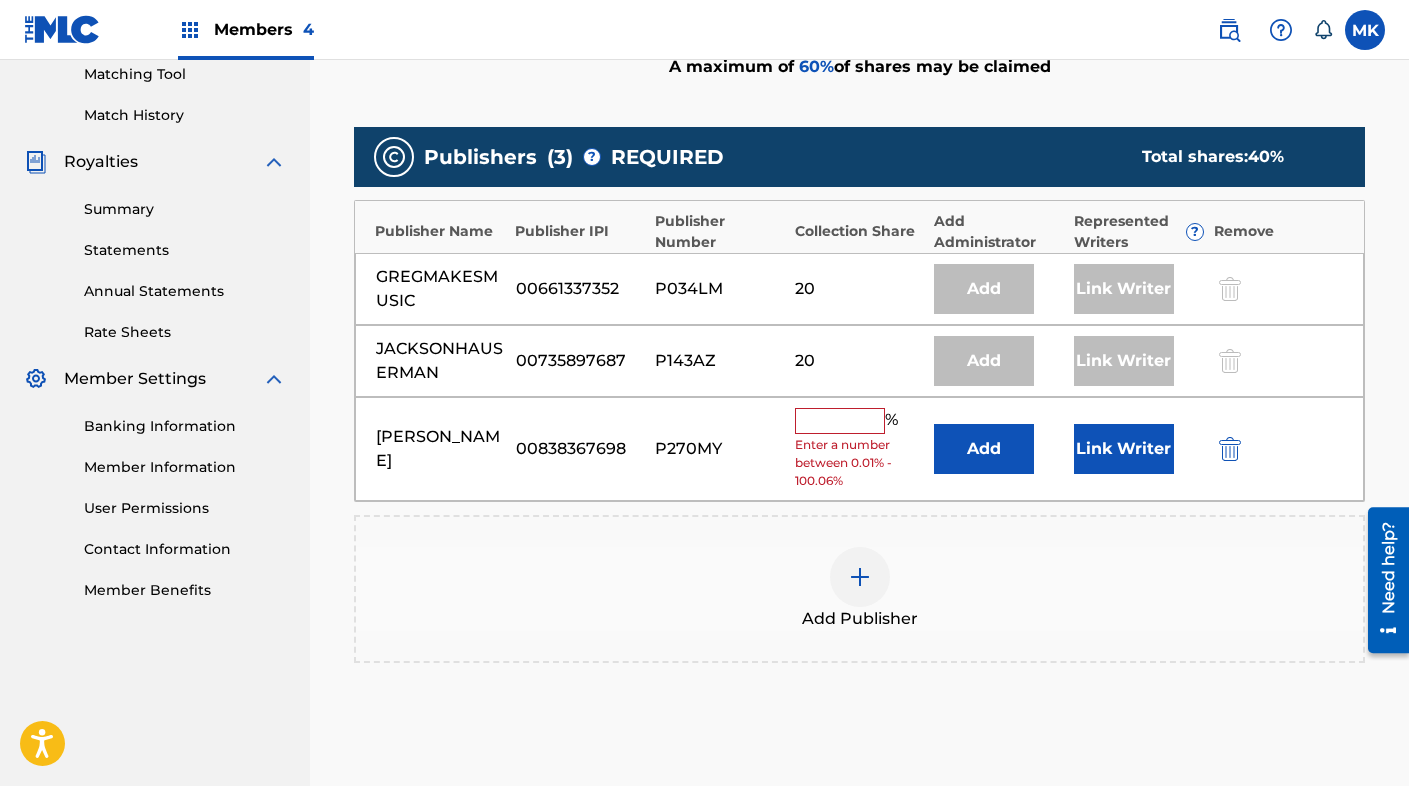 click at bounding box center (840, 421) 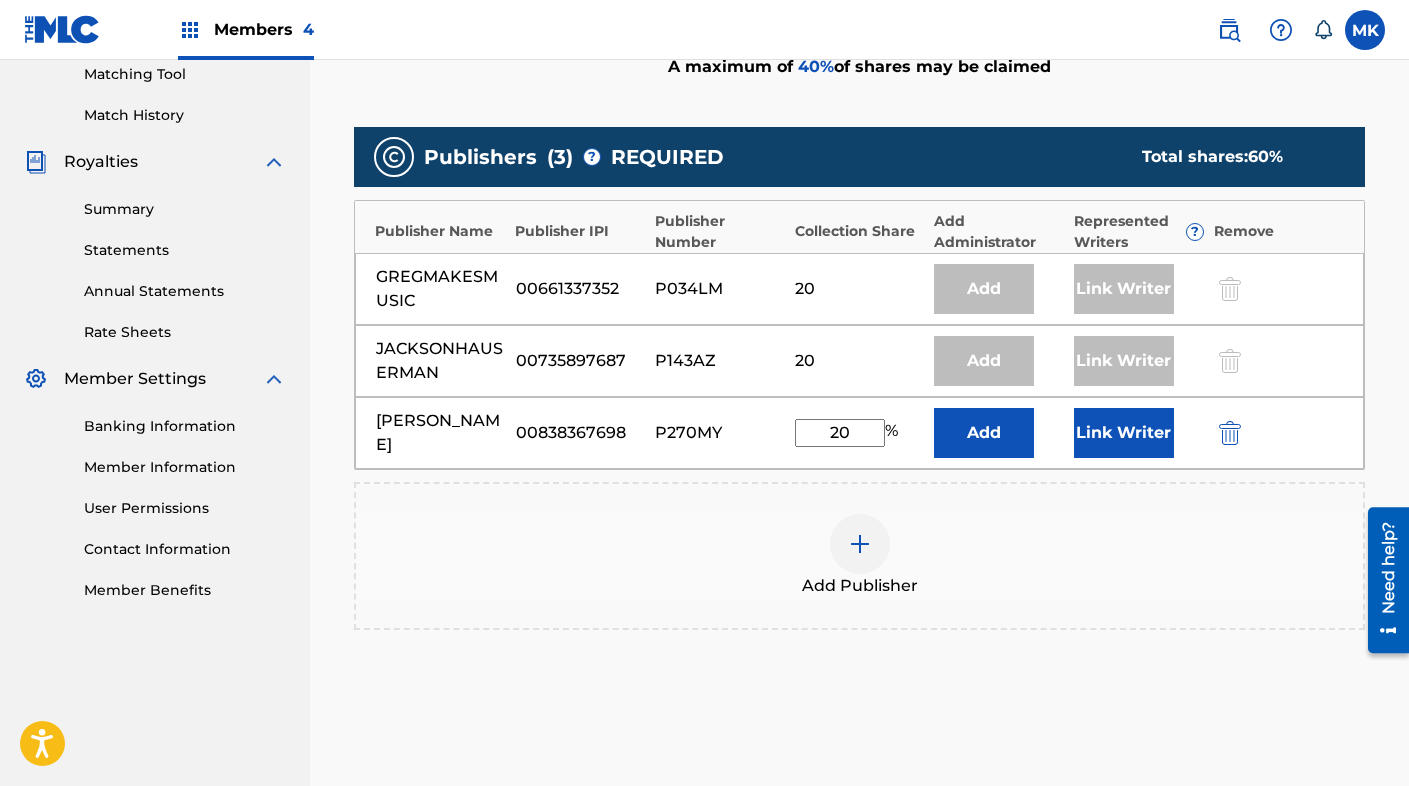 type on "20" 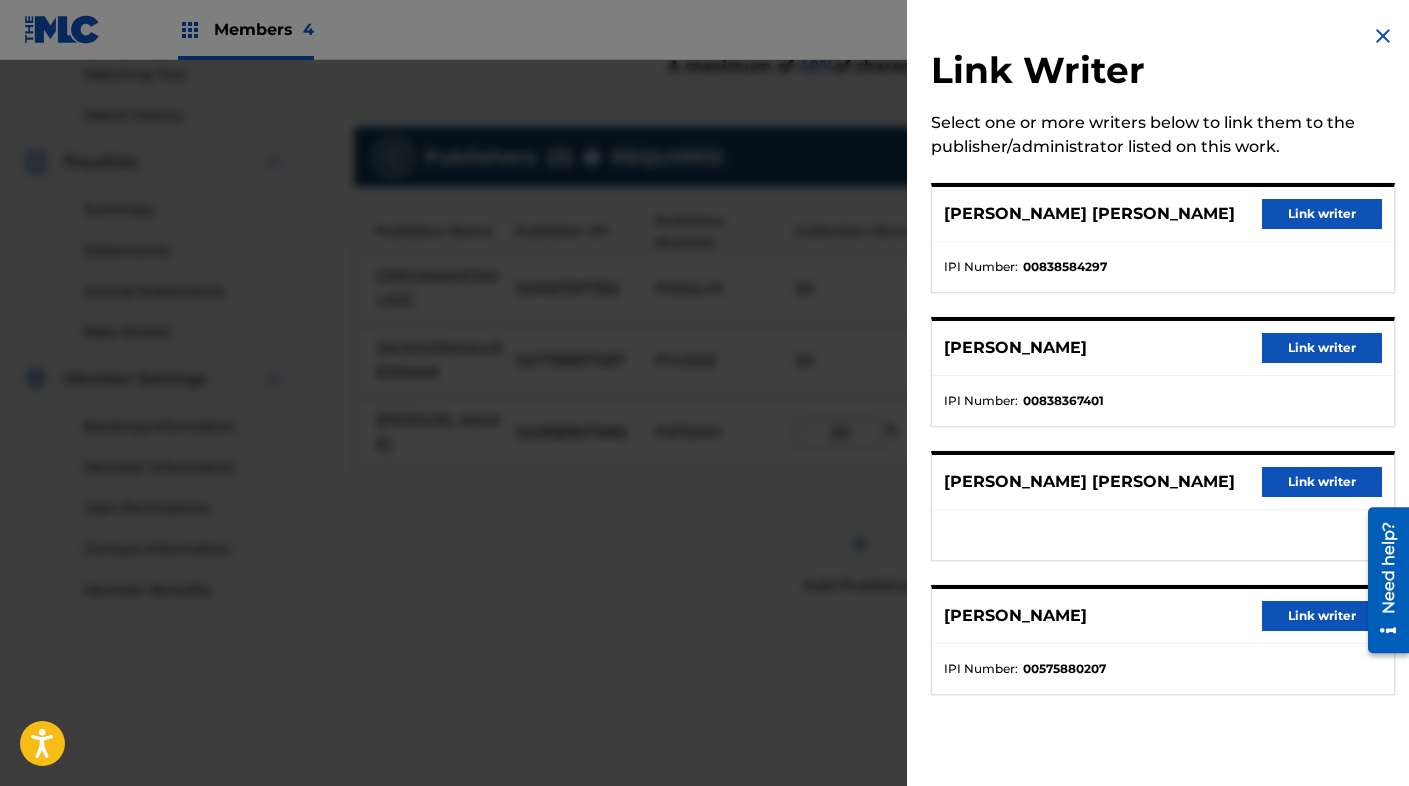 click on "Link writer" at bounding box center [1322, 348] 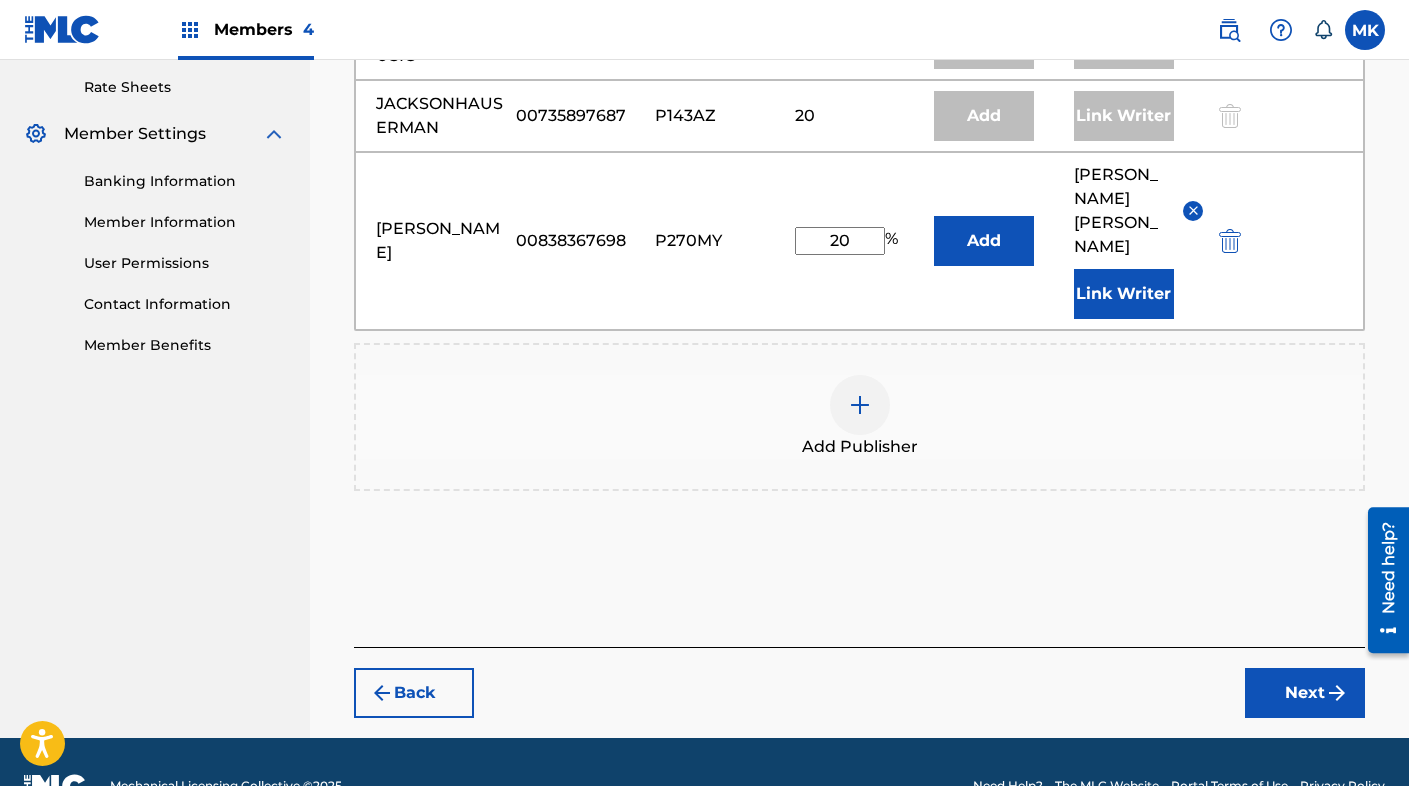 click on "Next" at bounding box center (1305, 693) 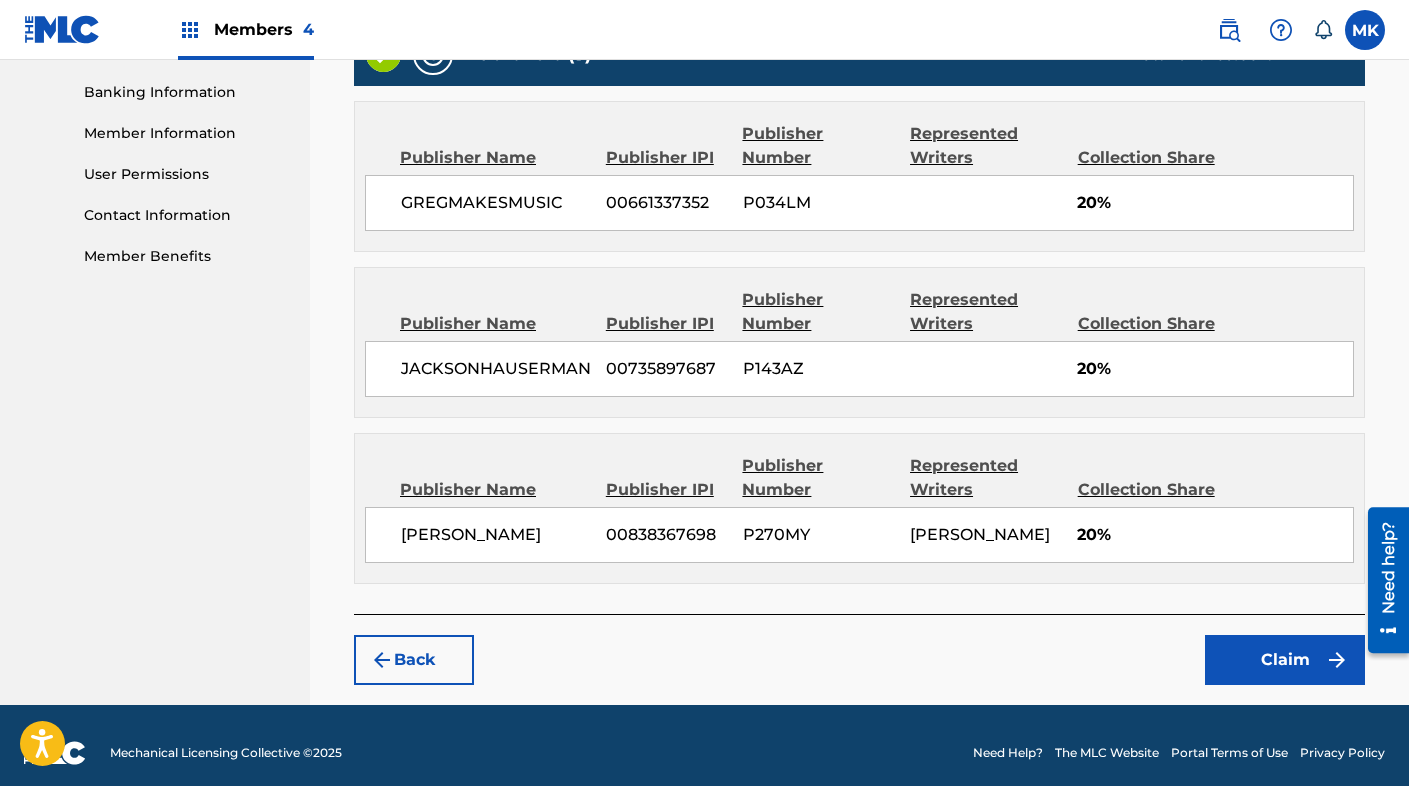 scroll, scrollTop: 912, scrollLeft: 0, axis: vertical 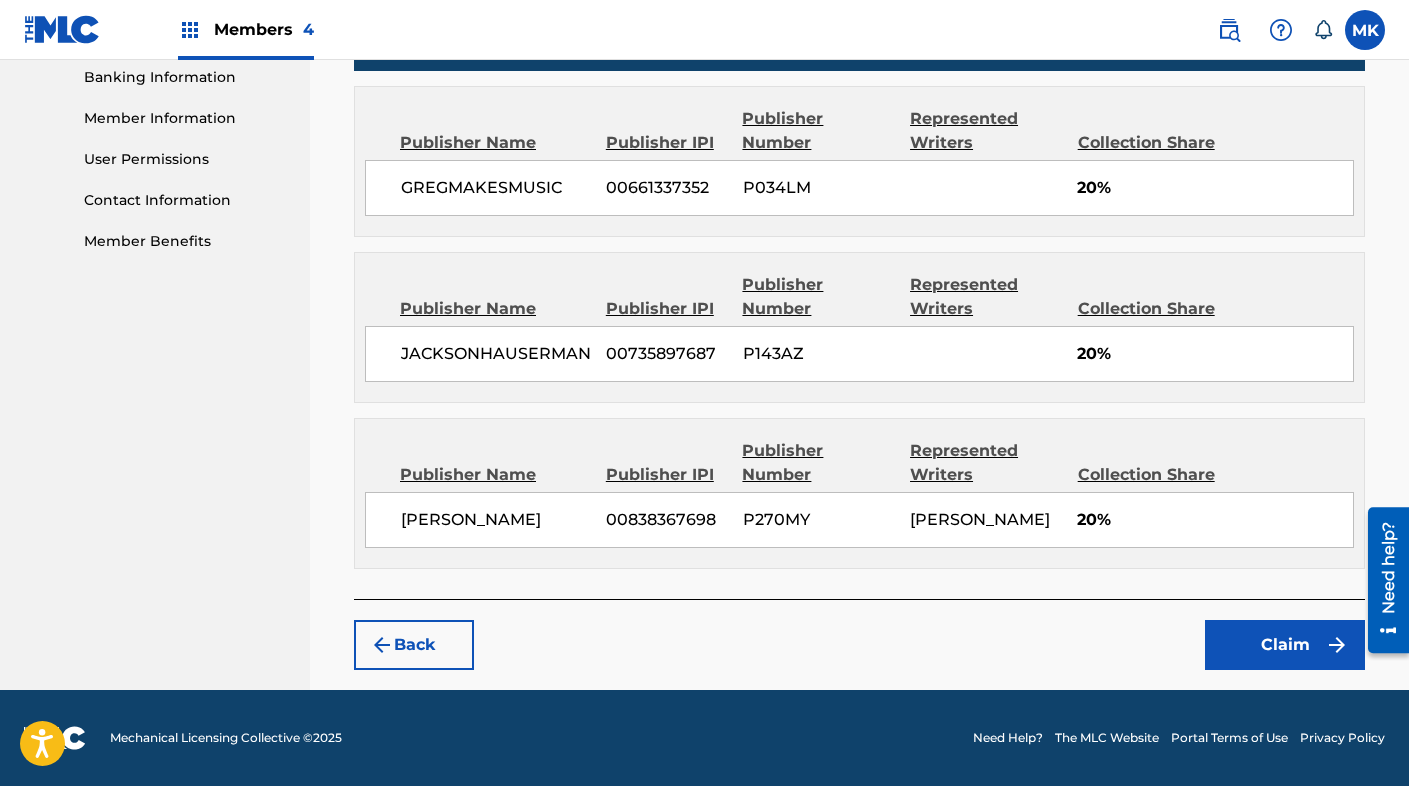 click on "Claim" at bounding box center (1285, 645) 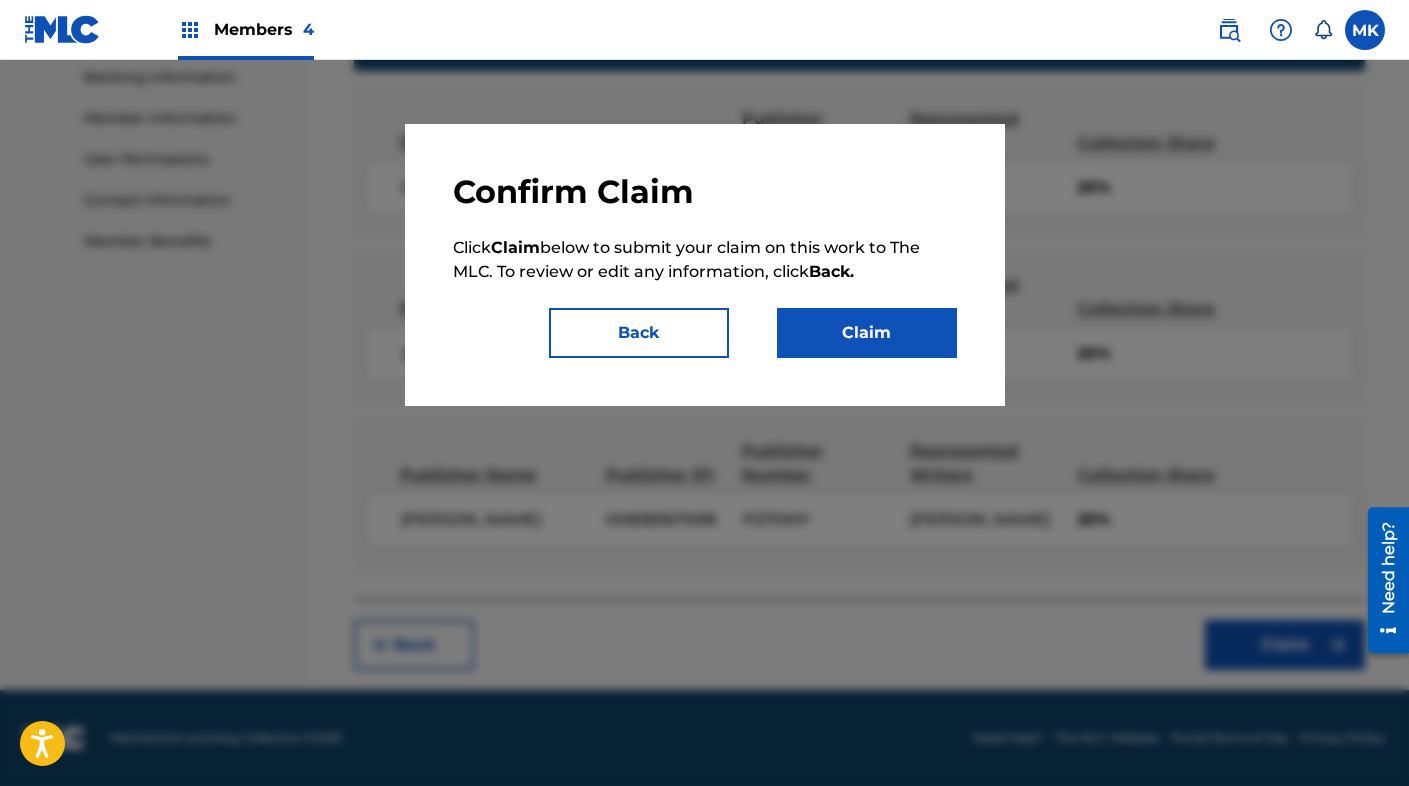 click on "Claim" at bounding box center [867, 333] 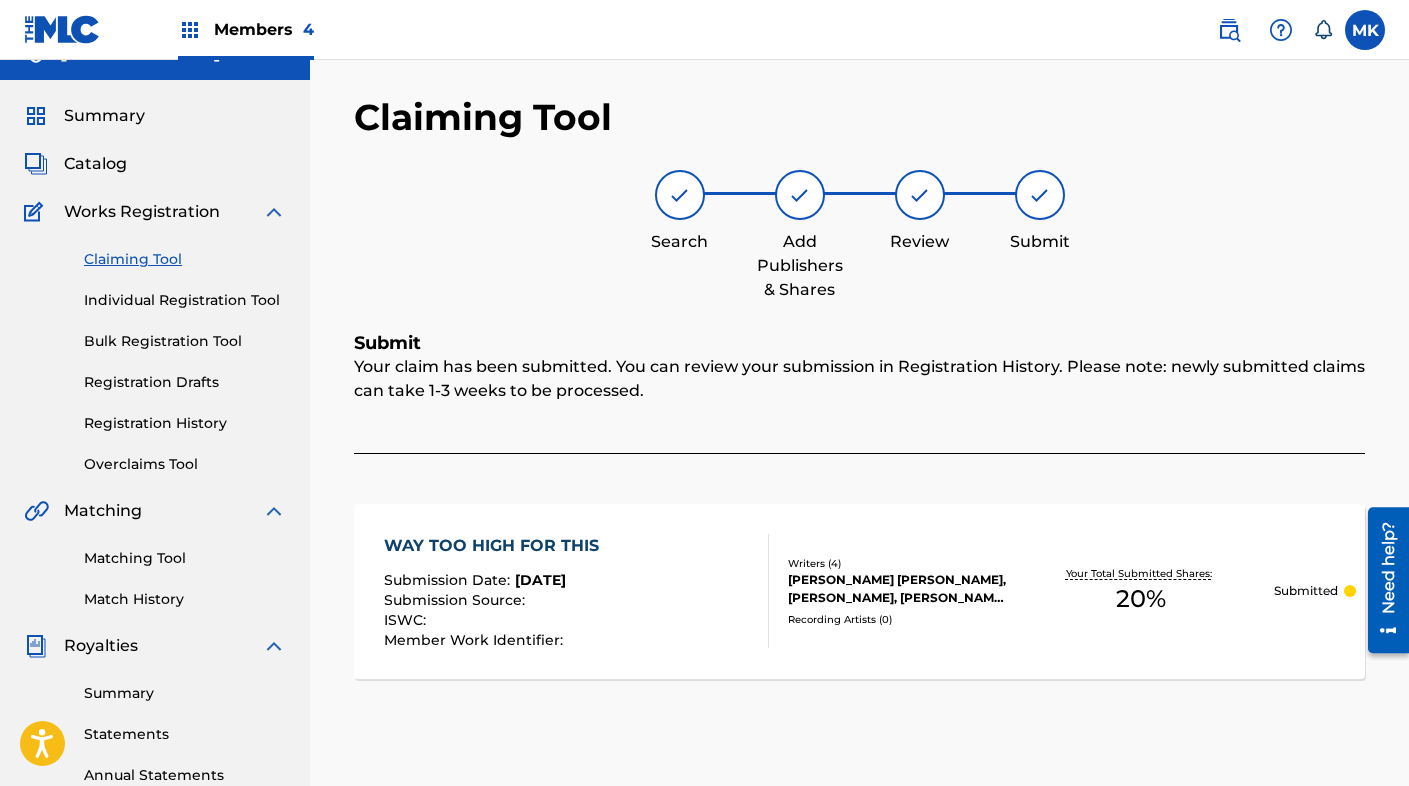 scroll, scrollTop: 0, scrollLeft: 0, axis: both 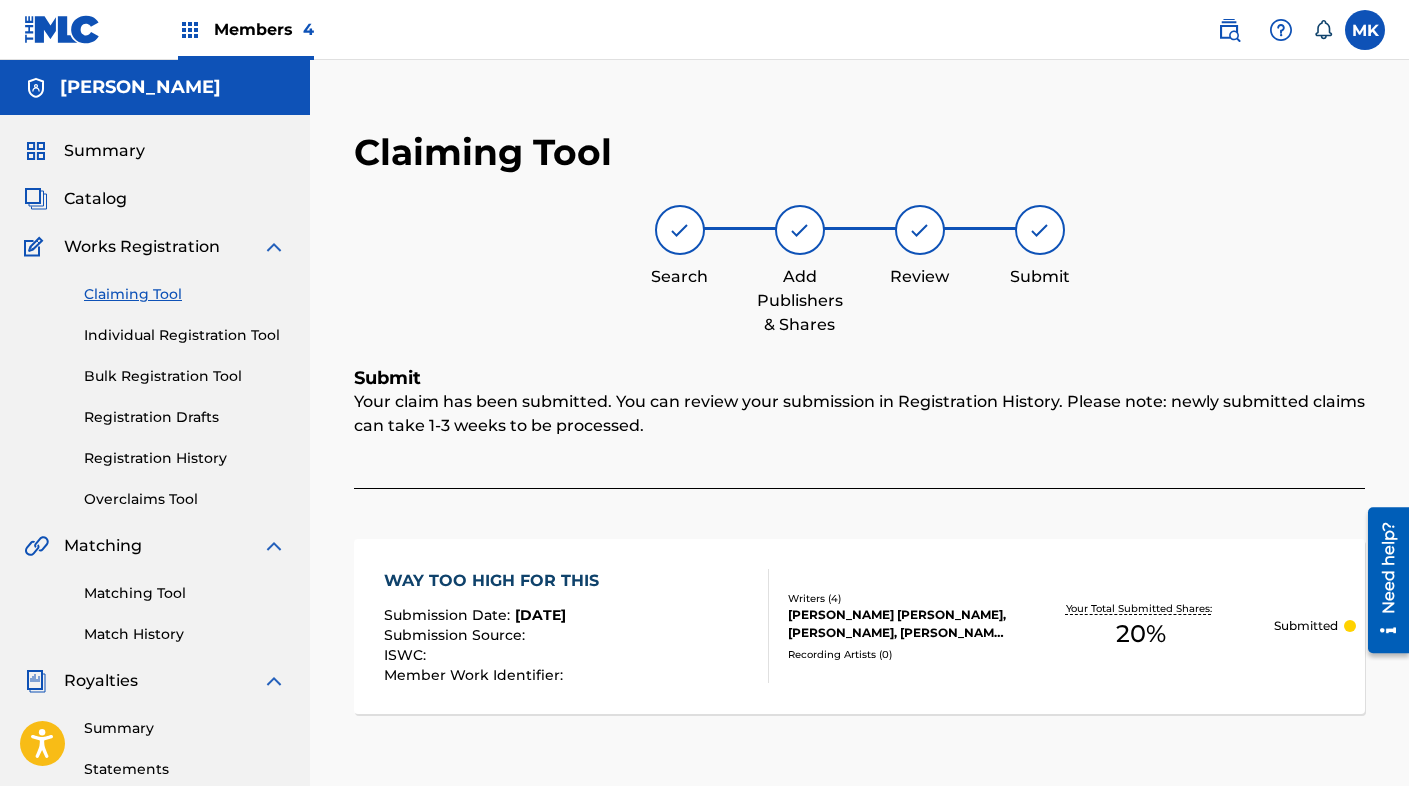 click on "Claiming Tool" at bounding box center (185, 294) 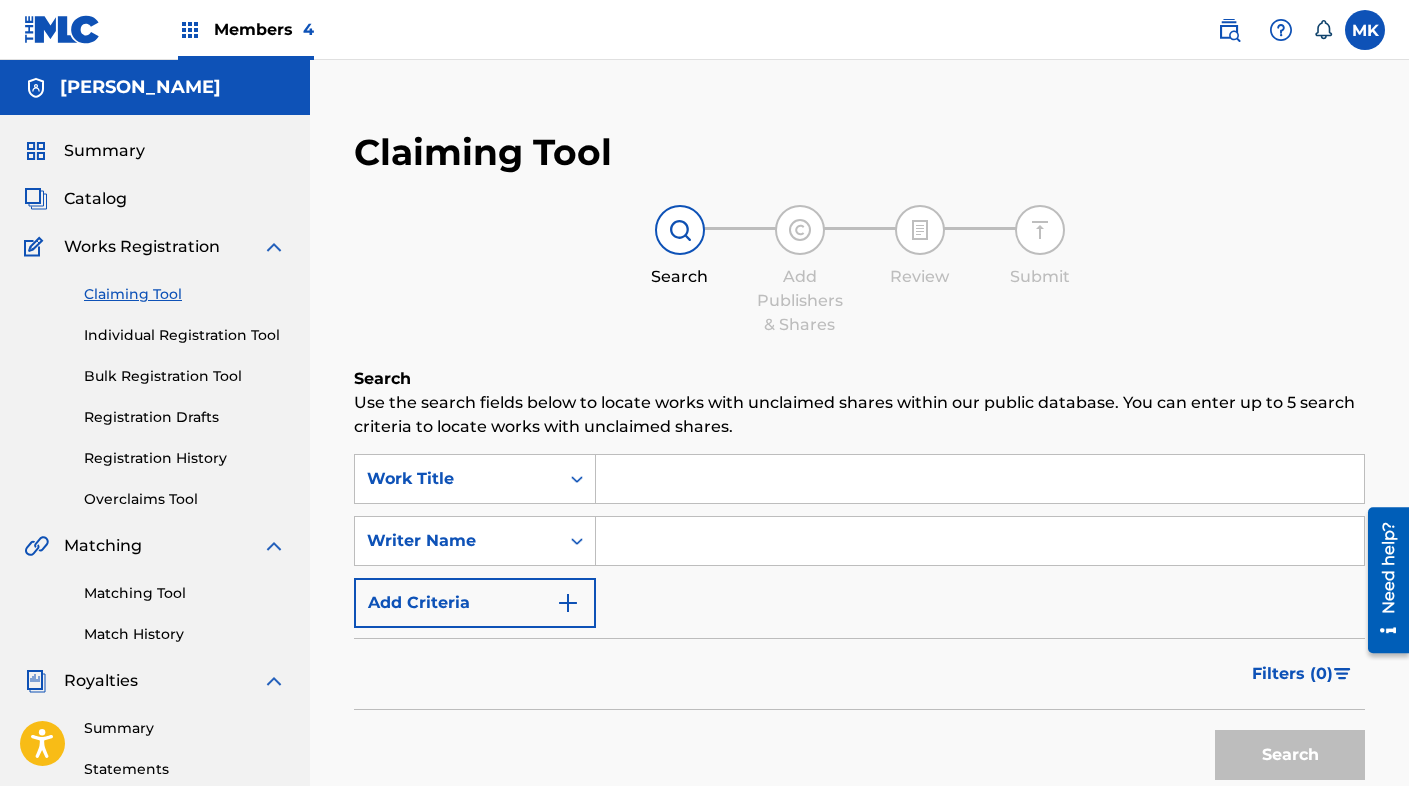 click at bounding box center (980, 479) 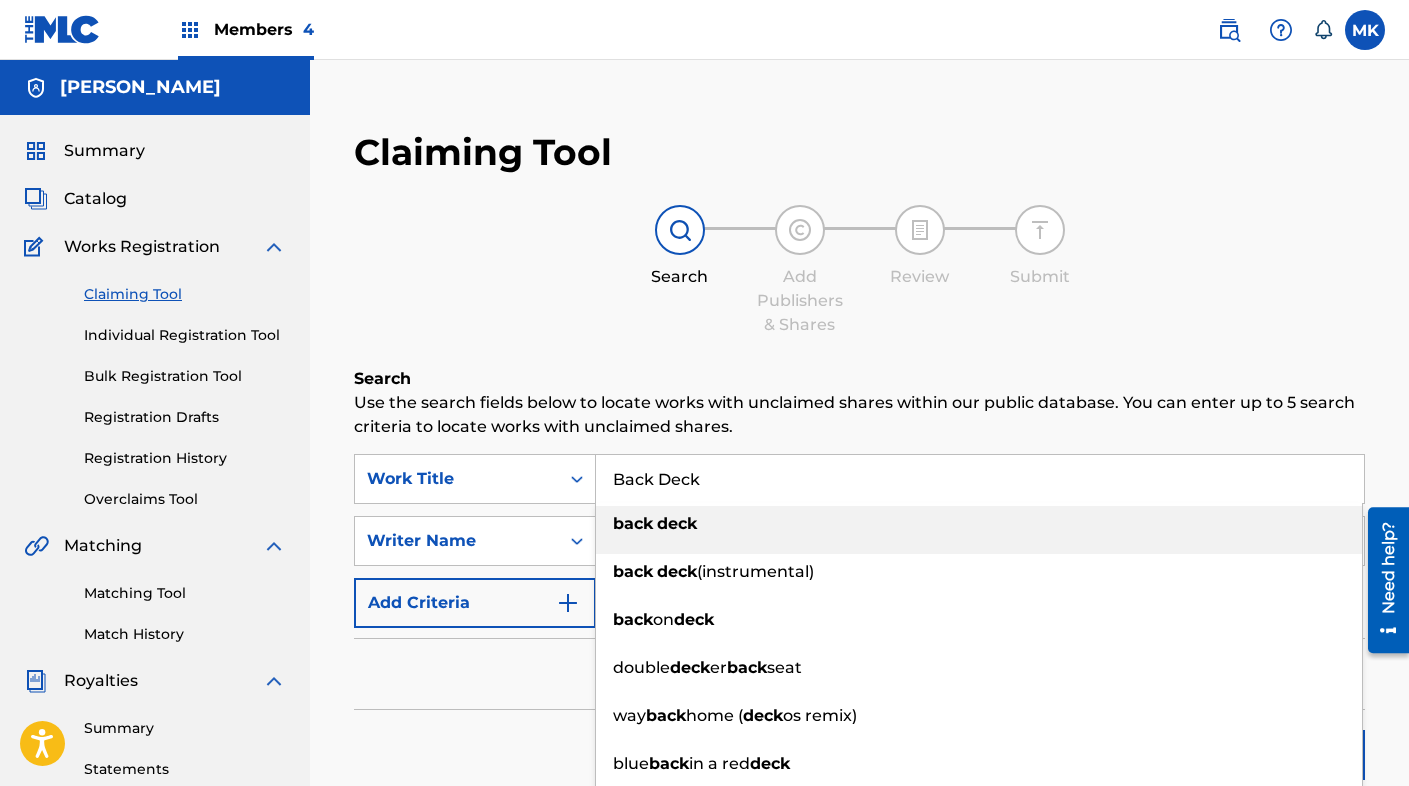 click on "deck" at bounding box center [677, 523] 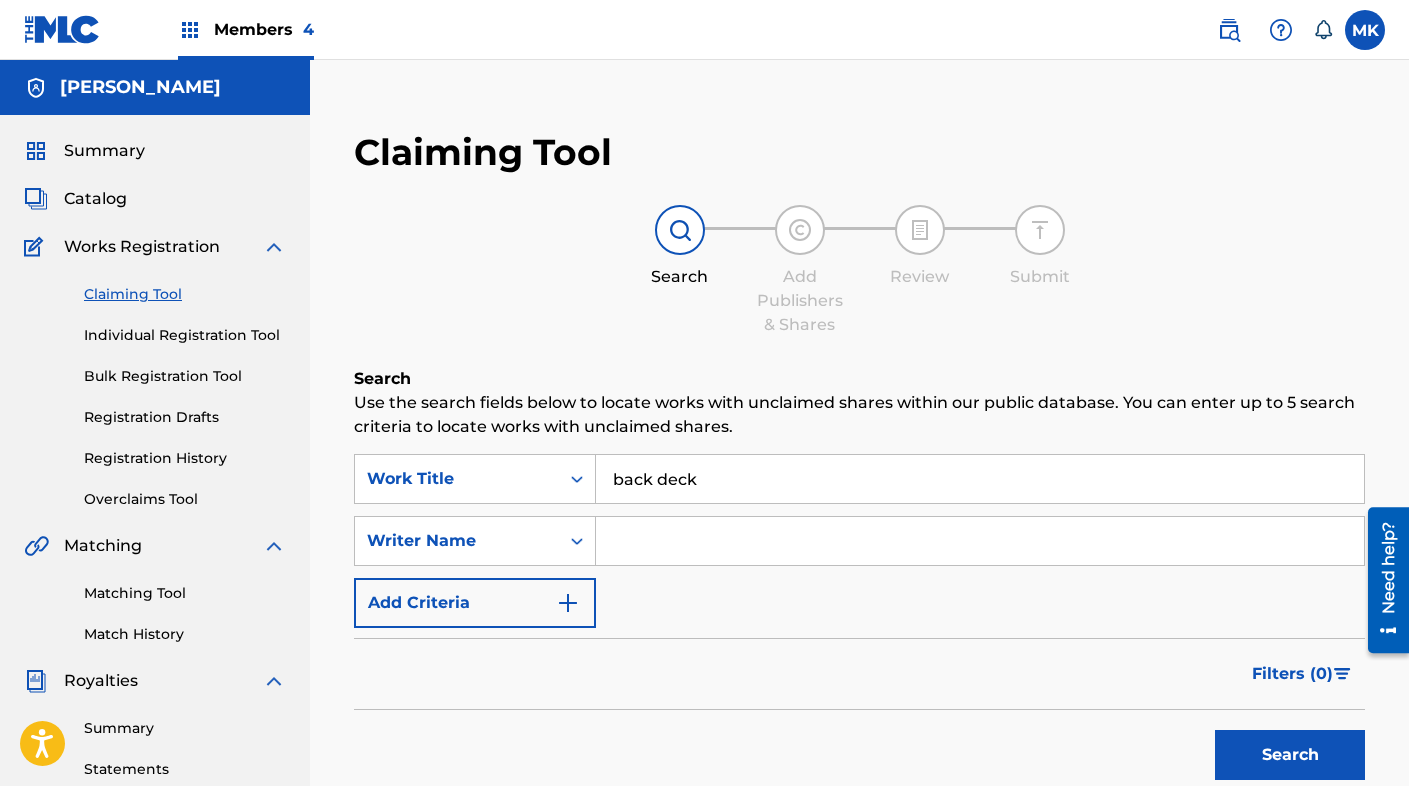 click at bounding box center (980, 541) 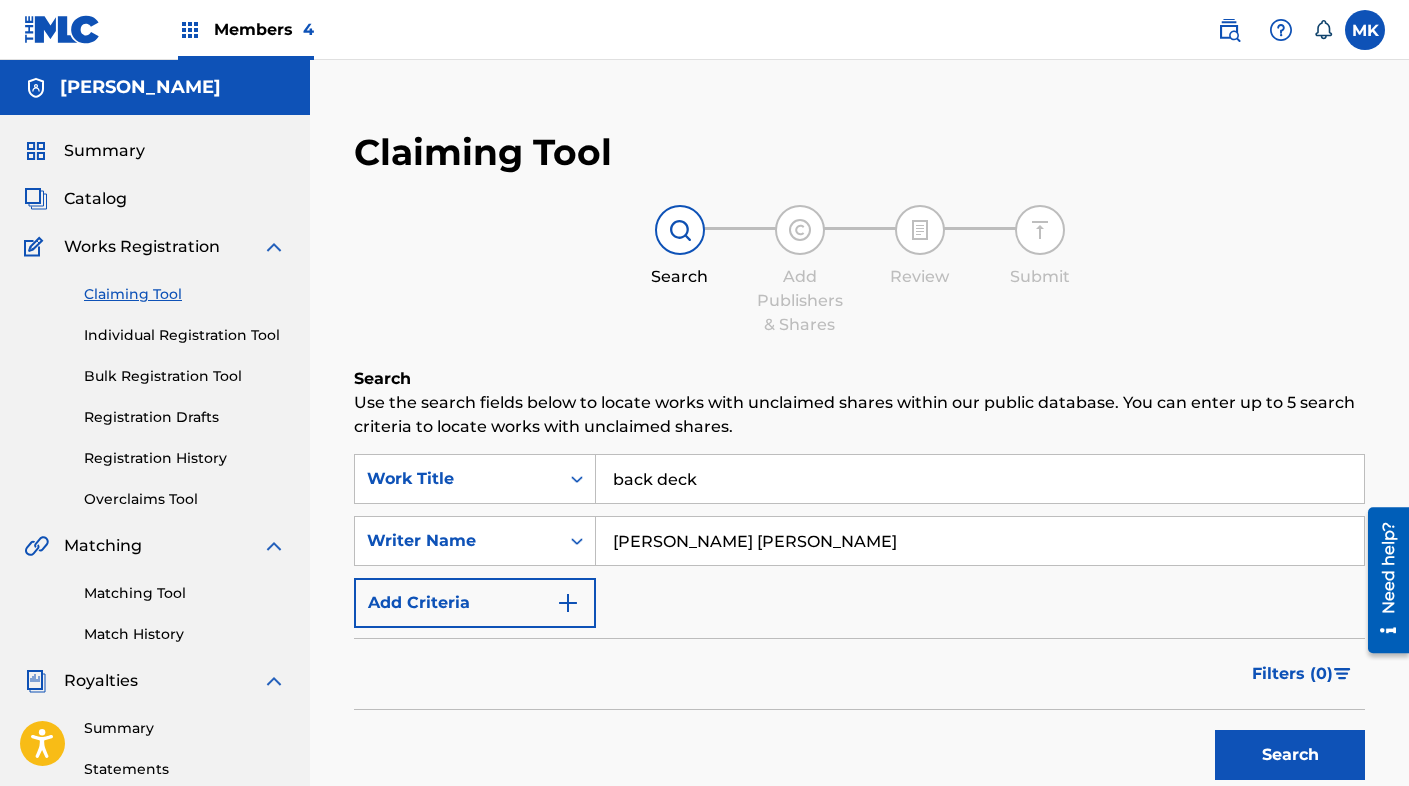 click on "Search" at bounding box center (1290, 755) 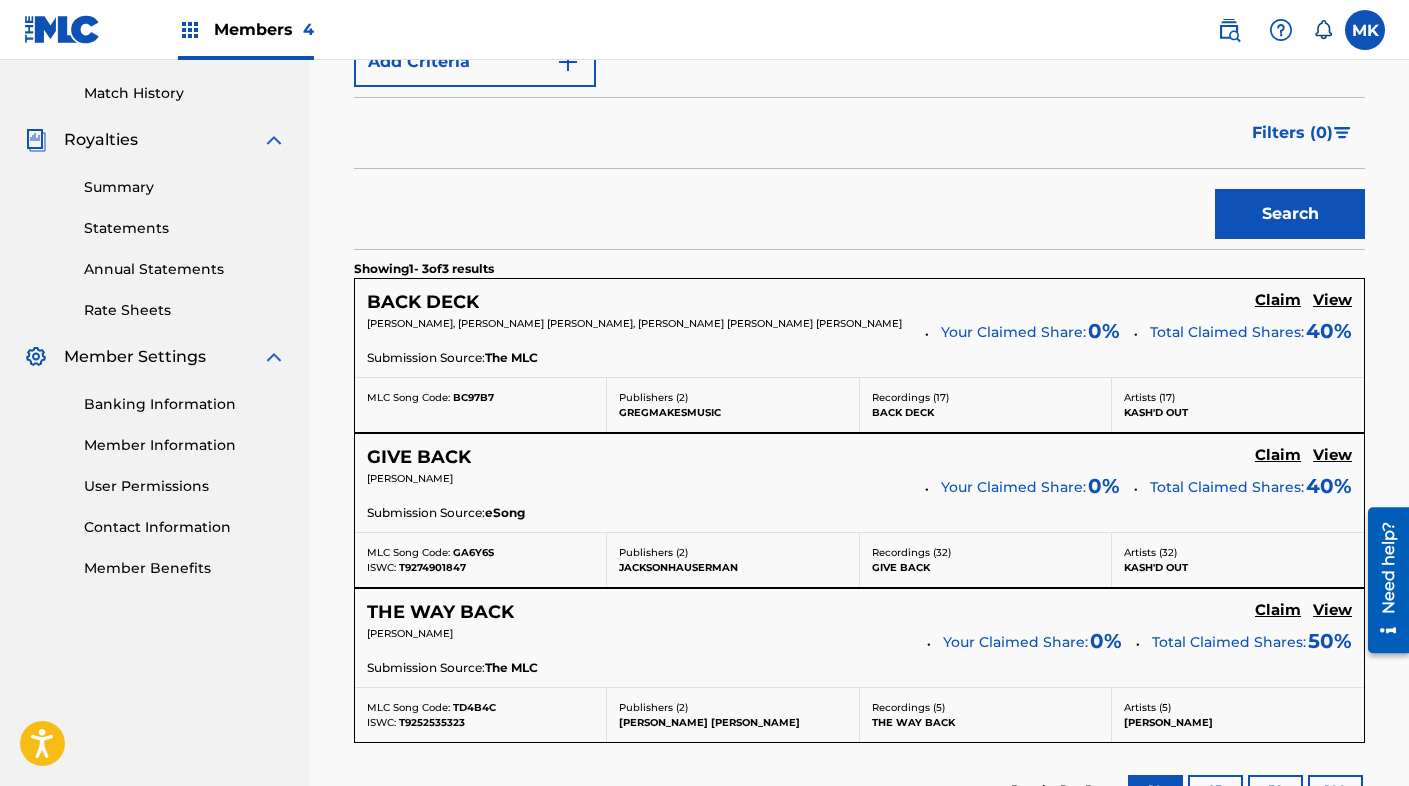 scroll, scrollTop: 475, scrollLeft: 0, axis: vertical 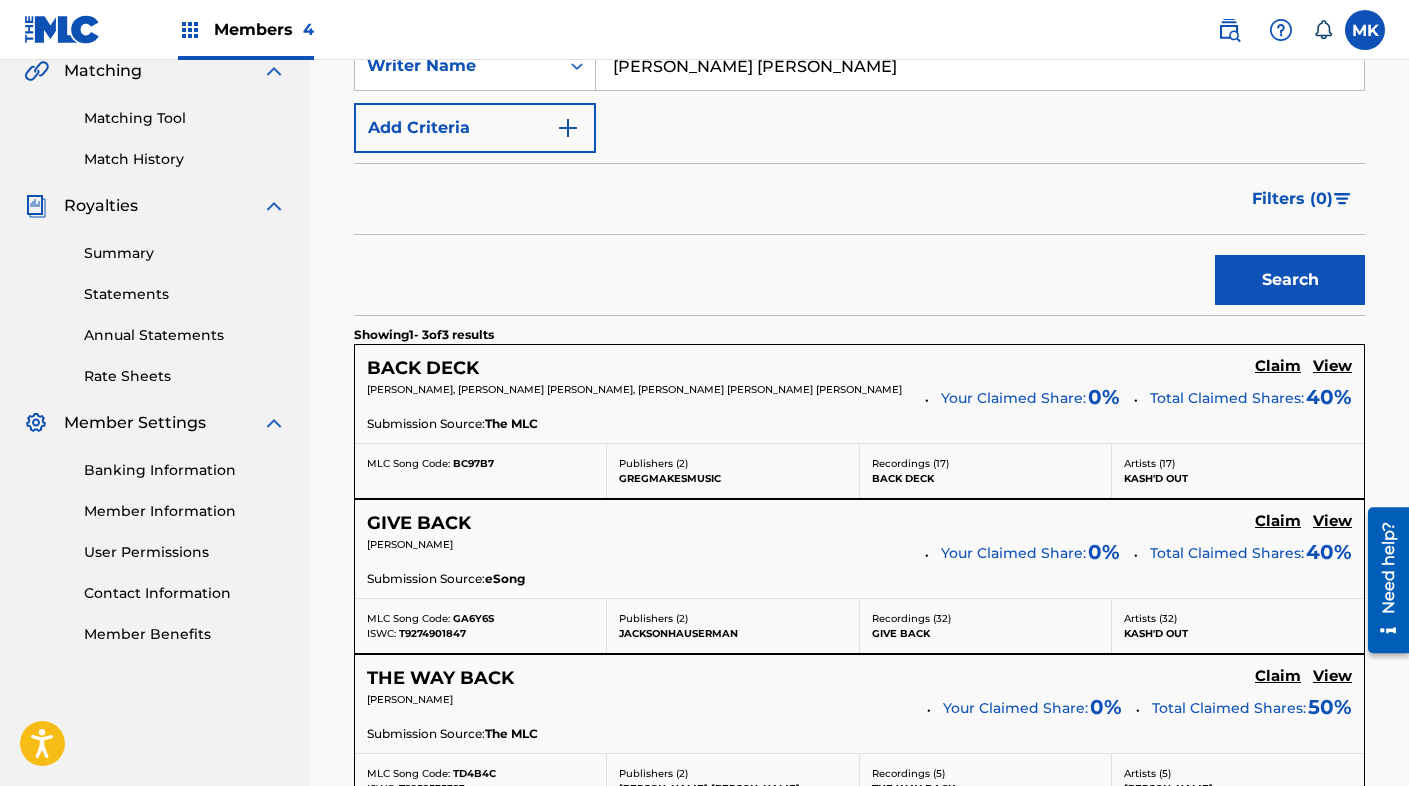 click on "Claim" at bounding box center (1278, 366) 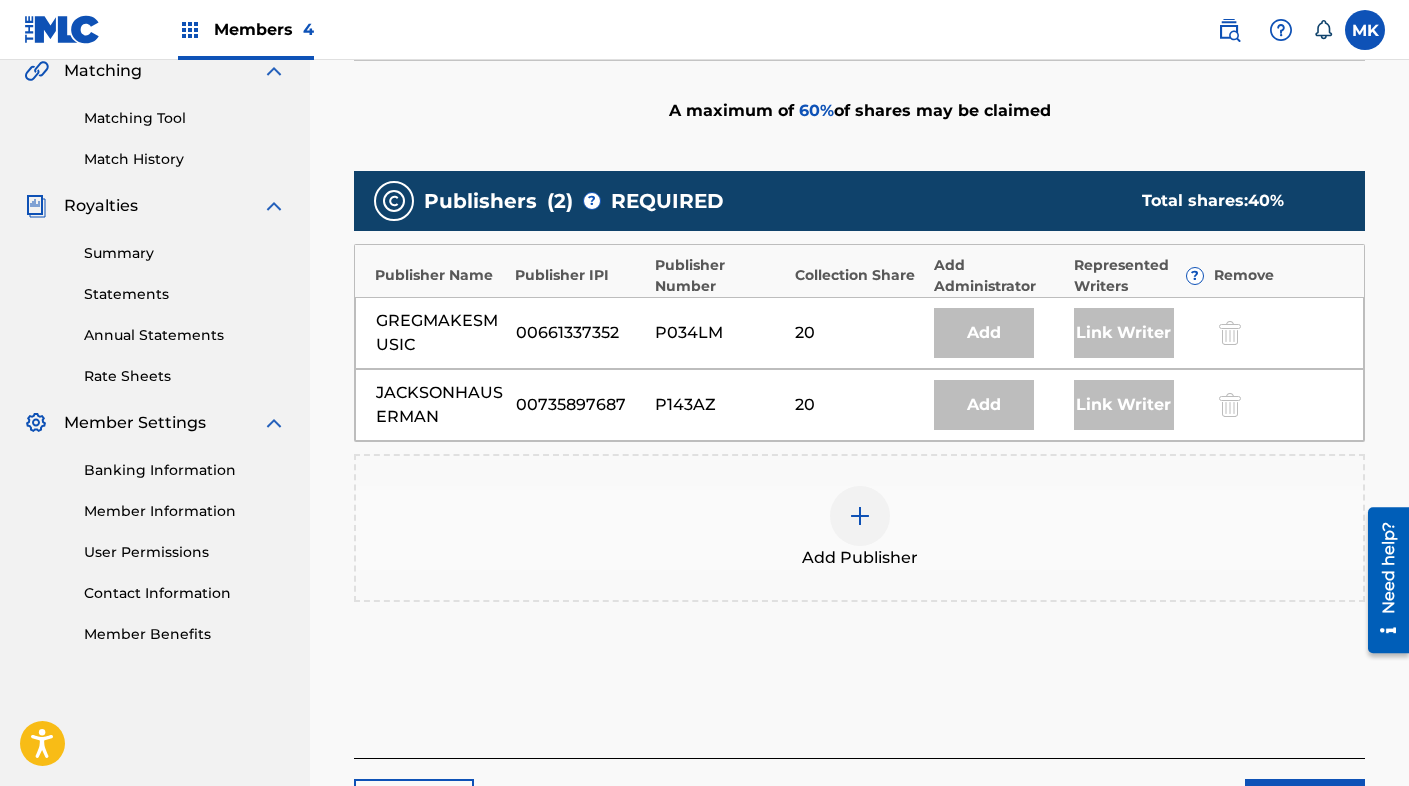 click at bounding box center [860, 516] 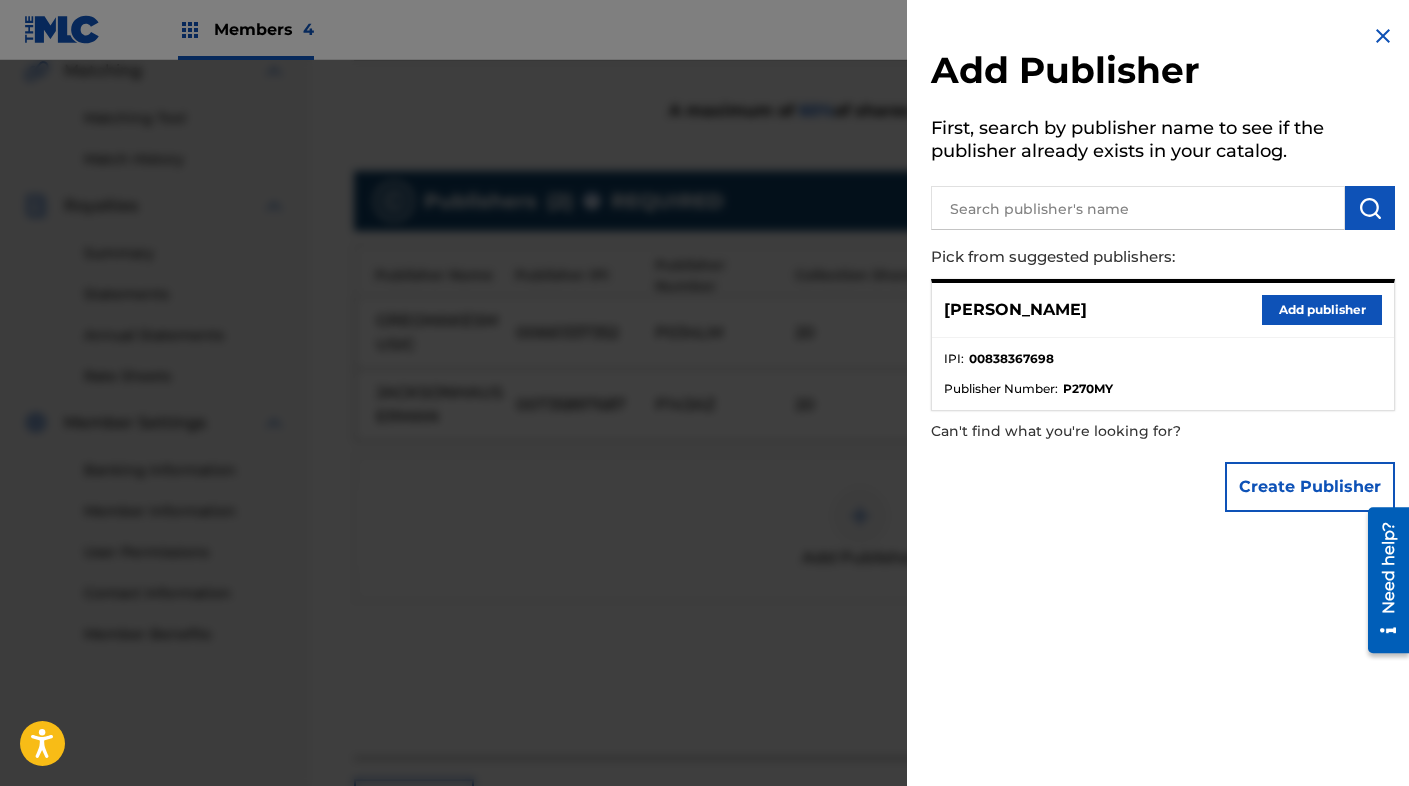 click on "Add publisher" at bounding box center [1322, 310] 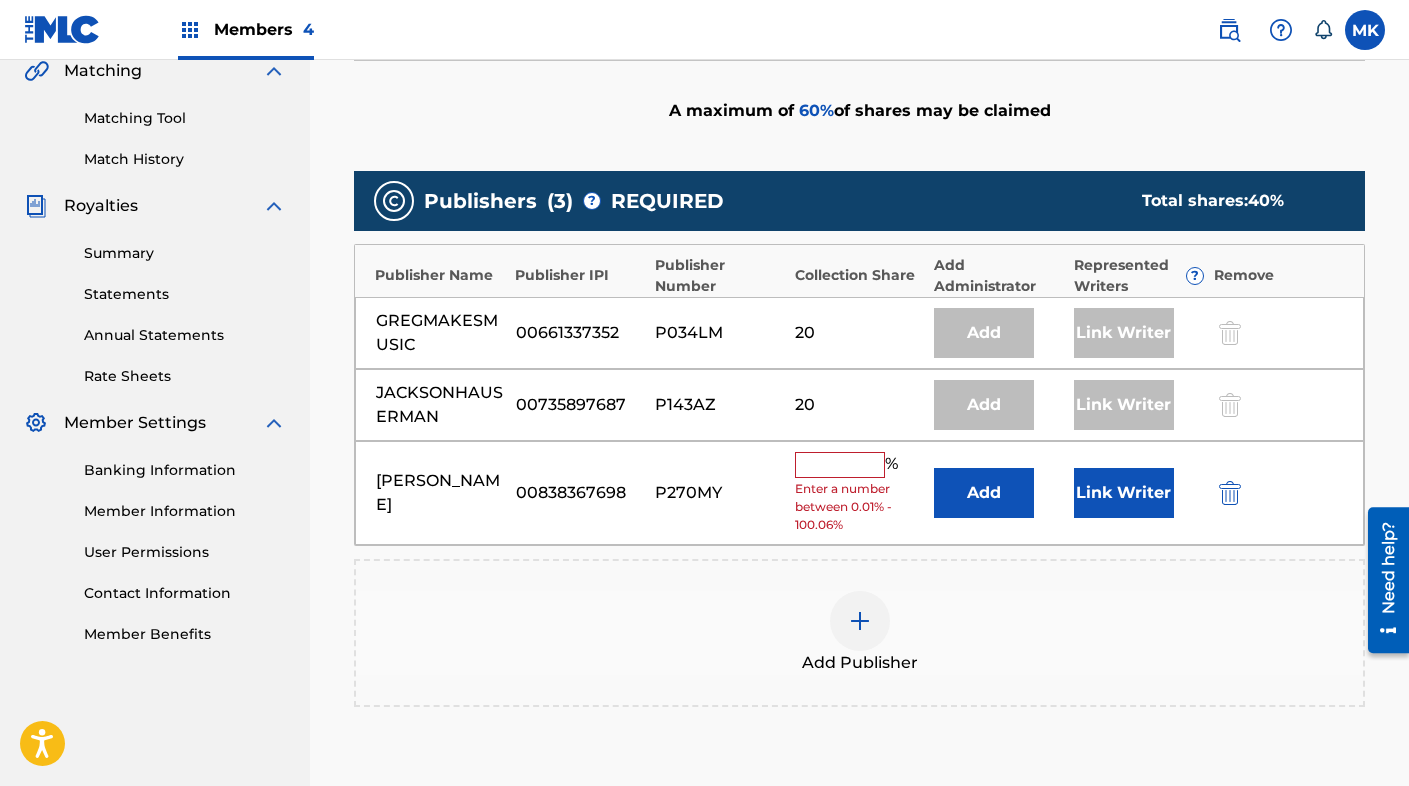 click at bounding box center (840, 465) 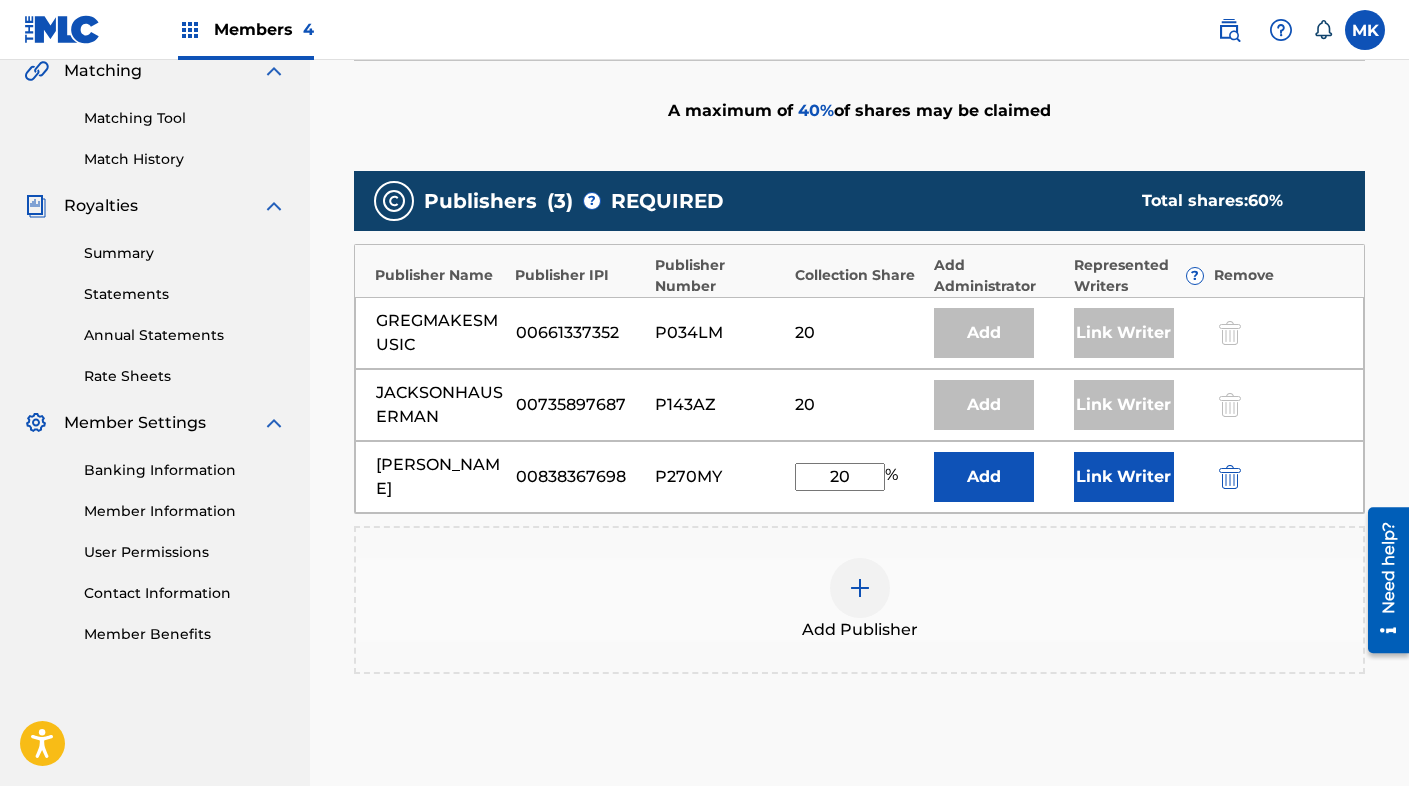 type on "20" 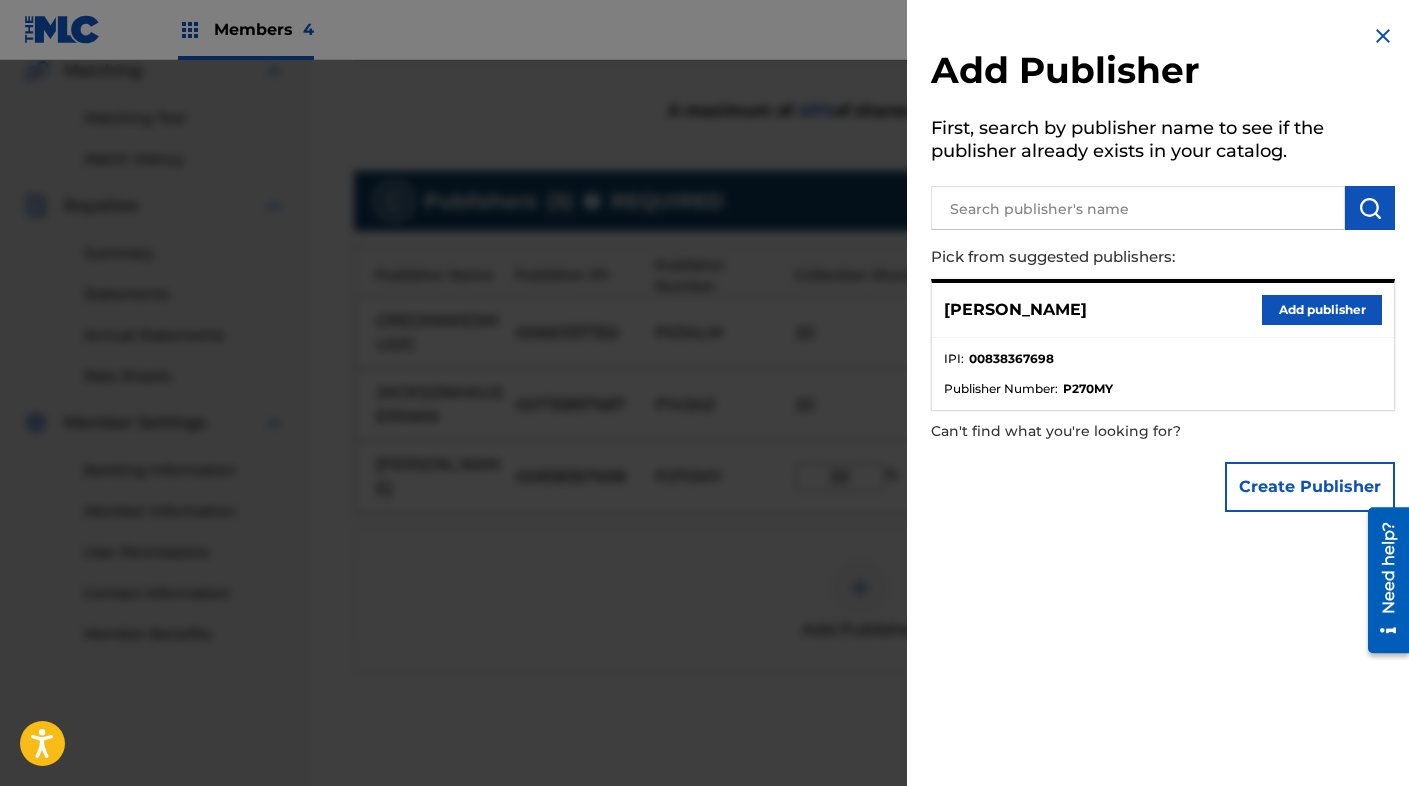 click at bounding box center [1383, 36] 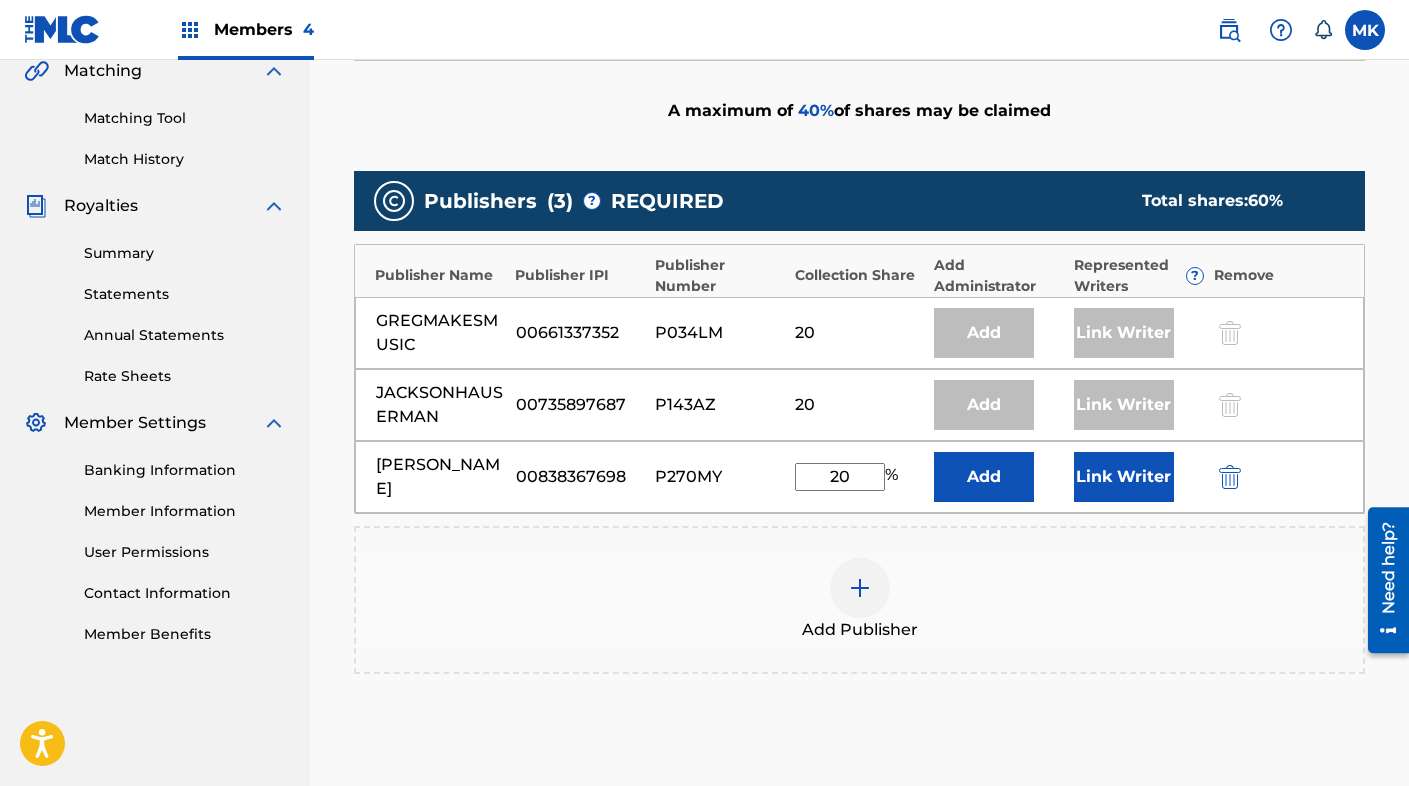 click on "Link Writer" at bounding box center [1124, 477] 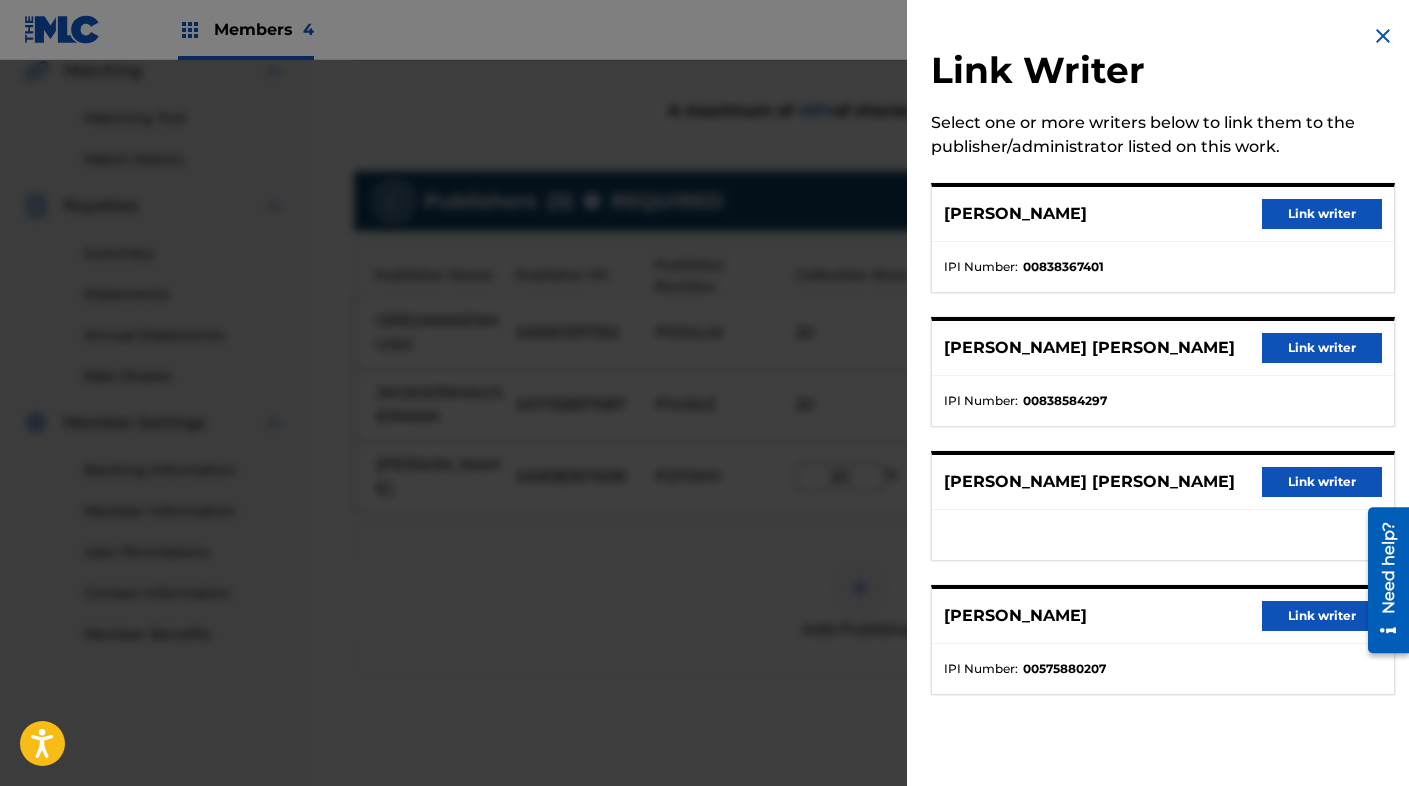 click on "Link writer" at bounding box center (1322, 214) 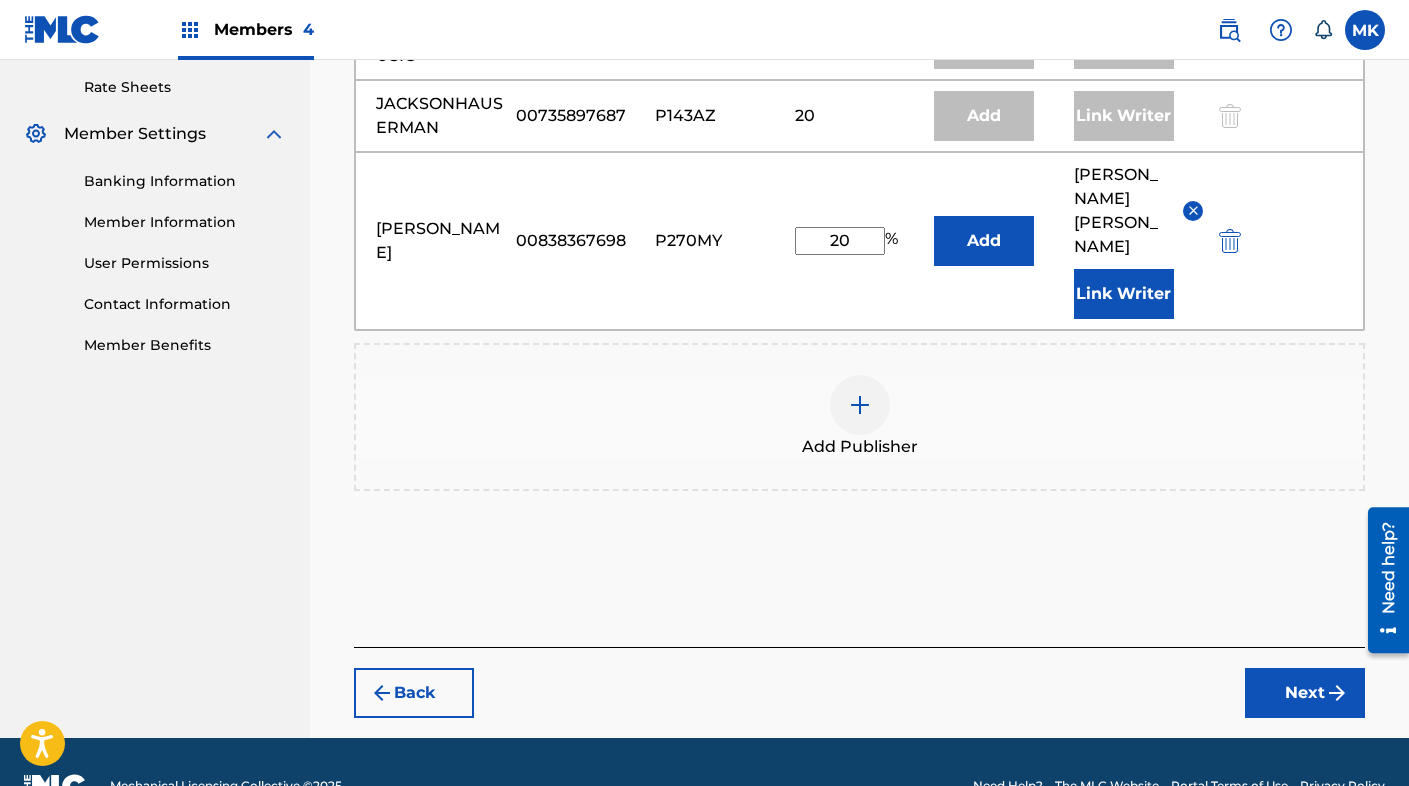 click on "Next" at bounding box center (1305, 693) 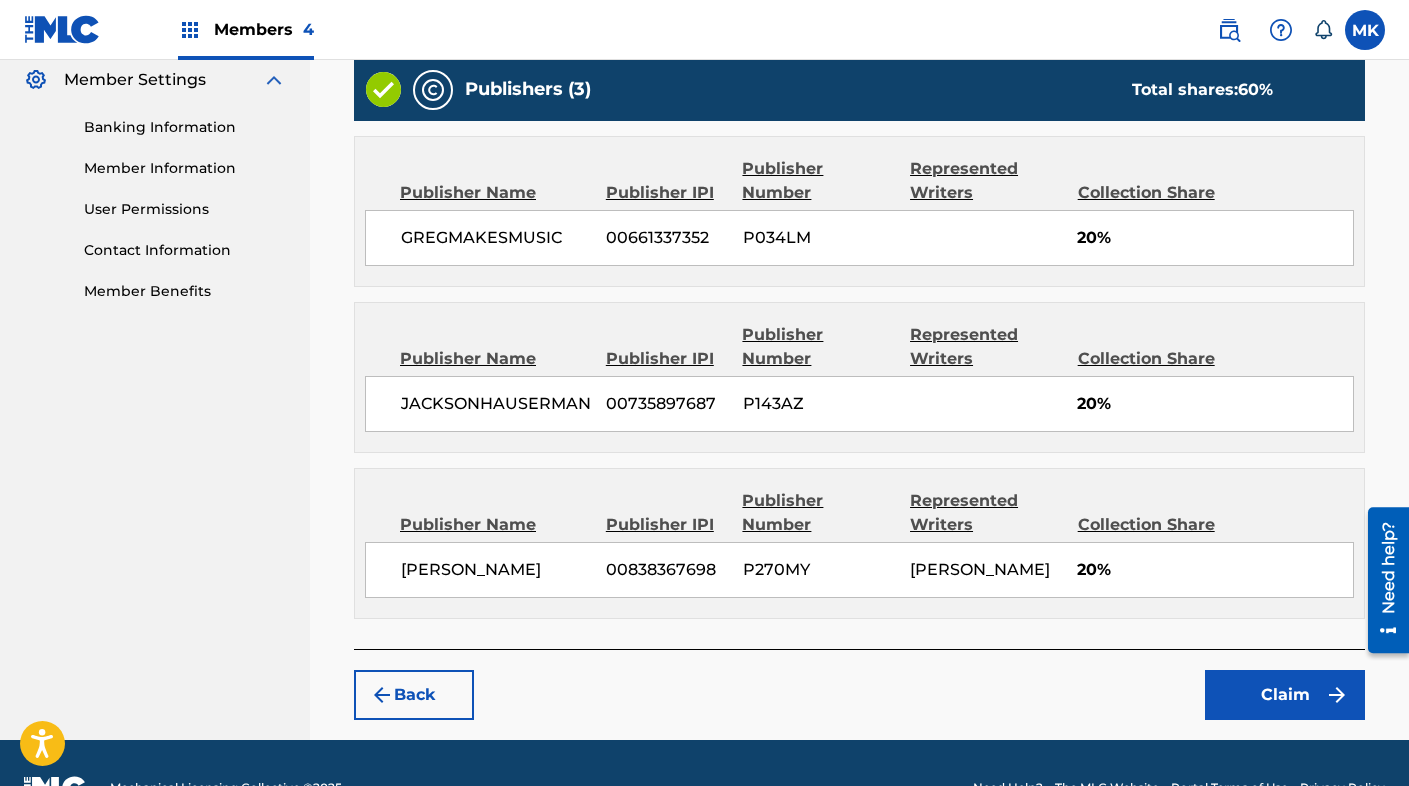 scroll, scrollTop: 912, scrollLeft: 0, axis: vertical 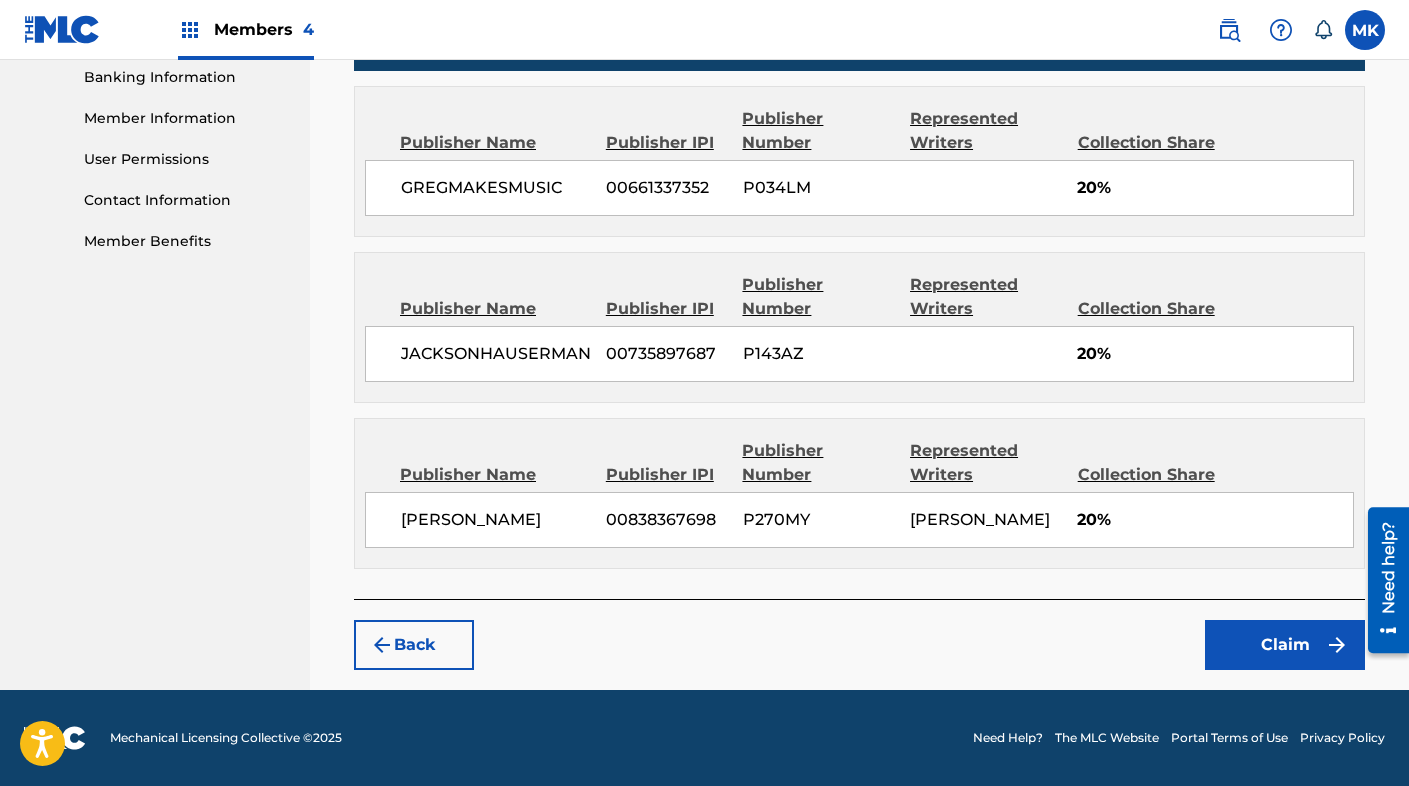 click on "Claim" at bounding box center (1285, 645) 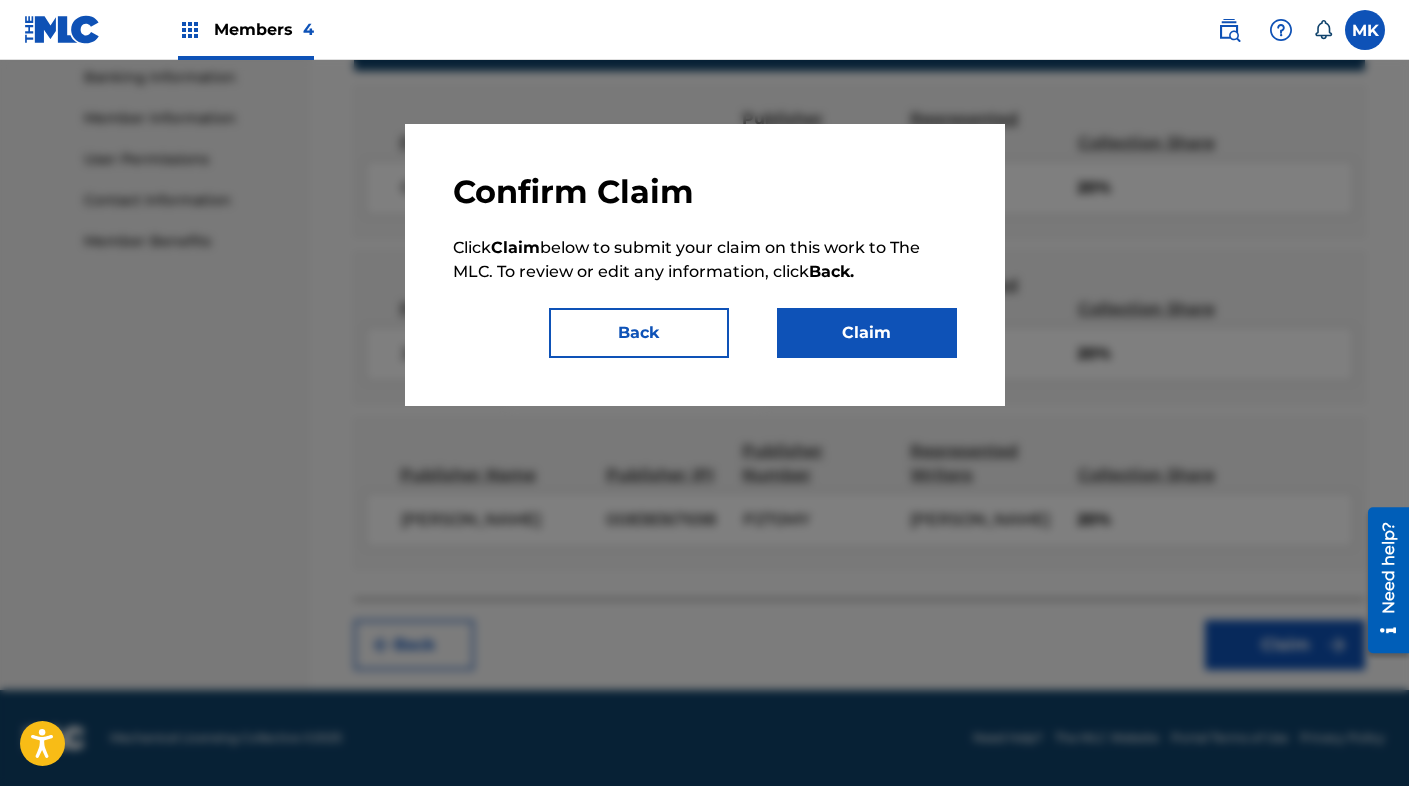 click on "Claim" at bounding box center (867, 333) 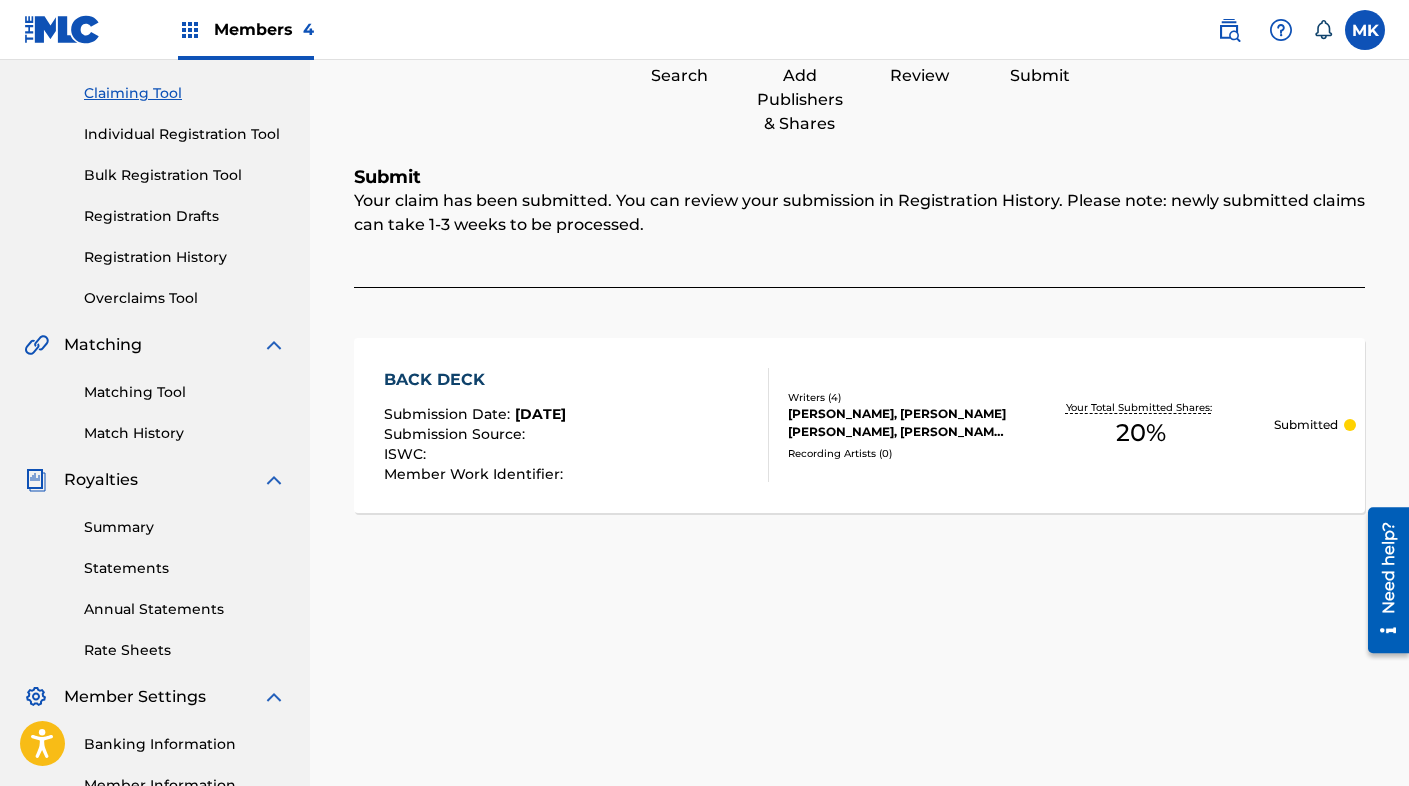 scroll, scrollTop: 0, scrollLeft: 0, axis: both 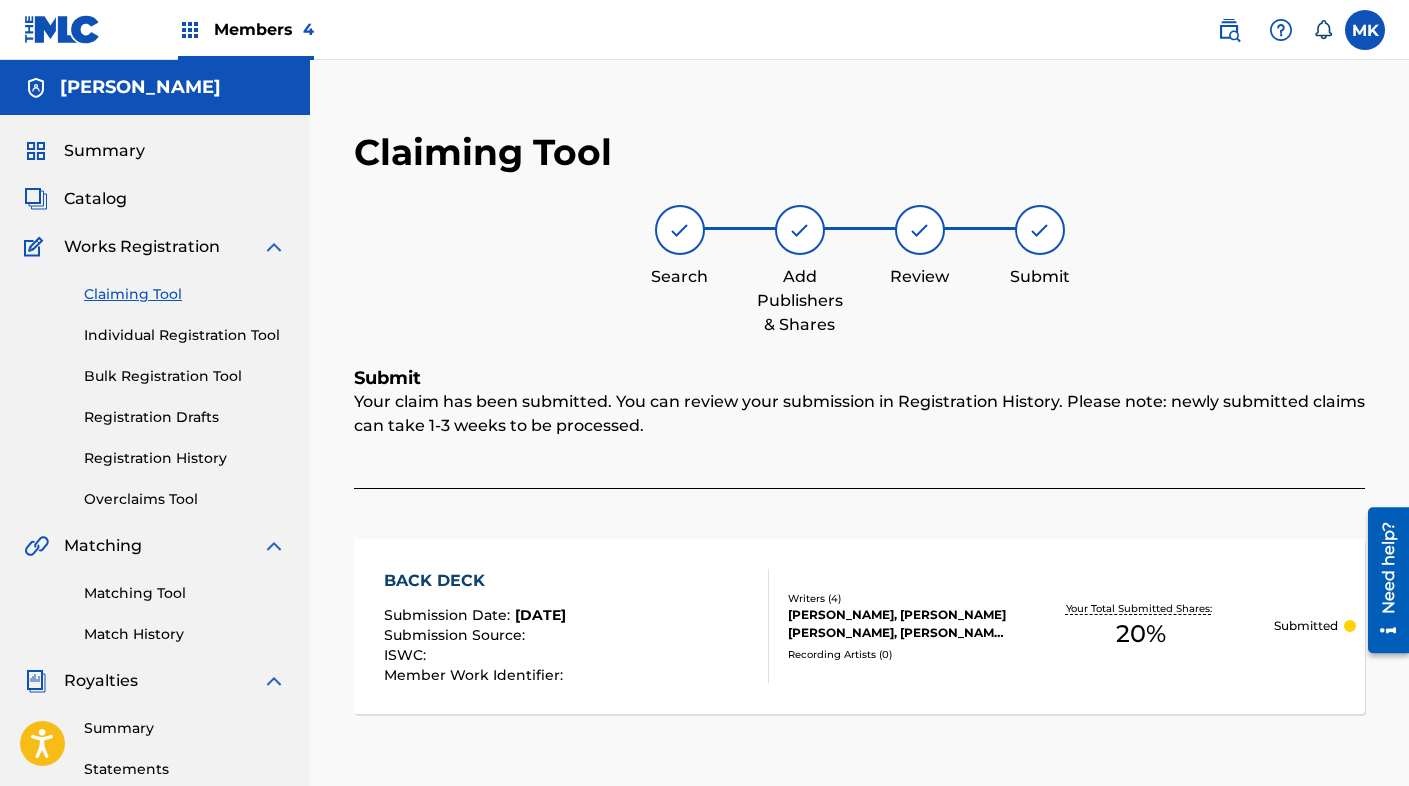 click on "Claiming Tool" at bounding box center [185, 294] 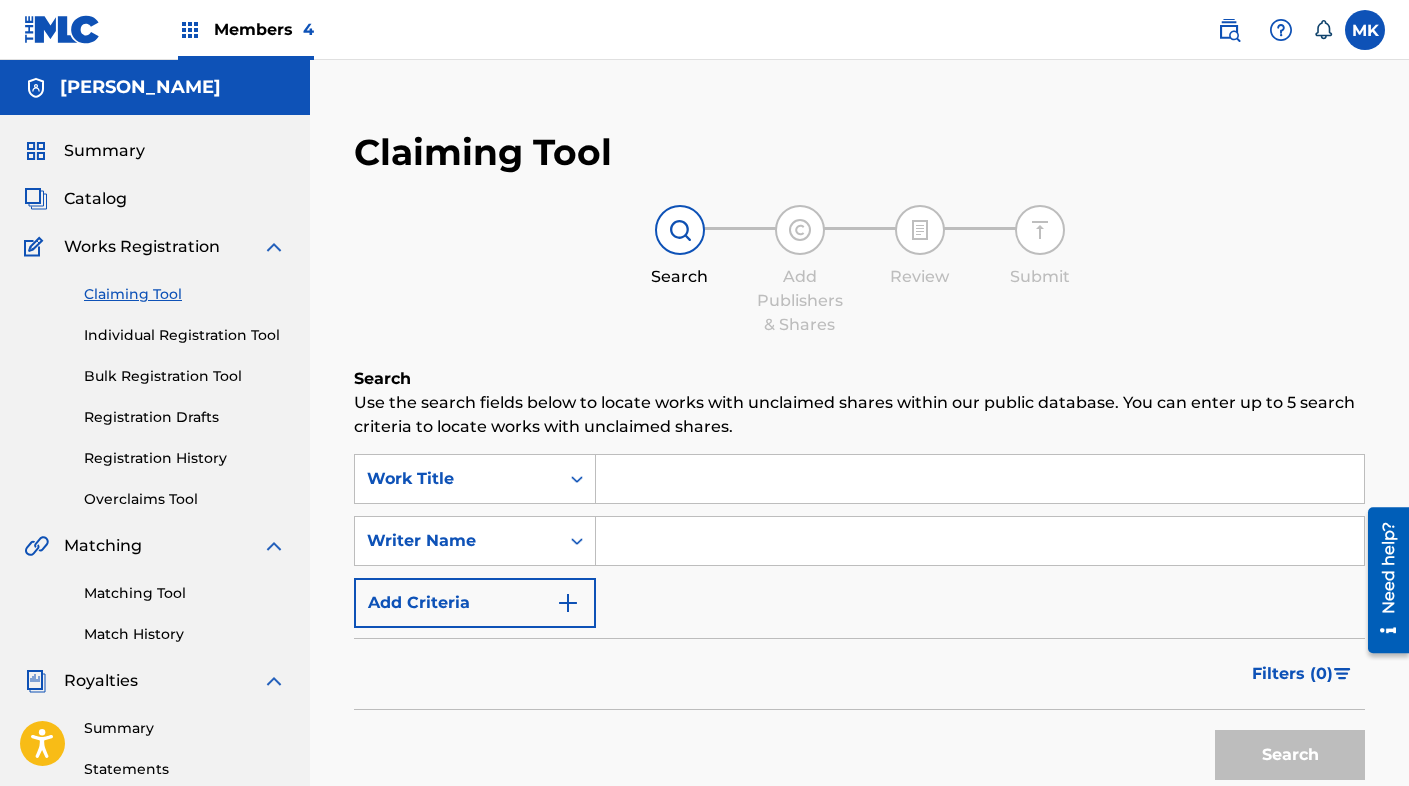 click at bounding box center (980, 479) 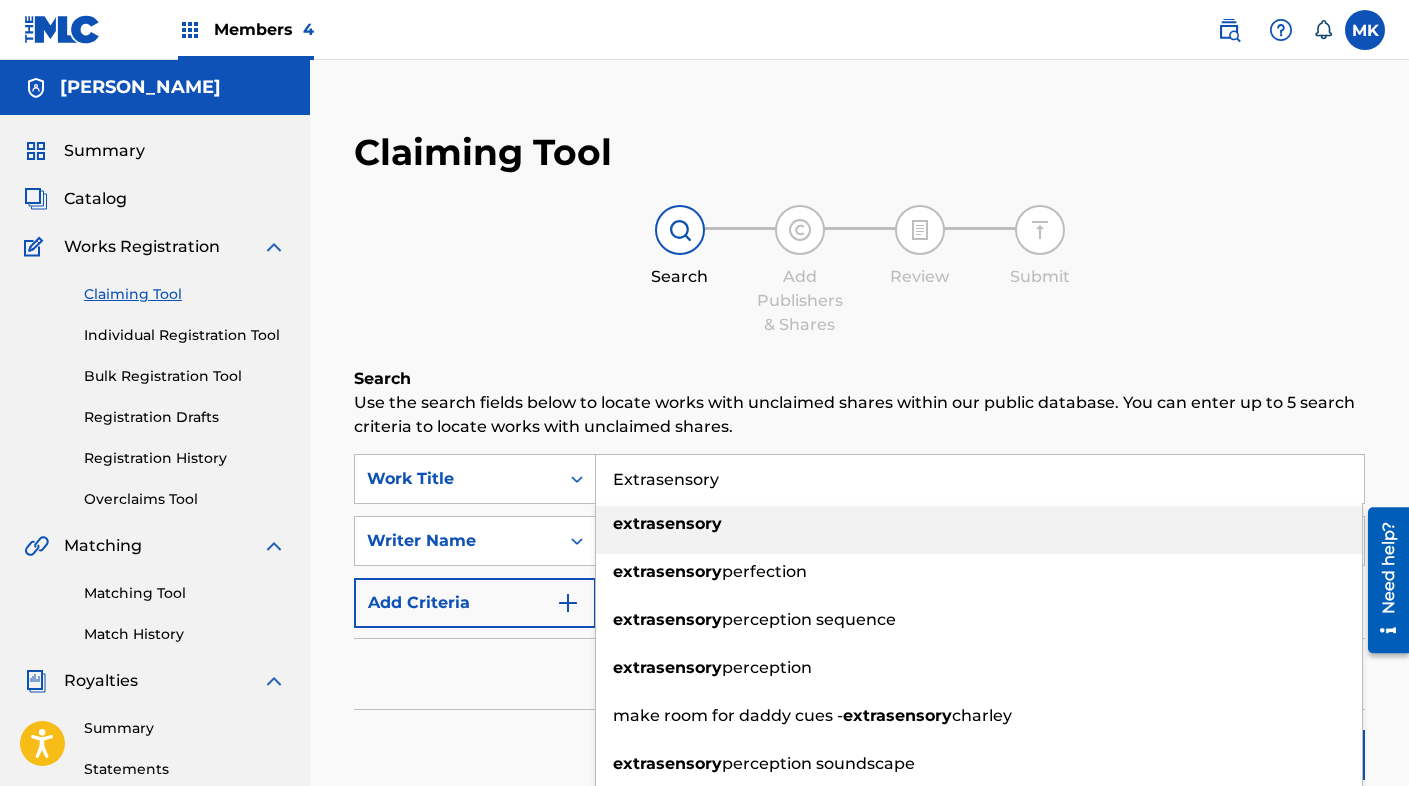 click on "extrasensory" at bounding box center [667, 523] 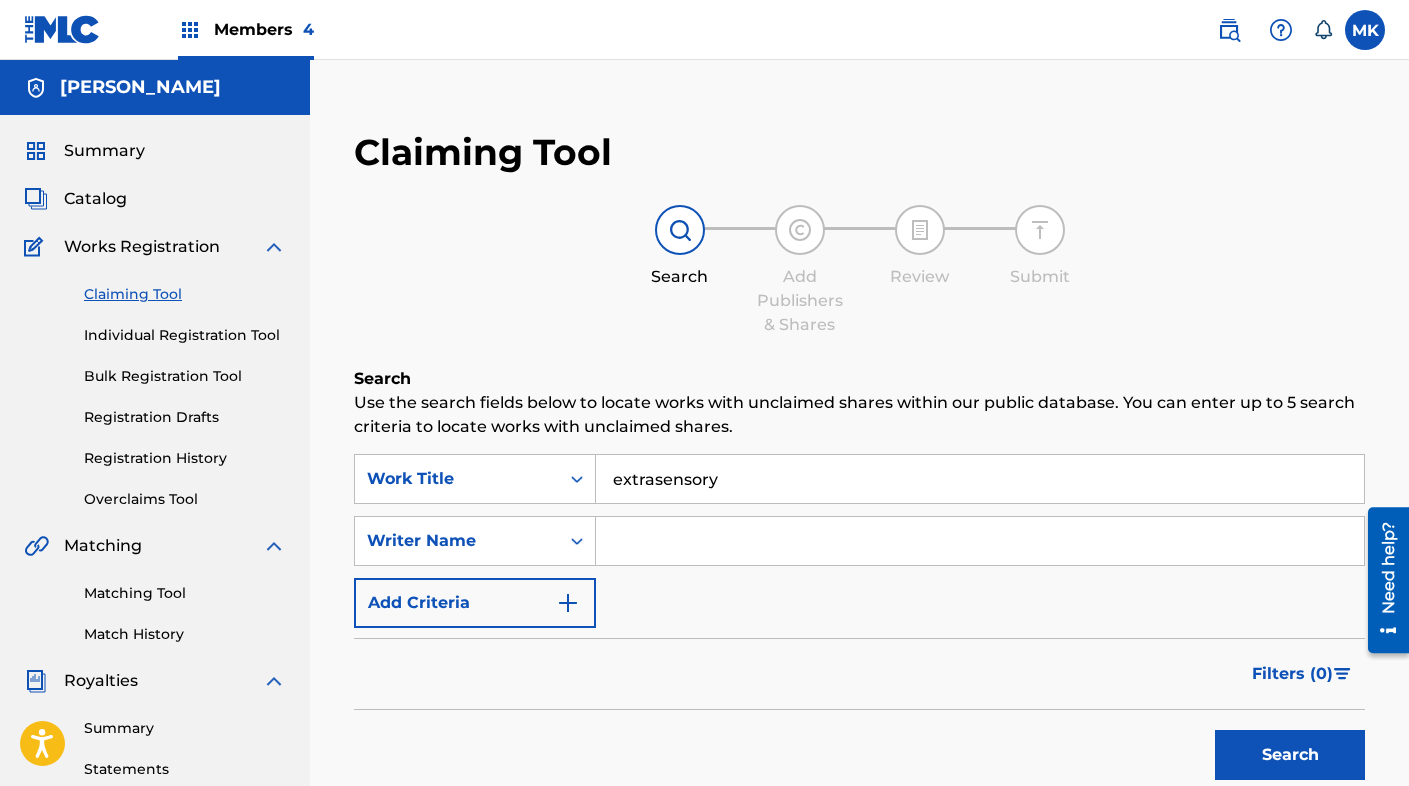 click at bounding box center (980, 541) 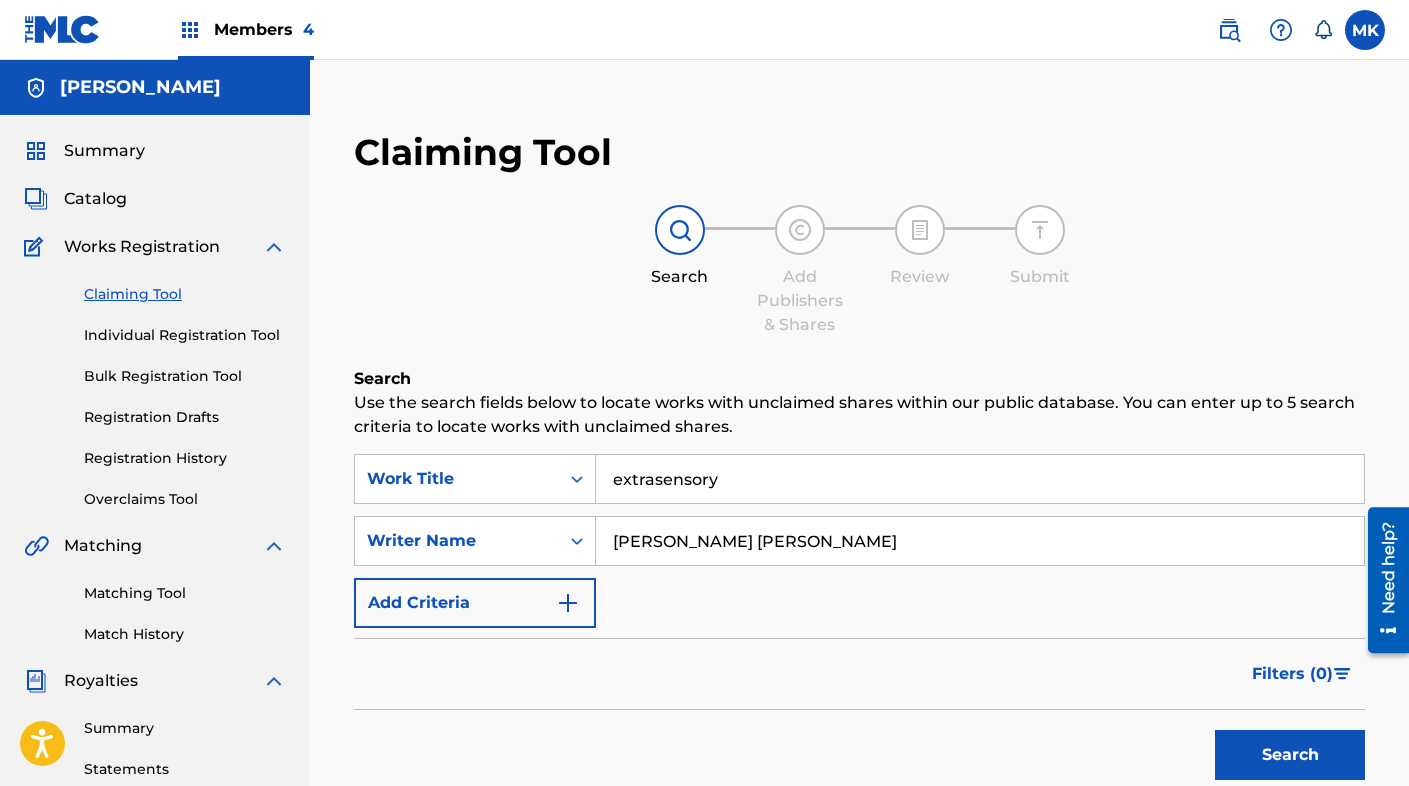 click on "Search" at bounding box center [1290, 755] 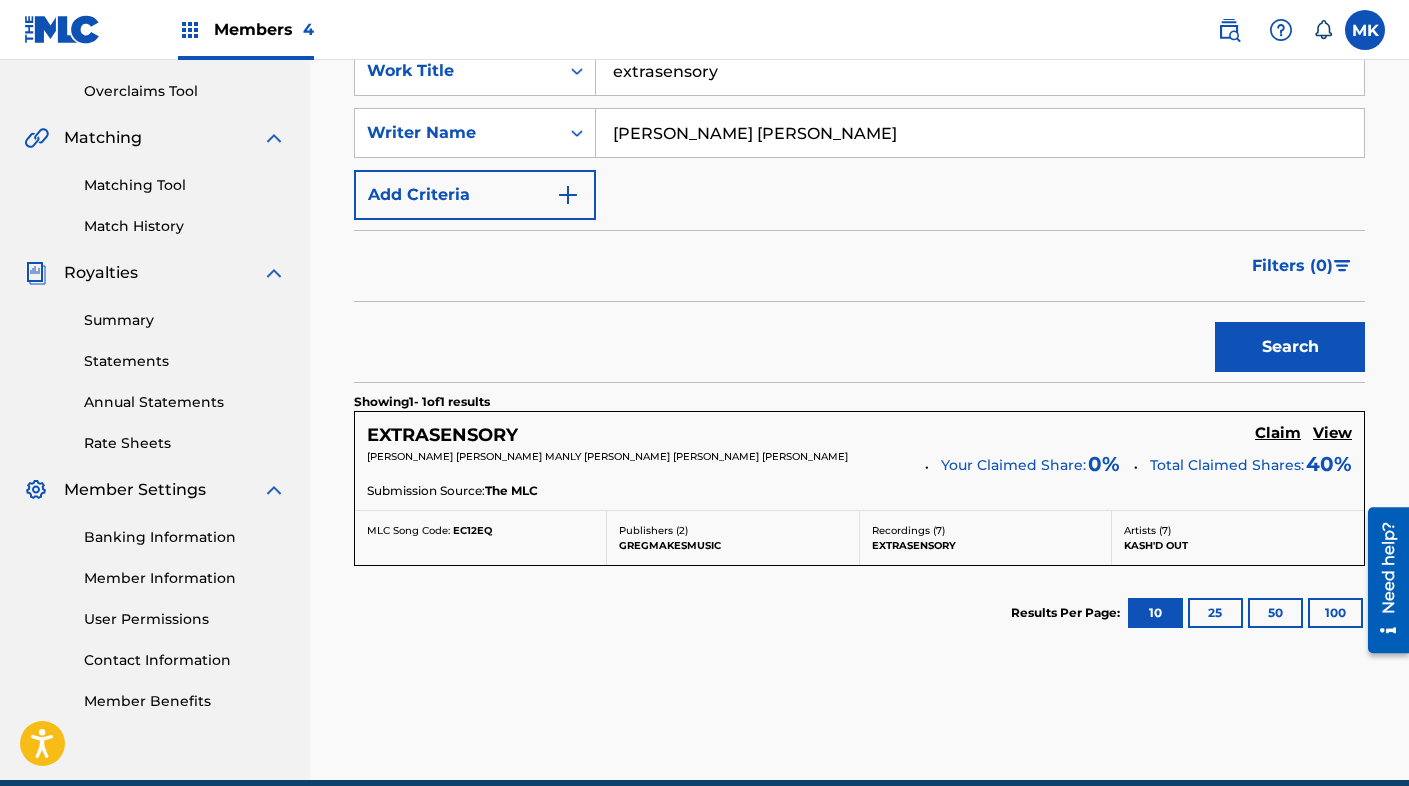 scroll, scrollTop: 498, scrollLeft: 0, axis: vertical 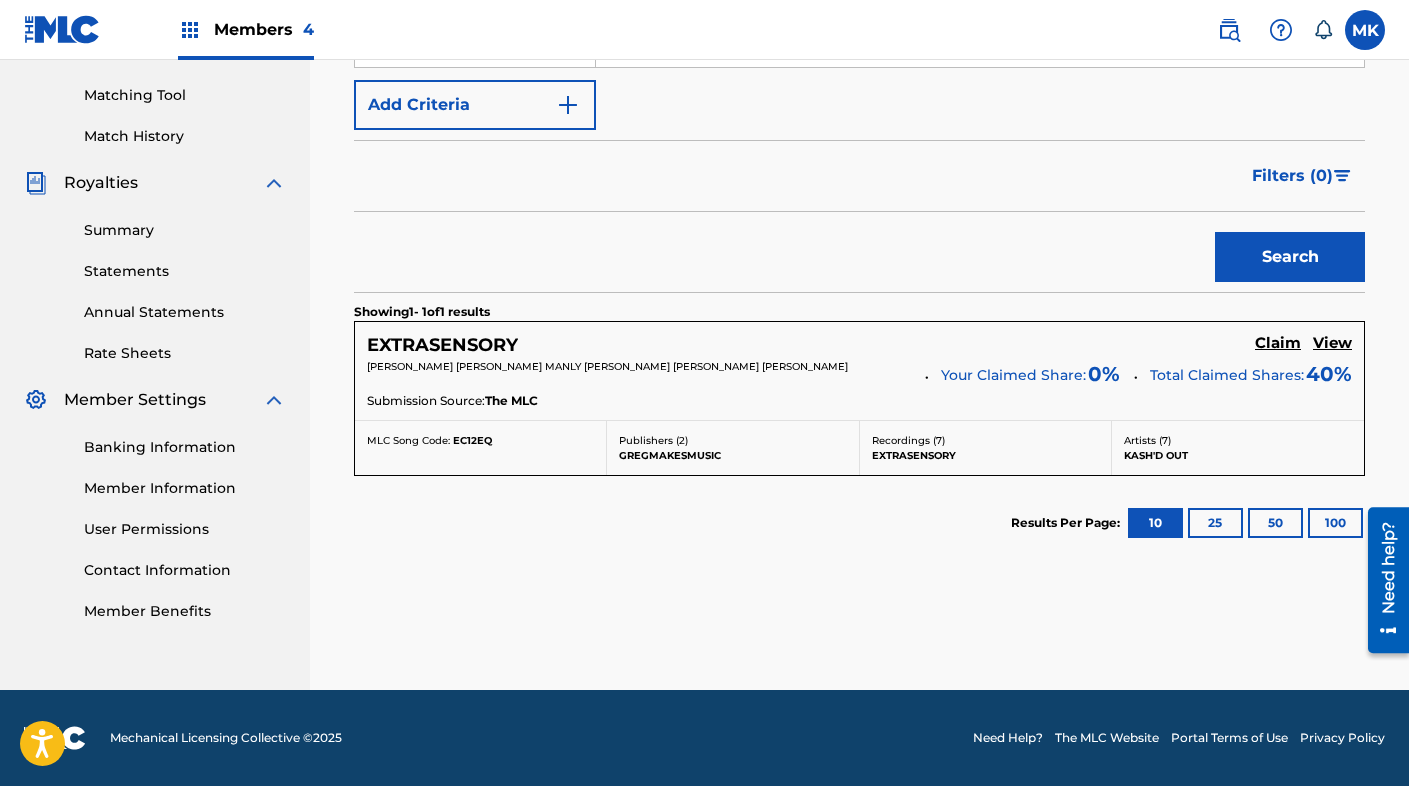 click on "Claim" at bounding box center (1278, 343) 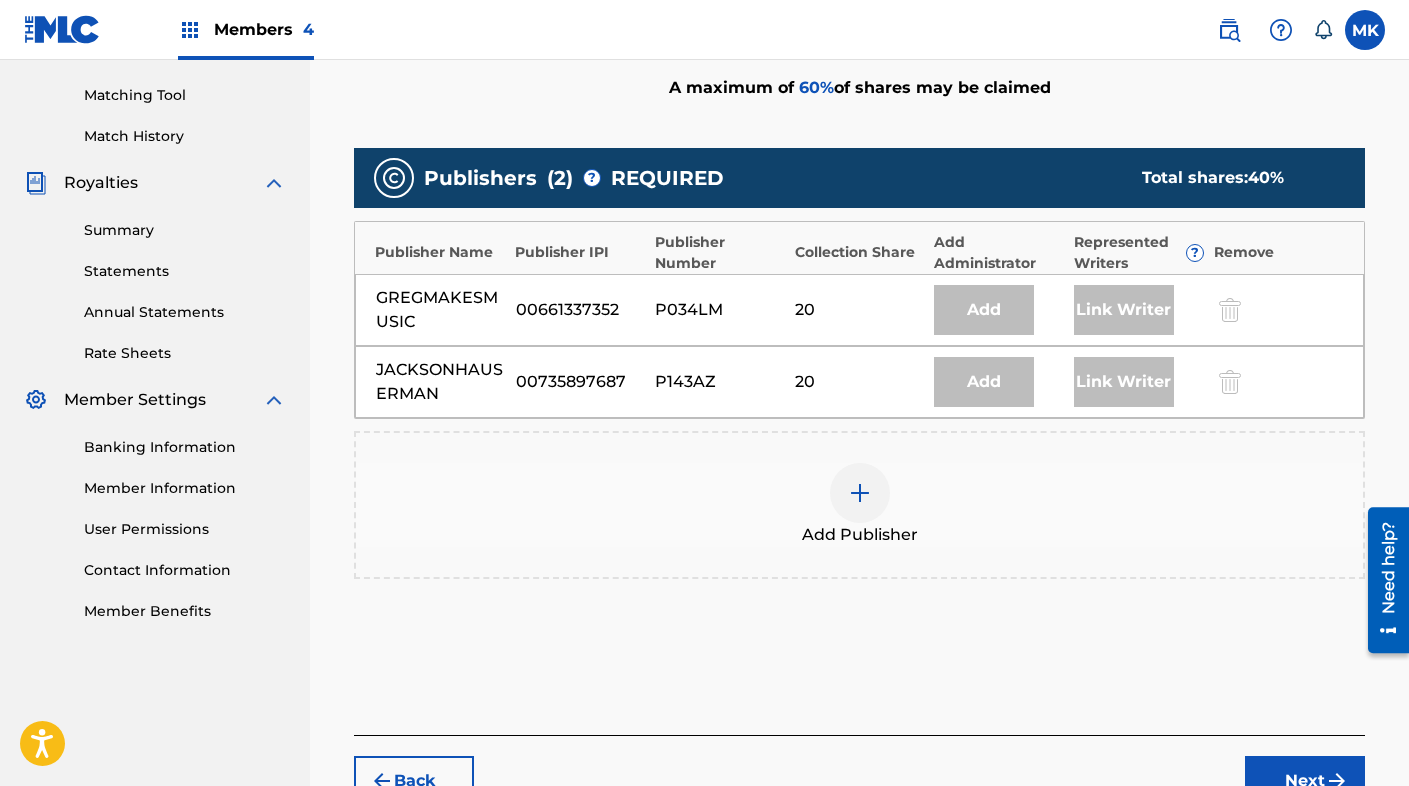 click at bounding box center [860, 493] 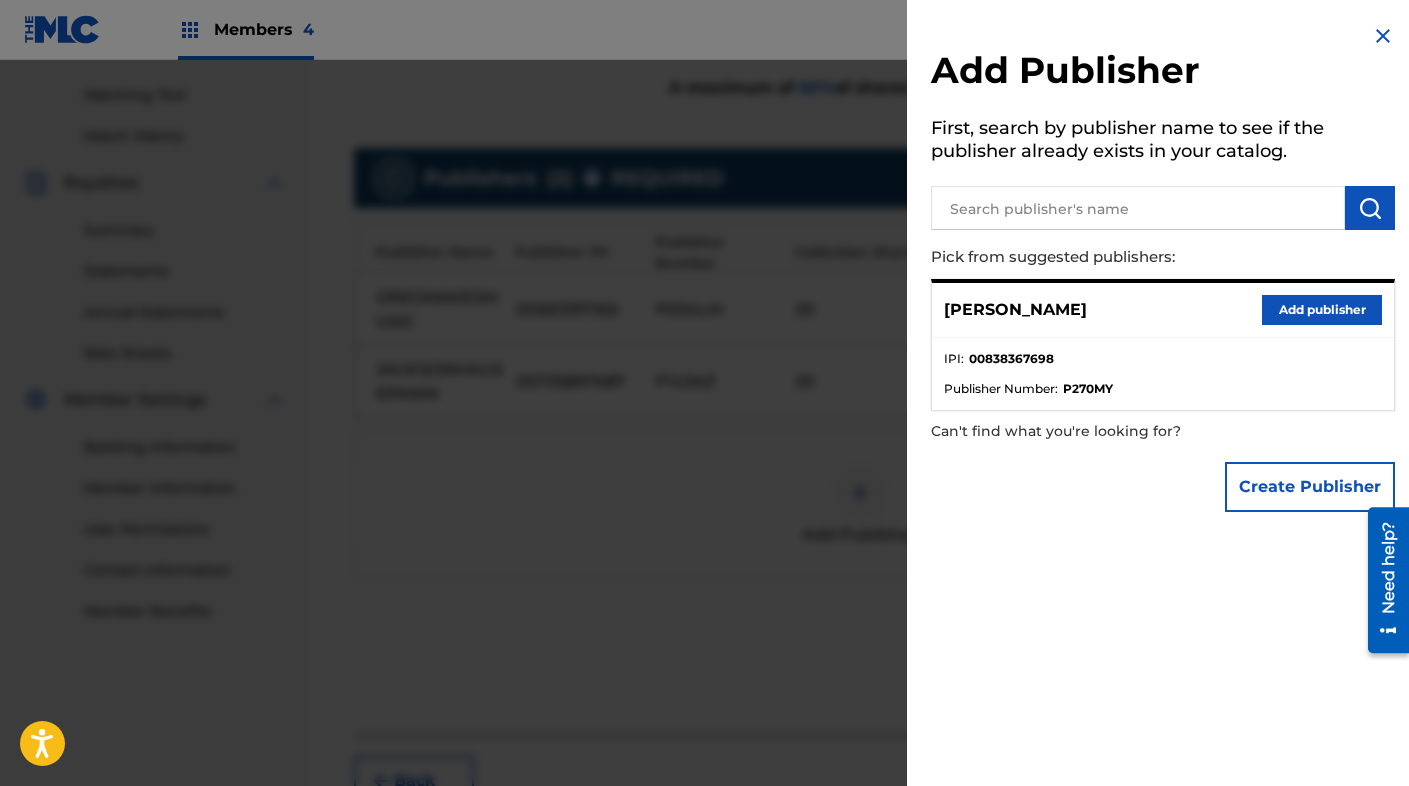 click on "Add publisher" at bounding box center [1322, 310] 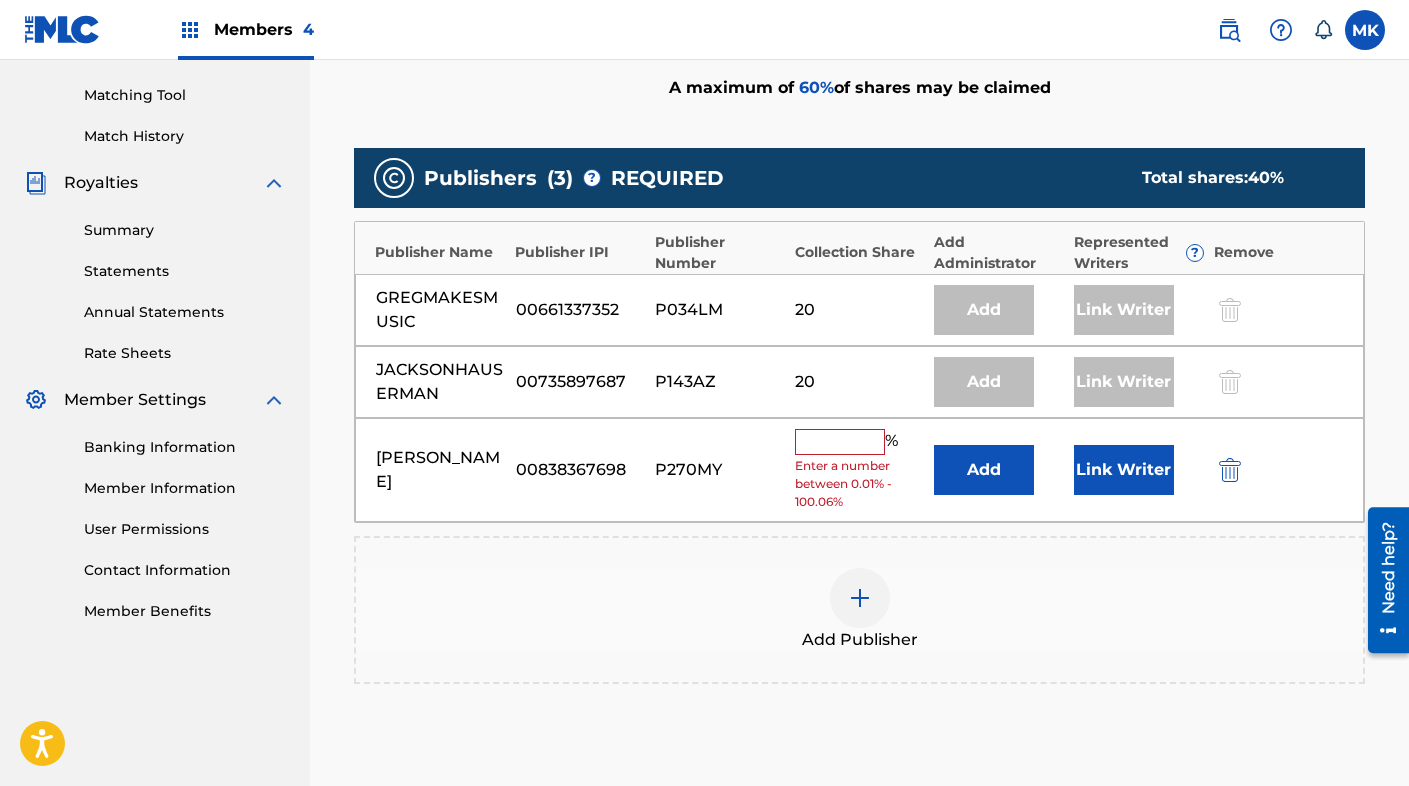 click at bounding box center [840, 442] 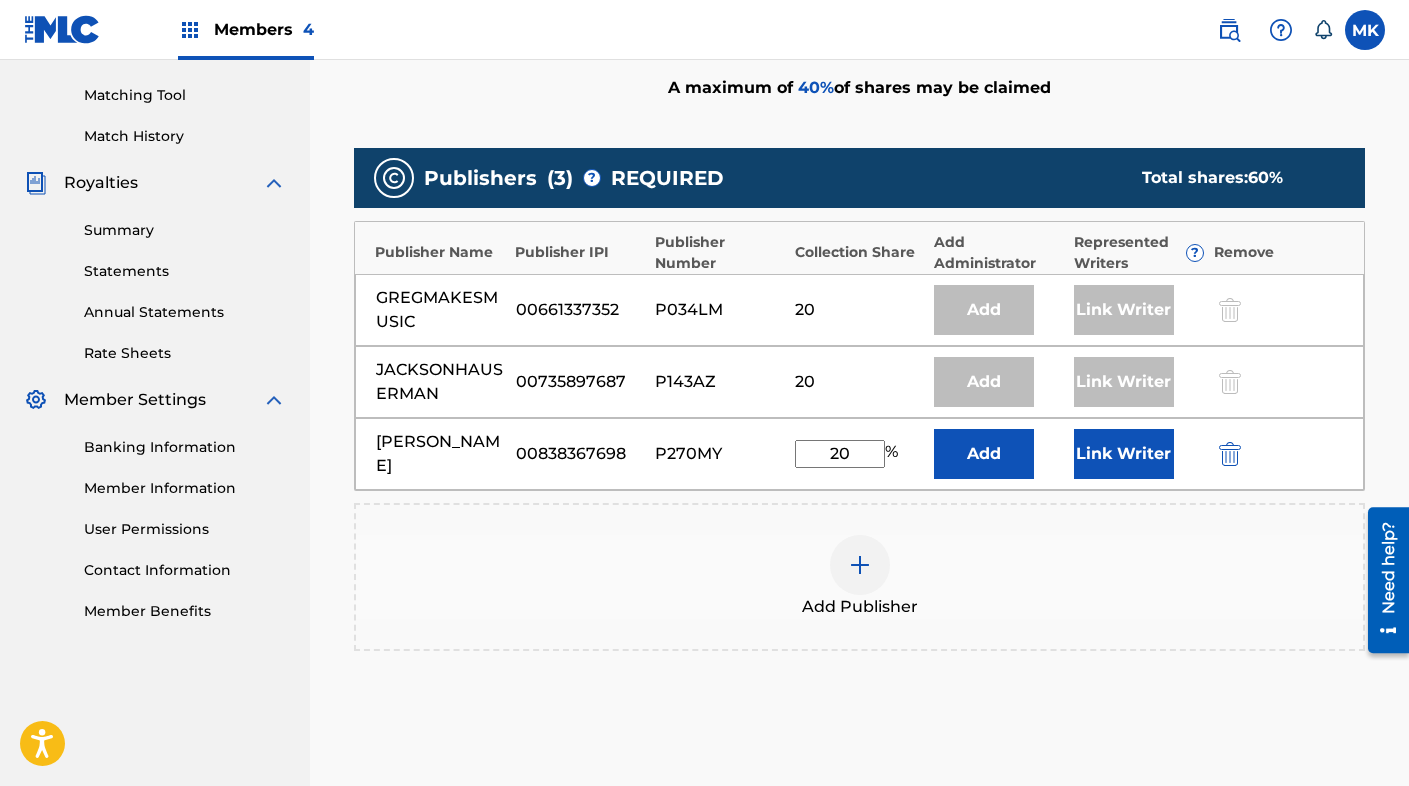 type on "20" 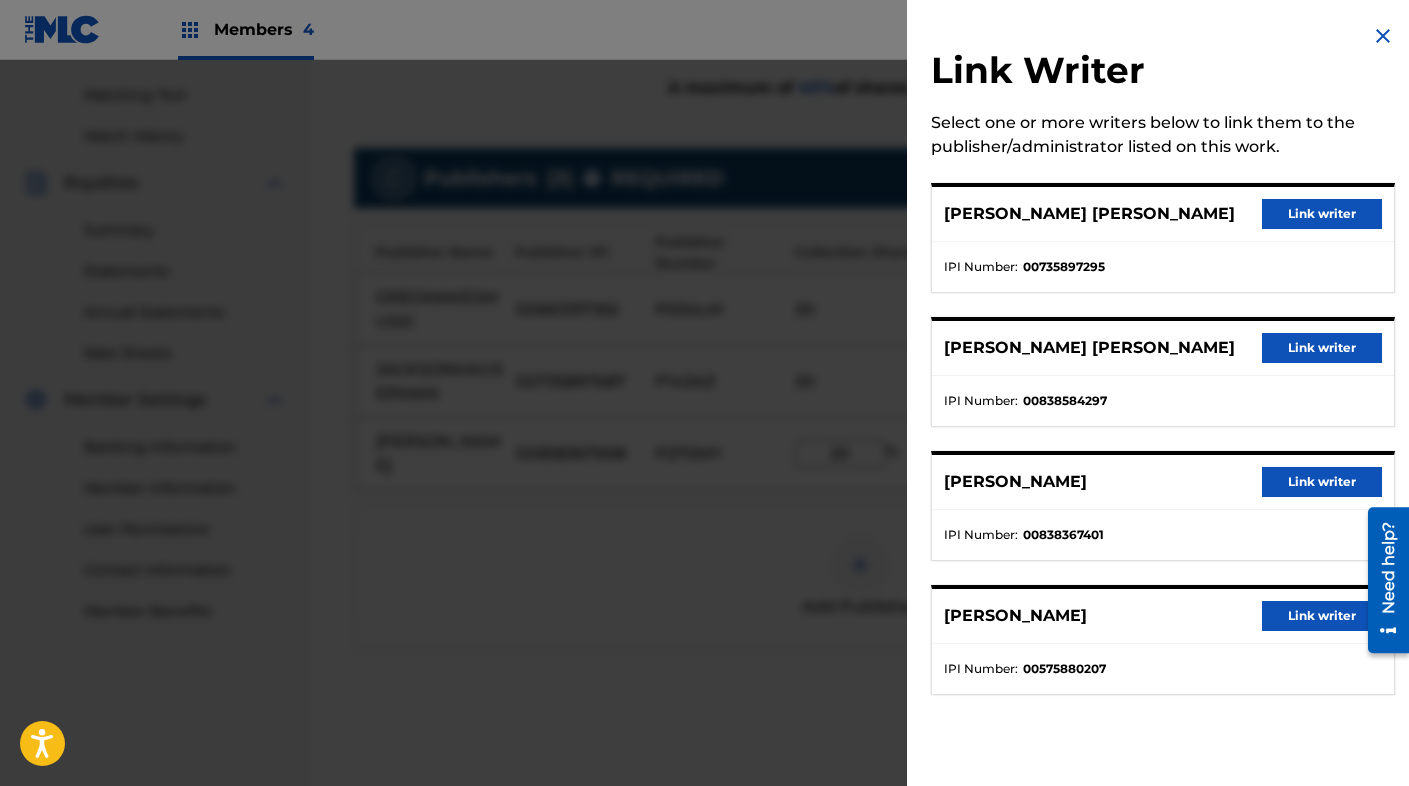 click on "Link writer" at bounding box center (1322, 348) 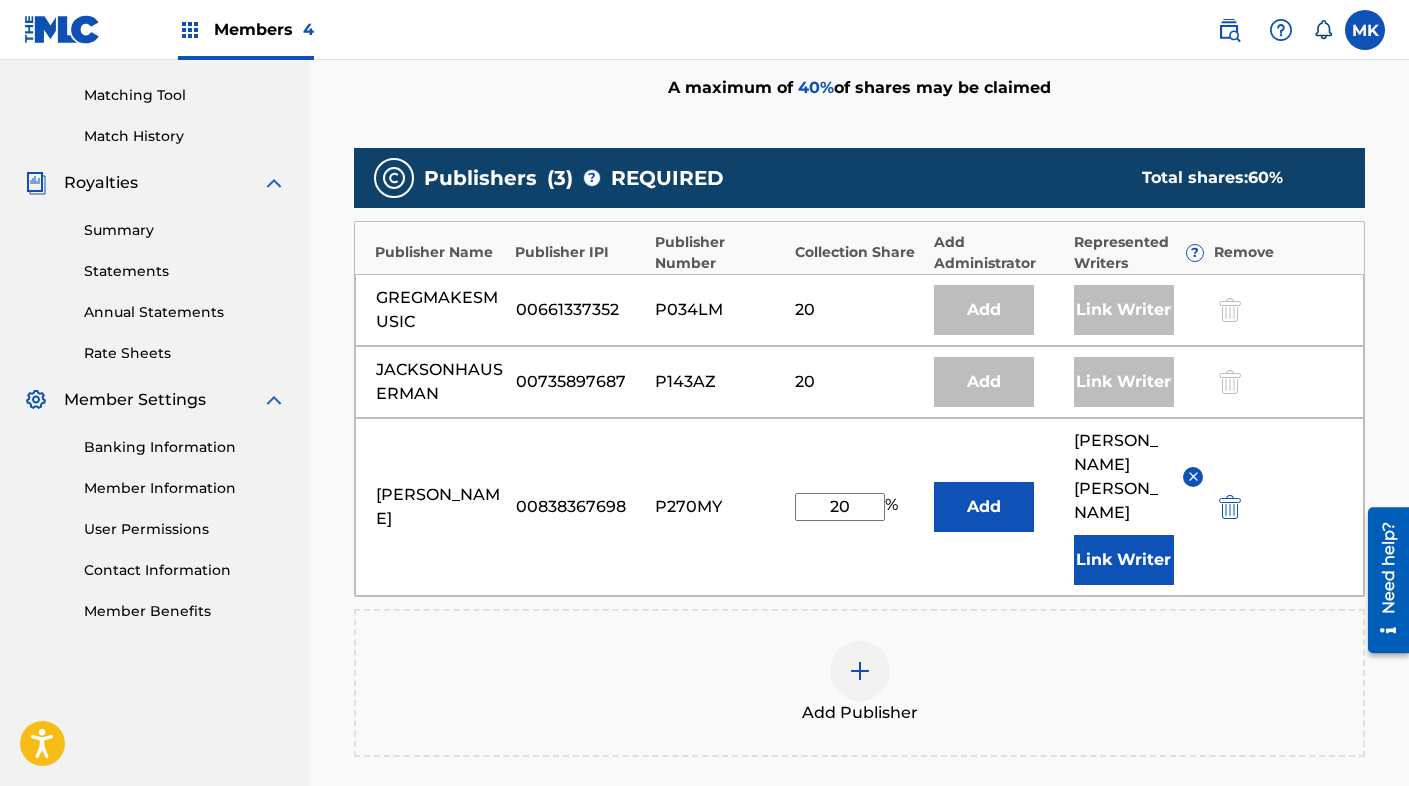 click at bounding box center (1193, 476) 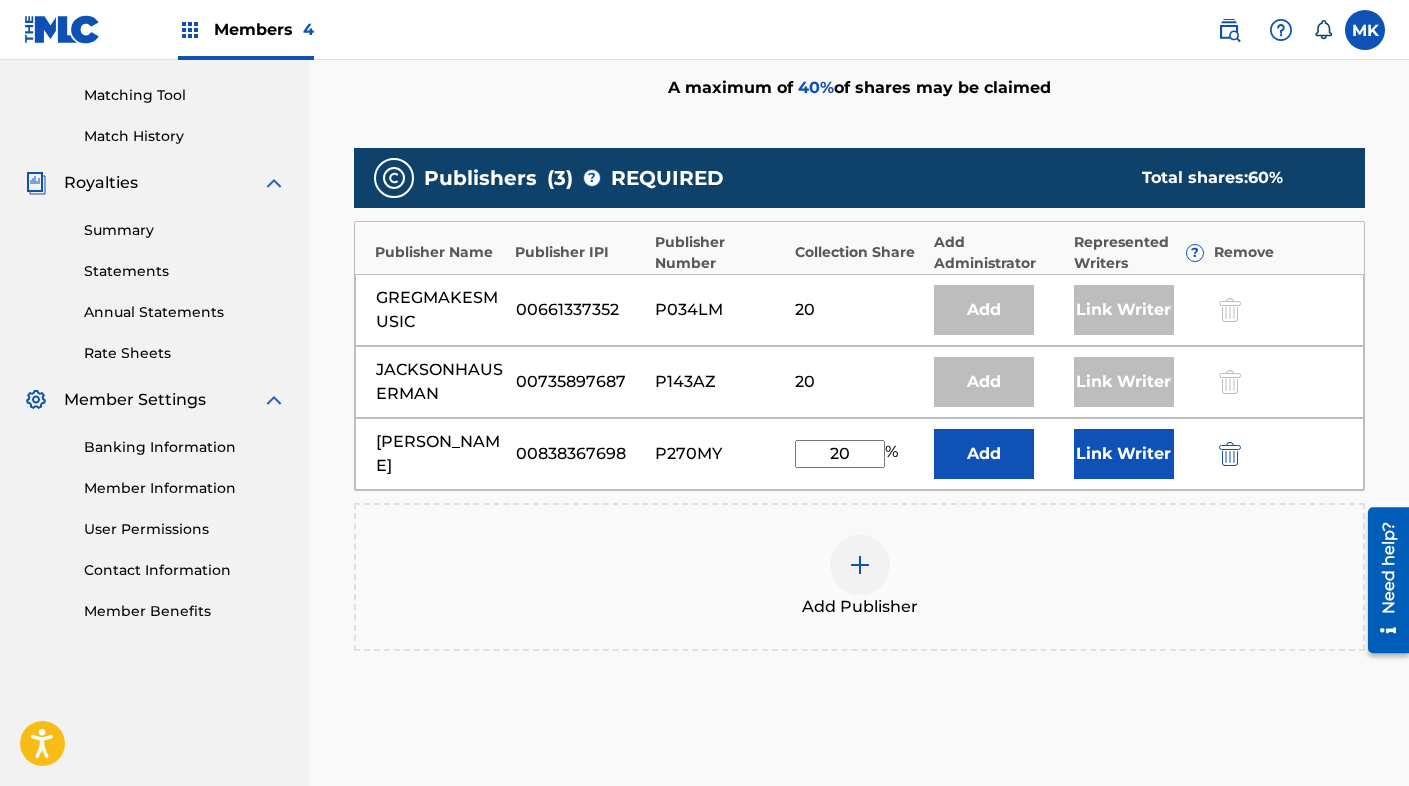 click on "Link Writer" at bounding box center (1124, 454) 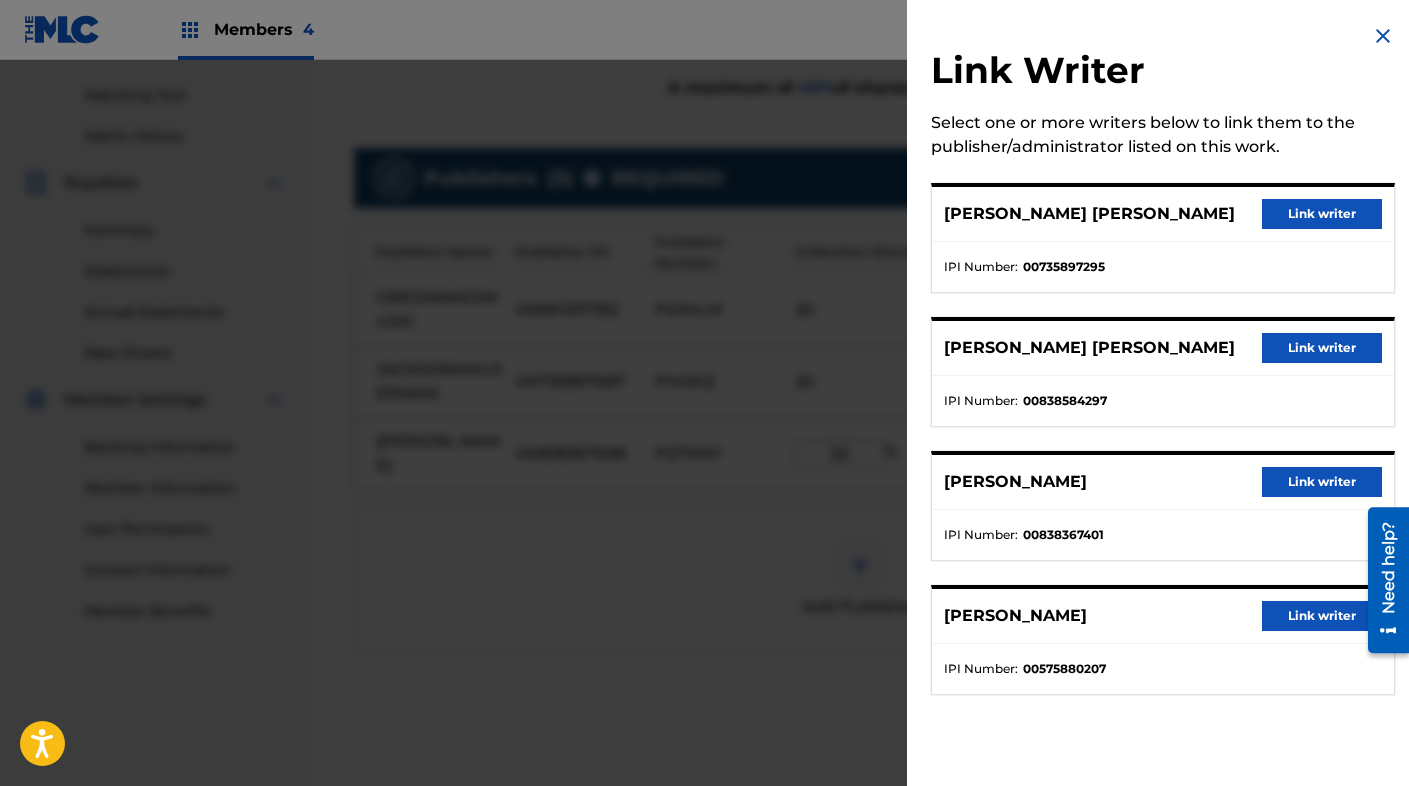 click on "Link writer" at bounding box center [1322, 482] 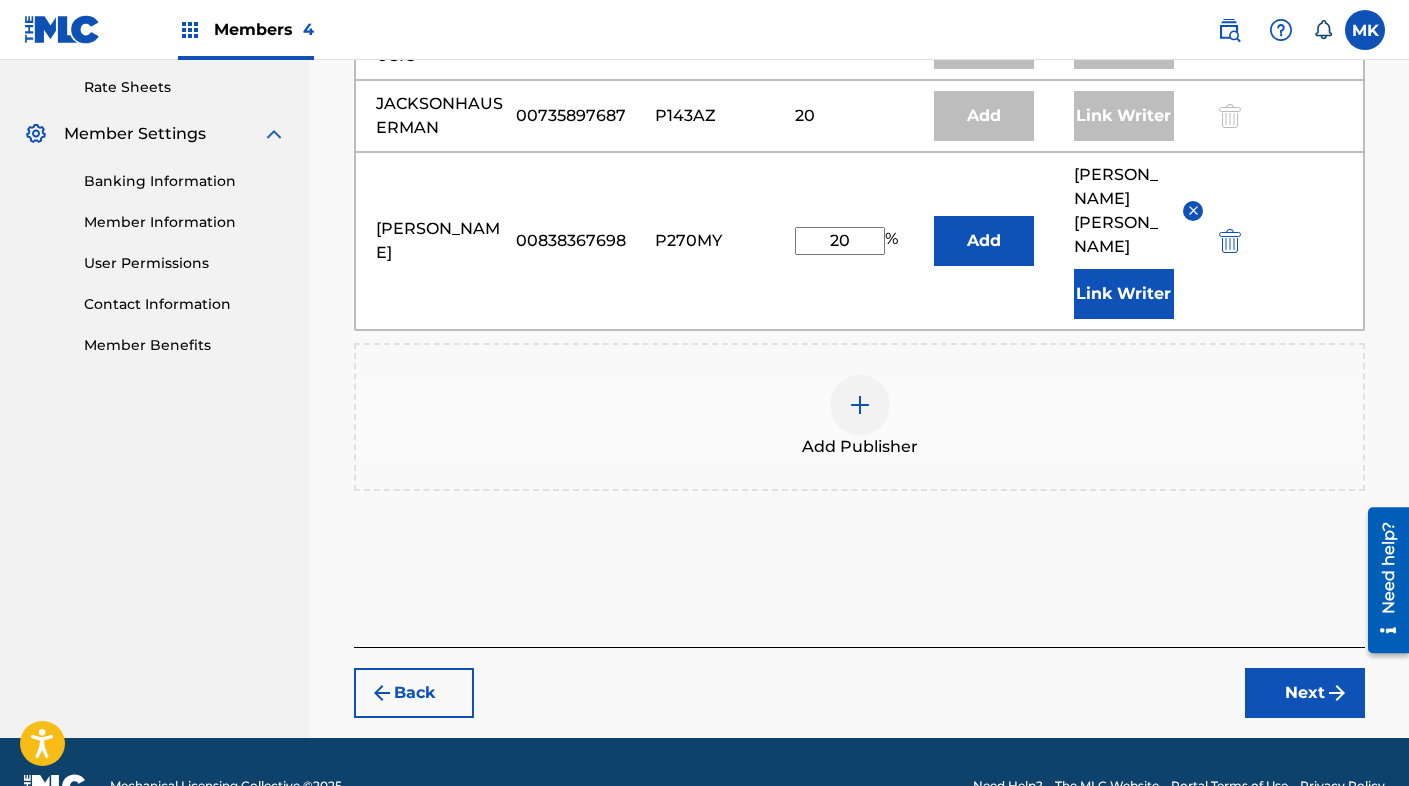 click on "Next" at bounding box center (1305, 693) 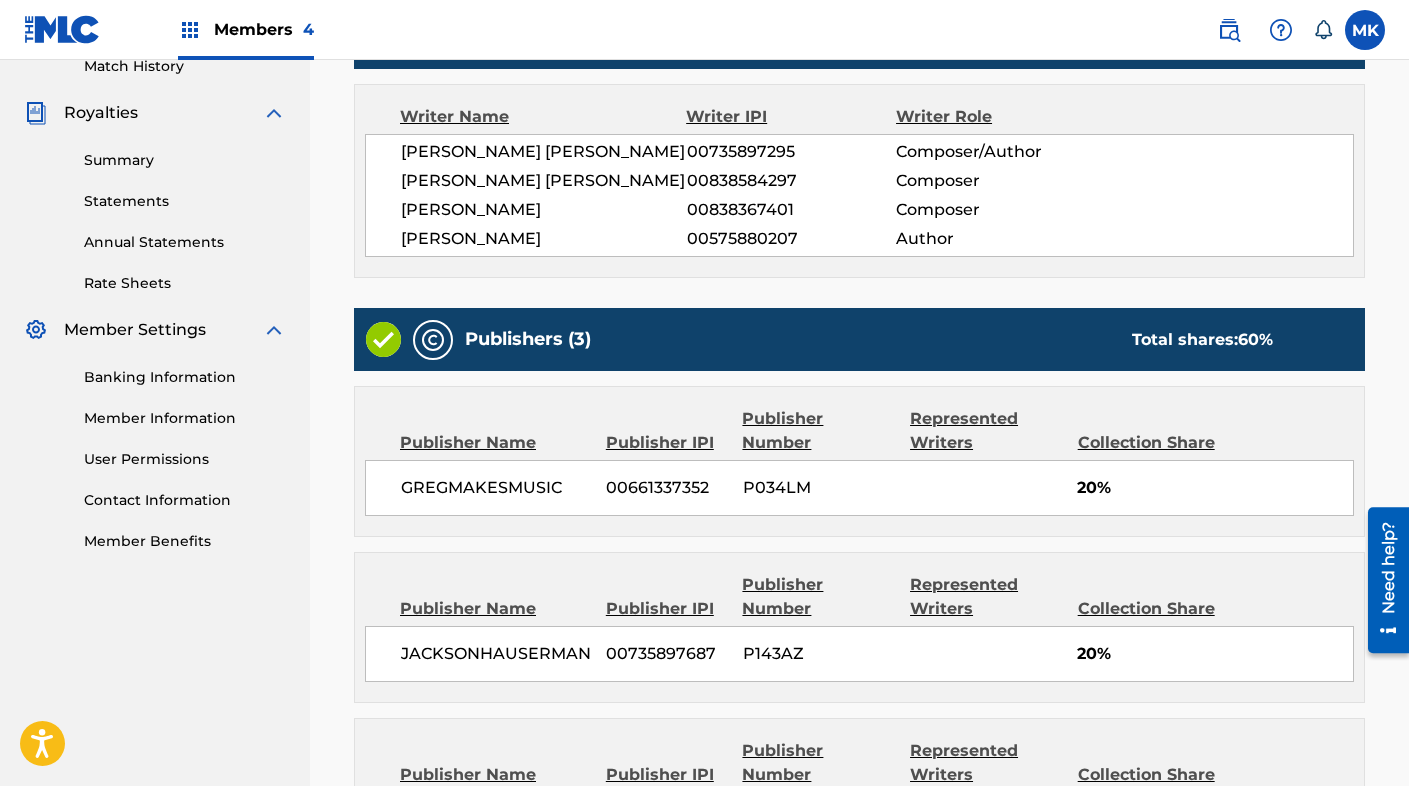 scroll, scrollTop: 770, scrollLeft: 0, axis: vertical 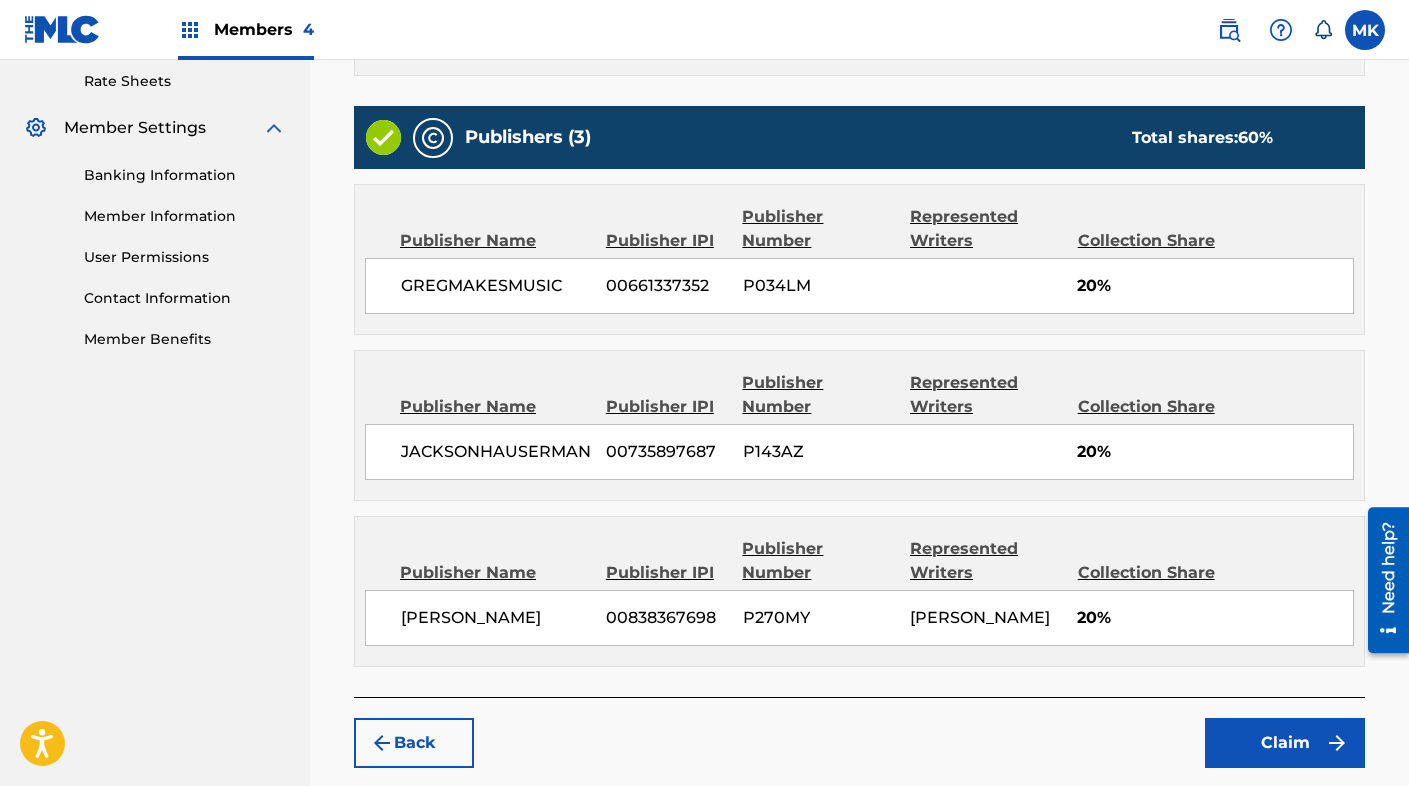 click on "Claim" at bounding box center [1285, 743] 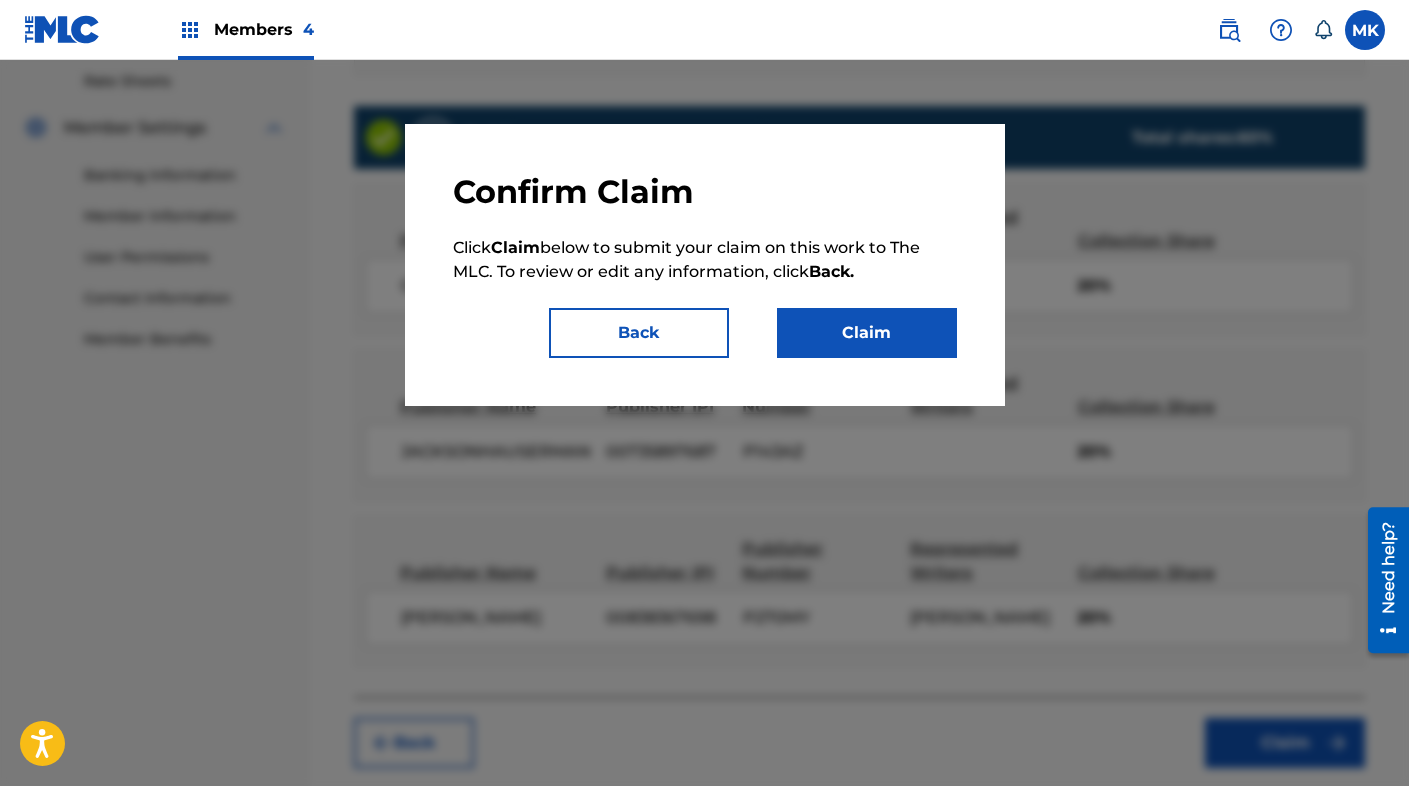 click on "Claim" at bounding box center (867, 333) 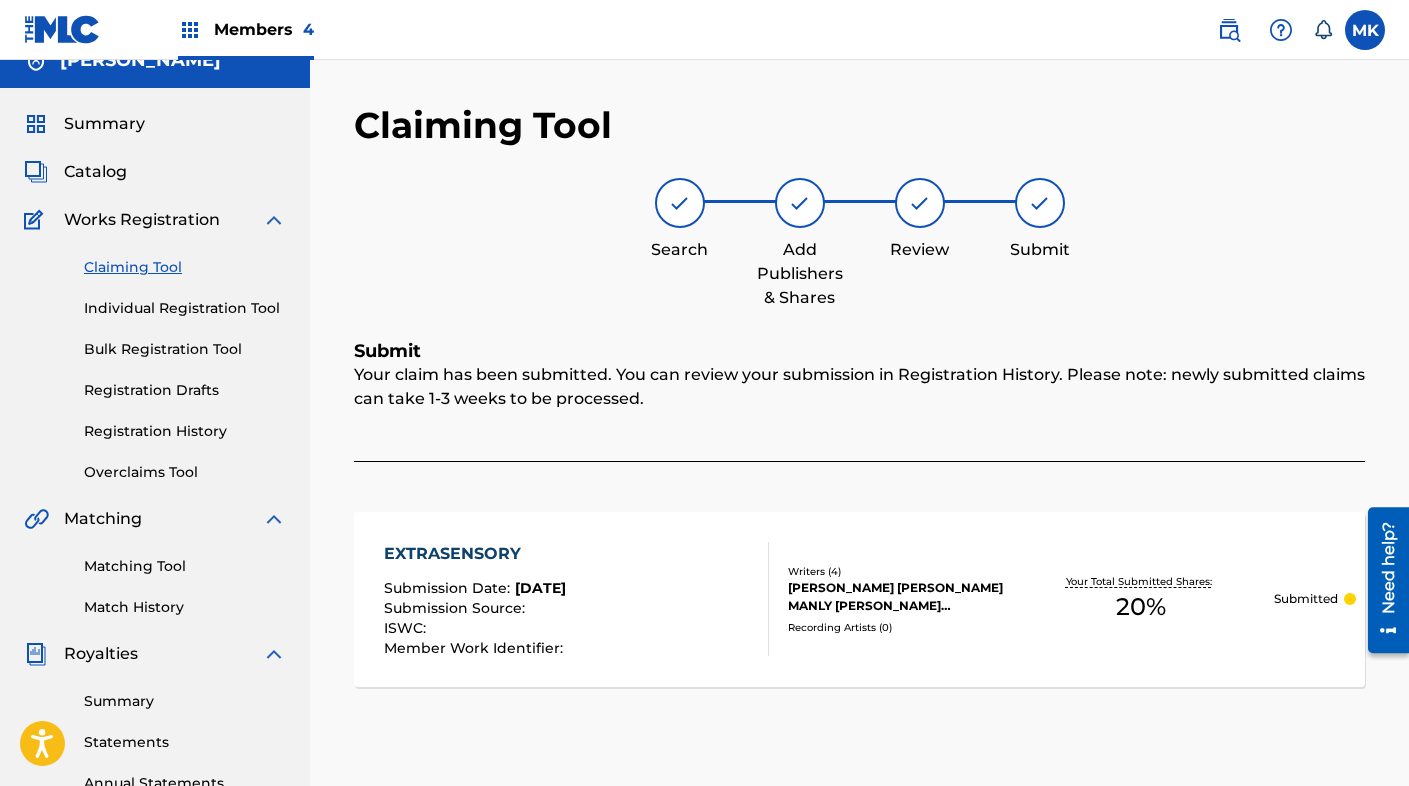 scroll, scrollTop: 0, scrollLeft: 0, axis: both 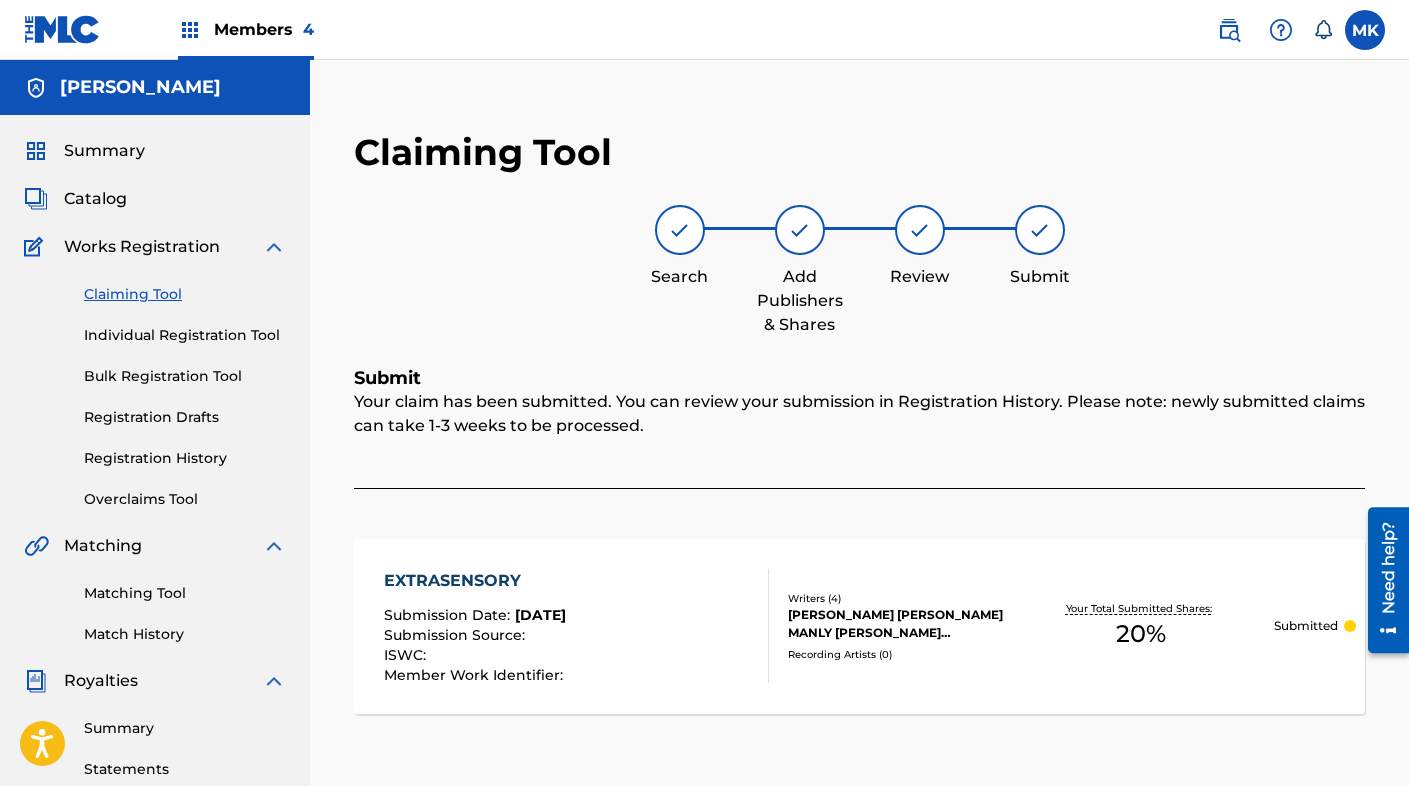click on "Claiming Tool" at bounding box center (185, 294) 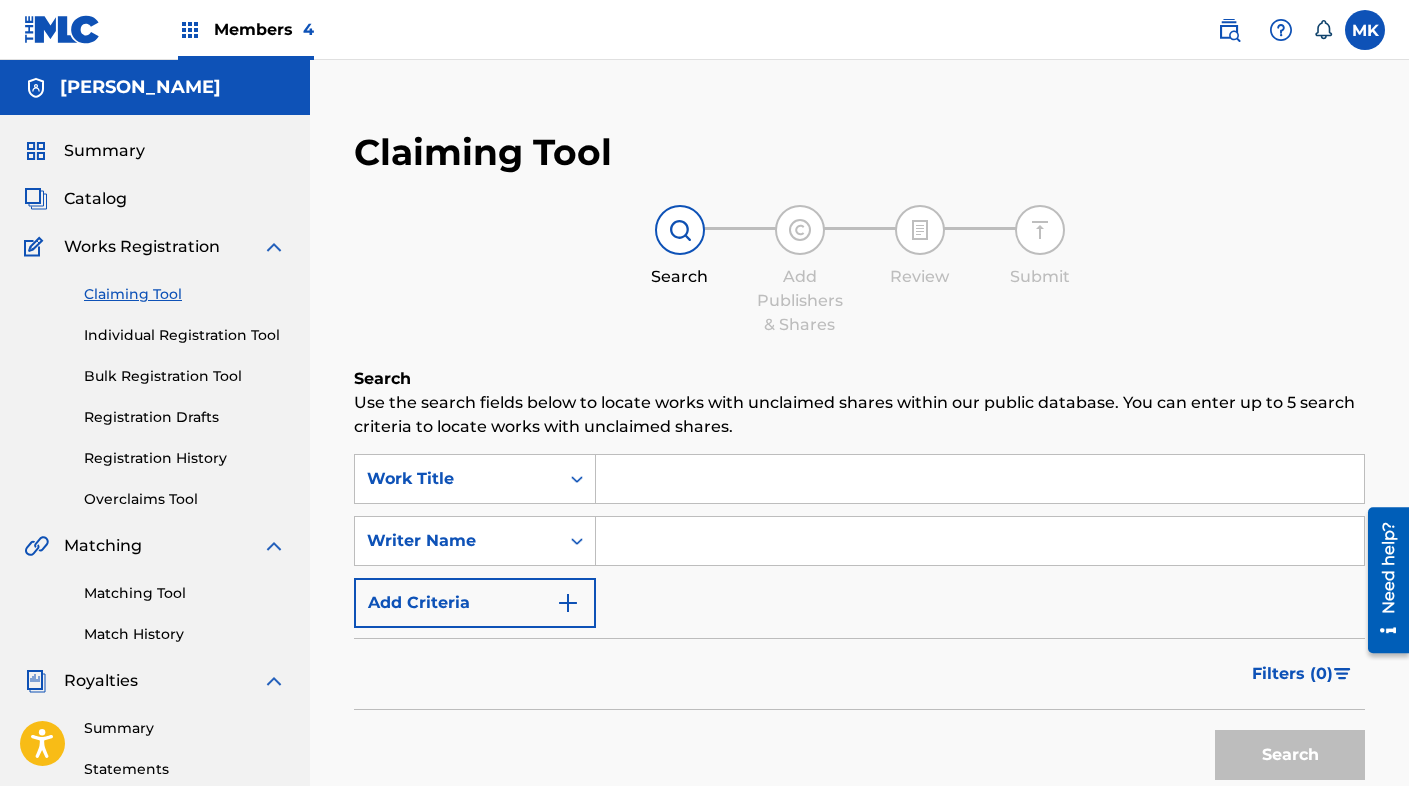click at bounding box center (980, 479) 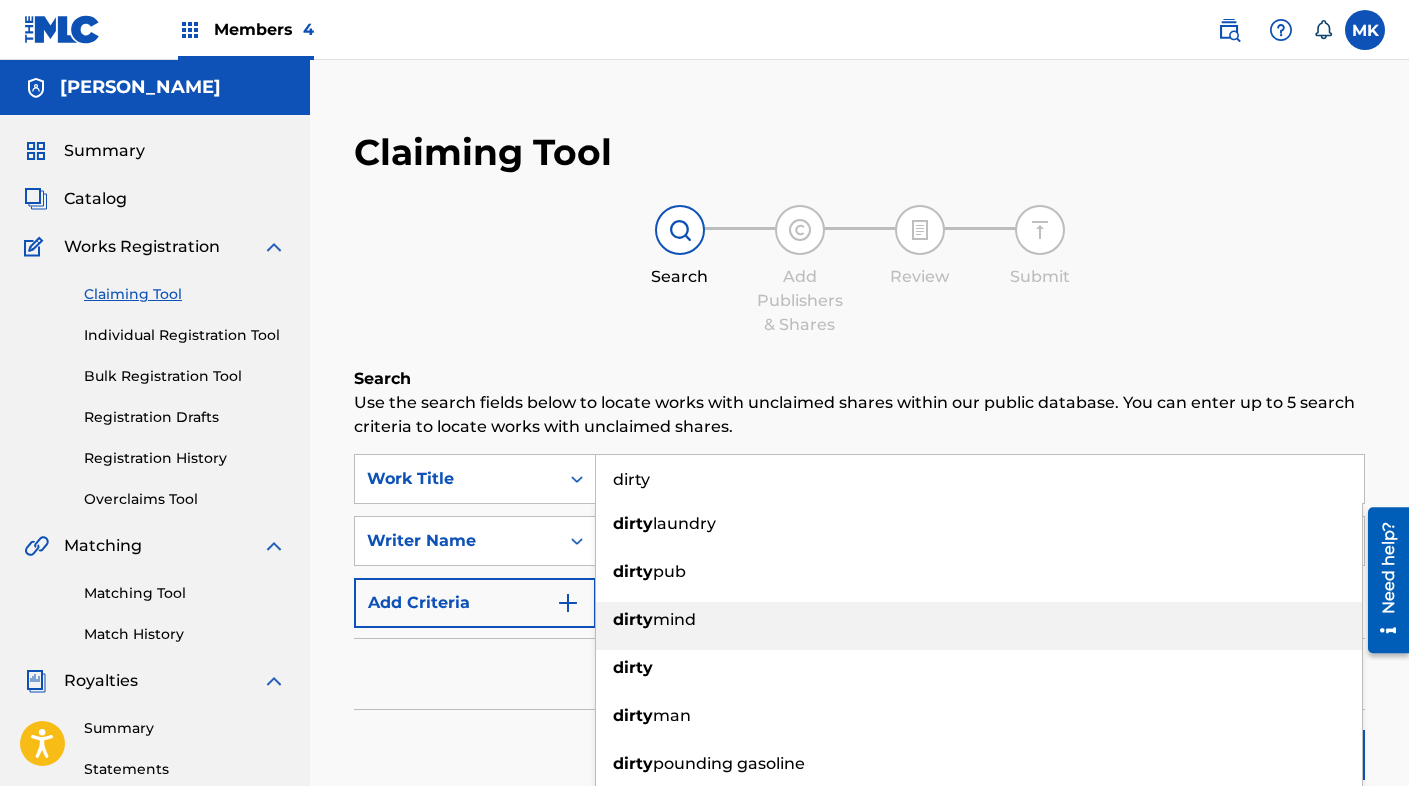 click on "mind" at bounding box center [674, 619] 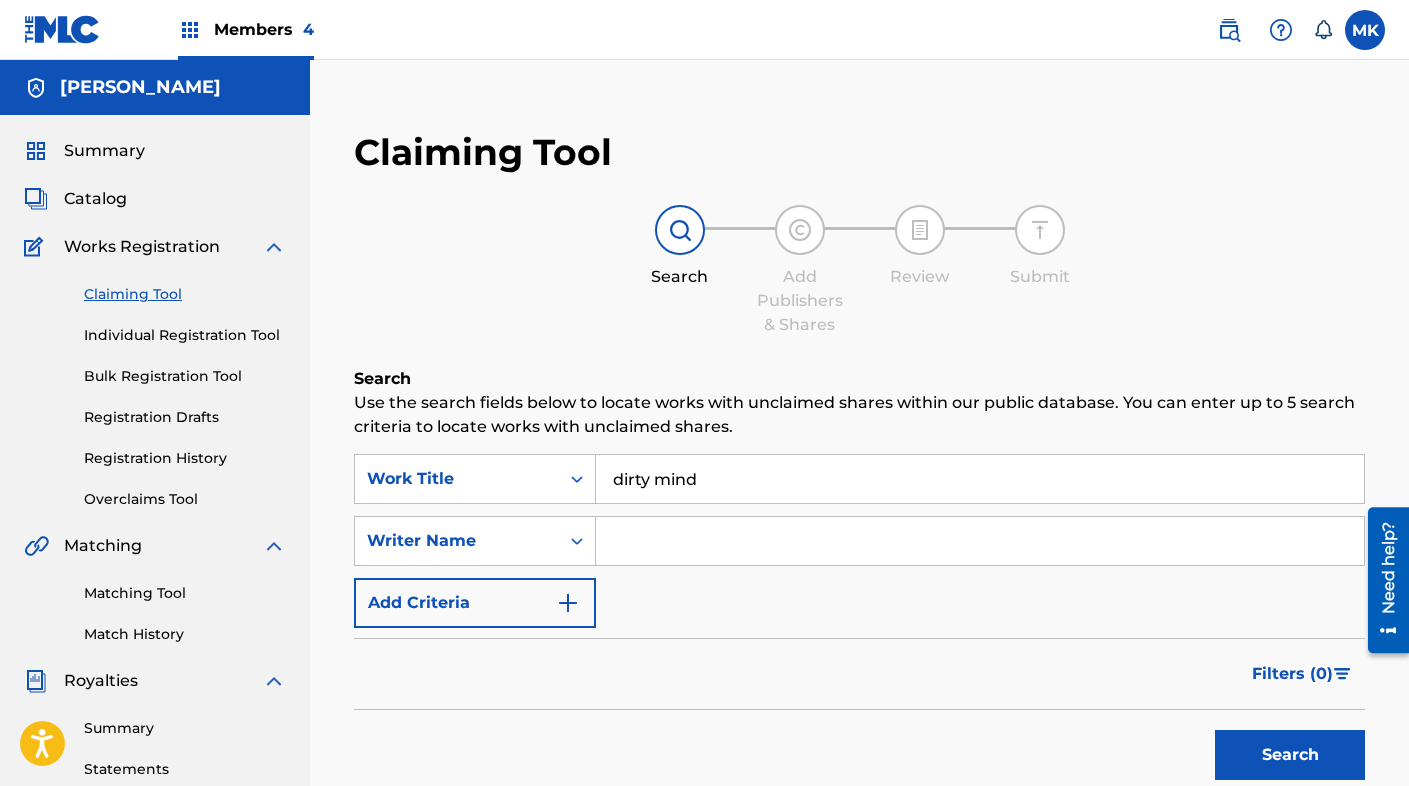 click at bounding box center (980, 541) 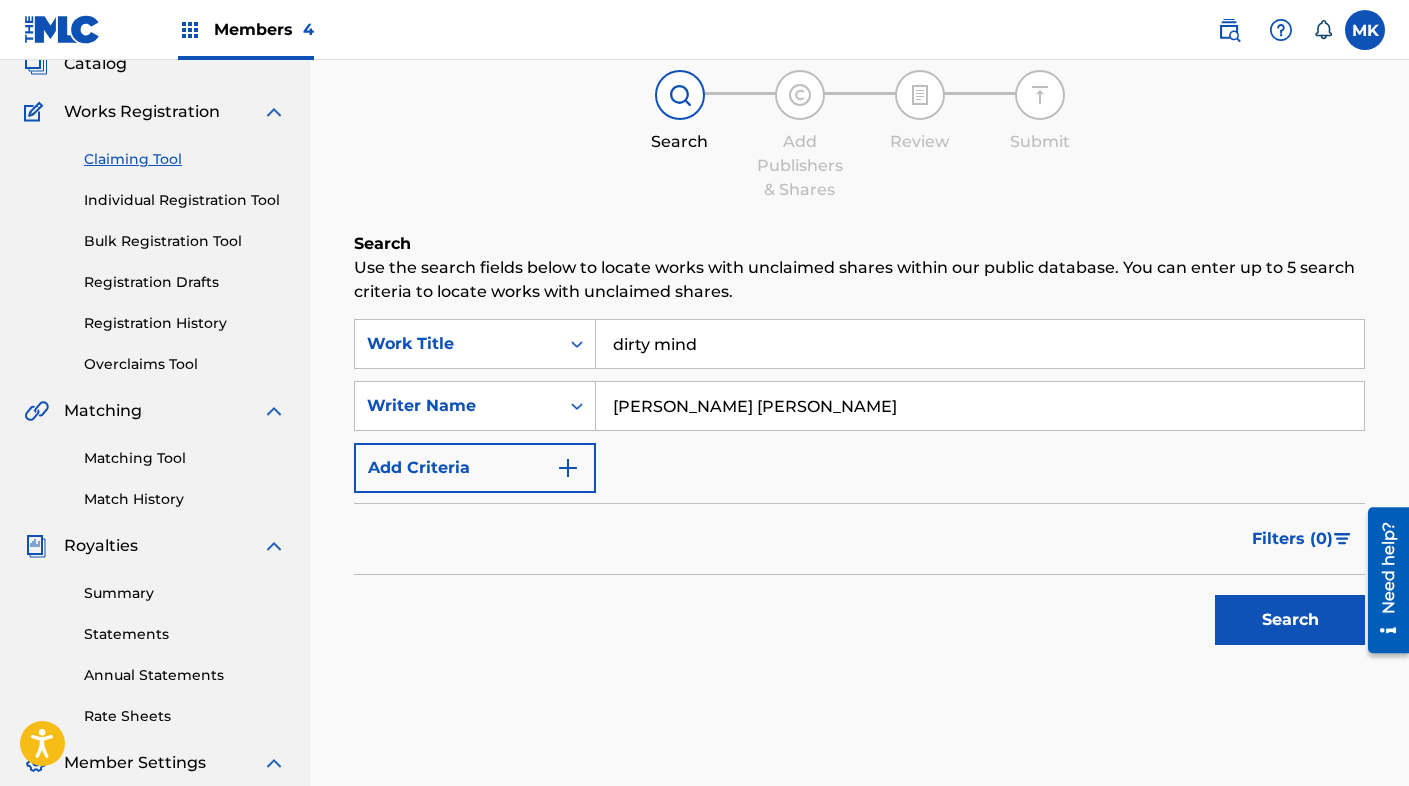 scroll, scrollTop: 192, scrollLeft: 0, axis: vertical 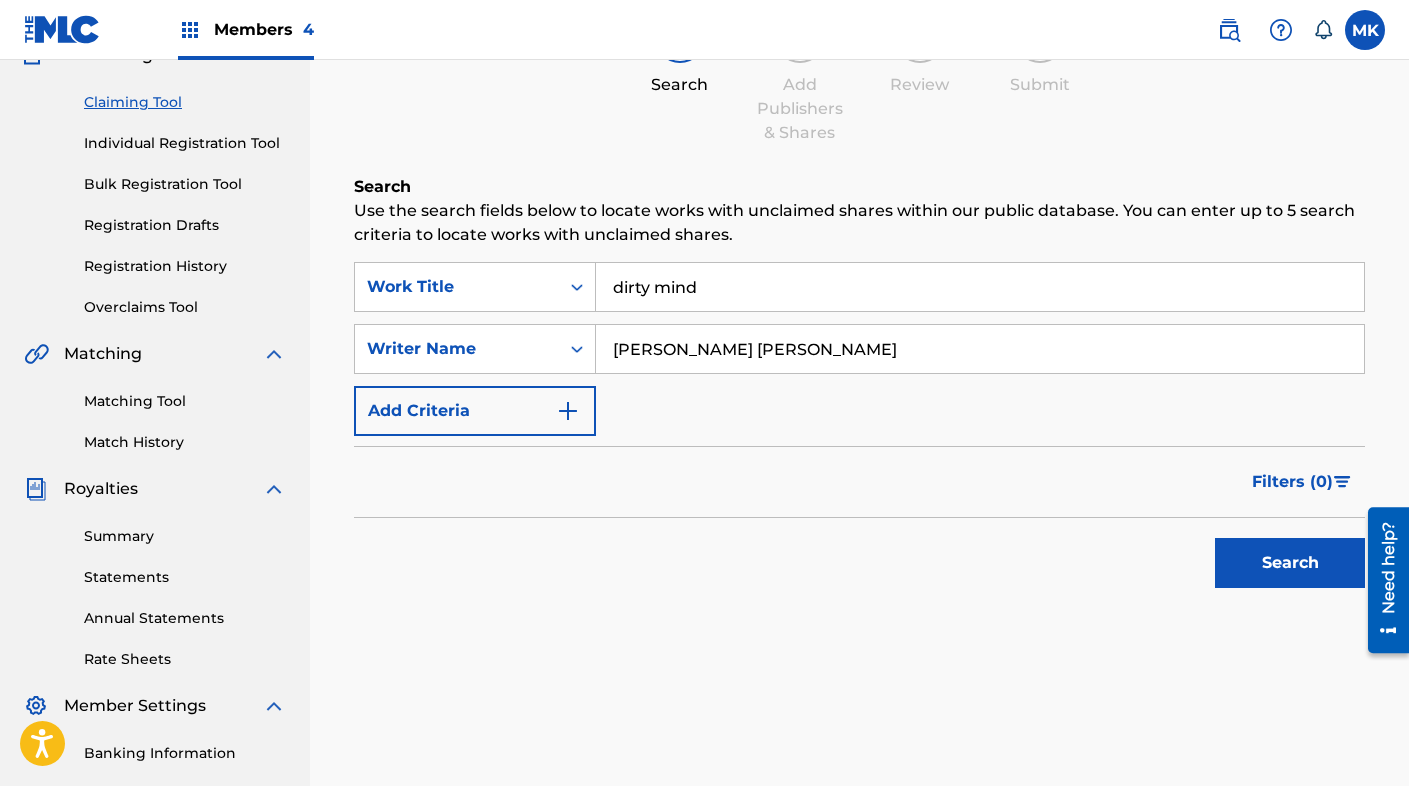 click on "Search" at bounding box center (1290, 563) 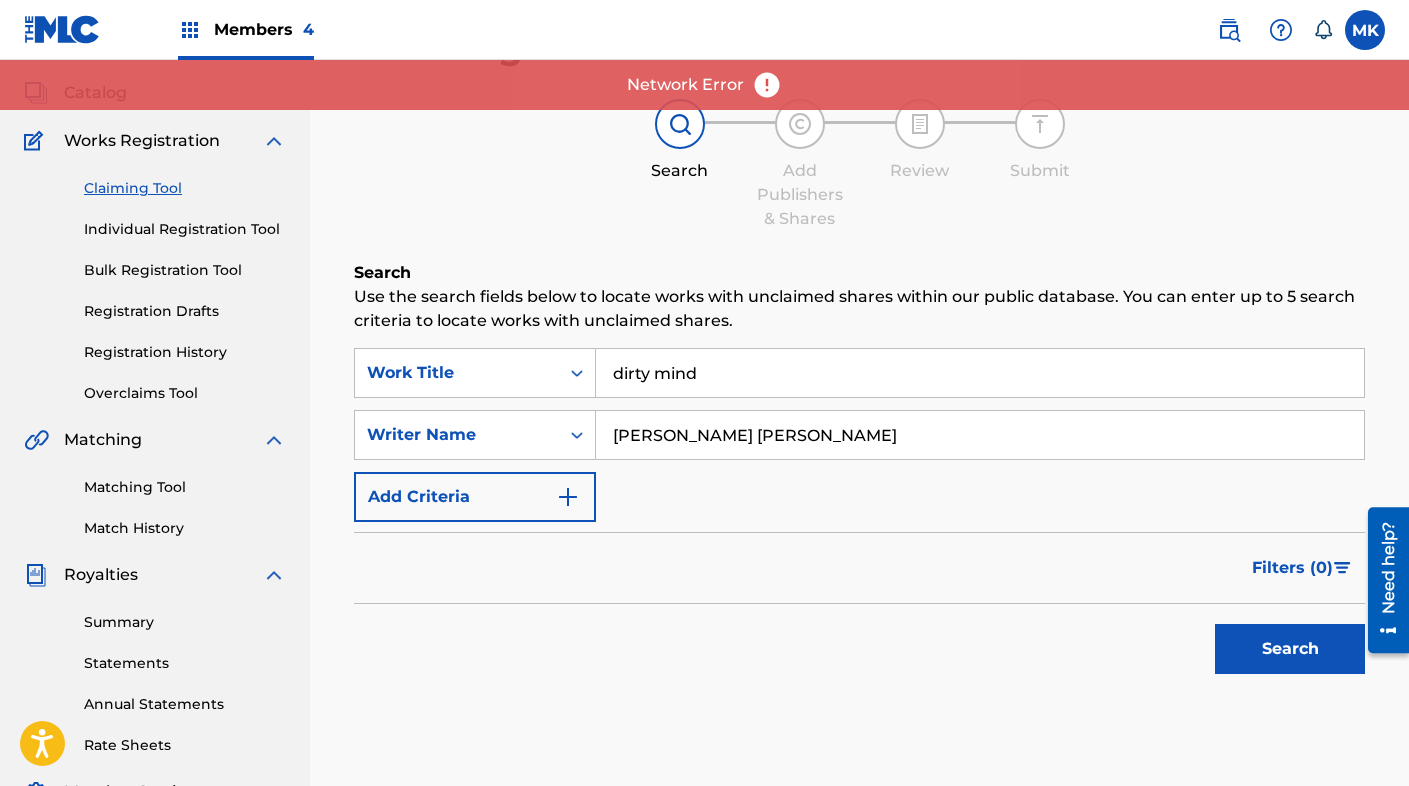 scroll, scrollTop: 108, scrollLeft: 0, axis: vertical 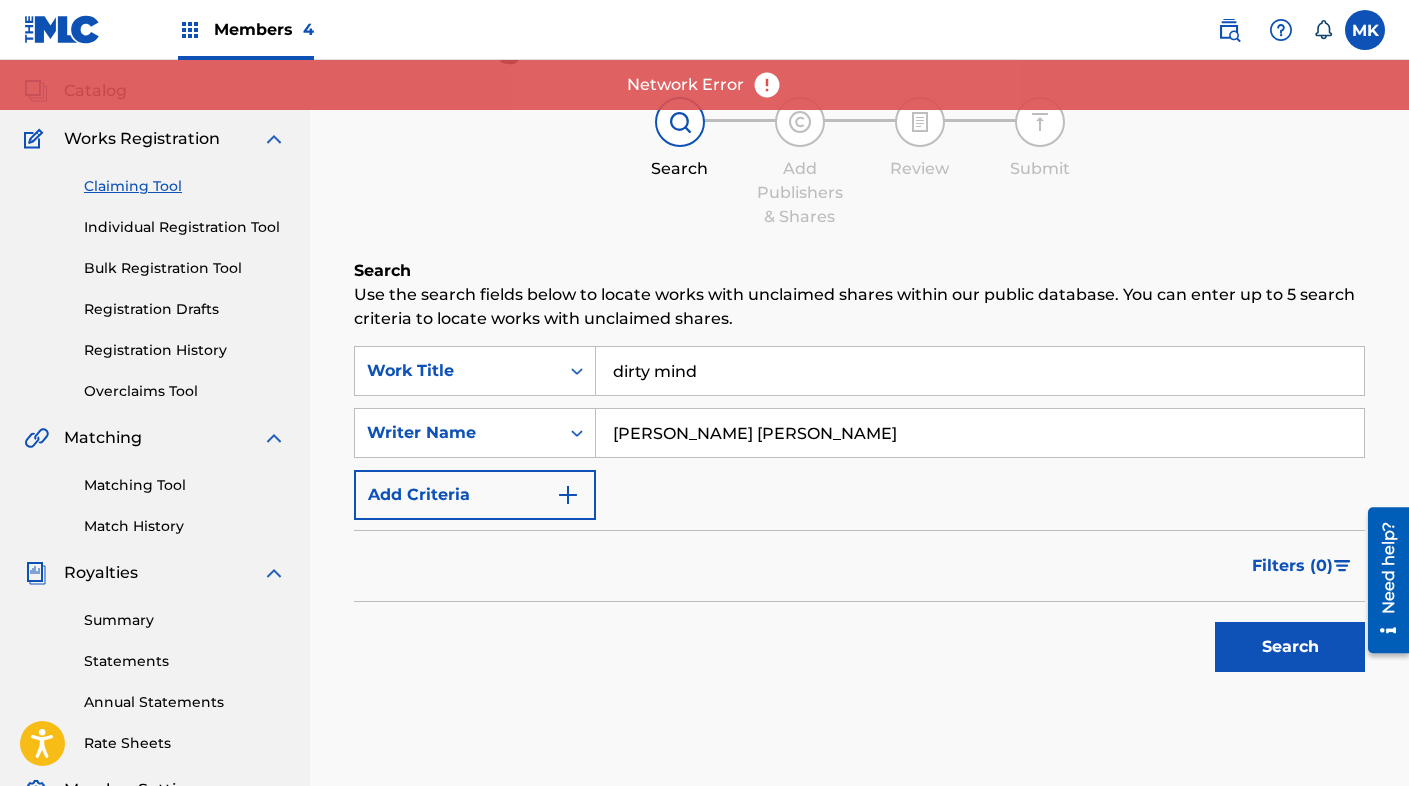 click on "[PERSON_NAME] [PERSON_NAME]" at bounding box center [980, 433] 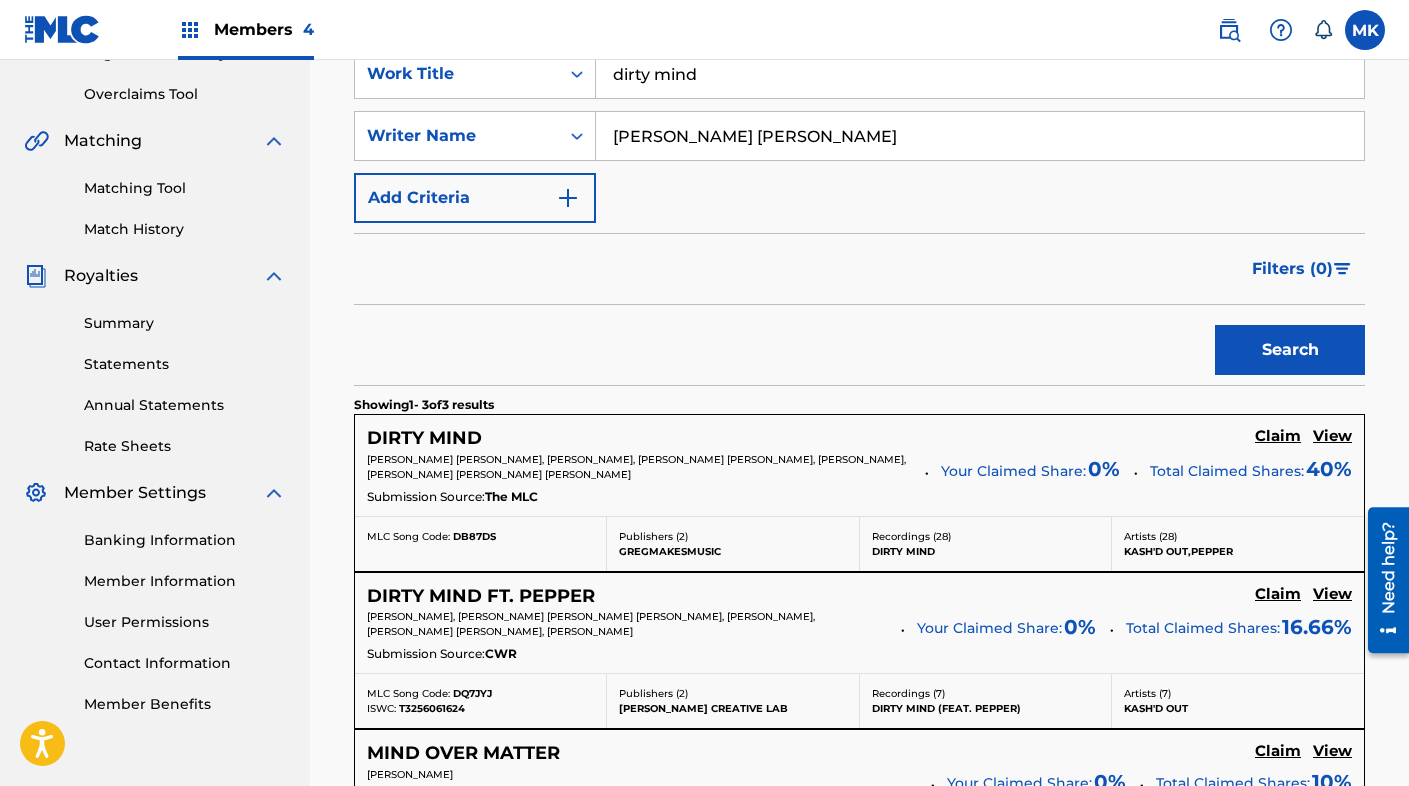 scroll, scrollTop: 540, scrollLeft: 0, axis: vertical 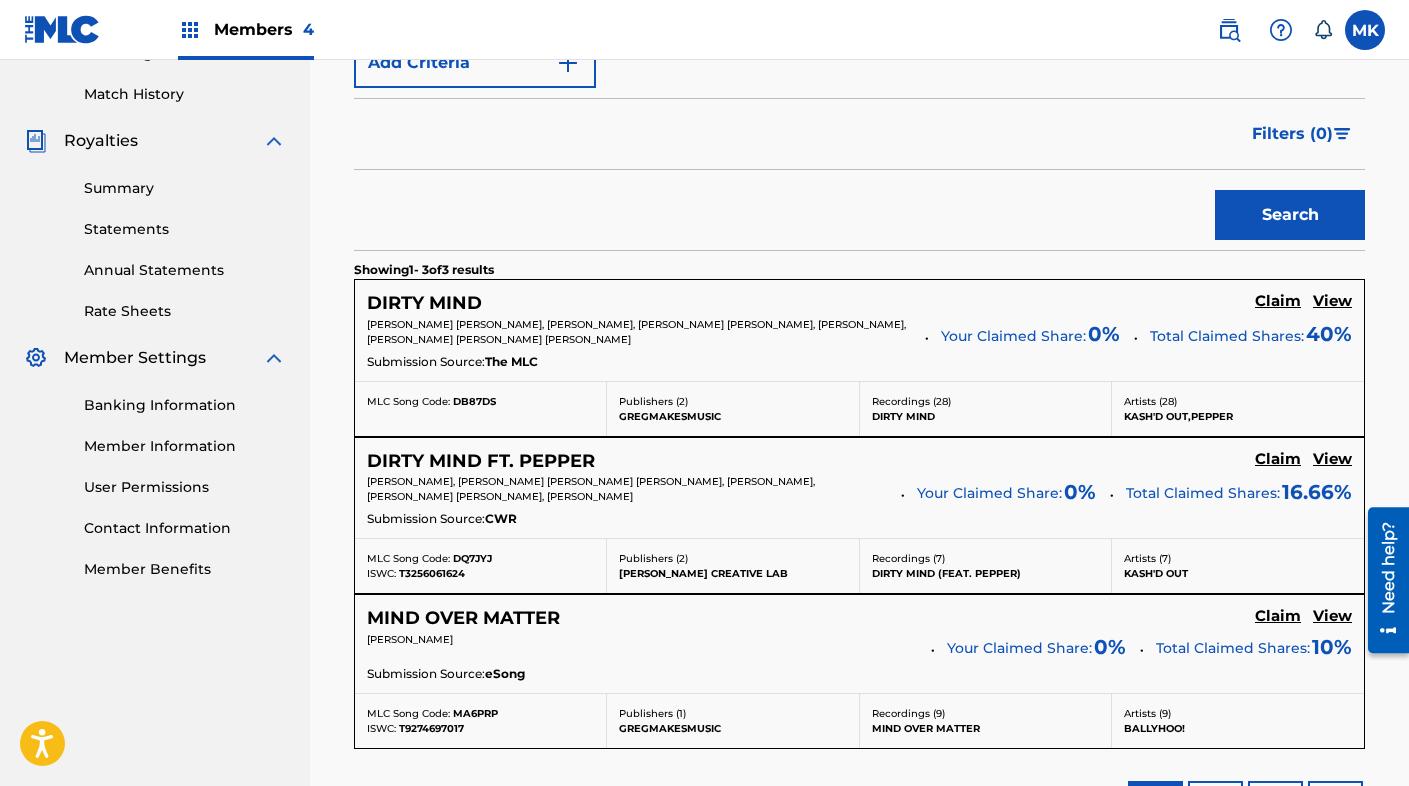click on "Claim" at bounding box center [1278, 301] 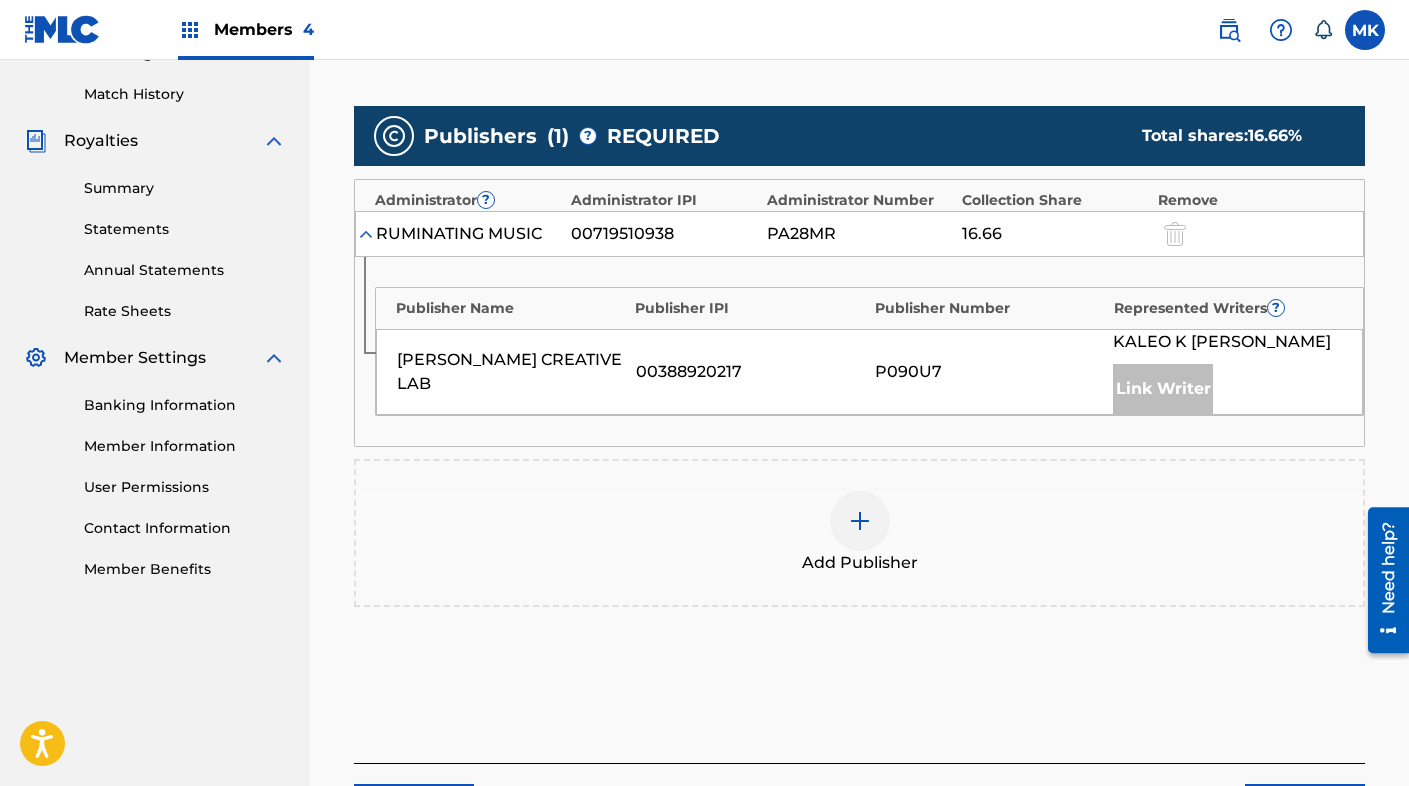 click at bounding box center (860, 521) 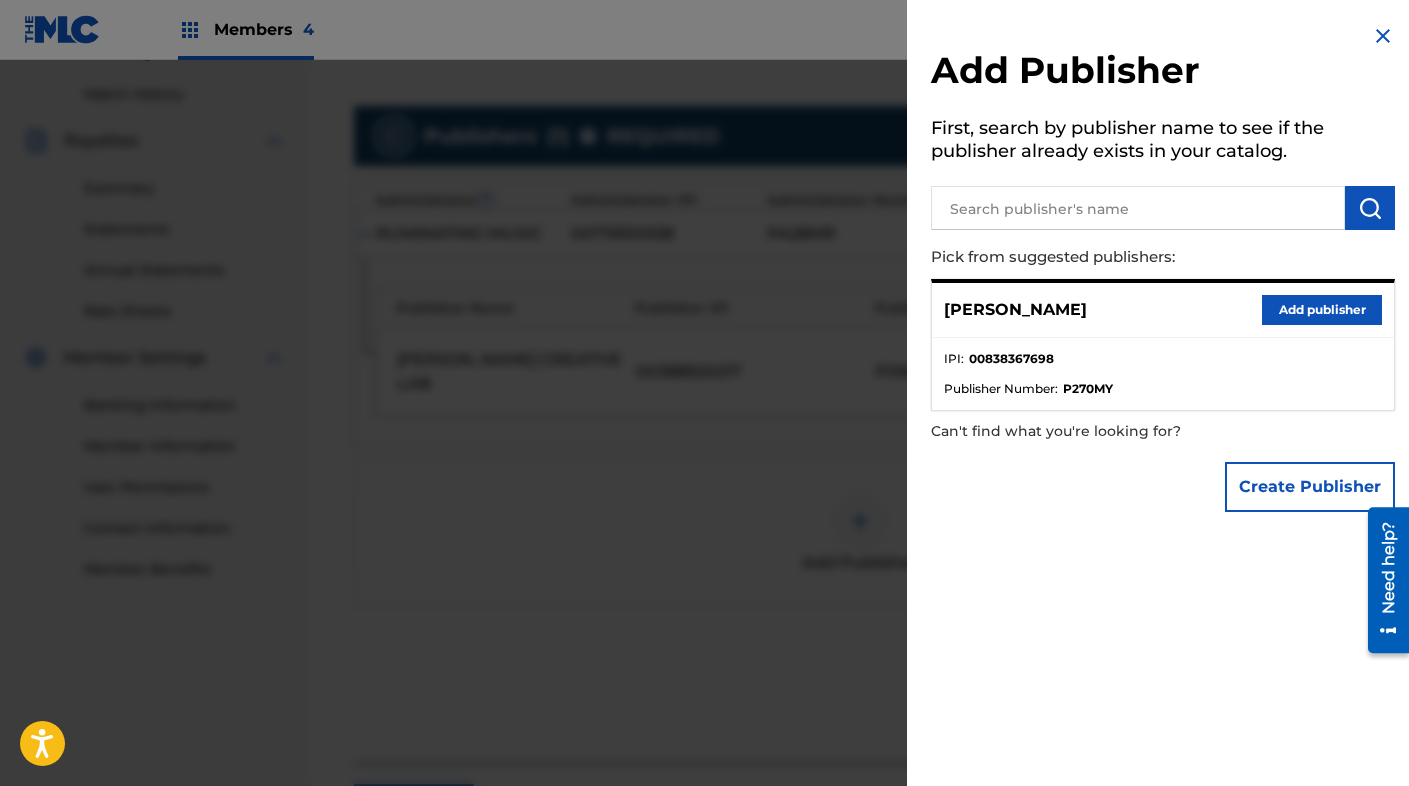 click on "Add publisher" at bounding box center [1322, 310] 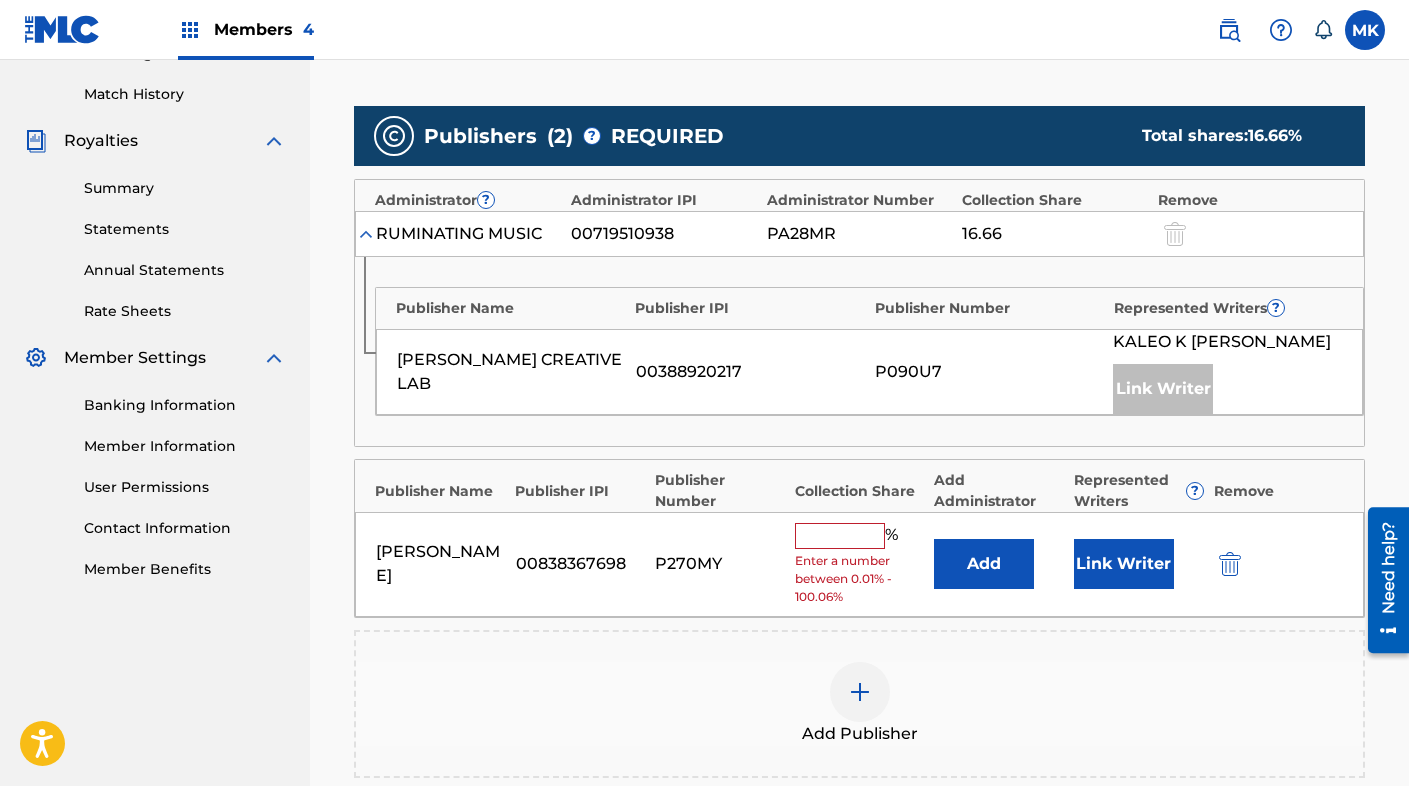 click at bounding box center (840, 536) 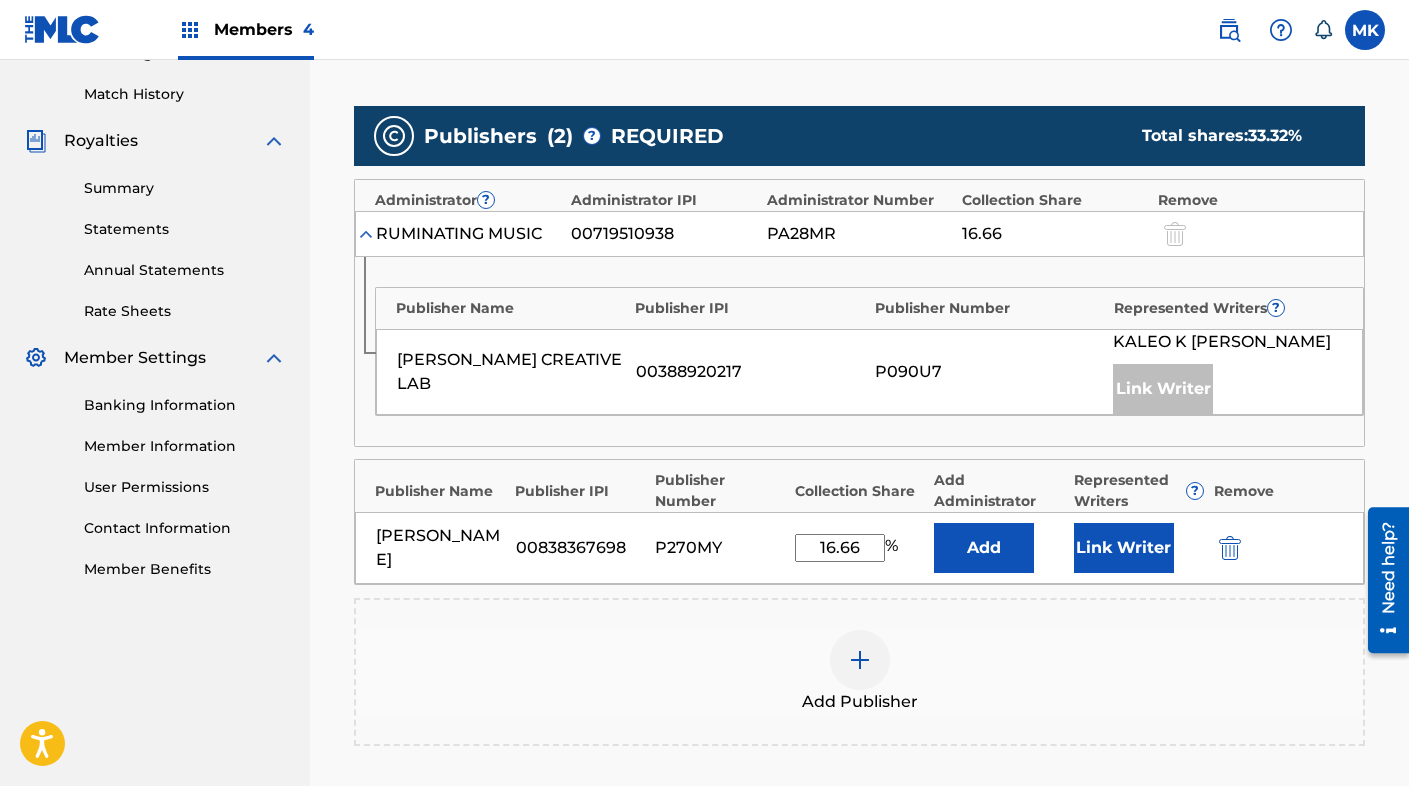 type on "16.66" 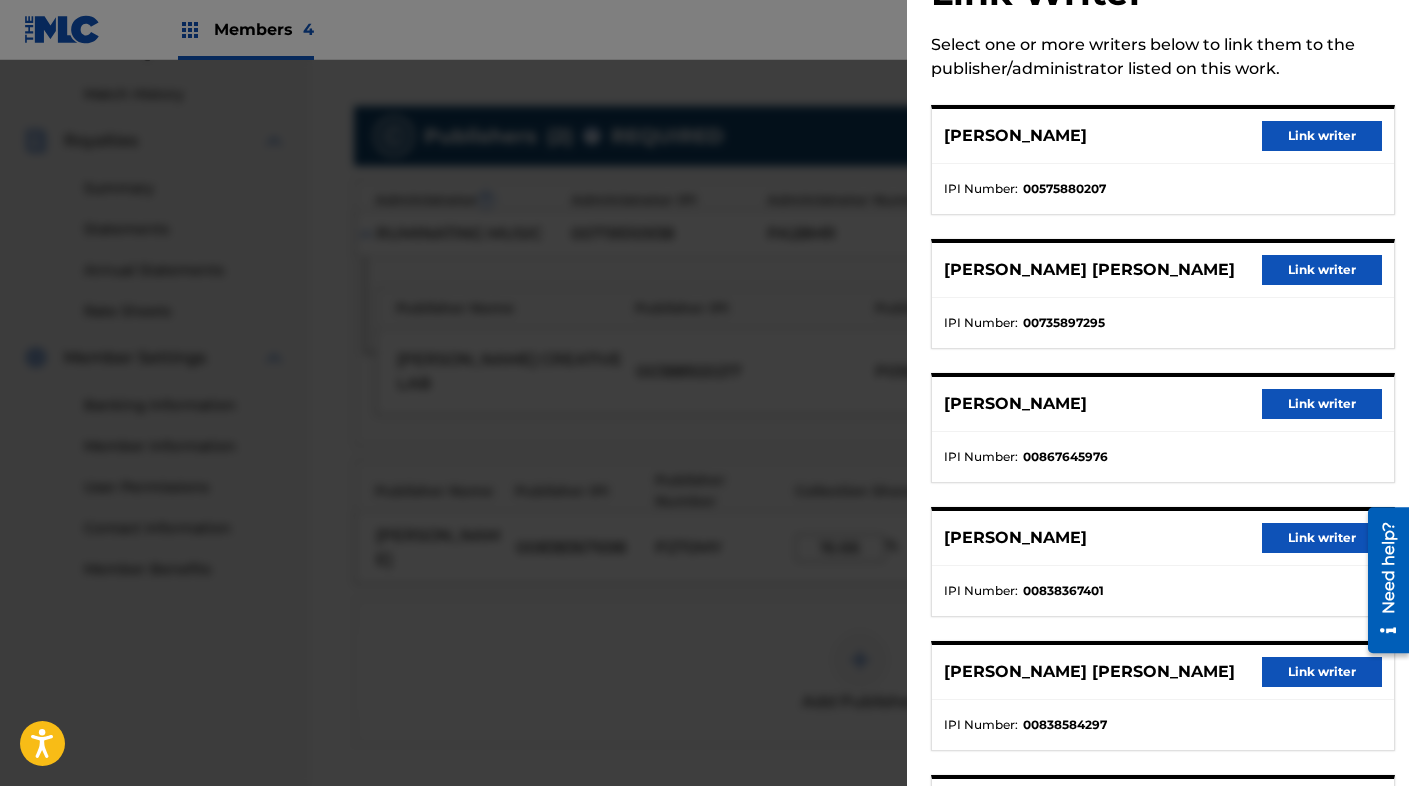 scroll, scrollTop: 114, scrollLeft: 0, axis: vertical 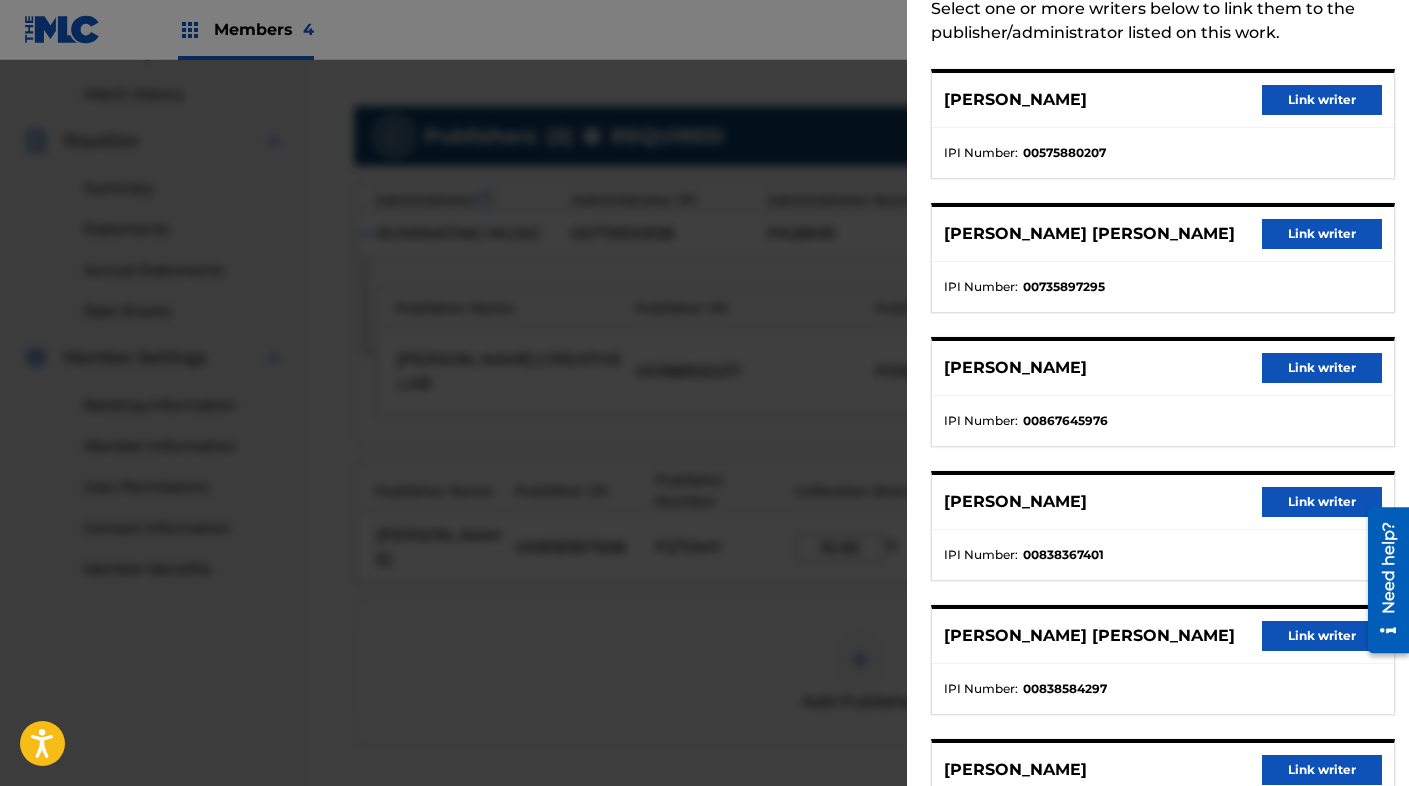click on "Link writer" at bounding box center (1322, 502) 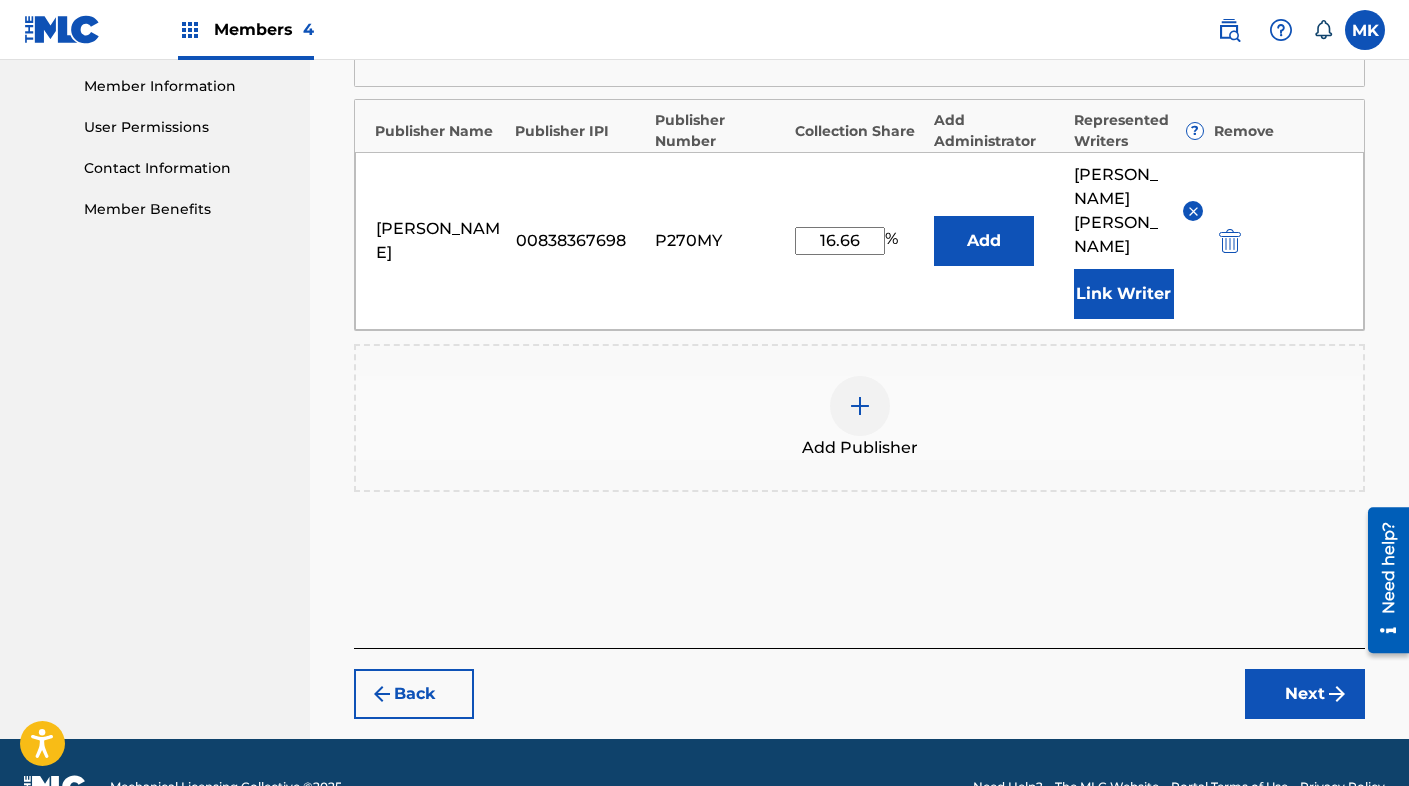 click on "Next" at bounding box center [1305, 694] 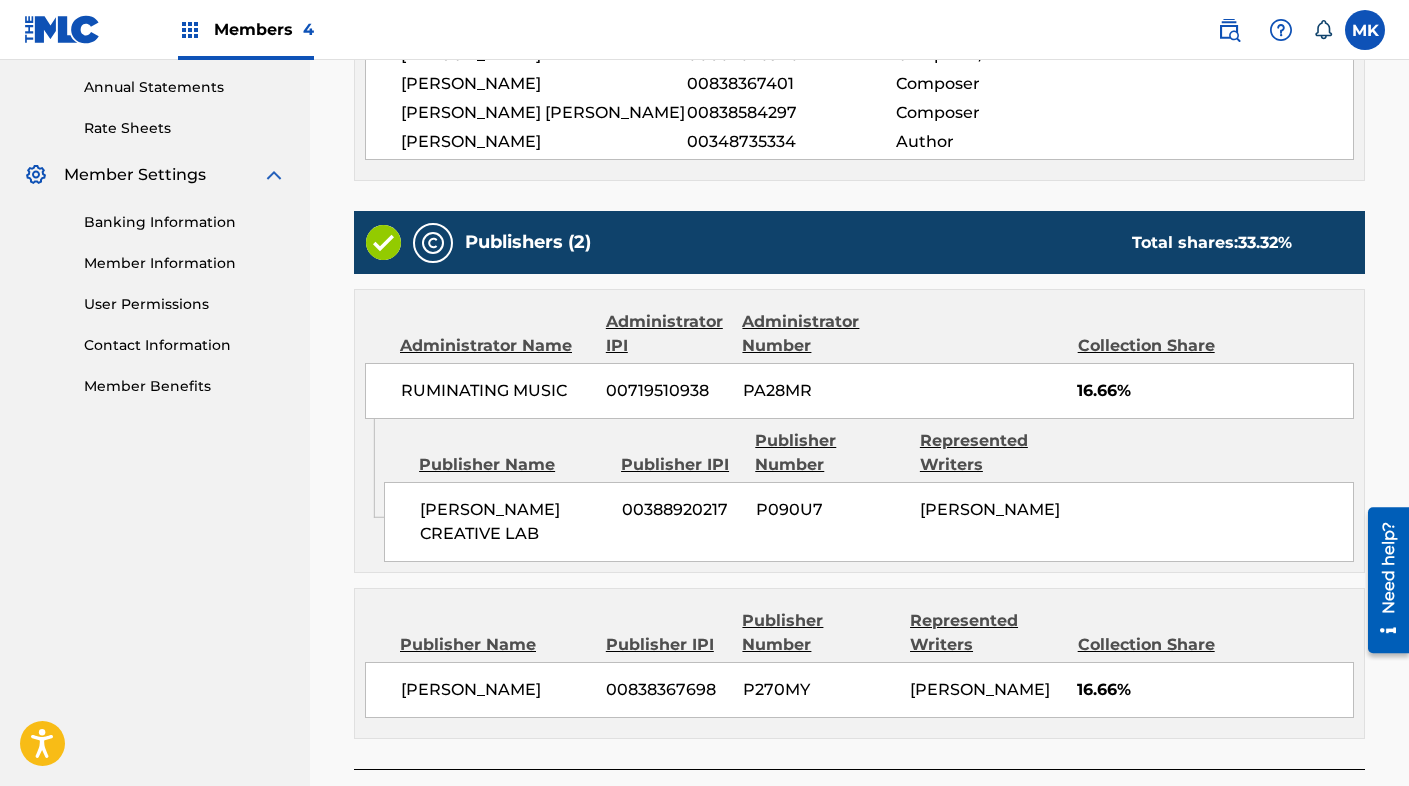 scroll, scrollTop: 913, scrollLeft: 0, axis: vertical 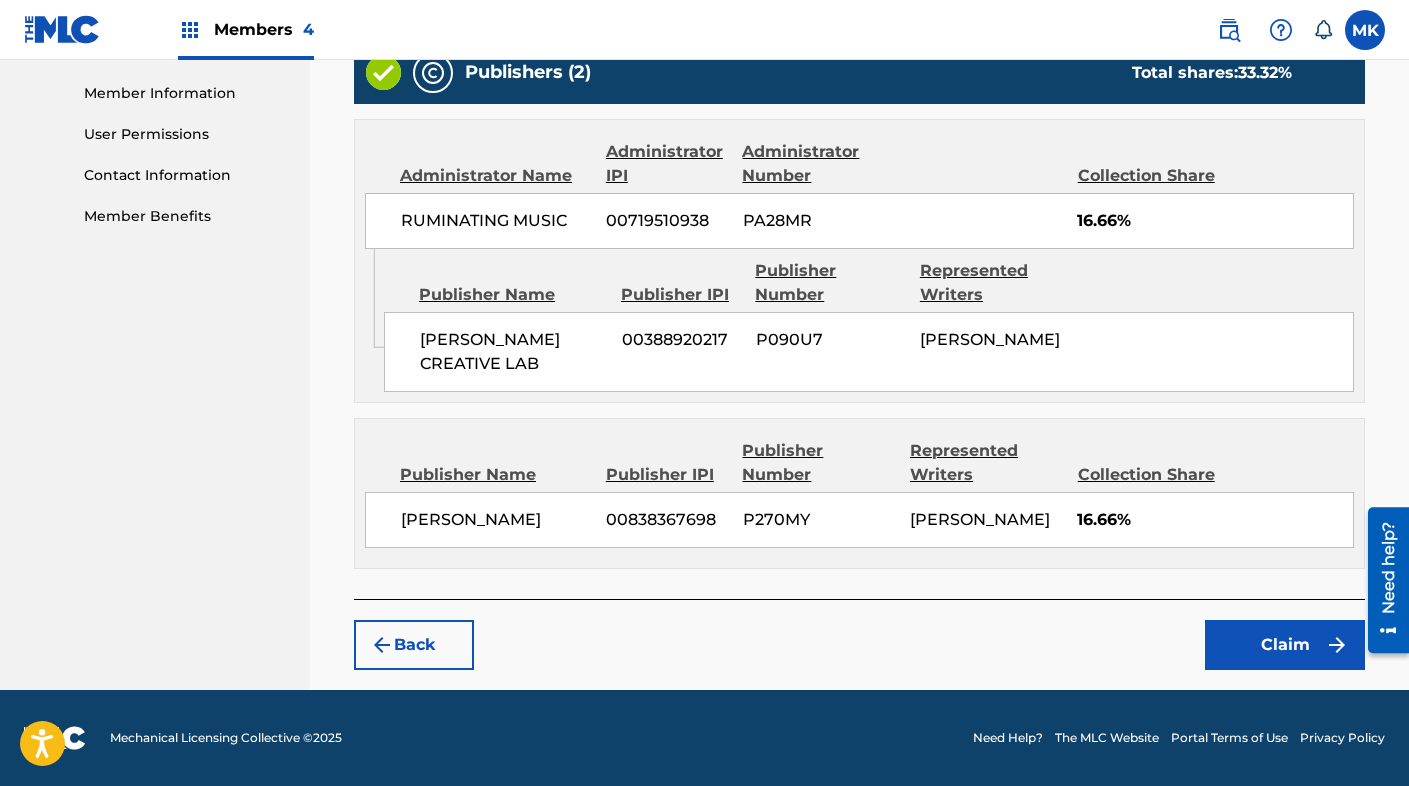 click on "Claim" at bounding box center [1285, 645] 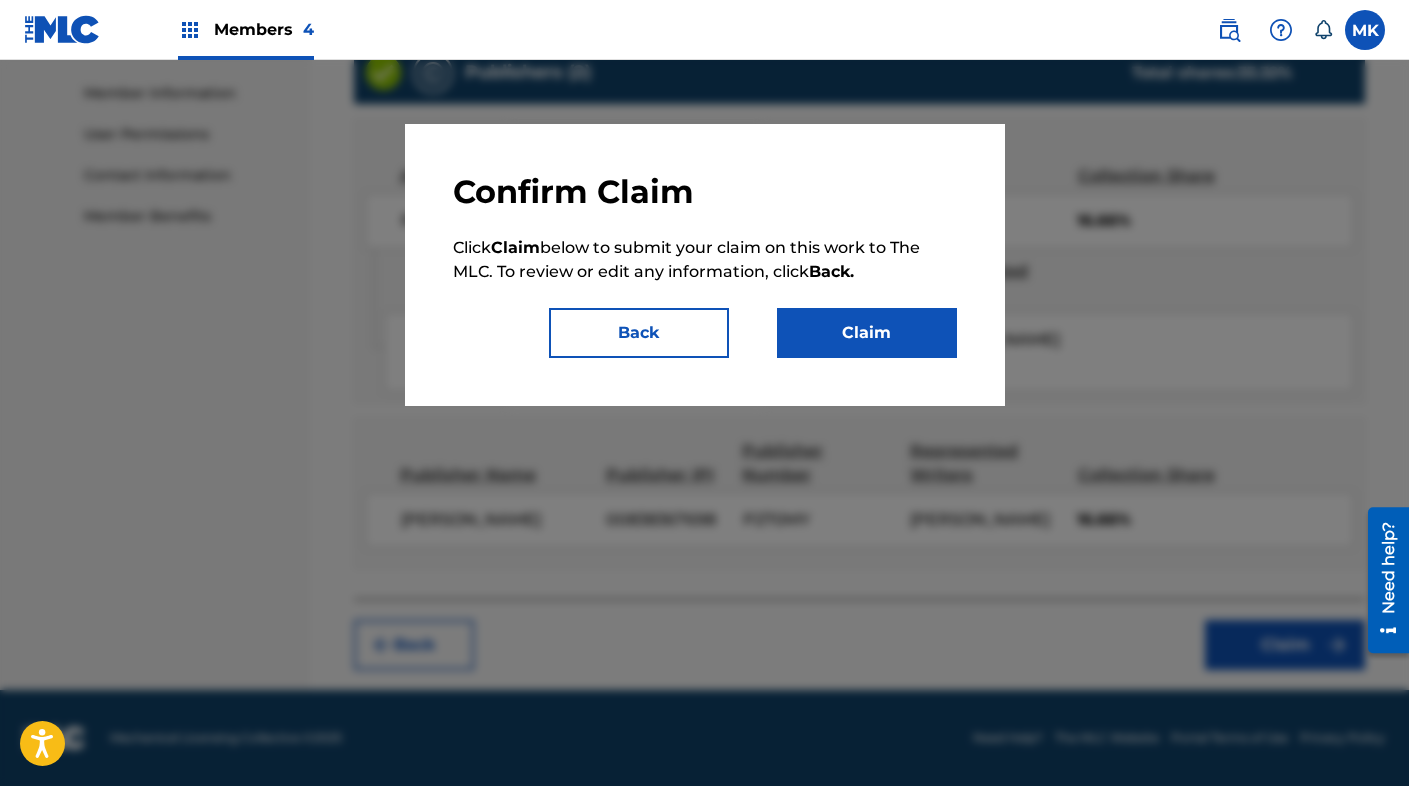 click on "Claim" at bounding box center [867, 333] 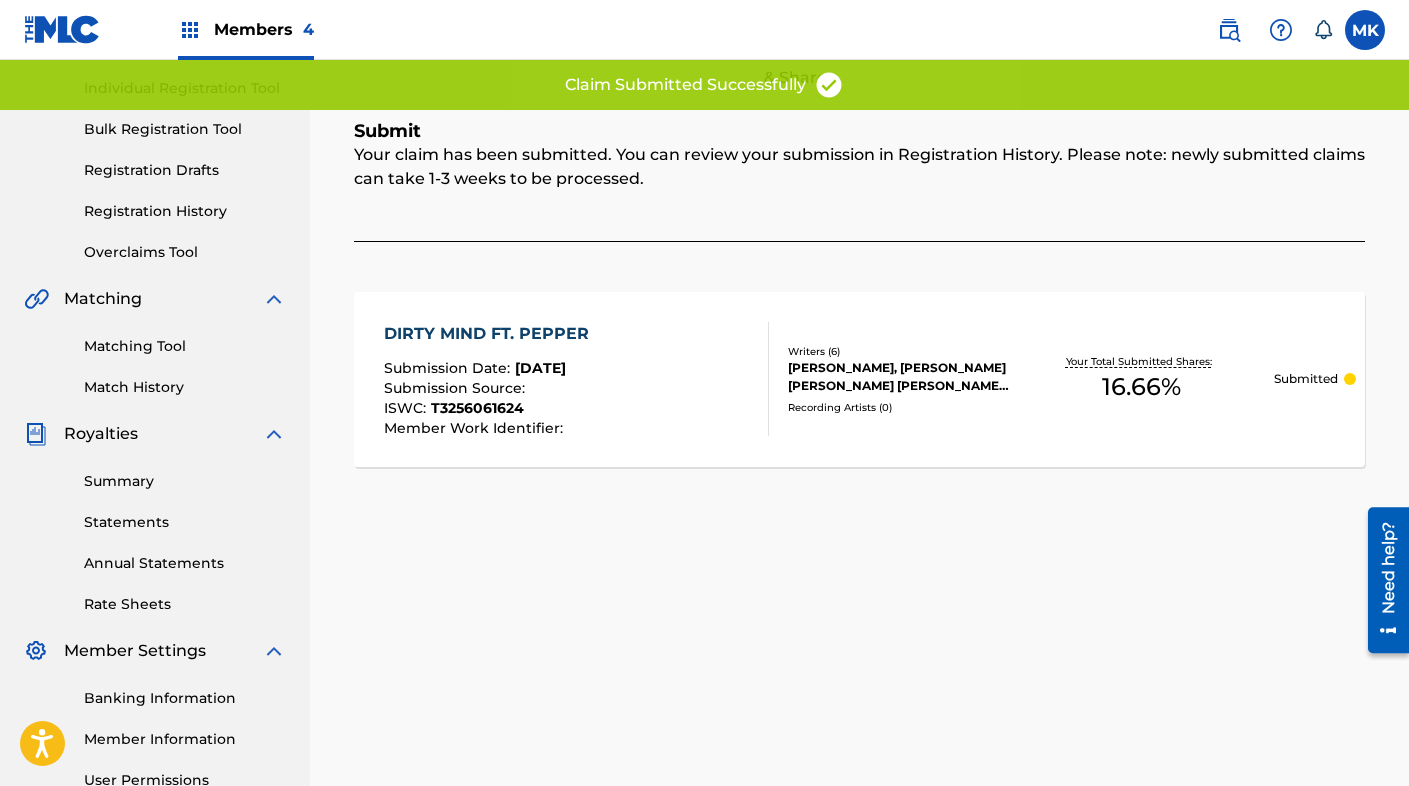 scroll, scrollTop: 0, scrollLeft: 0, axis: both 